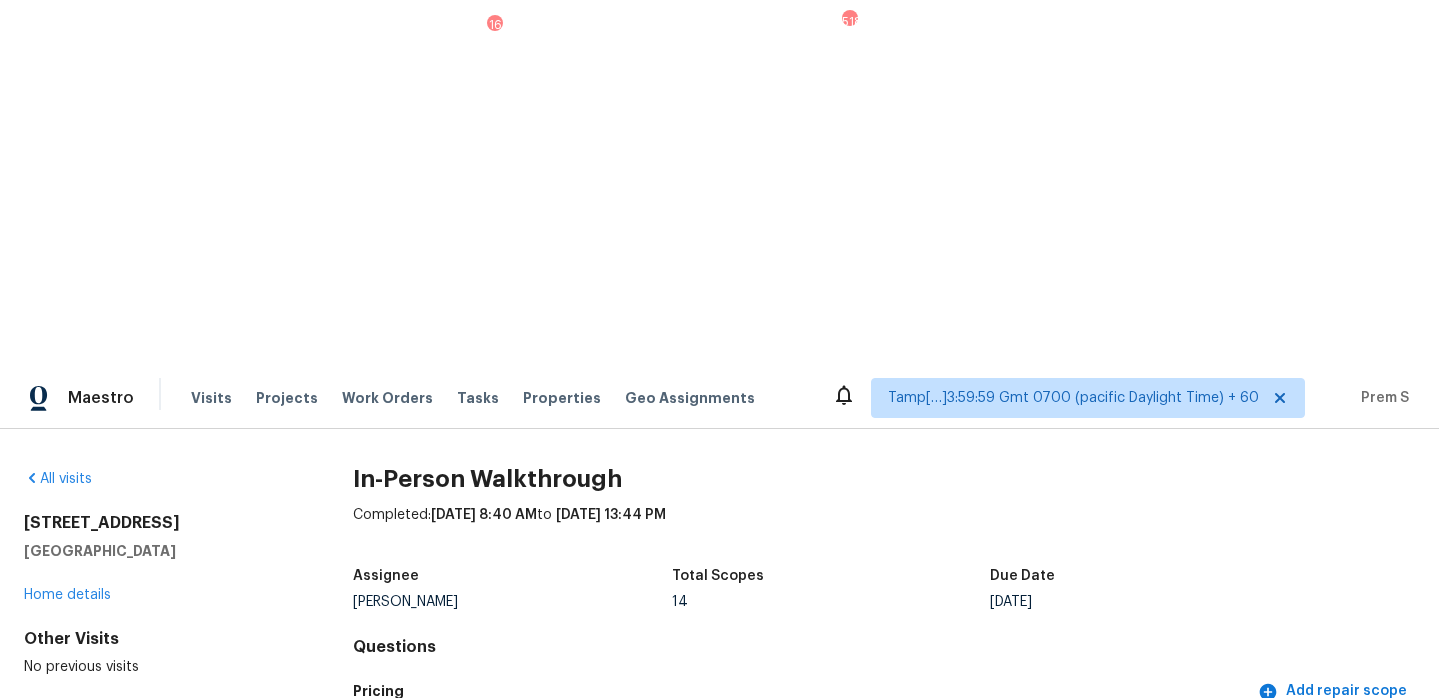 scroll, scrollTop: 0, scrollLeft: 0, axis: both 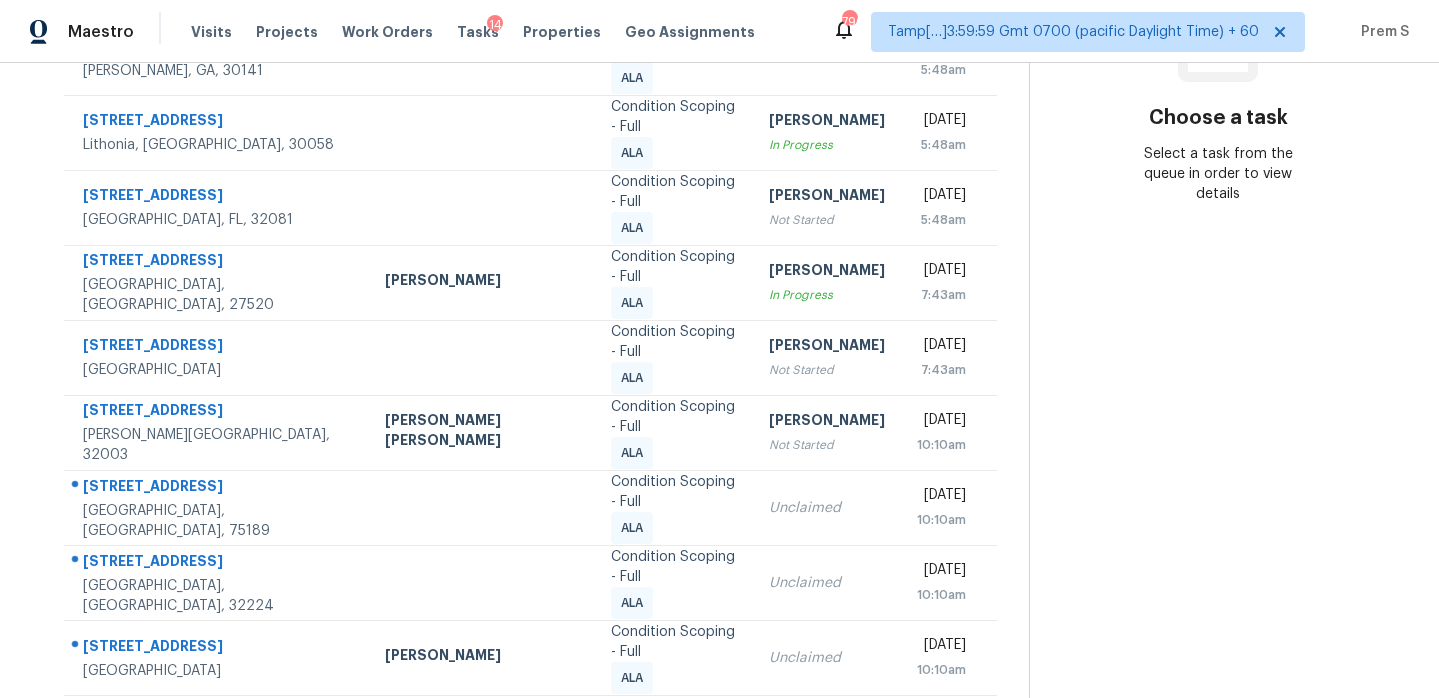 click 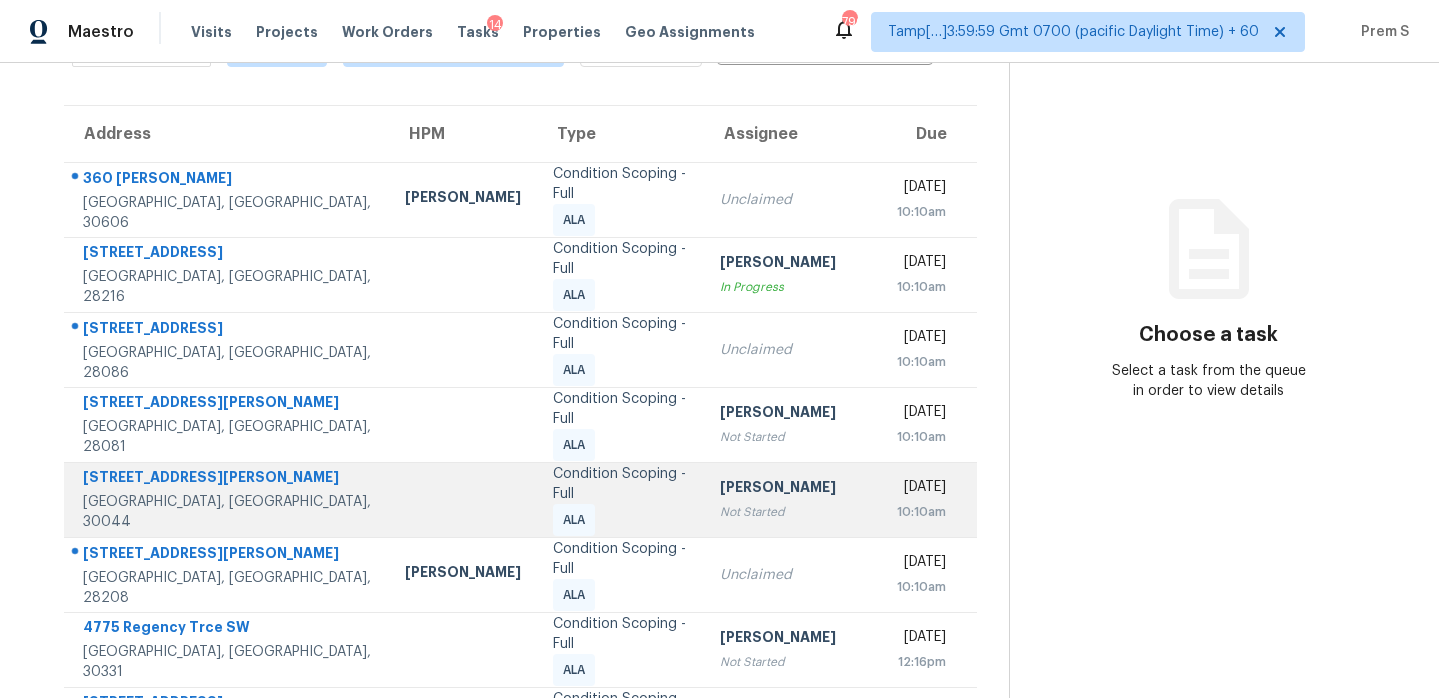 scroll, scrollTop: 343, scrollLeft: 0, axis: vertical 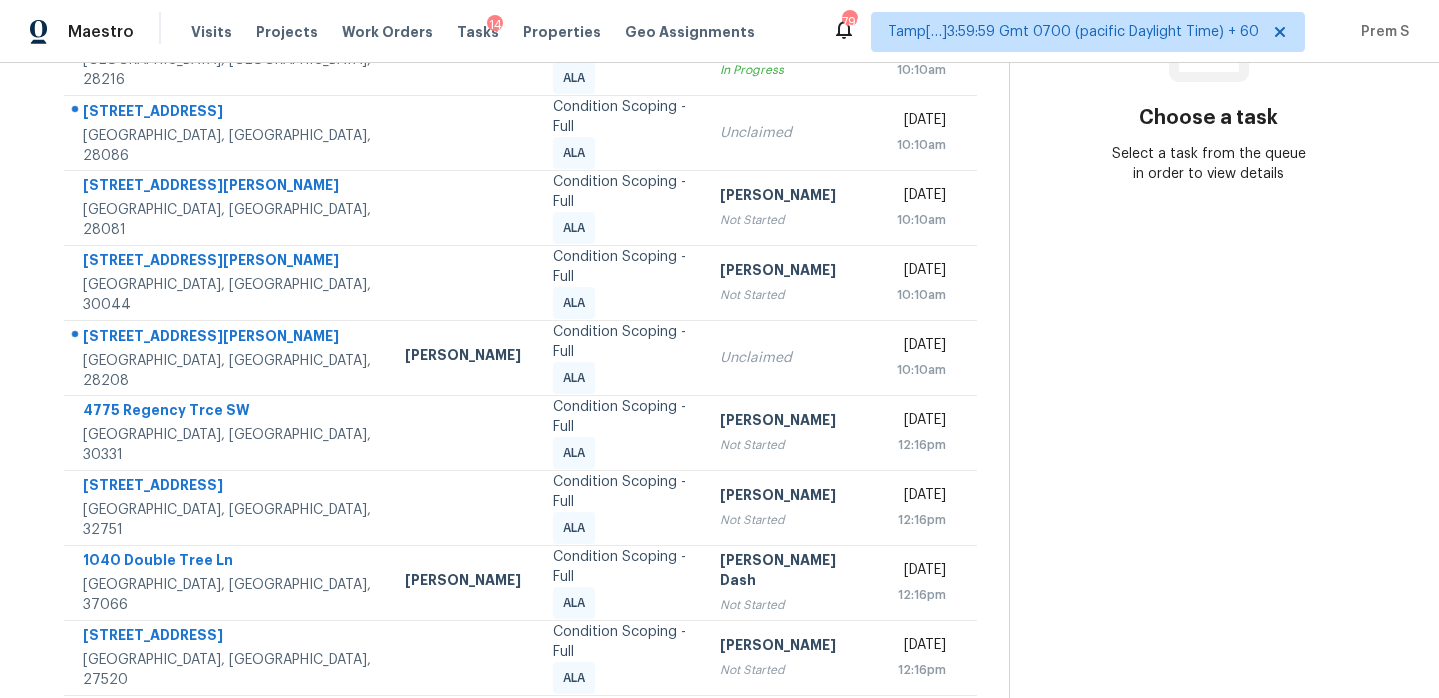 click 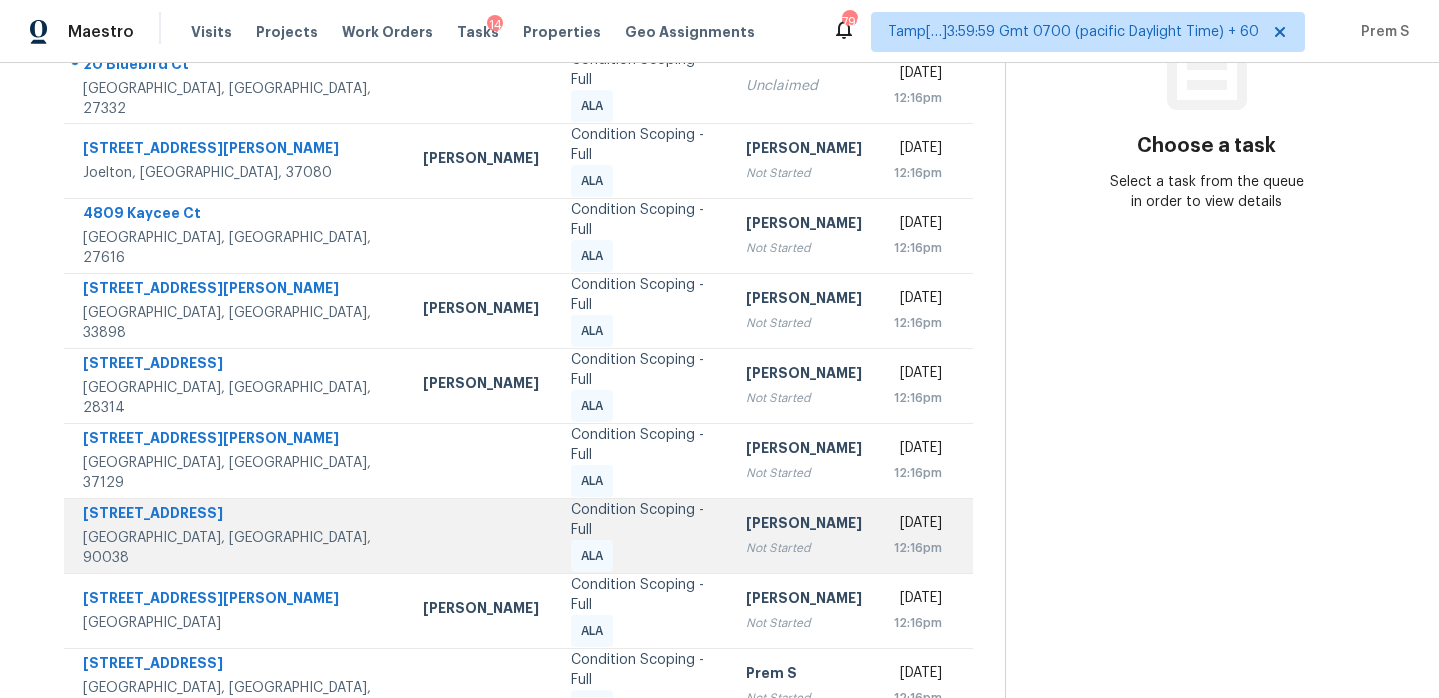 scroll, scrollTop: 343, scrollLeft: 0, axis: vertical 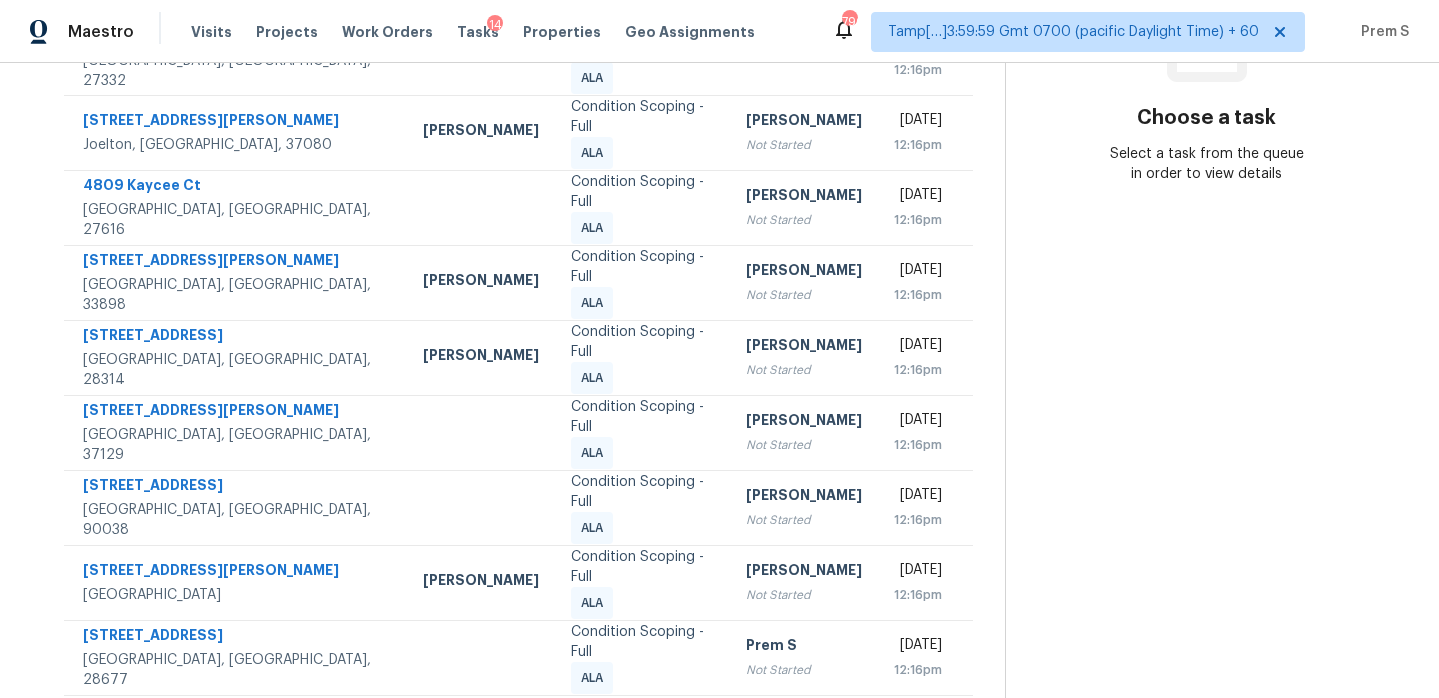 click 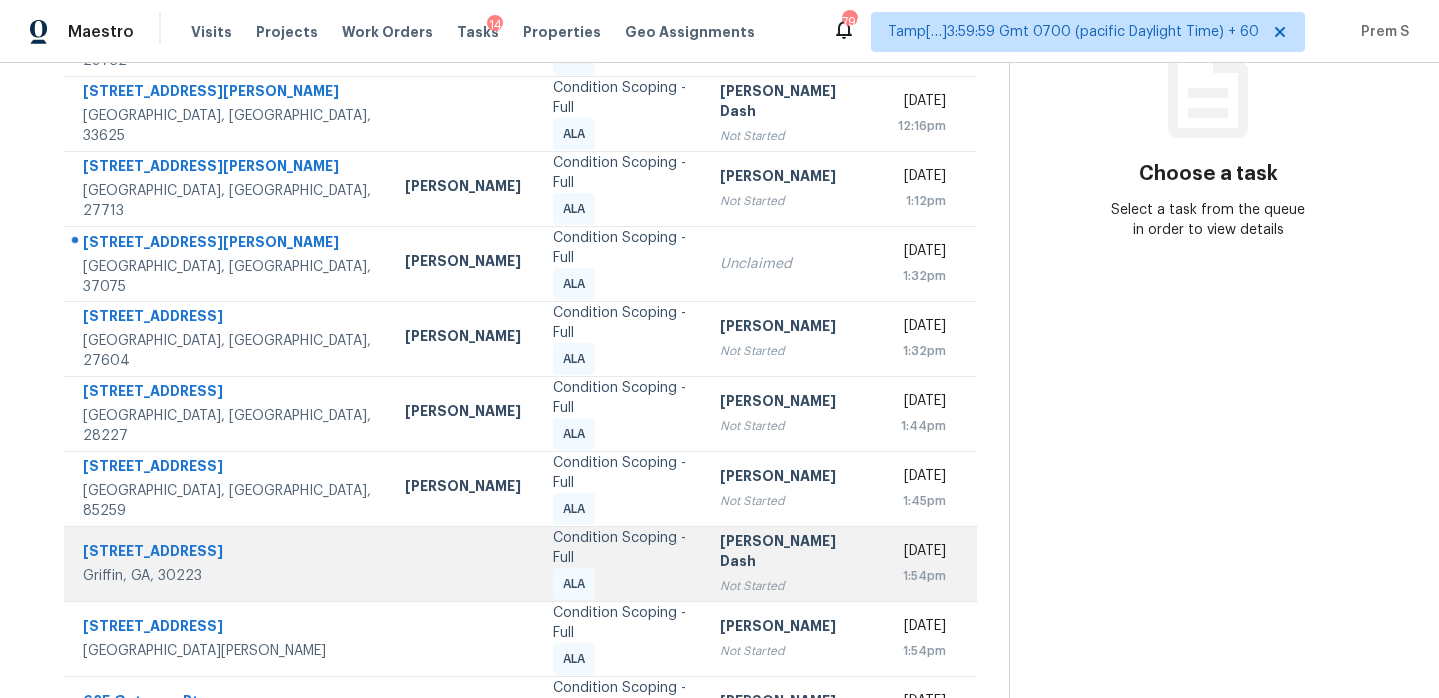 scroll, scrollTop: 343, scrollLeft: 0, axis: vertical 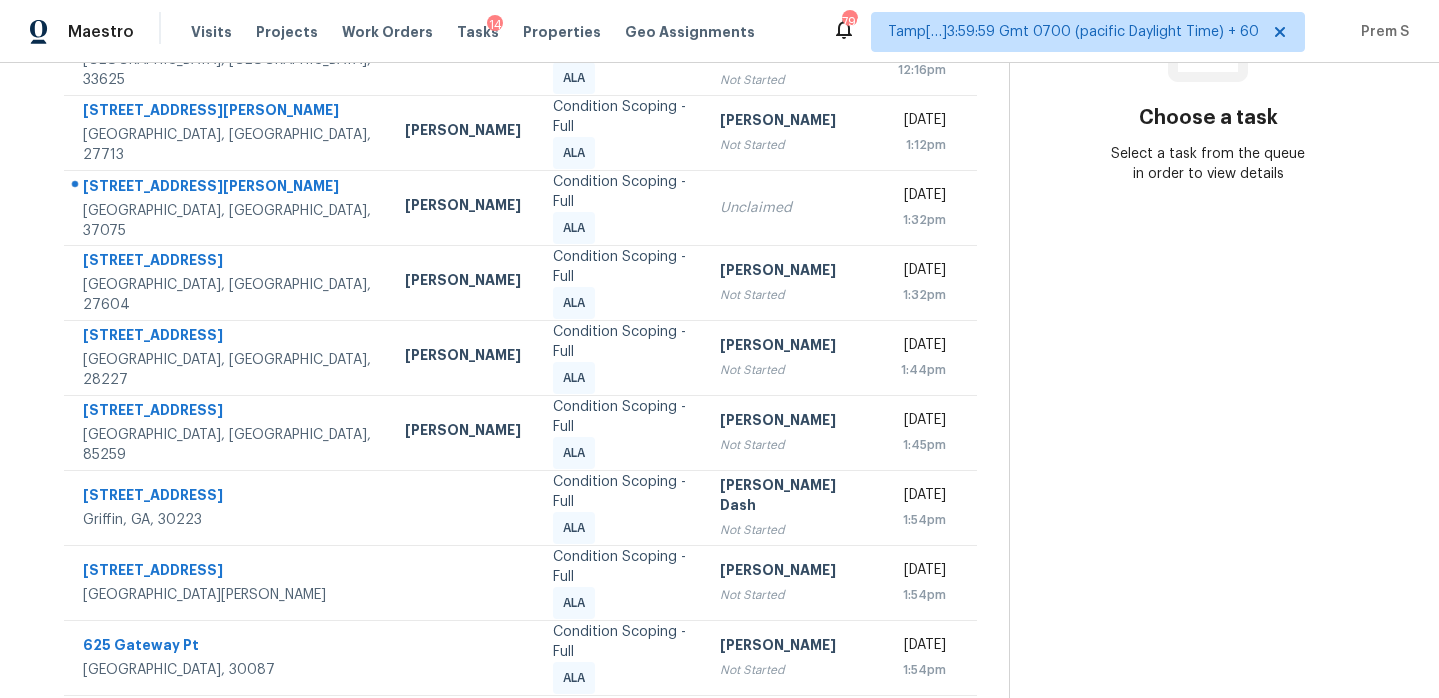 click 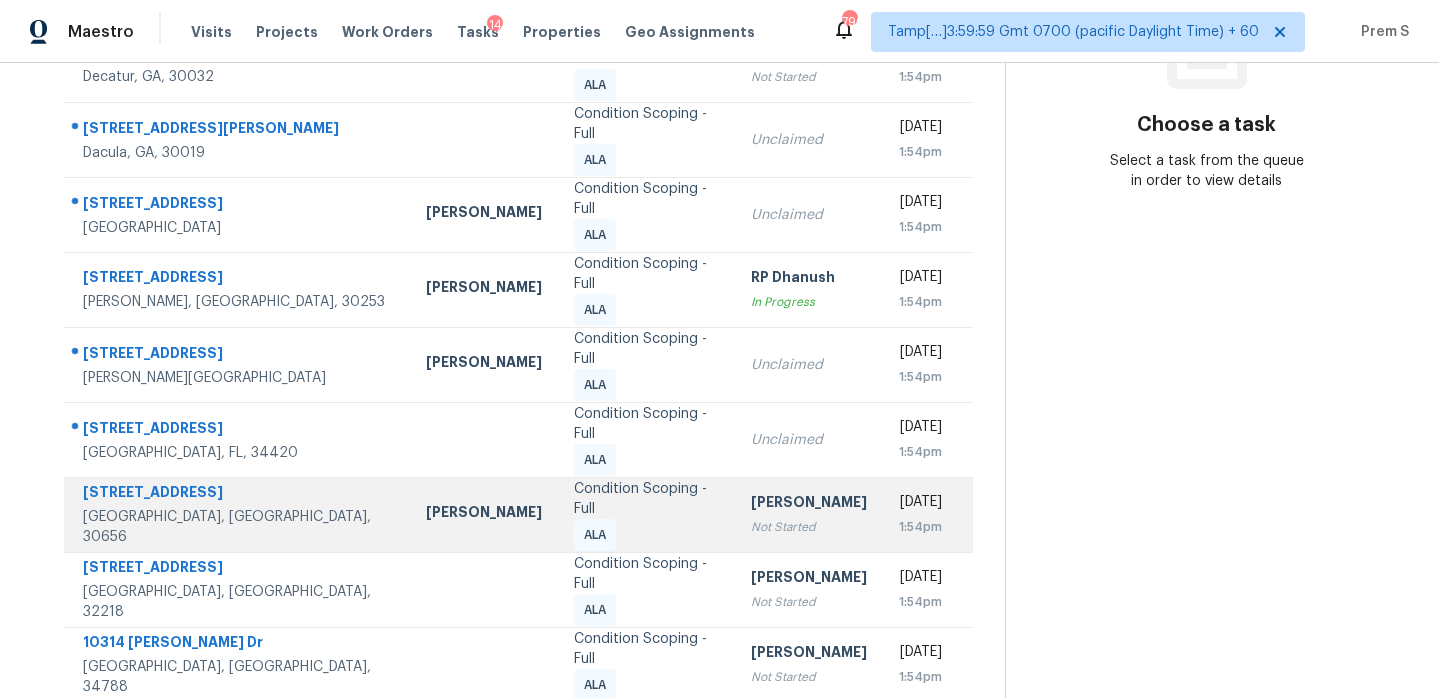 scroll, scrollTop: 343, scrollLeft: 0, axis: vertical 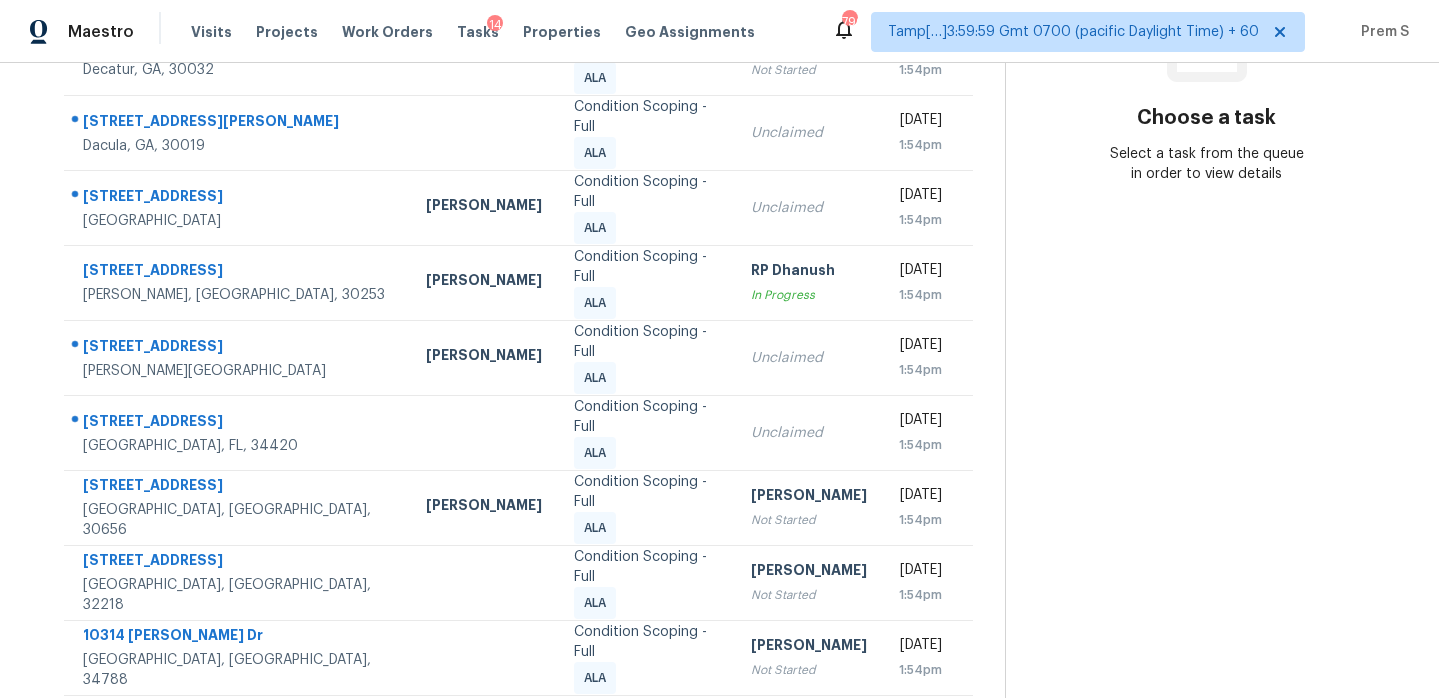 click 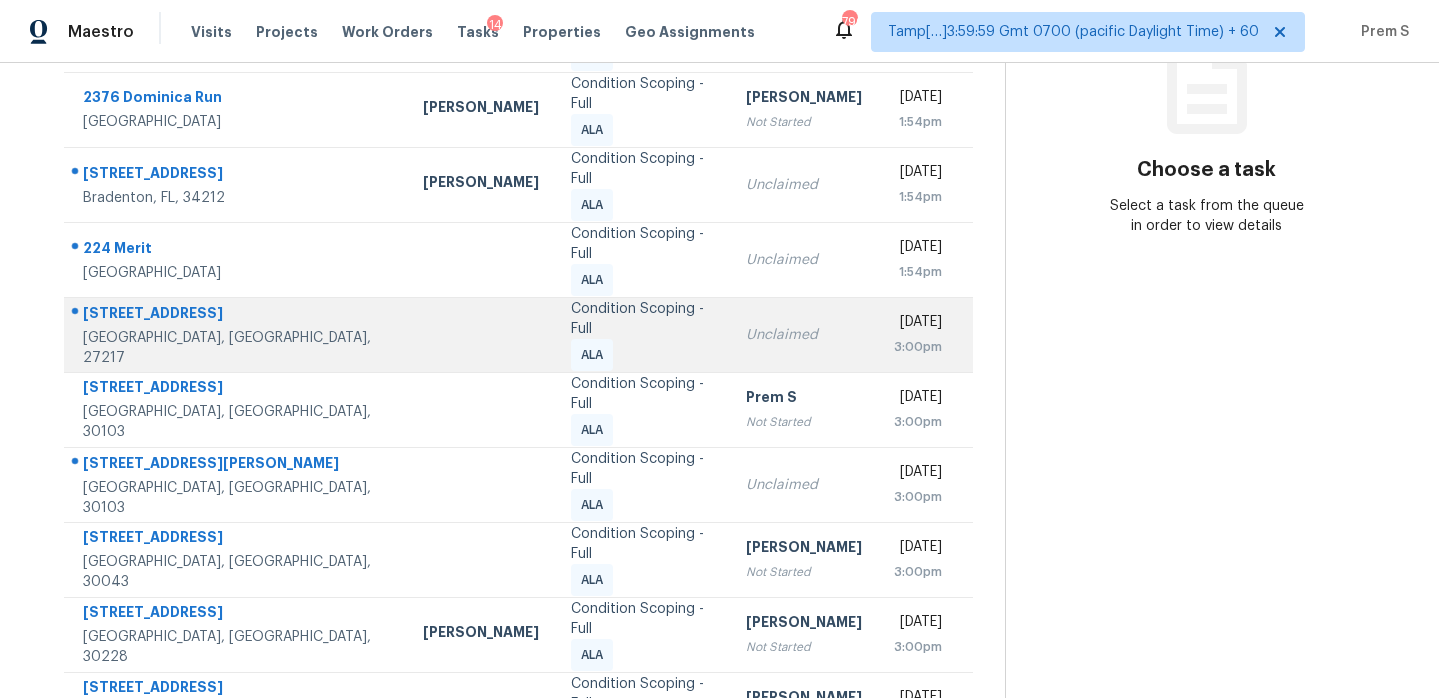 scroll, scrollTop: 307, scrollLeft: 0, axis: vertical 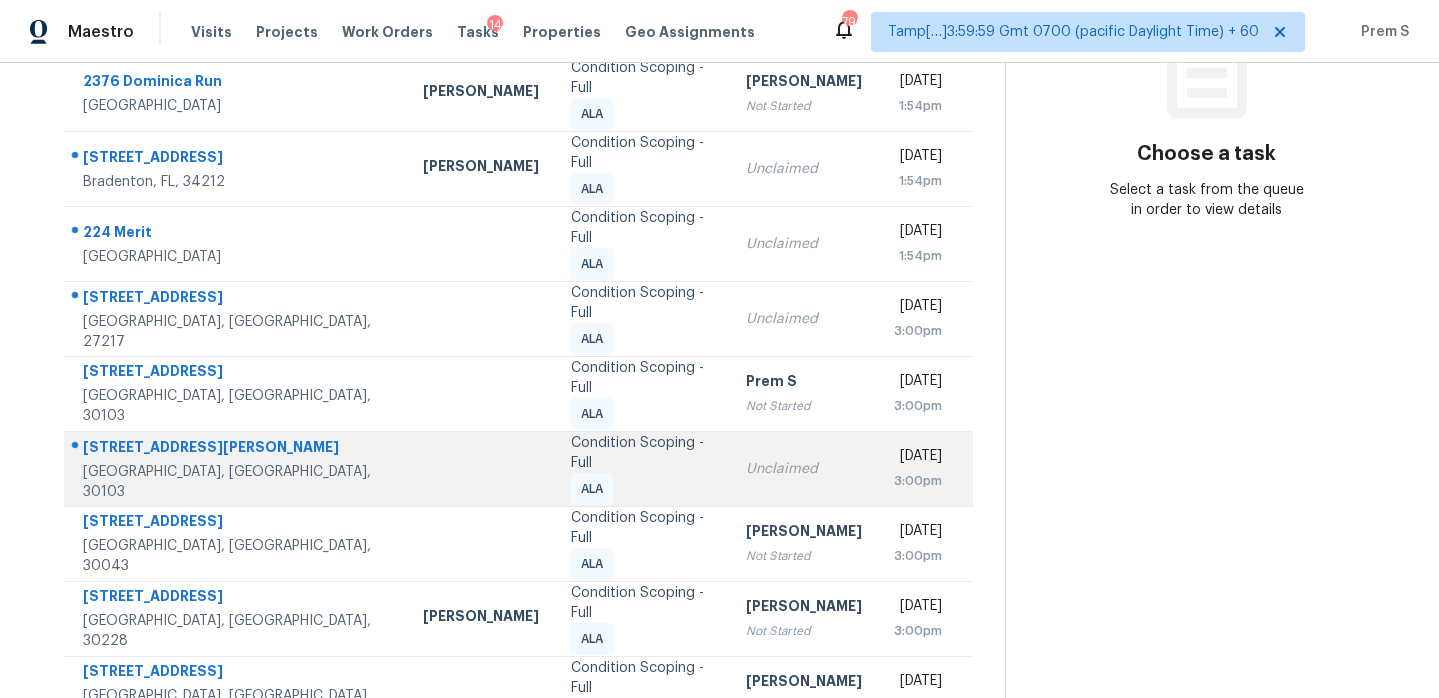 click on "Unclaimed" at bounding box center [804, 469] 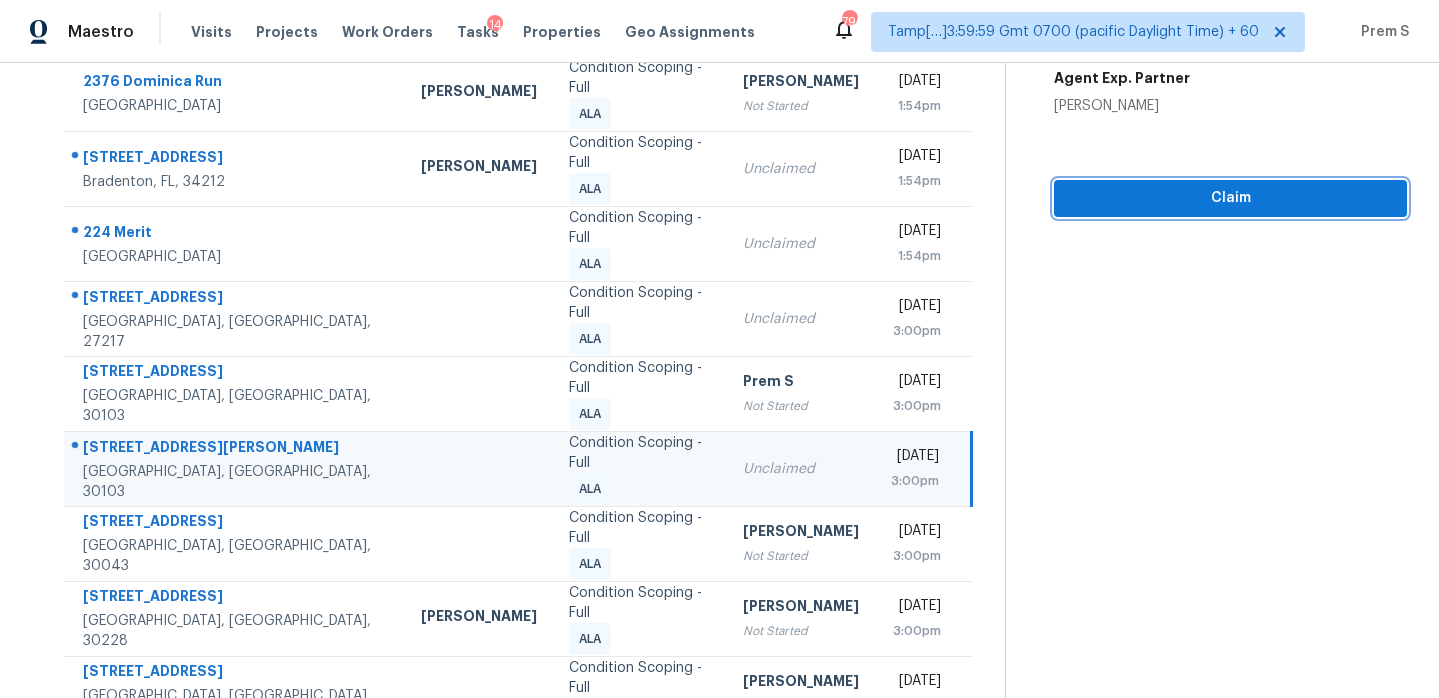 click on "Claim" at bounding box center (1230, 198) 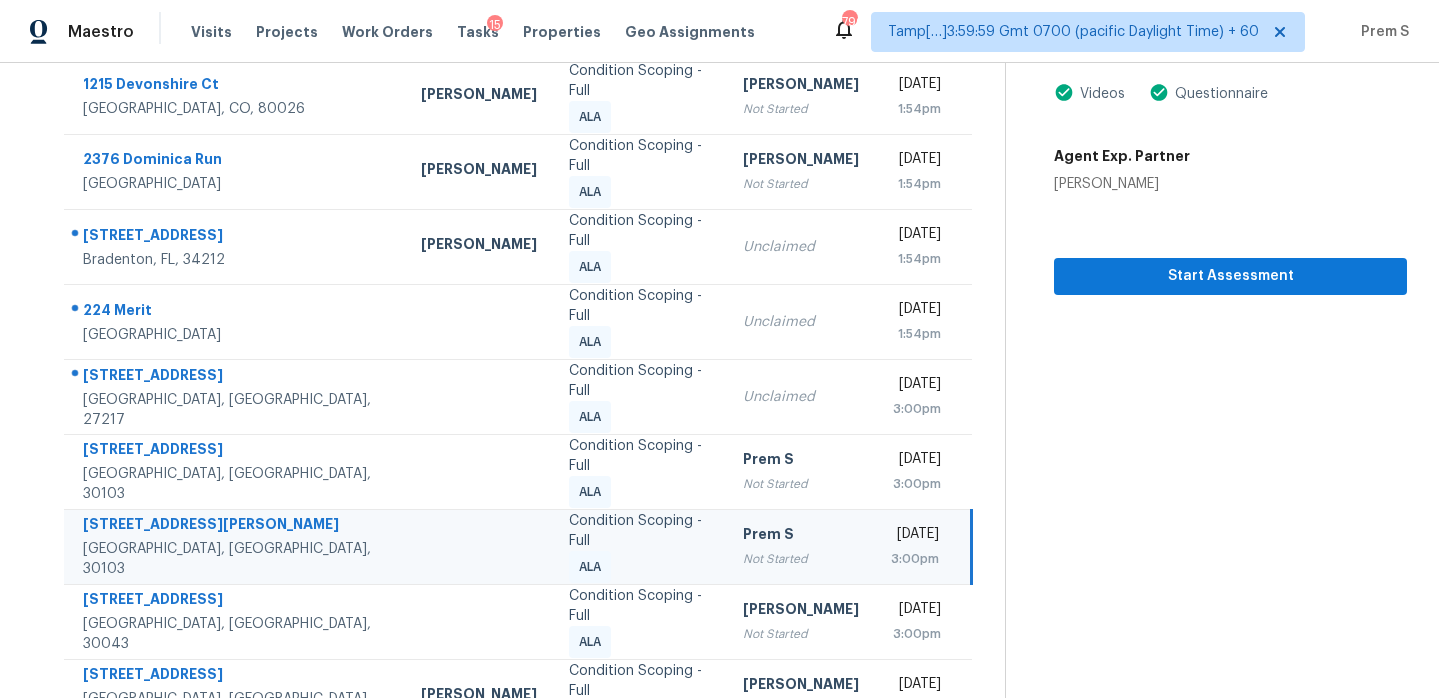 scroll, scrollTop: 393, scrollLeft: 0, axis: vertical 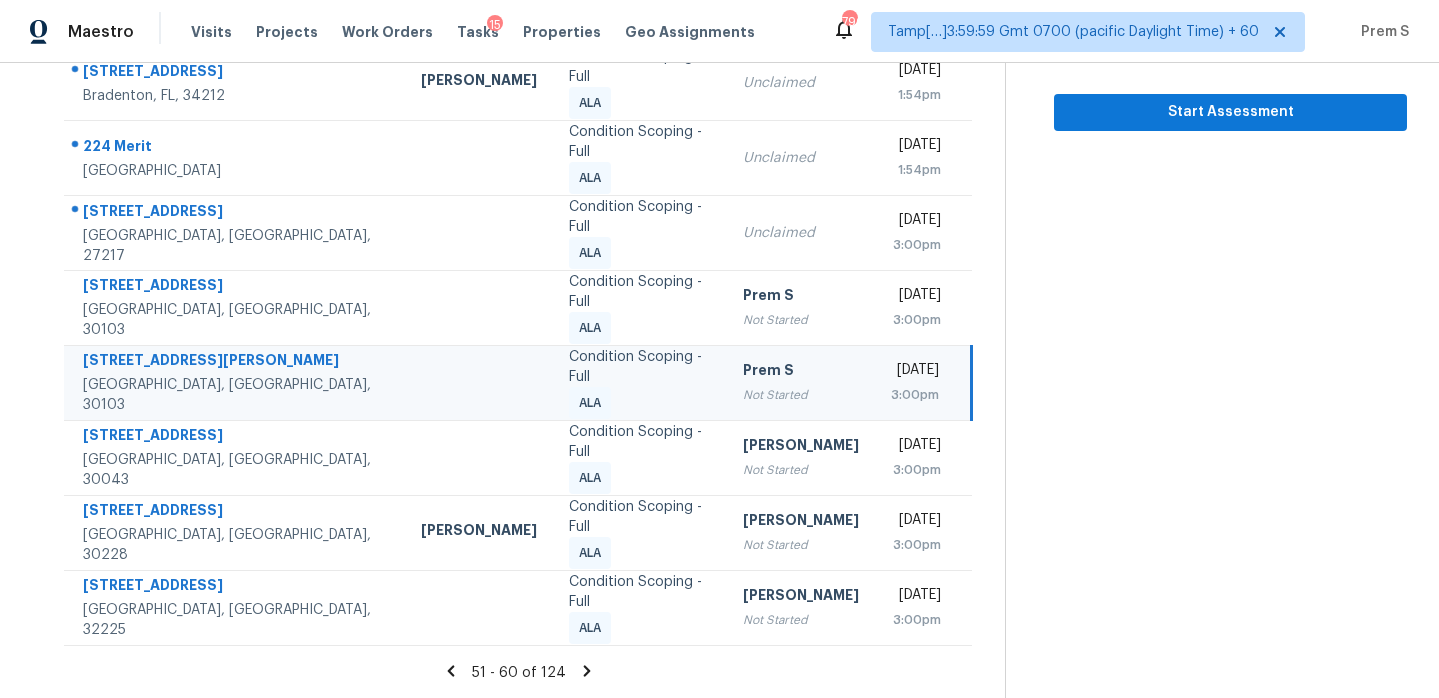 click on "51 - 60 of 124" at bounding box center [518, 672] 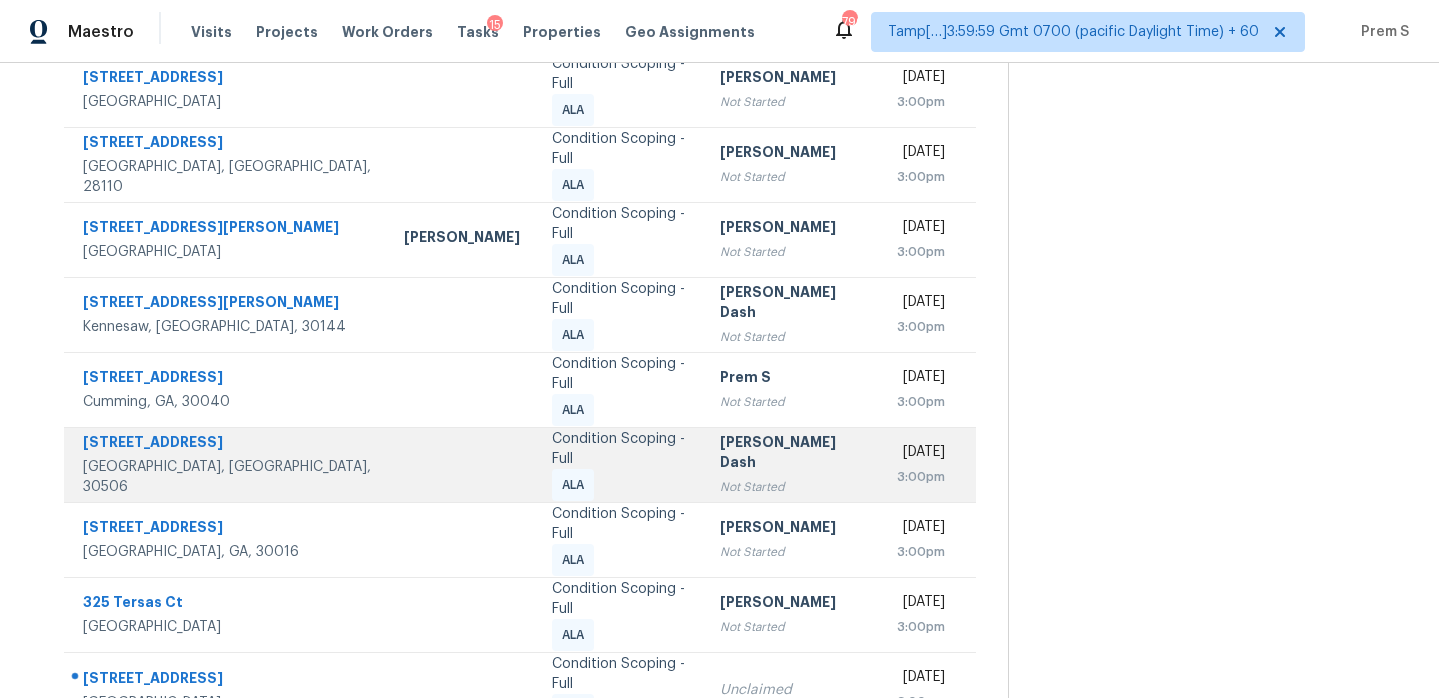 scroll, scrollTop: 343, scrollLeft: 0, axis: vertical 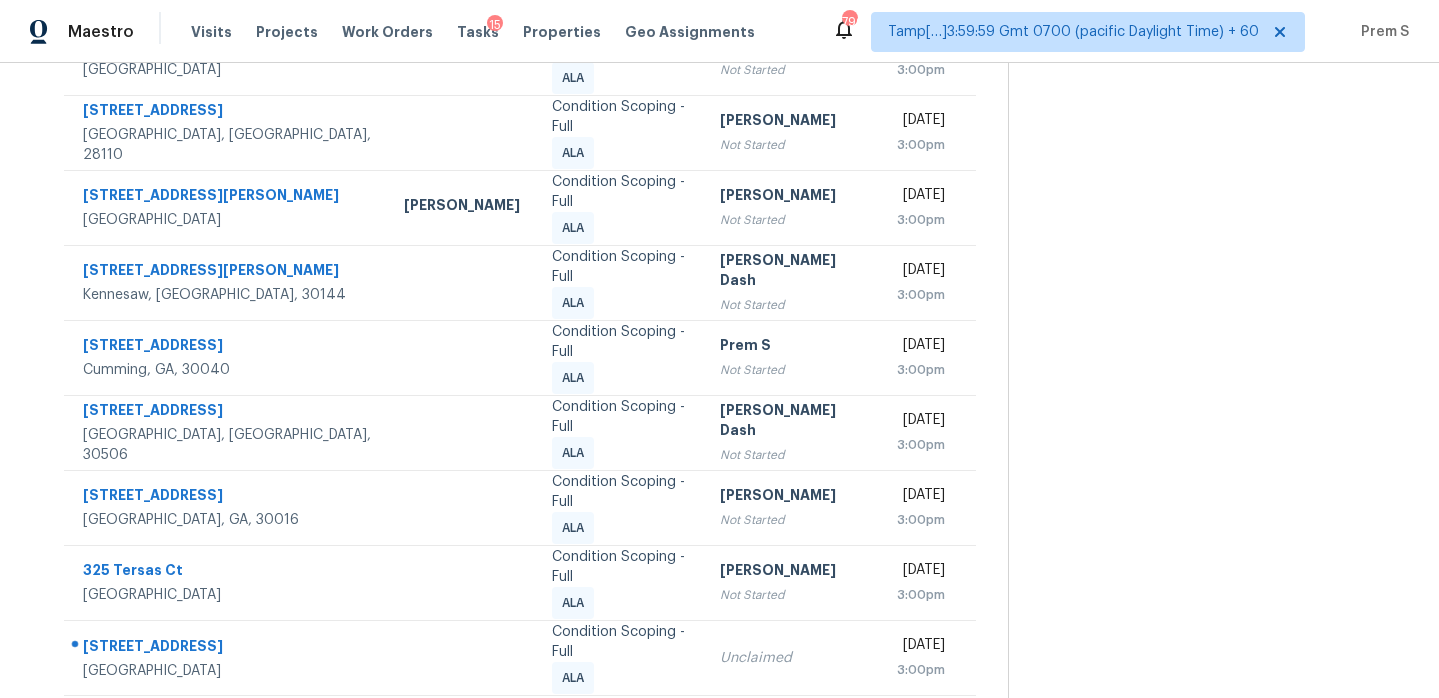 click 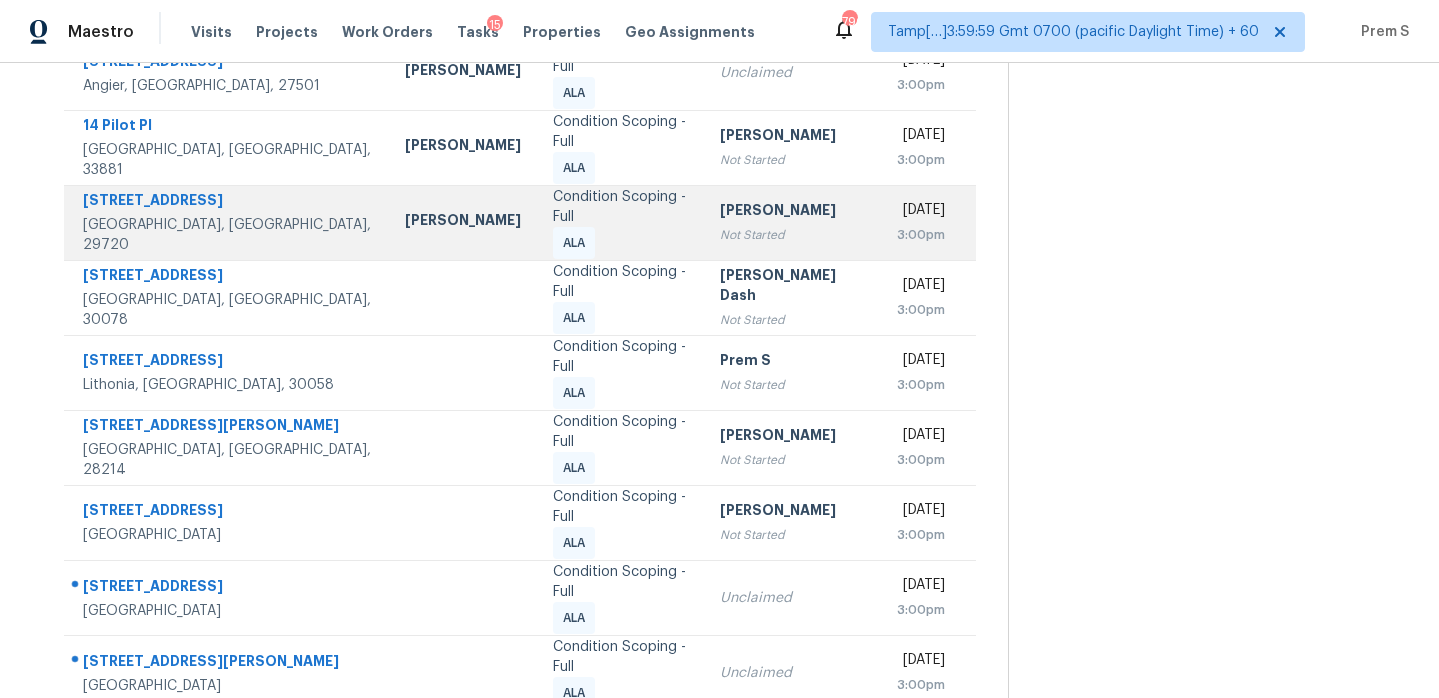 scroll, scrollTop: 343, scrollLeft: 0, axis: vertical 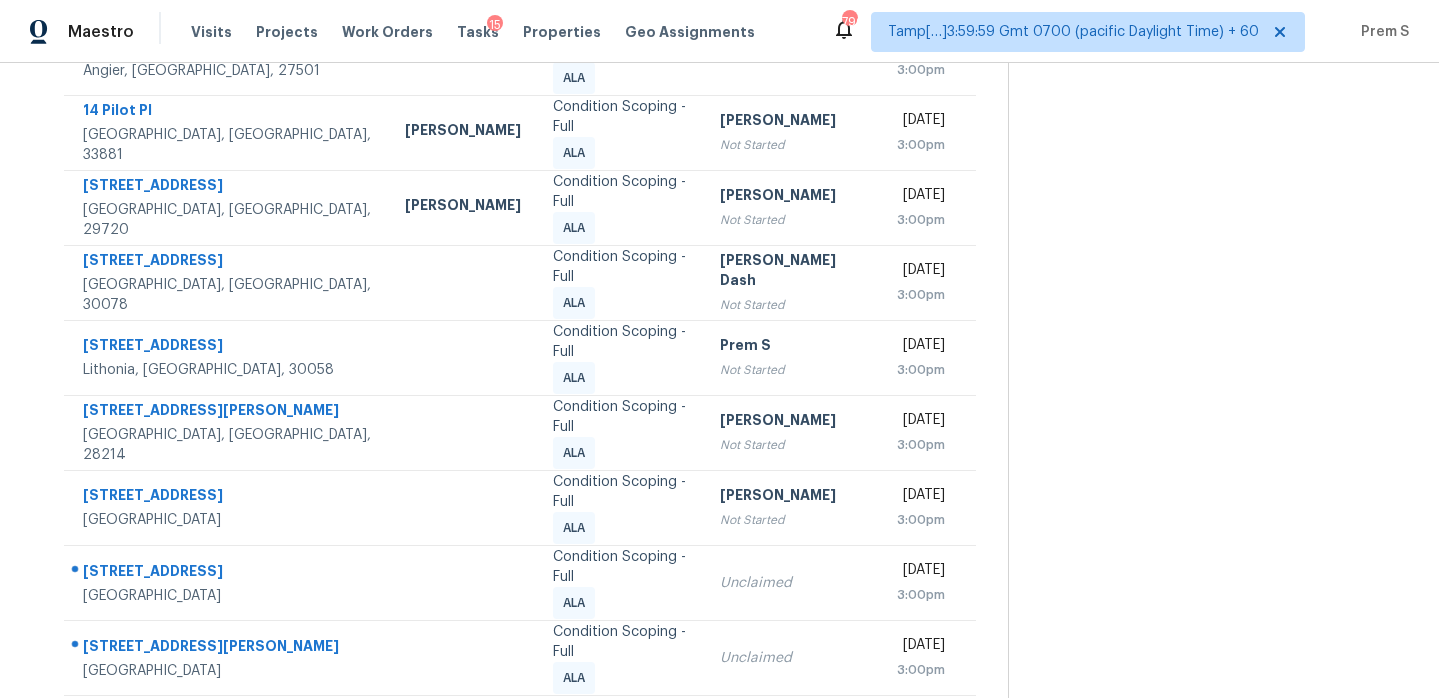 click 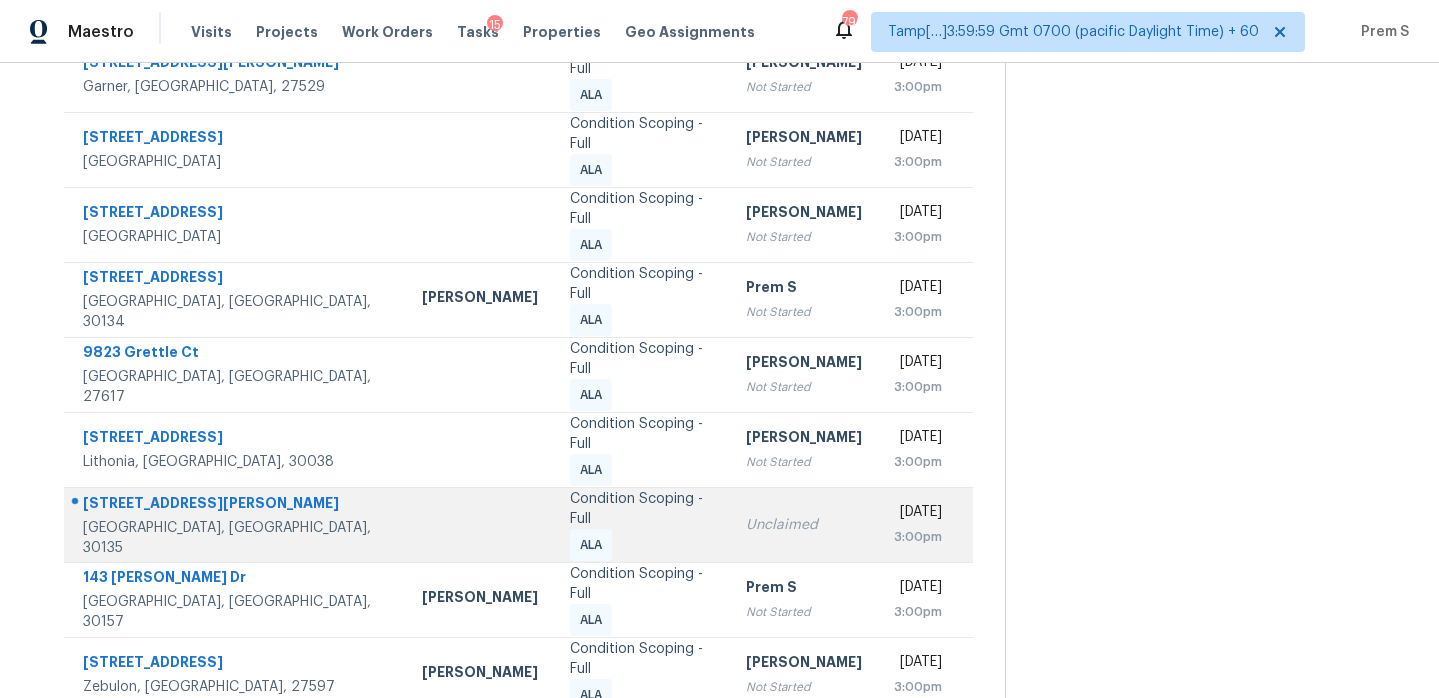 scroll, scrollTop: 343, scrollLeft: 0, axis: vertical 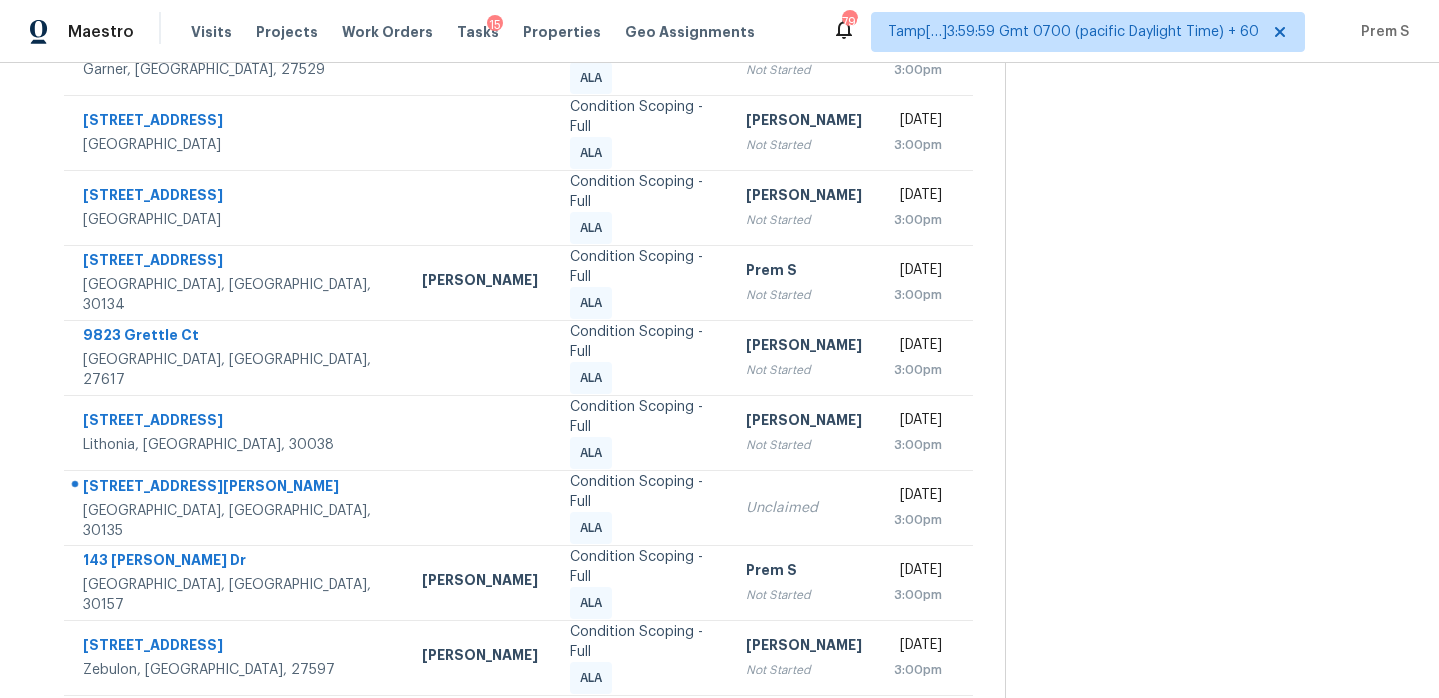 click 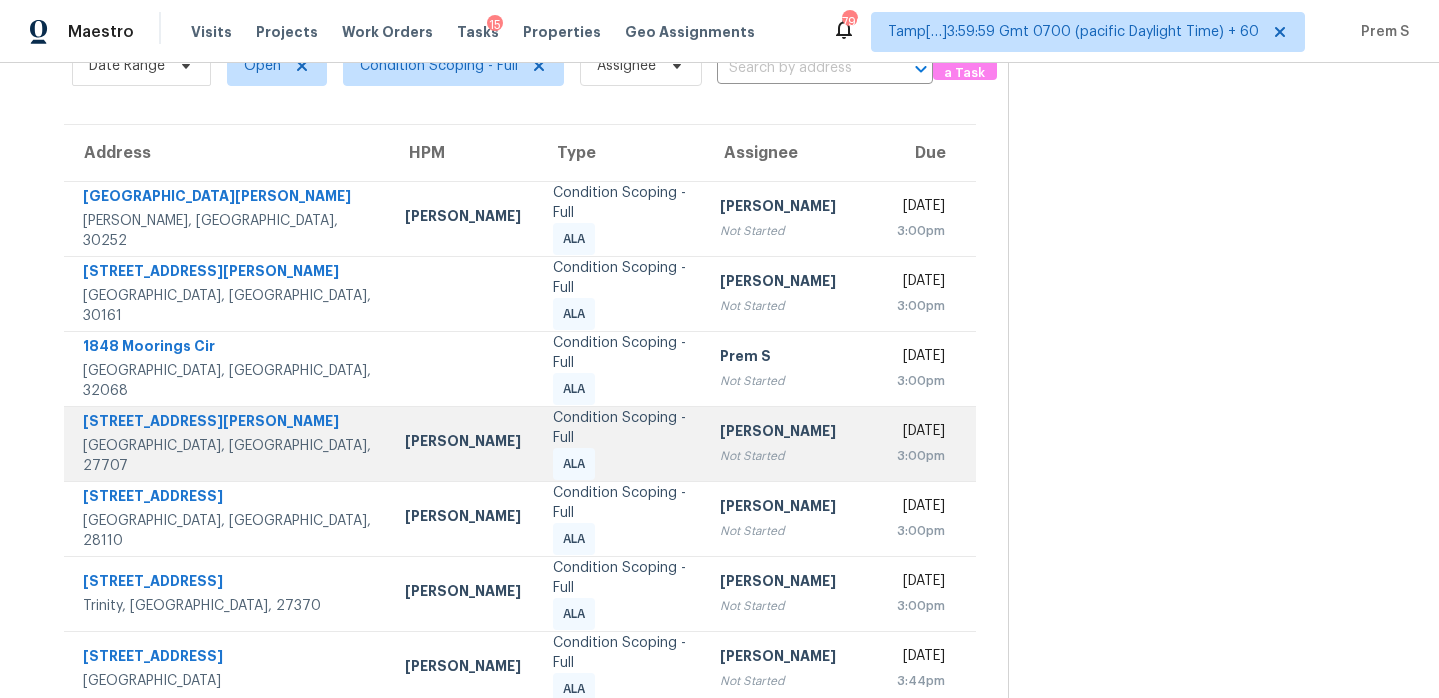 scroll, scrollTop: 104, scrollLeft: 0, axis: vertical 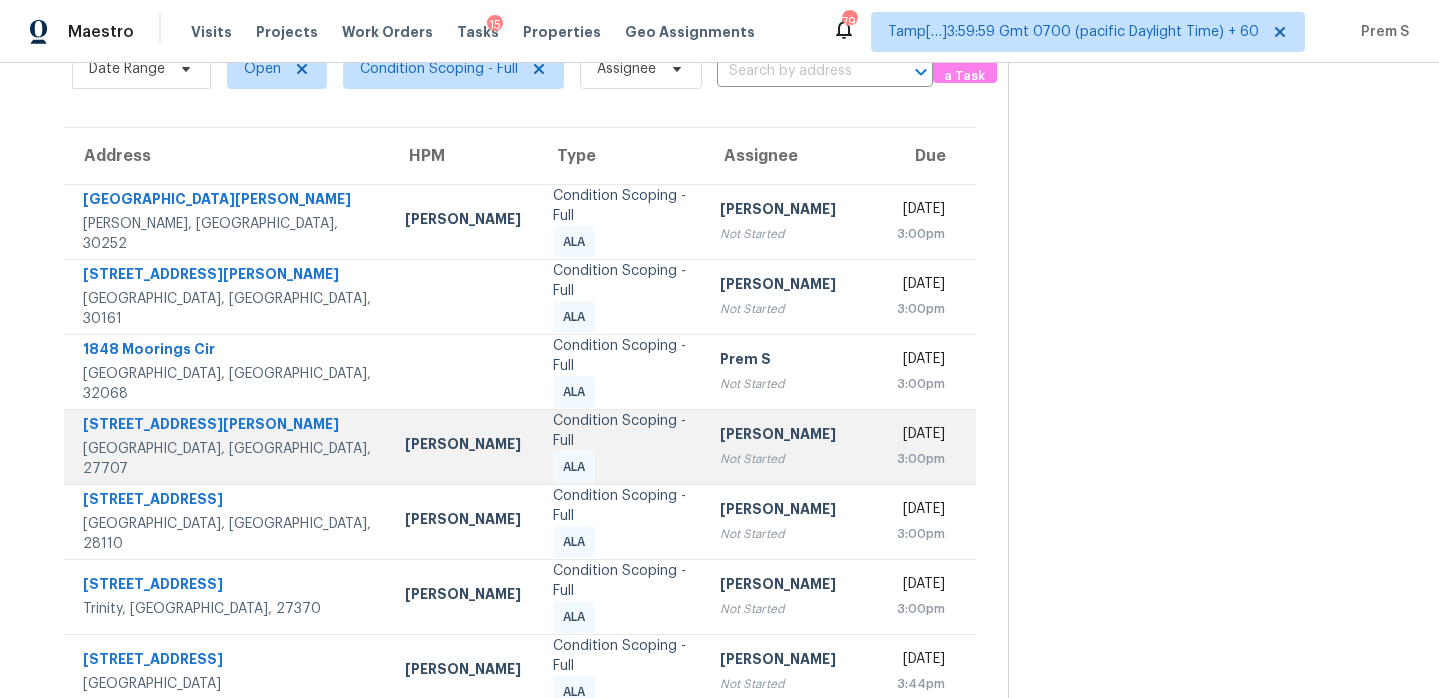 click on "Not Started" at bounding box center [792, 234] 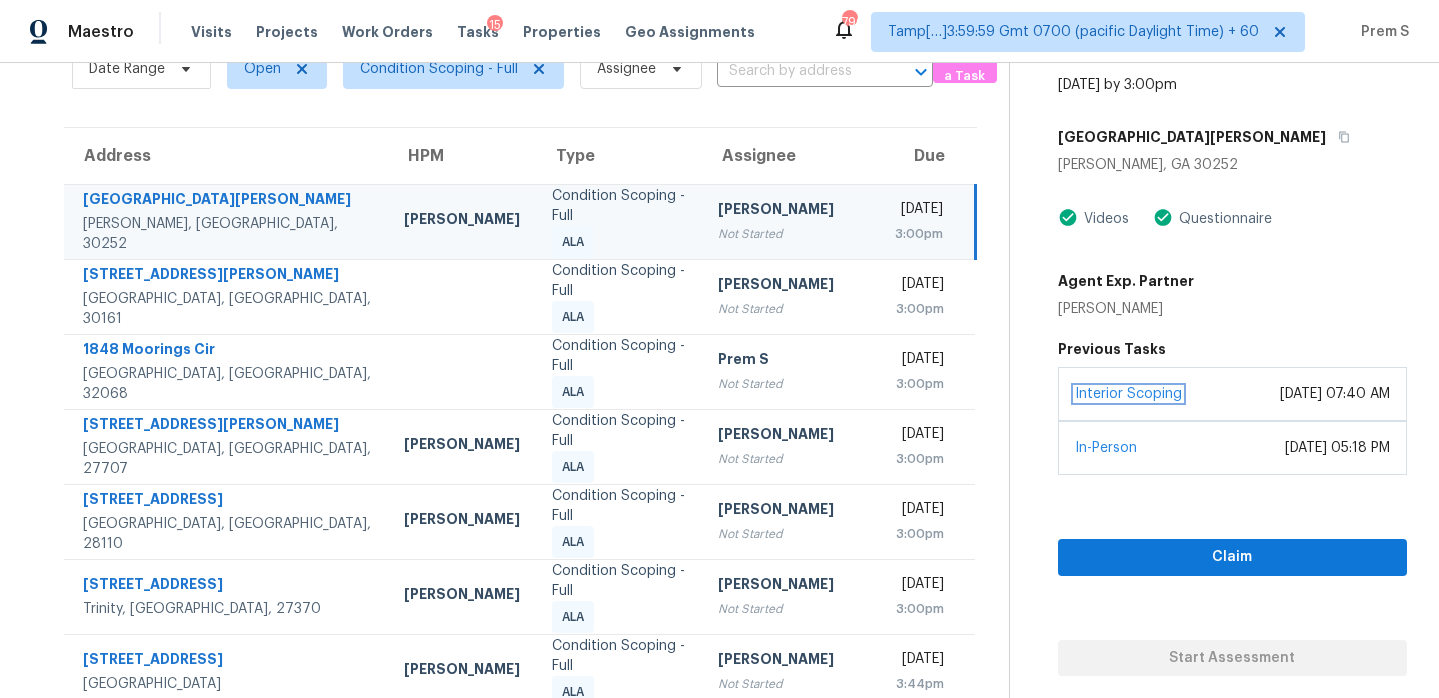 click on "Interior Scoping" at bounding box center (1128, 394) 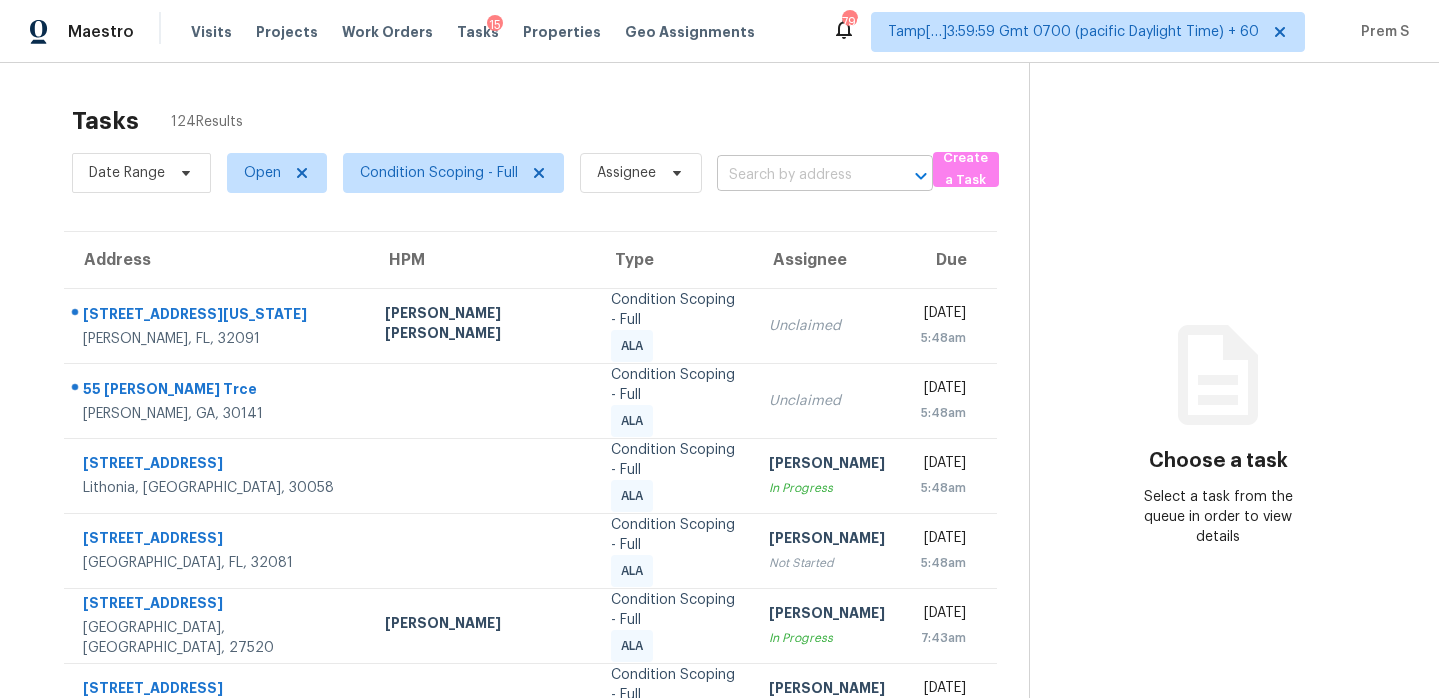 click at bounding box center [797, 175] 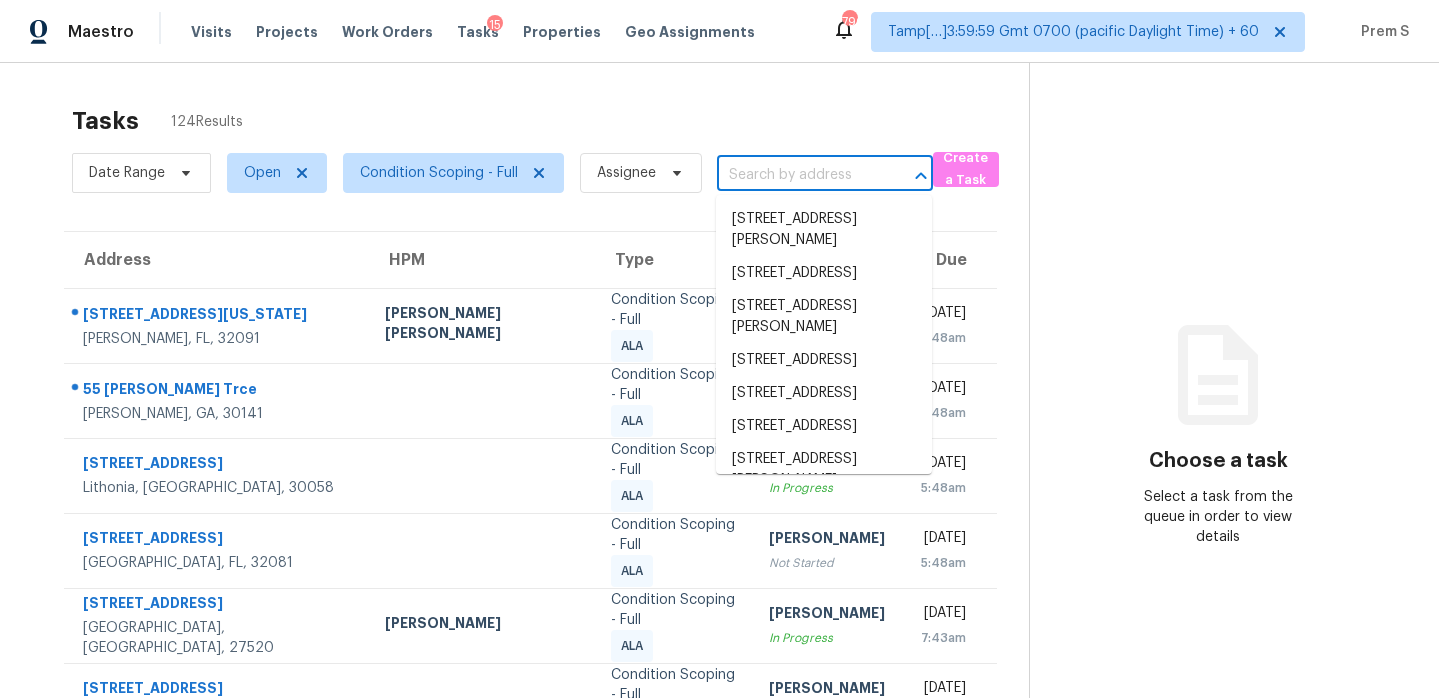 paste on "9054 Dawes Xing McDonough, GA, 30252" 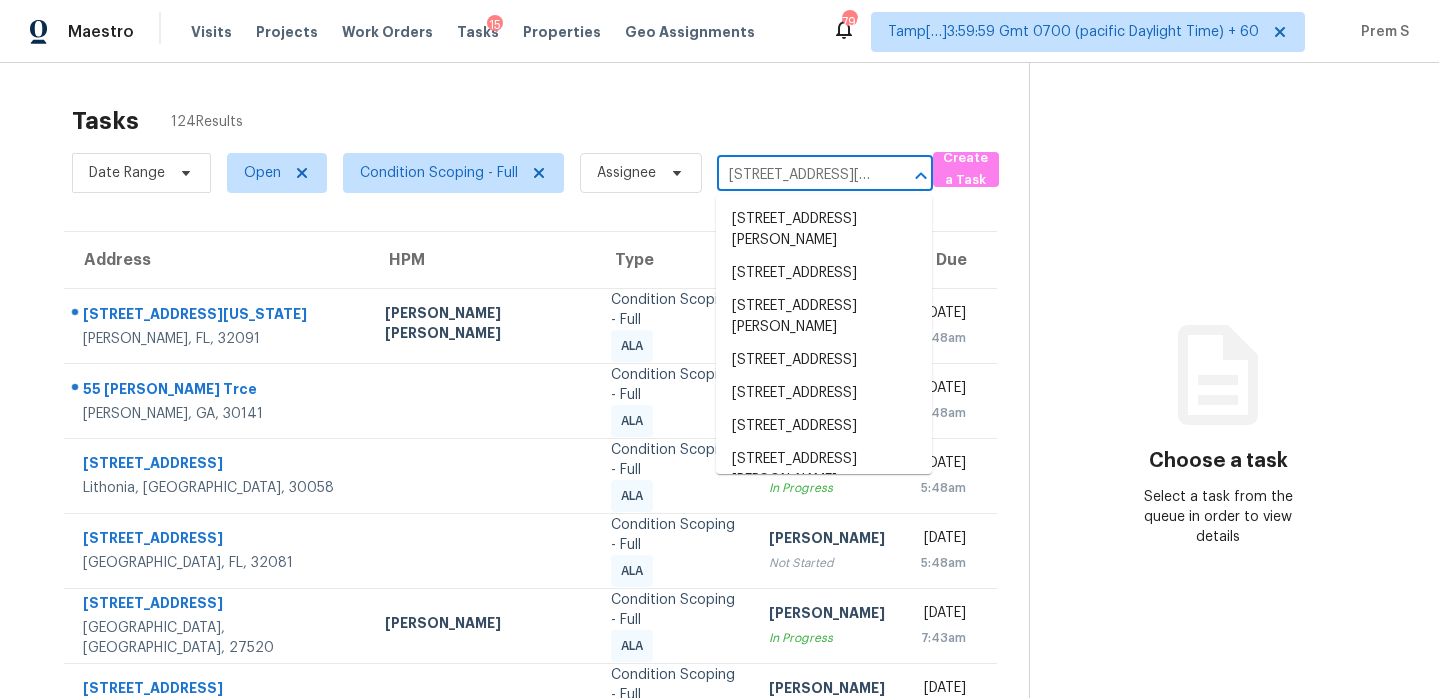 scroll, scrollTop: 0, scrollLeft: 127, axis: horizontal 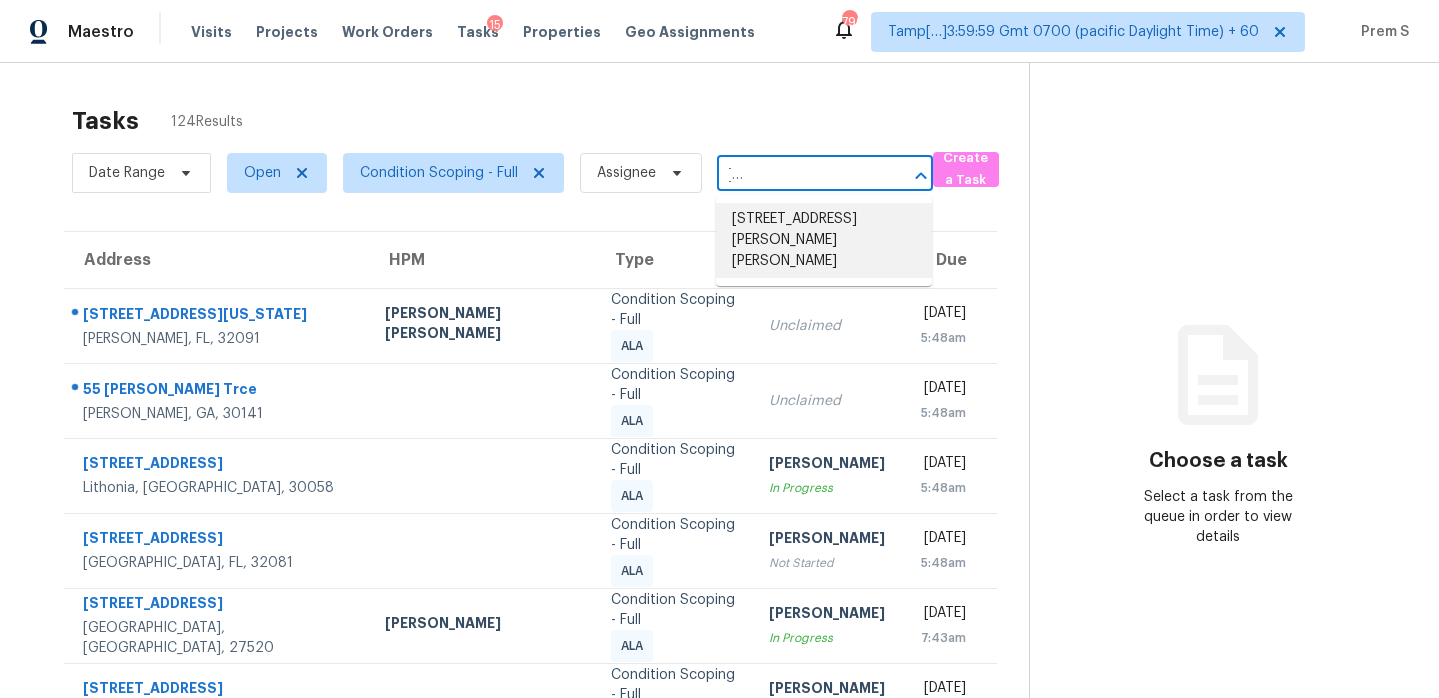 click on "9054 Dawes Xing, McDonough, GA 30252" at bounding box center [824, 240] 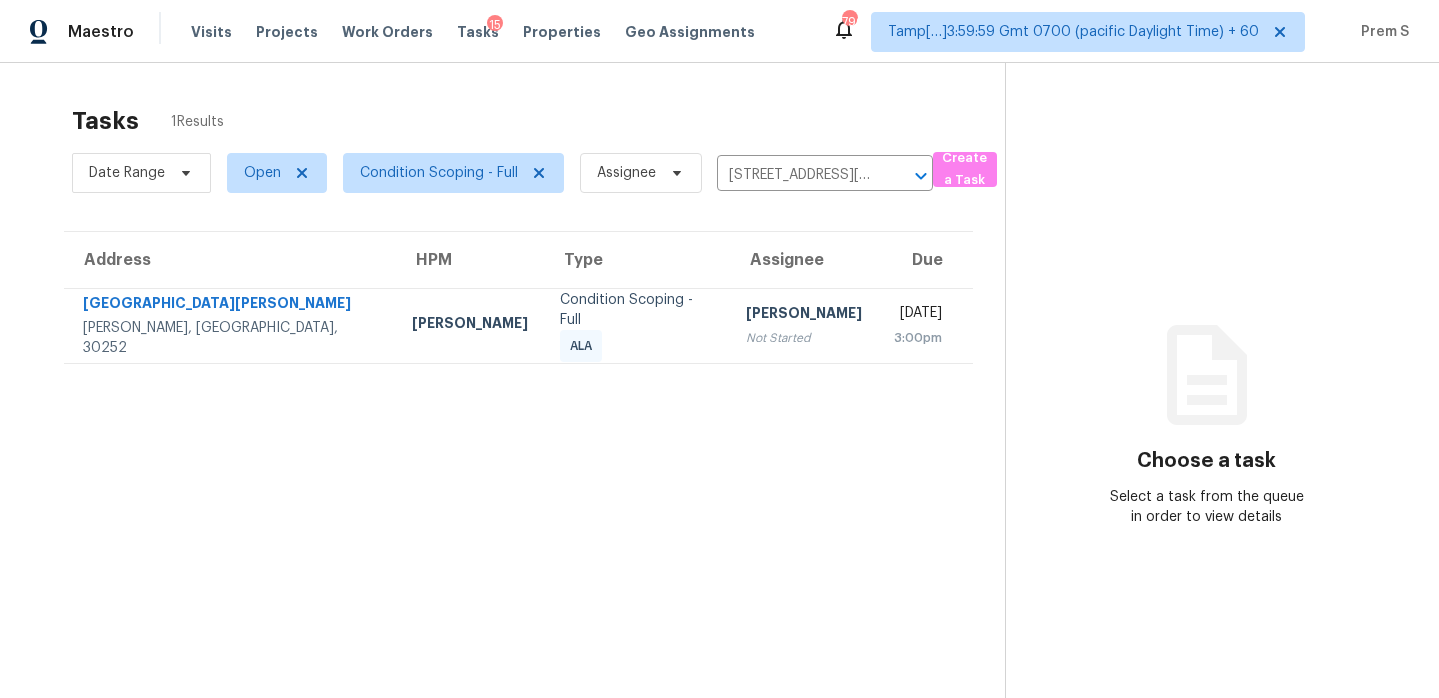 click on "Not Started" at bounding box center (804, 338) 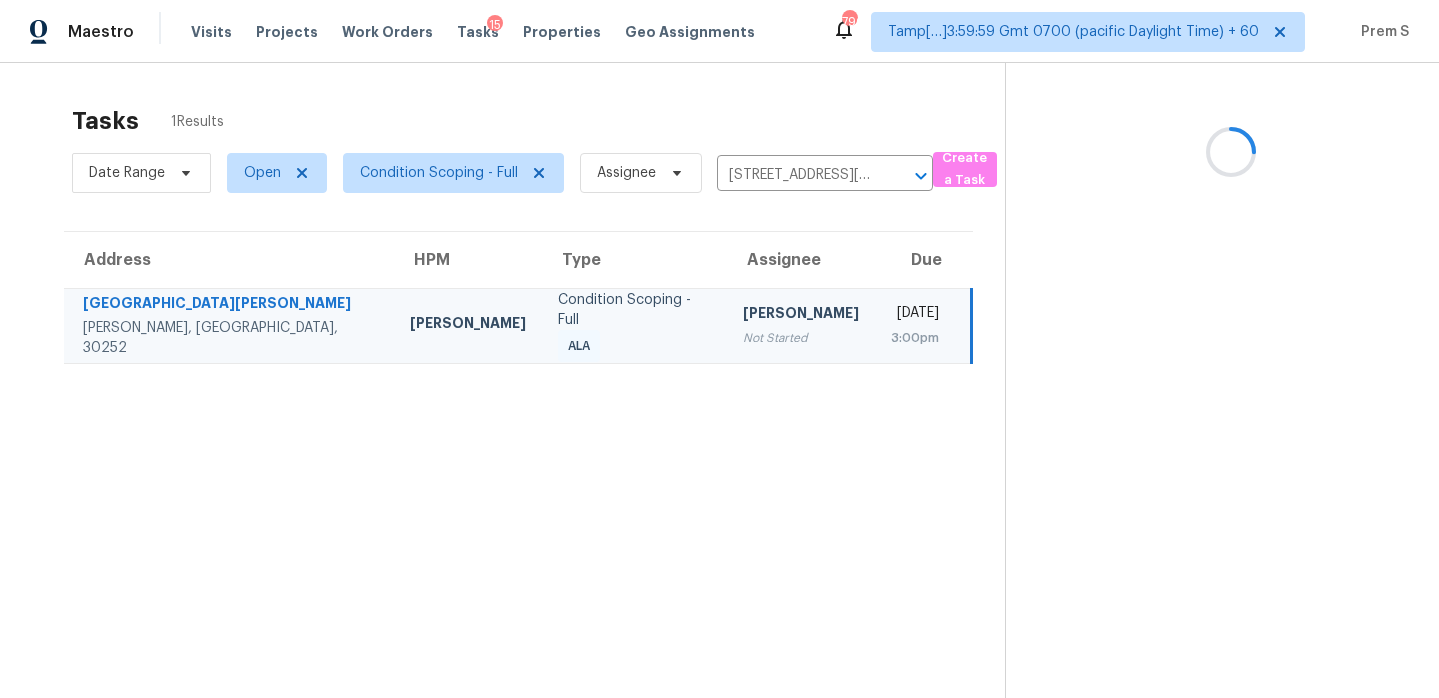 scroll, scrollTop: 63, scrollLeft: 0, axis: vertical 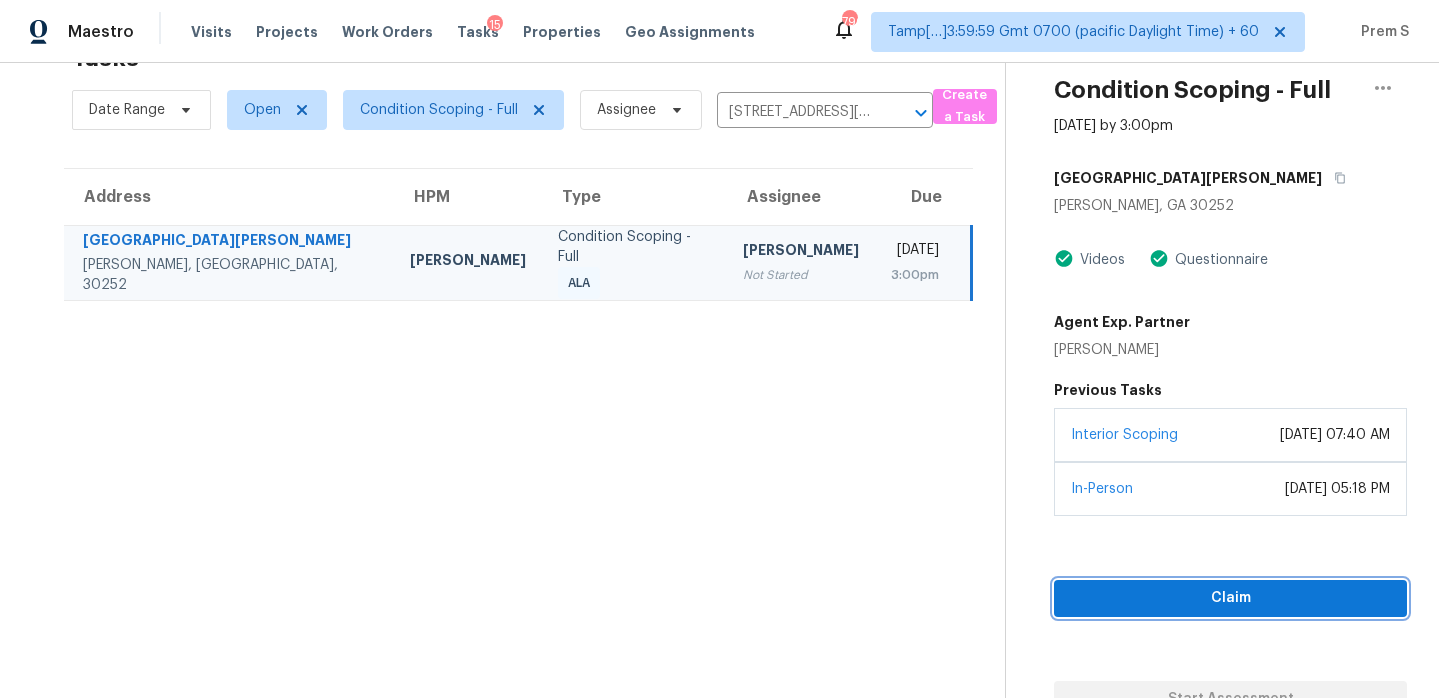 click on "Claim" at bounding box center [1230, 598] 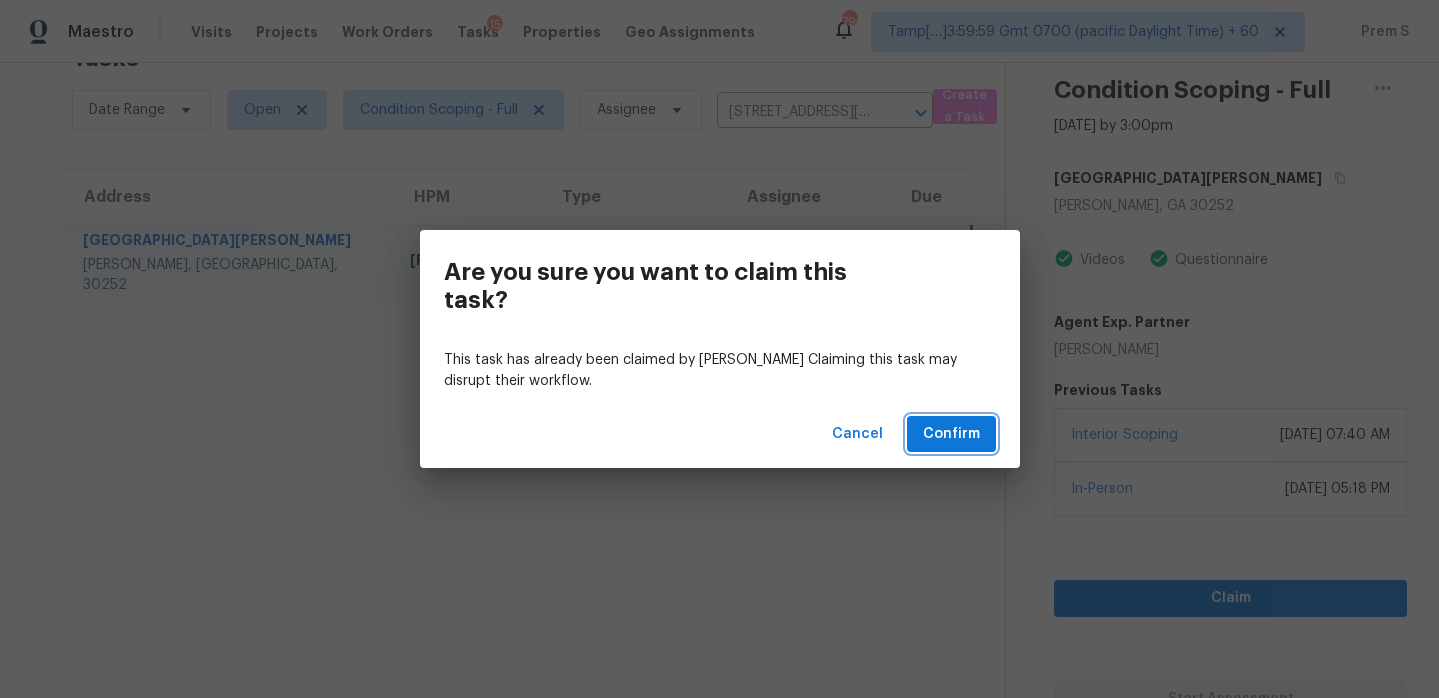 click on "Confirm" at bounding box center (951, 434) 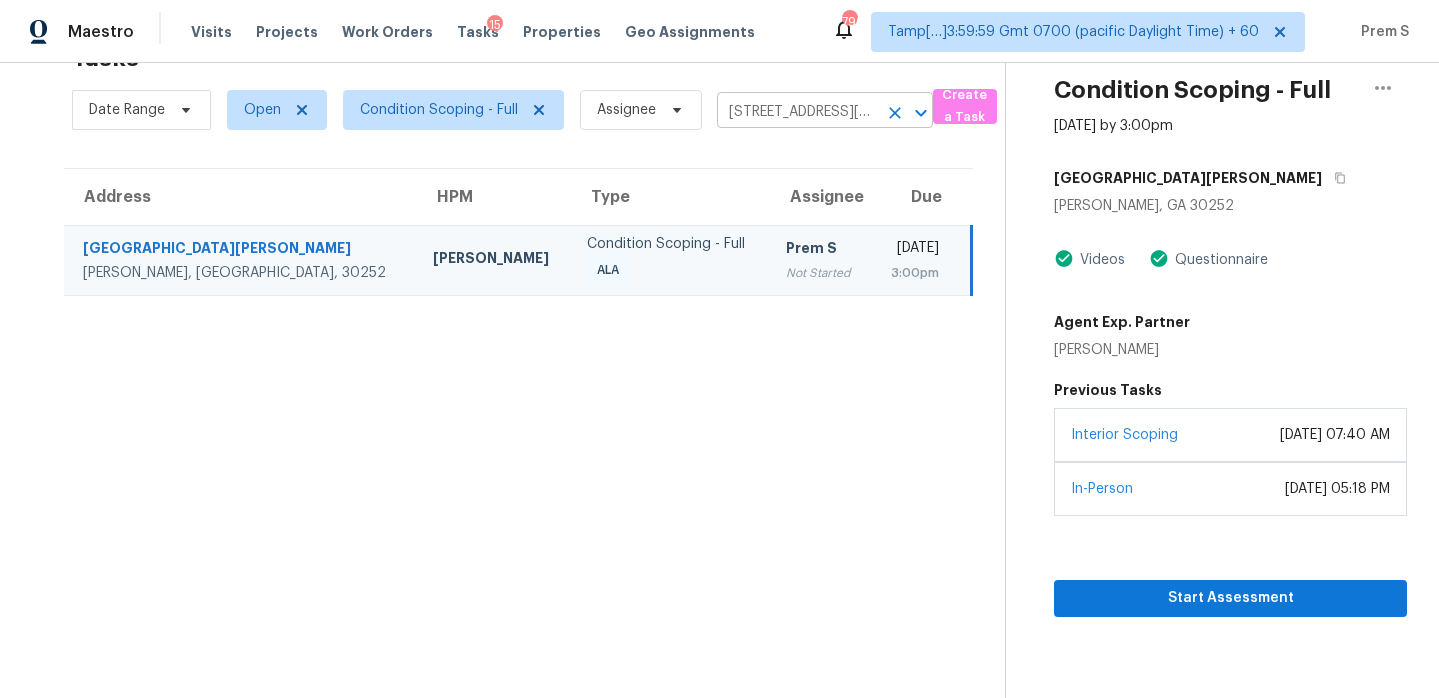click 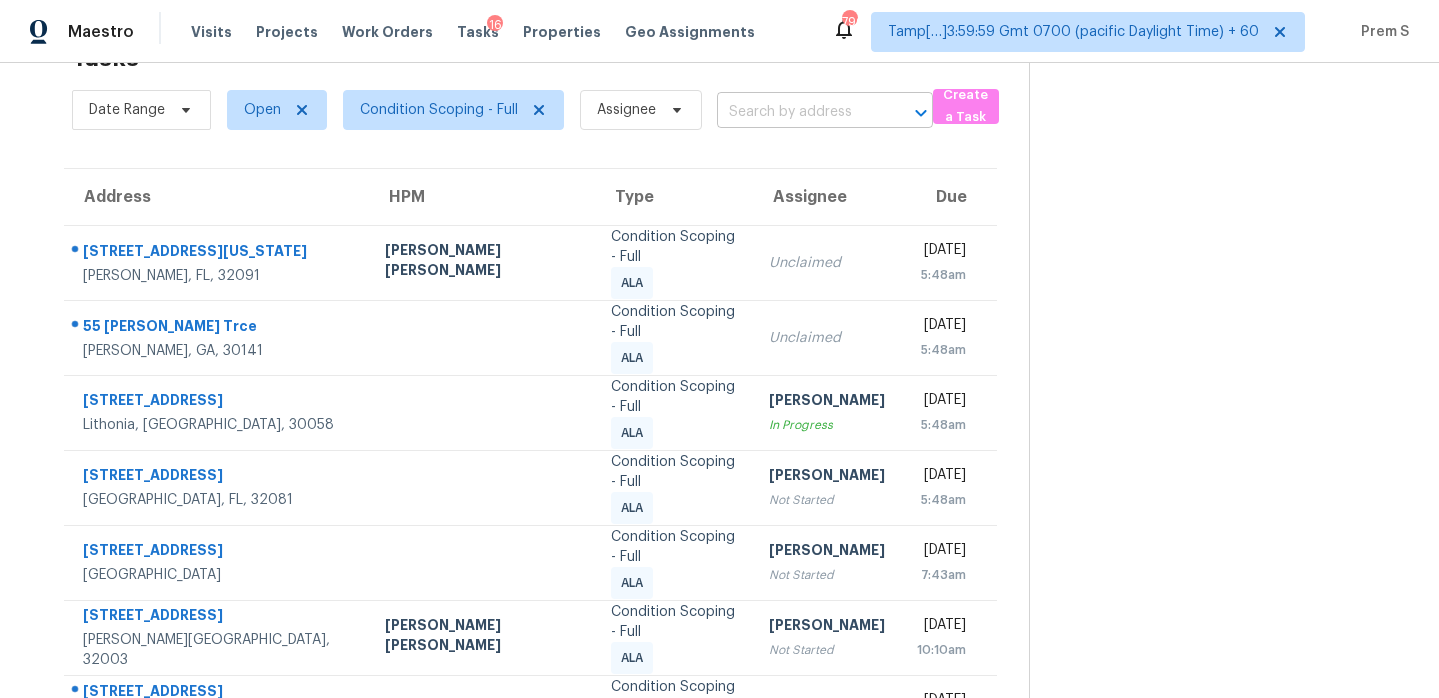click at bounding box center [797, 112] 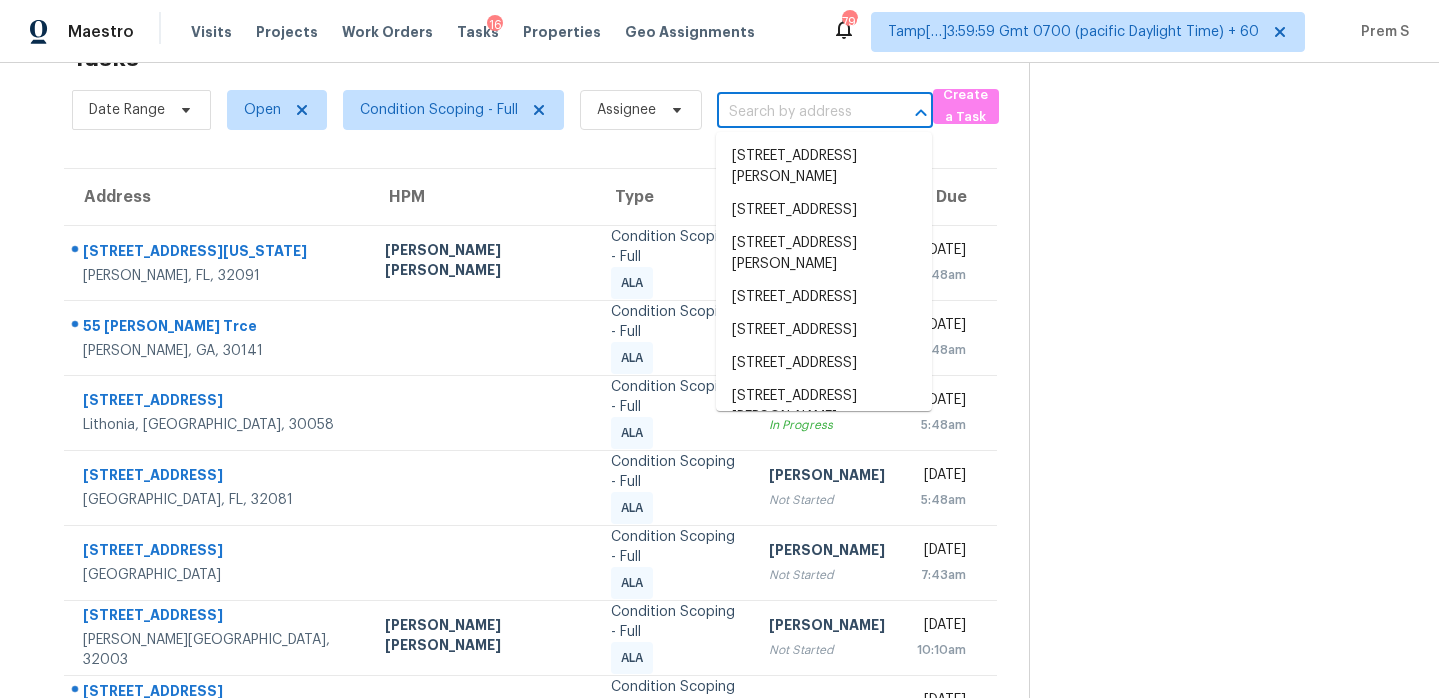 paste on "4131 Doe Ridge Ln Lancaster, SC, 29720" 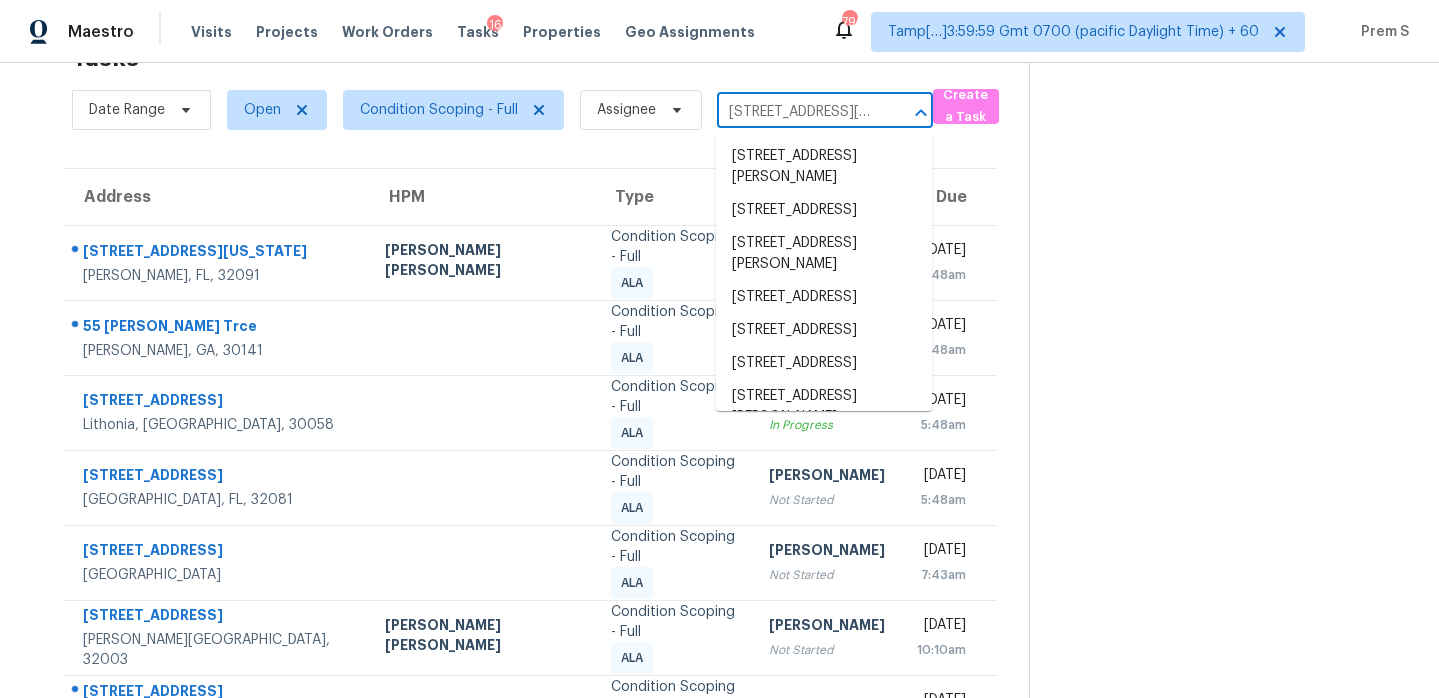 scroll, scrollTop: 0, scrollLeft: 112, axis: horizontal 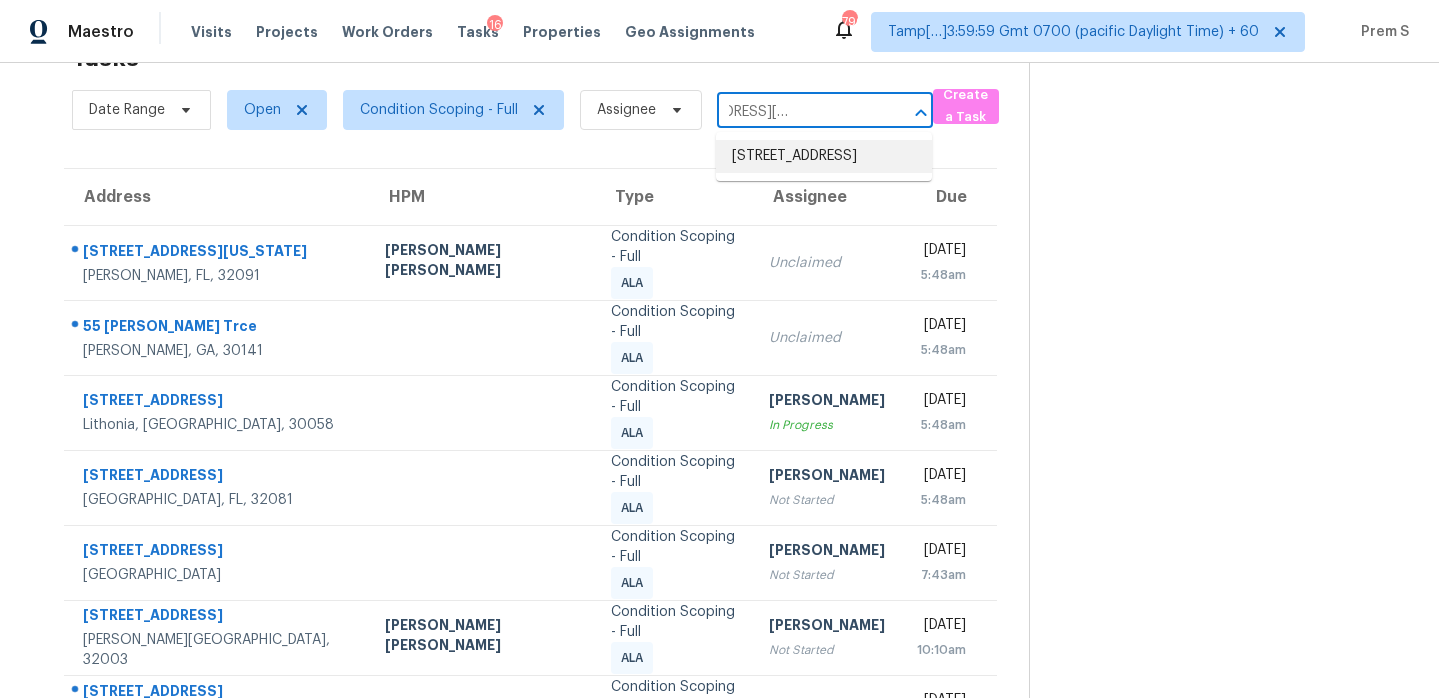 click on "4131 Doe Ridge Ln, Lancaster, SC 29720" at bounding box center [824, 156] 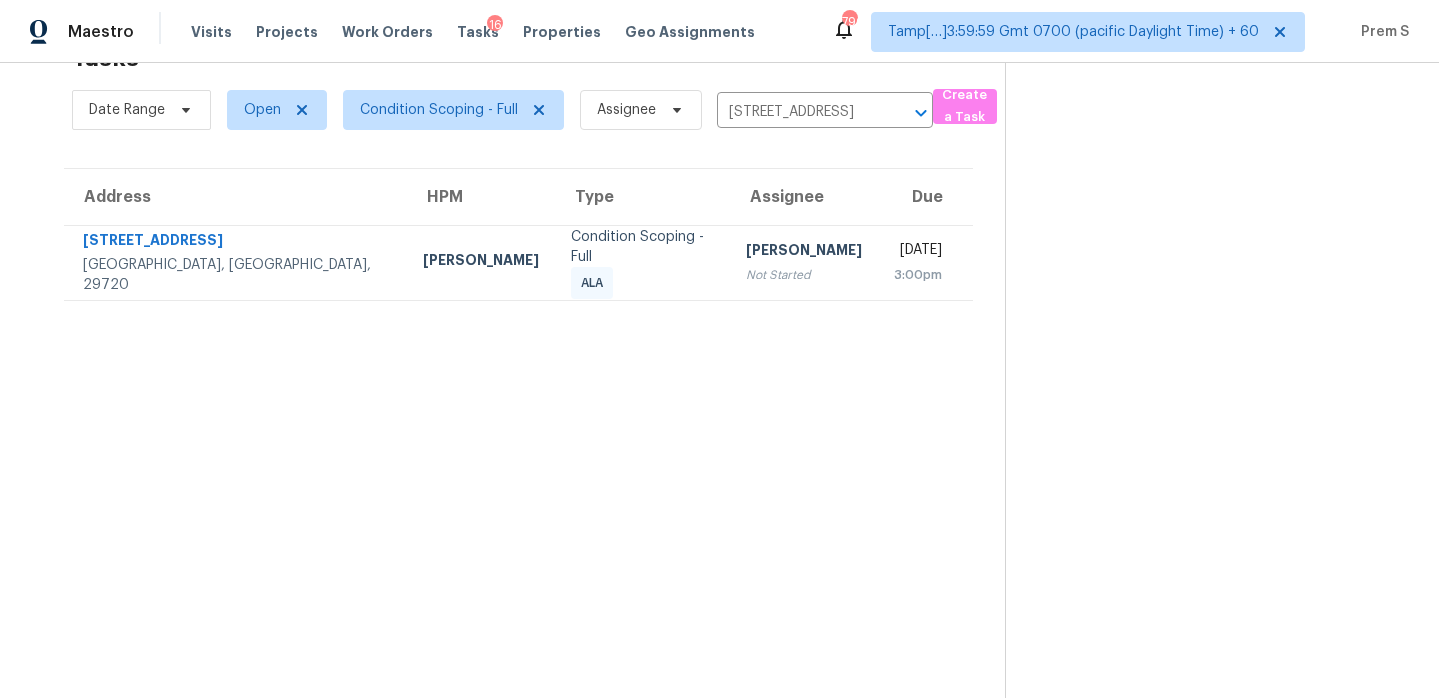 click on "Tasks 1  Results Date Range Open Condition Scoping - Full Assignee 4131 Doe Ridge Ln, Lancaster, SC 29720 ​ Create a Task Address HPM Type Assignee Due 4131 Doe Ridge Ln   Lancaster, SC, 29720 Billy Towle Condition Scoping - Full ALA Hariharan GV Not Started Wed, Jul 16th 2025 3:00pm" at bounding box center [518, 365] 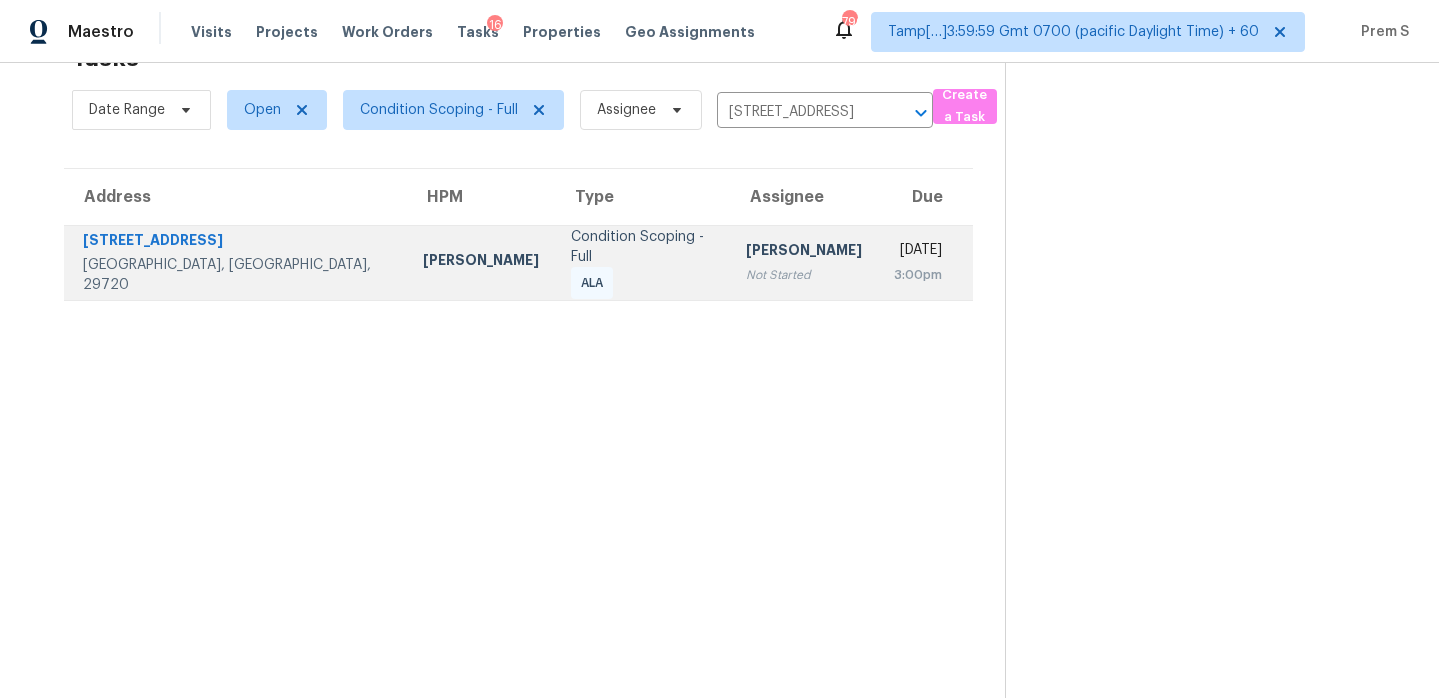 click on "Wed, Jul 16th 2025 3:00pm" at bounding box center [925, 262] 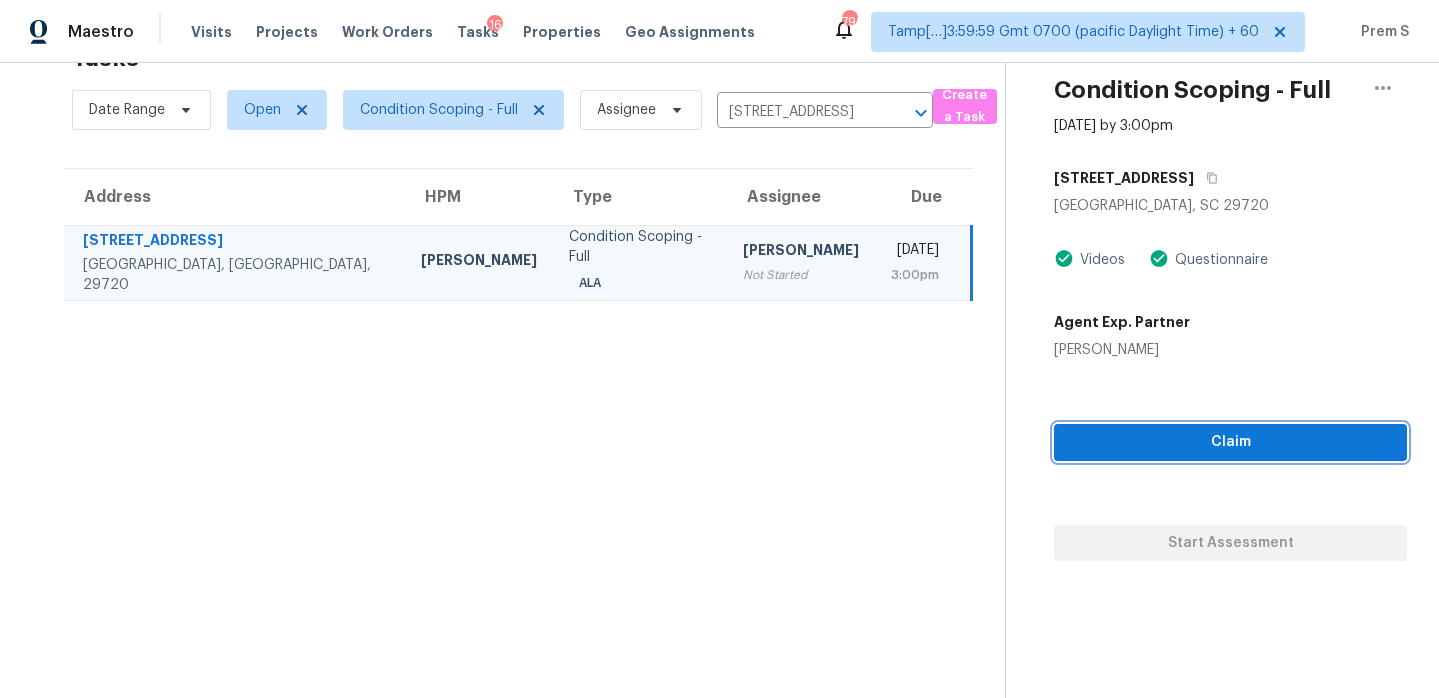click on "Claim" at bounding box center [1230, 442] 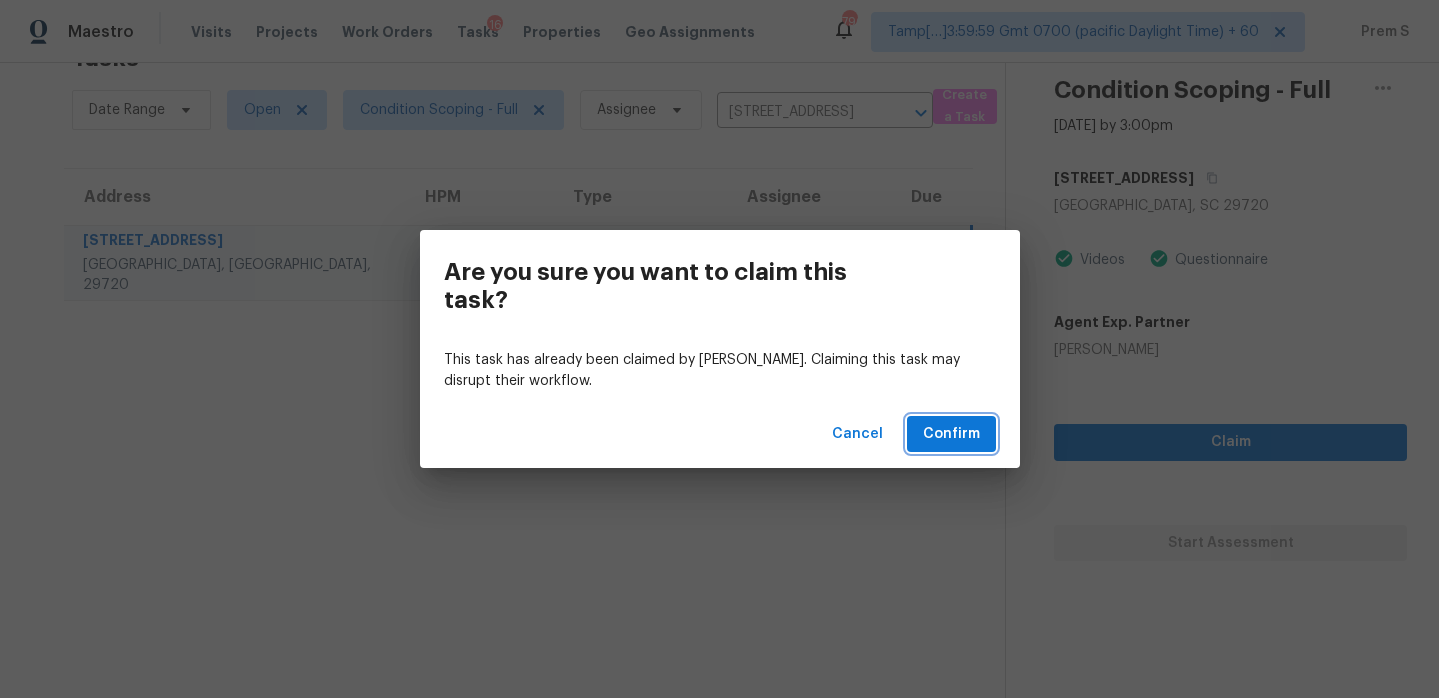 click on "Confirm" at bounding box center (951, 434) 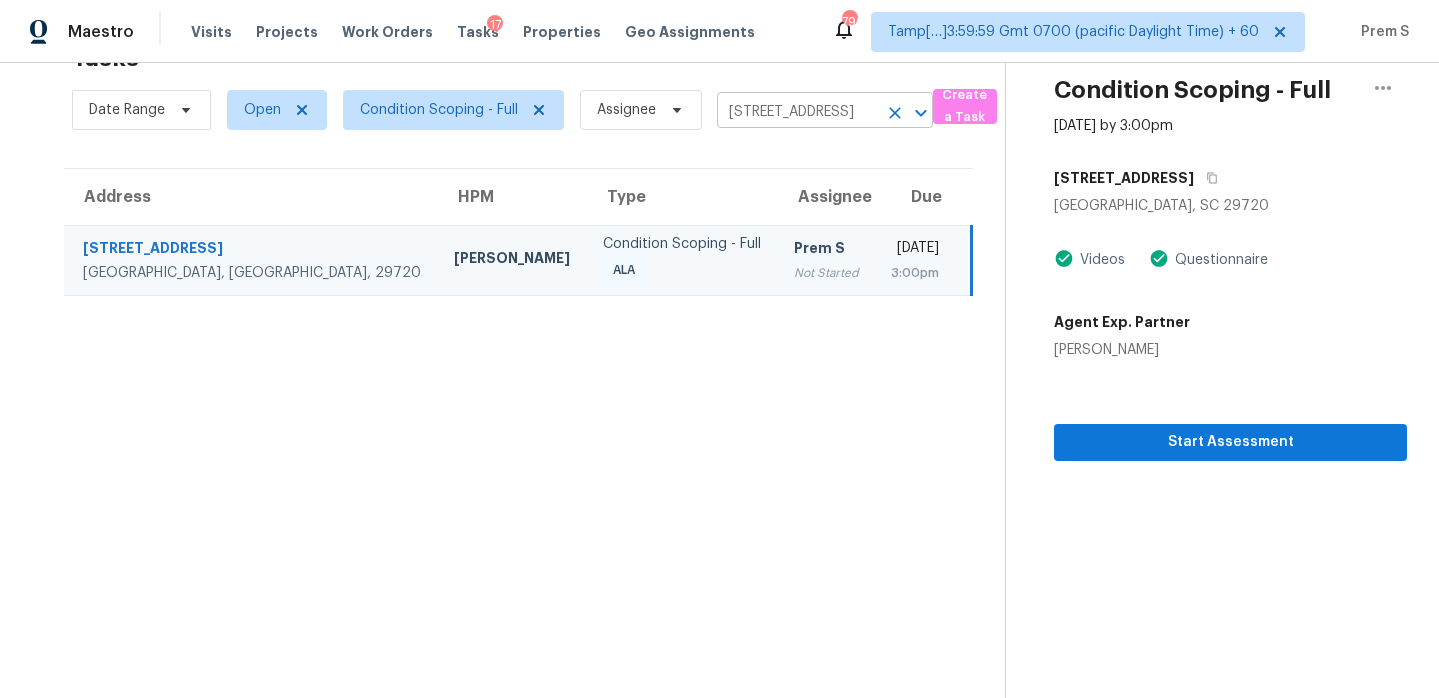 click 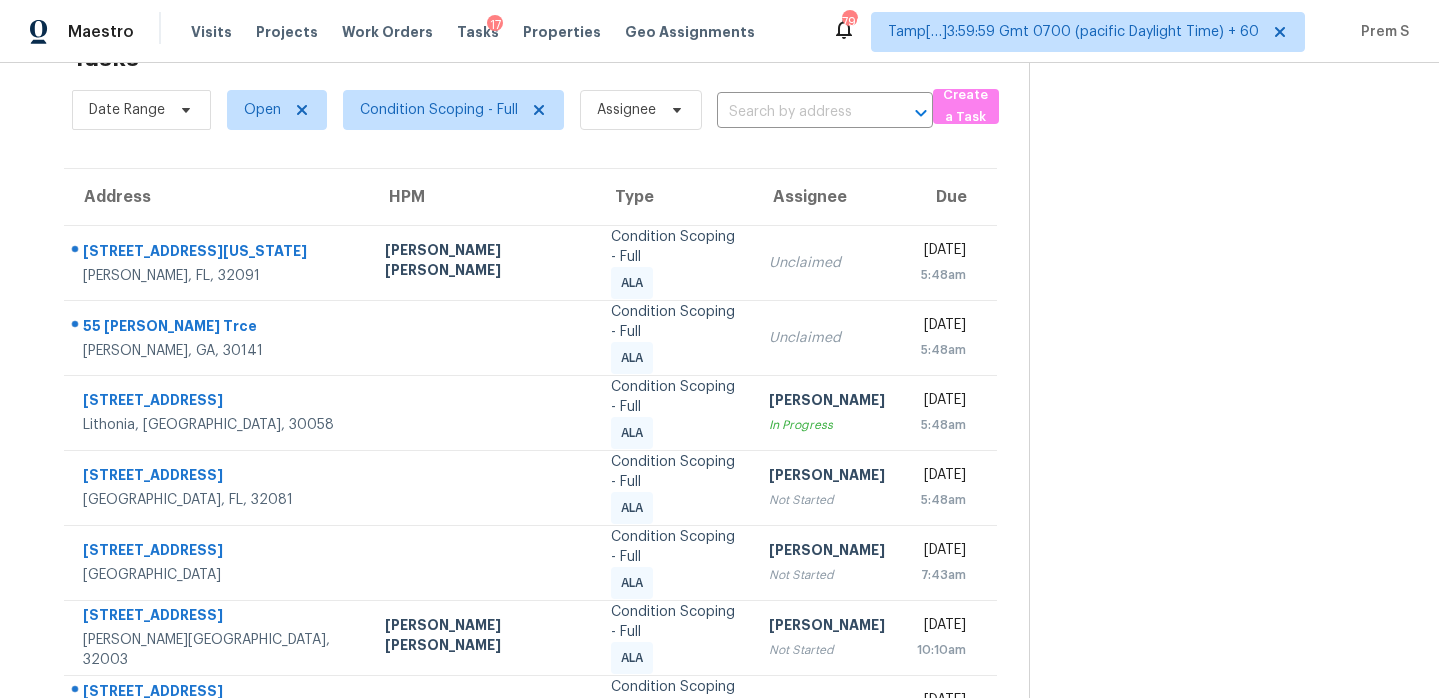 click at bounding box center [797, 112] 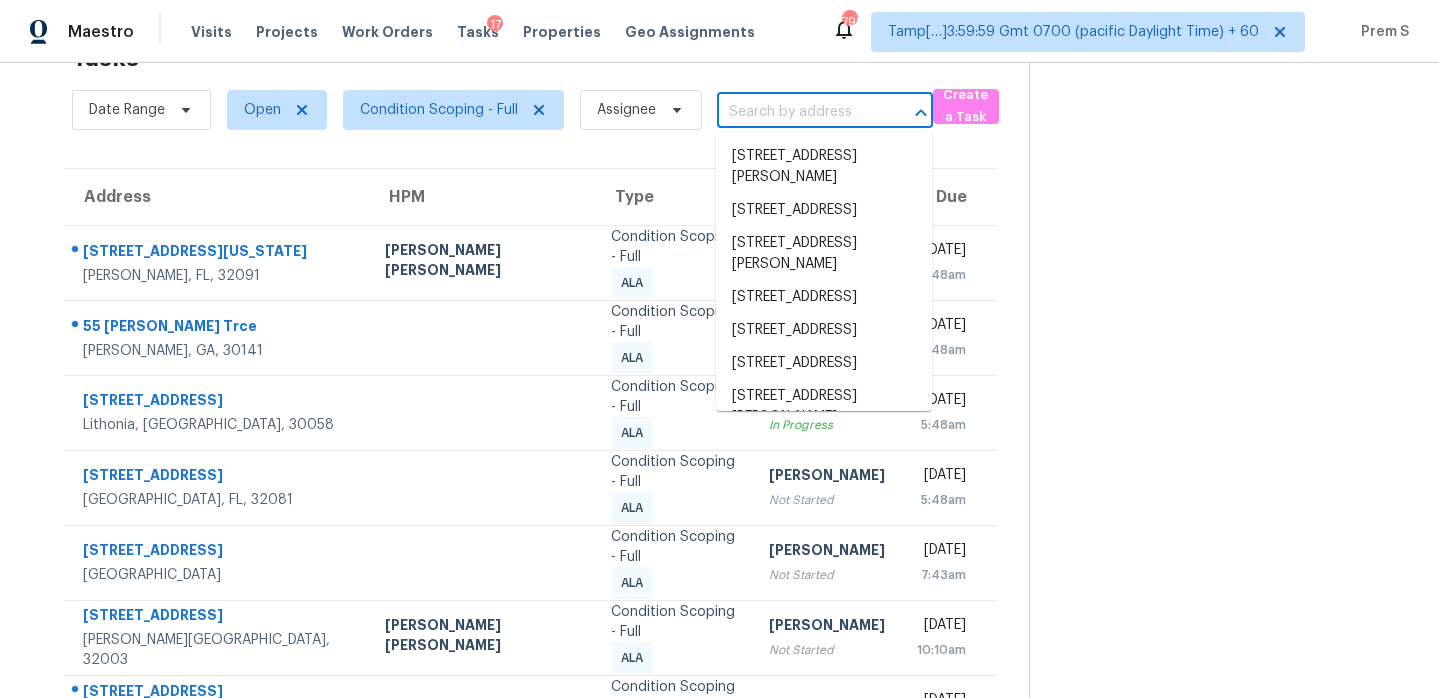 paste on "11004 Dipali Ct Charlotte, NC, 28214" 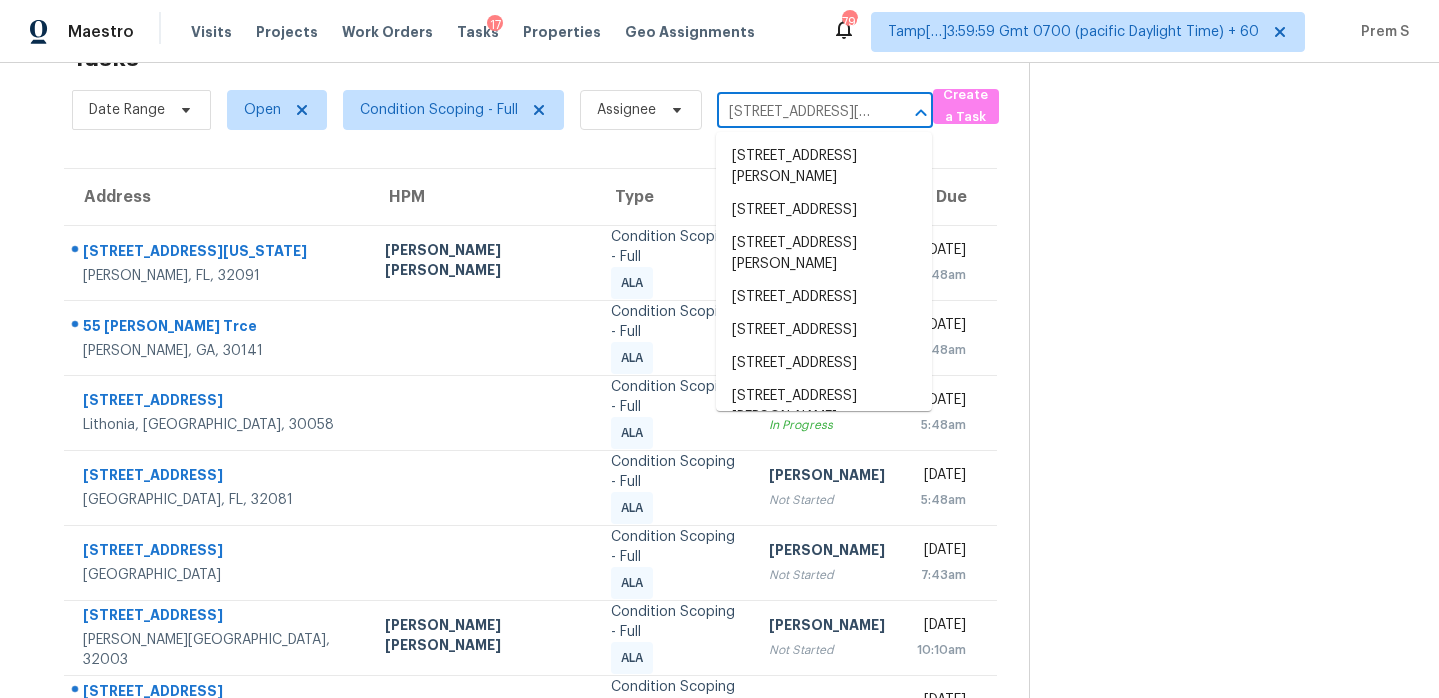 scroll, scrollTop: 0, scrollLeft: 88, axis: horizontal 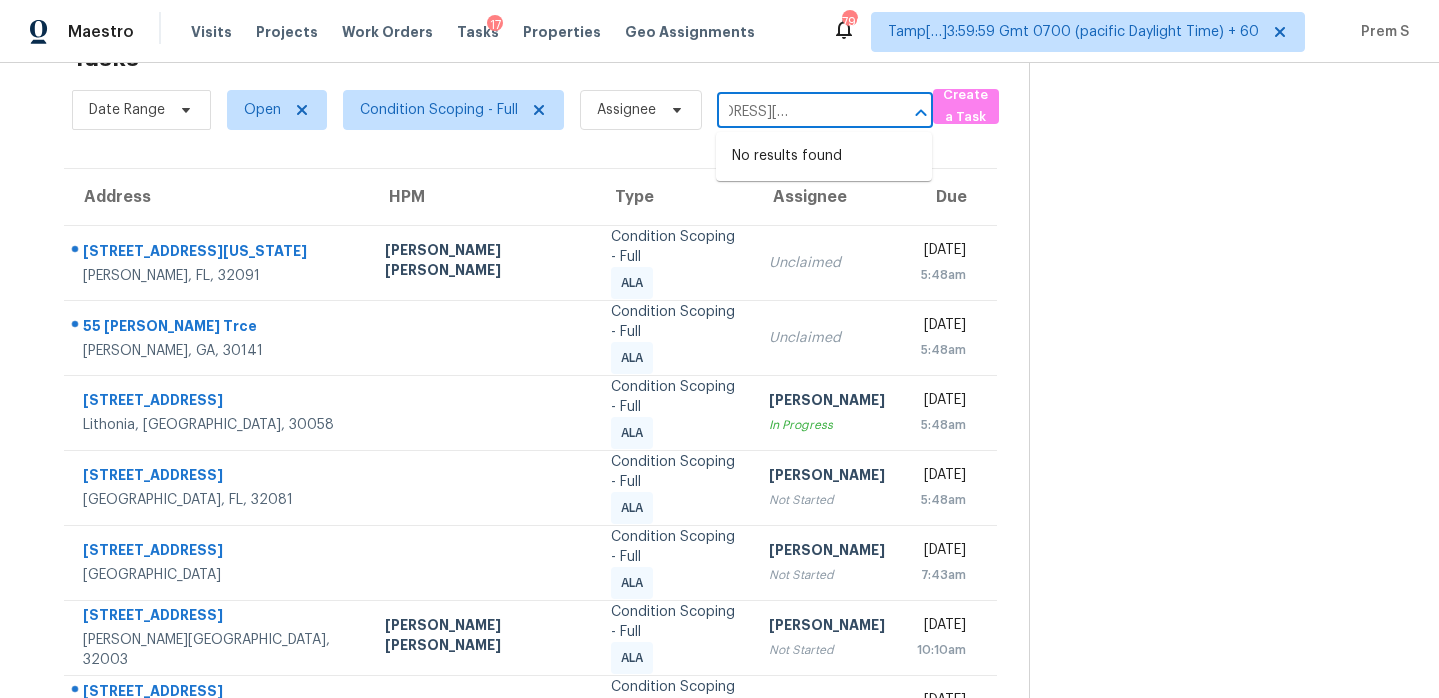 type on "11004 Dipali Ct Charlotte, NC, 28214" 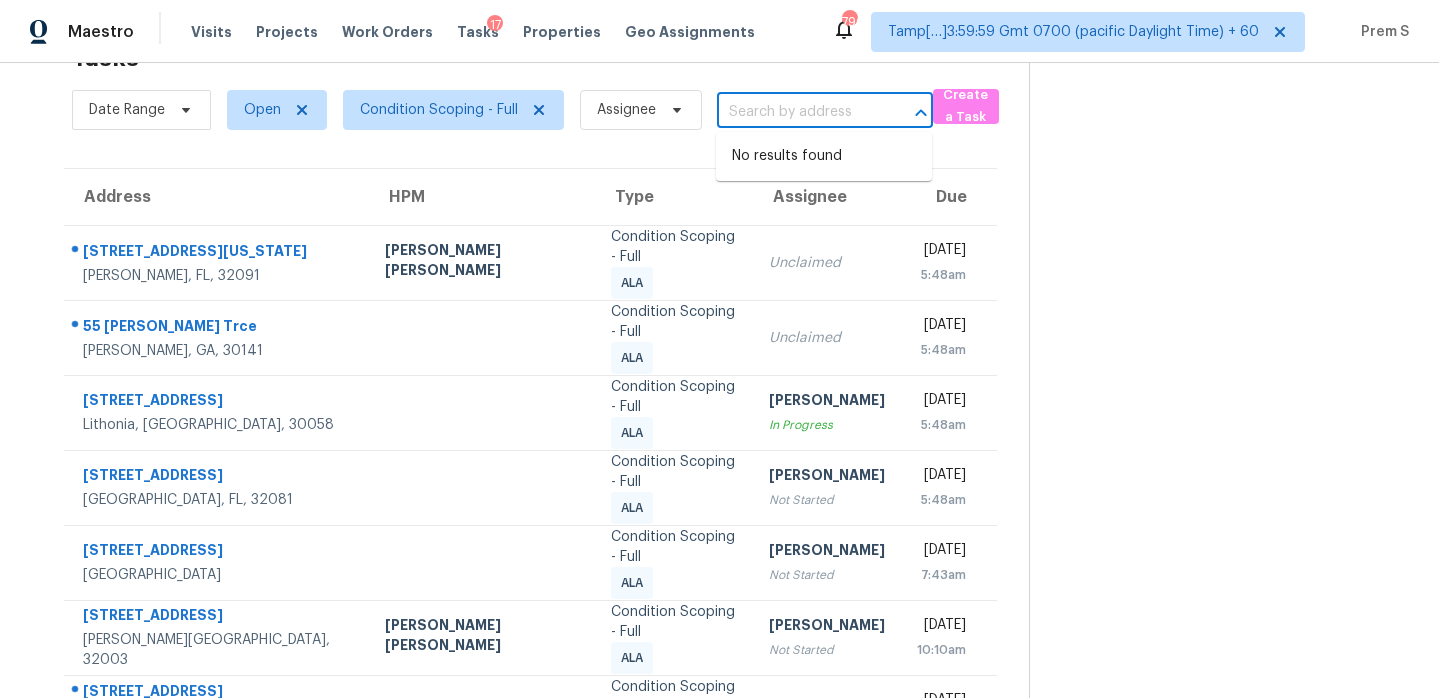 scroll, scrollTop: 0, scrollLeft: 0, axis: both 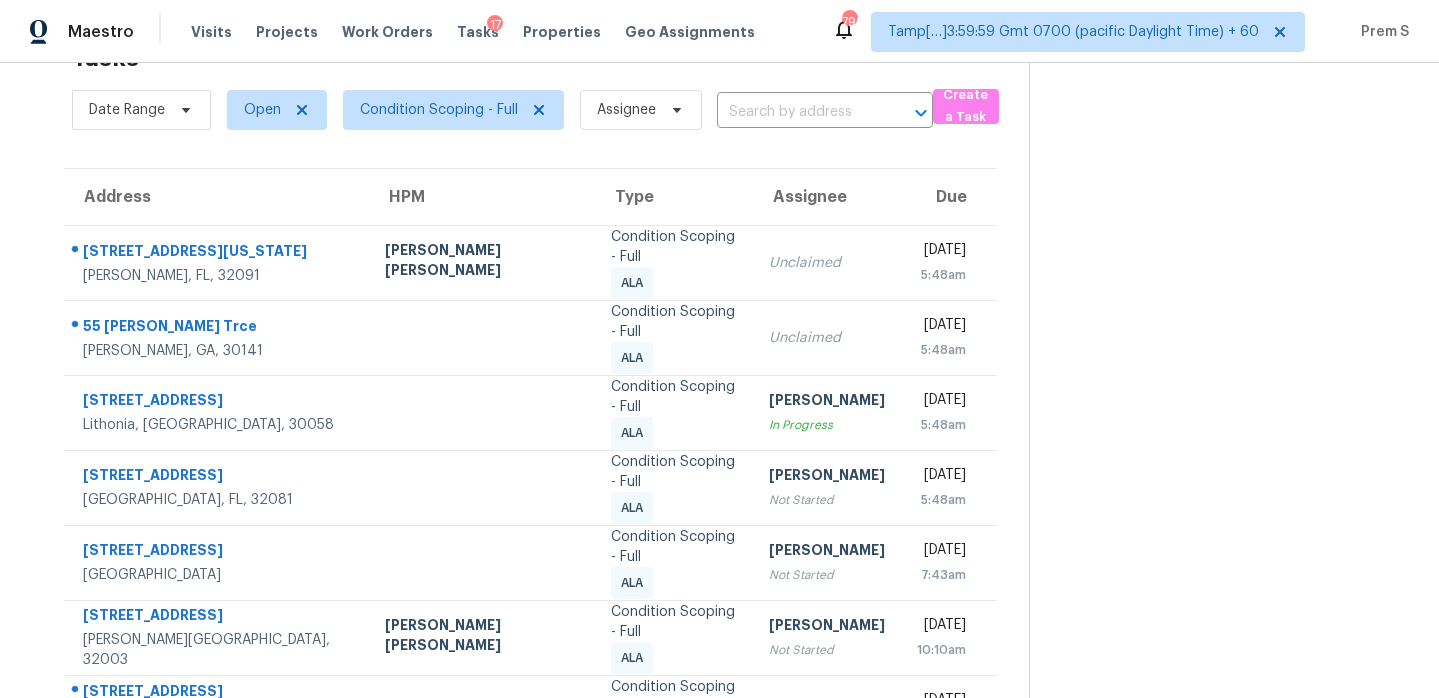 click on "Date Range Open Condition Scoping - Full Assignee ​" at bounding box center (502, 110) 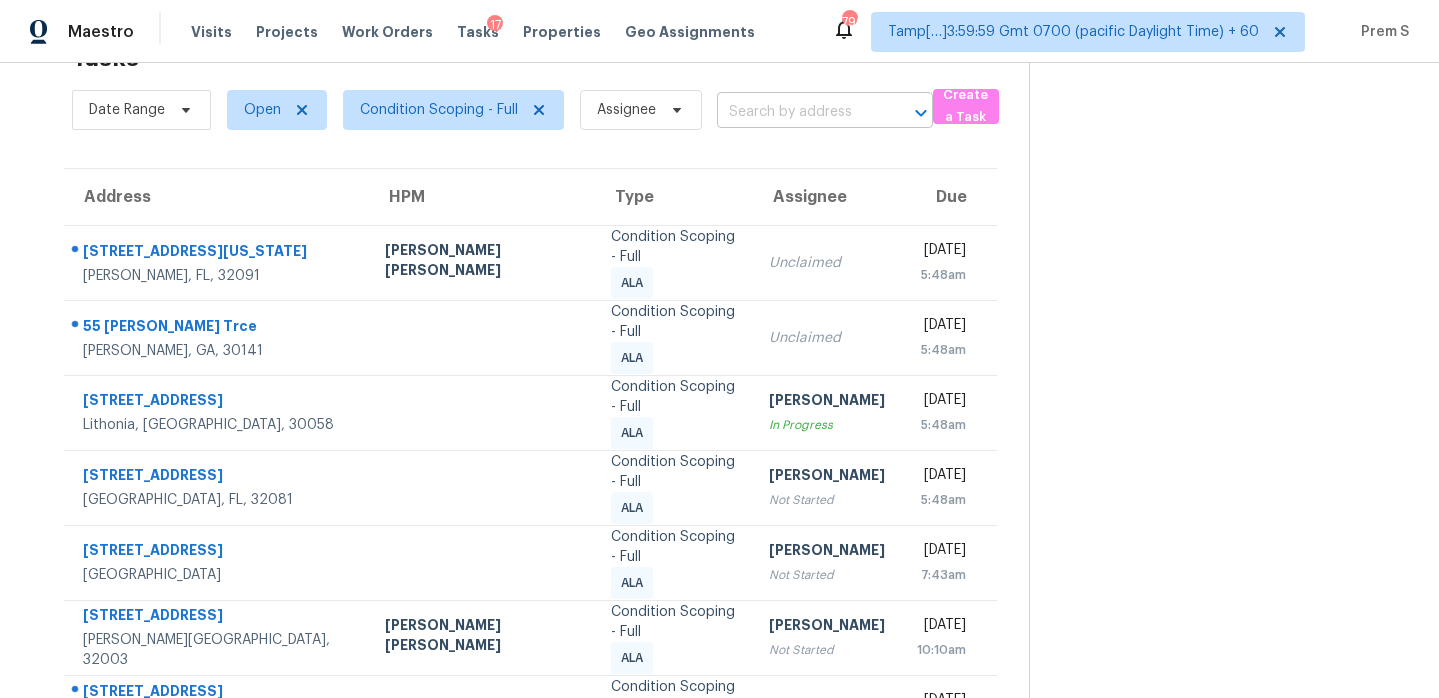 click at bounding box center (797, 112) 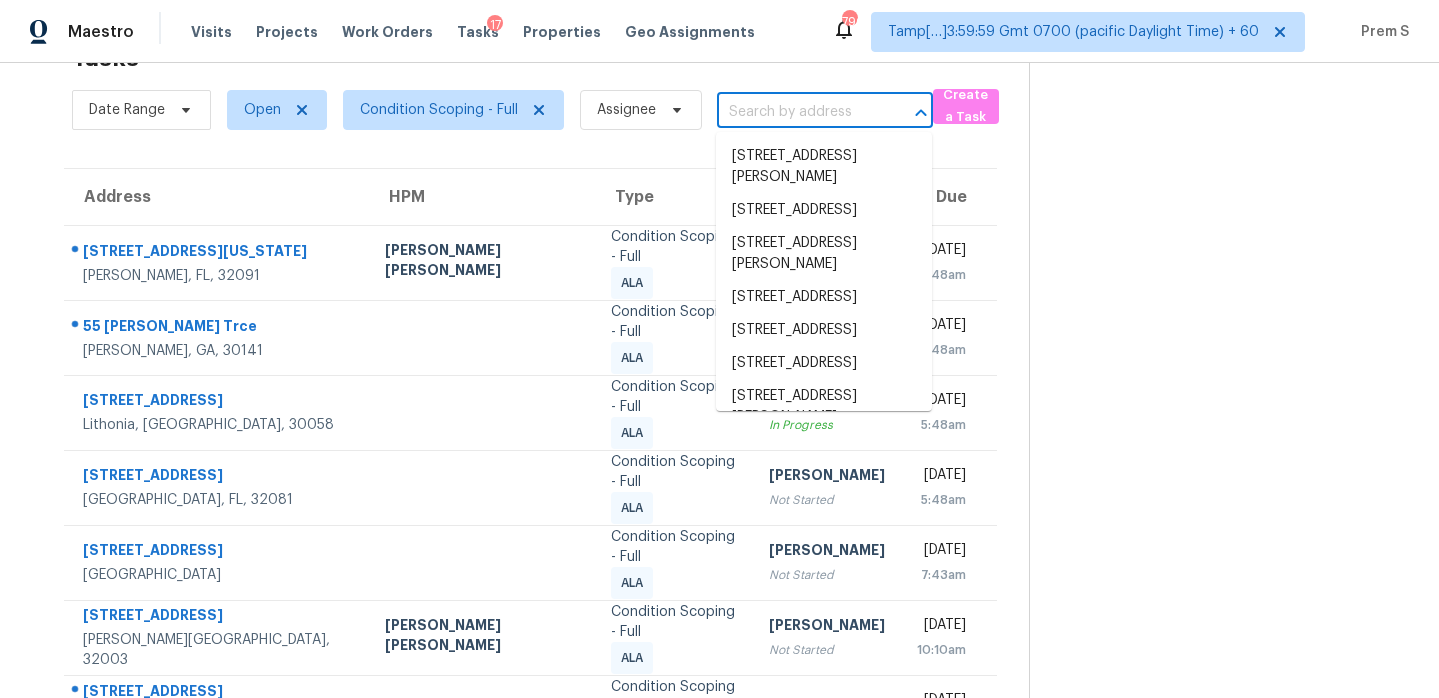 paste on "11004 Dipali Ct Charlotte, NC, 28214" 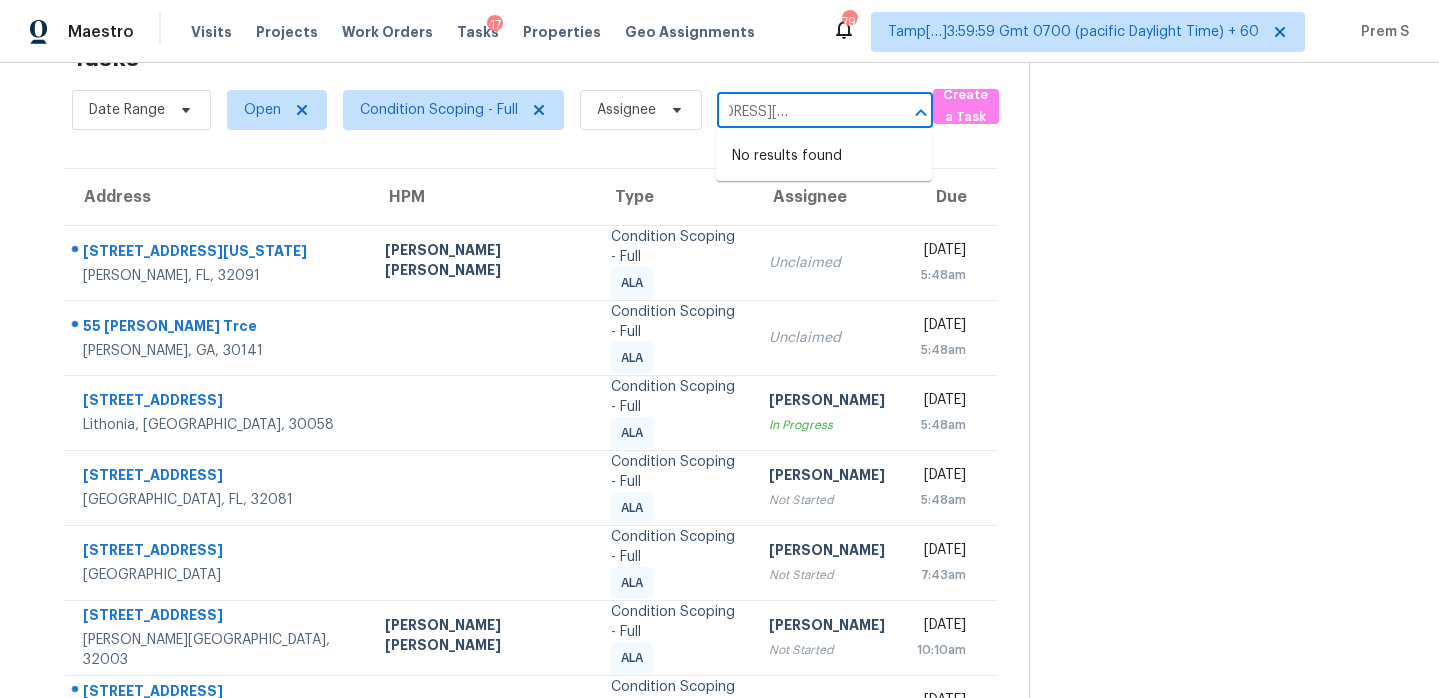 scroll, scrollTop: 0, scrollLeft: 0, axis: both 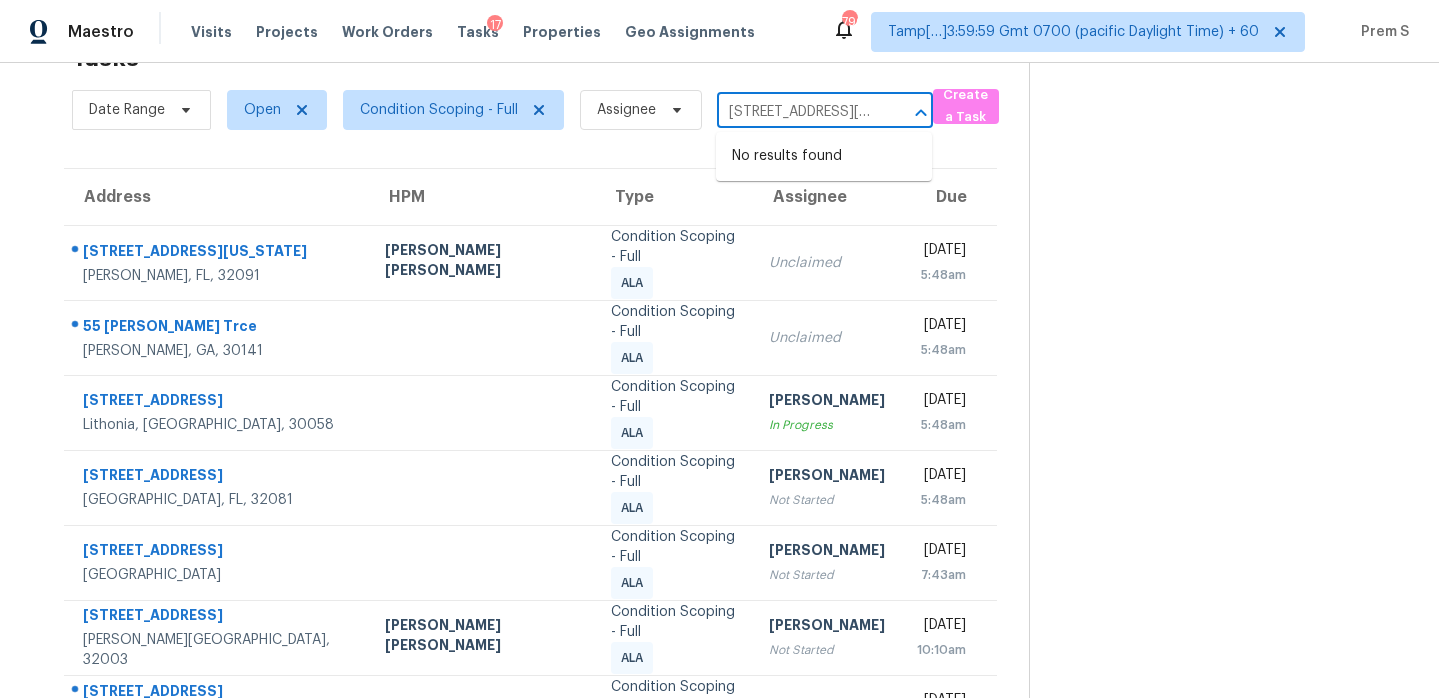 drag, startPoint x: 768, startPoint y: 115, endPoint x: 668, endPoint y: 115, distance: 100 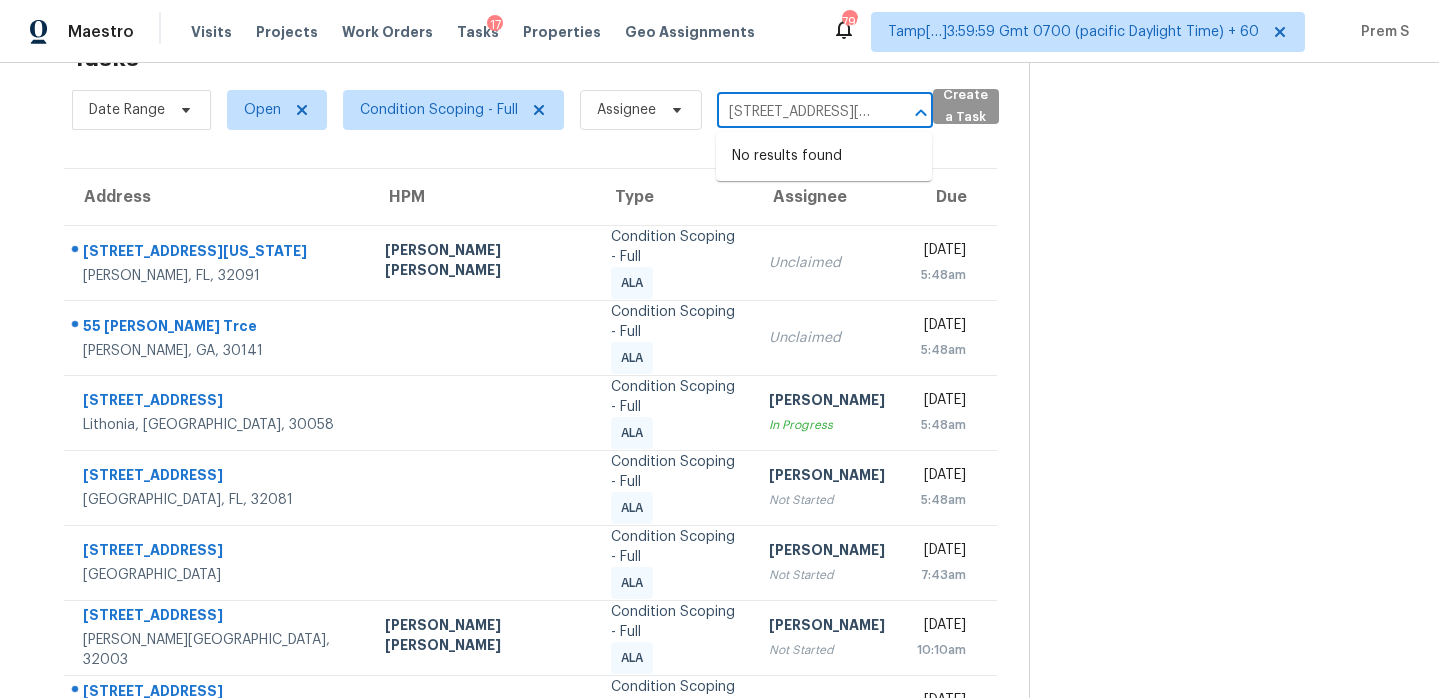 scroll, scrollTop: 0, scrollLeft: 88, axis: horizontal 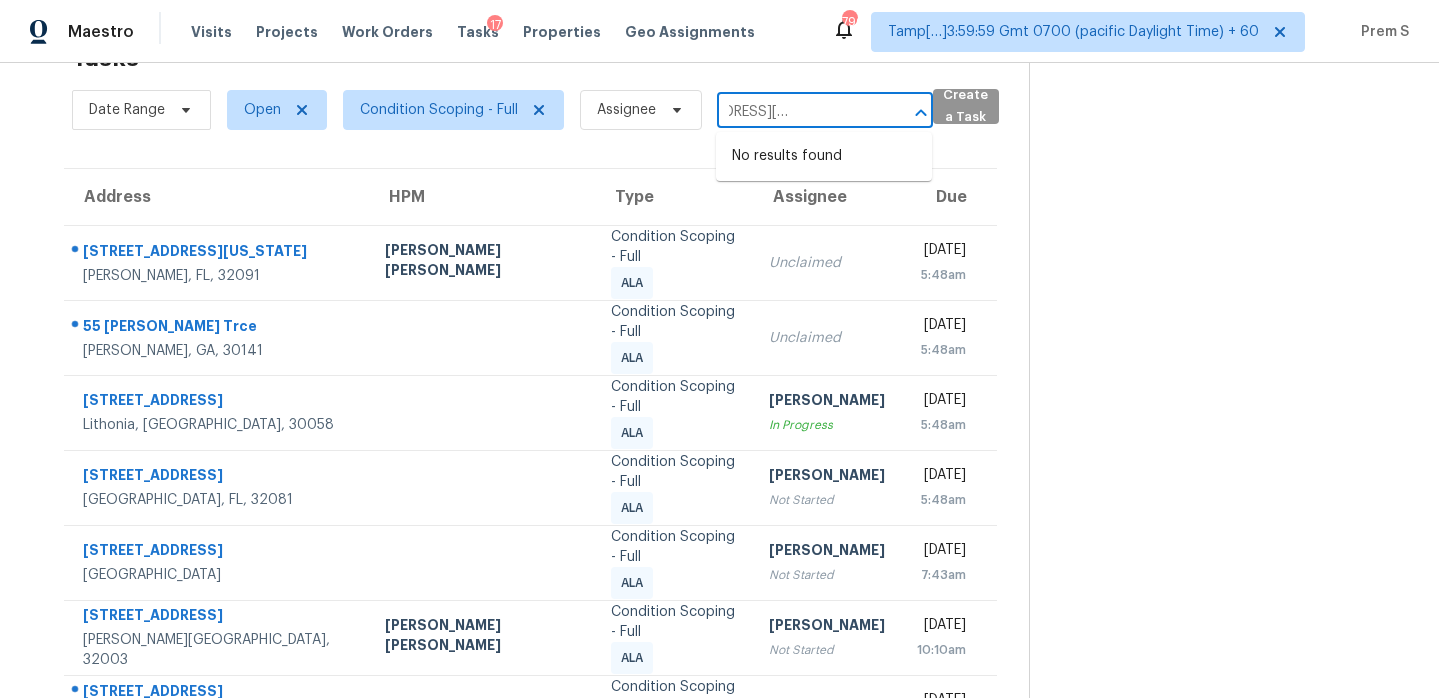 drag, startPoint x: 830, startPoint y: 112, endPoint x: 979, endPoint y: 115, distance: 149.0302 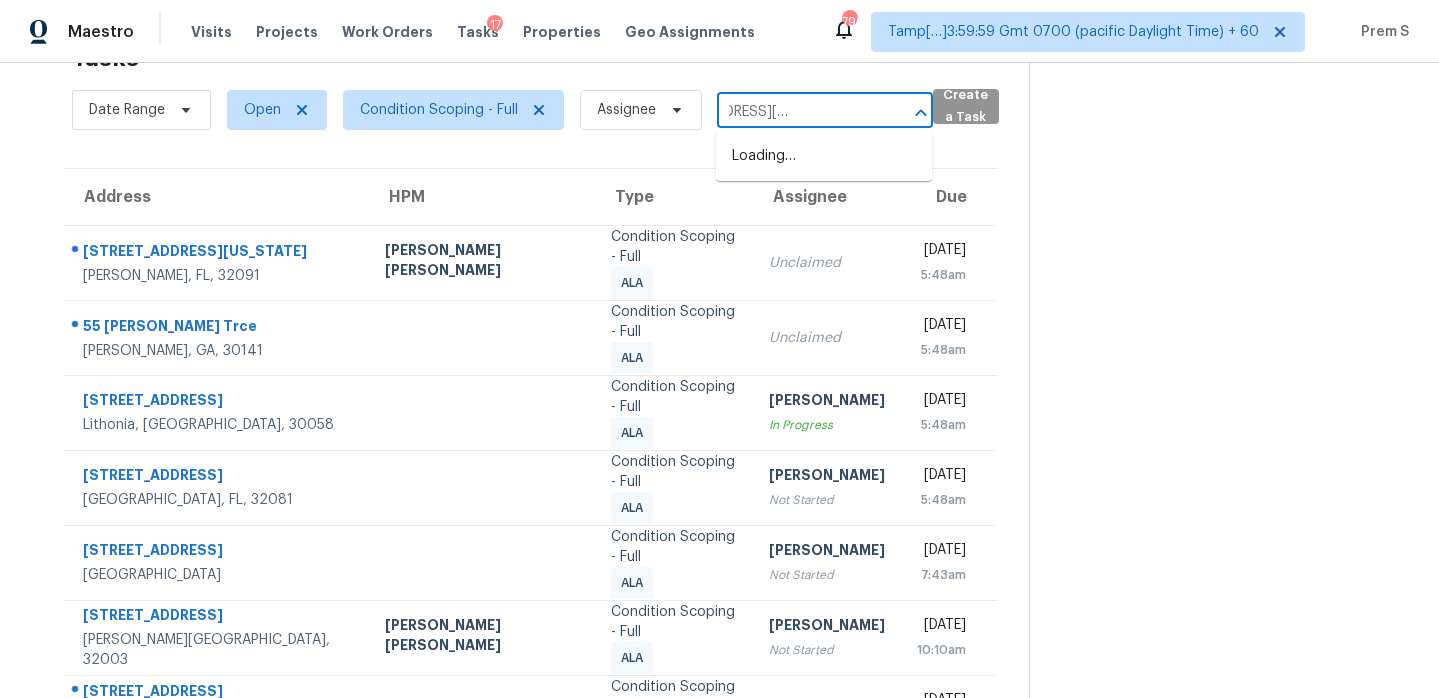 scroll, scrollTop: 0, scrollLeft: 0, axis: both 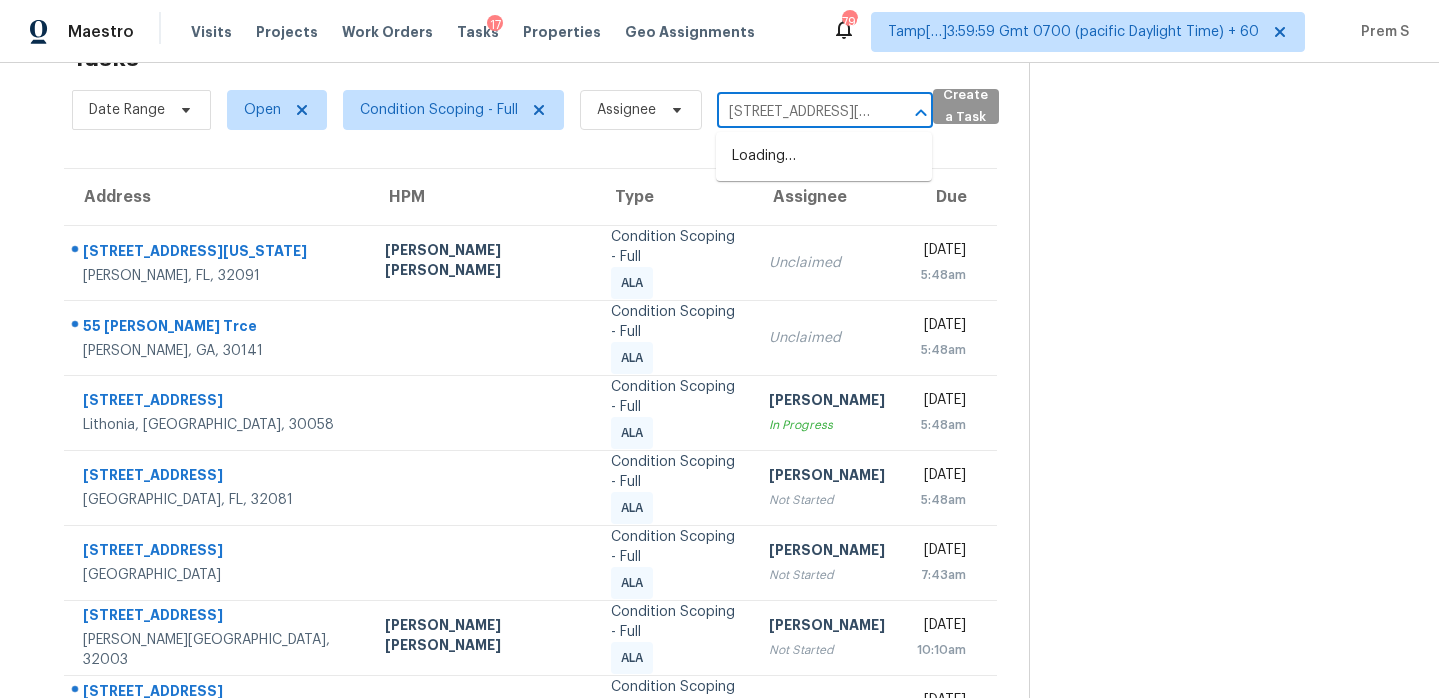 type on "11004 Dipali Ct" 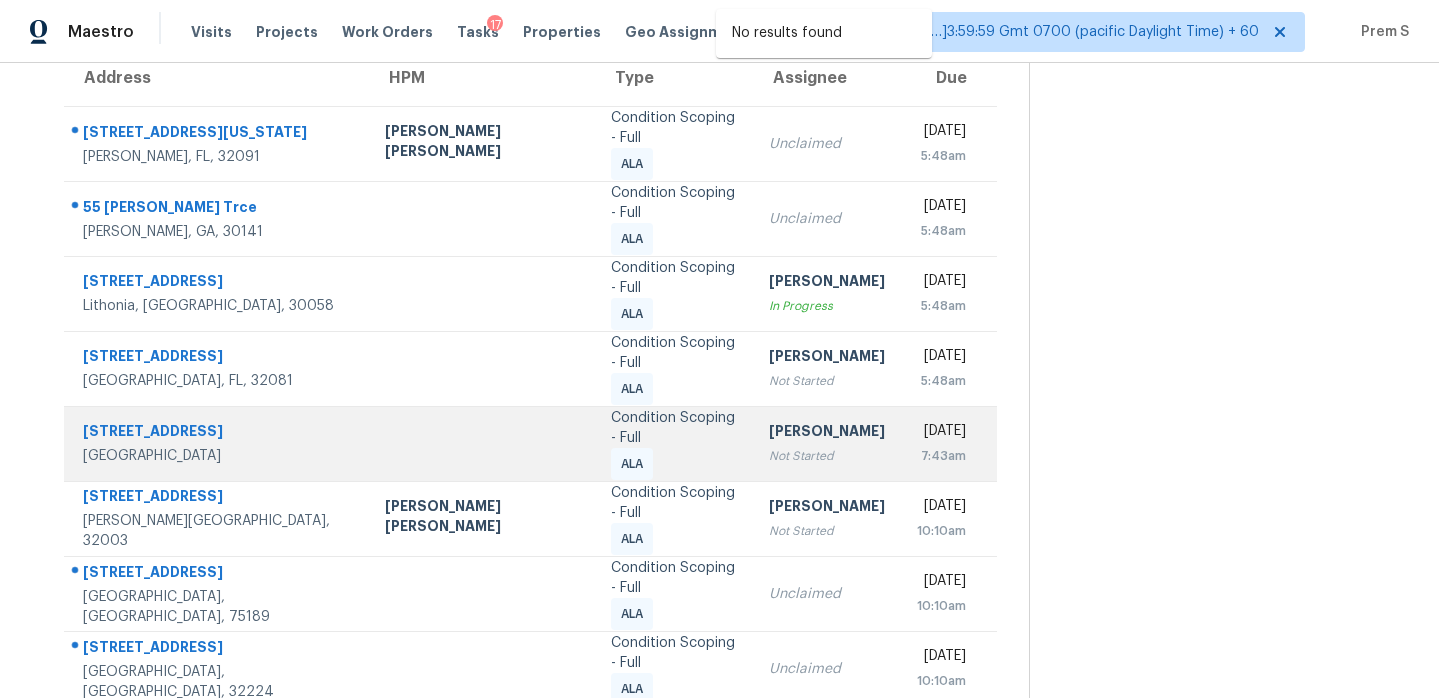 scroll, scrollTop: 343, scrollLeft: 0, axis: vertical 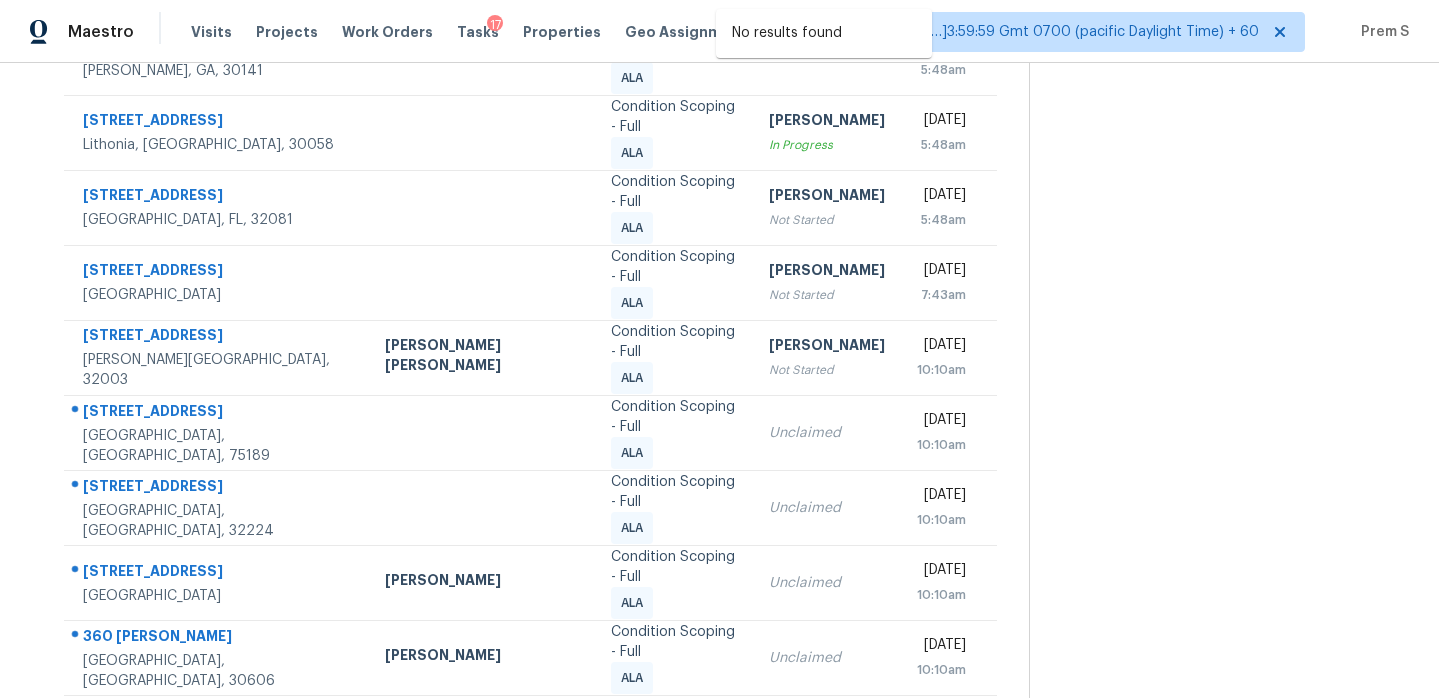 click 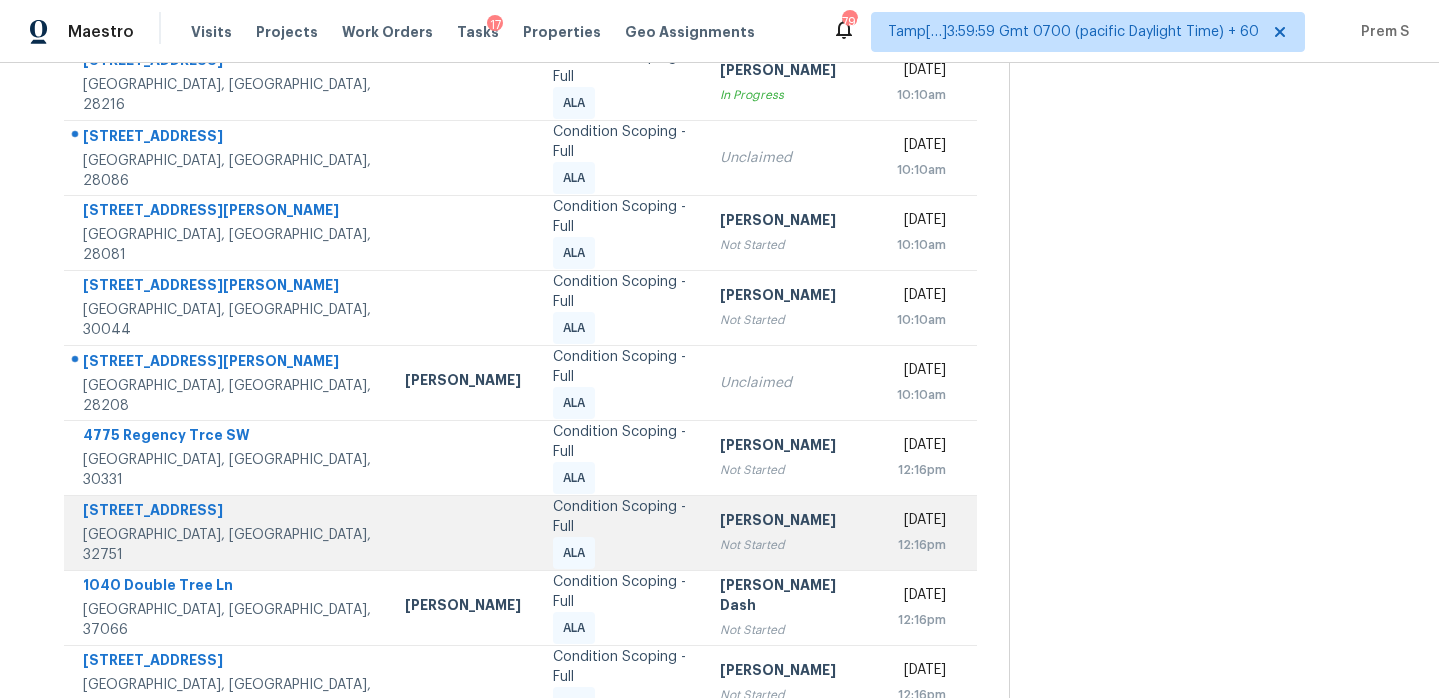 scroll, scrollTop: 343, scrollLeft: 0, axis: vertical 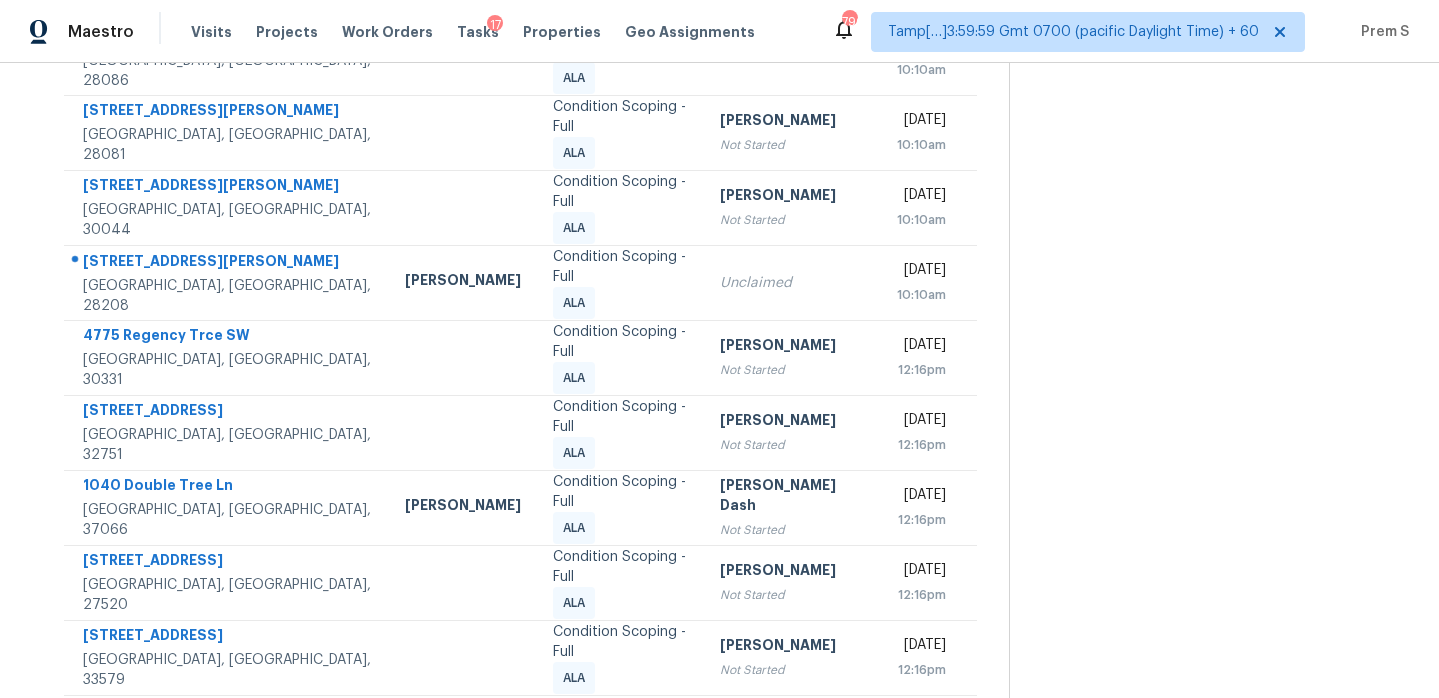 click 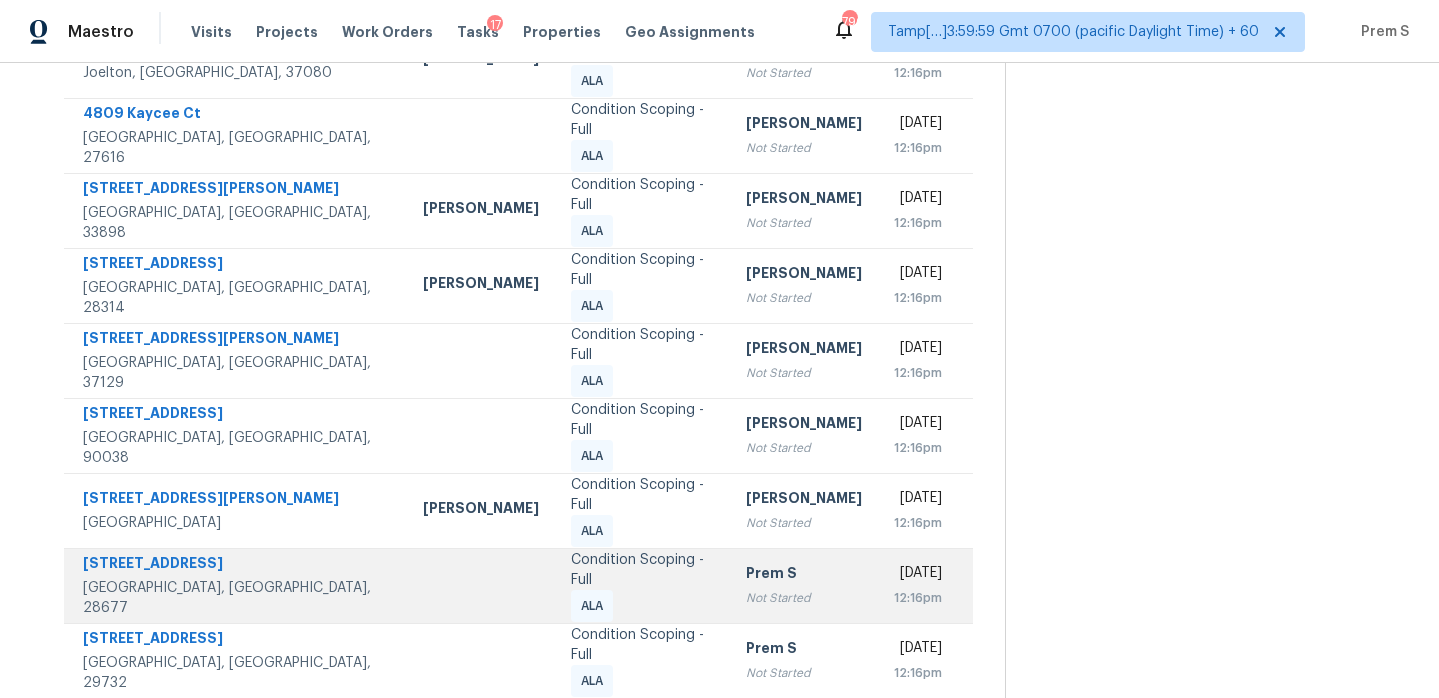 scroll, scrollTop: 343, scrollLeft: 0, axis: vertical 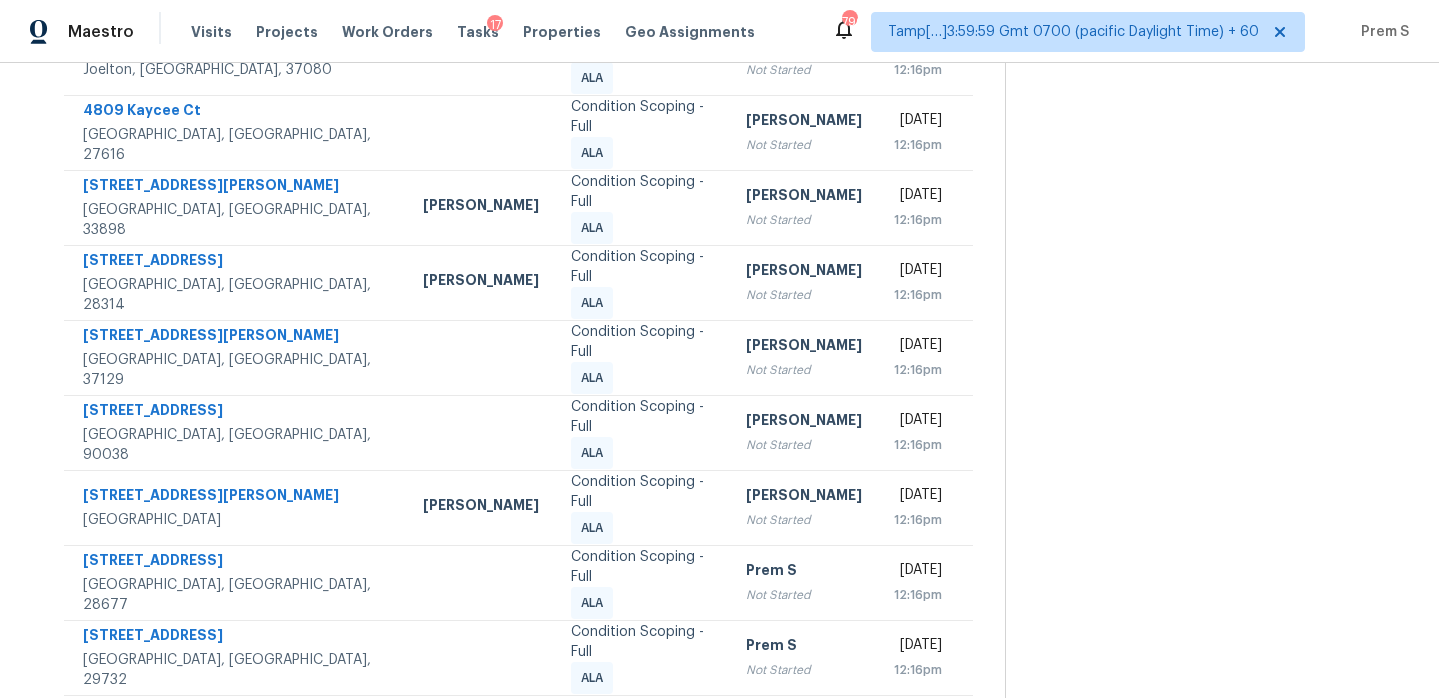 click 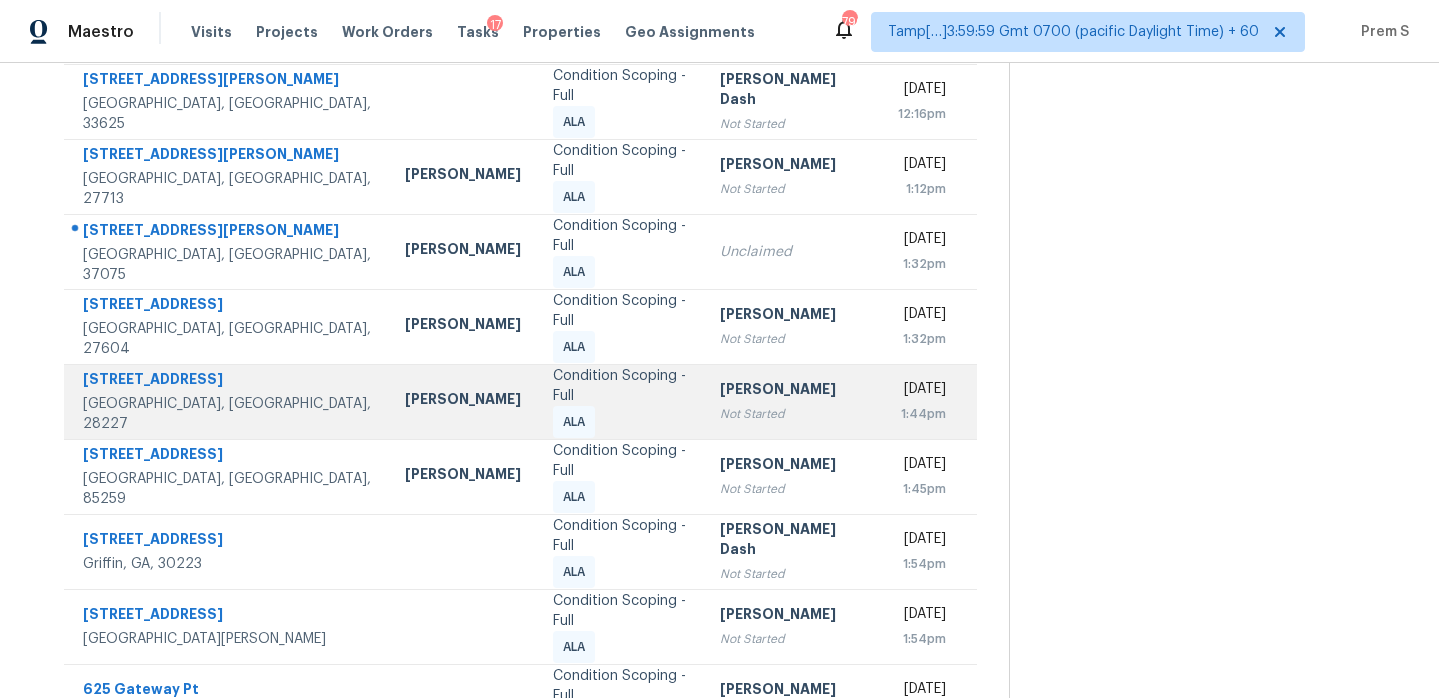 scroll, scrollTop: 343, scrollLeft: 0, axis: vertical 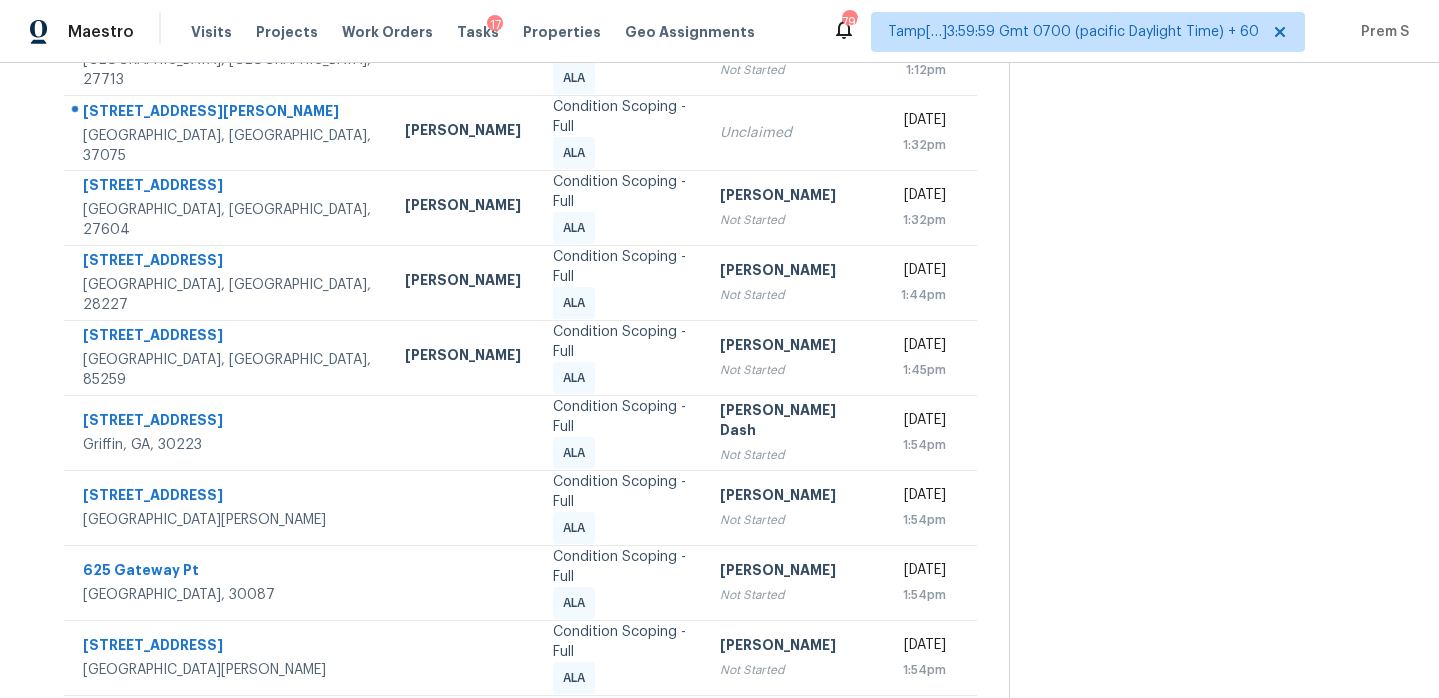 click 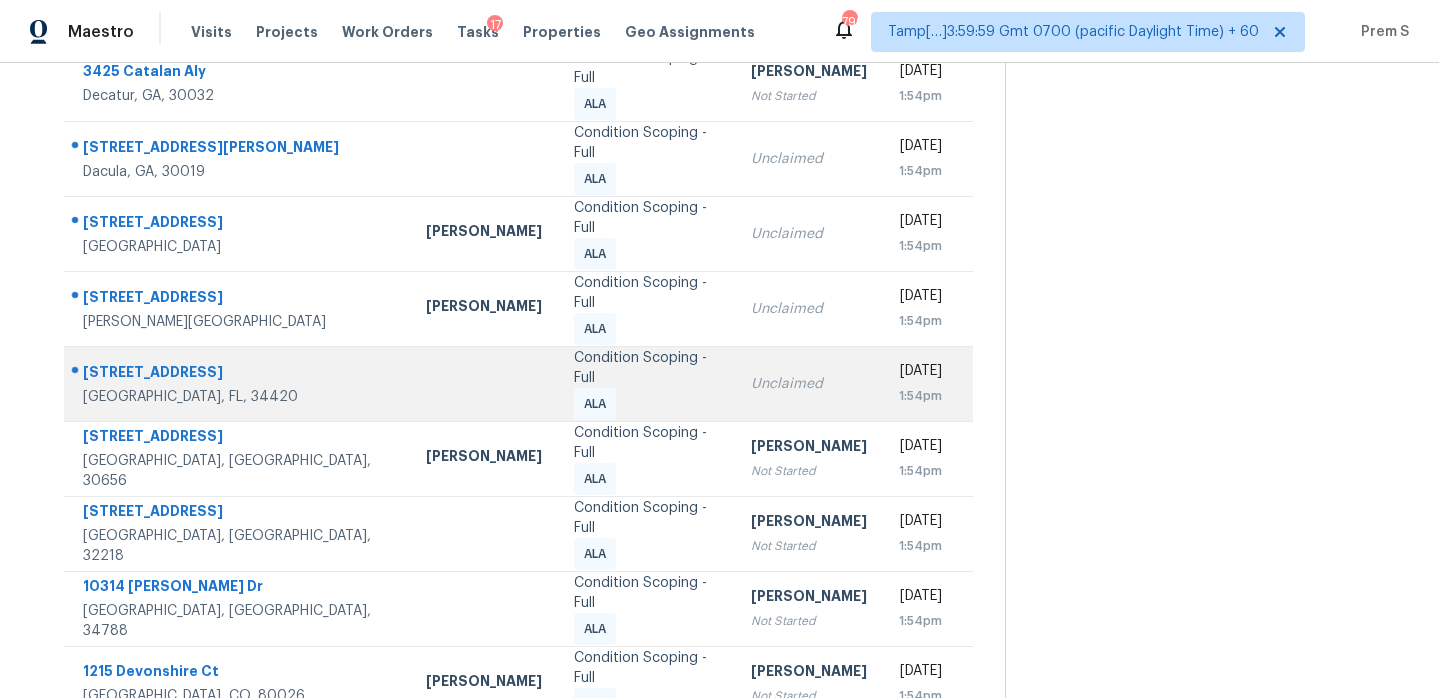 scroll, scrollTop: 343, scrollLeft: 0, axis: vertical 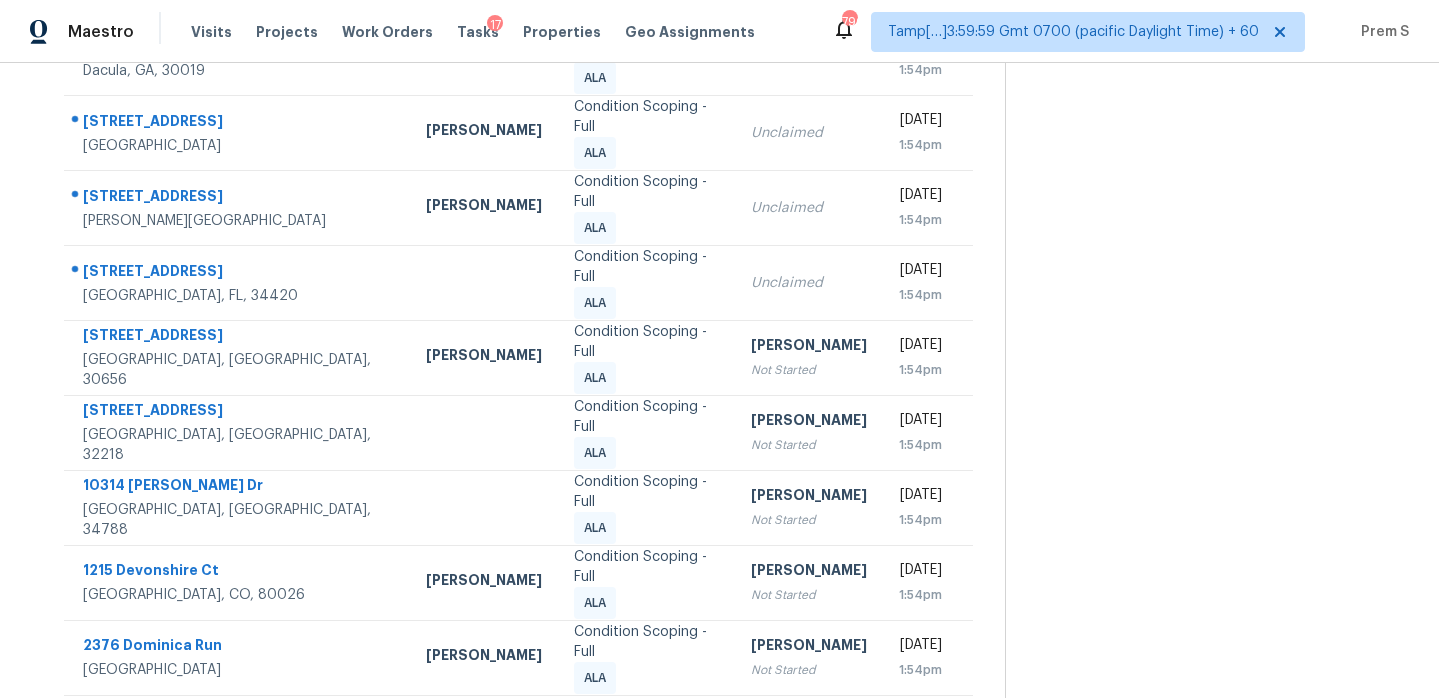 click 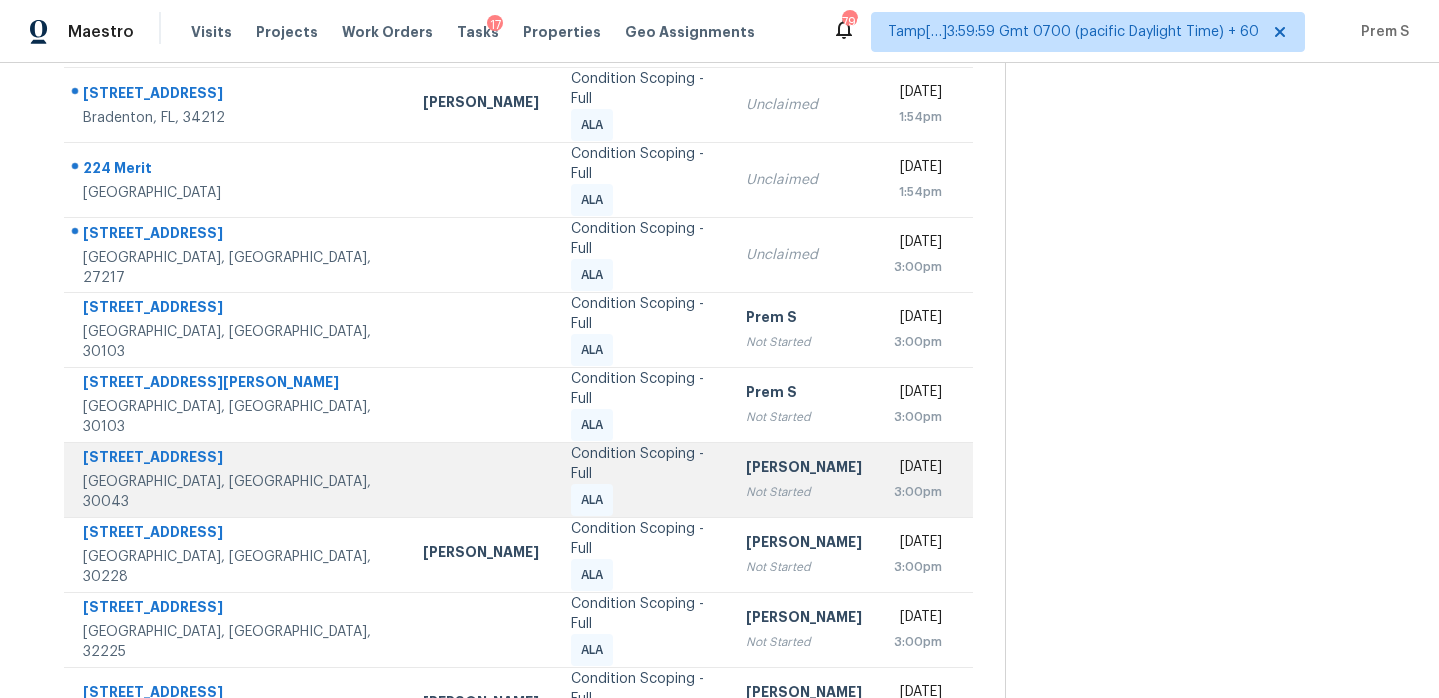 scroll, scrollTop: 393, scrollLeft: 0, axis: vertical 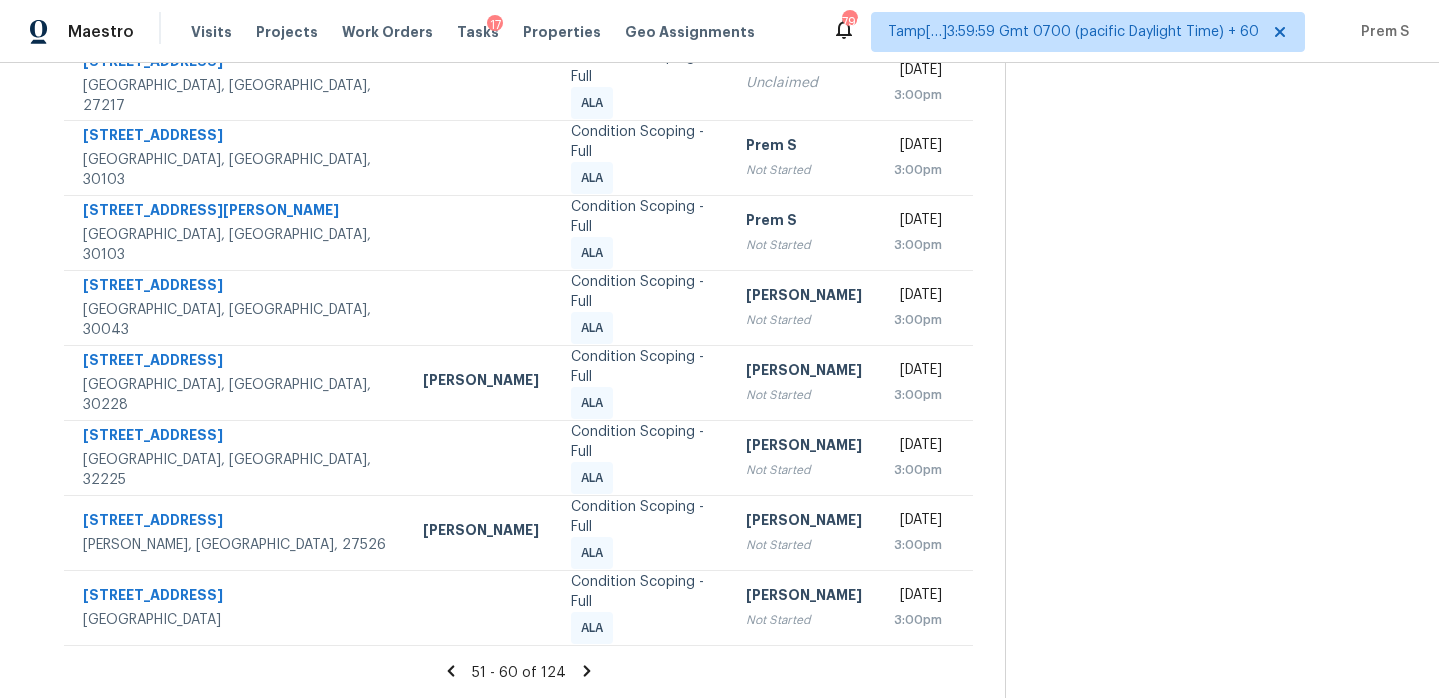 click 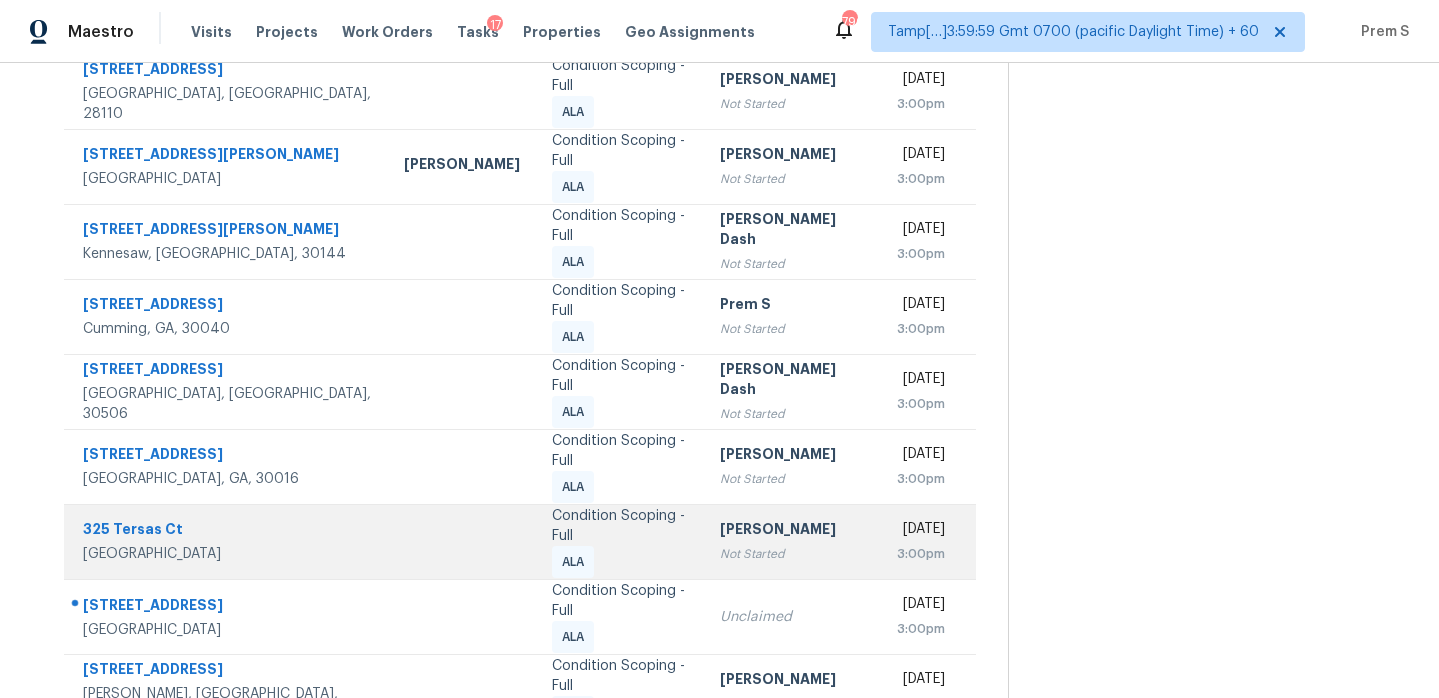 scroll, scrollTop: 343, scrollLeft: 0, axis: vertical 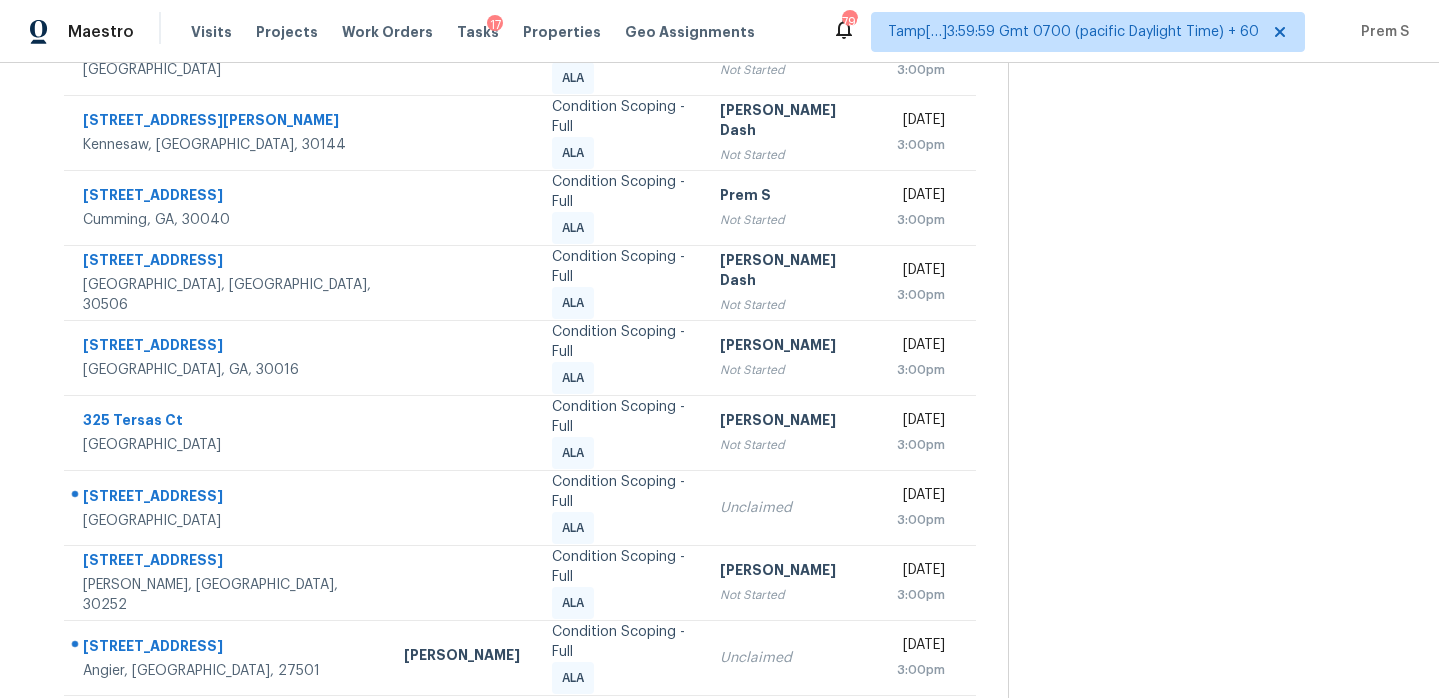 click 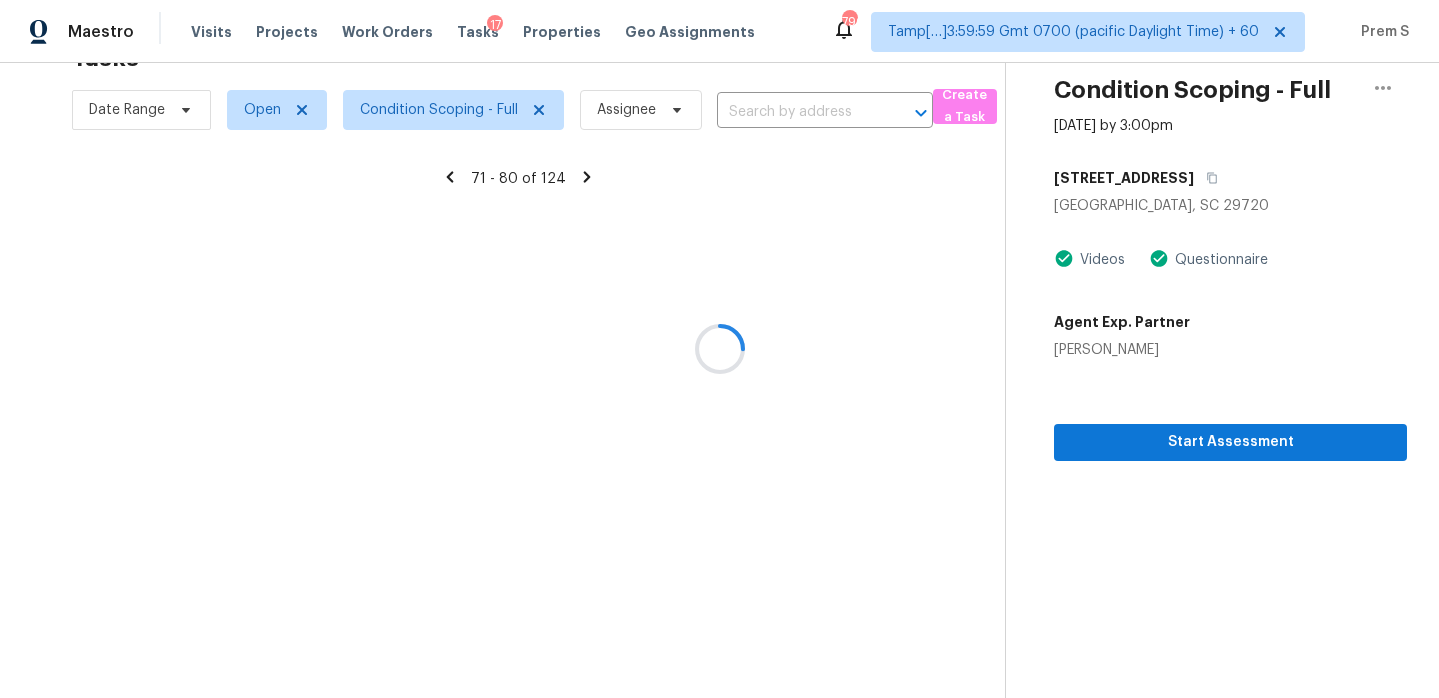 scroll, scrollTop: 343, scrollLeft: 0, axis: vertical 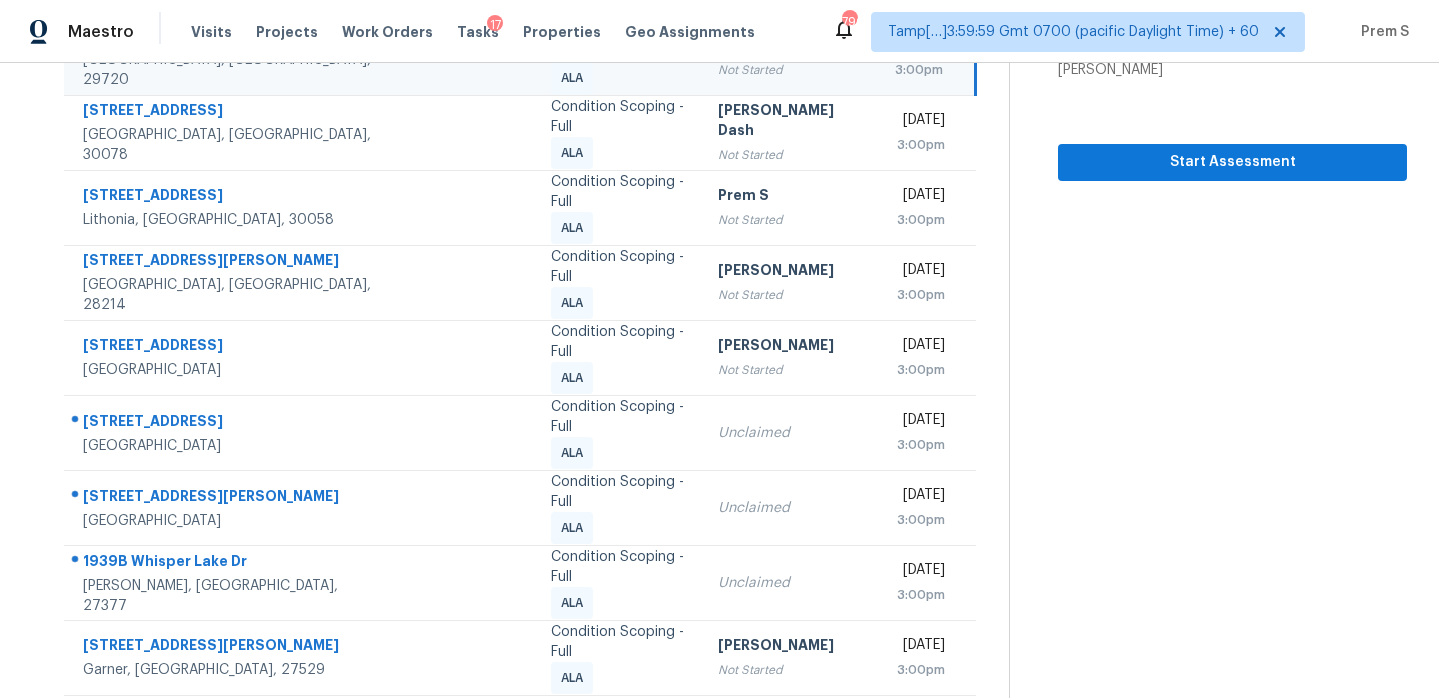 click on "Condition Scoping - Full ALA" at bounding box center [618, 283] 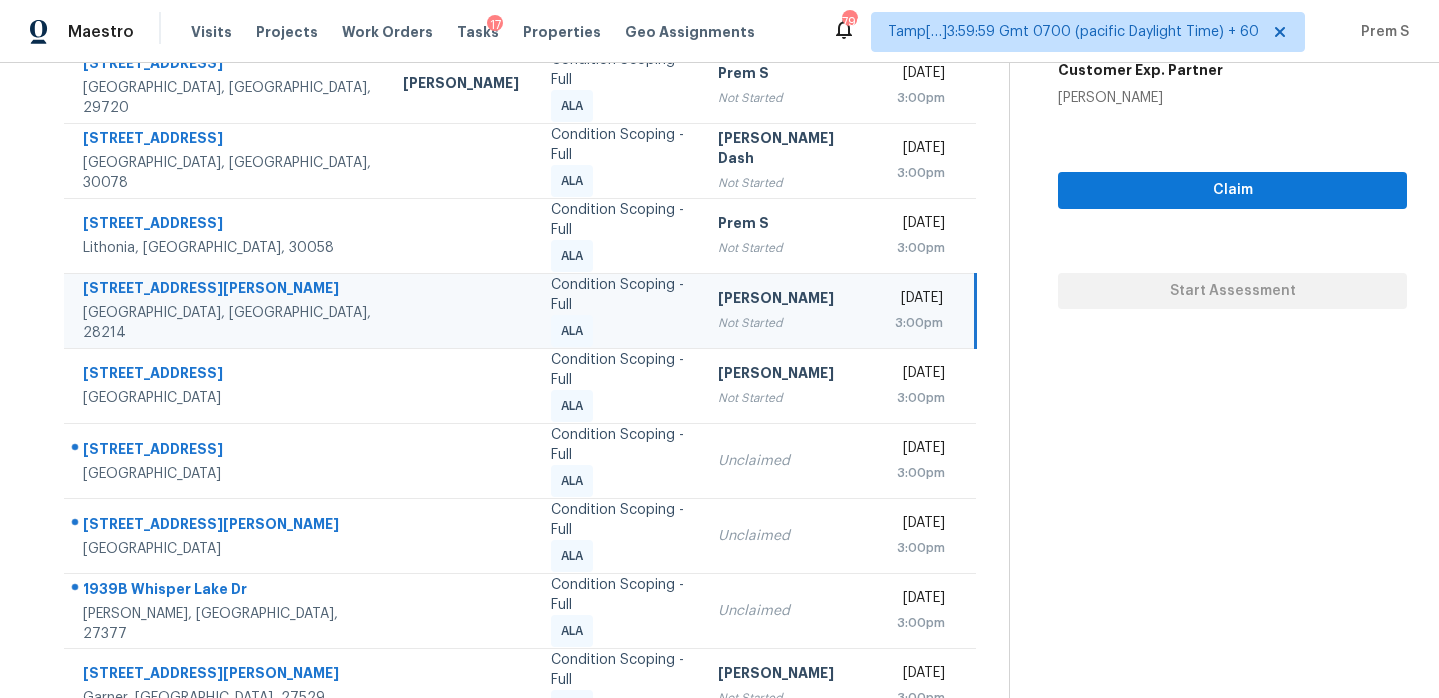 scroll, scrollTop: 311, scrollLeft: 0, axis: vertical 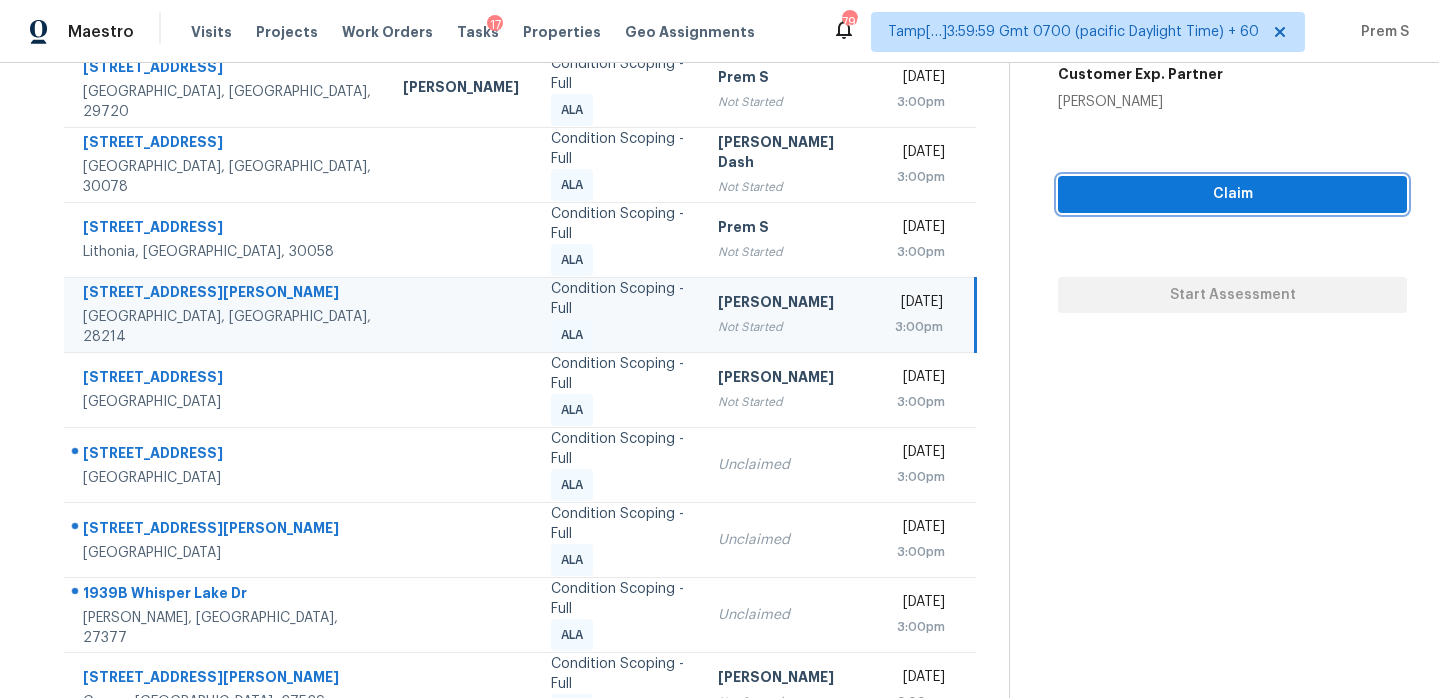 click on "Claim" at bounding box center (1232, 194) 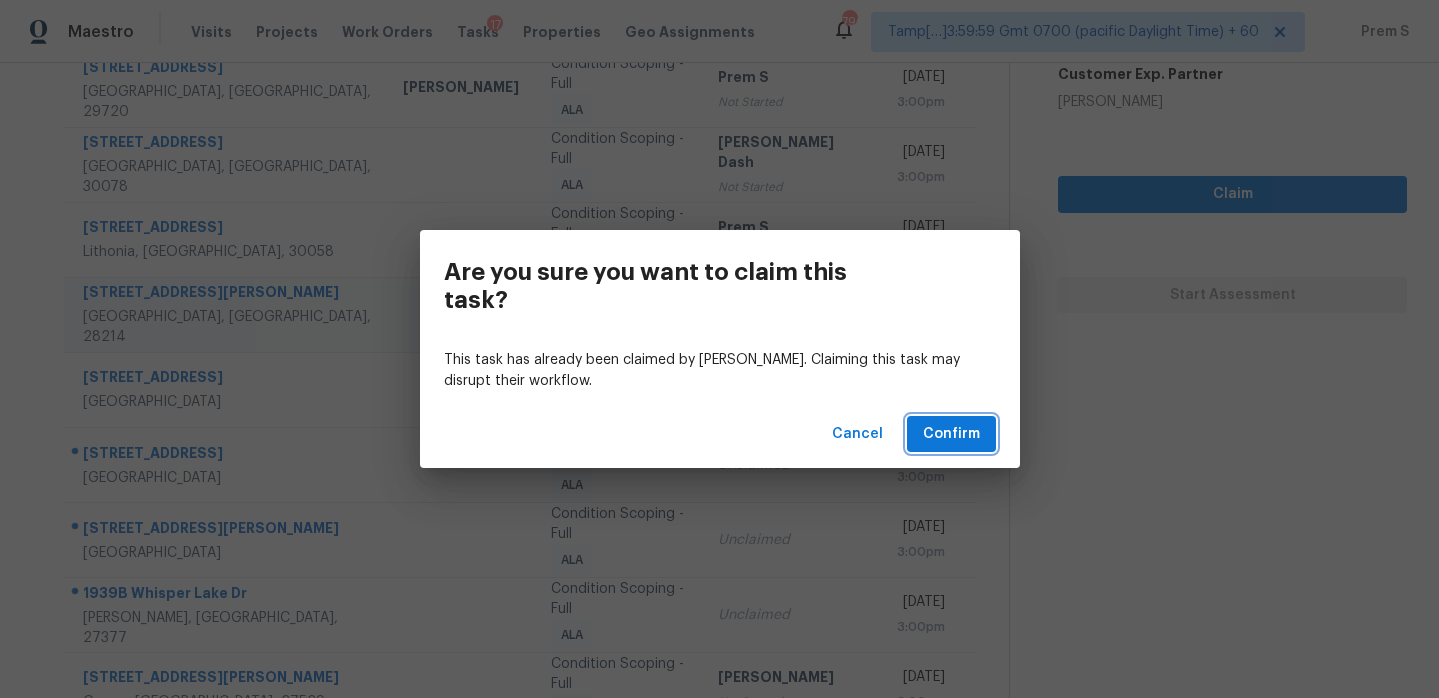 click on "Confirm" at bounding box center (951, 434) 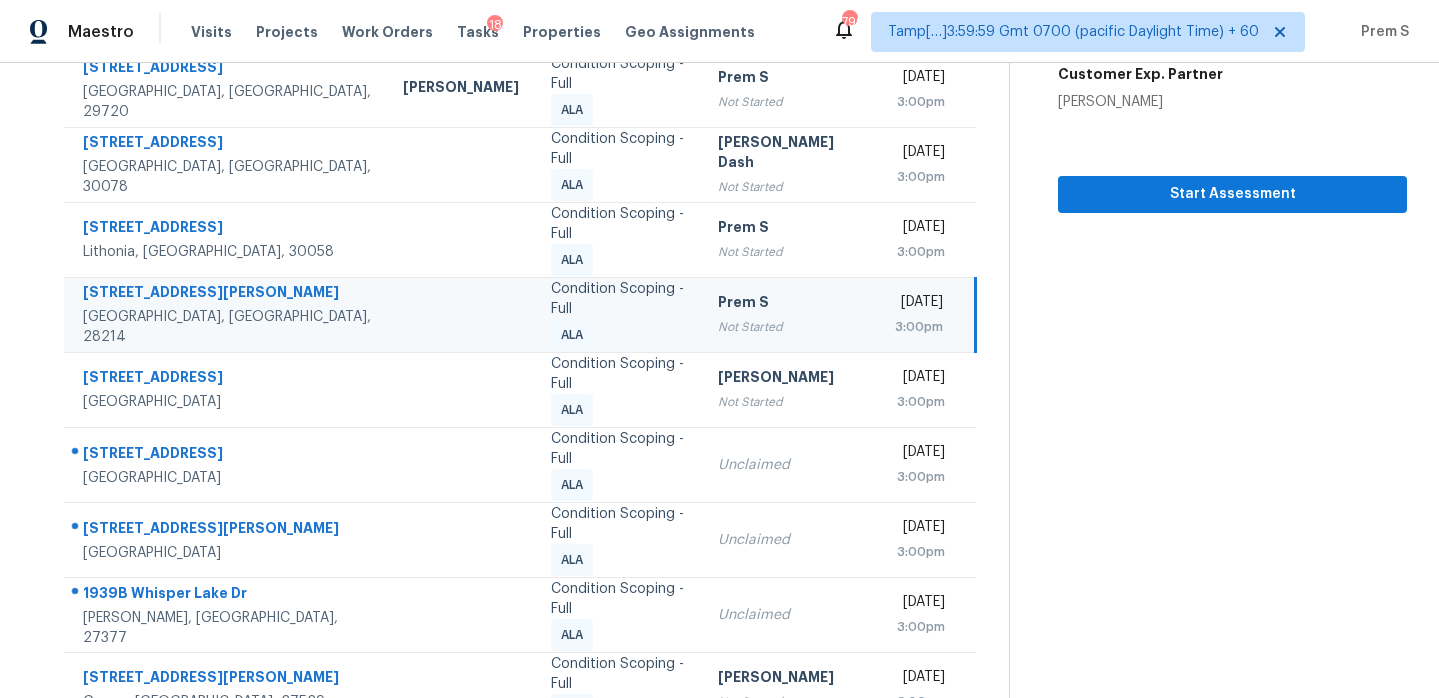 scroll, scrollTop: 343, scrollLeft: 0, axis: vertical 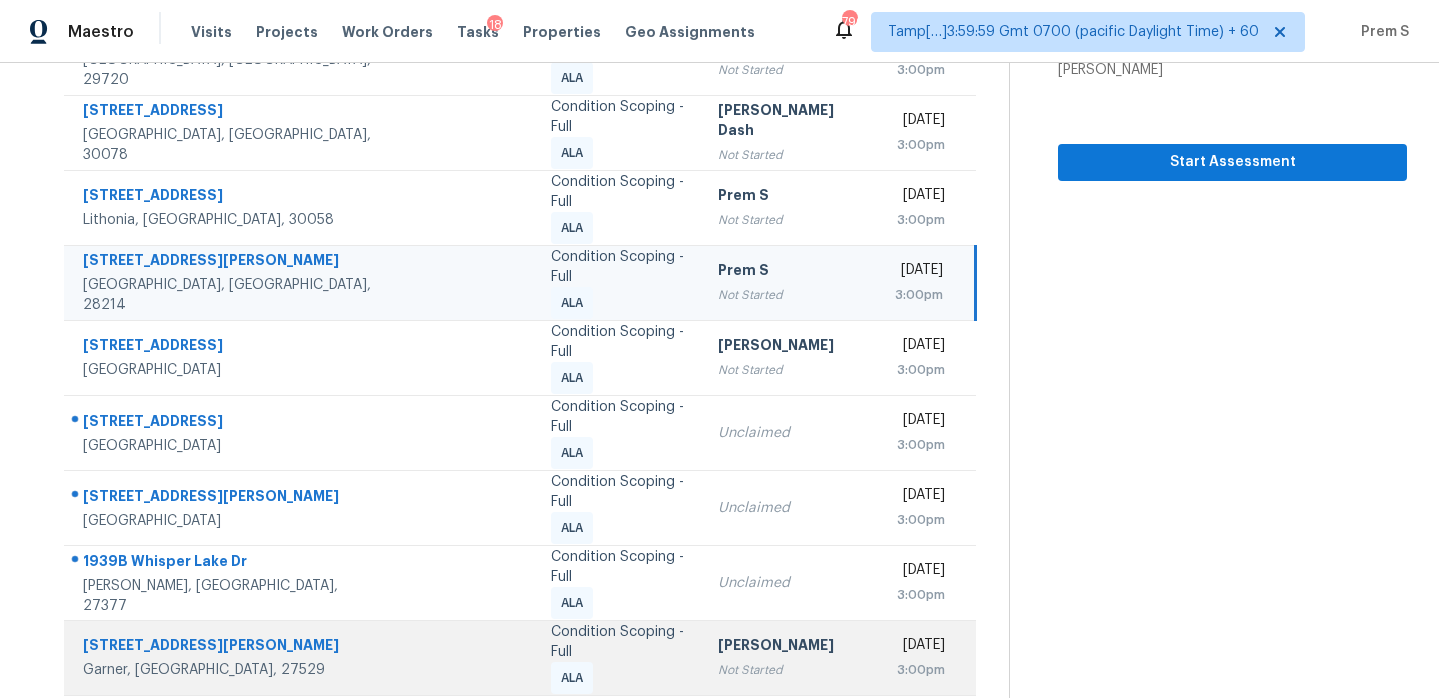 click on "Not Started" at bounding box center [790, 670] 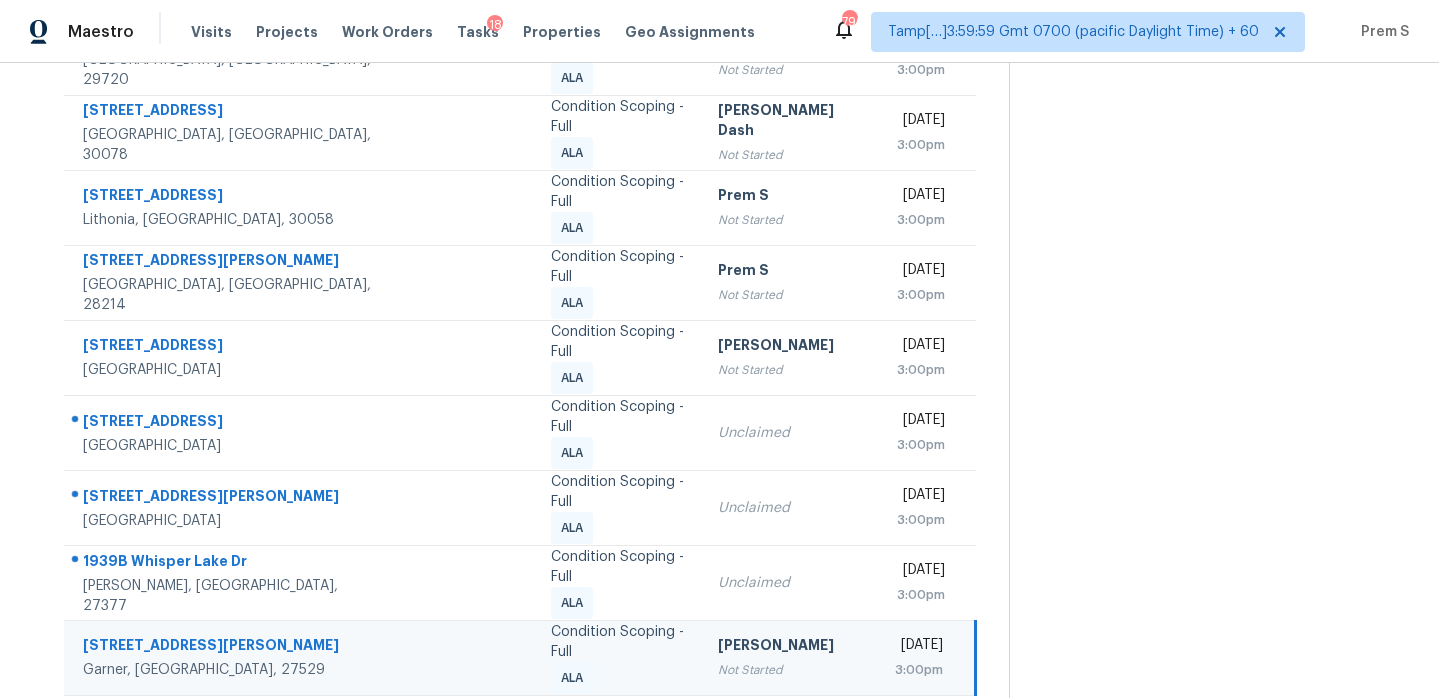 scroll, scrollTop: 333, scrollLeft: 0, axis: vertical 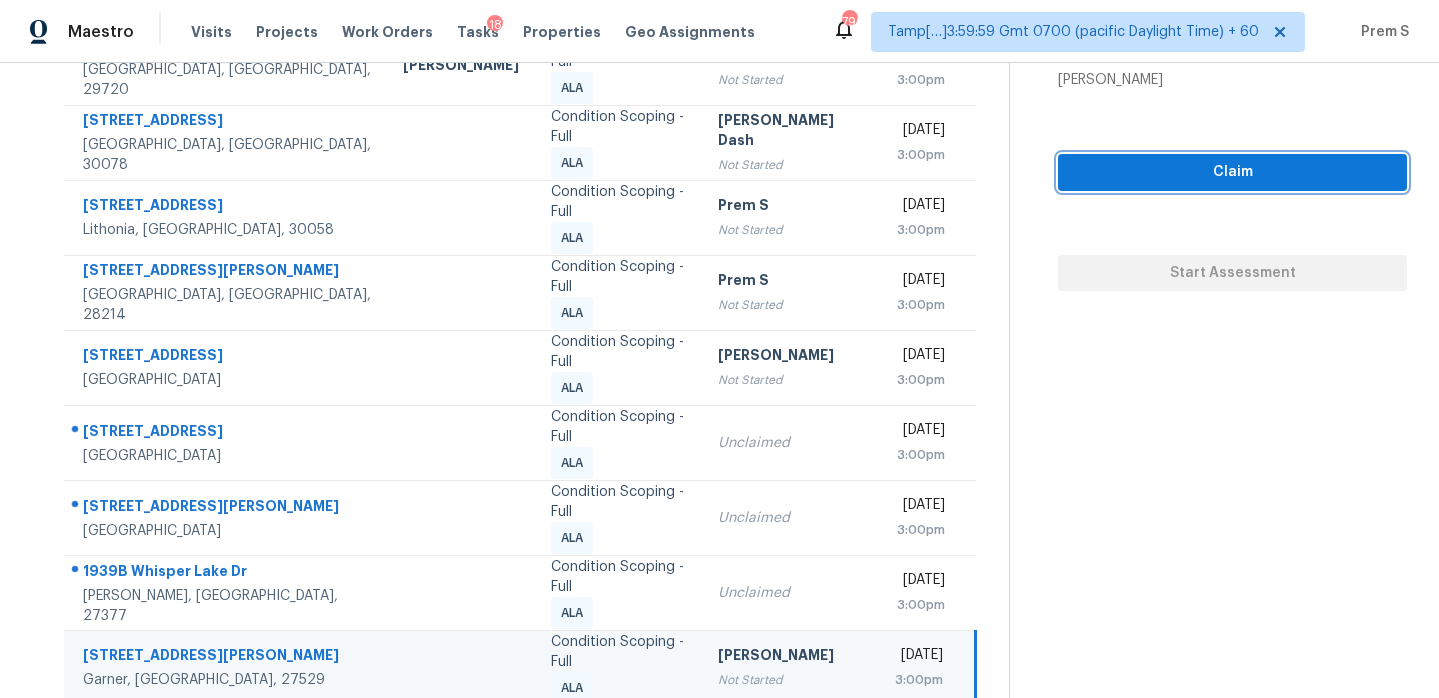 click on "Claim" at bounding box center [1232, 172] 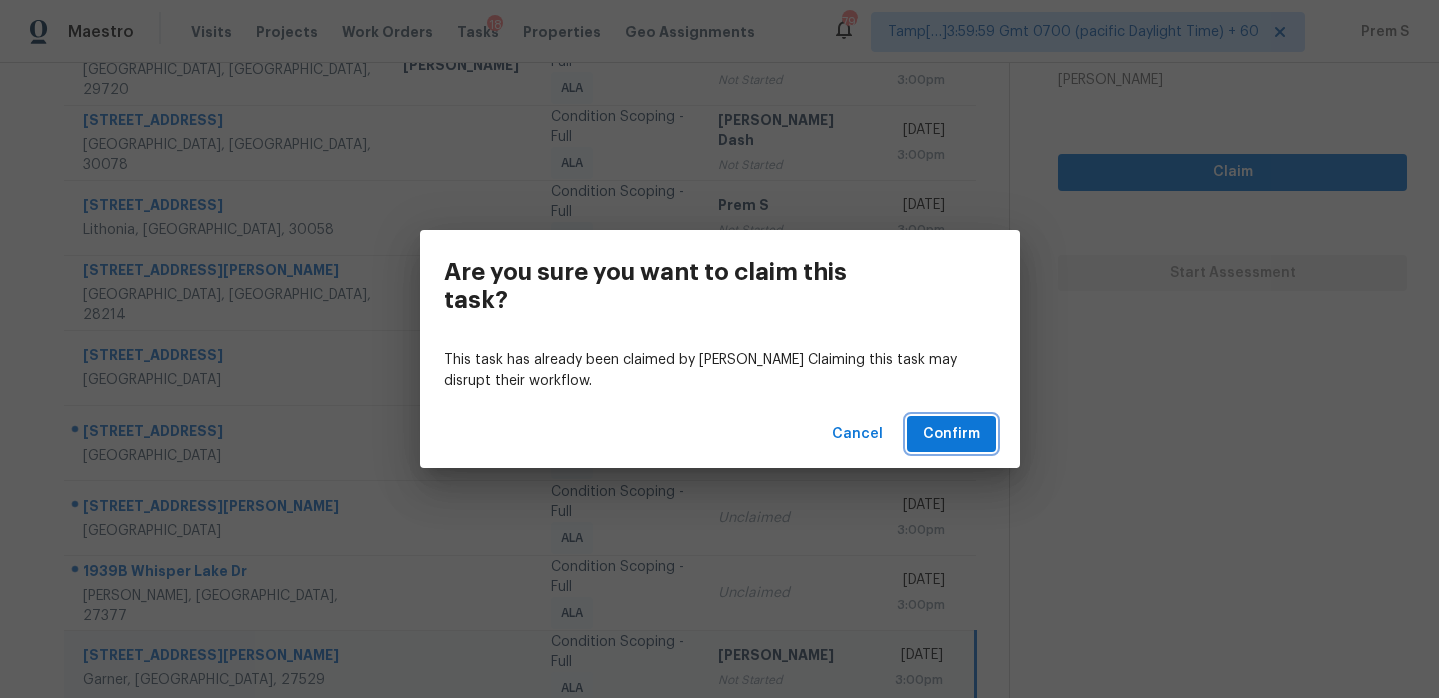 click on "Confirm" at bounding box center [951, 434] 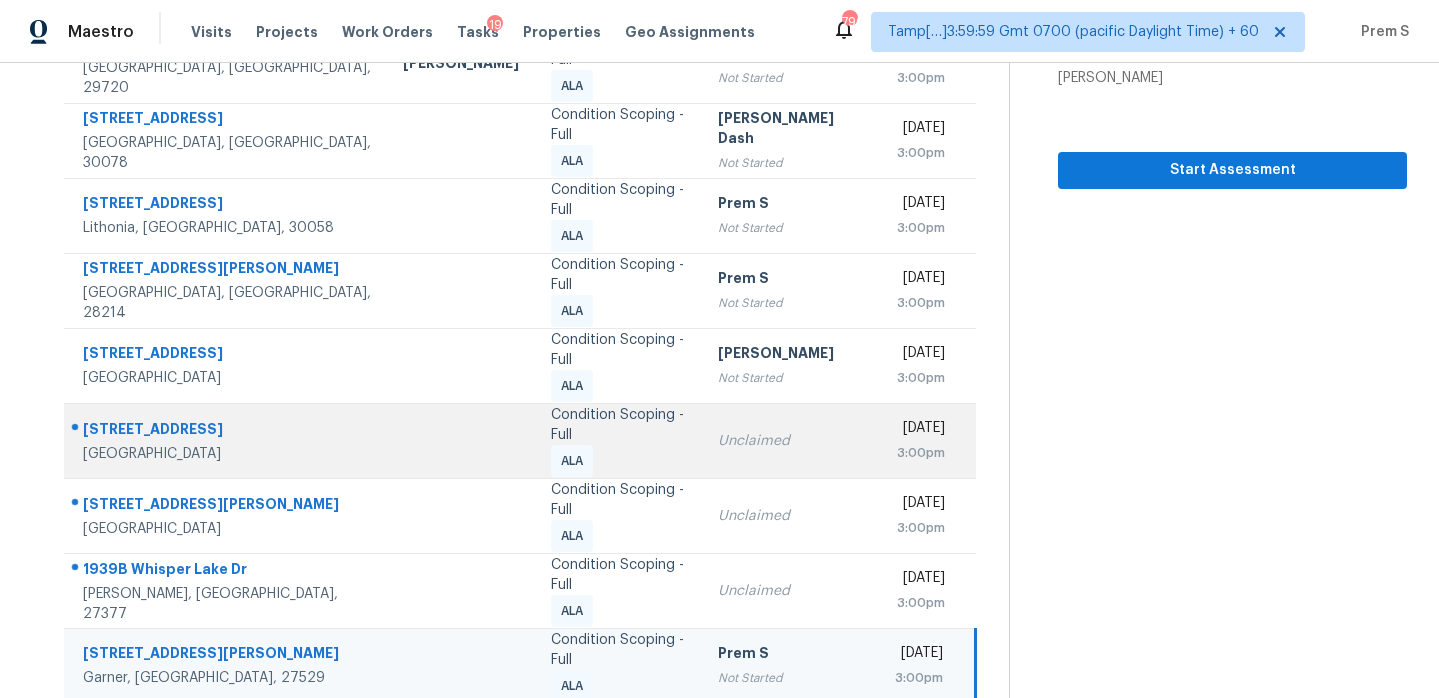 scroll, scrollTop: 343, scrollLeft: 0, axis: vertical 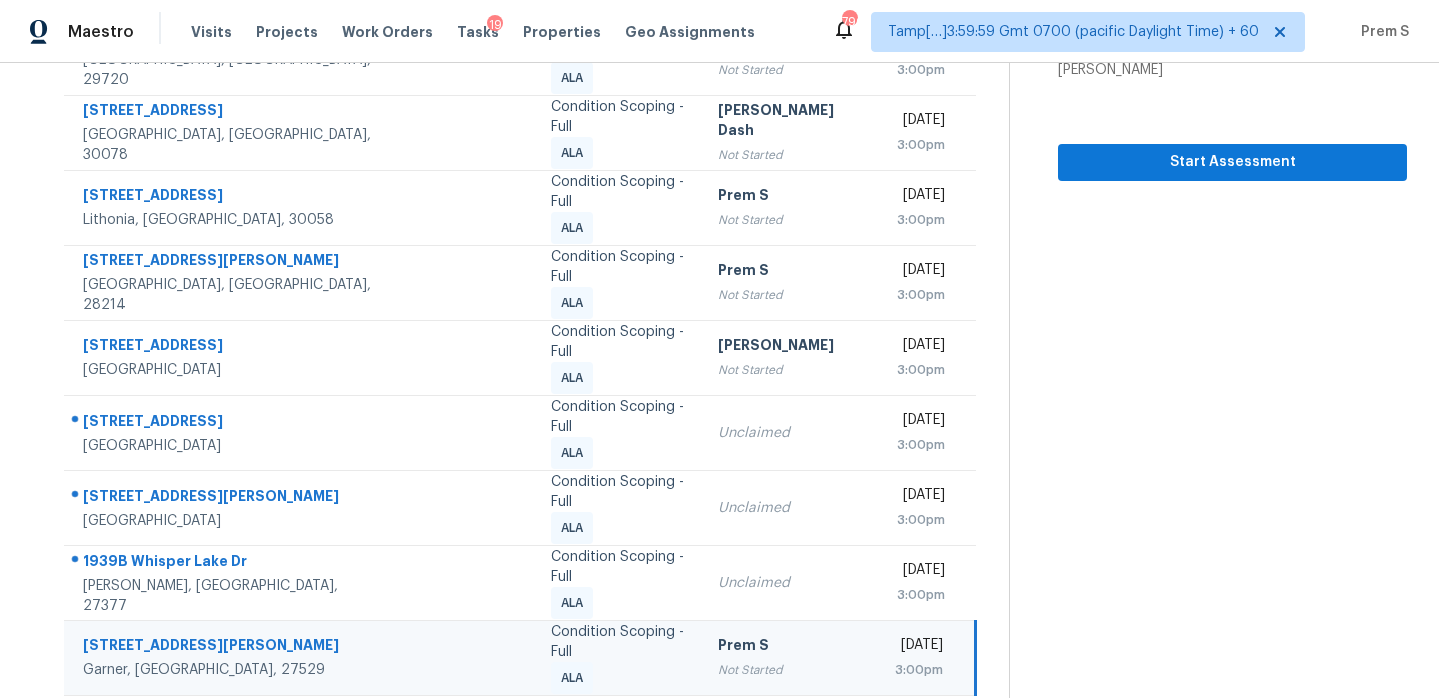 click 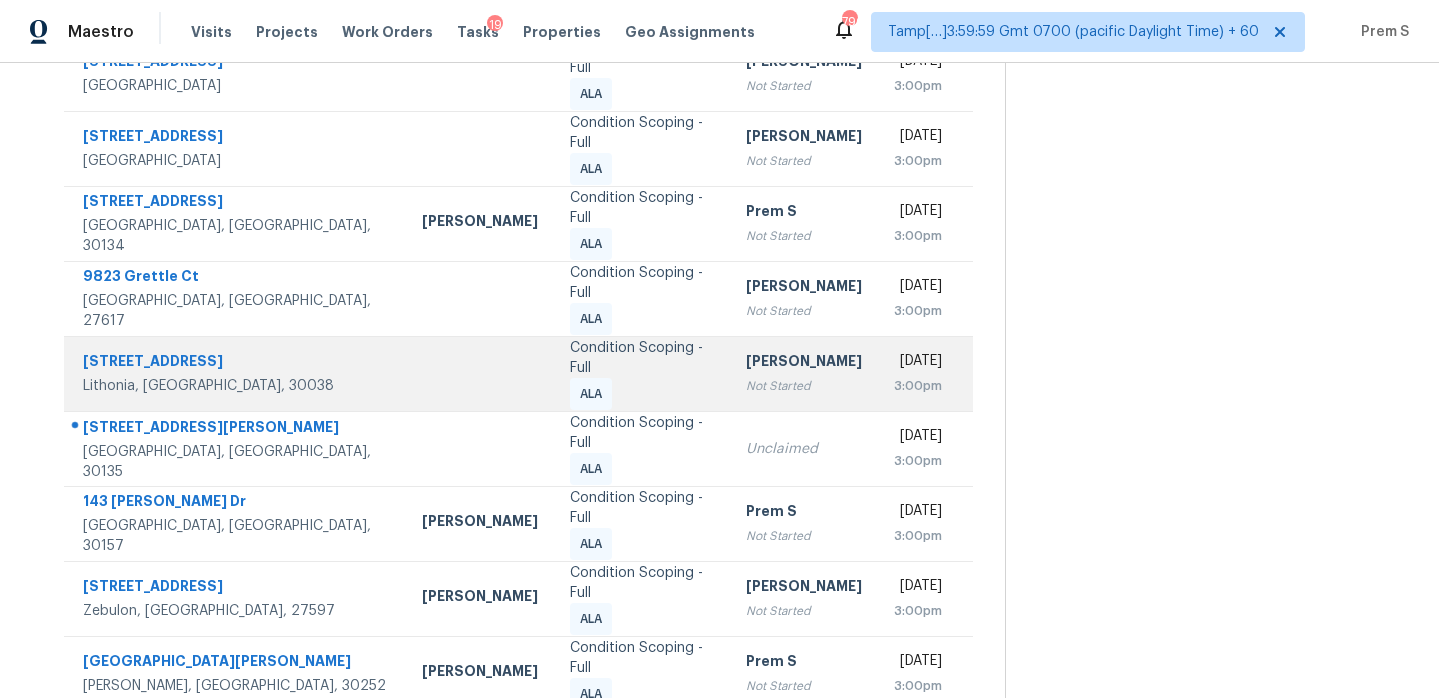 scroll, scrollTop: 232, scrollLeft: 0, axis: vertical 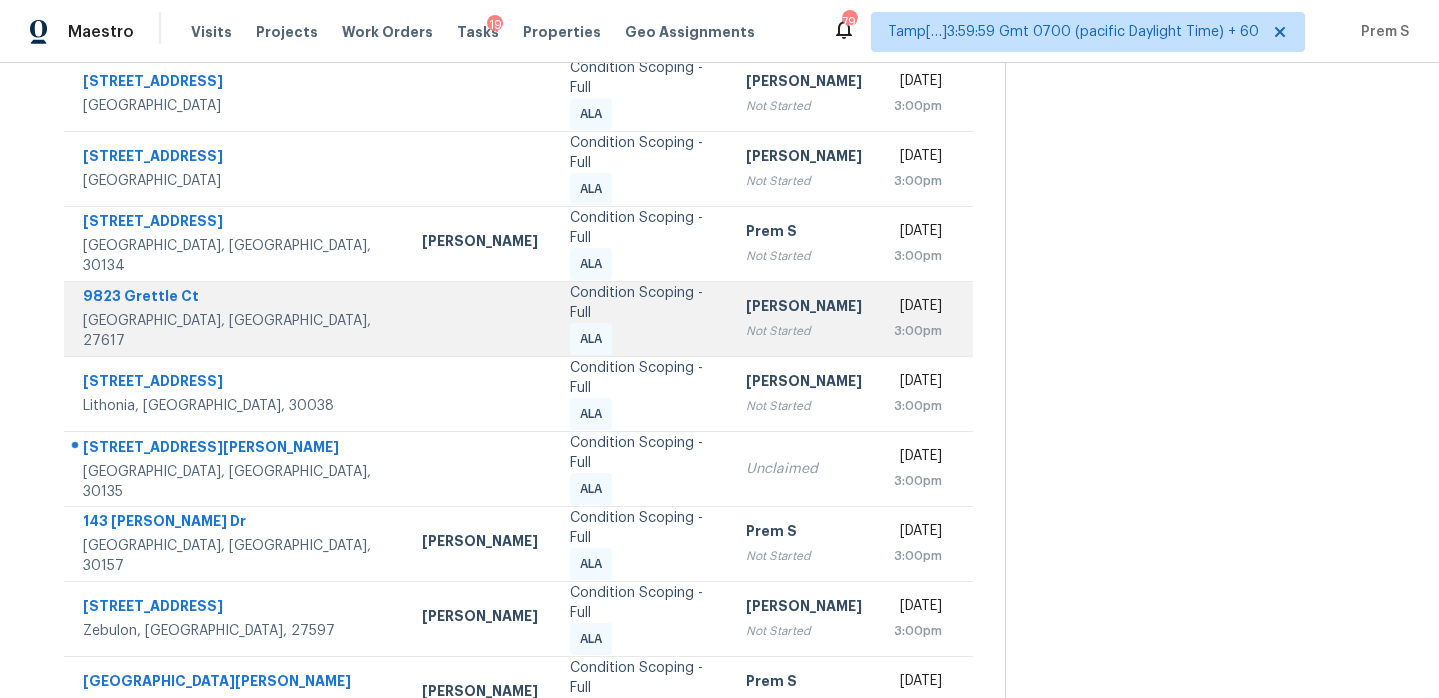 click on "Condition Scoping - Full" at bounding box center [642, 303] 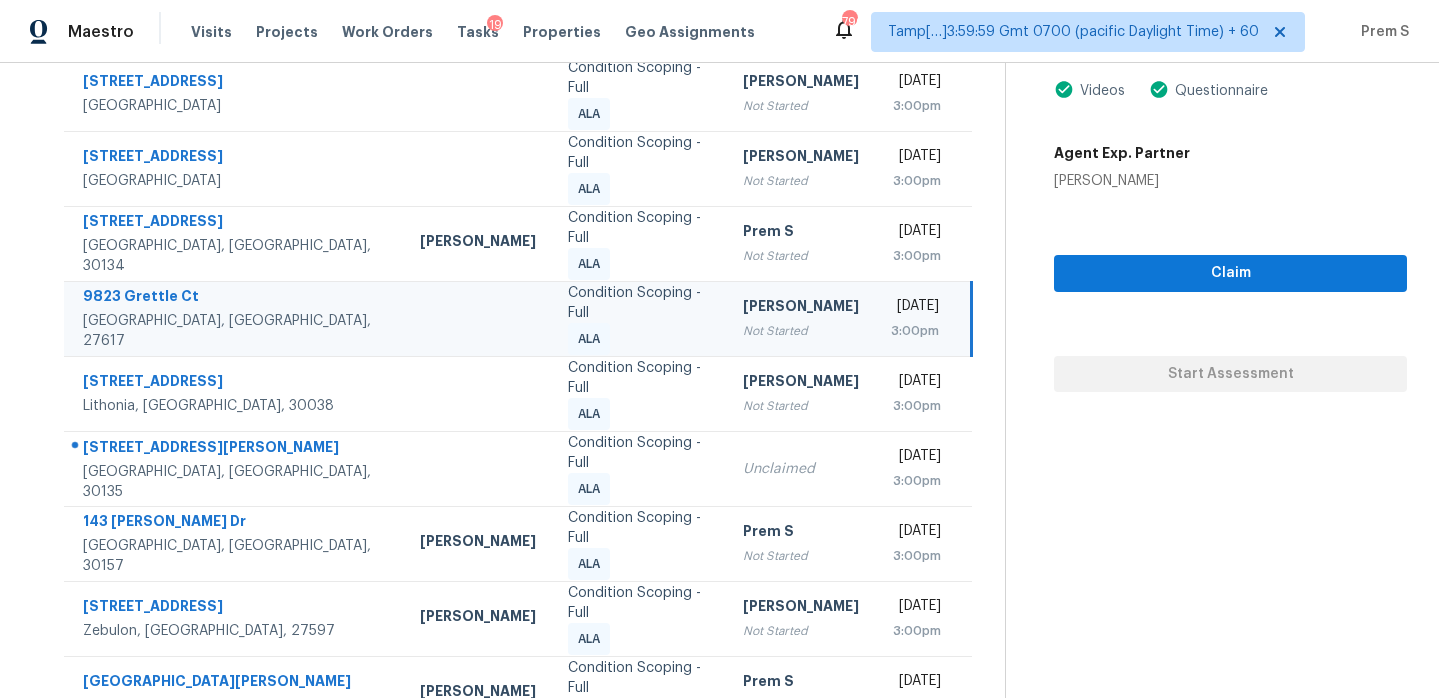 scroll, scrollTop: 180, scrollLeft: 0, axis: vertical 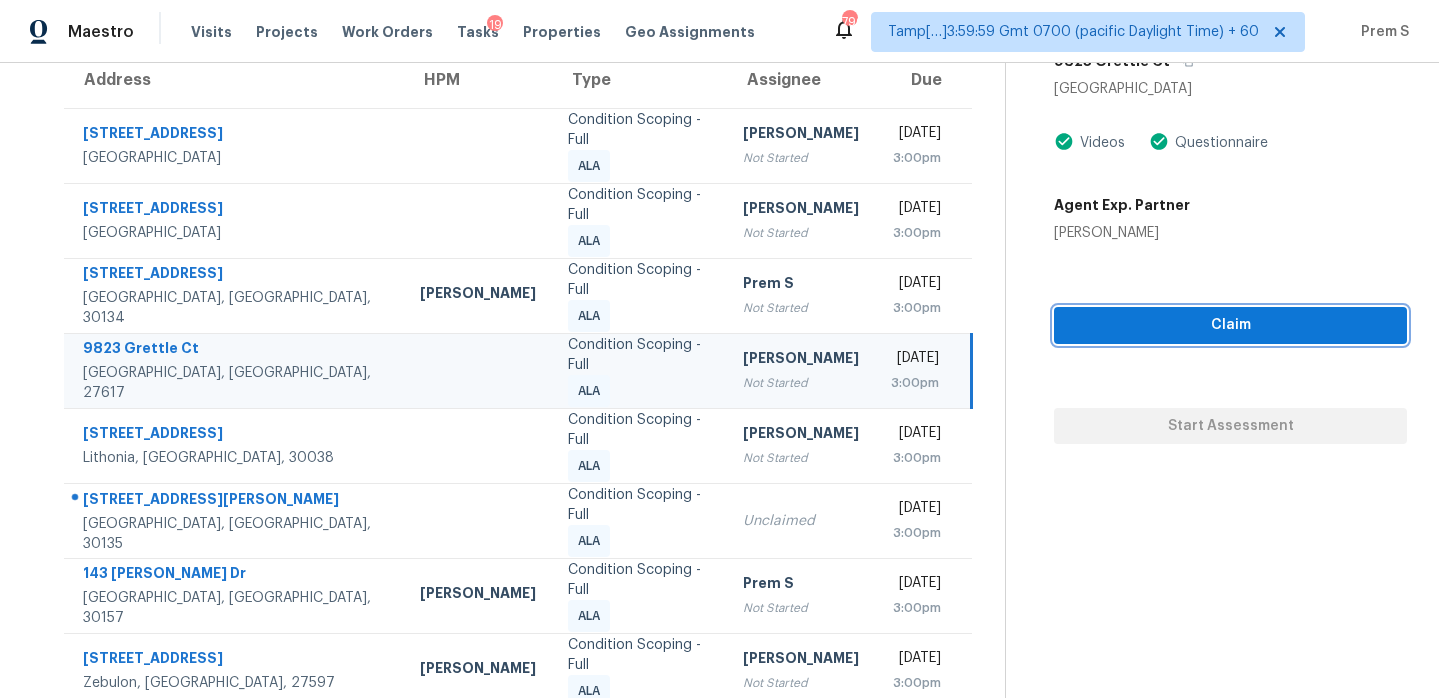 click on "Claim" at bounding box center (1230, 325) 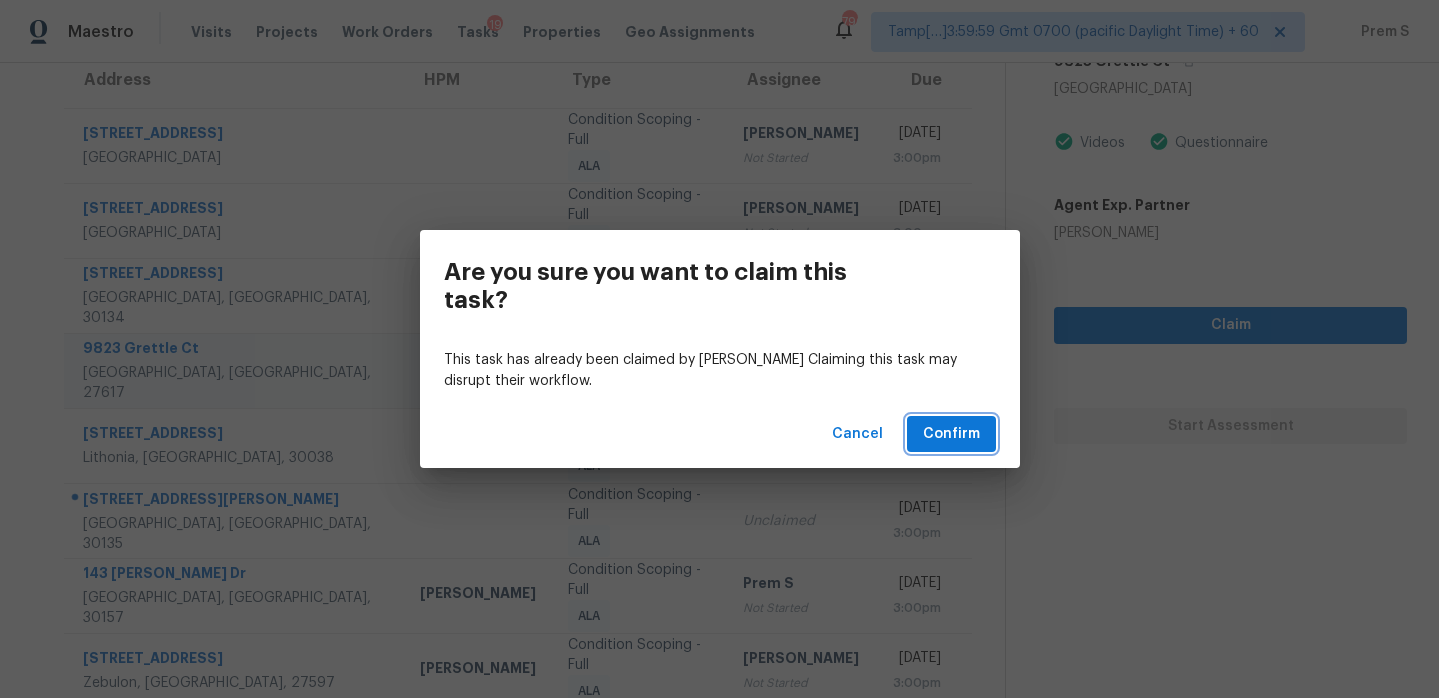 click on "Confirm" at bounding box center (951, 434) 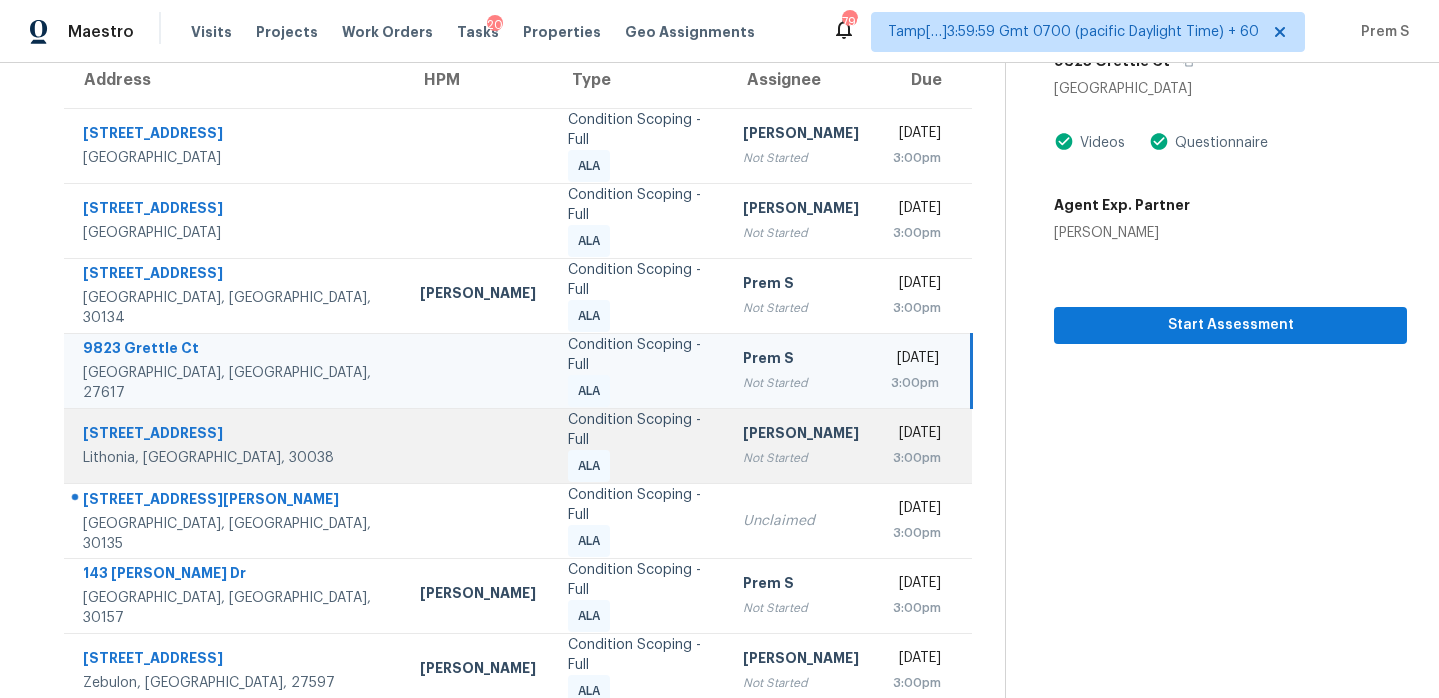 scroll, scrollTop: 251, scrollLeft: 0, axis: vertical 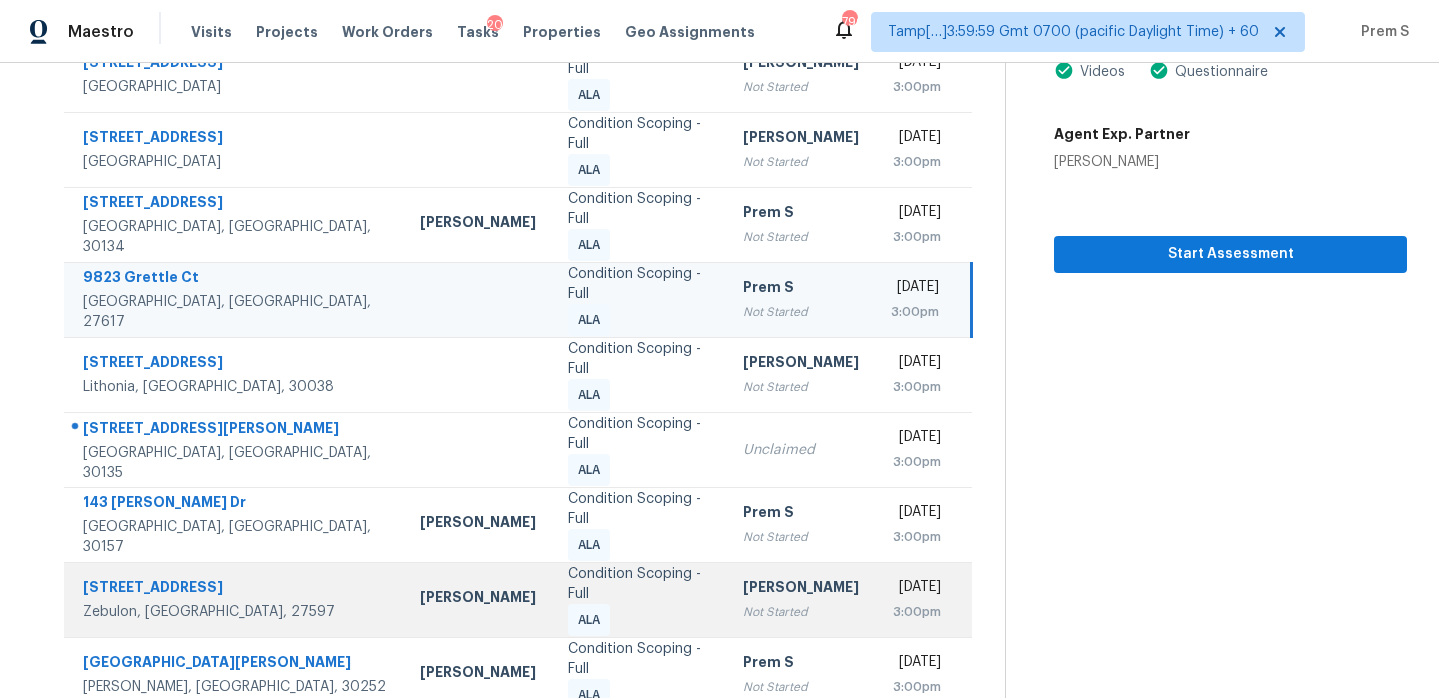 click on "Hariharan GV" at bounding box center (801, 589) 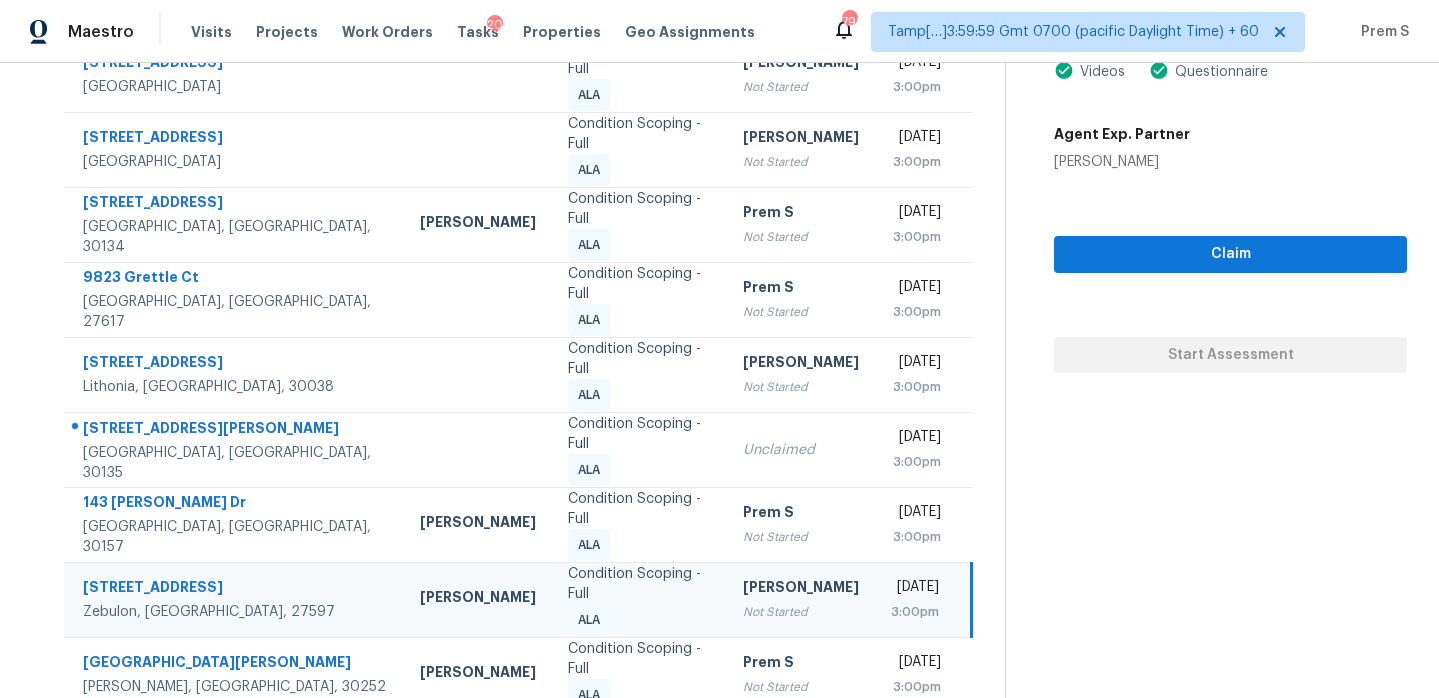scroll, scrollTop: 214, scrollLeft: 0, axis: vertical 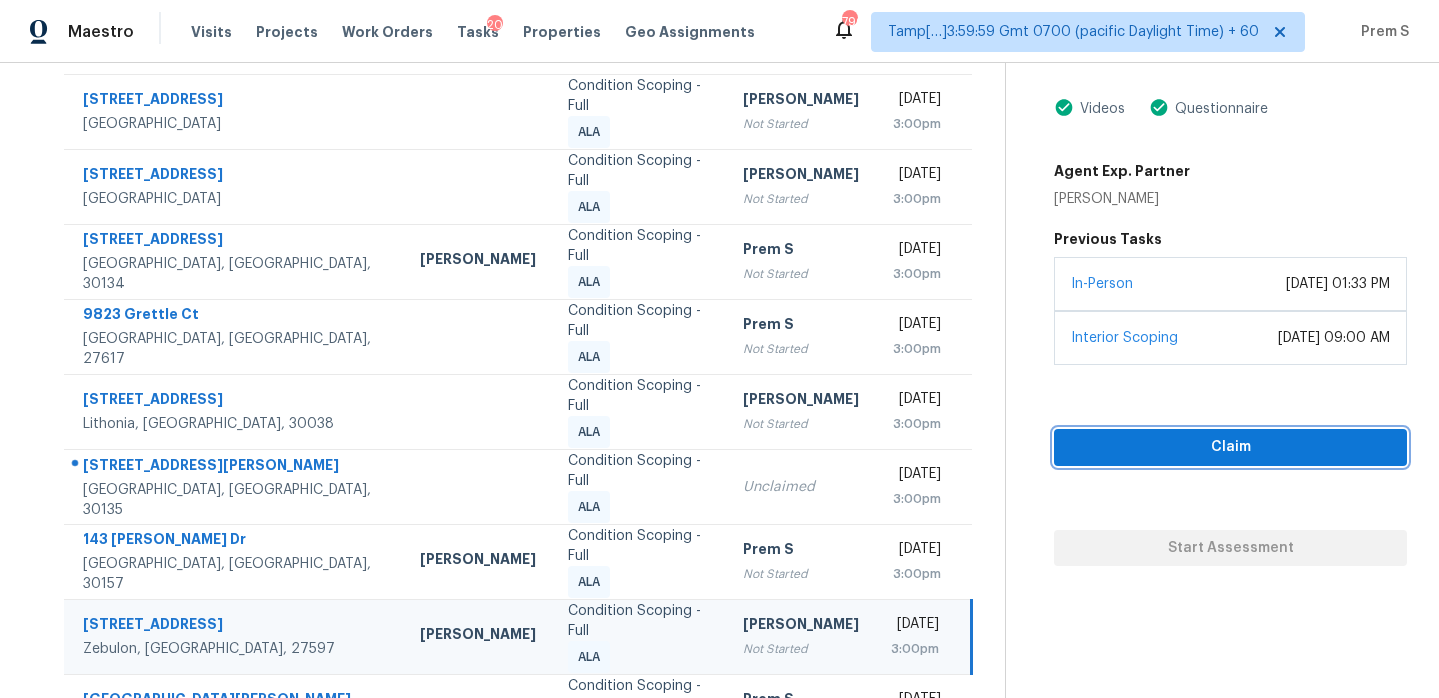 click on "Claim" at bounding box center [1230, 447] 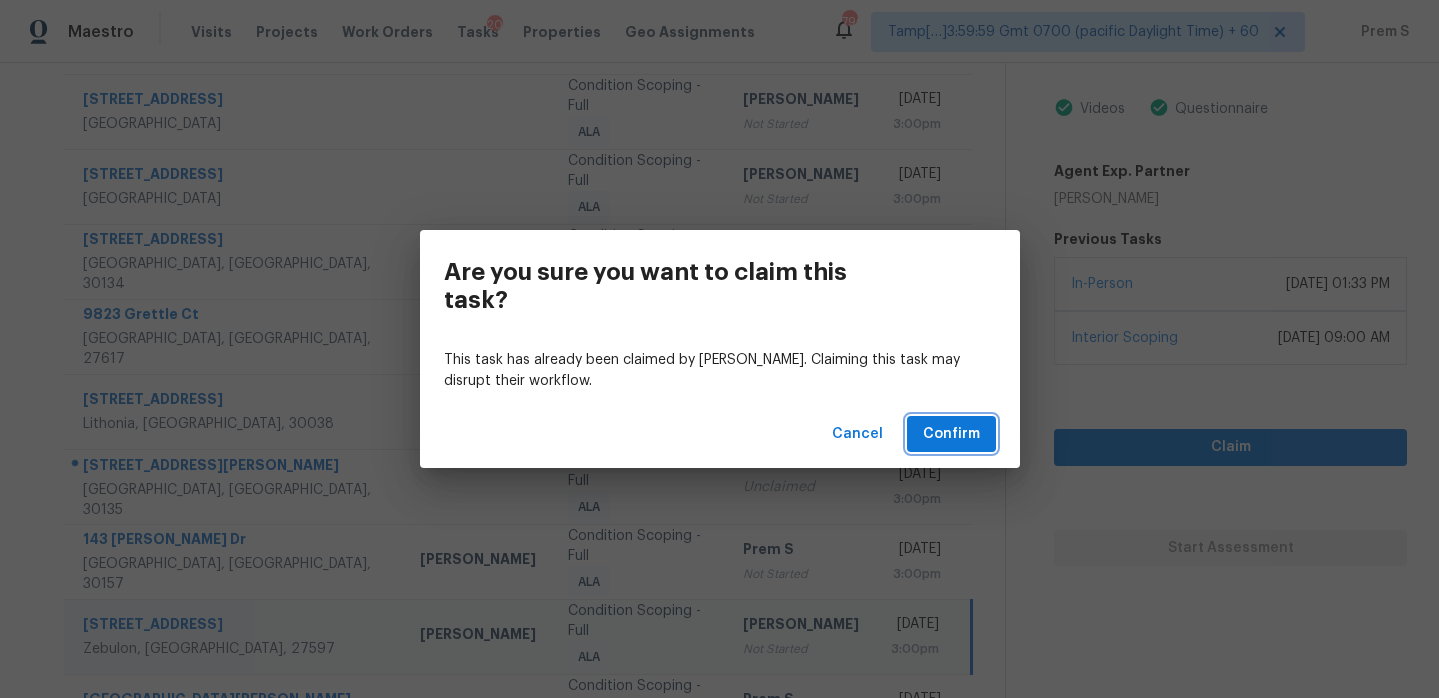 click on "Confirm" at bounding box center (951, 434) 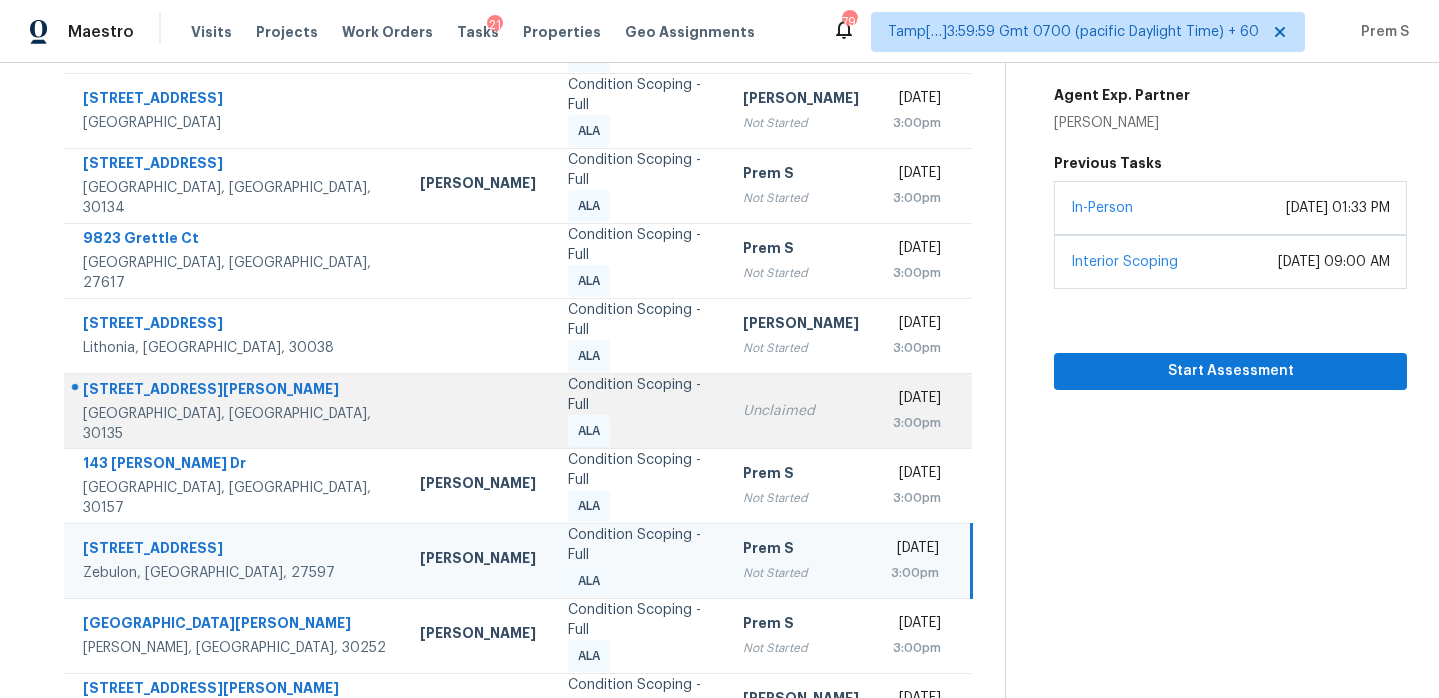 scroll, scrollTop: 343, scrollLeft: 0, axis: vertical 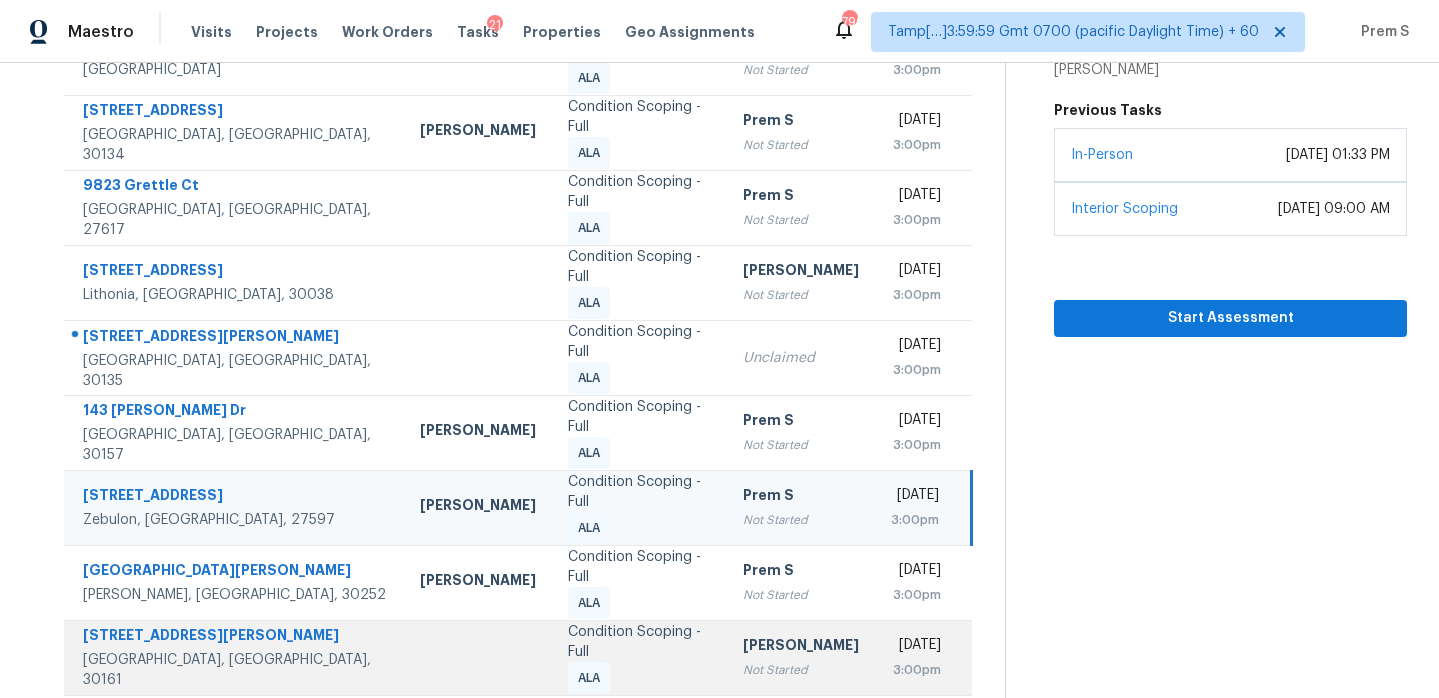 click on "Salma Ansari Not Started" at bounding box center [801, 657] 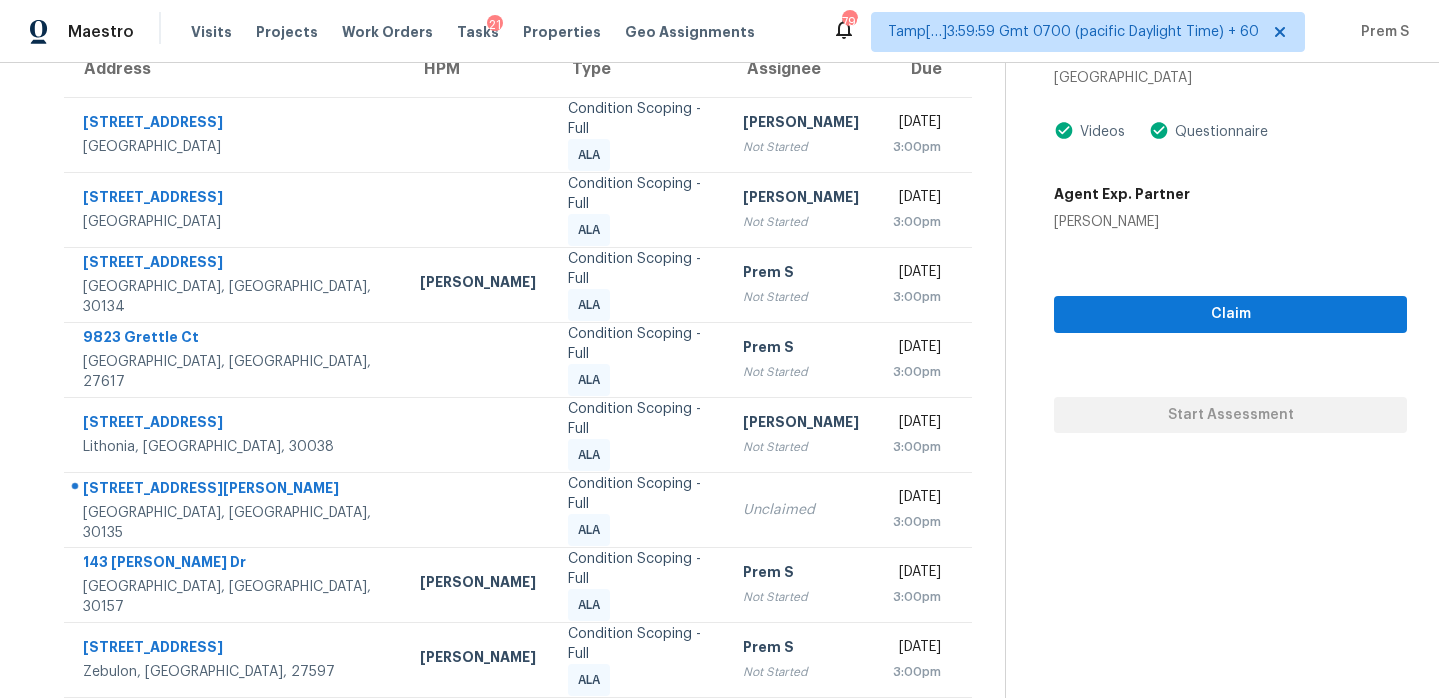scroll, scrollTop: 189, scrollLeft: 0, axis: vertical 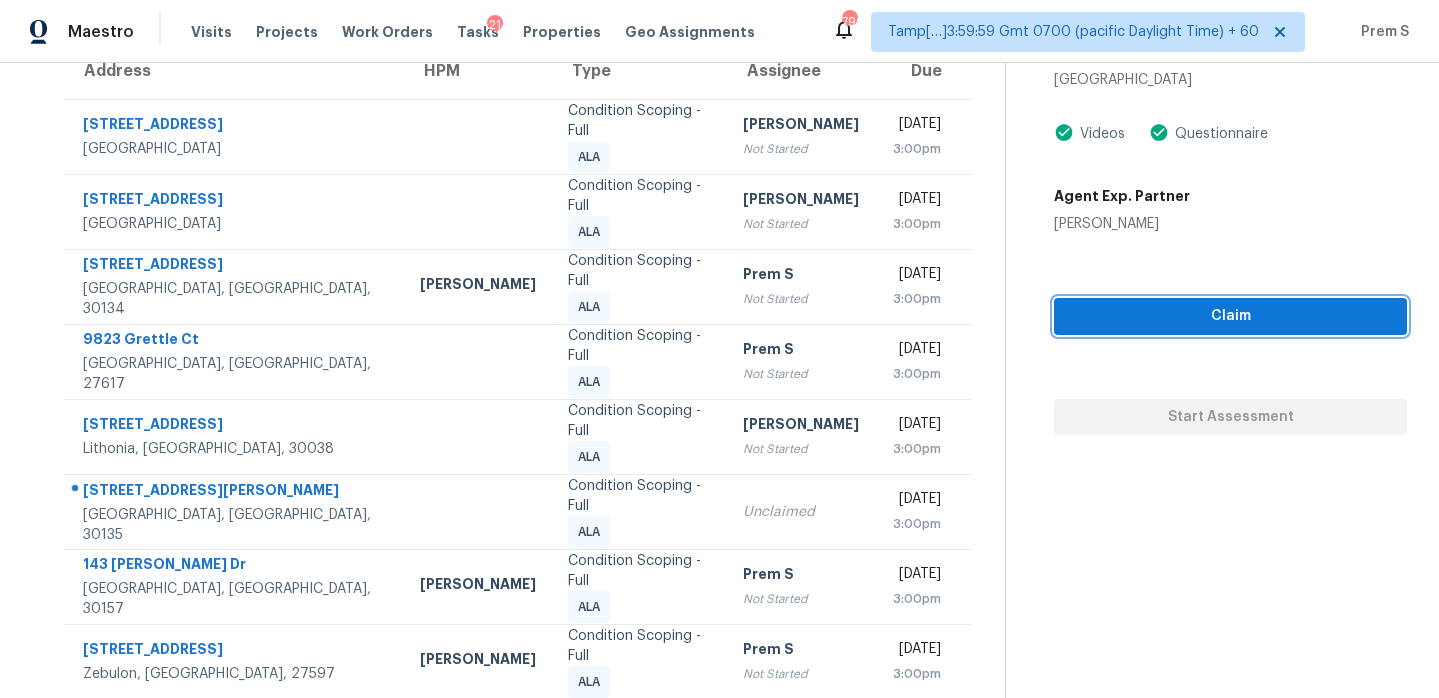 click on "Claim" at bounding box center (1230, 316) 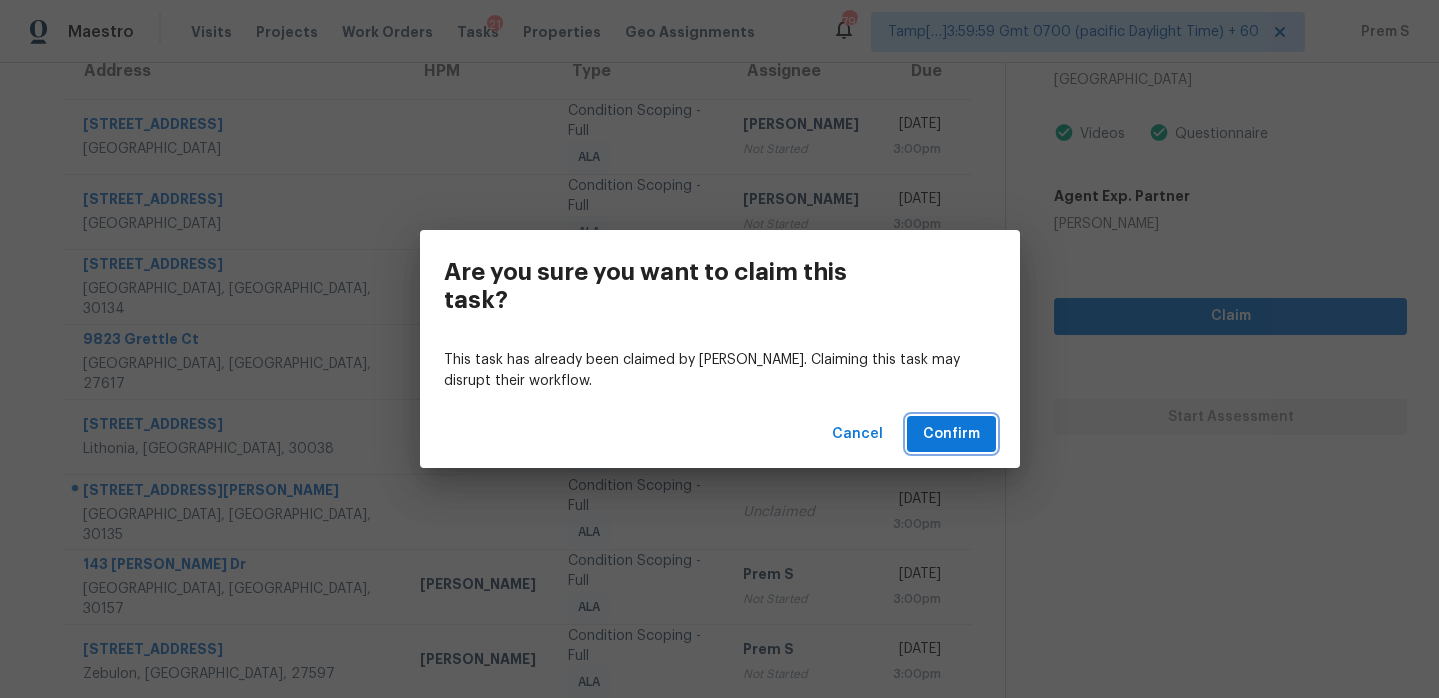 click on "Confirm" at bounding box center [951, 434] 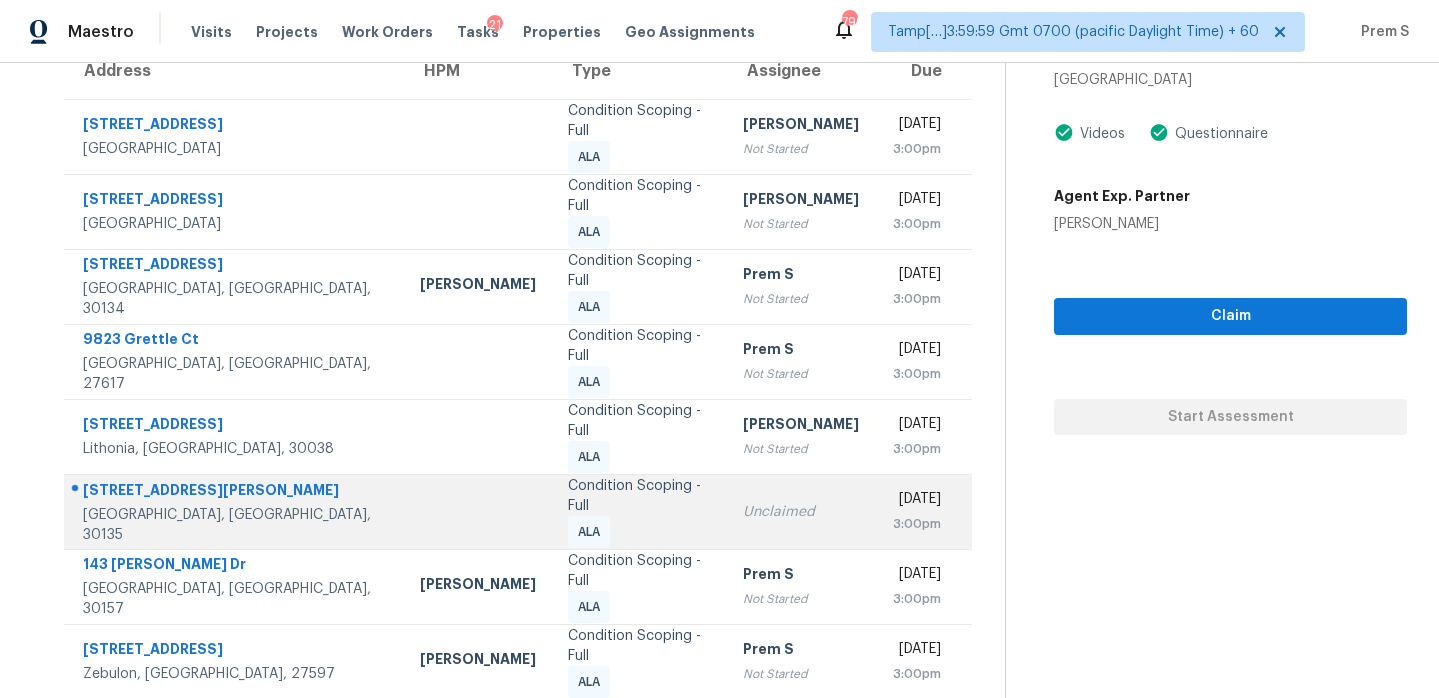 scroll, scrollTop: 343, scrollLeft: 0, axis: vertical 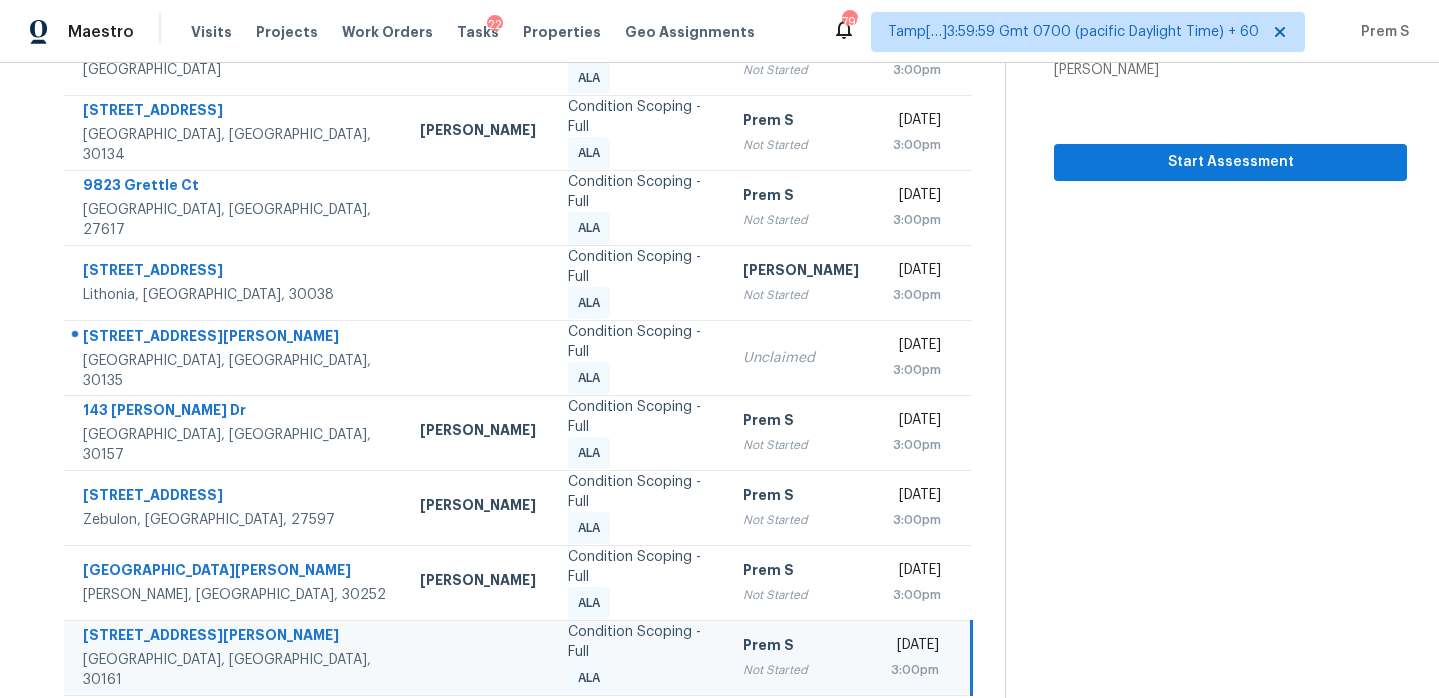 click 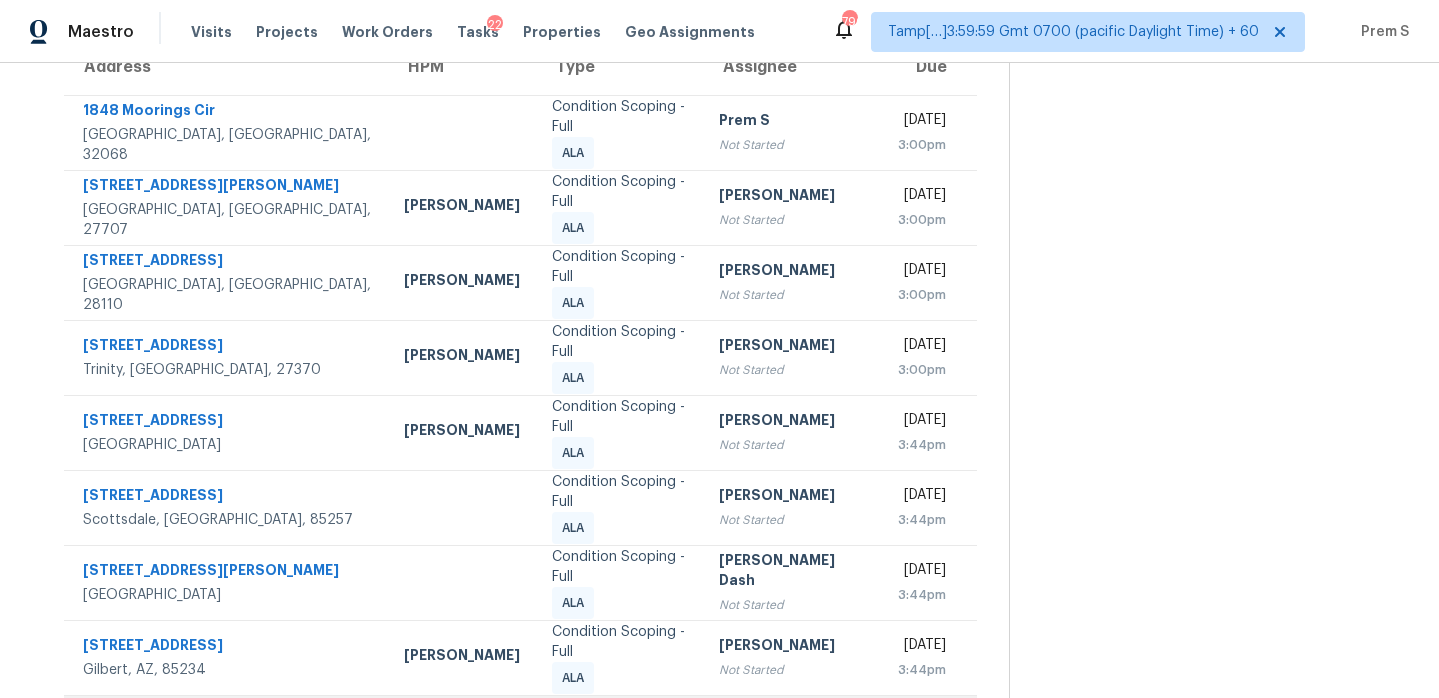 scroll, scrollTop: 190, scrollLeft: 0, axis: vertical 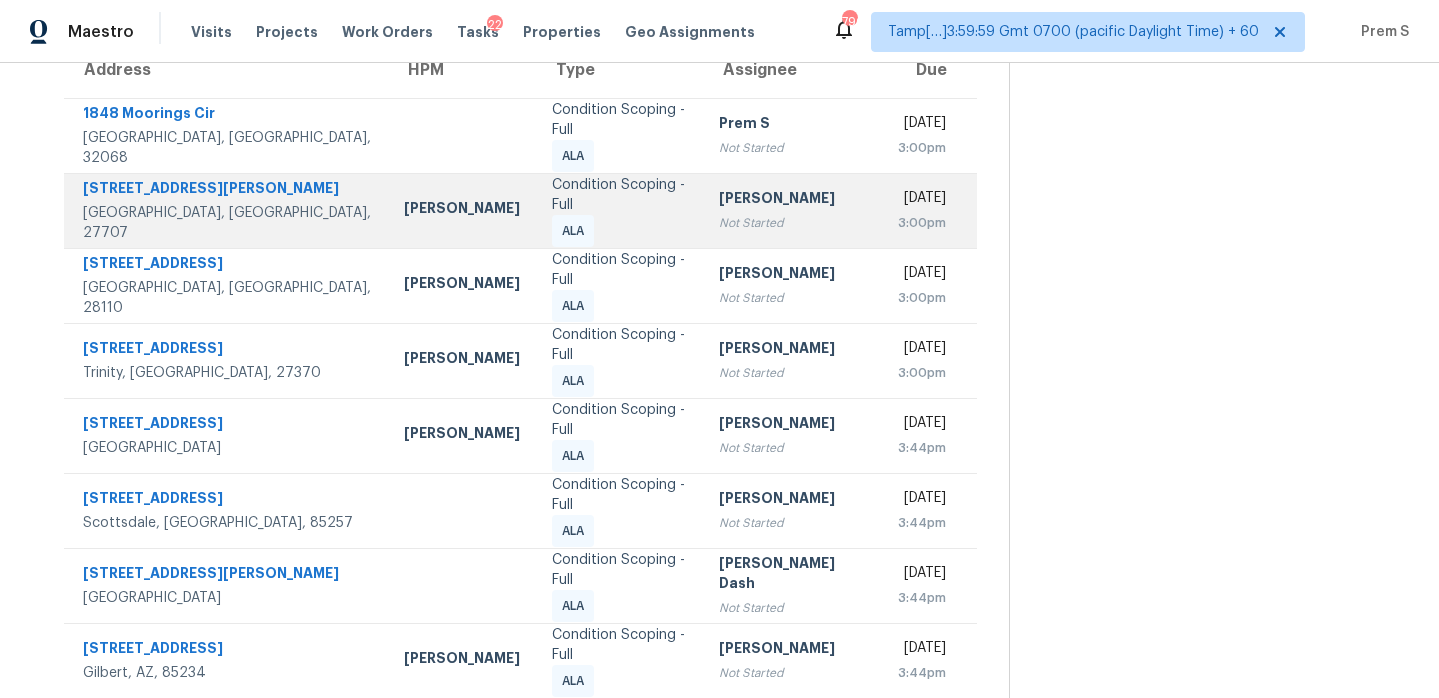 click on "Condition Scoping - Full" at bounding box center [619, 195] 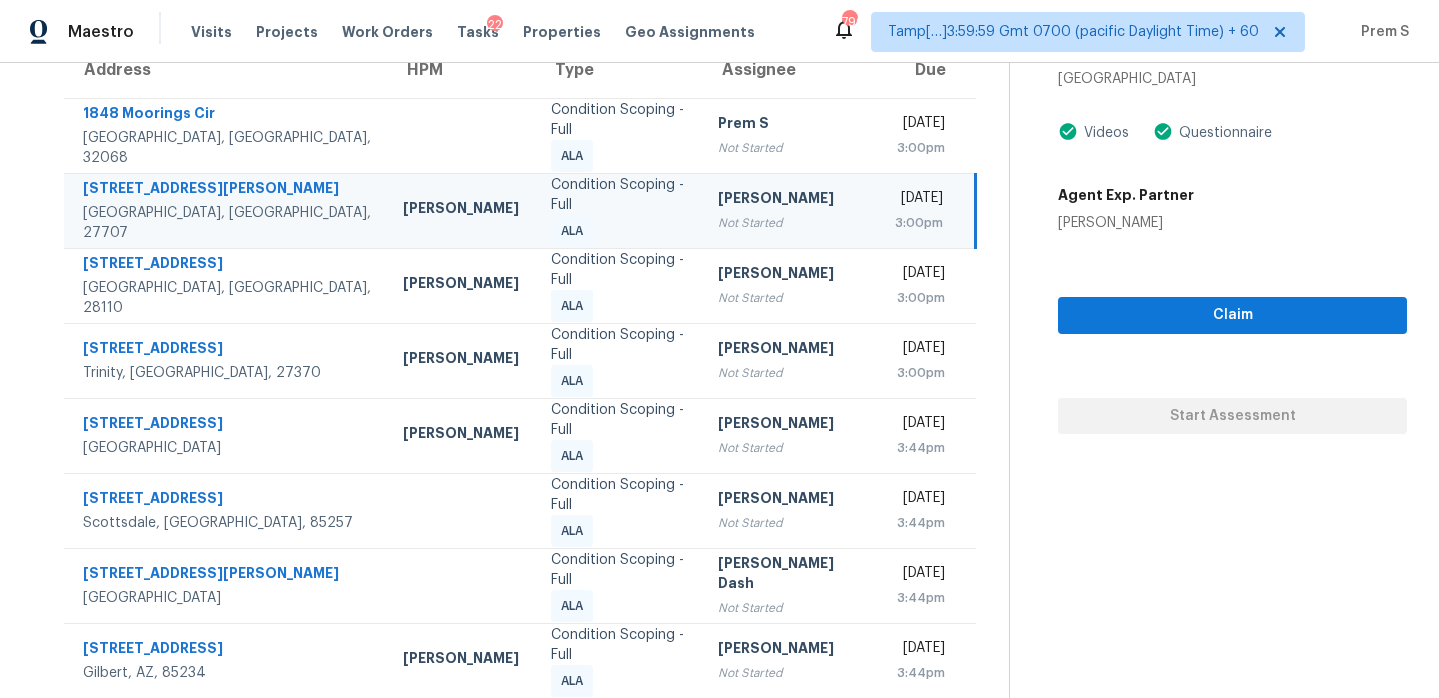 scroll, scrollTop: 168, scrollLeft: 0, axis: vertical 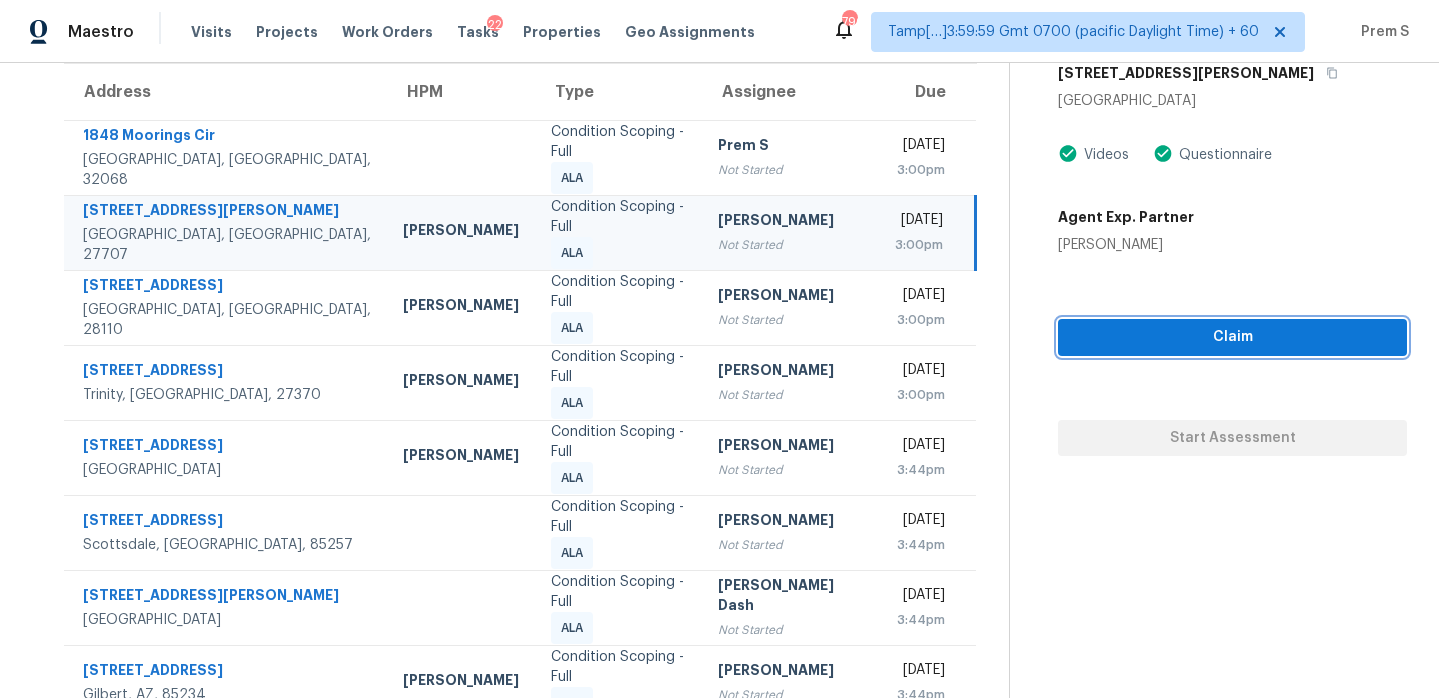 click on "Claim" at bounding box center [1232, 337] 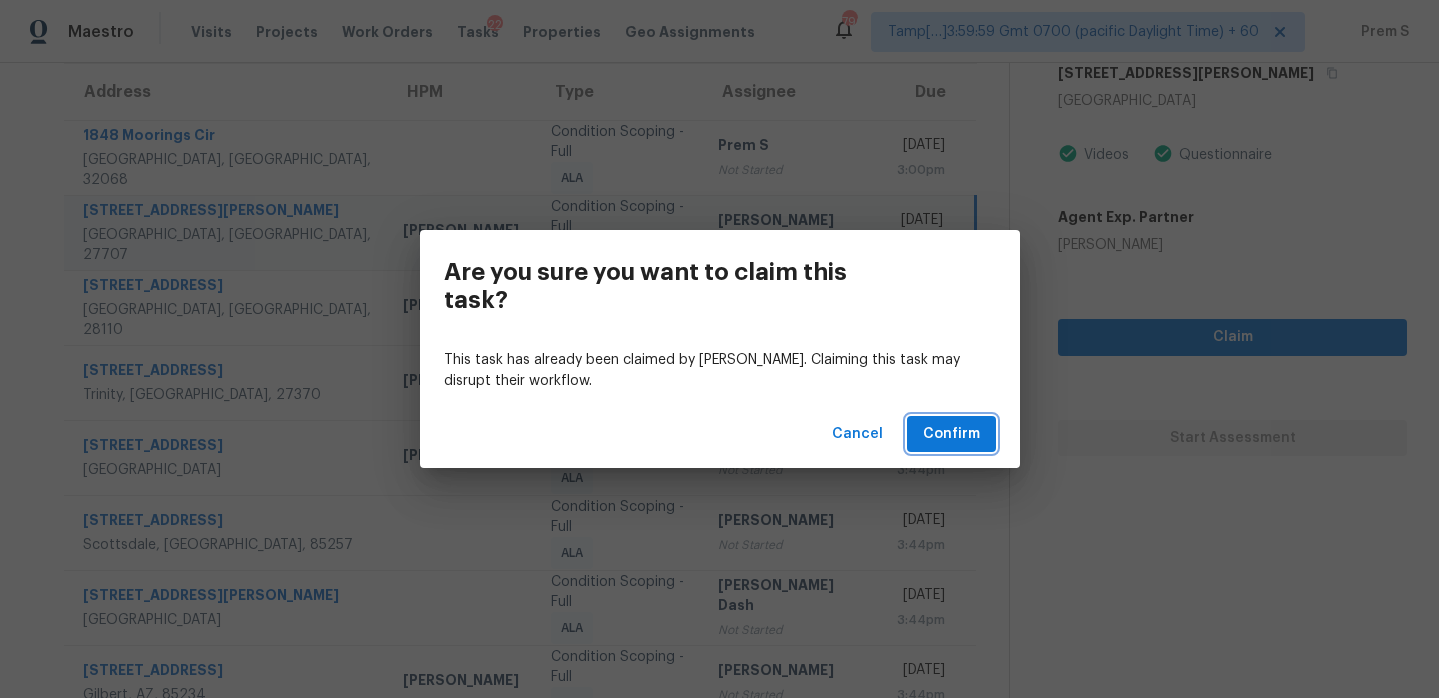 click on "Confirm" at bounding box center [951, 434] 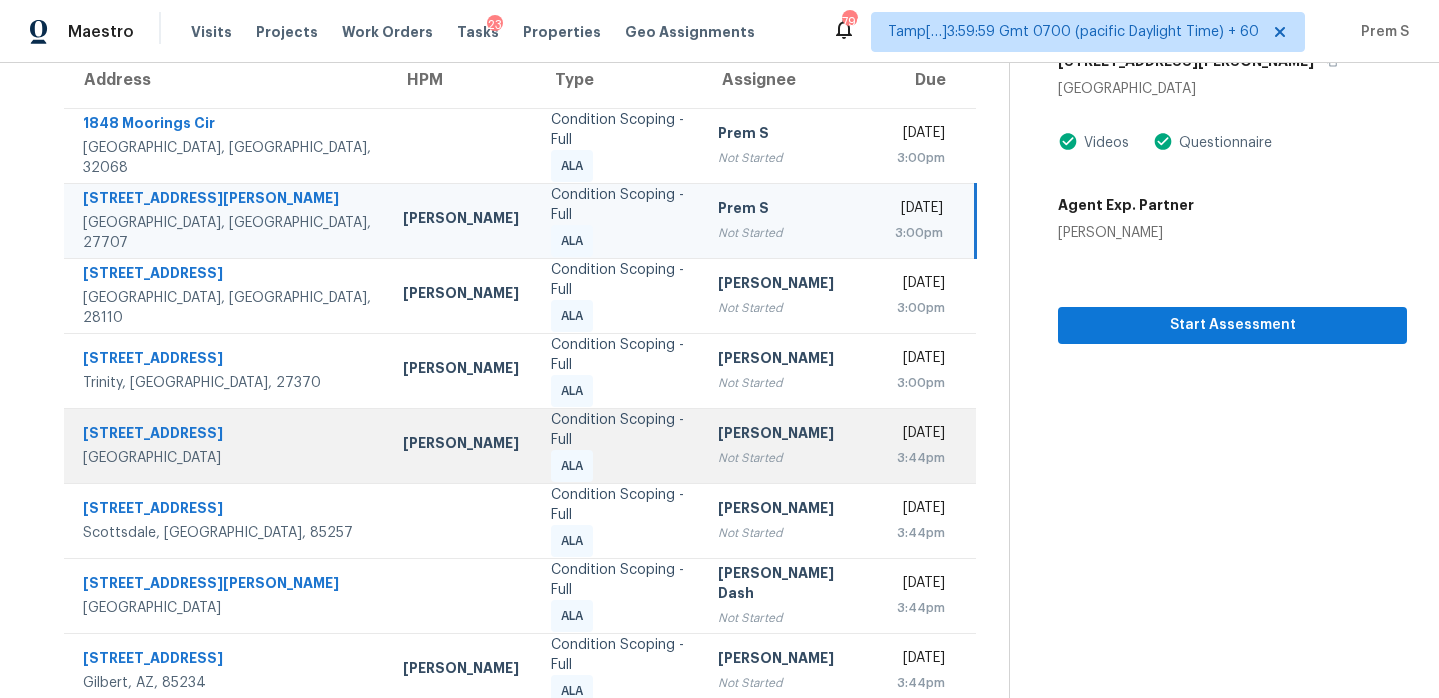 scroll, scrollTop: 175, scrollLeft: 0, axis: vertical 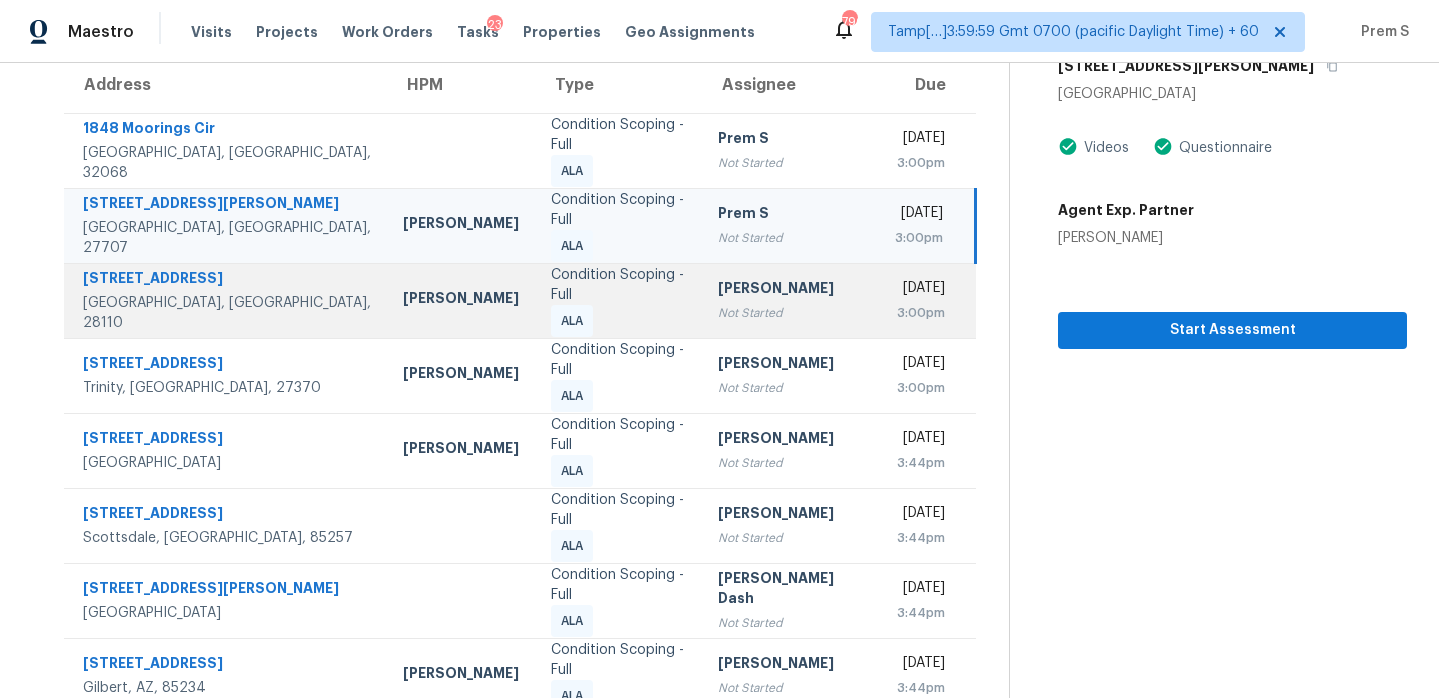 click on "Not Started" at bounding box center (790, 313) 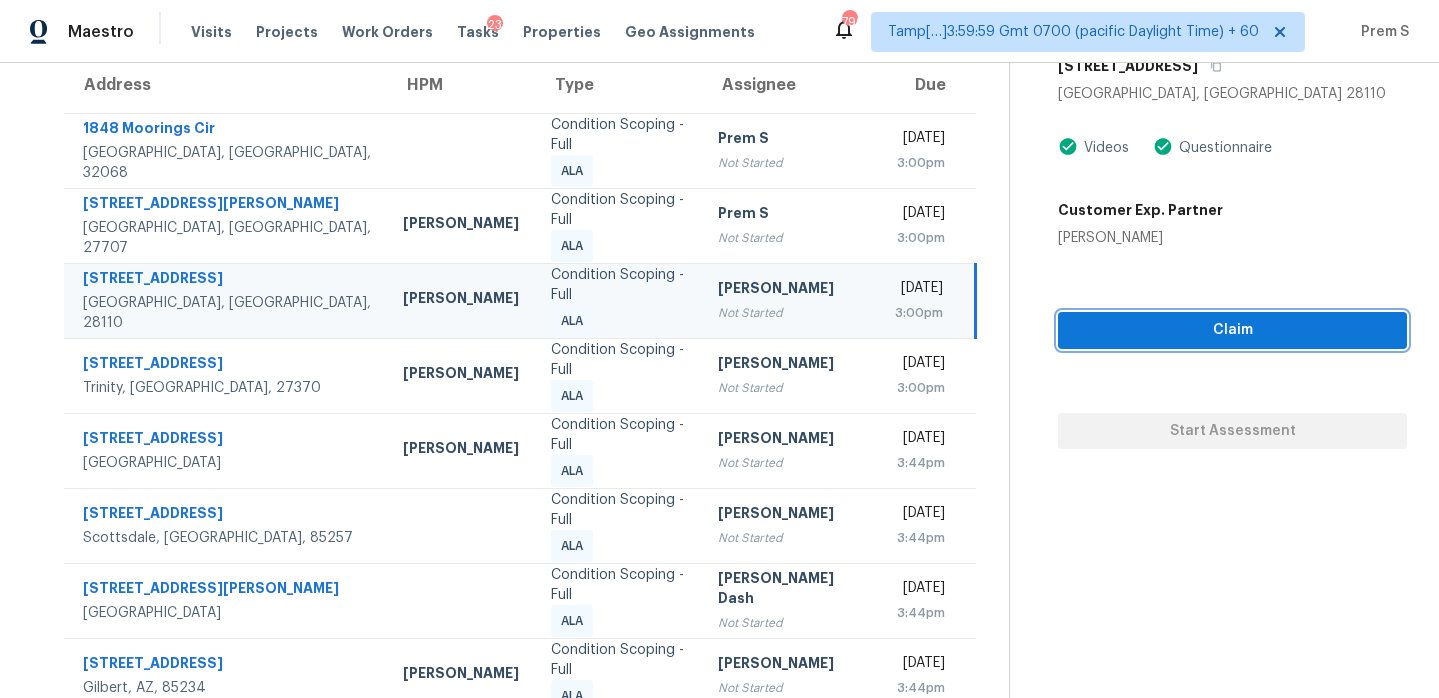 click on "Claim" at bounding box center (1232, 330) 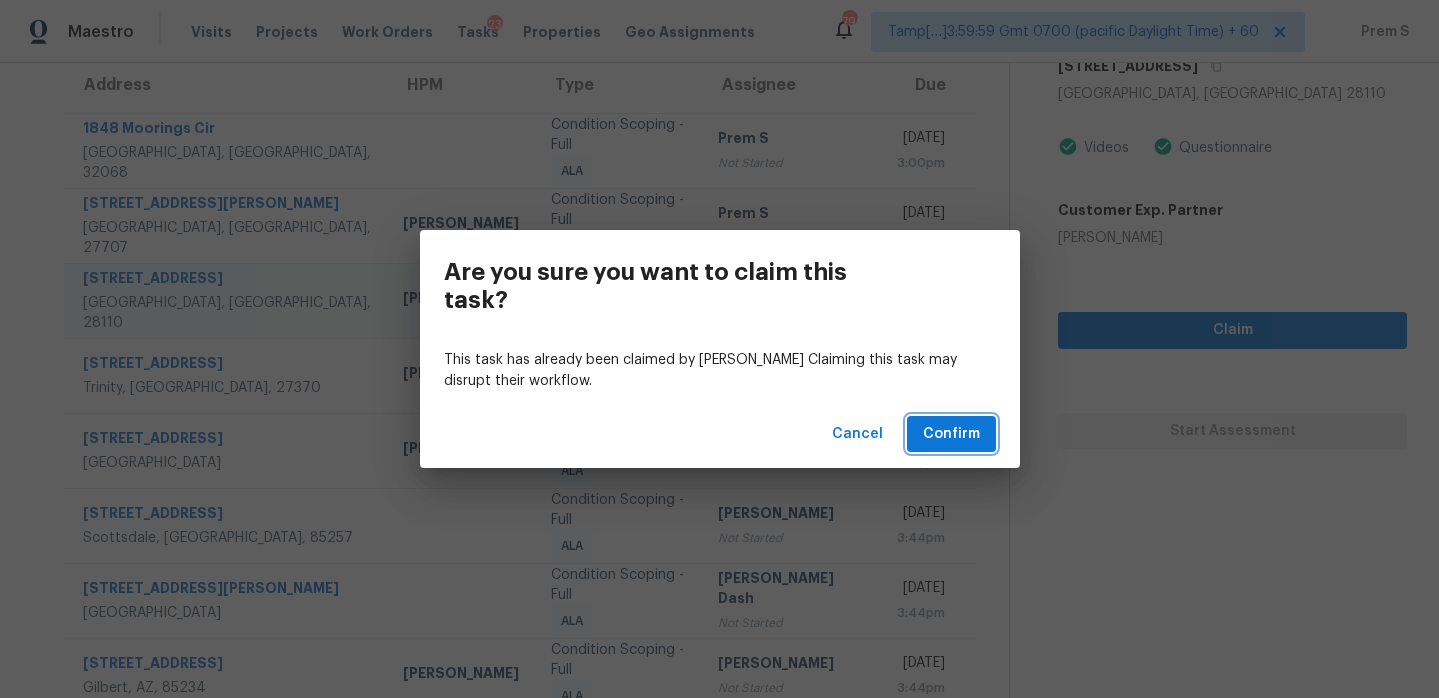 click on "Confirm" at bounding box center [951, 434] 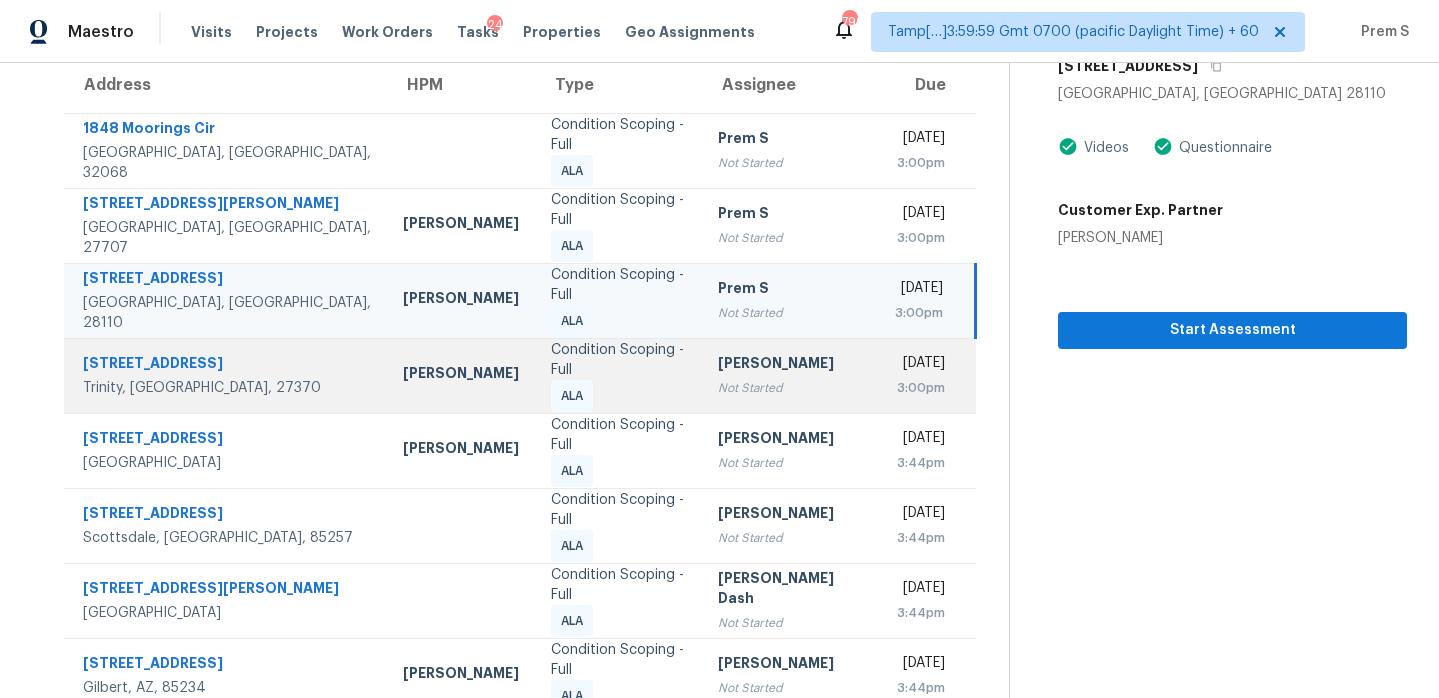 click on "Condition Scoping - Full" at bounding box center [618, 360] 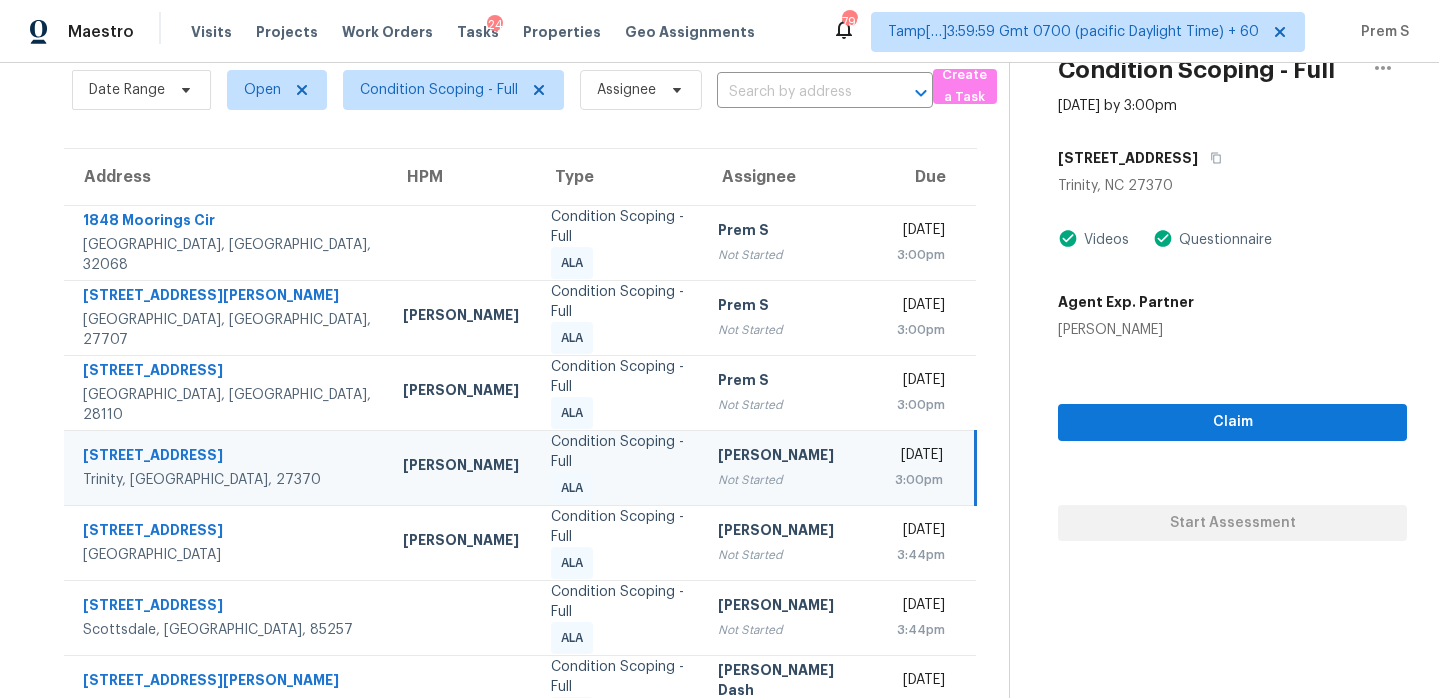 scroll, scrollTop: 72, scrollLeft: 0, axis: vertical 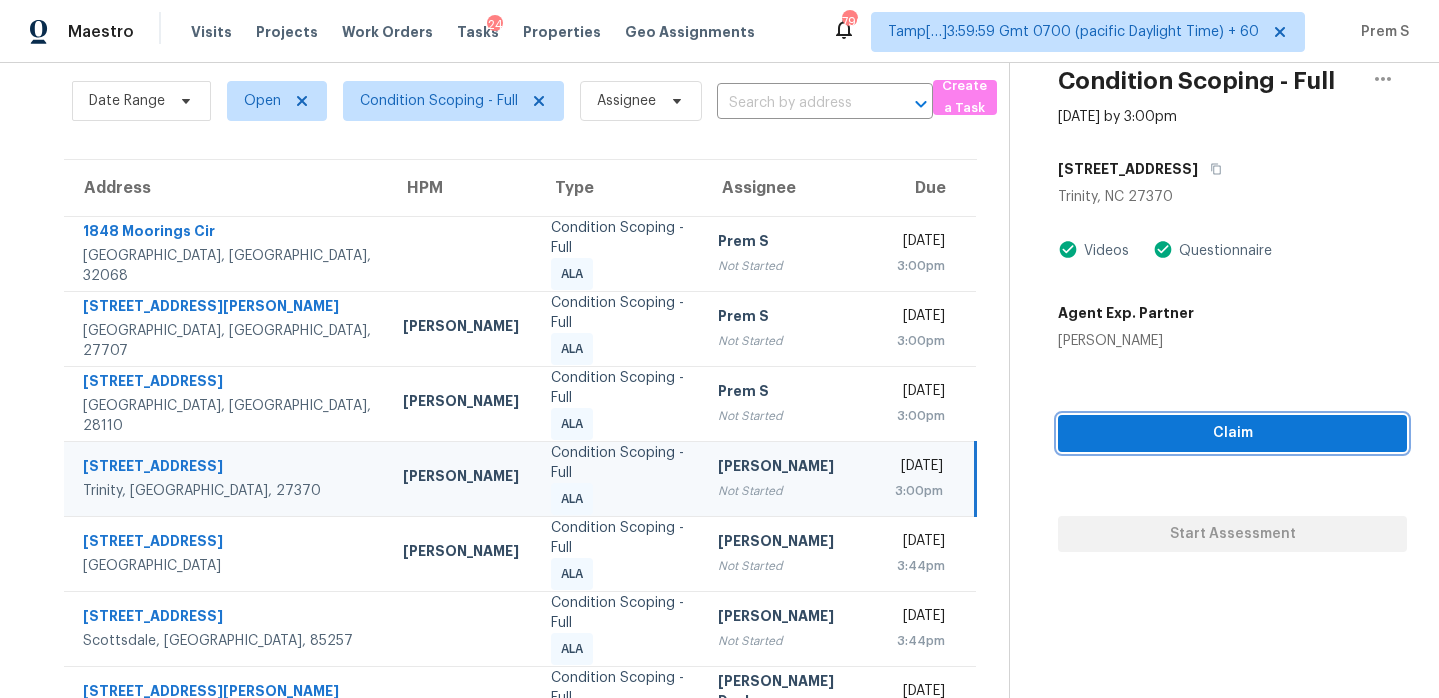 click on "Claim" at bounding box center [1232, 433] 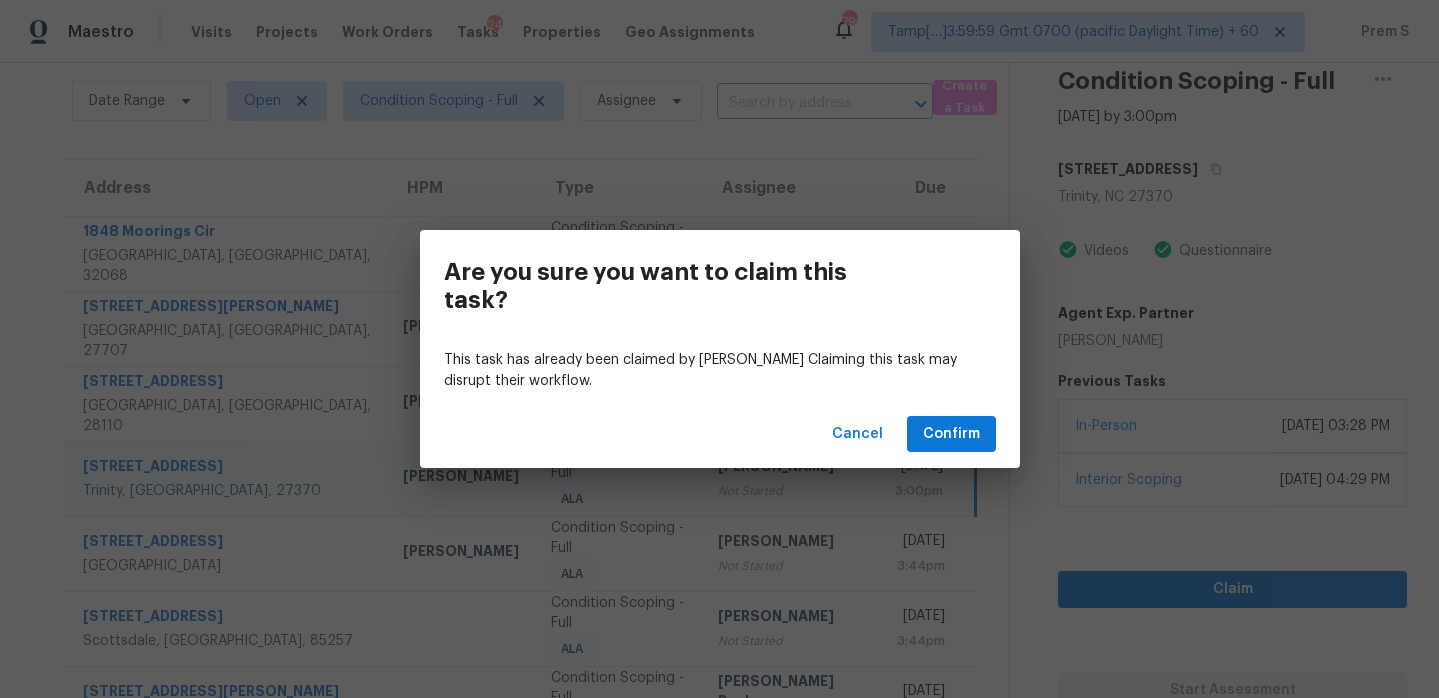 click on "Cancel Confirm" at bounding box center [720, 434] 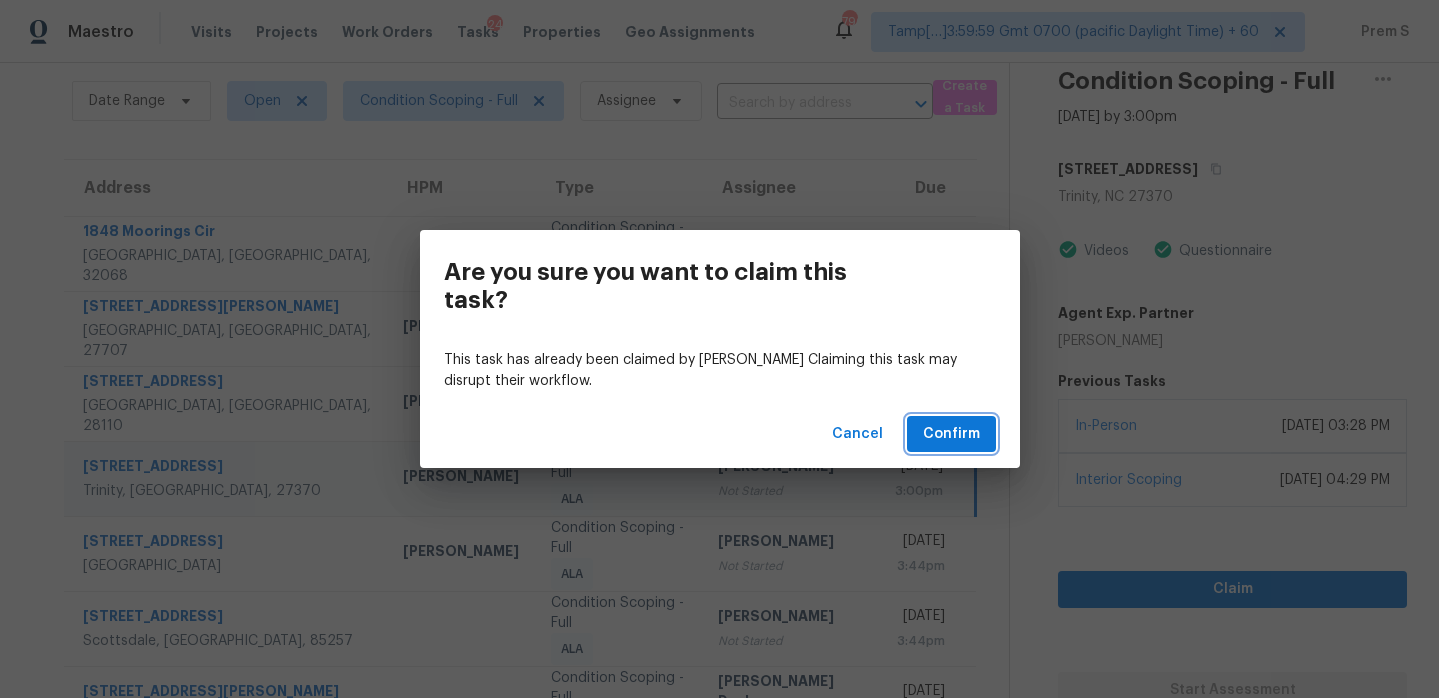 click on "Confirm" at bounding box center [951, 434] 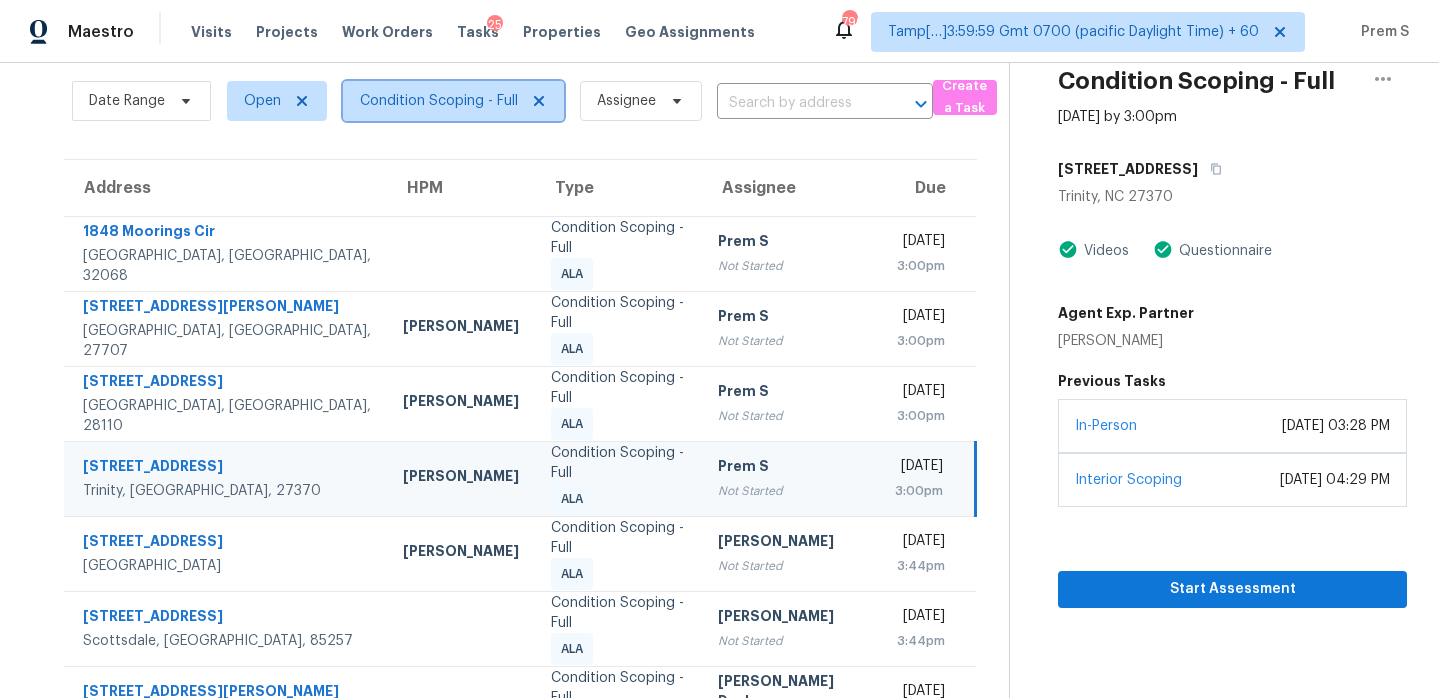 click on "Condition Scoping - Full" at bounding box center [439, 101] 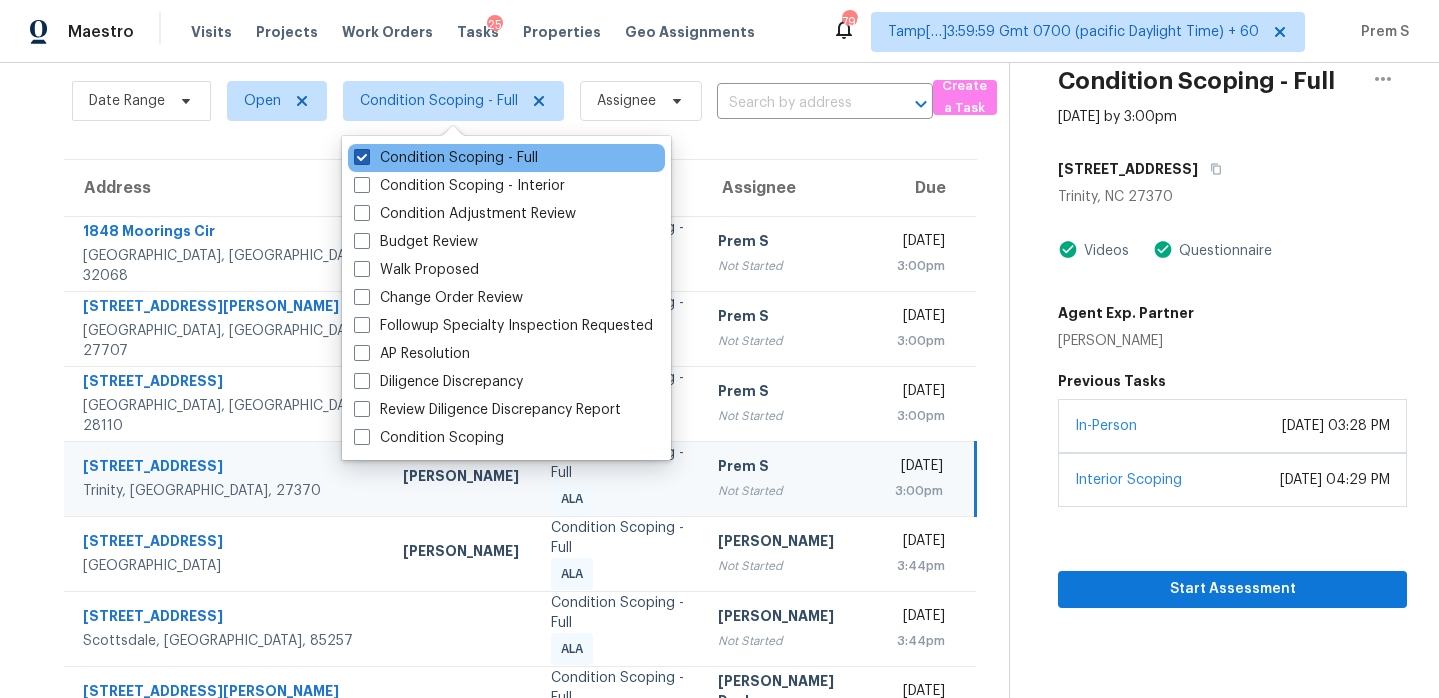 click on "Condition Scoping - Full" at bounding box center (446, 158) 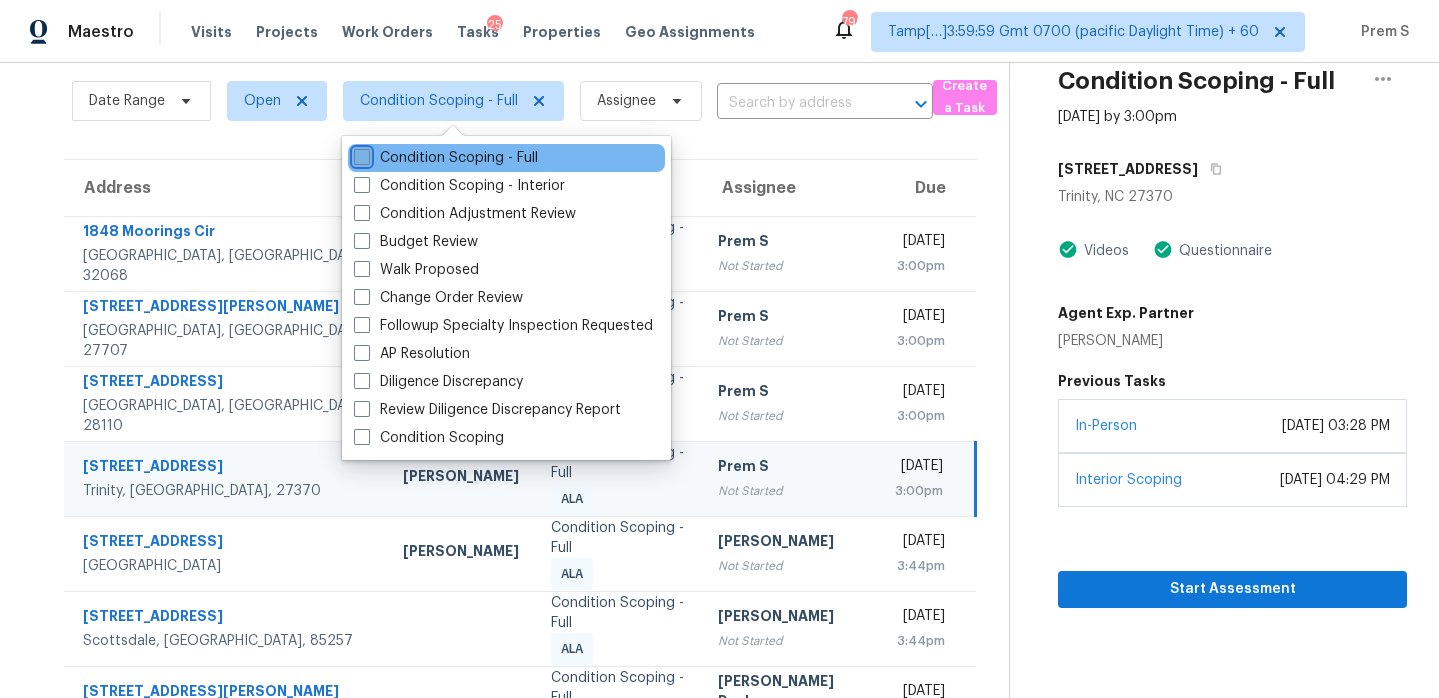 checkbox on "false" 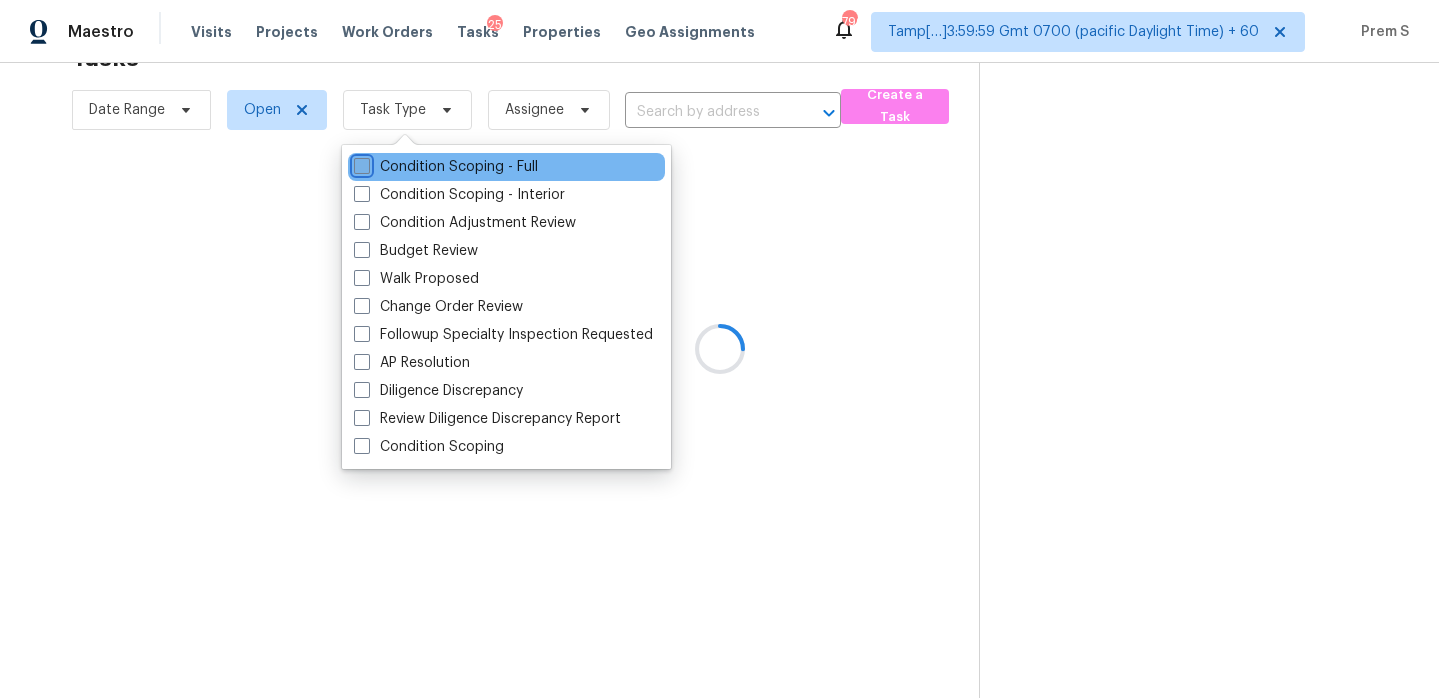 scroll, scrollTop: 63, scrollLeft: 0, axis: vertical 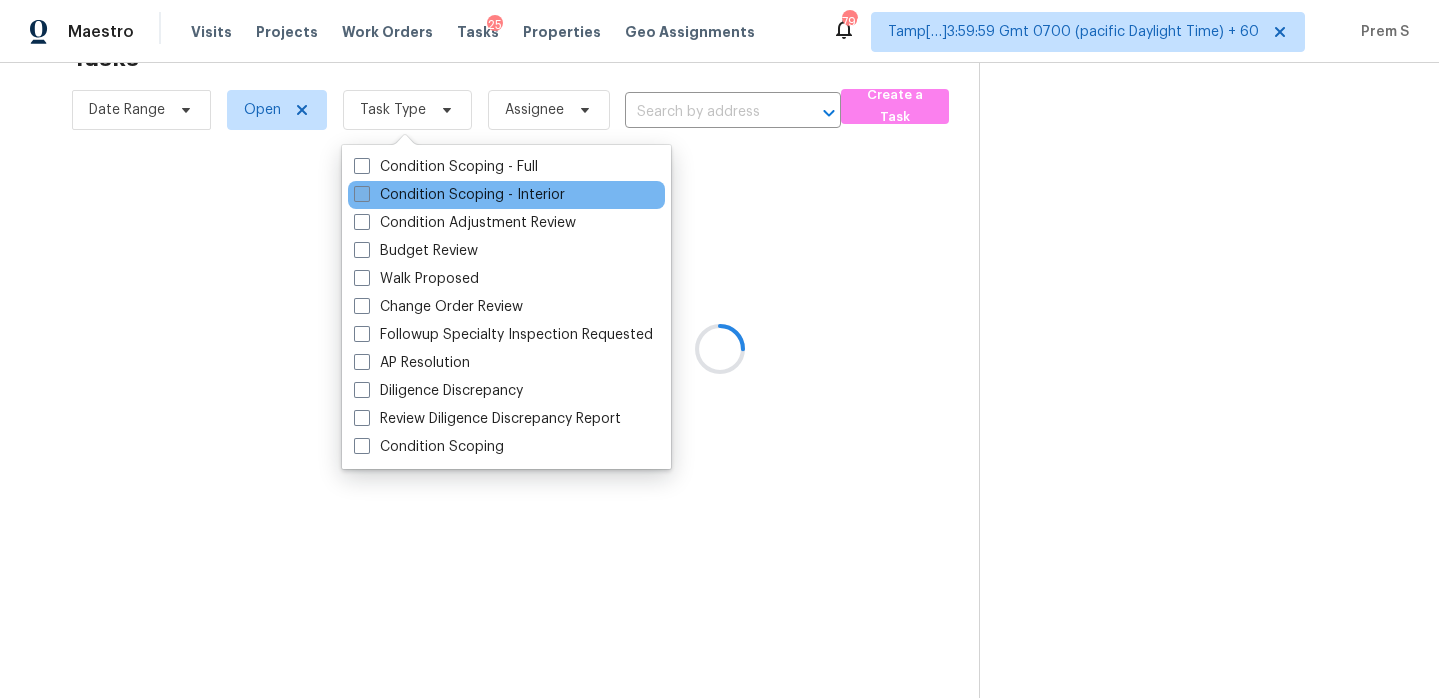 click on "Condition Scoping - Interior" at bounding box center (459, 195) 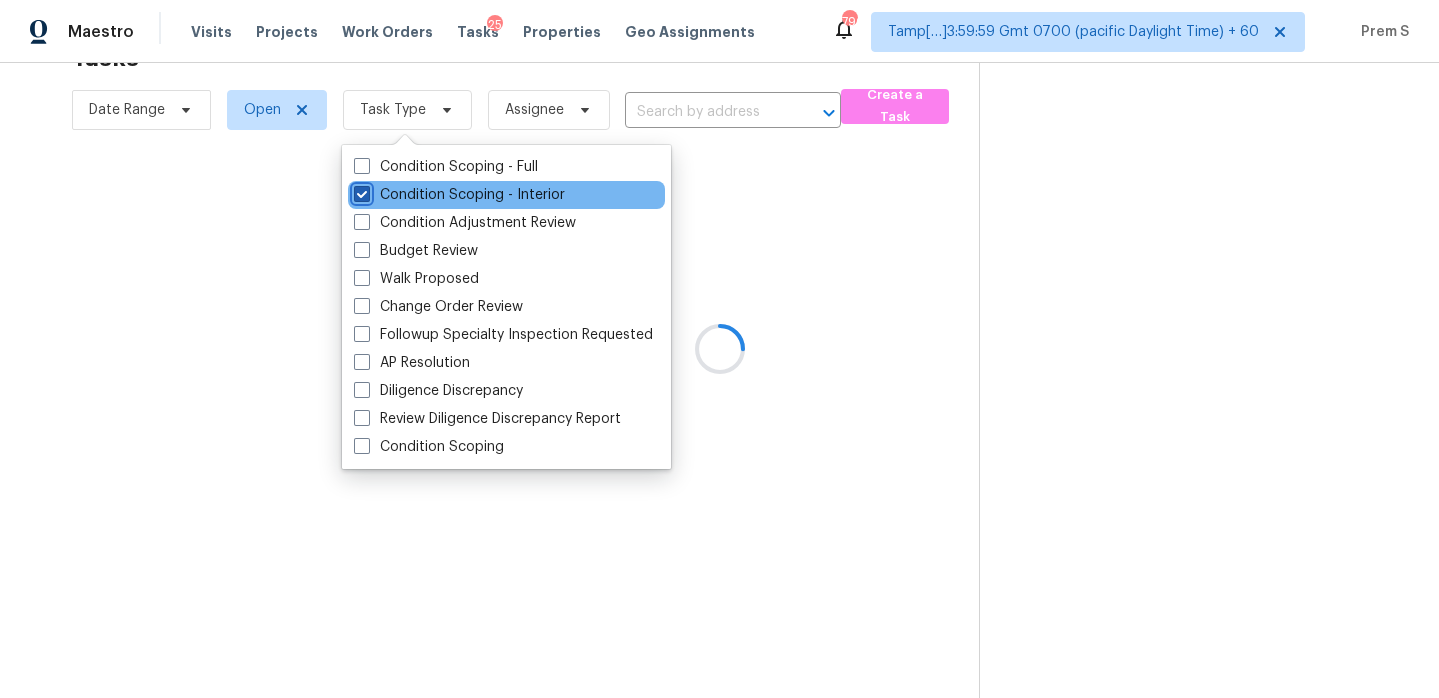 checkbox on "true" 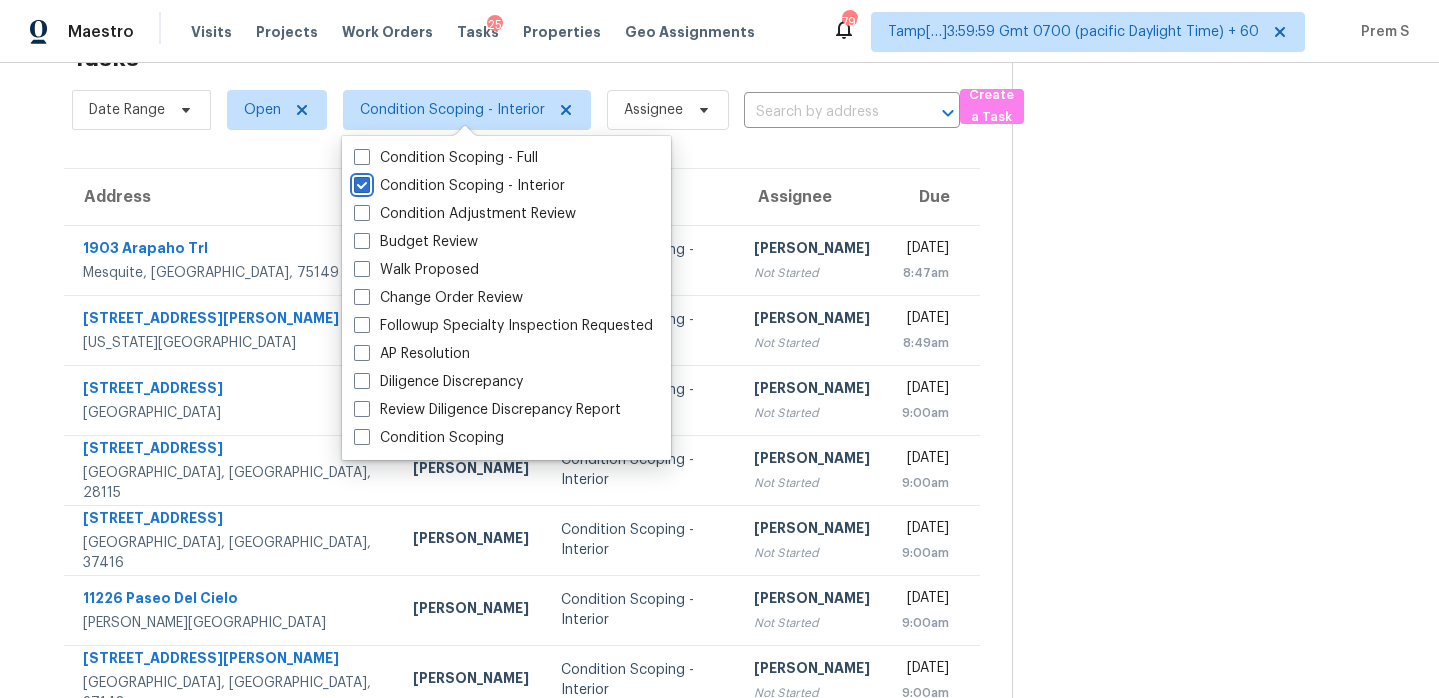 scroll, scrollTop: 72, scrollLeft: 0, axis: vertical 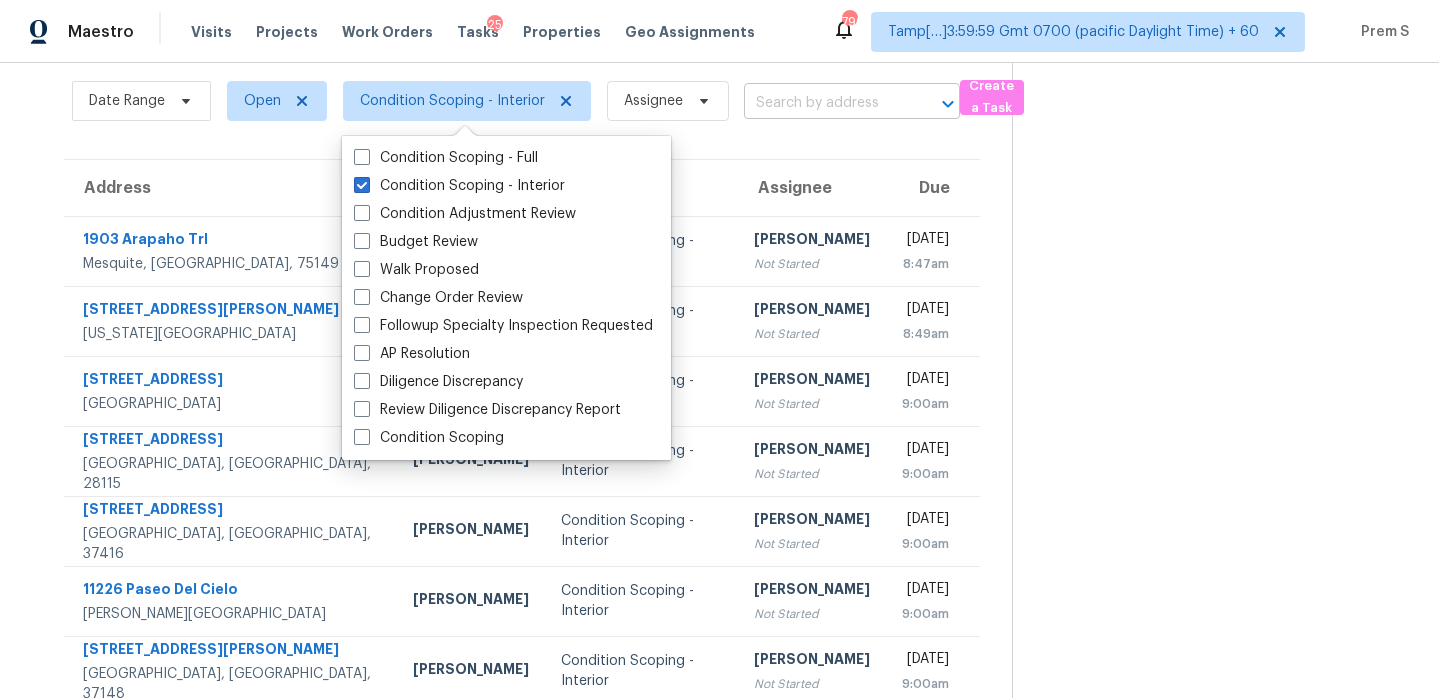 click at bounding box center (824, 103) 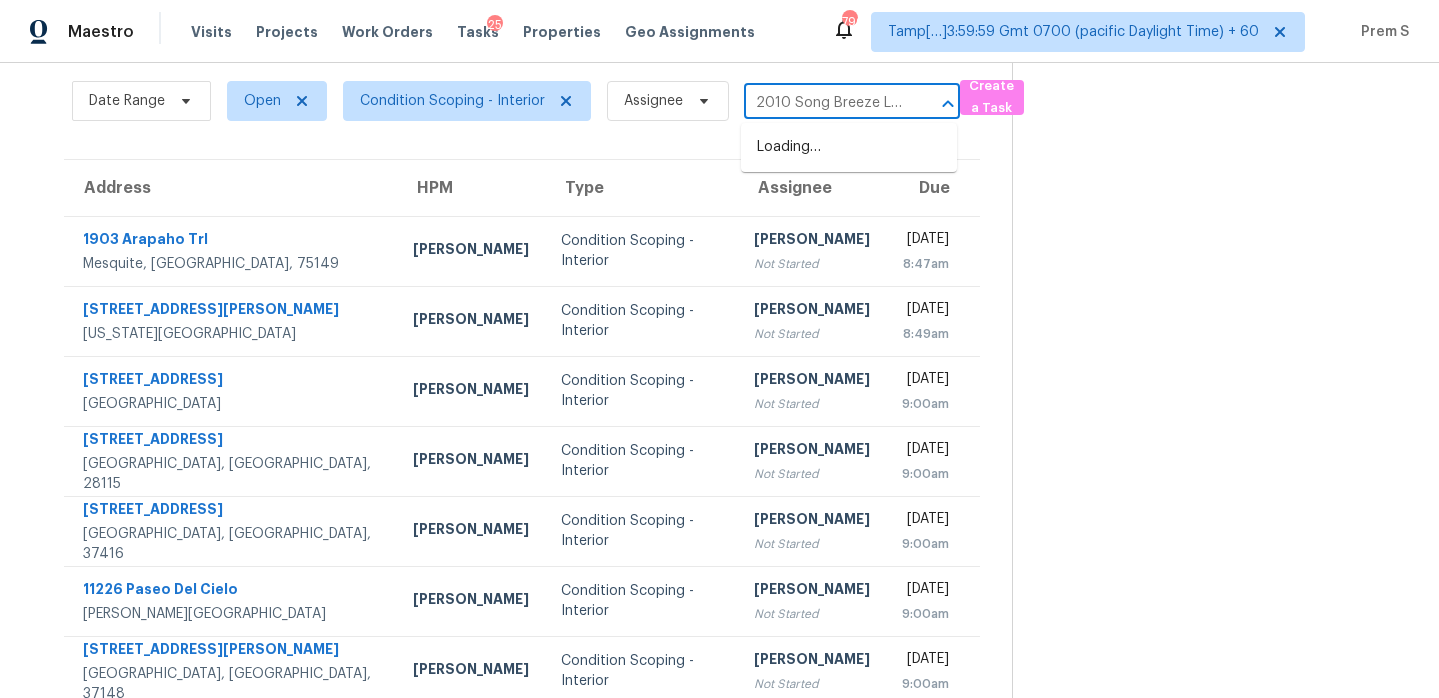 scroll, scrollTop: 0, scrollLeft: 102, axis: horizontal 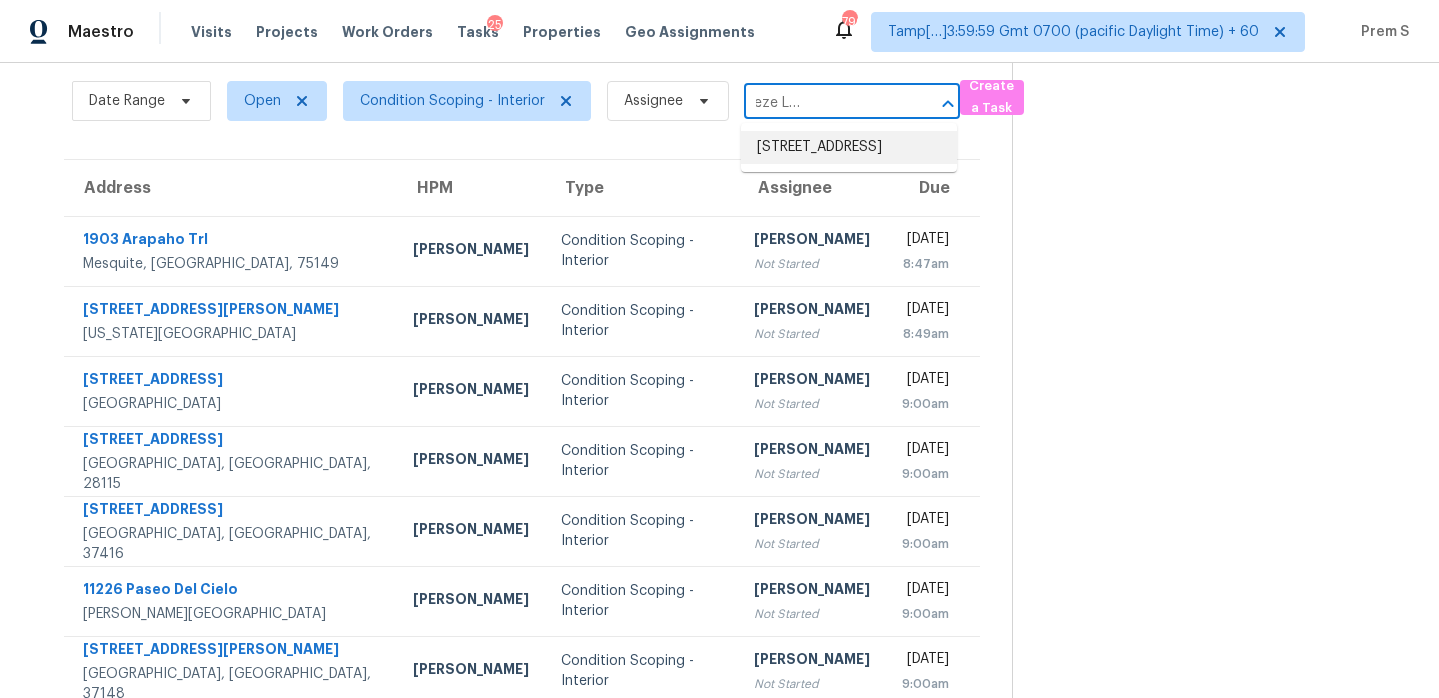 click on "2010 Song Breeze Ln, Apex, NC 27502" at bounding box center (849, 147) 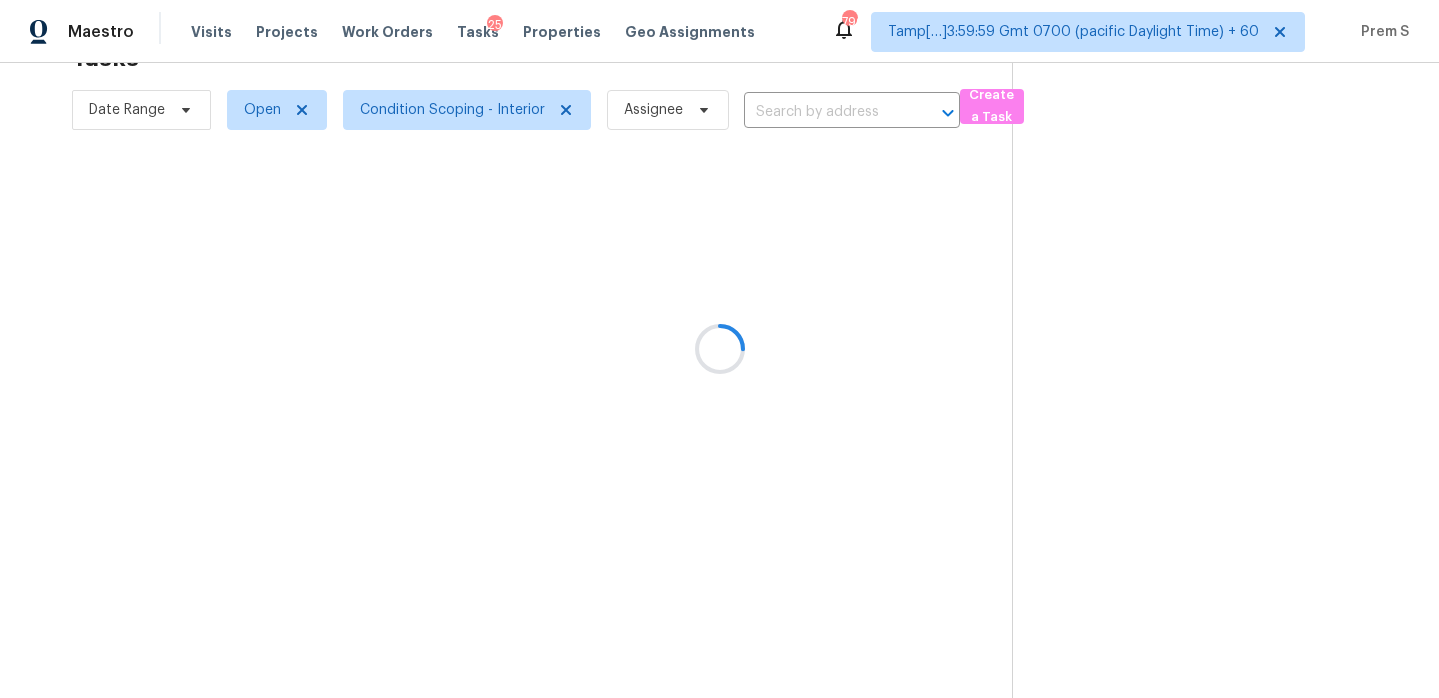 type on "2010 Song Breeze Ln, Apex, NC 27502" 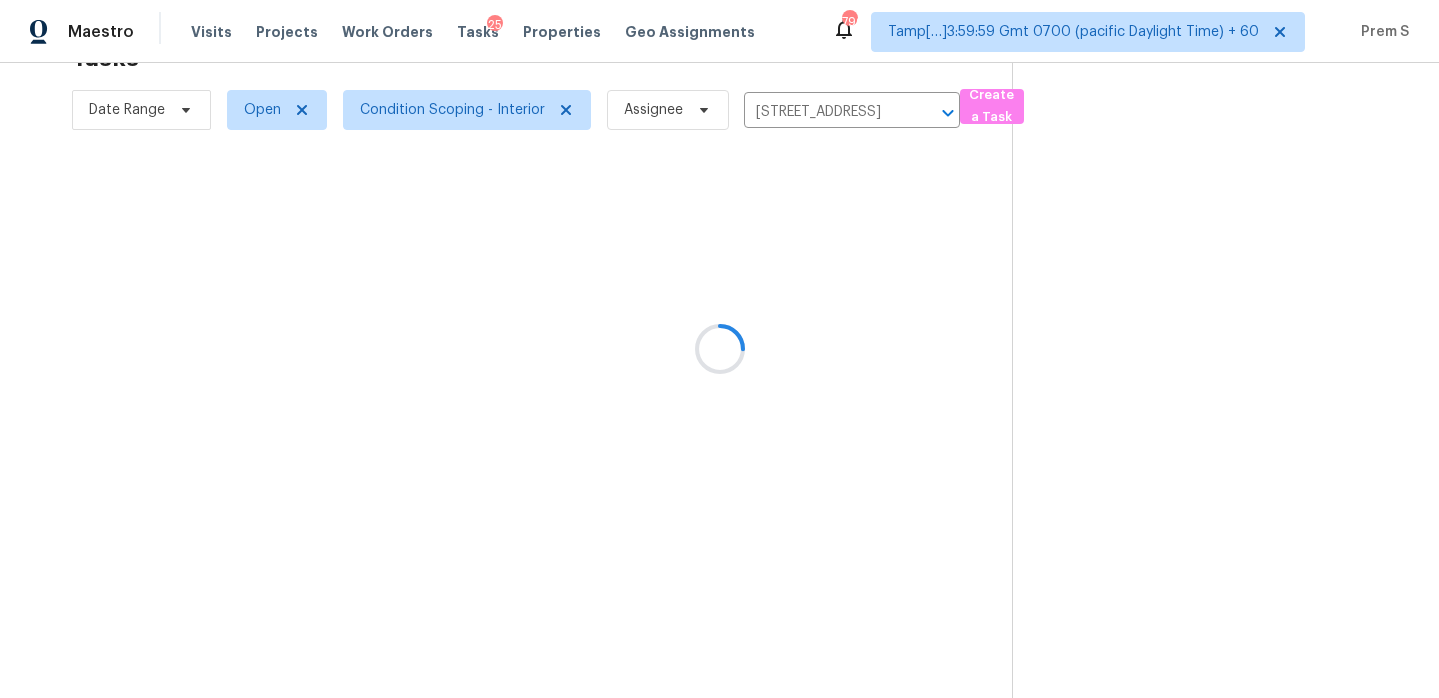 scroll, scrollTop: 63, scrollLeft: 0, axis: vertical 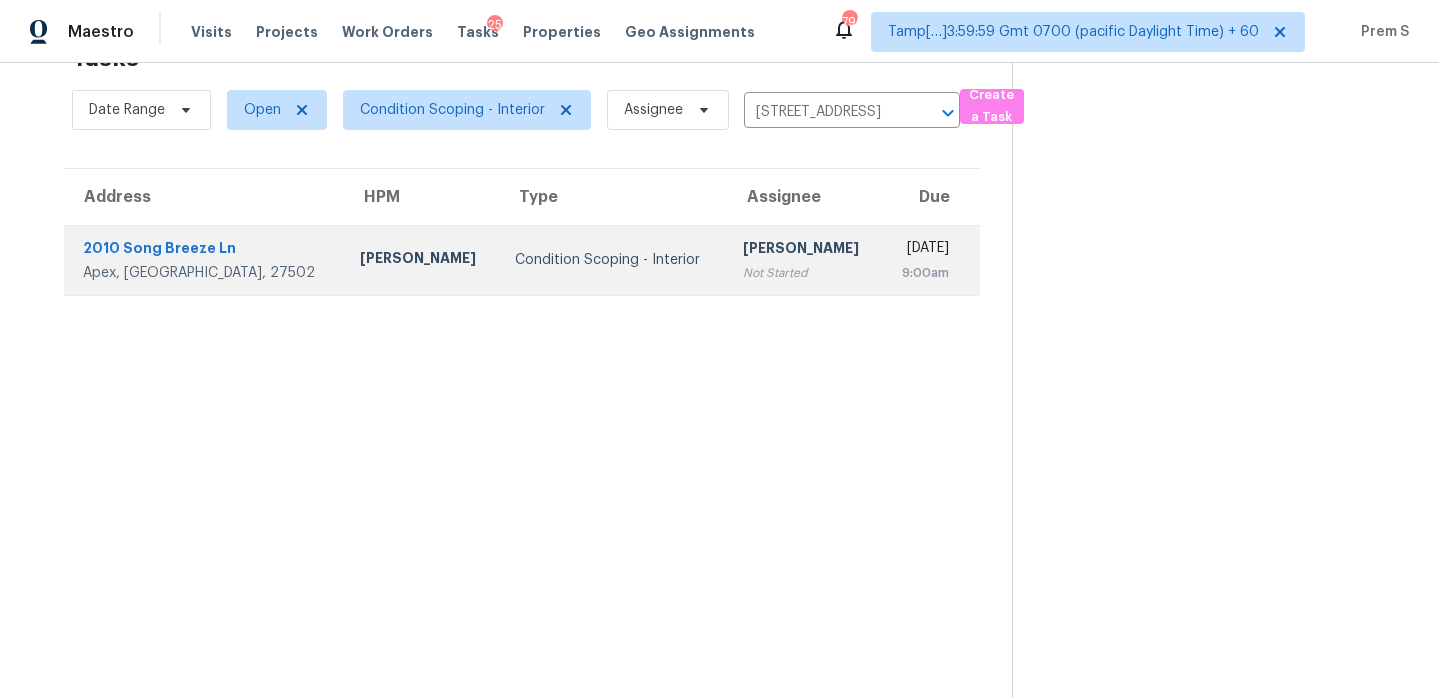 click on "Ranjith Kumar P" at bounding box center [804, 250] 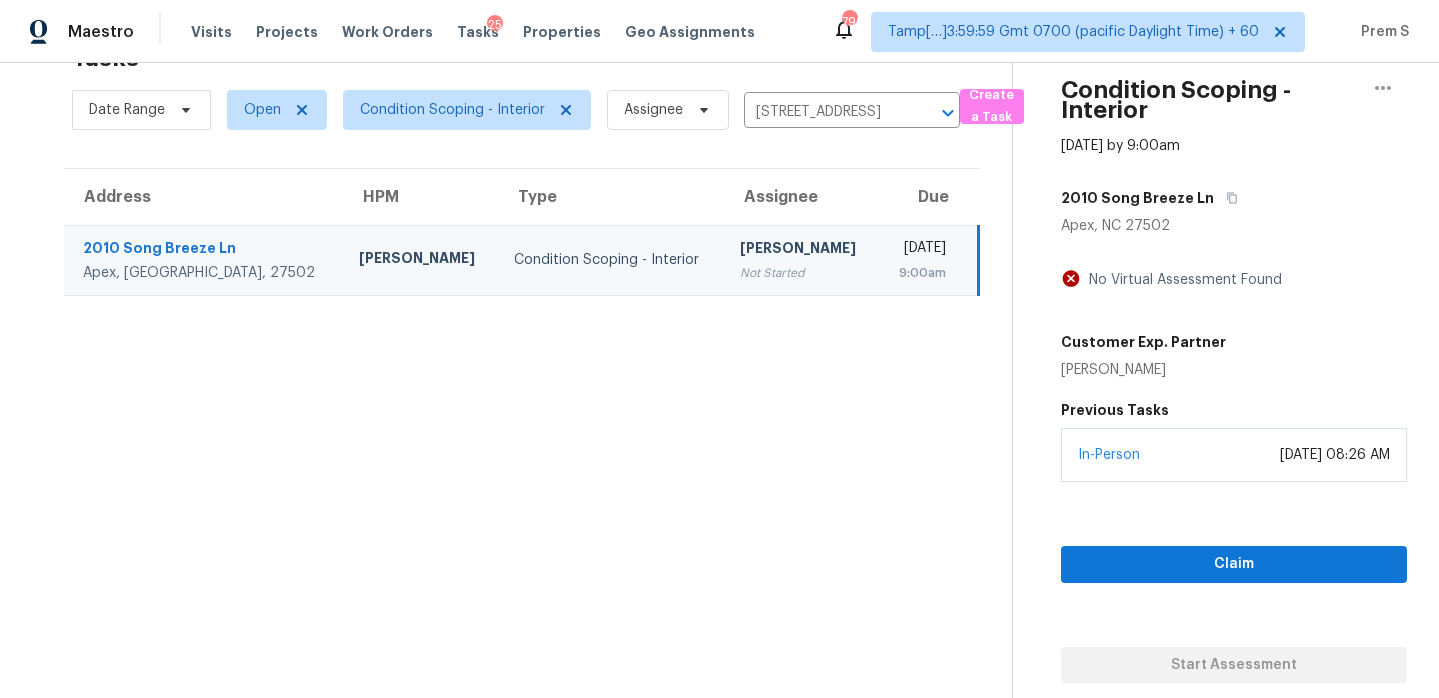click on "In-Person  July 15, 2025 at 08:26 AM" at bounding box center (1234, 455) 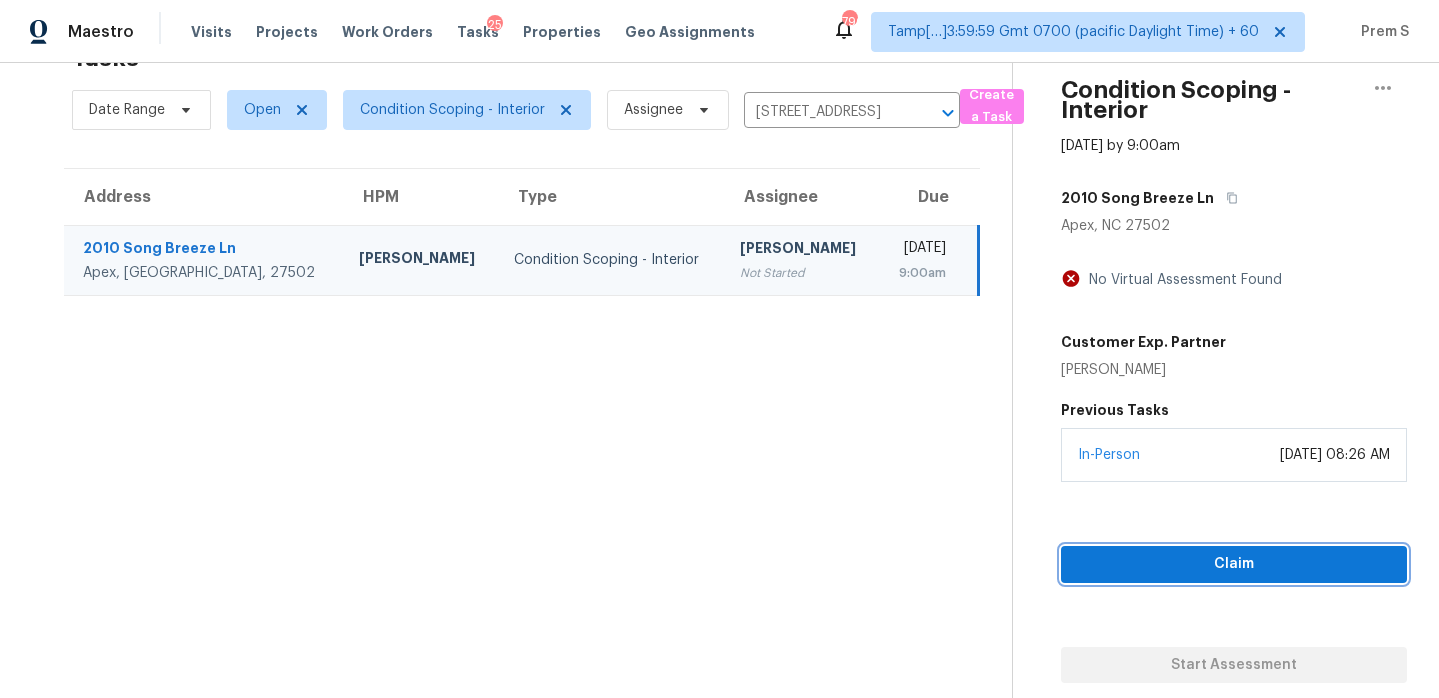 click on "Claim" at bounding box center (1234, 564) 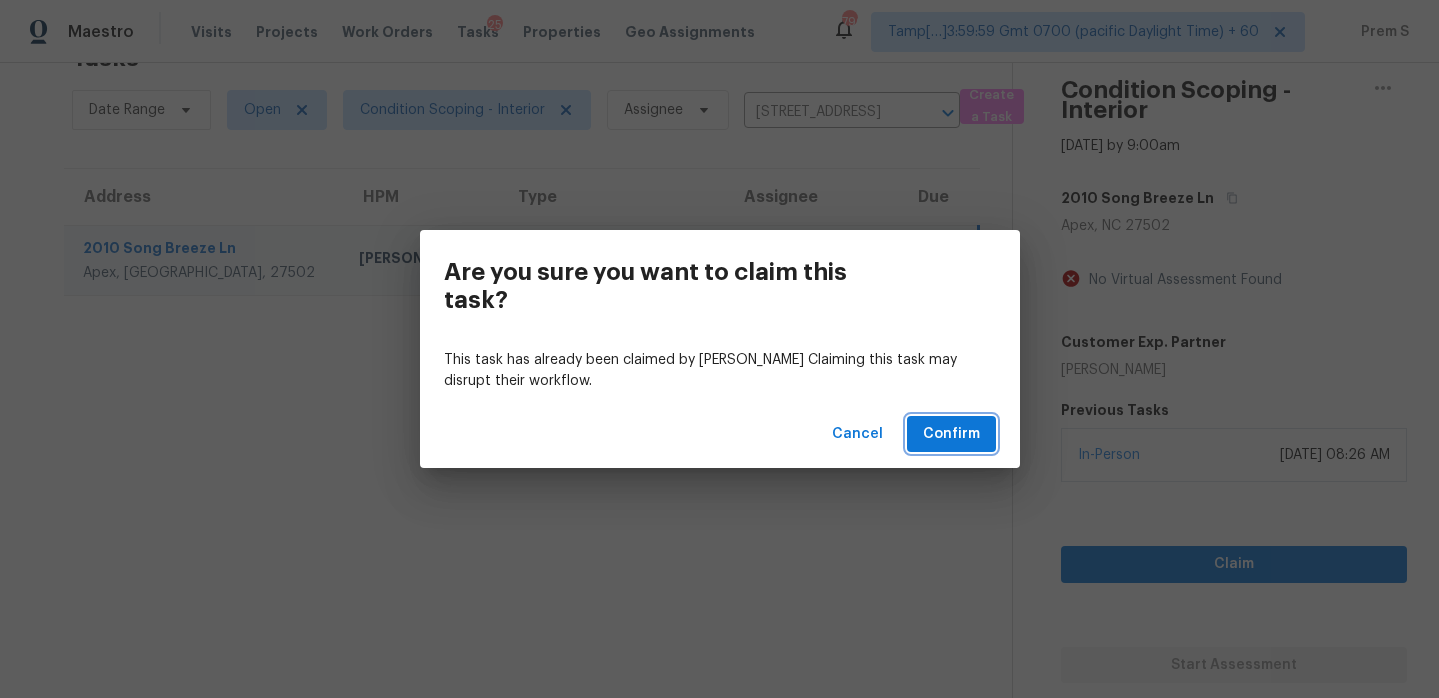 click on "Confirm" at bounding box center (951, 434) 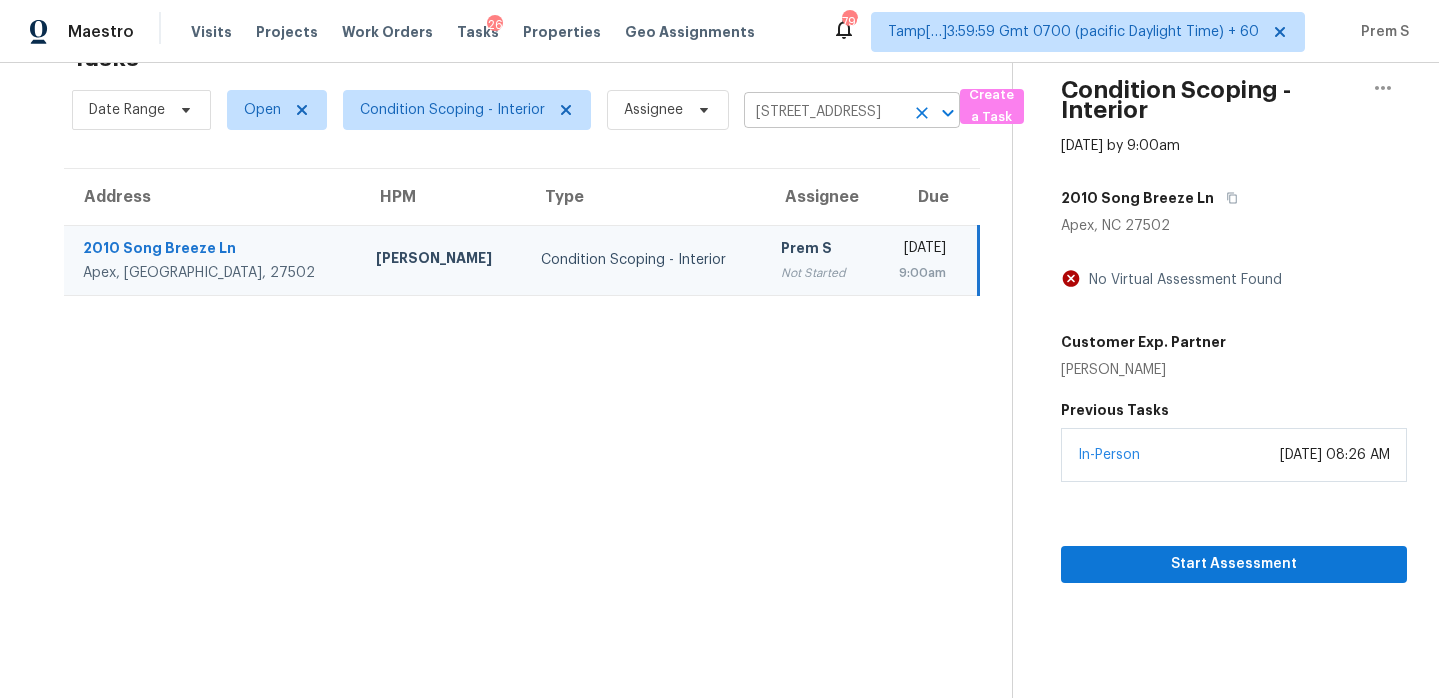 click 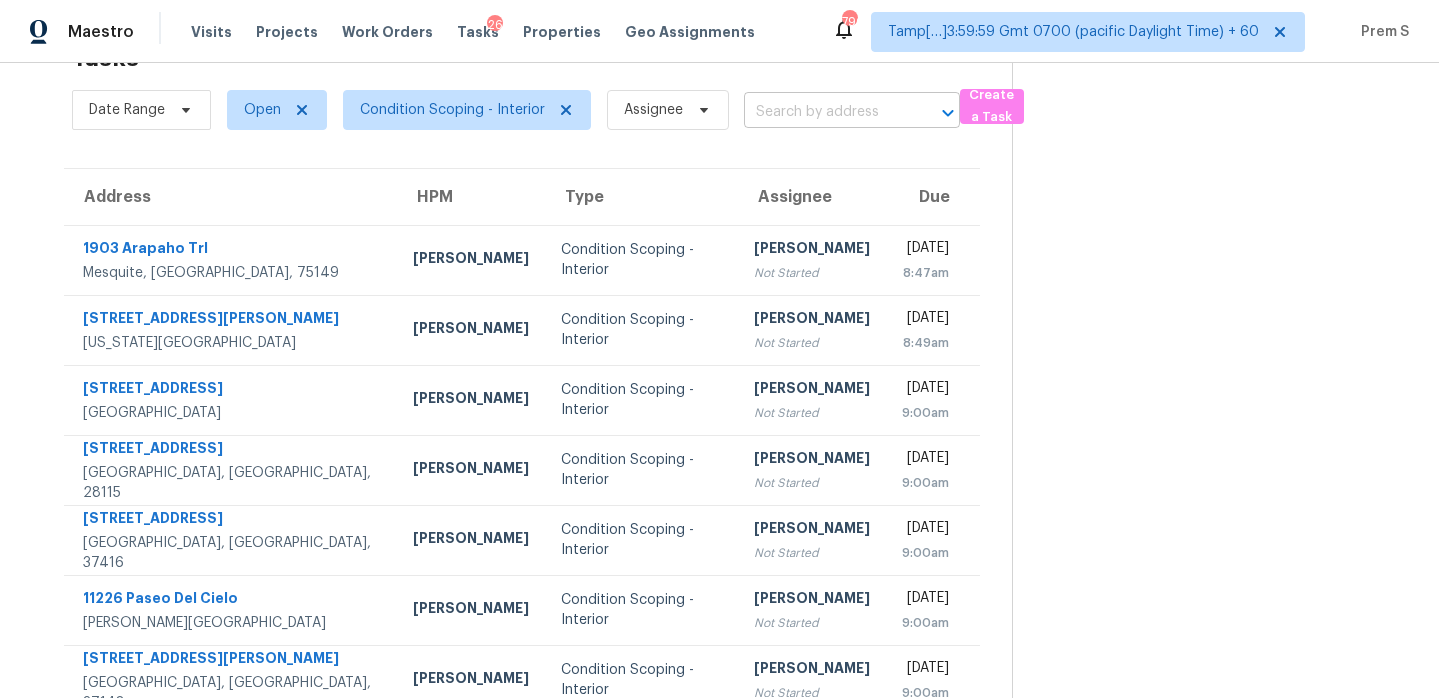 click at bounding box center [824, 112] 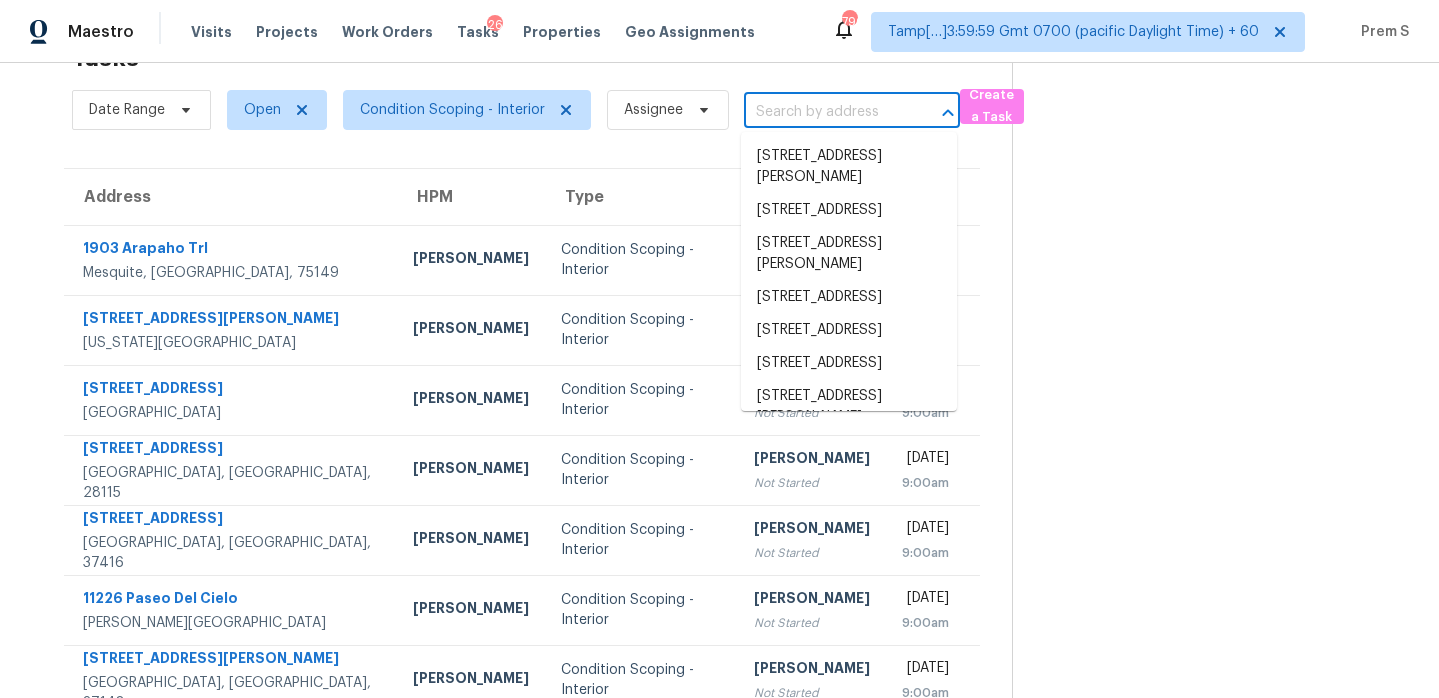paste on "214 N Cuesta Ave Tucson, AZ, 85745" 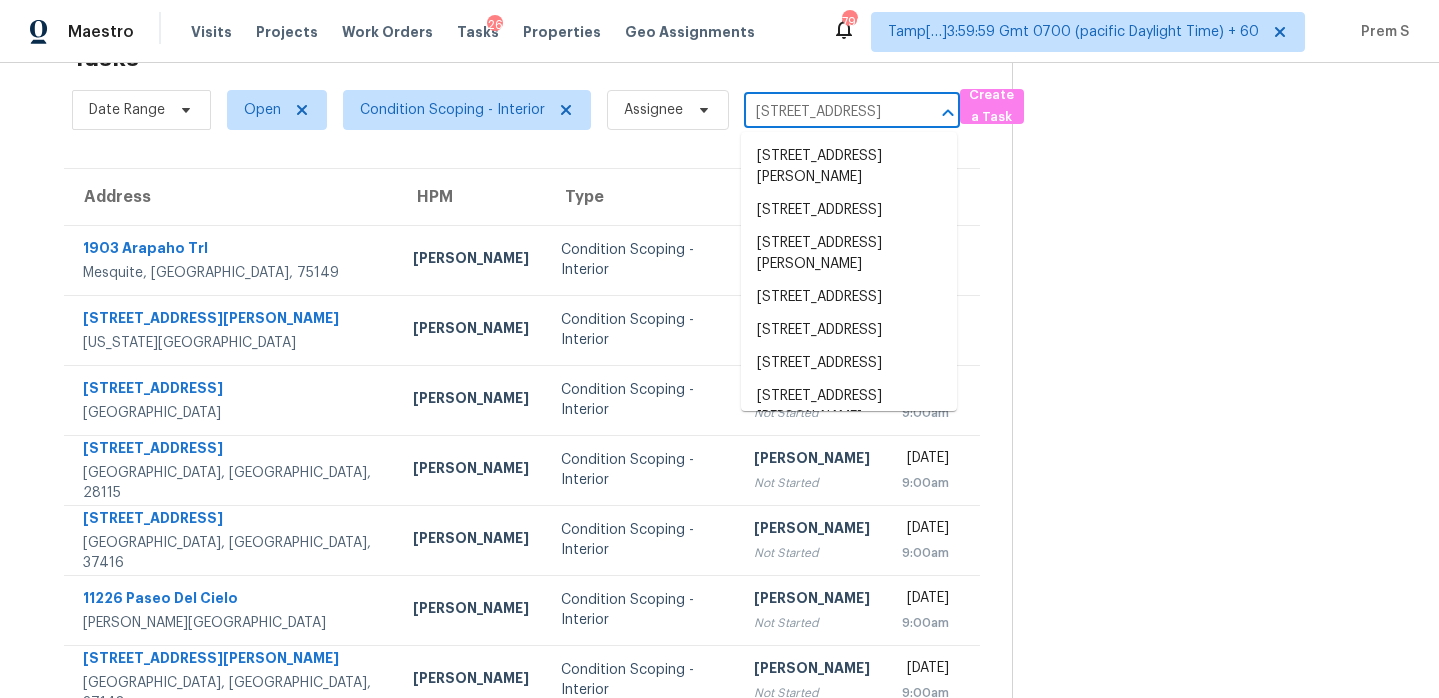 scroll, scrollTop: 0, scrollLeft: 88, axis: horizontal 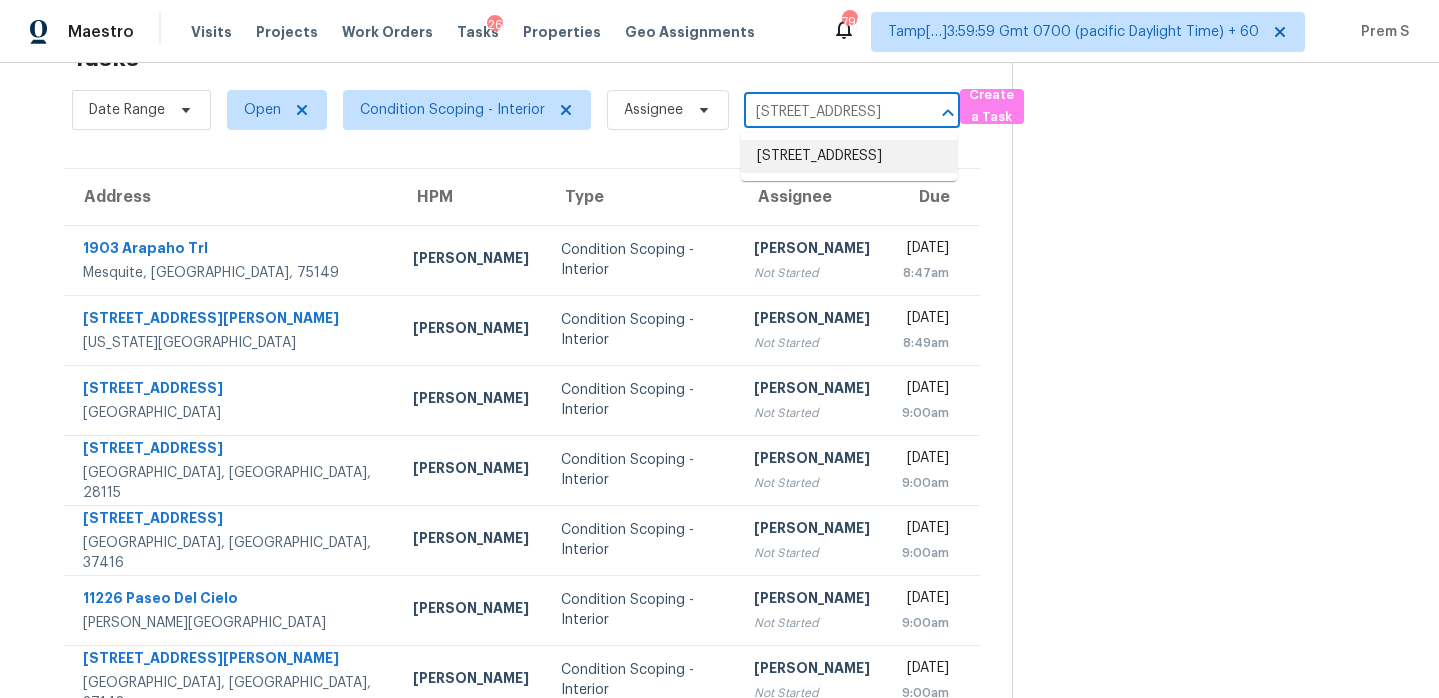 click on "214 N Cuesta Ave, Tucson, AZ 85745" at bounding box center [849, 156] 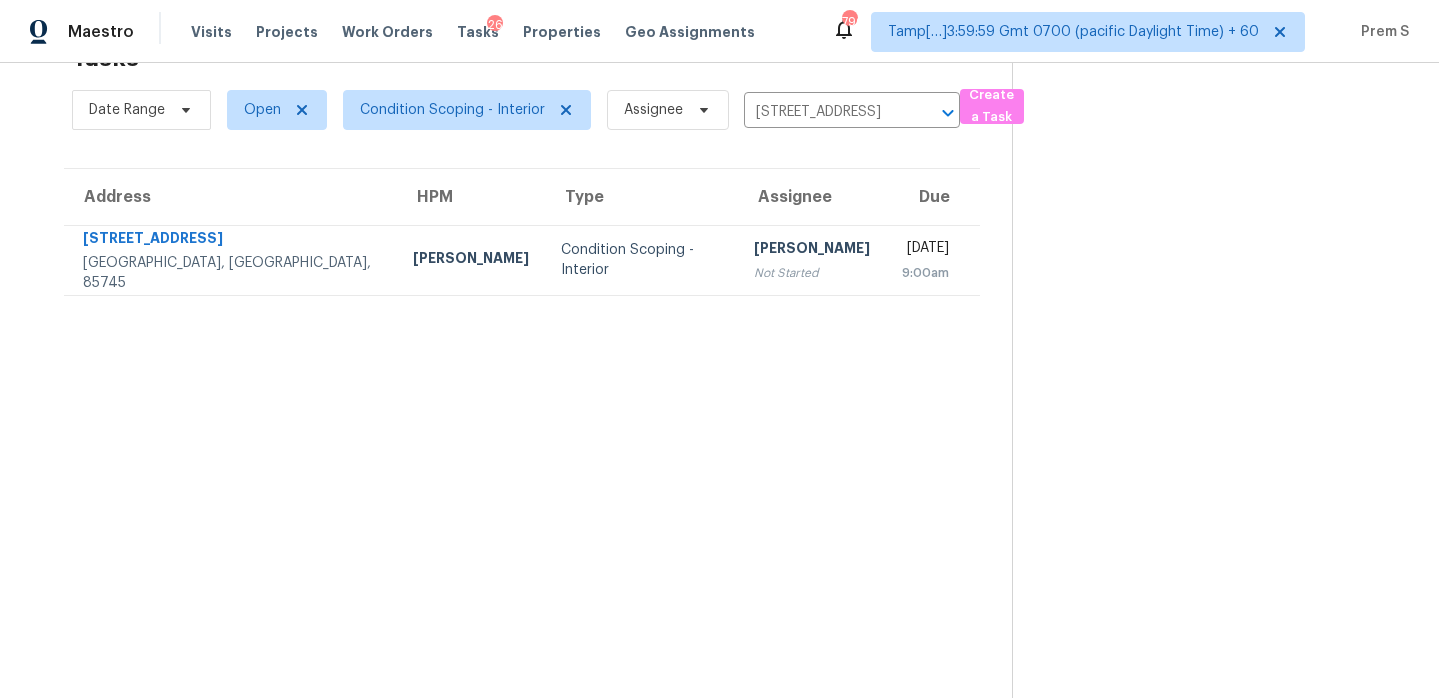 click on "Wed, Jul 16th 2025 9:00am" at bounding box center [933, 260] 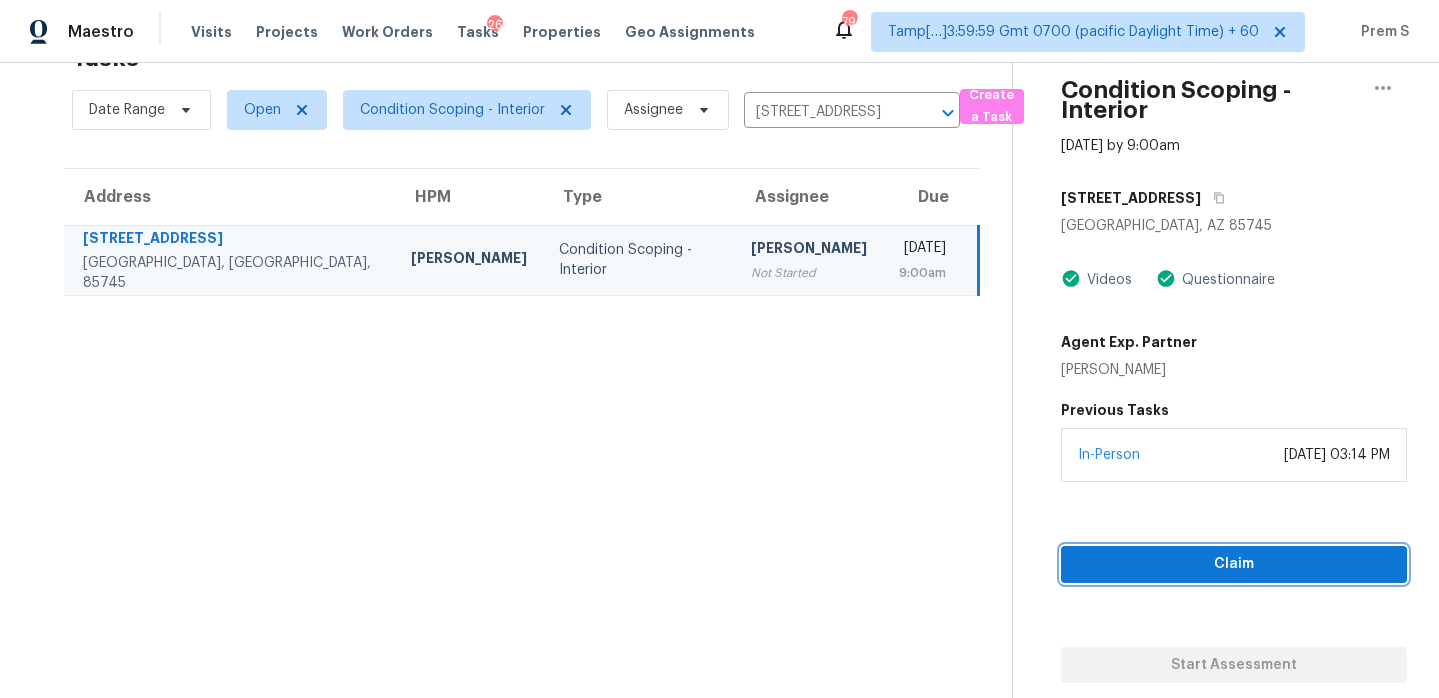 click on "Claim" at bounding box center [1234, 564] 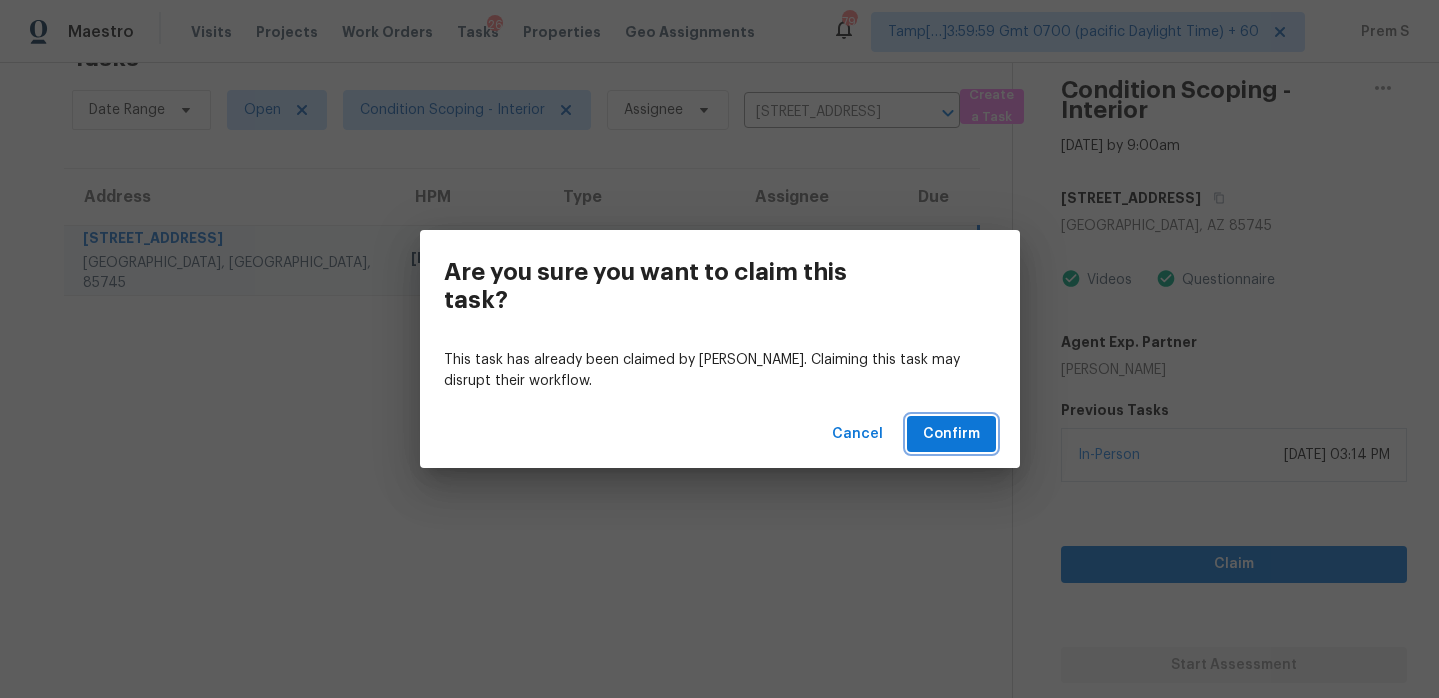 click on "Confirm" at bounding box center (951, 434) 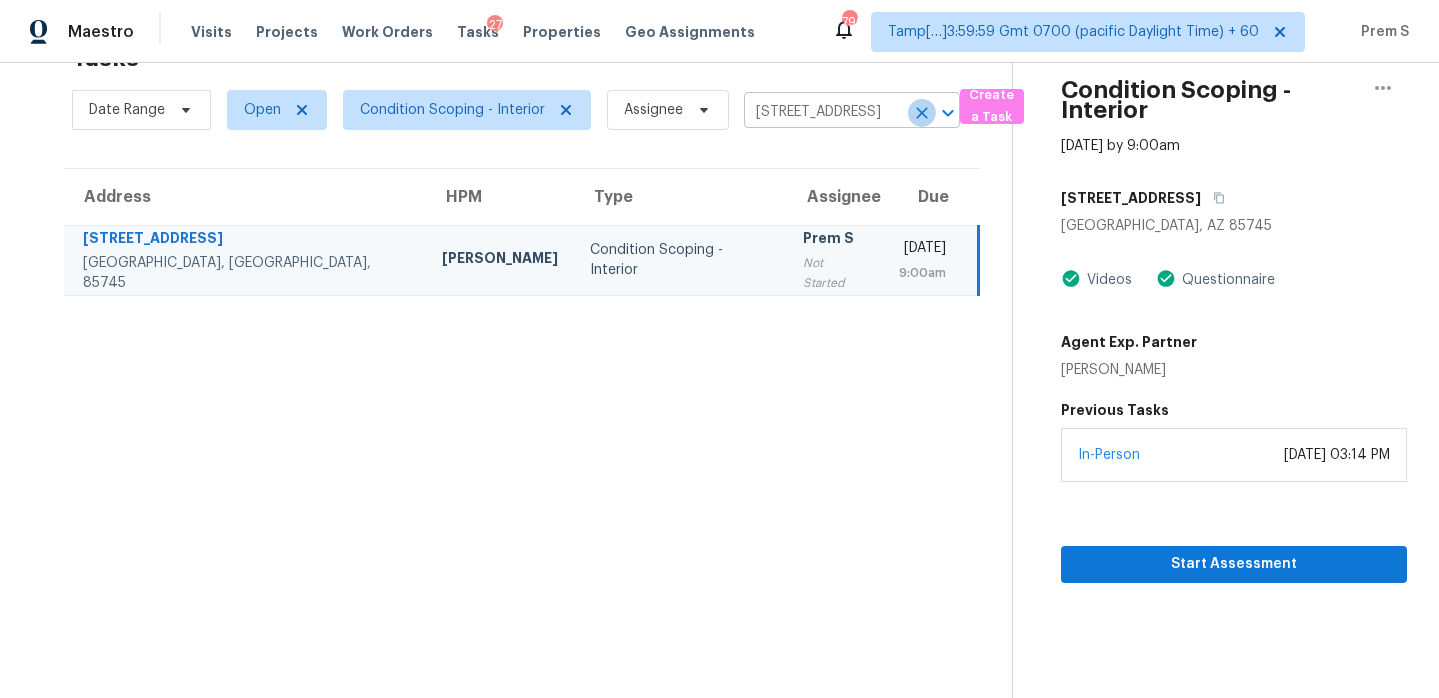 click 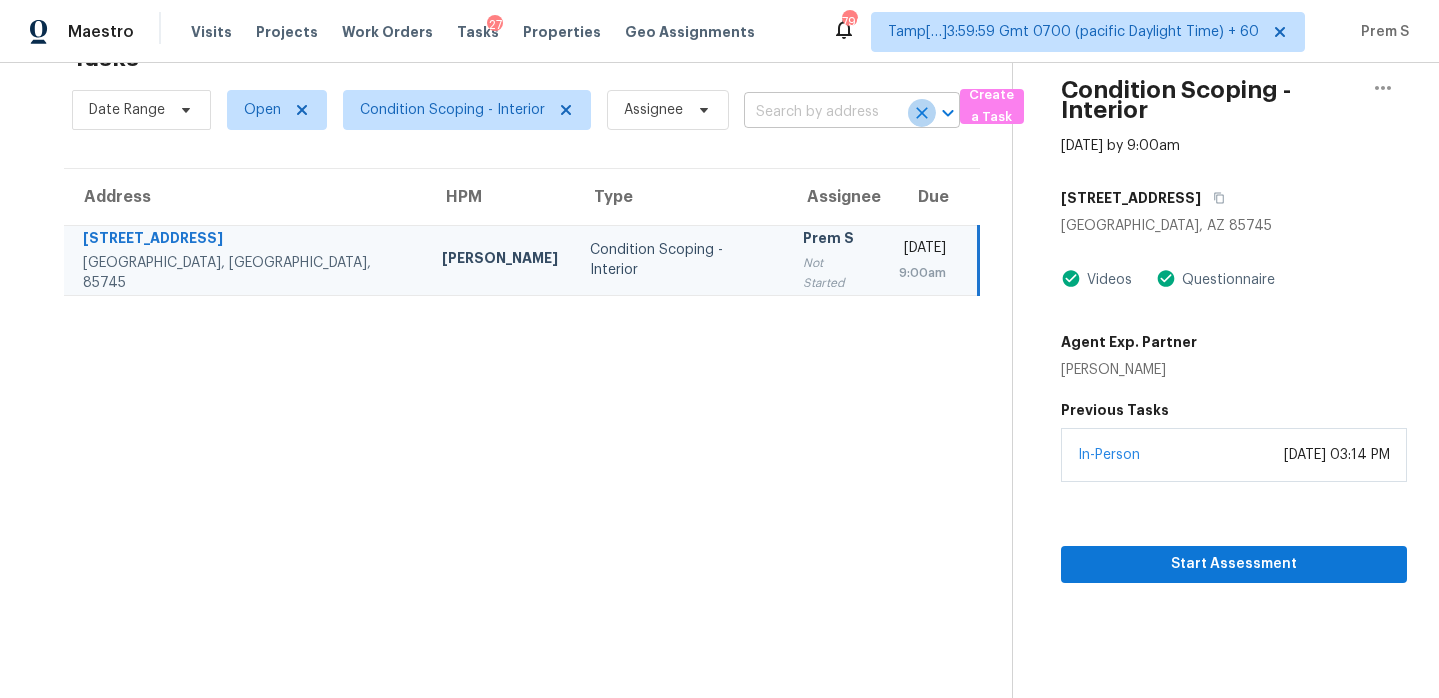 scroll, scrollTop: 0, scrollLeft: 0, axis: both 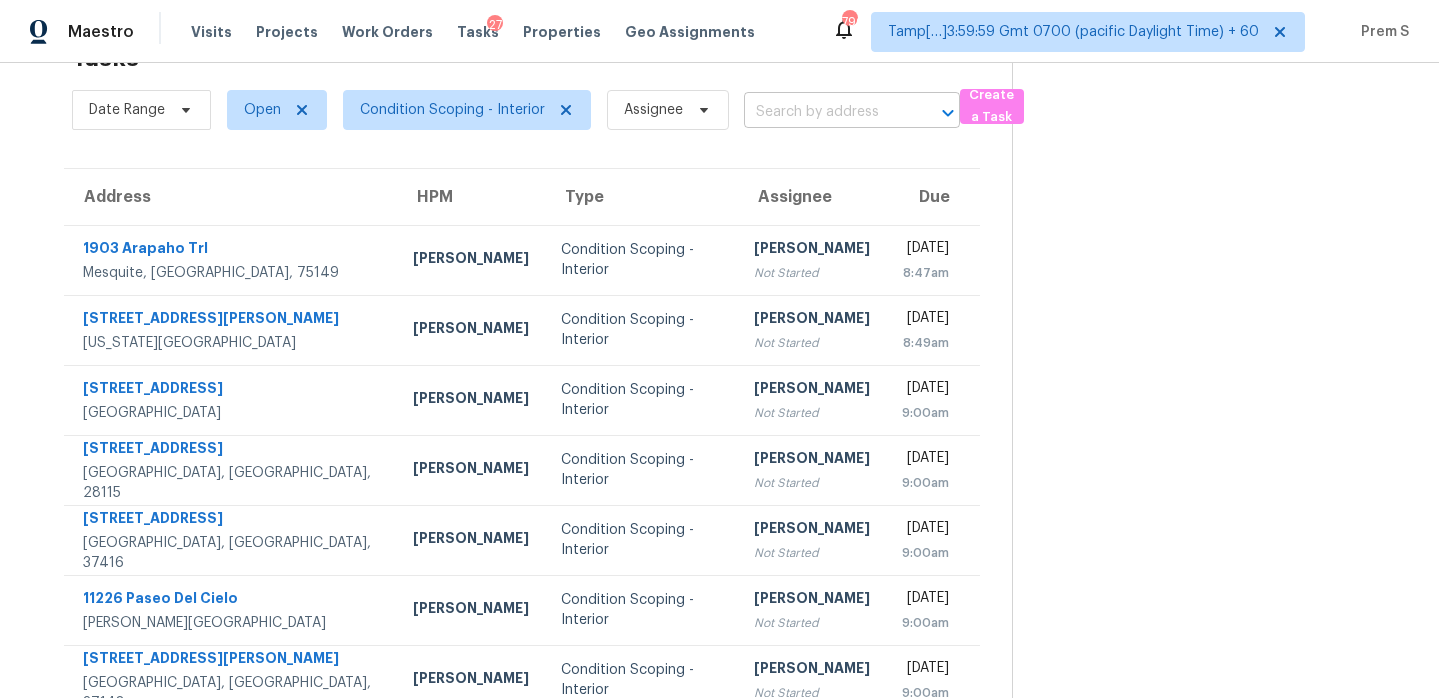 click at bounding box center [824, 112] 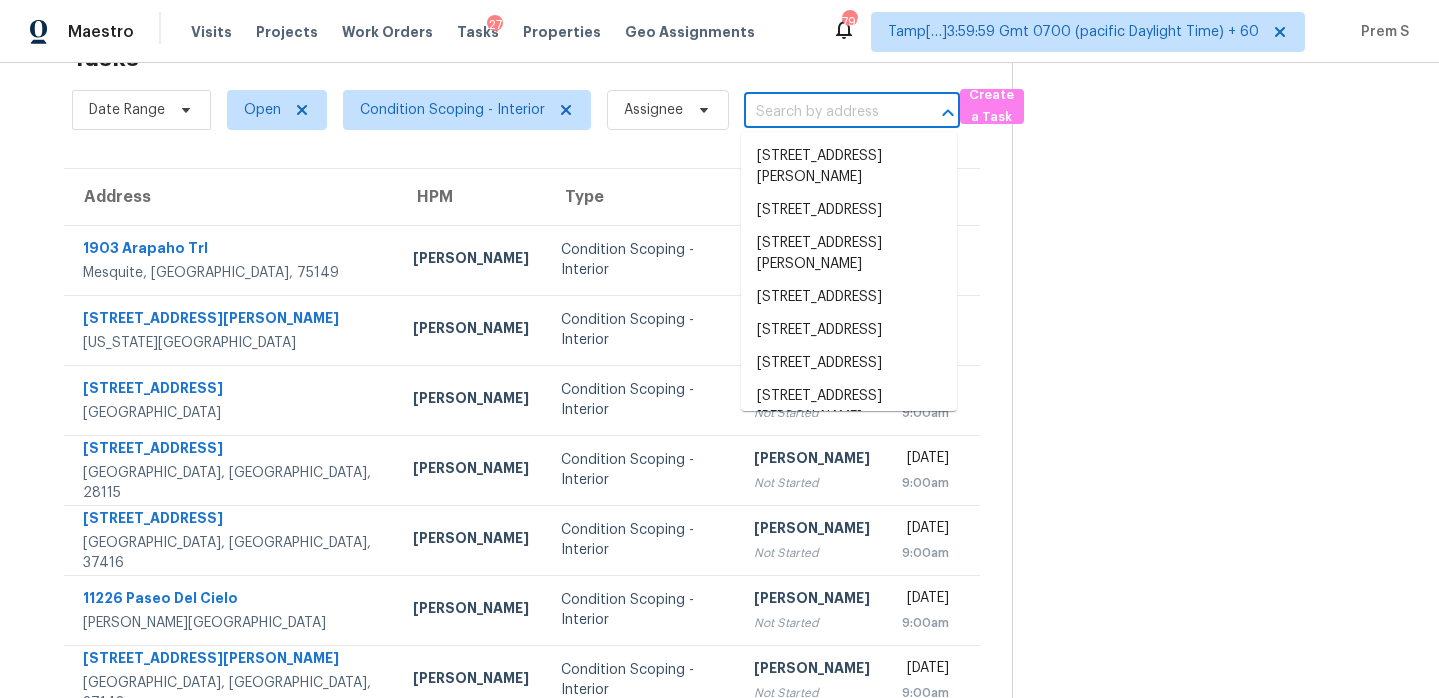 type on "v" 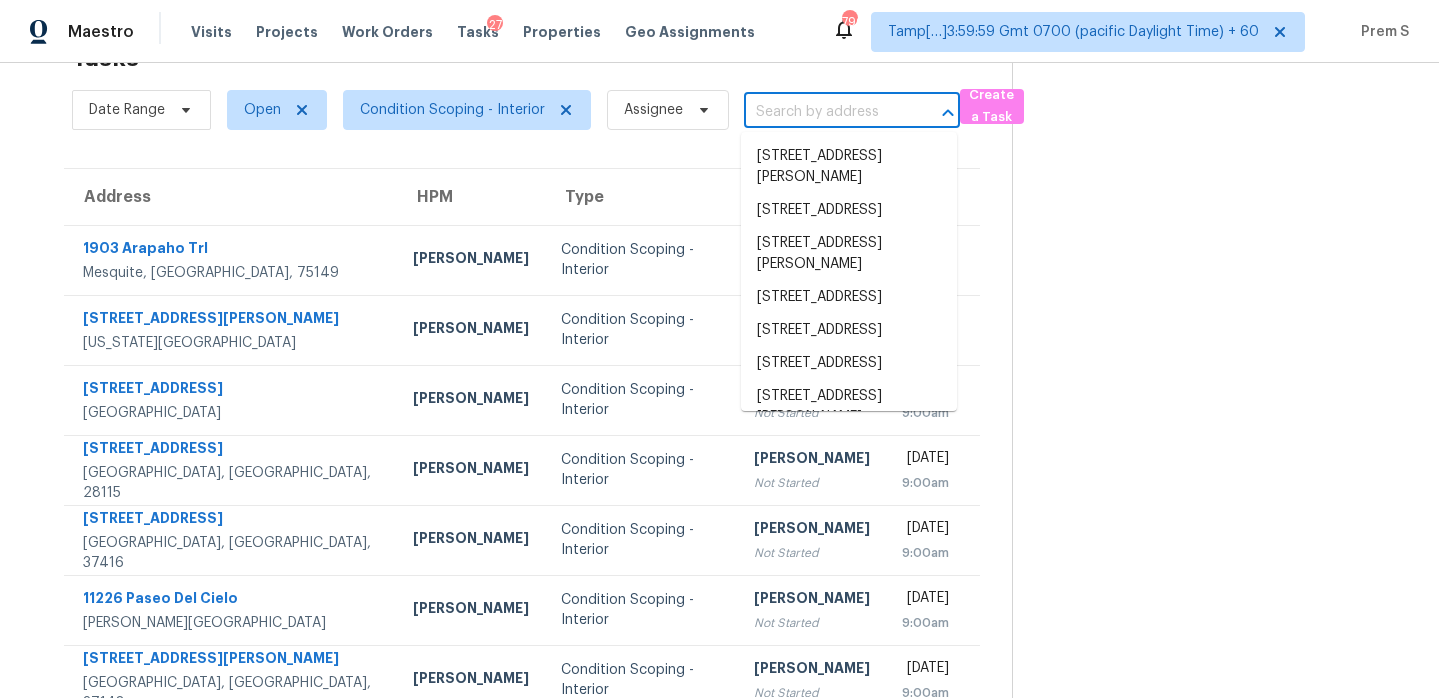 paste on "11316 Rapallo Ln Windermere, FL, 34786" 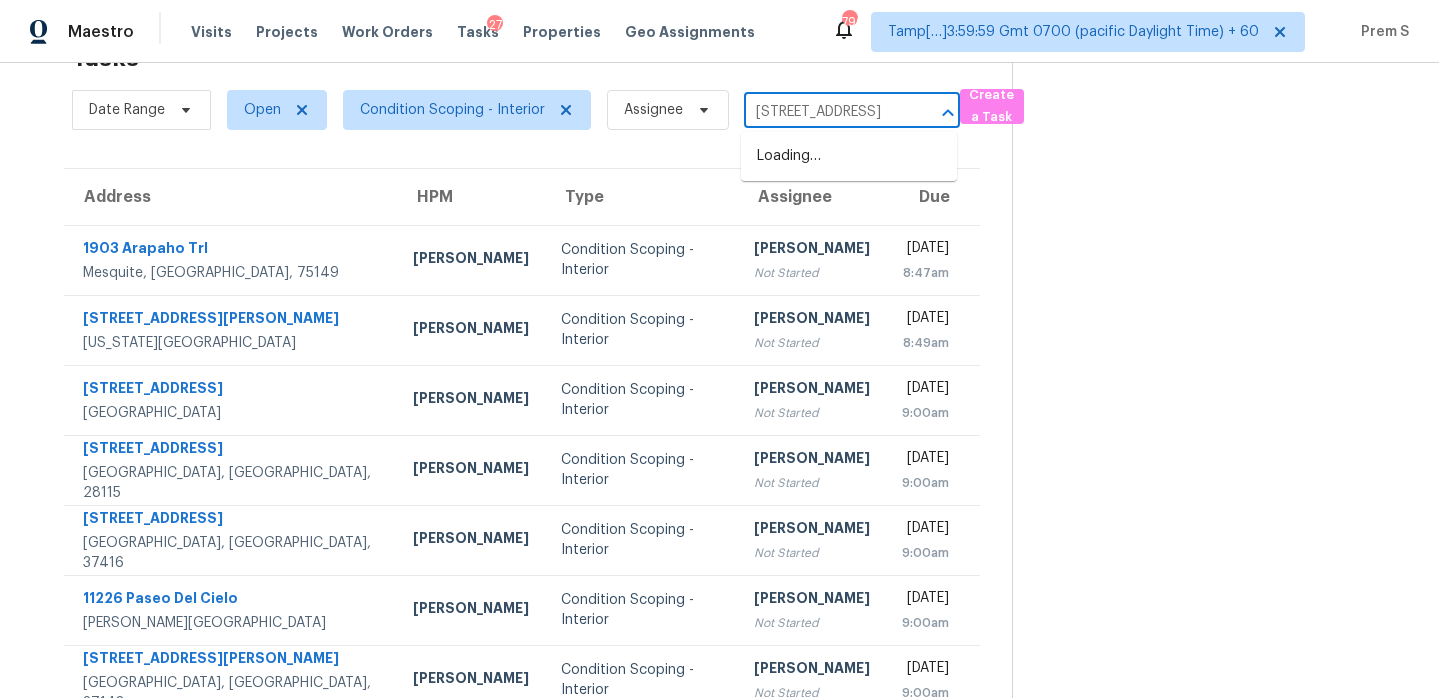 scroll, scrollTop: 0, scrollLeft: 113, axis: horizontal 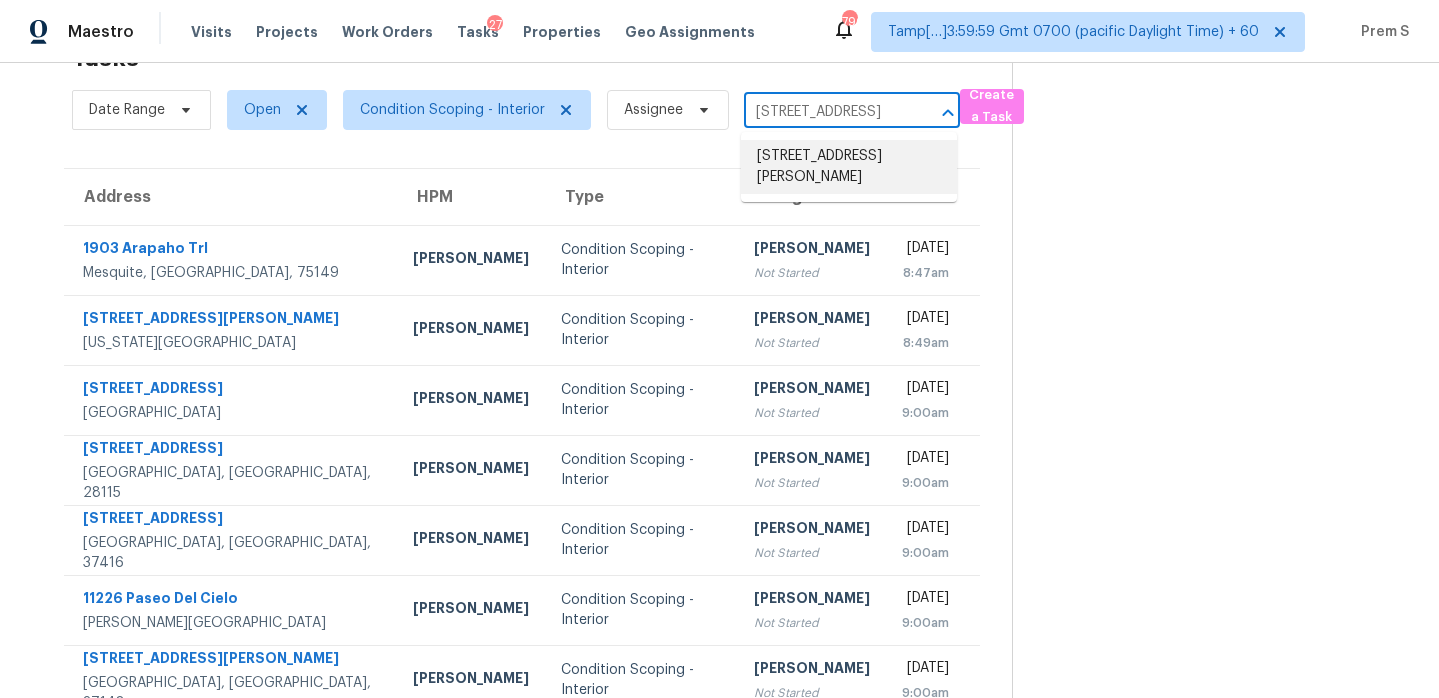 click on "11316 Rapallo Ln, Windermere, FL 34786" at bounding box center [849, 167] 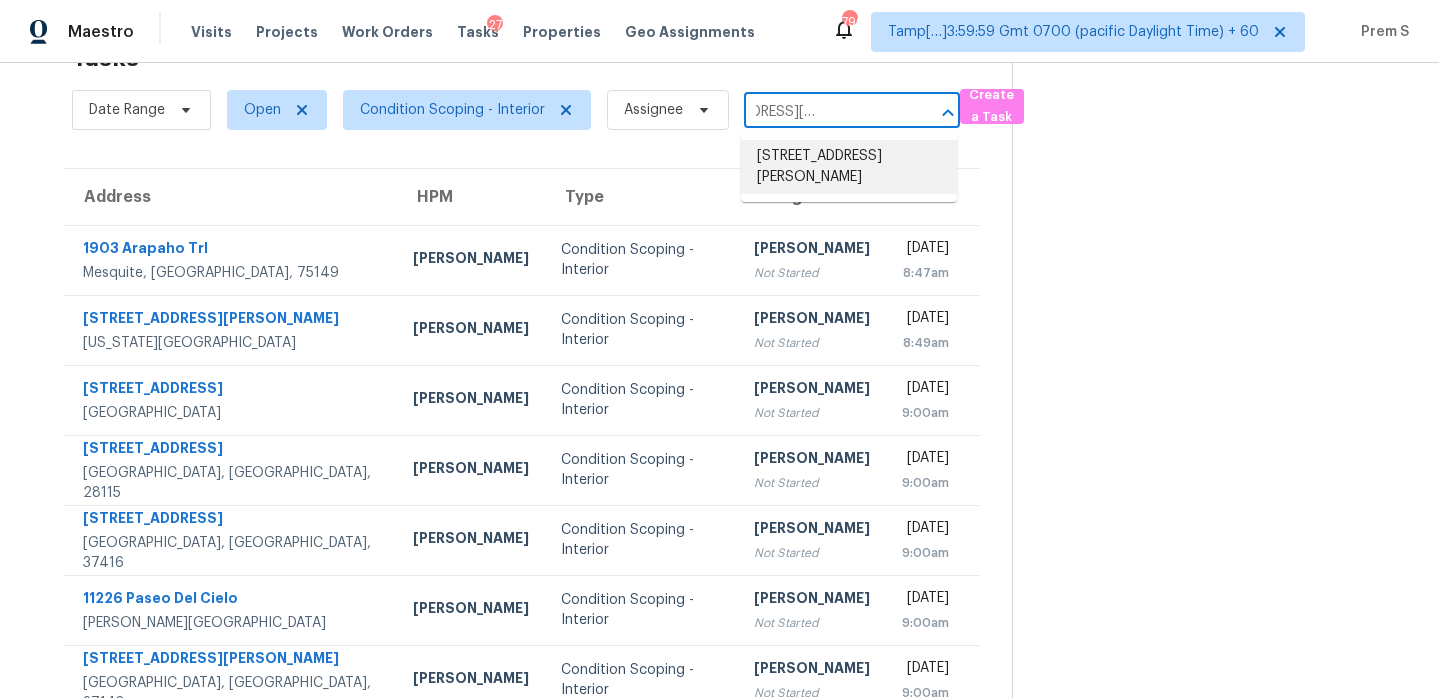 scroll, scrollTop: 0, scrollLeft: 0, axis: both 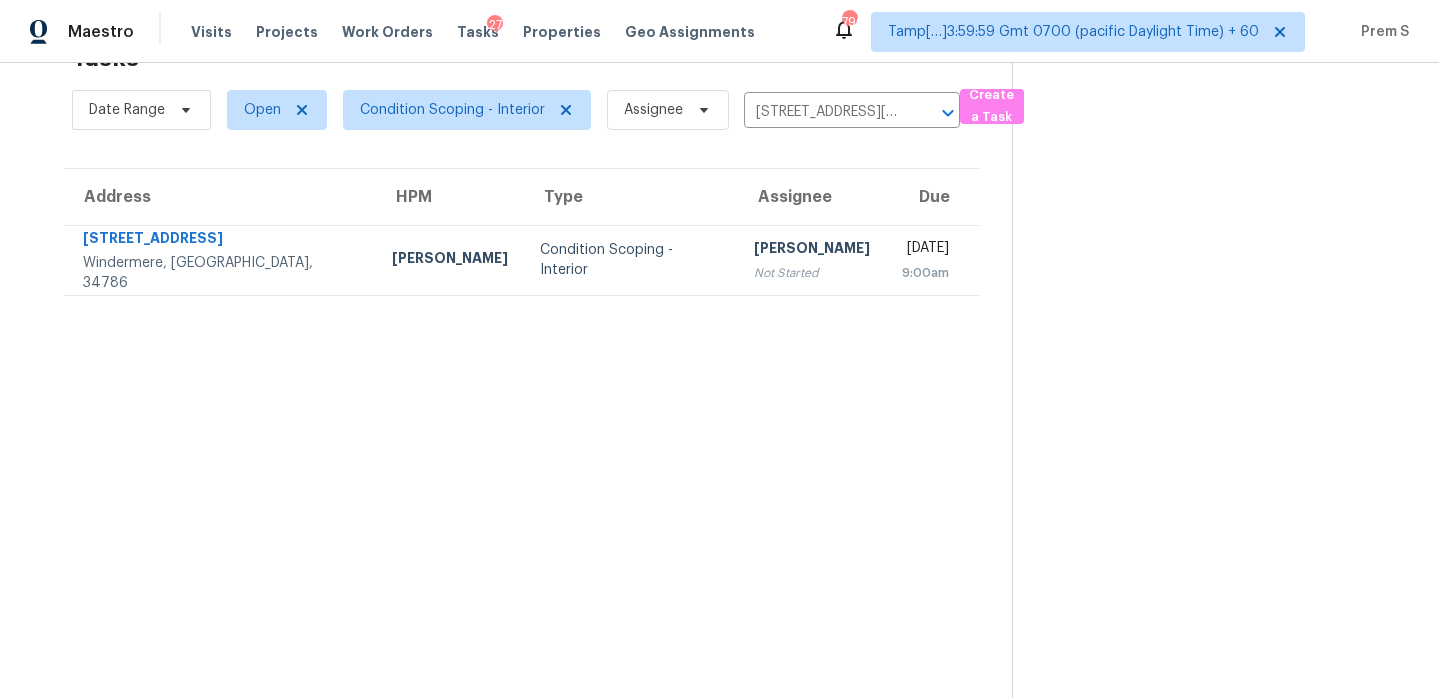 click on "Sakthivel Chandran" at bounding box center [812, 250] 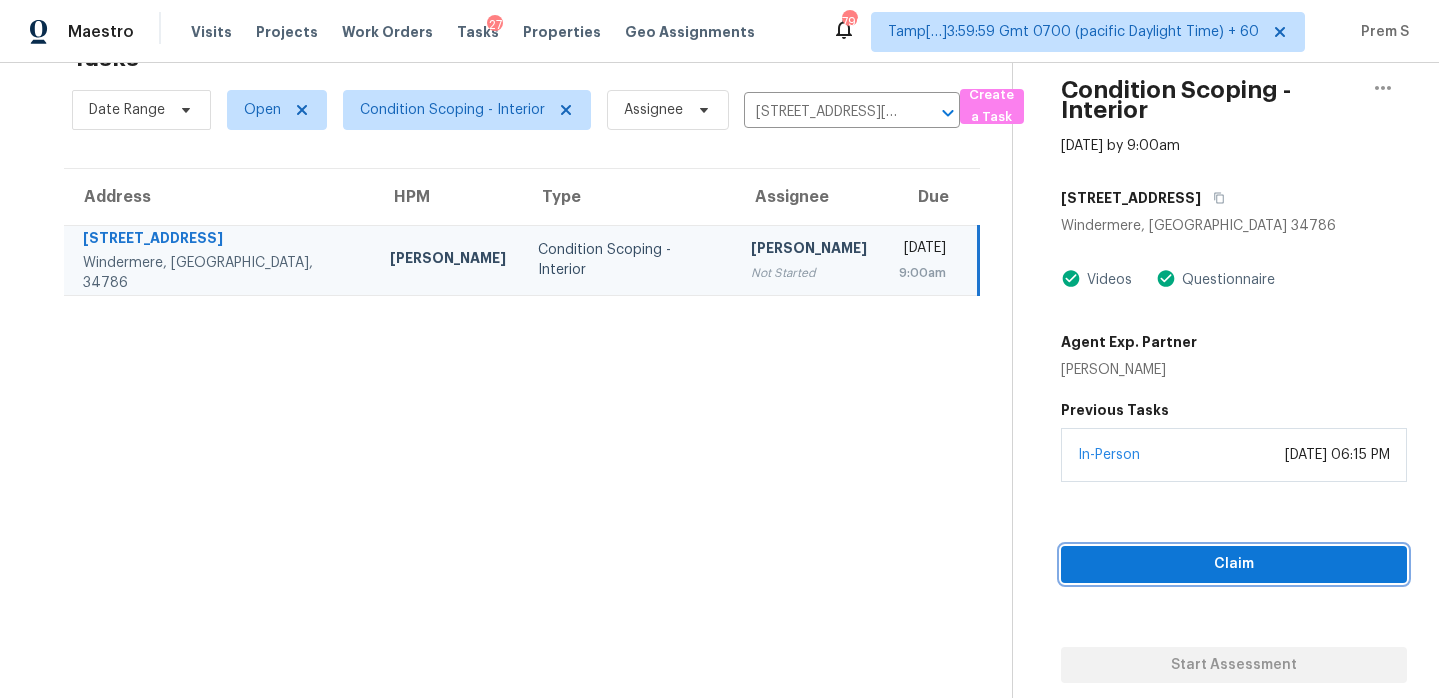 click on "Claim" at bounding box center [1234, 564] 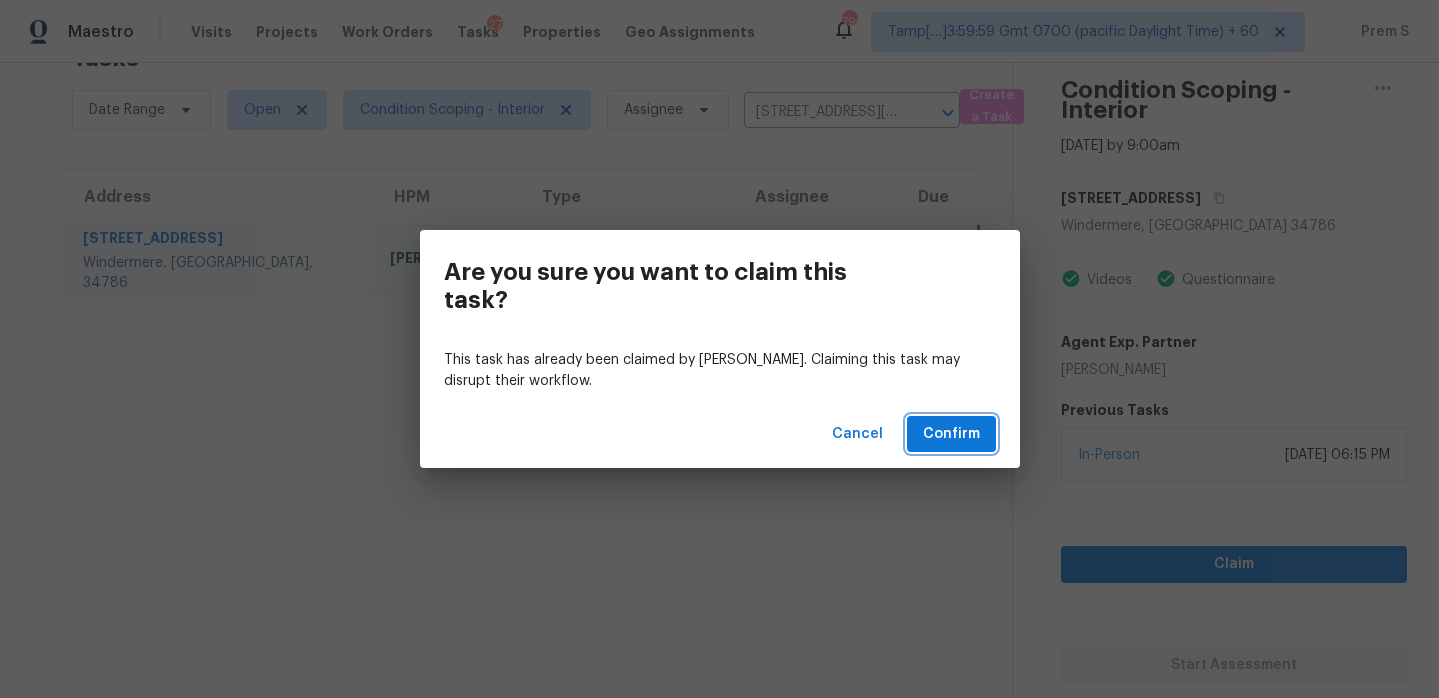 click on "Confirm" at bounding box center (951, 434) 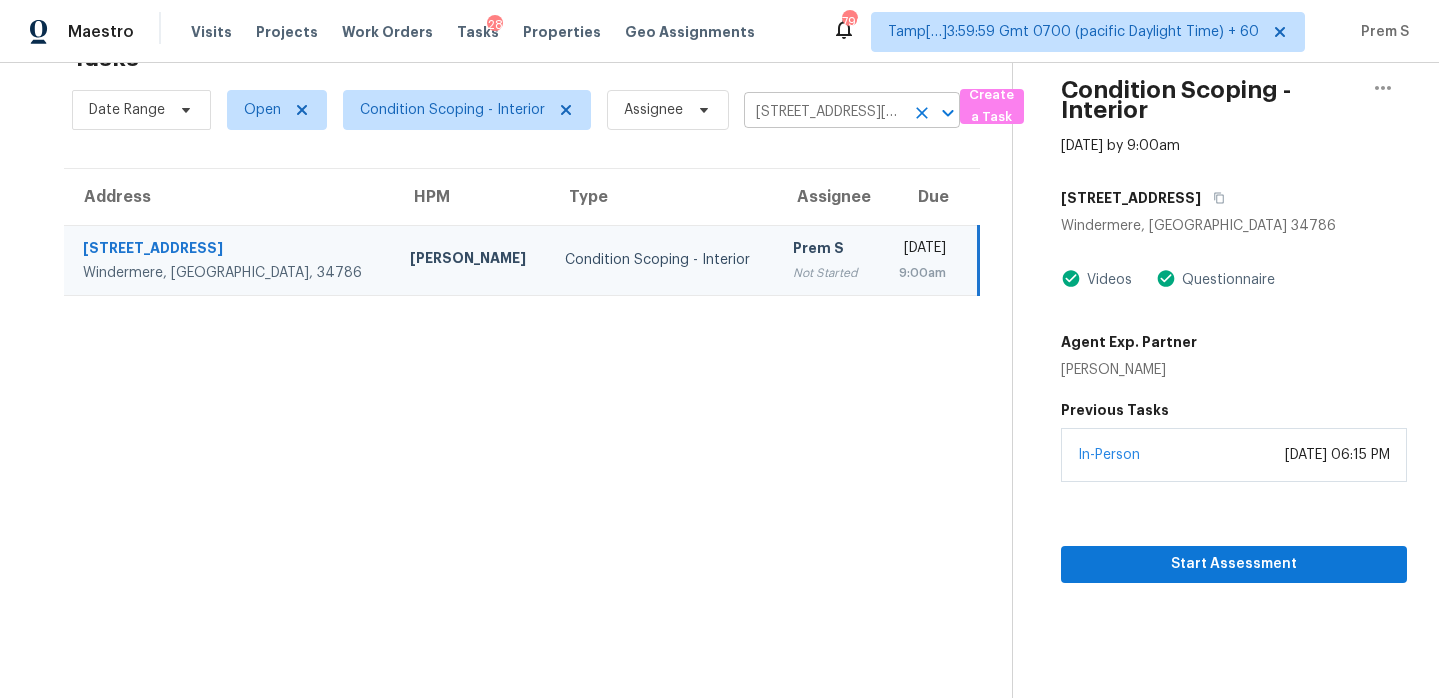 click 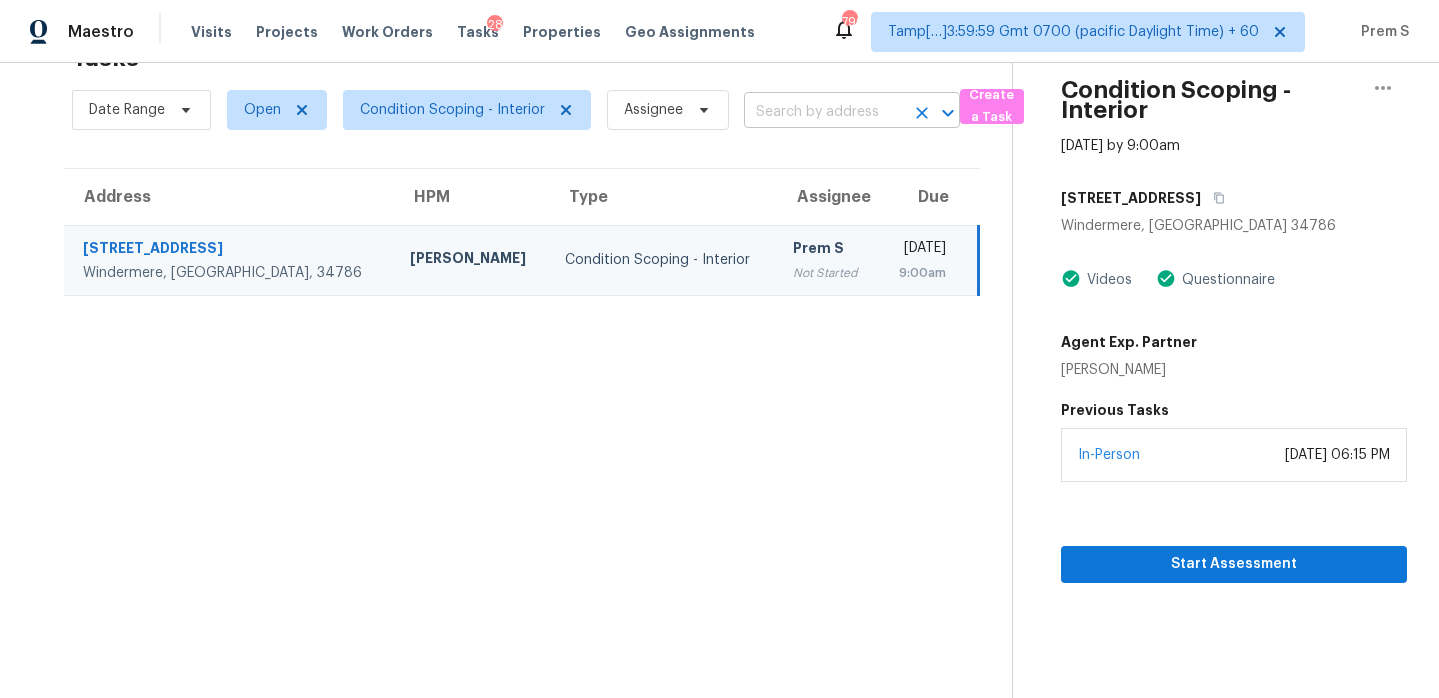 scroll, scrollTop: 0, scrollLeft: 0, axis: both 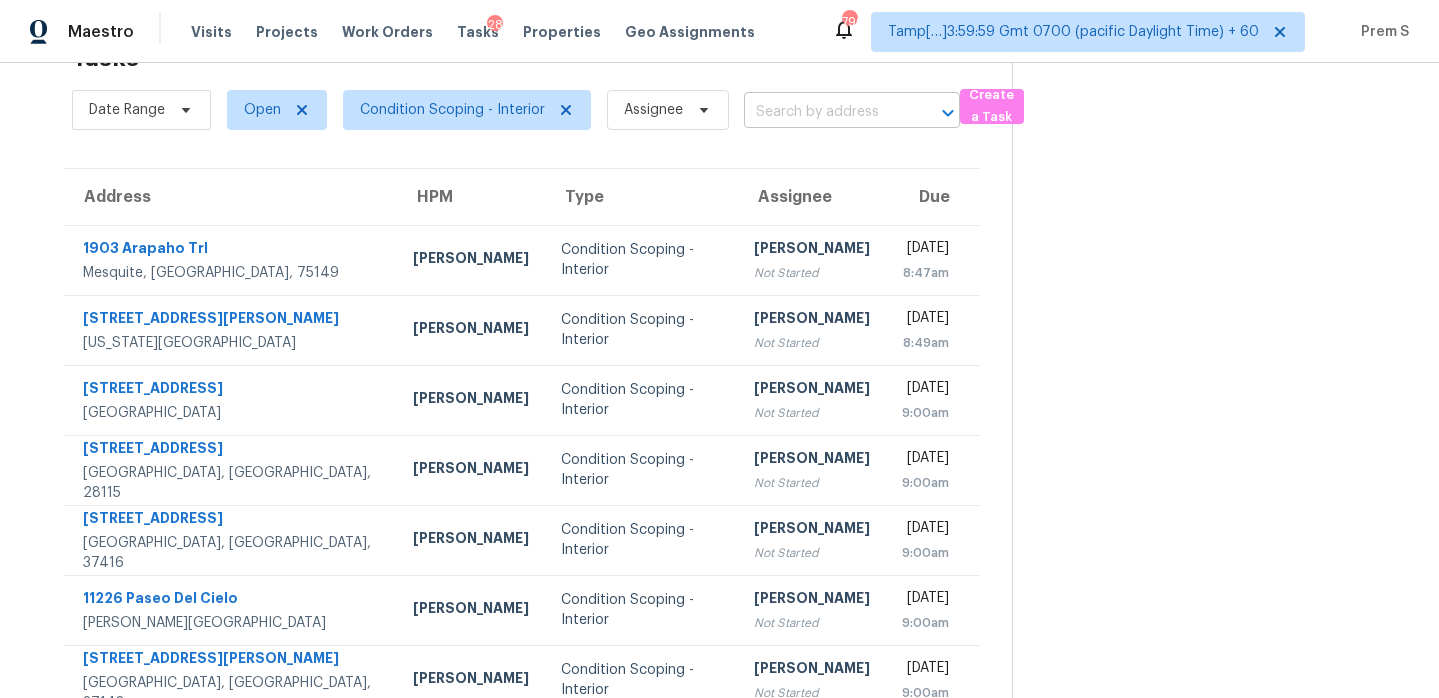 click at bounding box center (824, 112) 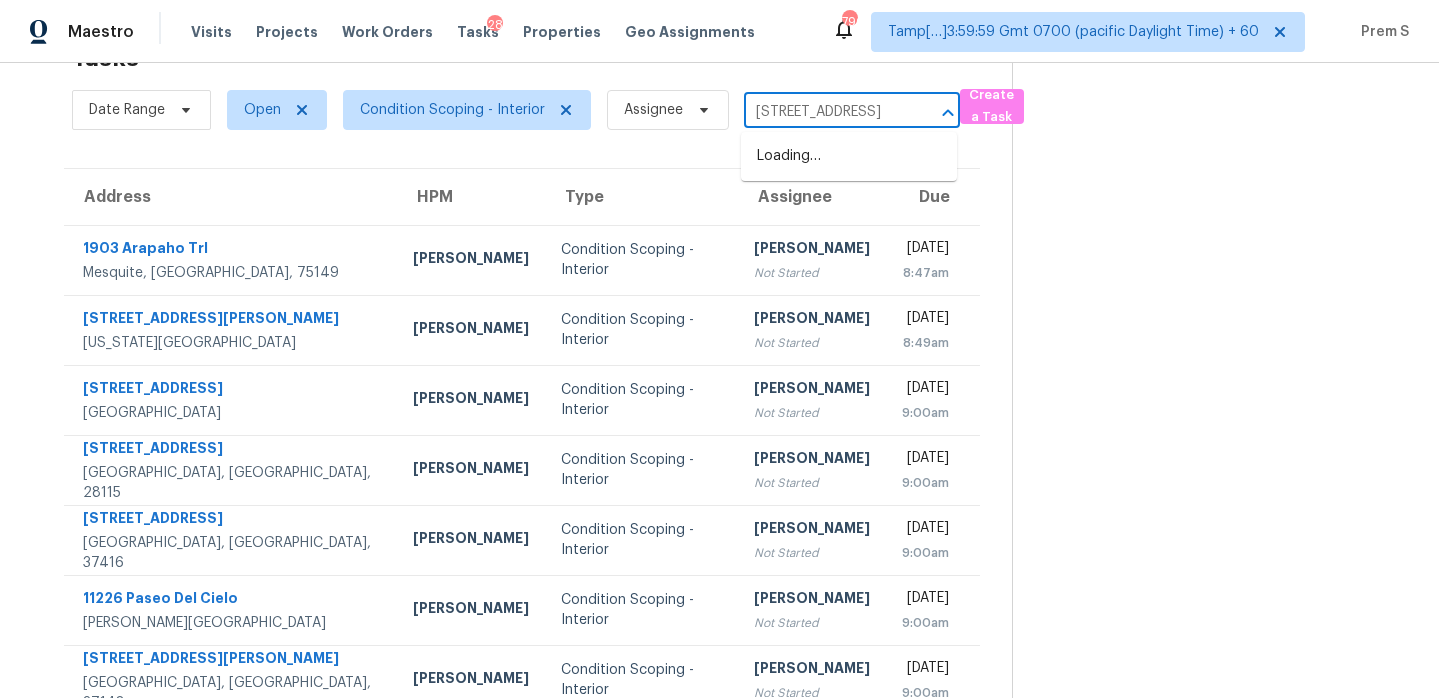 scroll, scrollTop: 0, scrollLeft: 107, axis: horizontal 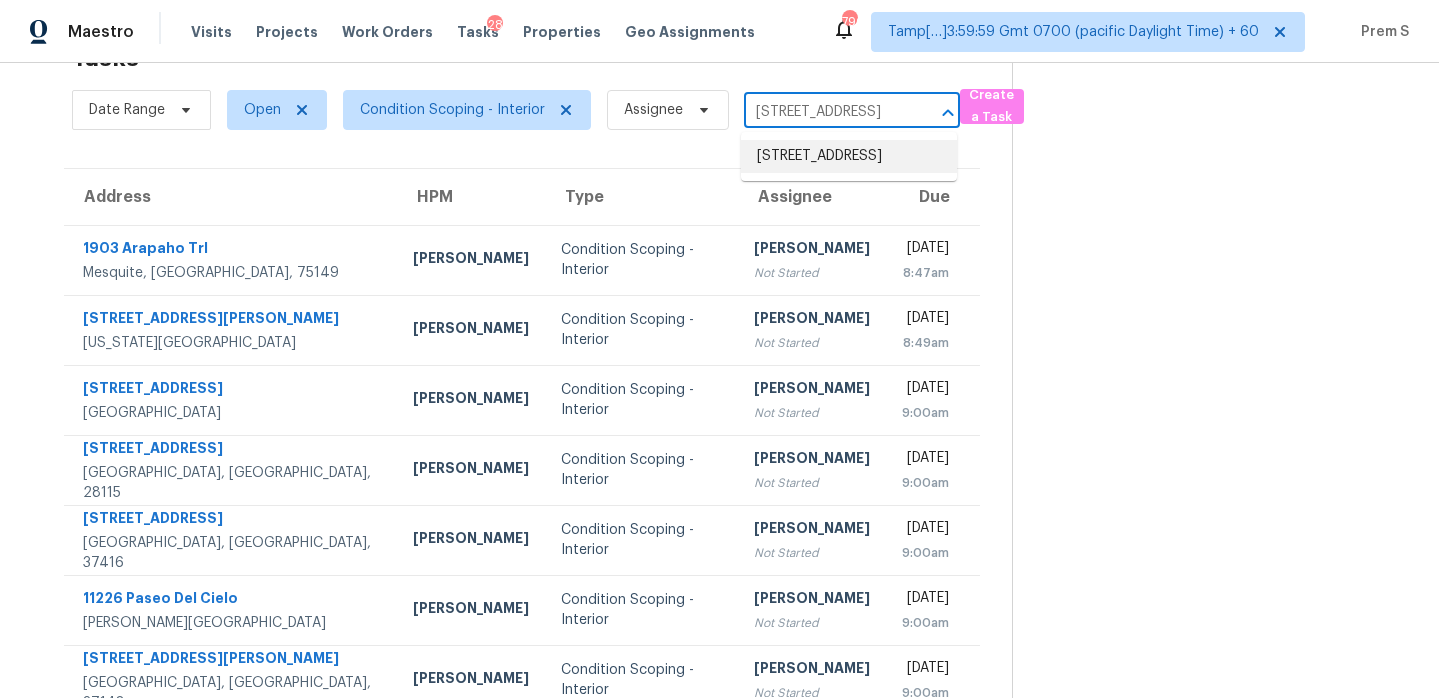 click on "7313 Folkstone Dr, Forest Hill, TX 76140" at bounding box center (849, 156) 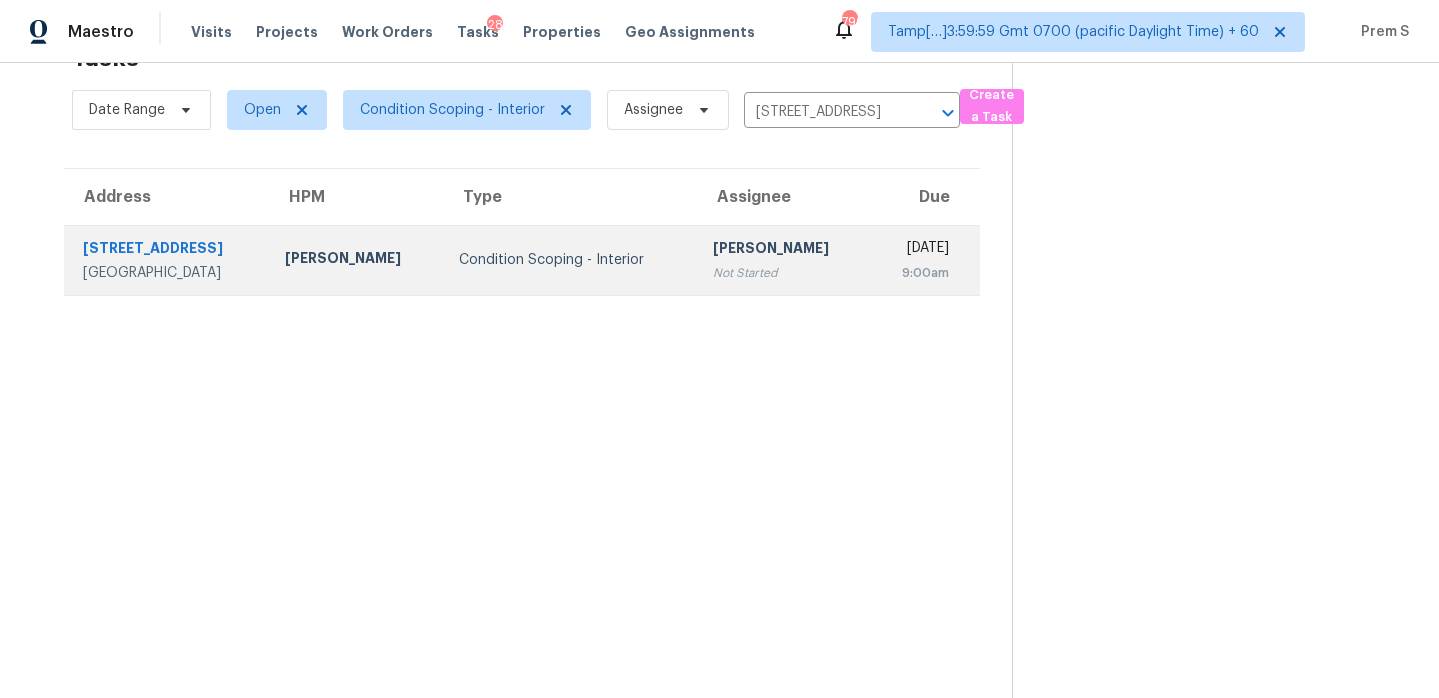 click on "Wed, Jul 16th 2025 9:00am" at bounding box center (925, 260) 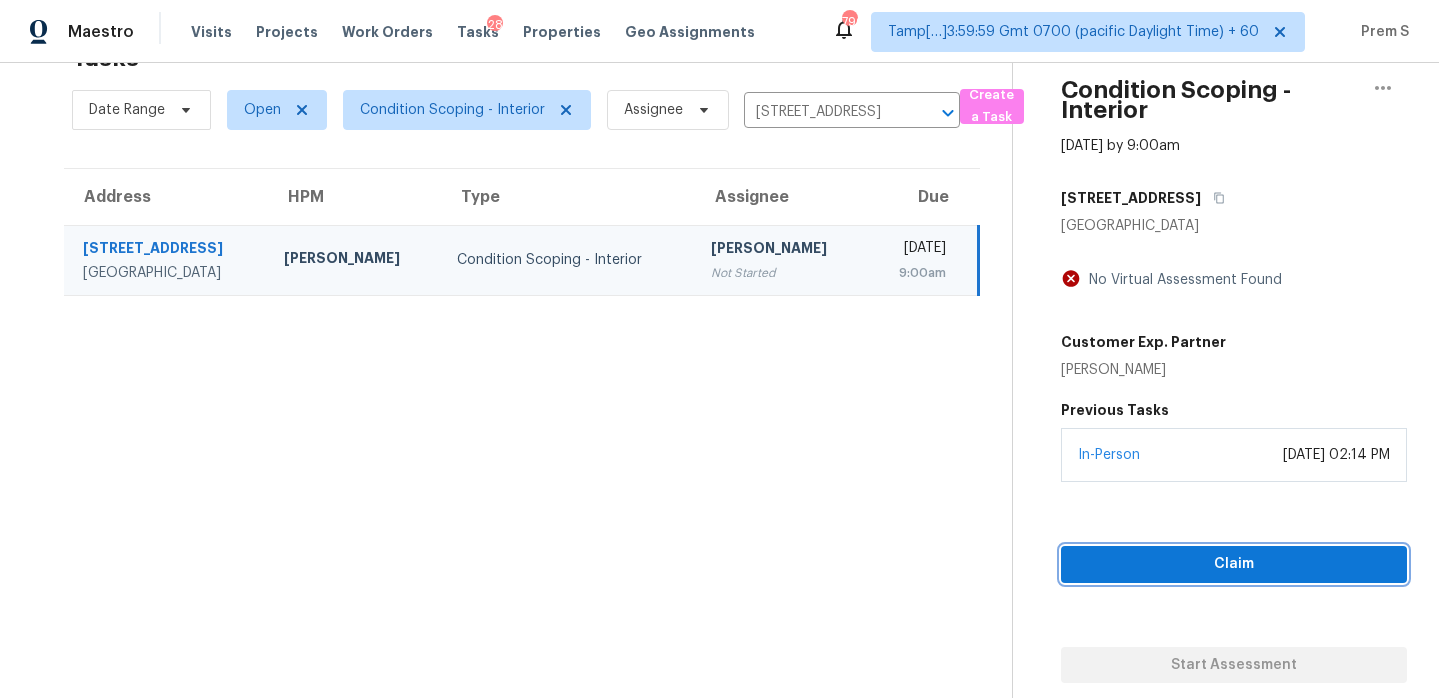 click on "Claim" at bounding box center [1234, 564] 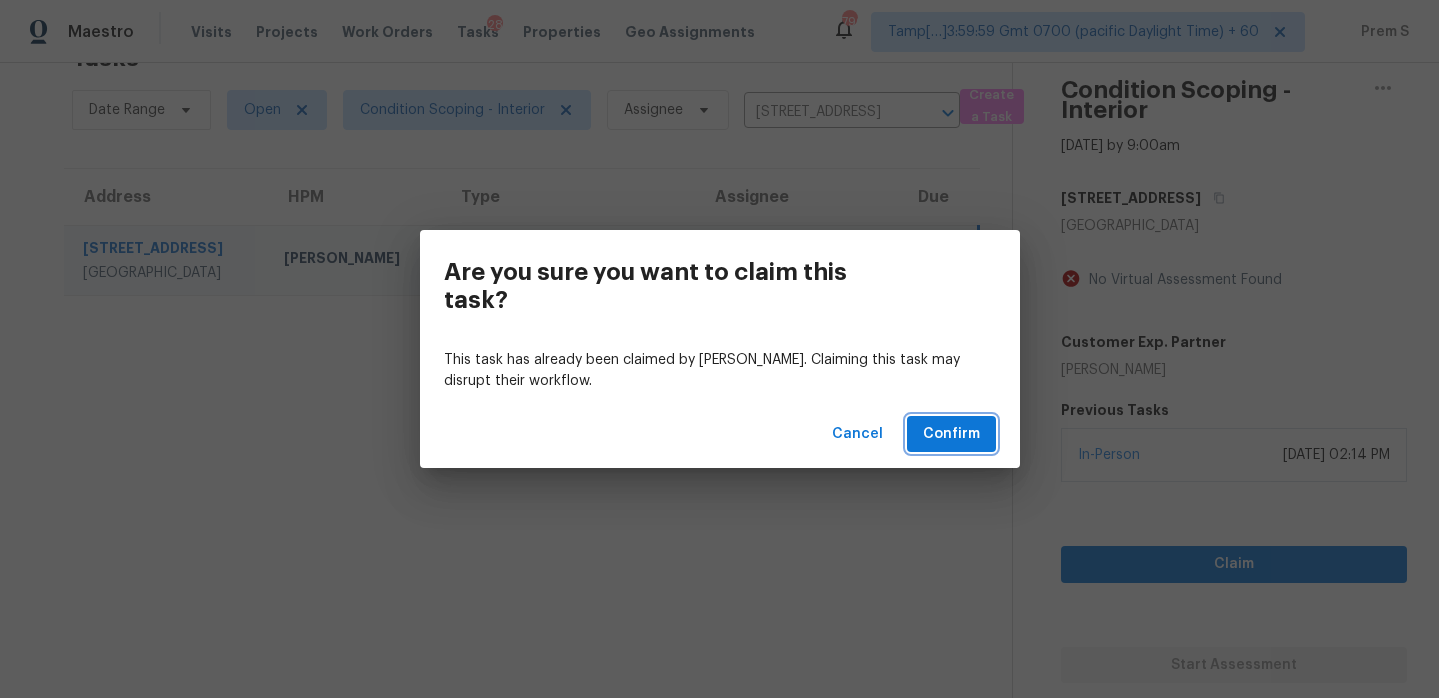 click on "Confirm" at bounding box center (951, 434) 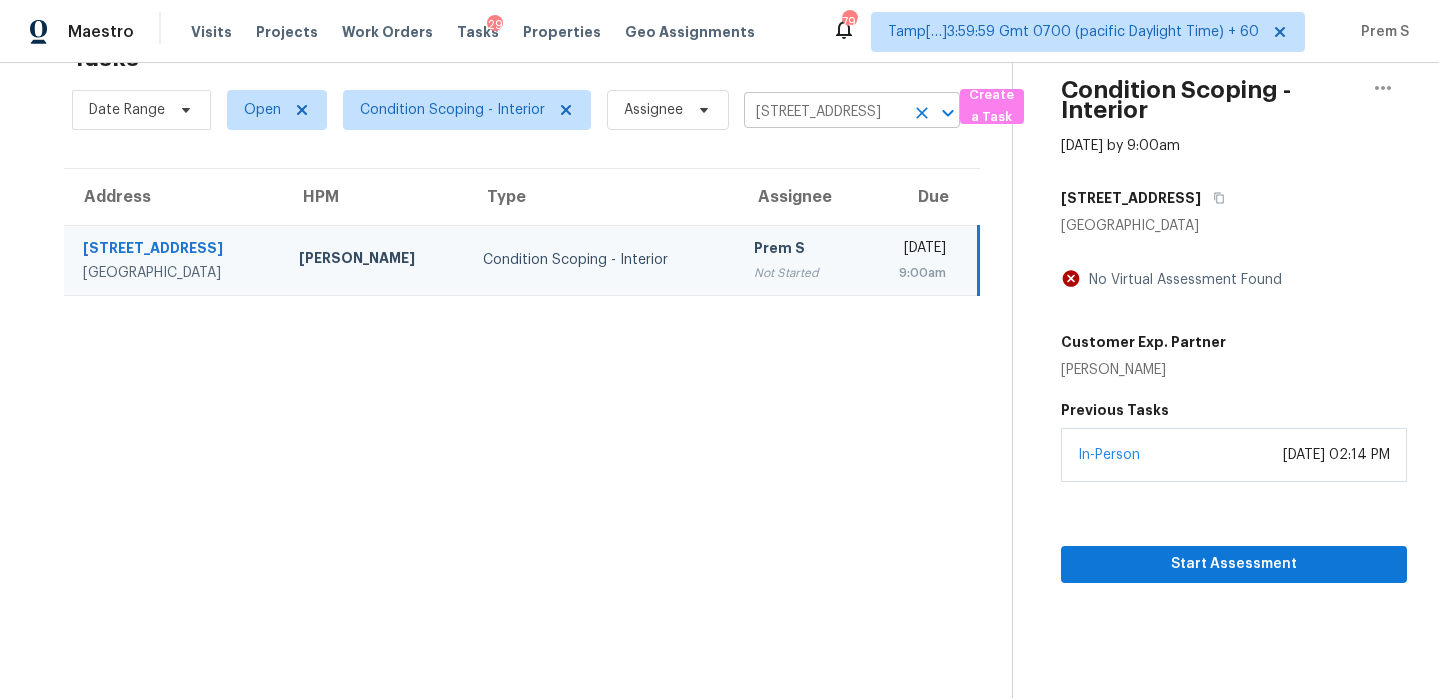 click 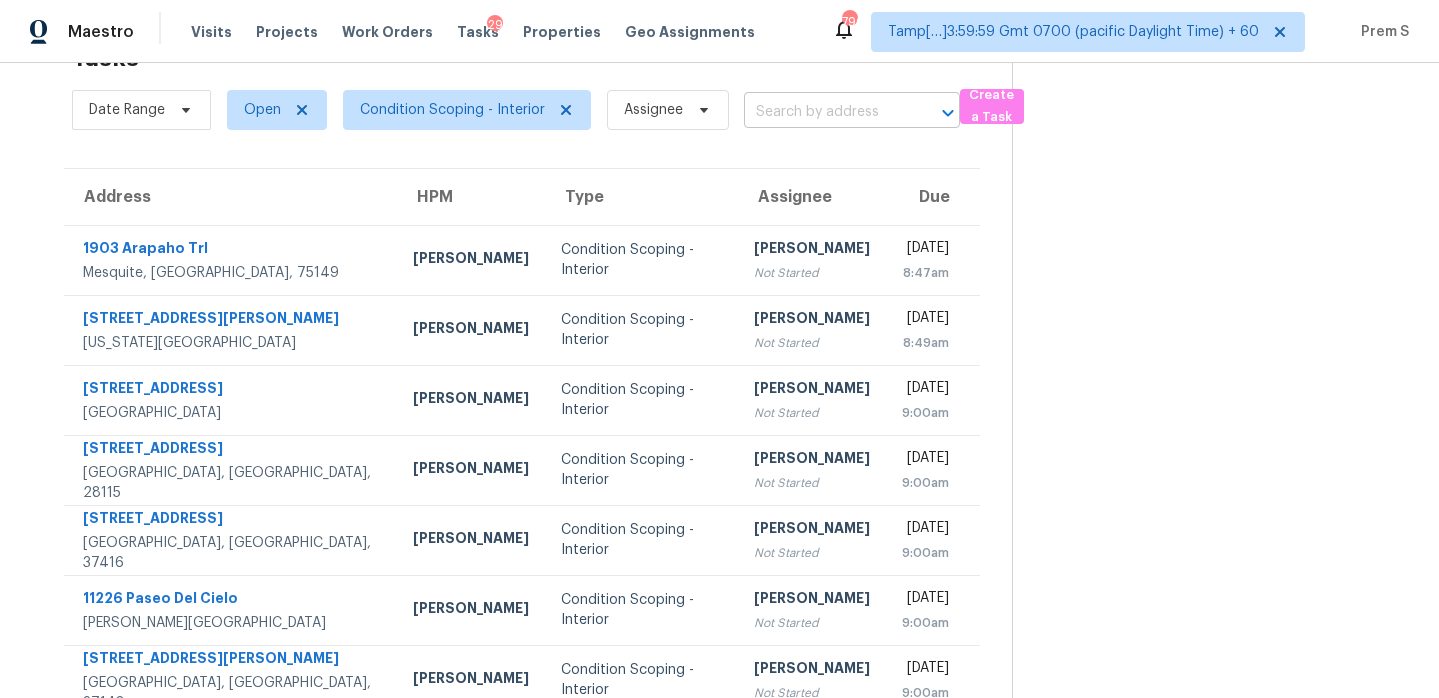 click at bounding box center [824, 112] 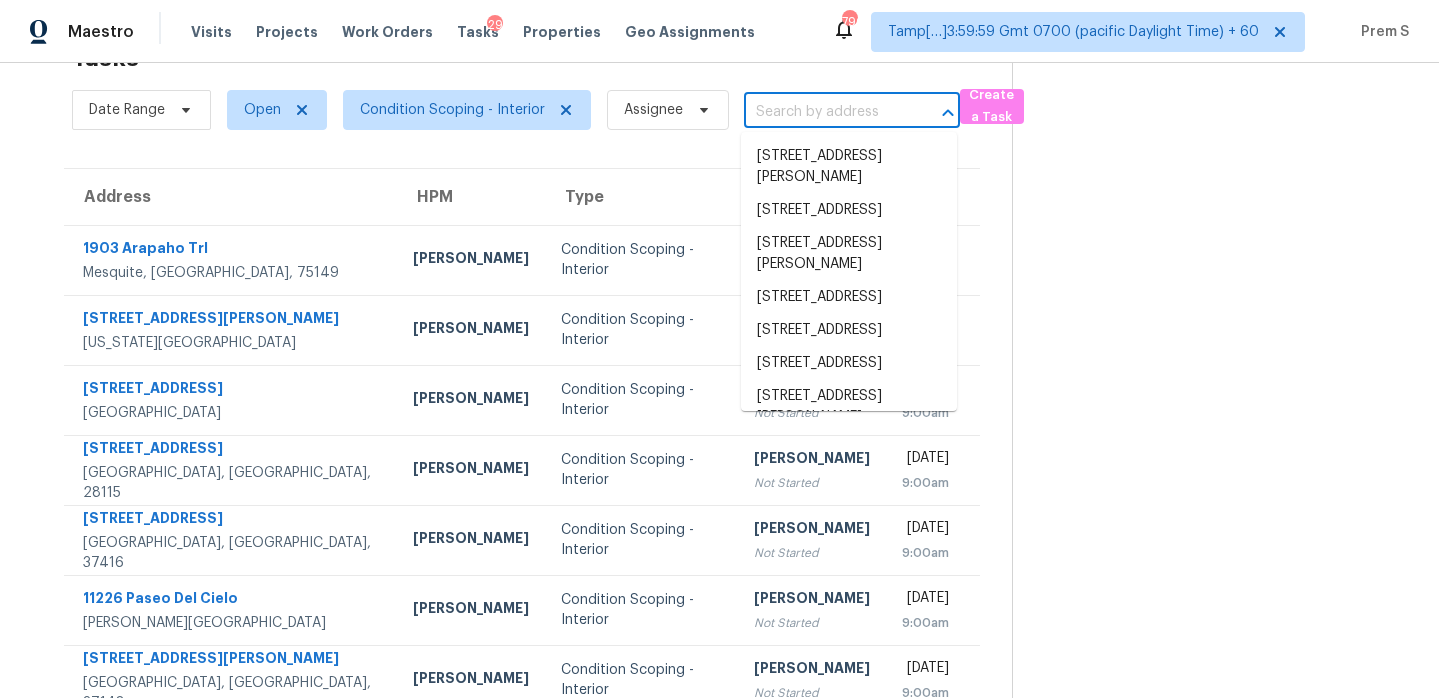 paste on "11931 Cheney Gln San Antonio, TX, 78254" 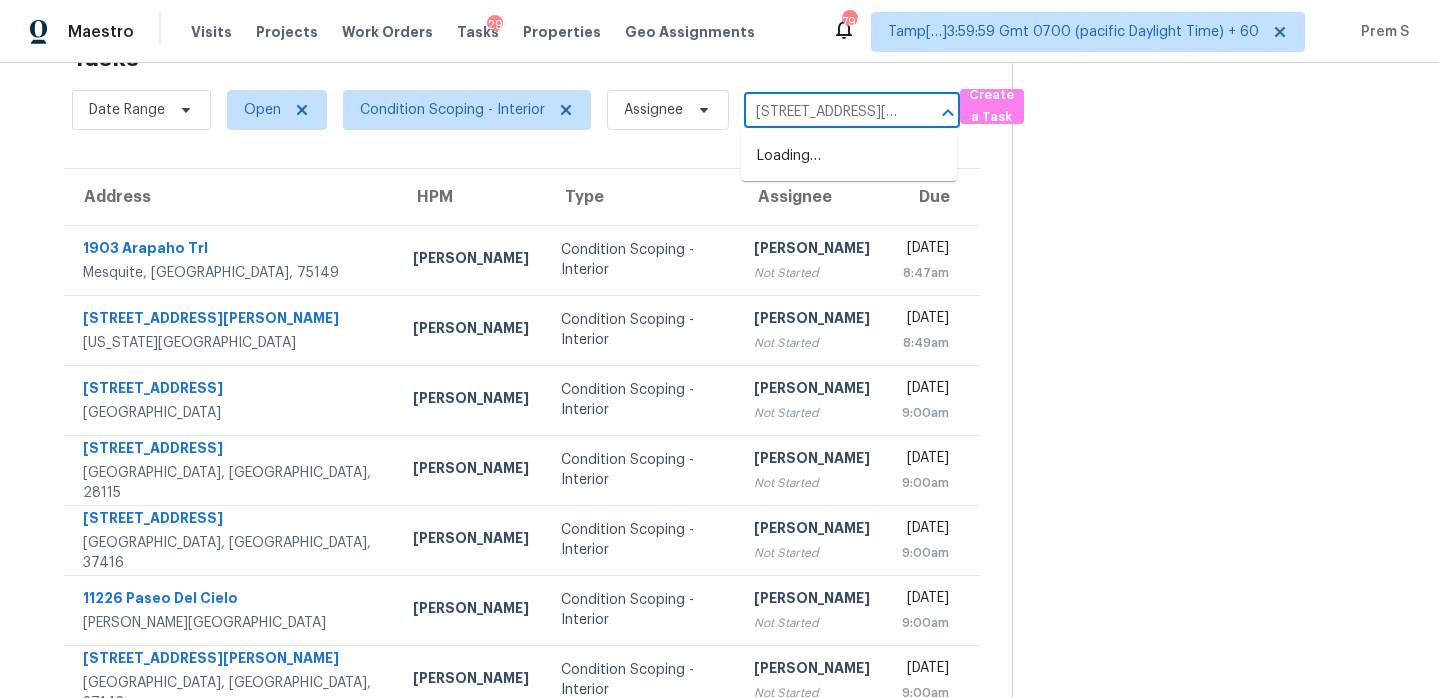 scroll, scrollTop: 0, scrollLeft: 121, axis: horizontal 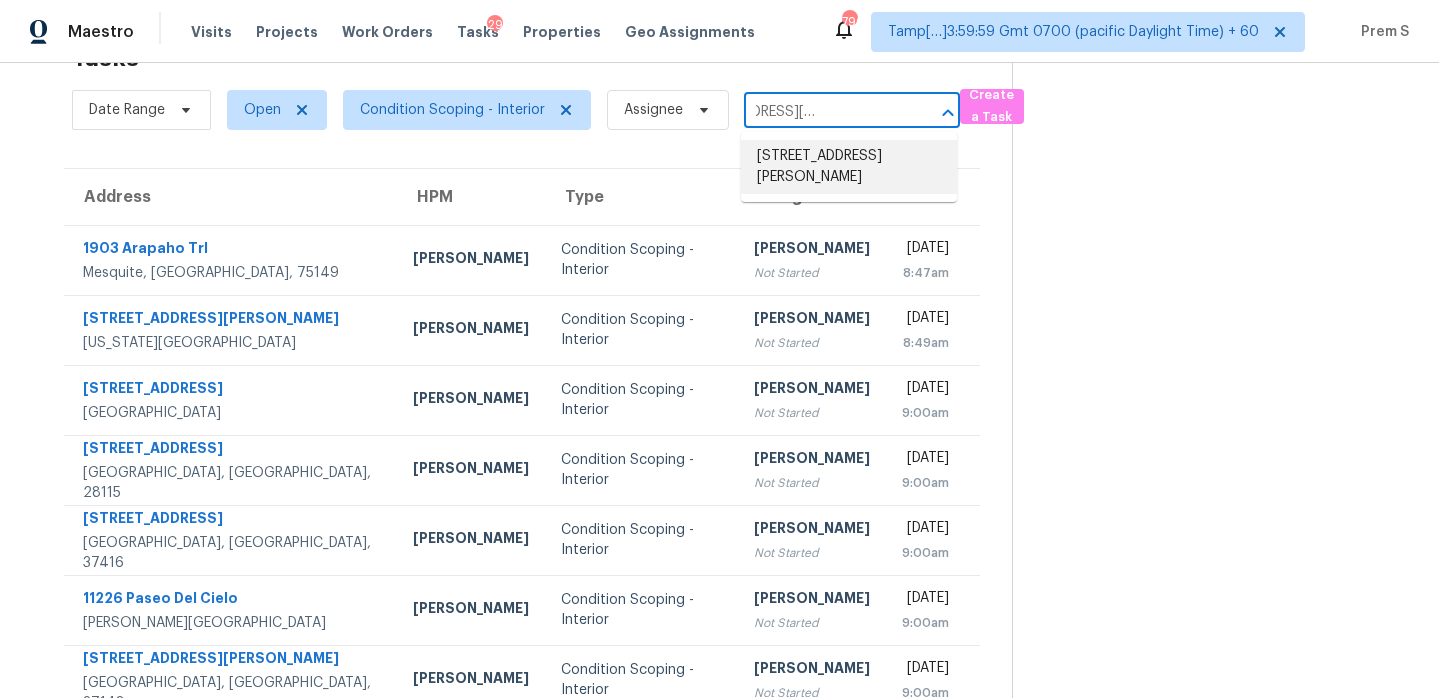 click on "11931 Cheney Gln, San Antonio, TX 78254" at bounding box center [849, 167] 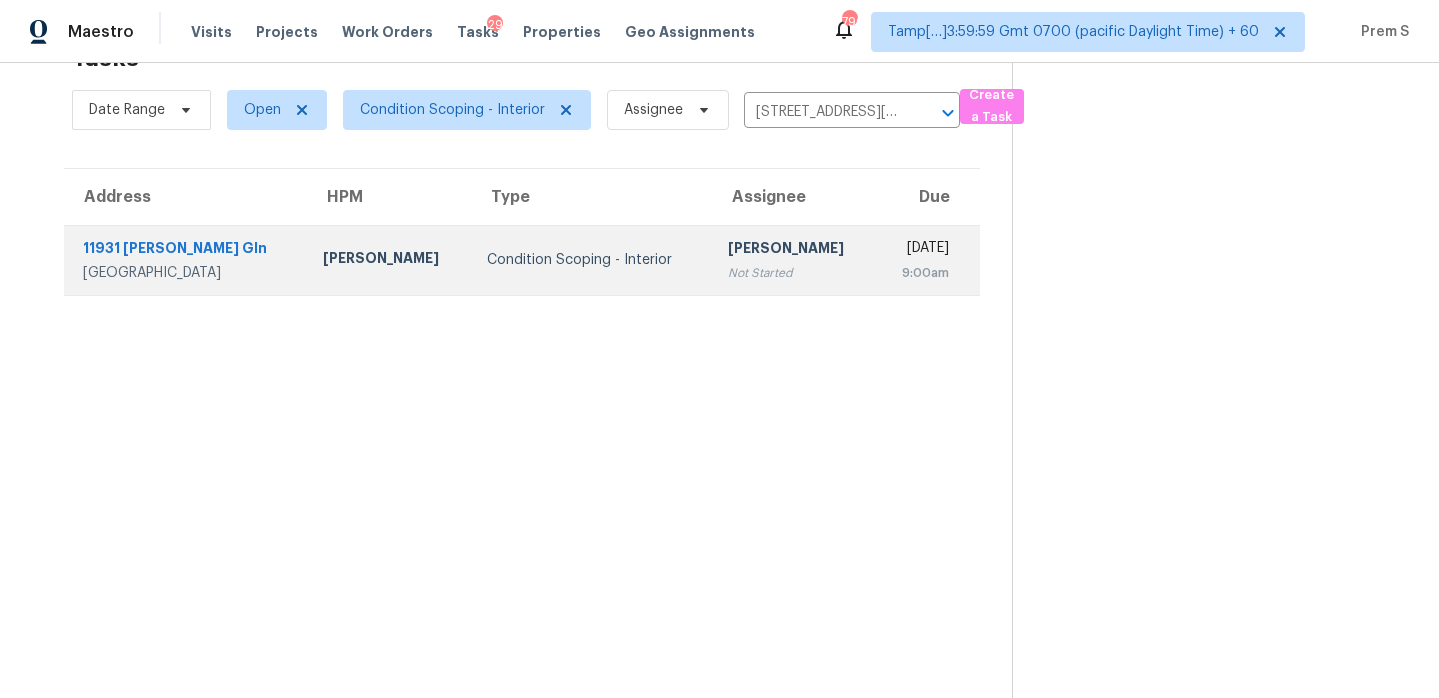 click on "Wed, Jul 16th 2025 9:00am" at bounding box center (928, 260) 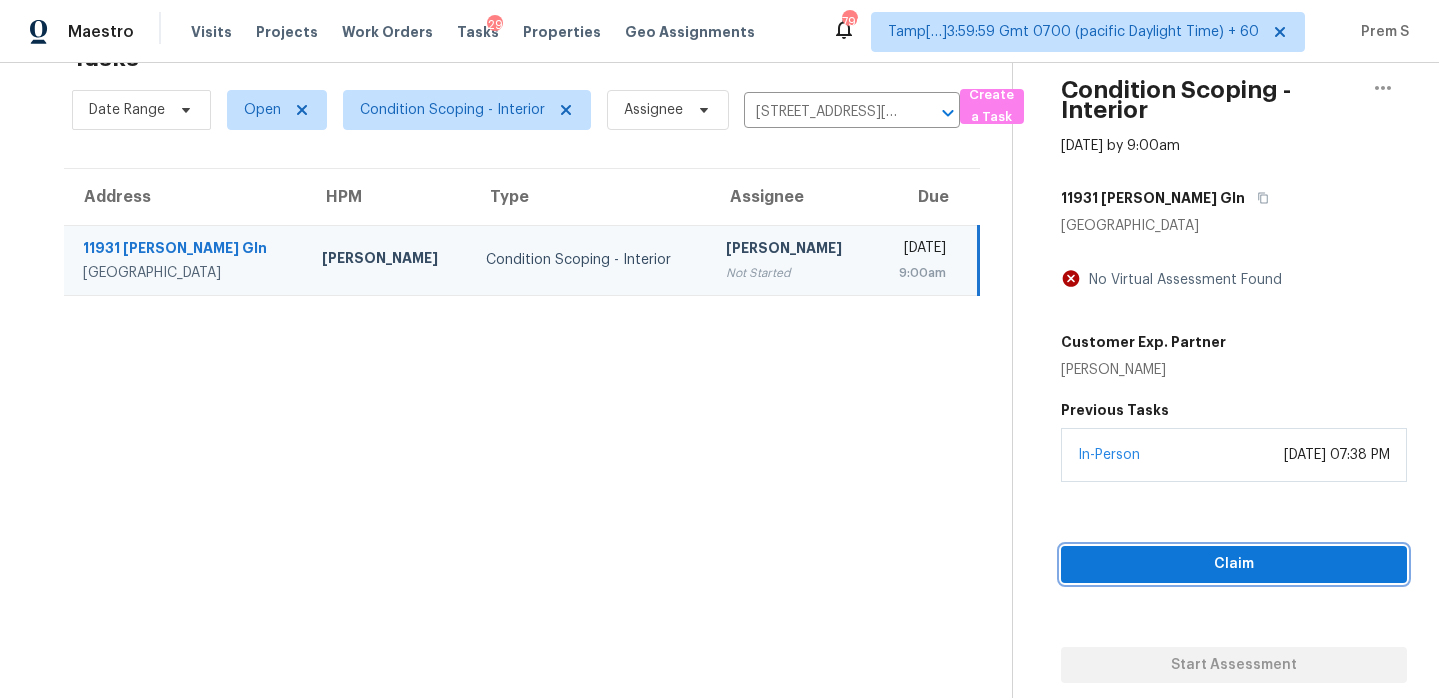 click on "Claim" at bounding box center [1234, 564] 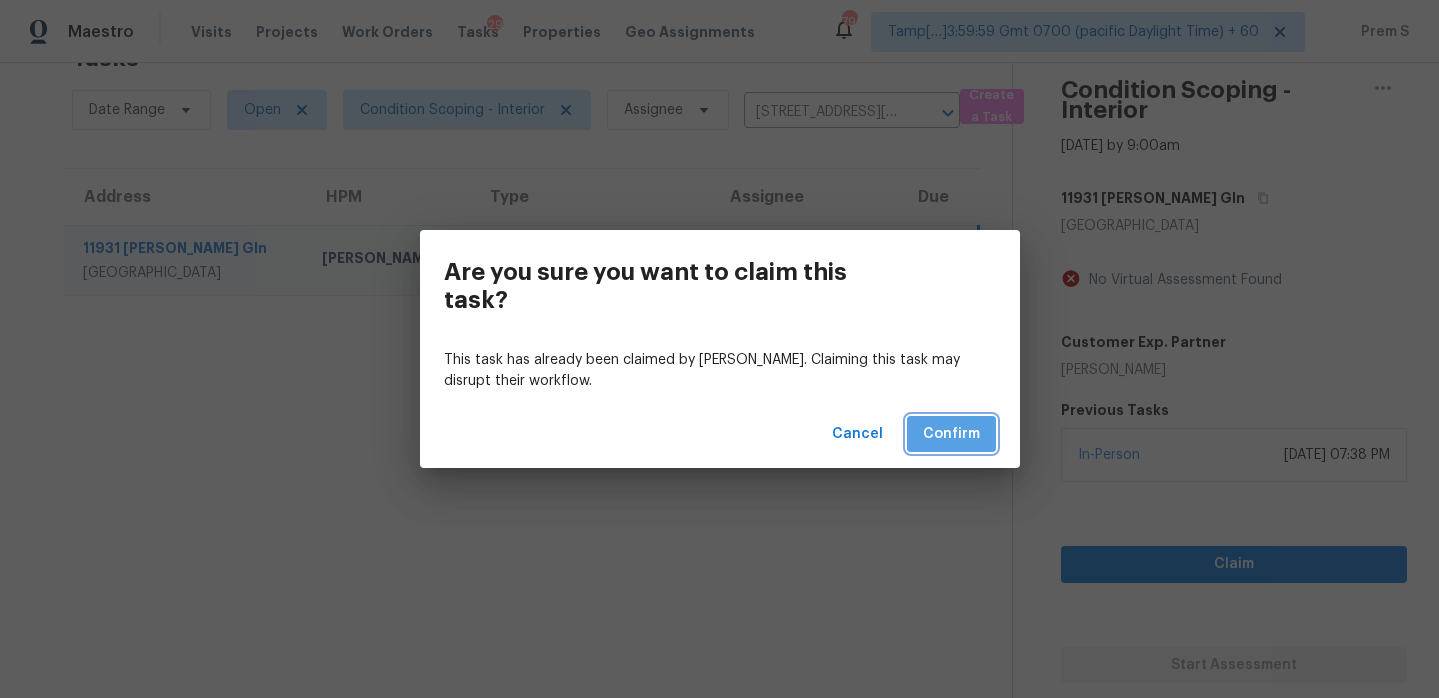 click on "Confirm" at bounding box center (951, 434) 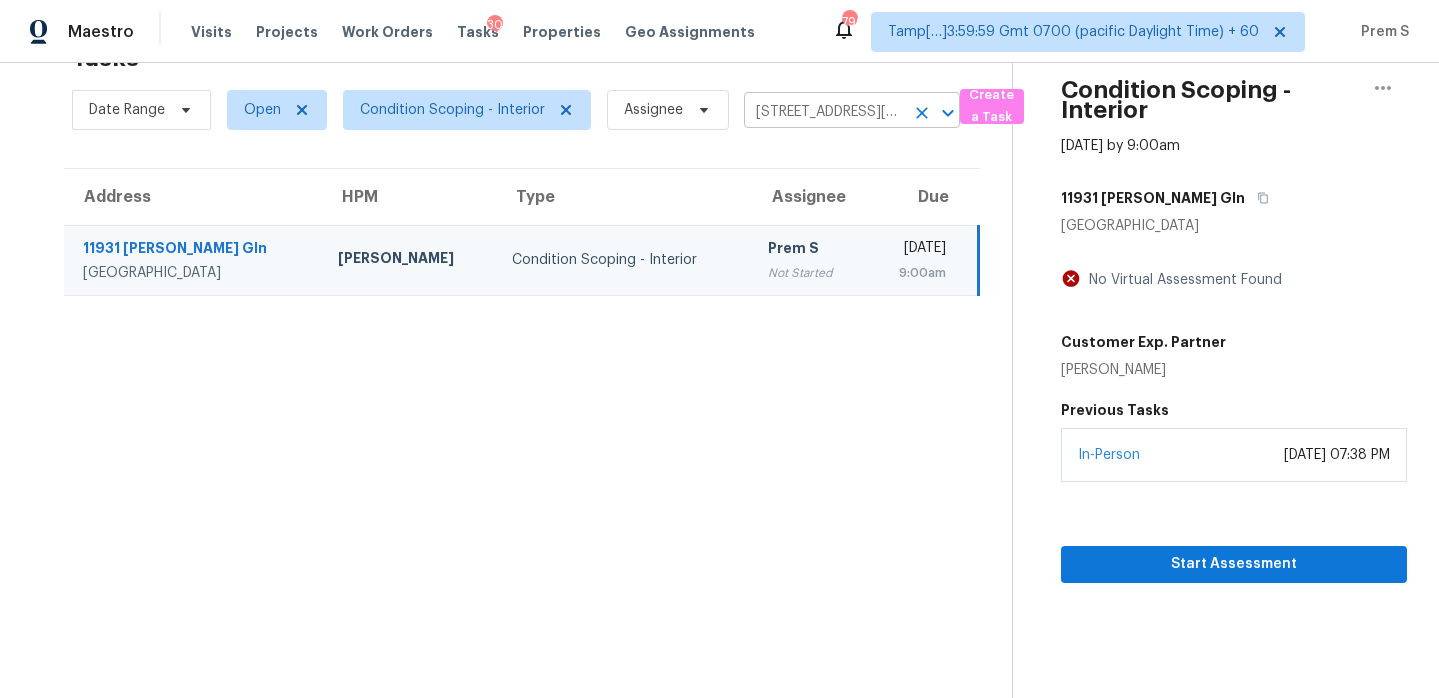 click 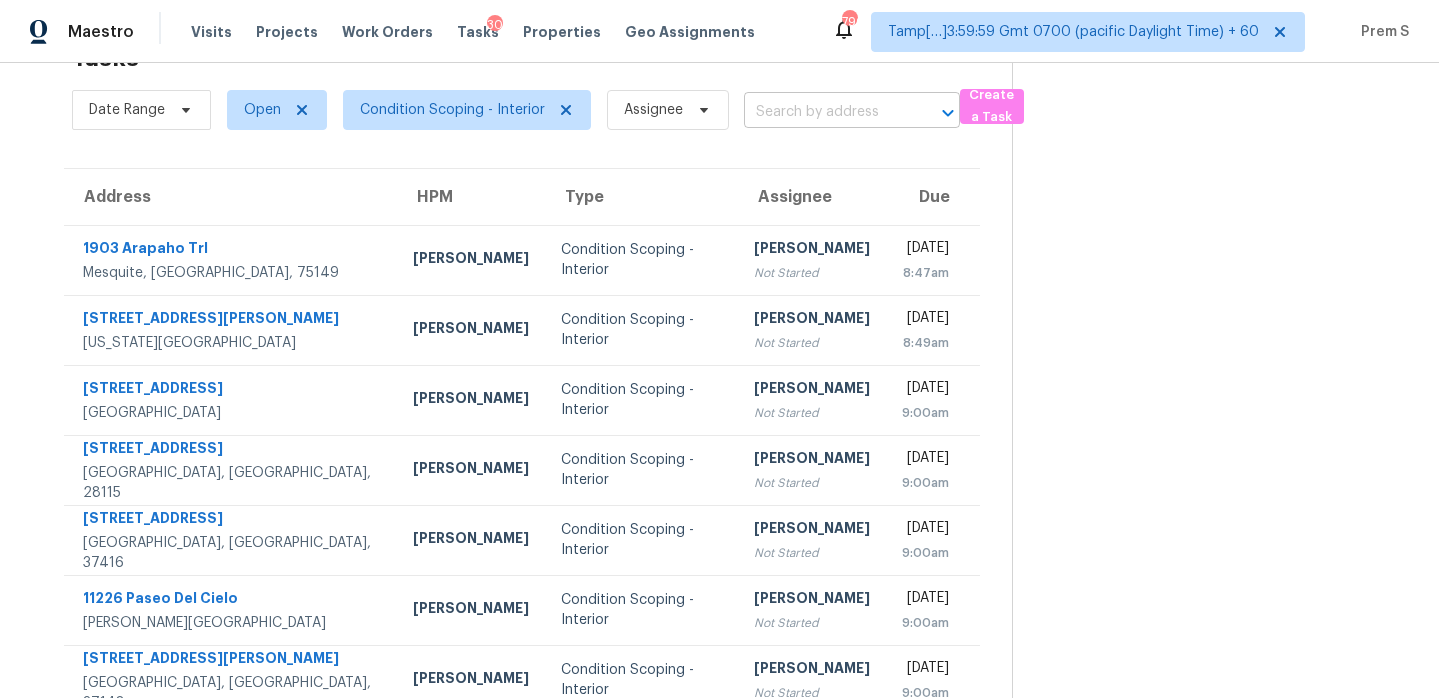 click at bounding box center [824, 112] 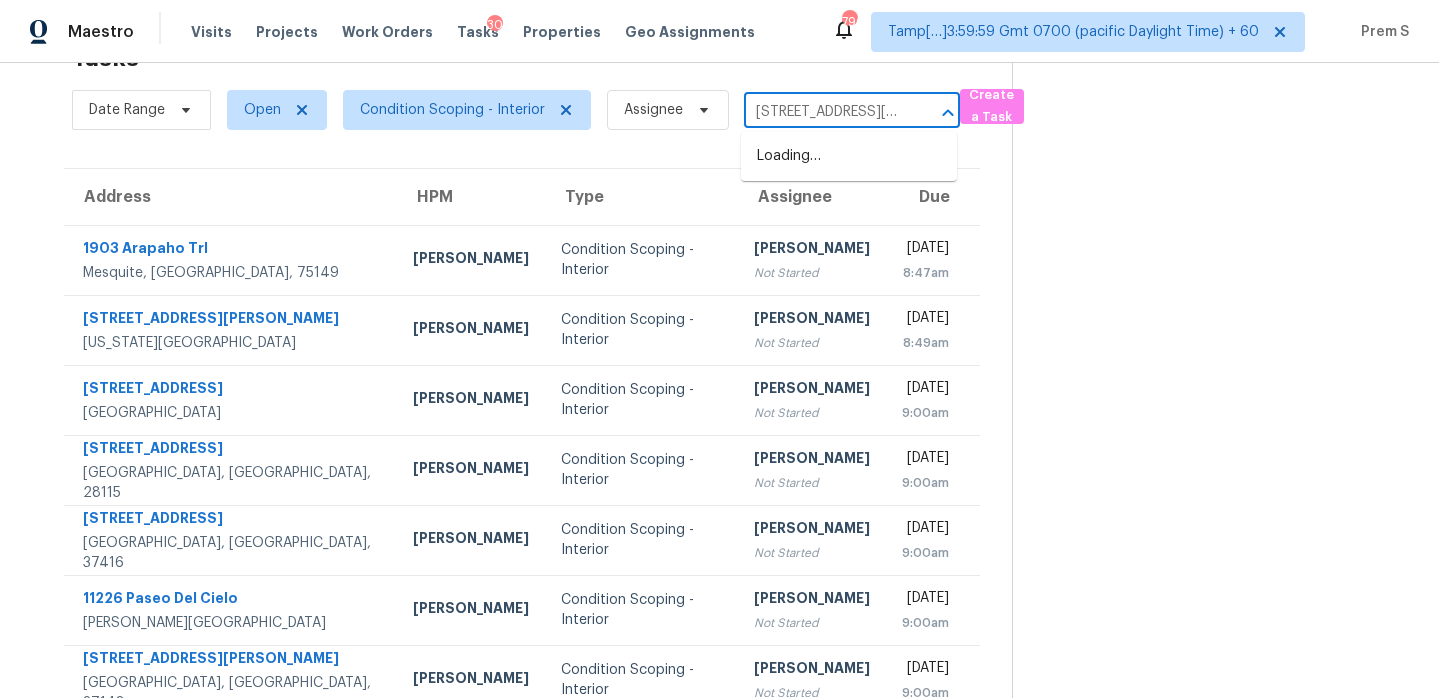 scroll, scrollTop: 0, scrollLeft: 126, axis: horizontal 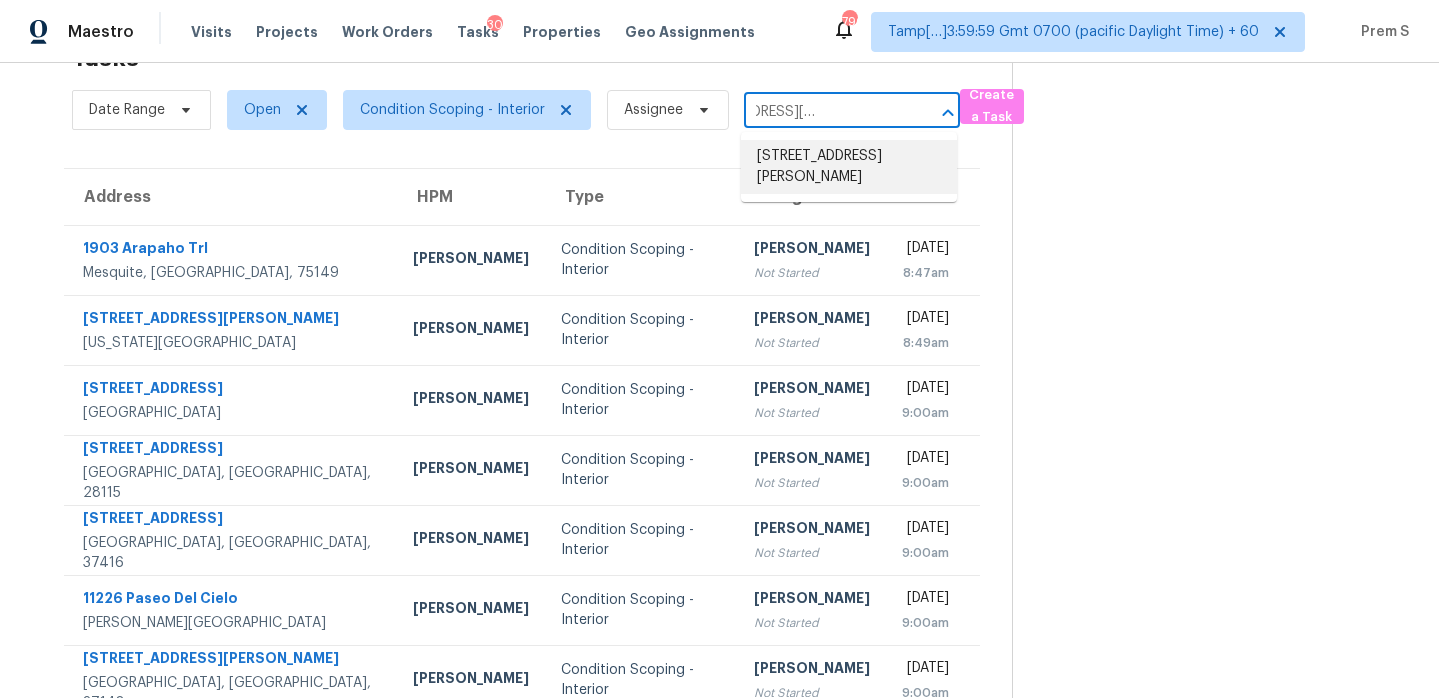 click on "1709 Carolina Ridge Way, Justin, TX 76247" at bounding box center (849, 167) 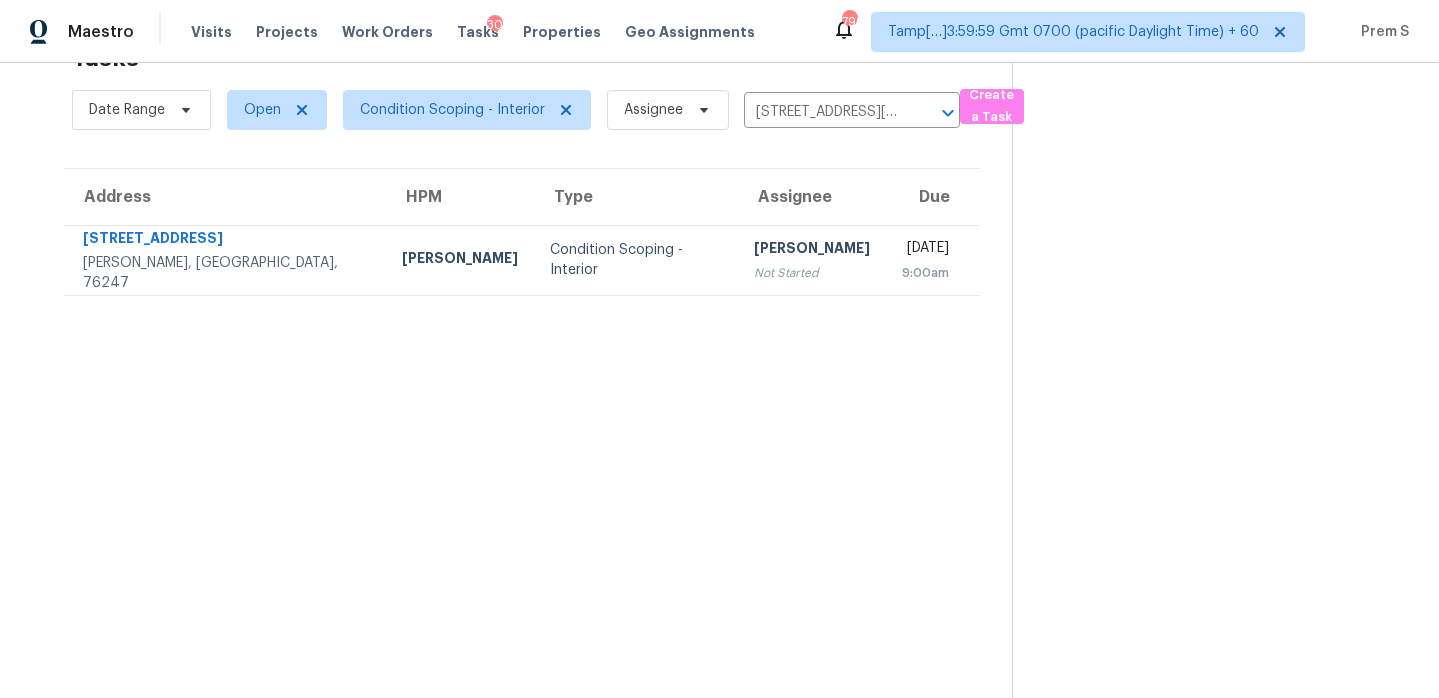click on "Wed, Jul 16th 2025 9:00am" at bounding box center [933, 260] 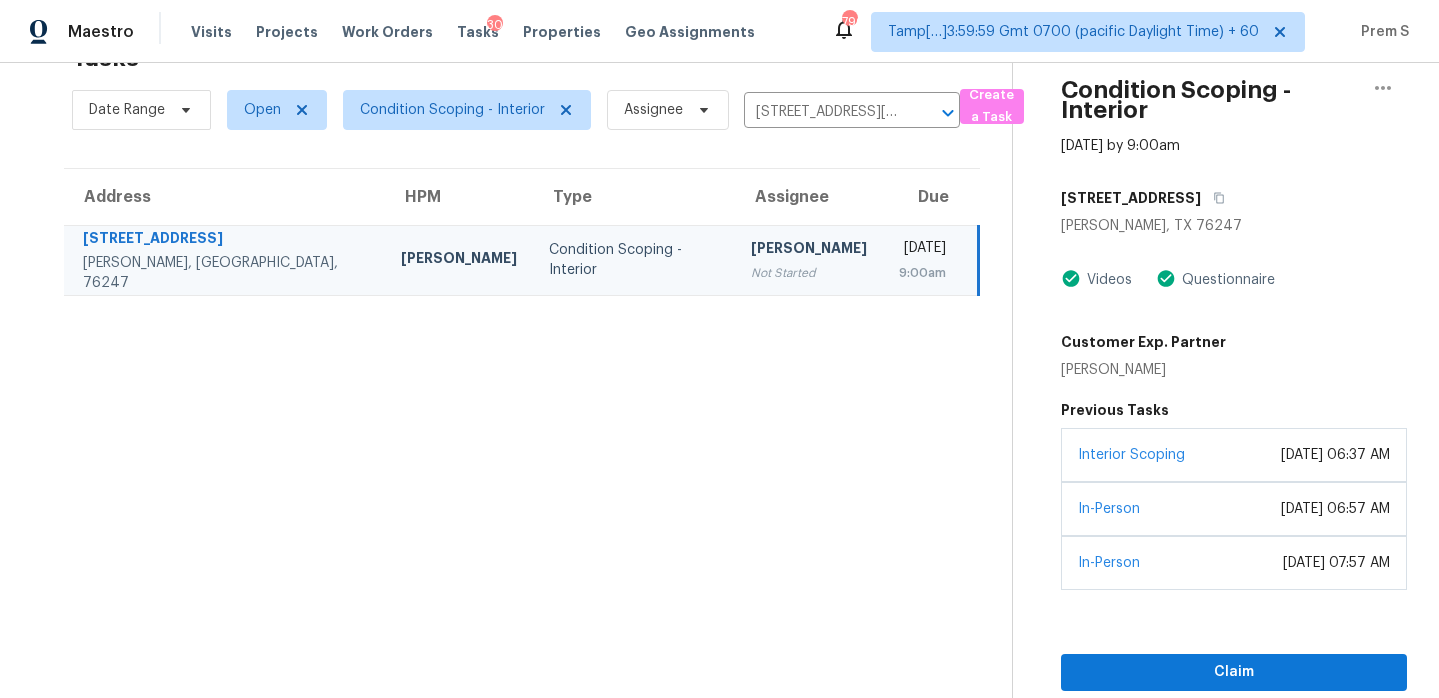click on "Claim Start Assessment" at bounding box center (1234, 690) 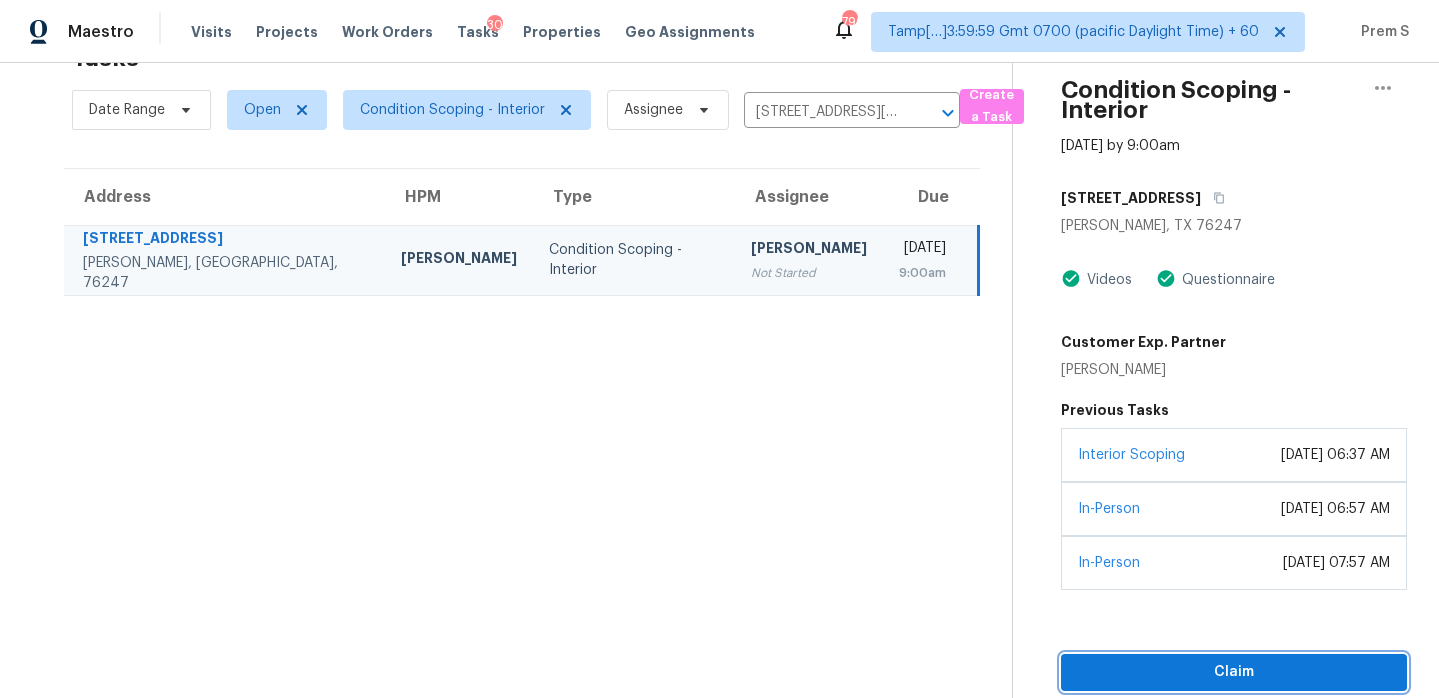 click on "Claim" at bounding box center [1234, 672] 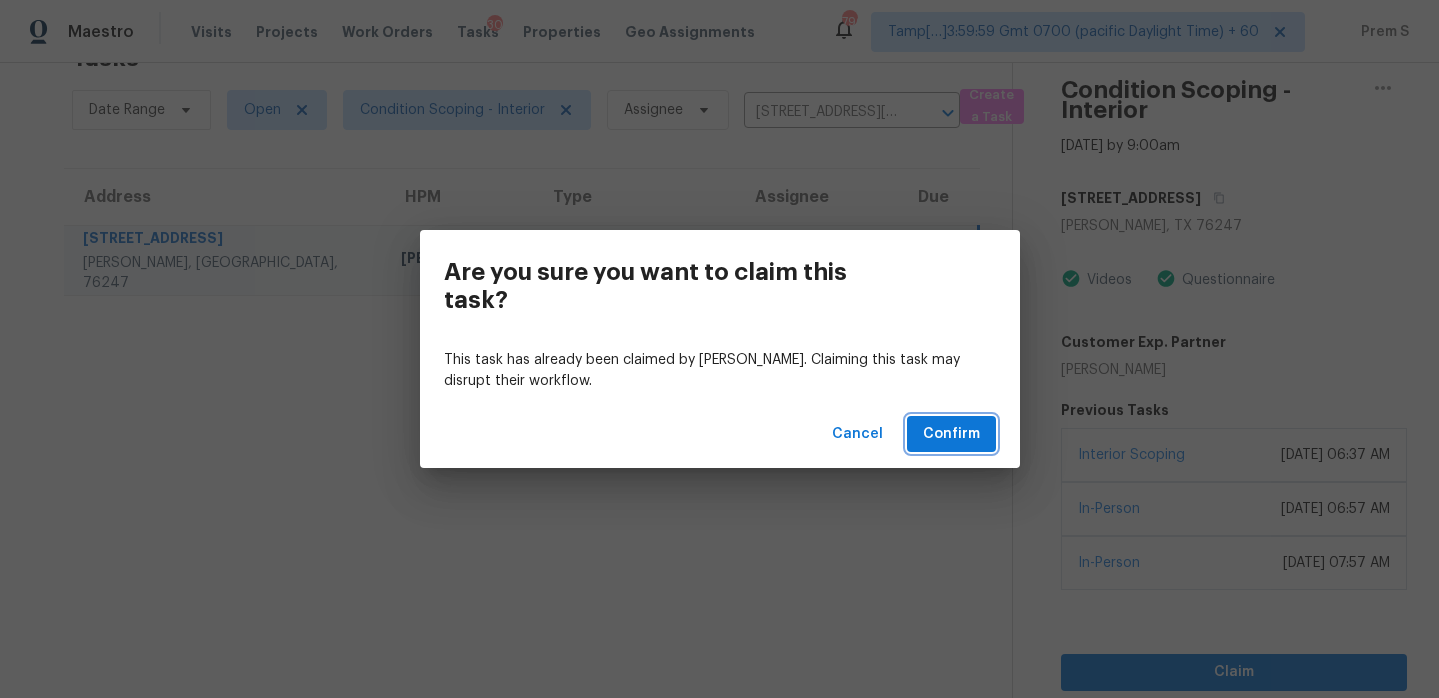 click on "Confirm" at bounding box center (951, 434) 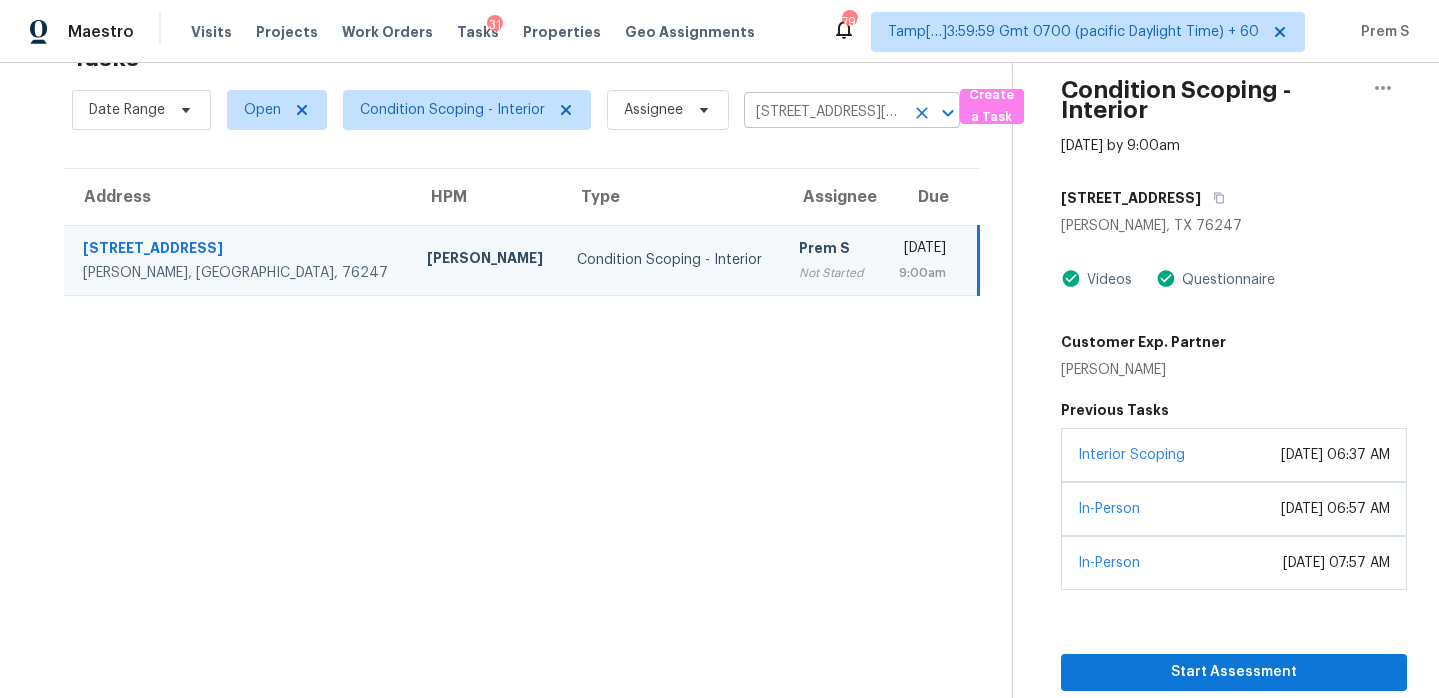 click 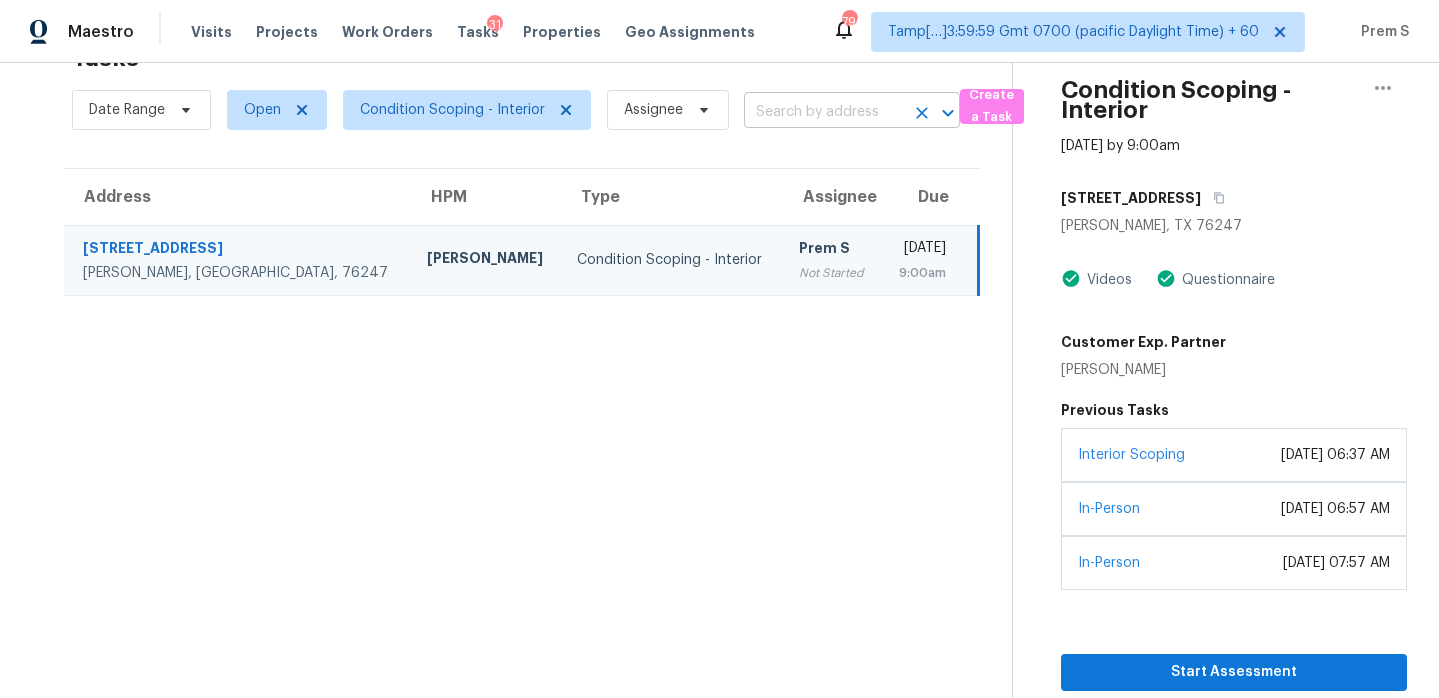 scroll, scrollTop: 0, scrollLeft: 0, axis: both 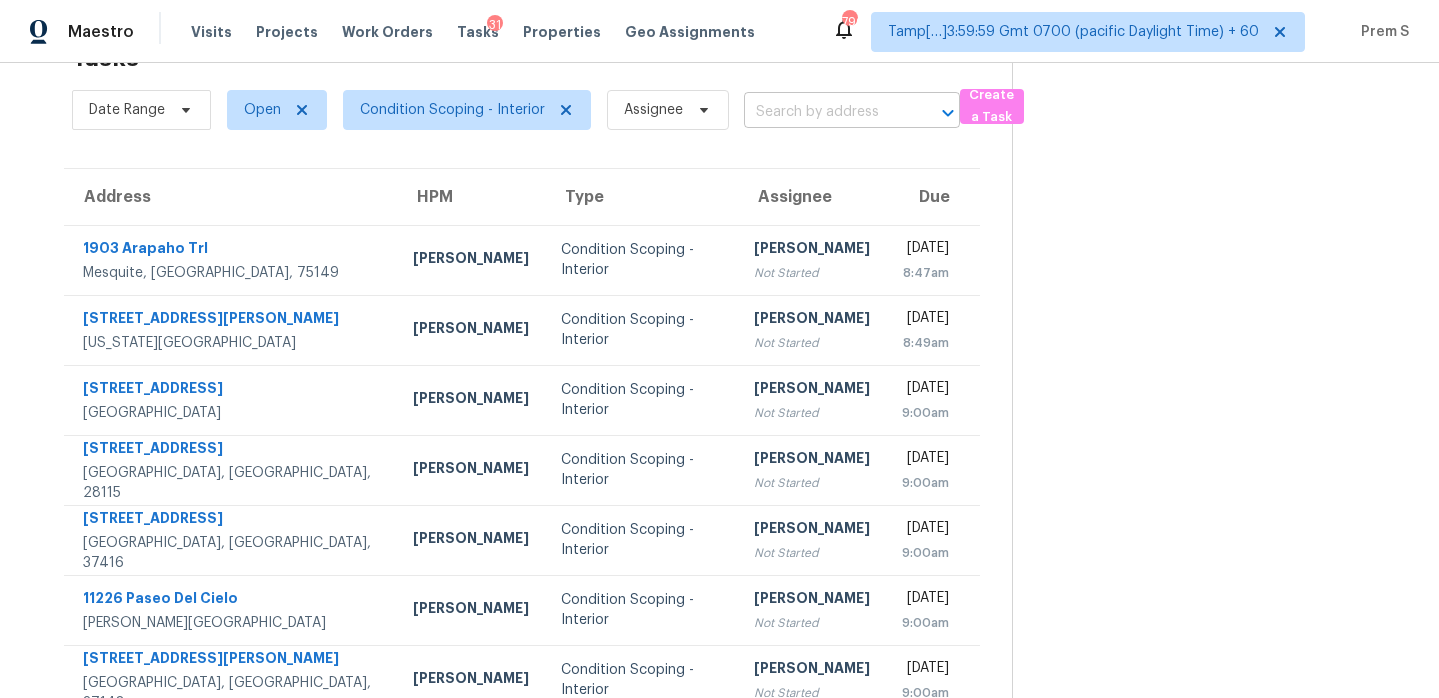 click at bounding box center [824, 112] 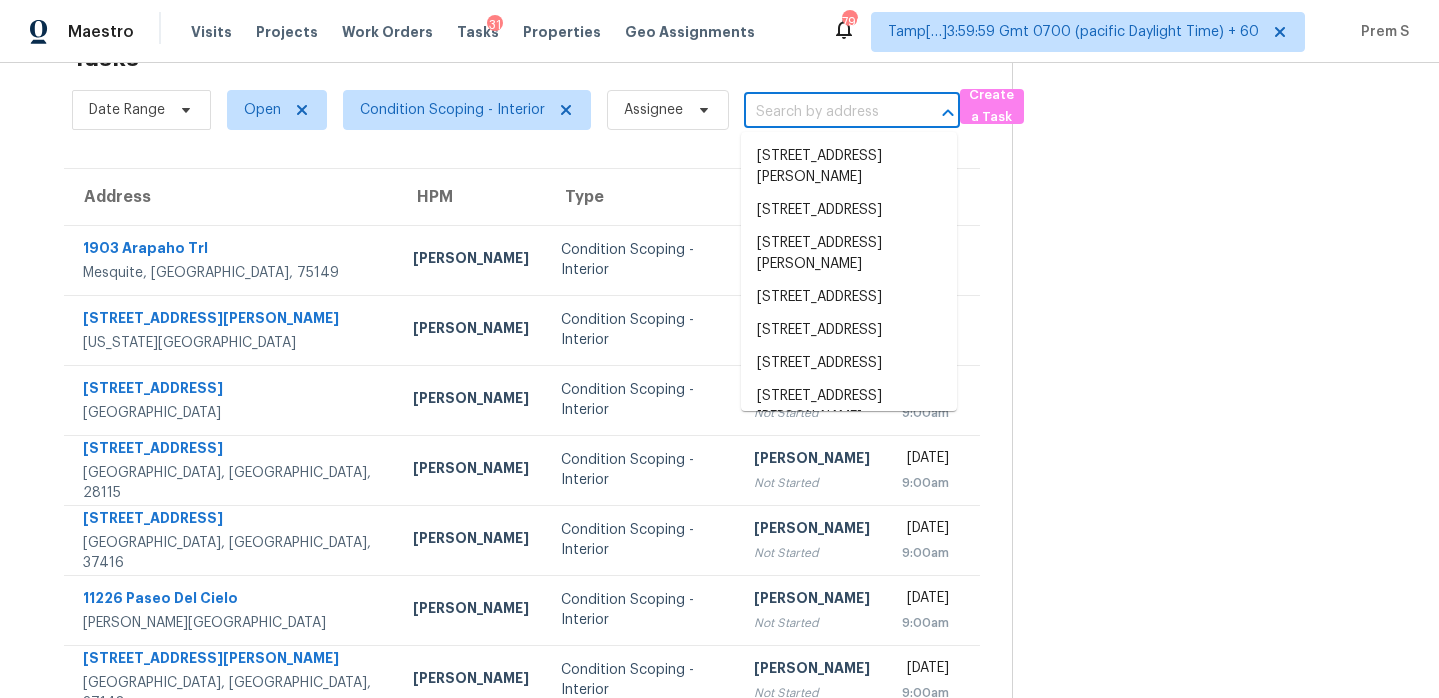 paste on "2575 Iroquois Cir West Palm Beach, FL, 33409" 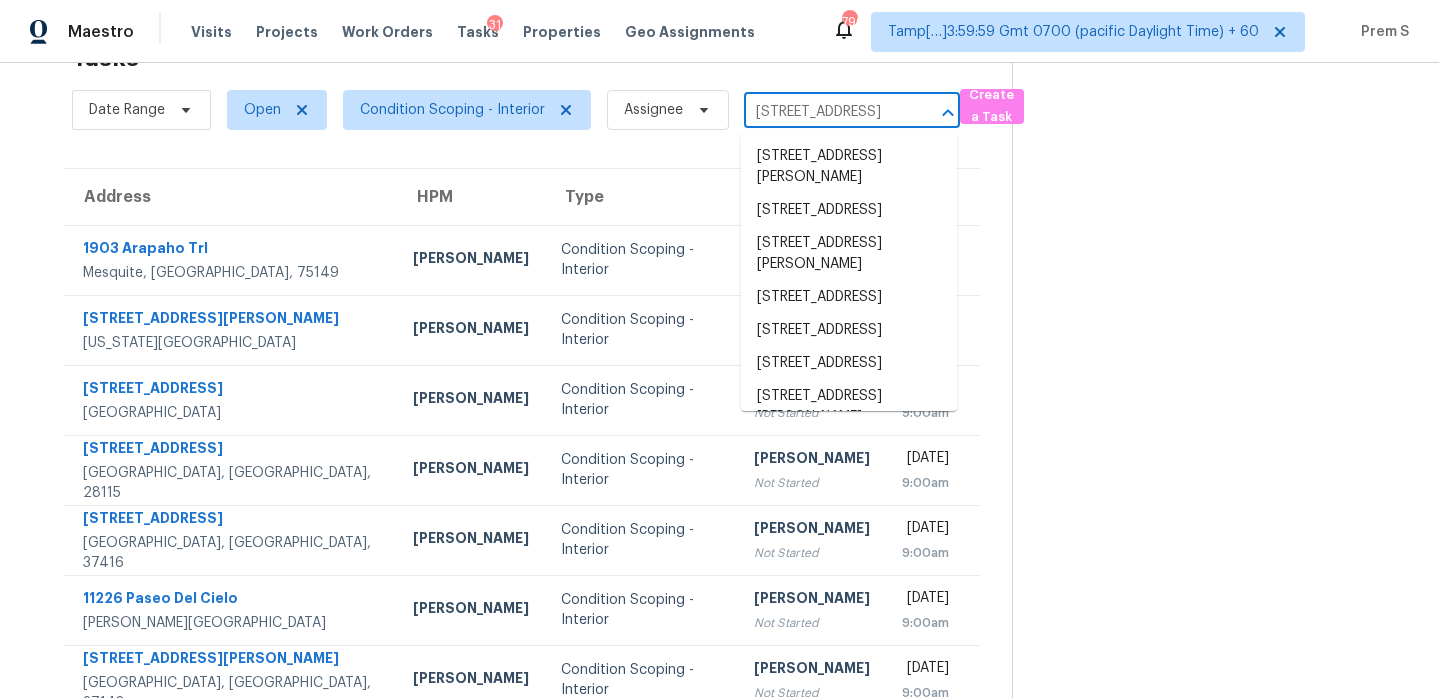 scroll, scrollTop: 0, scrollLeft: 153, axis: horizontal 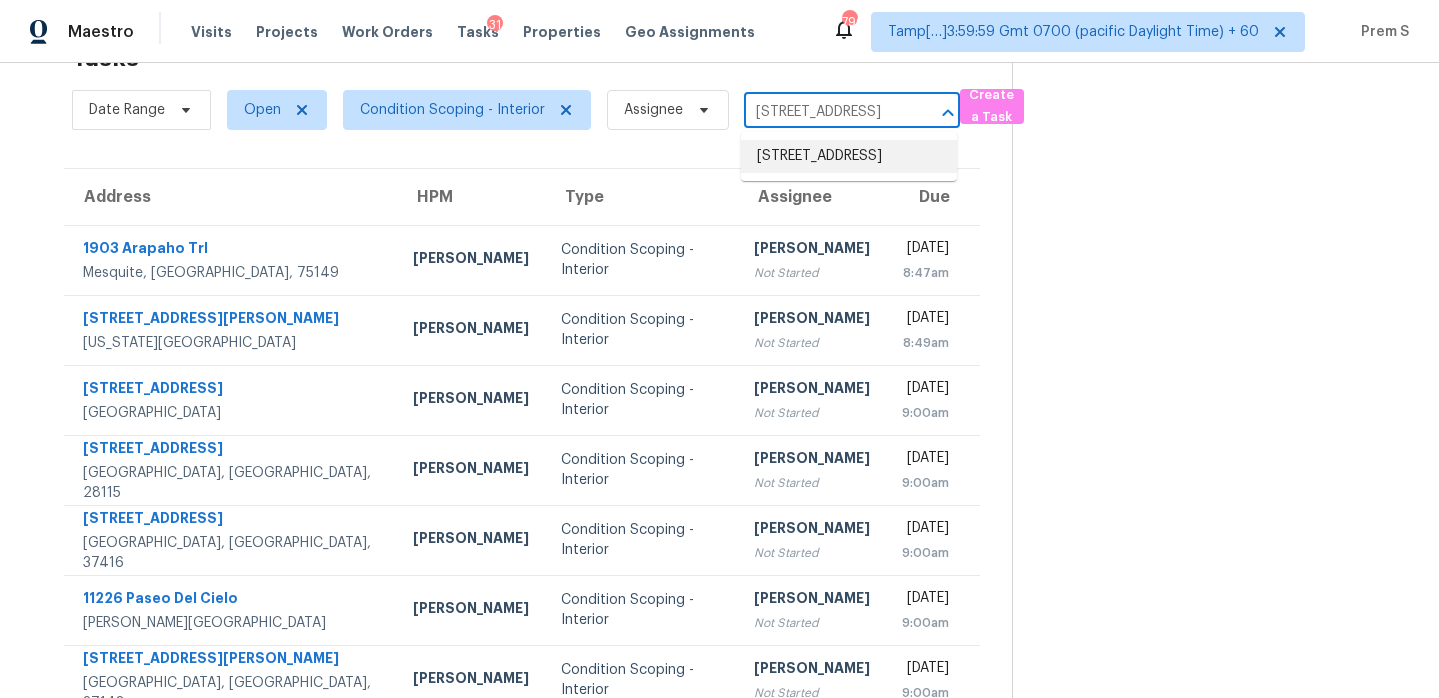click on "2575 Iroquois Cir, West Palm Beach, FL 33409" at bounding box center [849, 156] 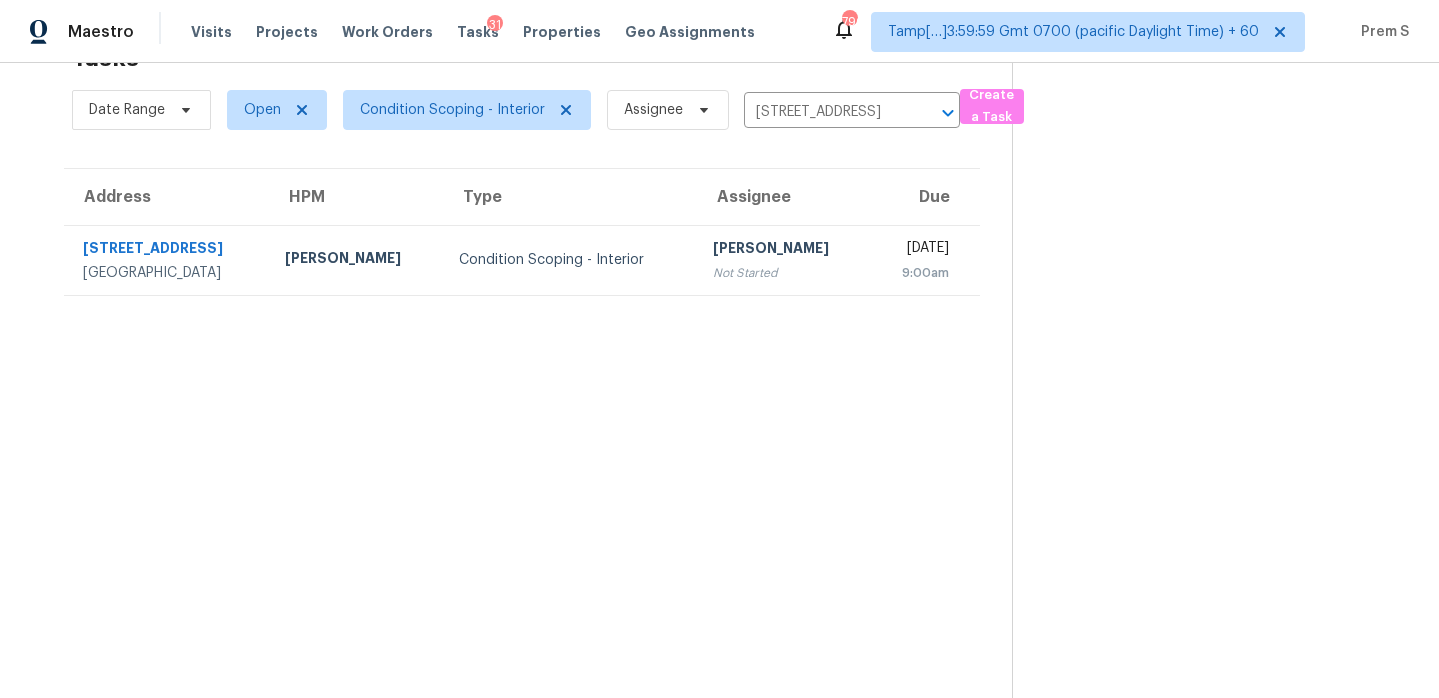 click on "Sakthivel Chandran" at bounding box center [783, 250] 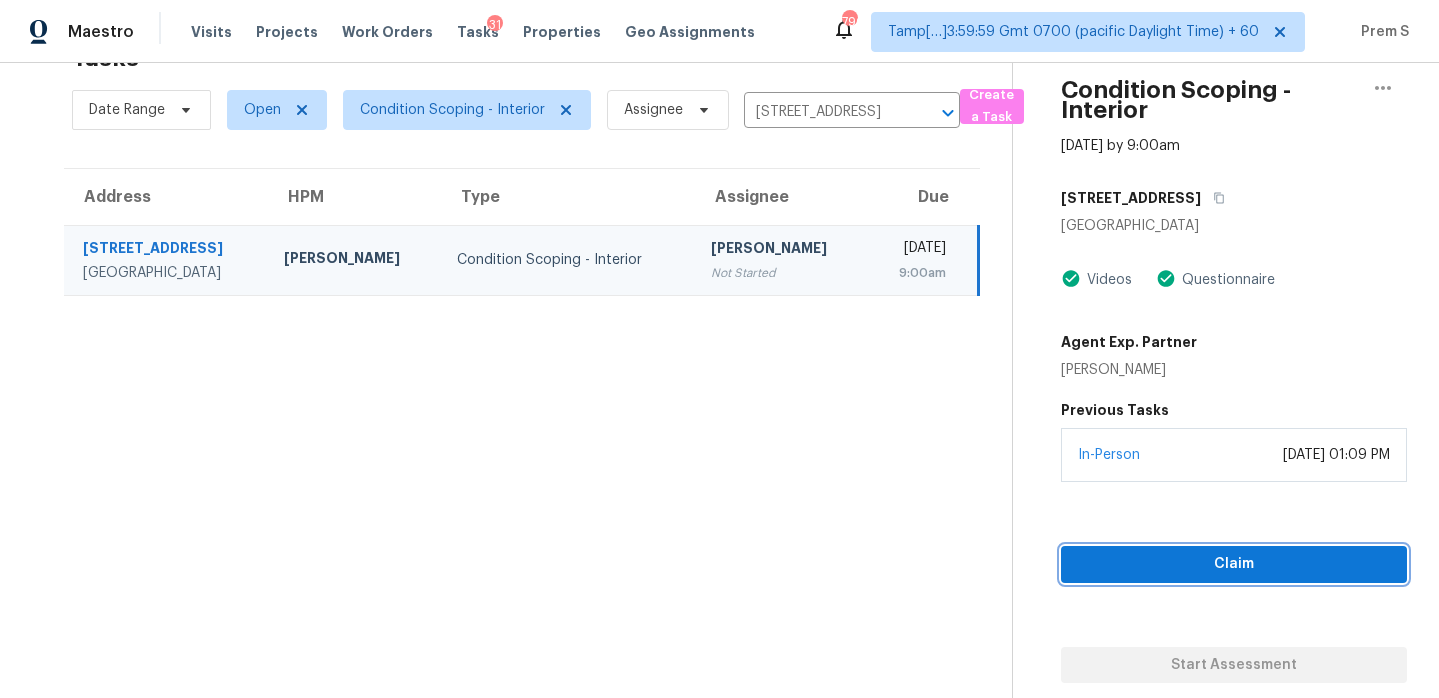 click on "Claim" at bounding box center (1234, 564) 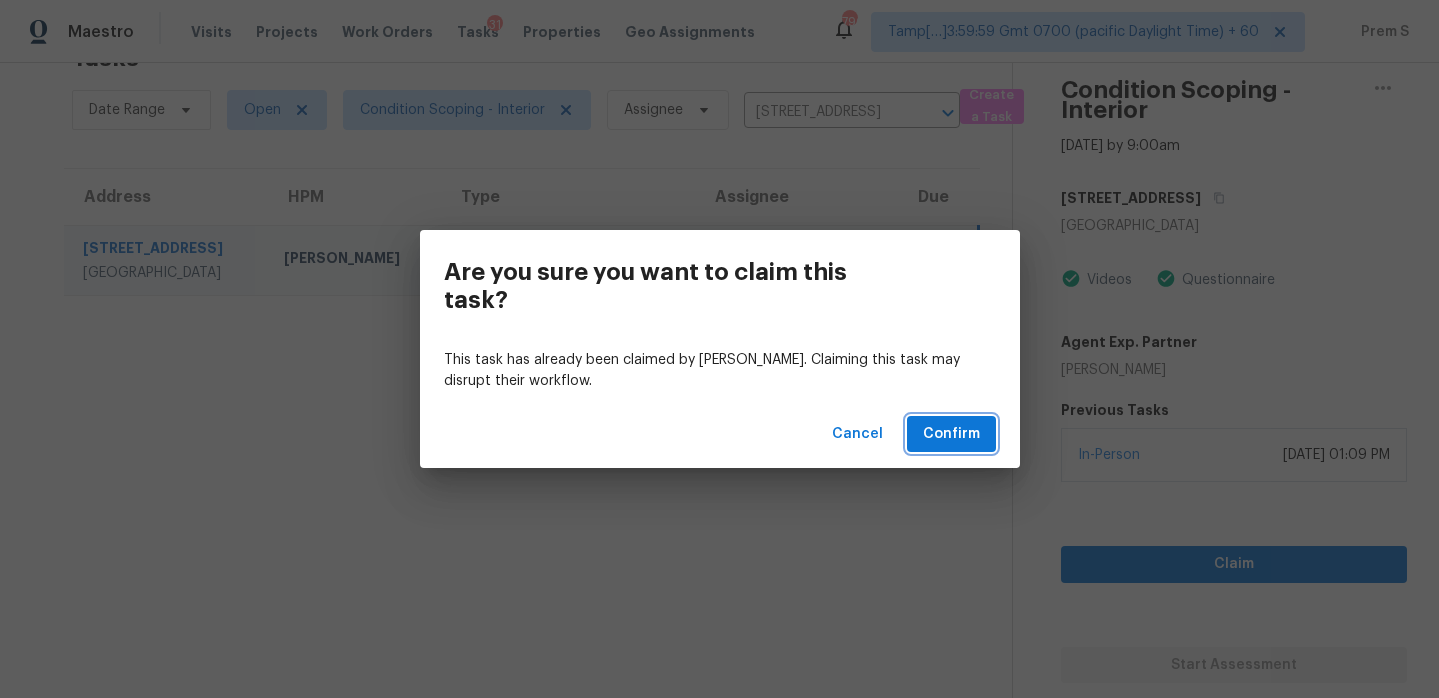 click on "Confirm" at bounding box center (951, 434) 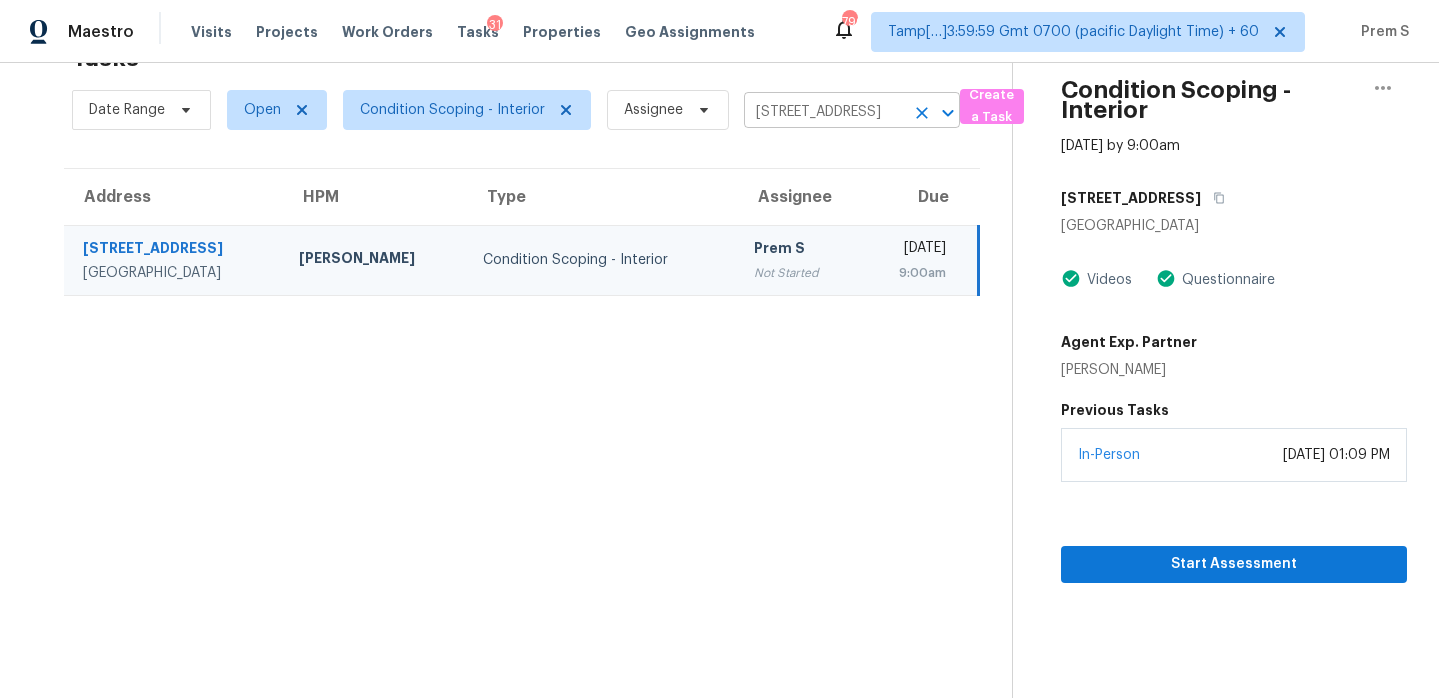 click 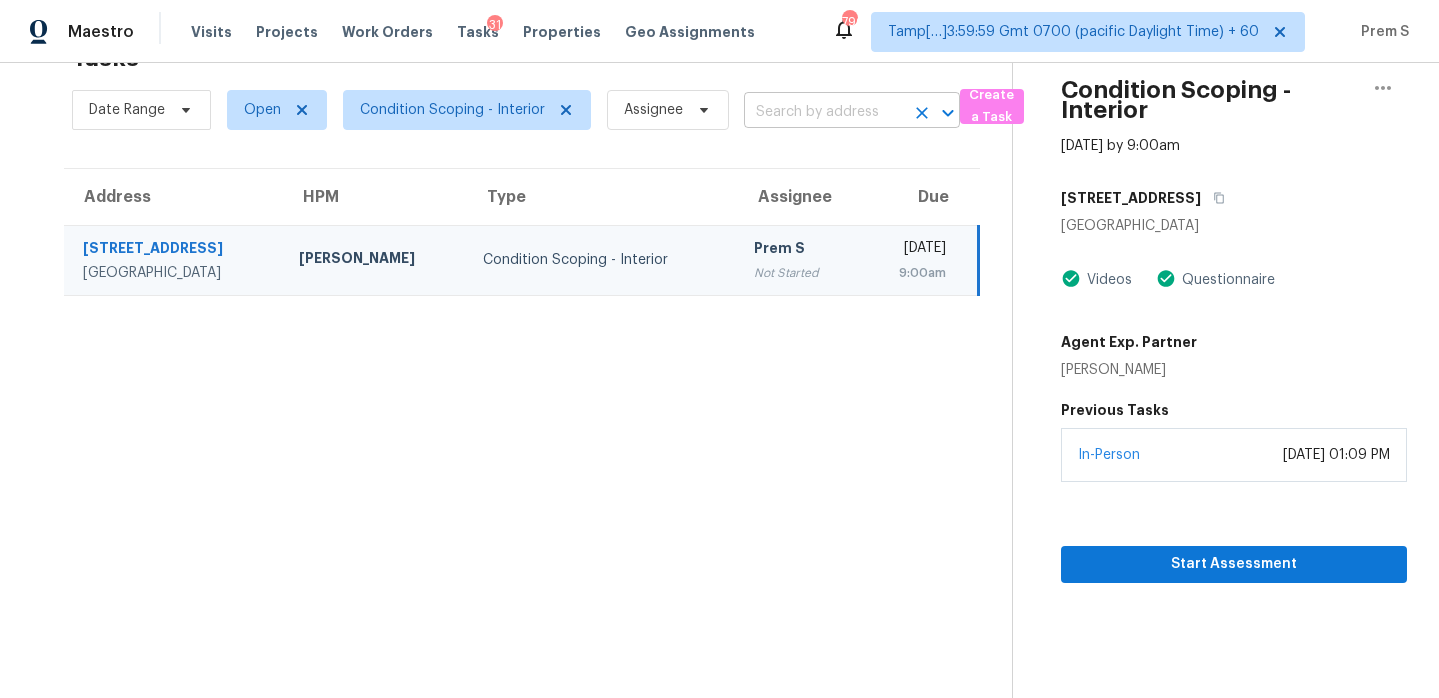 scroll, scrollTop: 0, scrollLeft: 0, axis: both 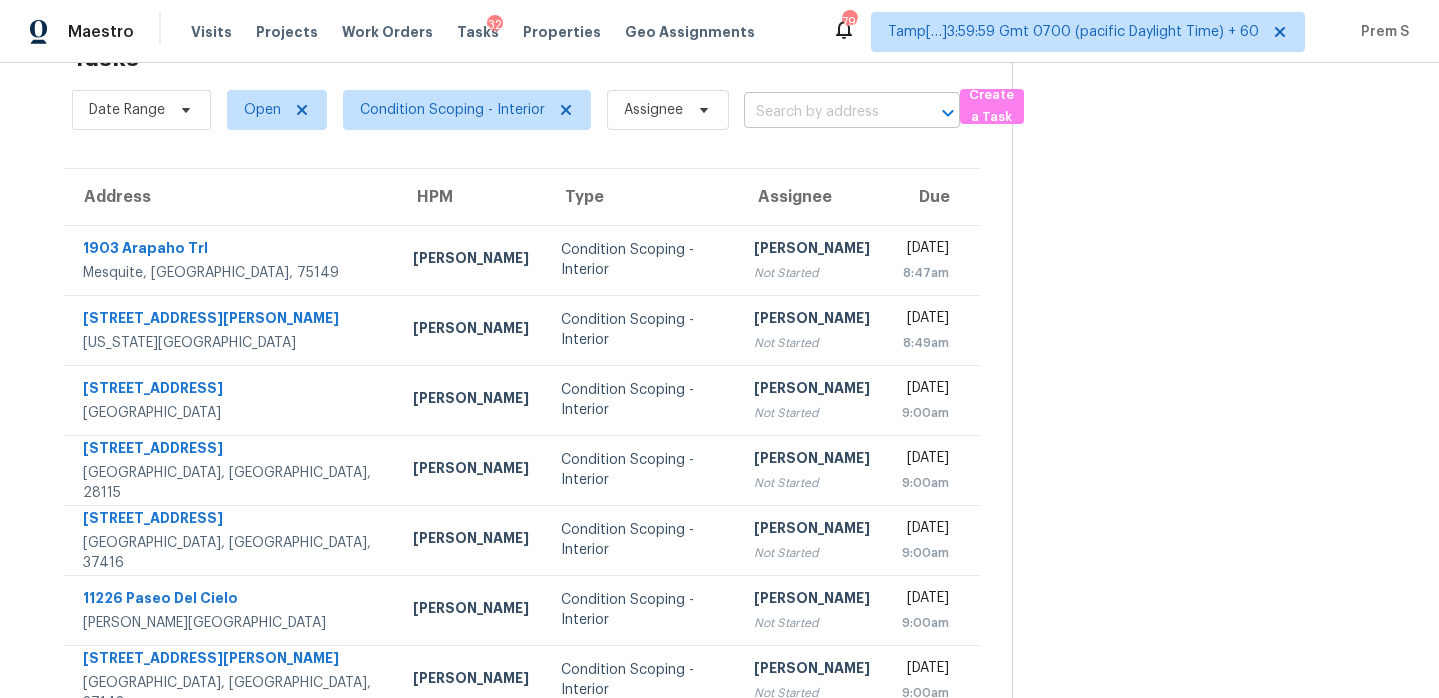 click at bounding box center [824, 112] 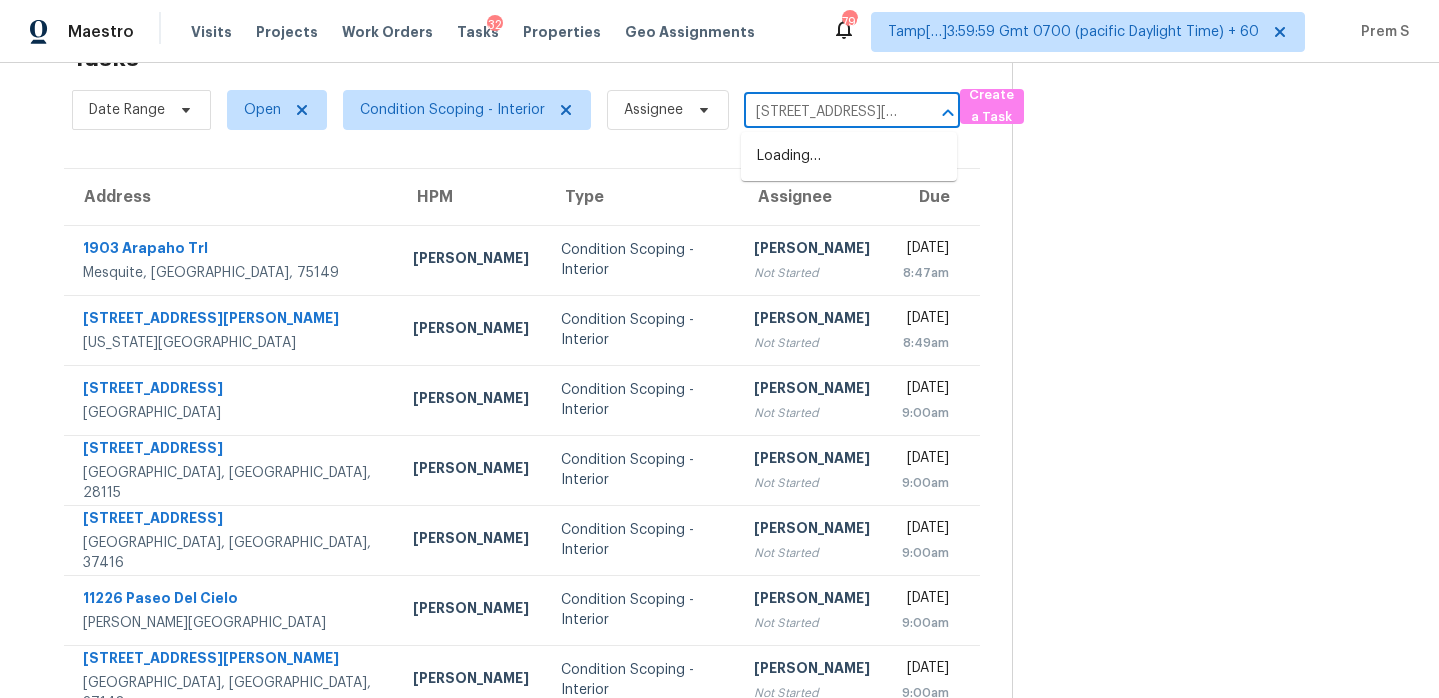 scroll, scrollTop: 0, scrollLeft: 117, axis: horizontal 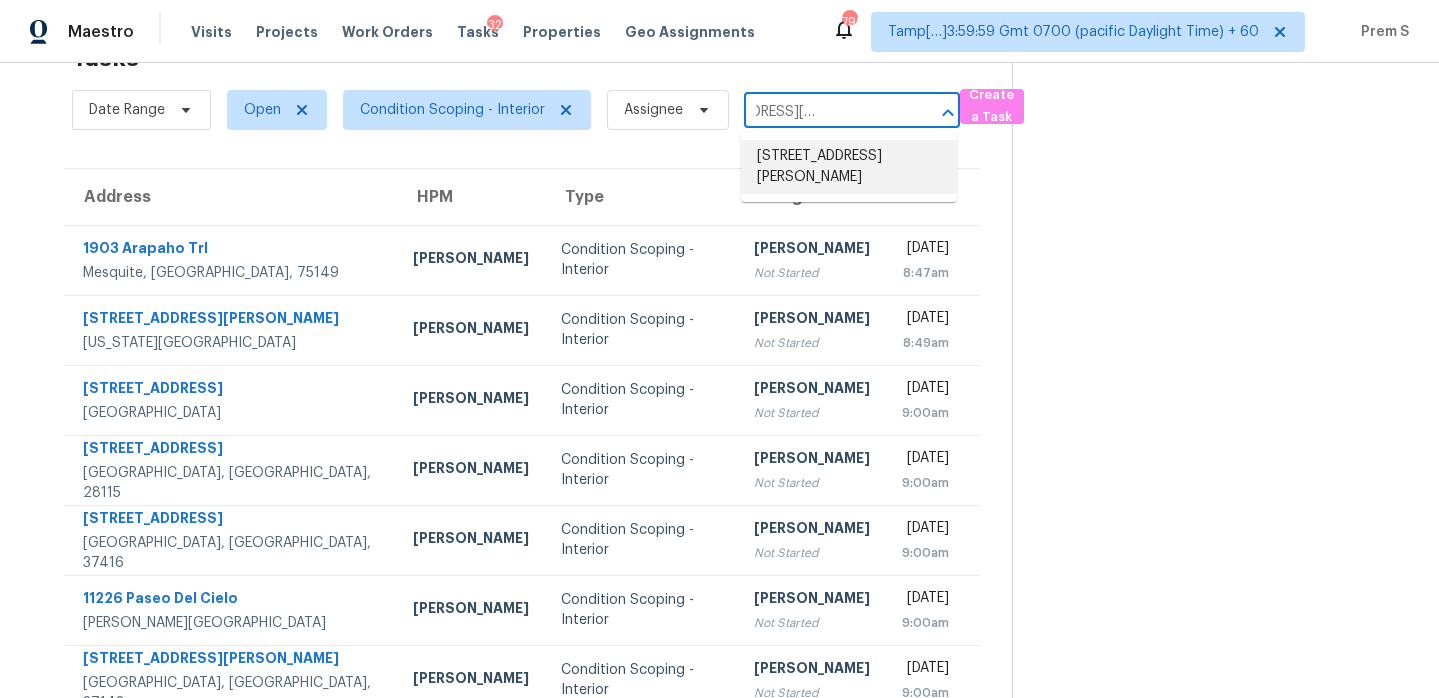 click on "8054 Robinson Ave, Allen Park, MI 48101" at bounding box center (849, 167) 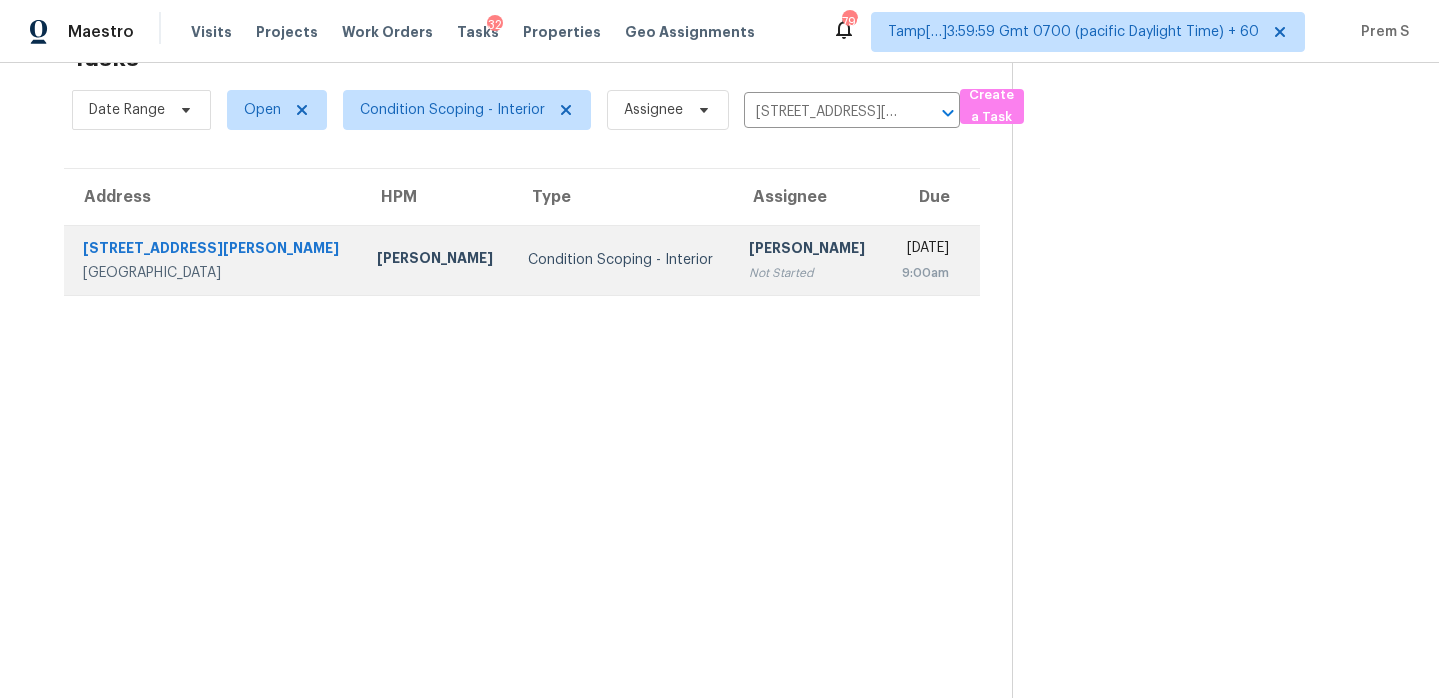 click on "Not Started" at bounding box center [808, 273] 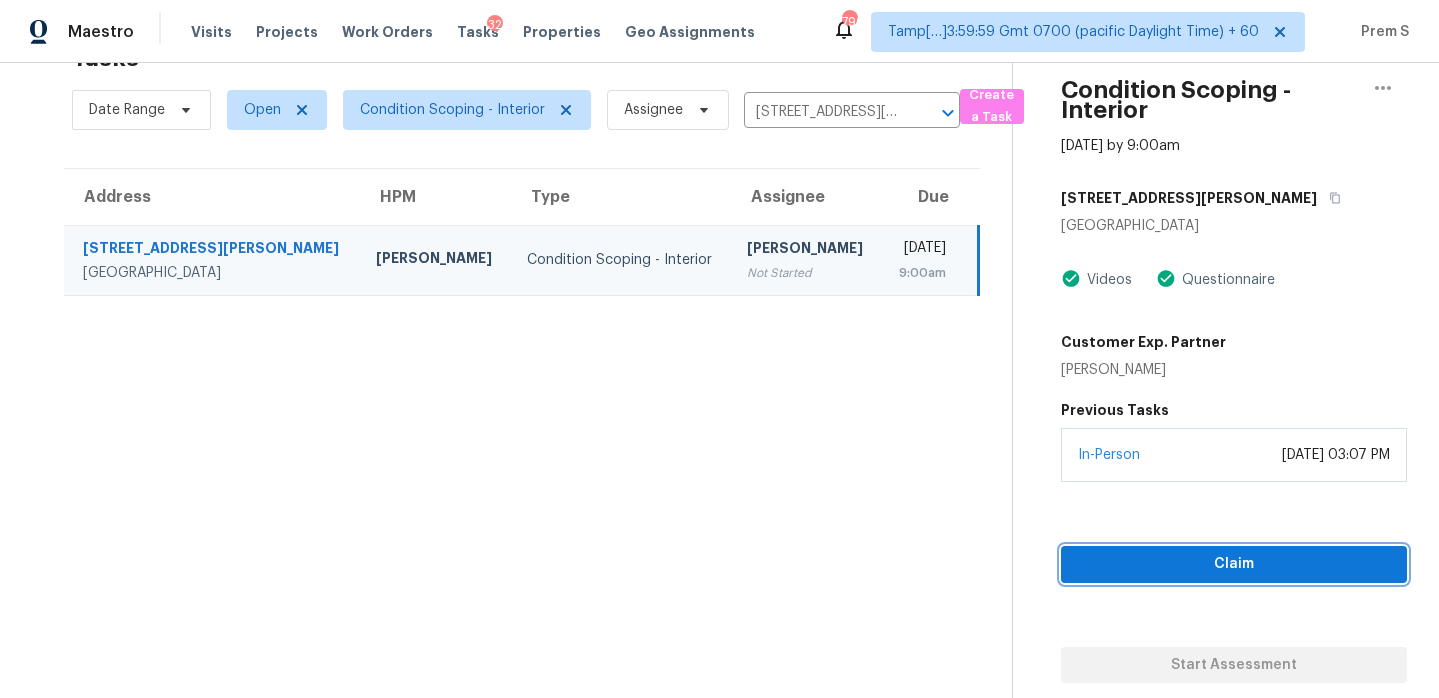 click on "Claim" at bounding box center (1234, 564) 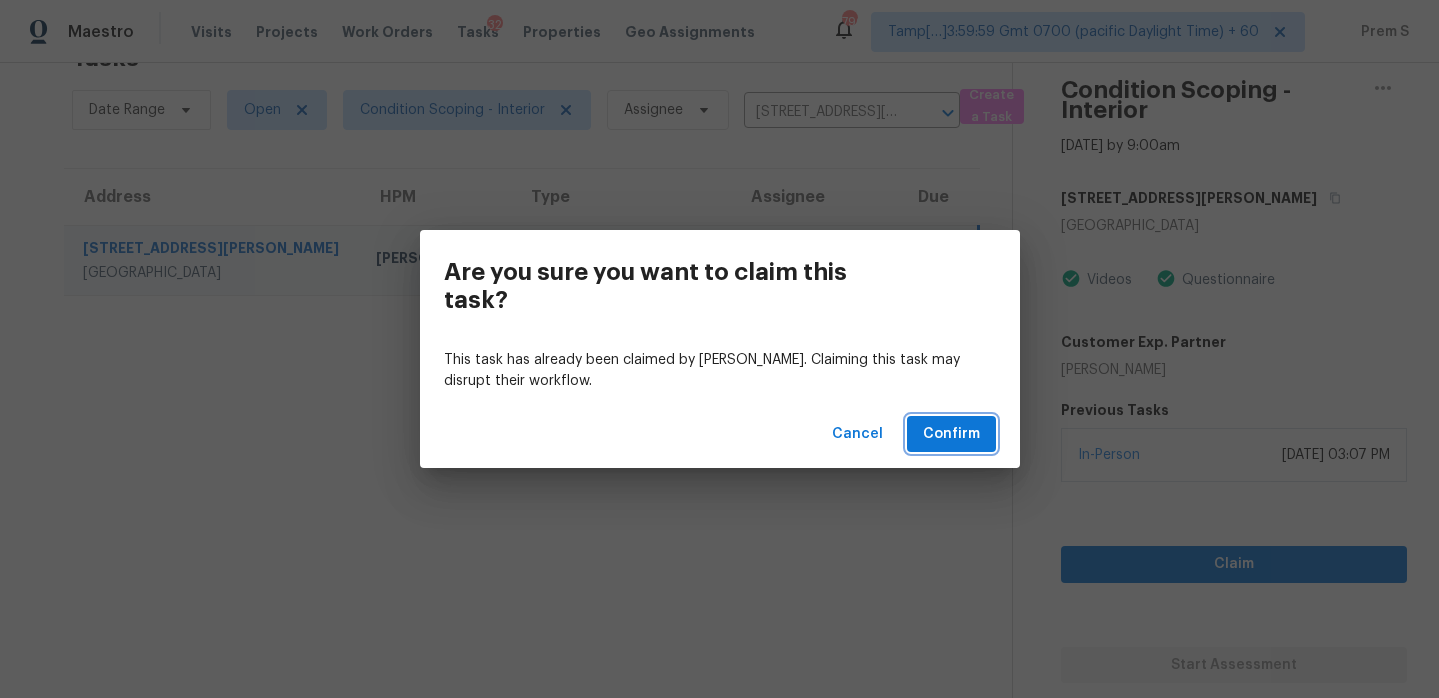 click on "Confirm" at bounding box center (951, 434) 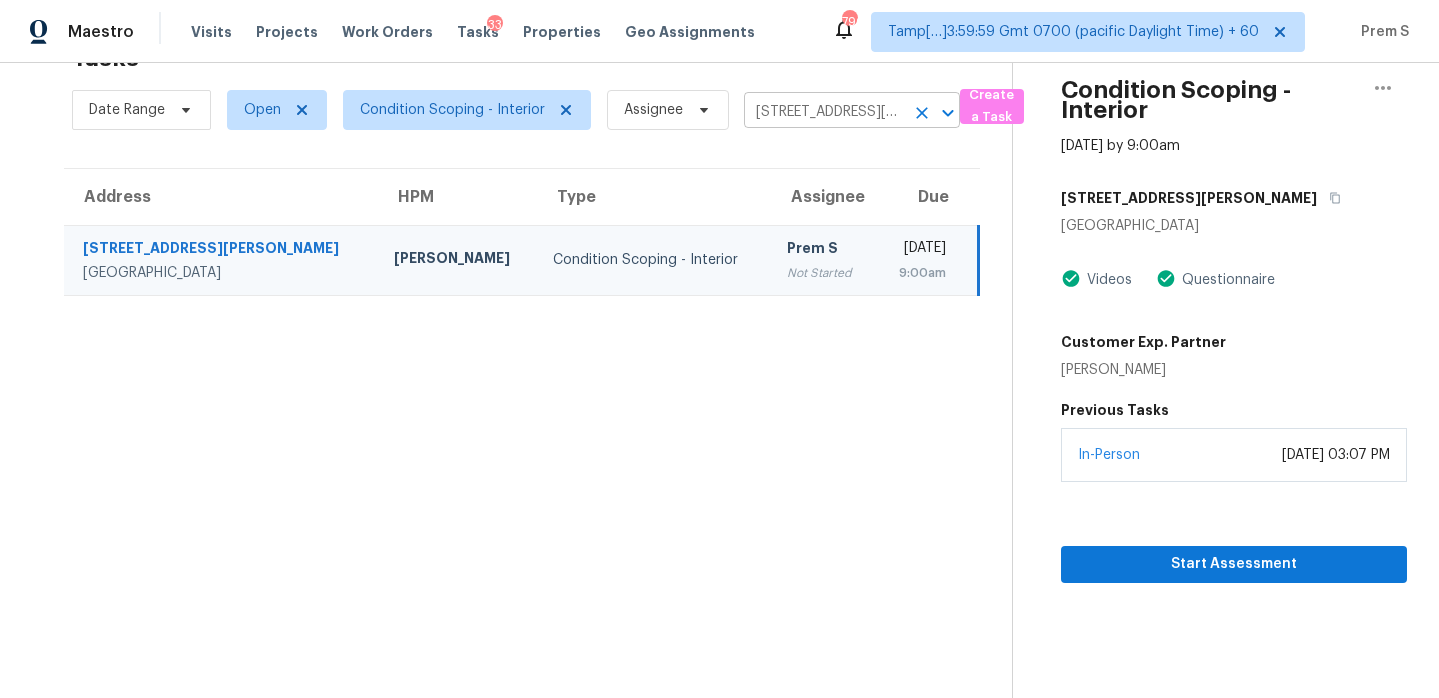 click 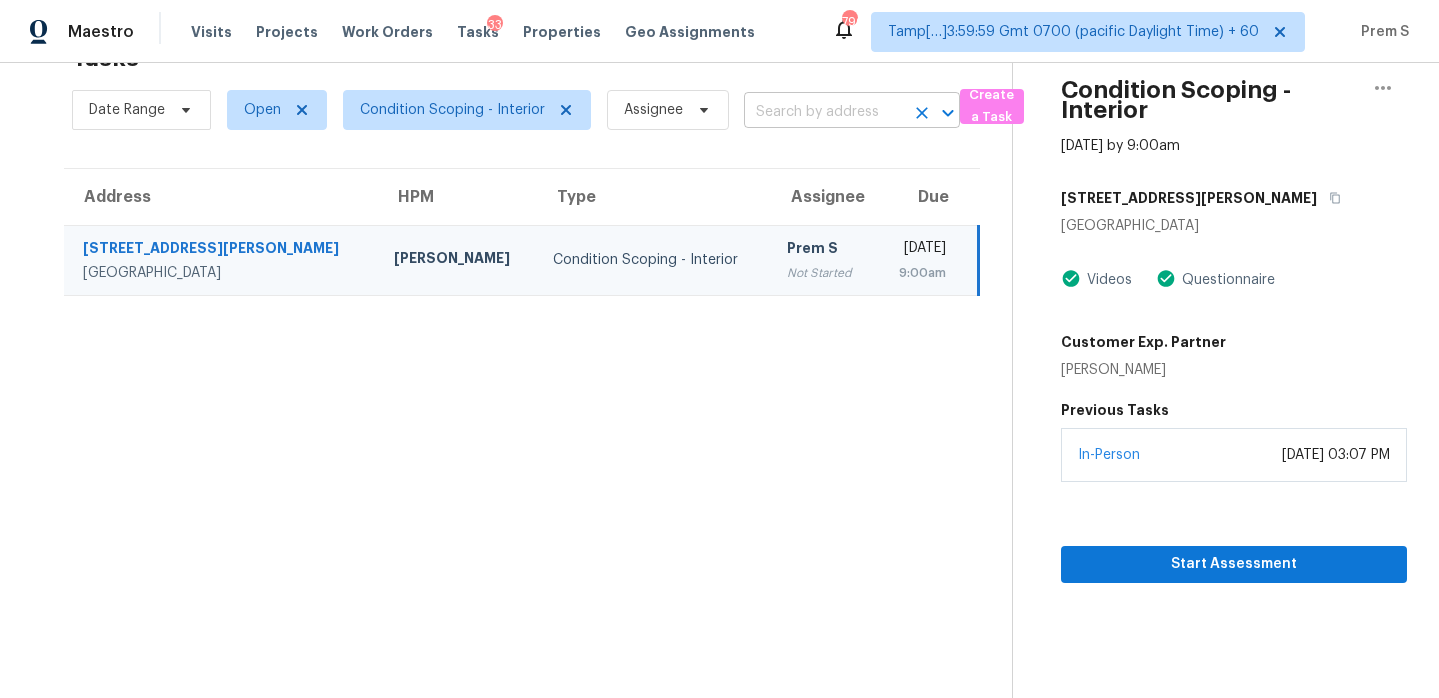 scroll, scrollTop: 0, scrollLeft: 0, axis: both 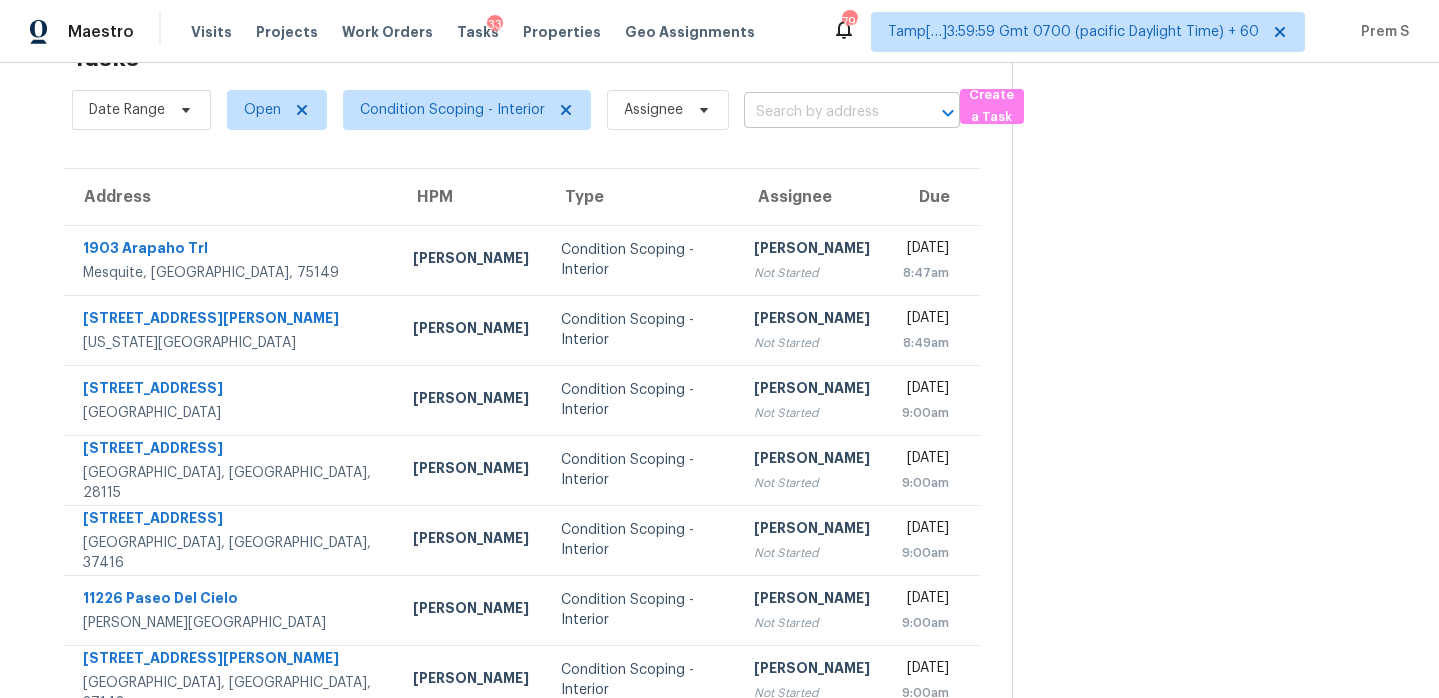 click at bounding box center (824, 112) 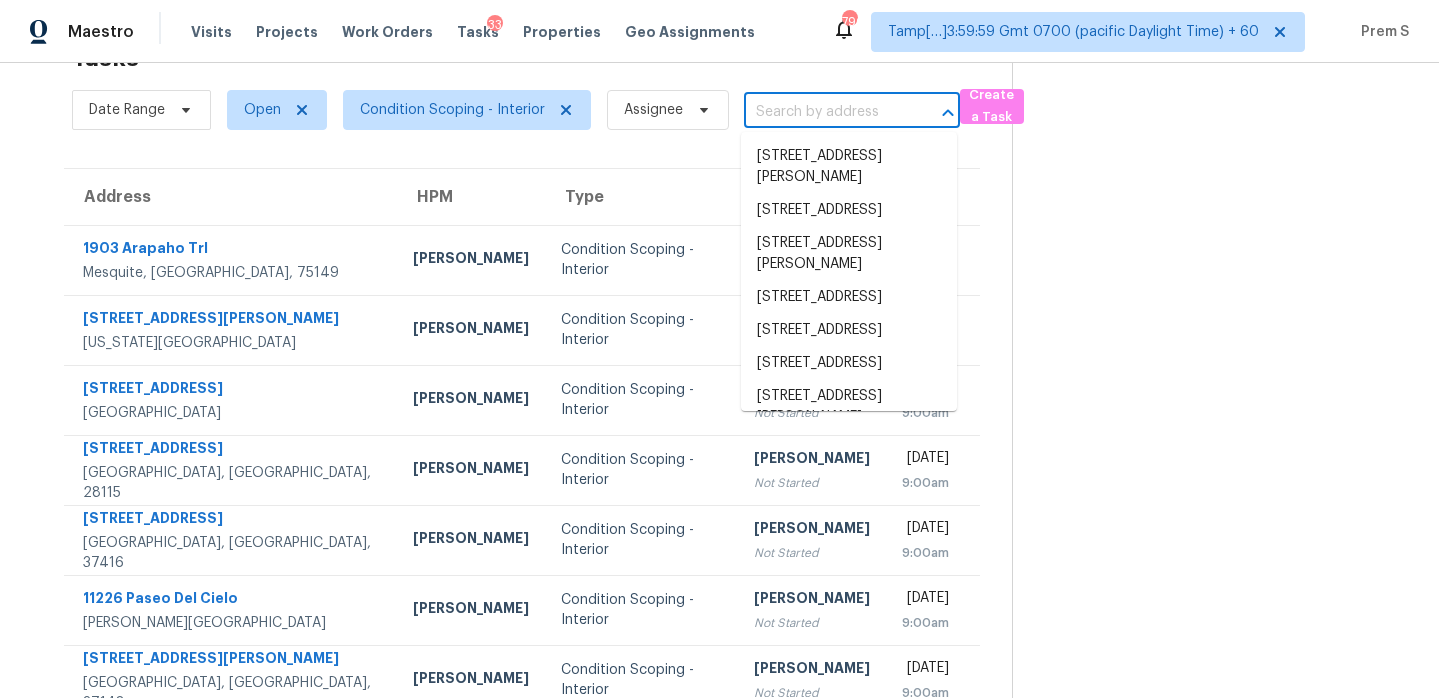 paste on "4073 S Lisa Dr Salt Lake City, UT, 84124" 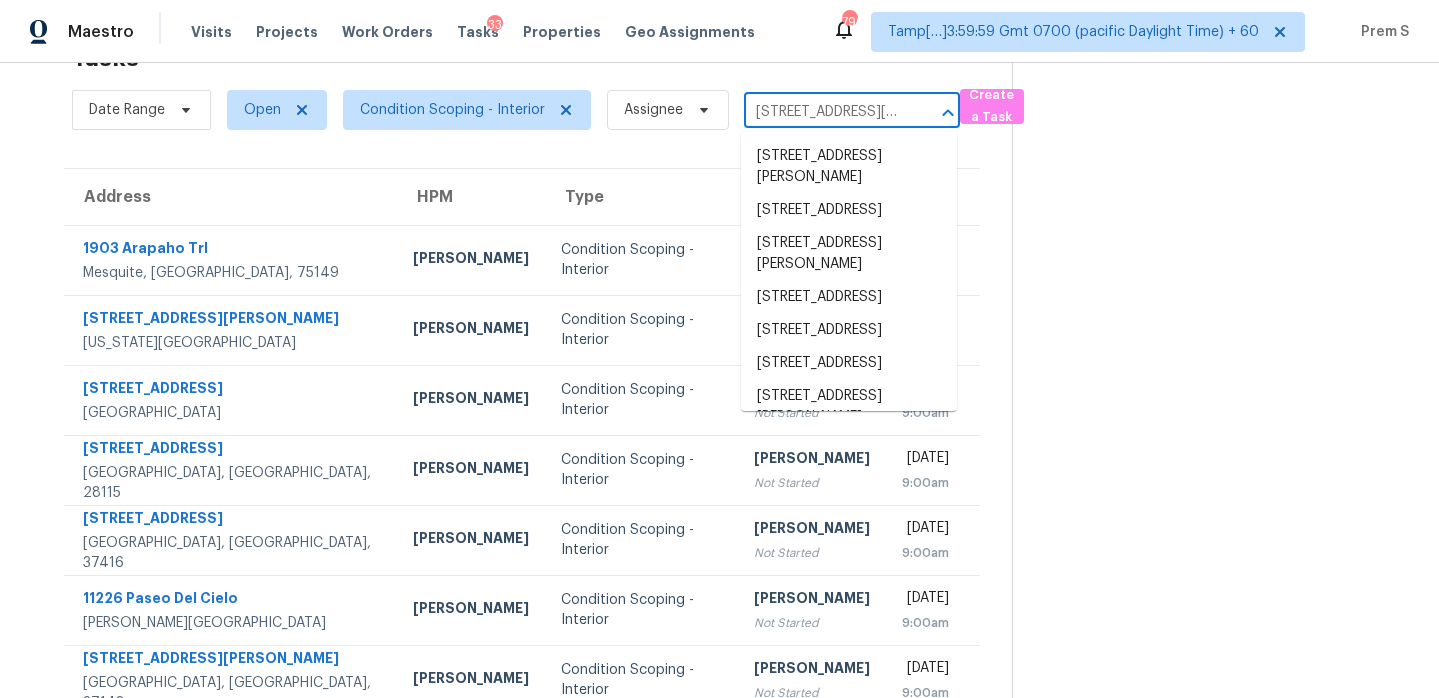 scroll, scrollTop: 0, scrollLeft: 106, axis: horizontal 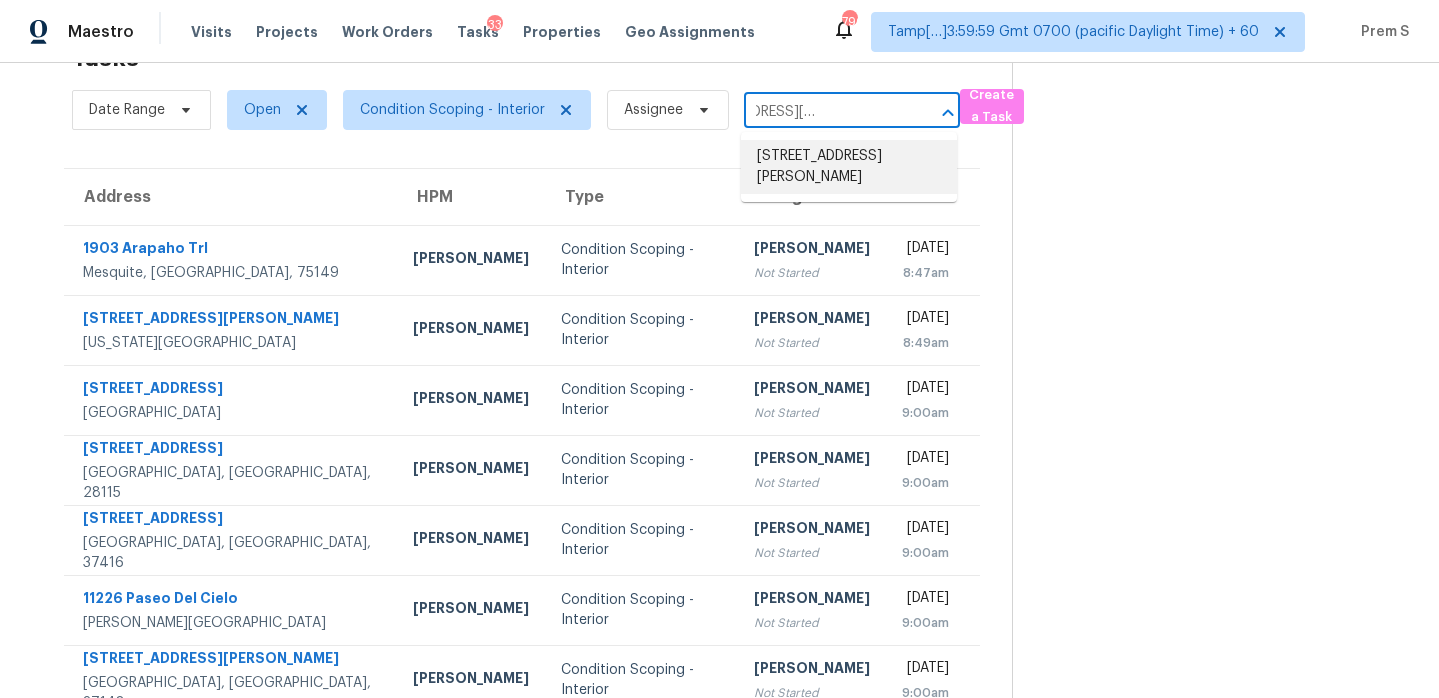 click on "4073 S Lisa Dr, Salt Lake City, UT 84124" at bounding box center (849, 167) 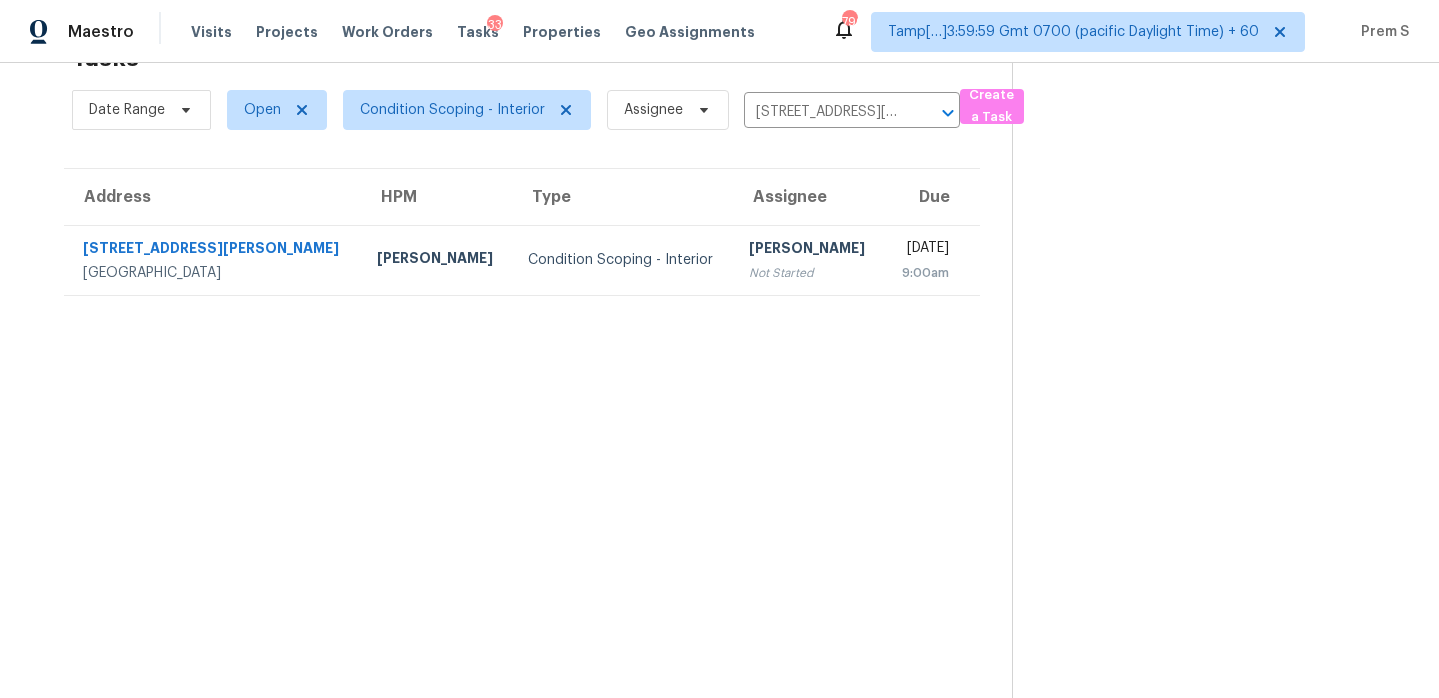click on "Not Started" at bounding box center [808, 273] 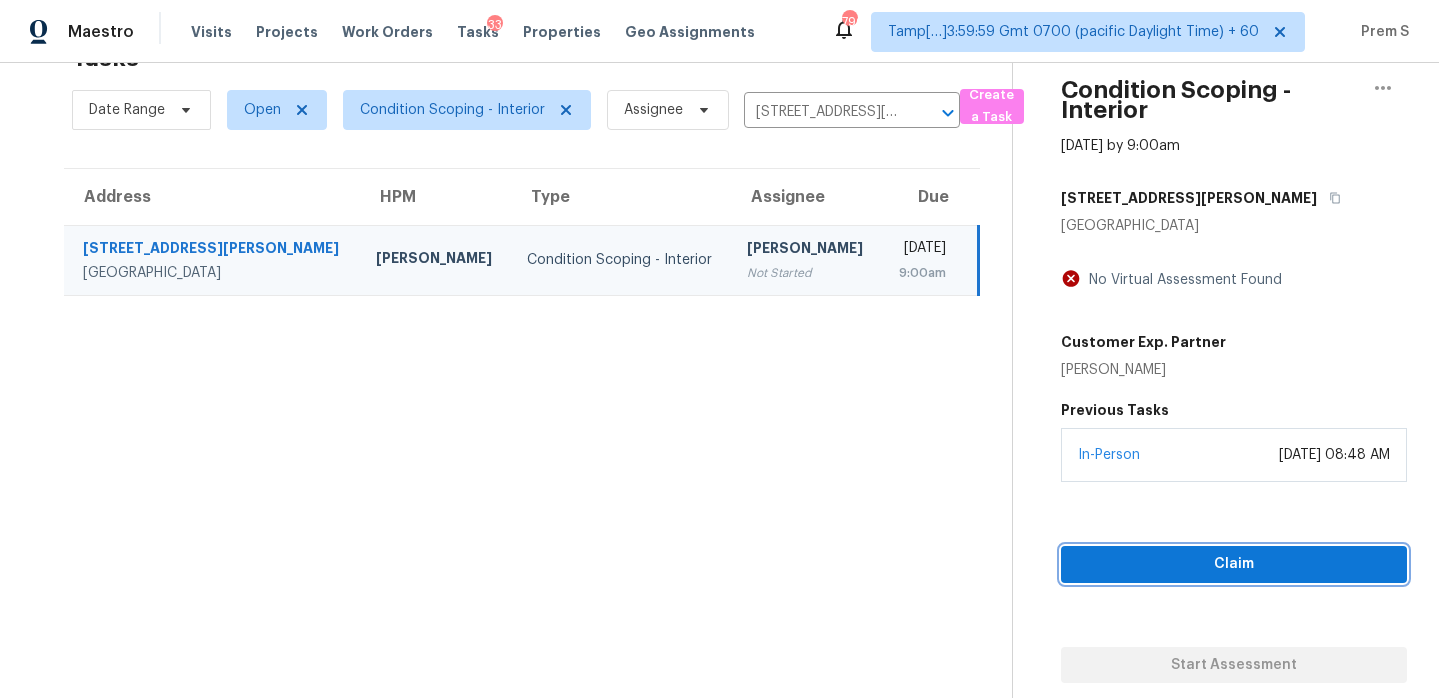 click on "Claim" at bounding box center [1234, 564] 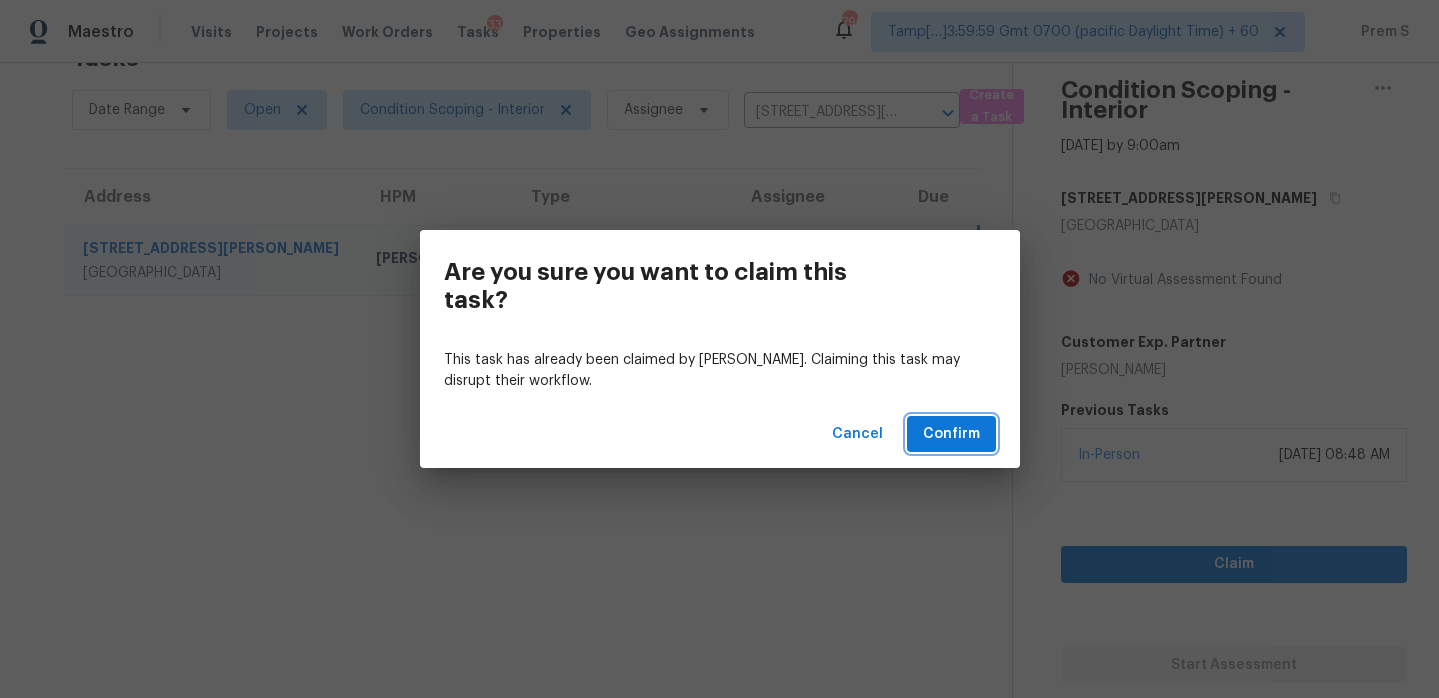 click on "Confirm" at bounding box center (951, 434) 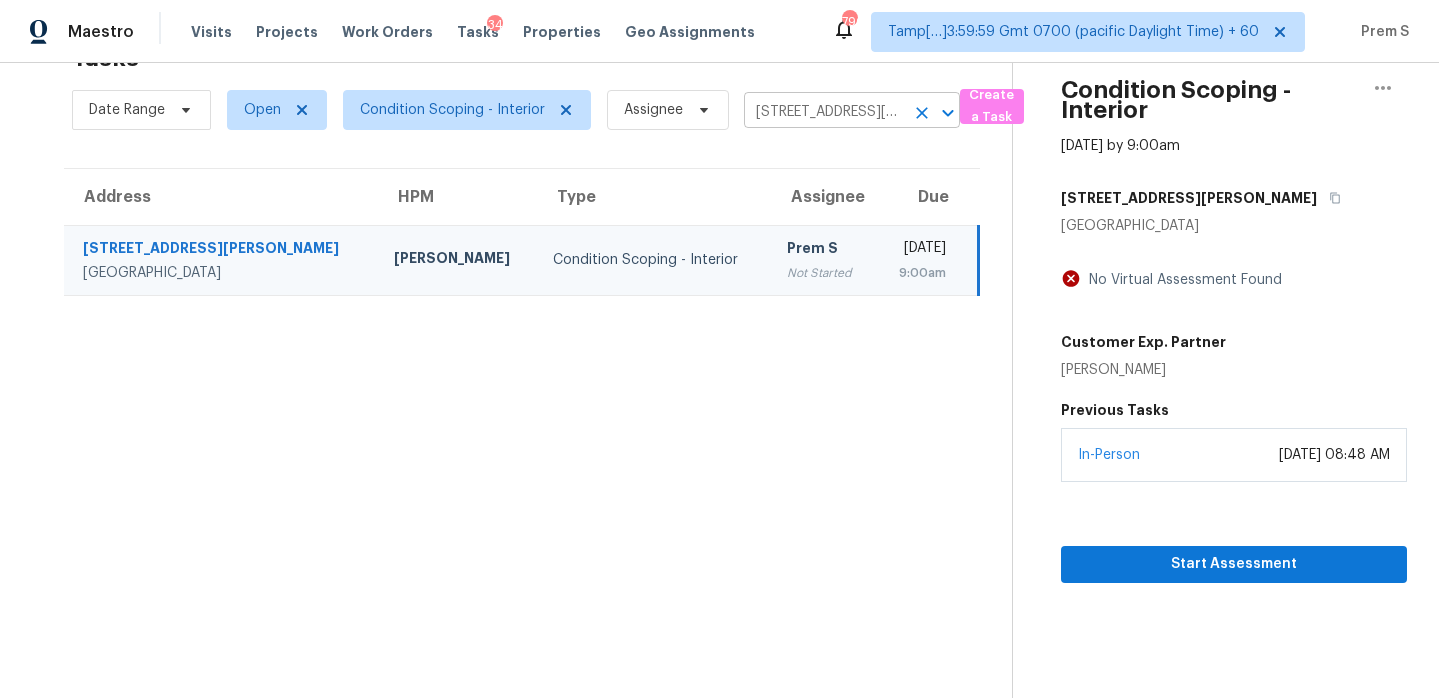 click 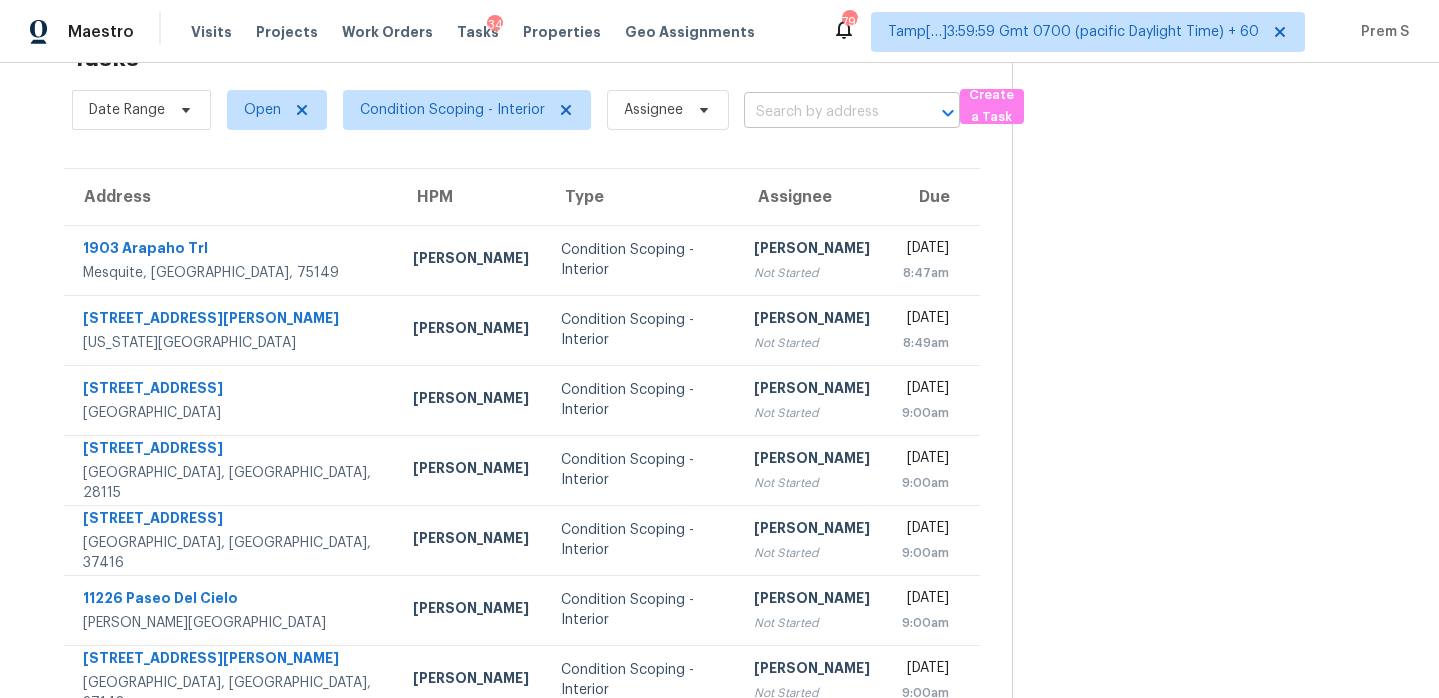 click at bounding box center (824, 112) 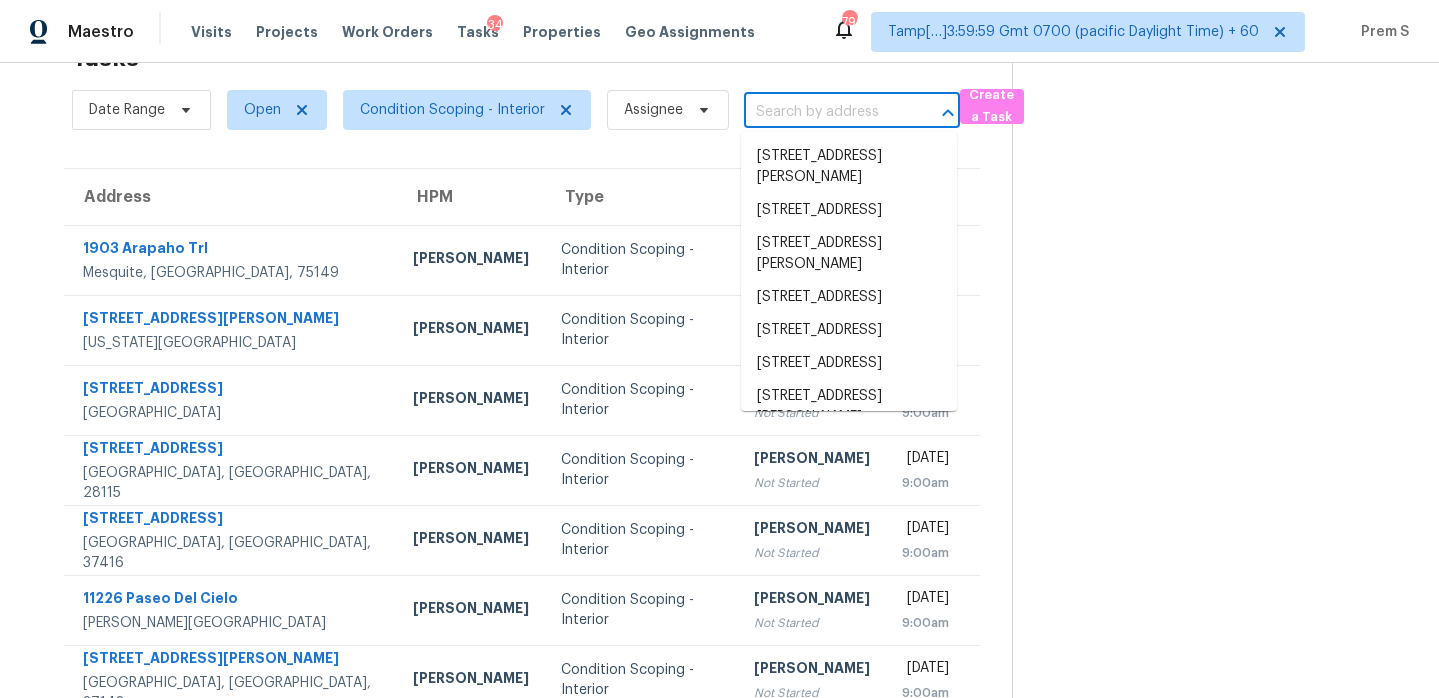 paste on "3225 Cragburn Pl Fayetteville, NC, 28306" 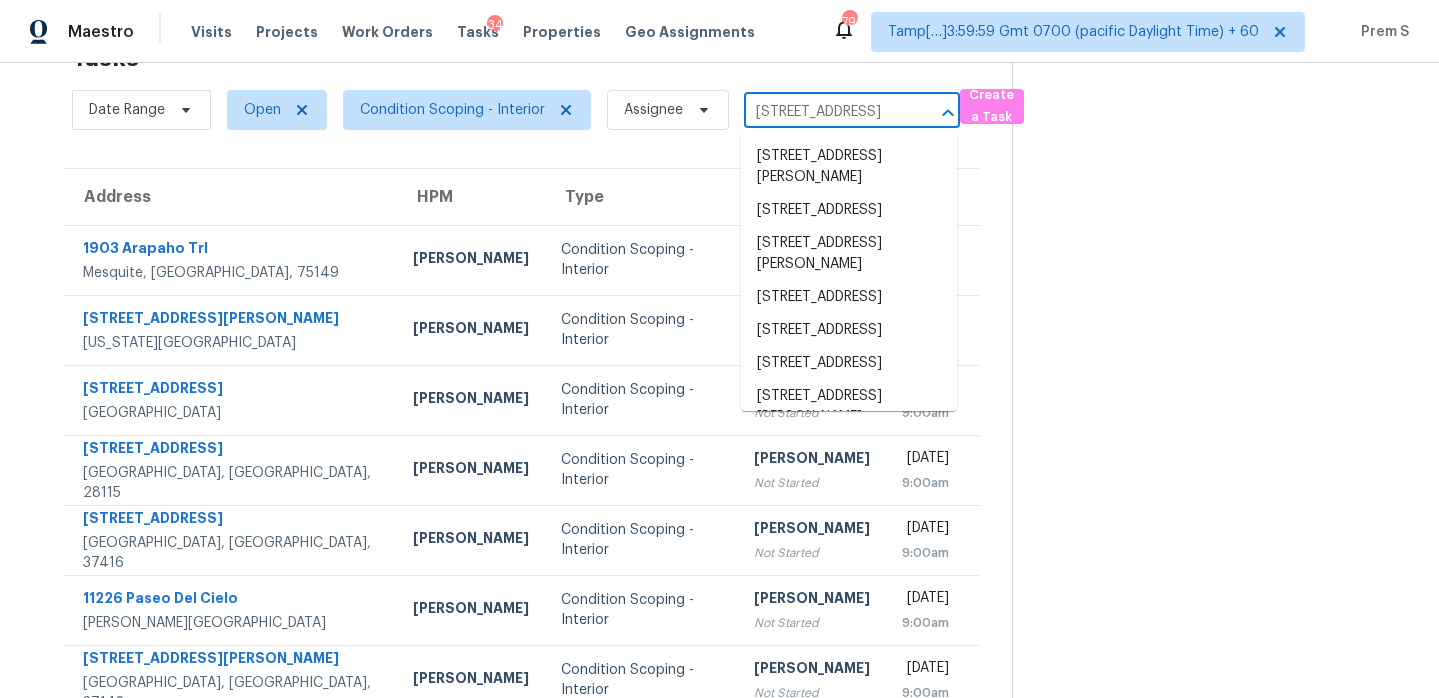 scroll, scrollTop: 0, scrollLeft: 121, axis: horizontal 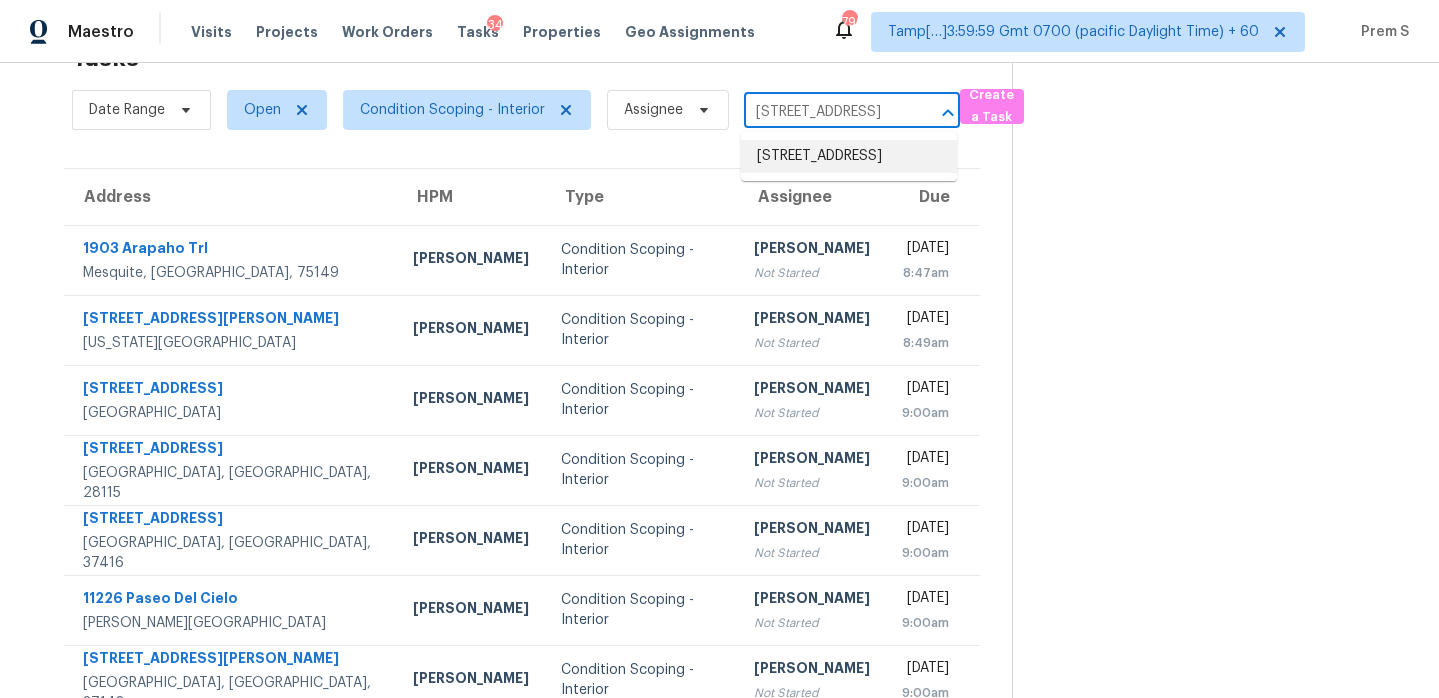 click on "3225 Cragburn Pl, Fayetteville, NC 28306" at bounding box center (849, 156) 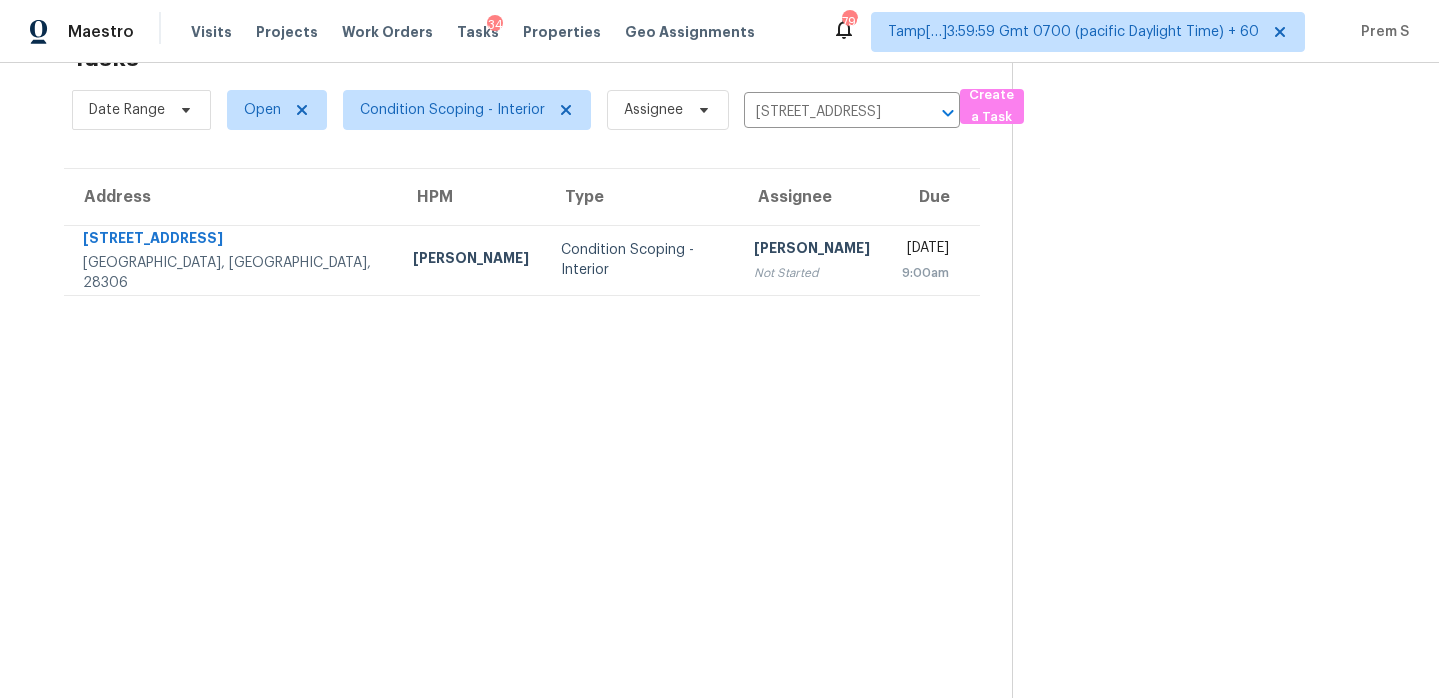 click on "Sakthivel Chandran" at bounding box center (812, 250) 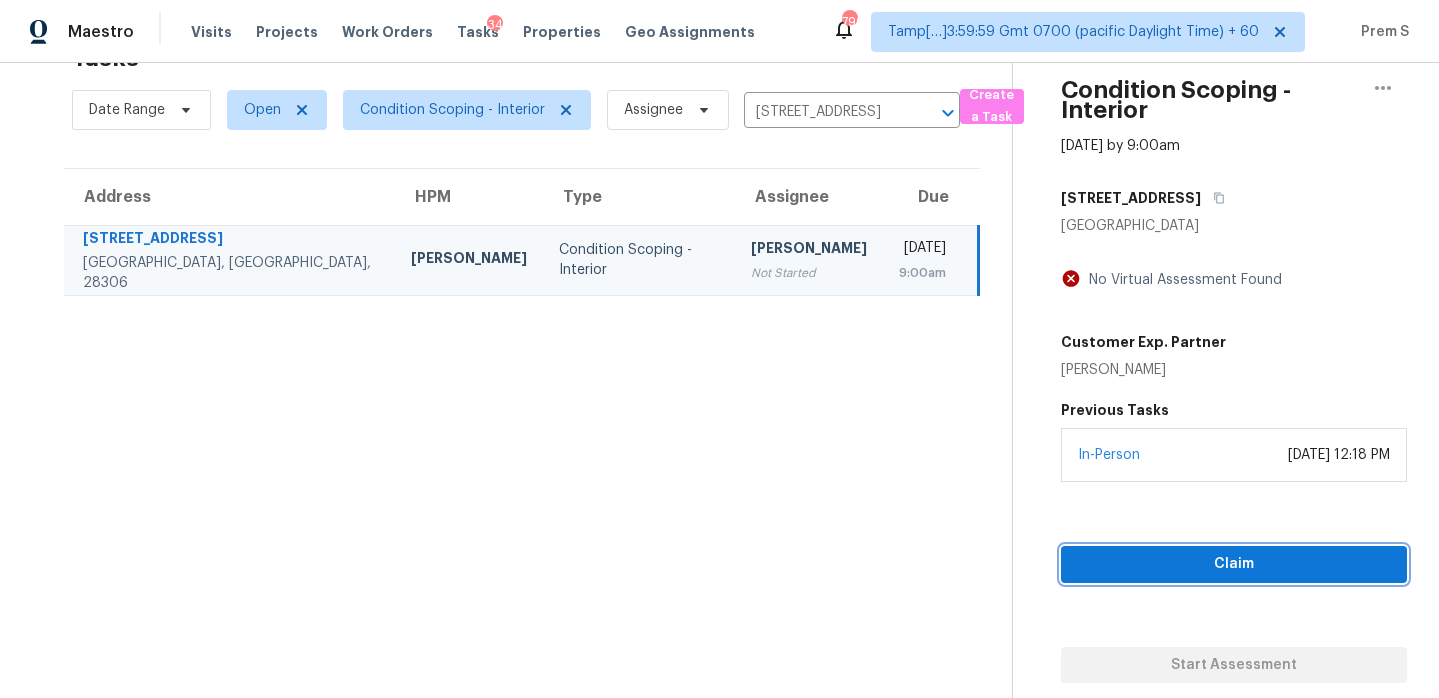 click on "Claim" at bounding box center [1234, 564] 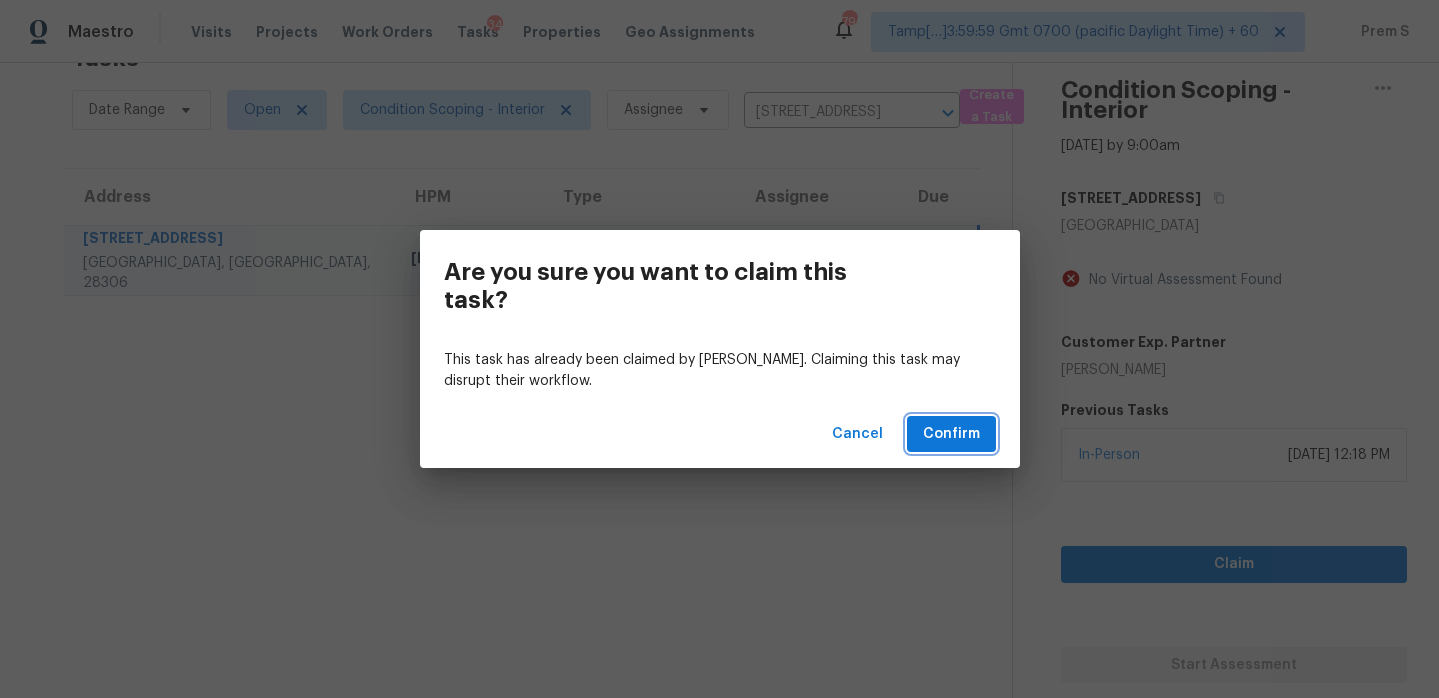 click on "Confirm" at bounding box center [951, 434] 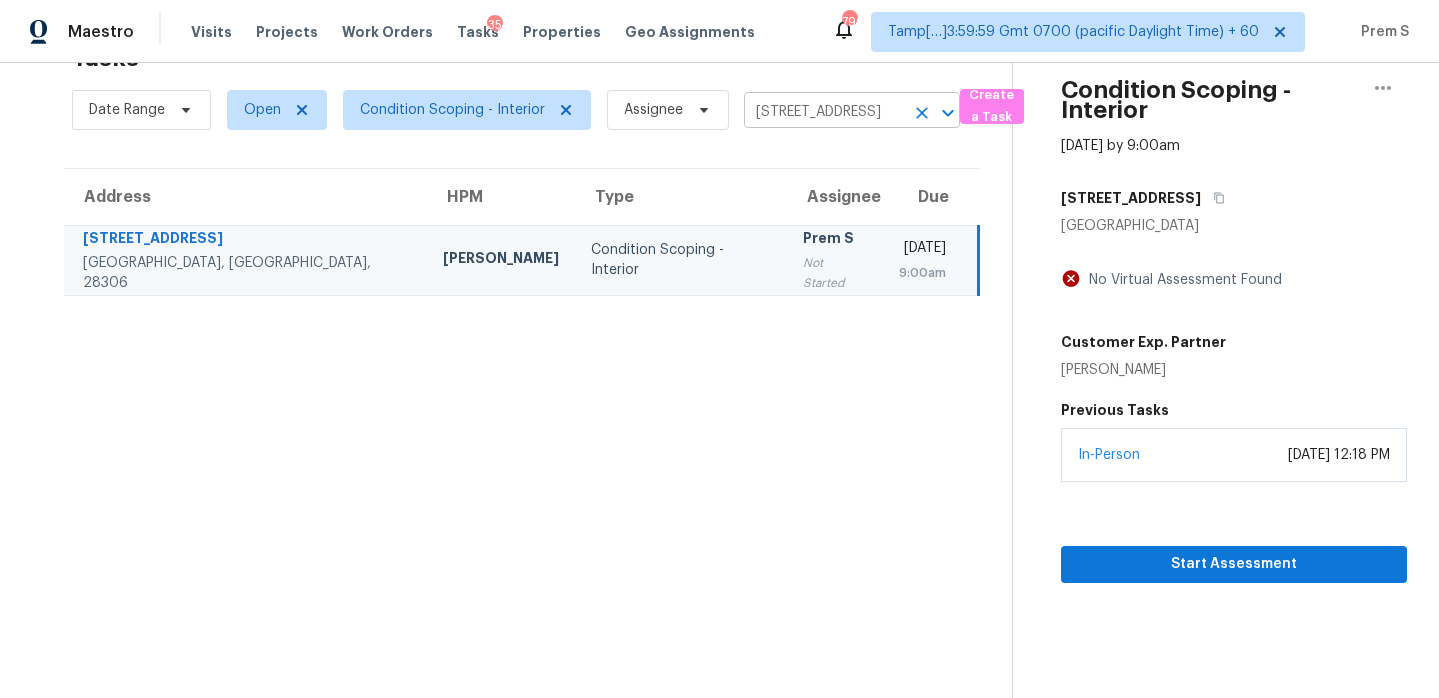 click 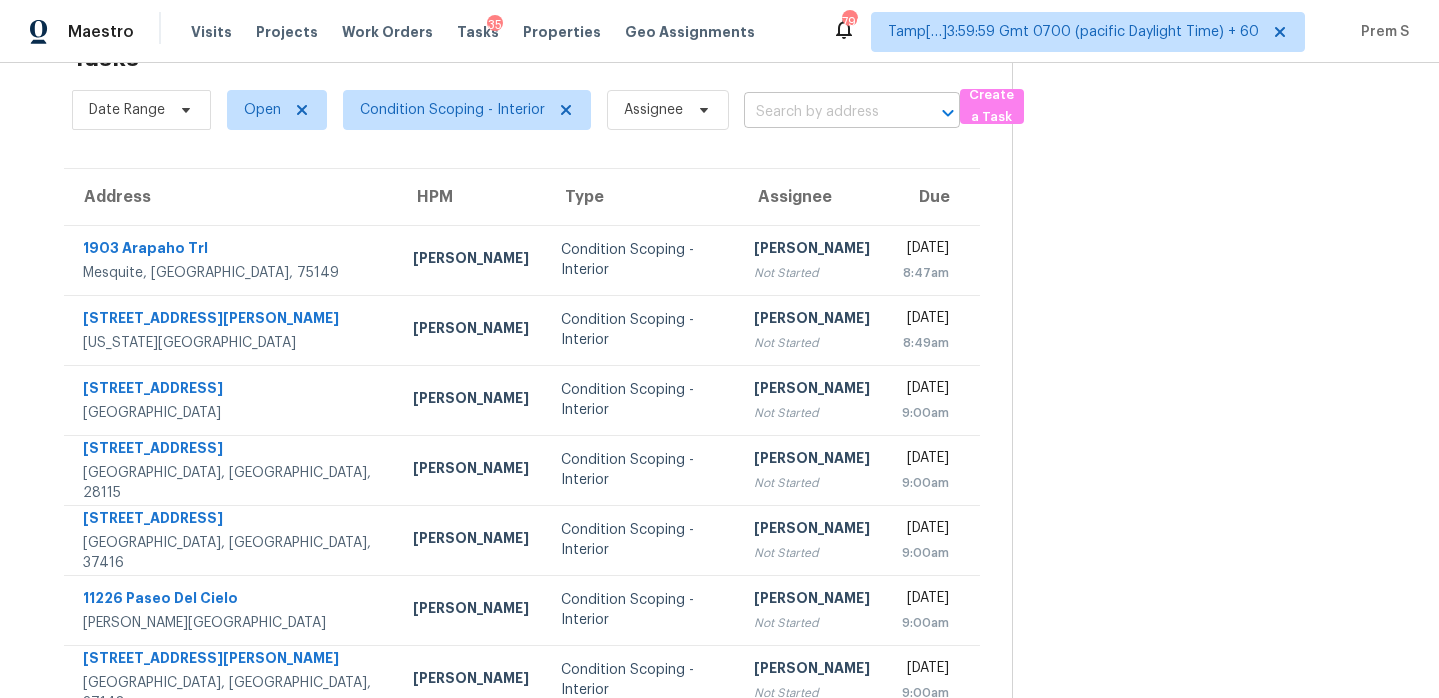 click at bounding box center (824, 112) 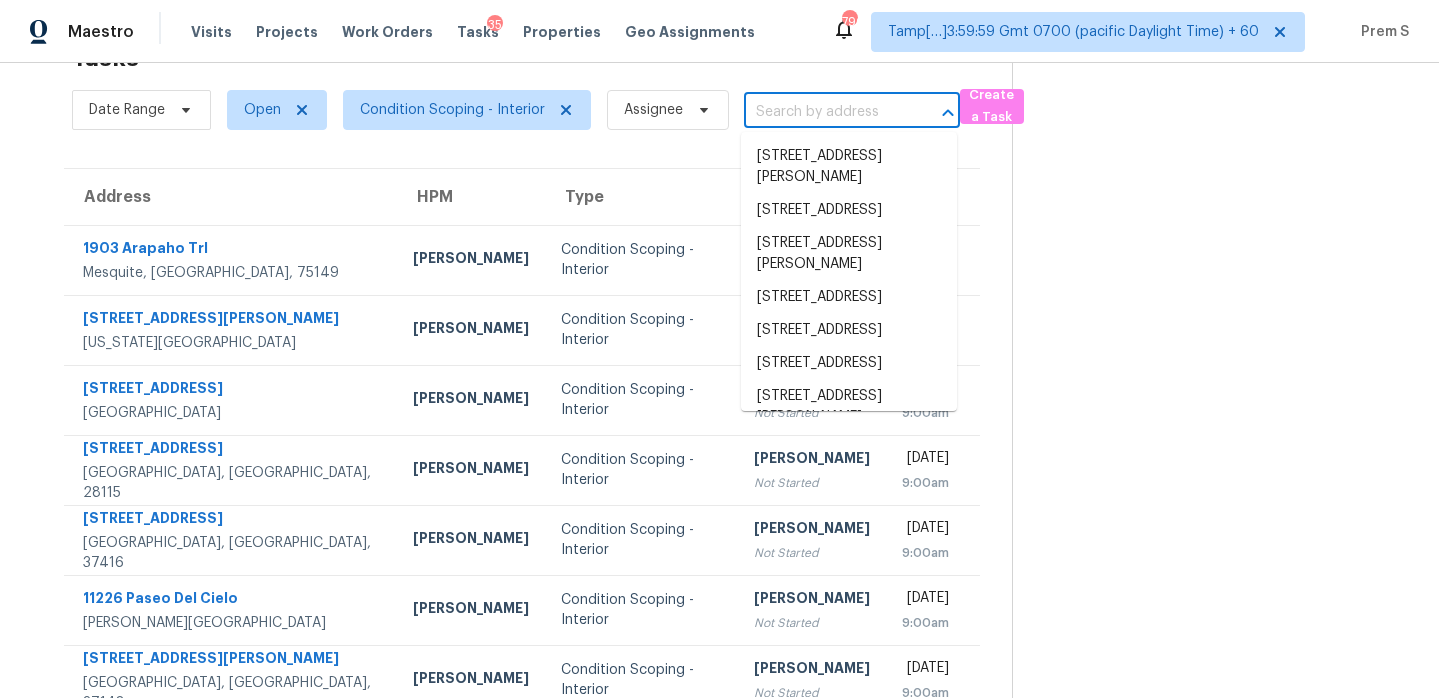 paste on "3653 Shandwick Pl Birmingham, AL, 35242" 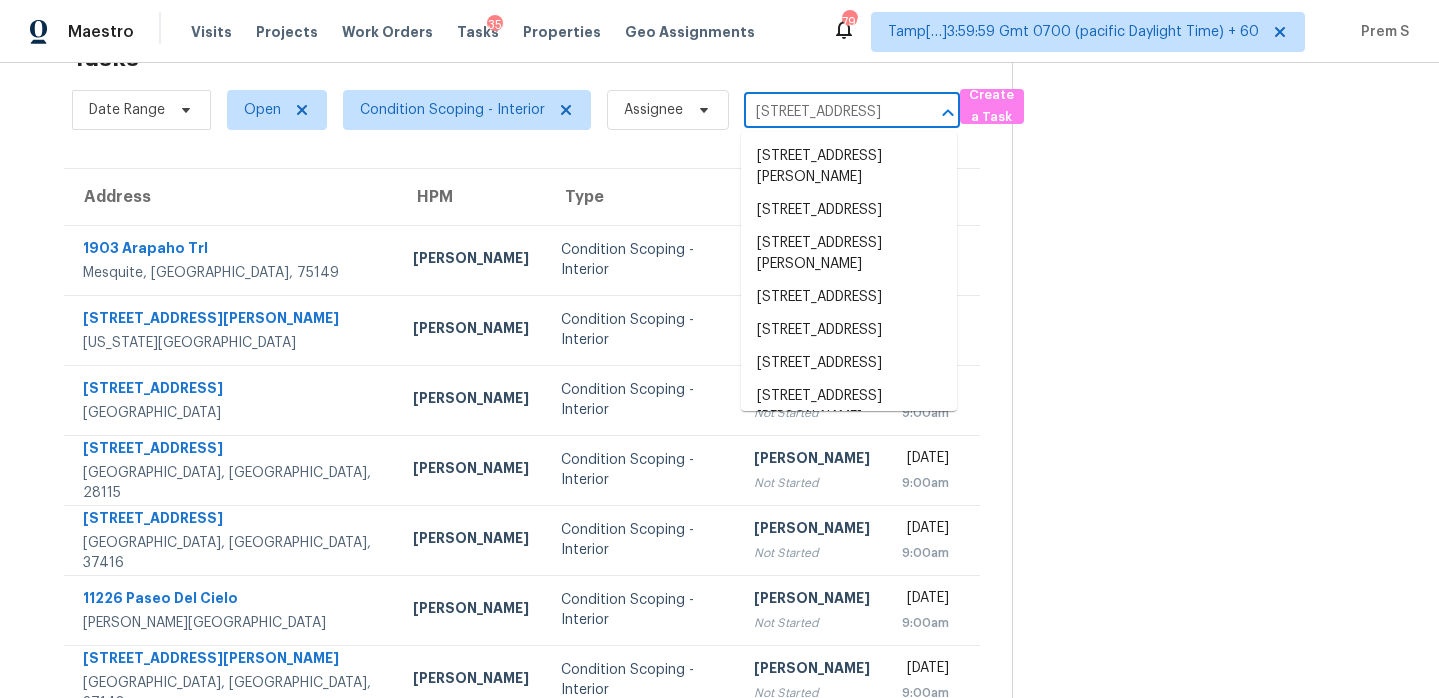 scroll, scrollTop: 0, scrollLeft: 133, axis: horizontal 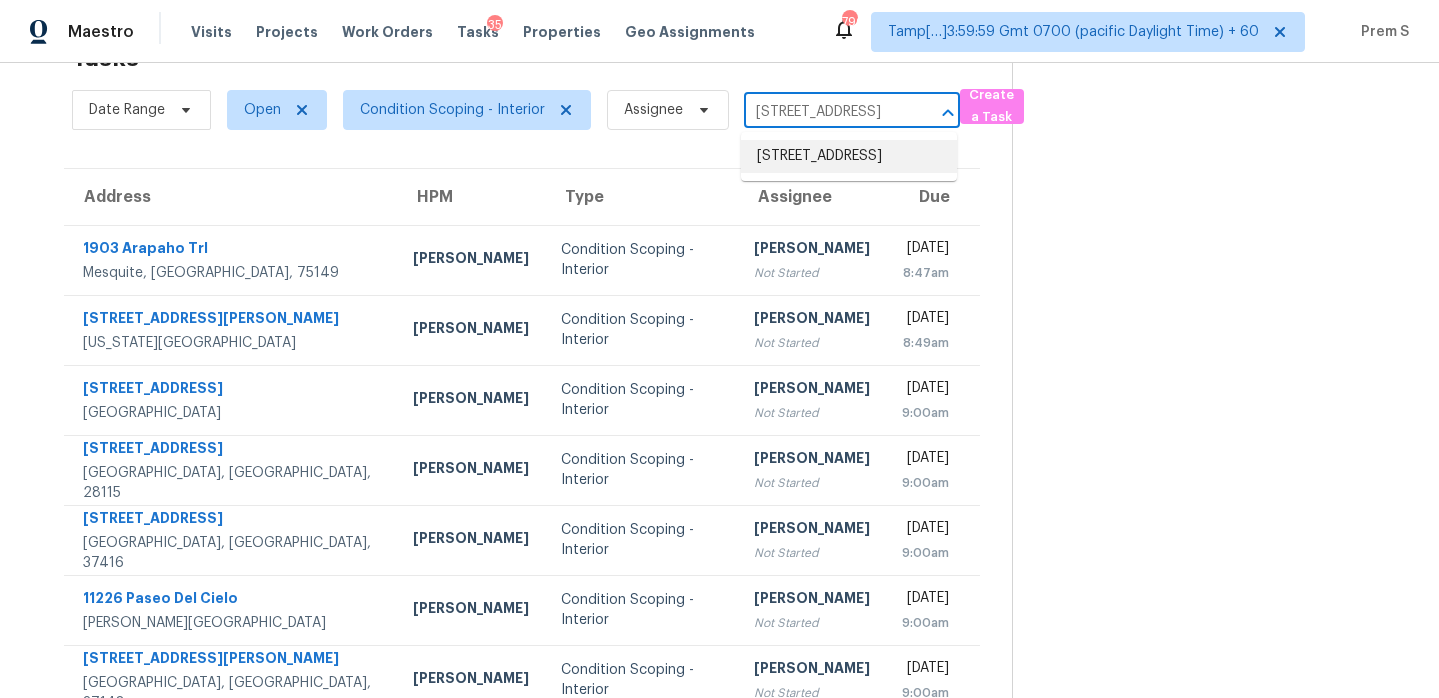 click on "3653 Shandwick Pl, Birmingham, AL 35242" at bounding box center [849, 156] 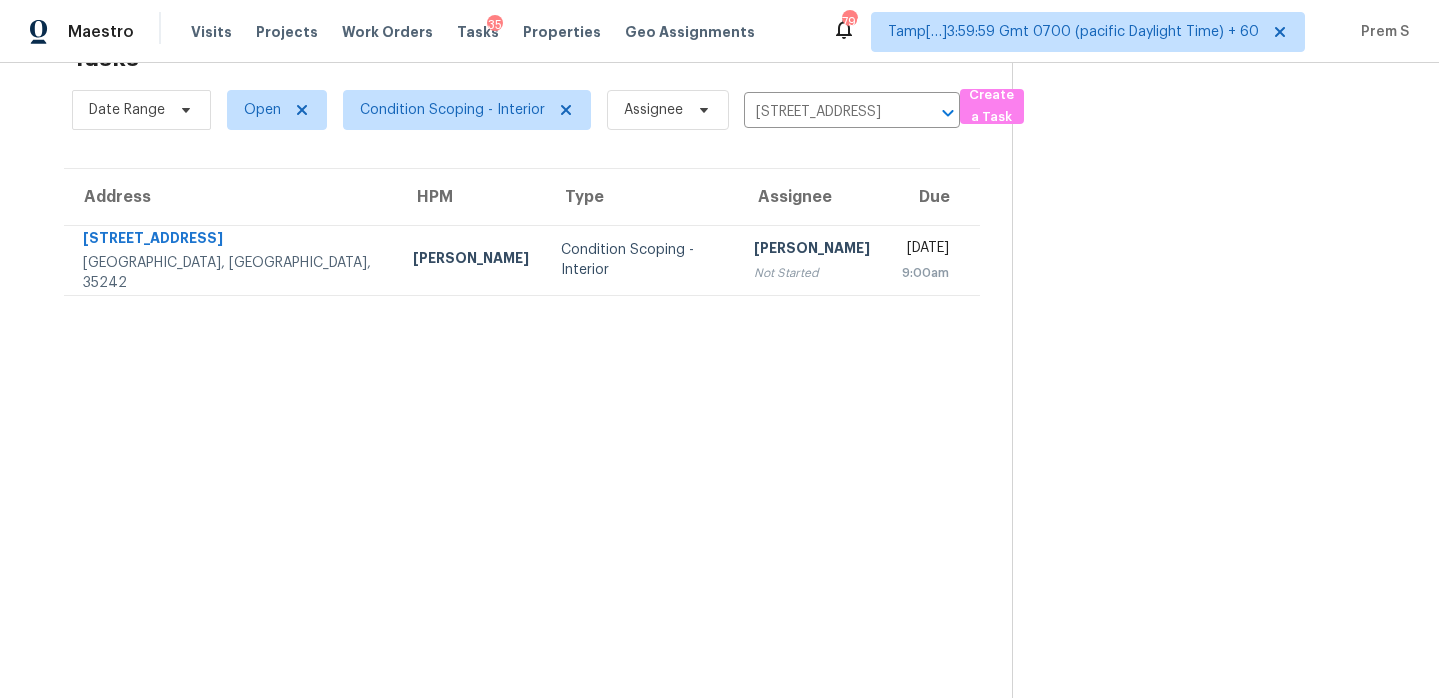 click on "Wed, Jul 16th 2025 9:00am" at bounding box center [933, 260] 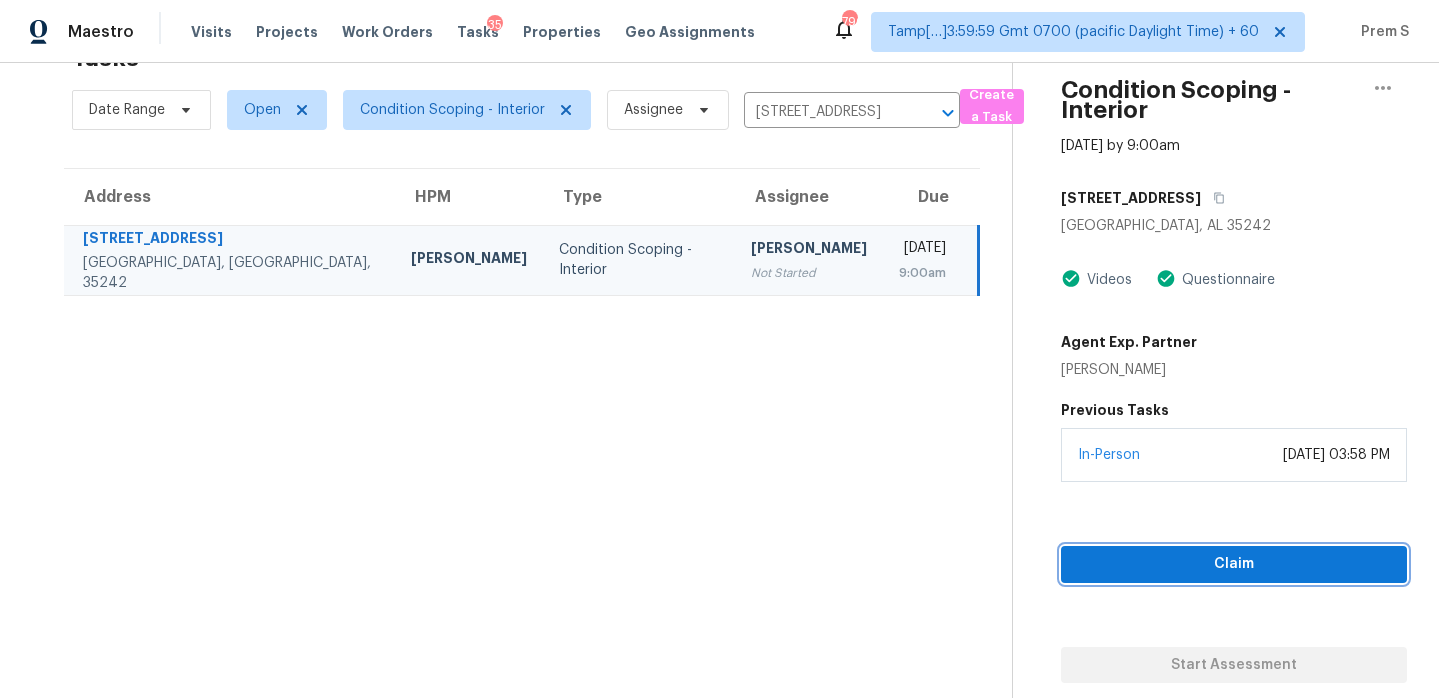 click on "Claim" at bounding box center [1234, 564] 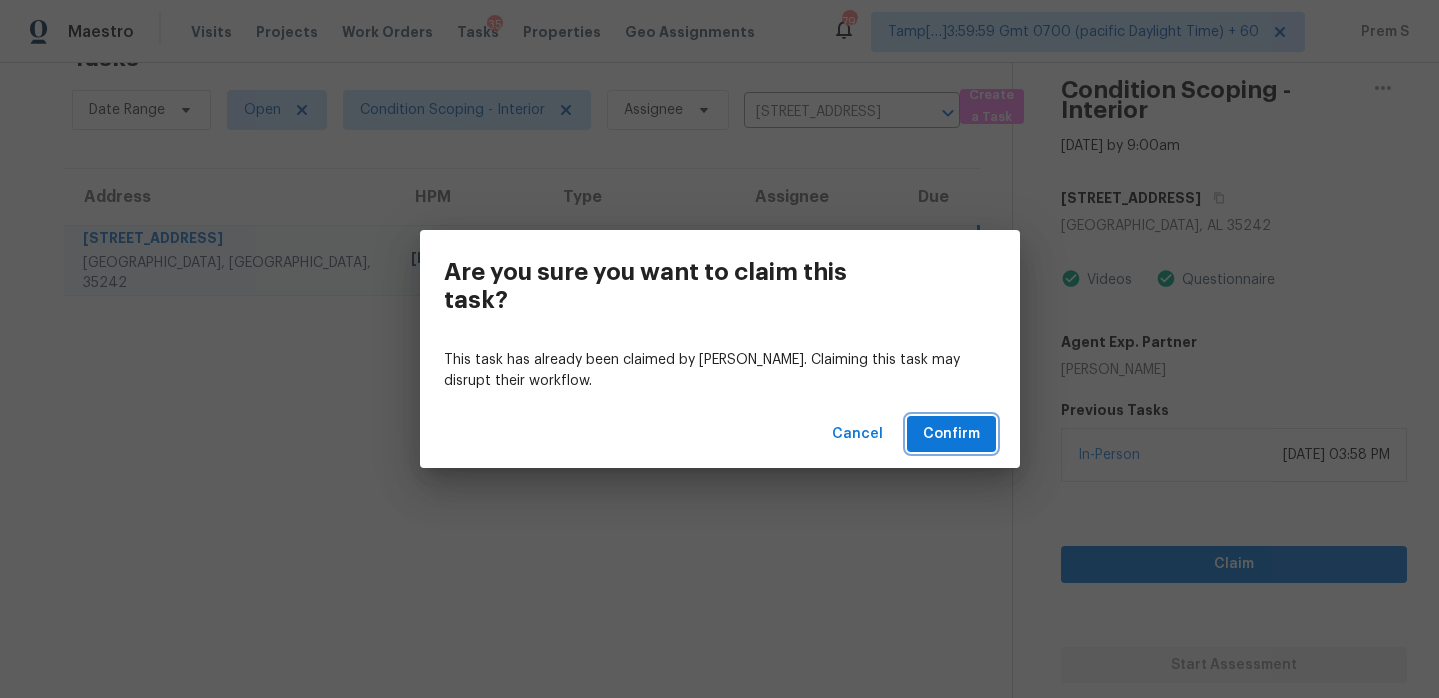 click on "Confirm" at bounding box center [951, 434] 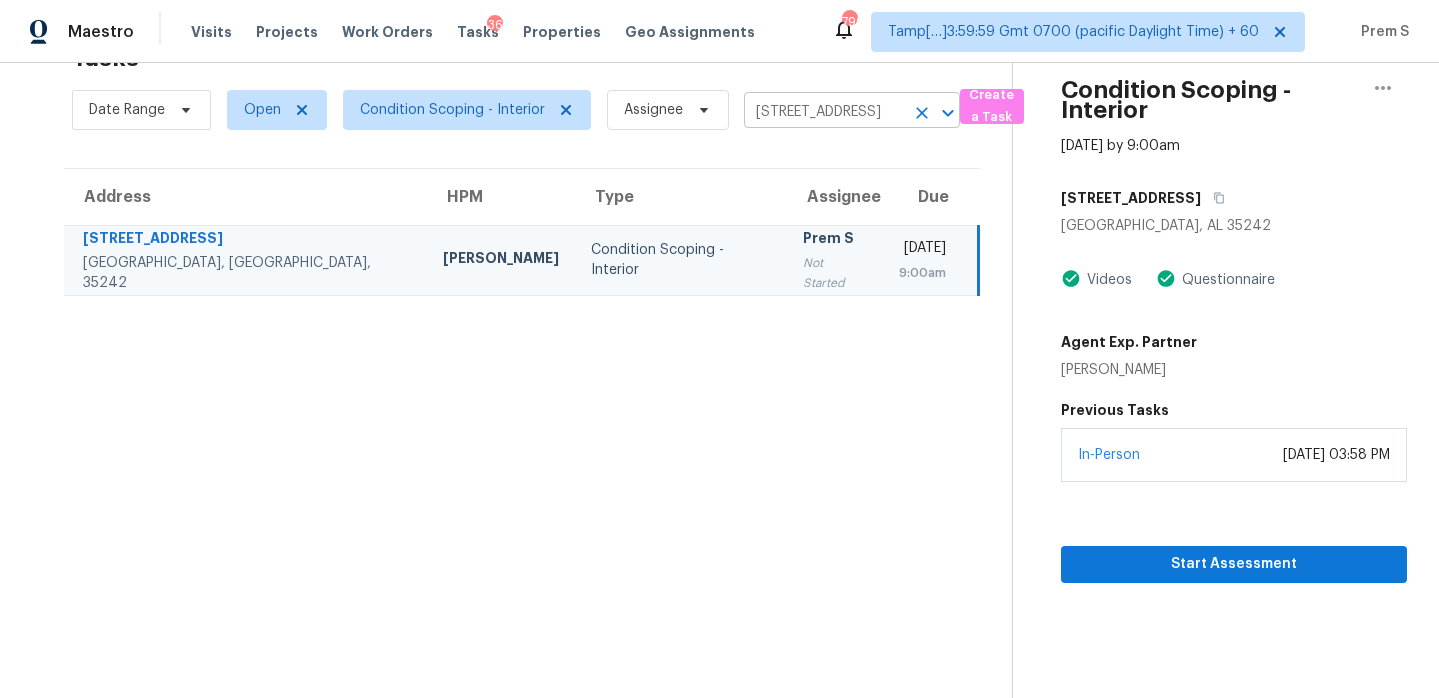click 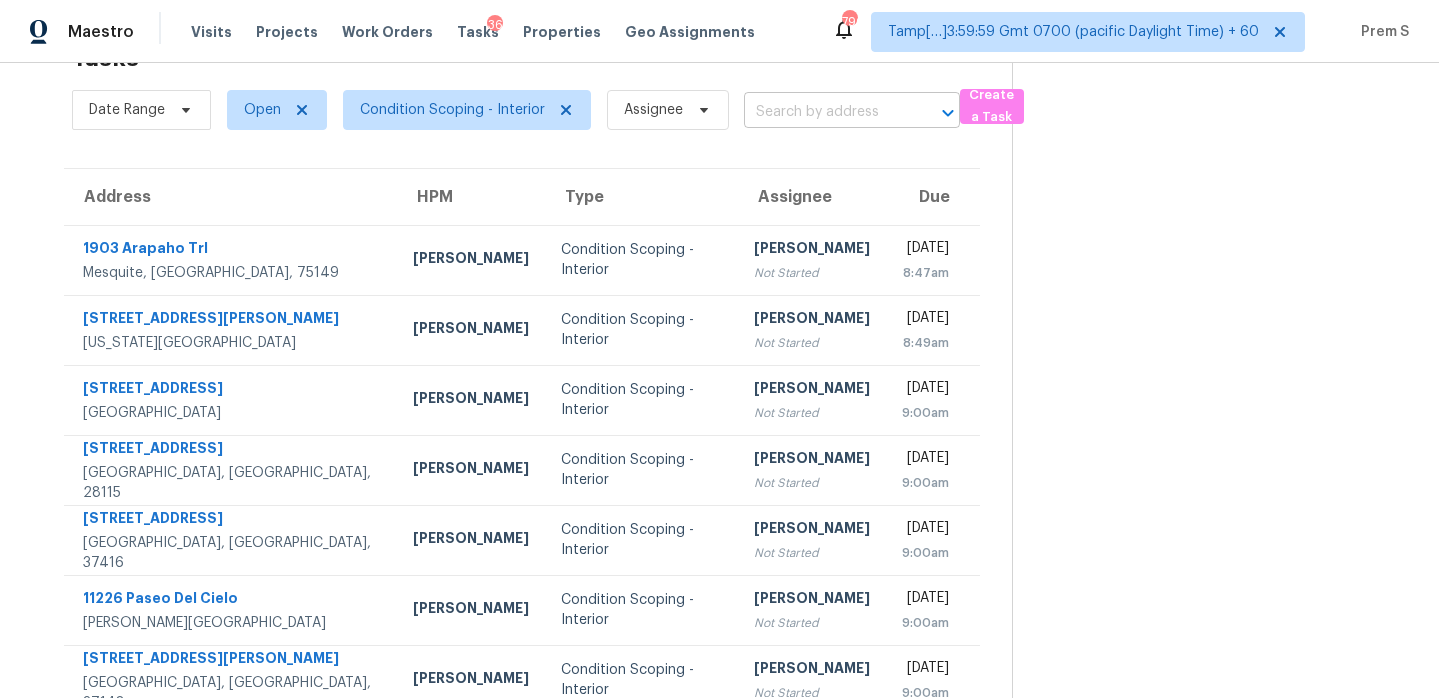 click at bounding box center [824, 112] 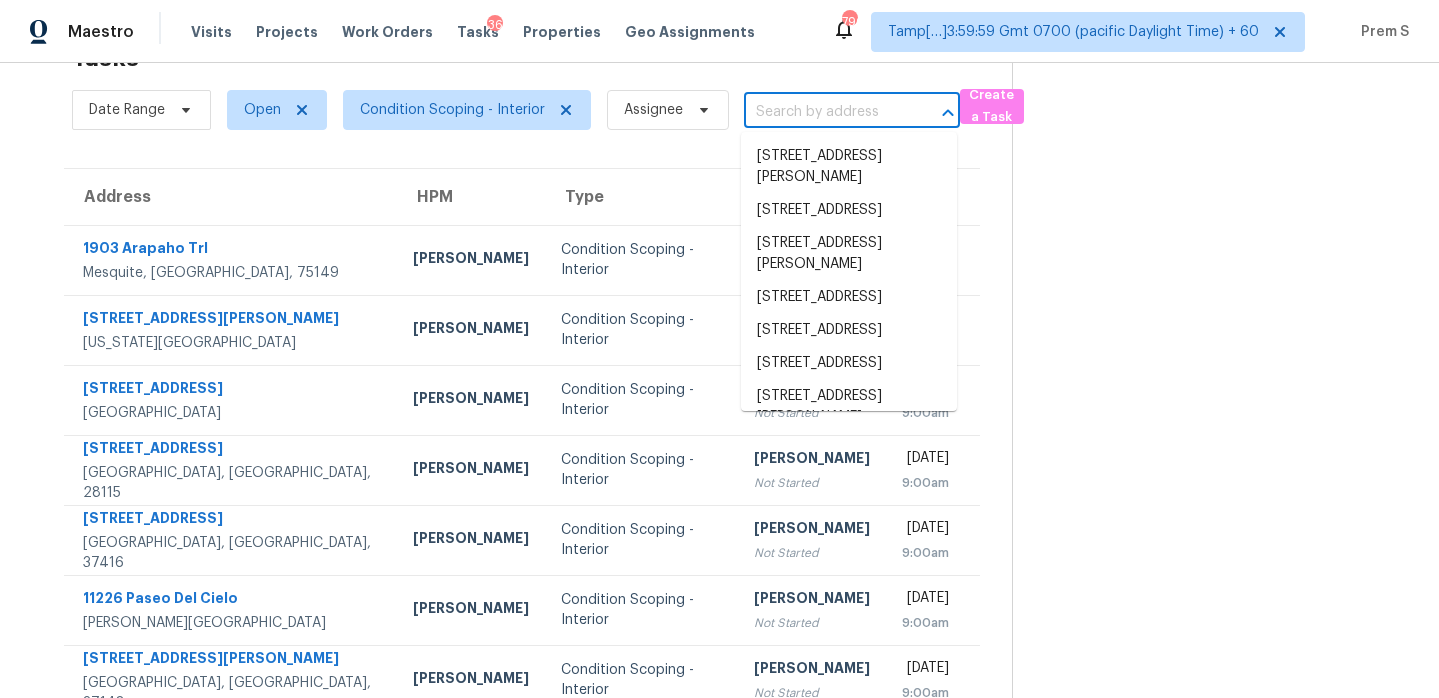paste on "925 Winged Scoter San Antonio, TX, 78253" 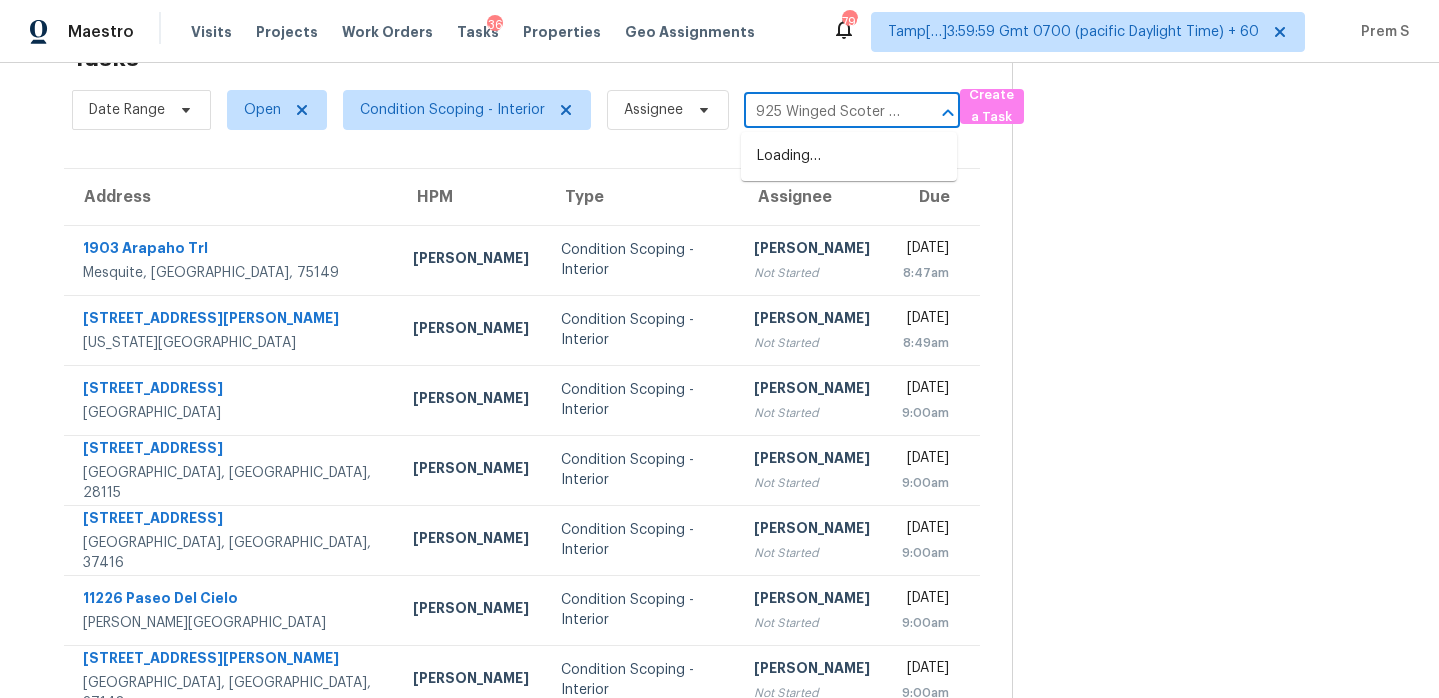 scroll, scrollTop: 0, scrollLeft: 133, axis: horizontal 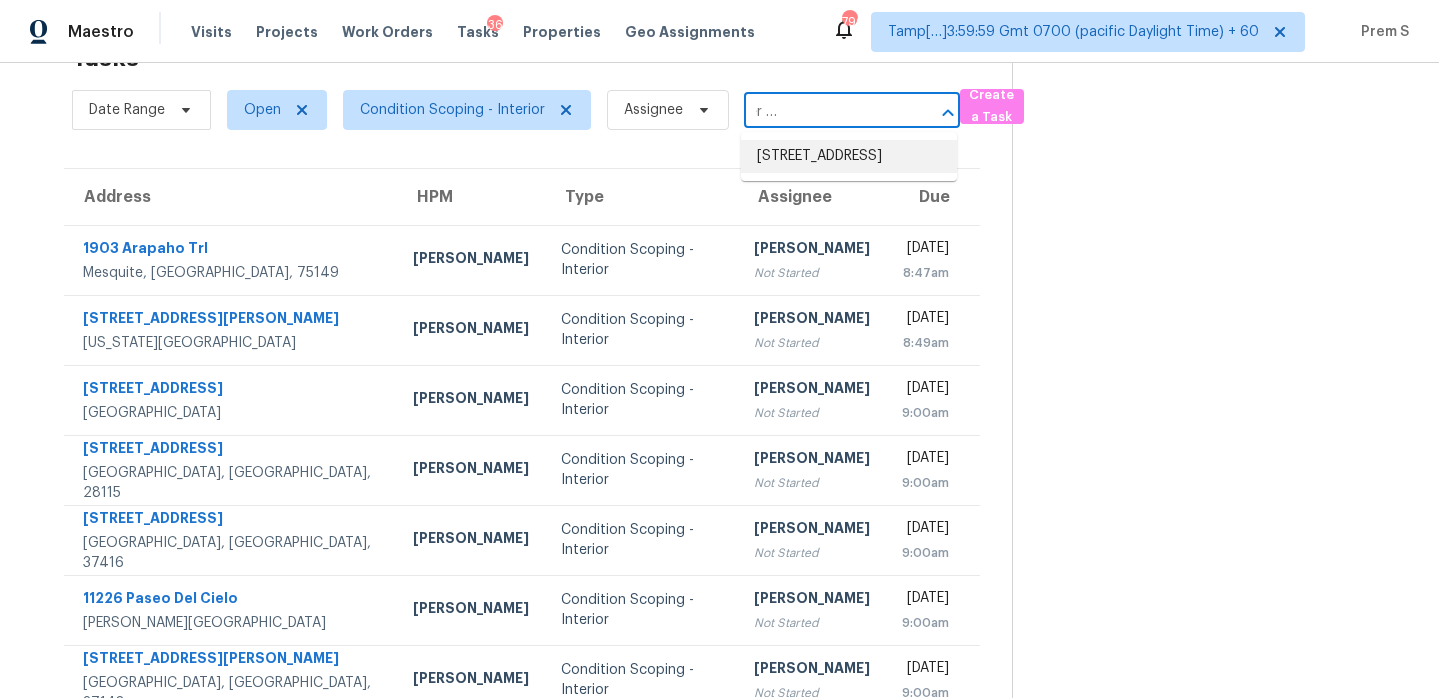 click on "925 Winged Scoter, San Antonio, TX 78253" at bounding box center (849, 156) 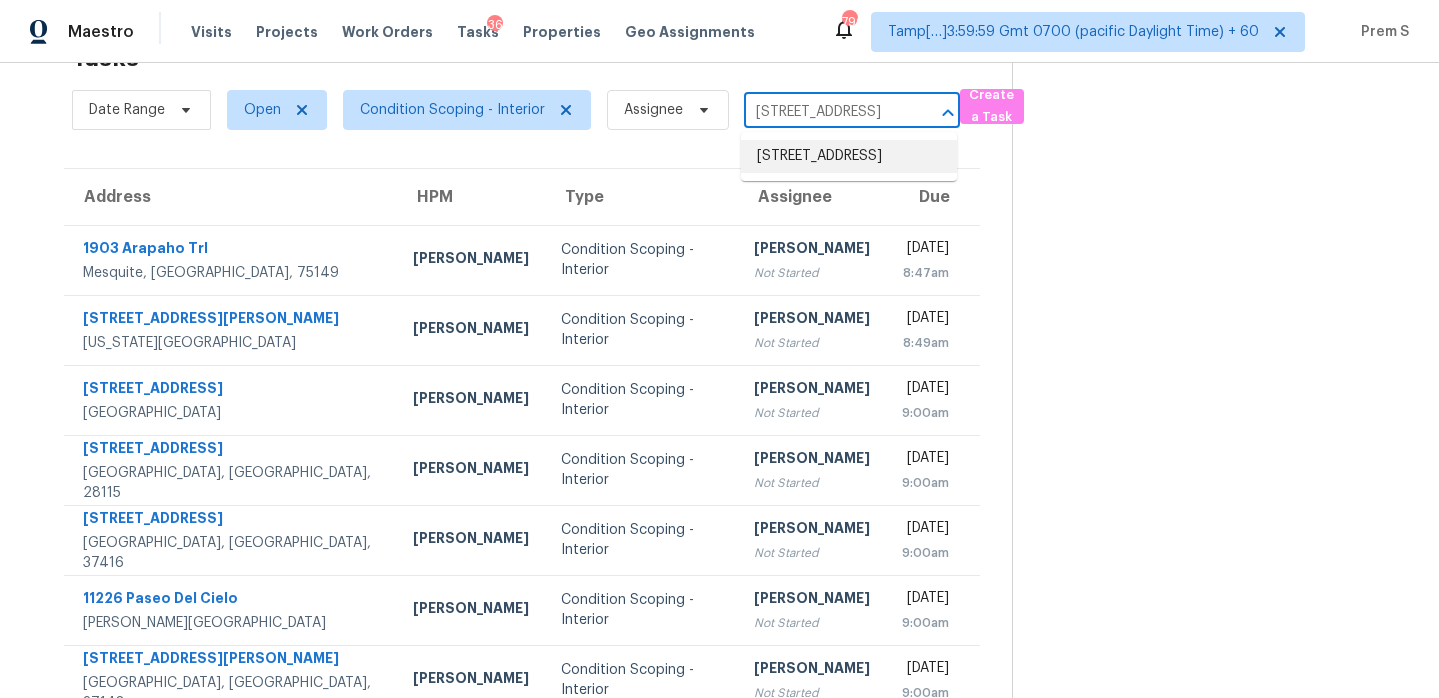 scroll, scrollTop: 0, scrollLeft: 0, axis: both 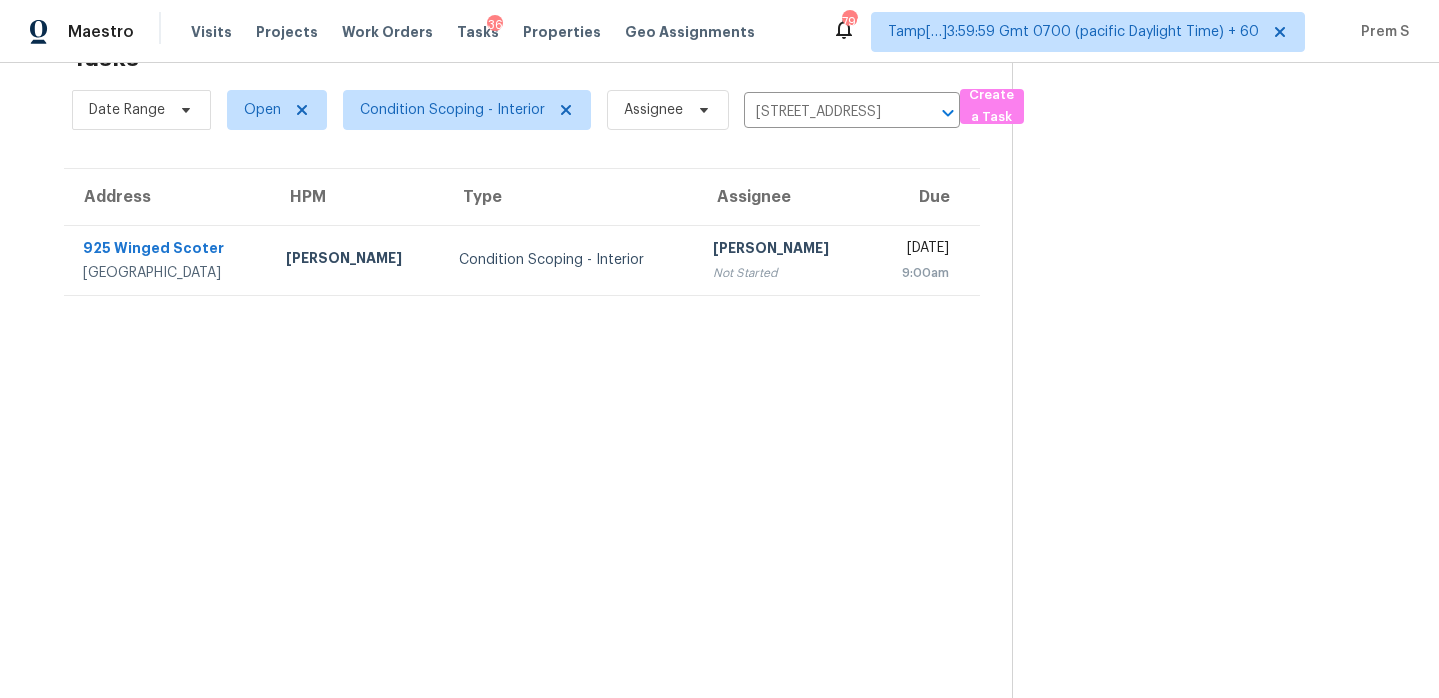 click on "Not Started" at bounding box center (783, 273) 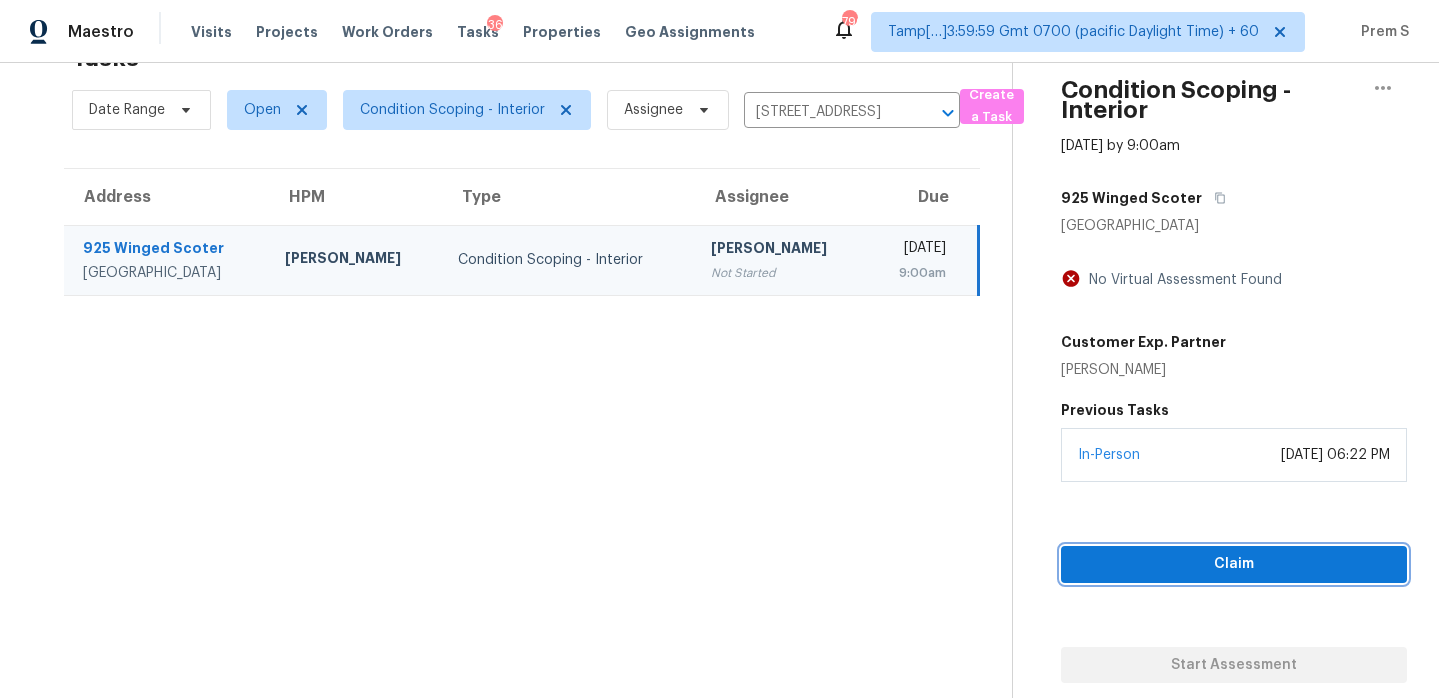 click on "Claim" at bounding box center [1234, 564] 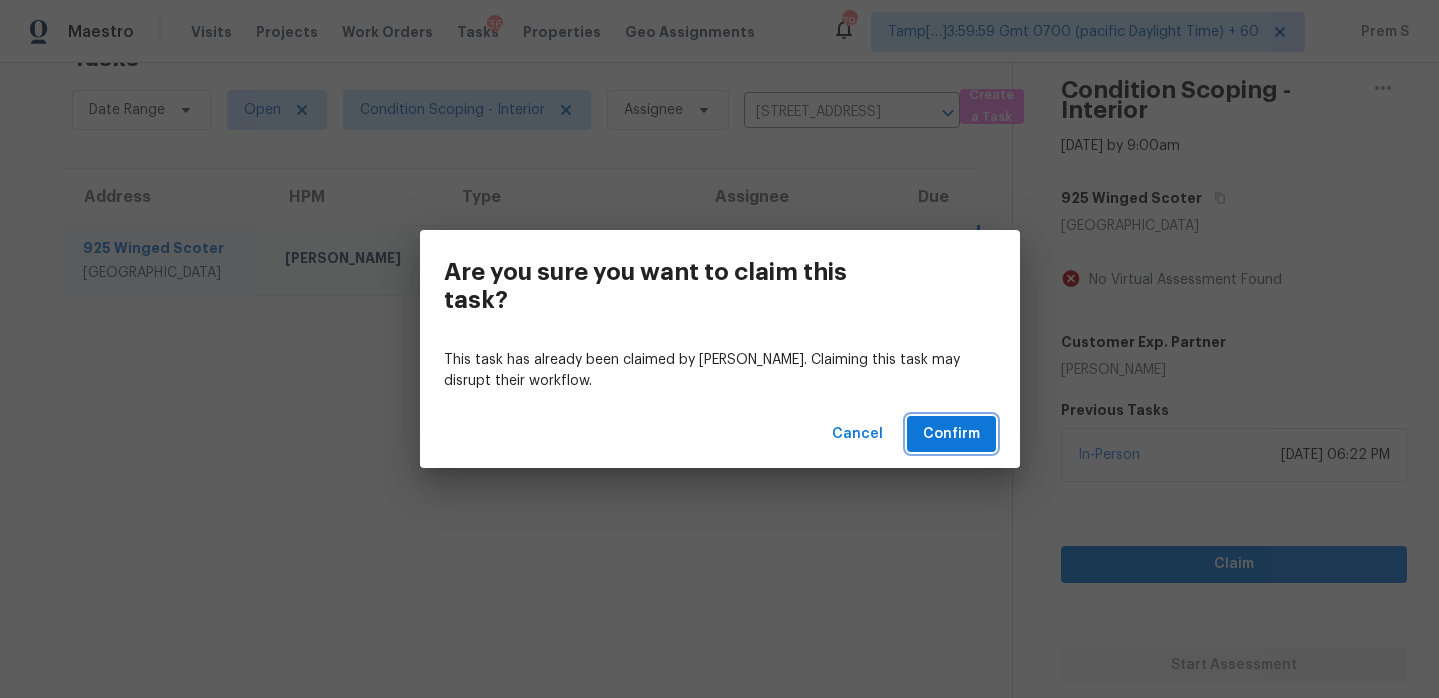 click on "Confirm" at bounding box center [951, 434] 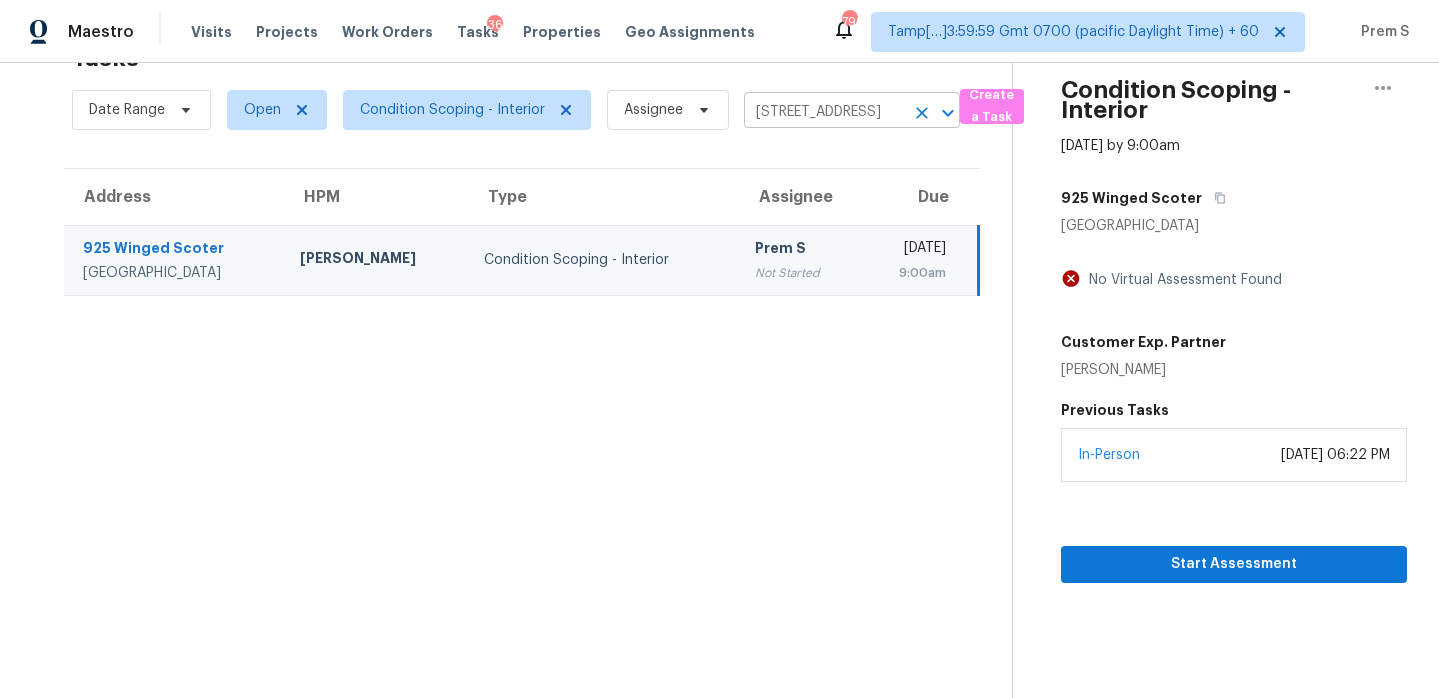click 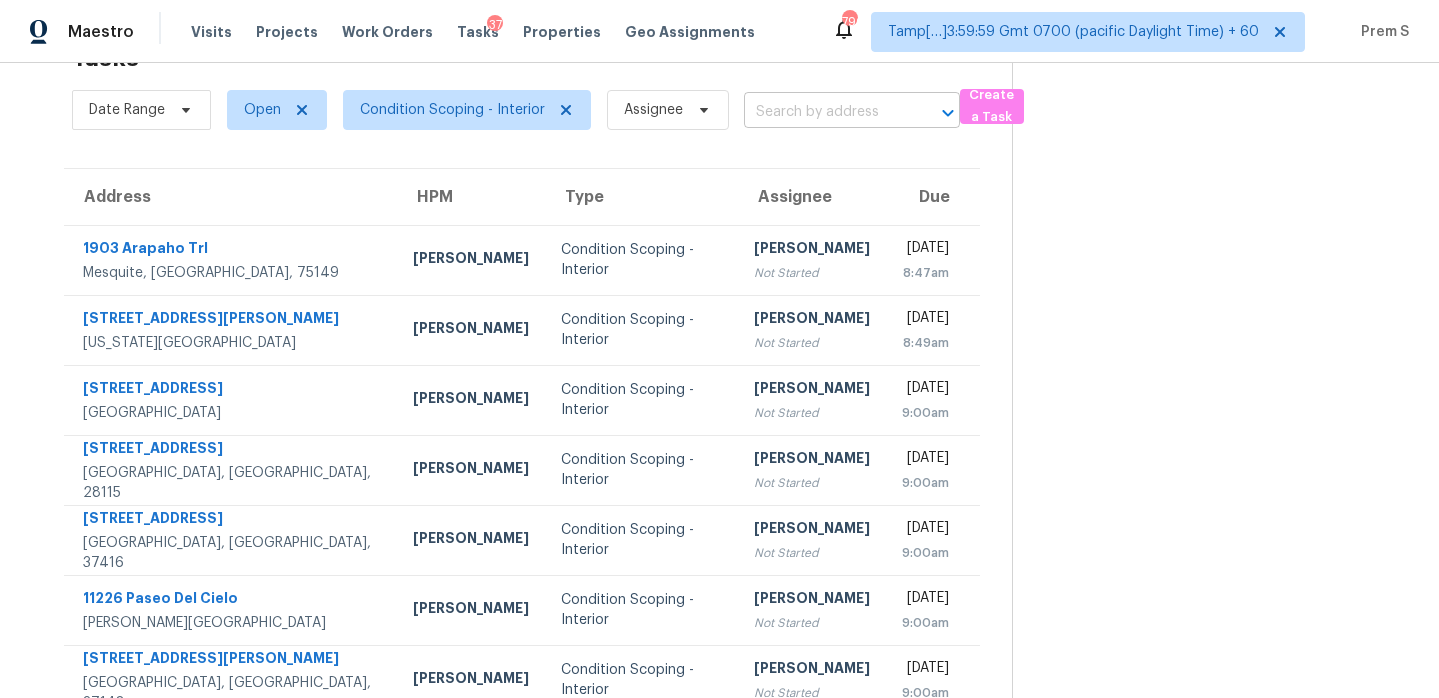 click at bounding box center [824, 112] 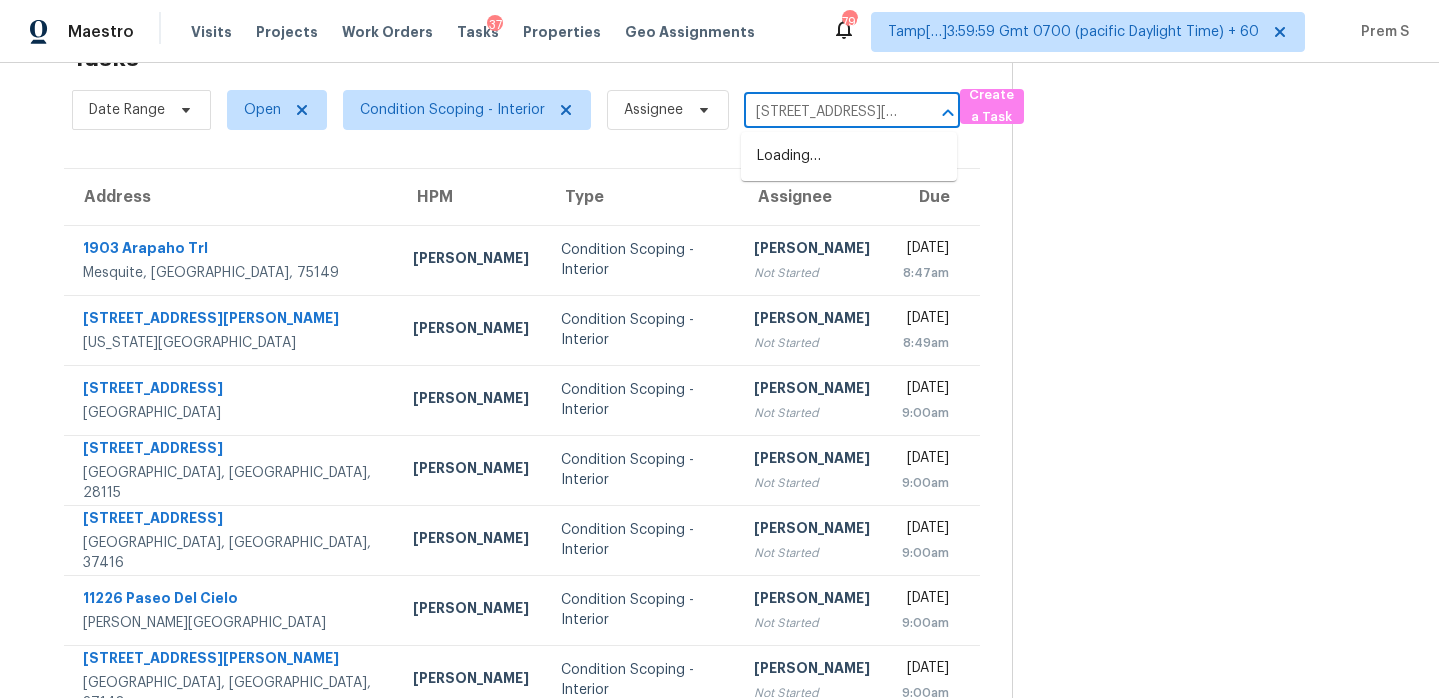scroll, scrollTop: 0, scrollLeft: 50, axis: horizontal 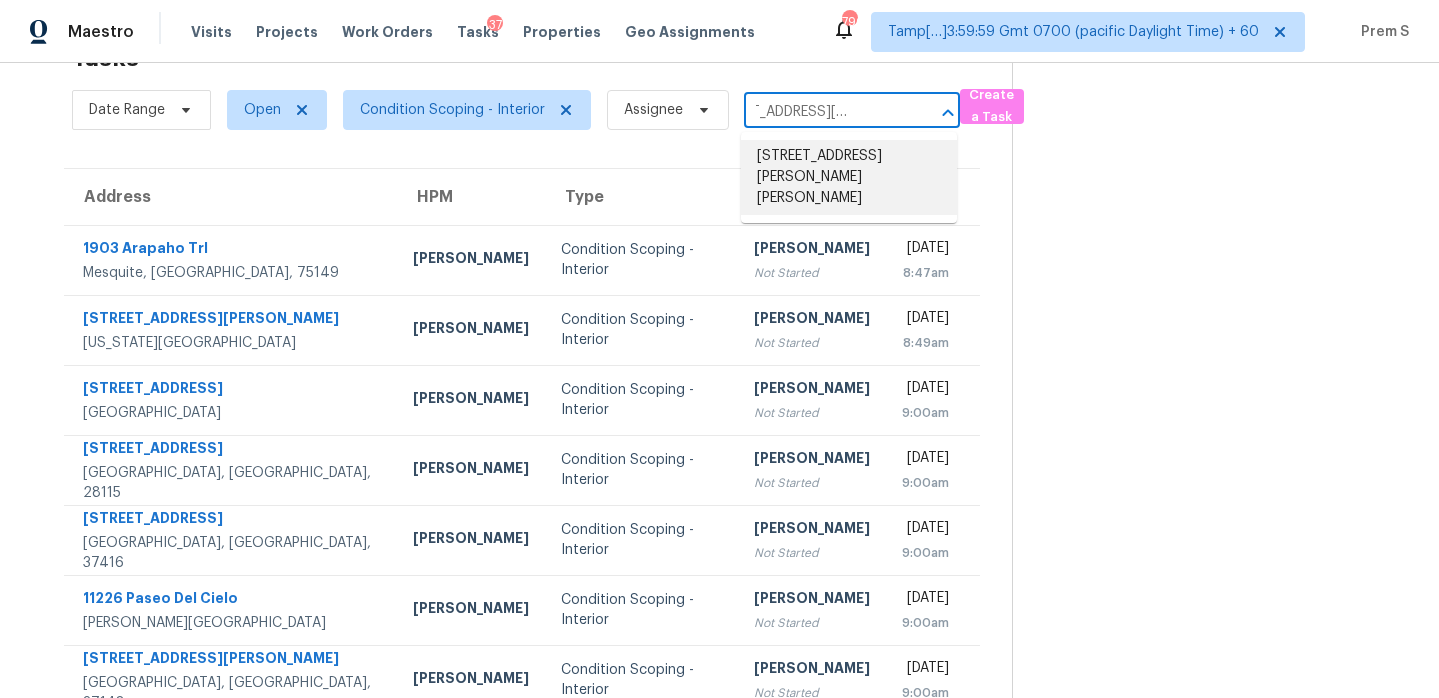click on "1108 Elijah Dr, Anna, TX 75409" at bounding box center (849, 177) 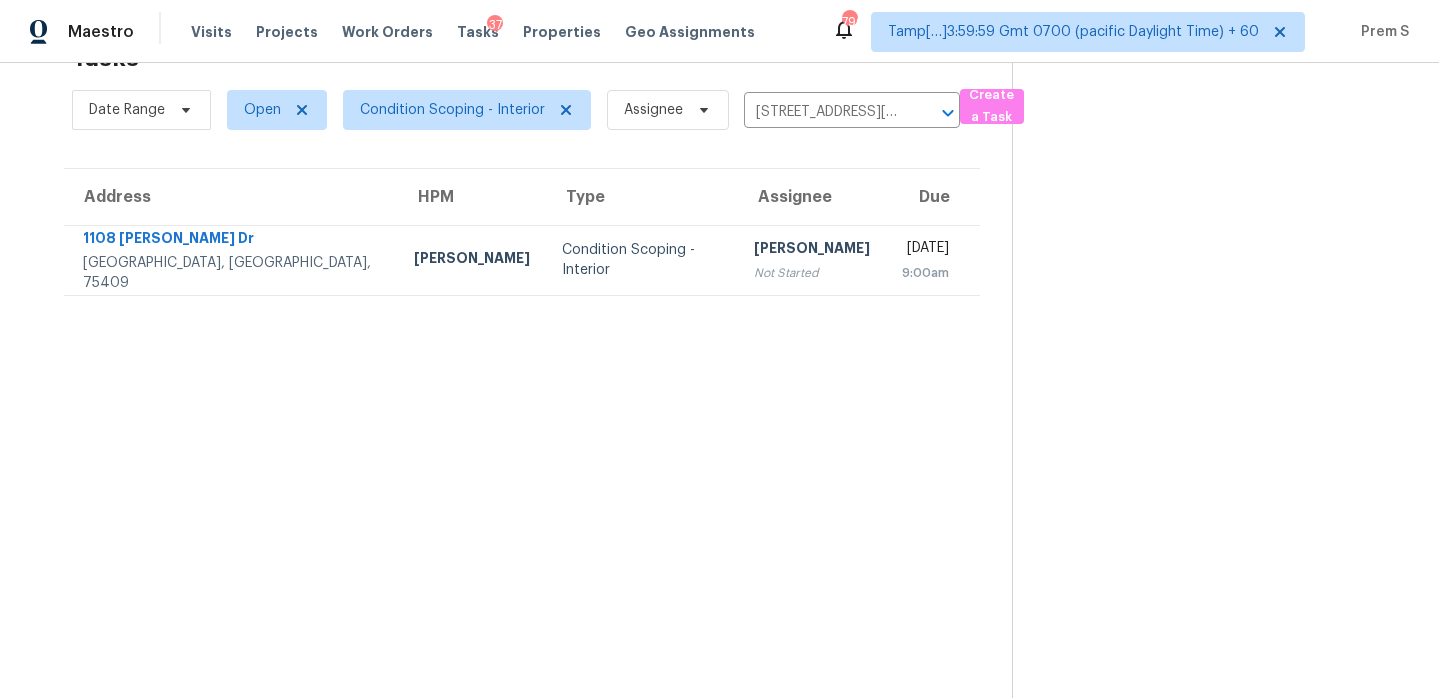 click on "Sakthivel Chandran Not Started" at bounding box center [812, 260] 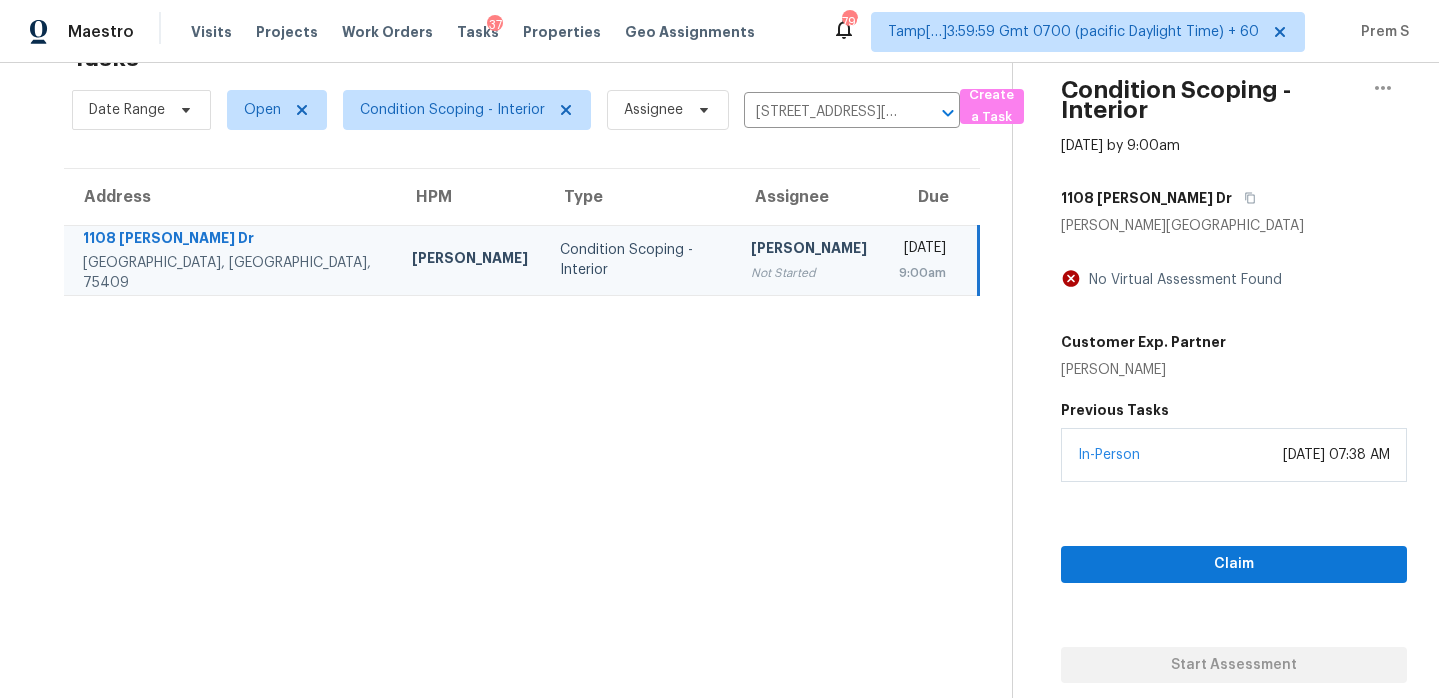 click on "Claim Start Assessment" at bounding box center [1234, 582] 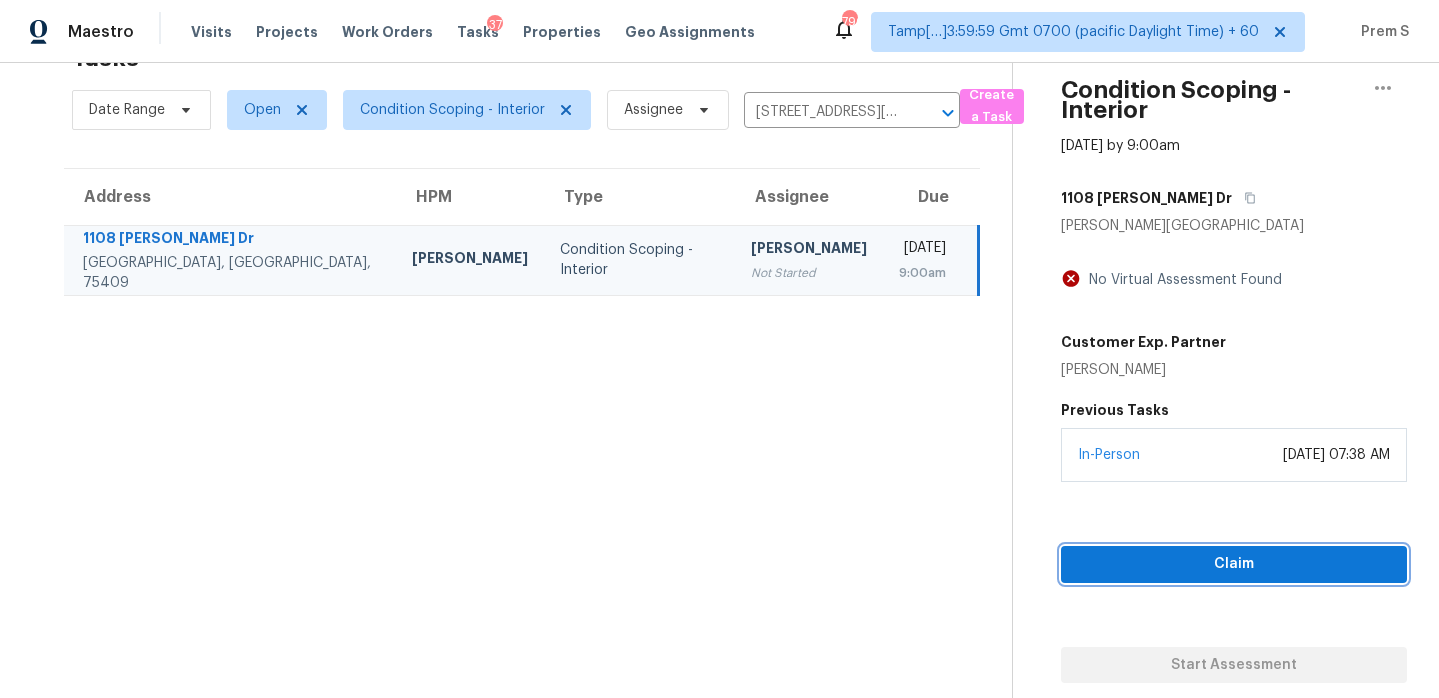 click on "Claim" at bounding box center [1234, 564] 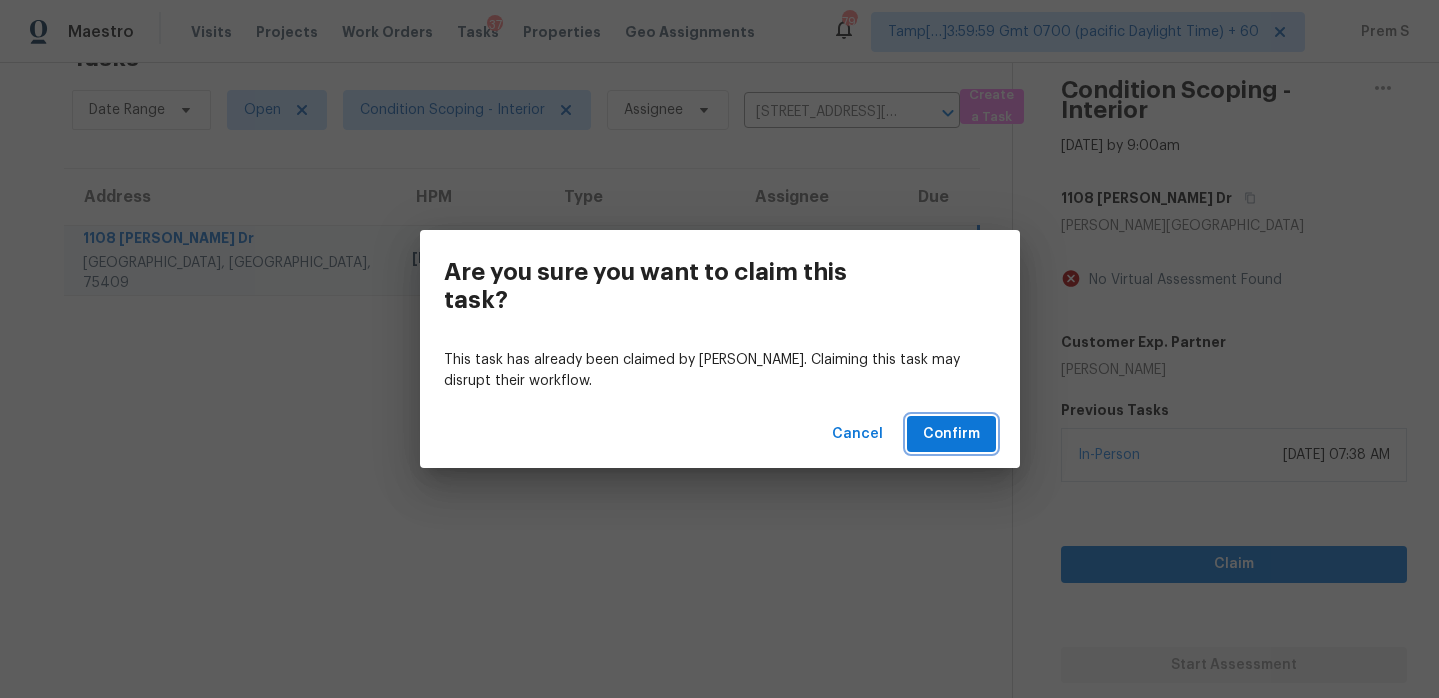 click on "Confirm" at bounding box center (951, 434) 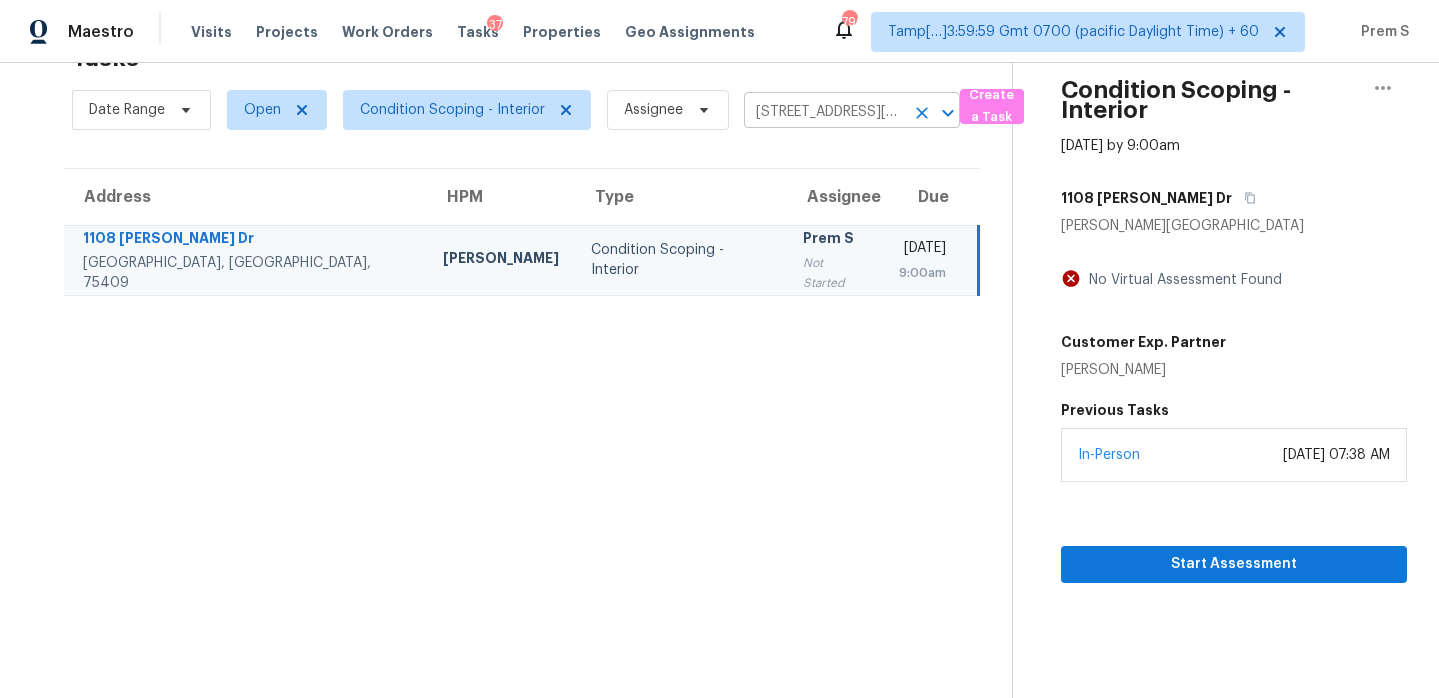 click 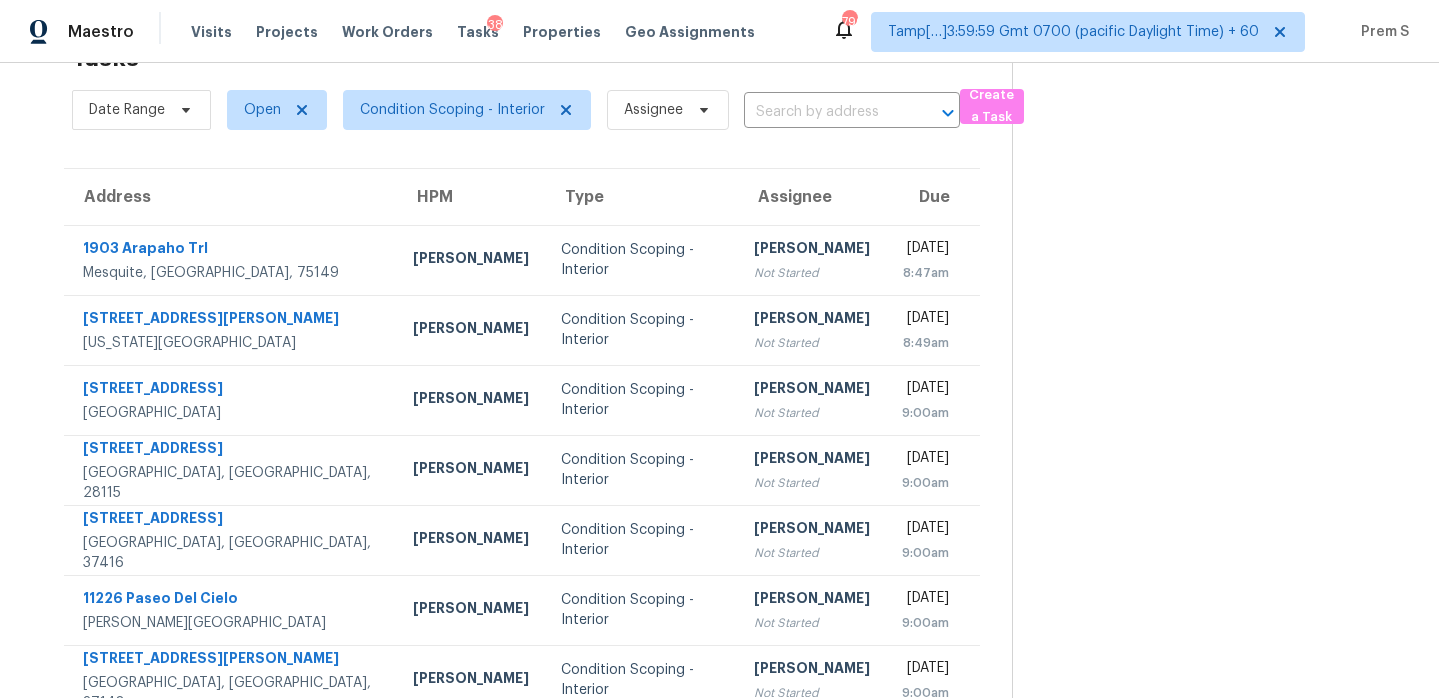 click at bounding box center (824, 112) 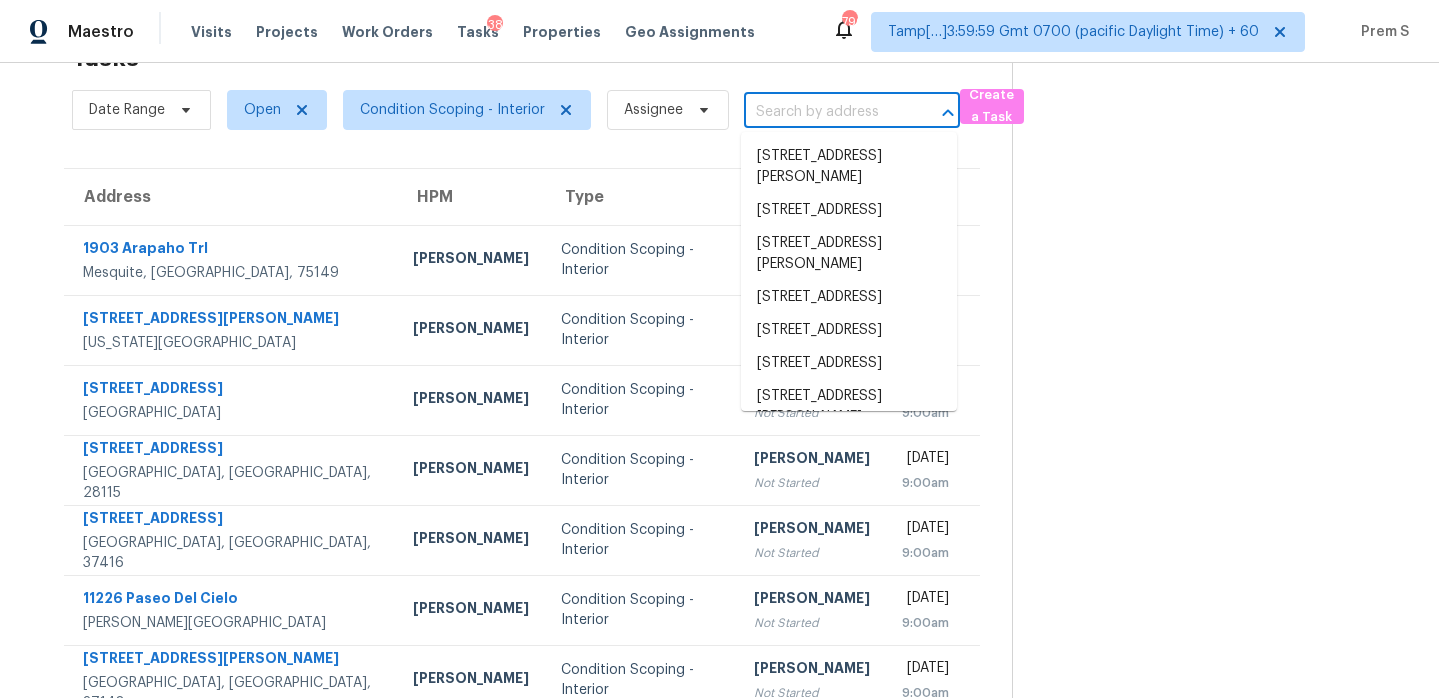 paste on "4235 Clark College Dr Dallas, TX, 75241" 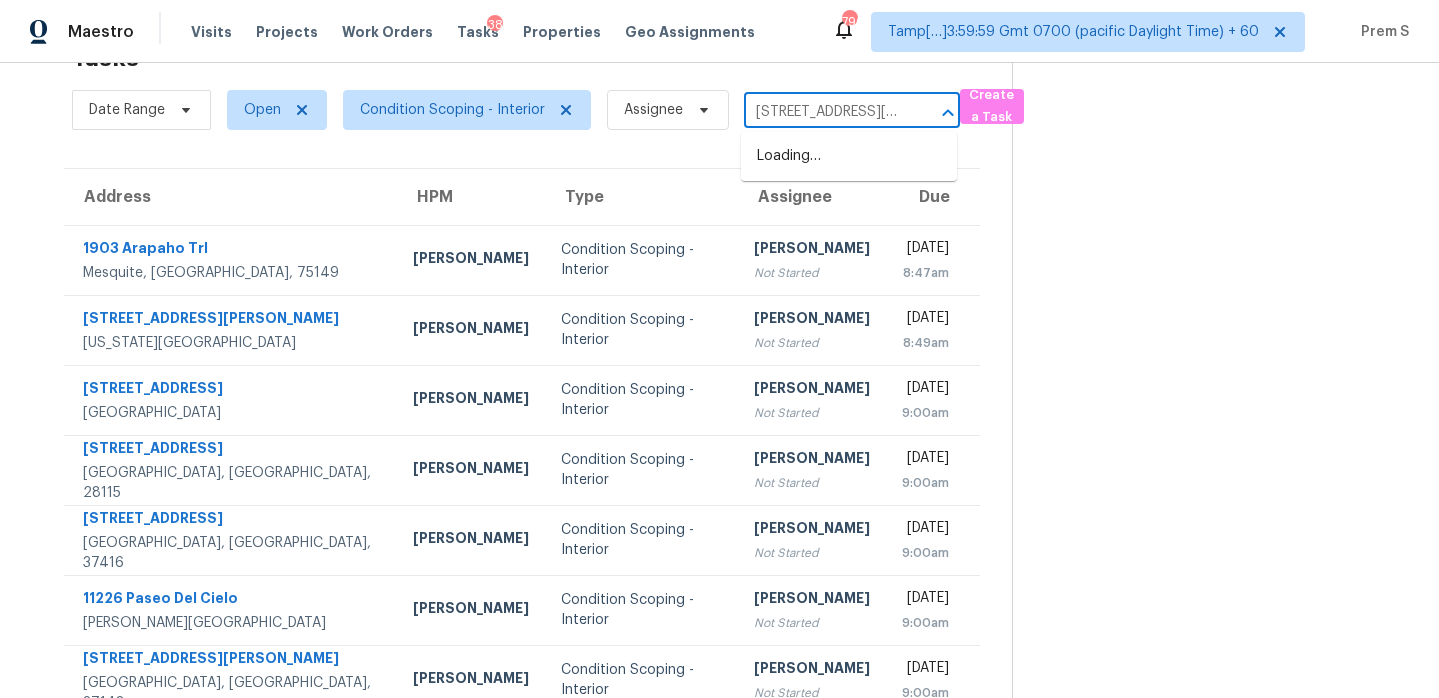 scroll, scrollTop: 0, scrollLeft: 107, axis: horizontal 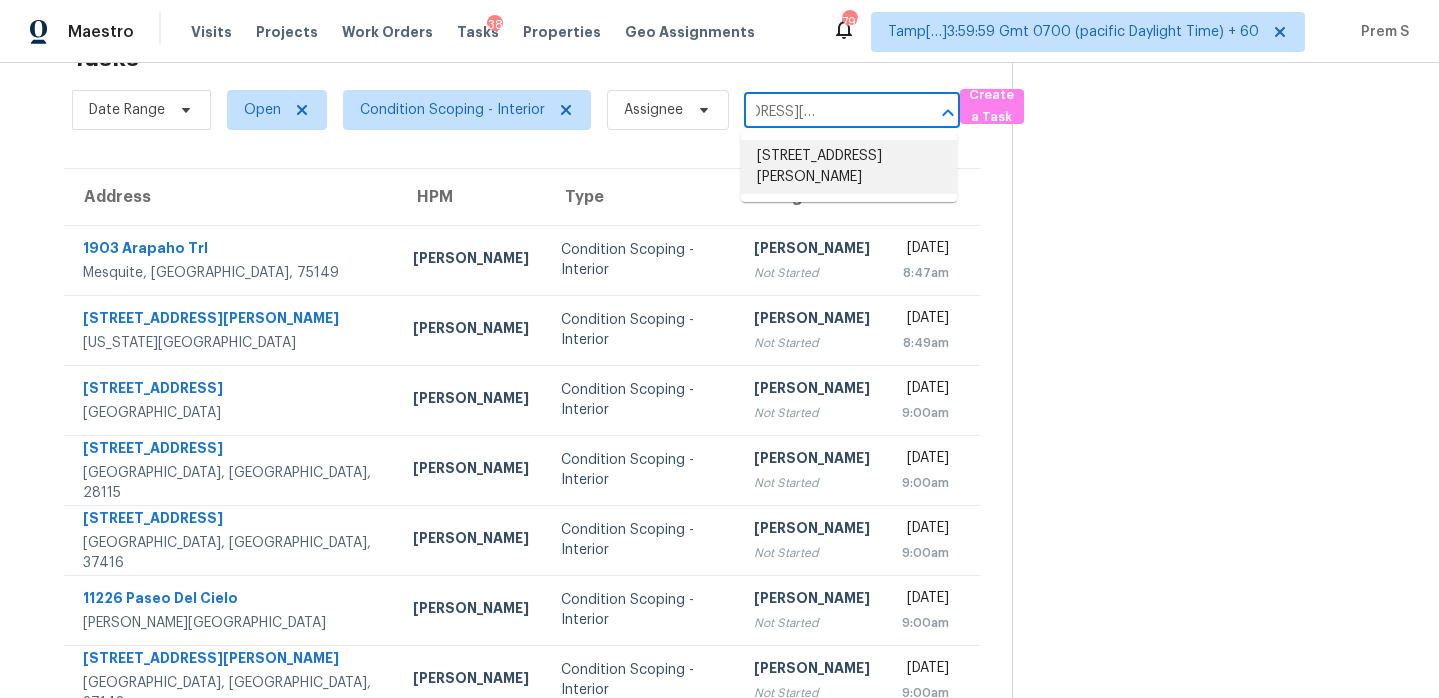 click on "4235 Clark College Dr, Dallas, TX 75241" at bounding box center (849, 167) 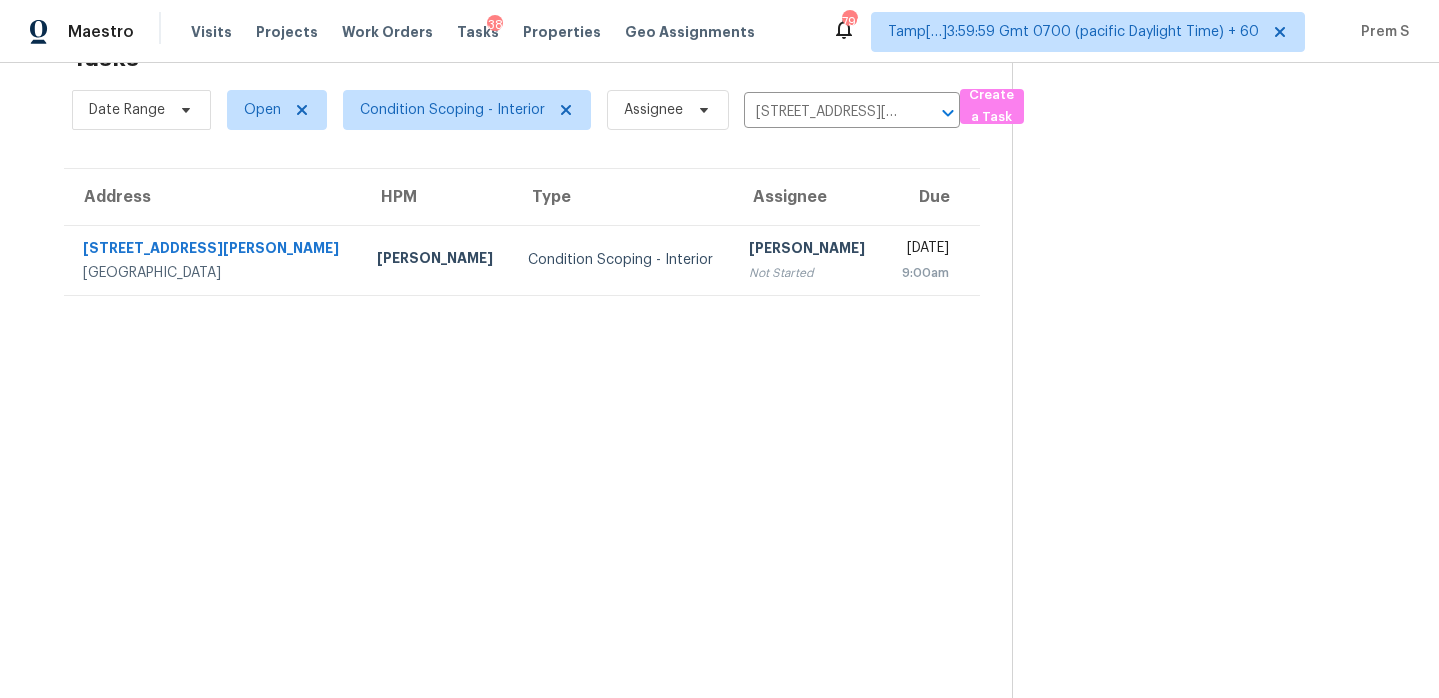 click on "Not Started" at bounding box center [808, 273] 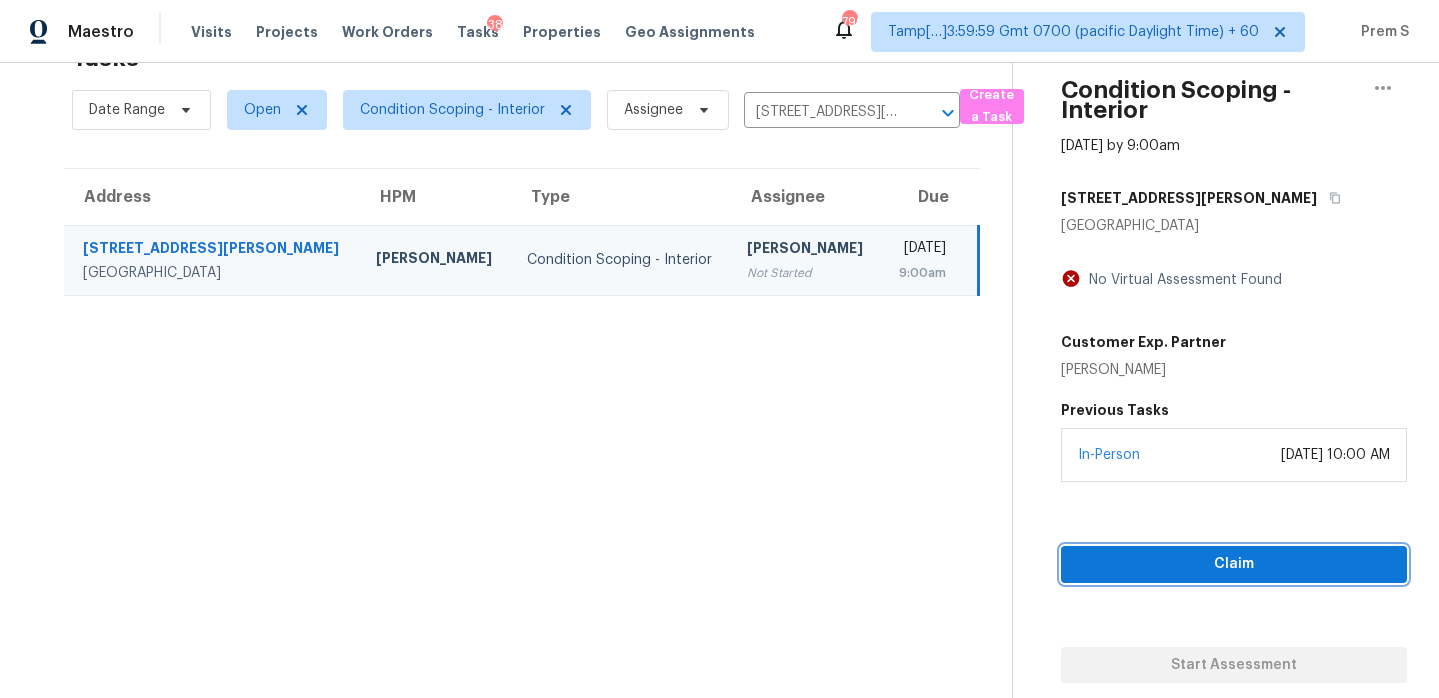 click on "Claim" at bounding box center [1234, 564] 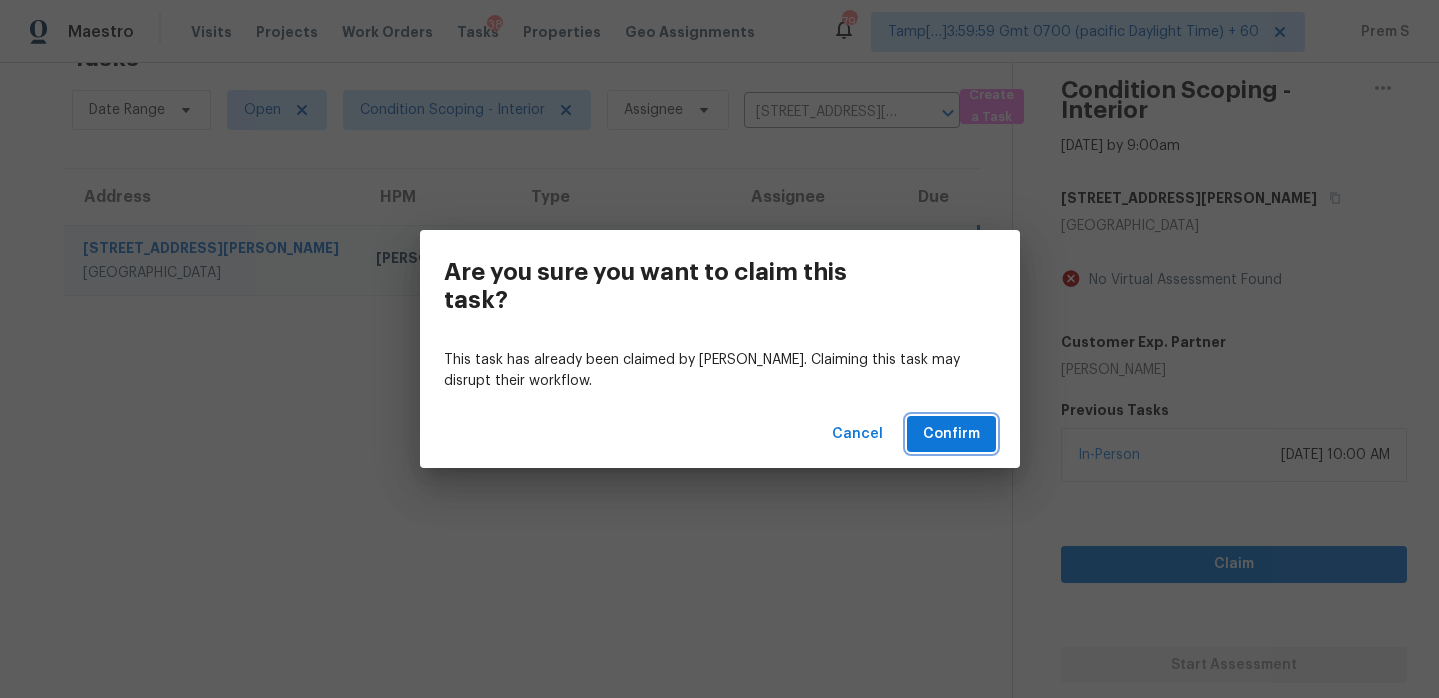 click on "Confirm" at bounding box center [951, 434] 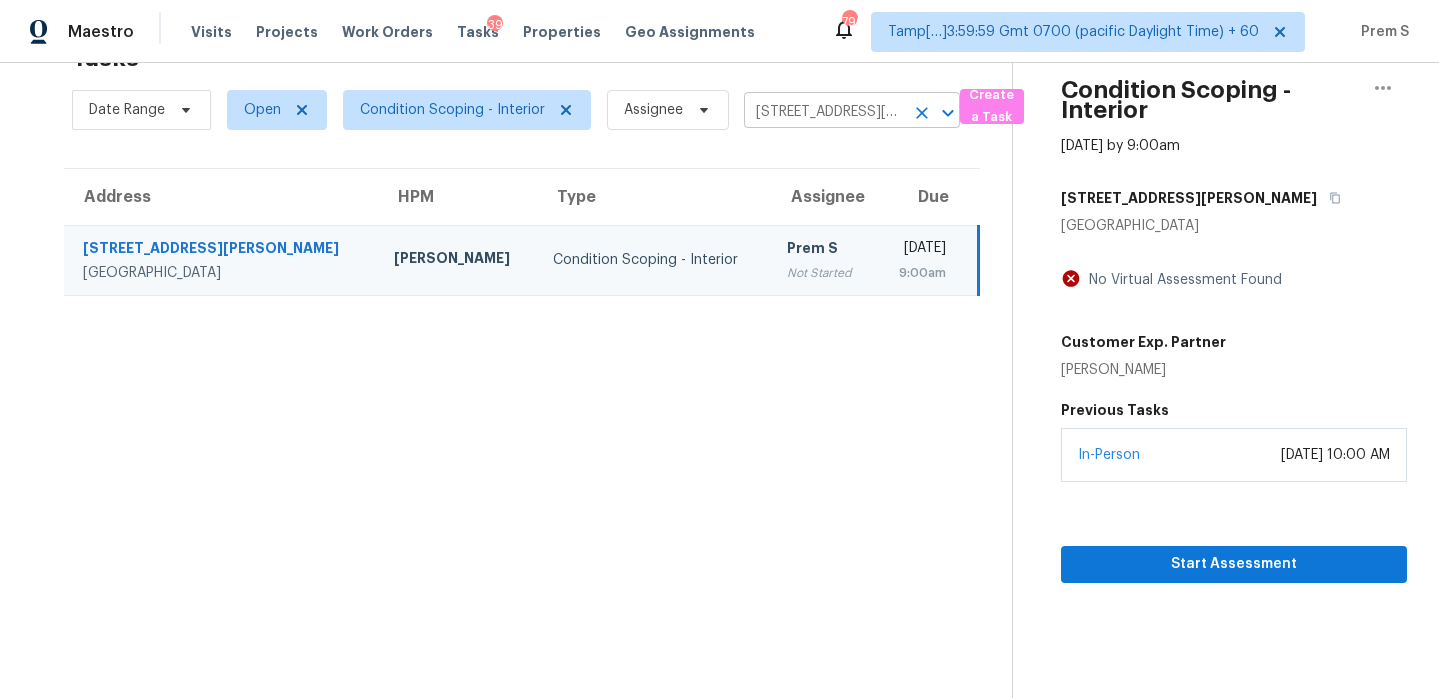 click 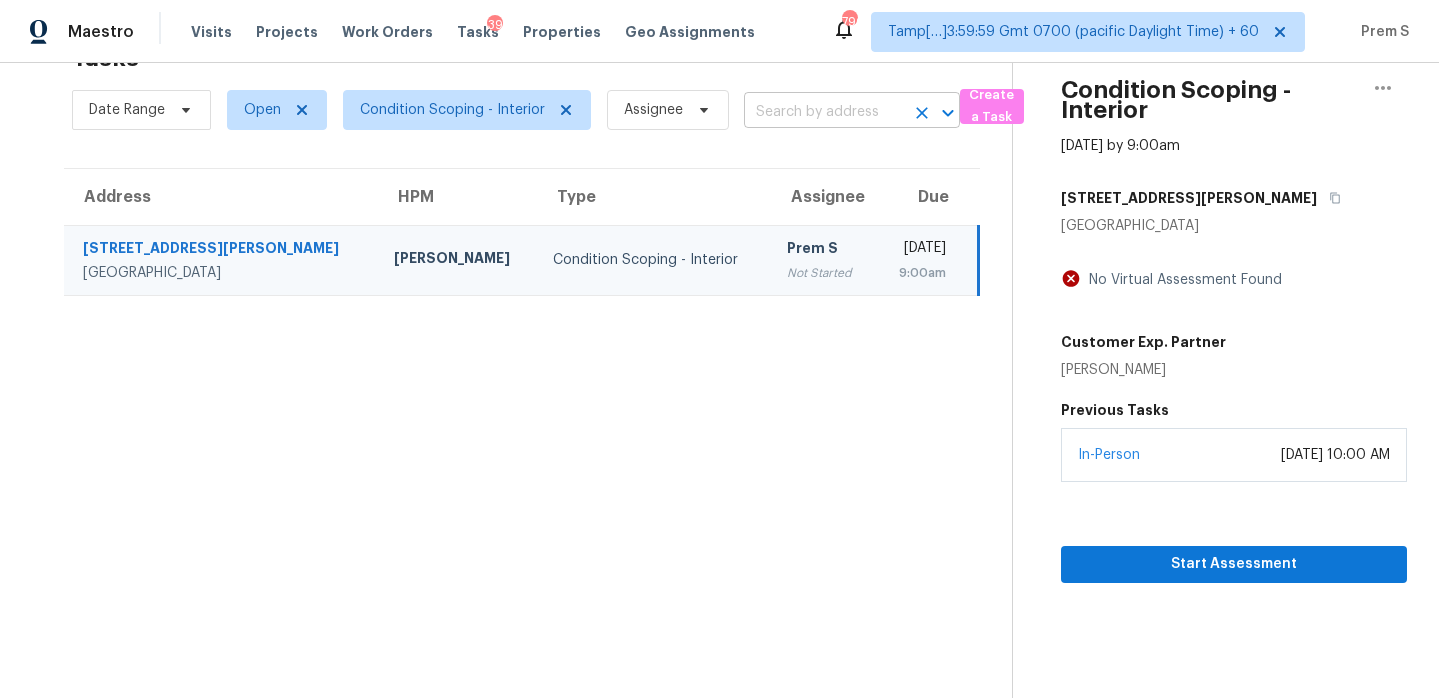 scroll, scrollTop: 0, scrollLeft: 0, axis: both 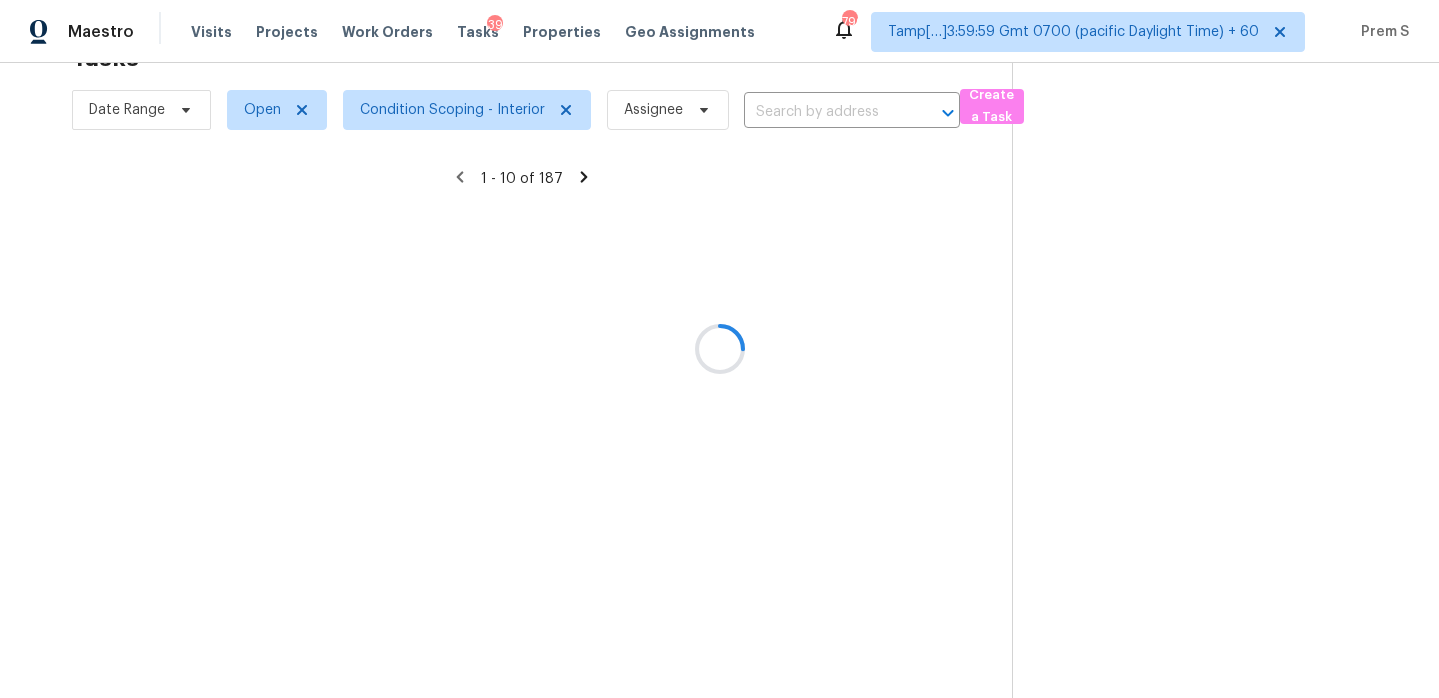 click at bounding box center (719, 349) 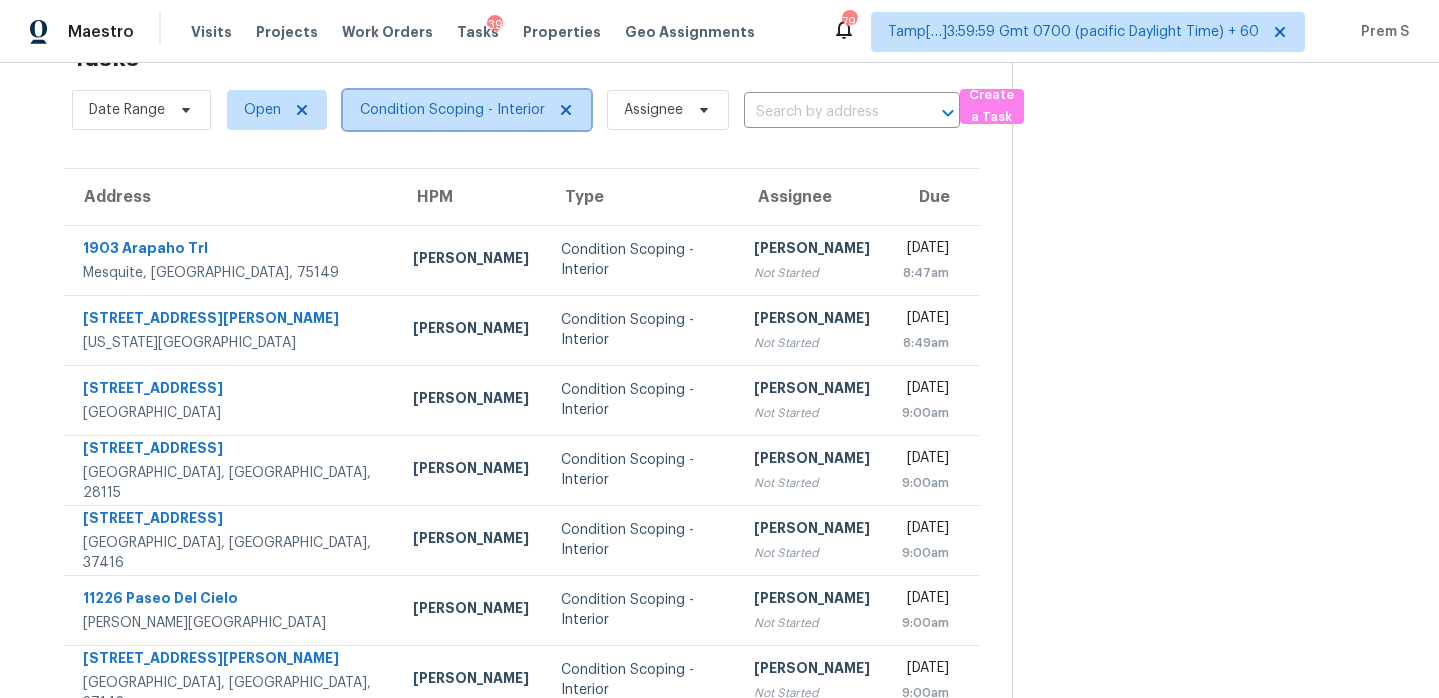 click on "Condition Scoping - Interior" at bounding box center [452, 110] 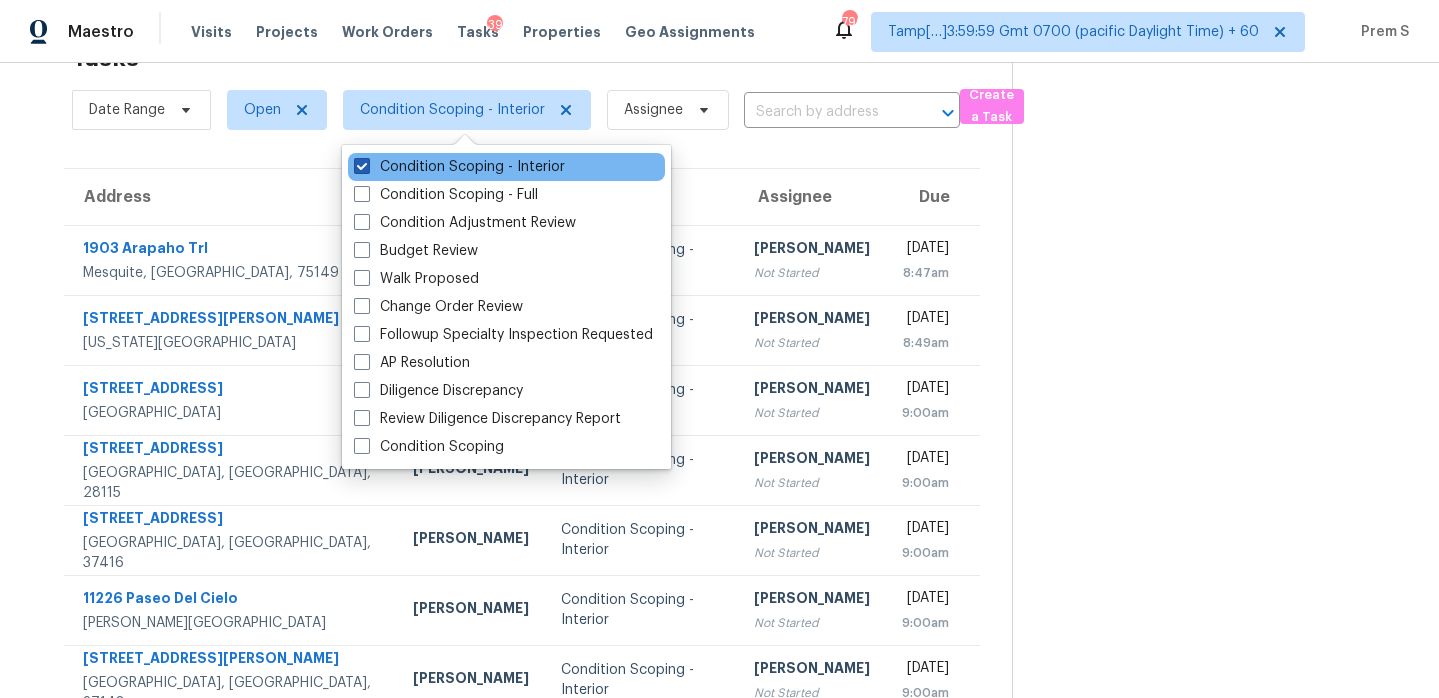 click on "Condition Scoping - Interior" at bounding box center (459, 167) 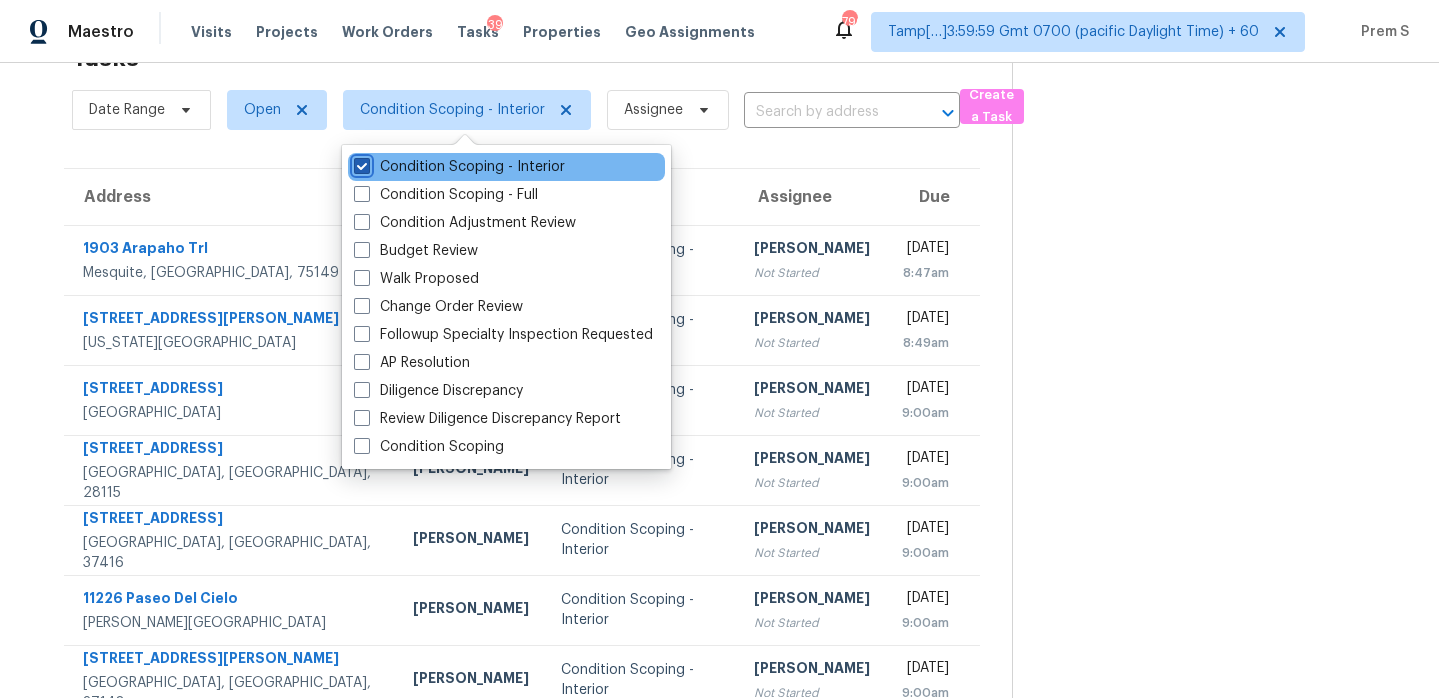 click on "Condition Scoping - Interior" at bounding box center [360, 163] 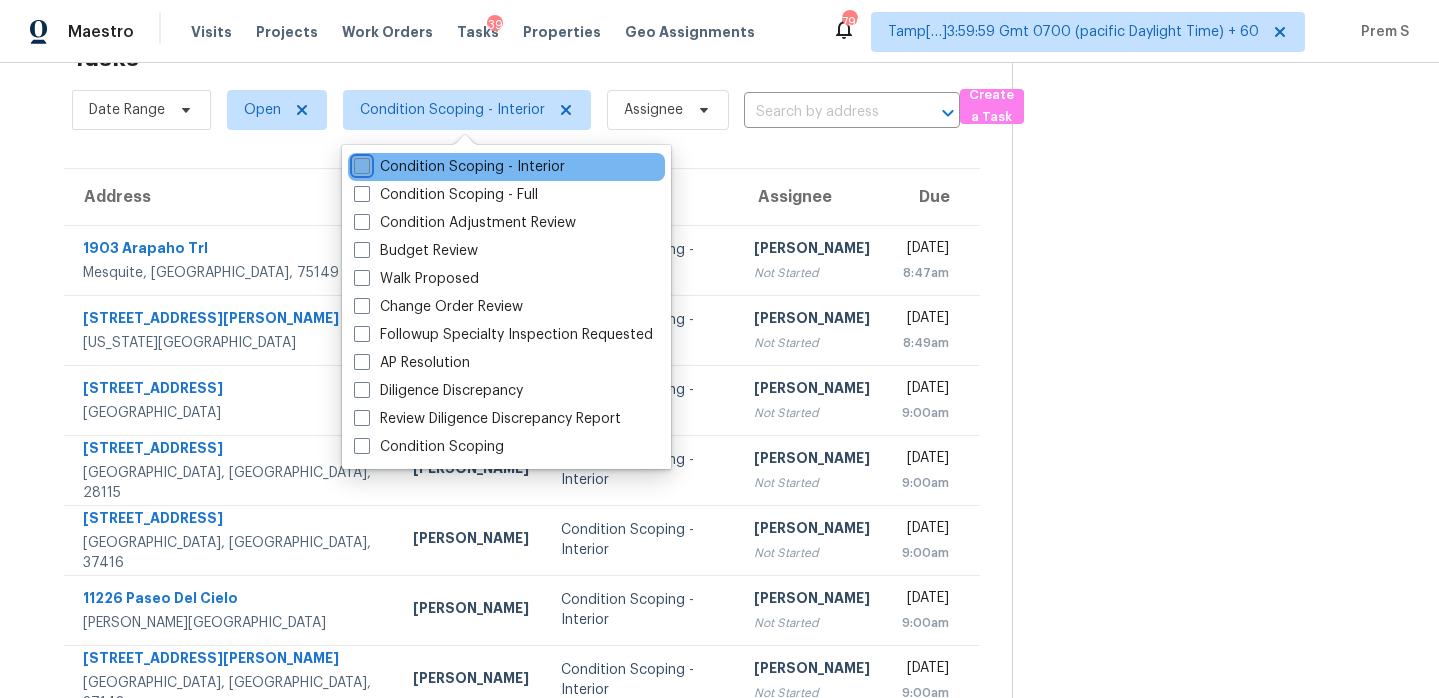checkbox on "false" 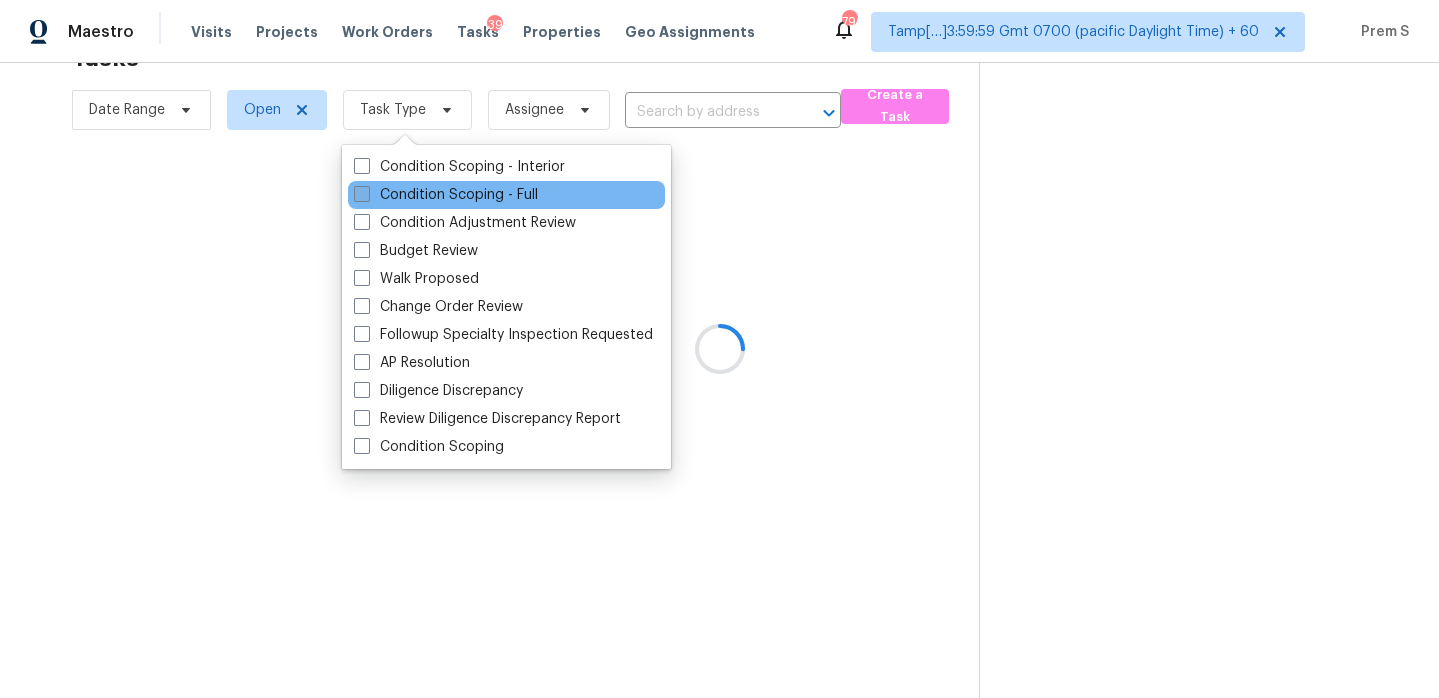 click on "Condition Scoping - Full" at bounding box center (446, 195) 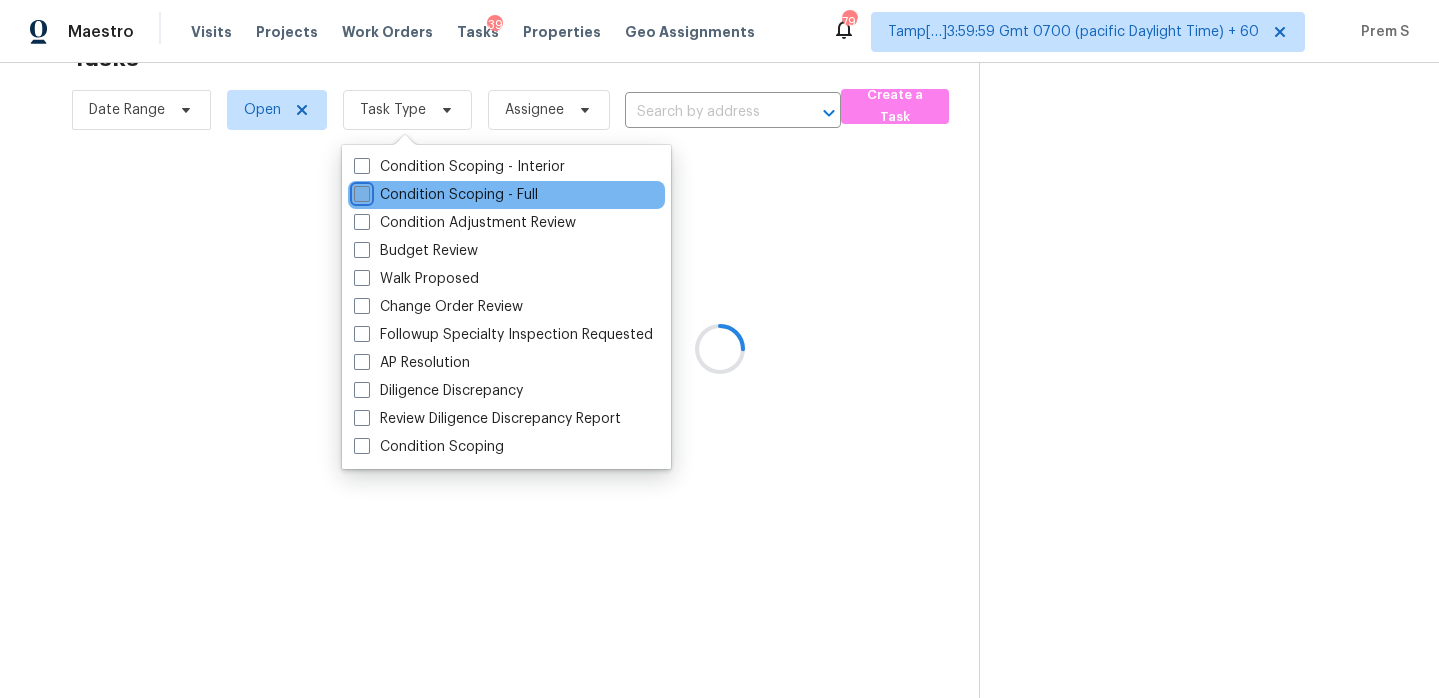 click on "Condition Scoping - Full" at bounding box center [360, 191] 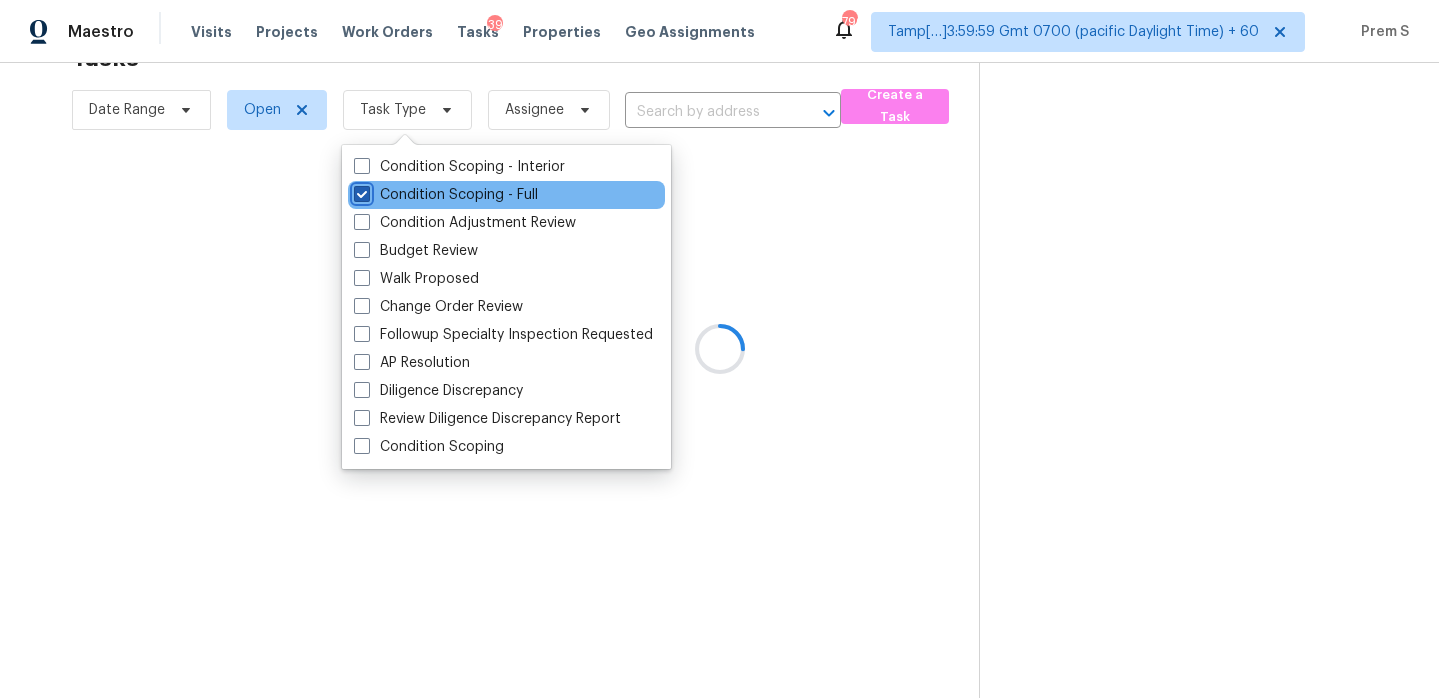 checkbox on "true" 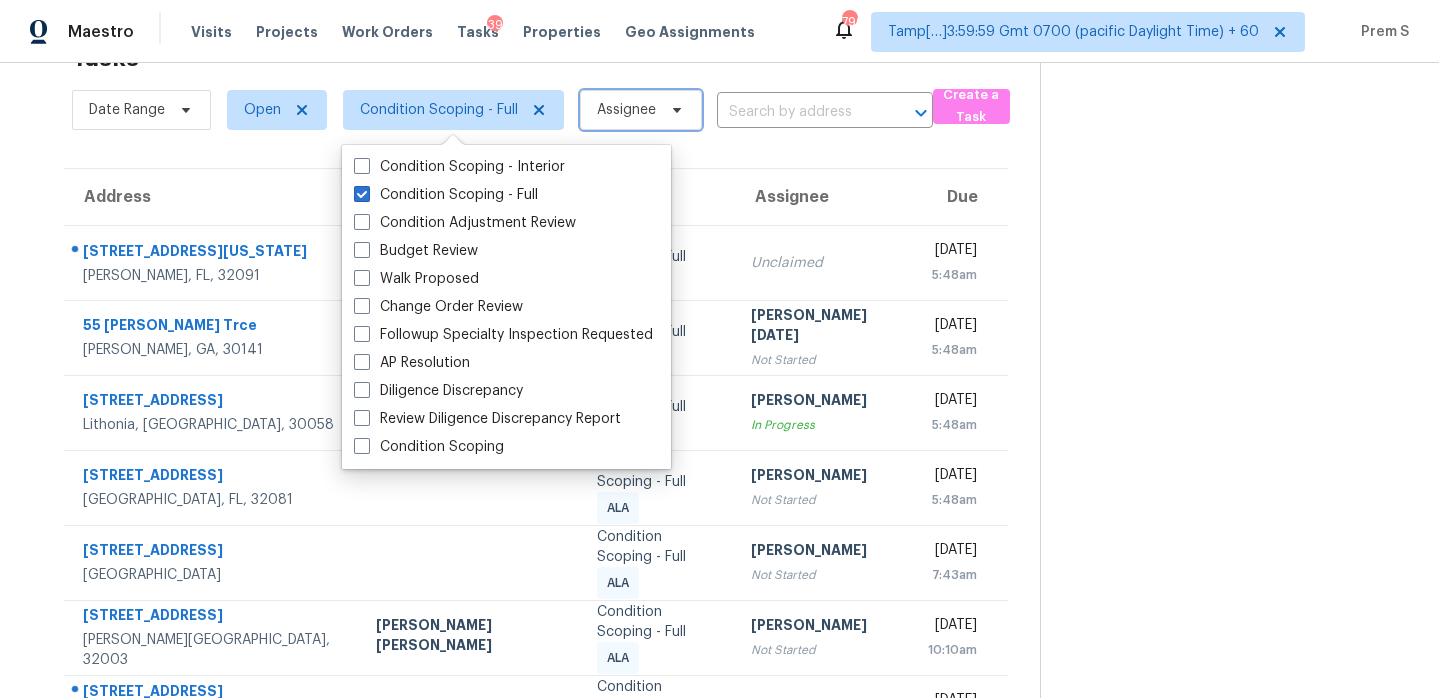 click on "Assignee" at bounding box center (641, 110) 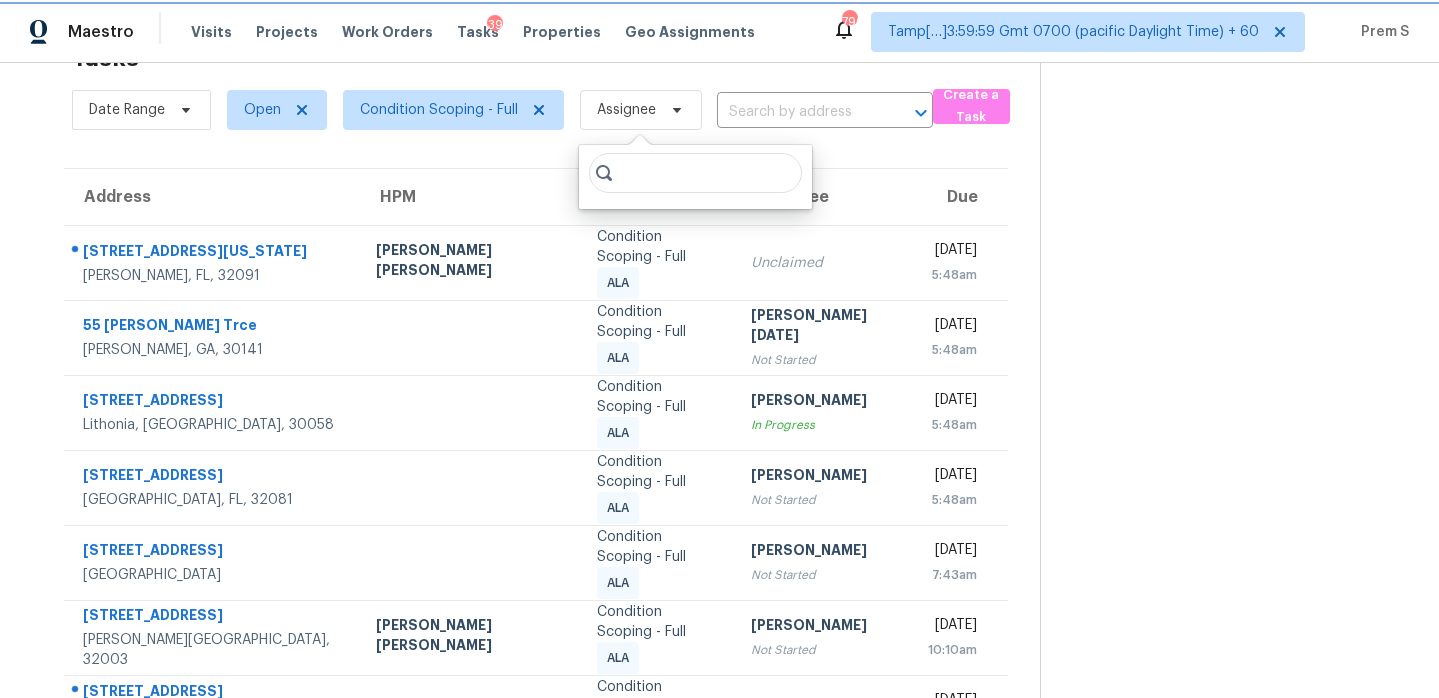 click on "Assignee" at bounding box center [641, 110] 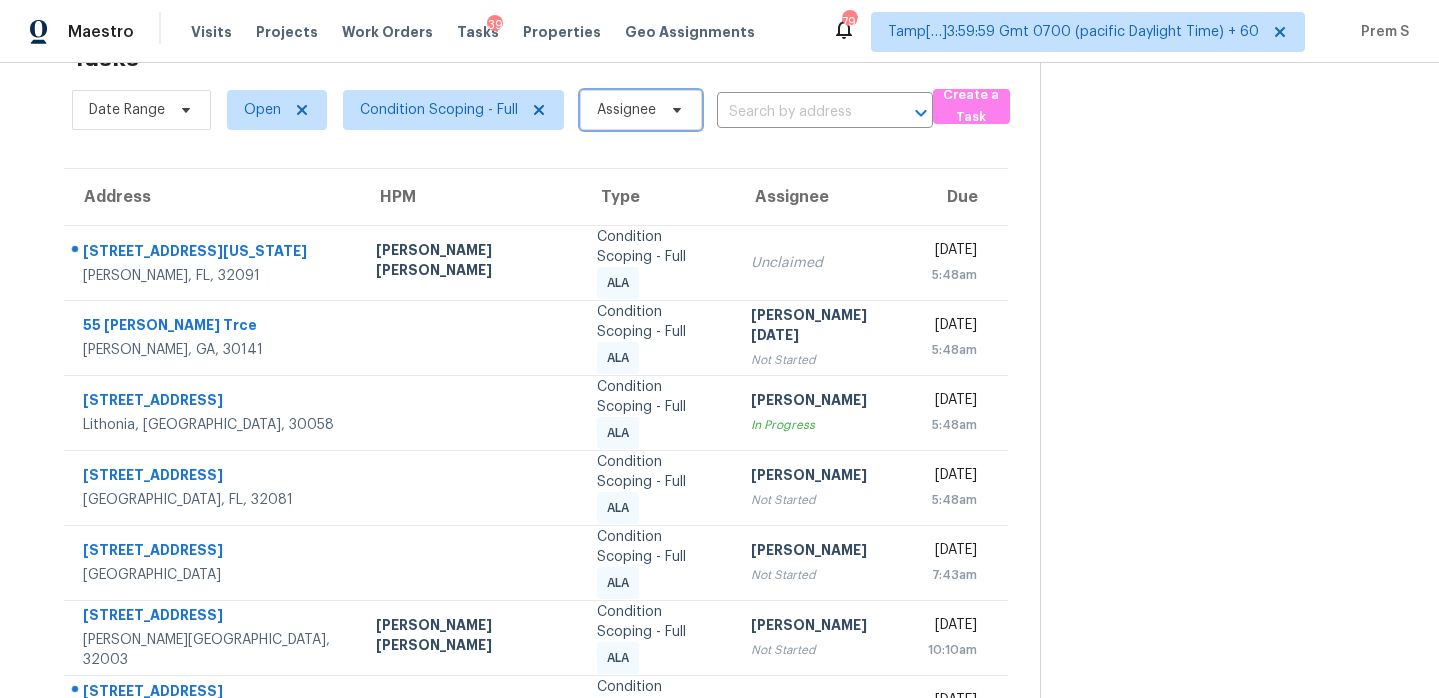 click on "Assignee" at bounding box center [641, 110] 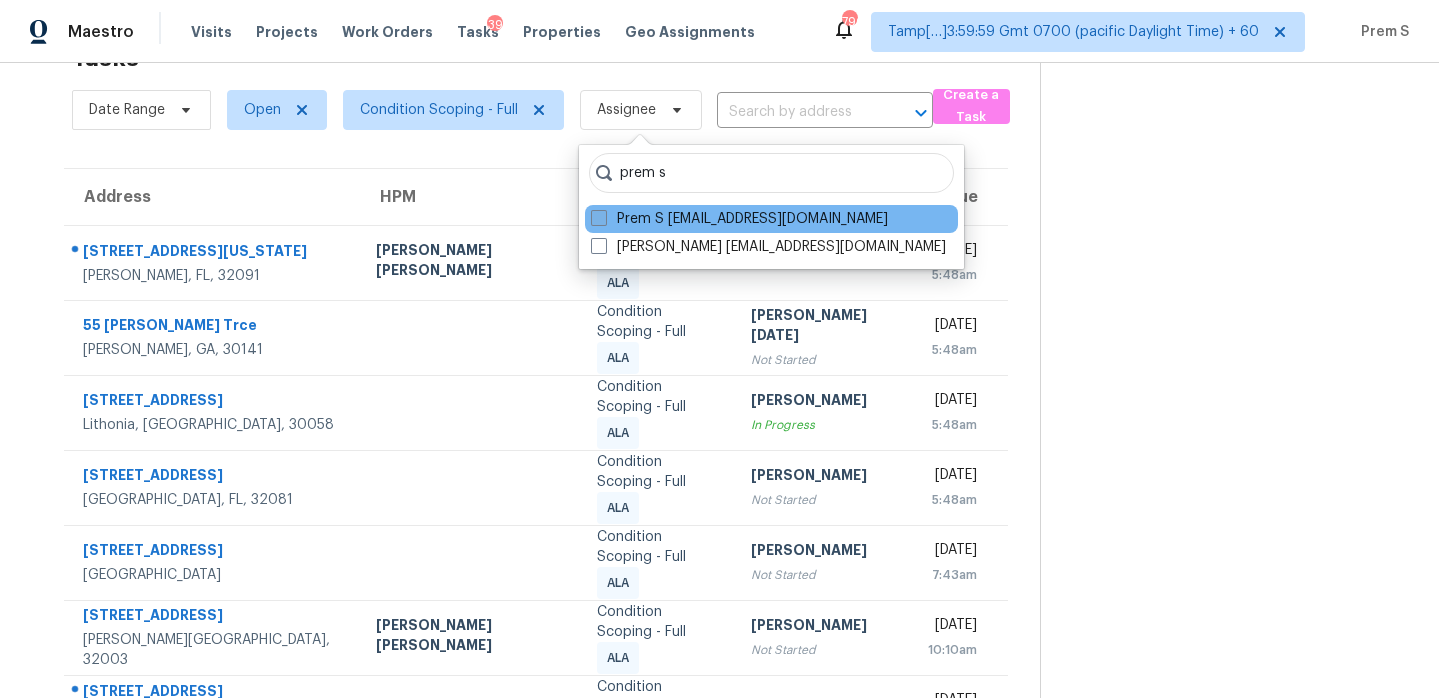 type on "prem s" 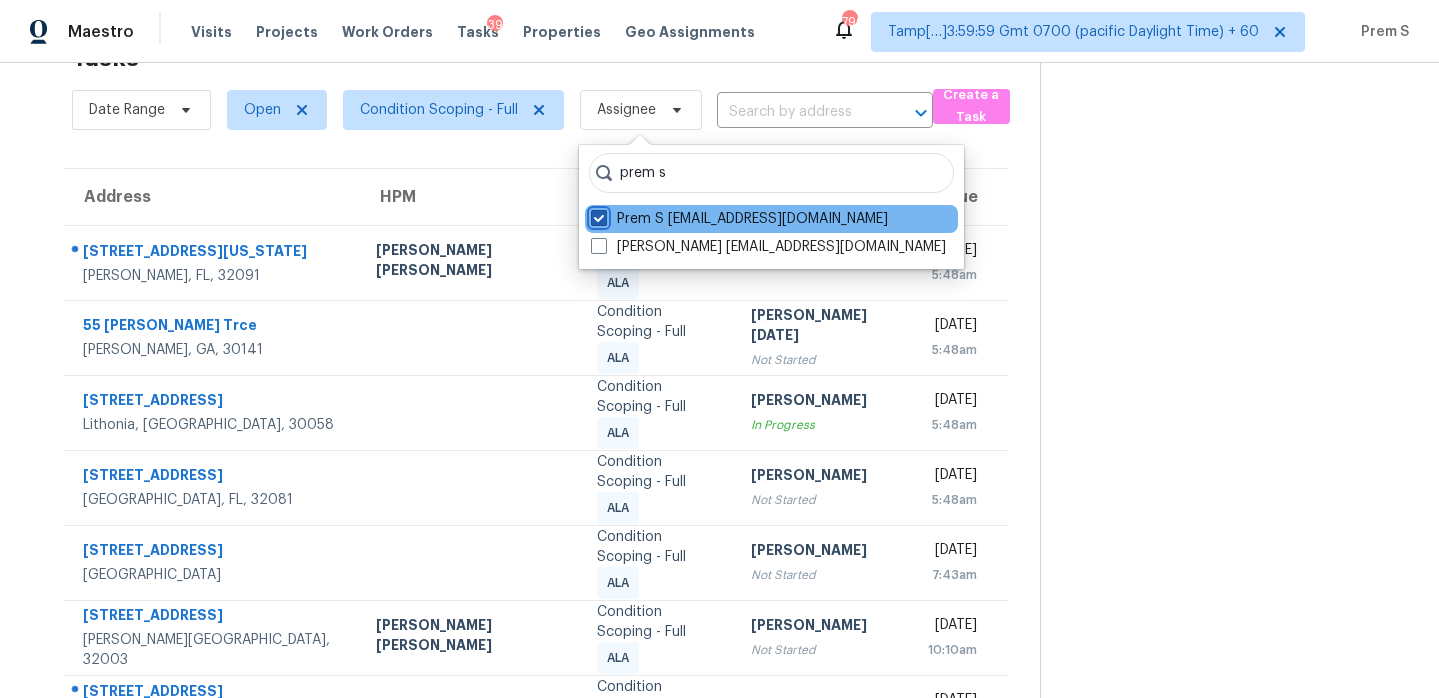 checkbox on "true" 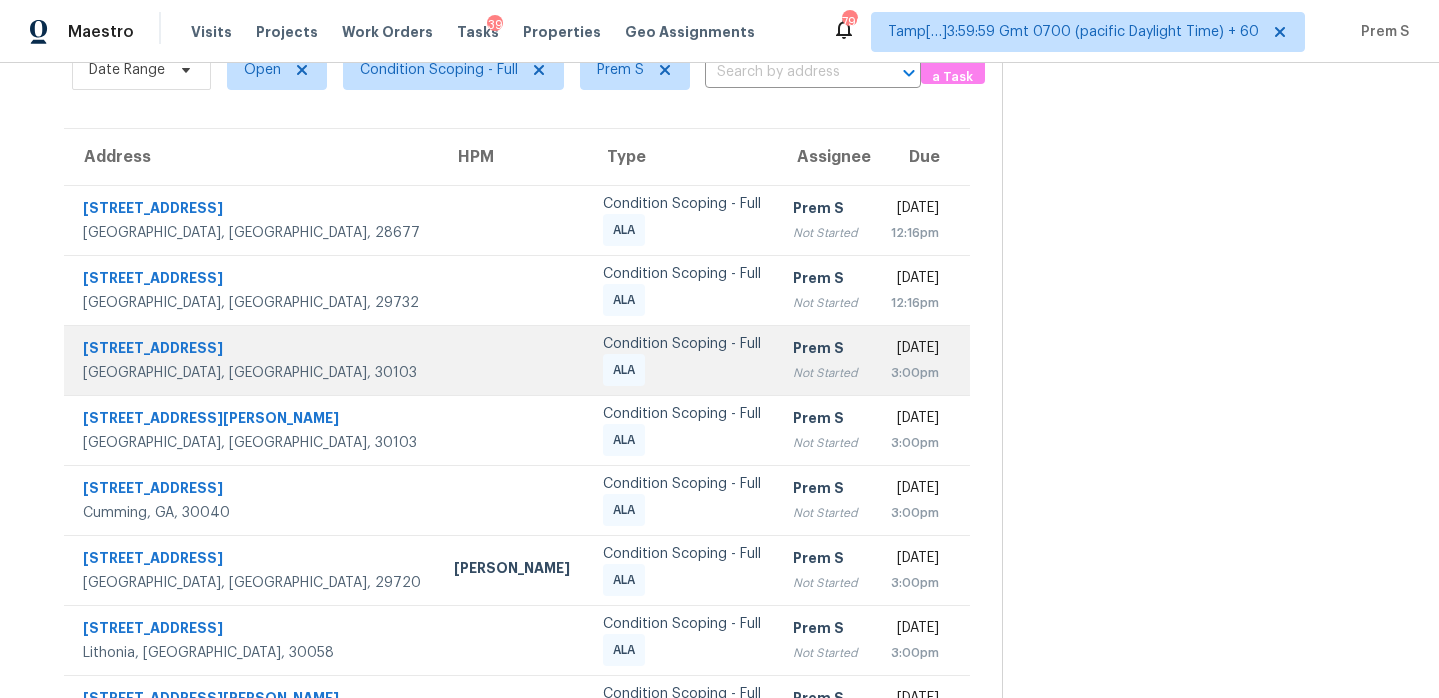 scroll, scrollTop: 107, scrollLeft: 0, axis: vertical 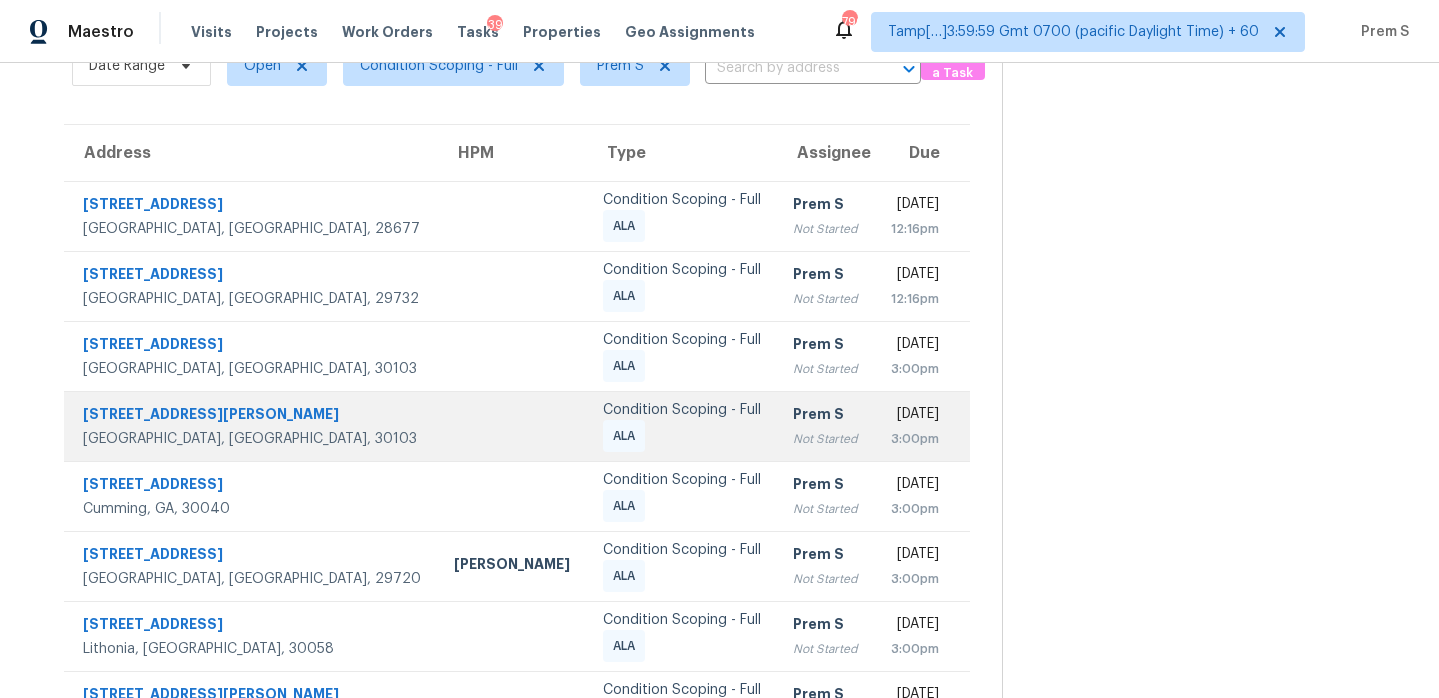 click on "3:00pm" at bounding box center (915, 439) 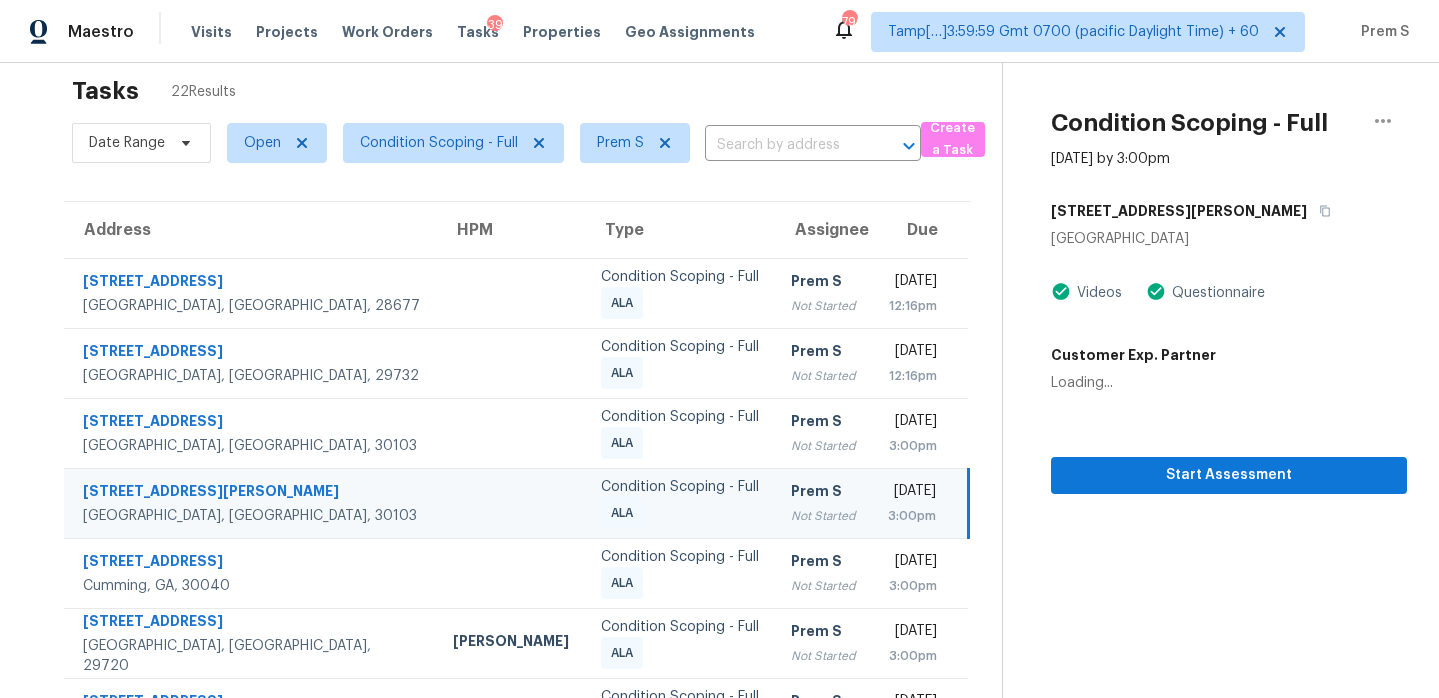 scroll, scrollTop: 24, scrollLeft: 0, axis: vertical 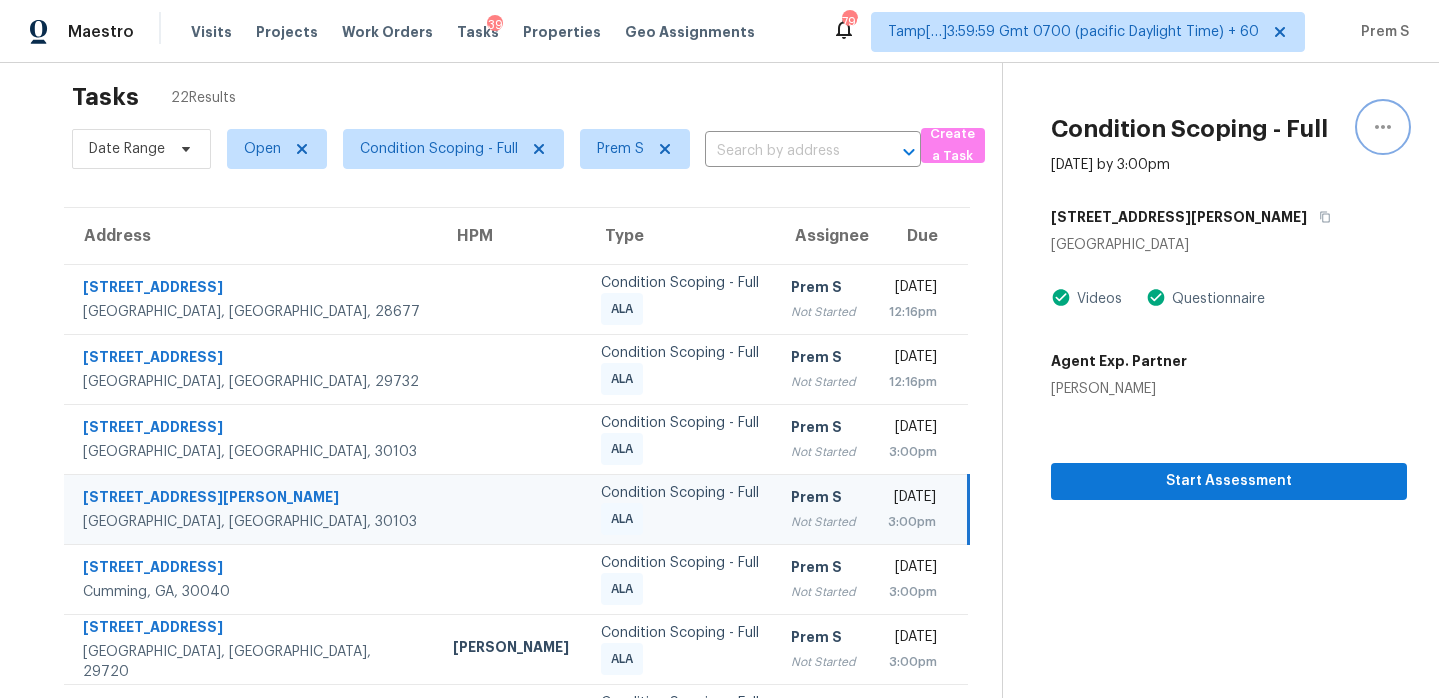 click 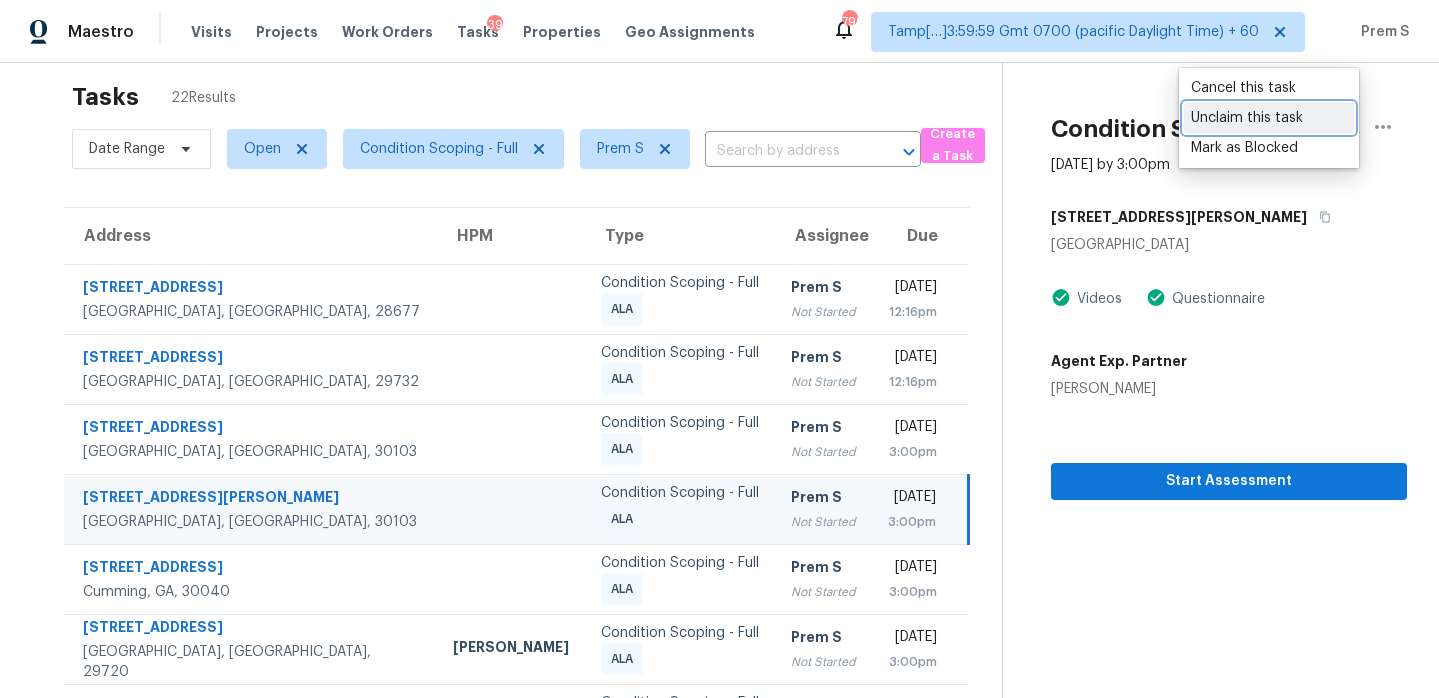 click on "Unclaim this task" at bounding box center (1269, 118) 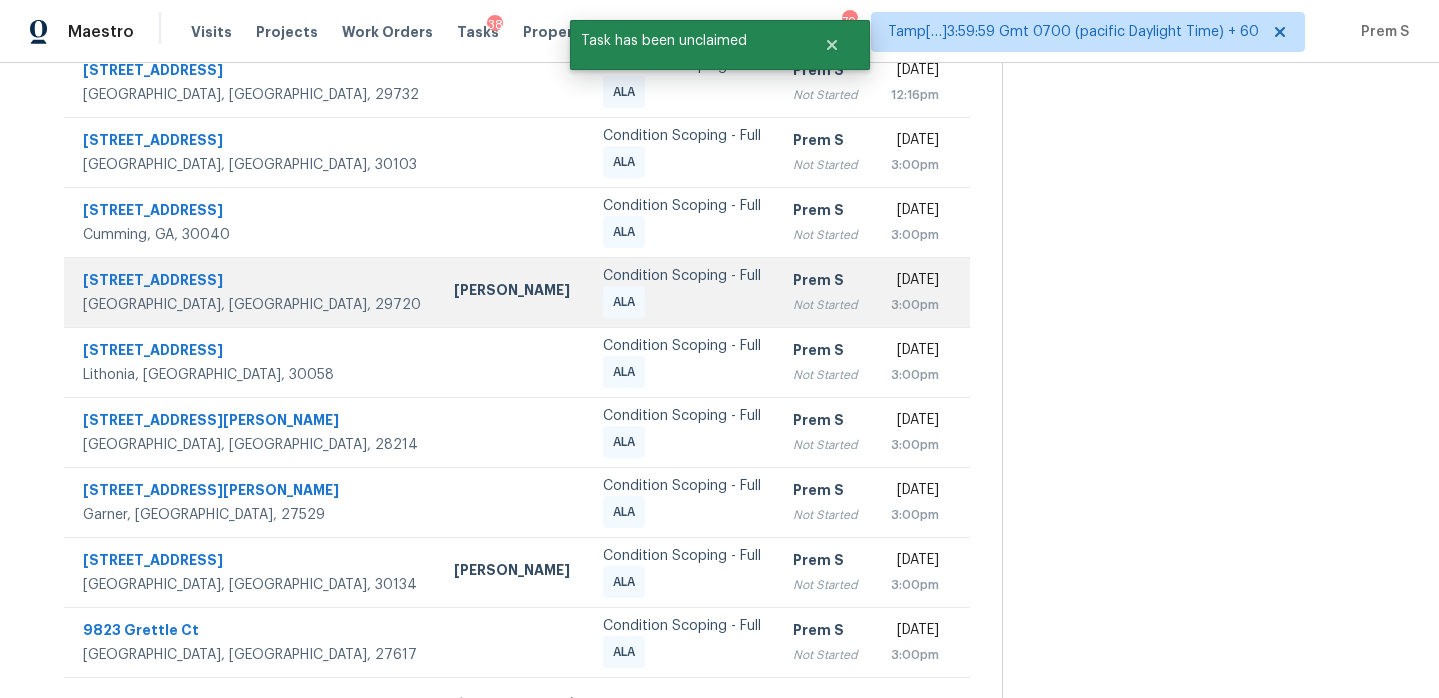 scroll, scrollTop: 343, scrollLeft: 0, axis: vertical 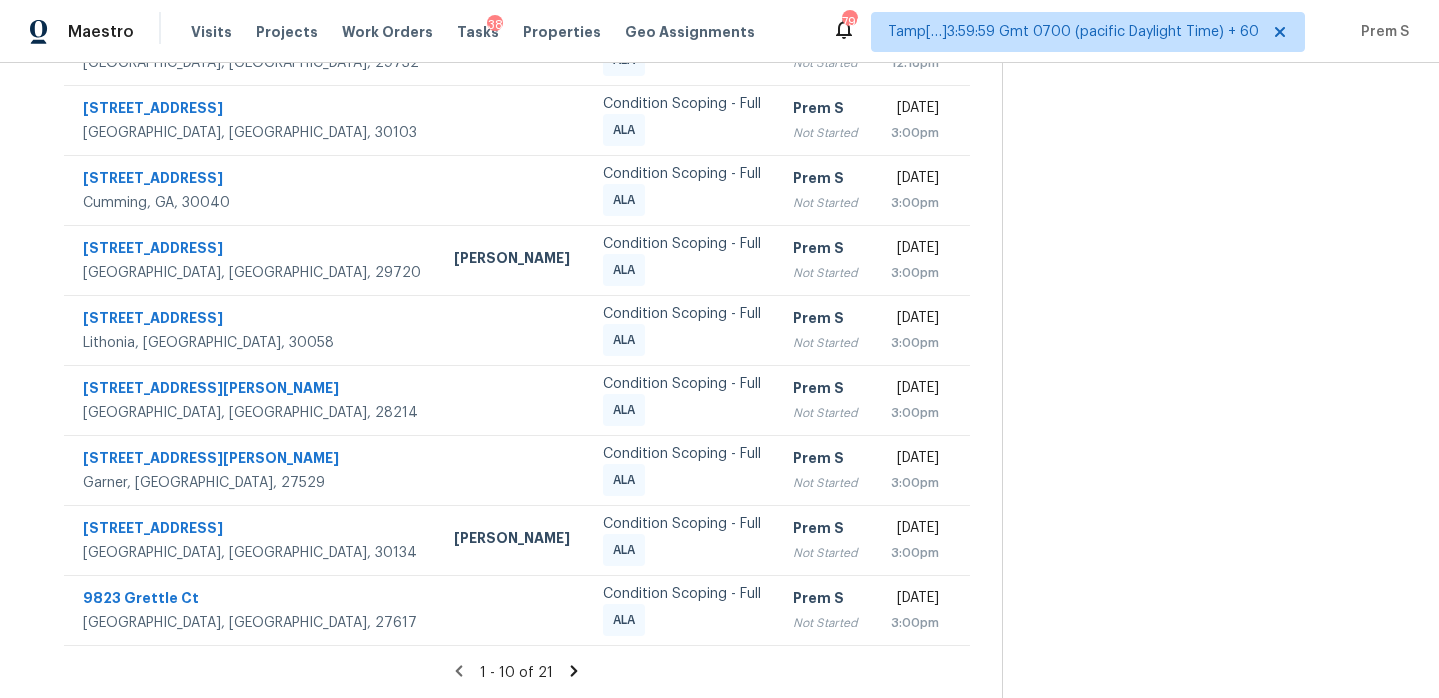 click 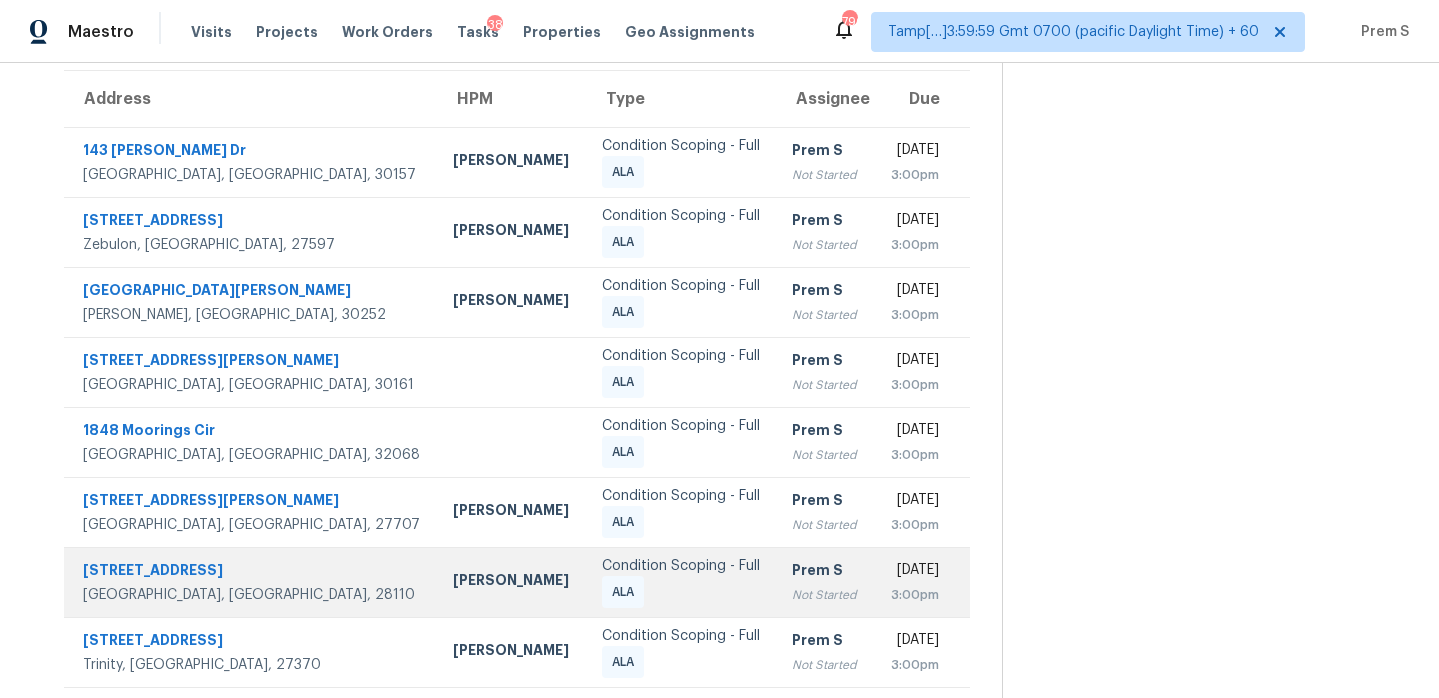 scroll, scrollTop: 155, scrollLeft: 0, axis: vertical 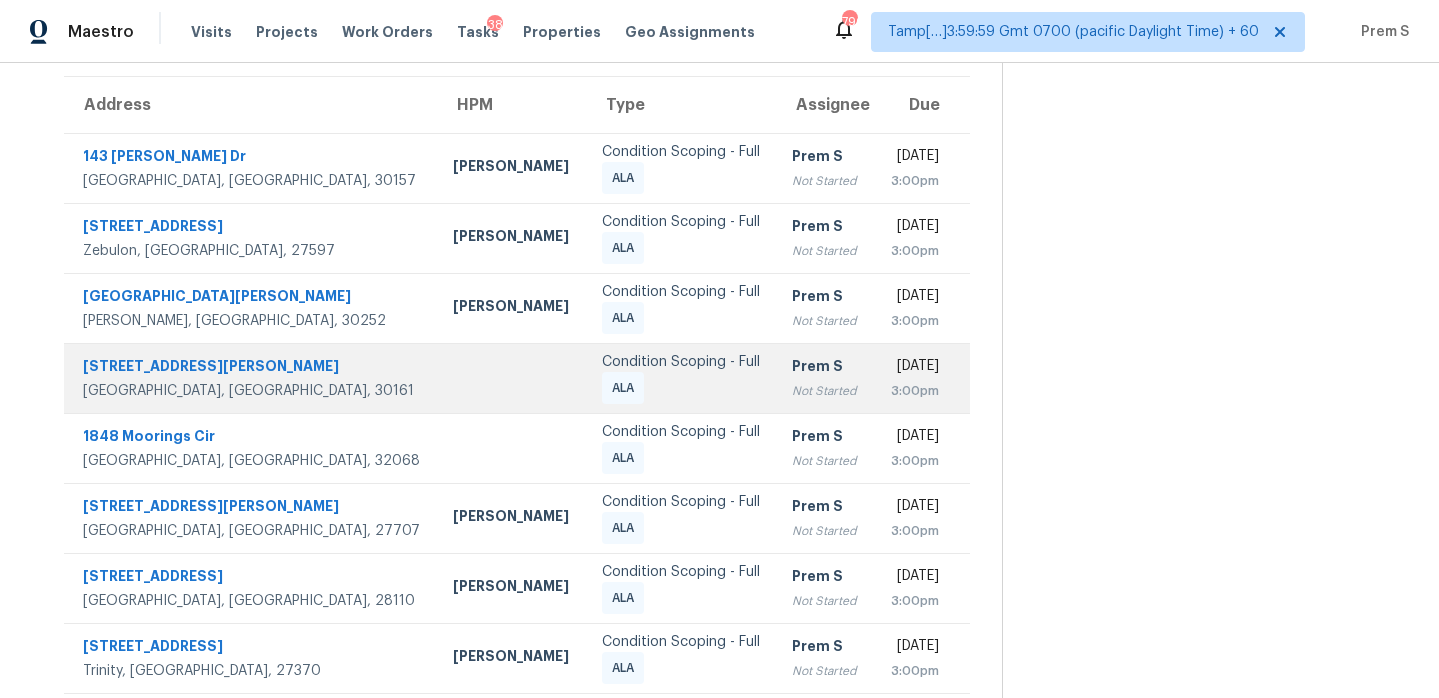 click on "Condition Scoping - Full ALA" at bounding box center (681, 378) 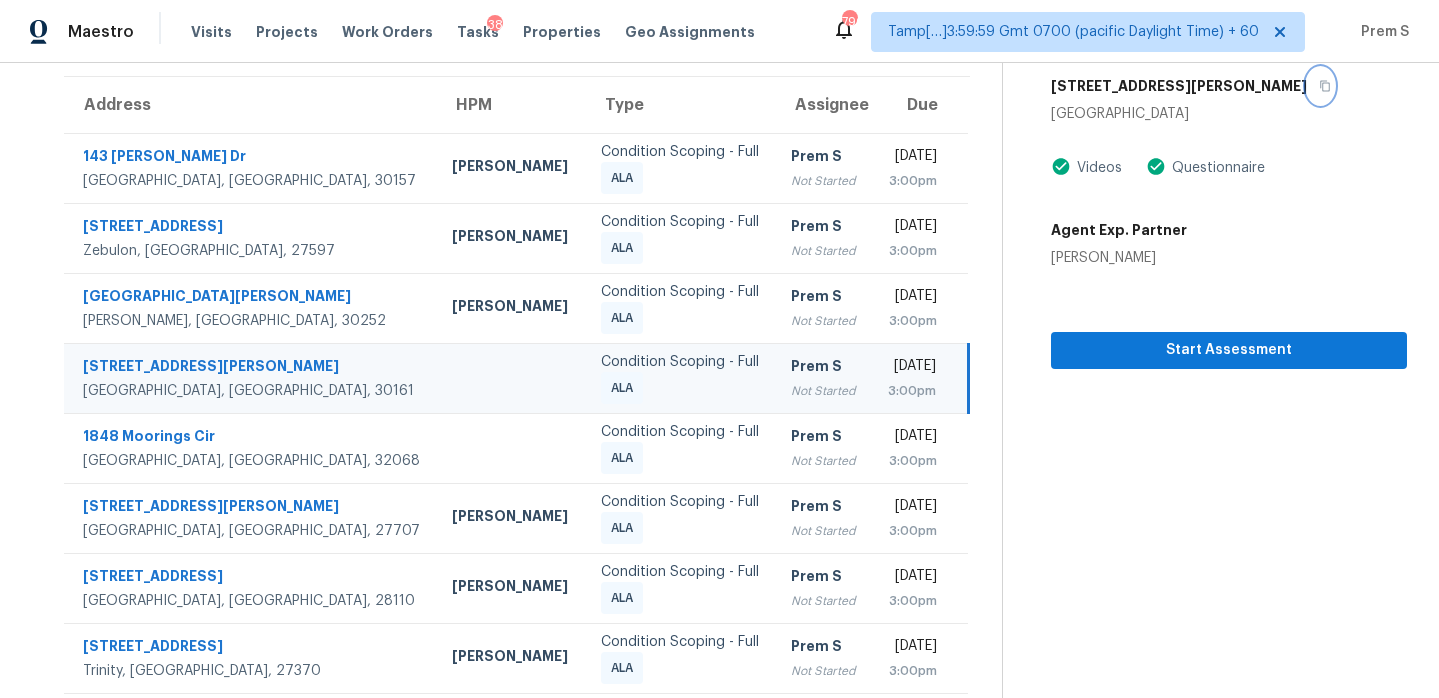 click 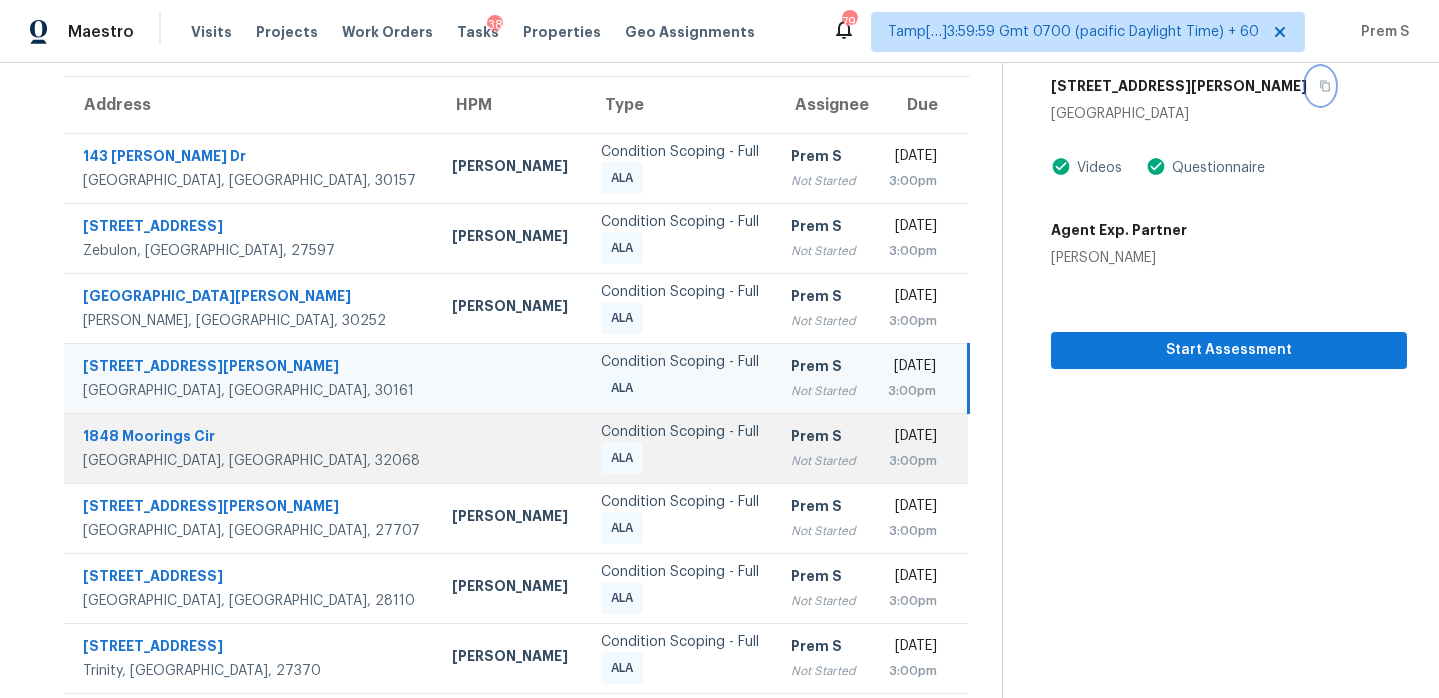 scroll, scrollTop: 153, scrollLeft: 0, axis: vertical 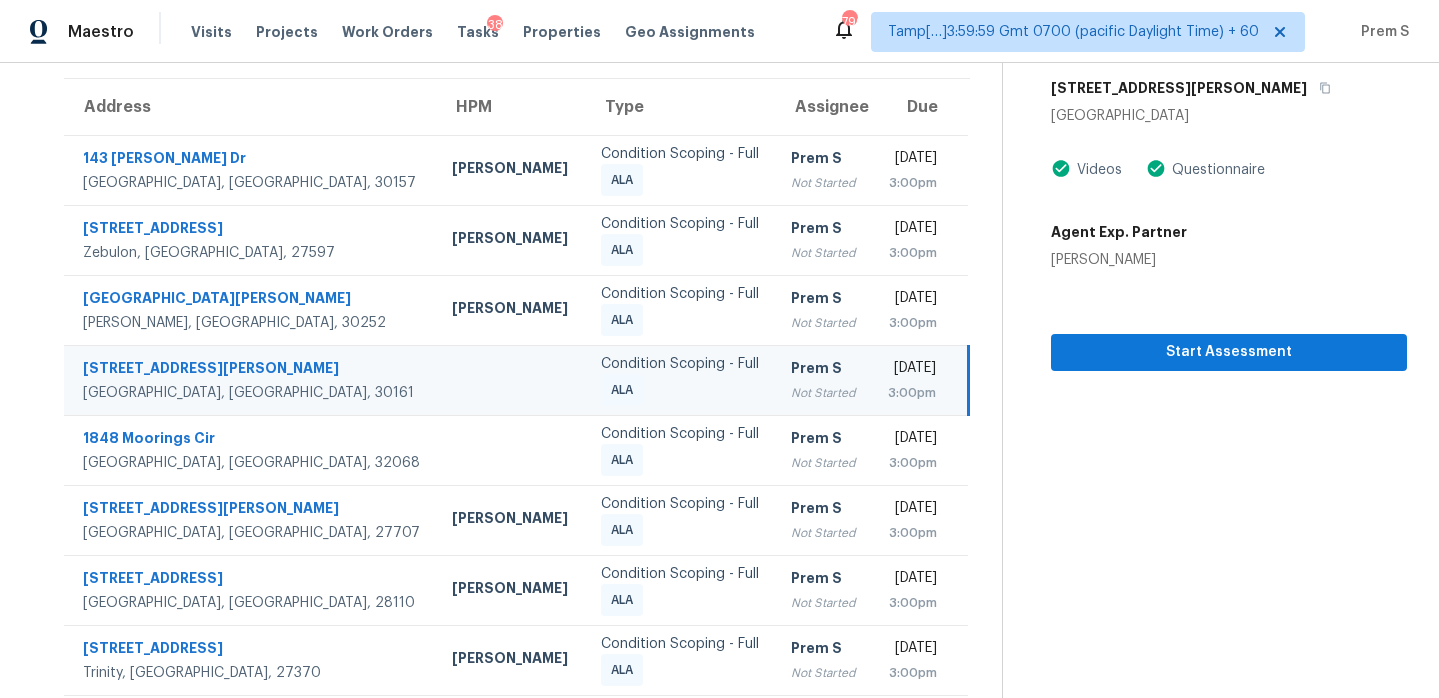 click on "Not Started" at bounding box center (823, 393) 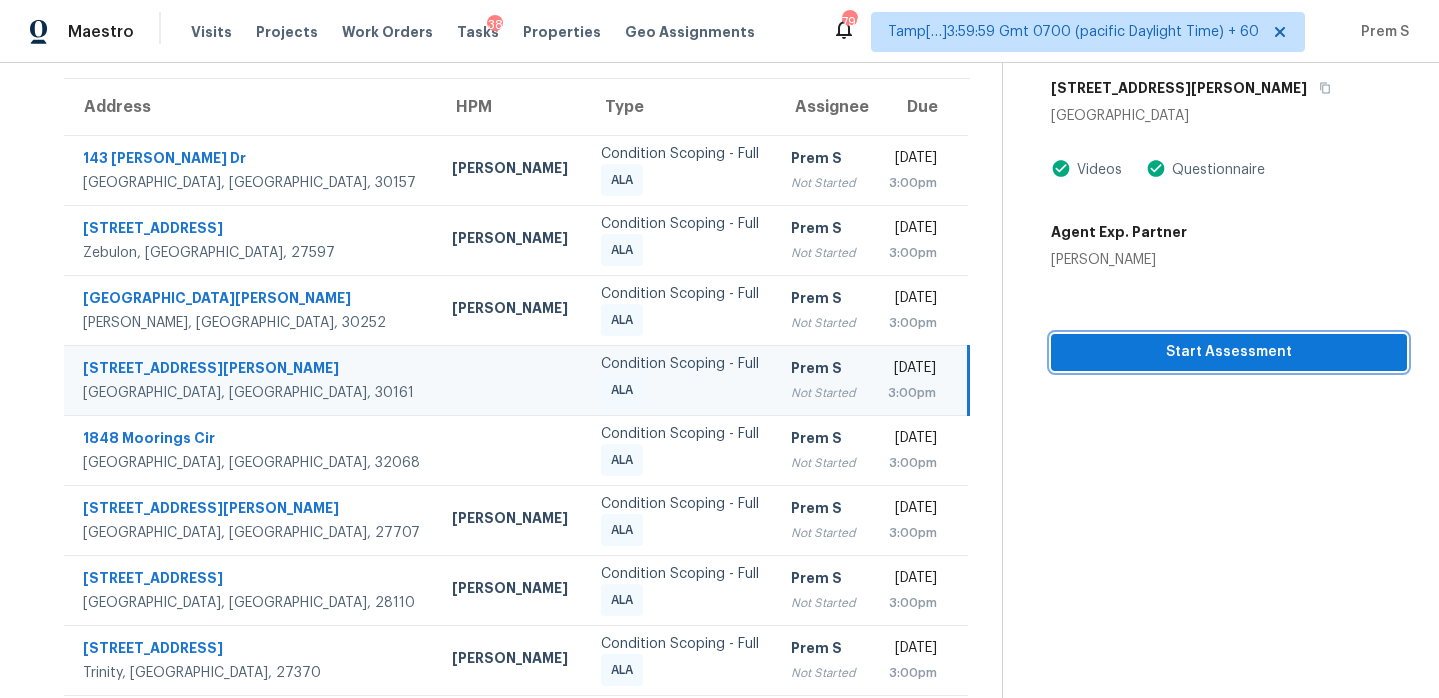 click on "Start Assessment" at bounding box center [1229, 352] 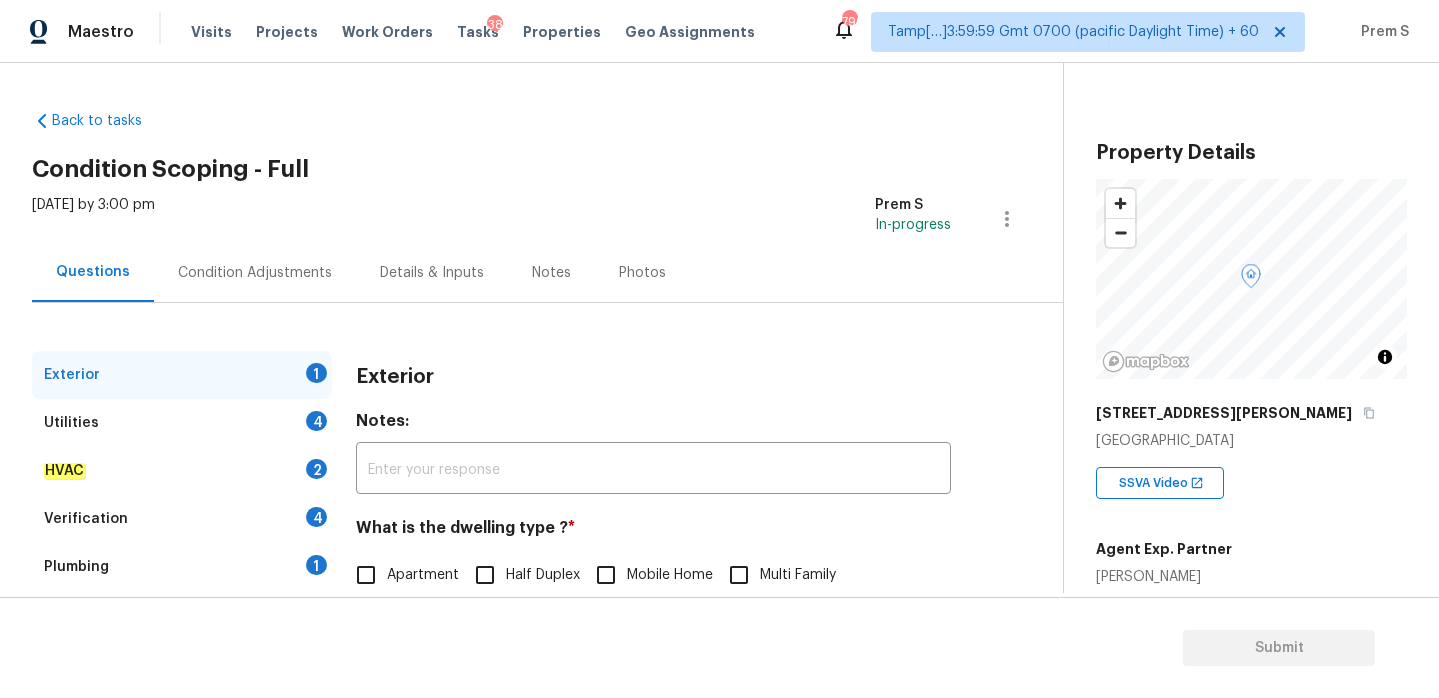 scroll, scrollTop: 175, scrollLeft: 0, axis: vertical 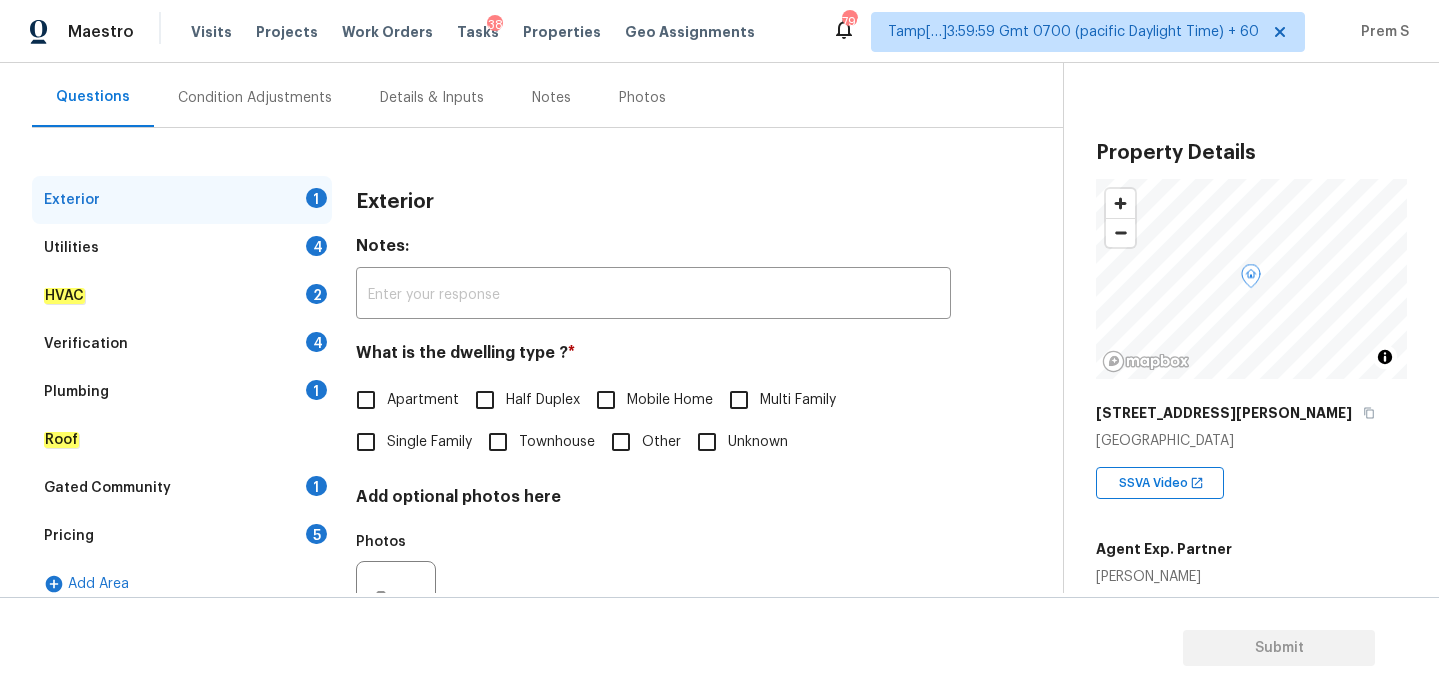 click on "Single Family" at bounding box center (429, 442) 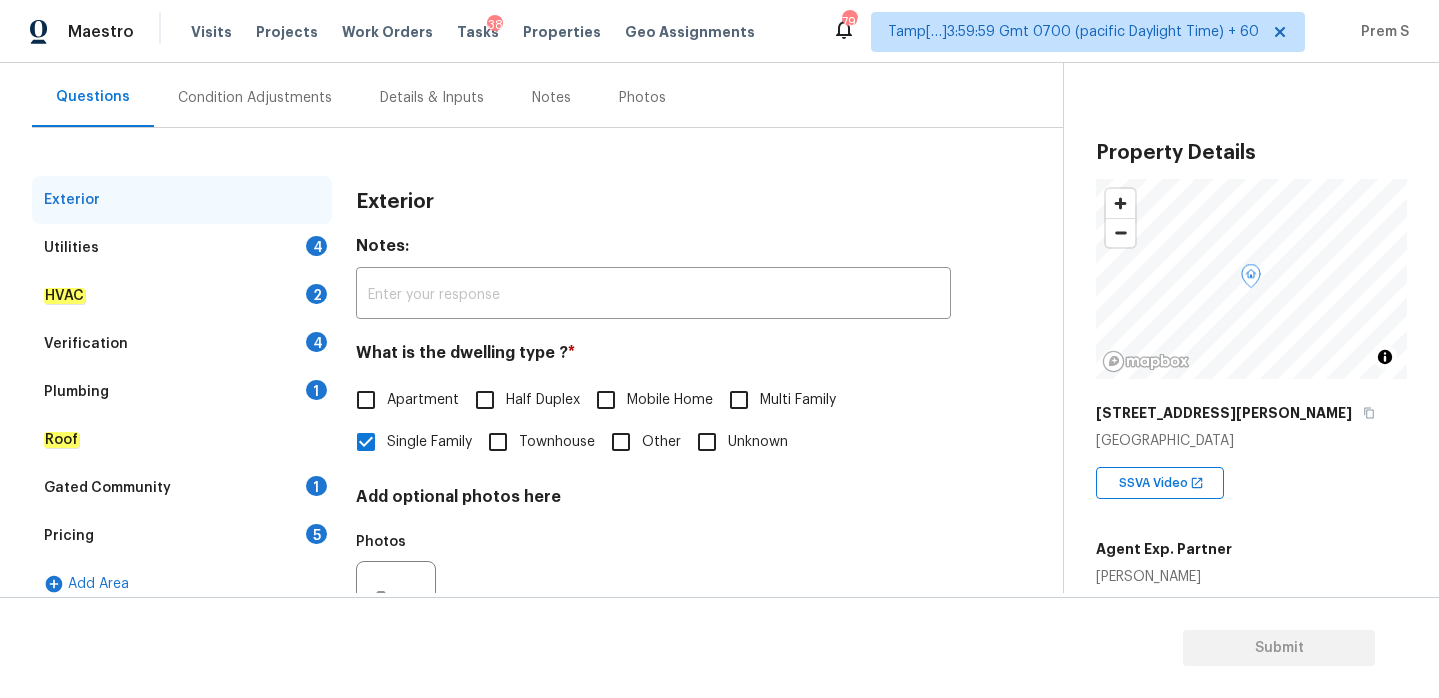 click on "Utilities 4" at bounding box center [182, 248] 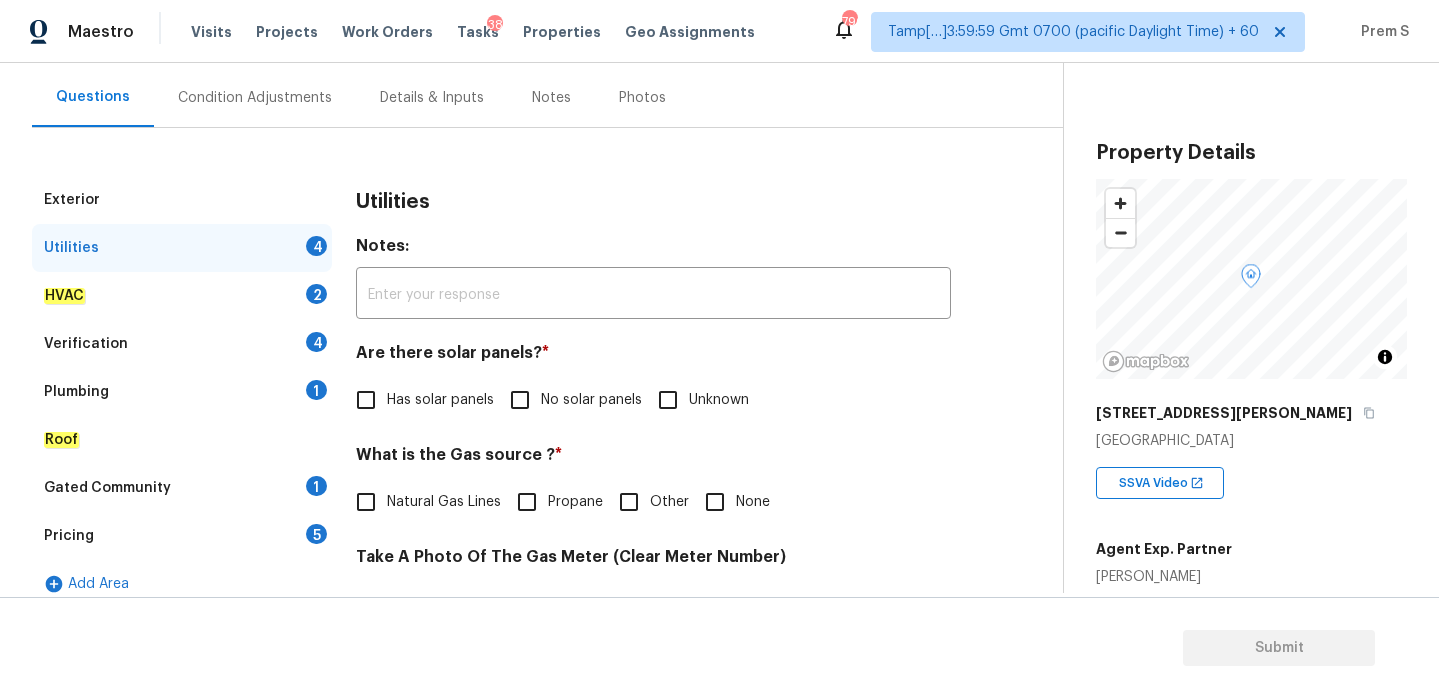 scroll, scrollTop: 269, scrollLeft: 0, axis: vertical 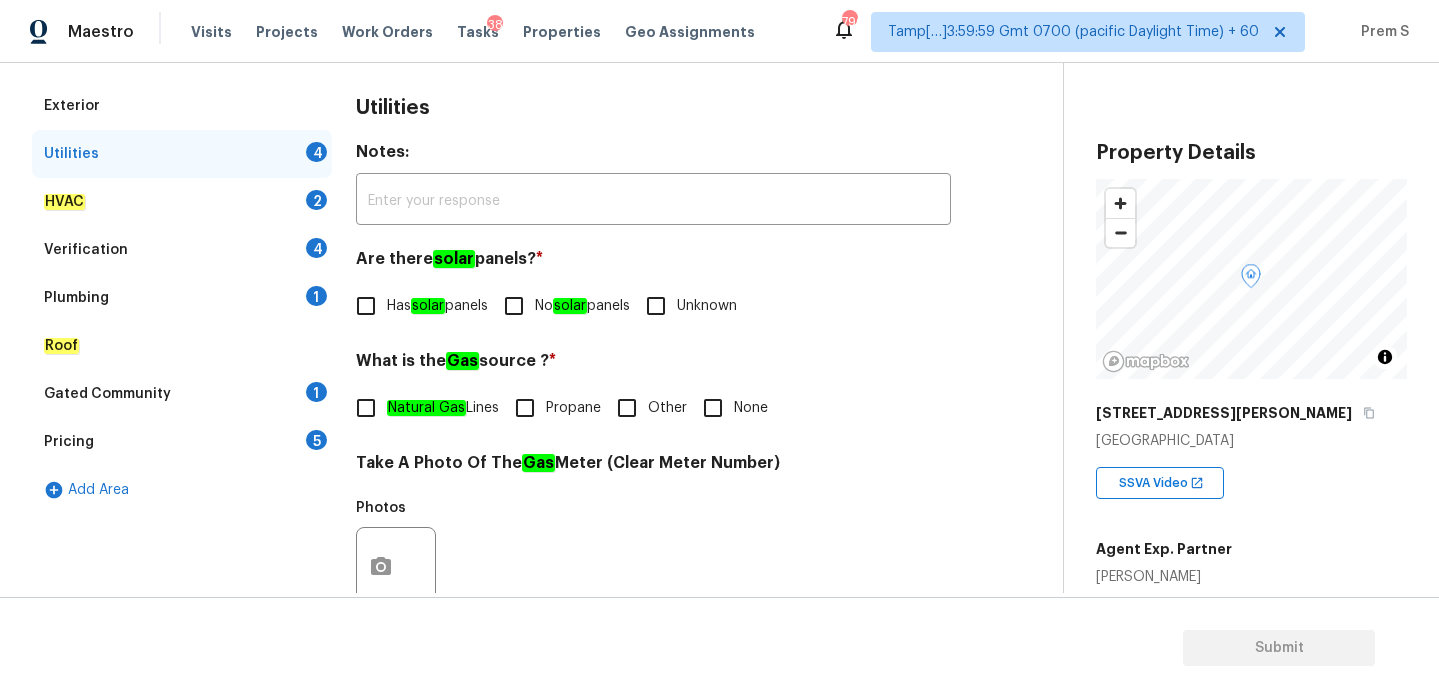 click on "No  solar  panels" at bounding box center (514, 306) 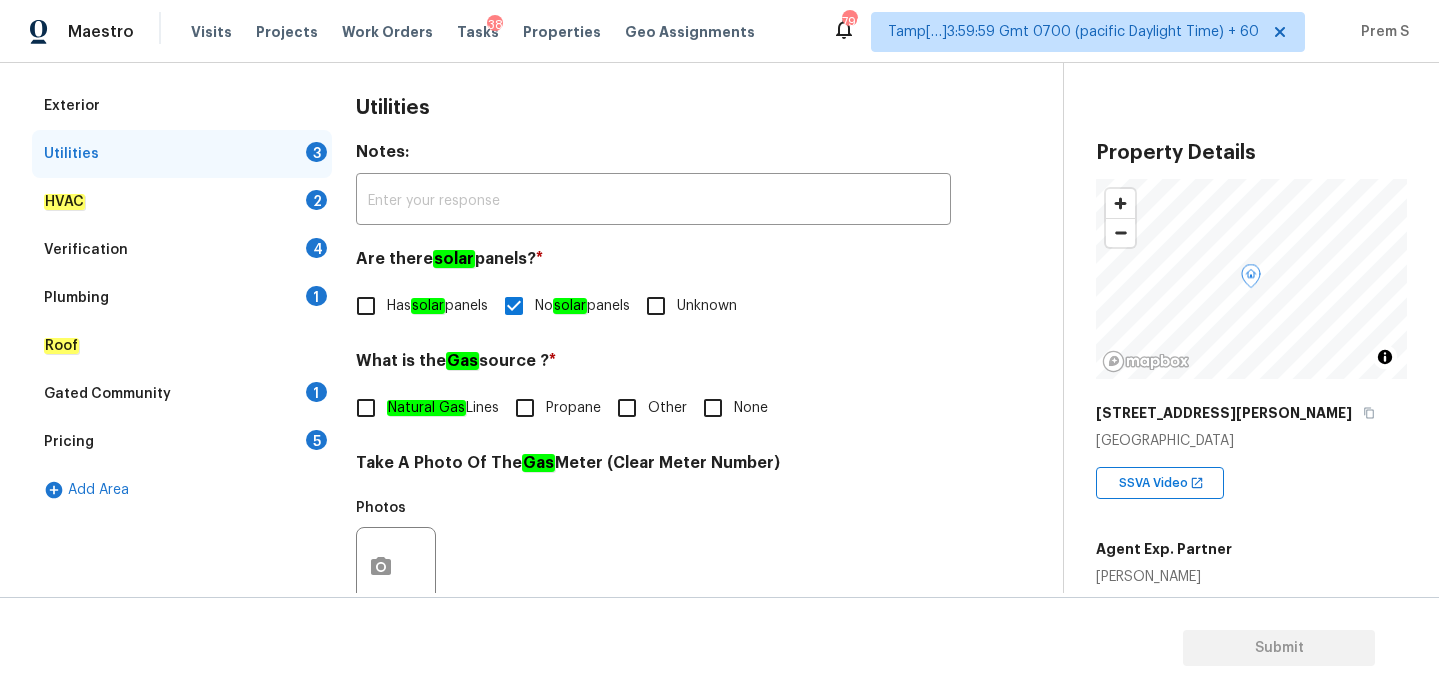 click on "Other" at bounding box center (627, 408) 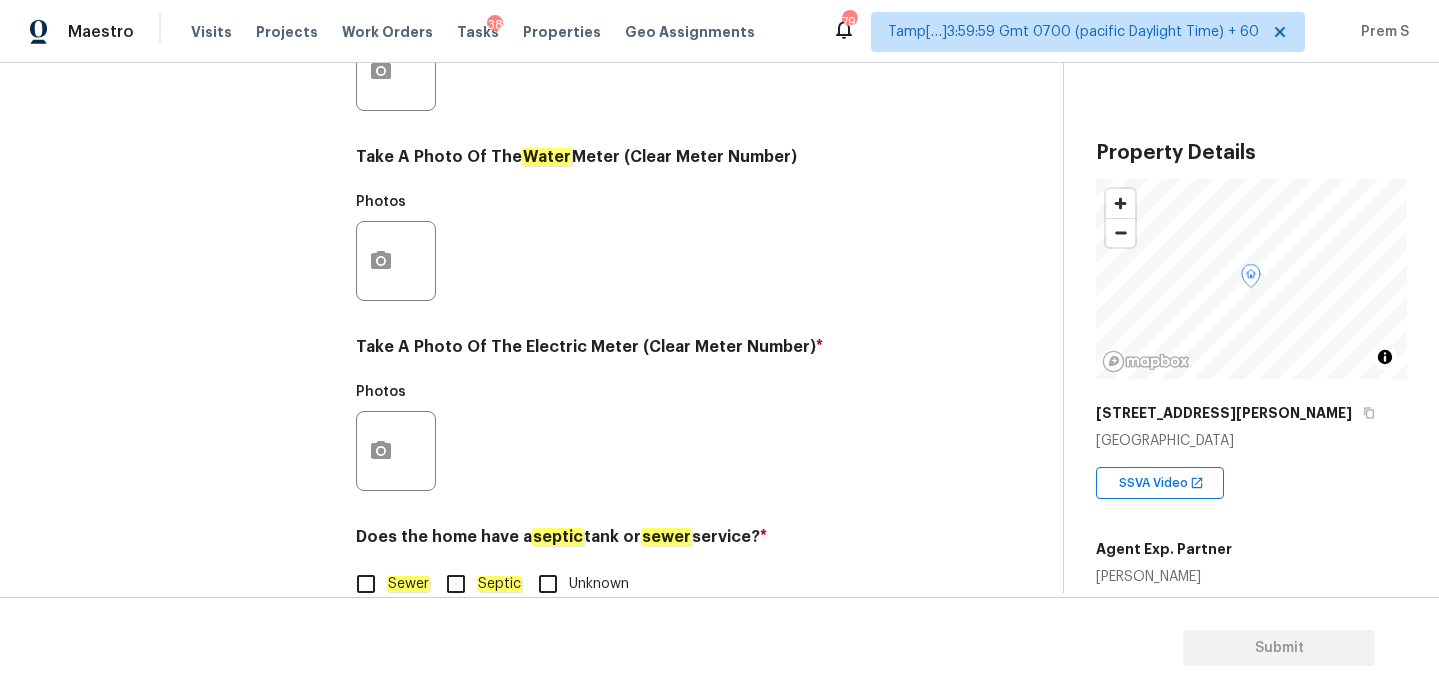 scroll, scrollTop: 807, scrollLeft: 0, axis: vertical 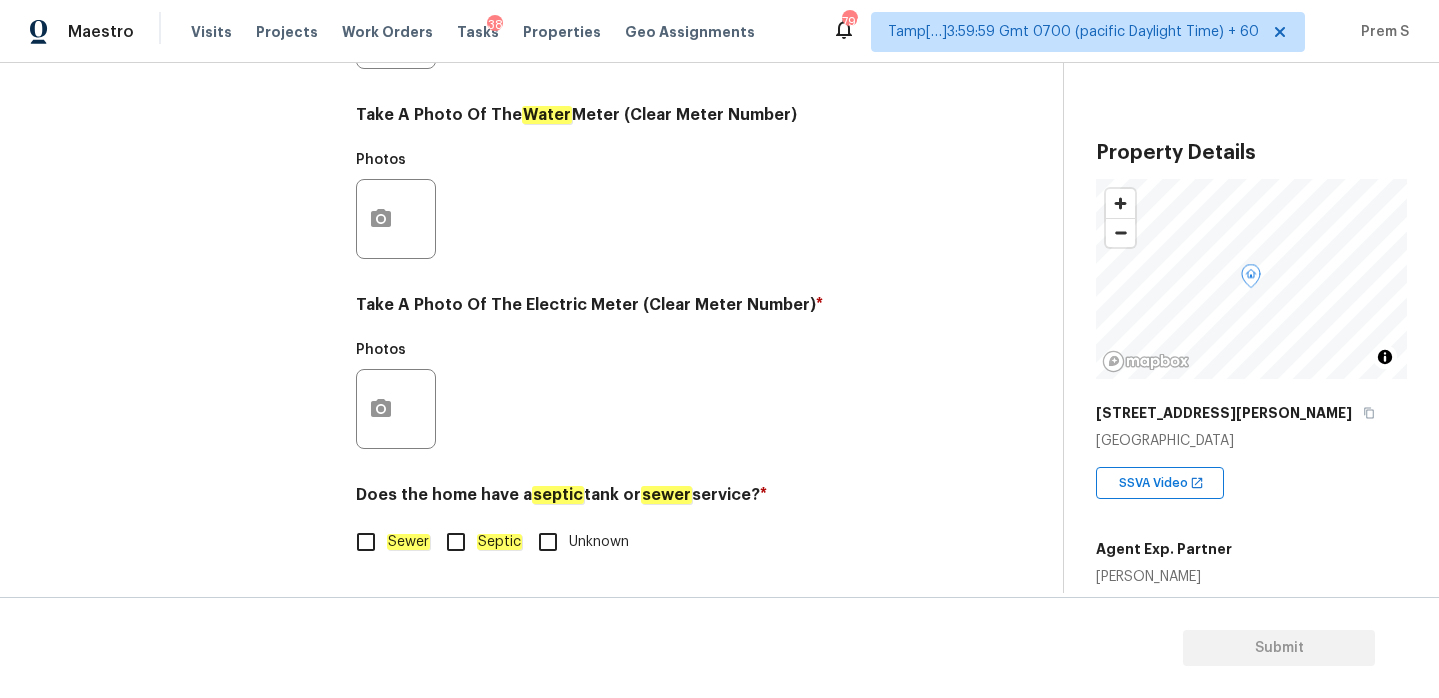 click on "Septic" at bounding box center [456, 542] 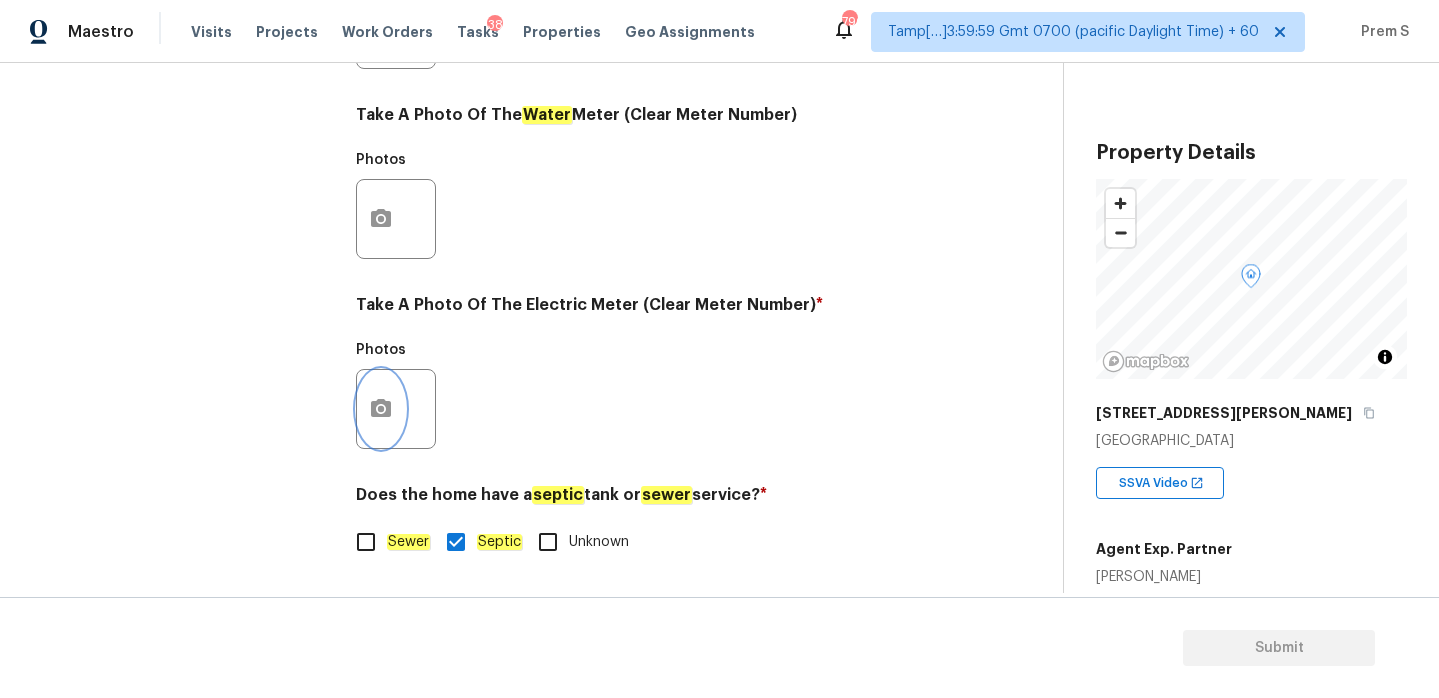 click 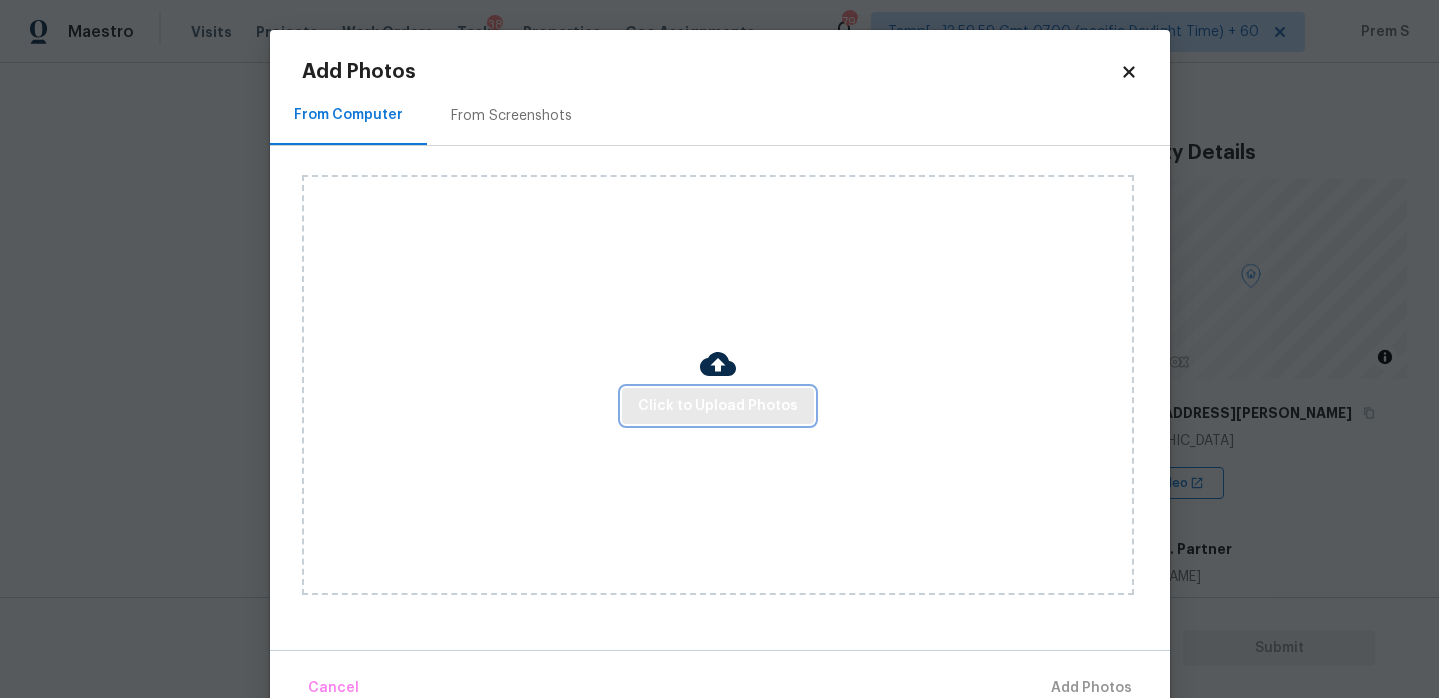 click on "Click to Upload Photos" at bounding box center [718, 406] 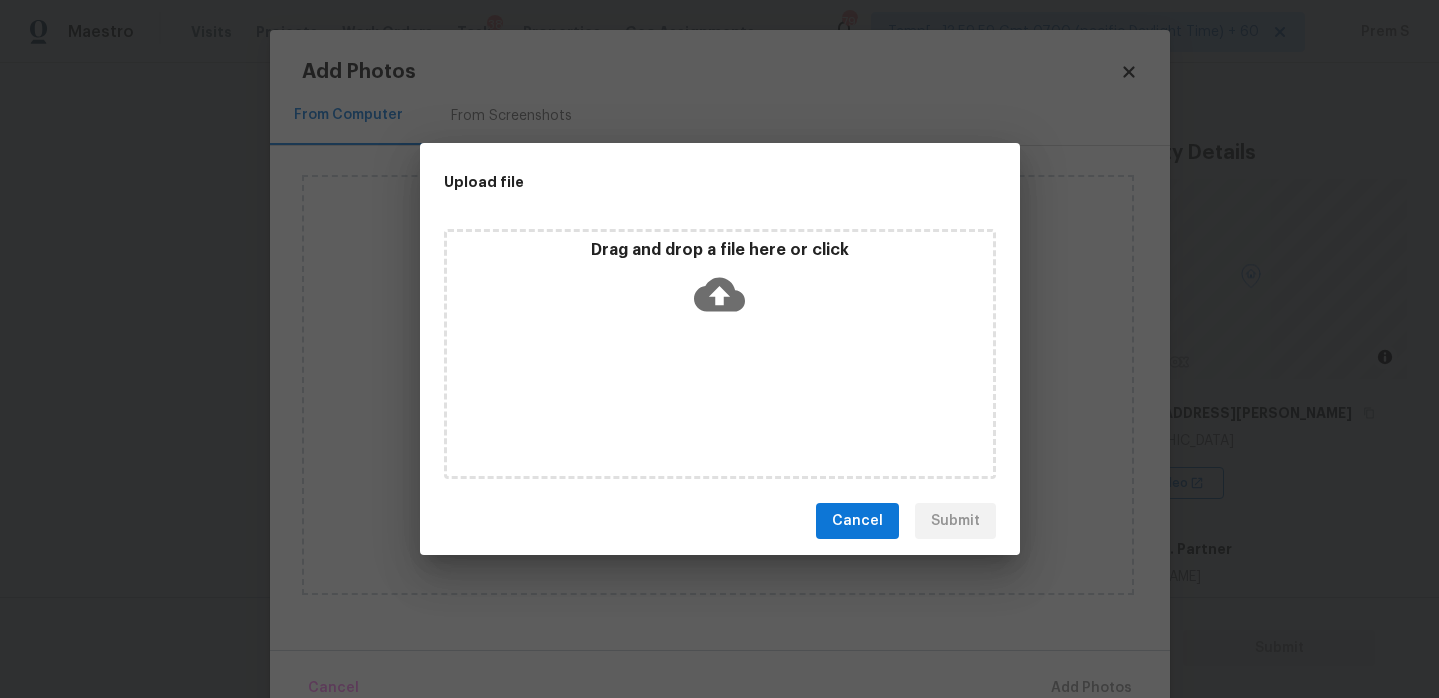 click 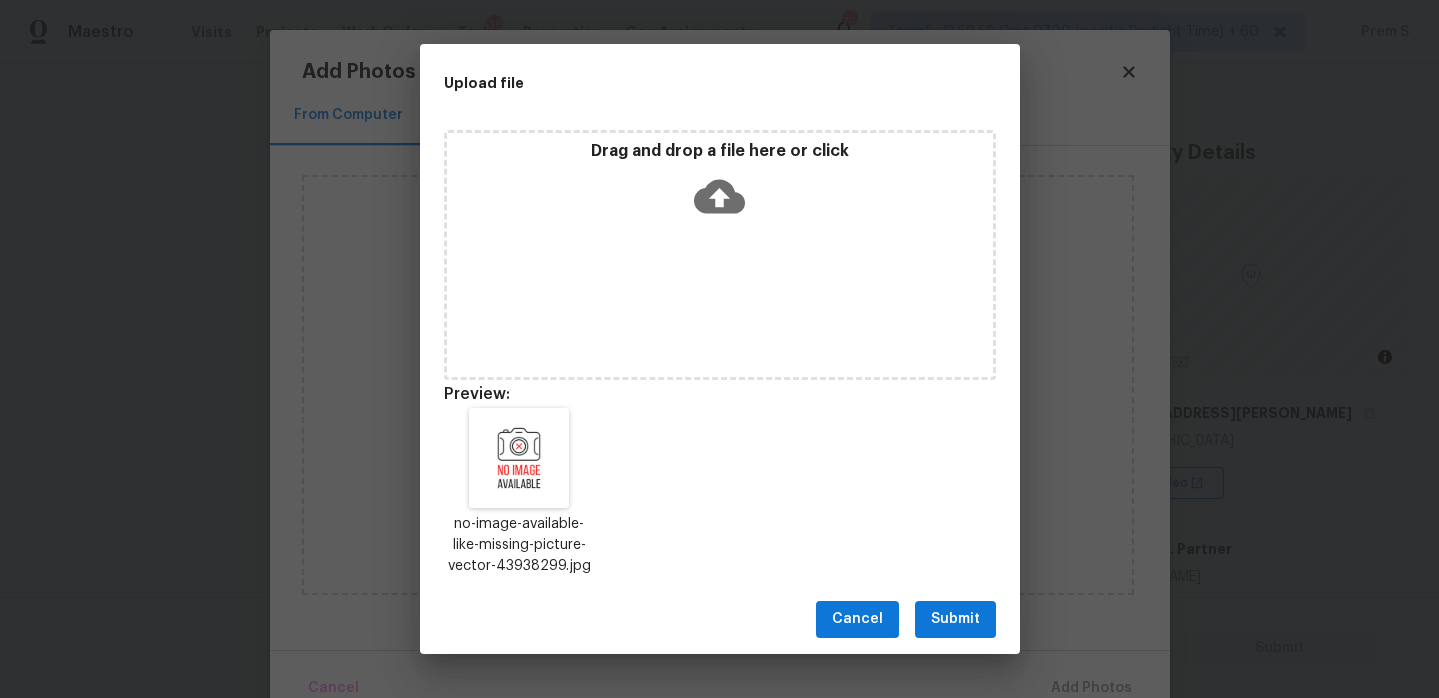 click on "Submit" at bounding box center (955, 619) 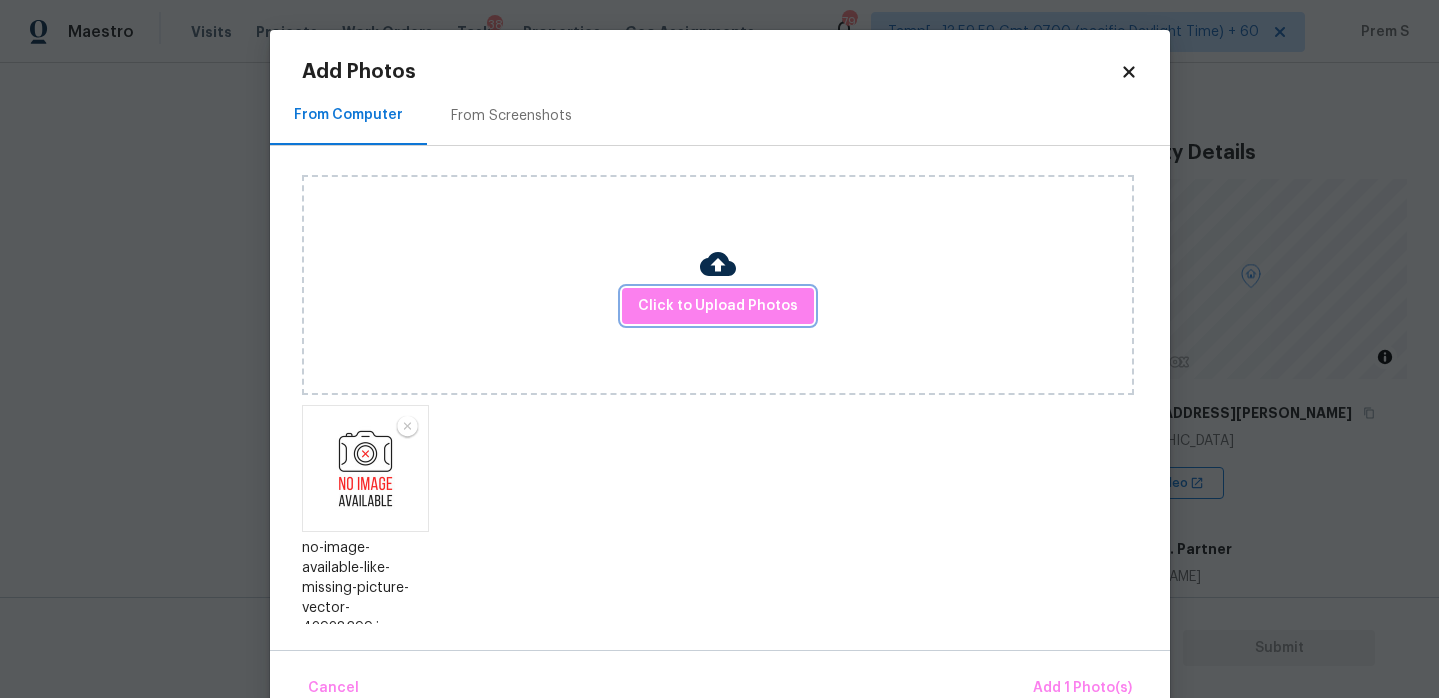 scroll, scrollTop: 13, scrollLeft: 0, axis: vertical 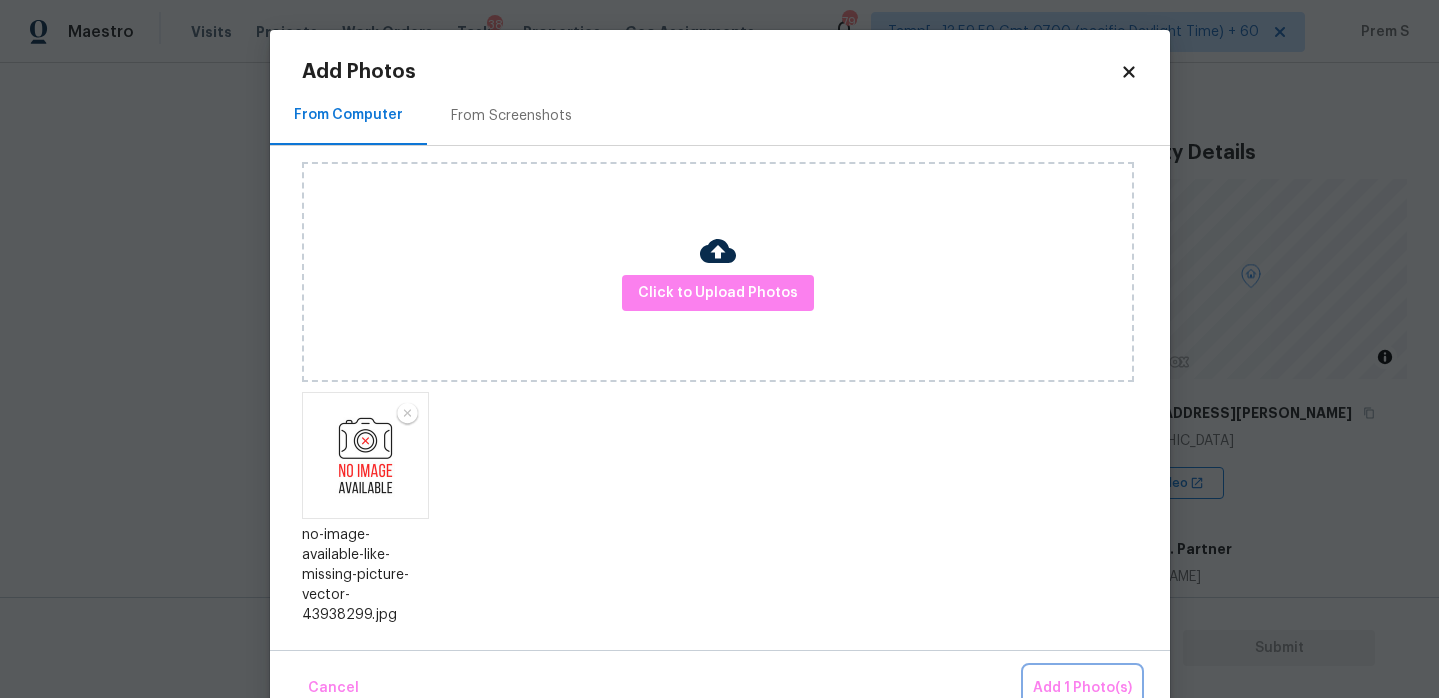 click on "Add 1 Photo(s)" at bounding box center [1082, 688] 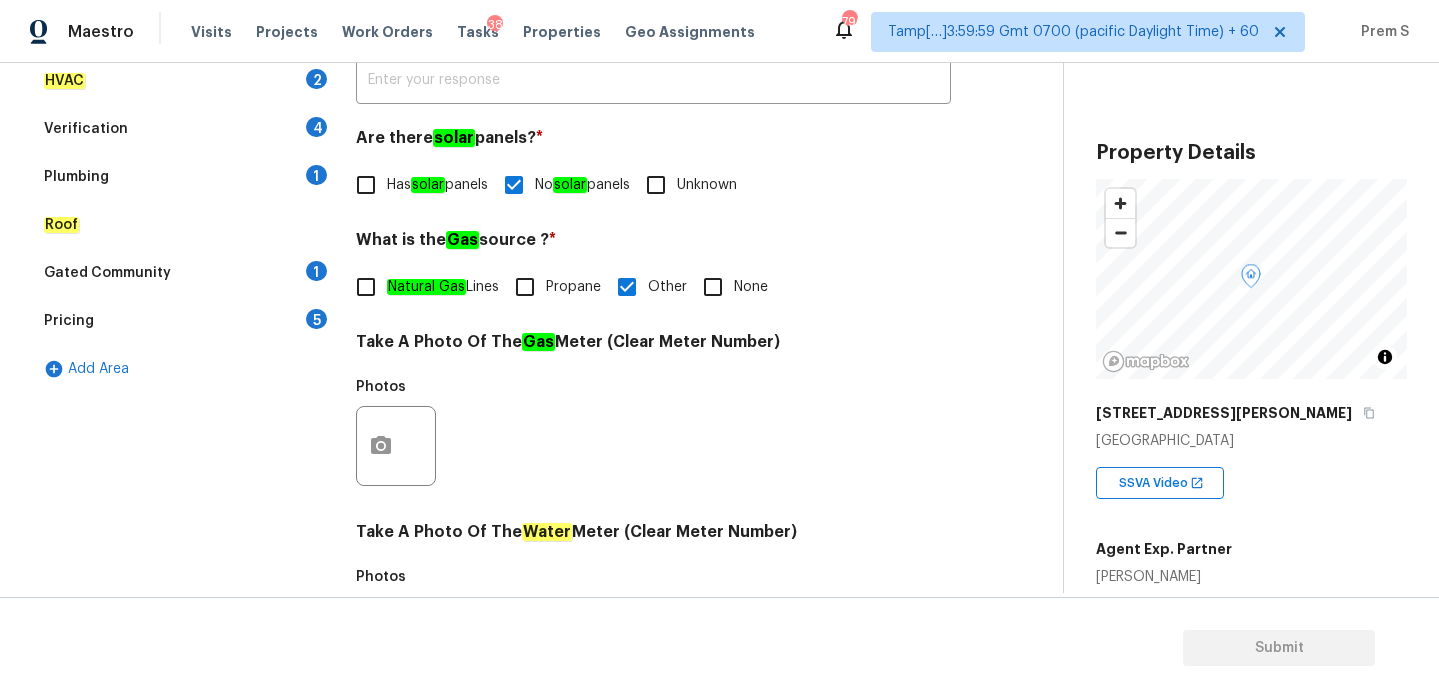 scroll, scrollTop: 315, scrollLeft: 0, axis: vertical 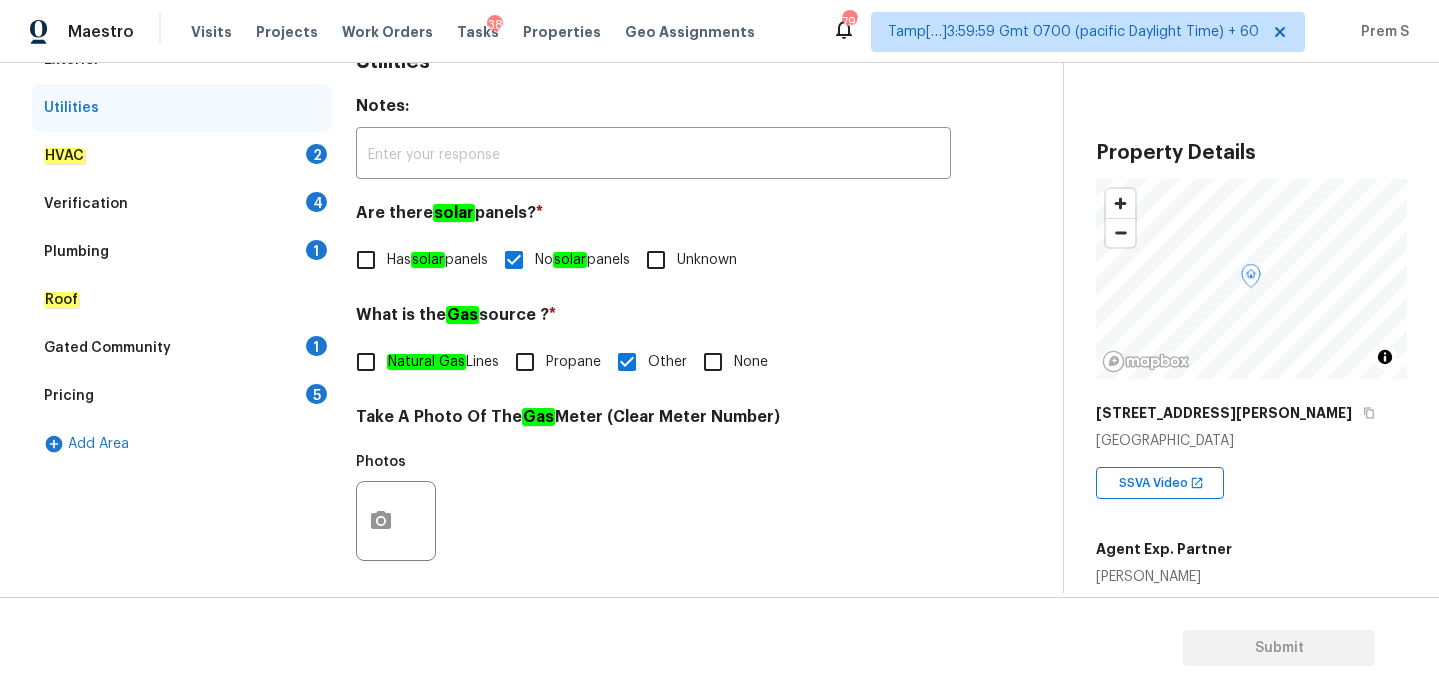 click on "2" at bounding box center [316, 154] 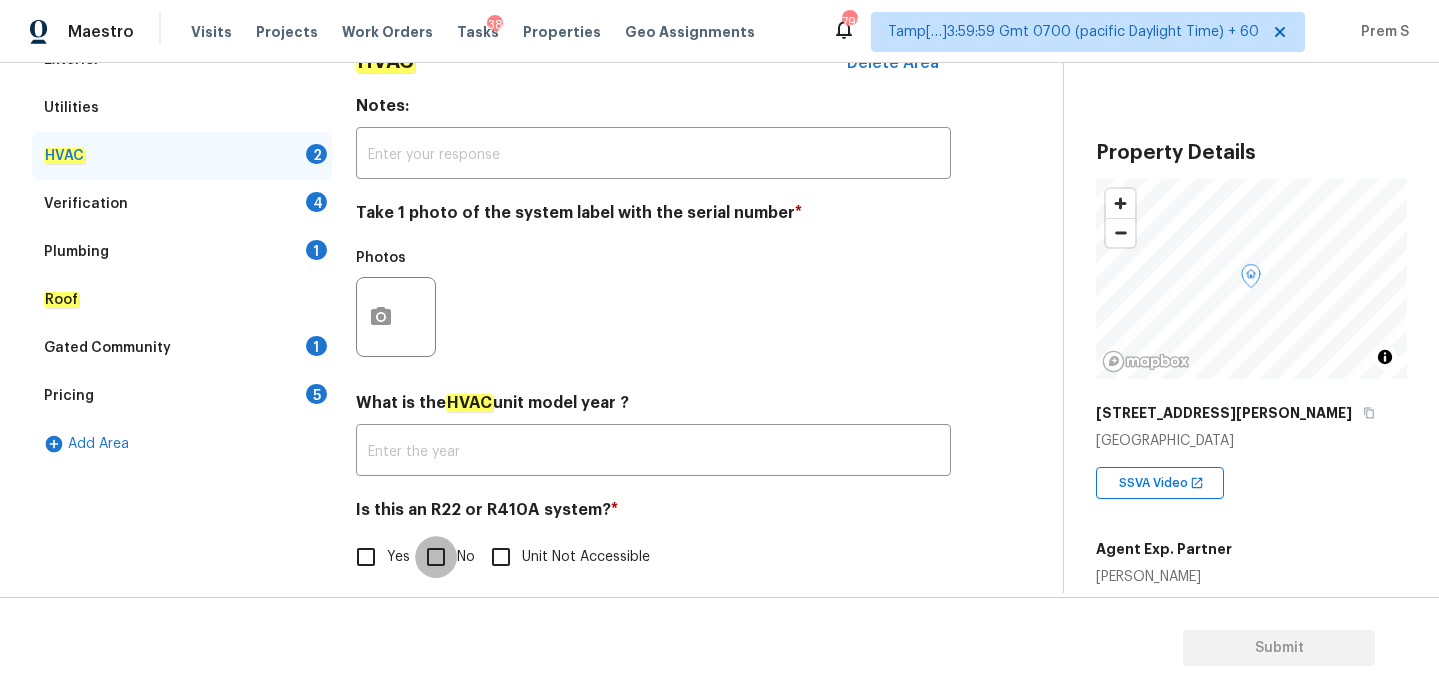 click on "No" at bounding box center [436, 557] 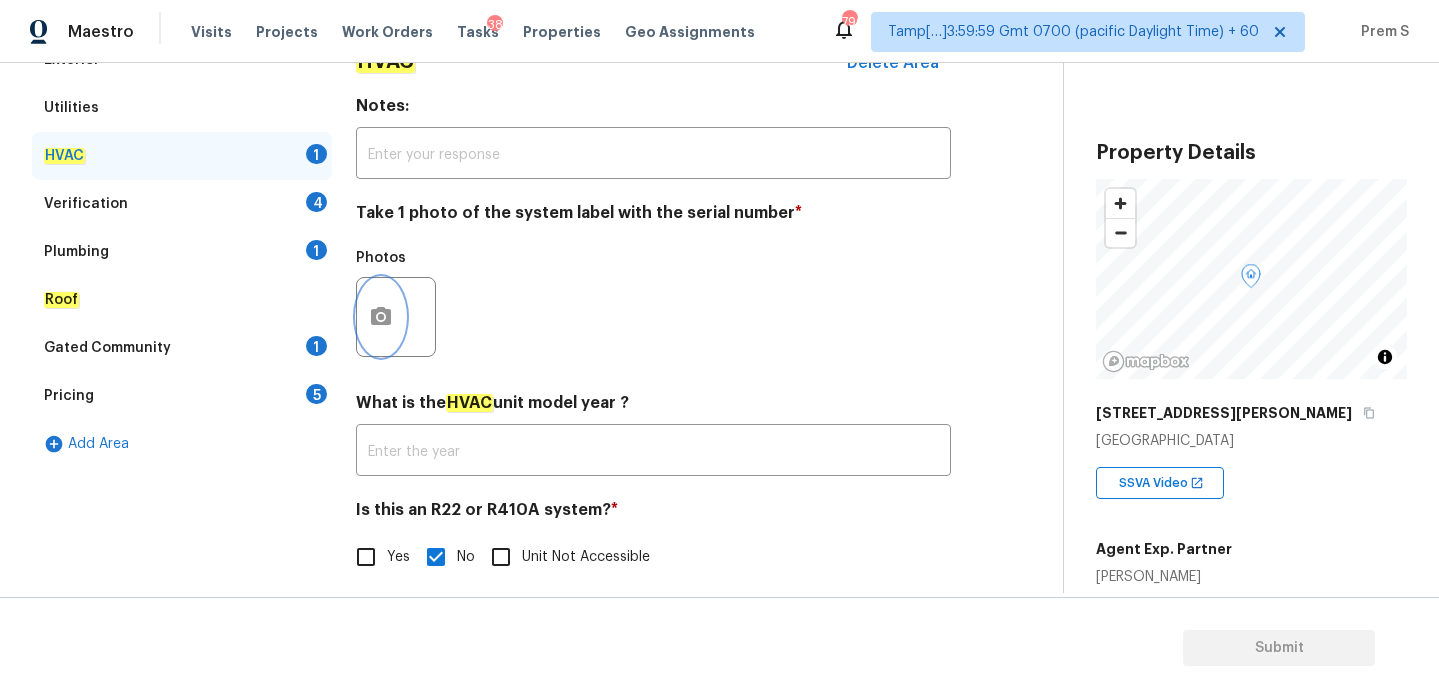 click 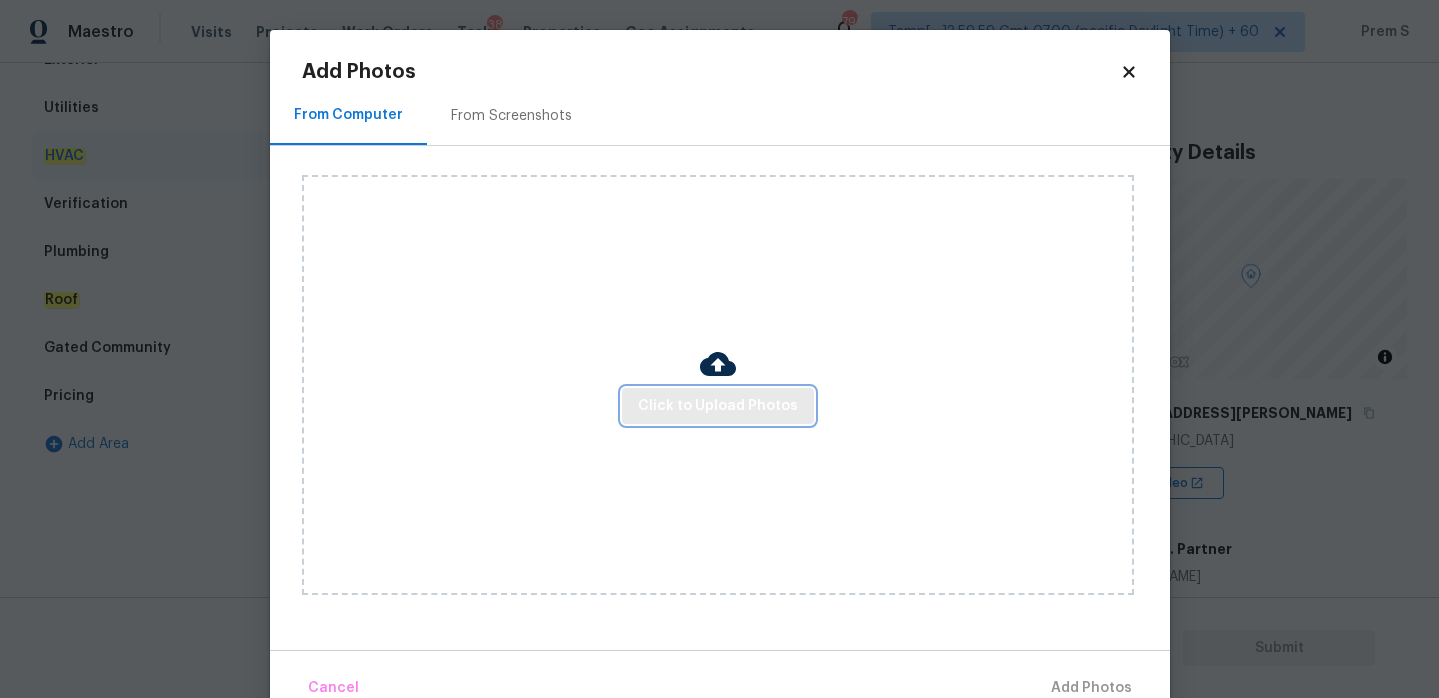click on "Click to Upload Photos" at bounding box center (718, 406) 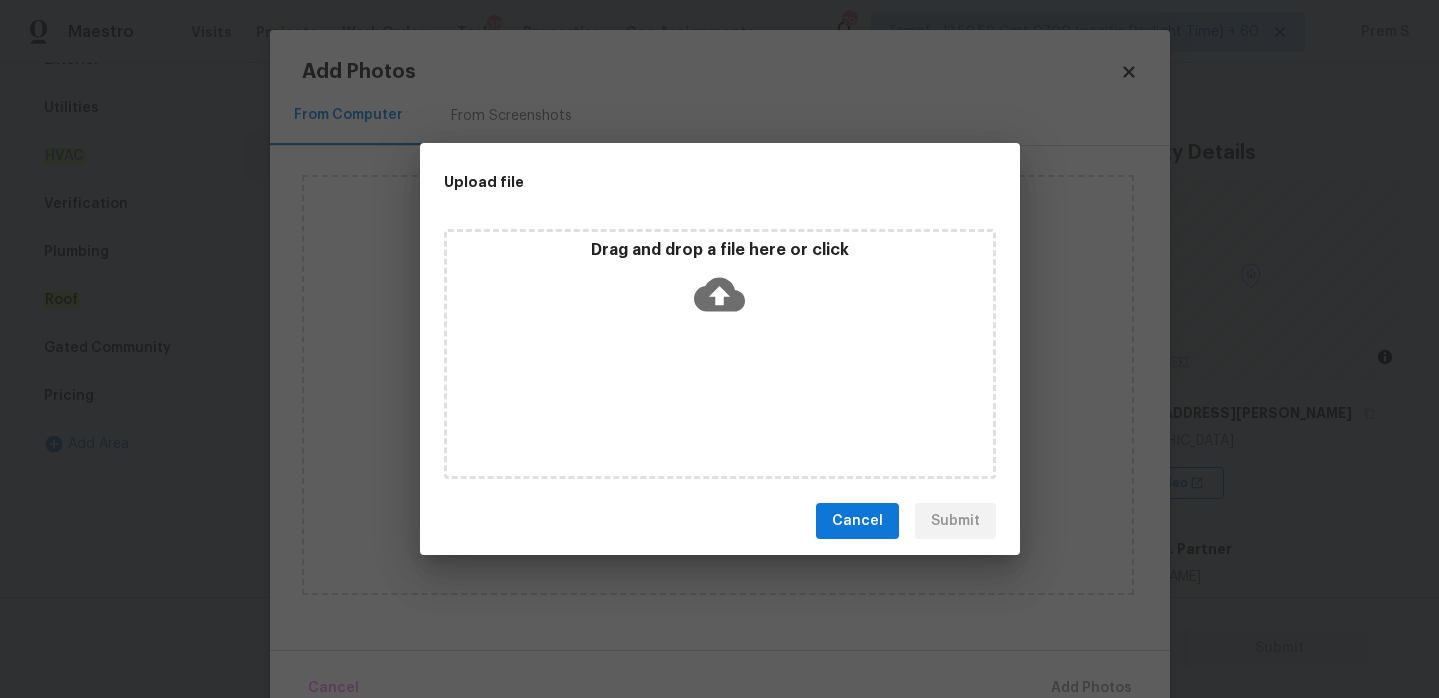click 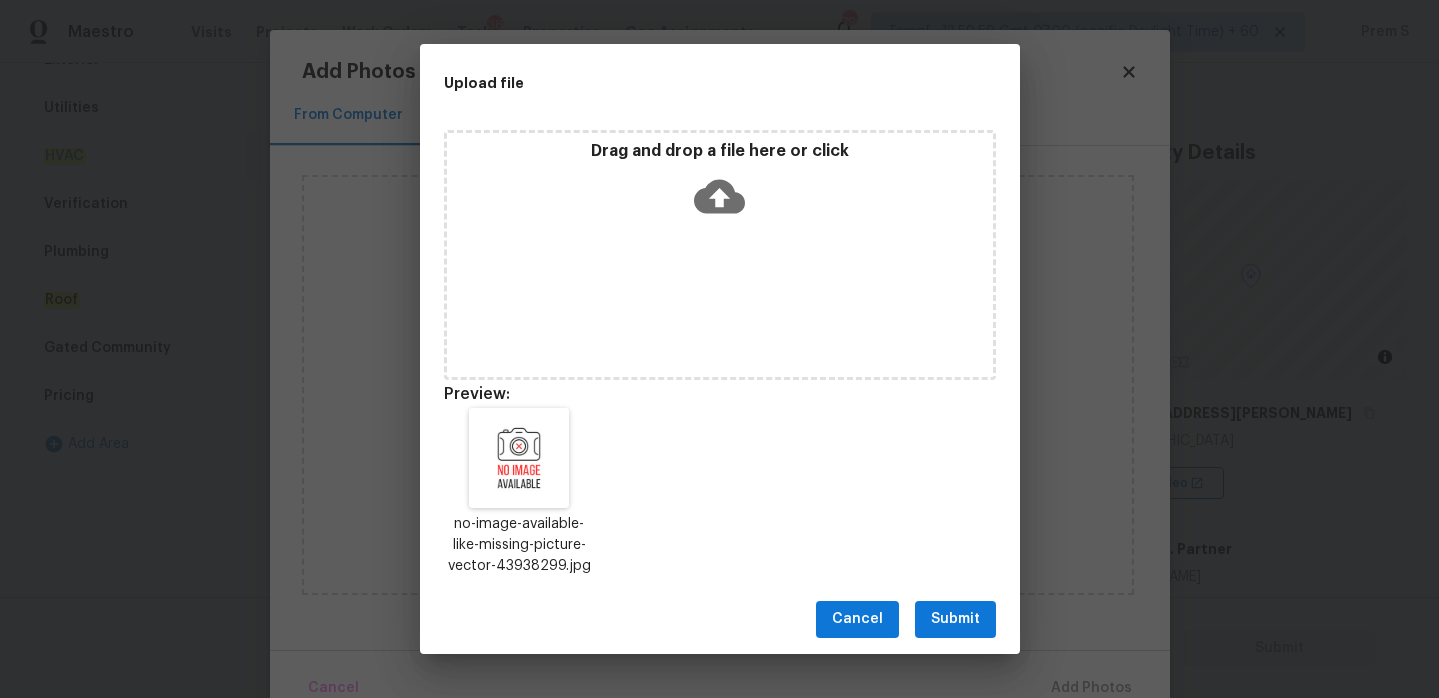 click on "Submit" at bounding box center (955, 619) 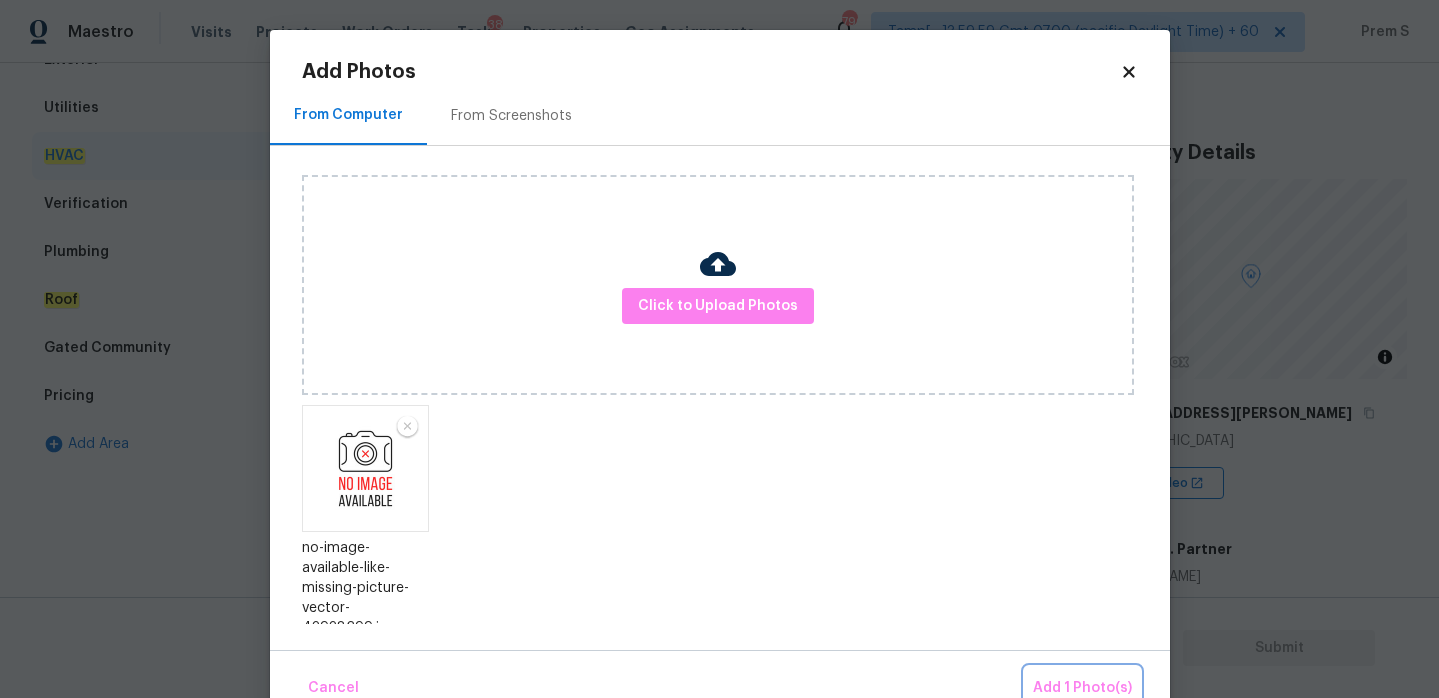 click on "Add 1 Photo(s)" at bounding box center [1082, 688] 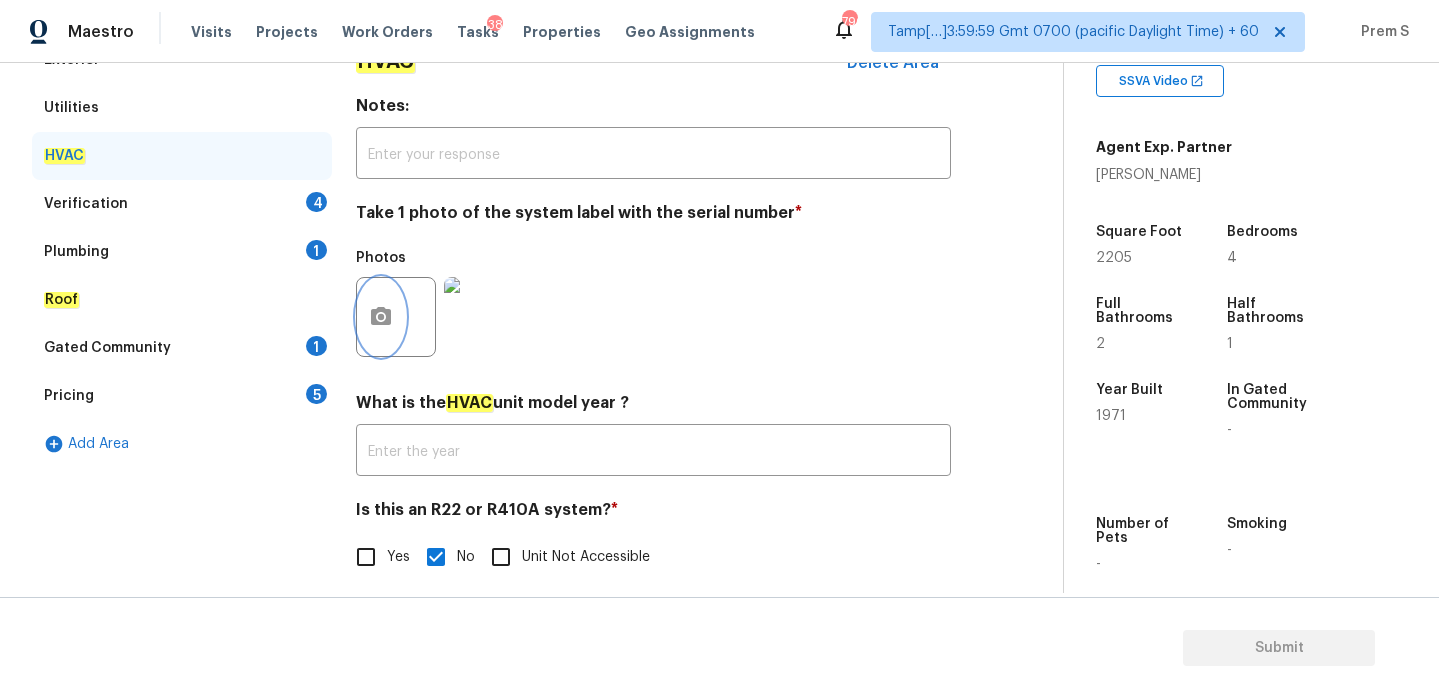 scroll, scrollTop: 450, scrollLeft: 0, axis: vertical 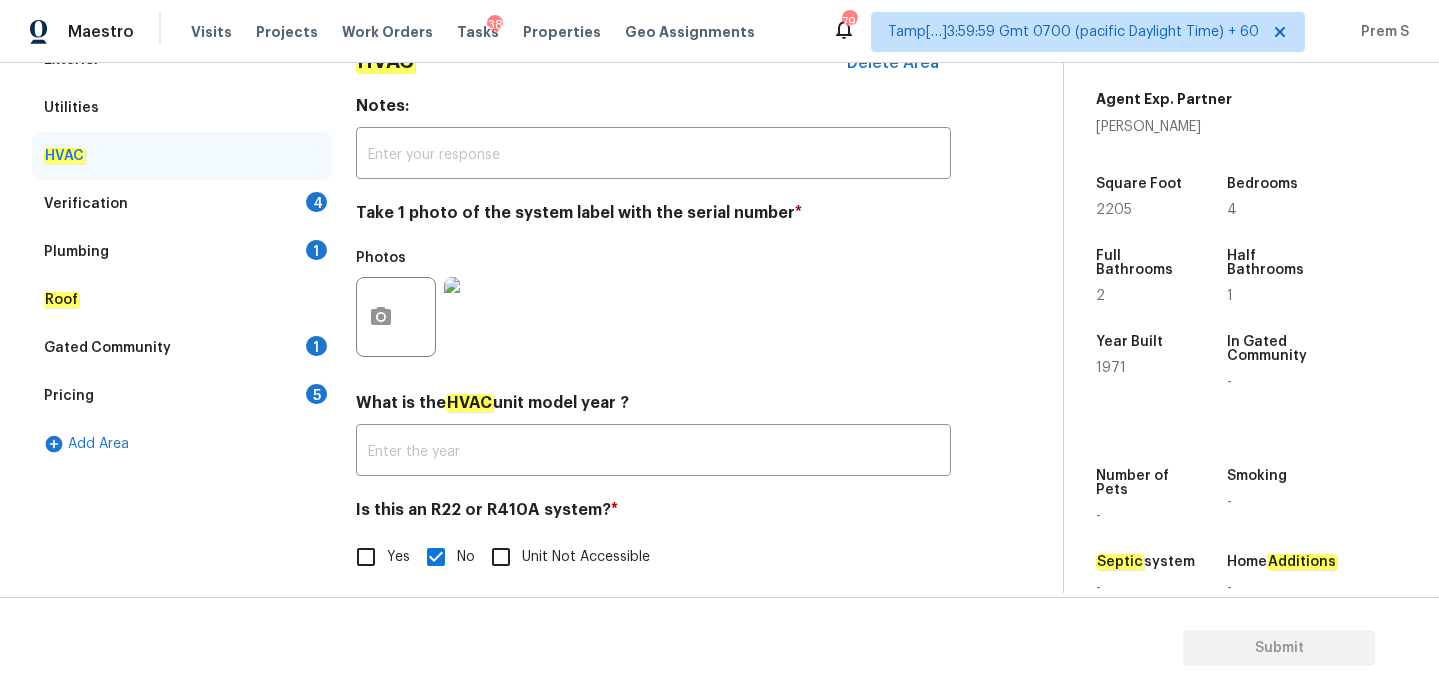 click on "Verification 4" at bounding box center [182, 204] 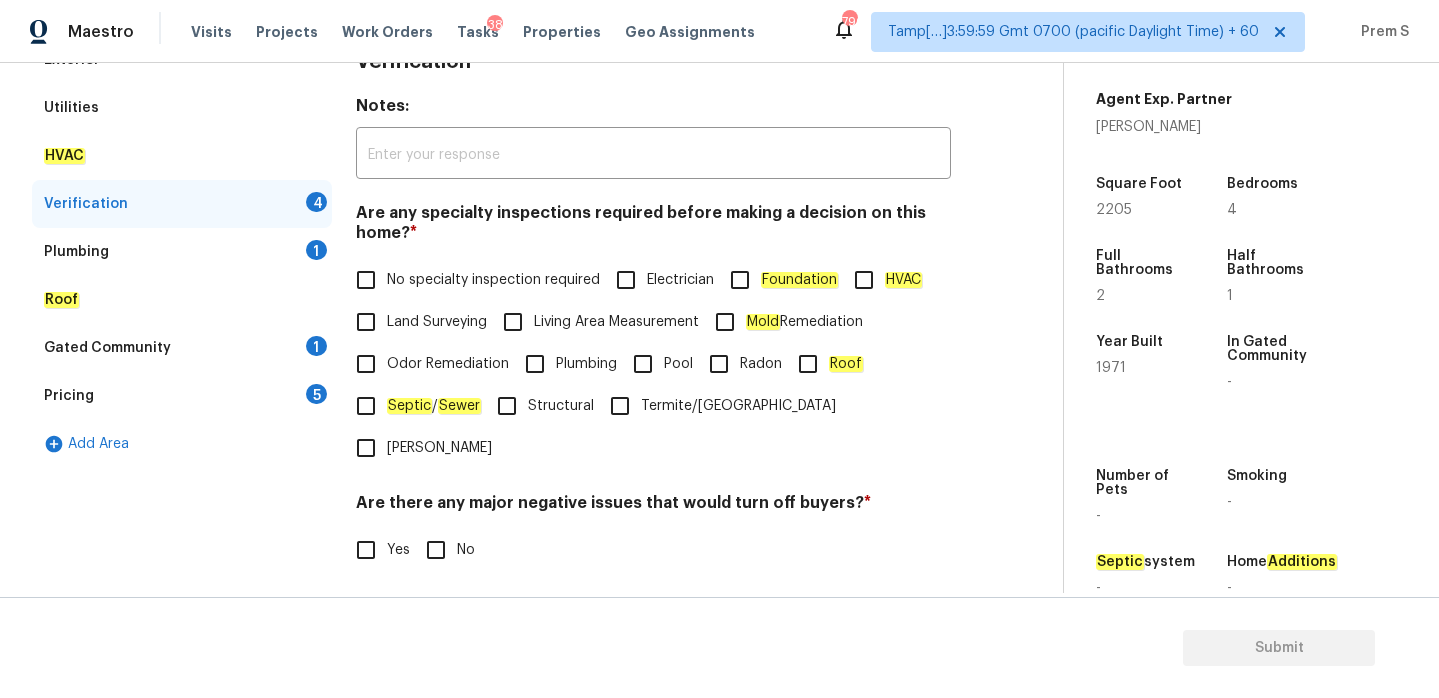 click on "No specialty inspection required" at bounding box center [366, 280] 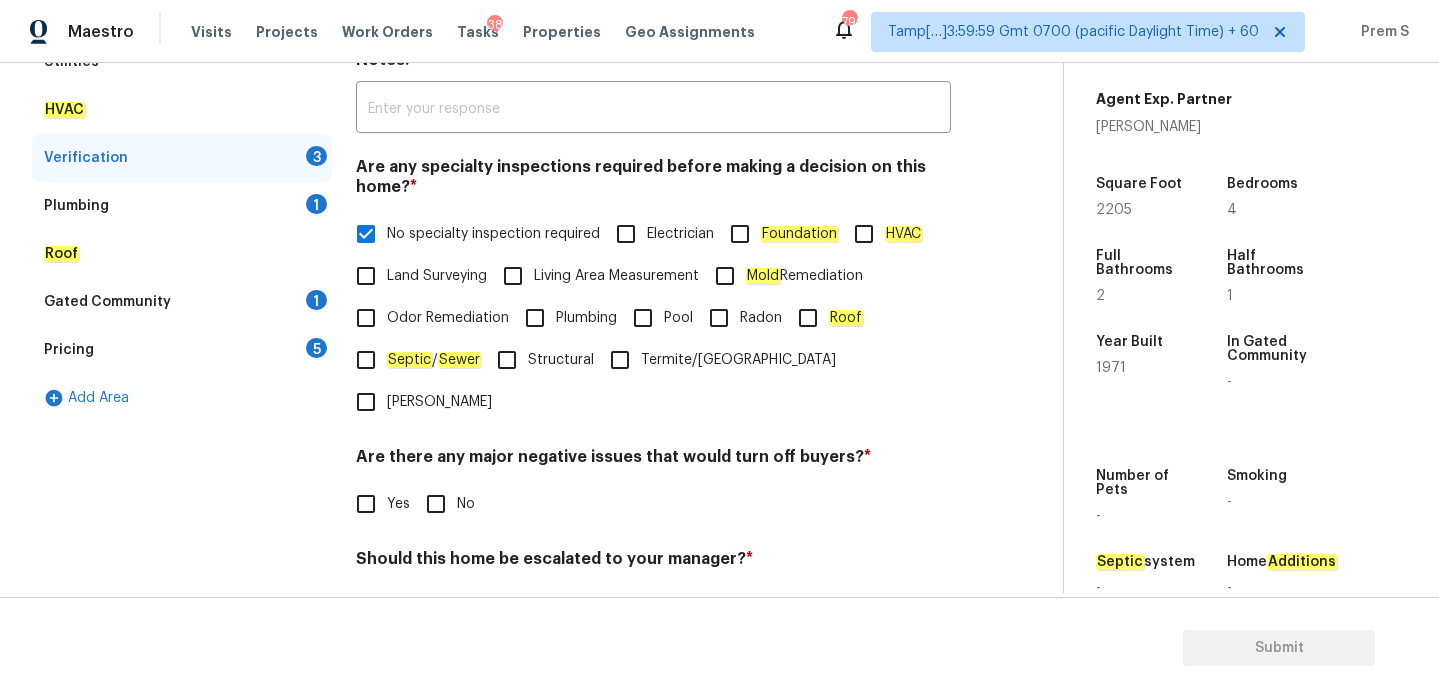 scroll, scrollTop: 392, scrollLeft: 0, axis: vertical 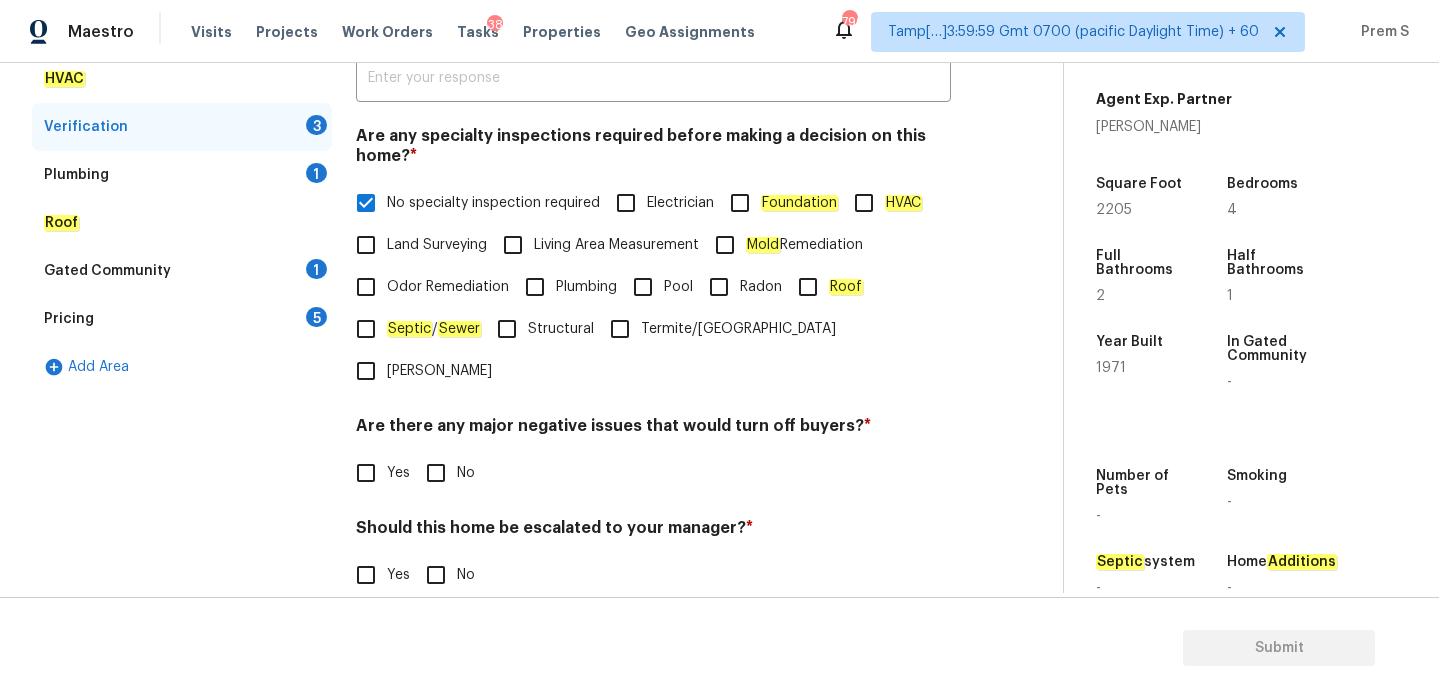click on "No specialty inspection required" at bounding box center [493, 203] 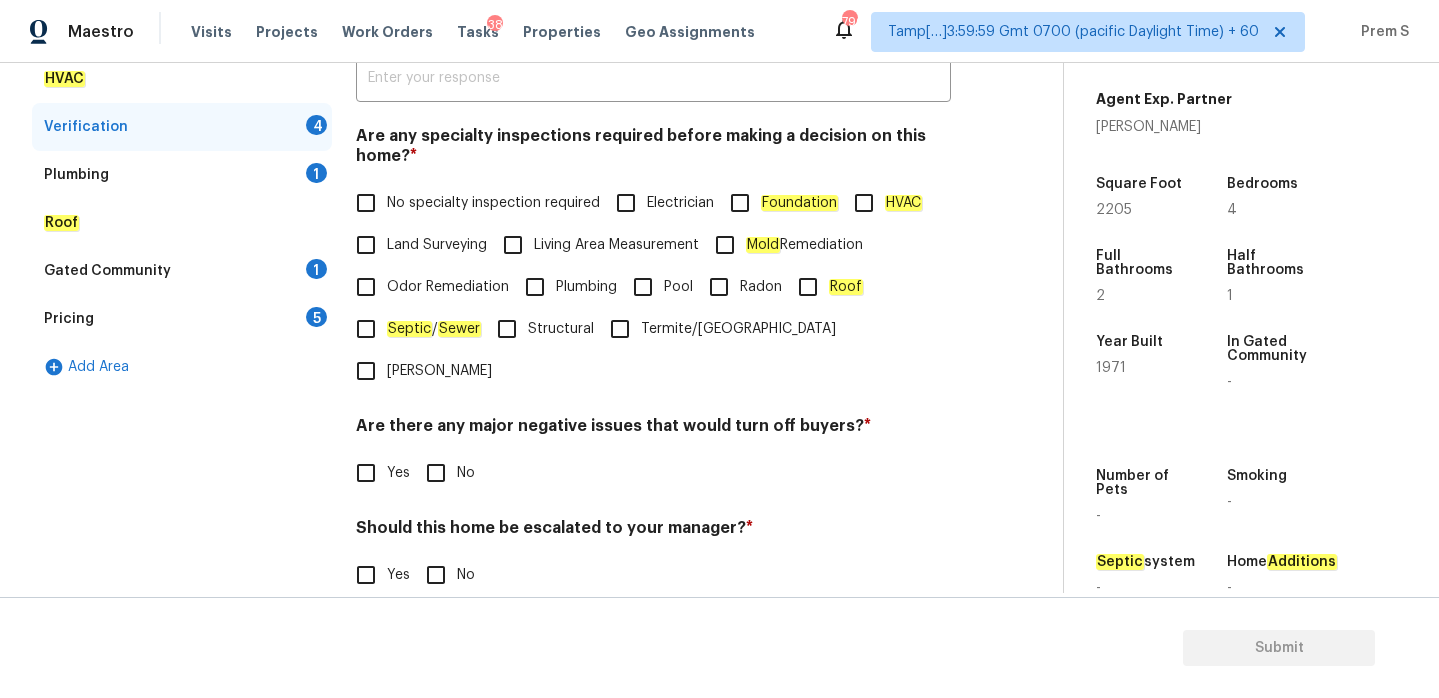 click on "No specialty inspection required" at bounding box center [493, 203] 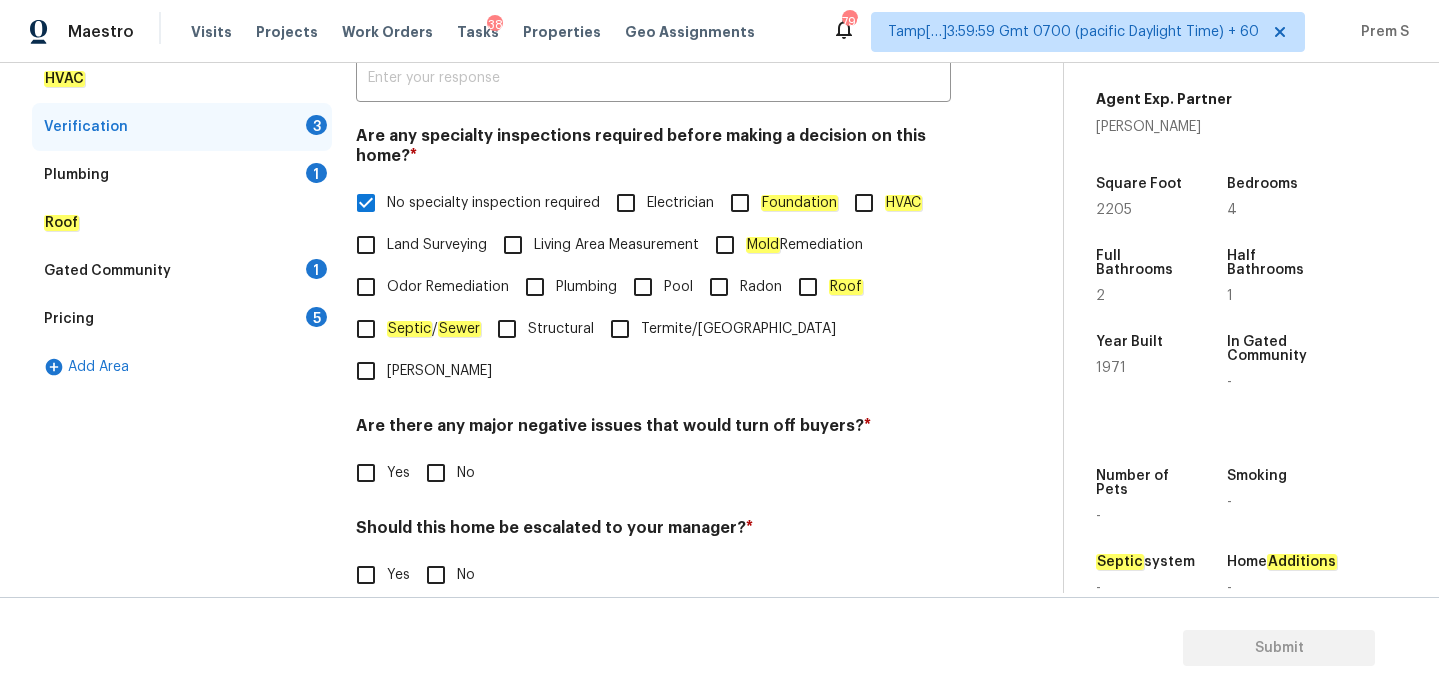 scroll, scrollTop: 473, scrollLeft: 0, axis: vertical 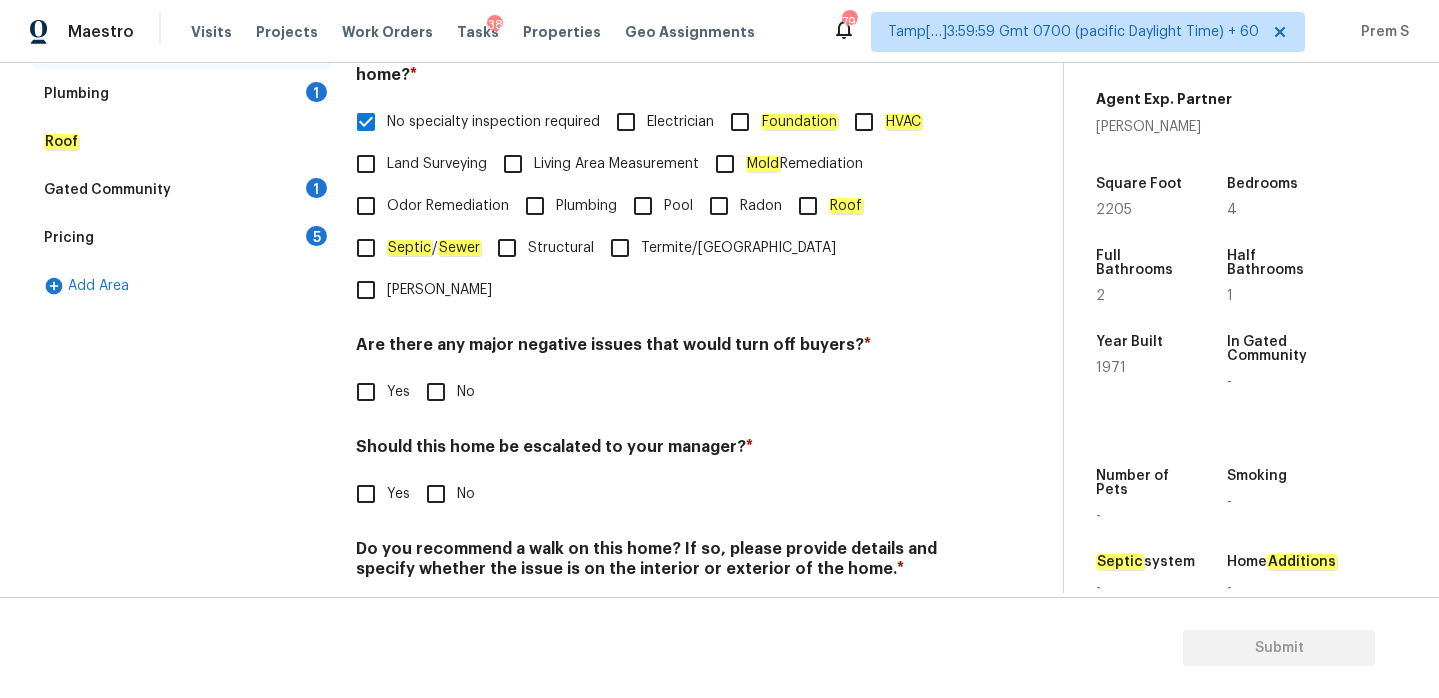 click on "No" at bounding box center (436, 392) 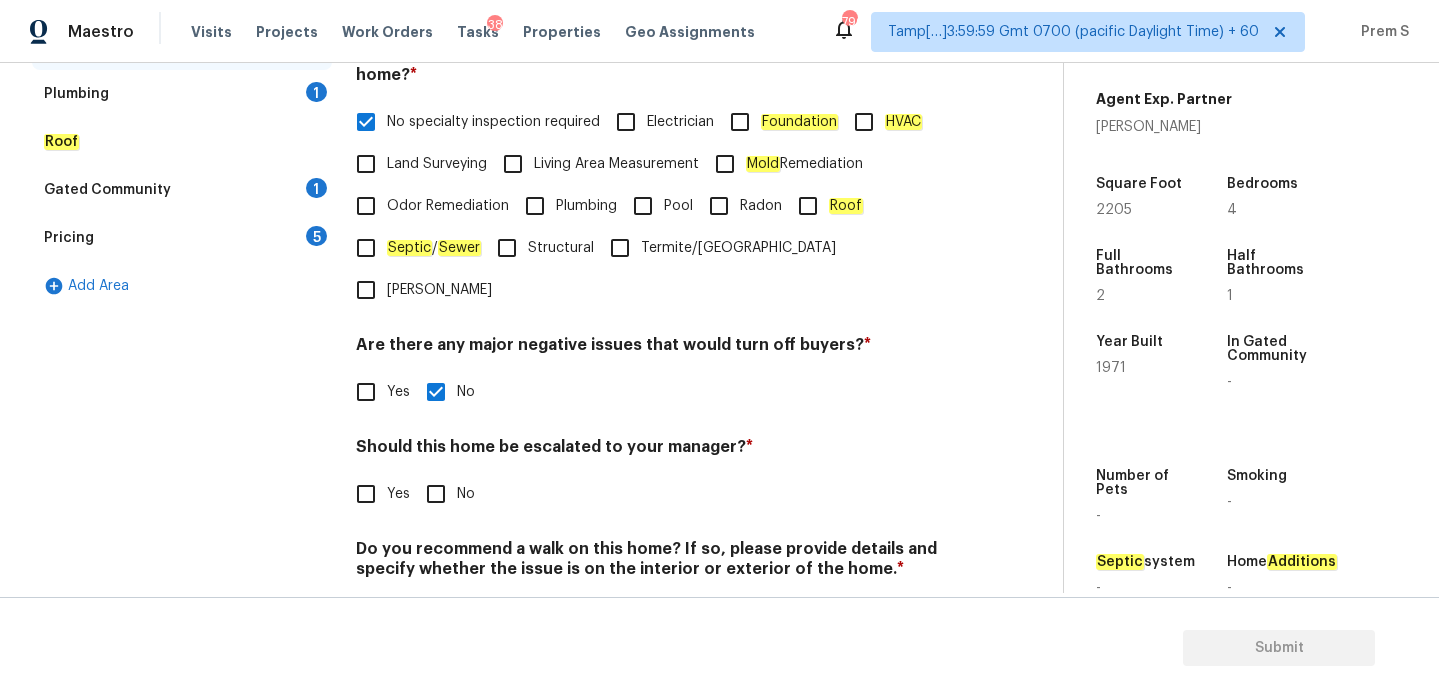 click on "Yes" at bounding box center (366, 494) 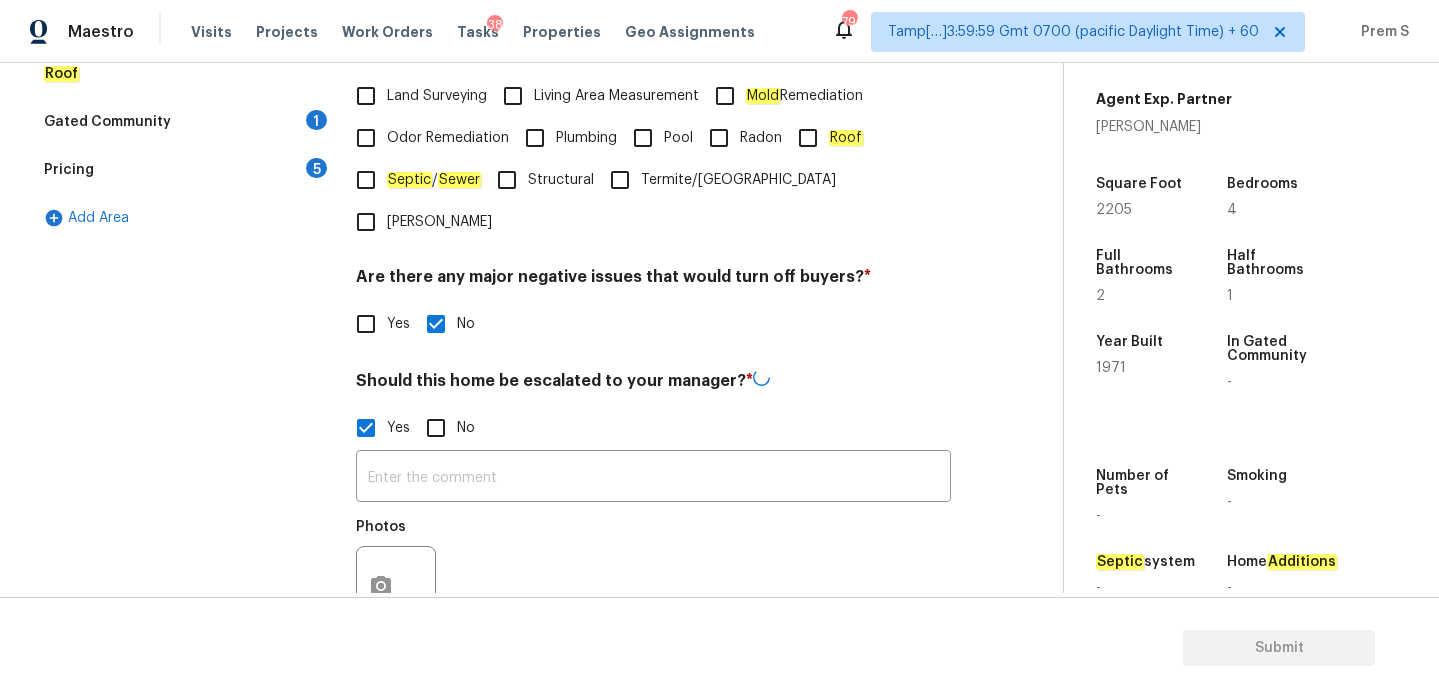 scroll, scrollTop: 620, scrollLeft: 0, axis: vertical 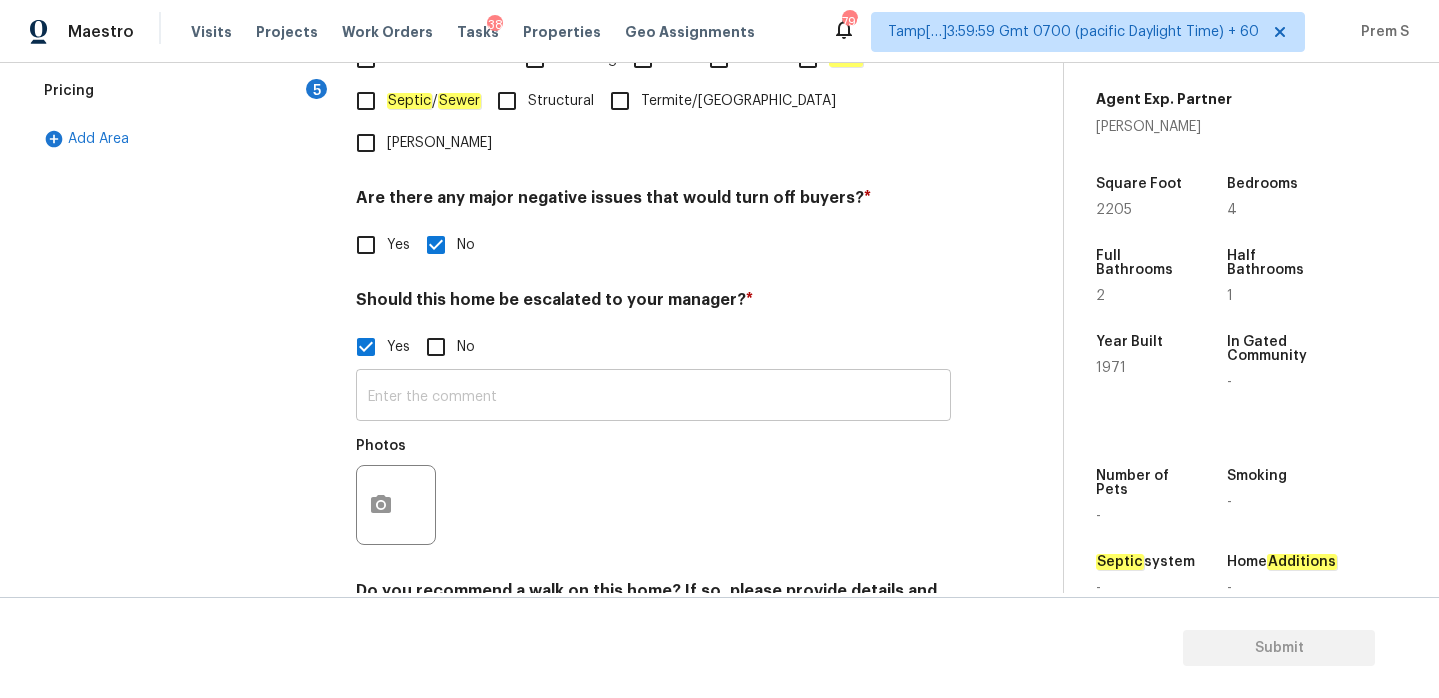 click at bounding box center [653, 397] 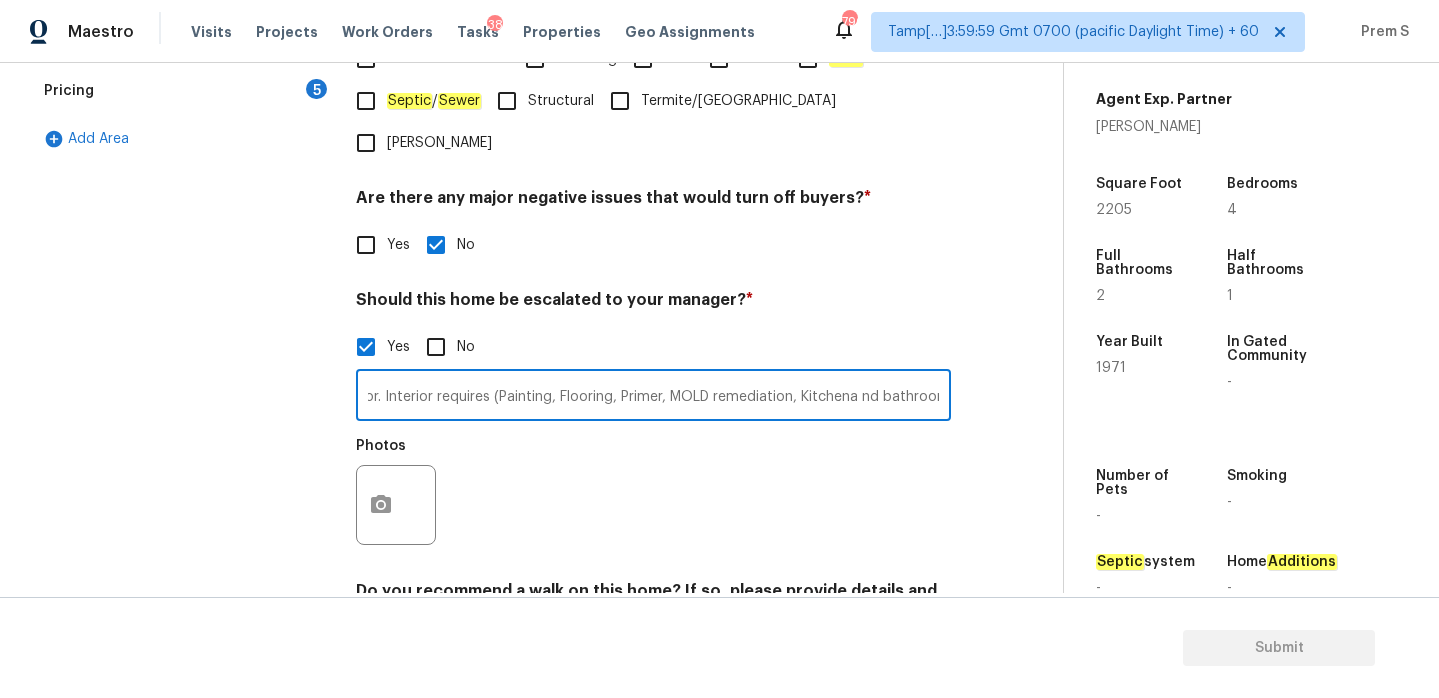 scroll, scrollTop: 0, scrollLeft: 539, axis: horizontal 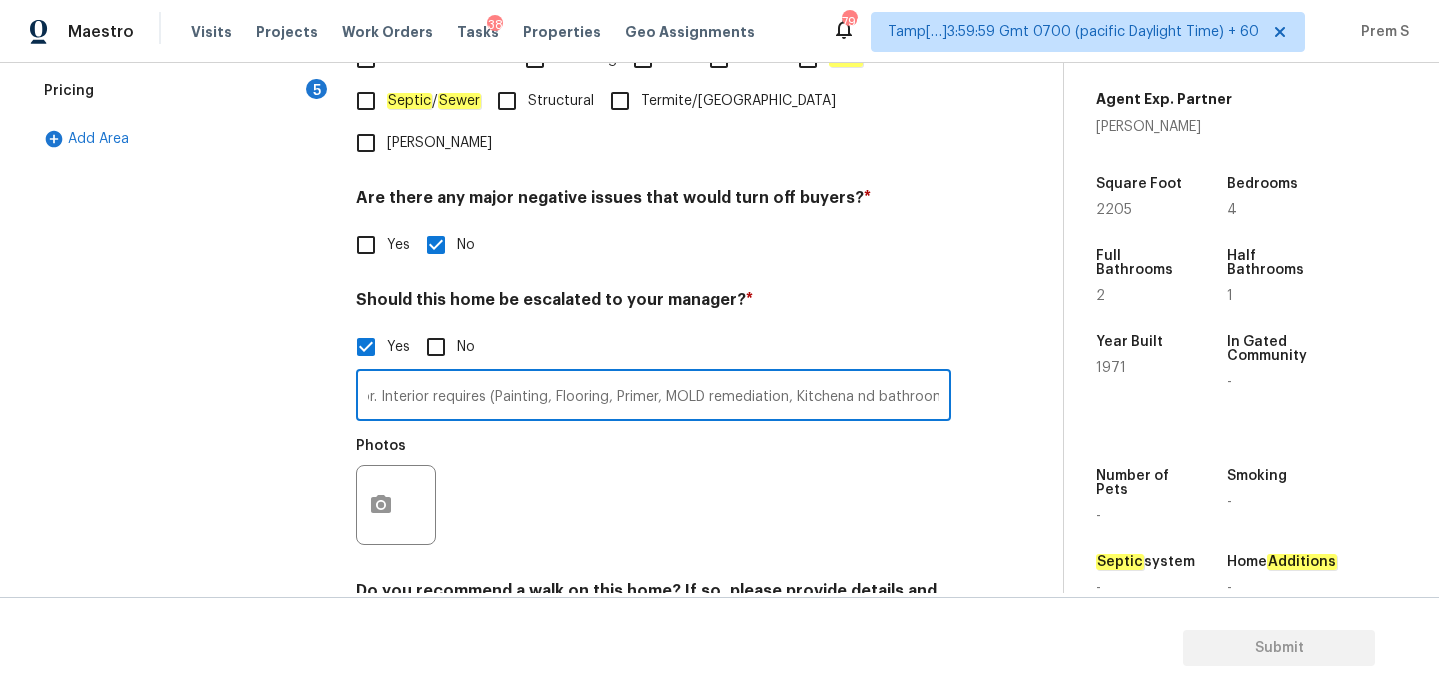 click on "ALA pilot Property. The property needs major renovation both interior and exterior. Interior requires (Painting, Flooring, Primer, MOLD remediation, Kitchena nd bathroom" at bounding box center [653, 397] 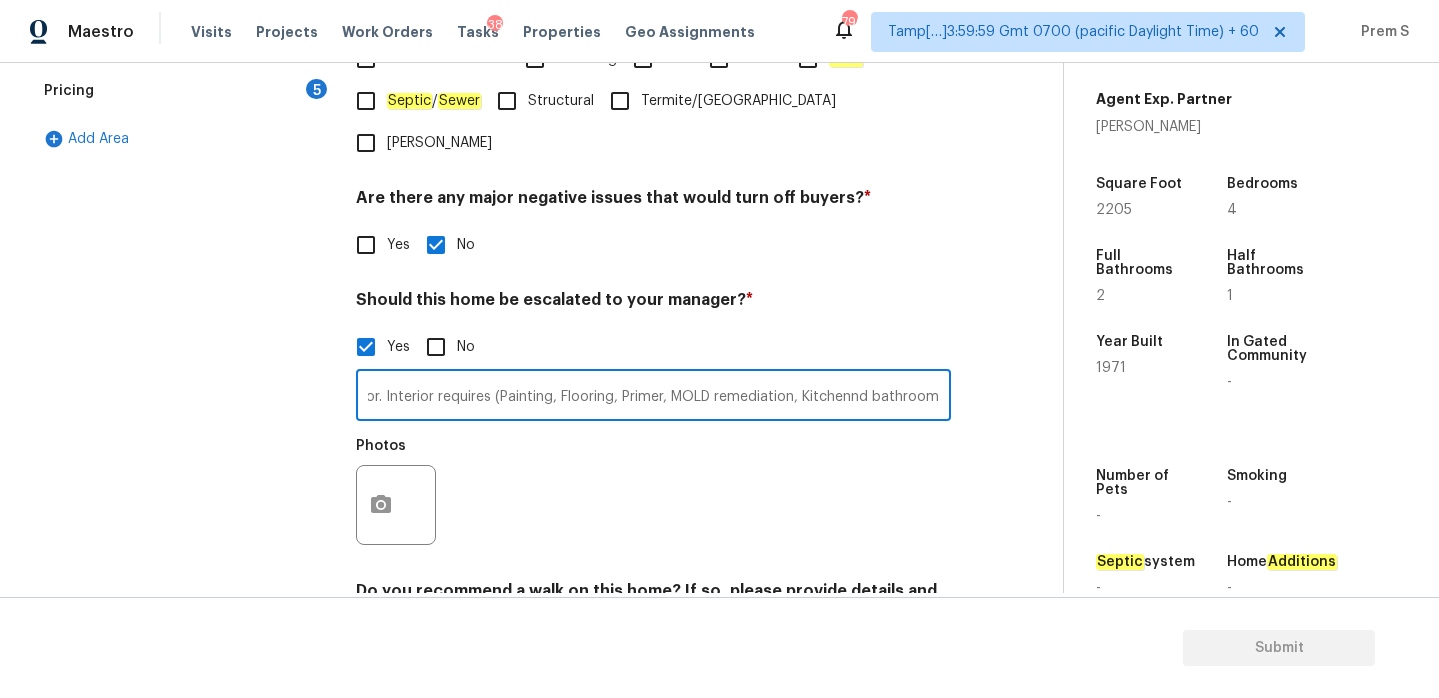 scroll, scrollTop: 0, scrollLeft: 528, axis: horizontal 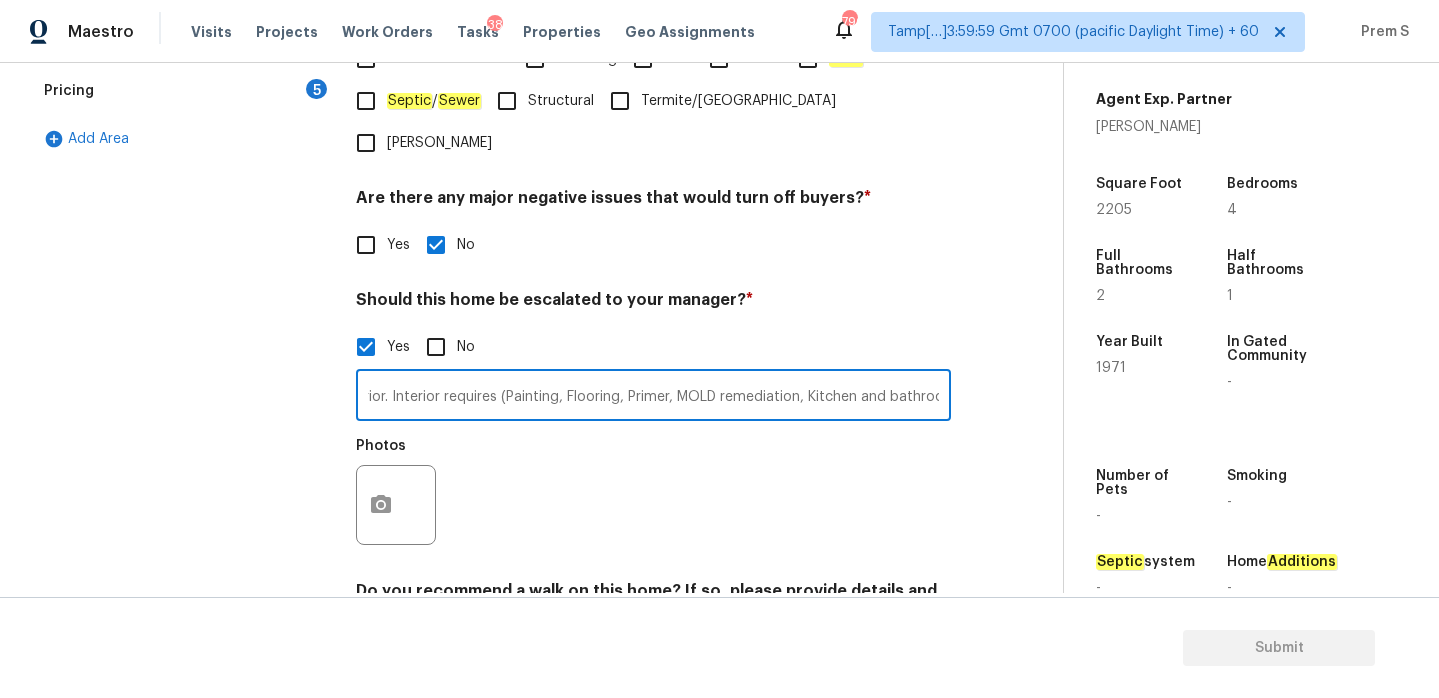 click on "ALA pilot Property. The property needs major renovation both interior and exterior. Interior requires (Painting, Flooring, Primer, MOLD remediation, Kitchen and bathroom" at bounding box center (653, 397) 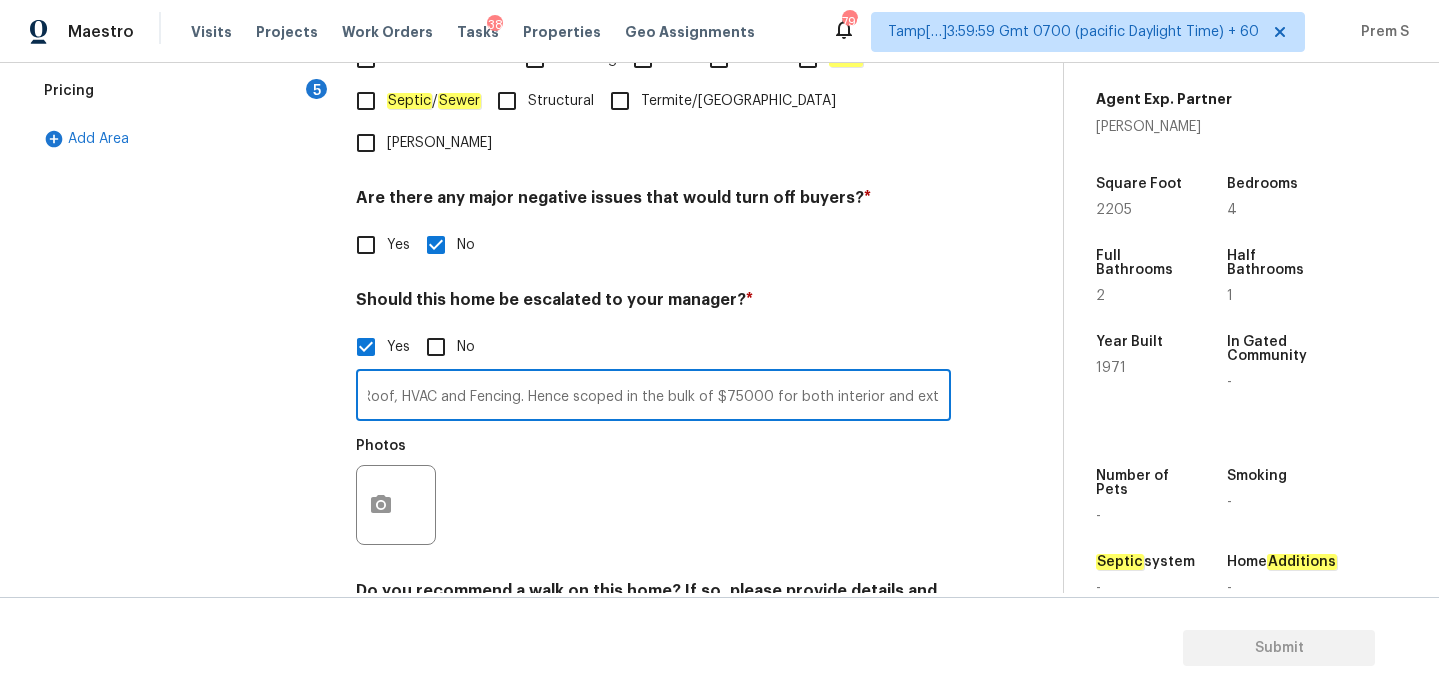 scroll, scrollTop: 0, scrollLeft: 2325, axis: horizontal 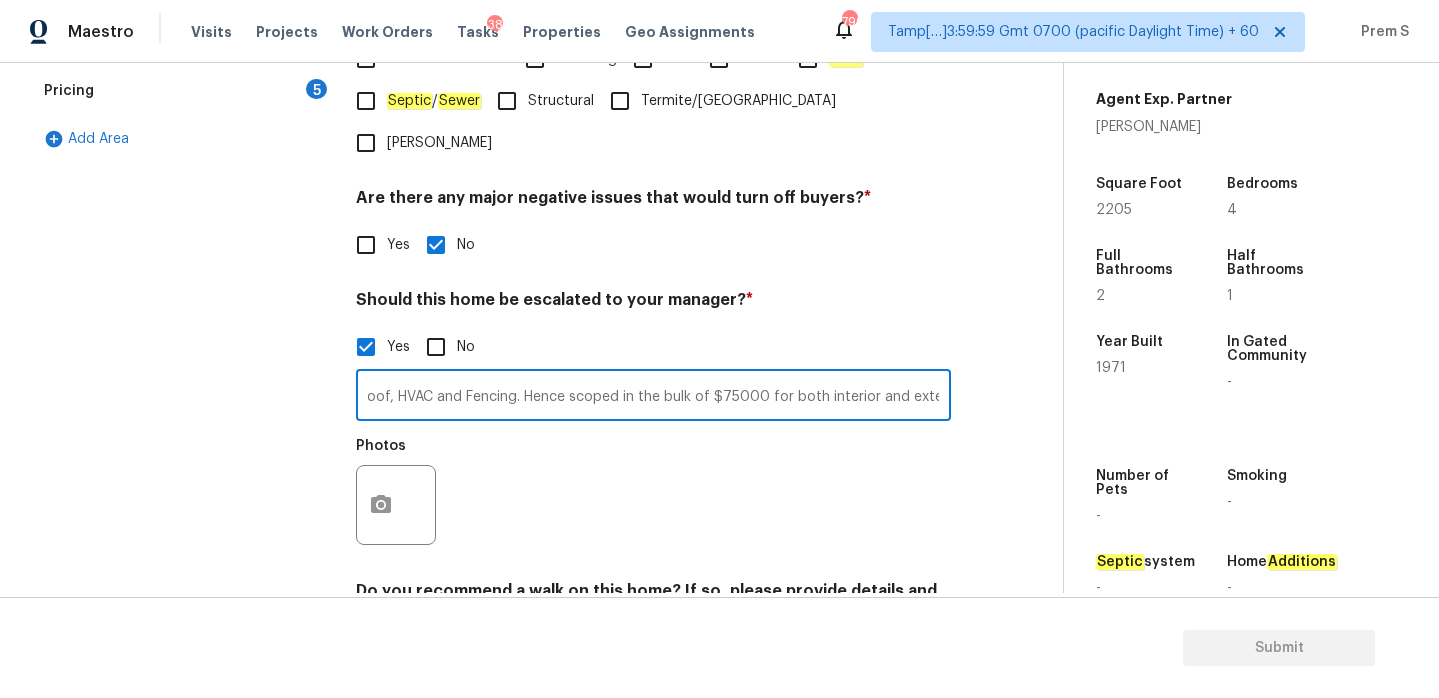 type on "ALA pilot Property. The property needs major renovation both interior and exterior. Interior requires (Painting, Flooring, Primer, MOLD remediation, Kitchen and bathroom renovation, Drywall, Septic, Closet doors, Baseboards, Appliances package and other interiors. Exterior requires (Painting, Driveway repairs, Deck repairs, Landscape, Pressure wash, Roof, HVAC and Fencing. Hence scoped in the bulk of $75000 for both interior and exterior." 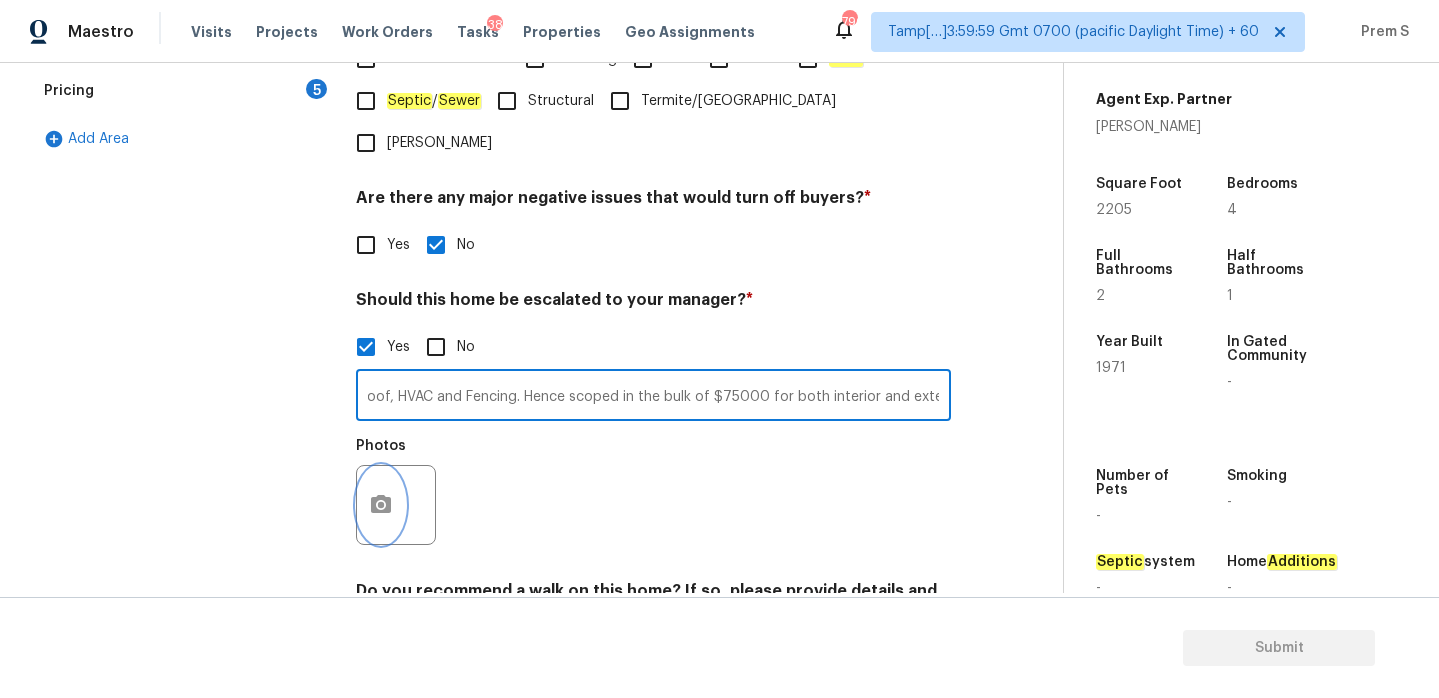 click at bounding box center [381, 505] 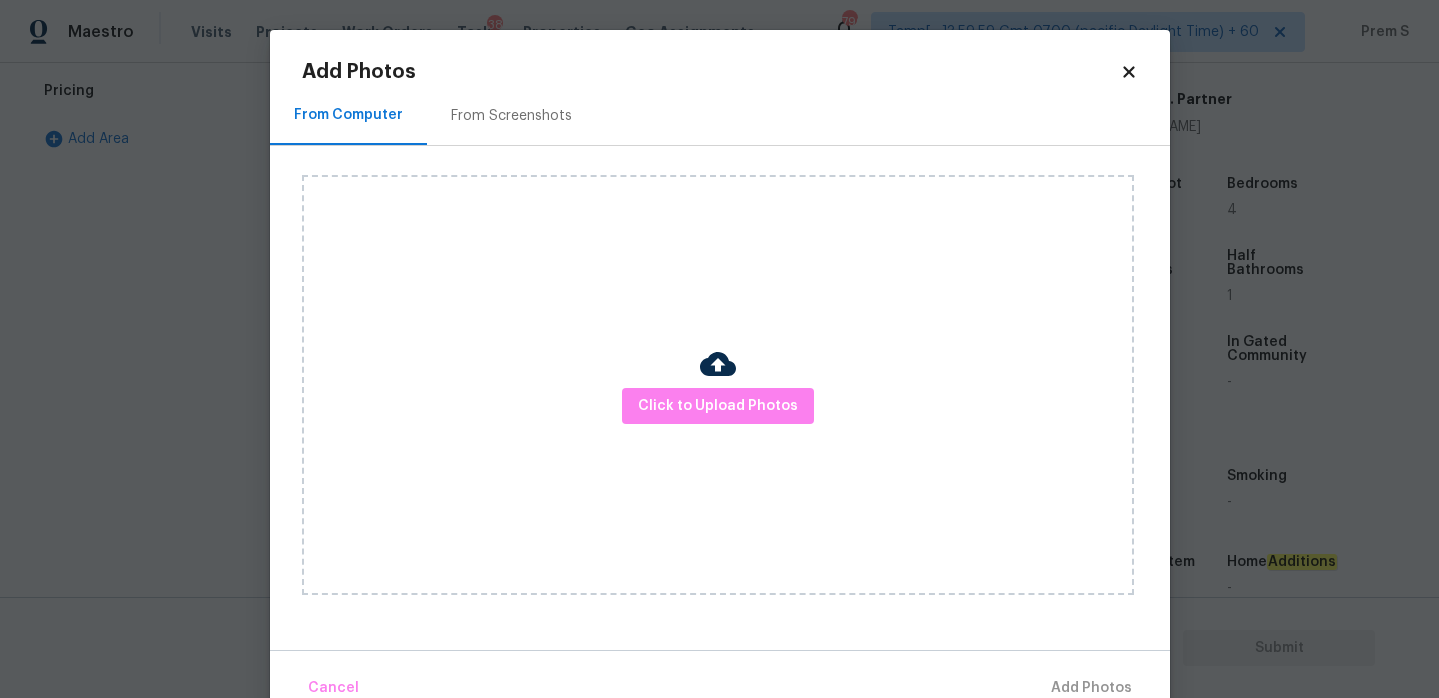 scroll, scrollTop: 0, scrollLeft: 0, axis: both 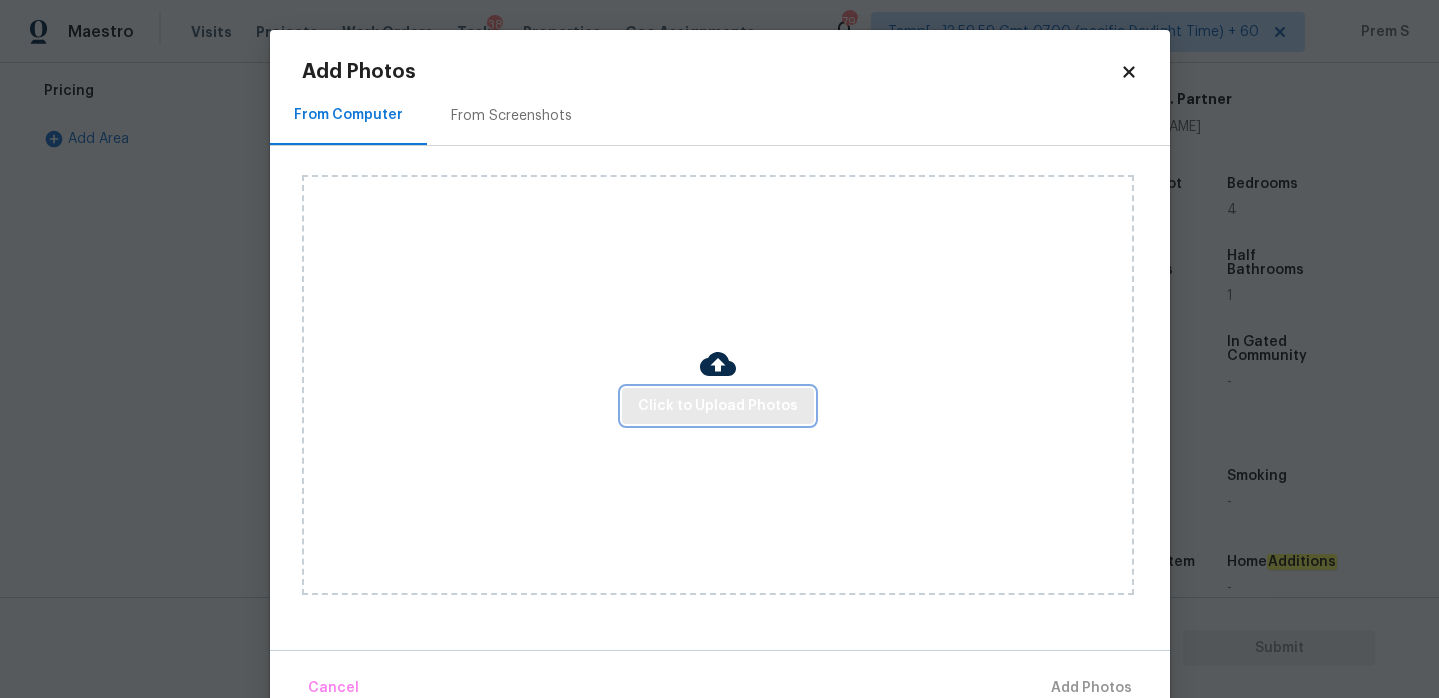 click on "Click to Upload Photos" at bounding box center [718, 406] 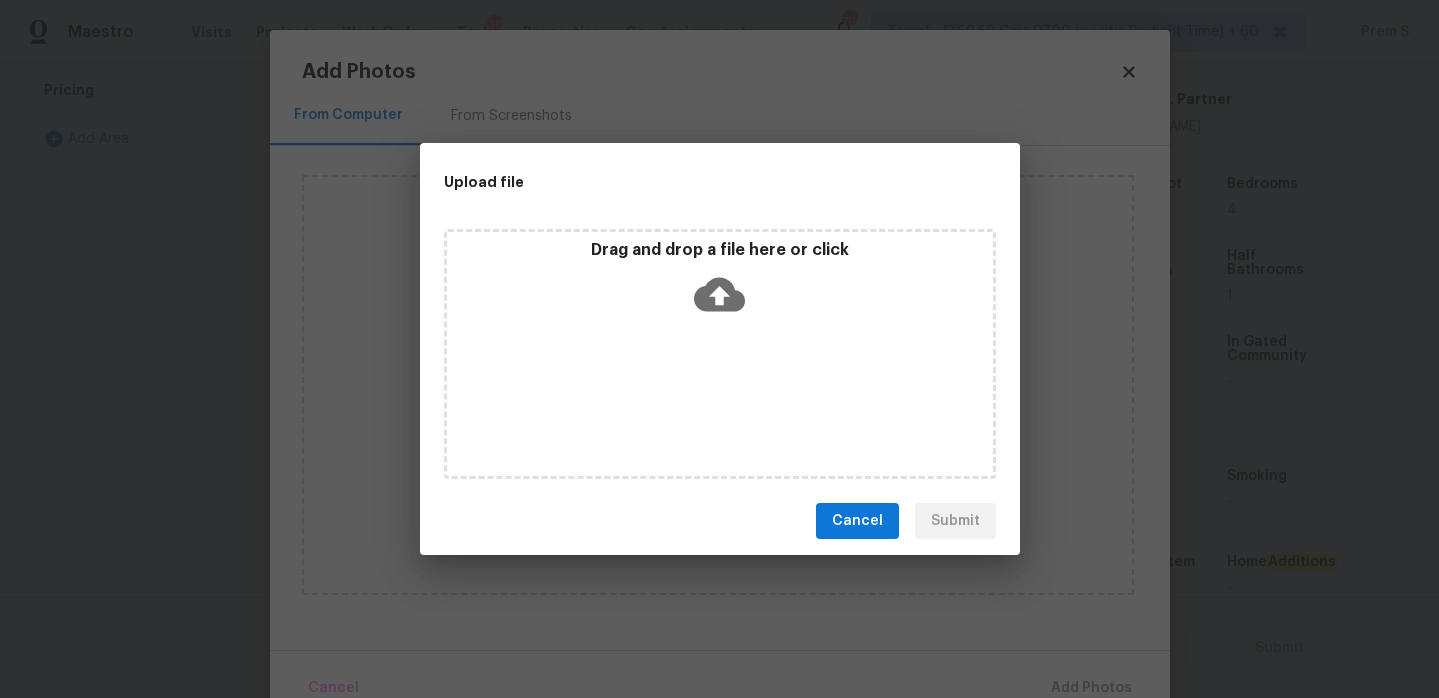 click 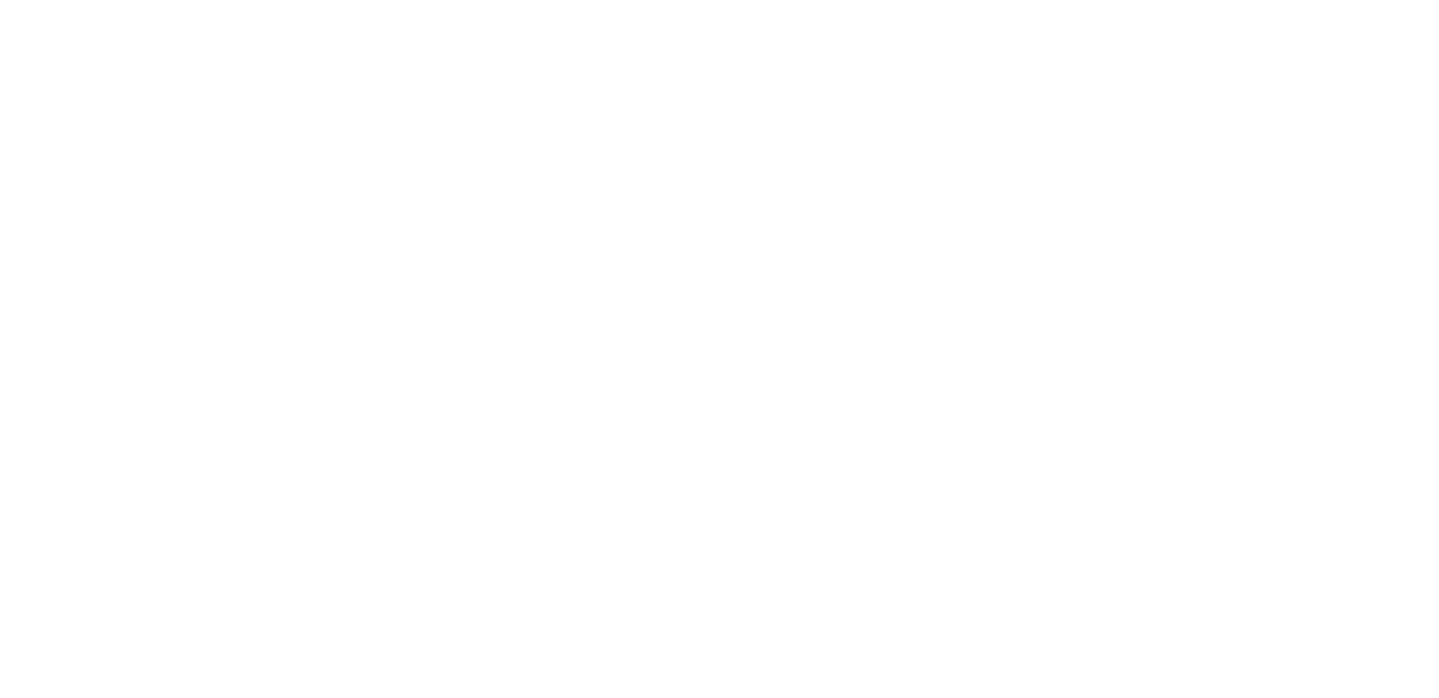 scroll, scrollTop: 0, scrollLeft: 0, axis: both 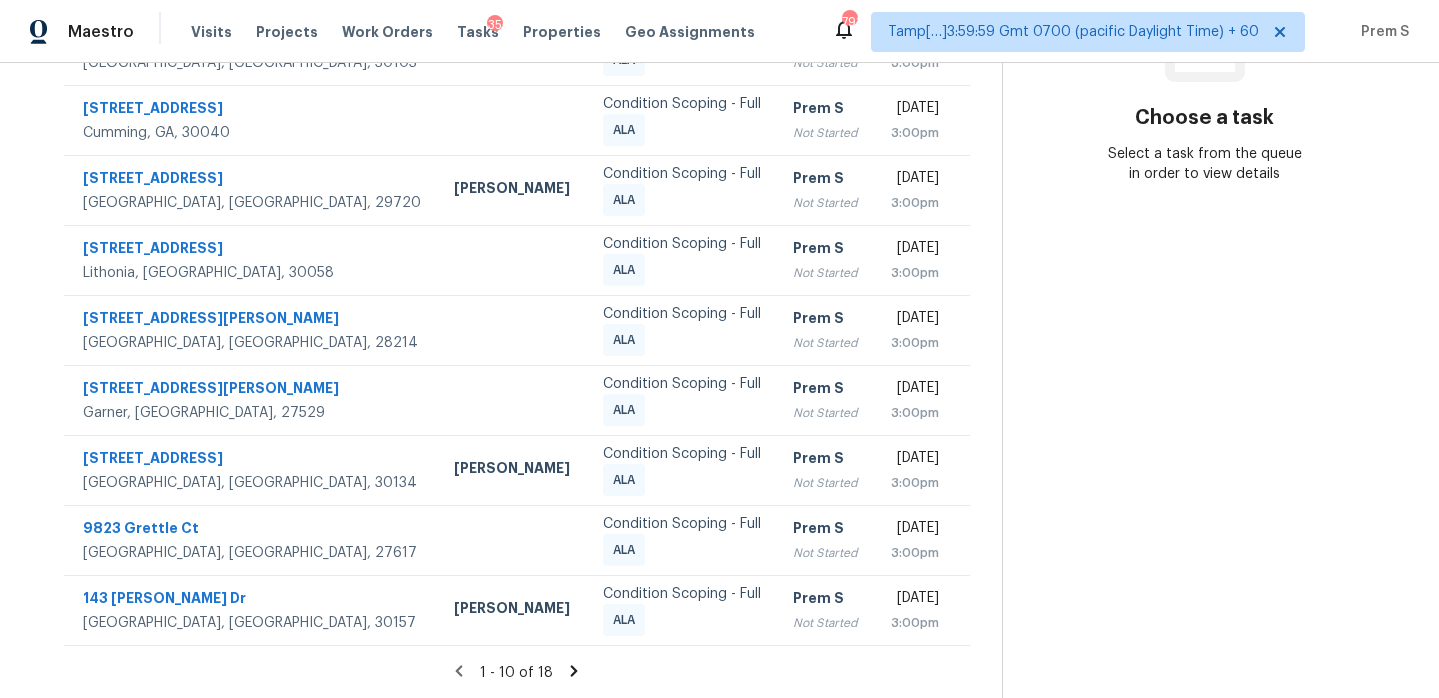 click 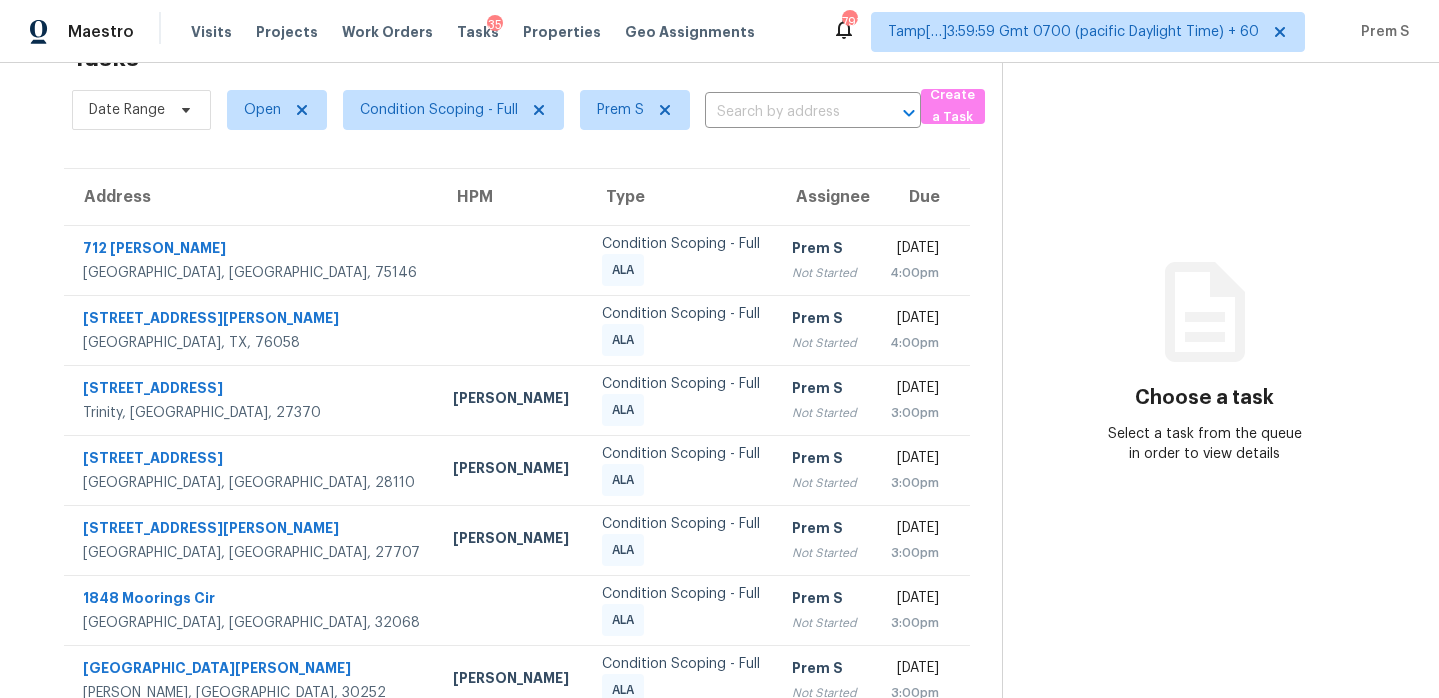 scroll, scrollTop: 203, scrollLeft: 0, axis: vertical 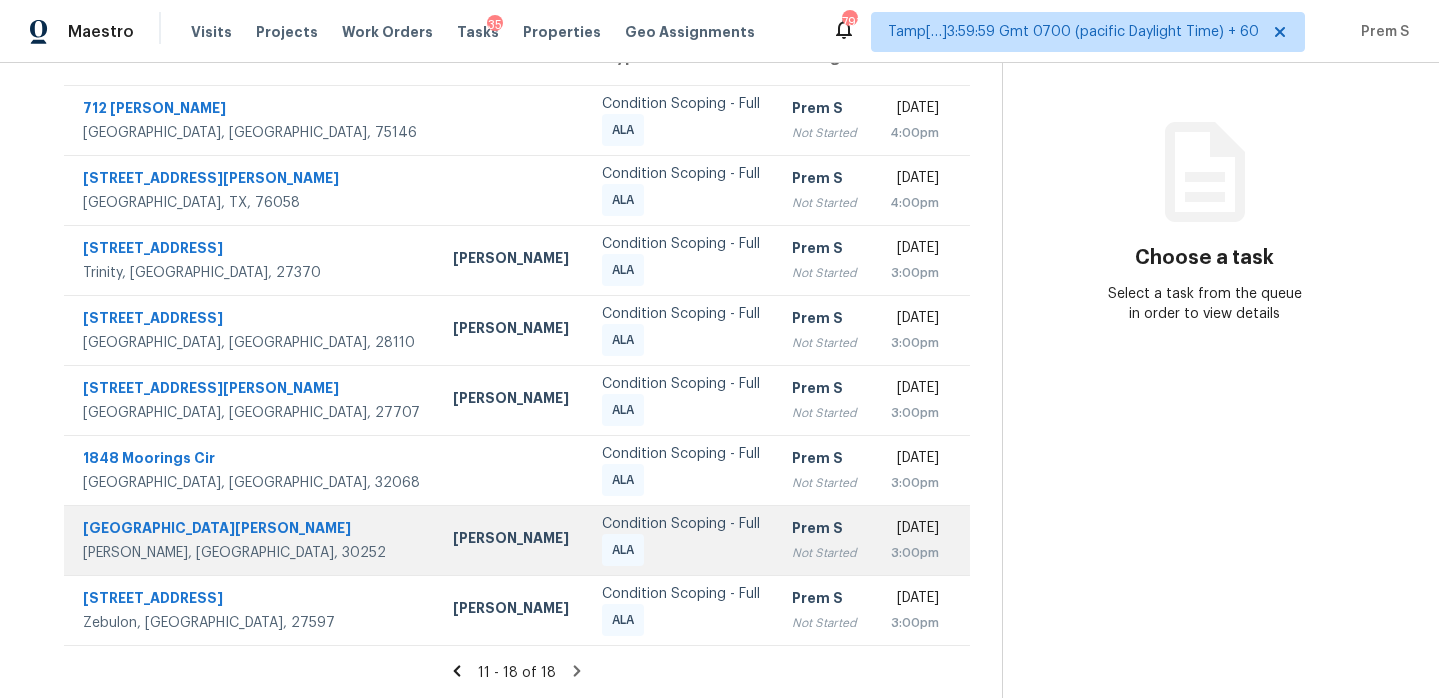 click on "Not Started" at bounding box center [824, 553] 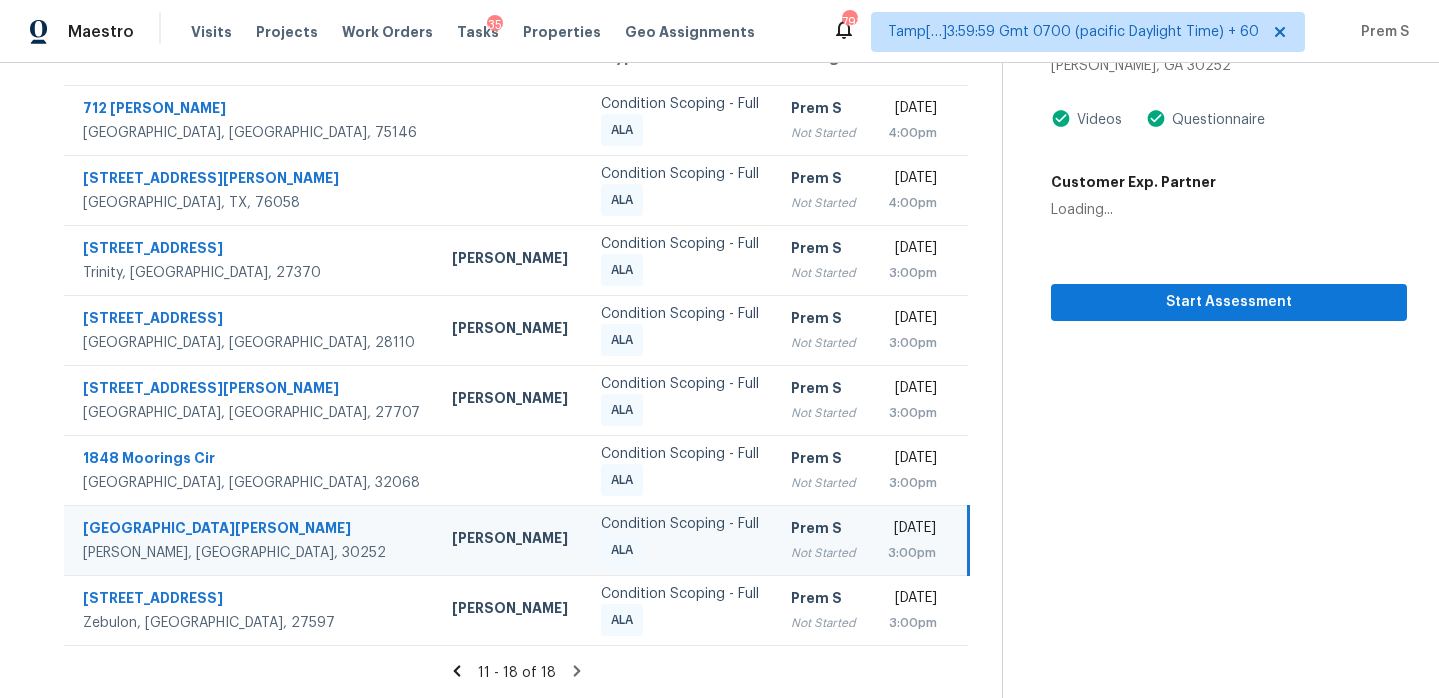 scroll, scrollTop: 0, scrollLeft: 0, axis: both 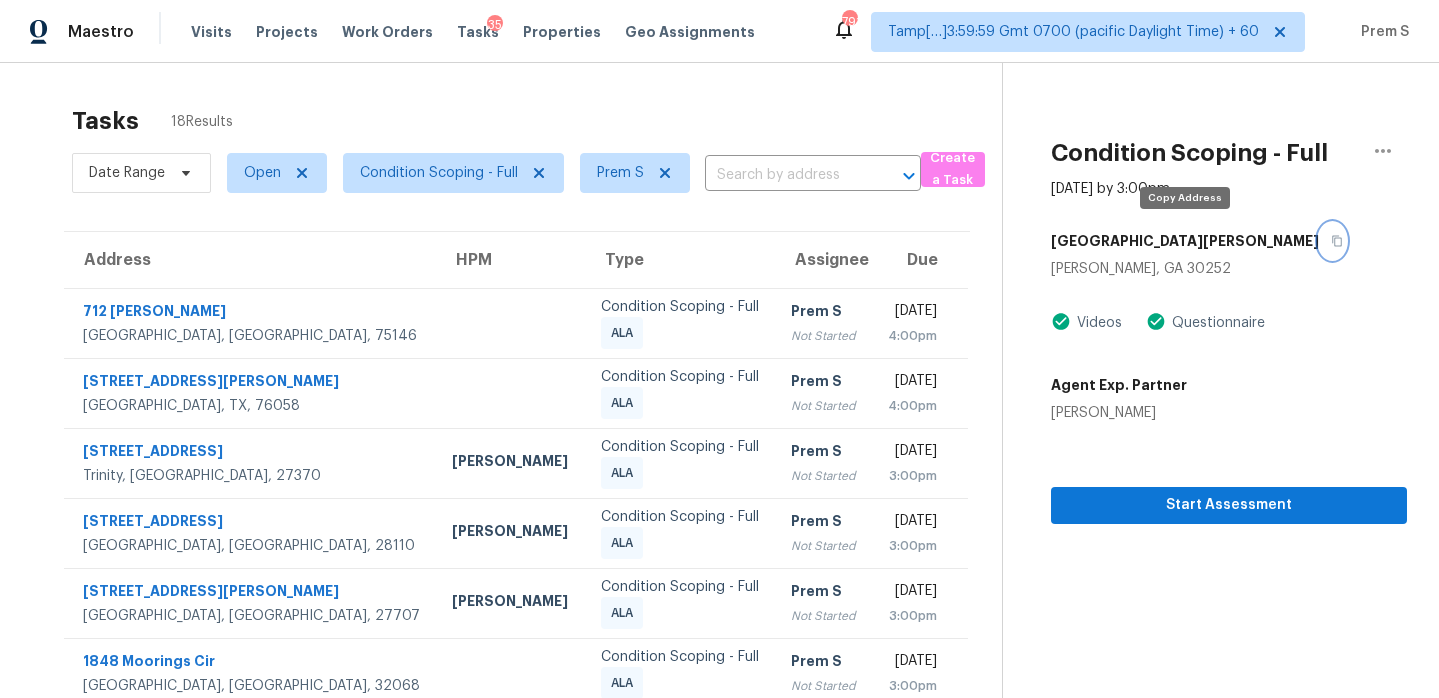 click 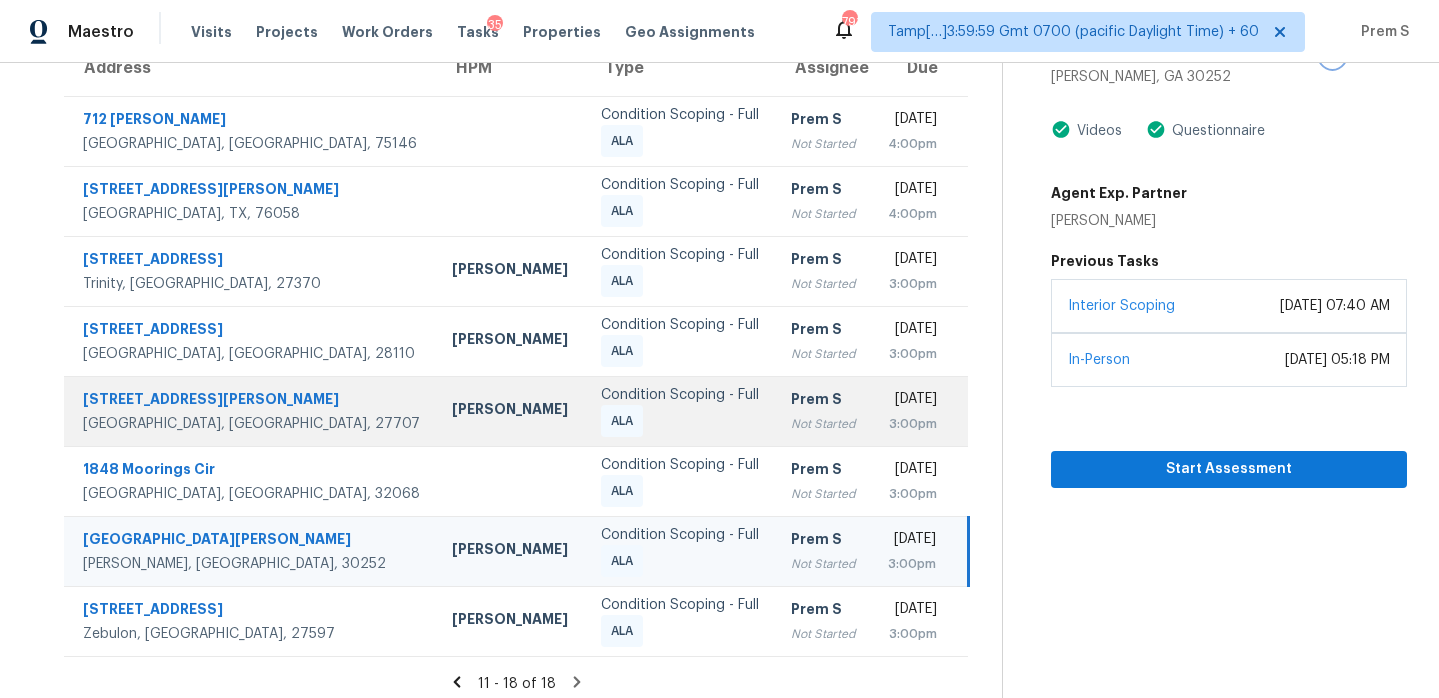 scroll, scrollTop: 203, scrollLeft: 0, axis: vertical 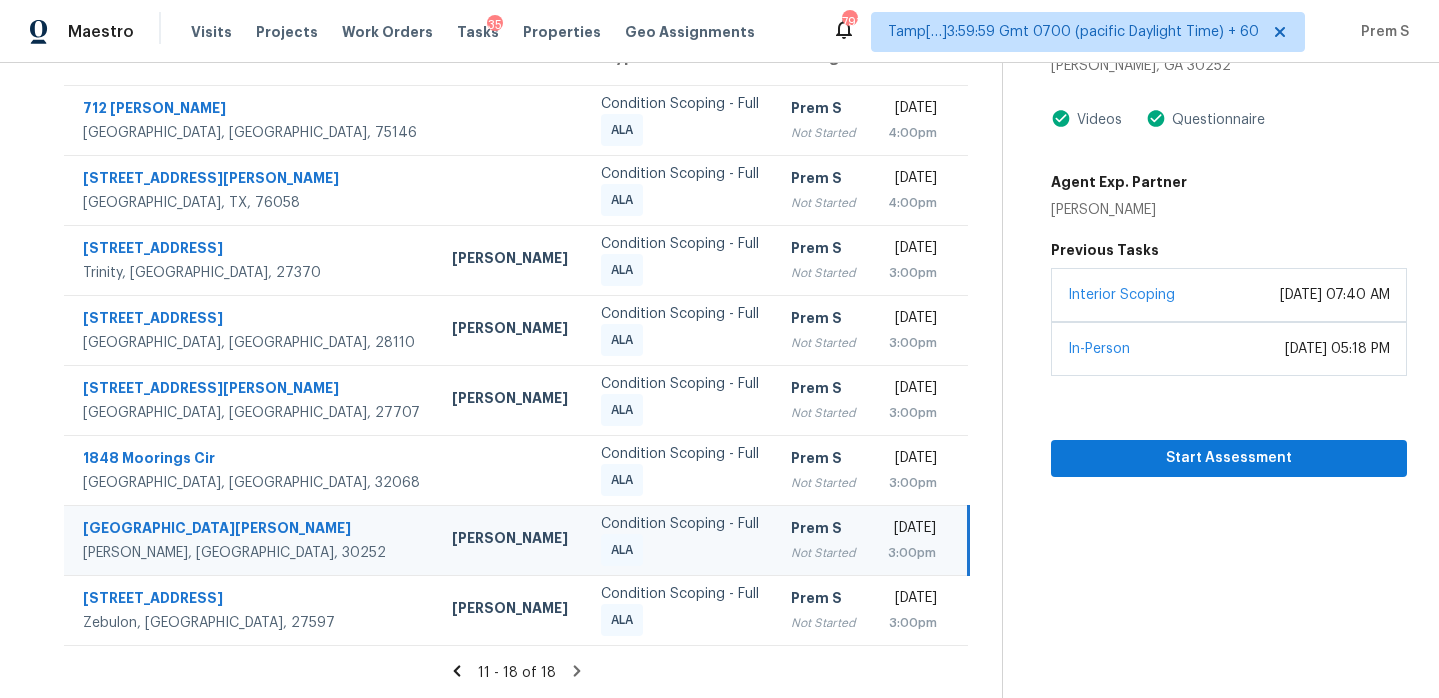 click on "Prem S" at bounding box center [823, 530] 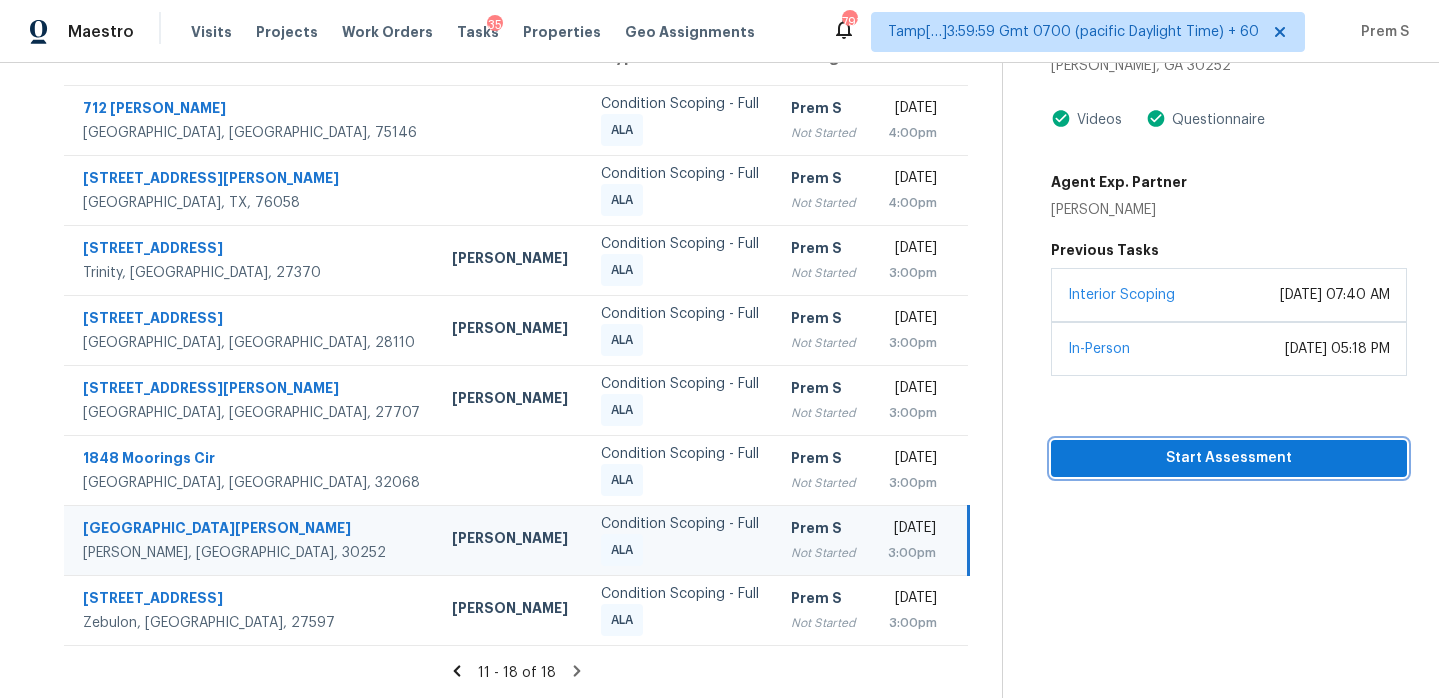 click on "Start Assessment" at bounding box center [1229, 458] 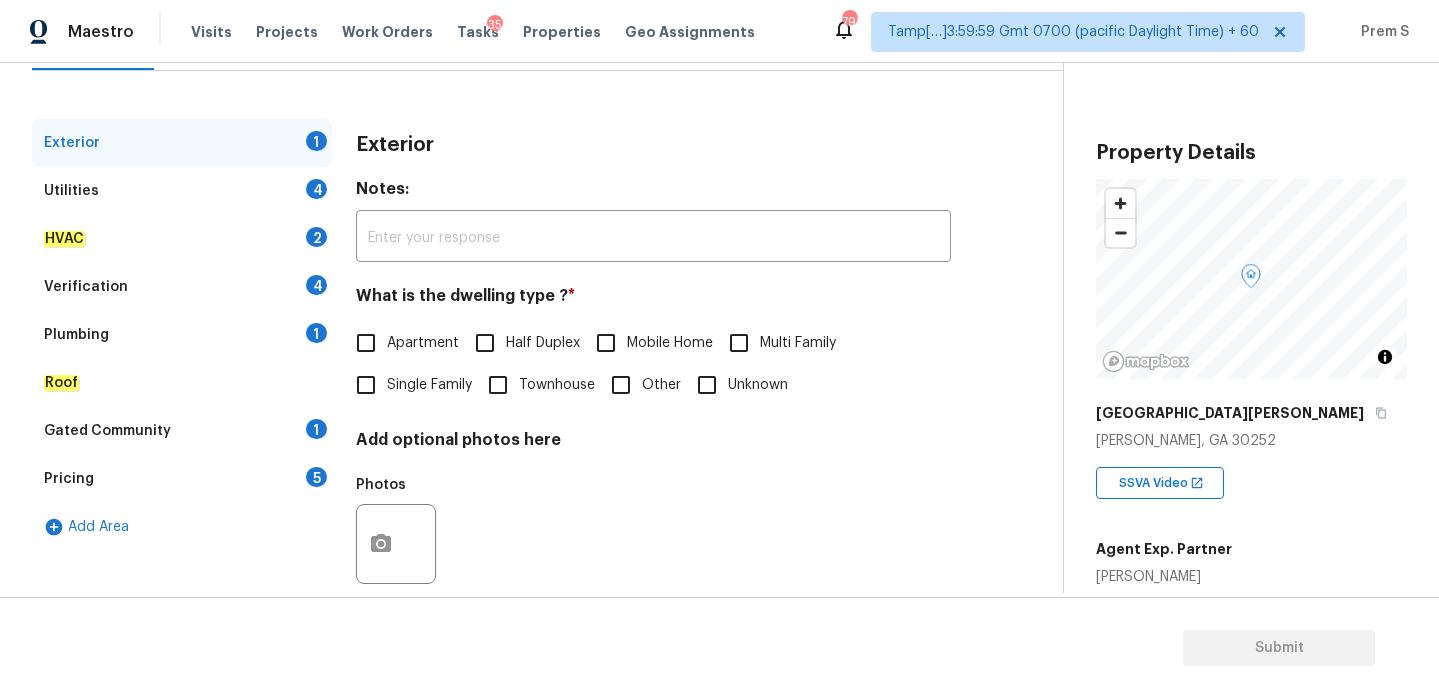 scroll, scrollTop: 265, scrollLeft: 0, axis: vertical 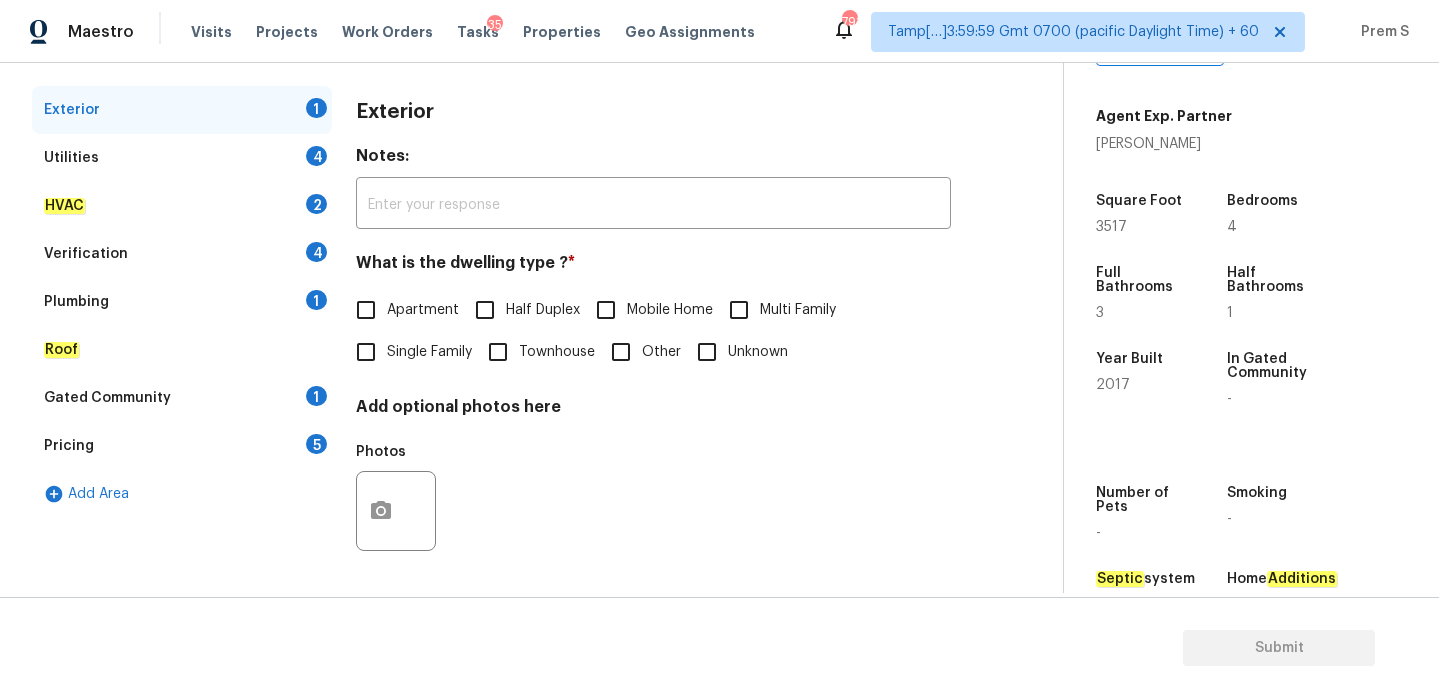 click on "Single Family" at bounding box center [429, 352] 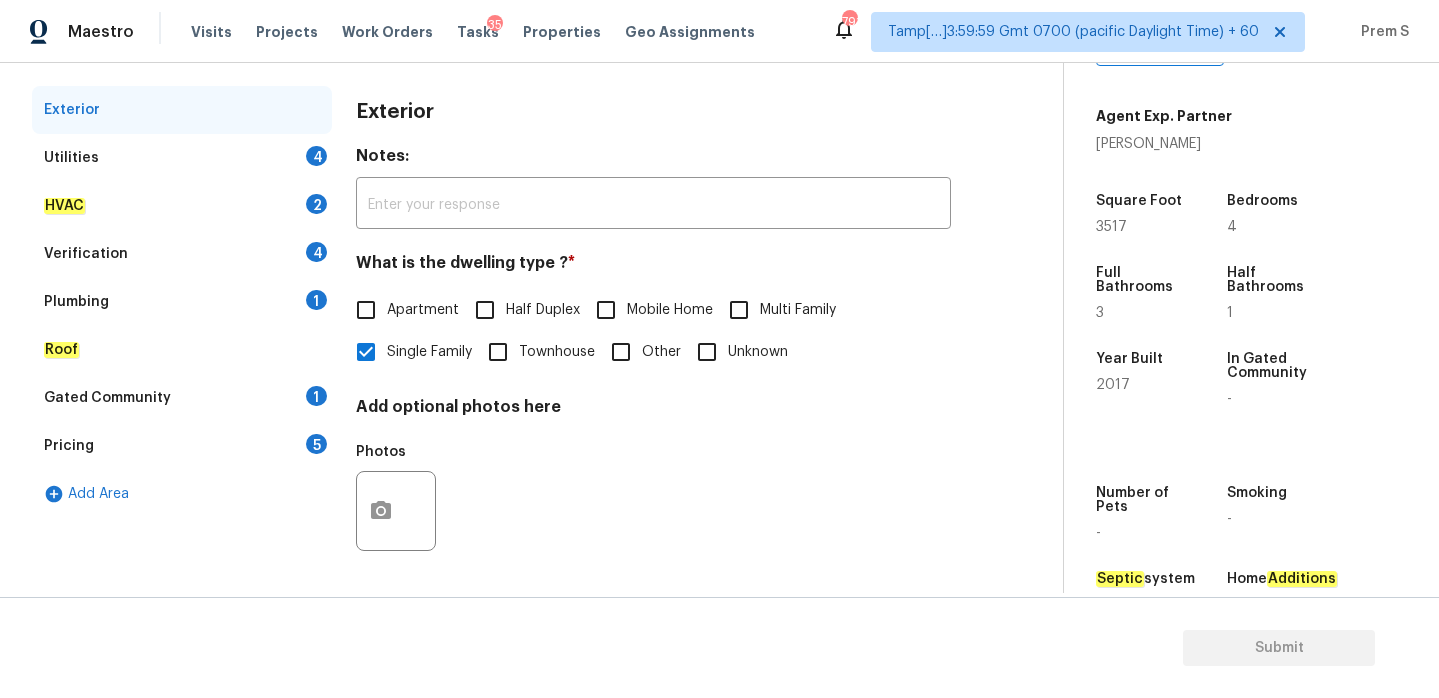 click on "4" at bounding box center (316, 156) 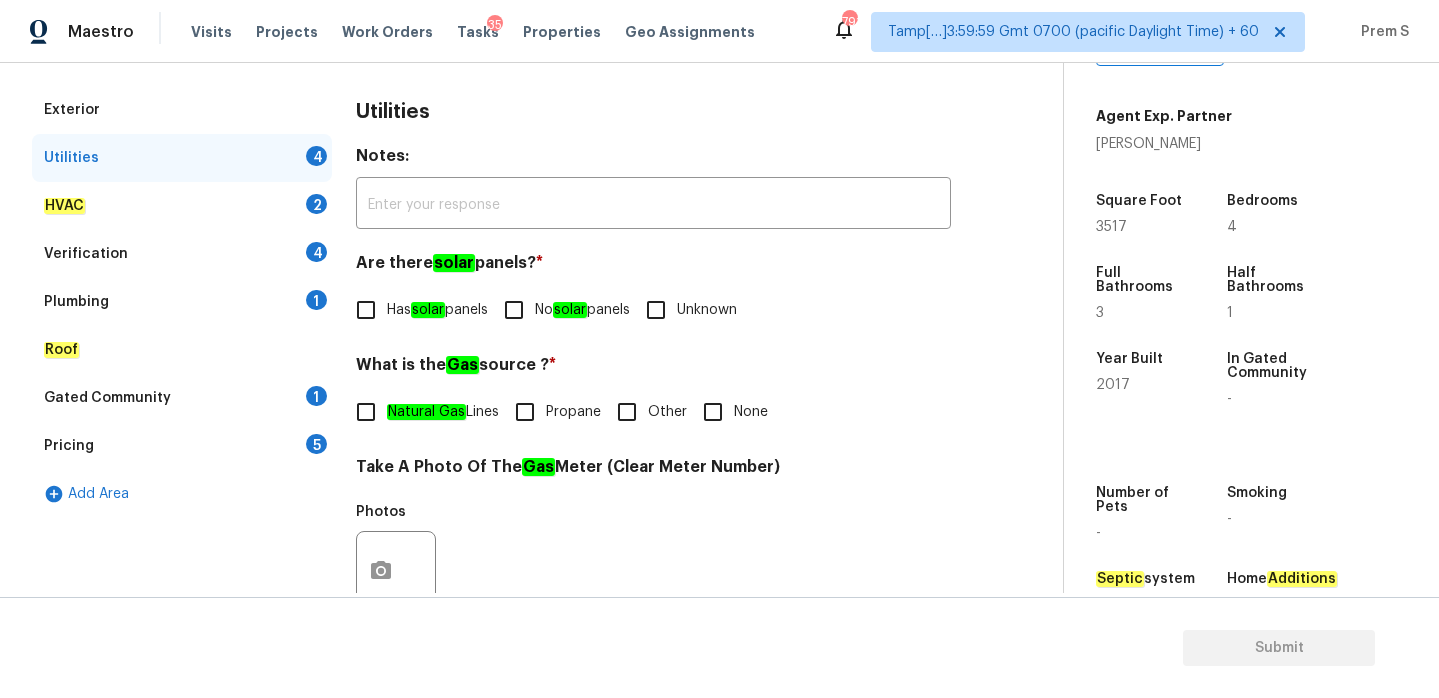 click on "No  solar  panels" at bounding box center (514, 310) 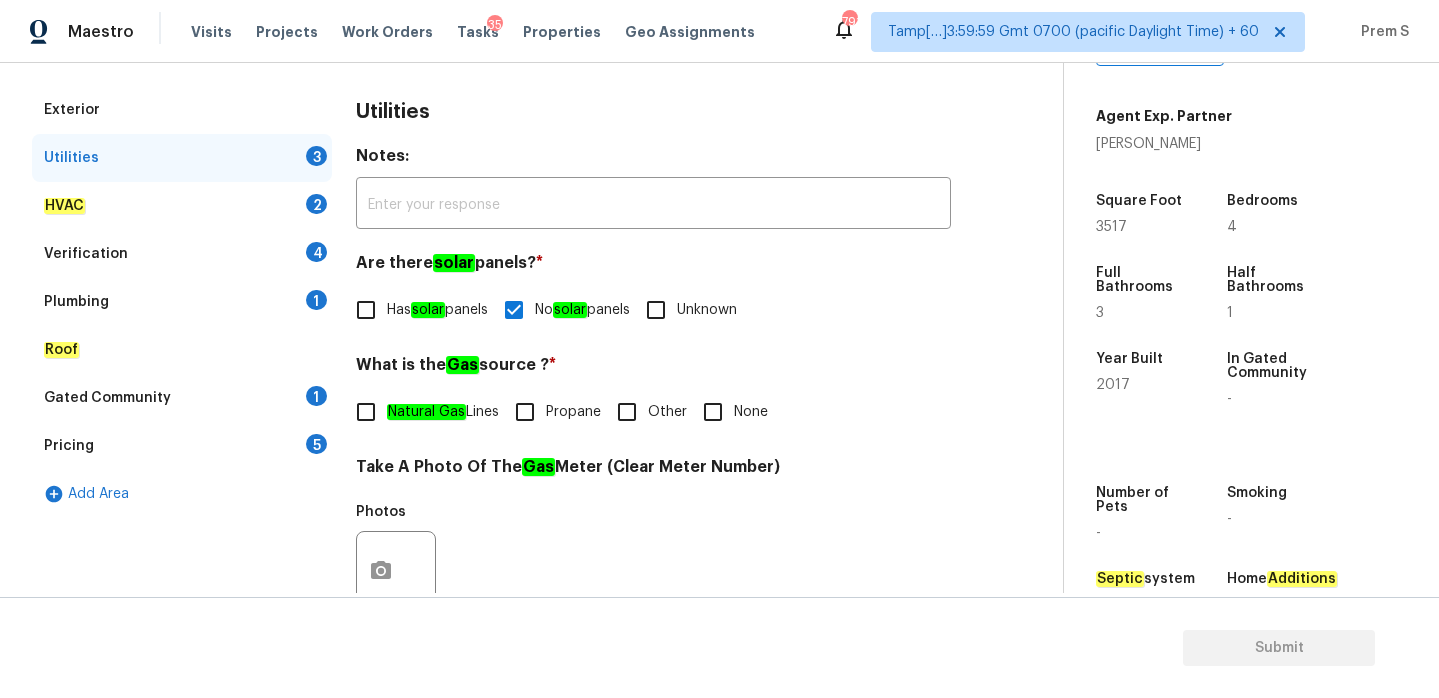 click on "Natural Gas  Lines" at bounding box center (366, 412) 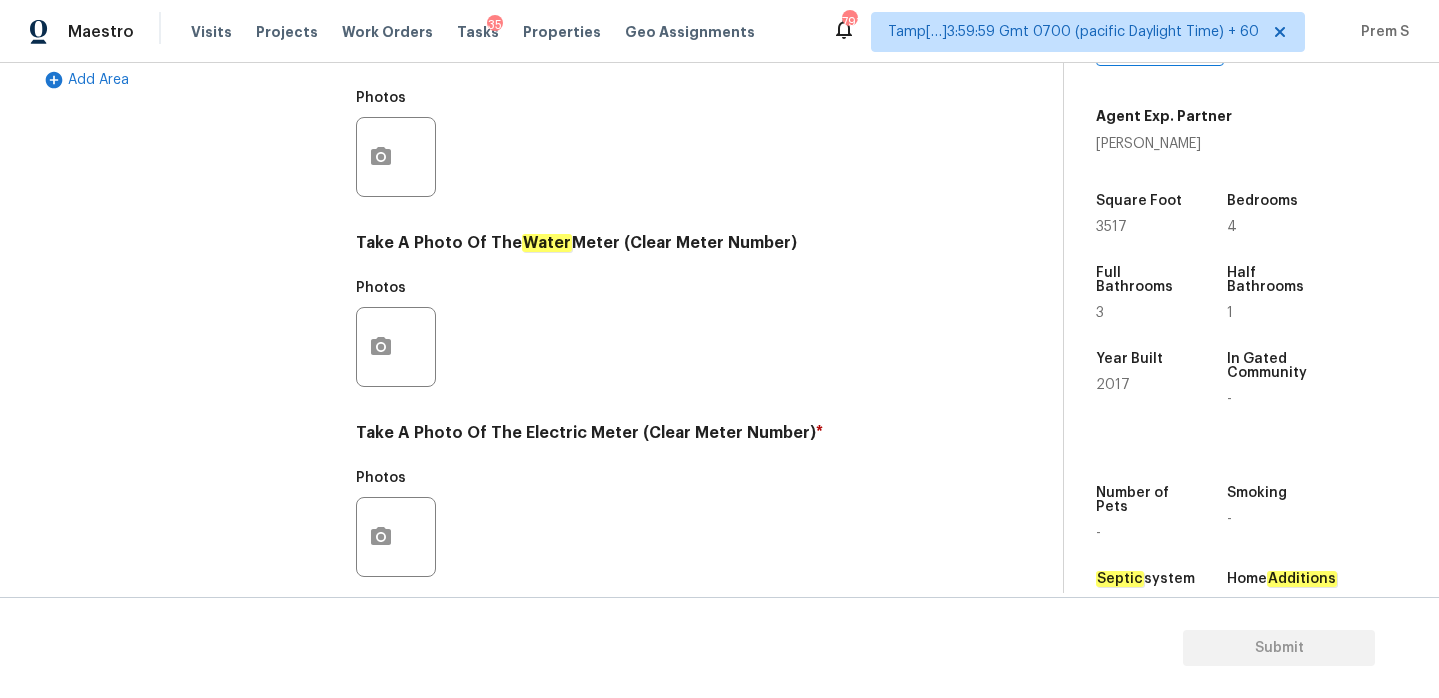 scroll, scrollTop: 807, scrollLeft: 0, axis: vertical 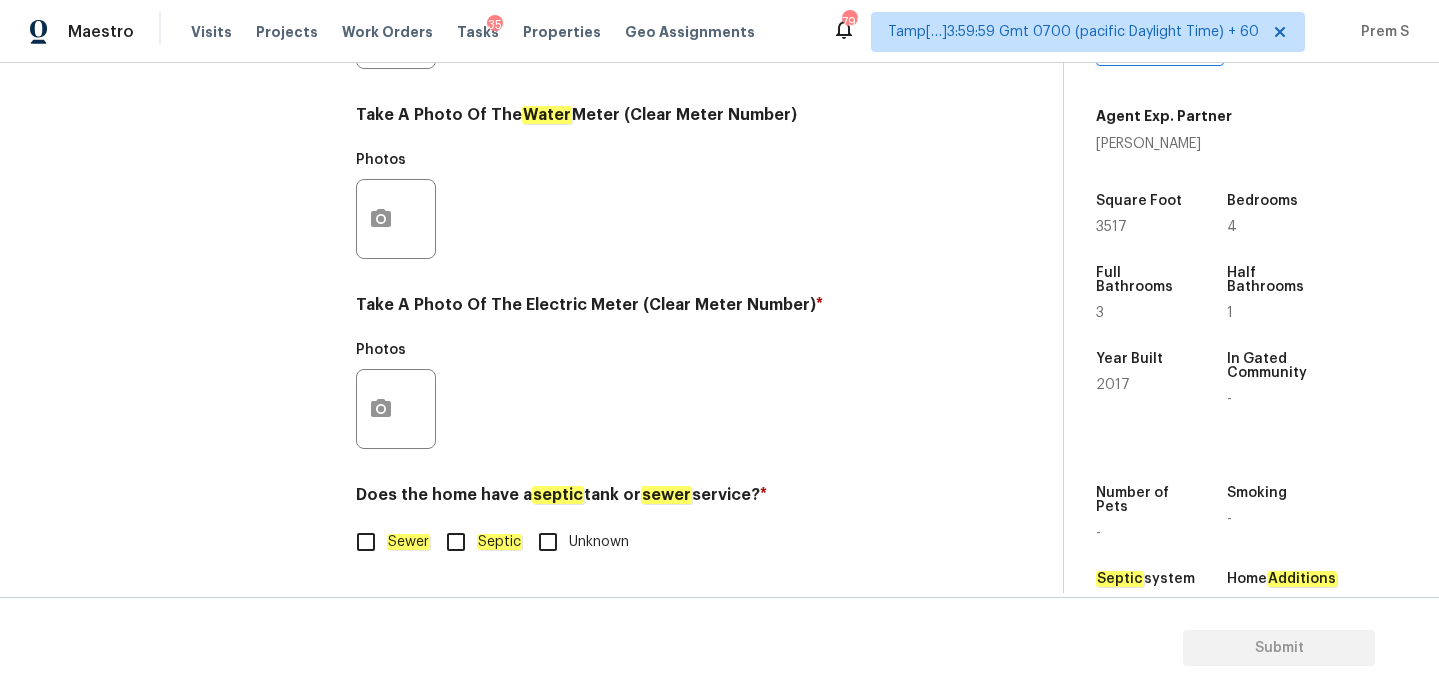 click on "Sewer" at bounding box center (366, 542) 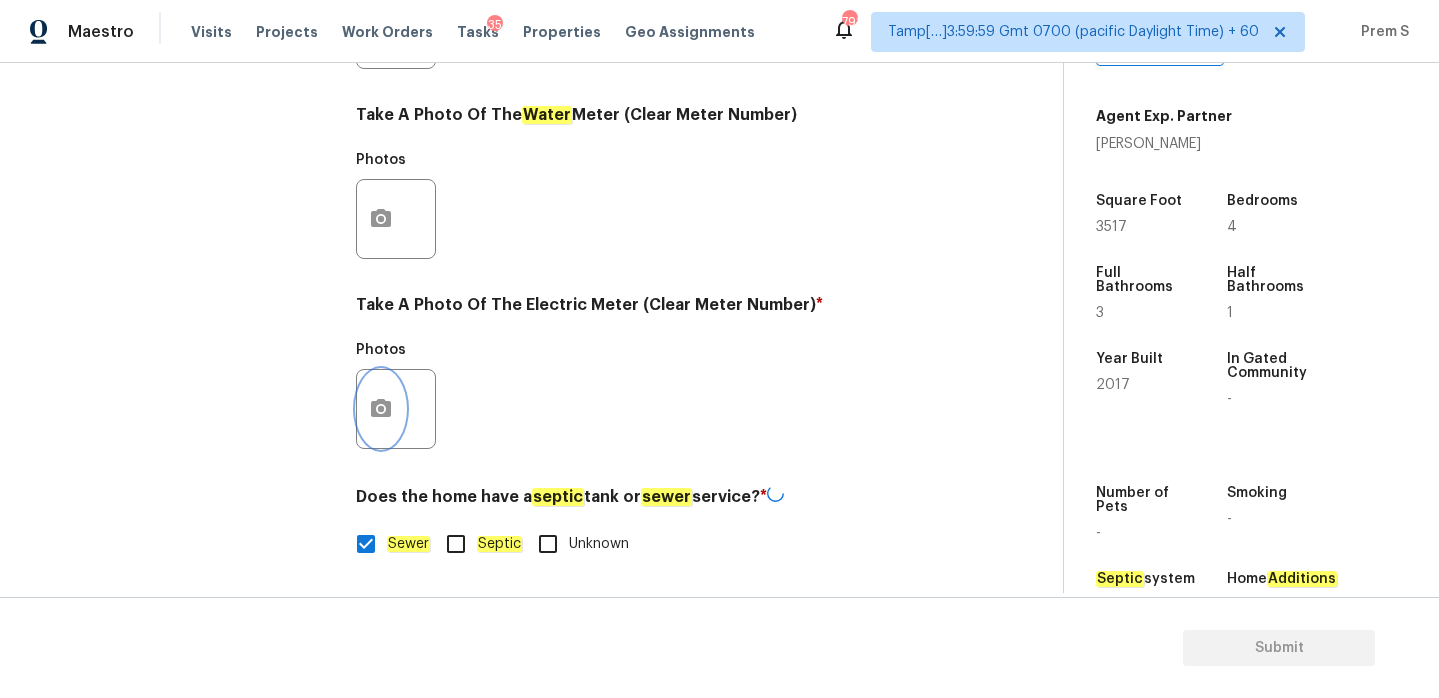 click 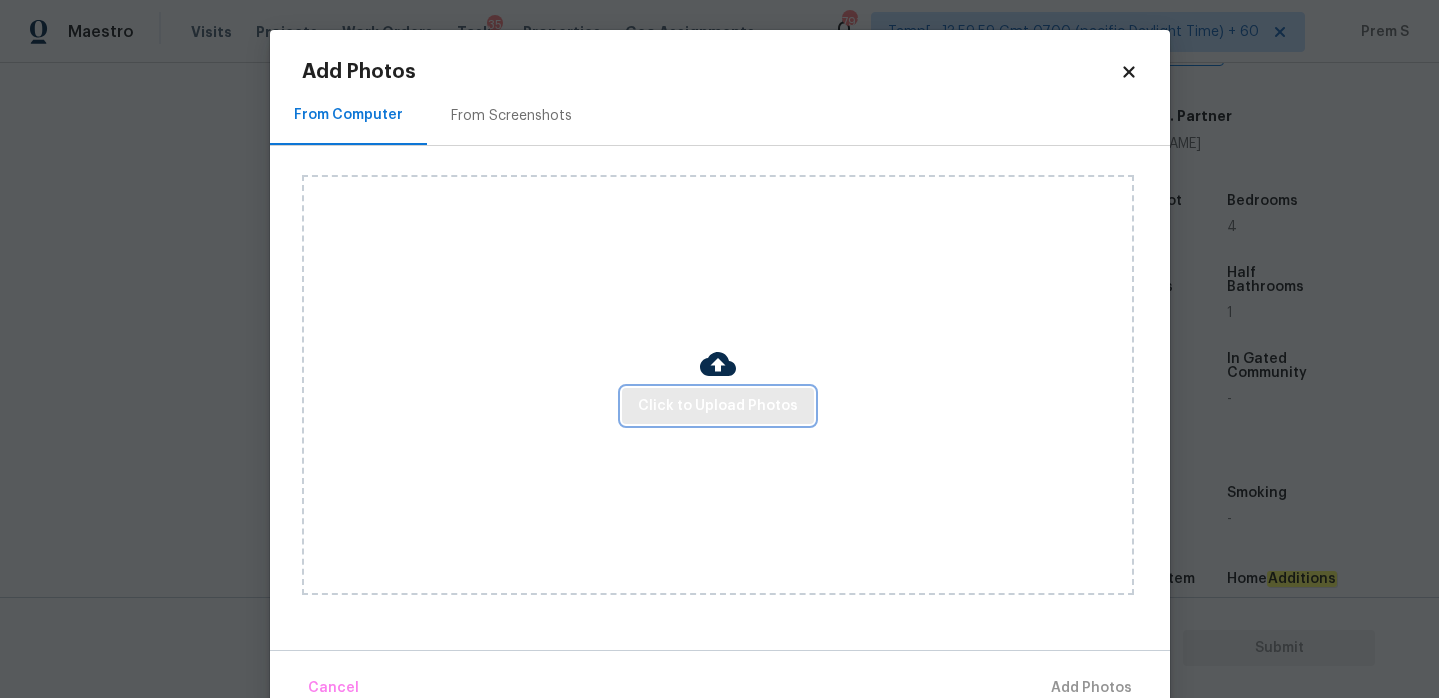 click on "Click to Upload Photos" at bounding box center [718, 406] 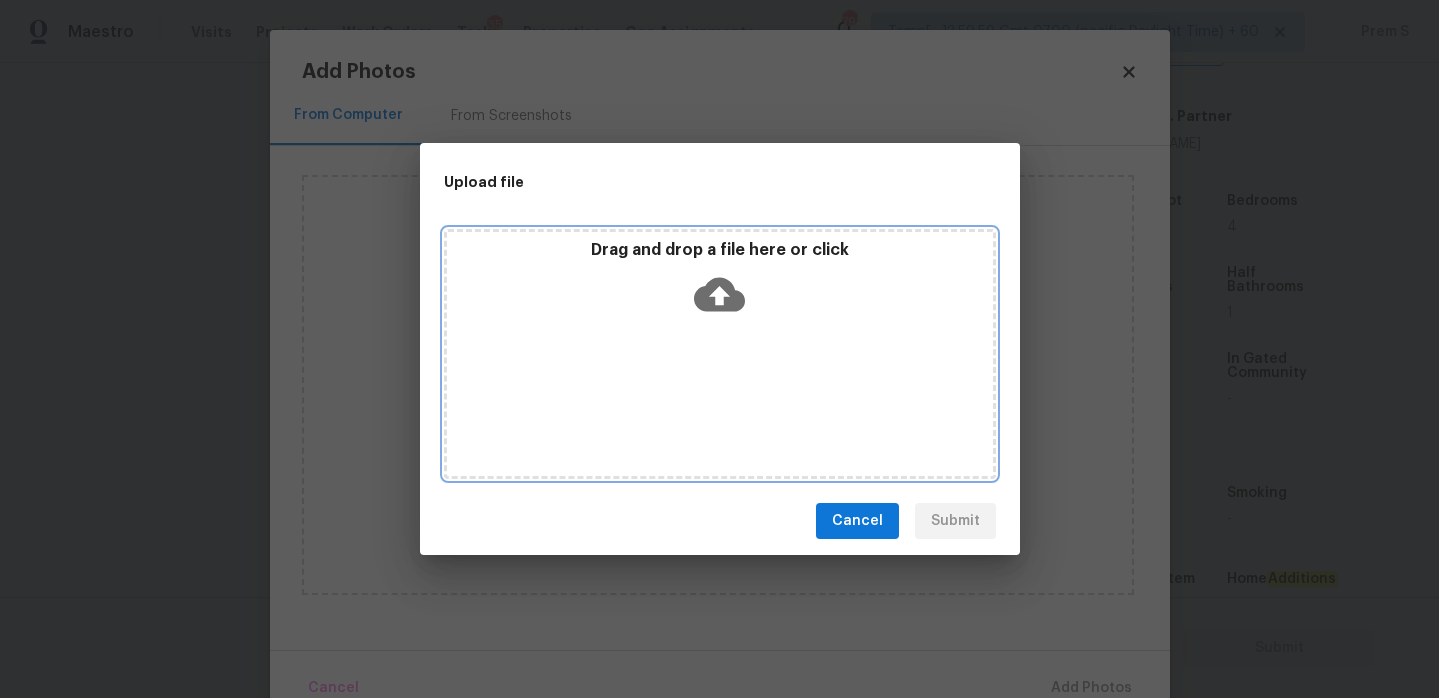 click 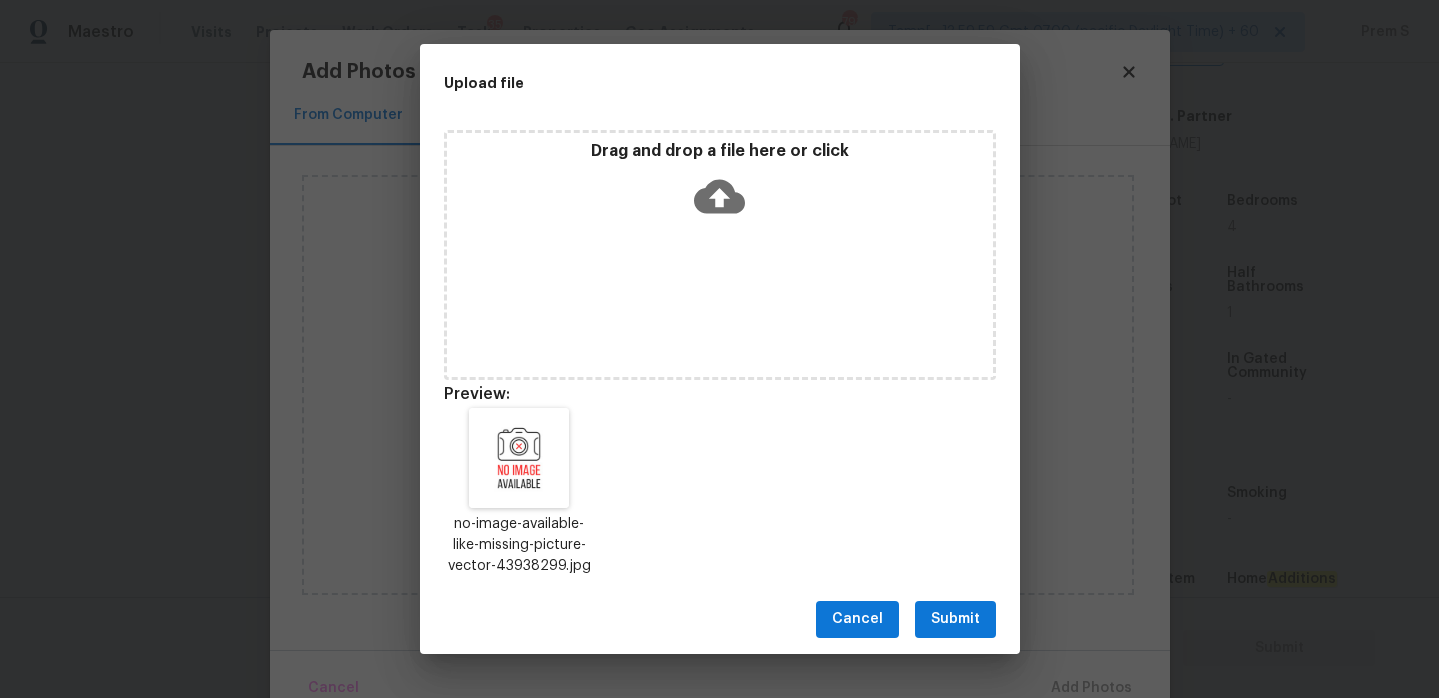 click on "Submit" at bounding box center (955, 619) 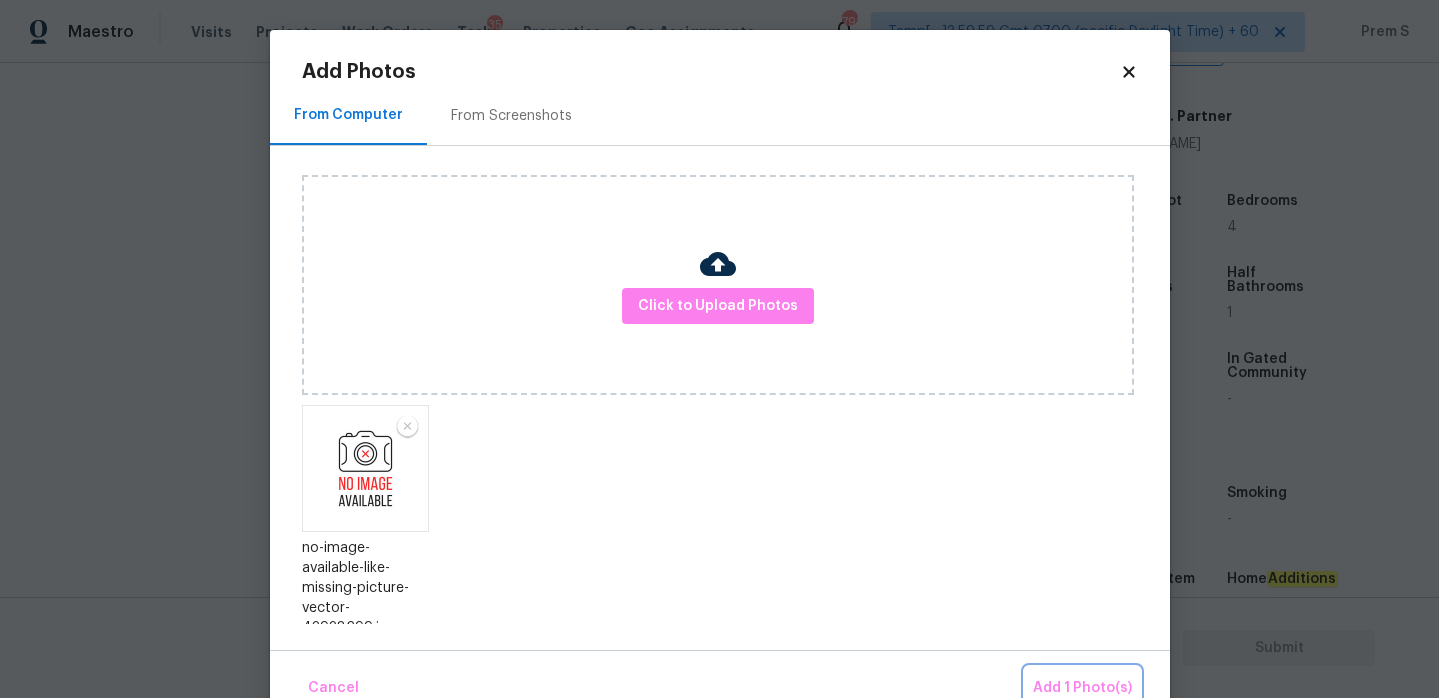 click on "Add 1 Photo(s)" at bounding box center [1082, 688] 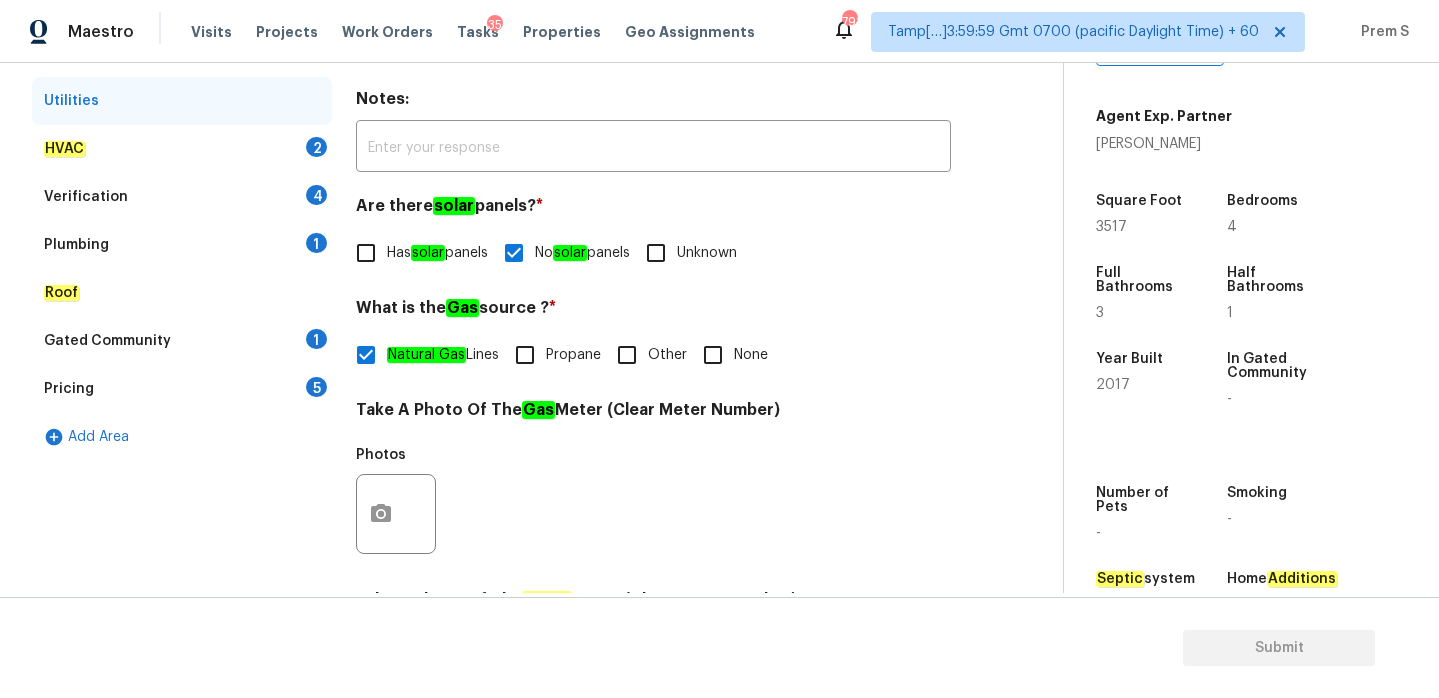 scroll, scrollTop: 249, scrollLeft: 0, axis: vertical 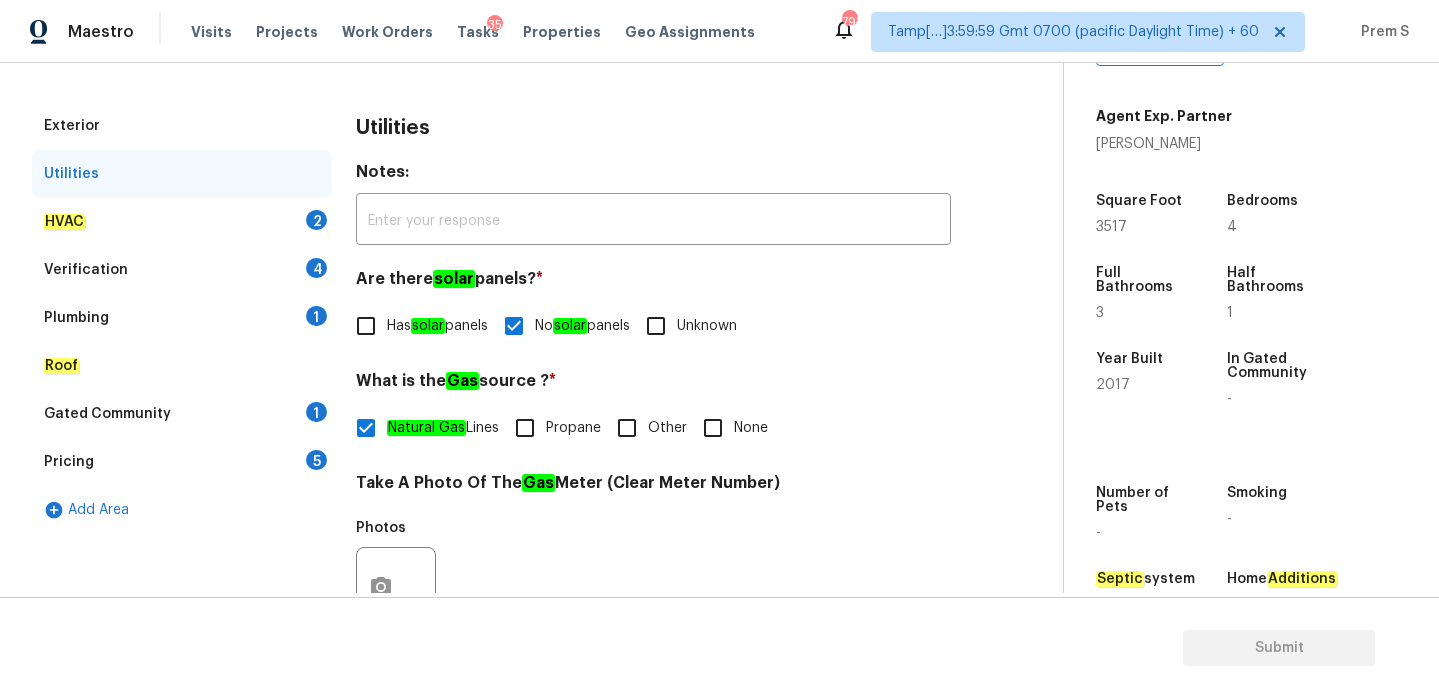 click on "2" at bounding box center [316, 220] 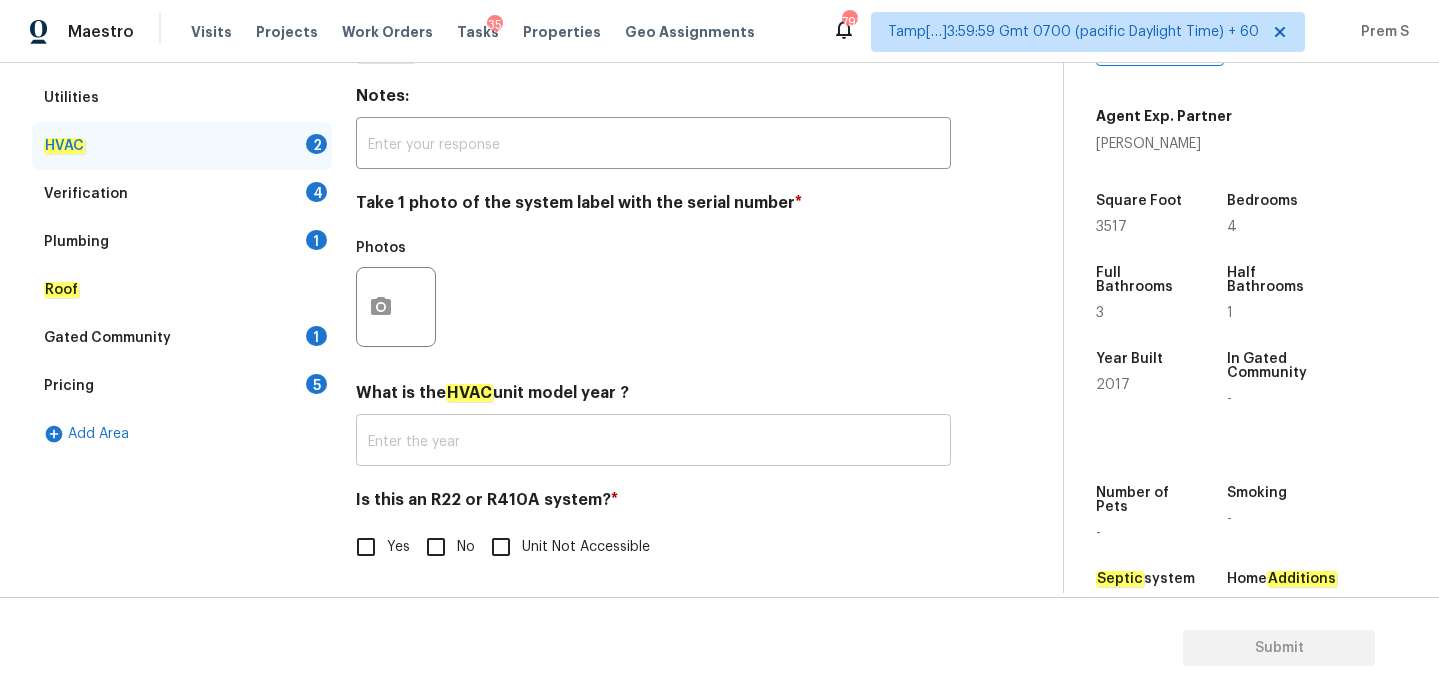 scroll, scrollTop: 331, scrollLeft: 0, axis: vertical 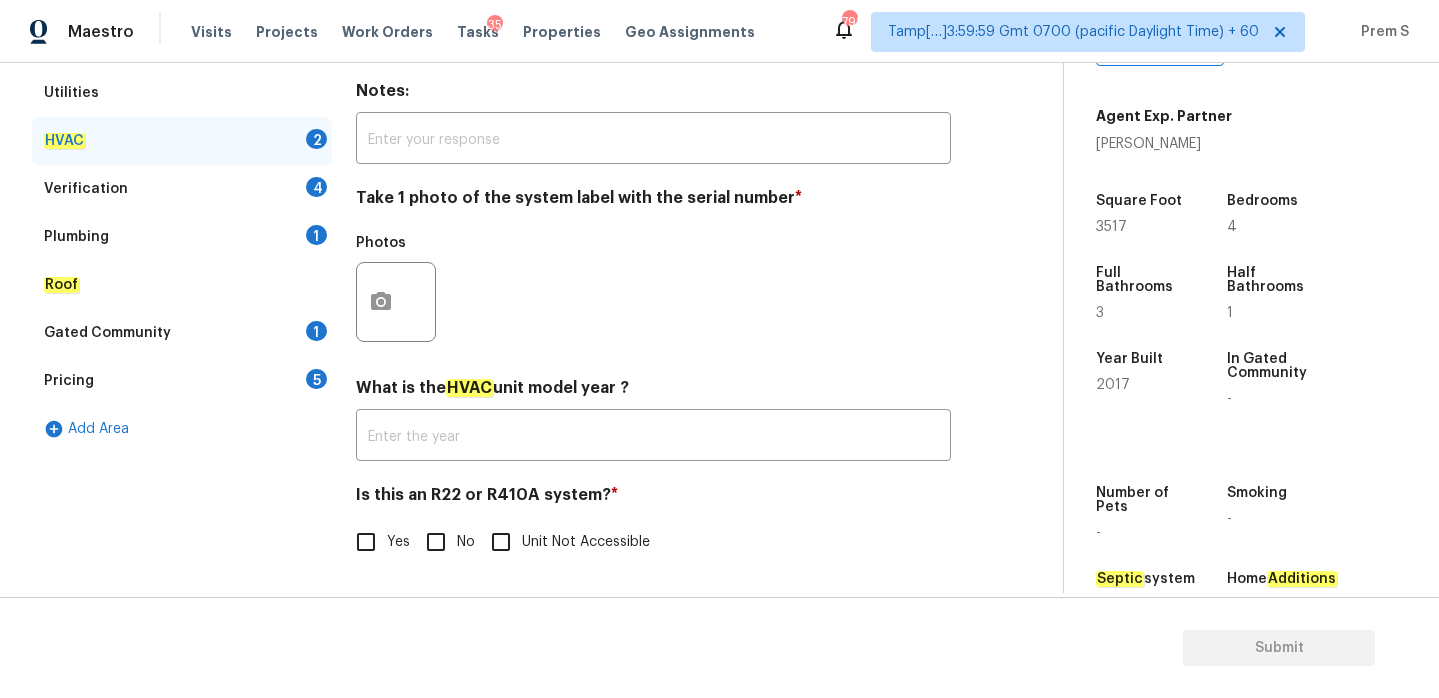 click on "No" at bounding box center (436, 542) 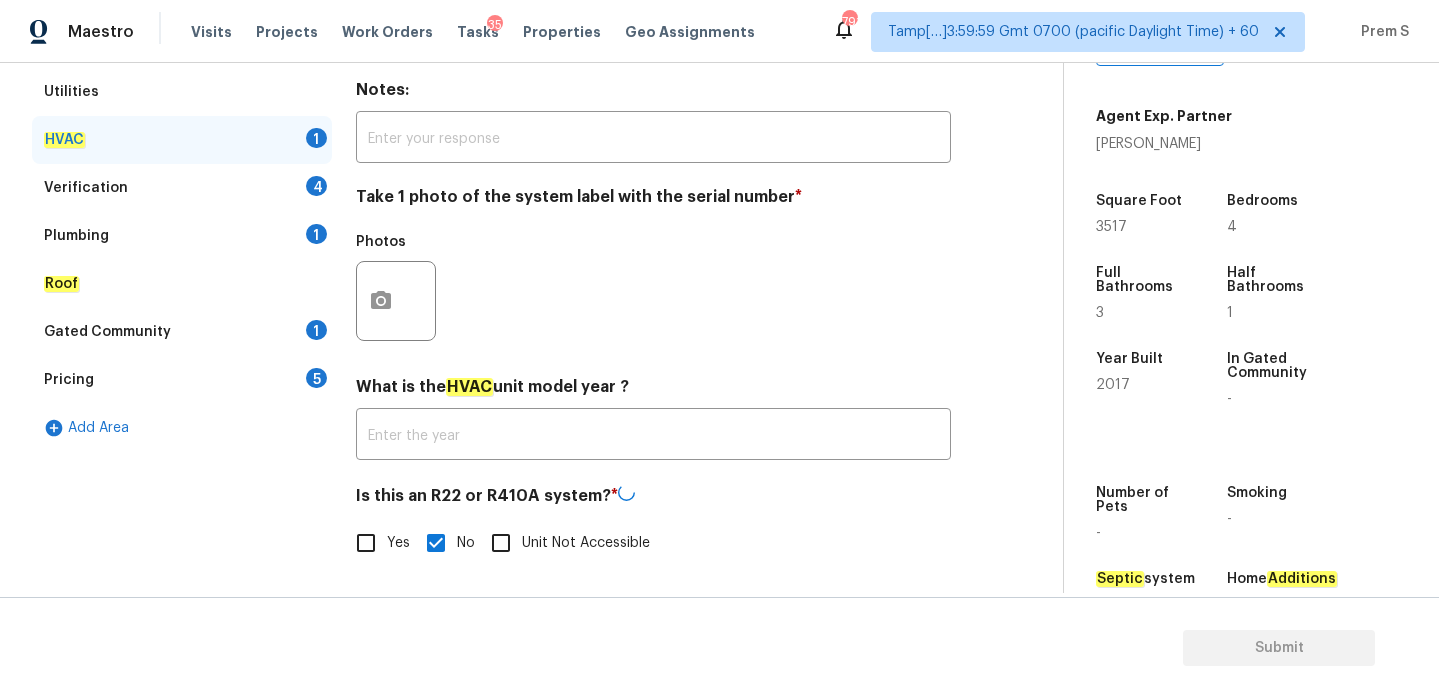 click at bounding box center (396, 301) 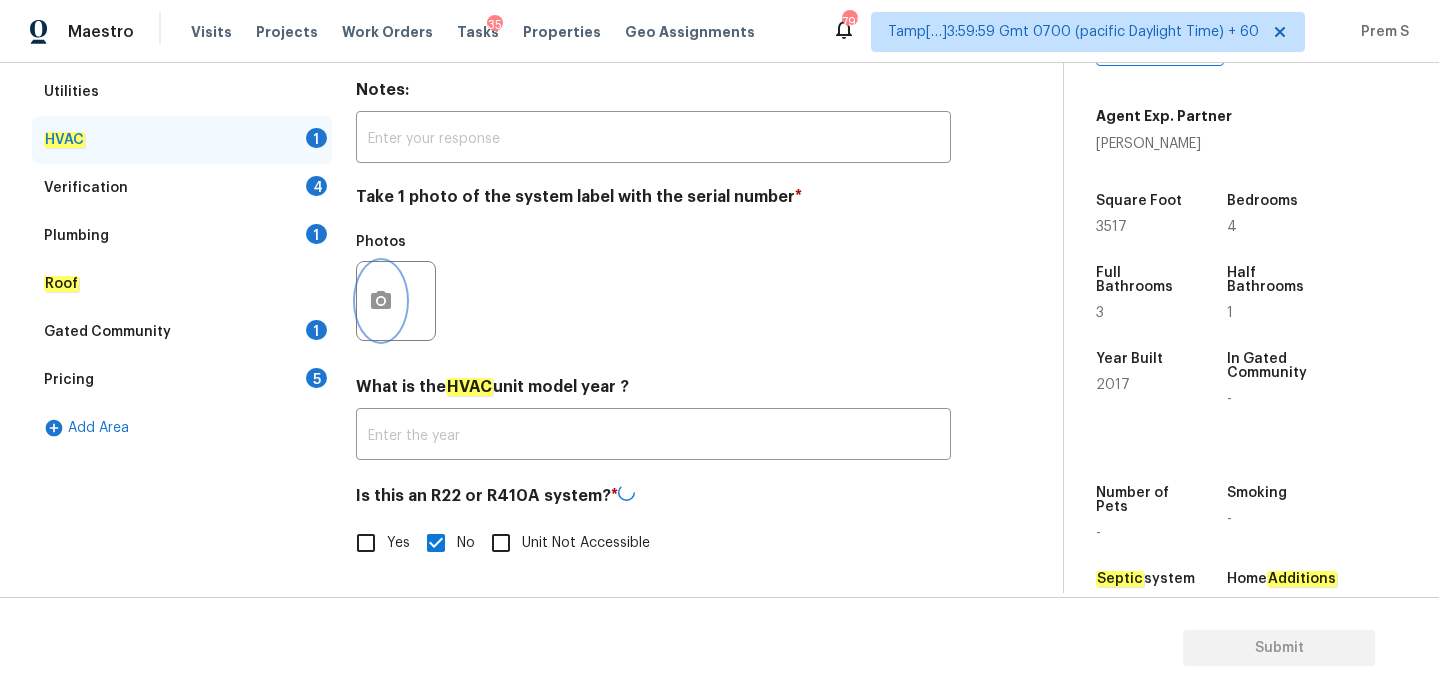 click at bounding box center (381, 301) 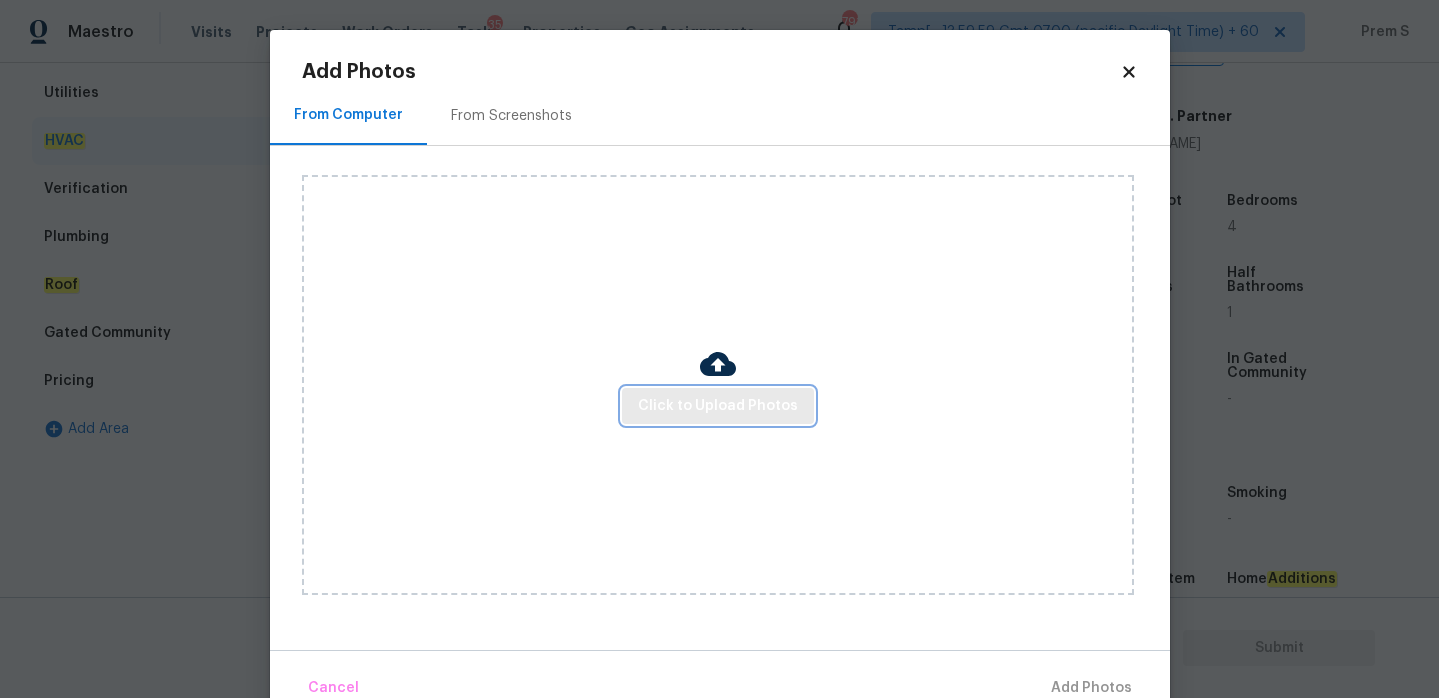 click on "Click to Upload Photos" at bounding box center (718, 406) 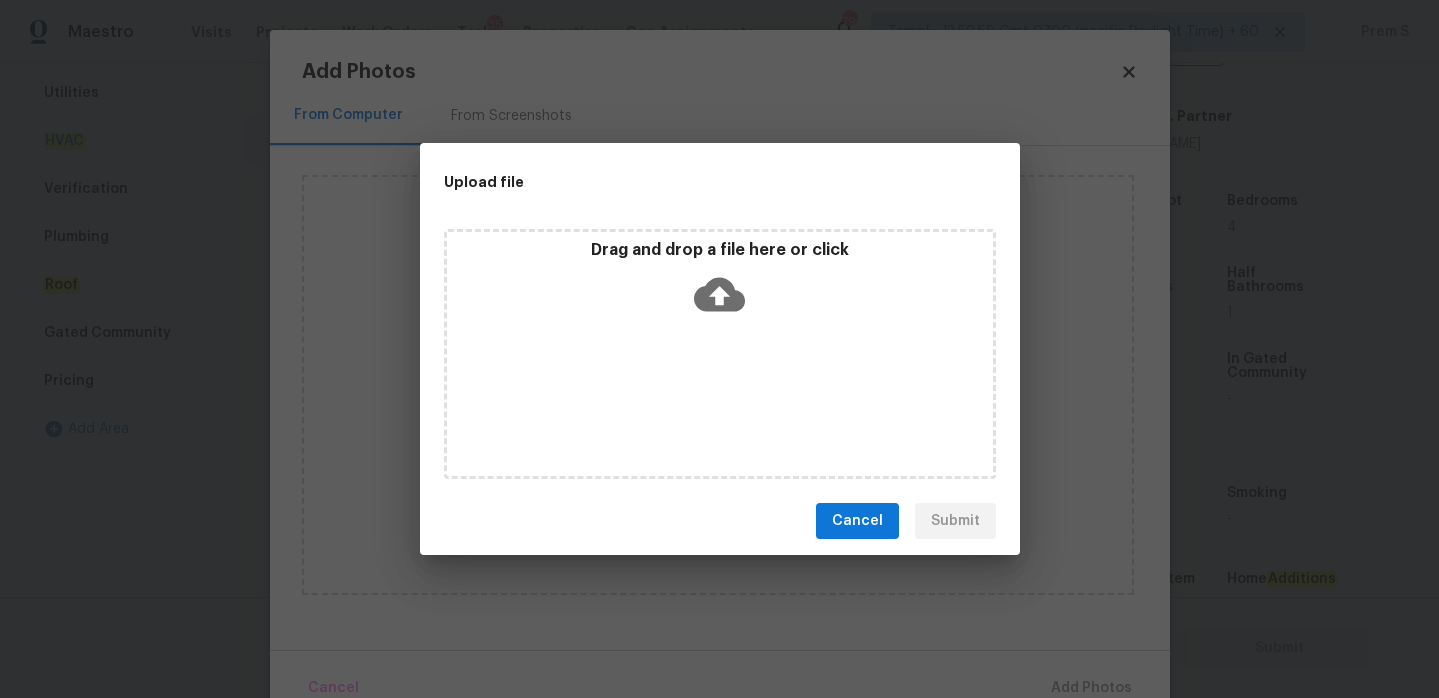 click 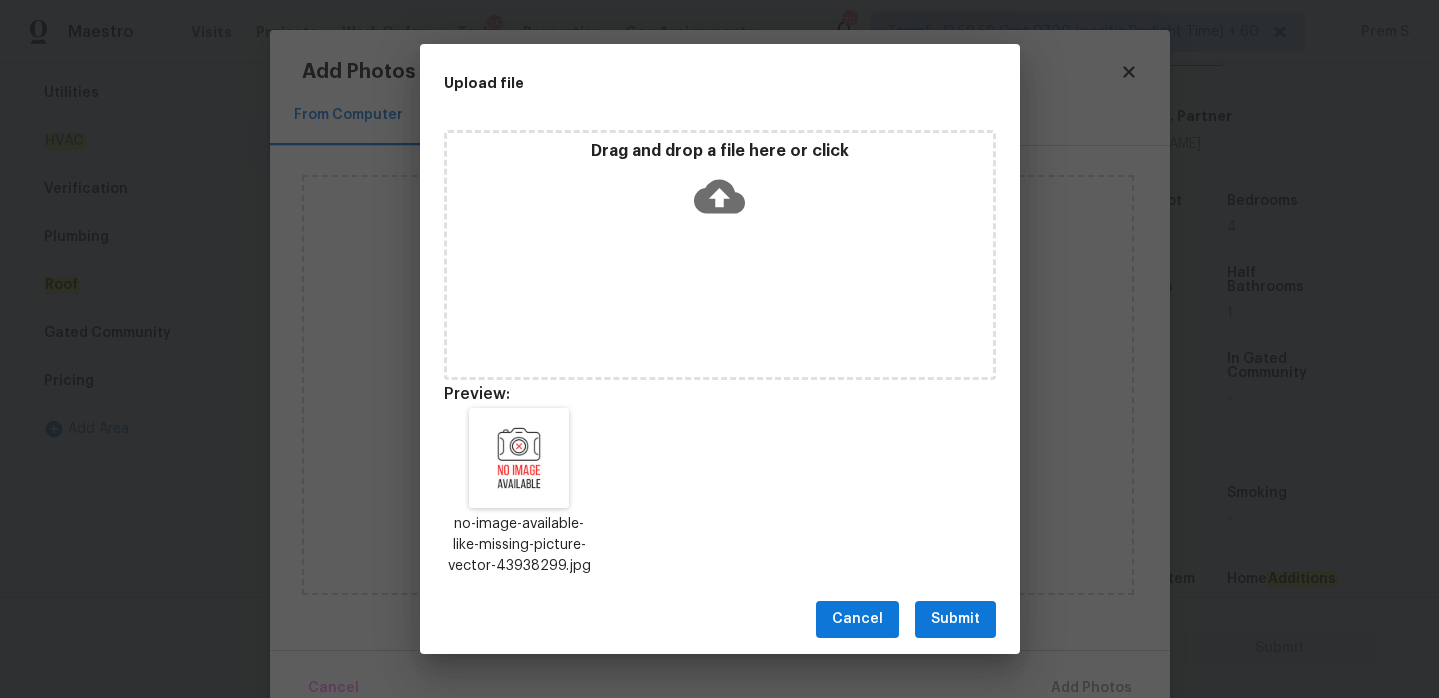 click on "Cancel Submit" at bounding box center (720, 619) 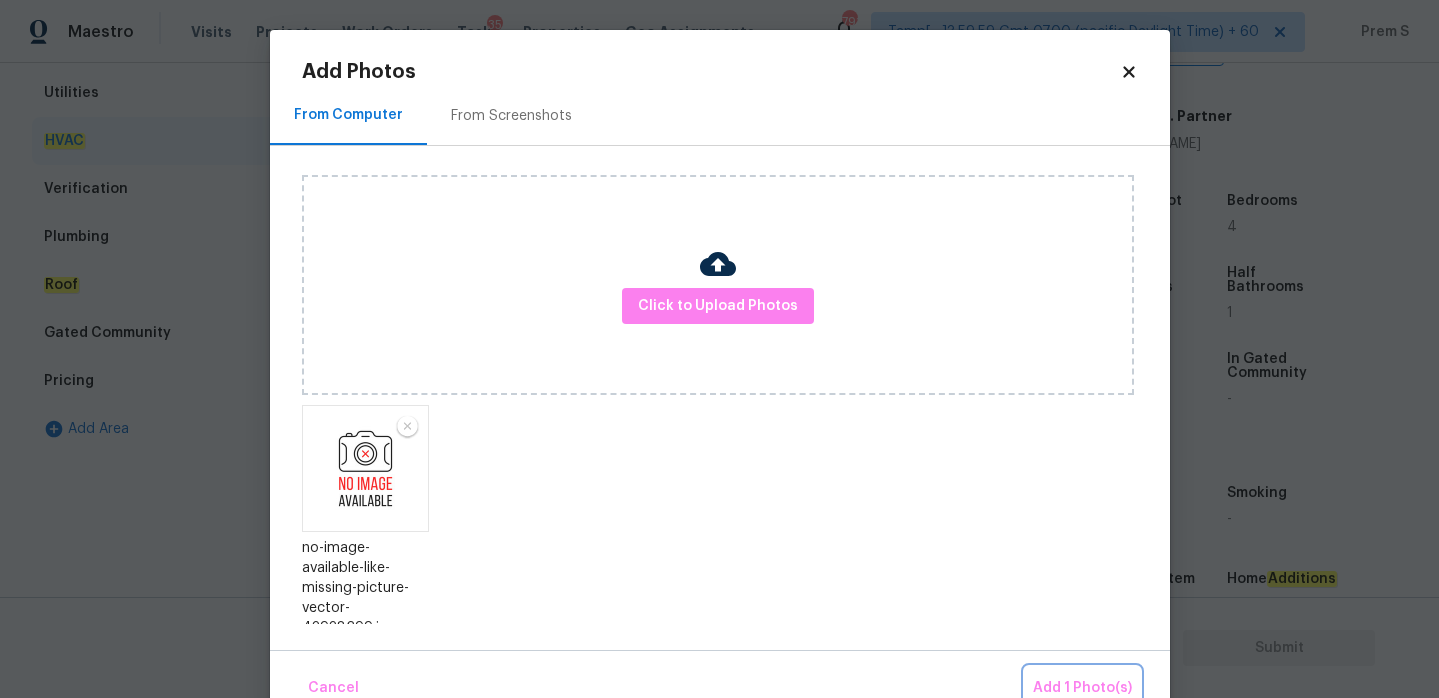 click on "Add 1 Photo(s)" at bounding box center [1082, 688] 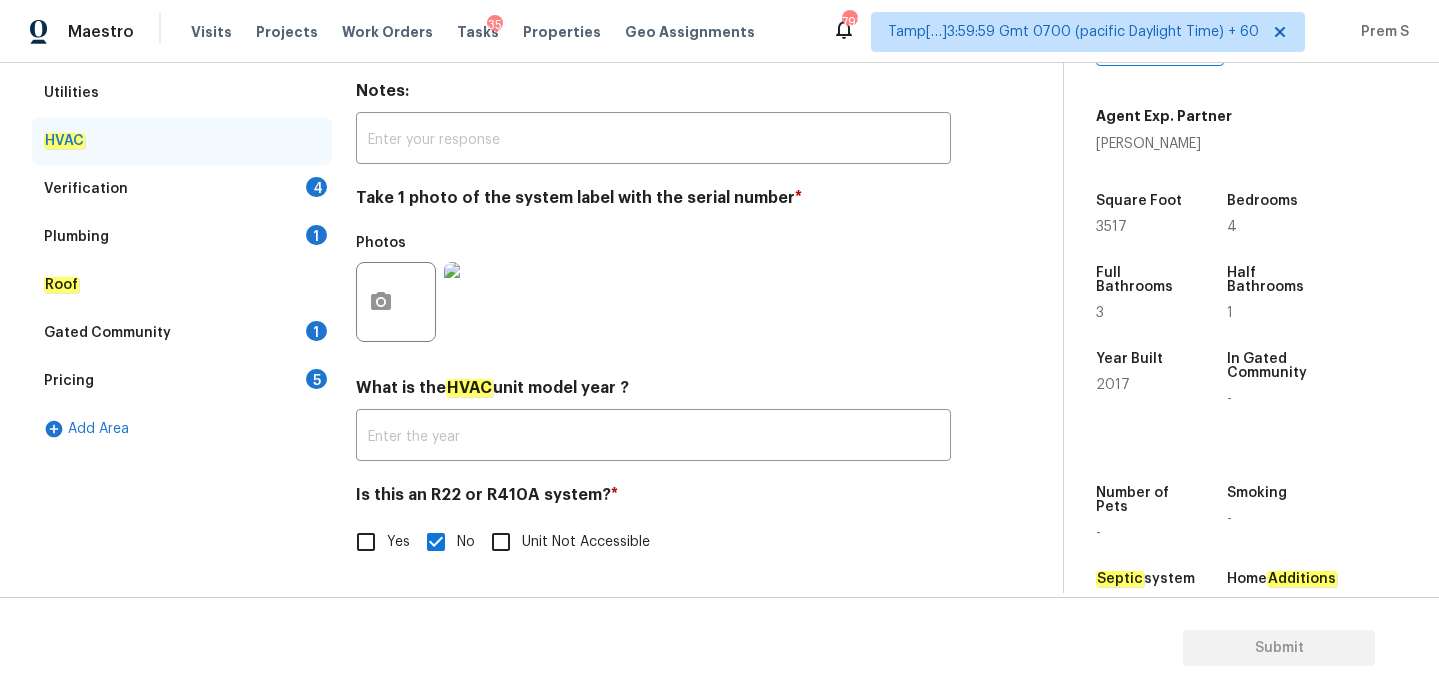 click on "Verification 4" at bounding box center [182, 189] 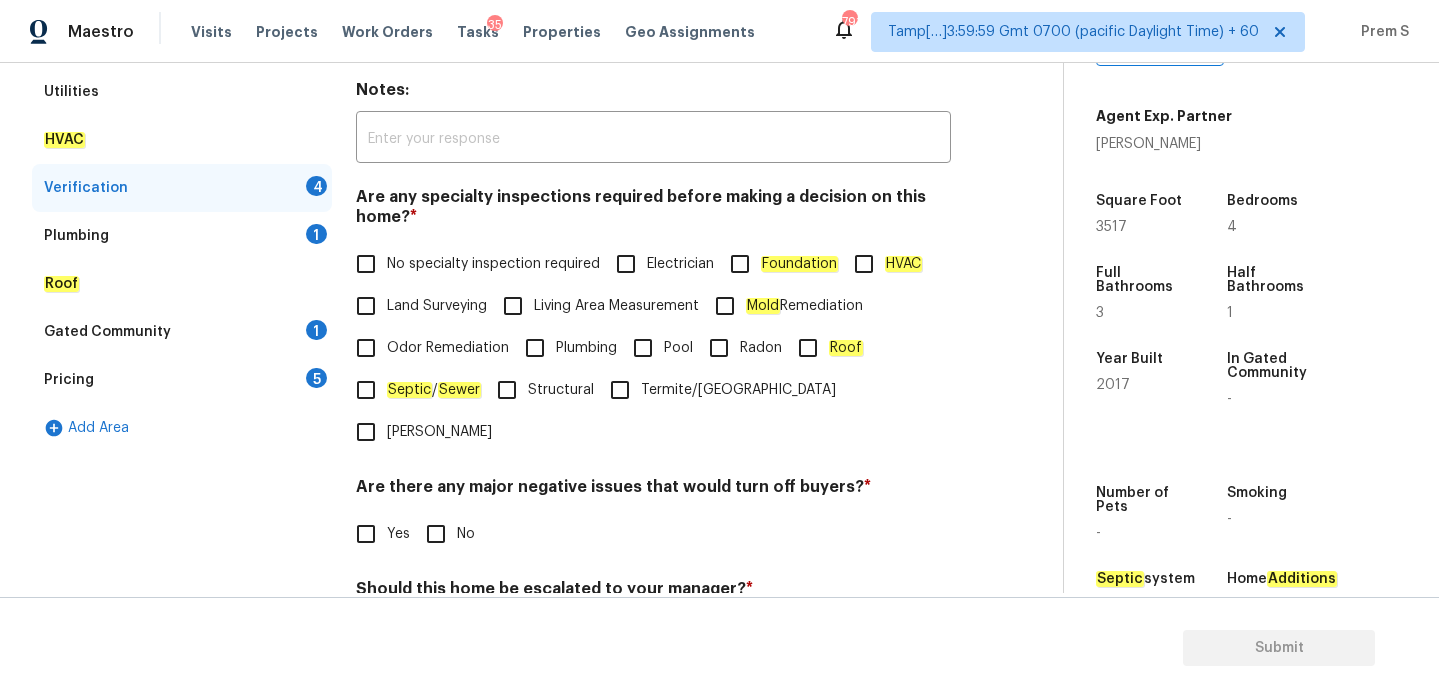 click on "No specialty inspection required" at bounding box center [493, 264] 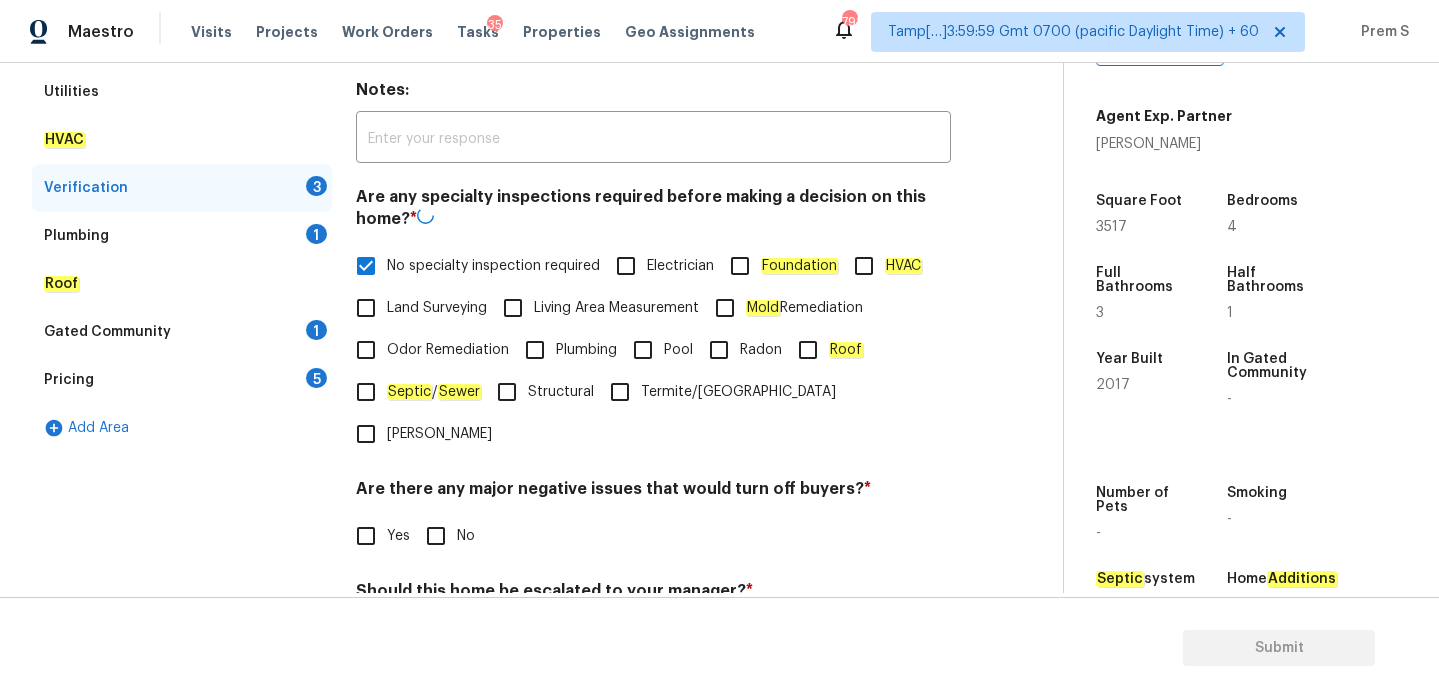 click on "No" at bounding box center (436, 536) 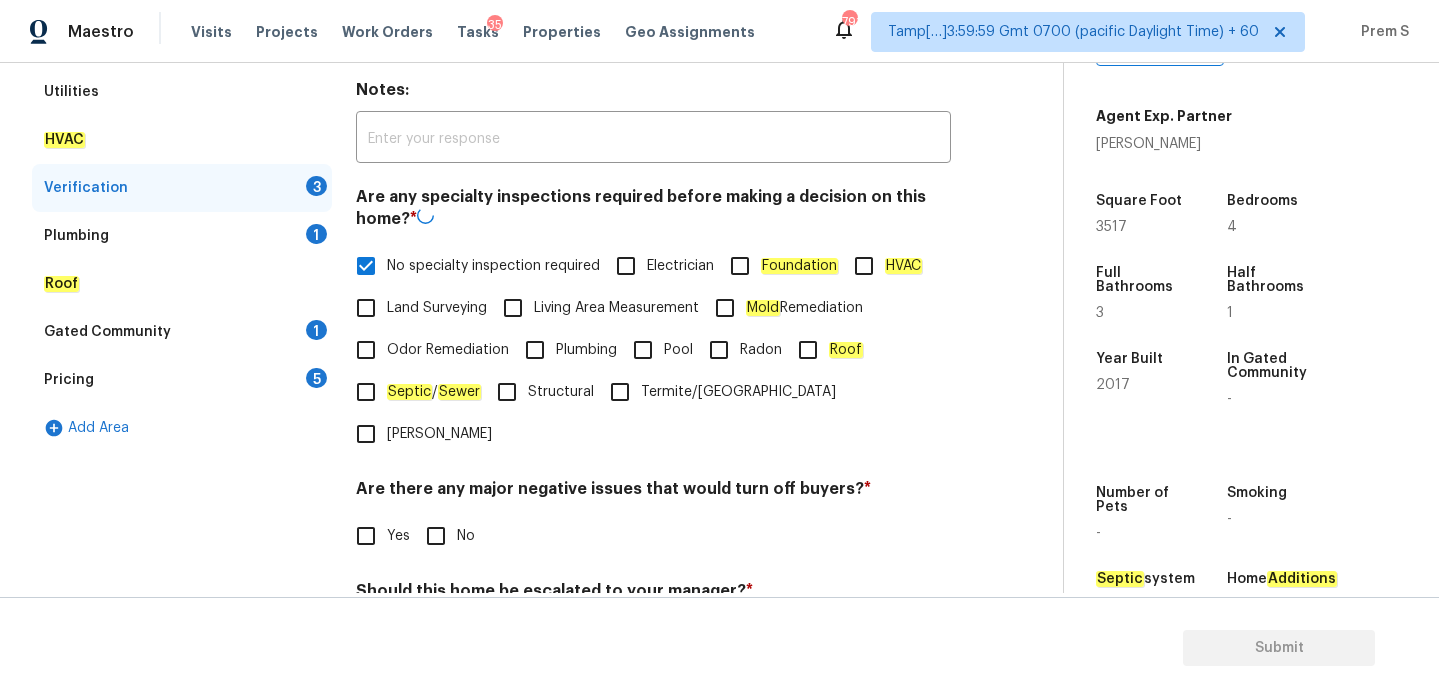 checkbox on "true" 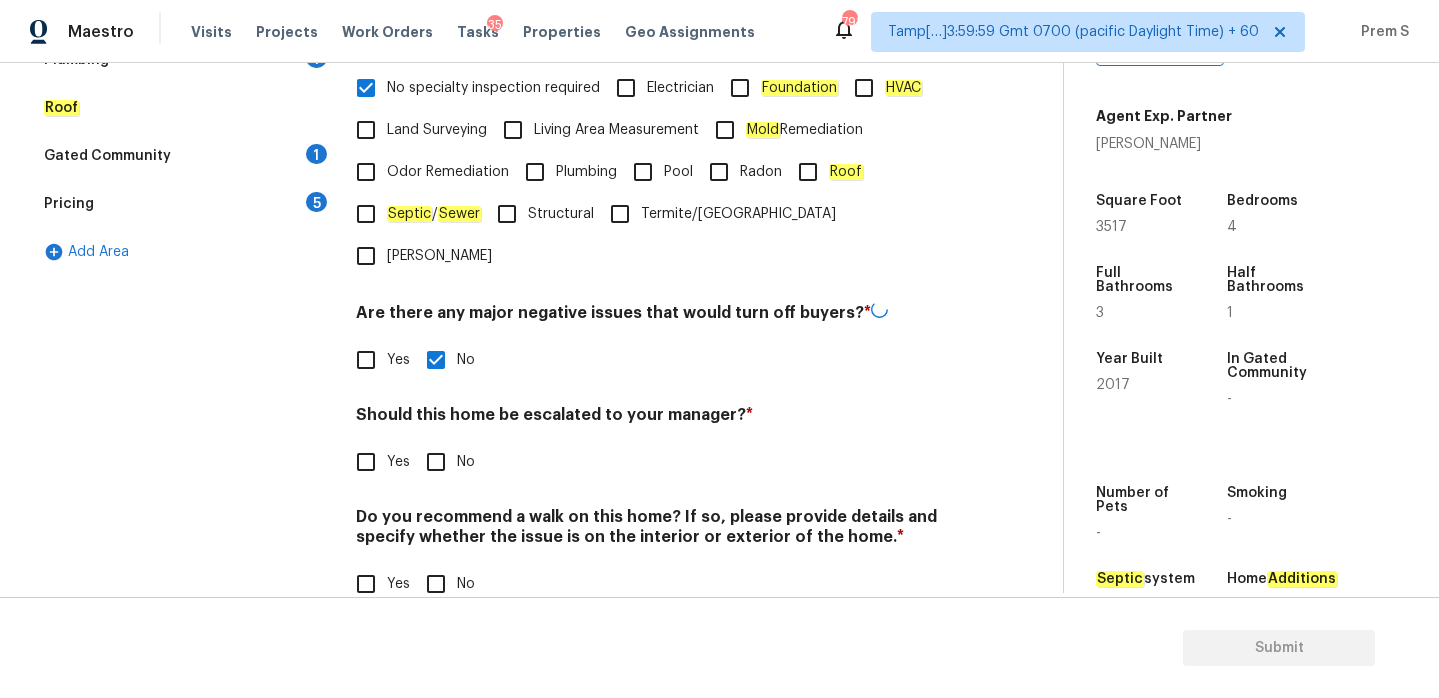 scroll, scrollTop: 505, scrollLeft: 0, axis: vertical 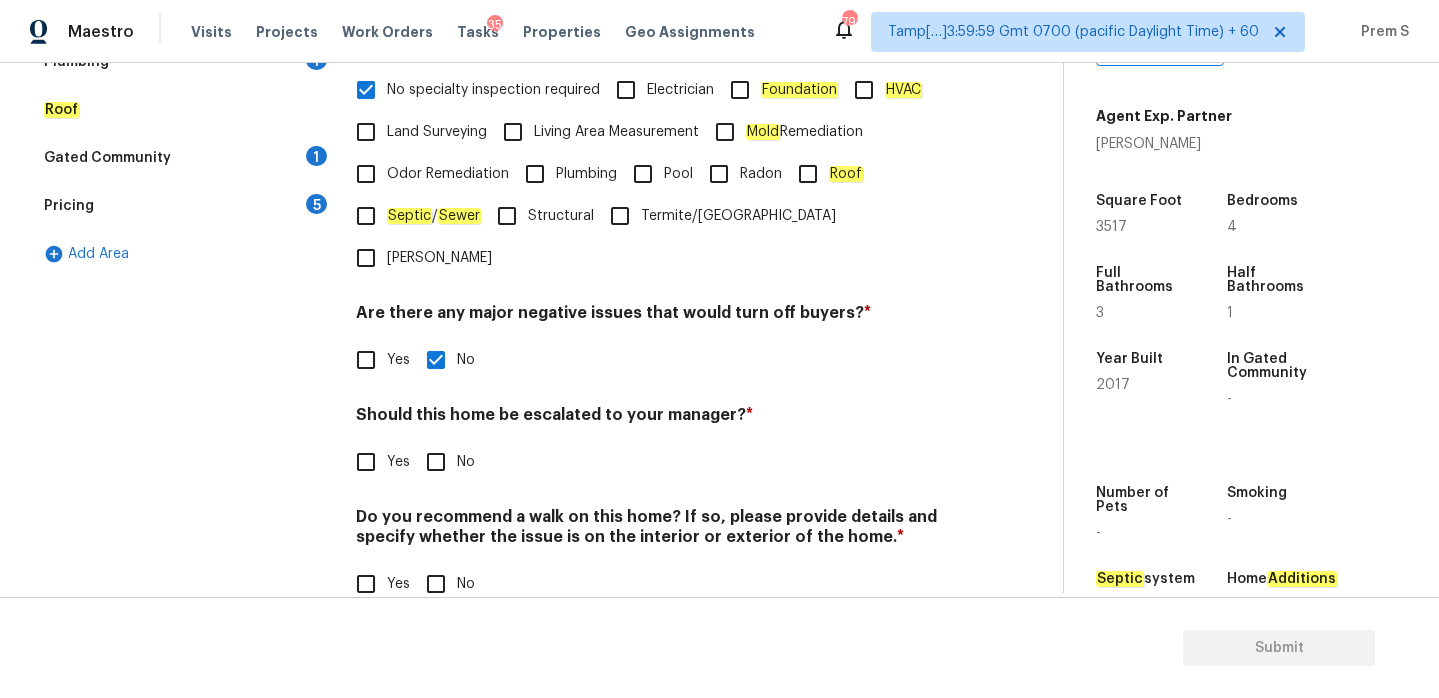 click on "No" at bounding box center (436, 462) 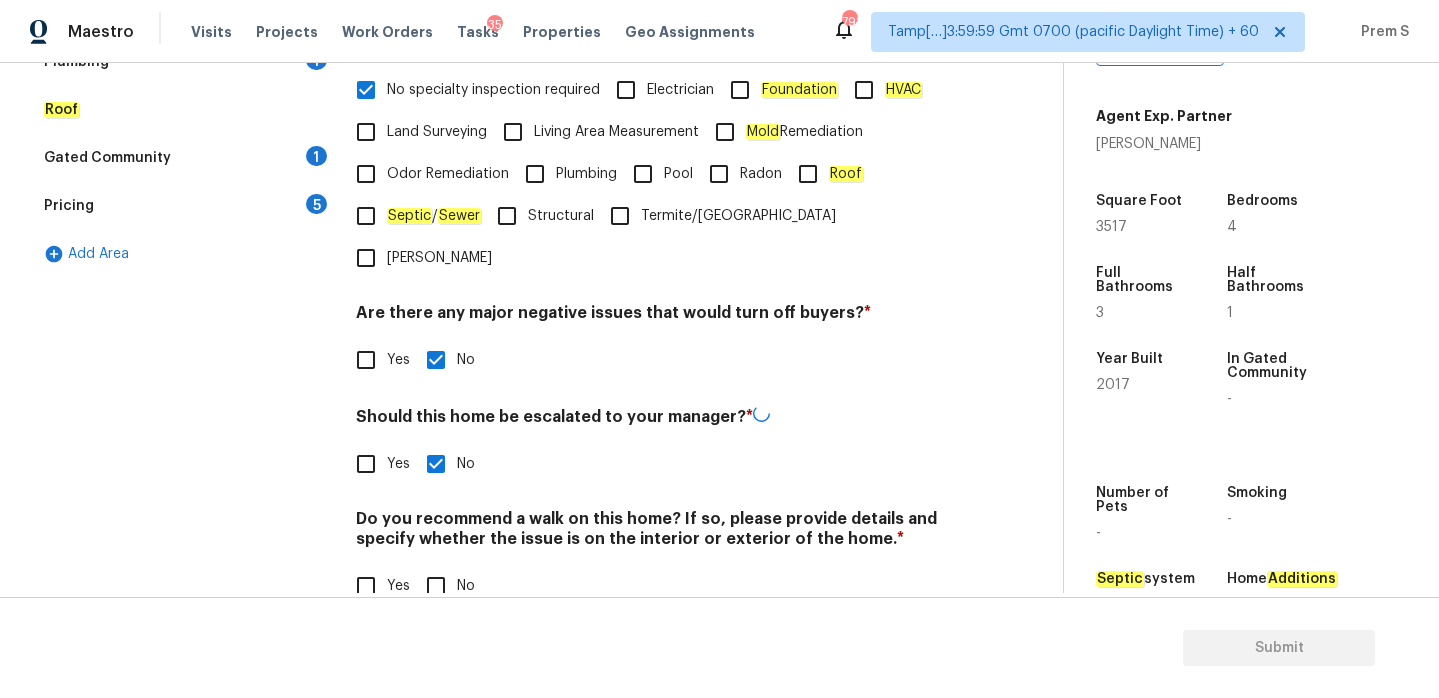 click on "No" at bounding box center (436, 586) 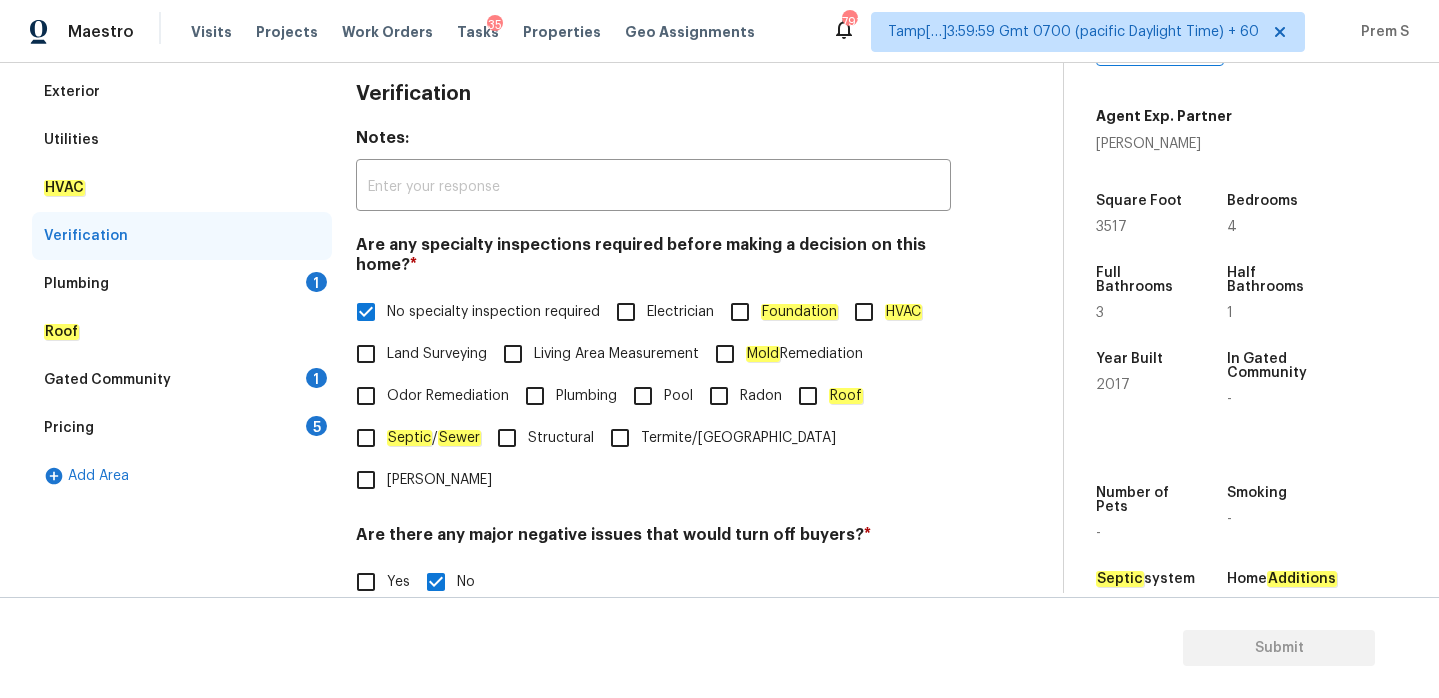 scroll, scrollTop: 505, scrollLeft: 0, axis: vertical 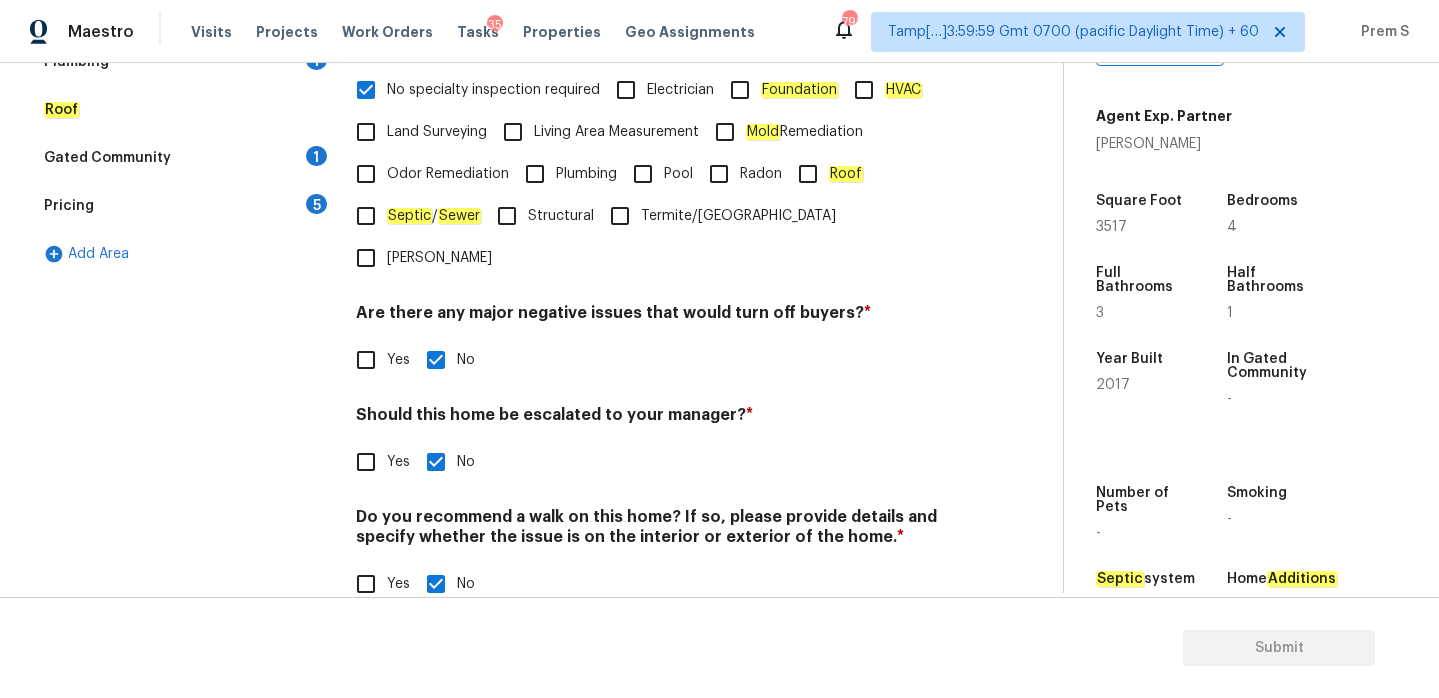 click on "Yes" at bounding box center (366, 462) 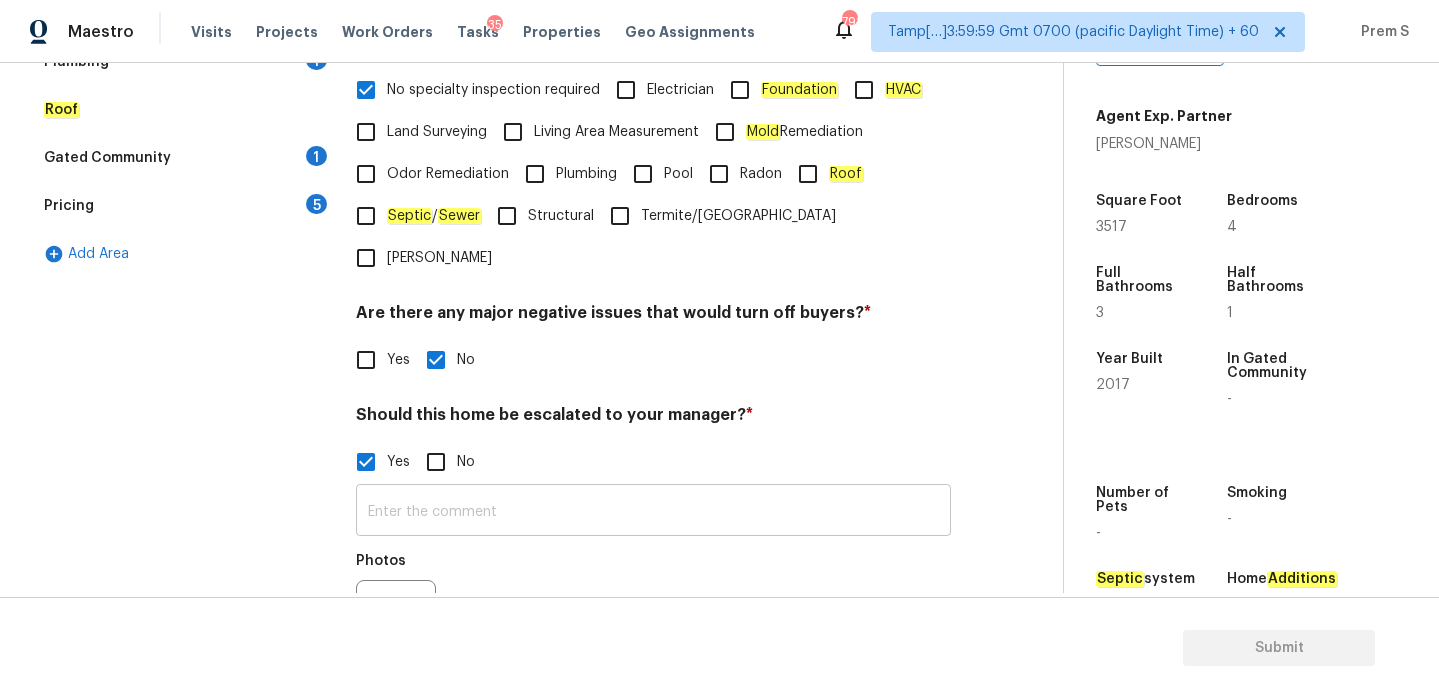 click at bounding box center [653, 512] 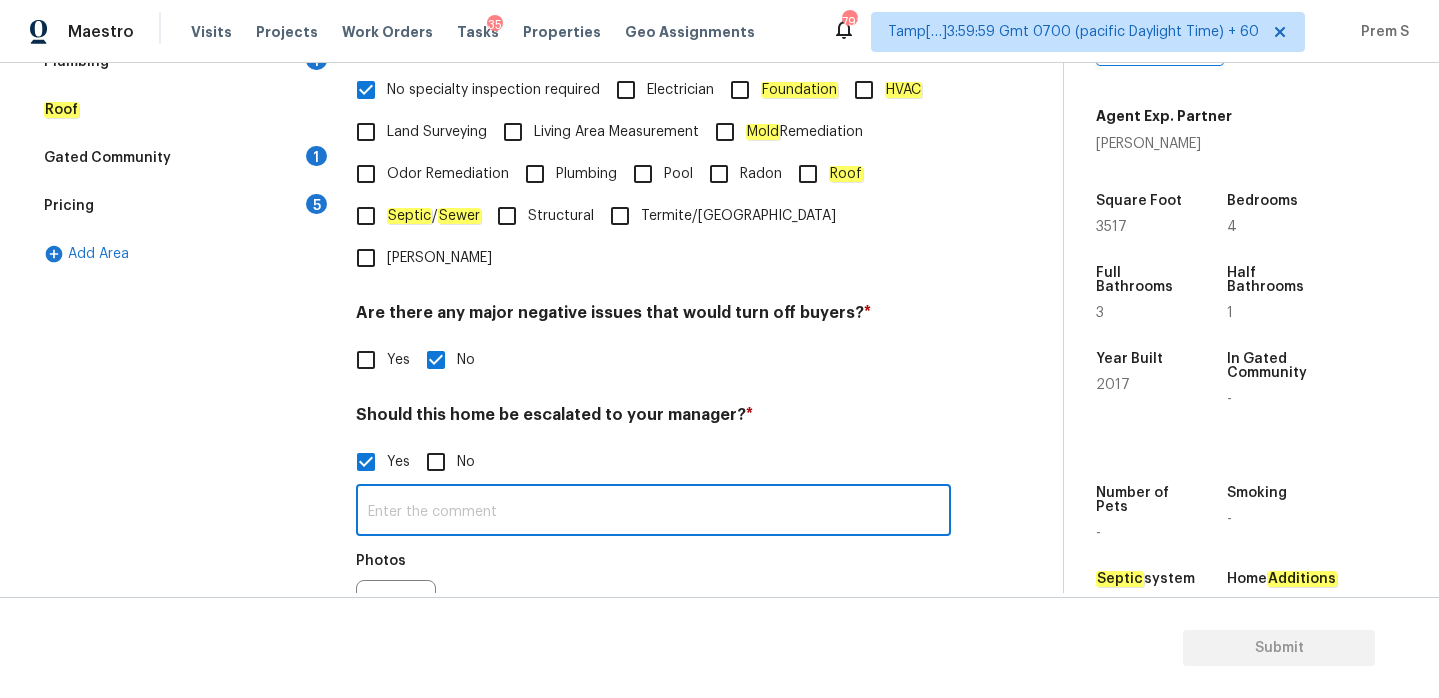 paste on "This is ALA / kitchen table property, needs review. Hence, escalated to MM." 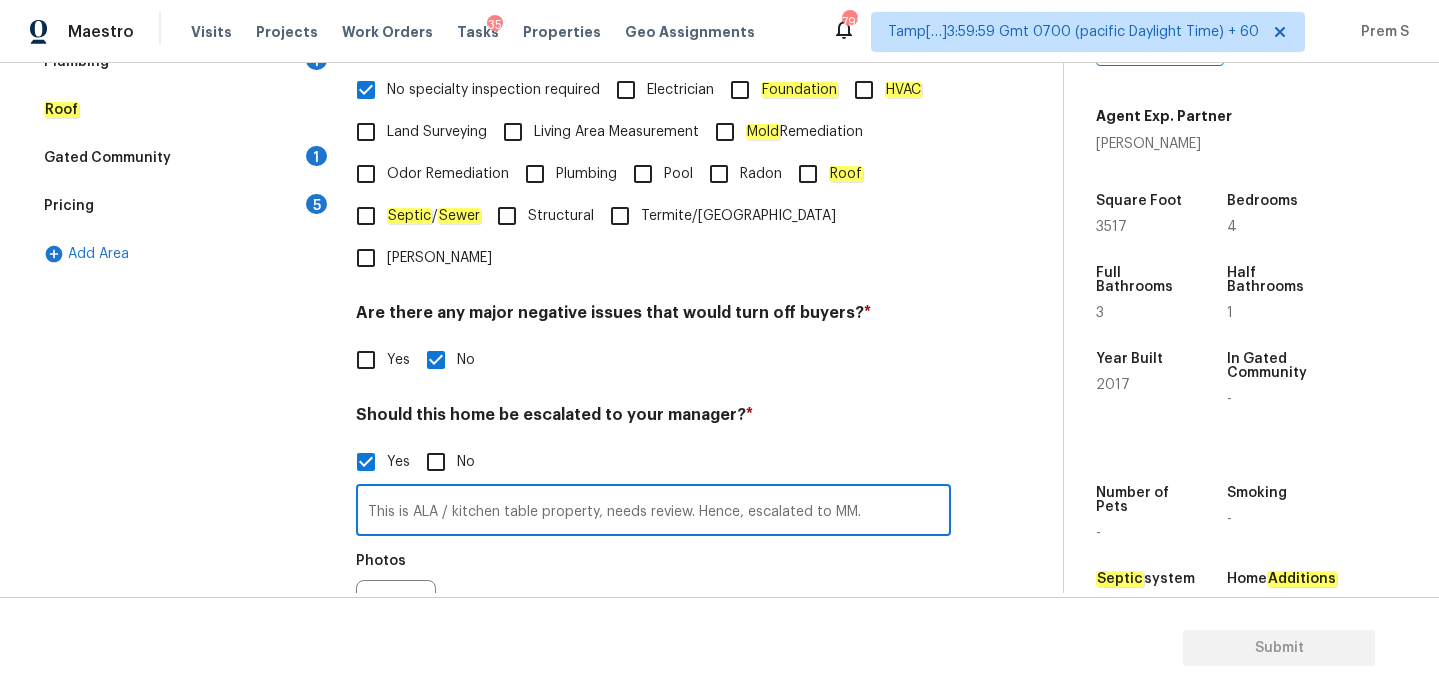 drag, startPoint x: 444, startPoint y: 473, endPoint x: 602, endPoint y: 472, distance: 158.00316 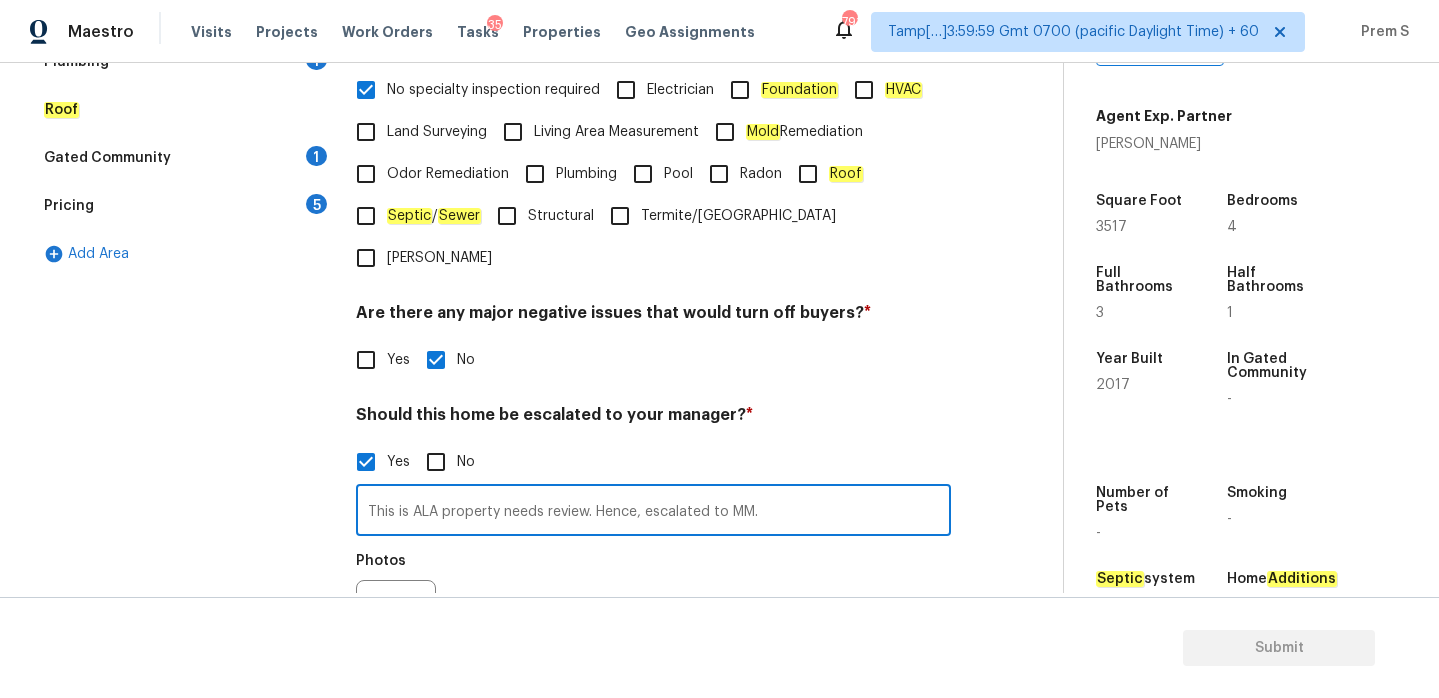 type on "This is ALA property needs review. Hence, escalated to MM." 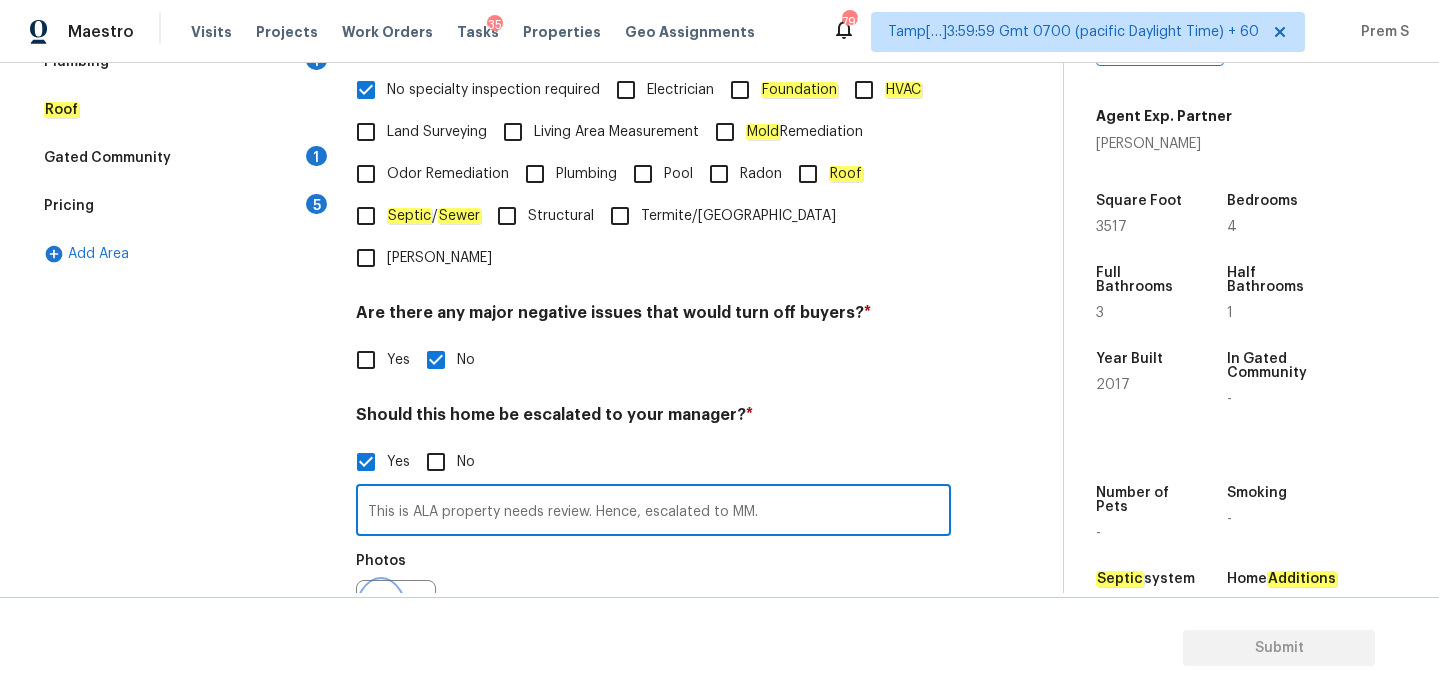 click at bounding box center (381, 620) 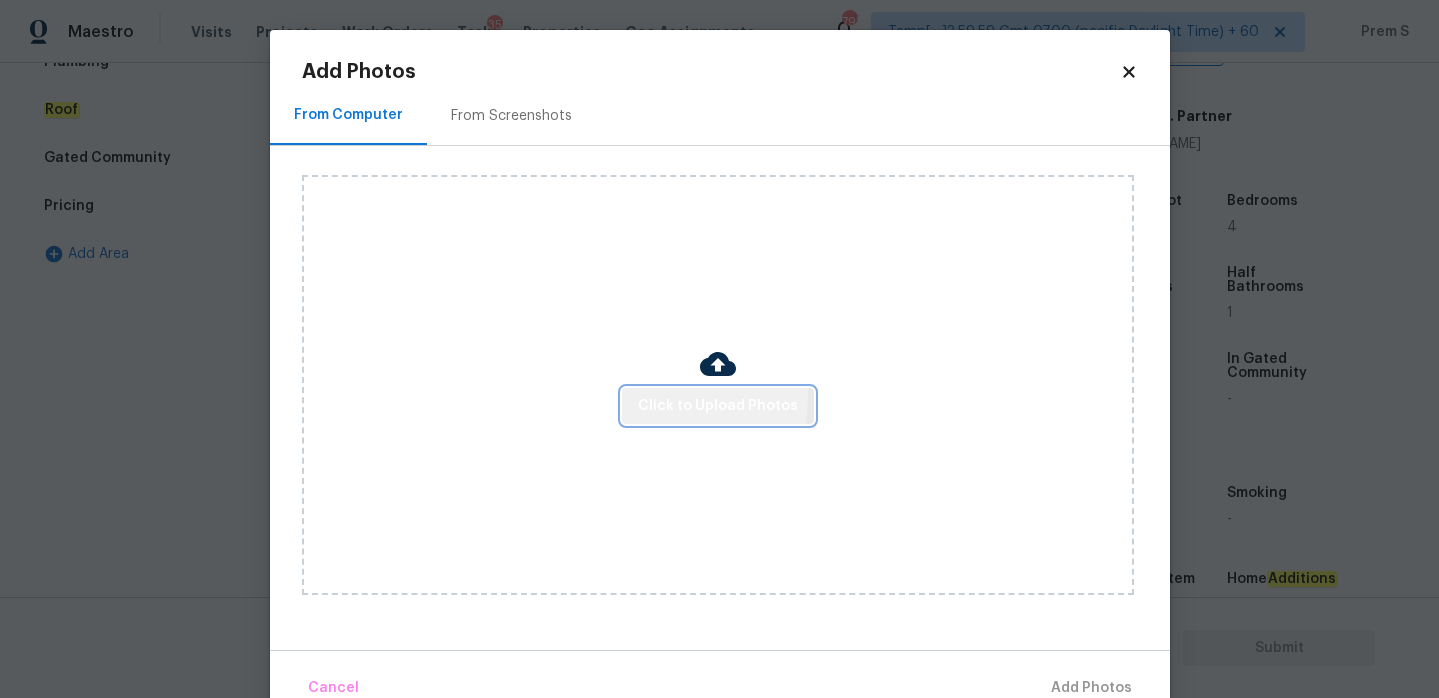 click on "Click to Upload Photos" at bounding box center [718, 406] 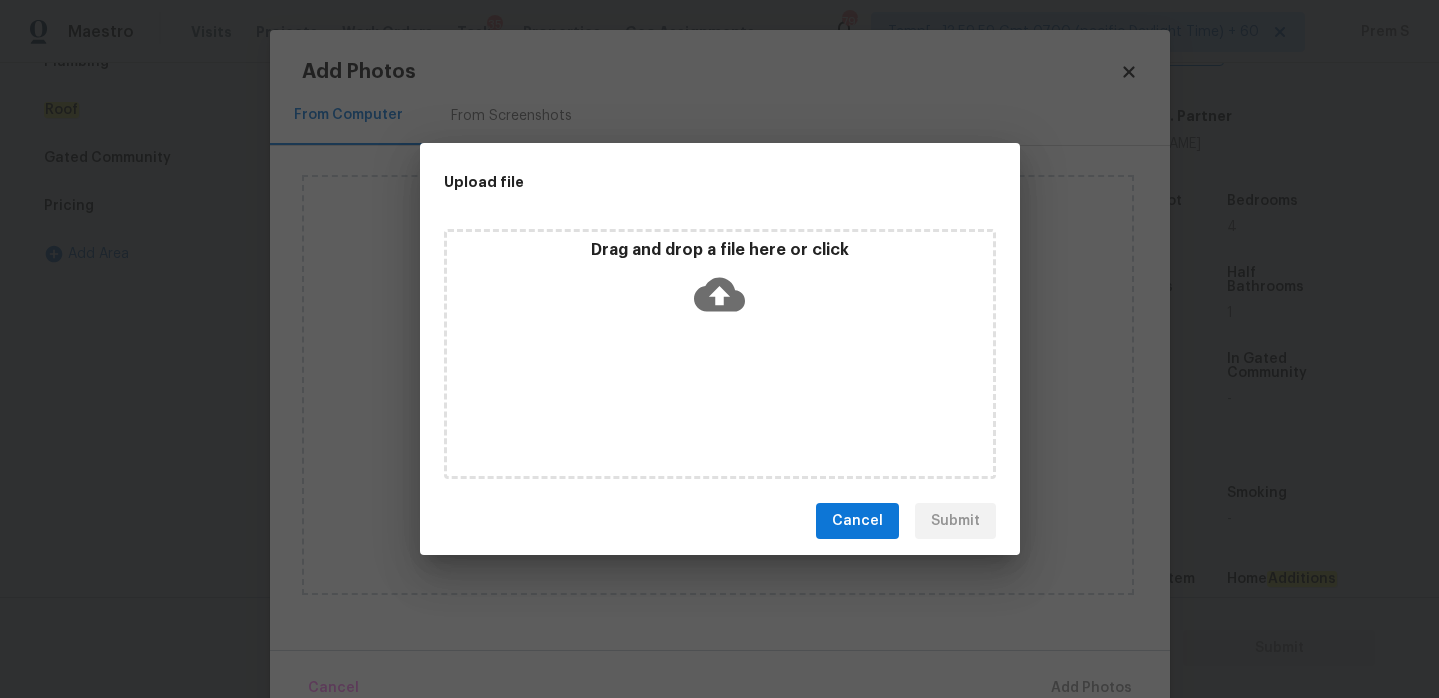 click 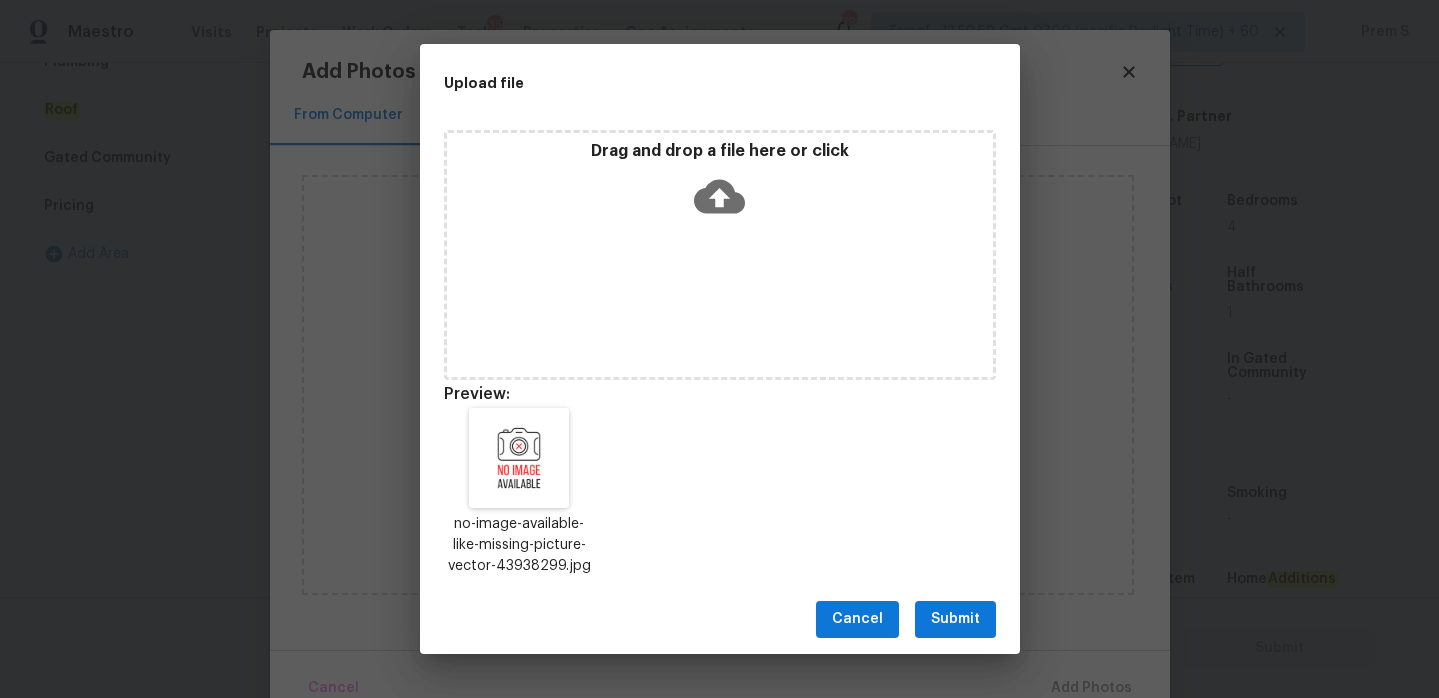 click on "Submit" at bounding box center (955, 619) 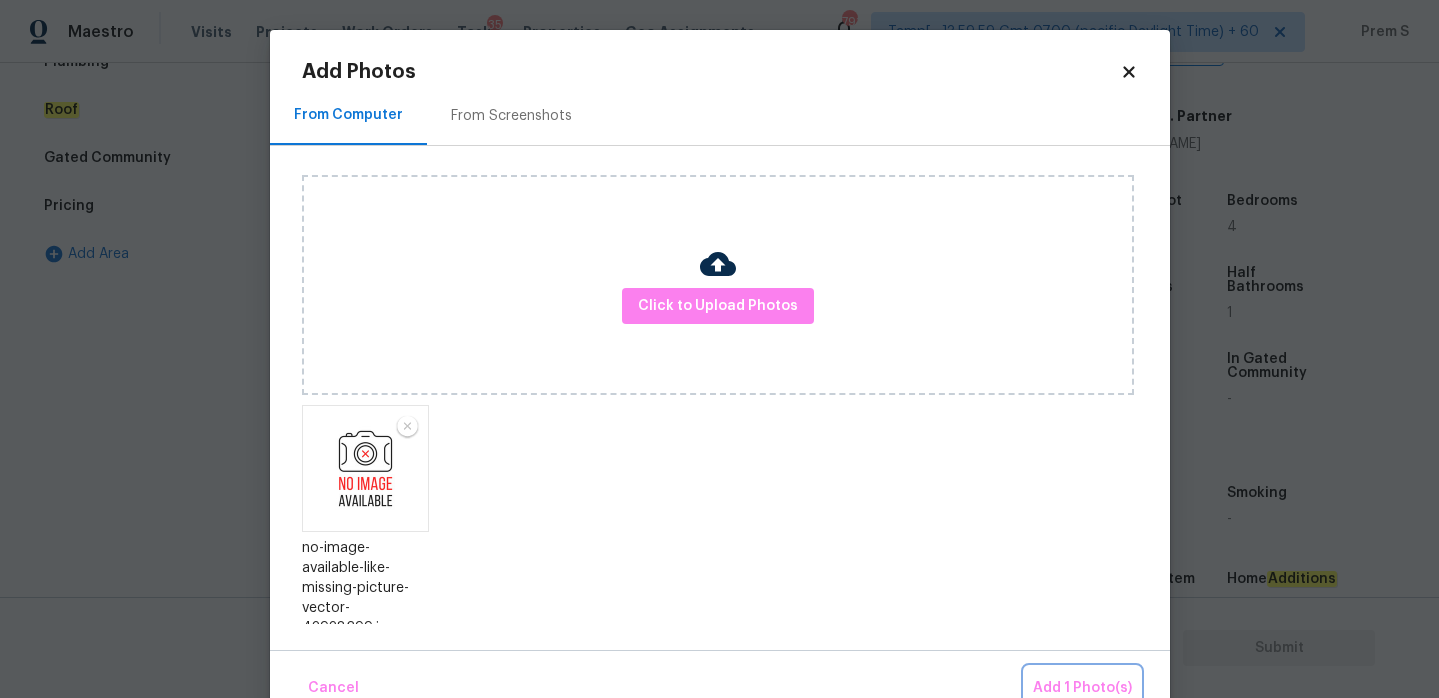 click on "Add 1 Photo(s)" at bounding box center [1082, 688] 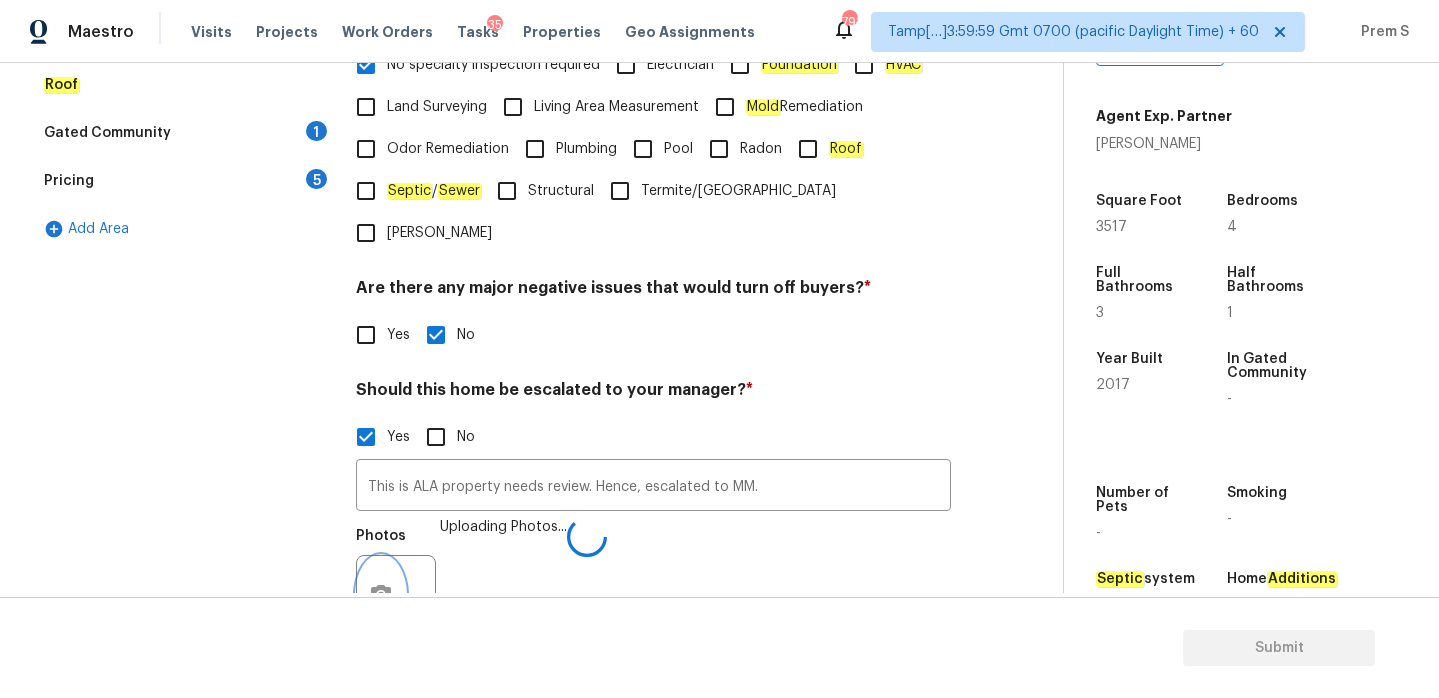 scroll, scrollTop: 326, scrollLeft: 0, axis: vertical 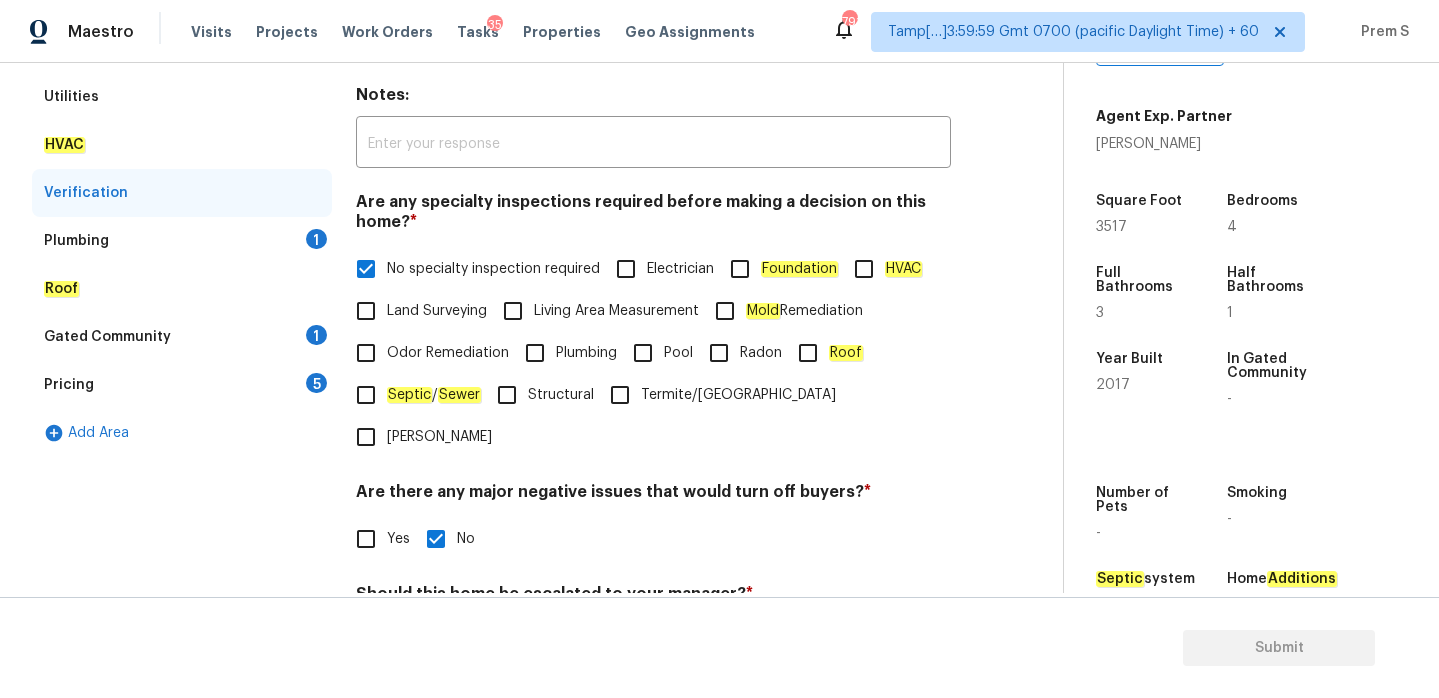 click on "Plumbing 1" at bounding box center [182, 241] 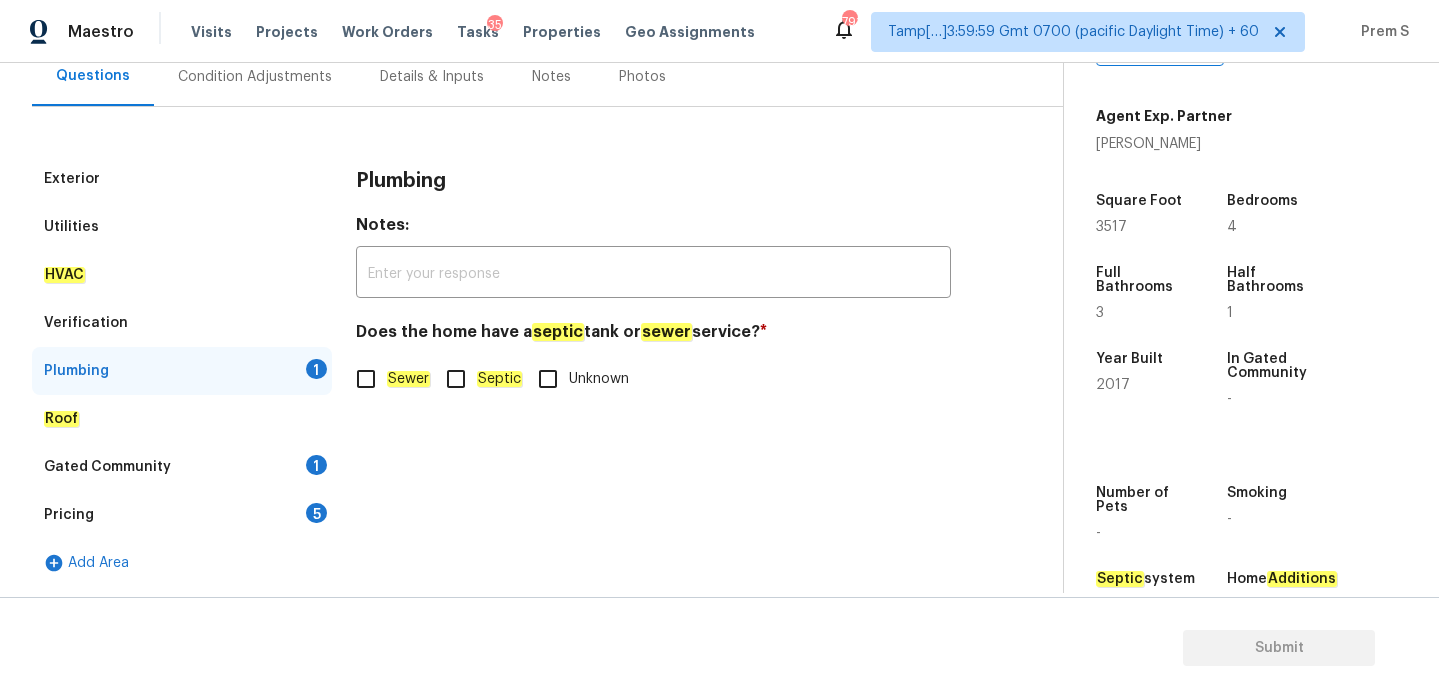 scroll, scrollTop: 196, scrollLeft: 0, axis: vertical 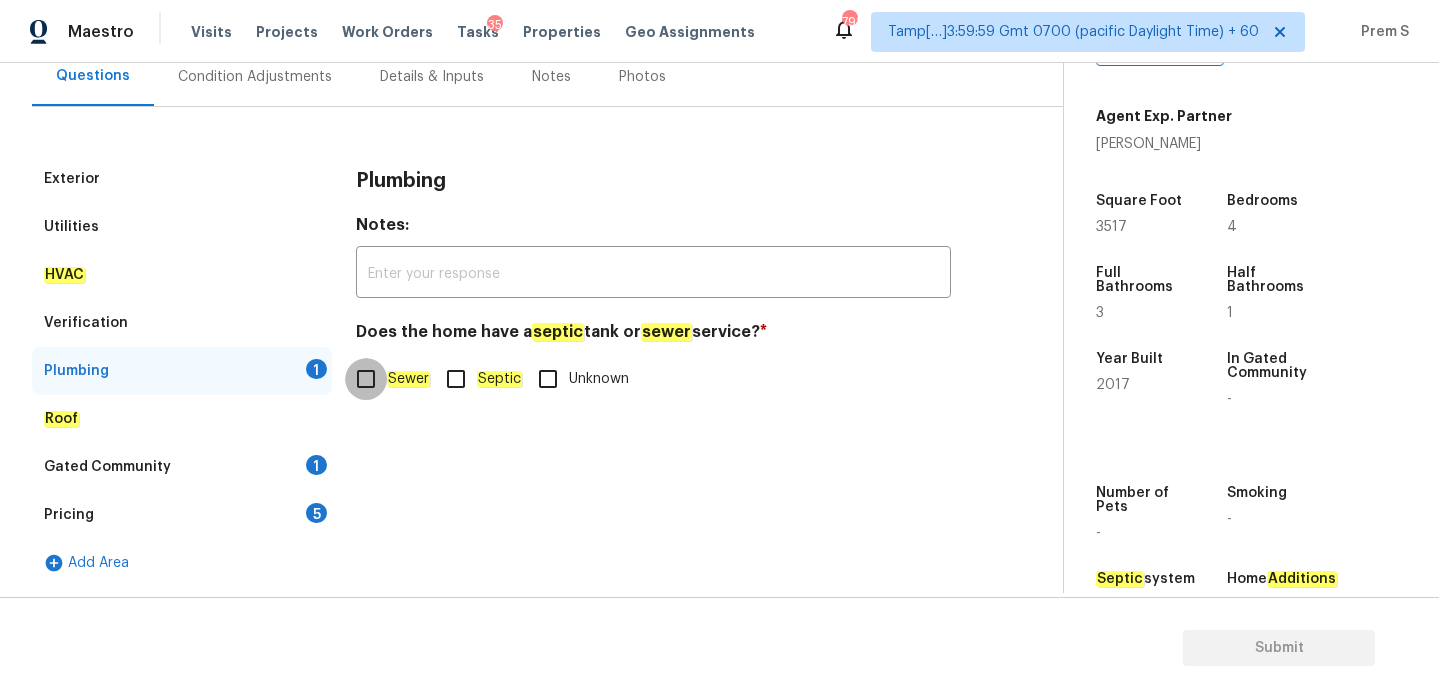 click on "Sewer" at bounding box center (366, 379) 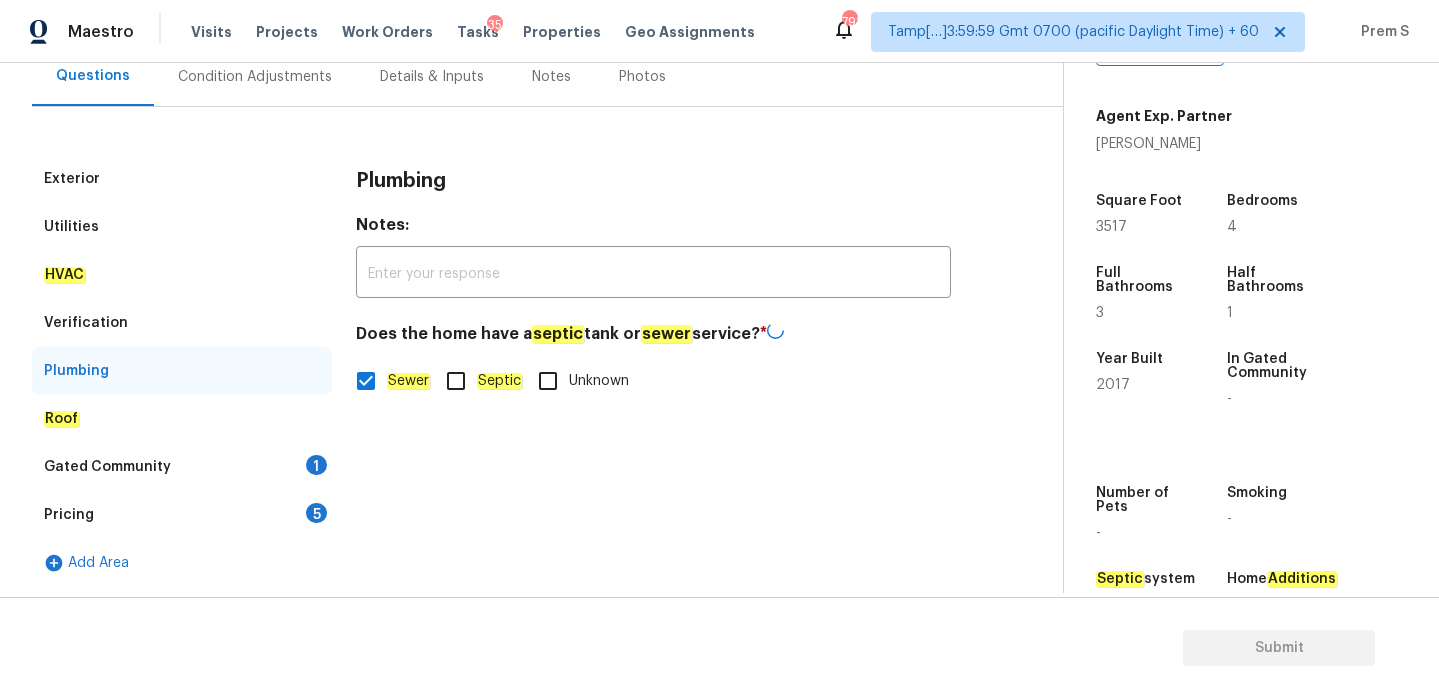 click on "Gated Community 1" at bounding box center (182, 467) 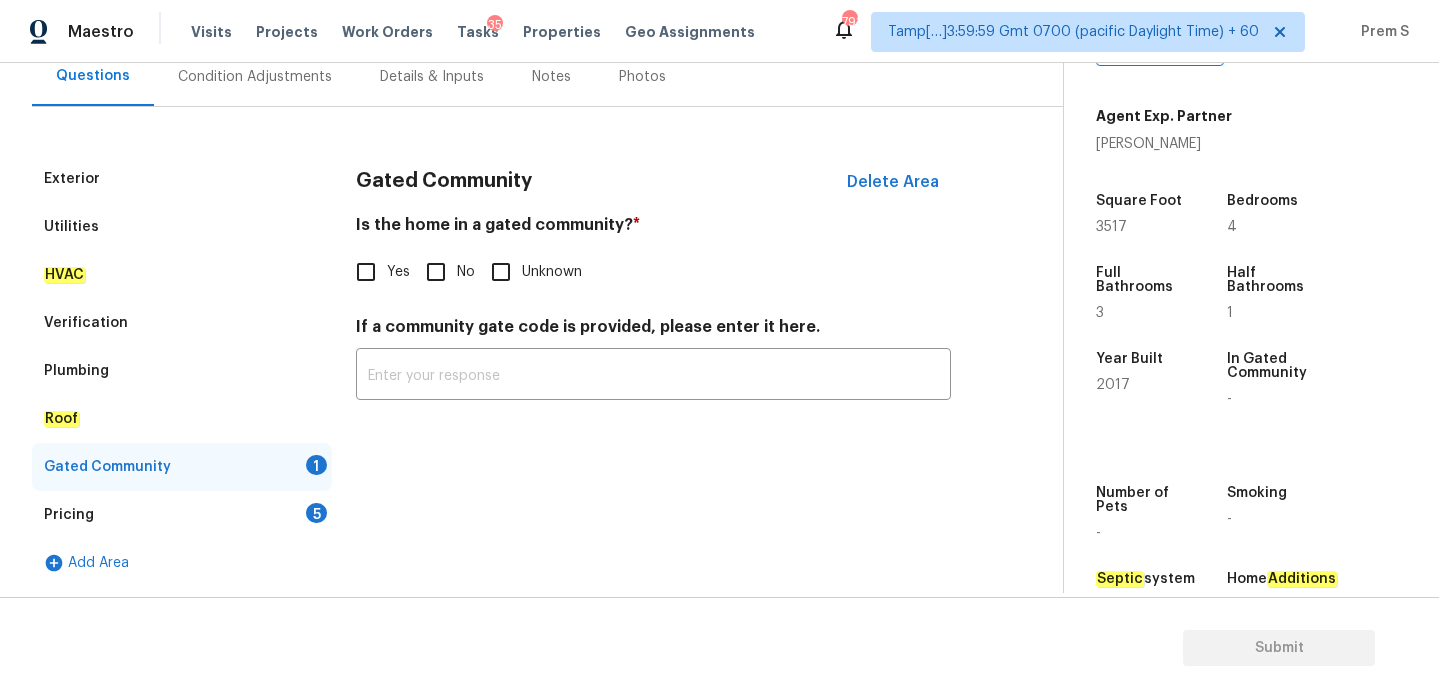 click on "Is the home in a gated community?  * Yes No Unknown" at bounding box center [653, 254] 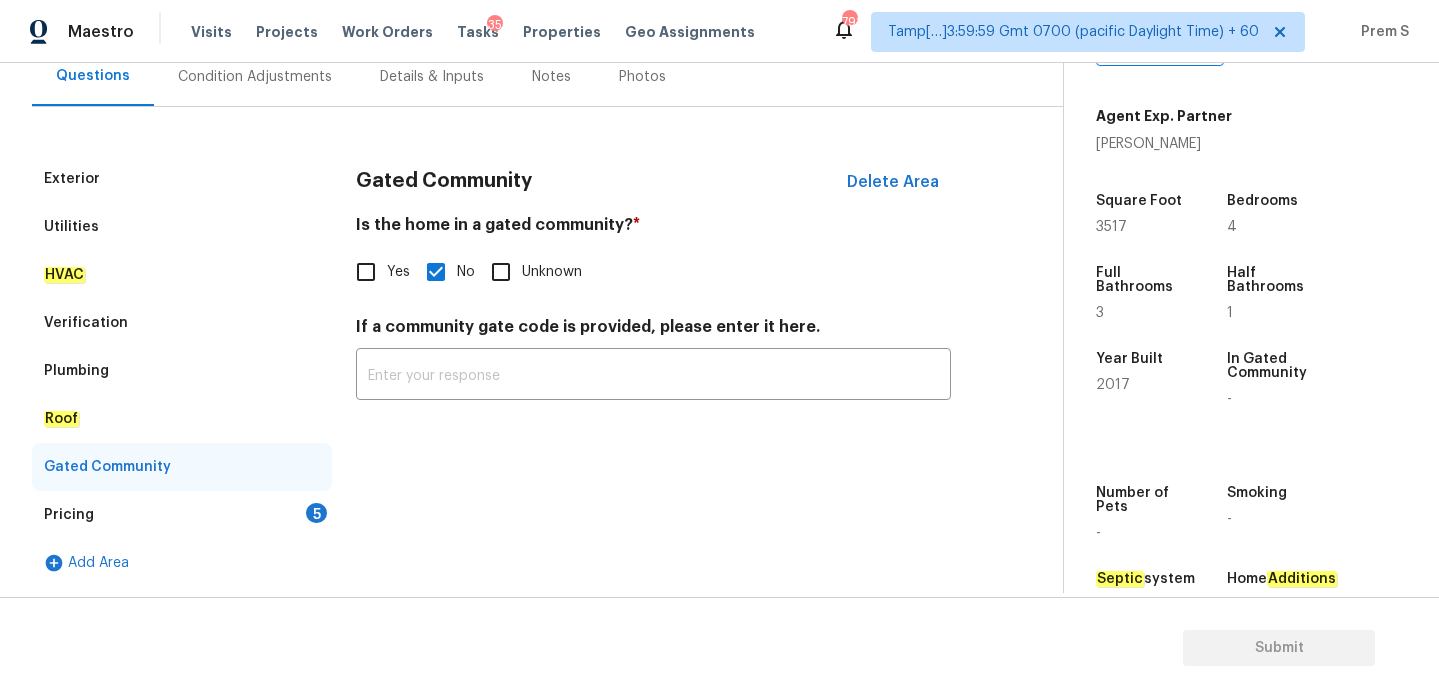 click on "Pricing 5" at bounding box center (182, 515) 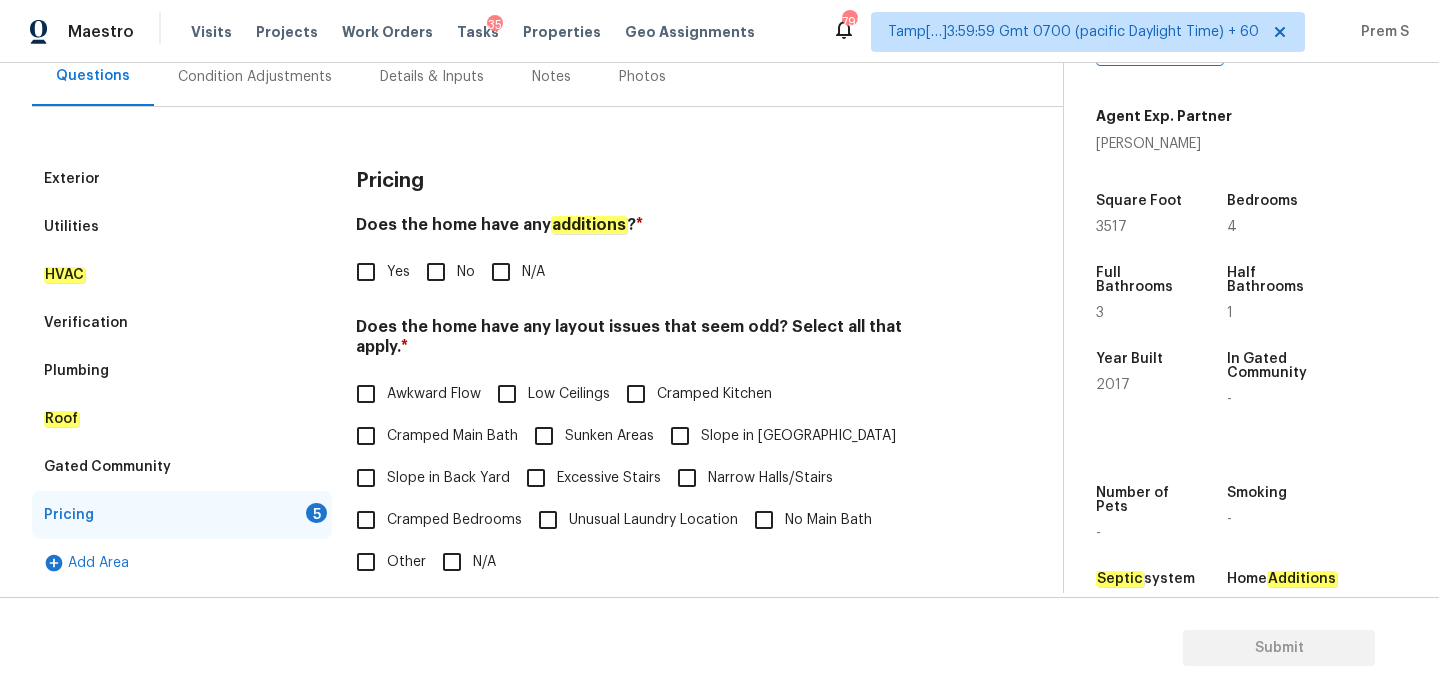 click on "No" at bounding box center (466, 272) 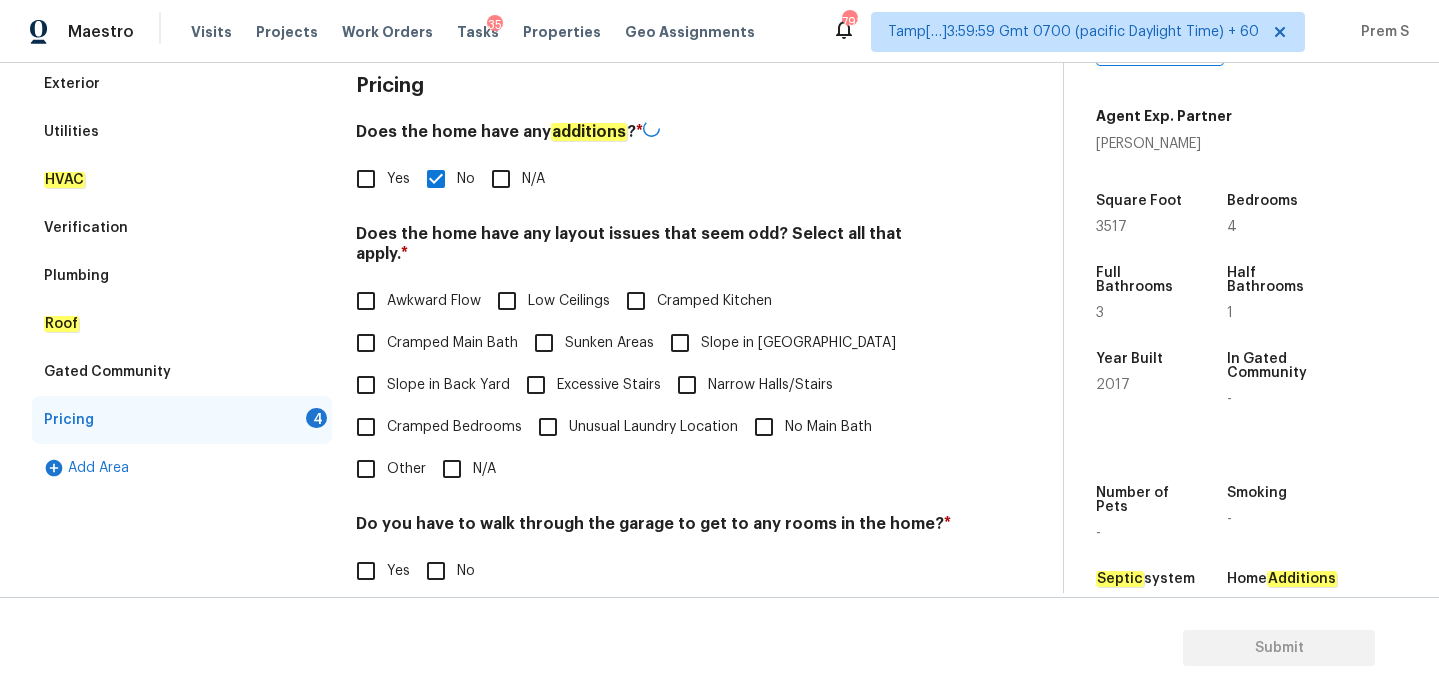 scroll, scrollTop: 412, scrollLeft: 0, axis: vertical 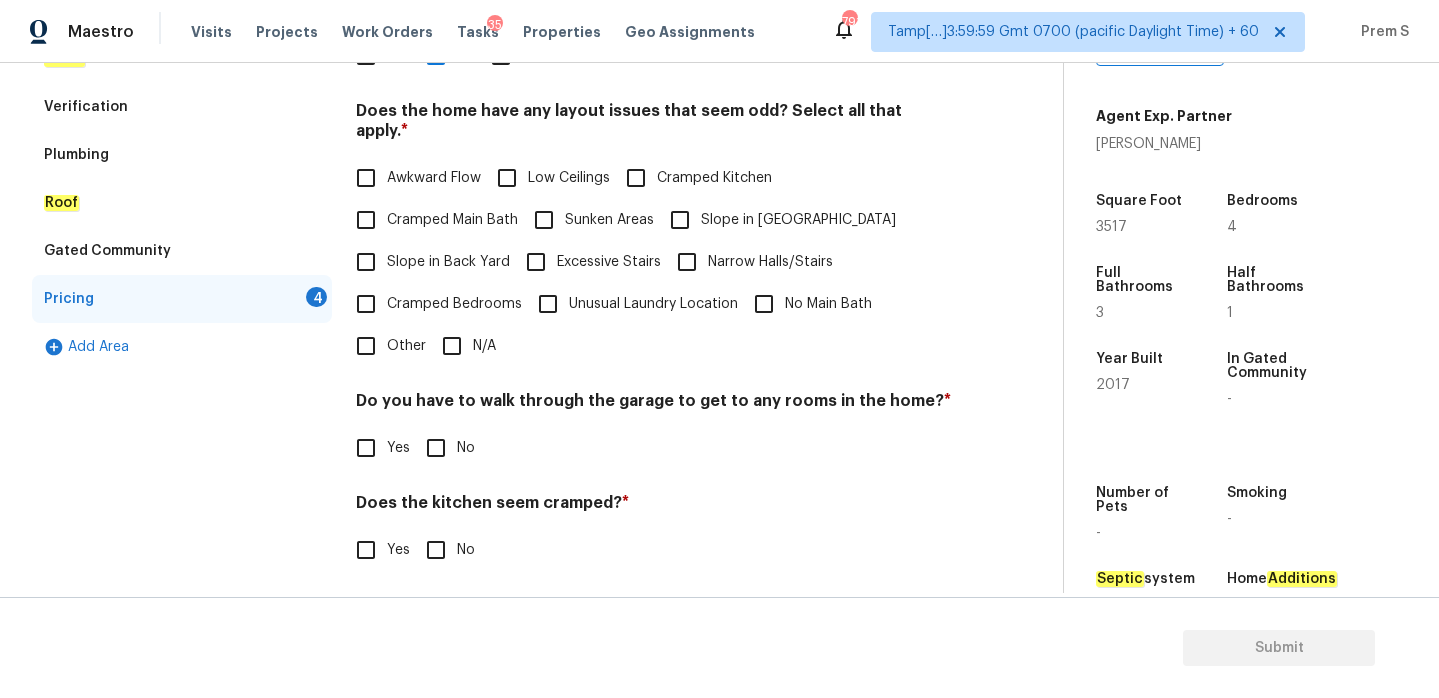 click on "N/A" at bounding box center [452, 346] 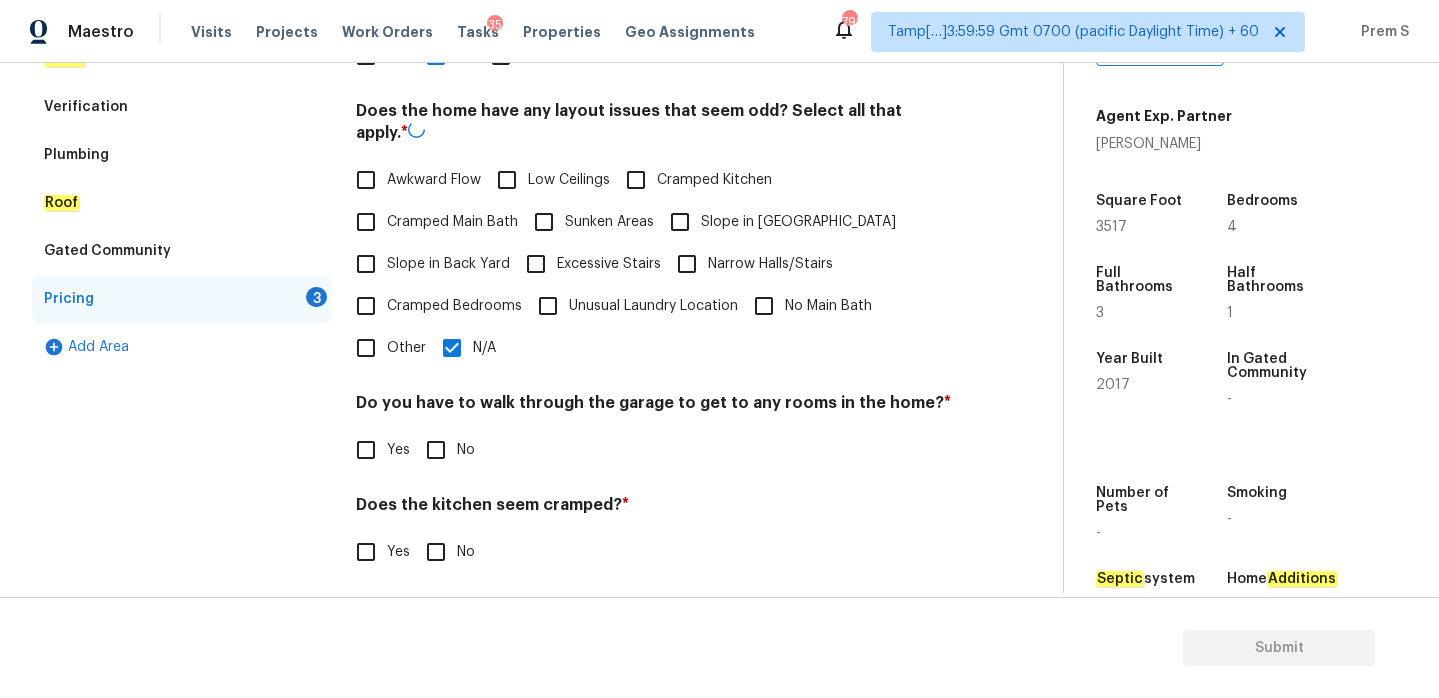 click on "No" at bounding box center (436, 450) 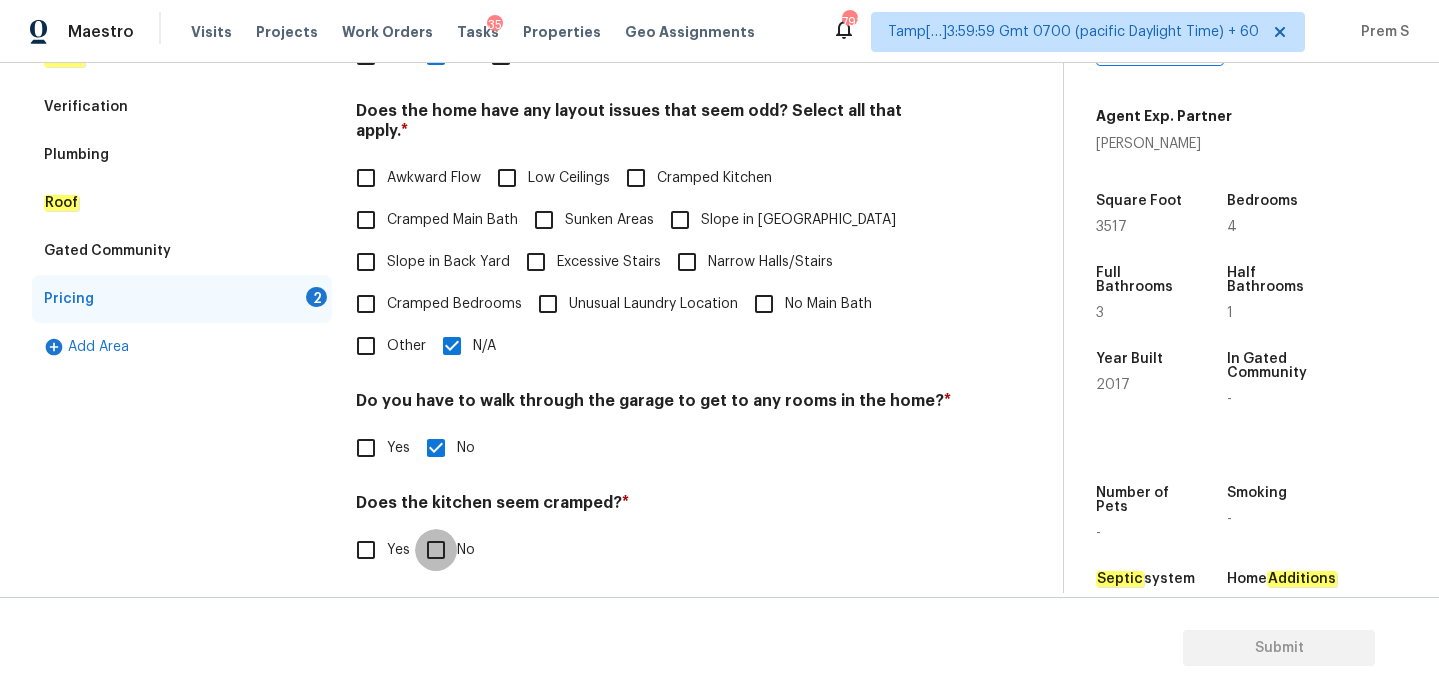 click on "No" at bounding box center [436, 550] 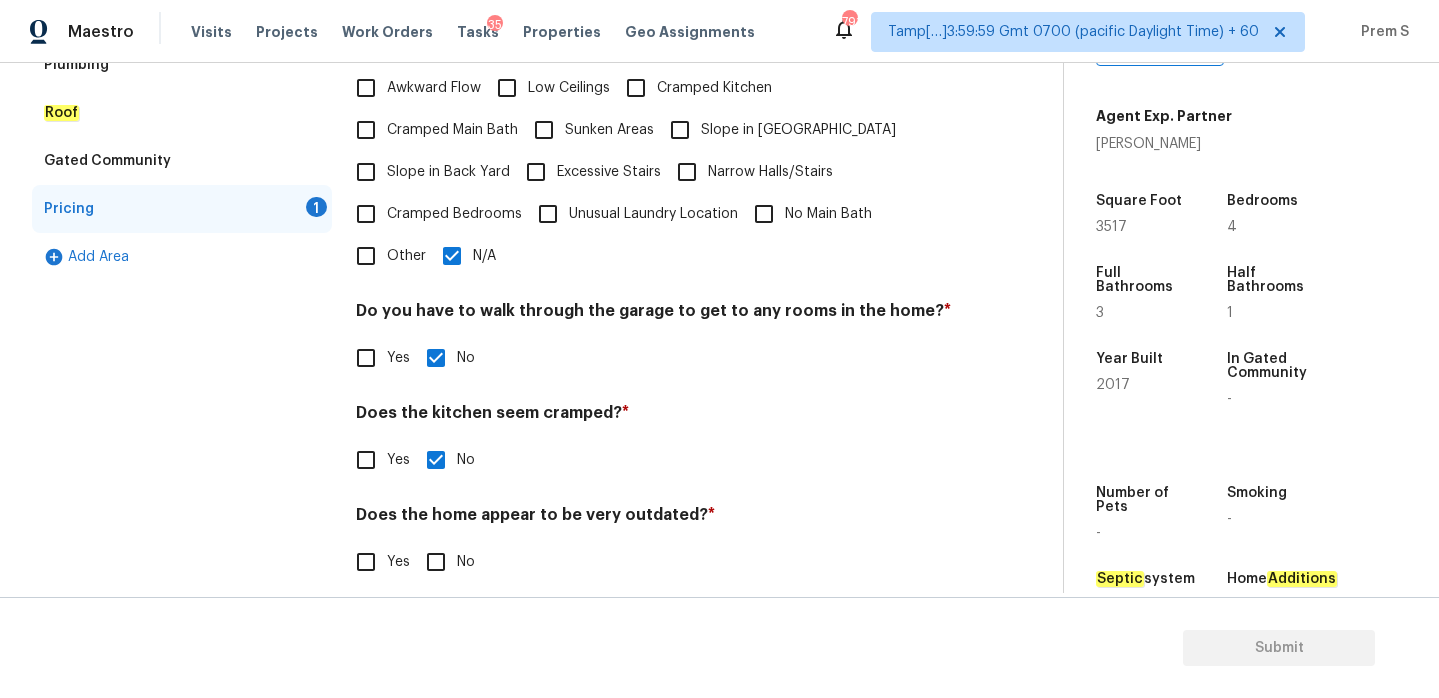 click on "No" at bounding box center [436, 562] 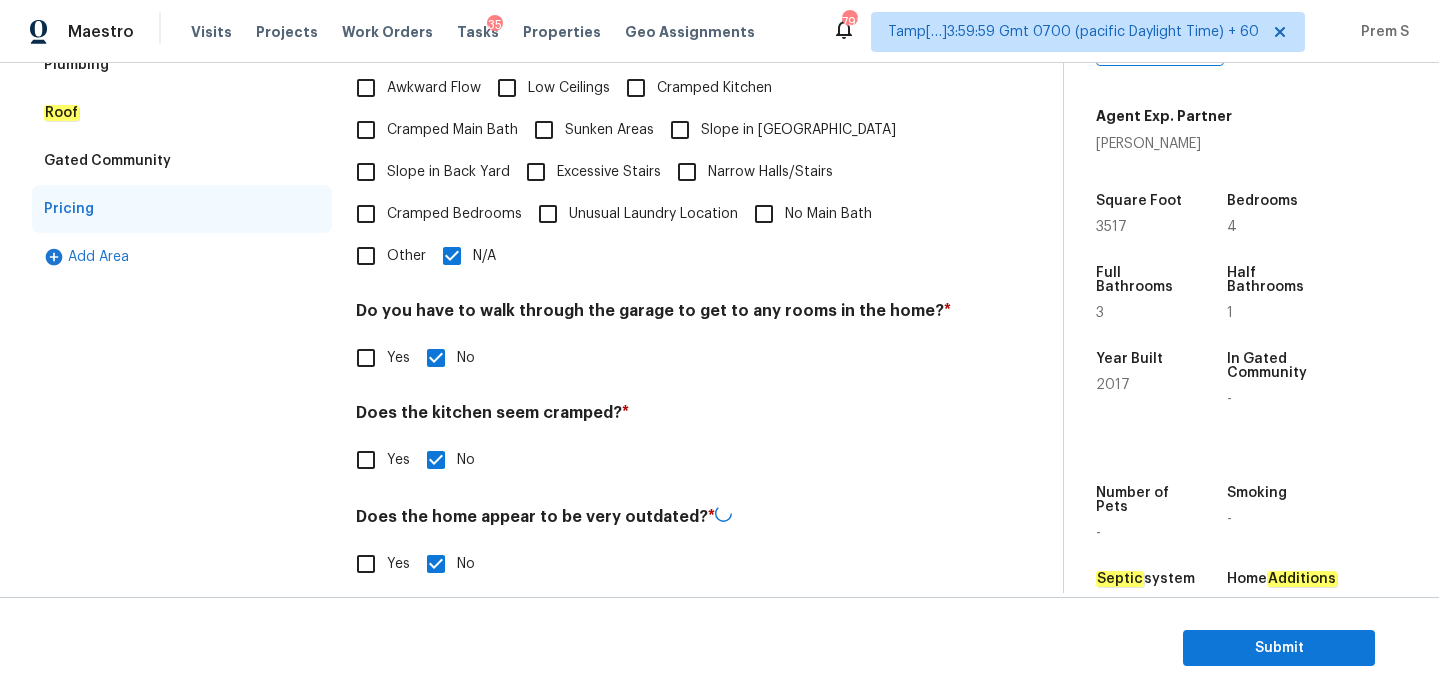 scroll, scrollTop: 67, scrollLeft: 0, axis: vertical 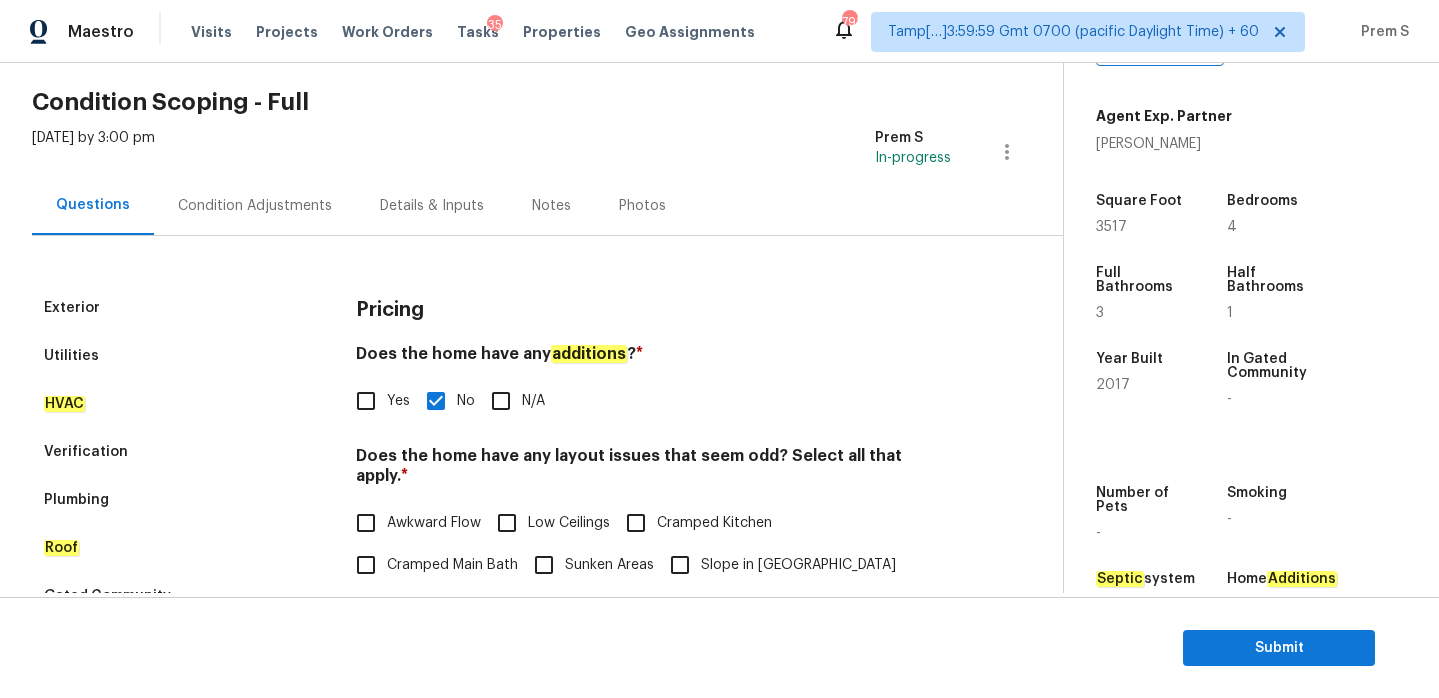 click on "Condition Adjustments" at bounding box center (255, 205) 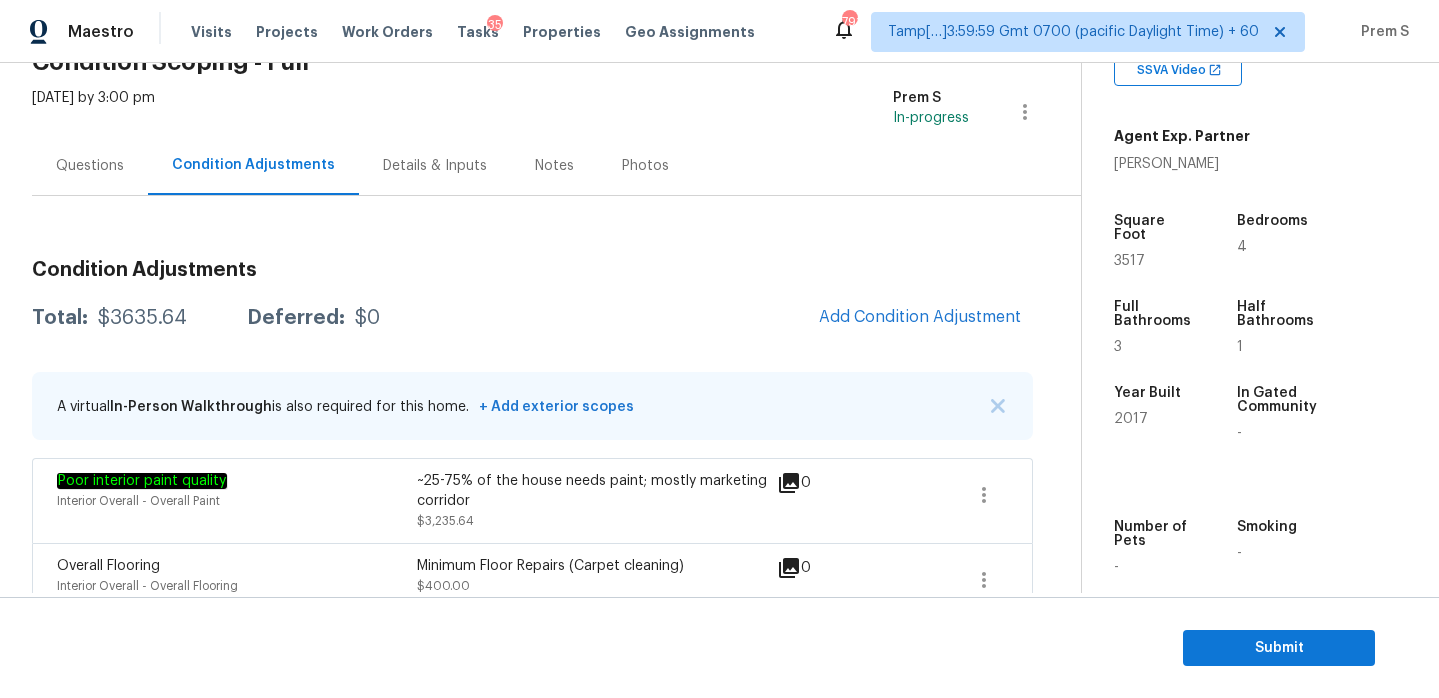 scroll, scrollTop: 137, scrollLeft: 0, axis: vertical 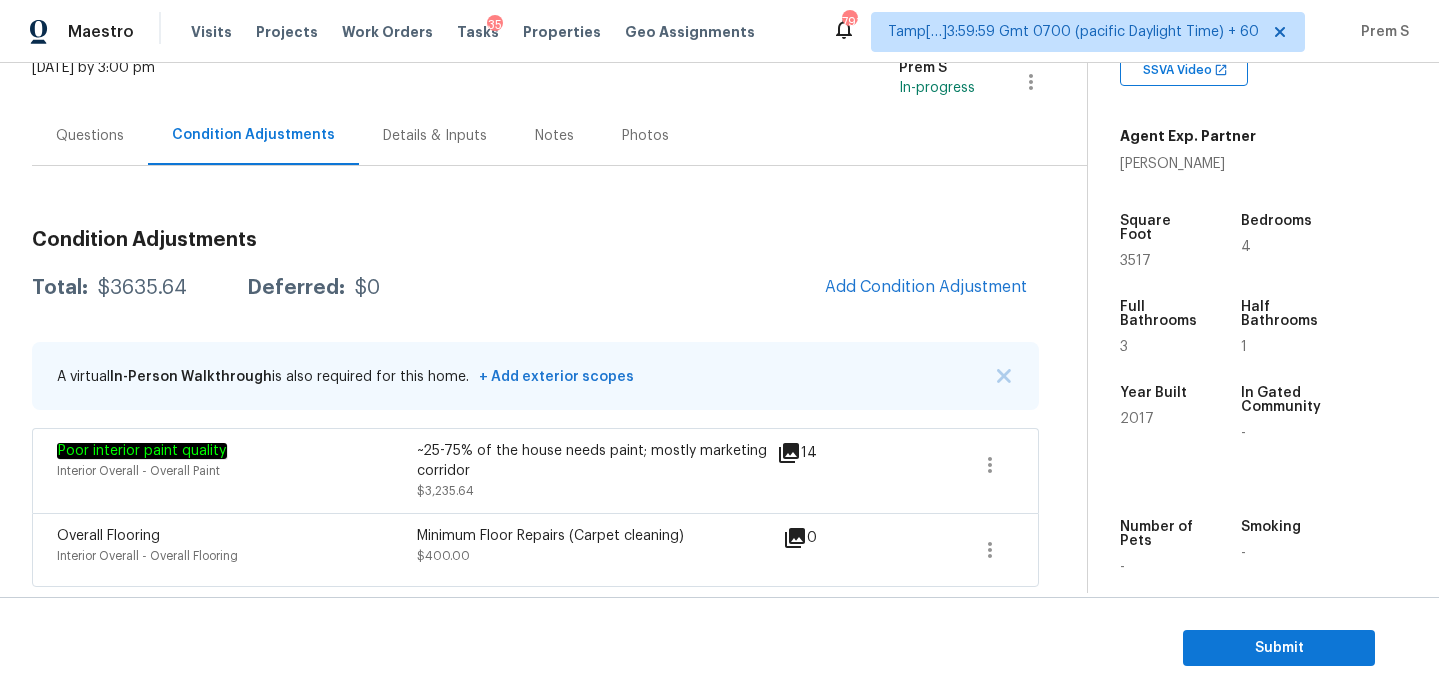 click on "Condition Adjustments Total:  $3635.64 Deferred:  $0 Add Condition Adjustment A virtual  In-Person Walkthrough  is also required for this home.   + Add exterior scopes Poor interior paint quality Interior Overall - Overall Paint ~25-75% of the house needs paint; mostly marketing corridor $3,235.64   14 Overall Flooring Interior Overall - Overall Flooring Minimum Floor Repairs  (Carpet cleaning) $400.00   0" at bounding box center [535, 400] 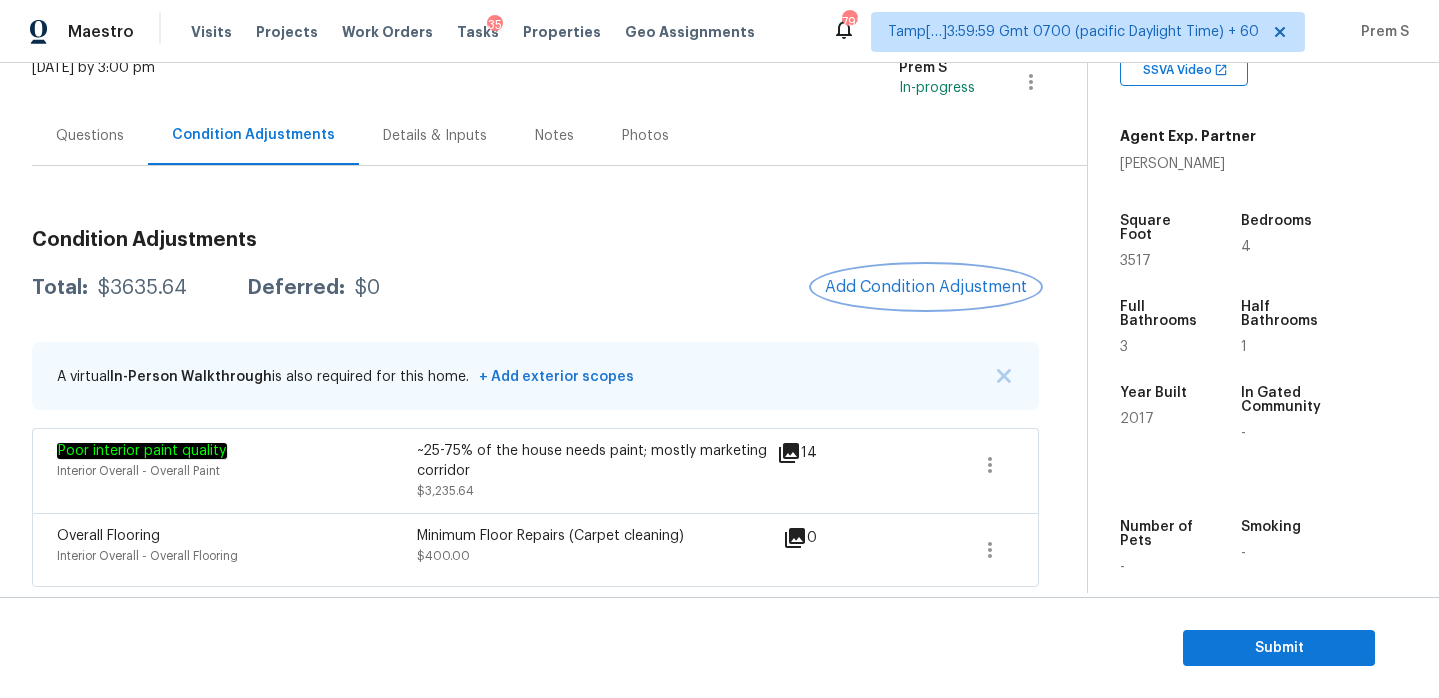 click on "Add Condition Adjustment" at bounding box center [926, 287] 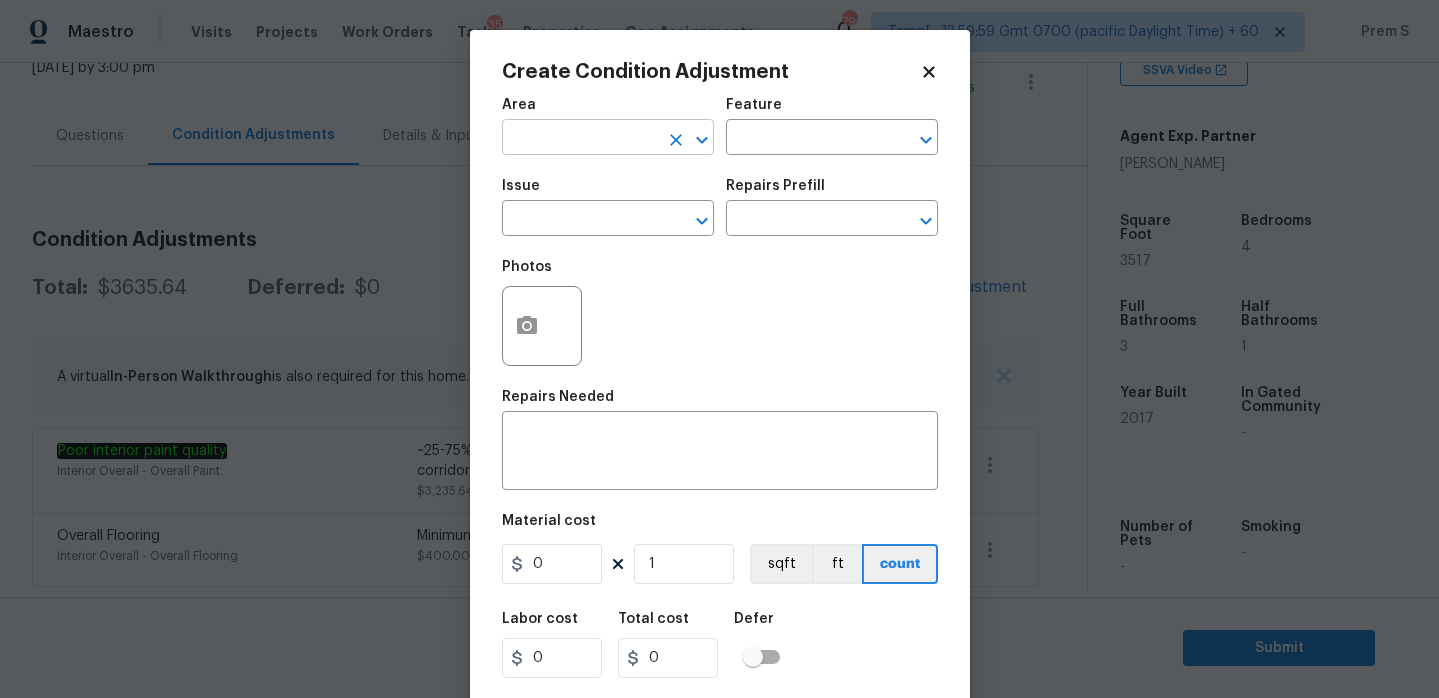 click at bounding box center (580, 139) 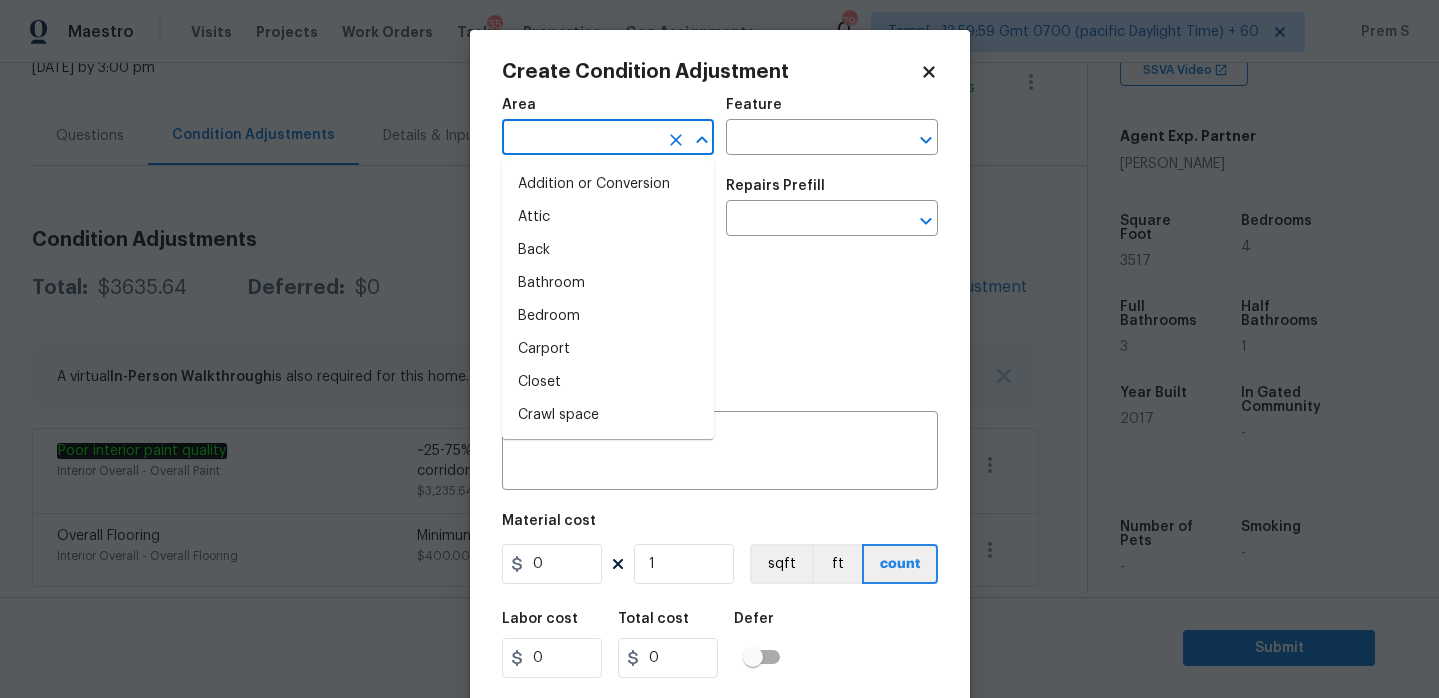 type on "i" 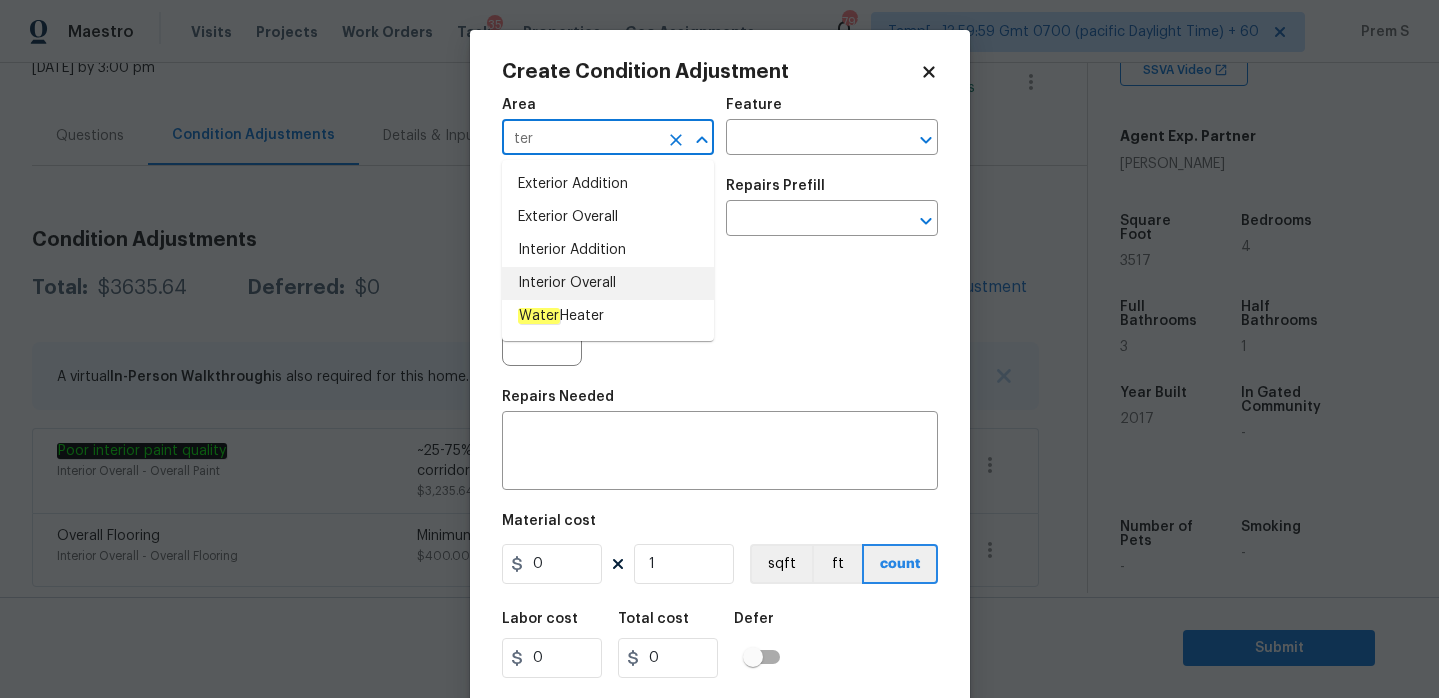 click on "Interior Overall" at bounding box center (608, 283) 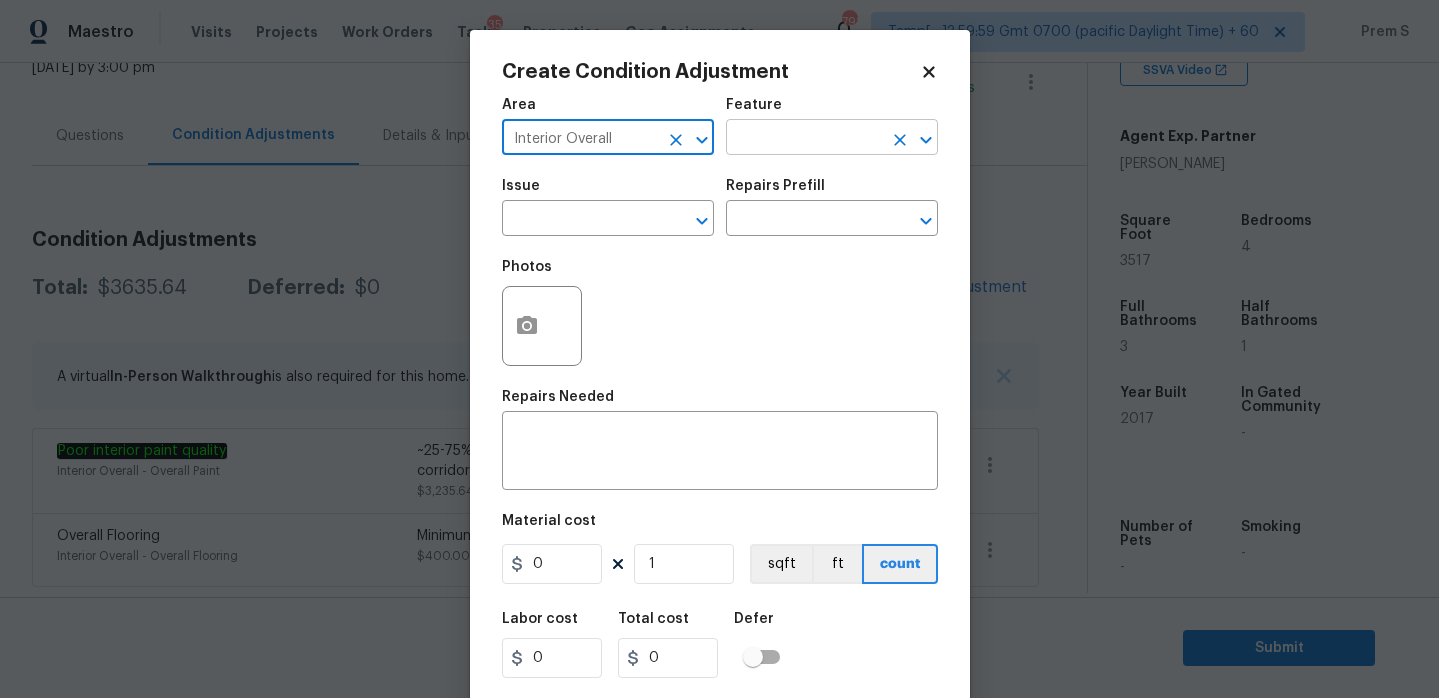 type on "Interior Overall" 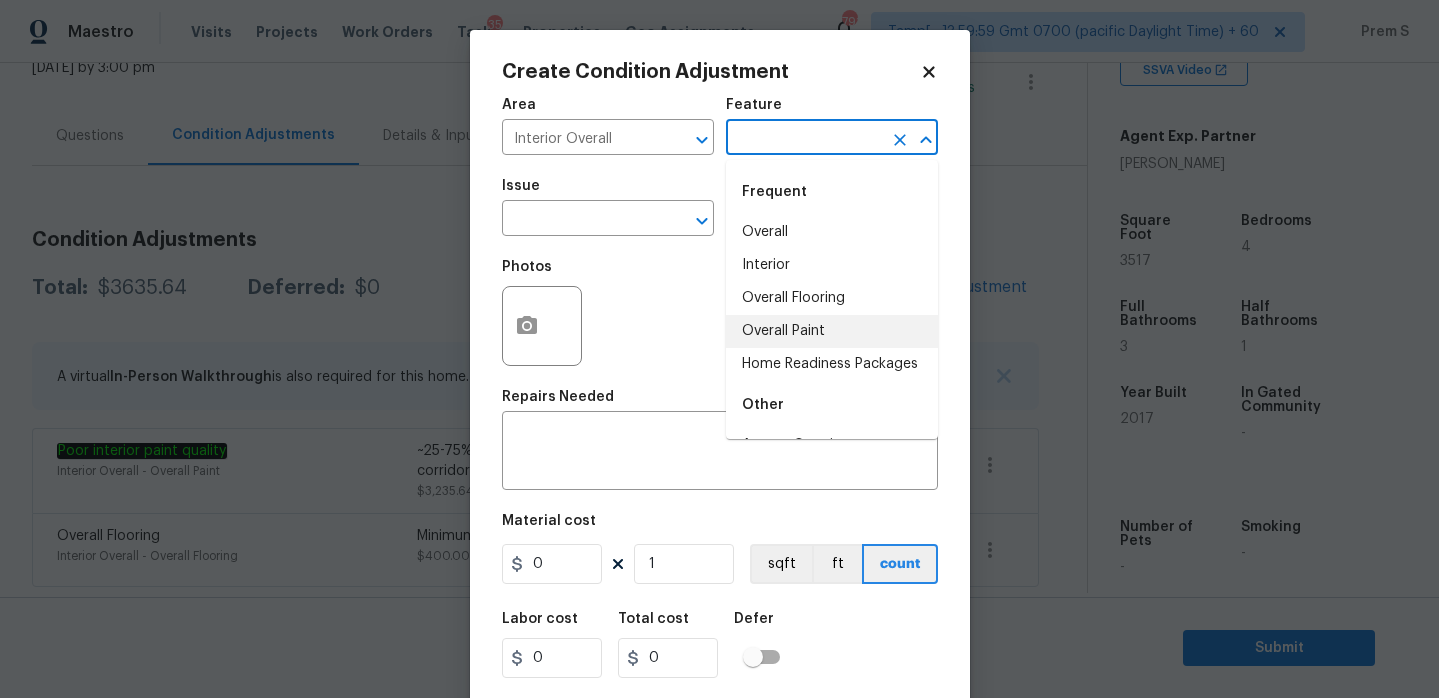 click on "Overall Paint" at bounding box center (832, 331) 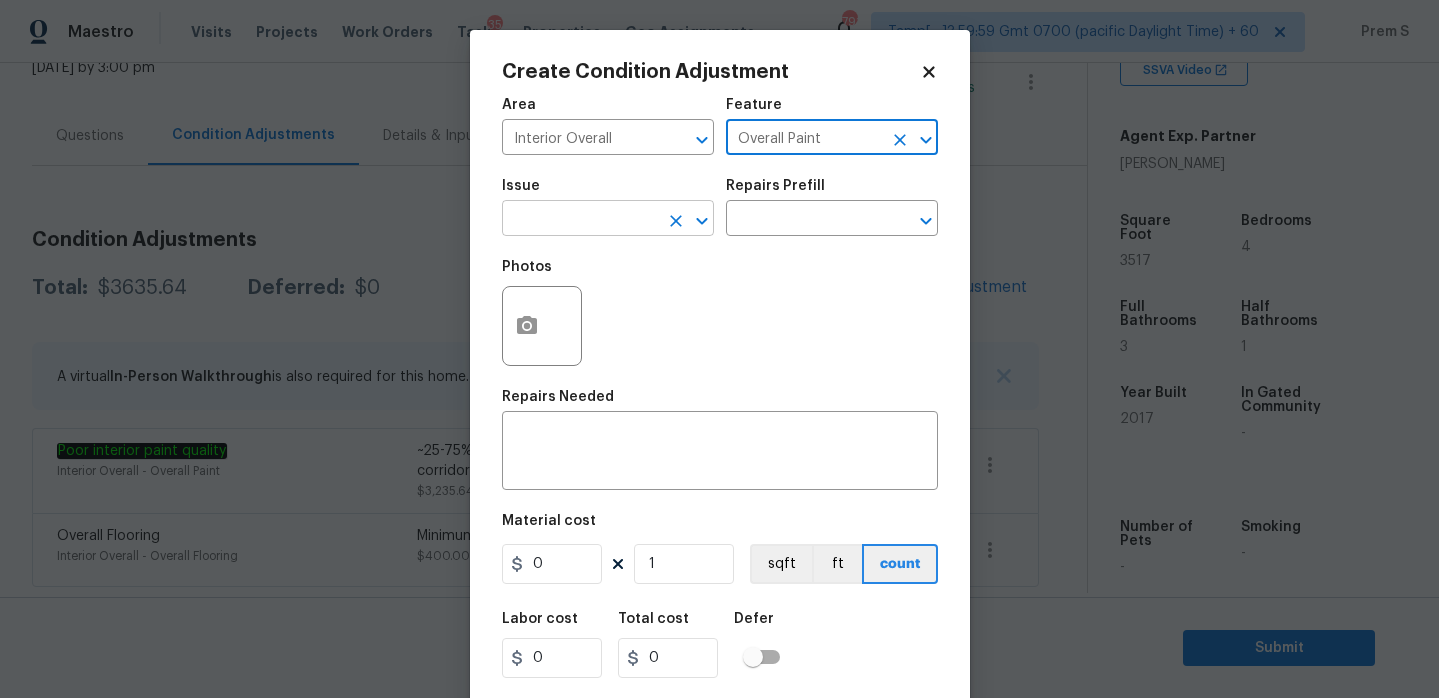 click at bounding box center (580, 220) 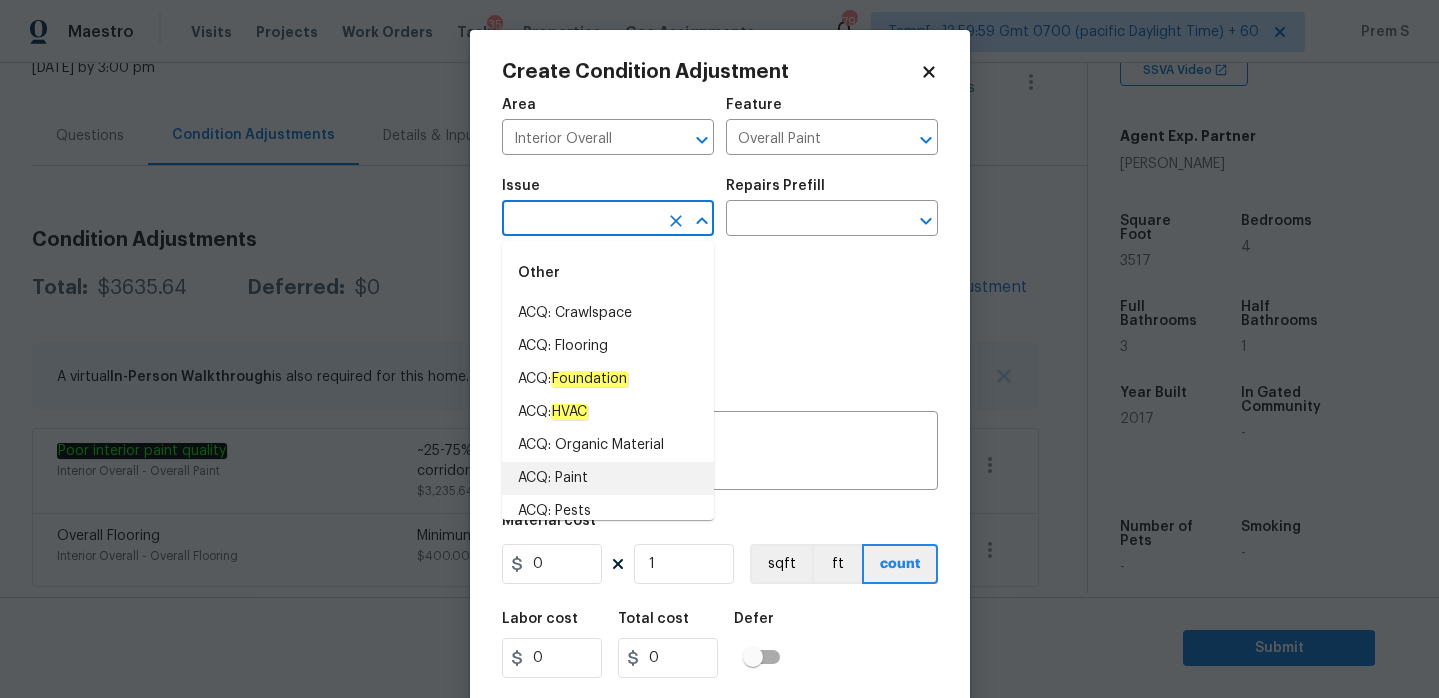 click on "ACQ: Paint" at bounding box center (608, 478) 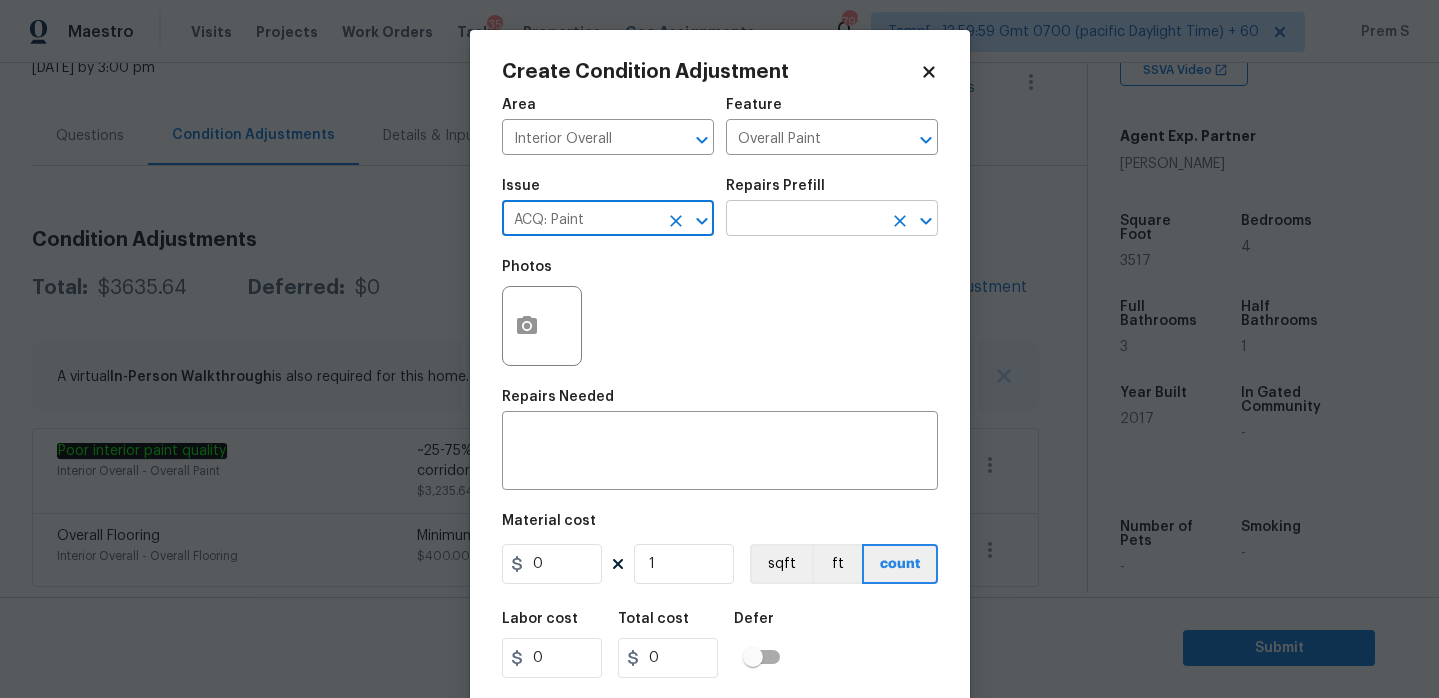 click at bounding box center [804, 220] 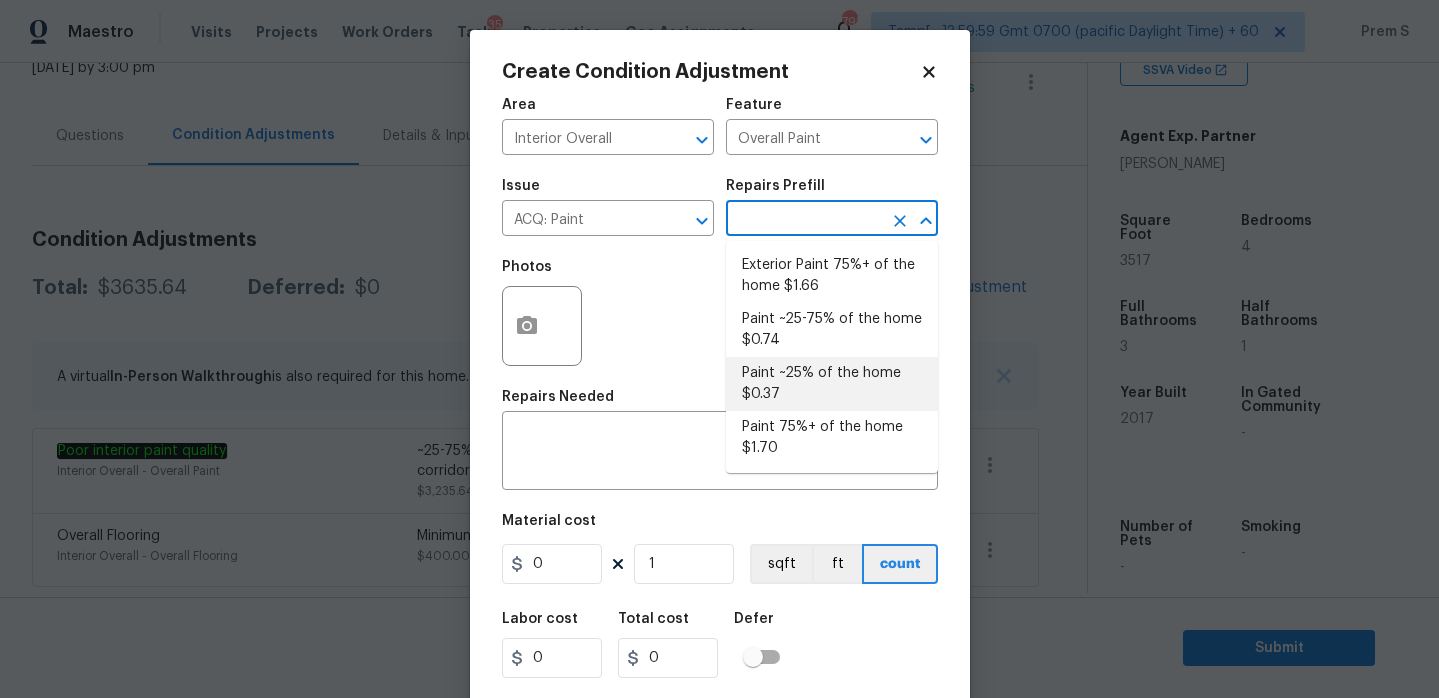 click on "Paint ~25% of the home $0.37" at bounding box center (832, 384) 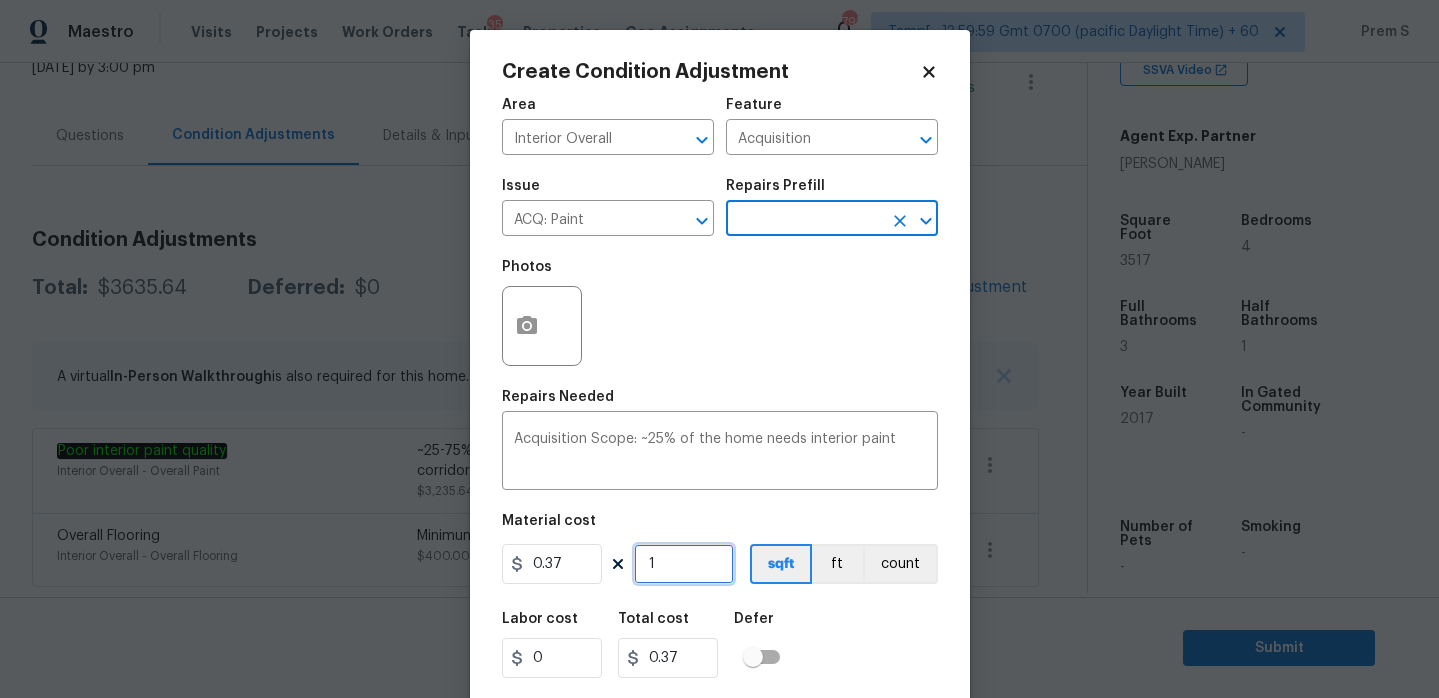 click on "1" at bounding box center (684, 564) 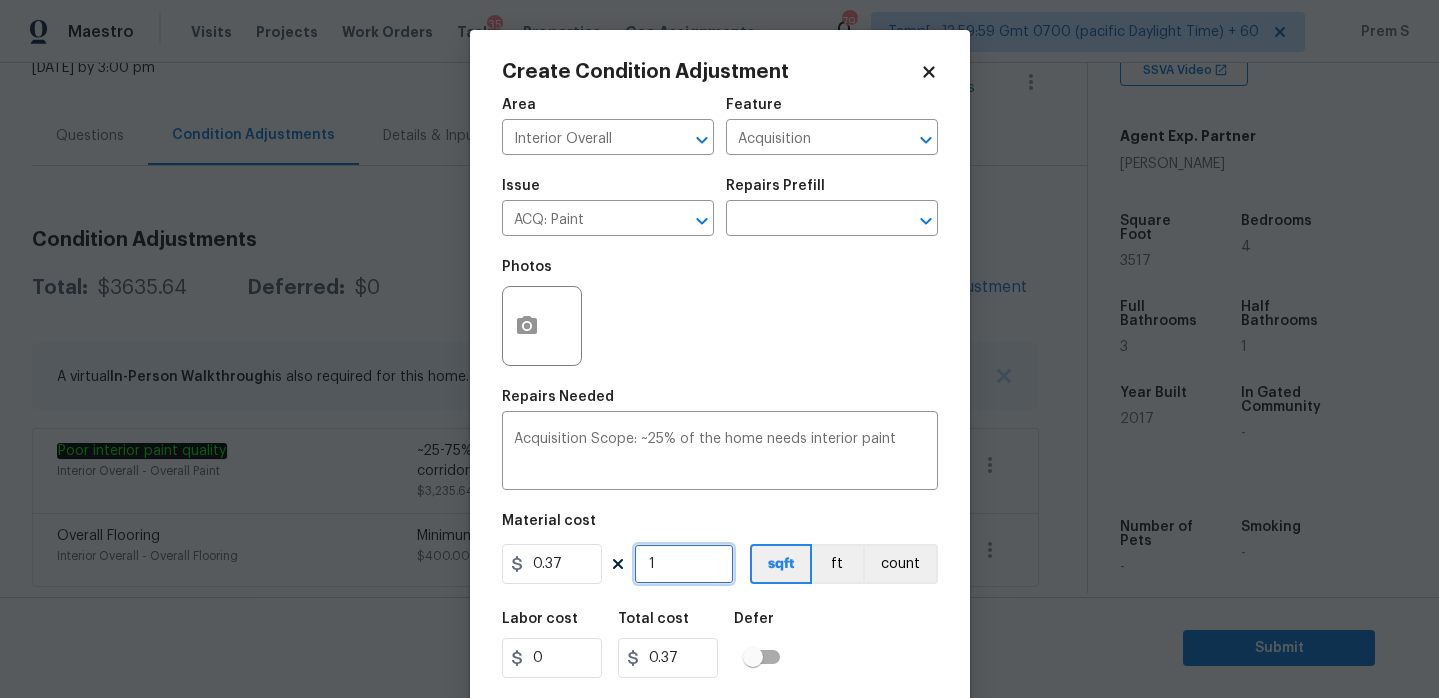 click on "1" at bounding box center [684, 564] 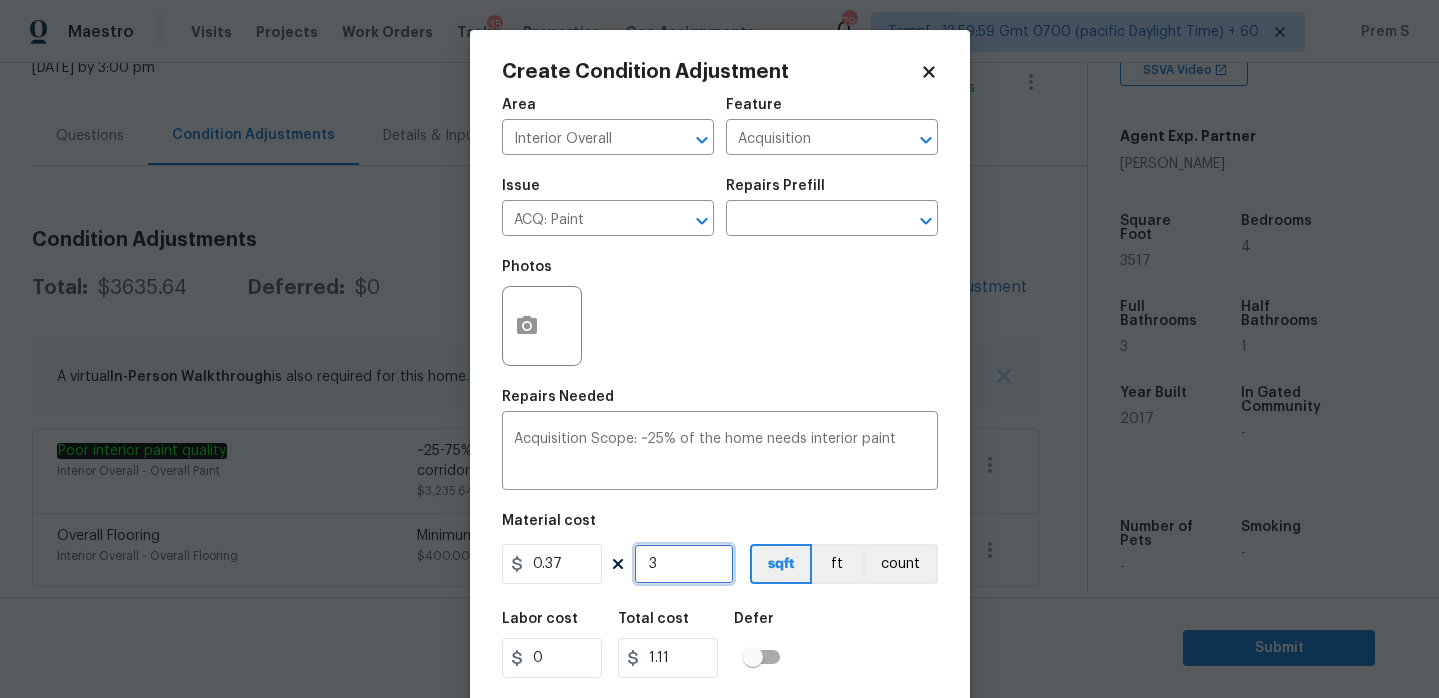 type on "35" 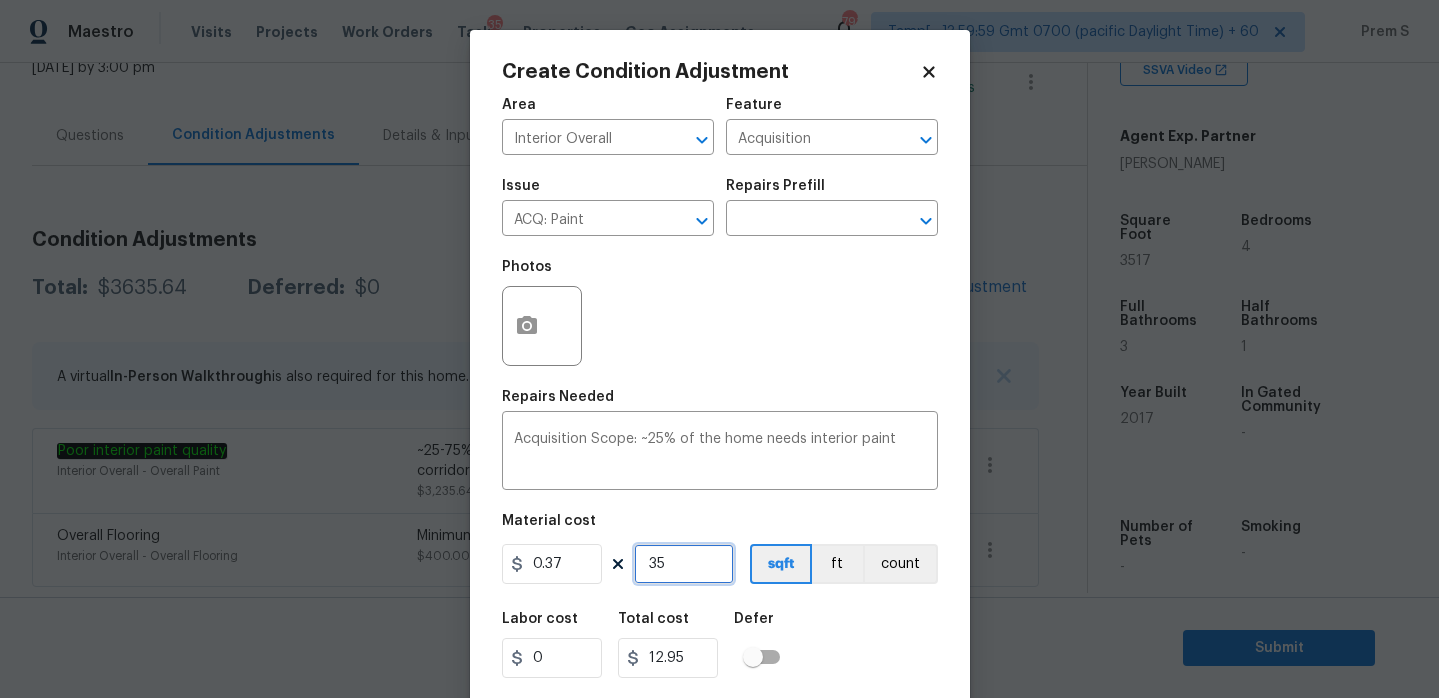 type on "351" 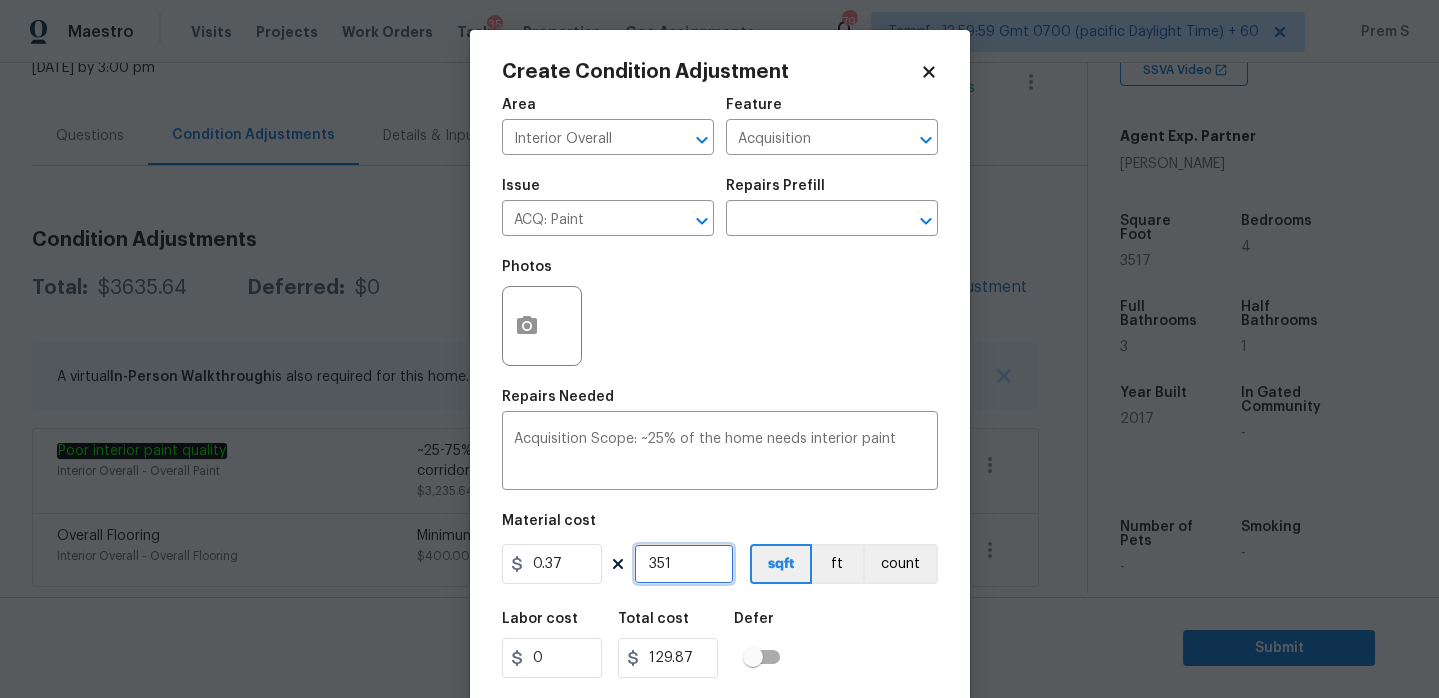 type on "3517" 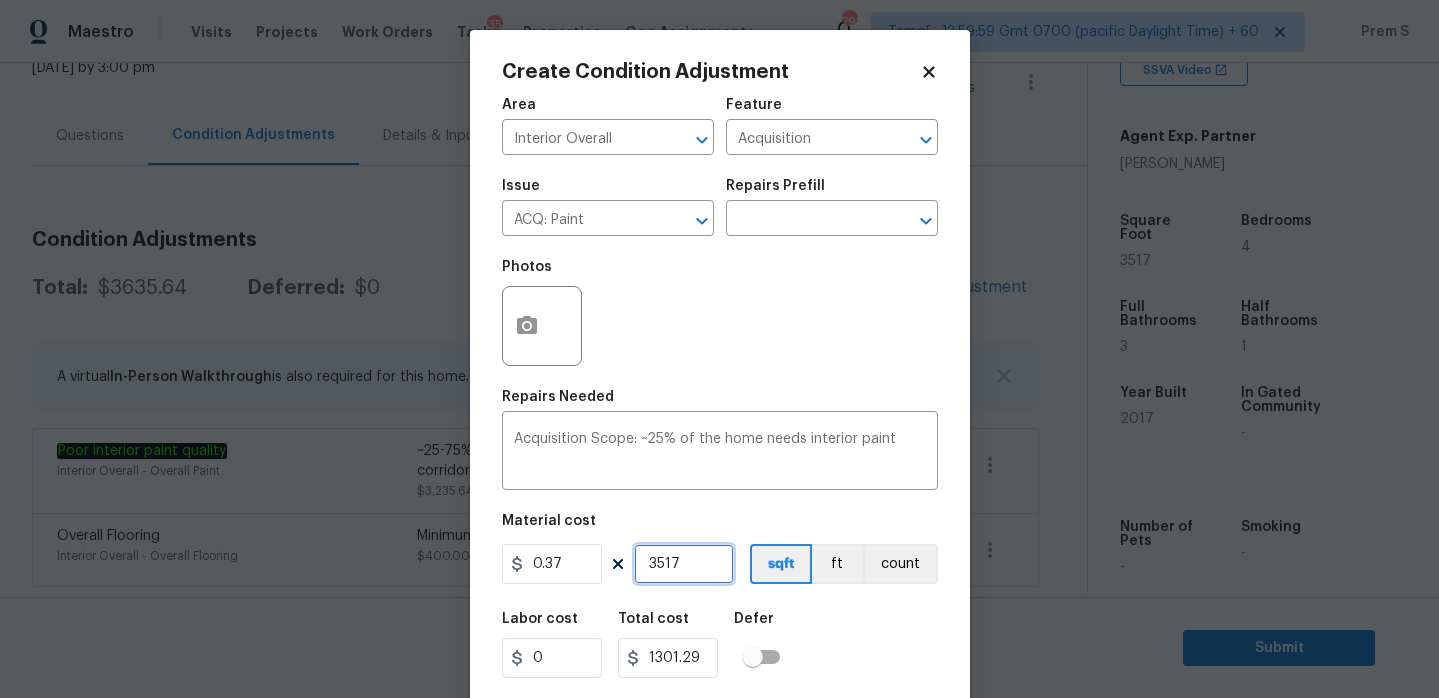 type on "3517" 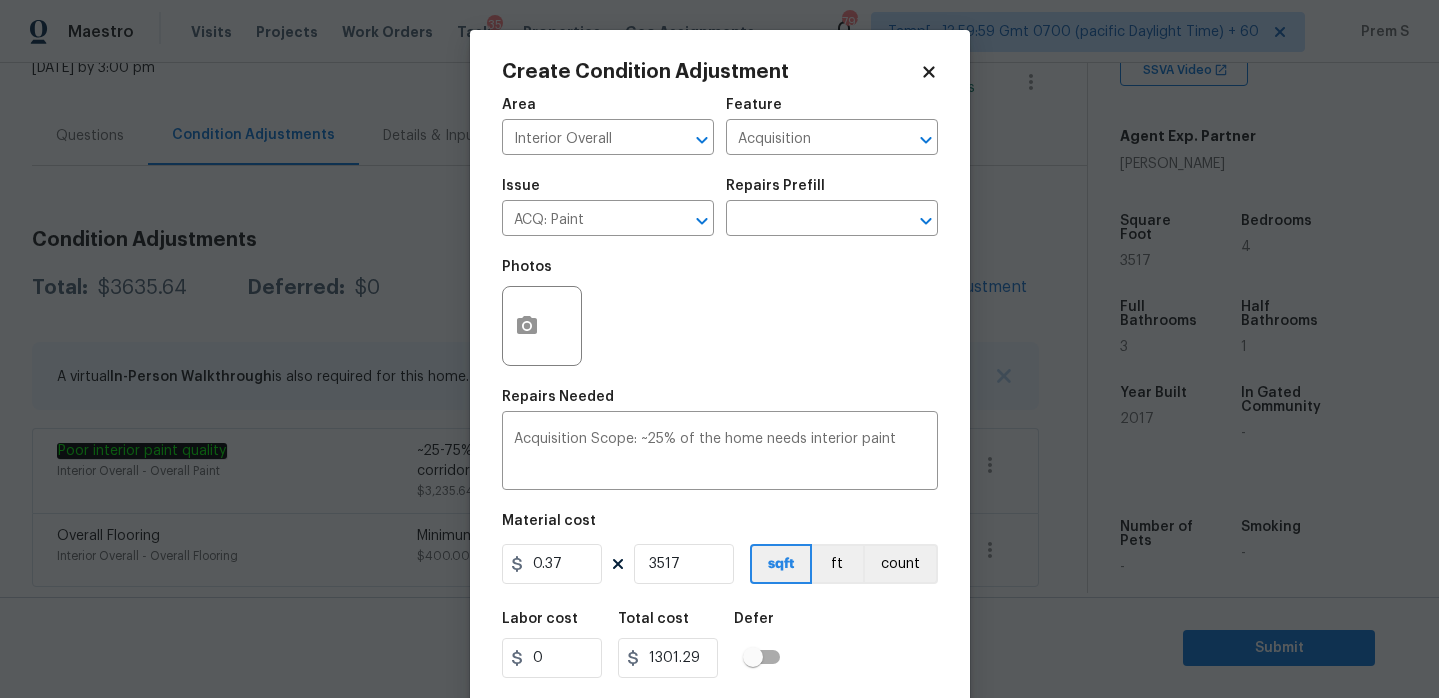 click on "Labor cost 0 Total cost 1301.29 Defer" at bounding box center (720, 645) 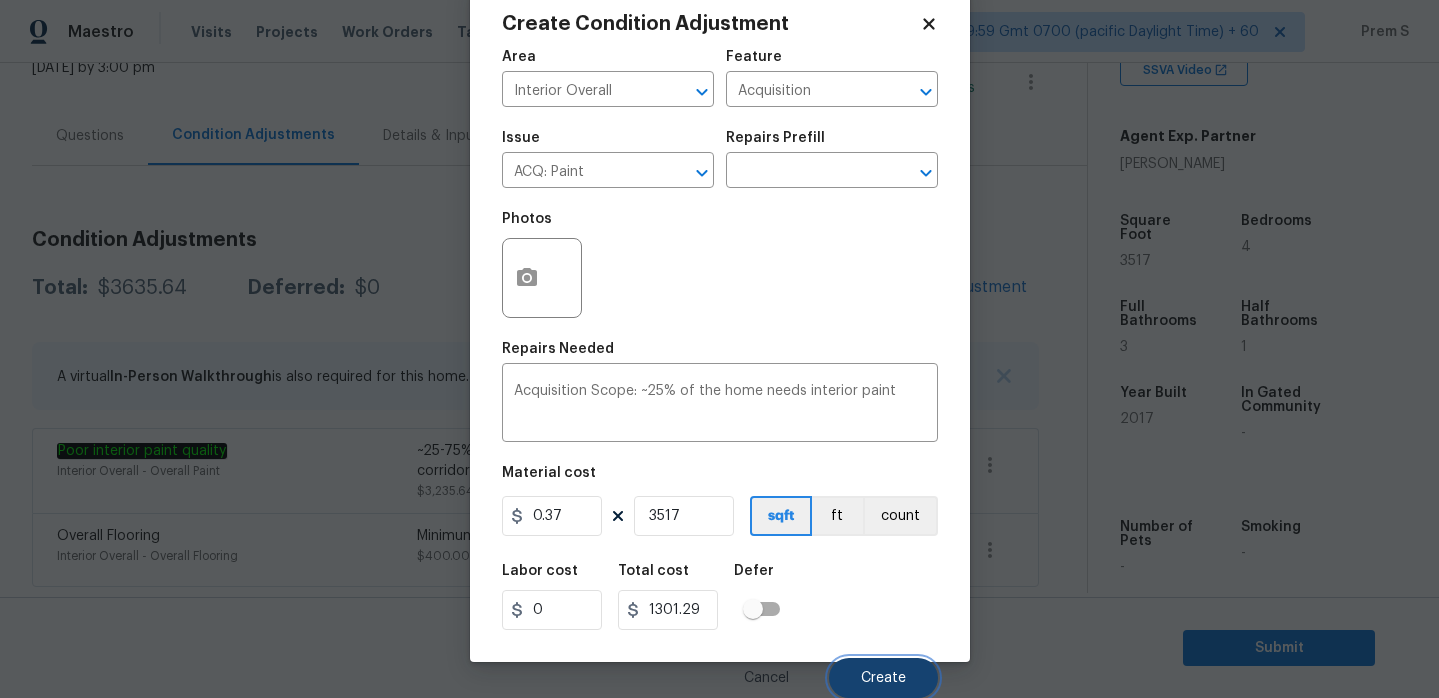 click on "Create" at bounding box center (883, 678) 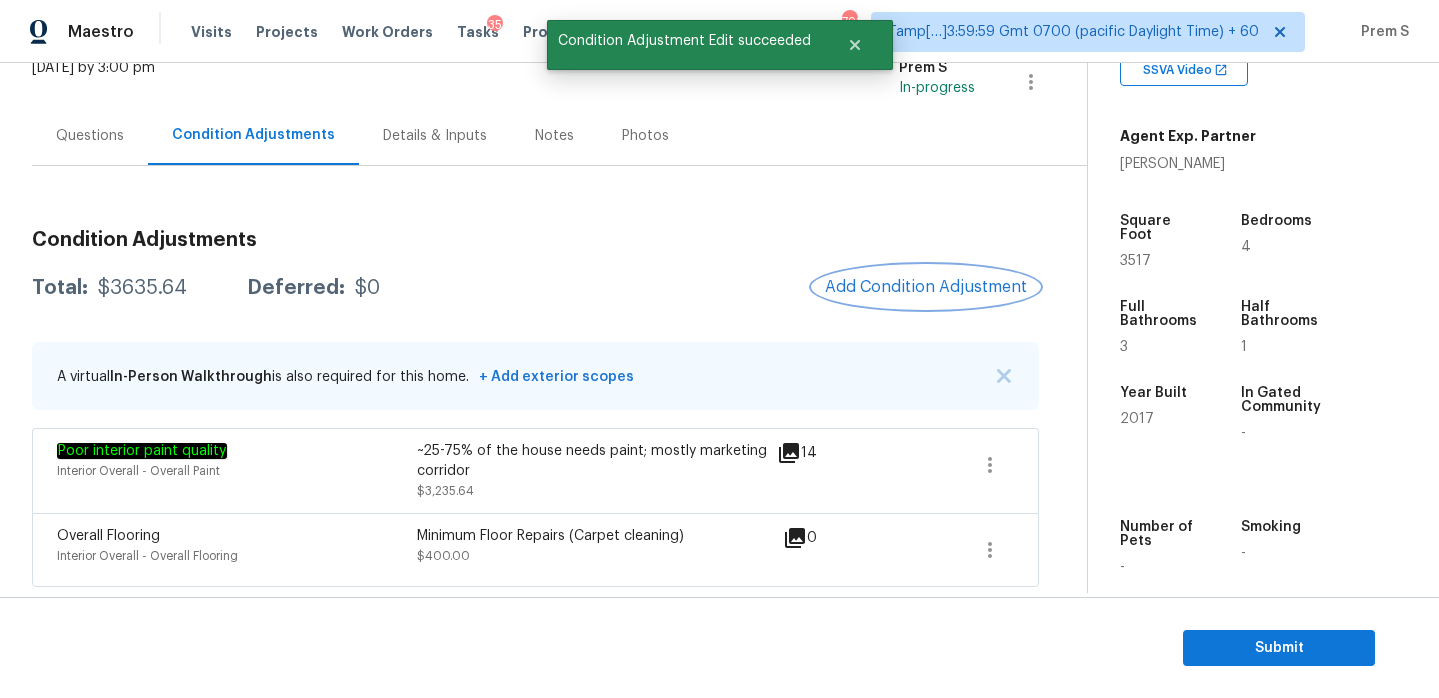 scroll, scrollTop: 0, scrollLeft: 0, axis: both 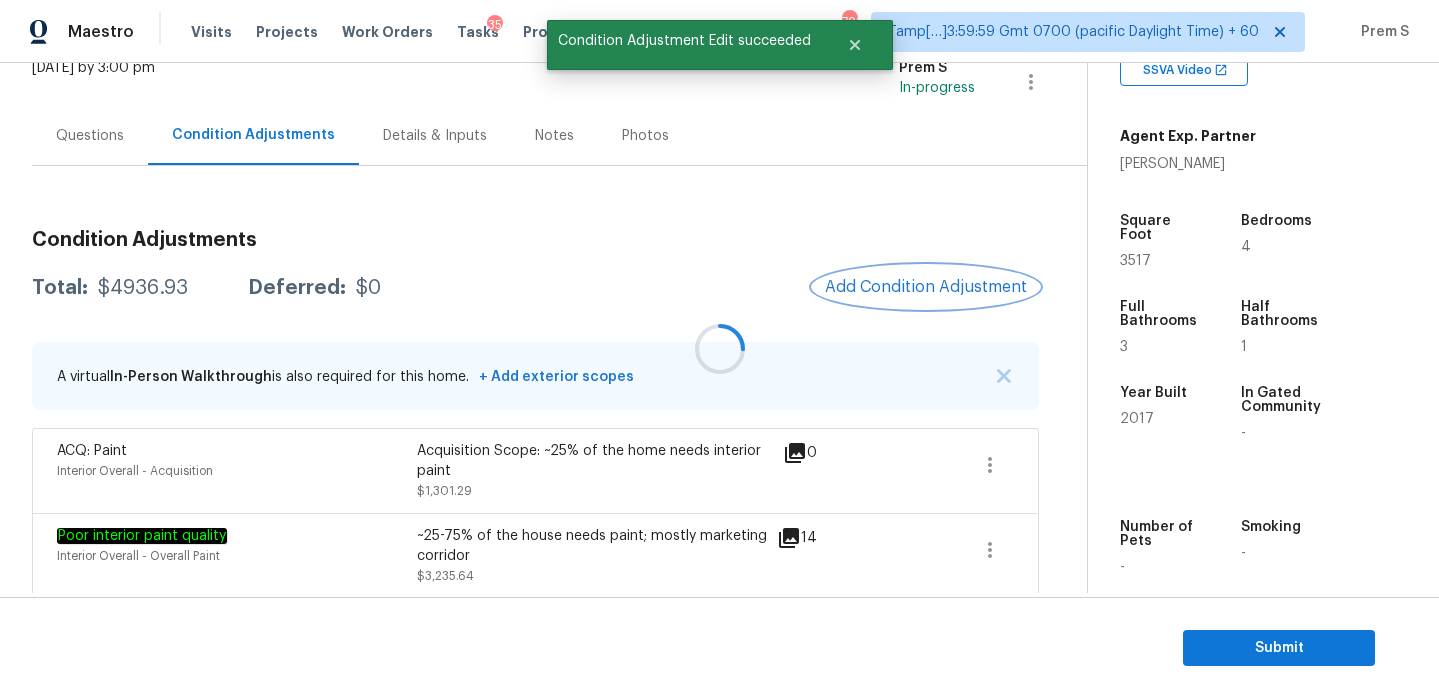 click on "Add Condition Adjustment" at bounding box center (926, 287) 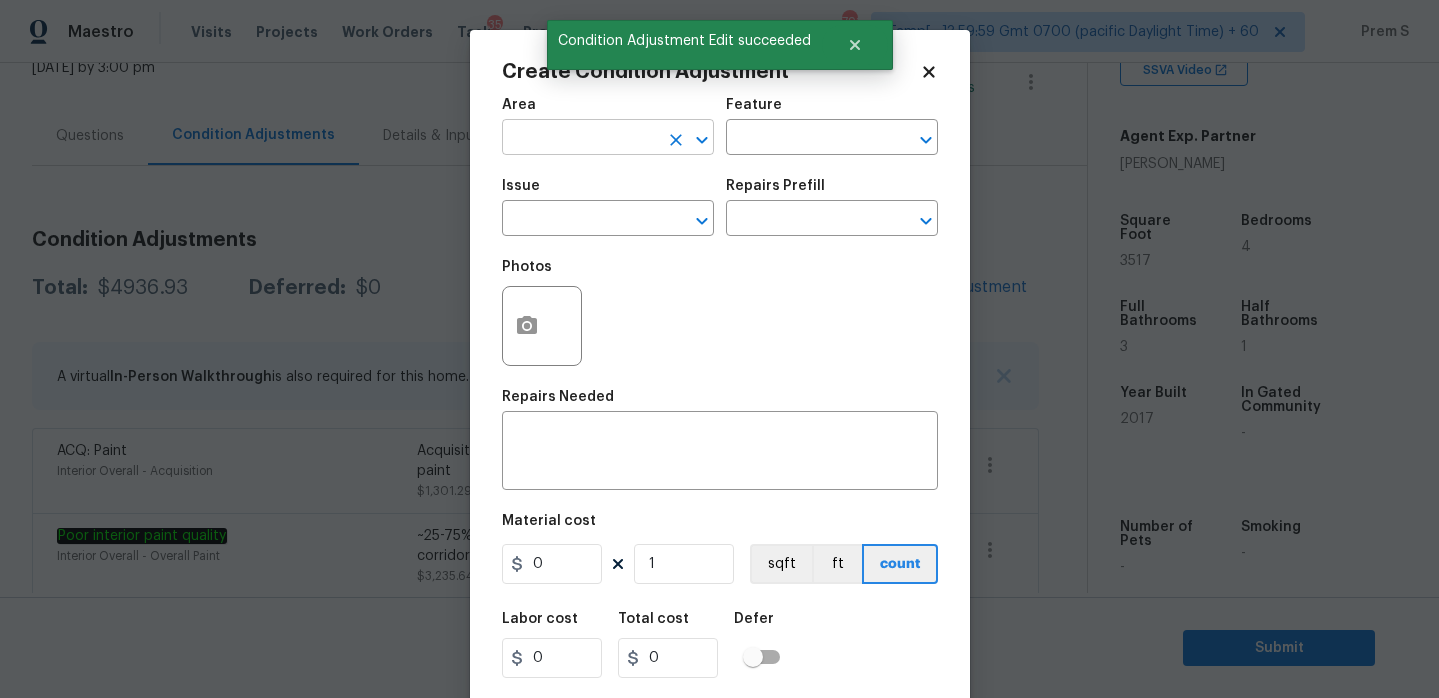click at bounding box center [580, 139] 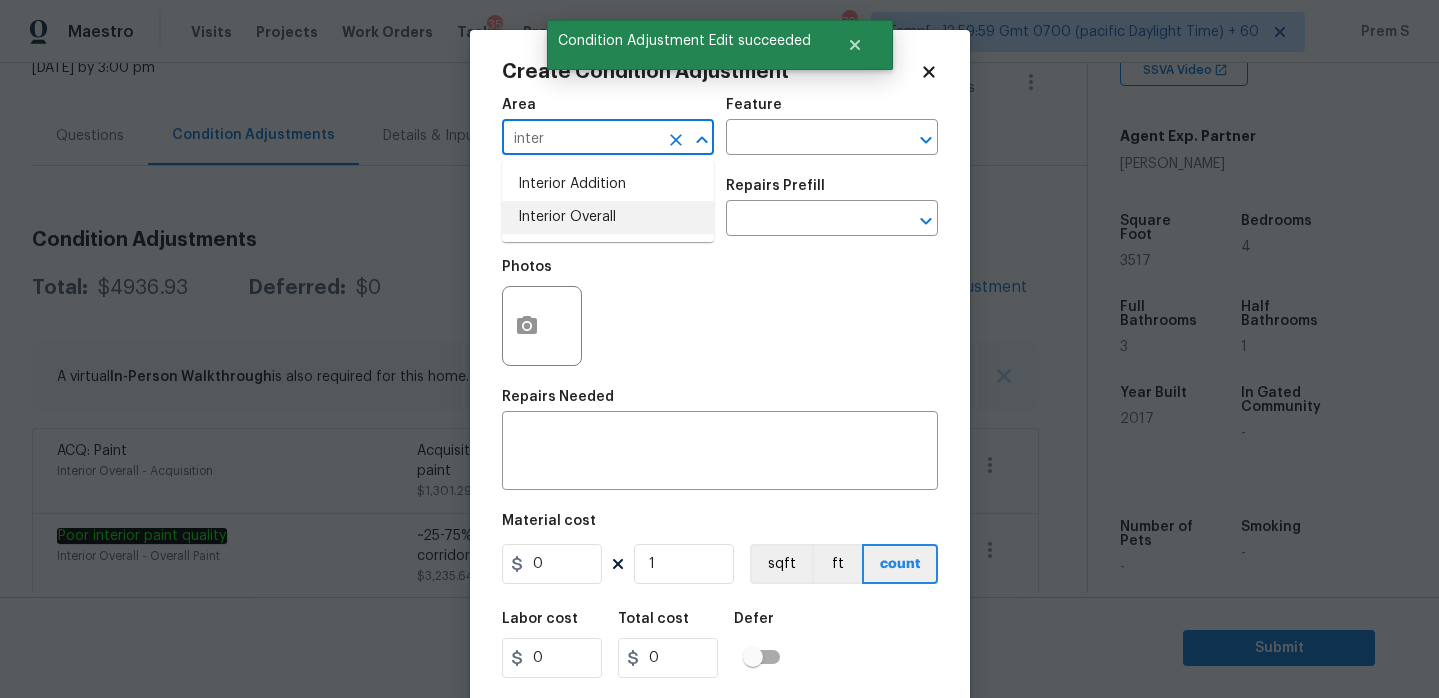 click on "Interior Overall" at bounding box center [608, 217] 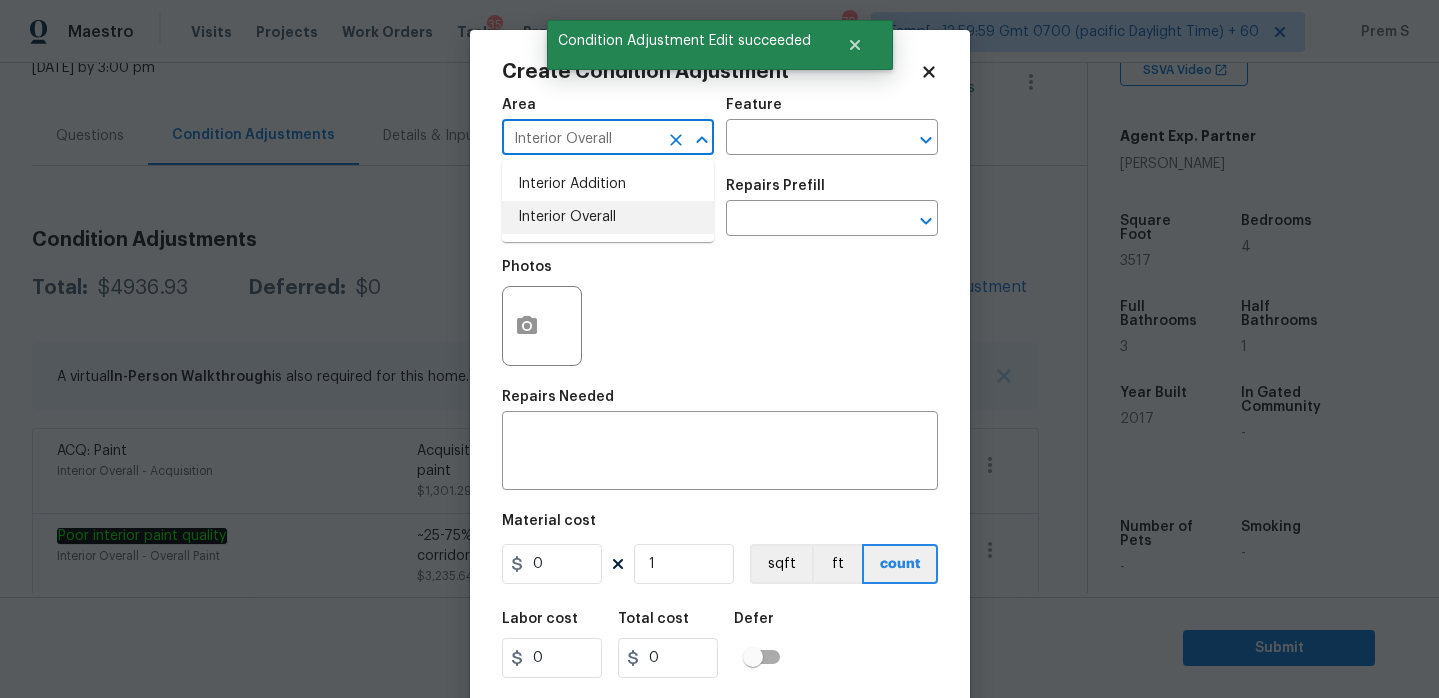 type on "Interior Overall" 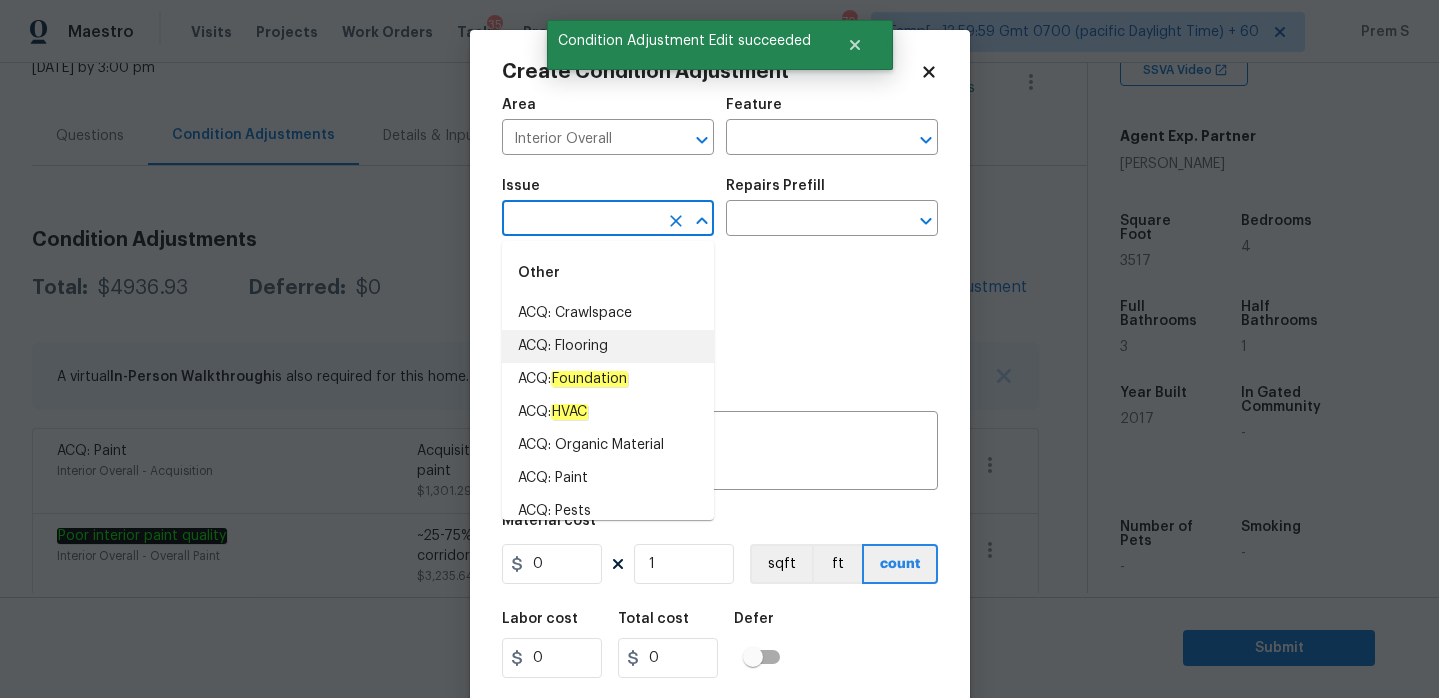 click on "ACQ: Flooring" at bounding box center (608, 346) 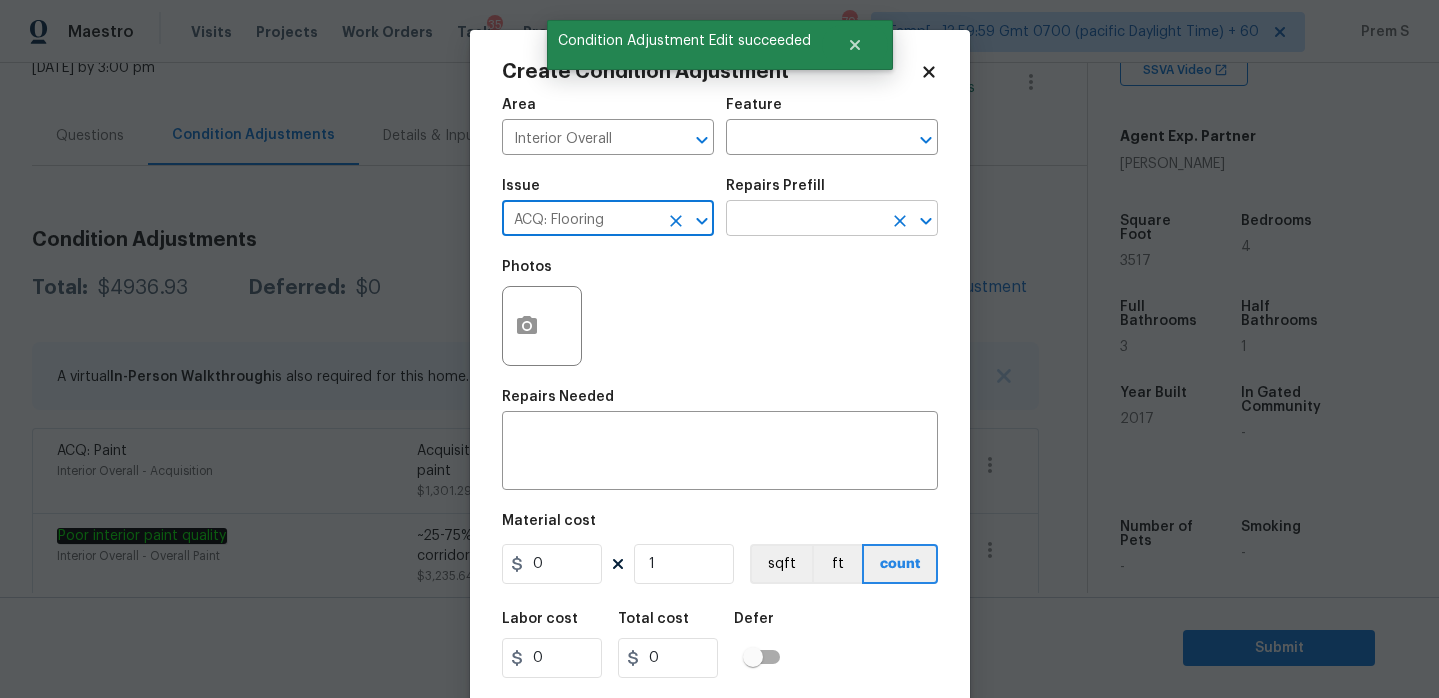 click at bounding box center [804, 220] 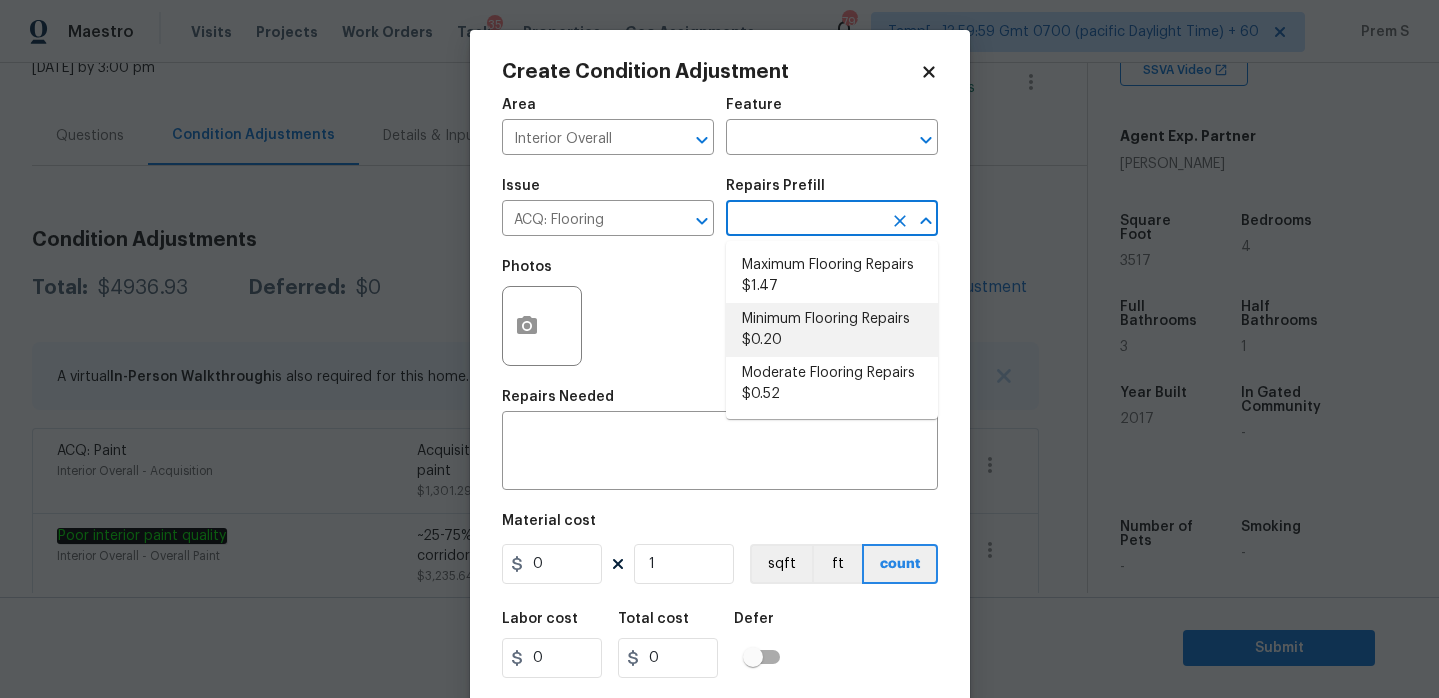 click on "Minimum Flooring Repairs $0.20" at bounding box center (832, 330) 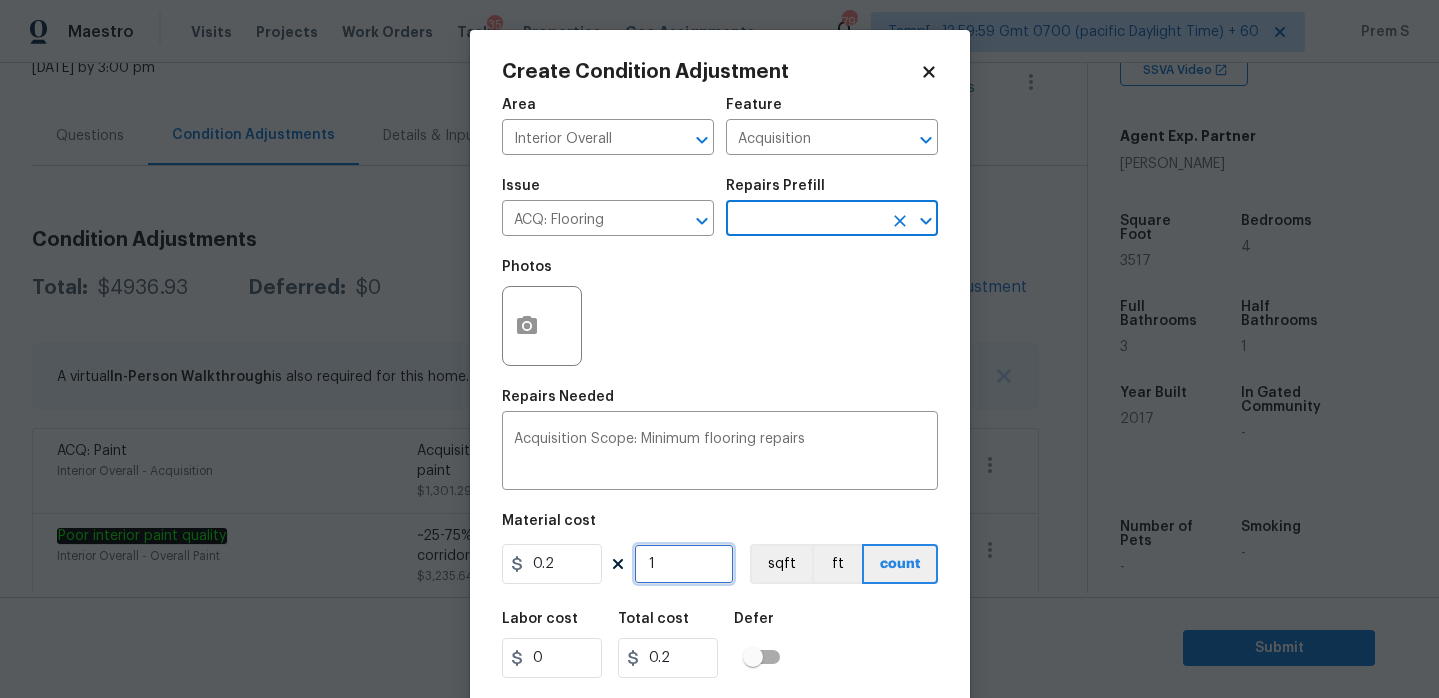 click on "1" at bounding box center (684, 564) 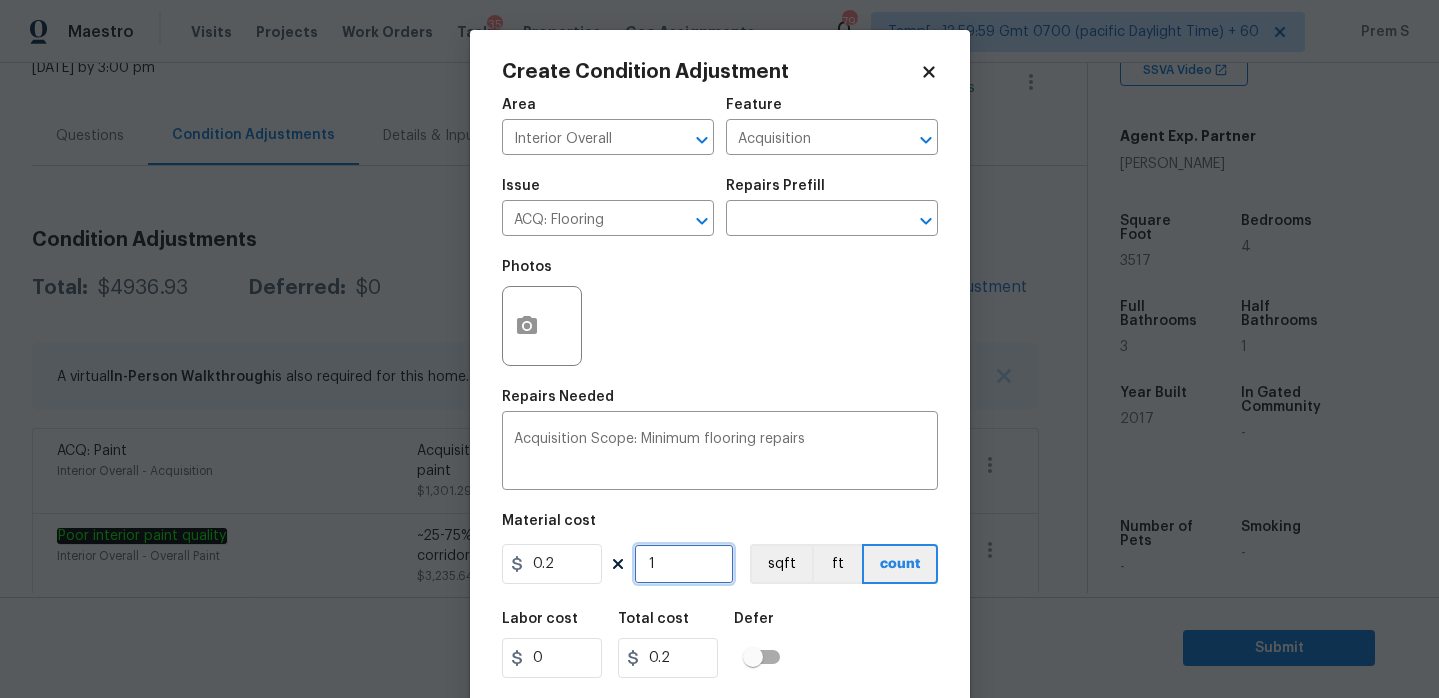 click on "1" at bounding box center [684, 564] 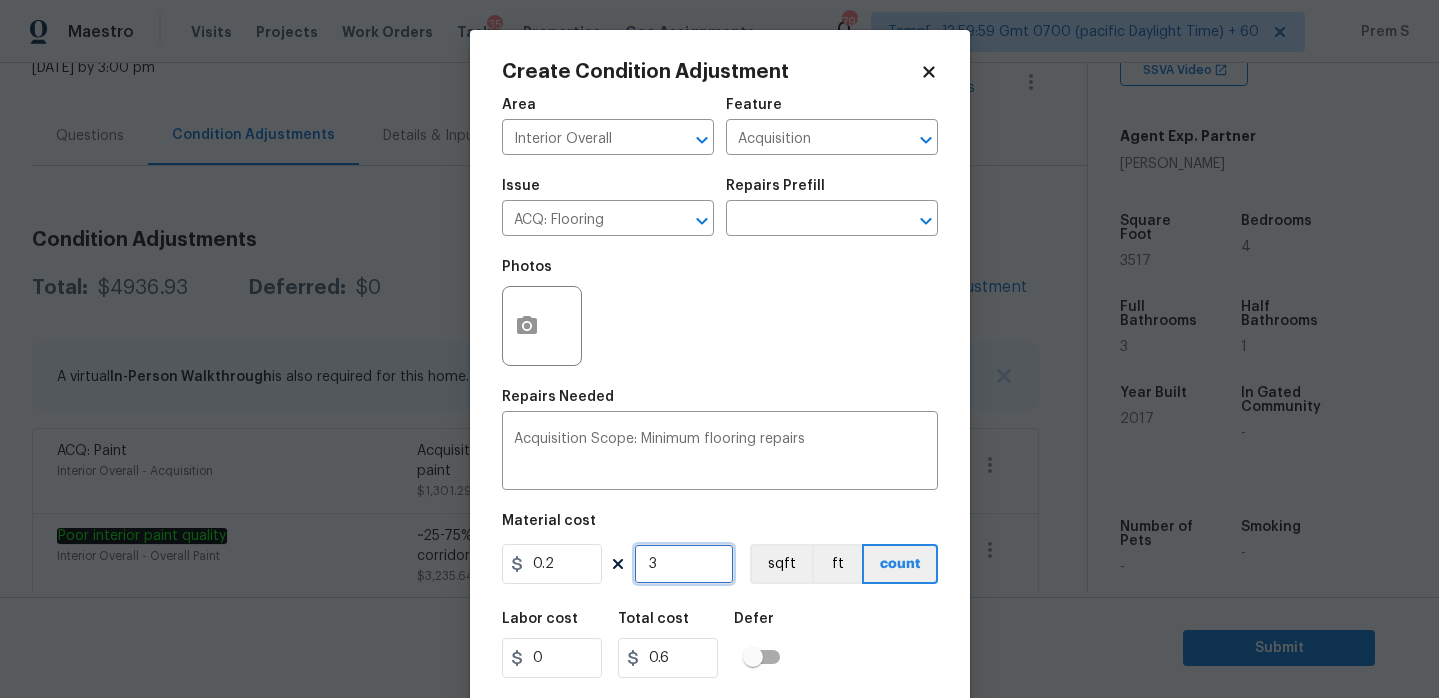 type on "35" 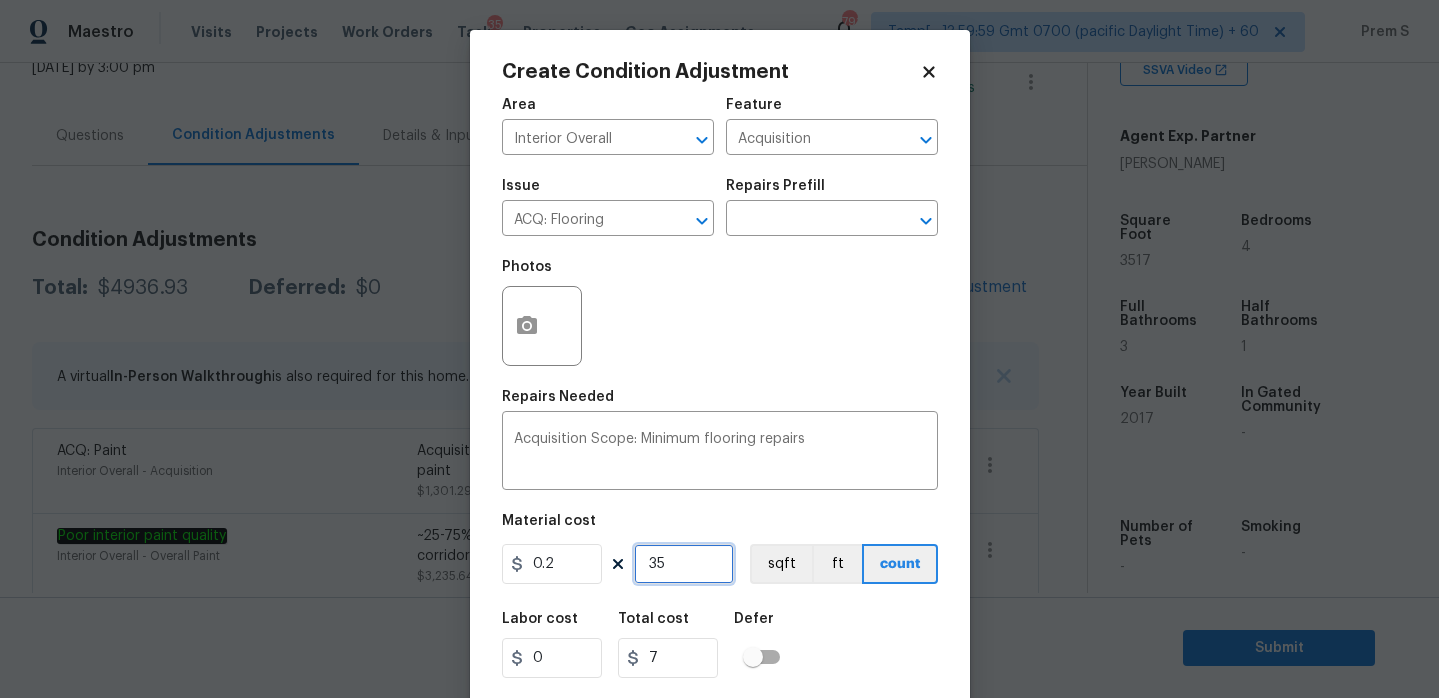 type on "351" 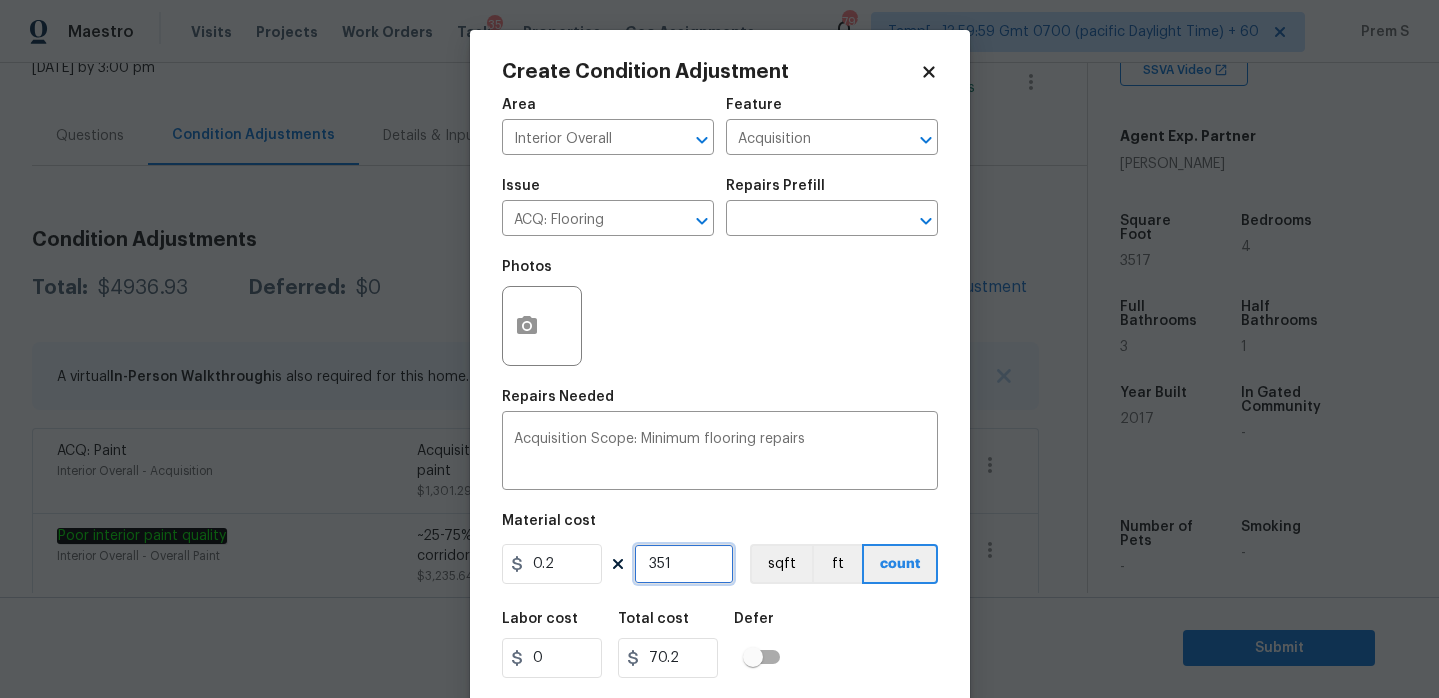 type on "3517" 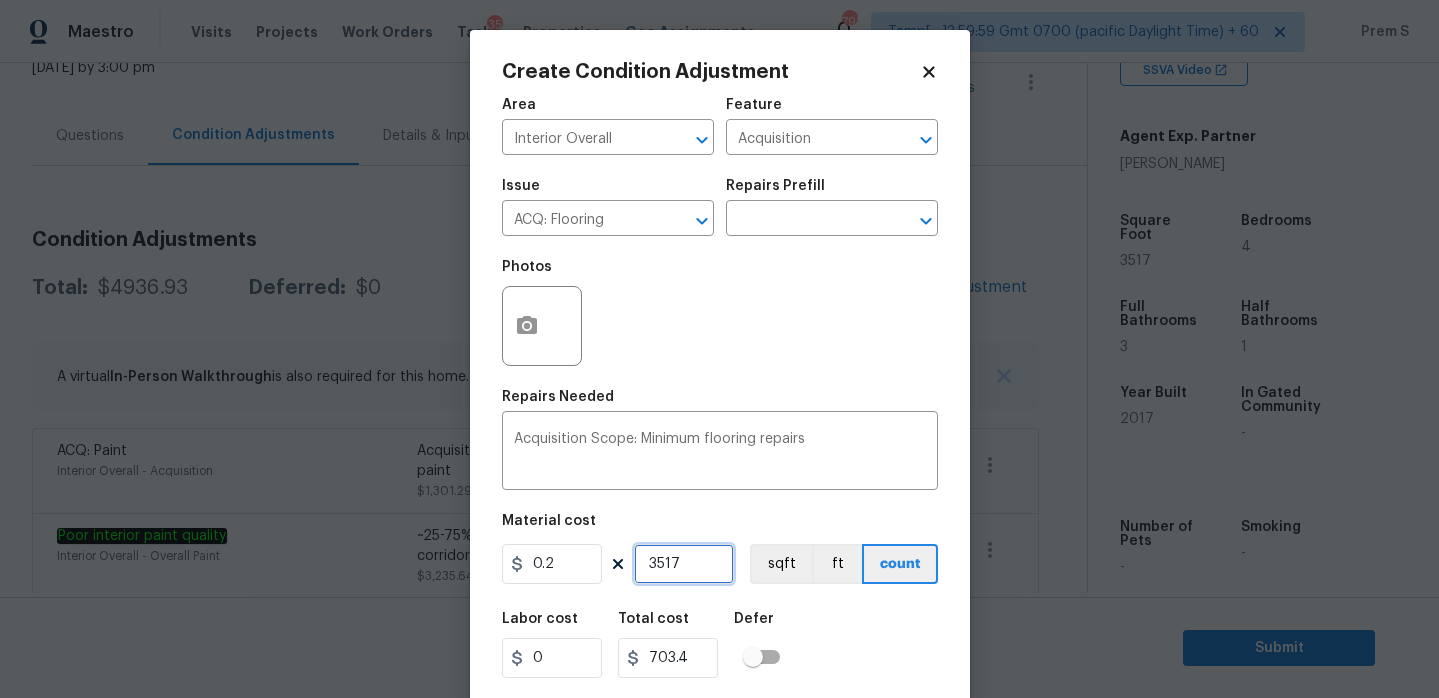 type on "3517" 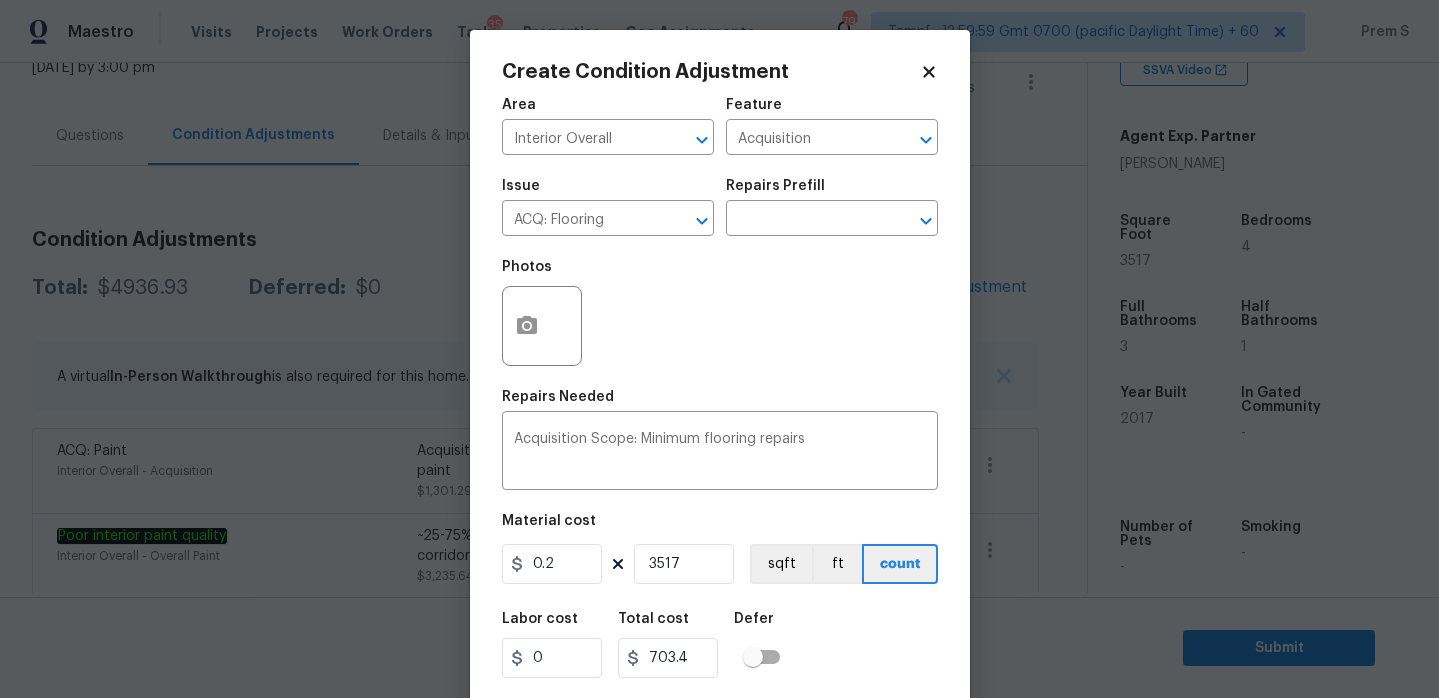 click on "Labor cost 0 Total cost 703.4 Defer" at bounding box center [720, 645] 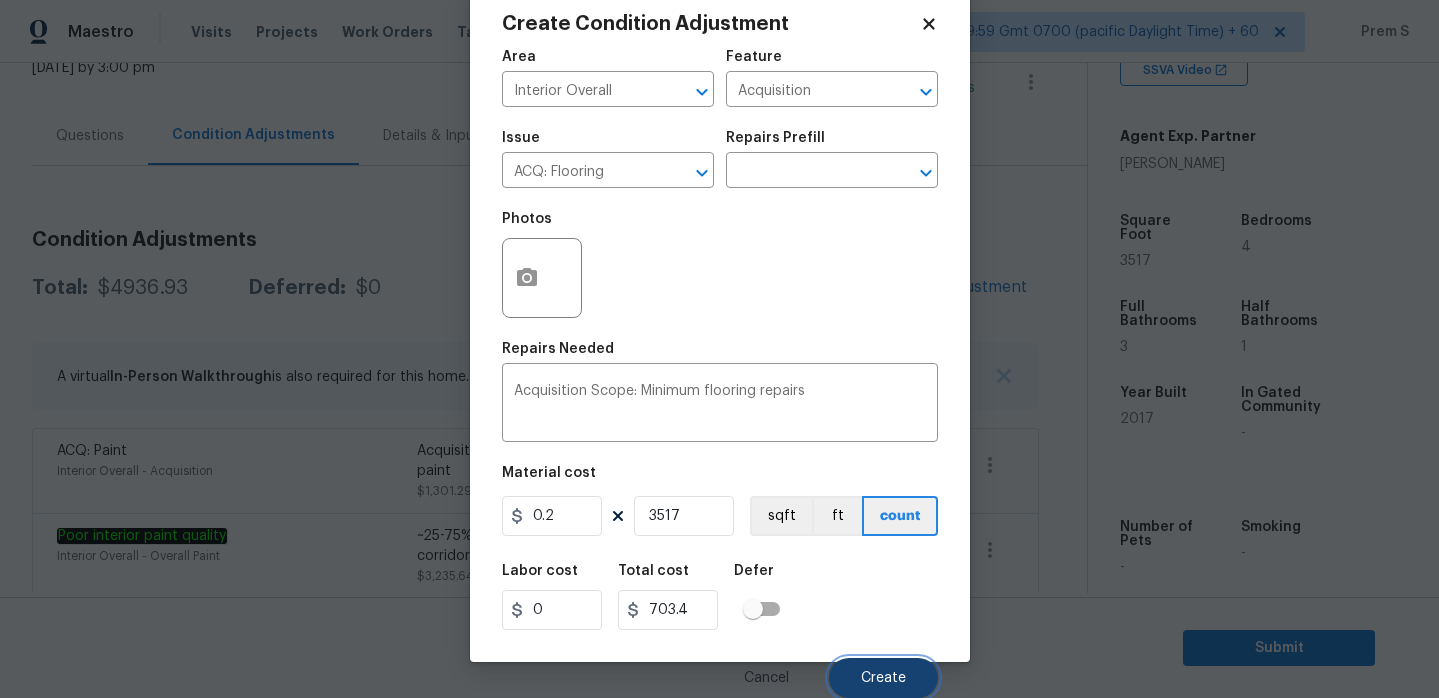 click on "Create" at bounding box center [883, 678] 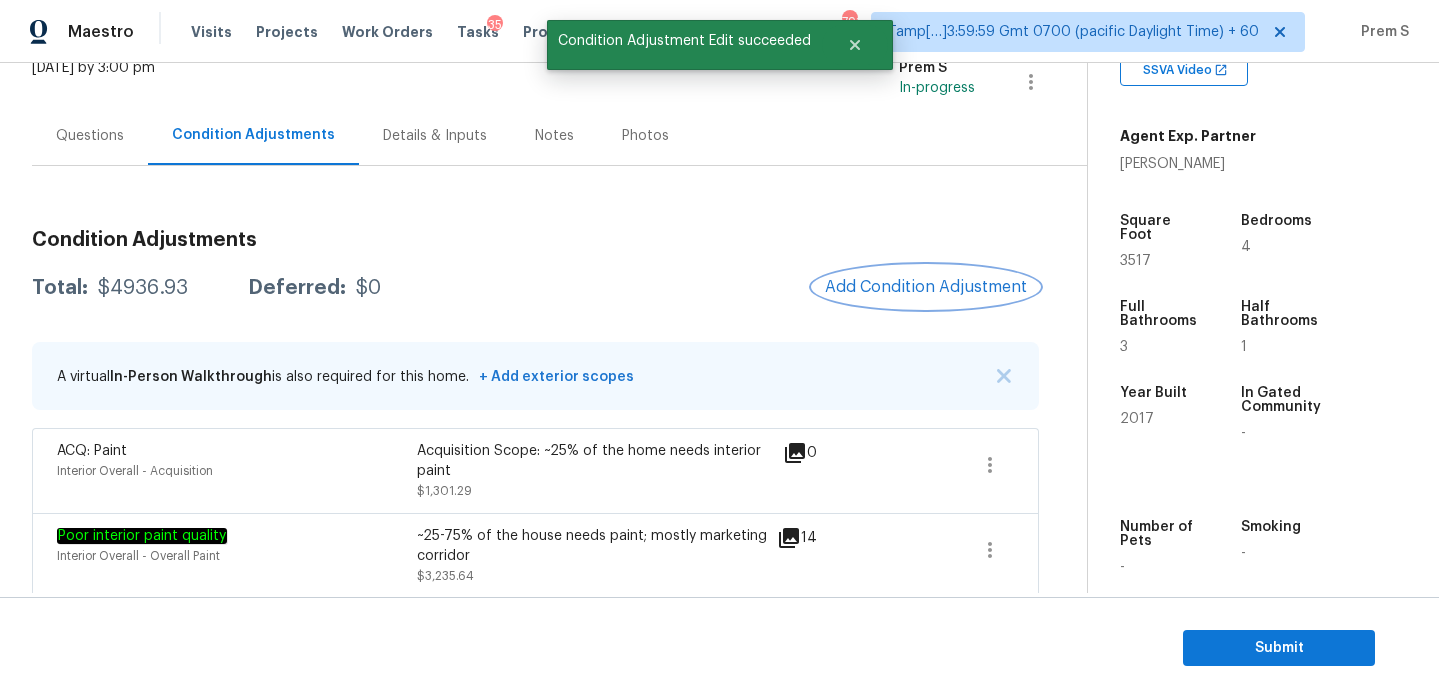 scroll, scrollTop: 0, scrollLeft: 0, axis: both 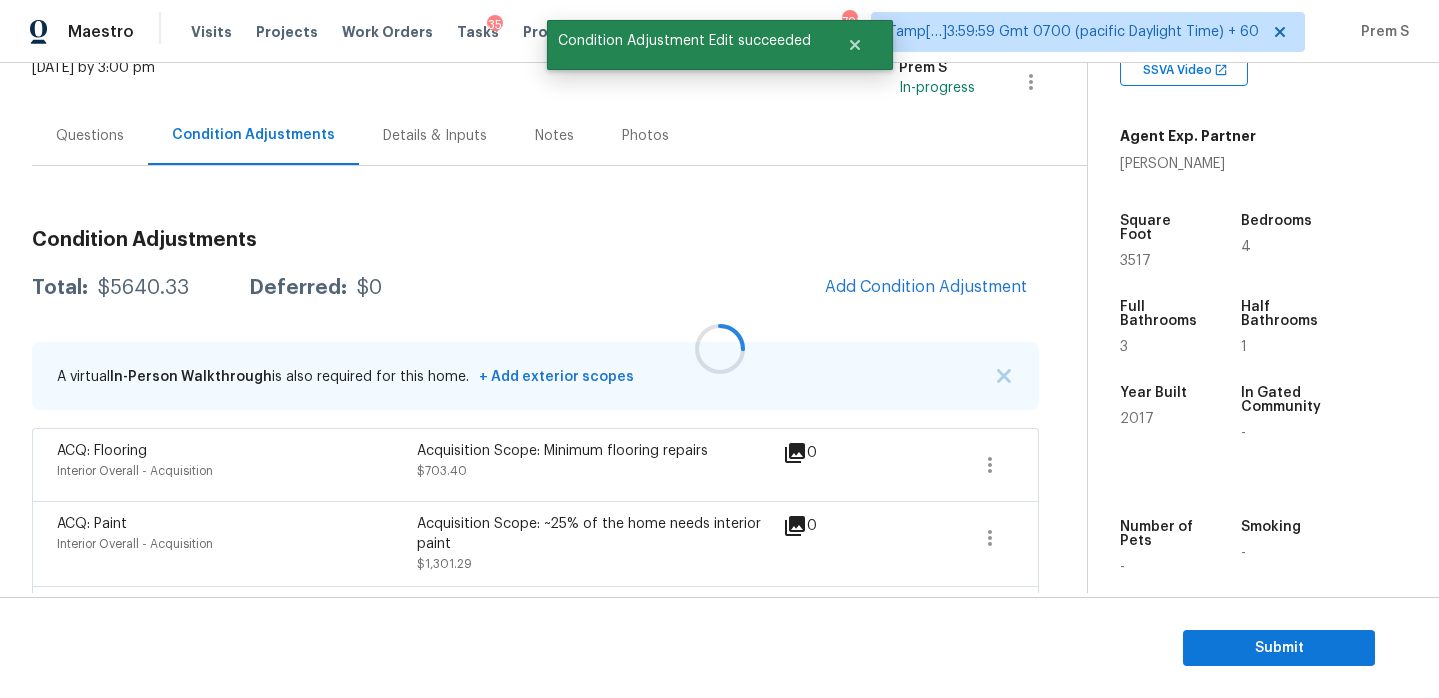 click on "Questions" at bounding box center [90, 136] 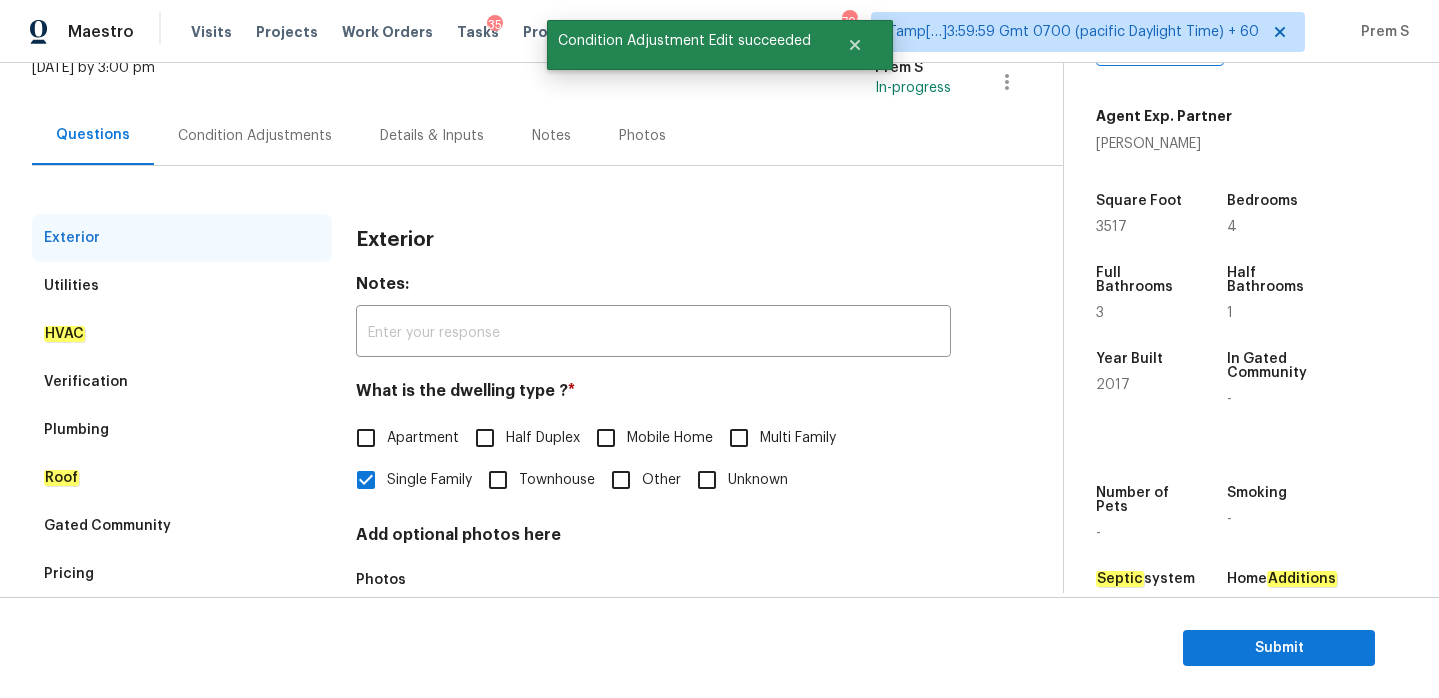 click on "Pricing" at bounding box center (182, 574) 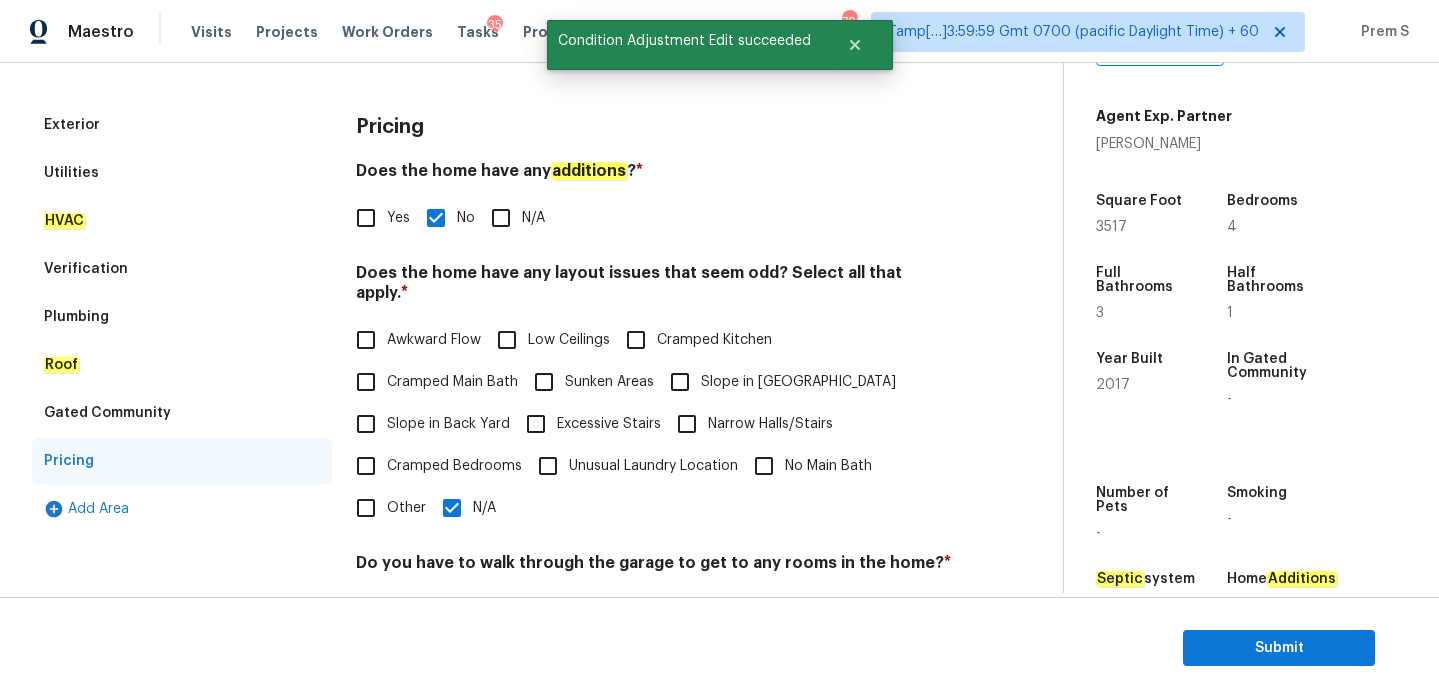 scroll, scrollTop: 350, scrollLeft: 0, axis: vertical 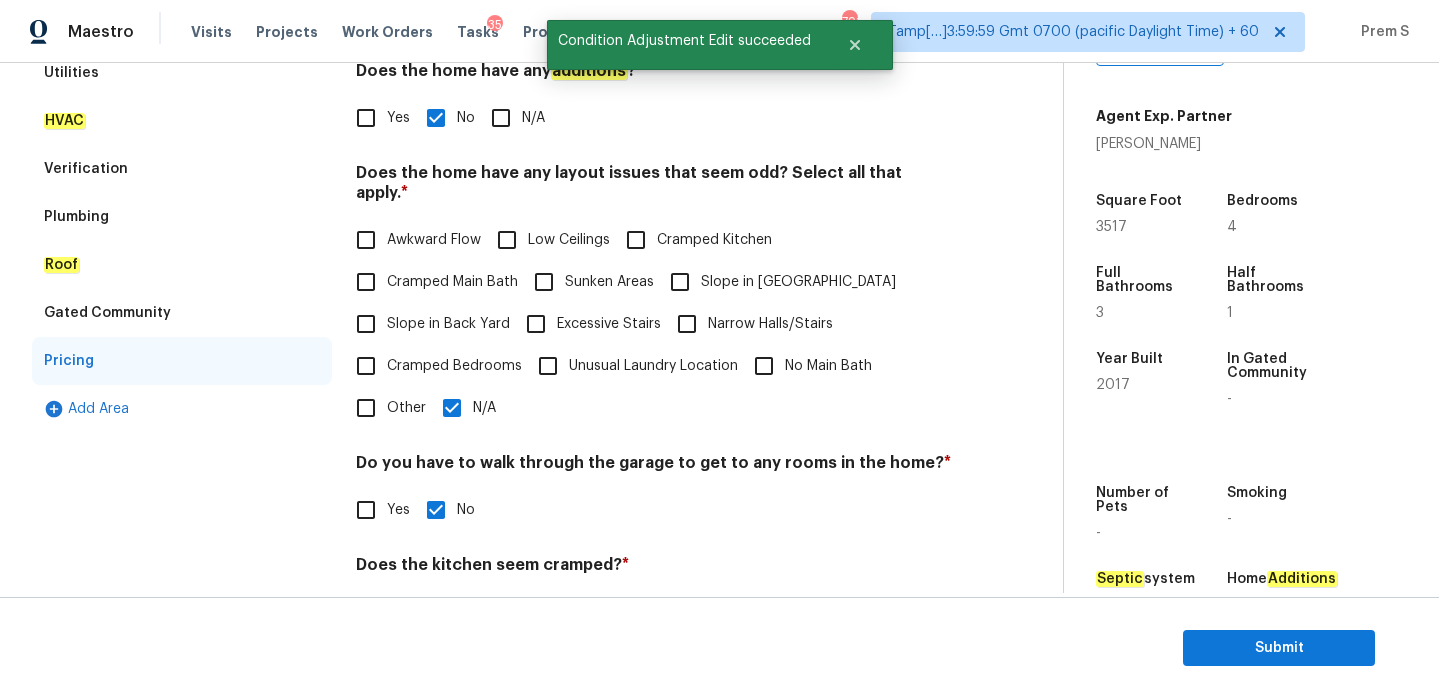 click on "Slope in [GEOGRAPHIC_DATA]" at bounding box center [680, 282] 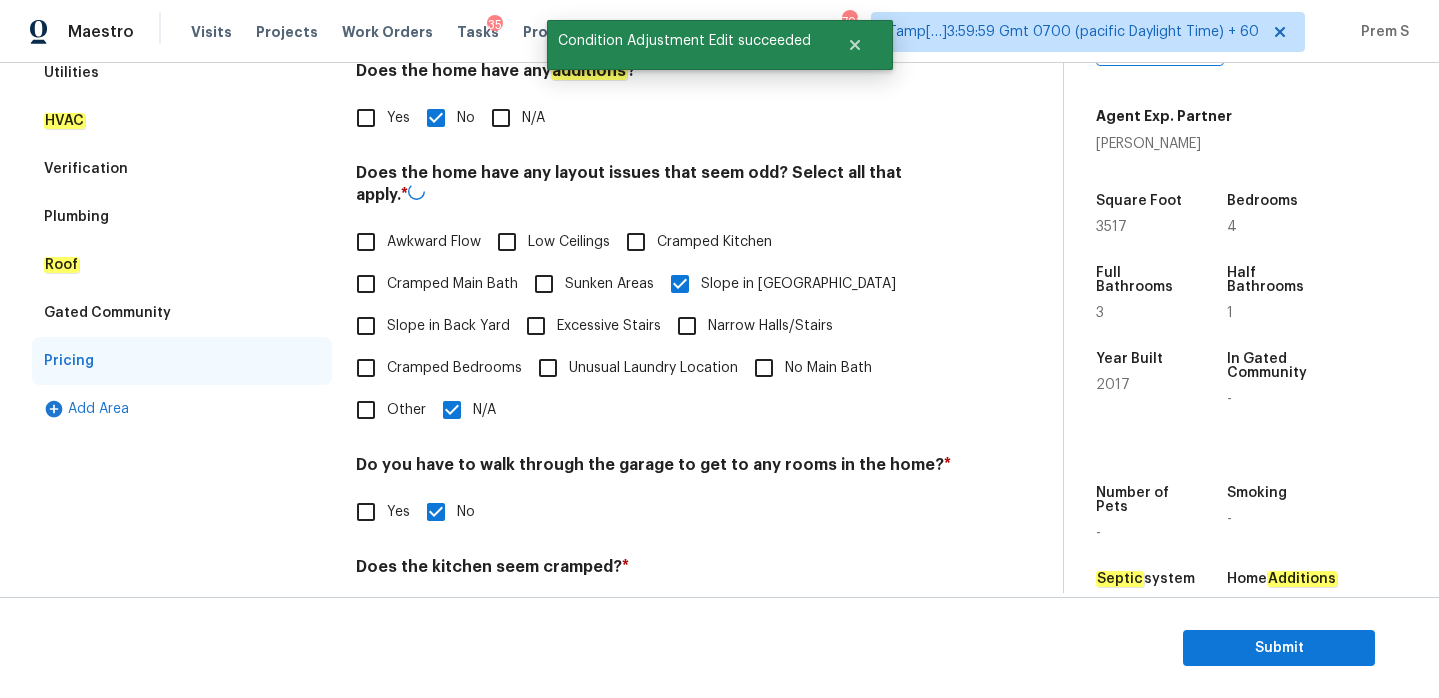 click on "Slope in Back Yard" at bounding box center [448, 326] 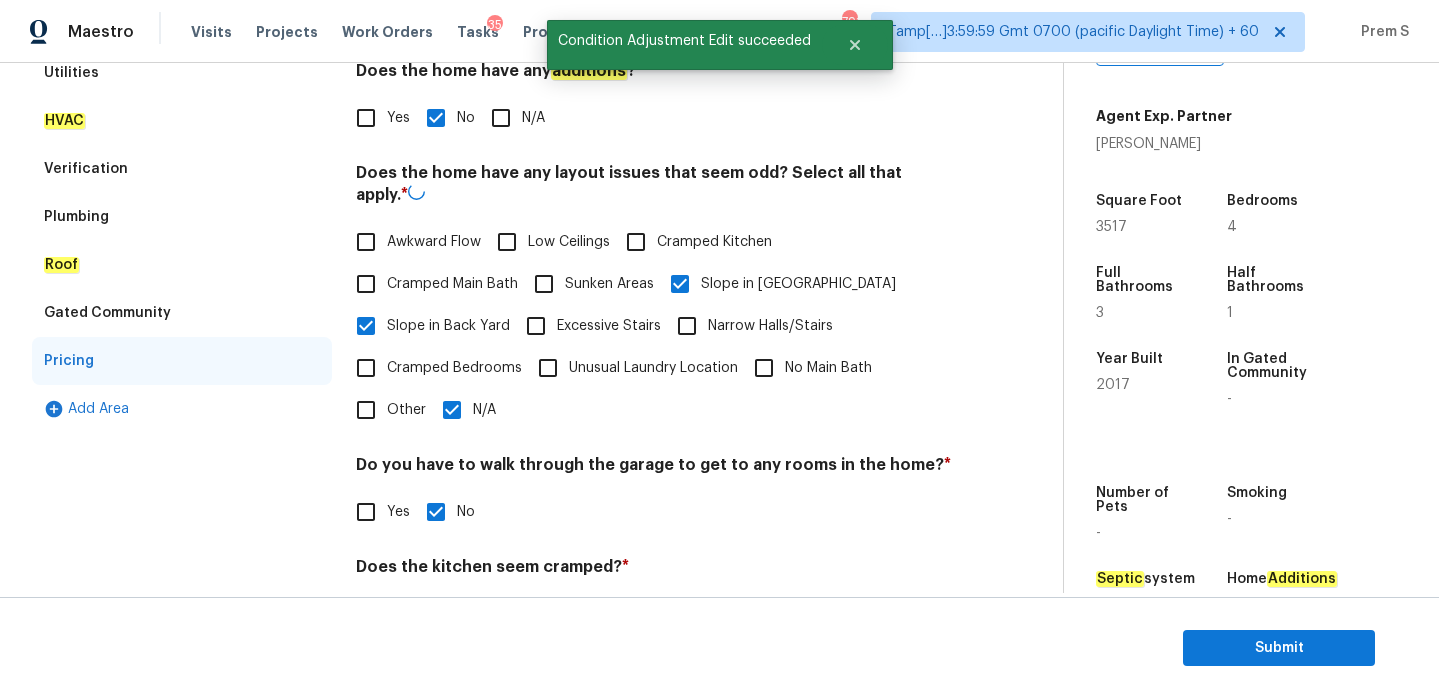 checkbox on "false" 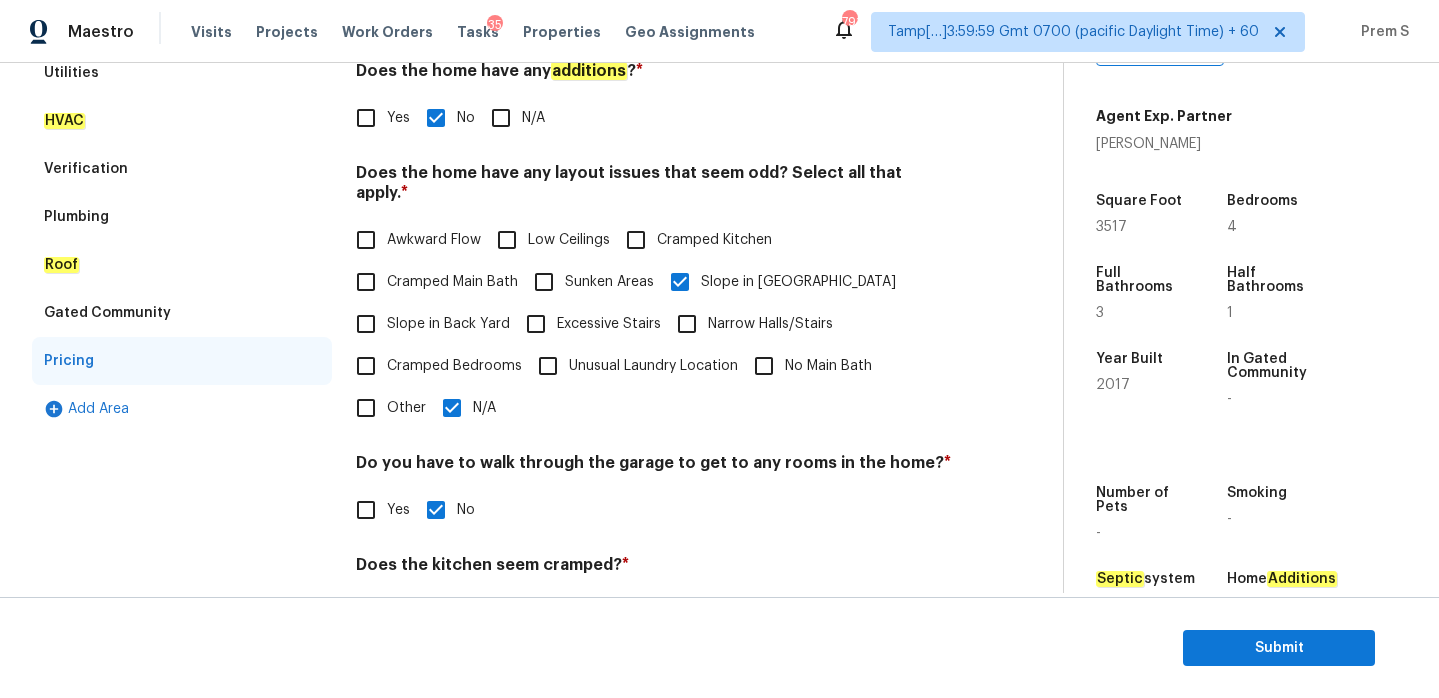 click on "N/A" at bounding box center (452, 408) 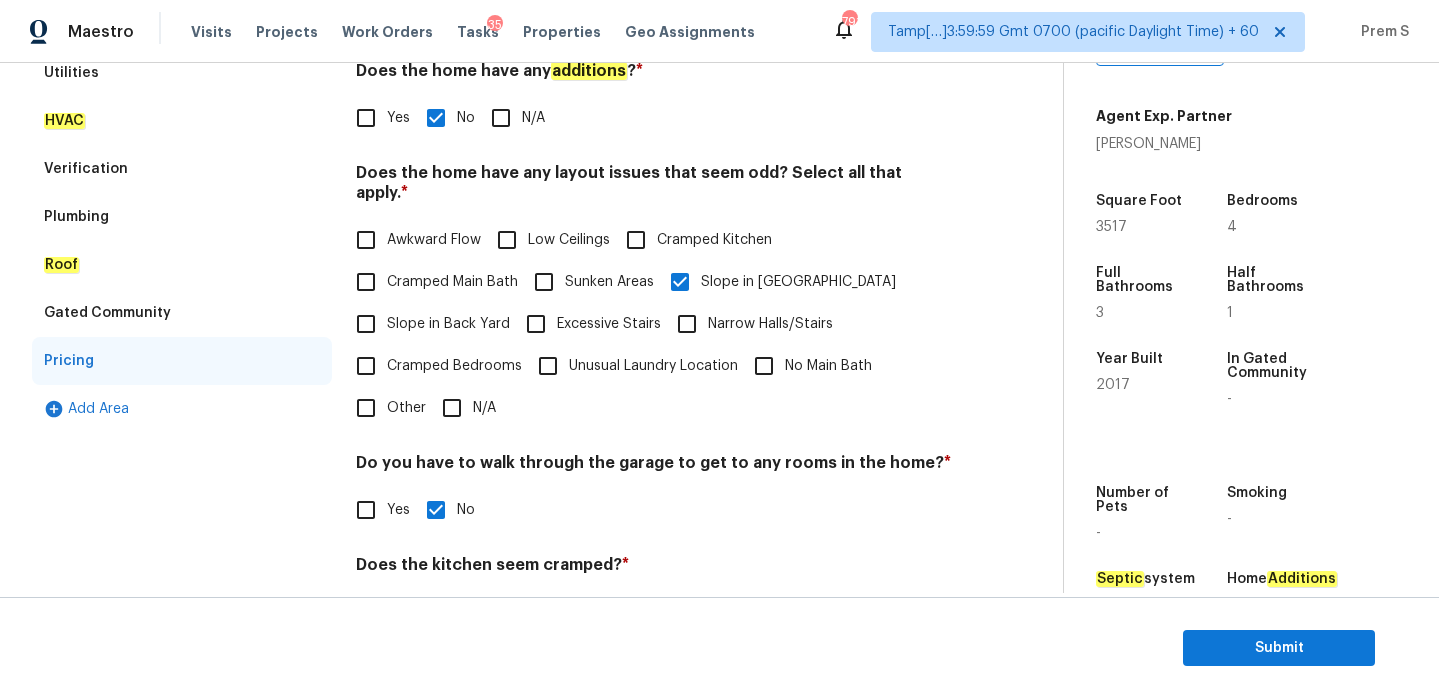 click on "Slope in Back Yard" at bounding box center [448, 324] 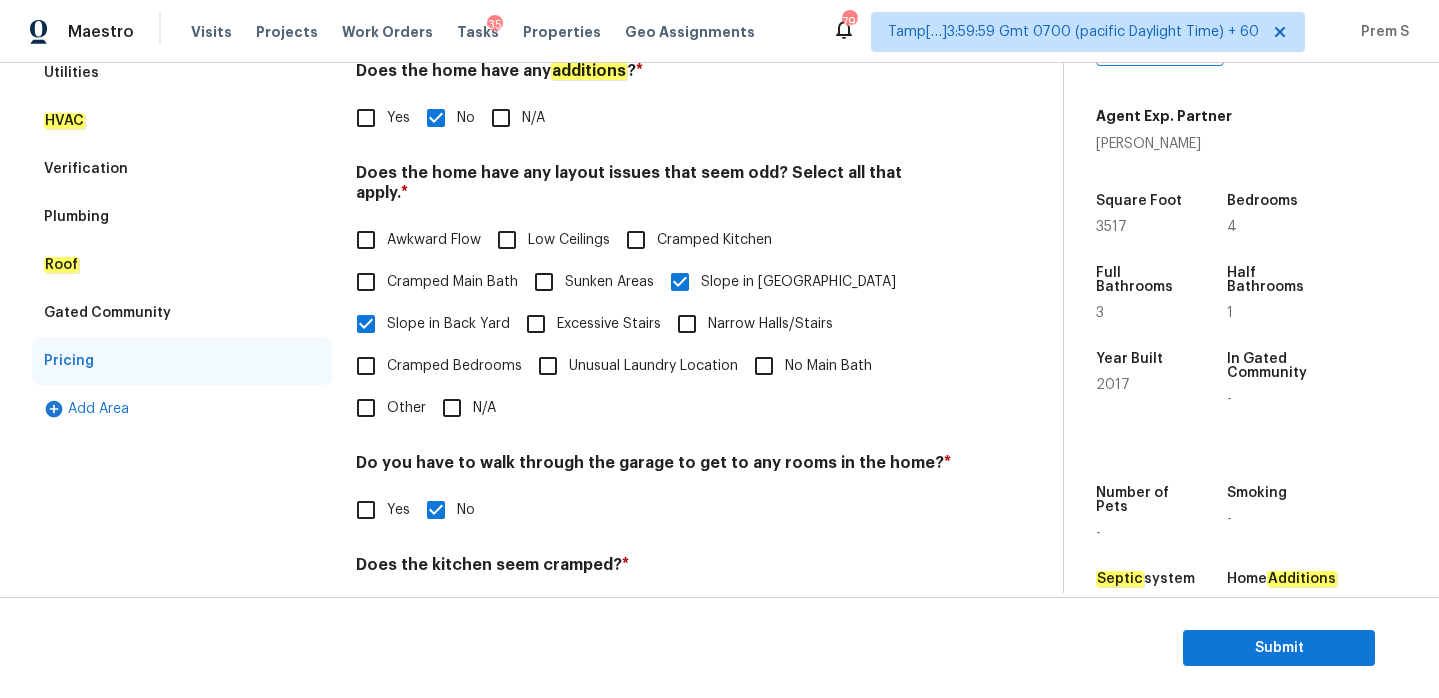 click on "Slope in [GEOGRAPHIC_DATA]" at bounding box center [680, 282] 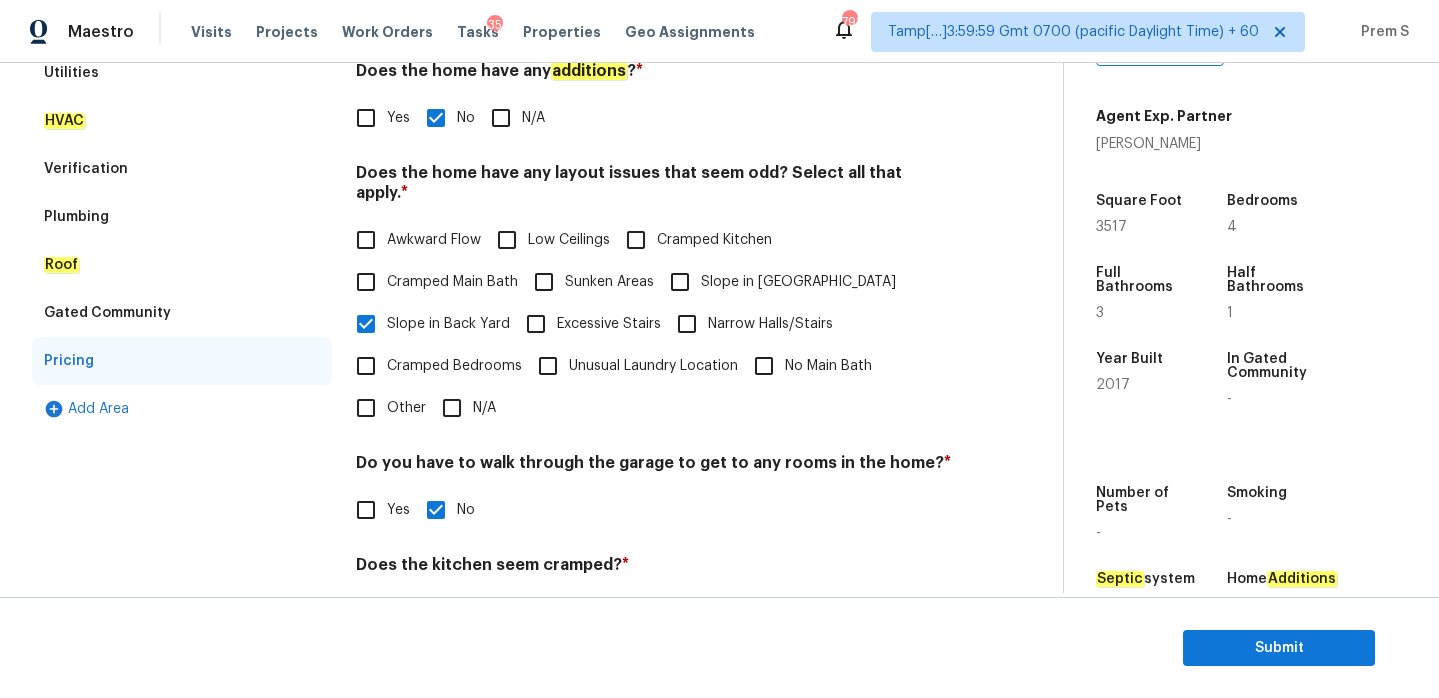 scroll, scrollTop: 3, scrollLeft: 0, axis: vertical 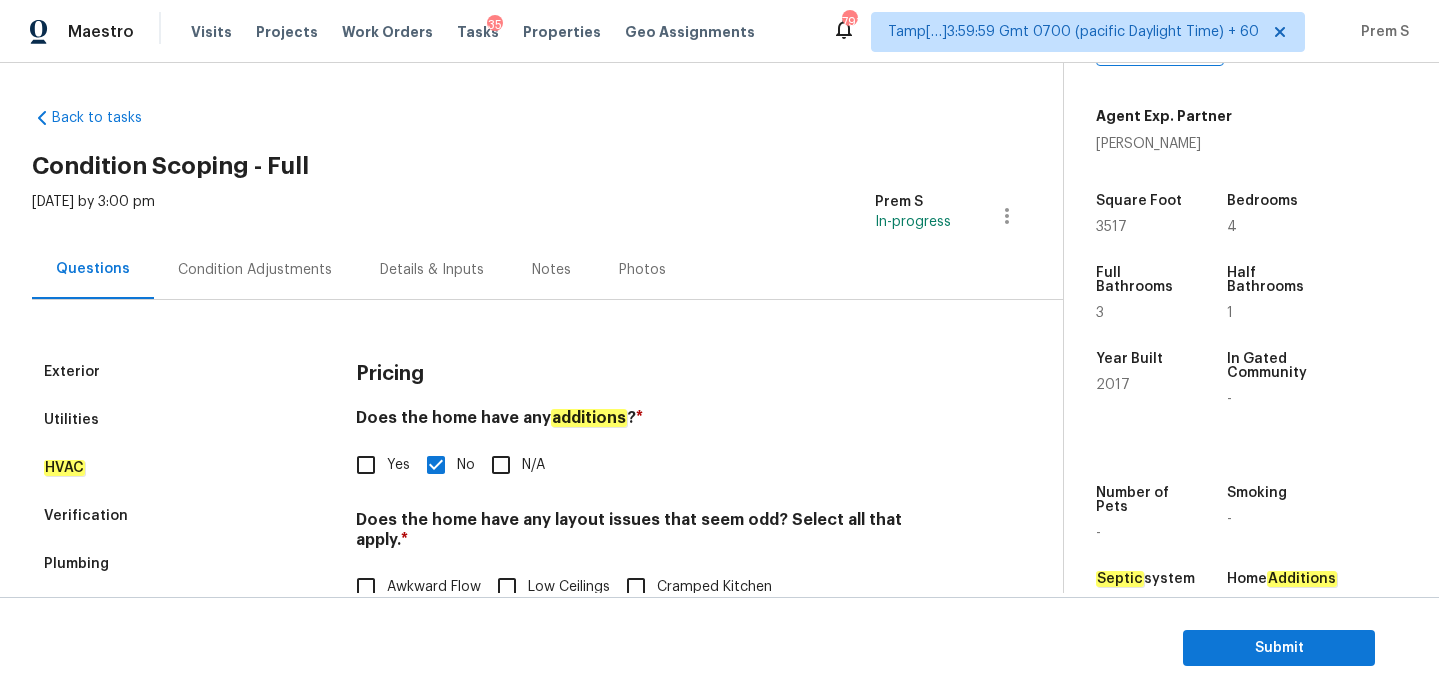 click on "Condition Adjustments" at bounding box center [255, 270] 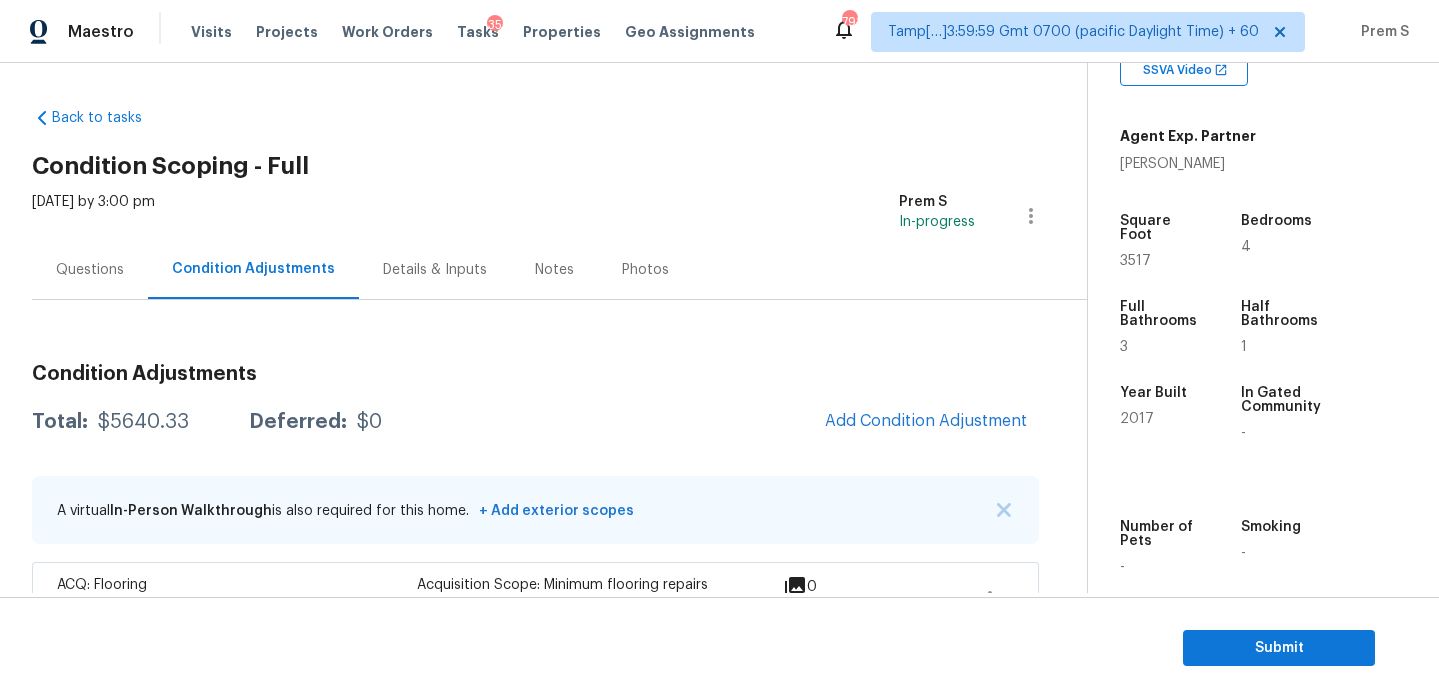 scroll, scrollTop: 296, scrollLeft: 0, axis: vertical 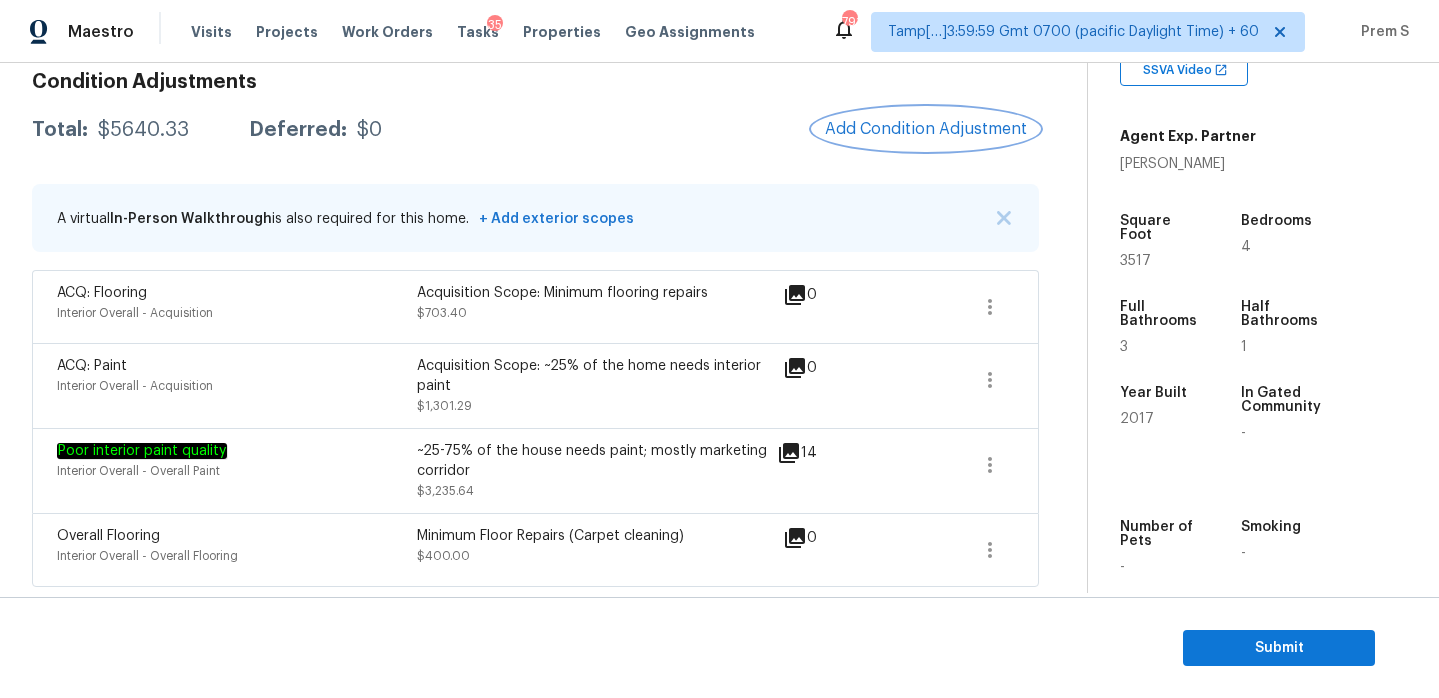 click on "Add Condition Adjustment" at bounding box center [926, 129] 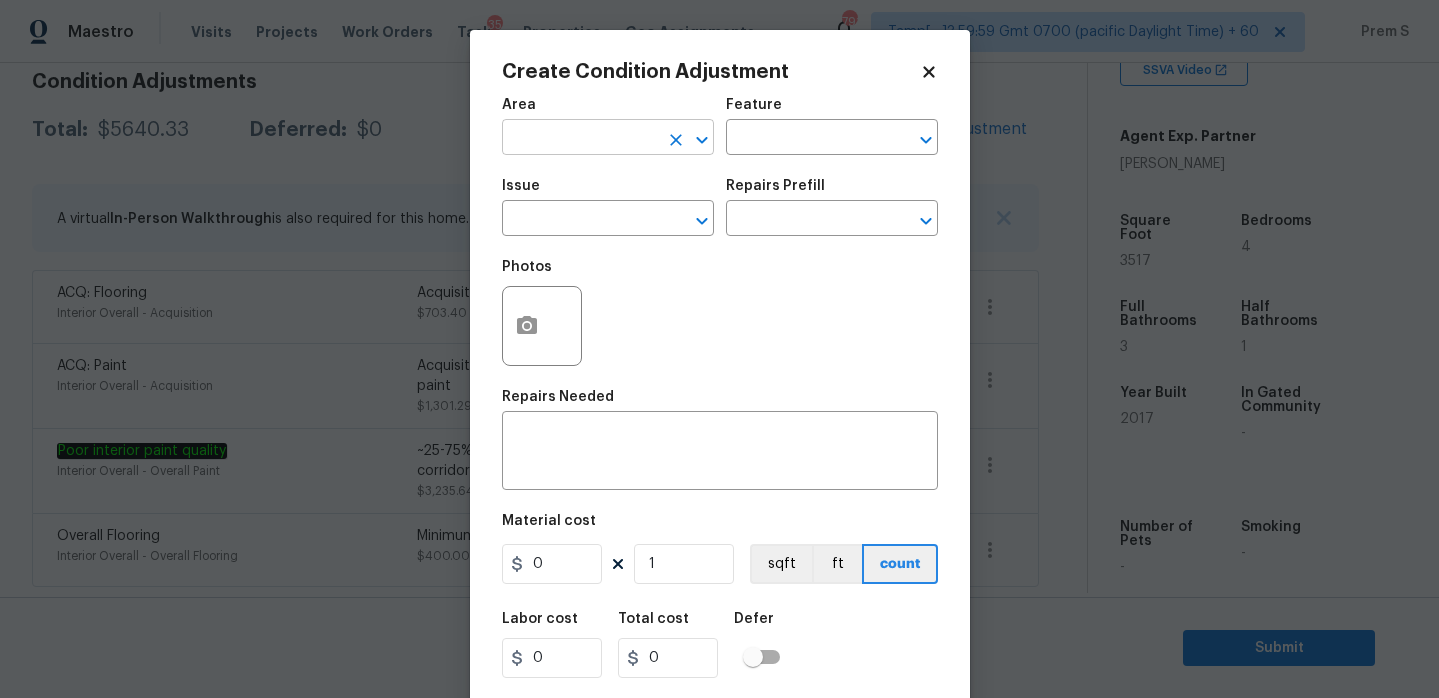 click at bounding box center (580, 139) 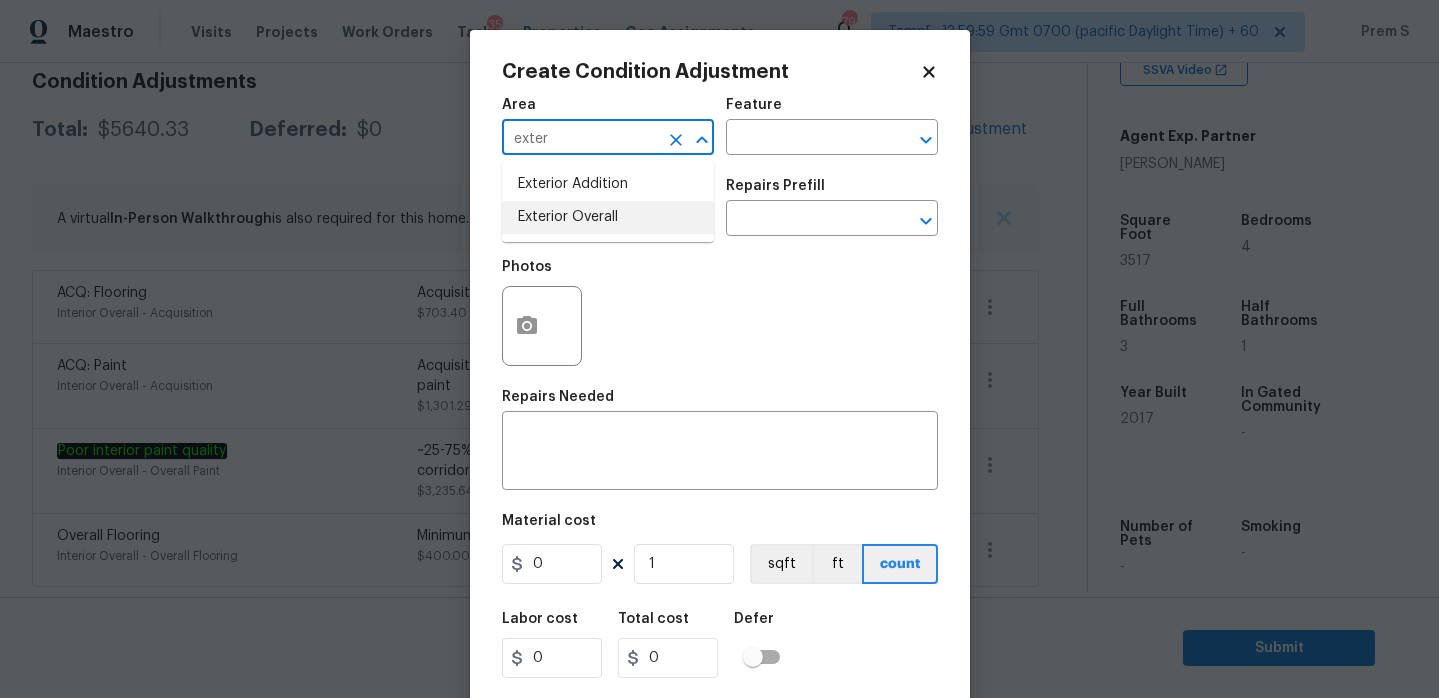 click on "Exterior Overall" at bounding box center (608, 217) 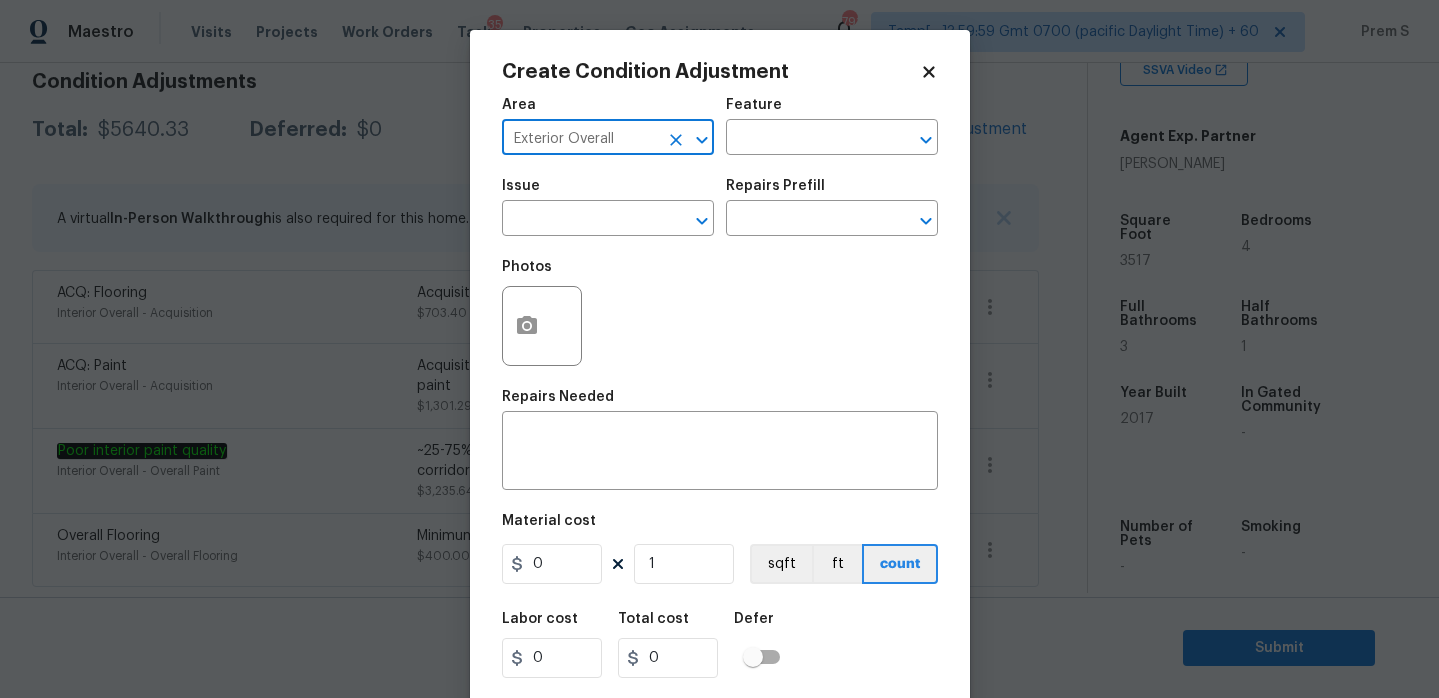 type on "Exterior Overall" 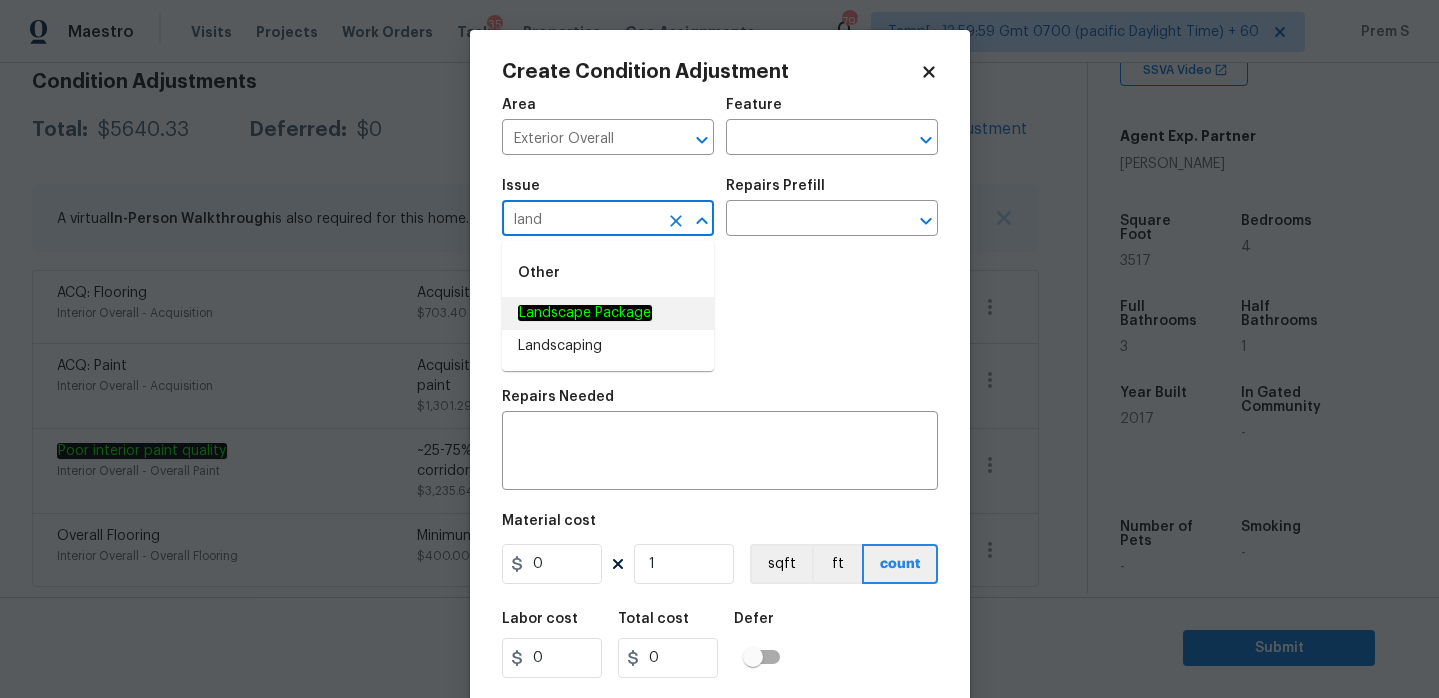 click on "Landscape Package" 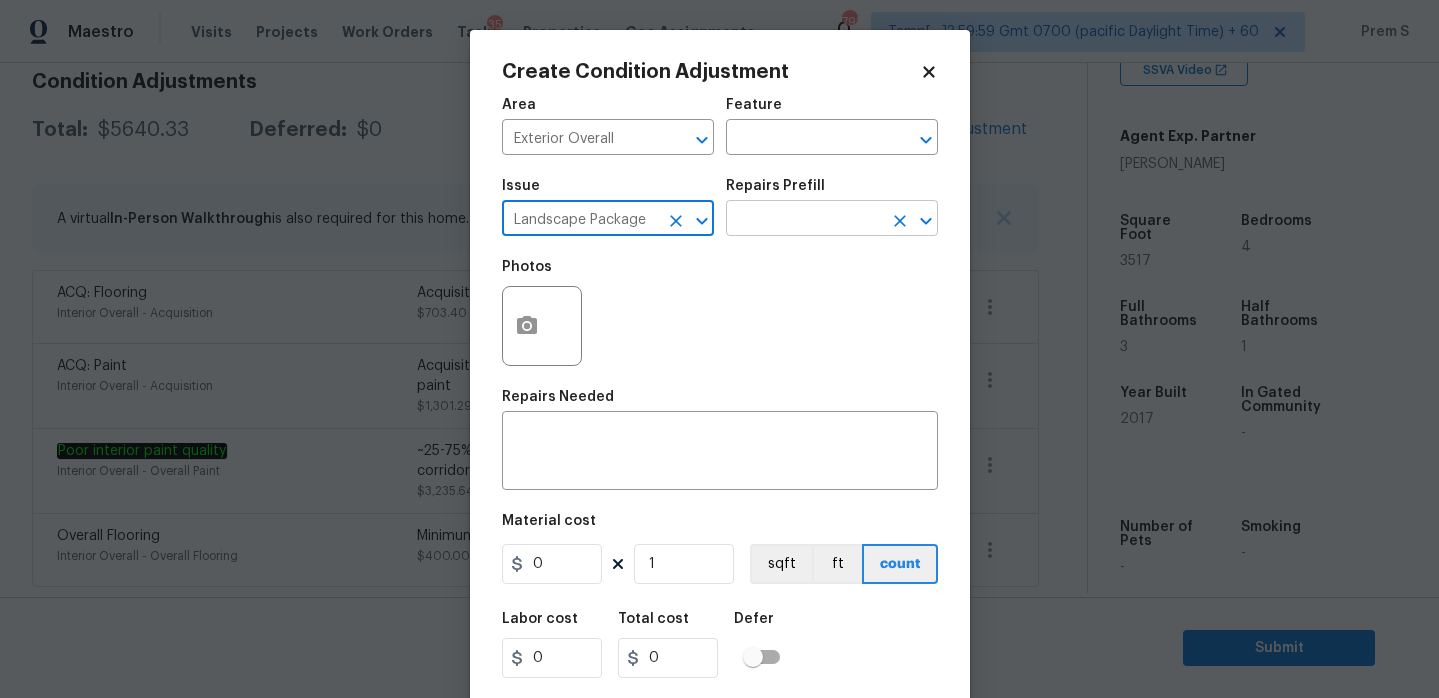 type on "Landscape Package" 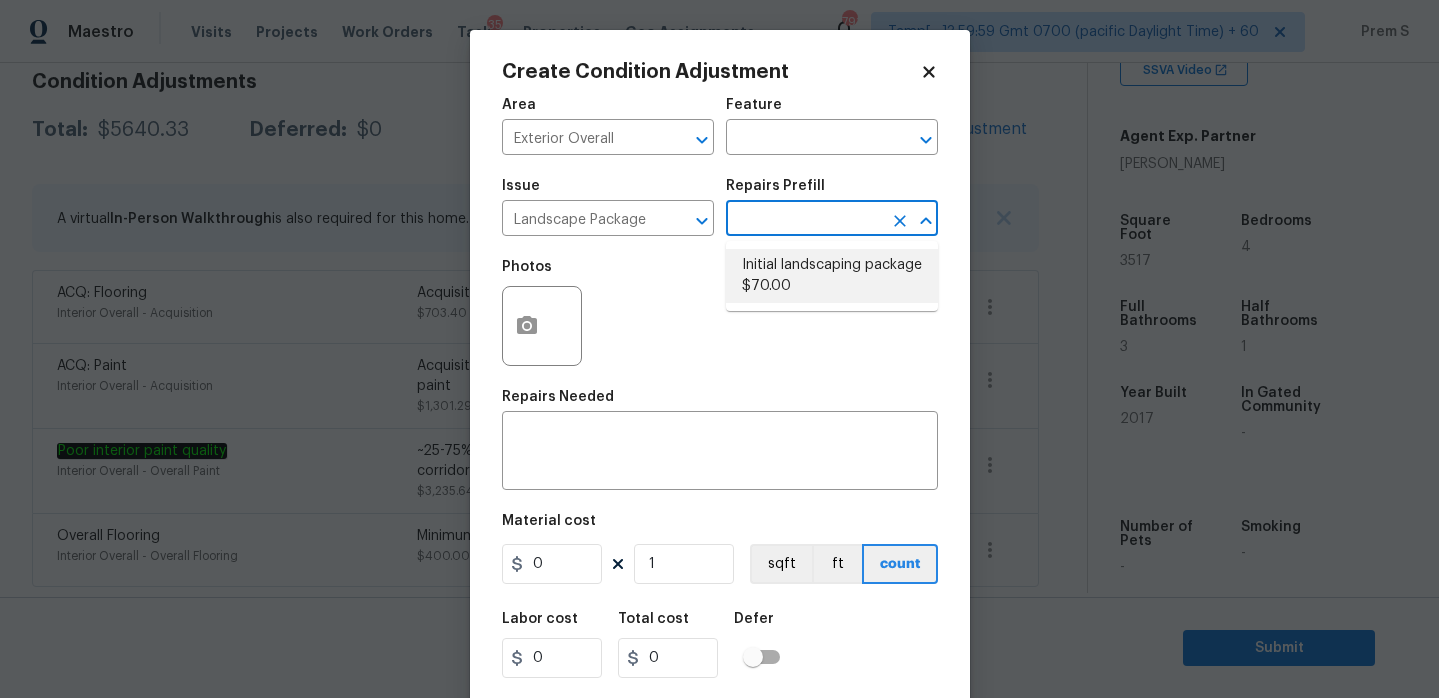 click on "Initial landscaping package $70.00" at bounding box center [832, 276] 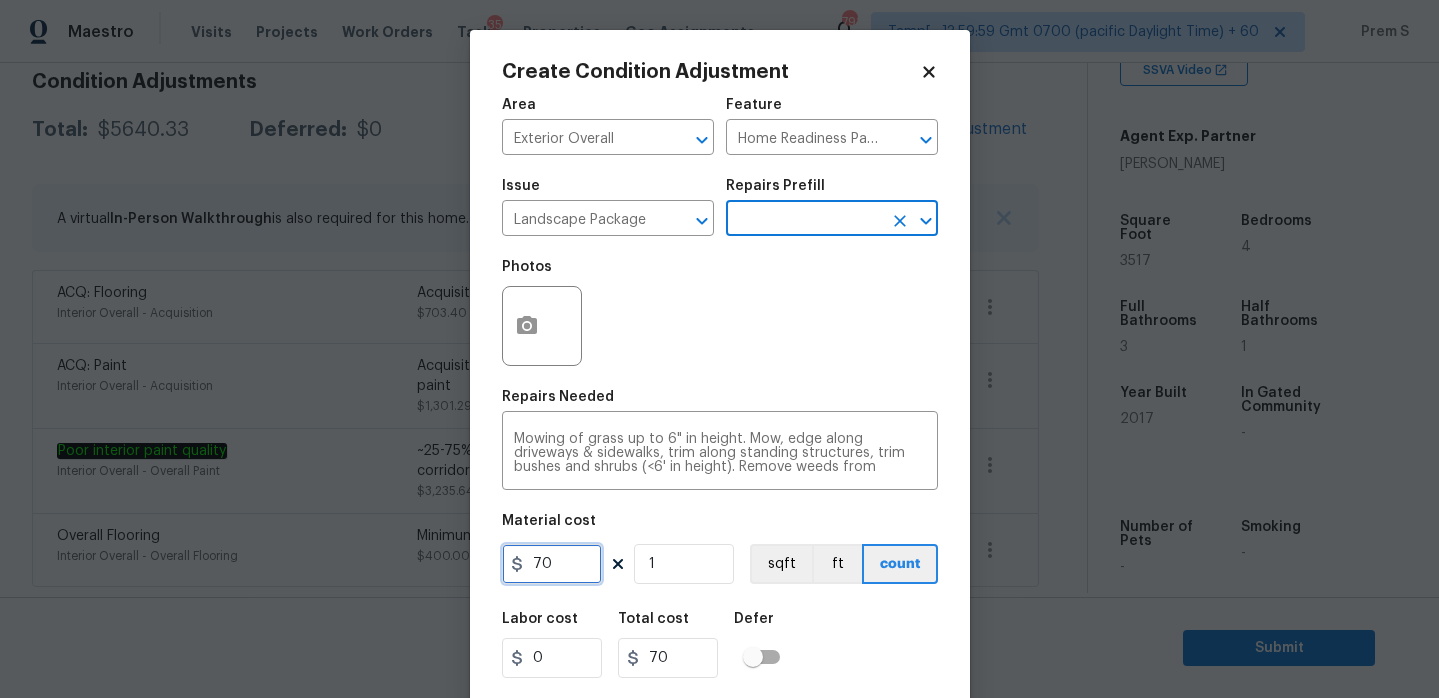click on "70" at bounding box center [552, 564] 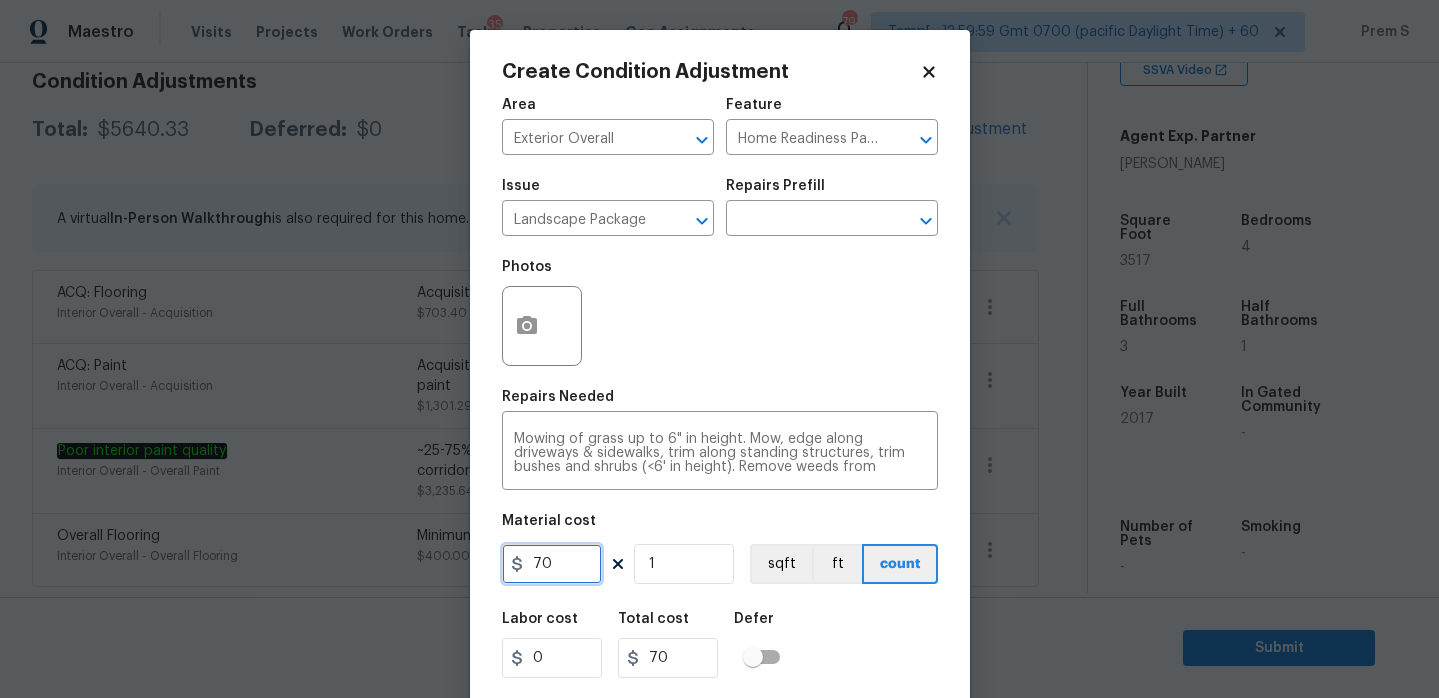 click on "70" at bounding box center [552, 564] 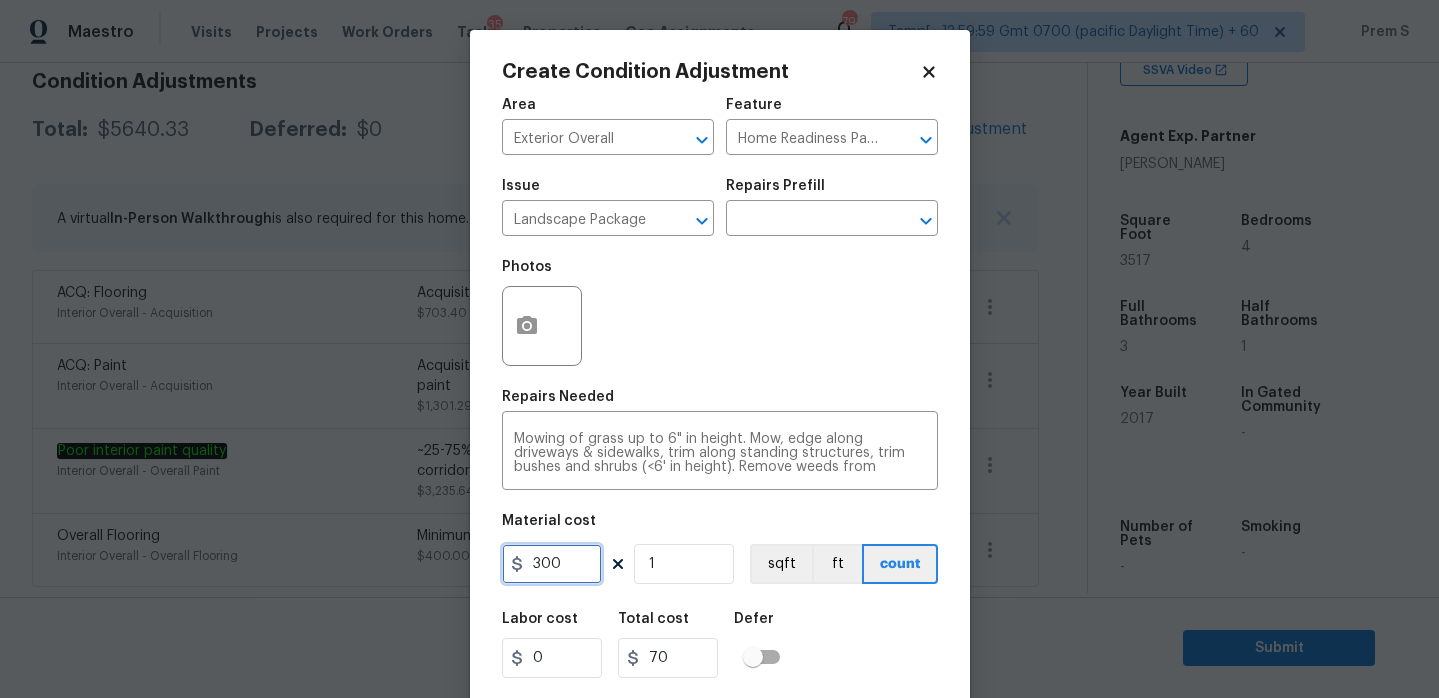 type on "300" 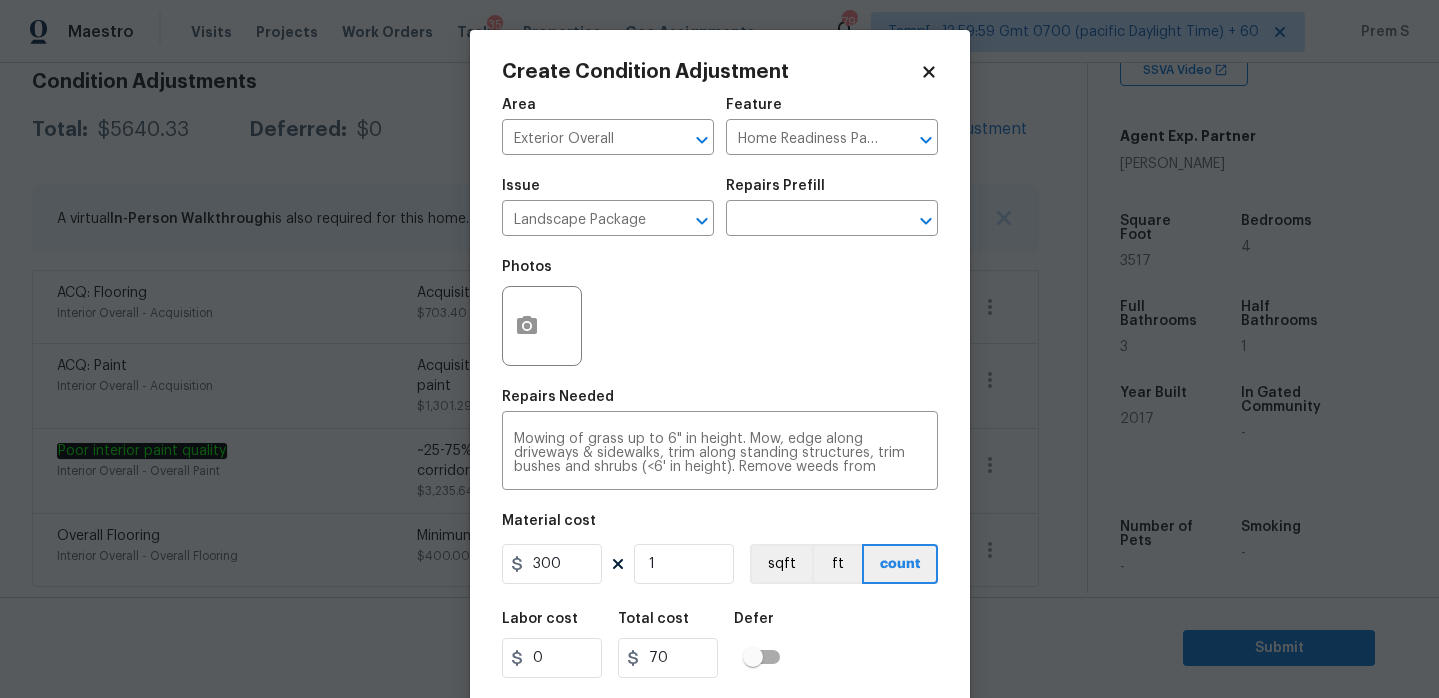 click on "Labor cost 0 Total cost 70 Defer" at bounding box center [720, 645] 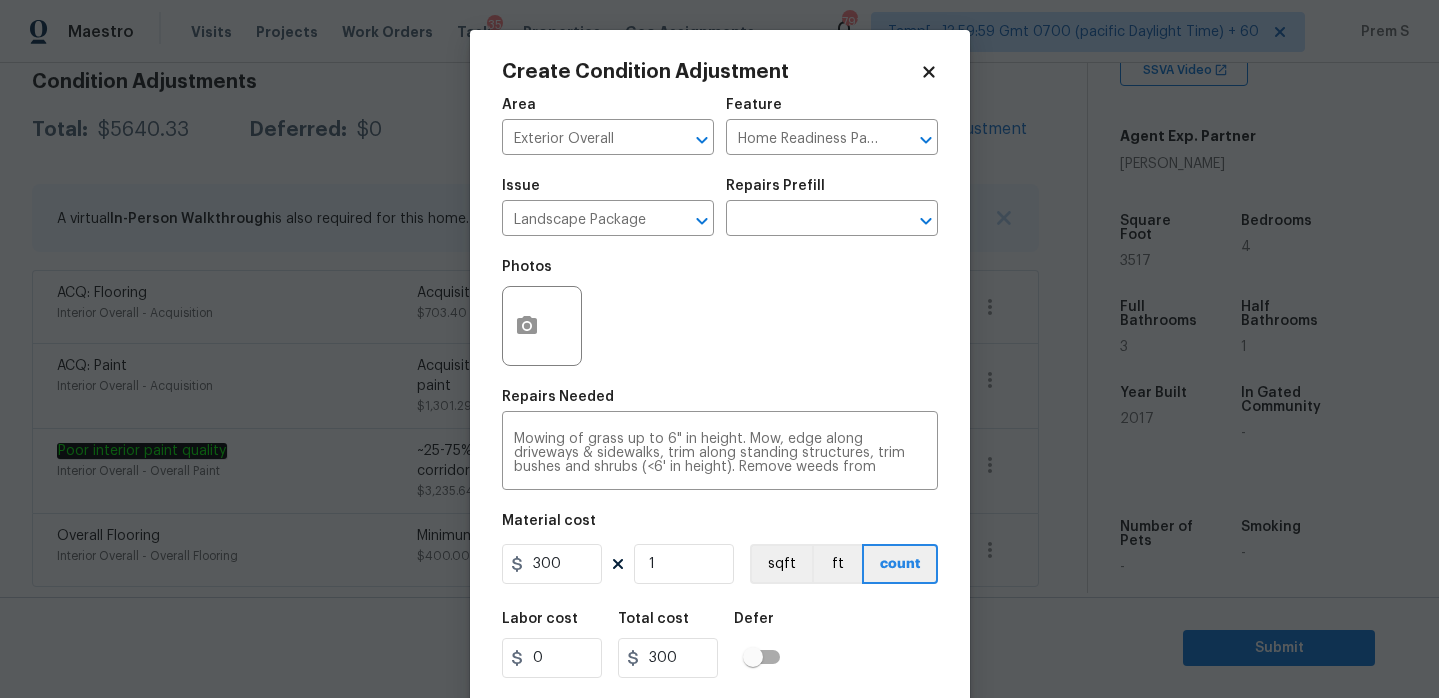 scroll, scrollTop: 49, scrollLeft: 0, axis: vertical 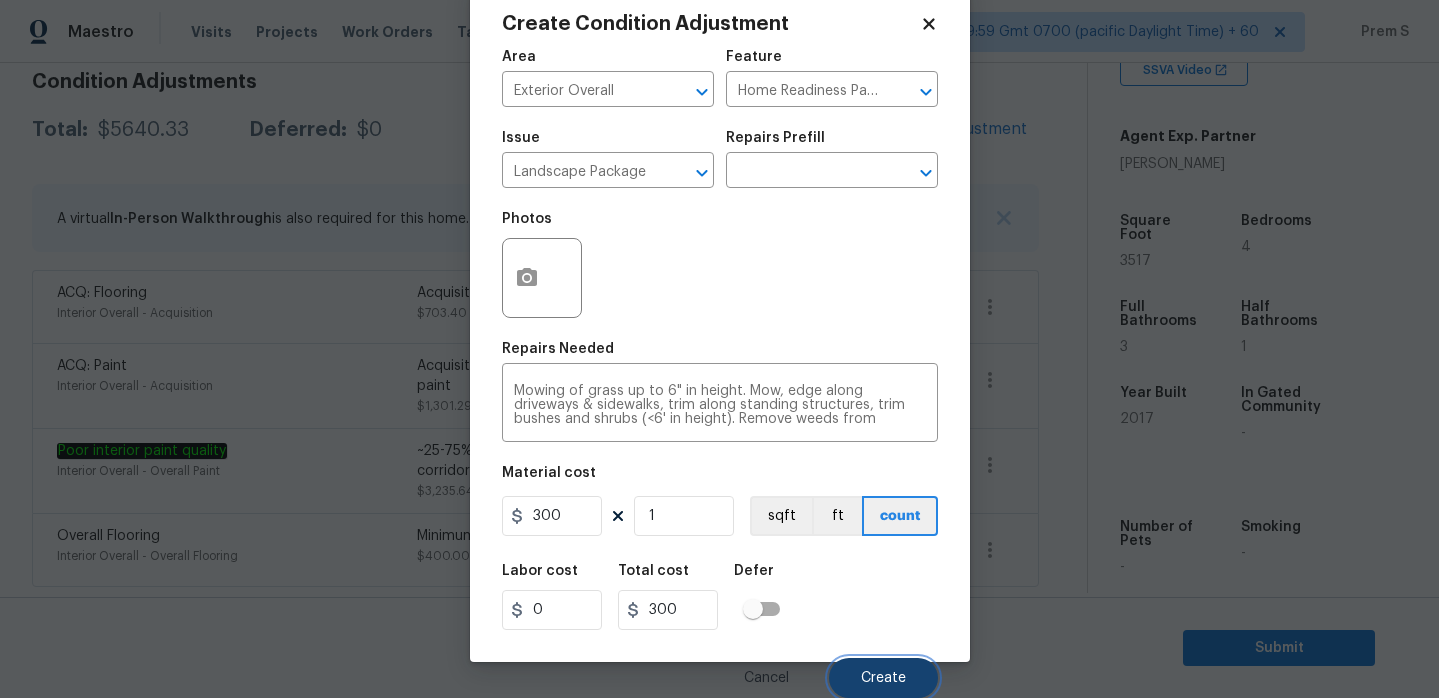 click on "Create" at bounding box center [883, 678] 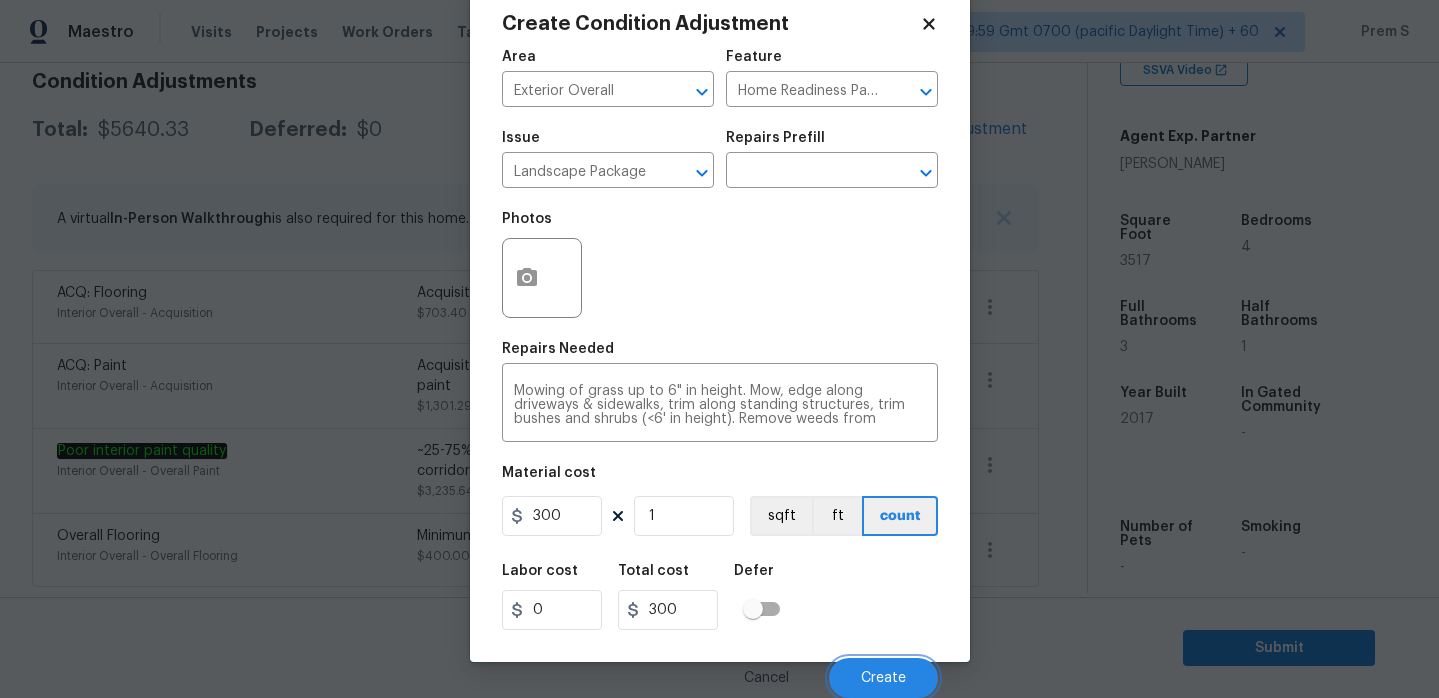 scroll, scrollTop: 296, scrollLeft: 0, axis: vertical 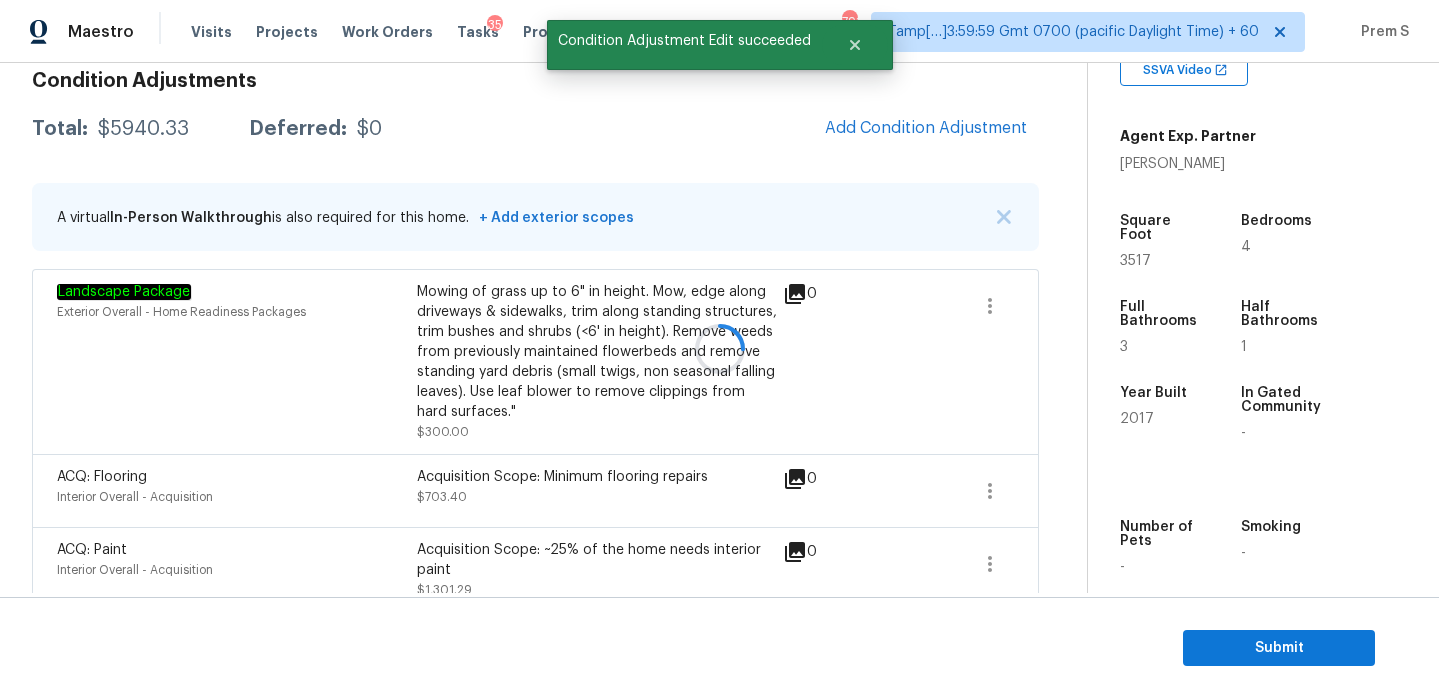 click at bounding box center [719, 349] 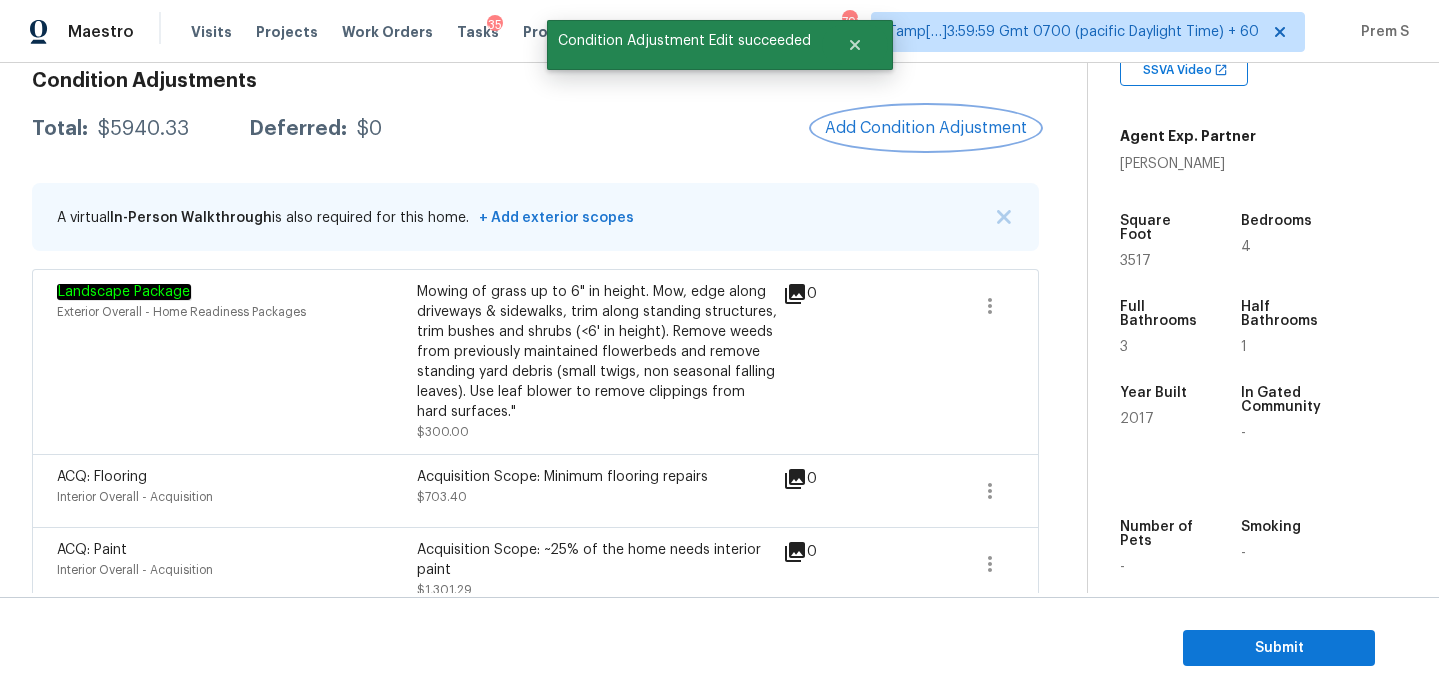 click on "Add Condition Adjustment" at bounding box center [926, 128] 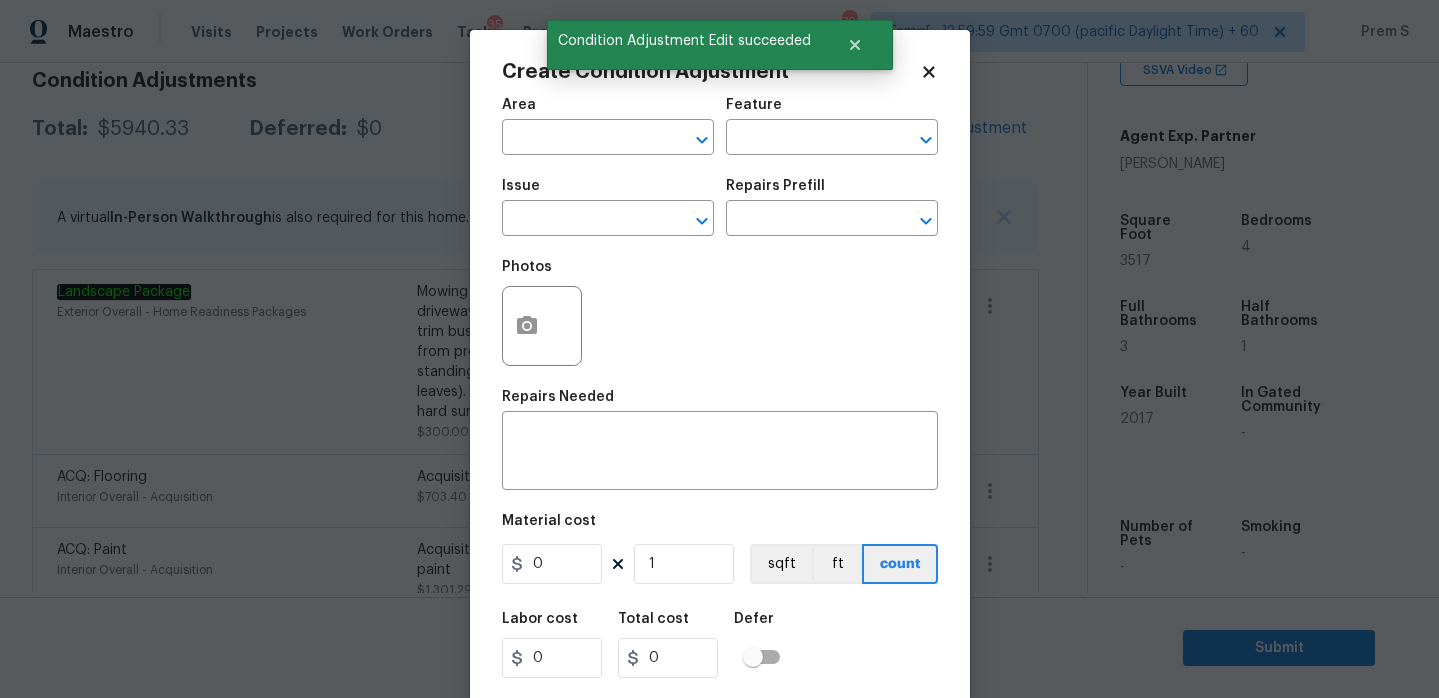 click on "Maestro Visits Projects Work Orders Tasks 35 Properties Geo Assignments 791 Tamp[…]3:59:59 Gmt 0700 (pacific Daylight Time) + 60 Prem S Back to tasks Condition Scoping - Full Wed, Jul 16 2025 by 3:00 pm   Prem S In-progress Questions Condition Adjustments Details & Inputs Notes Photos Condition Adjustments Total:  $5940.33 Deferred:  $0 Add Condition Adjustment A virtual  In-Person Walkthrough  is also required for this home.   + Add exterior scopes Landscape Package Exterior Overall - Home Readiness Packages Mowing of grass up to 6" in height. Mow, edge along driveways & sidewalks, trim along standing structures, trim bushes and shrubs (<6' in height). Remove weeds from previously maintained flowerbeds and remove standing yard debris (small twigs, non seasonal falling leaves).  Use leaf blower to remove clippings from hard surfaces." $300.00   0 ACQ: Flooring Interior Overall - Acquisition Acquisition Scope: Minimum flooring repairs $703.40   0 ACQ: Paint Interior Overall - Acquisition $1,301.29   0   14" at bounding box center (719, 349) 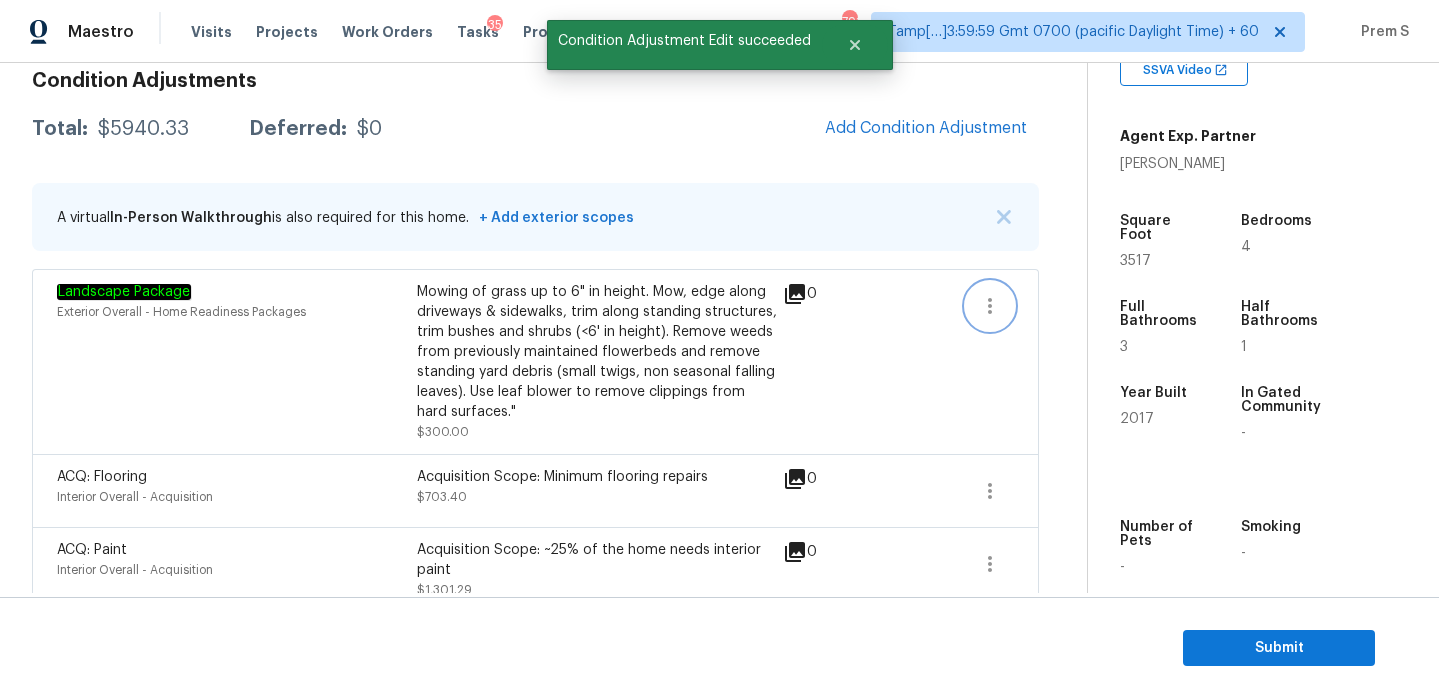 click at bounding box center (990, 306) 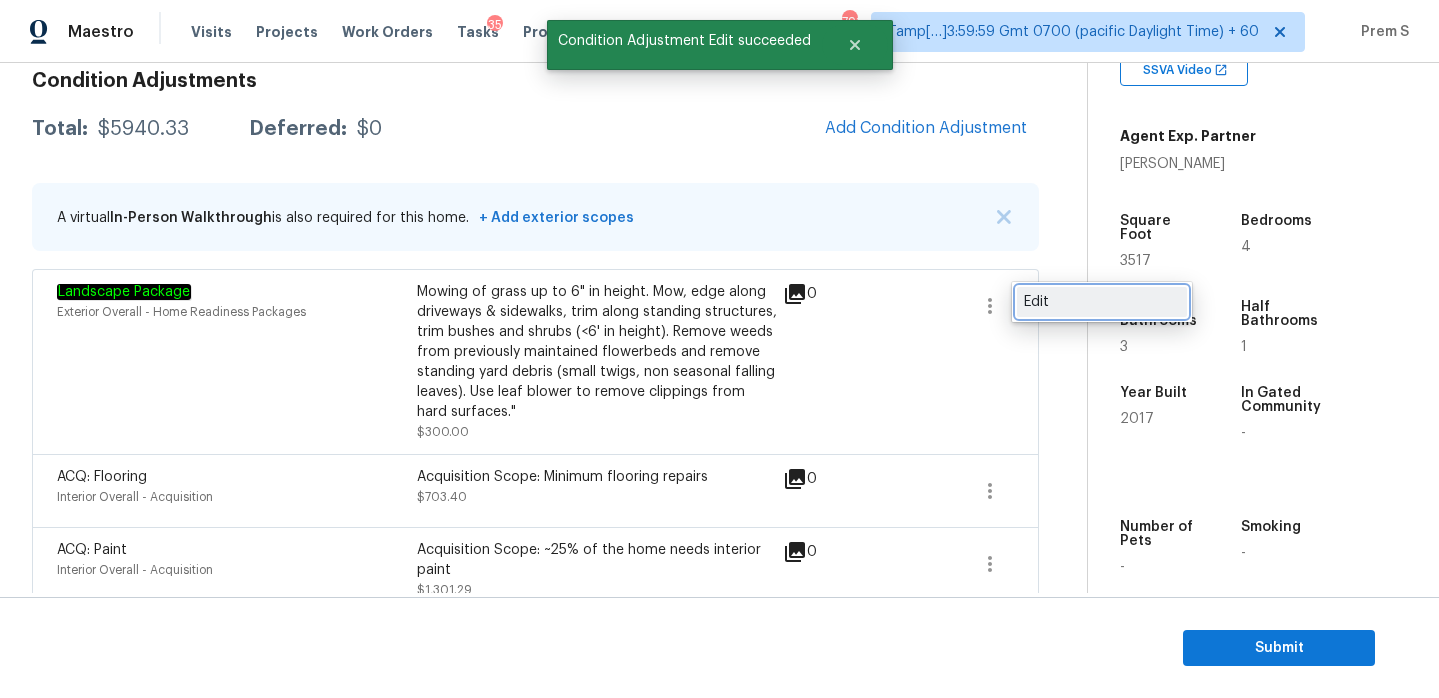 click on "Edit" at bounding box center (1102, 302) 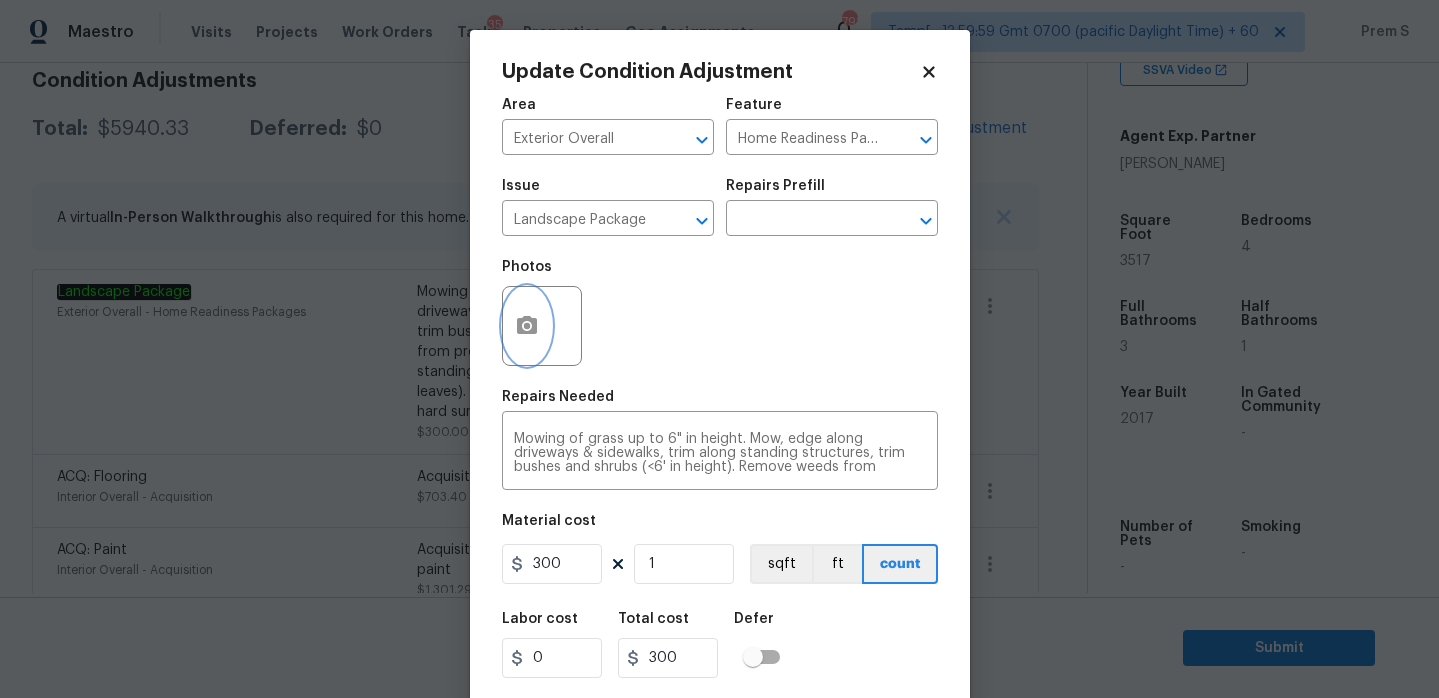 click at bounding box center [527, 326] 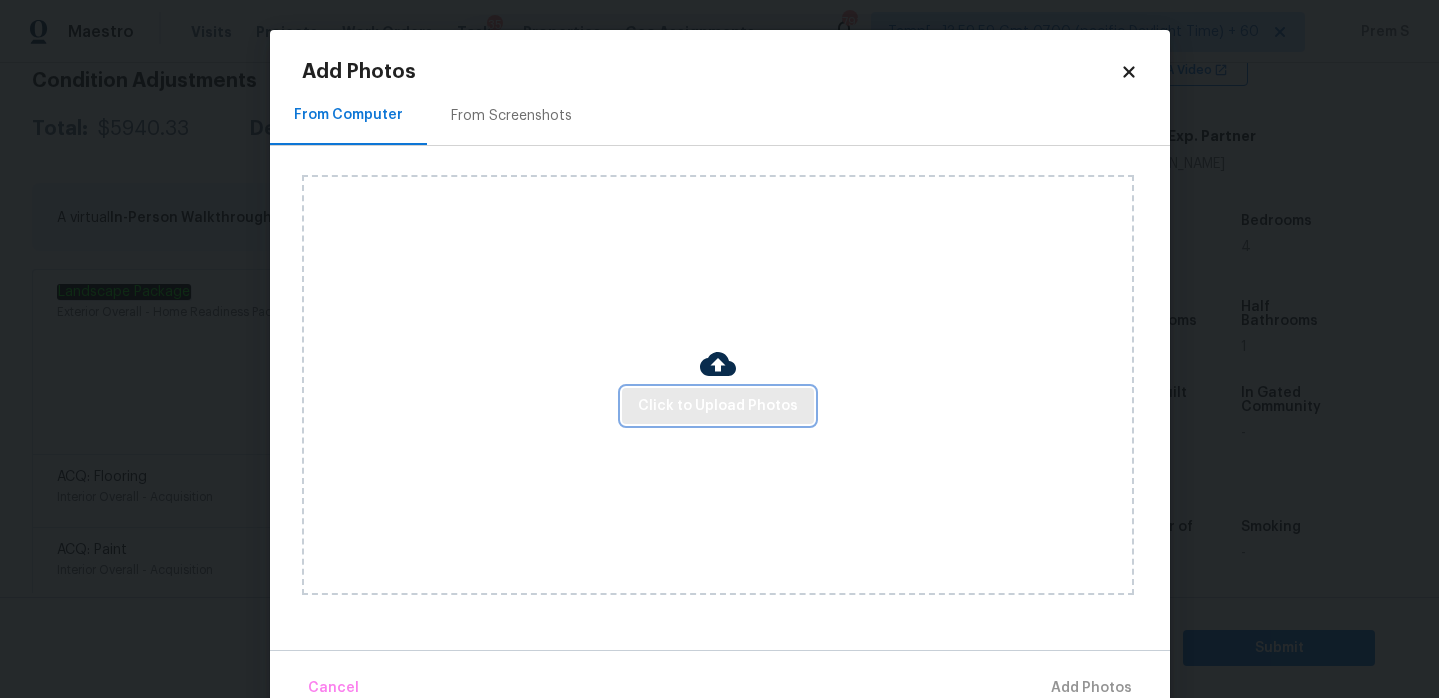 click on "Click to Upload Photos" at bounding box center [718, 406] 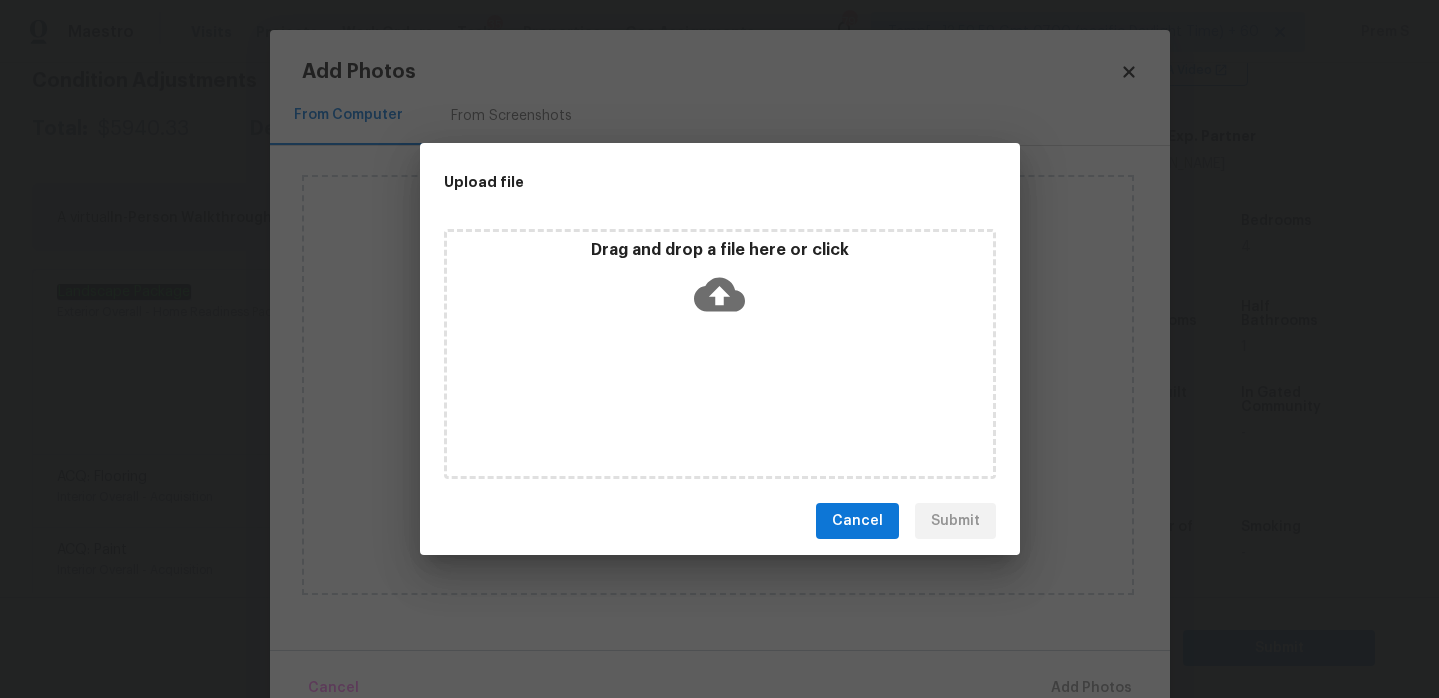 click 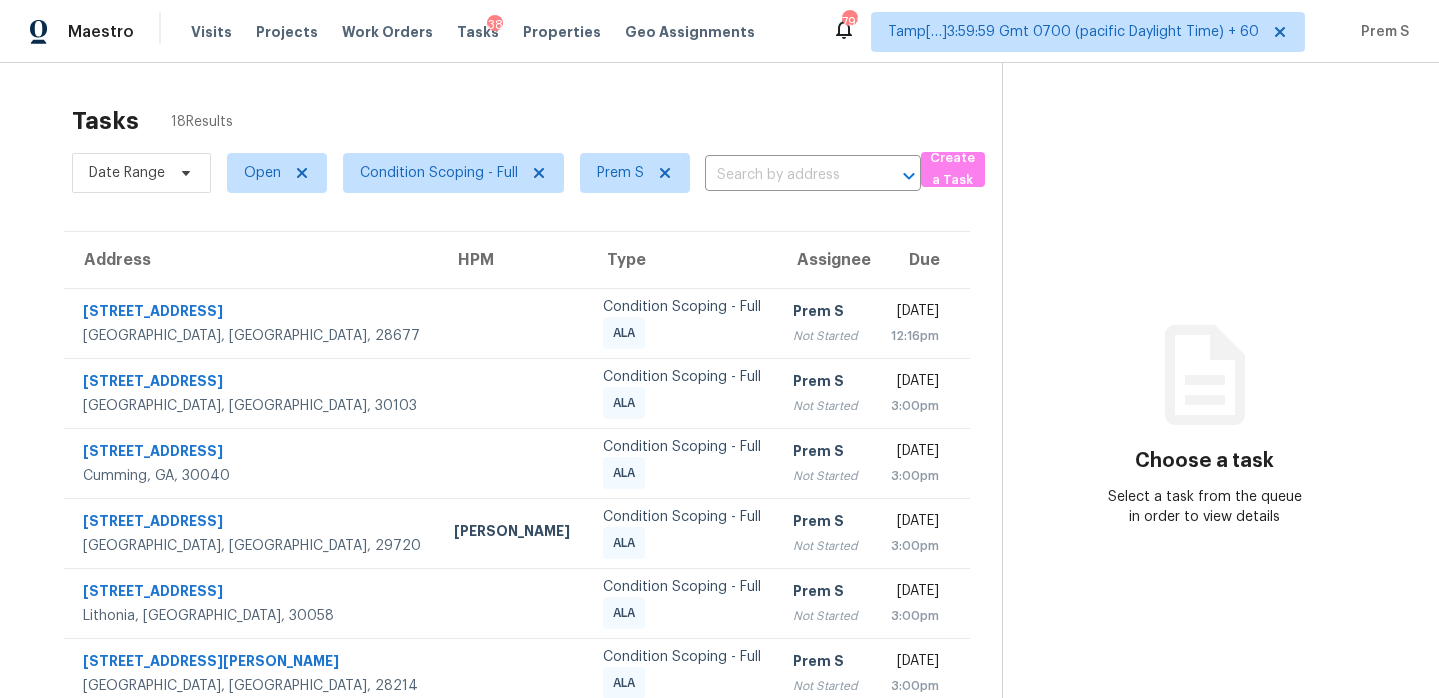 scroll, scrollTop: 0, scrollLeft: 0, axis: both 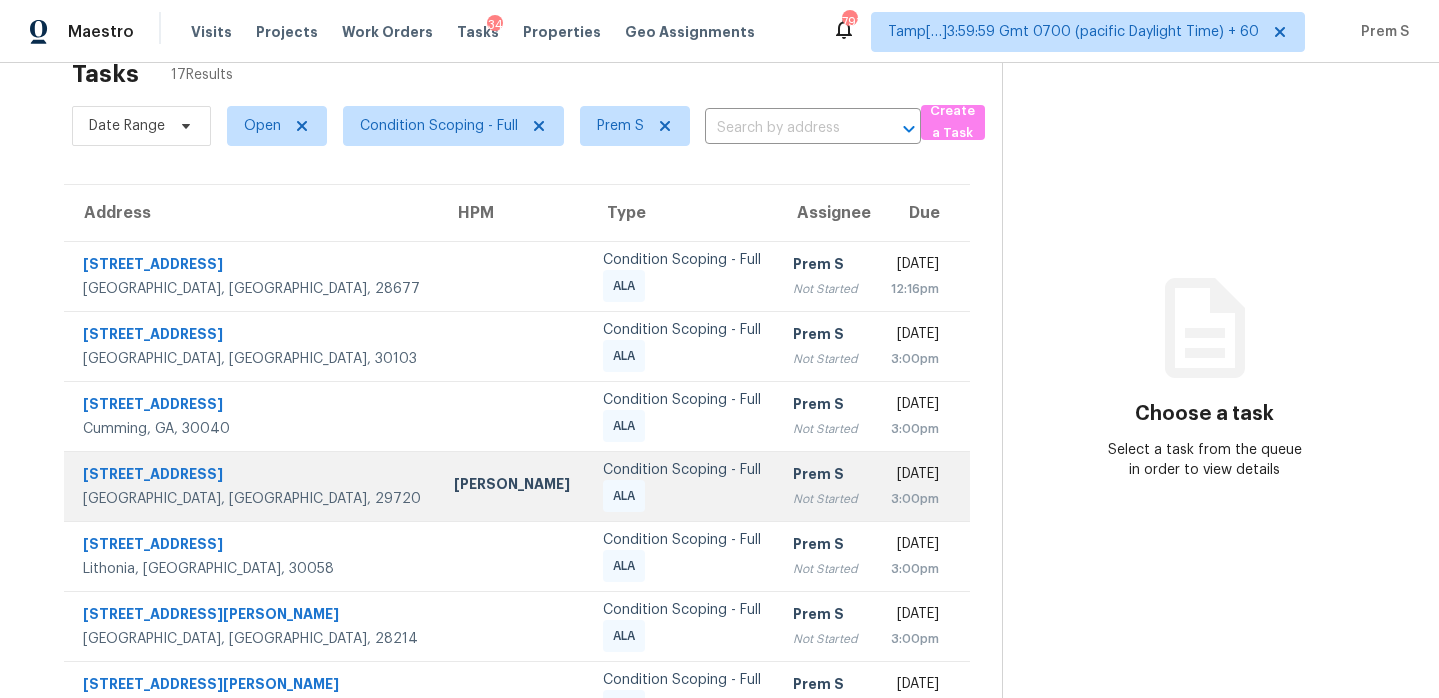 click on "Not Started" at bounding box center [825, 499] 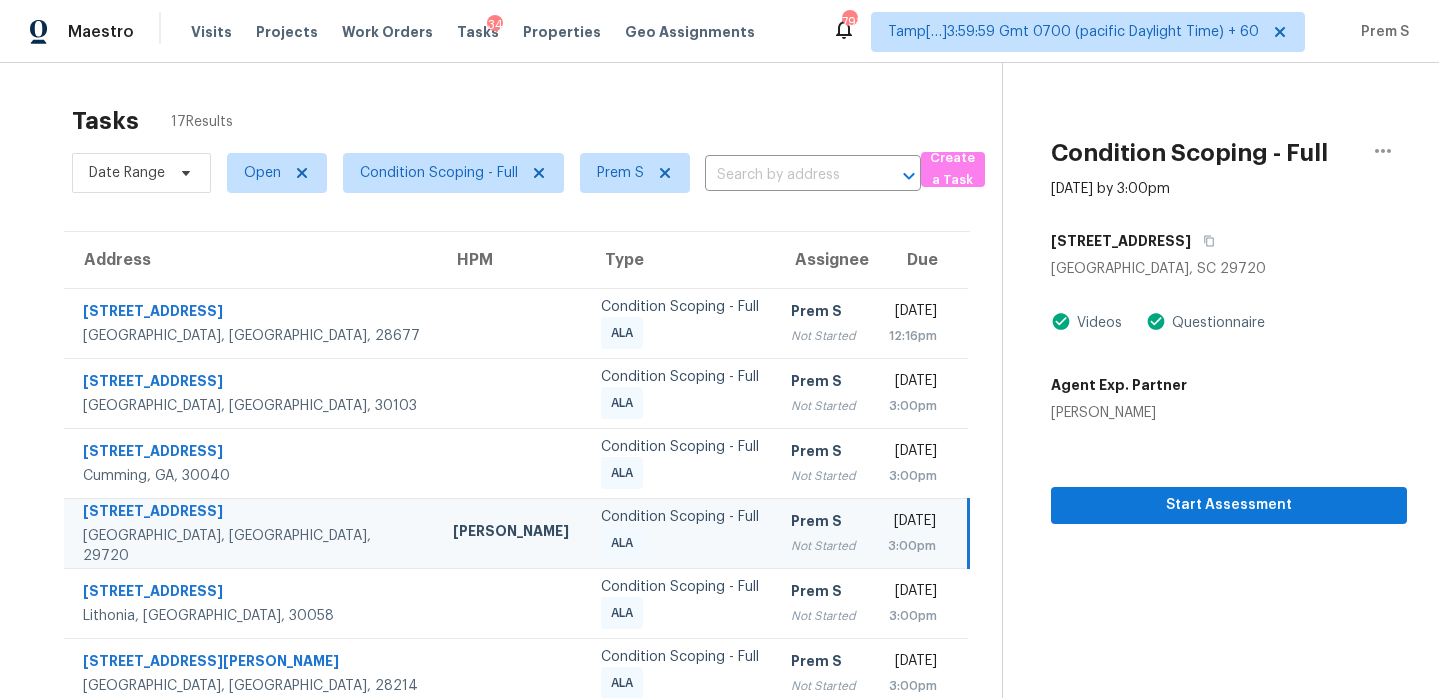scroll, scrollTop: 86, scrollLeft: 0, axis: vertical 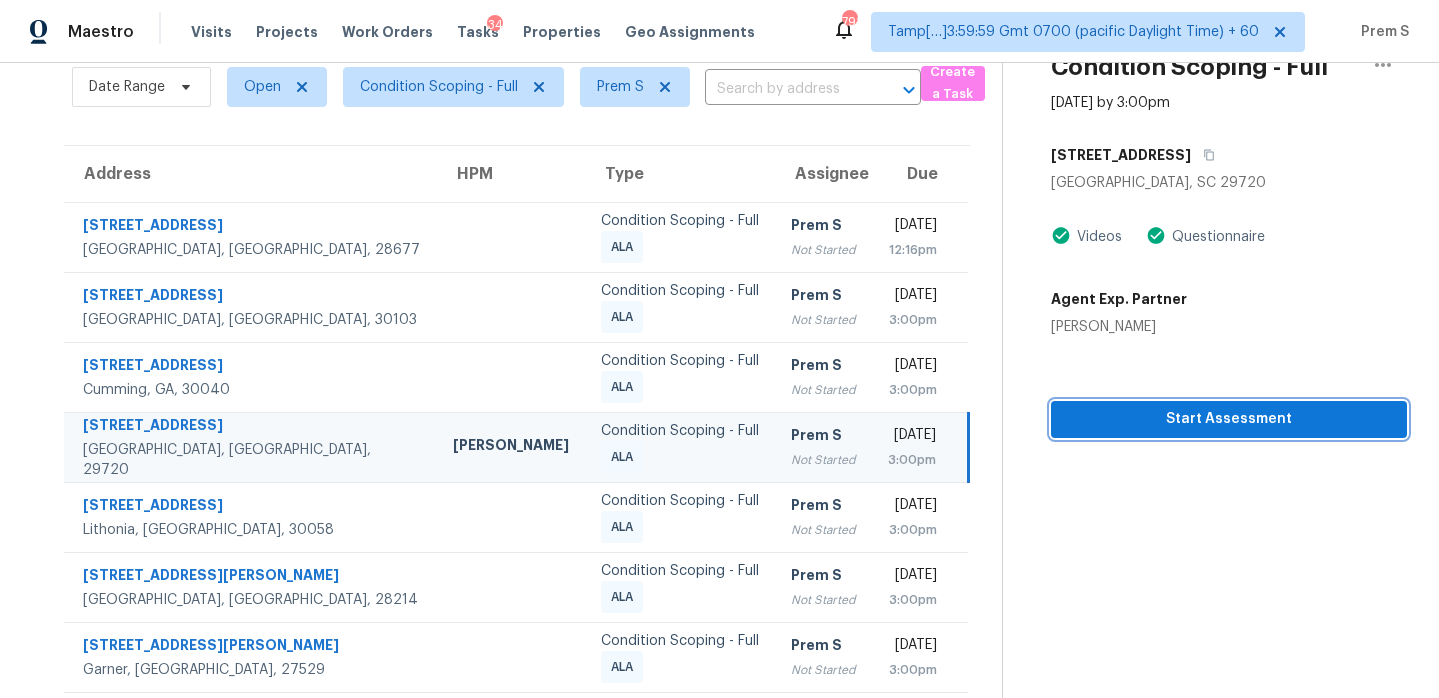 click on "Start Assessment" at bounding box center (1229, 419) 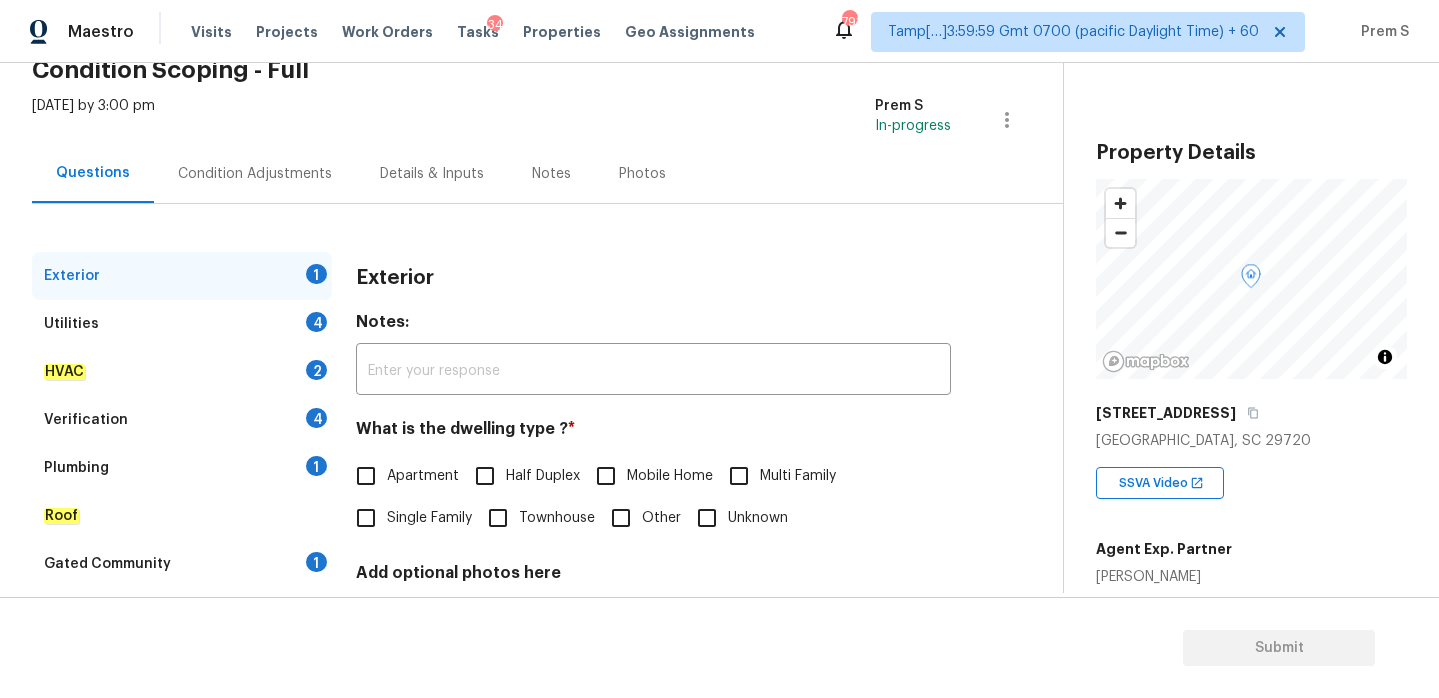 scroll, scrollTop: 265, scrollLeft: 0, axis: vertical 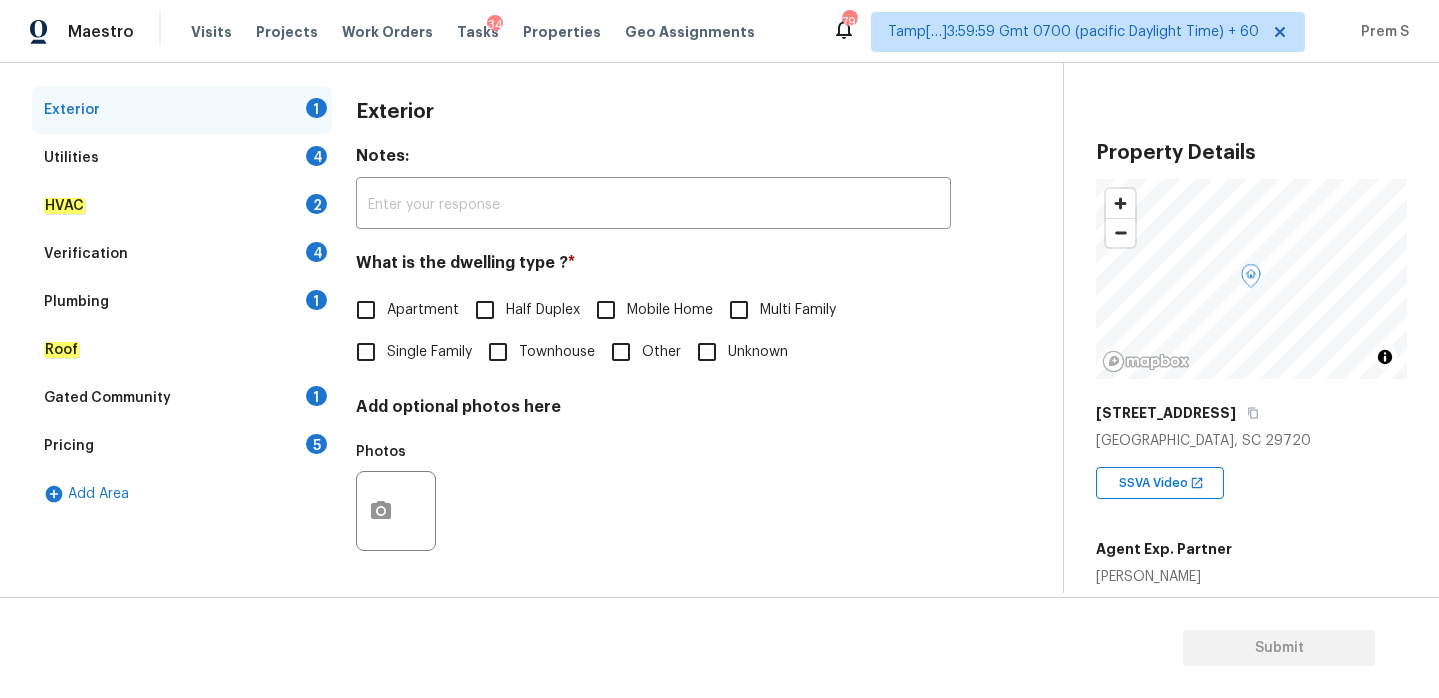 click on "Single Family" at bounding box center [366, 352] 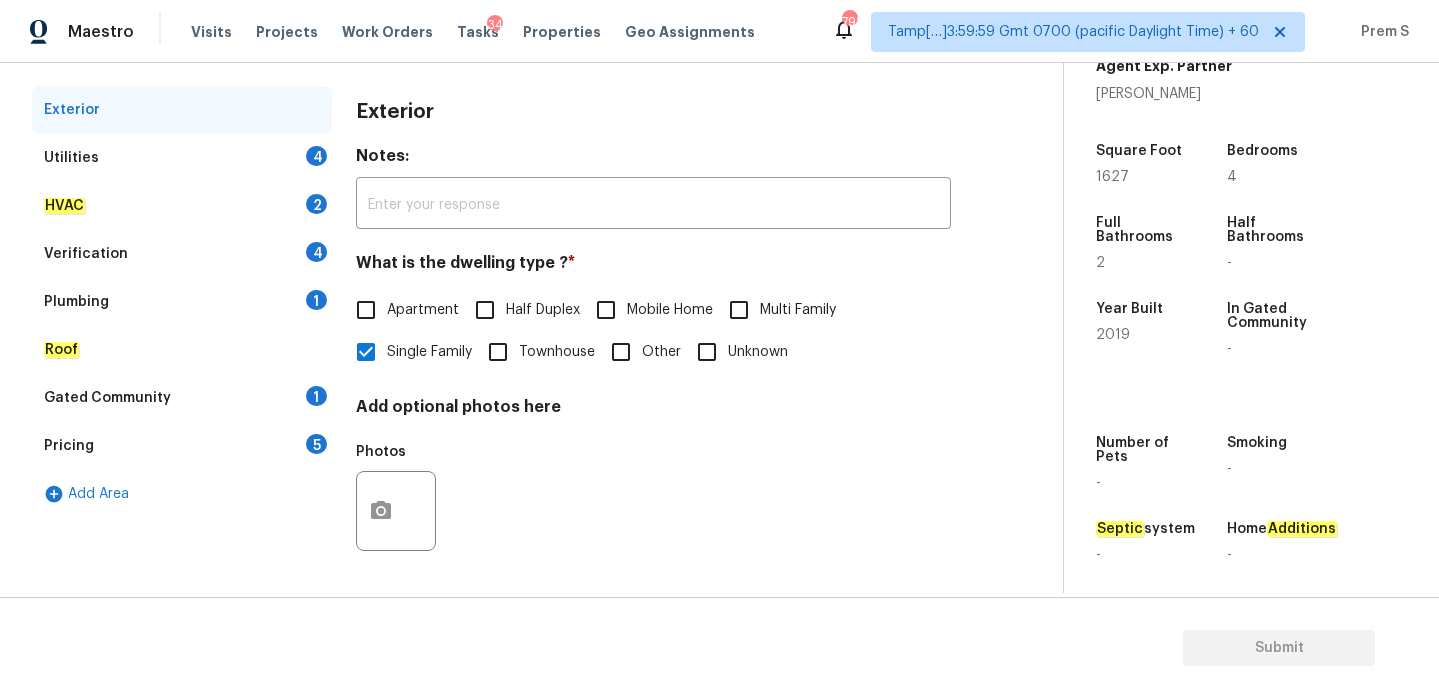 scroll, scrollTop: 506, scrollLeft: 0, axis: vertical 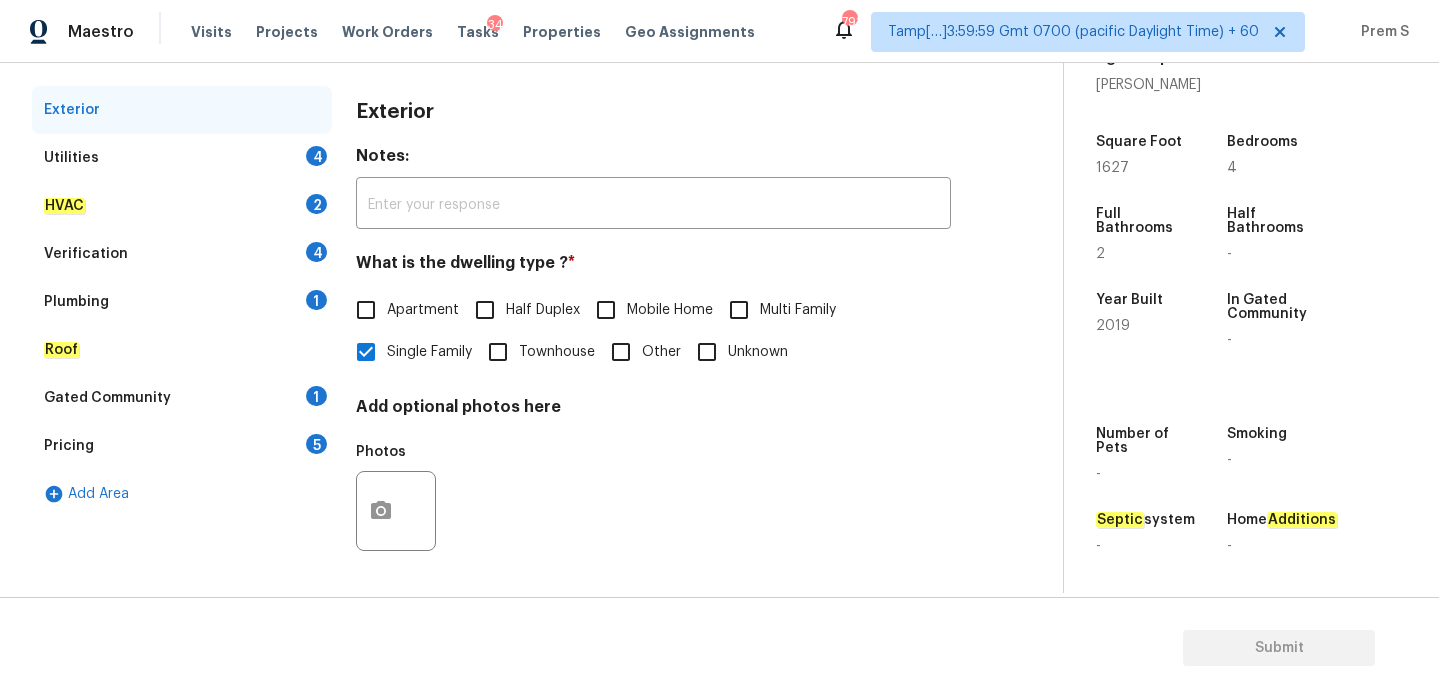 click on "Utilities 4" at bounding box center [182, 158] 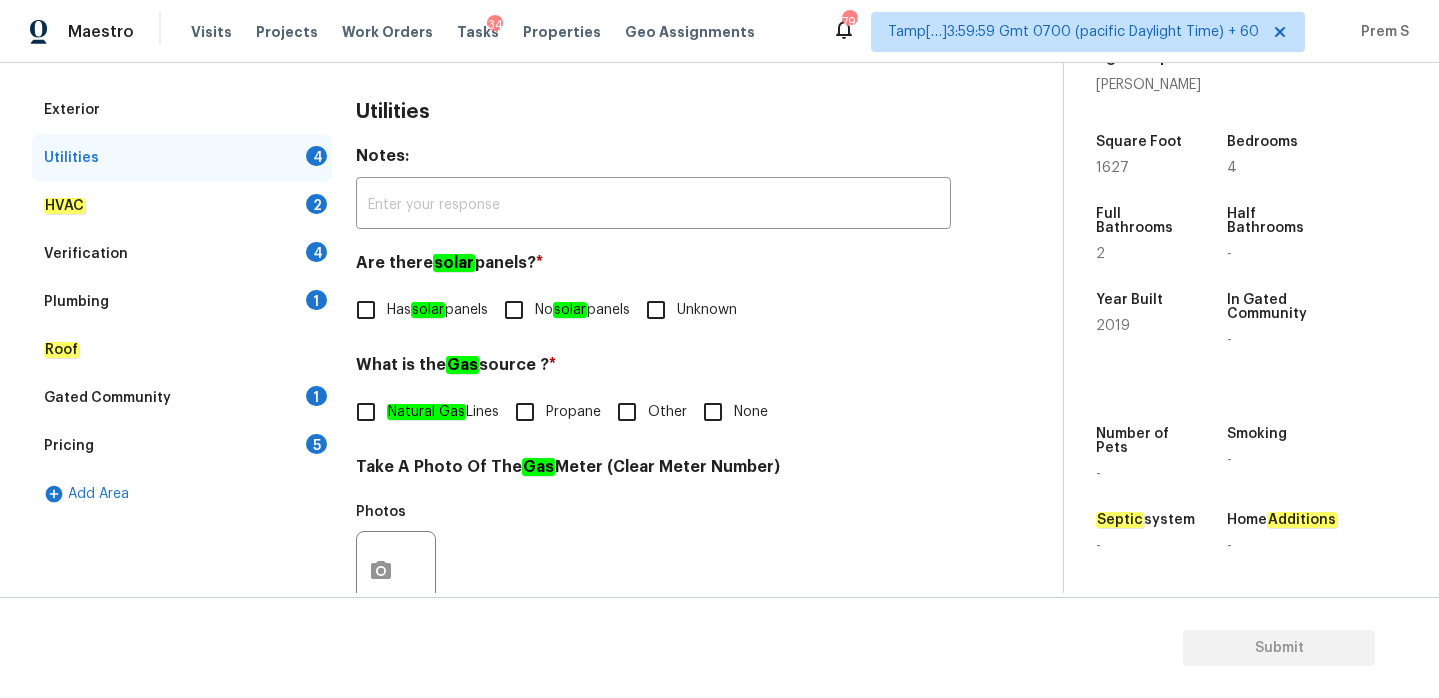 scroll, scrollTop: 350, scrollLeft: 0, axis: vertical 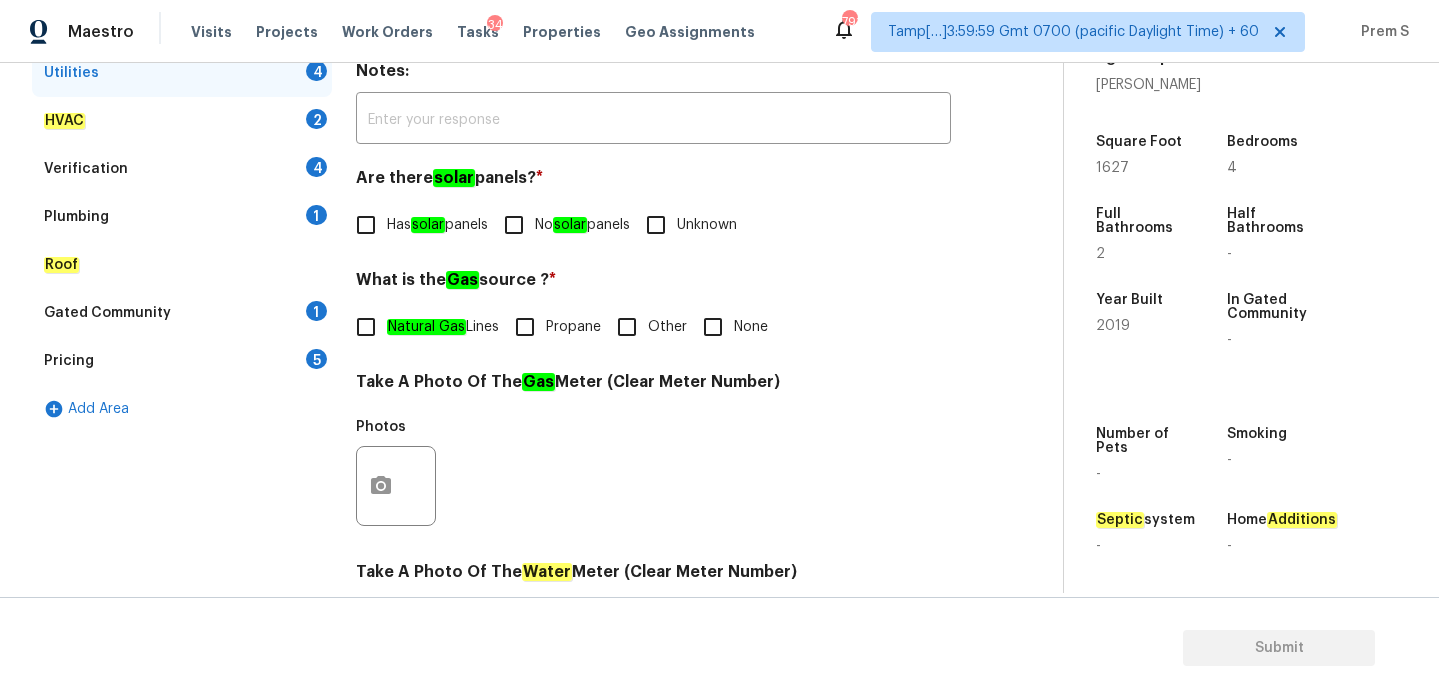 click on "No  solar  panels" at bounding box center [514, 225] 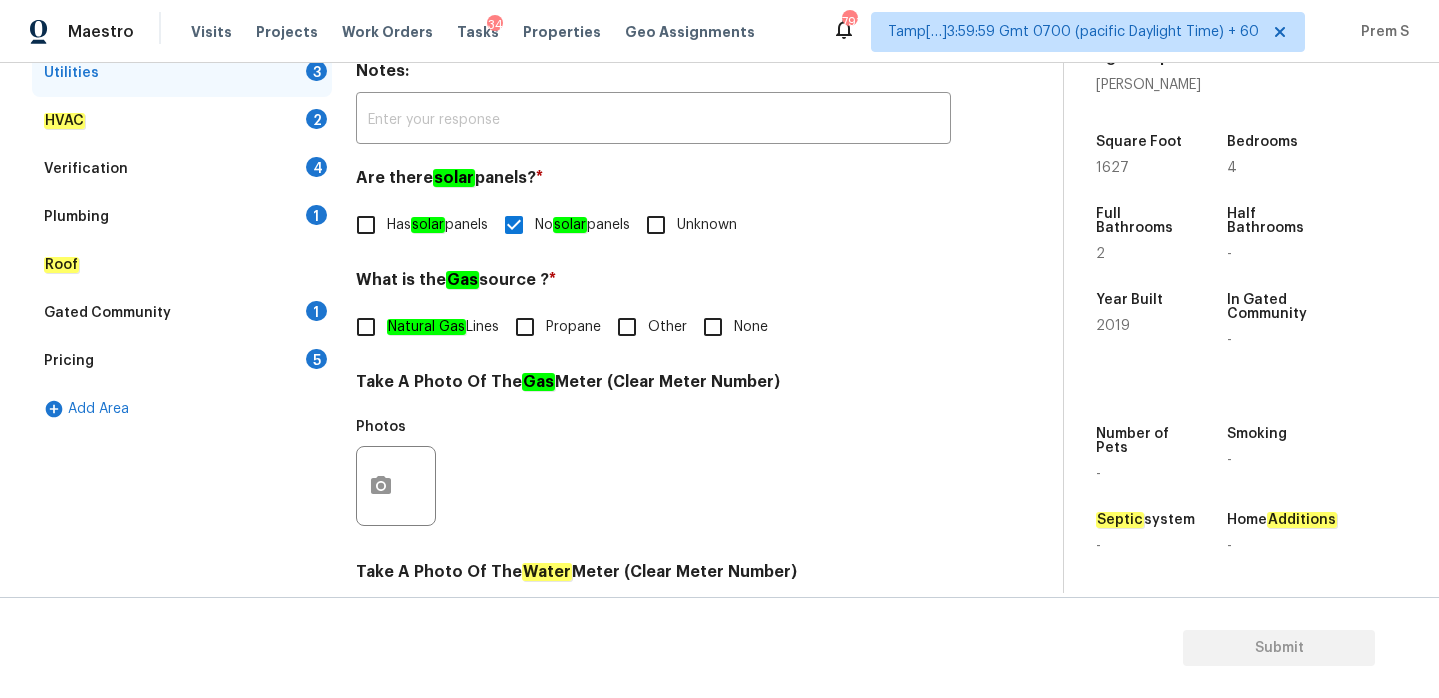 click on "Other" at bounding box center (667, 327) 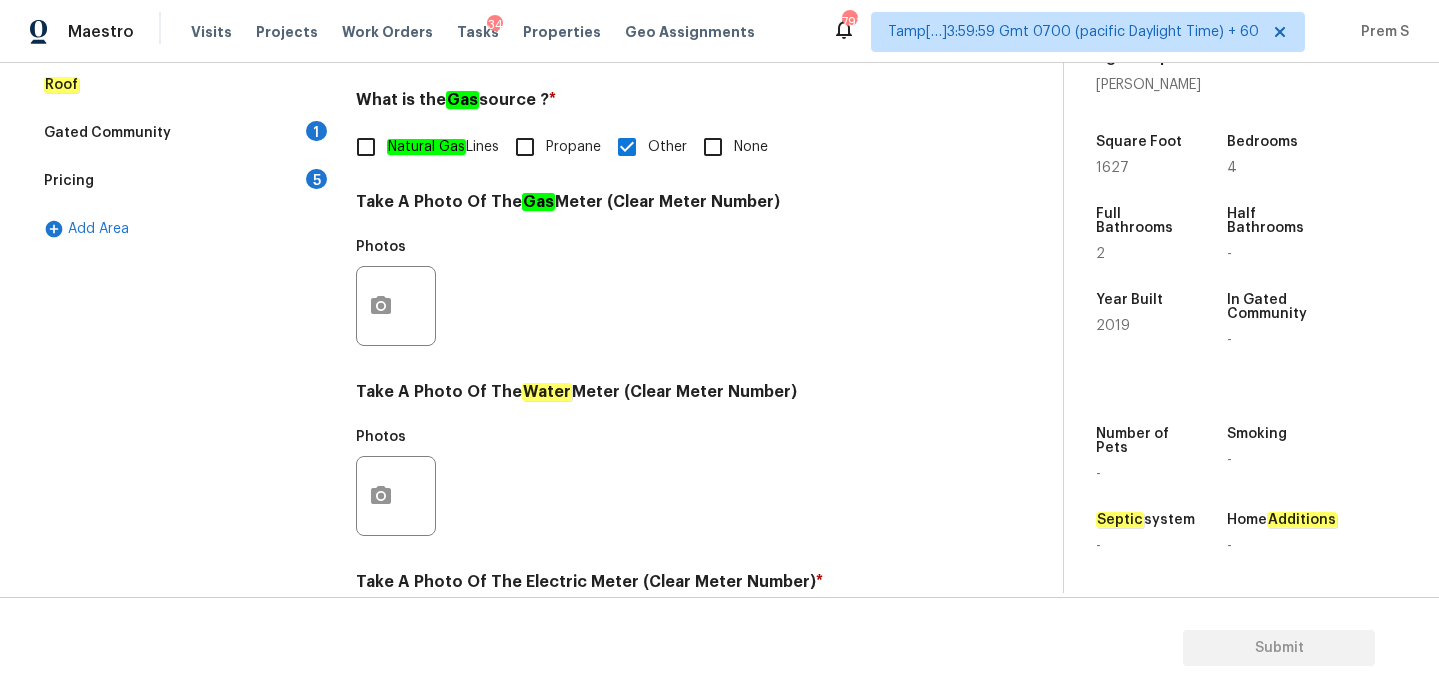 scroll, scrollTop: 807, scrollLeft: 0, axis: vertical 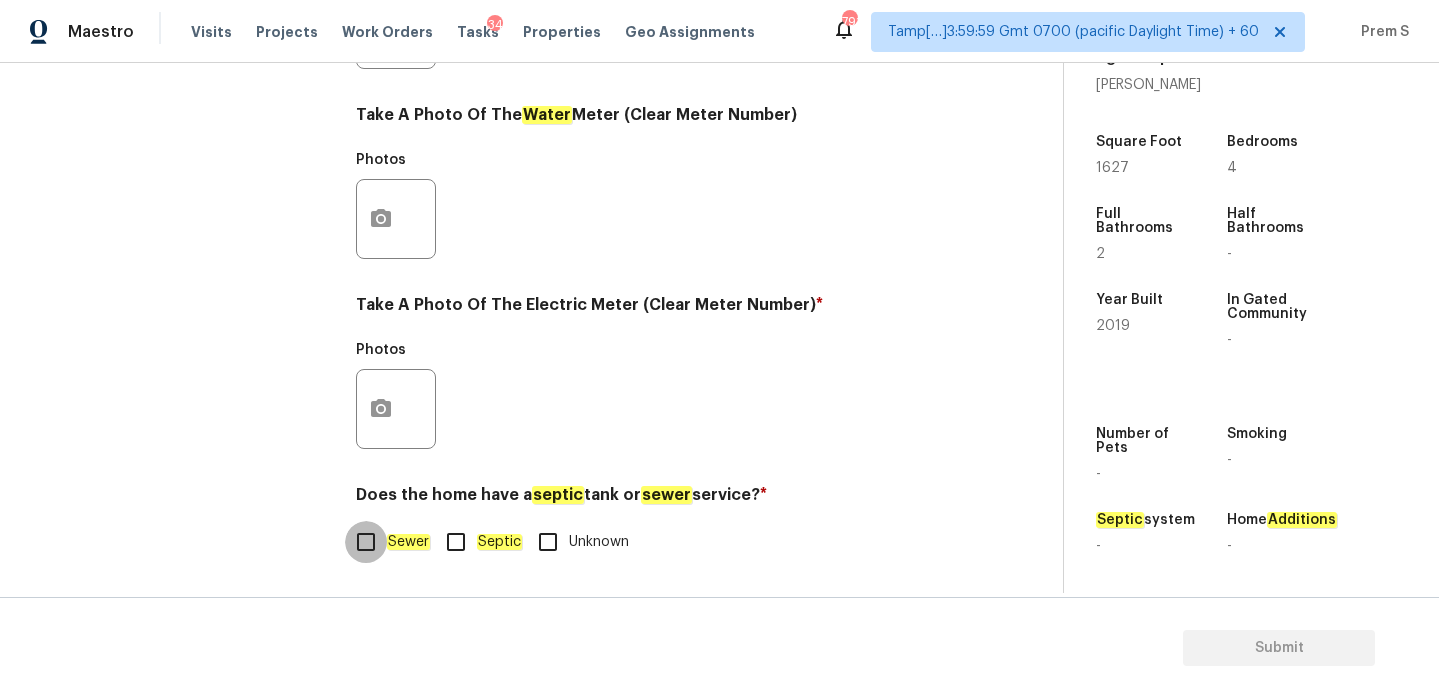 click on "Sewer" at bounding box center (366, 542) 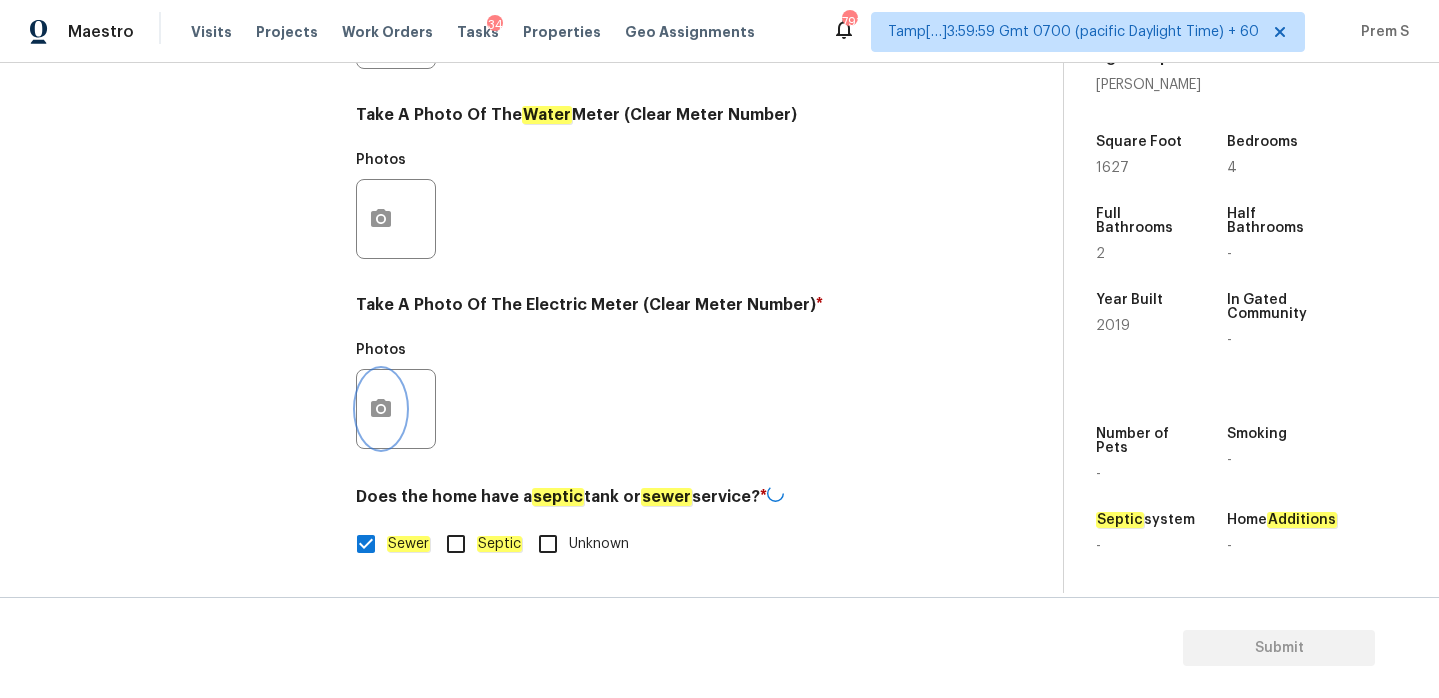 click 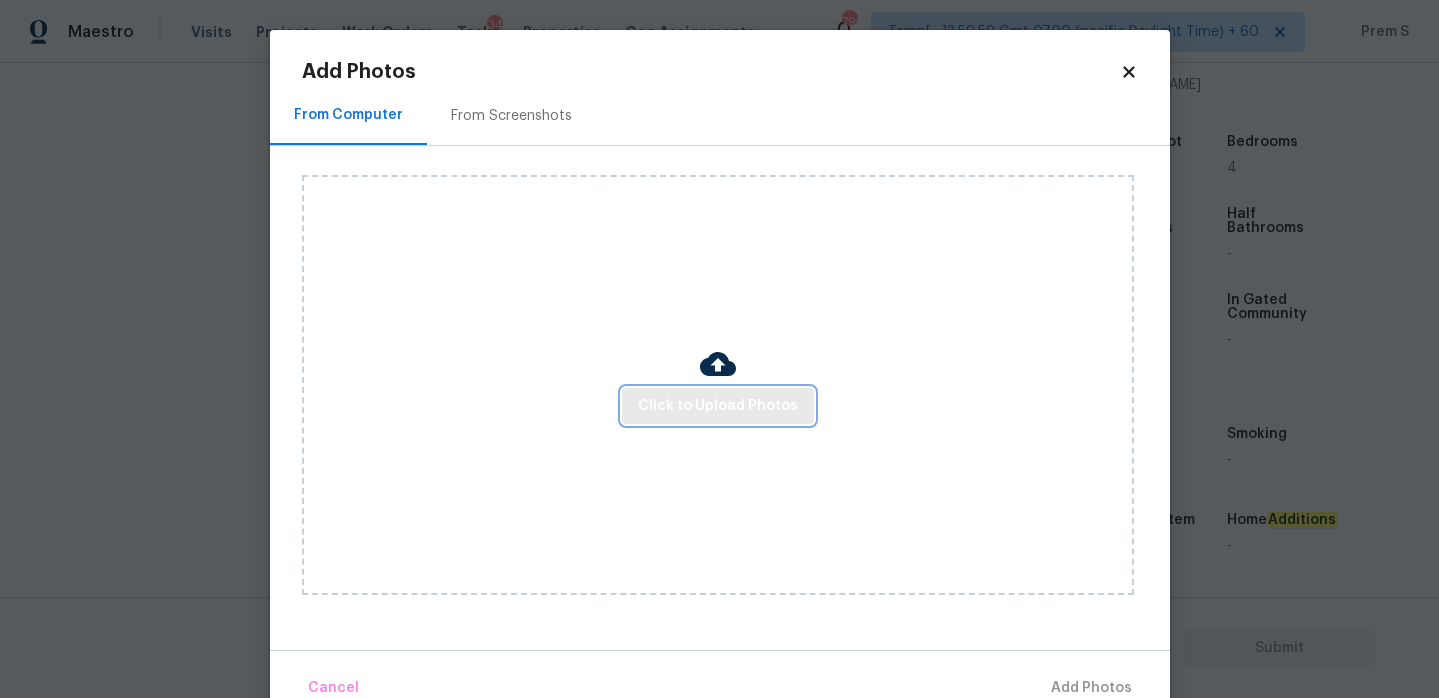 click on "Click to Upload Photos" at bounding box center (718, 406) 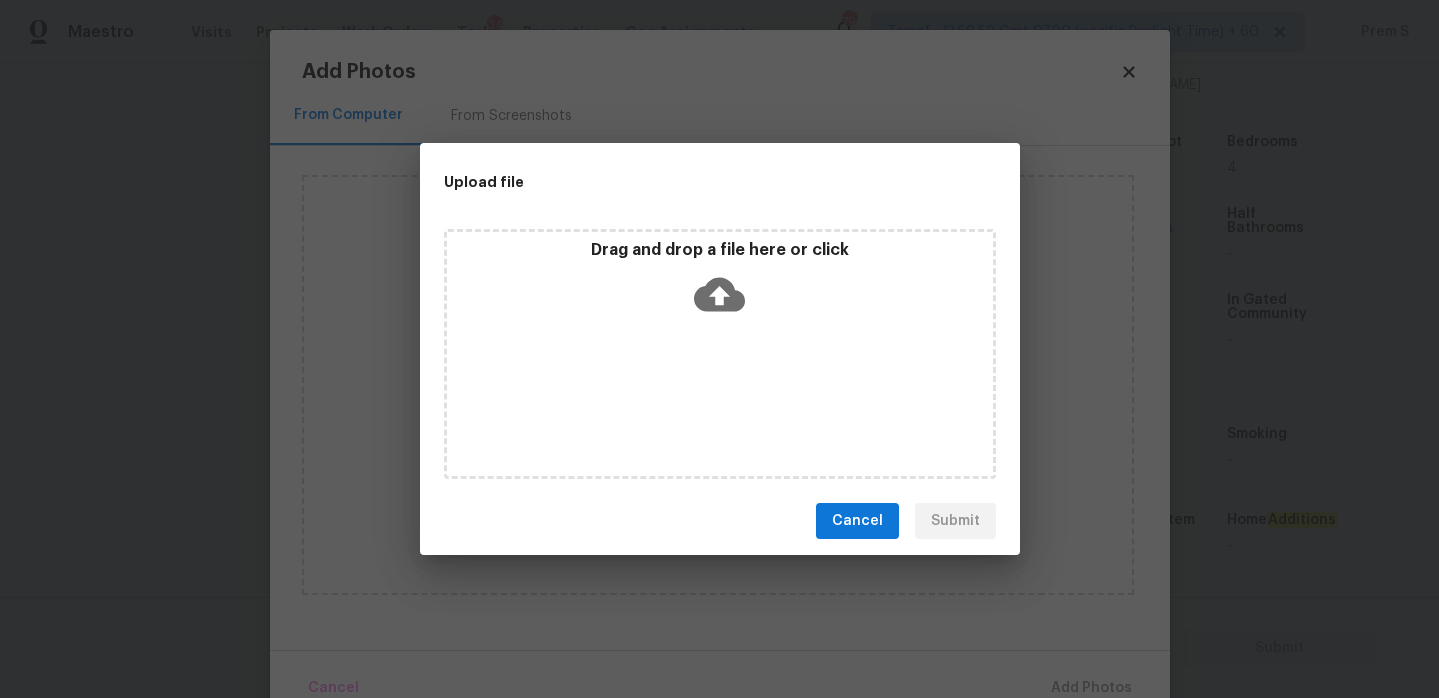 click 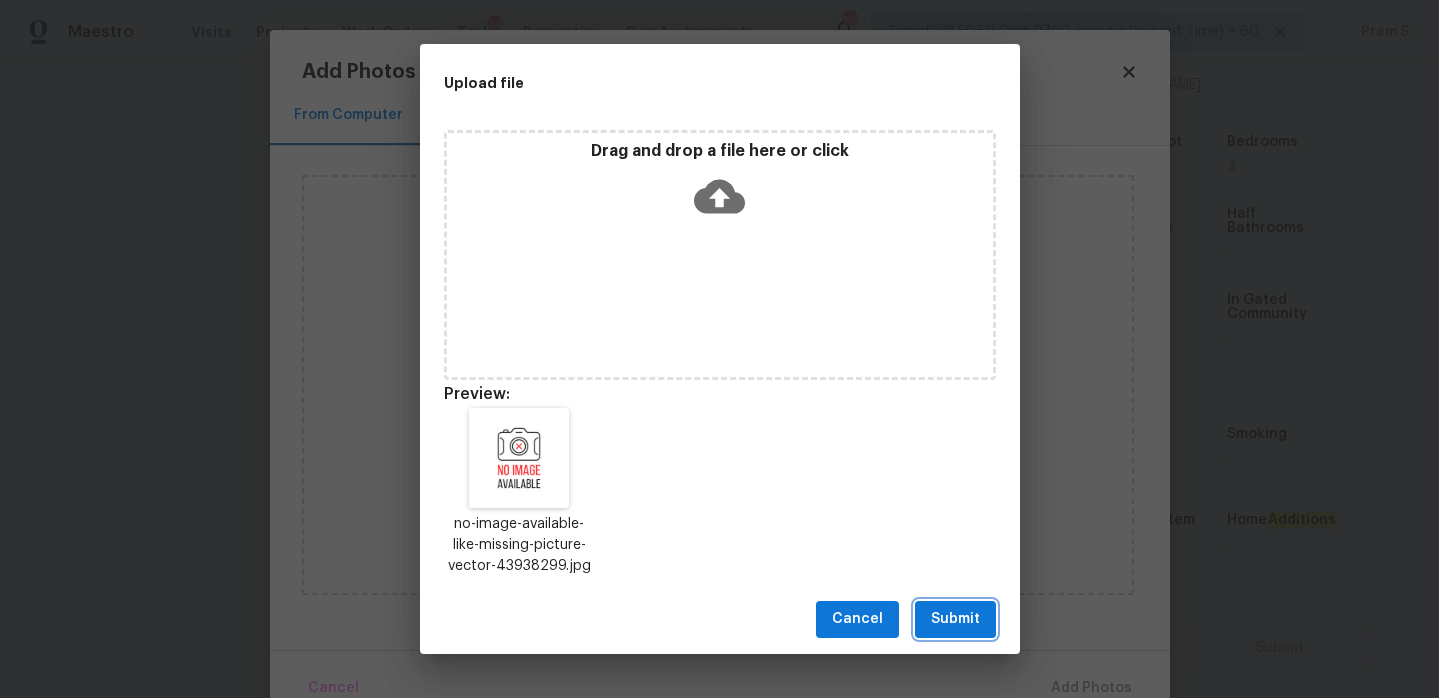 click on "Submit" at bounding box center [955, 619] 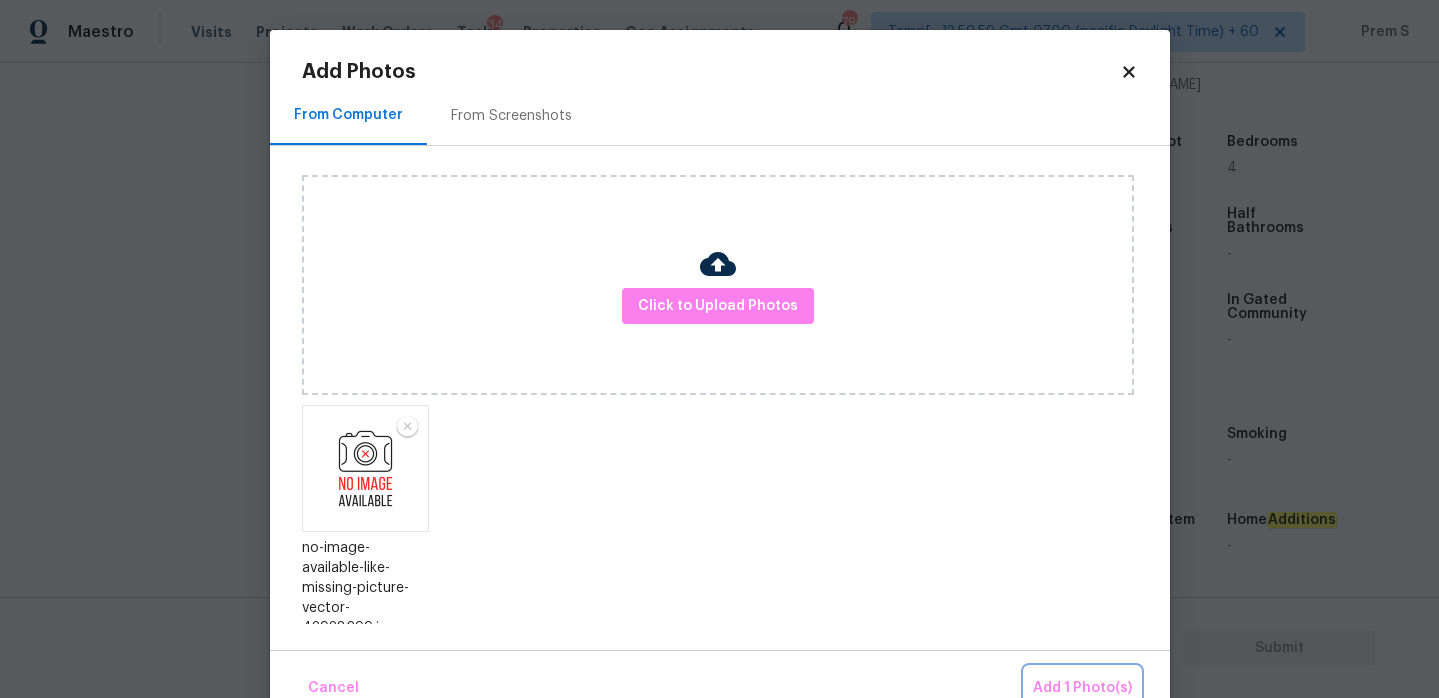click on "Add 1 Photo(s)" at bounding box center (1082, 688) 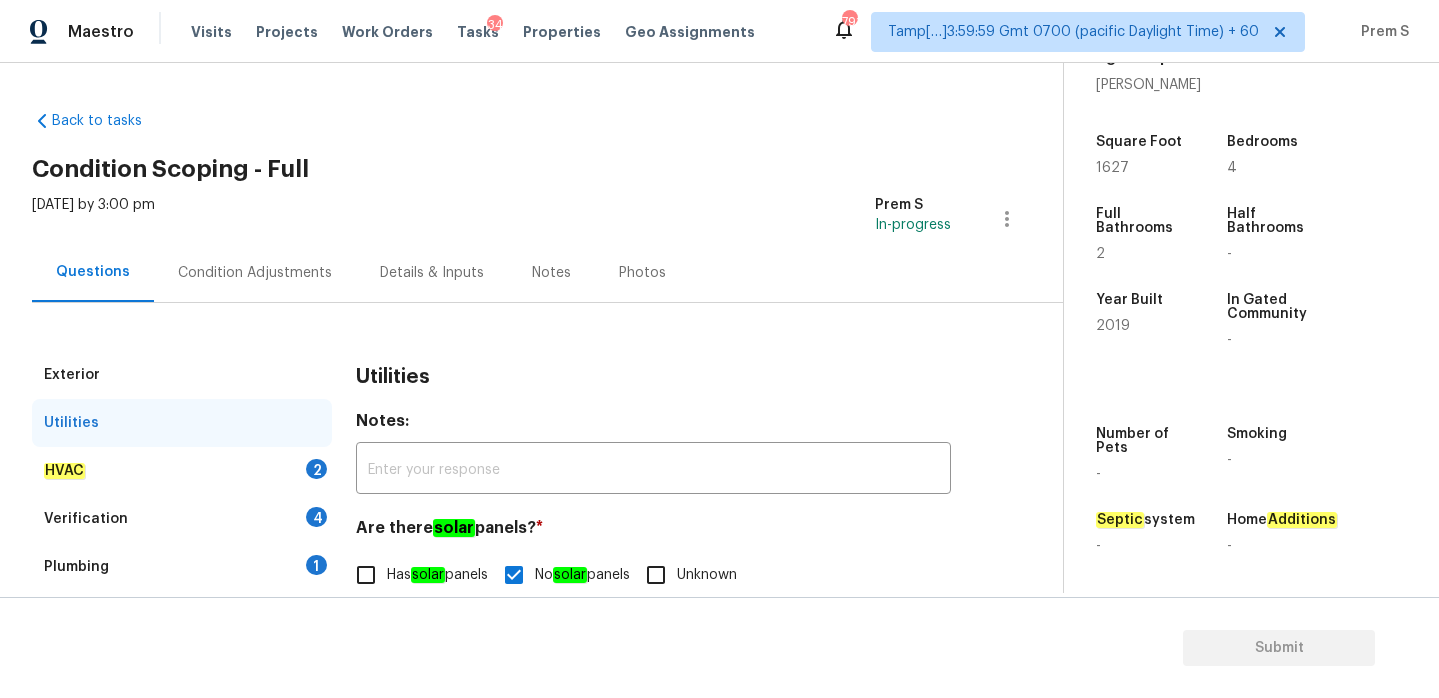scroll, scrollTop: 340, scrollLeft: 0, axis: vertical 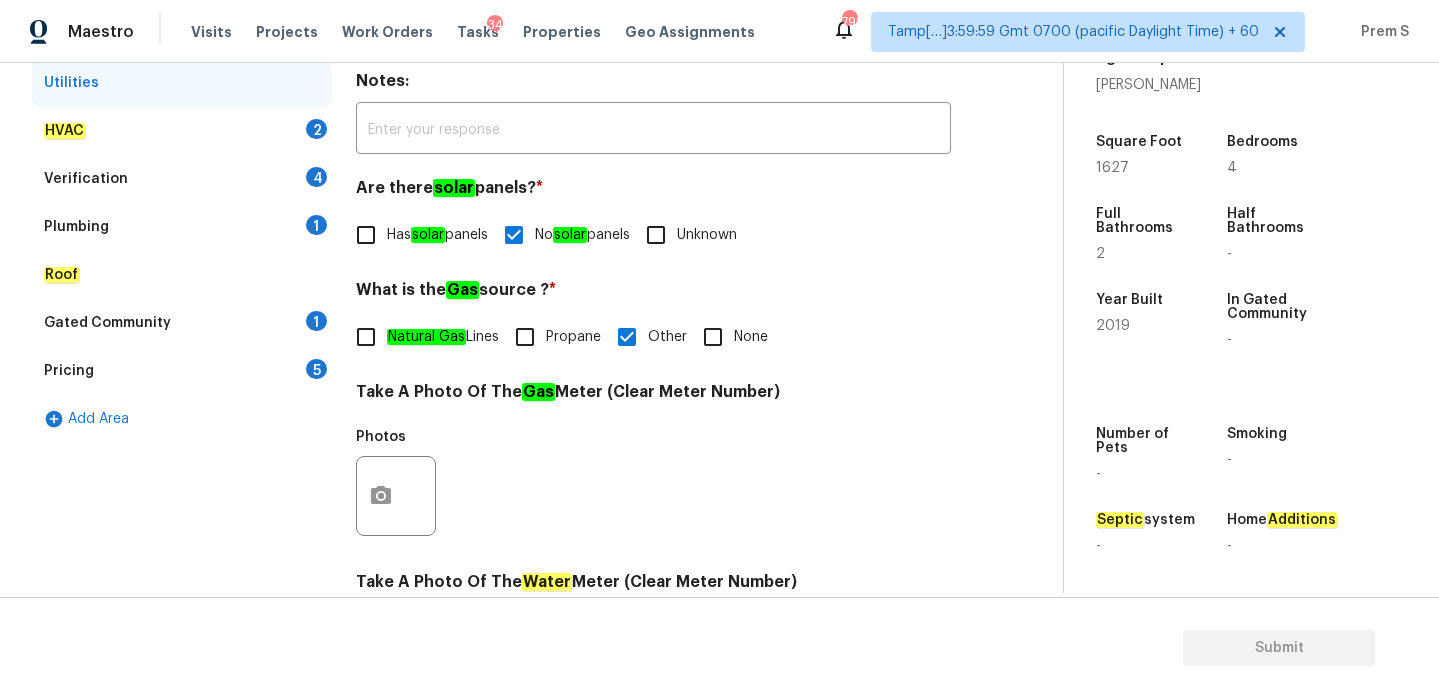 click on "HVAC 2" at bounding box center [182, 131] 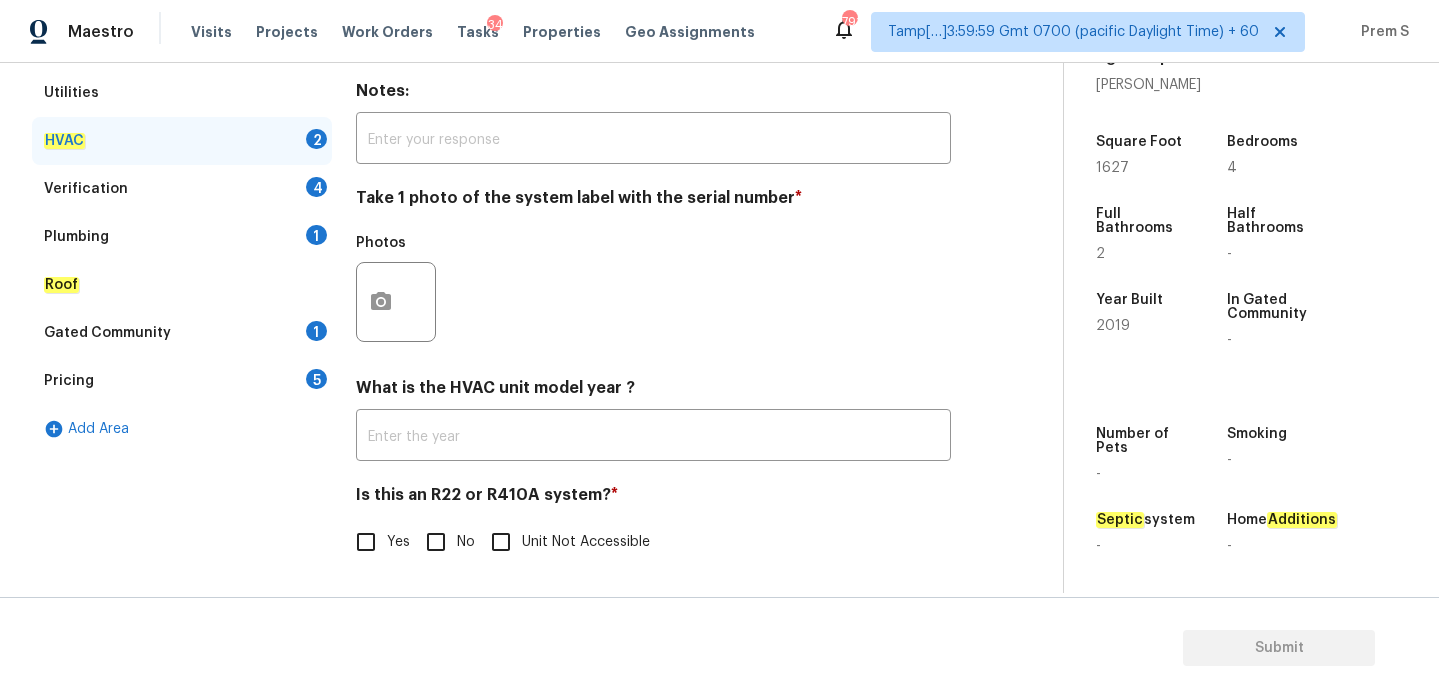 scroll, scrollTop: 331, scrollLeft: 0, axis: vertical 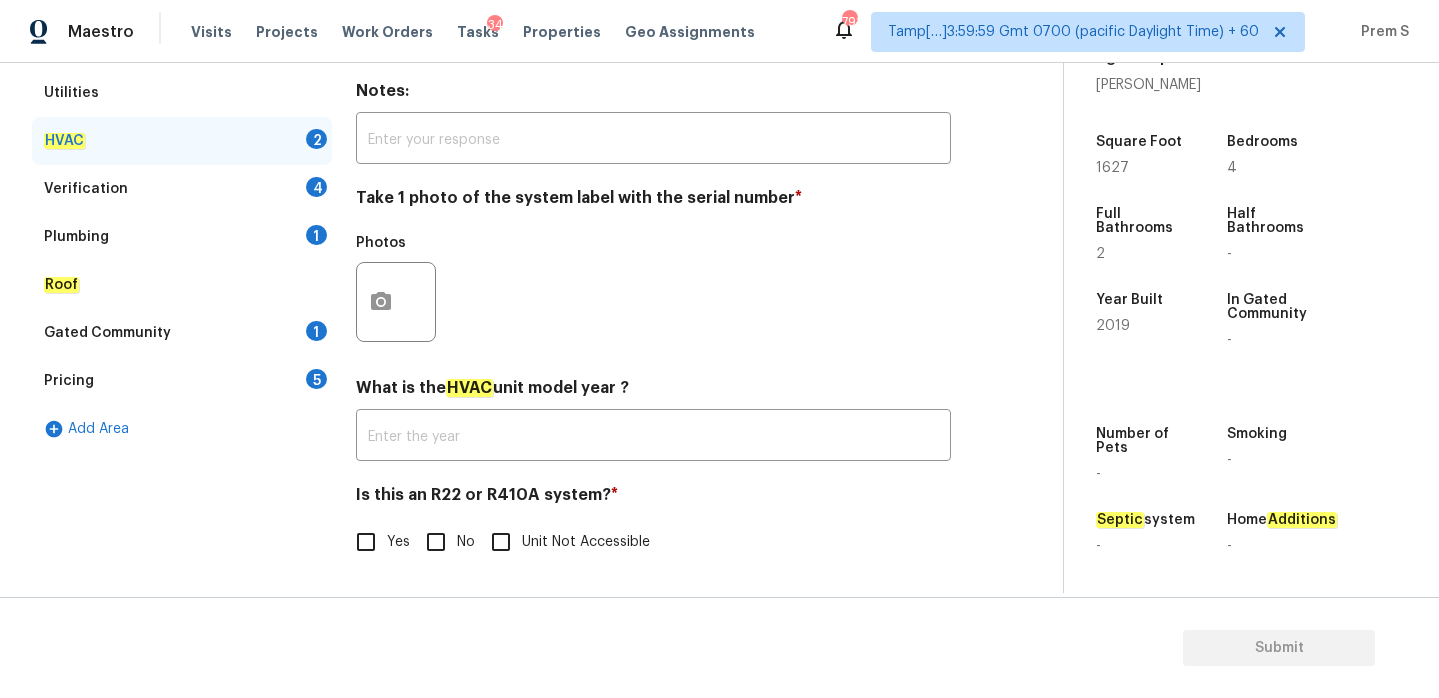 click on "No" at bounding box center [436, 542] 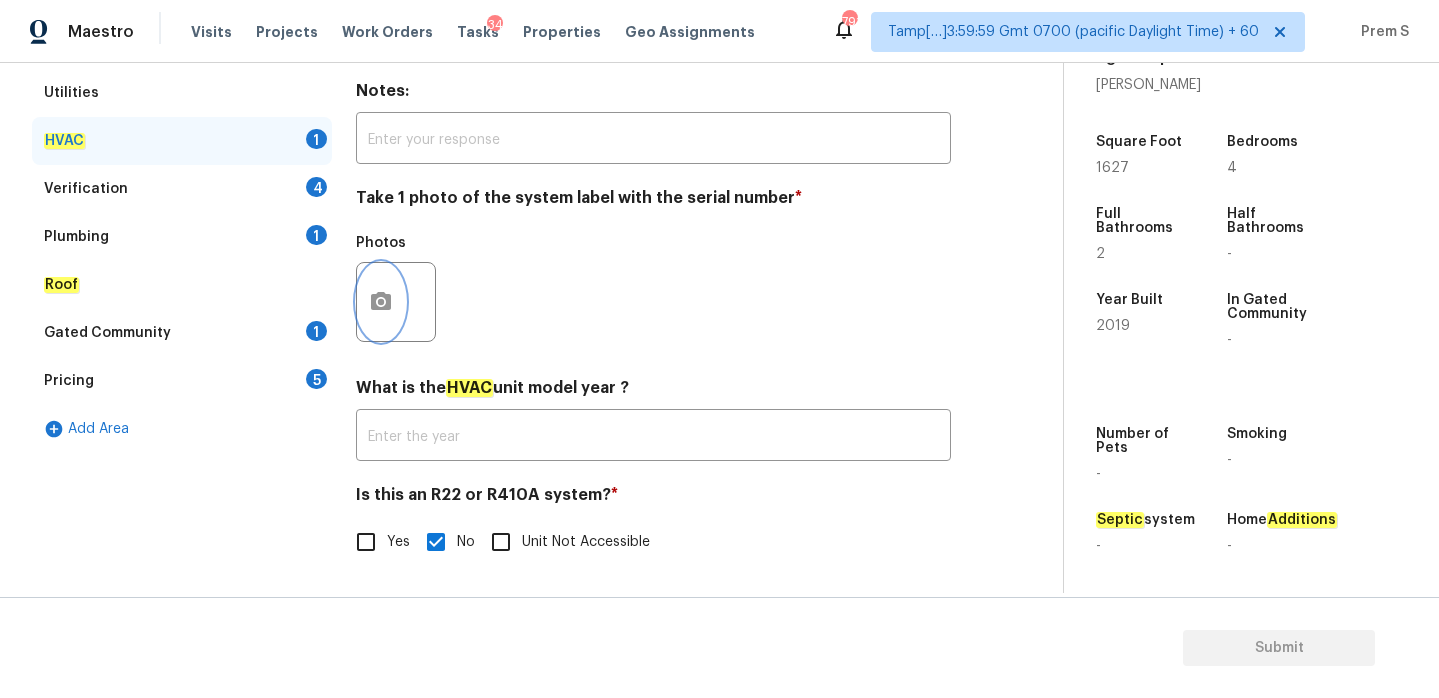 click at bounding box center [381, 302] 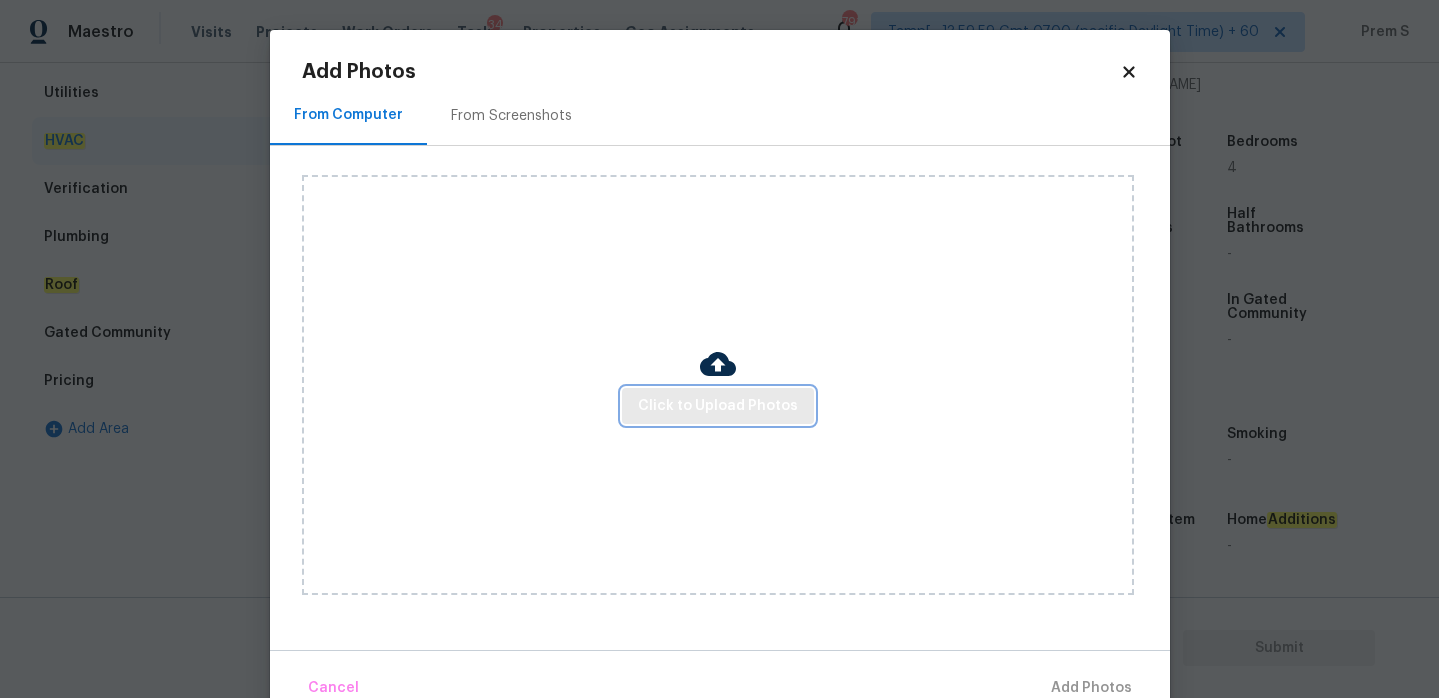click on "Click to Upload Photos" at bounding box center (718, 406) 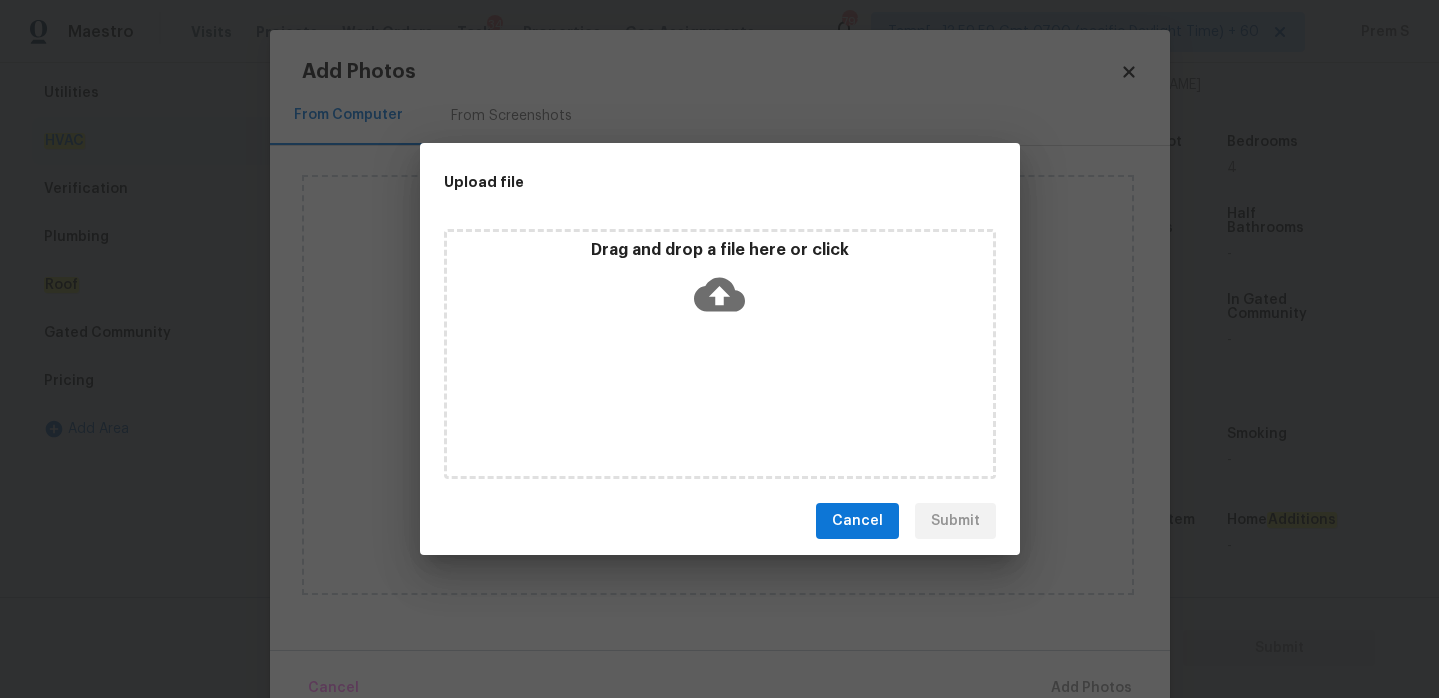 click 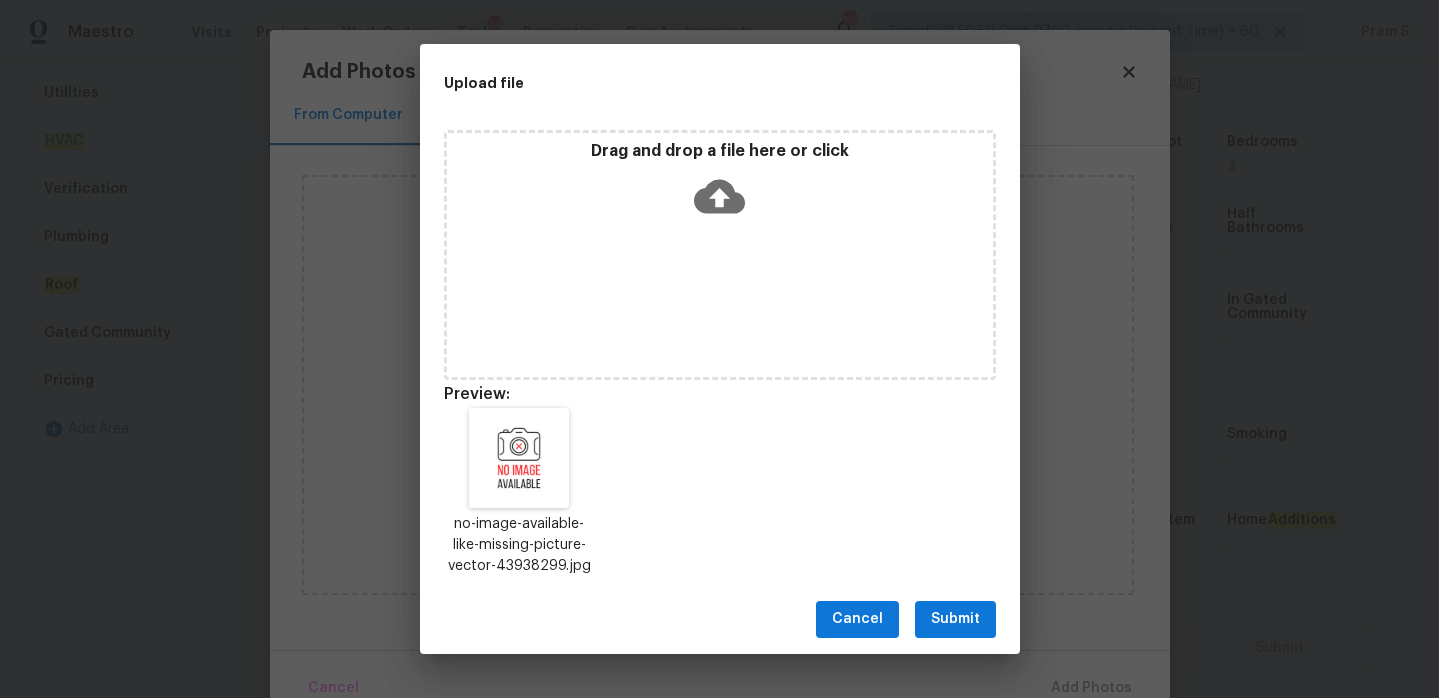 click on "Cancel Submit" at bounding box center (720, 619) 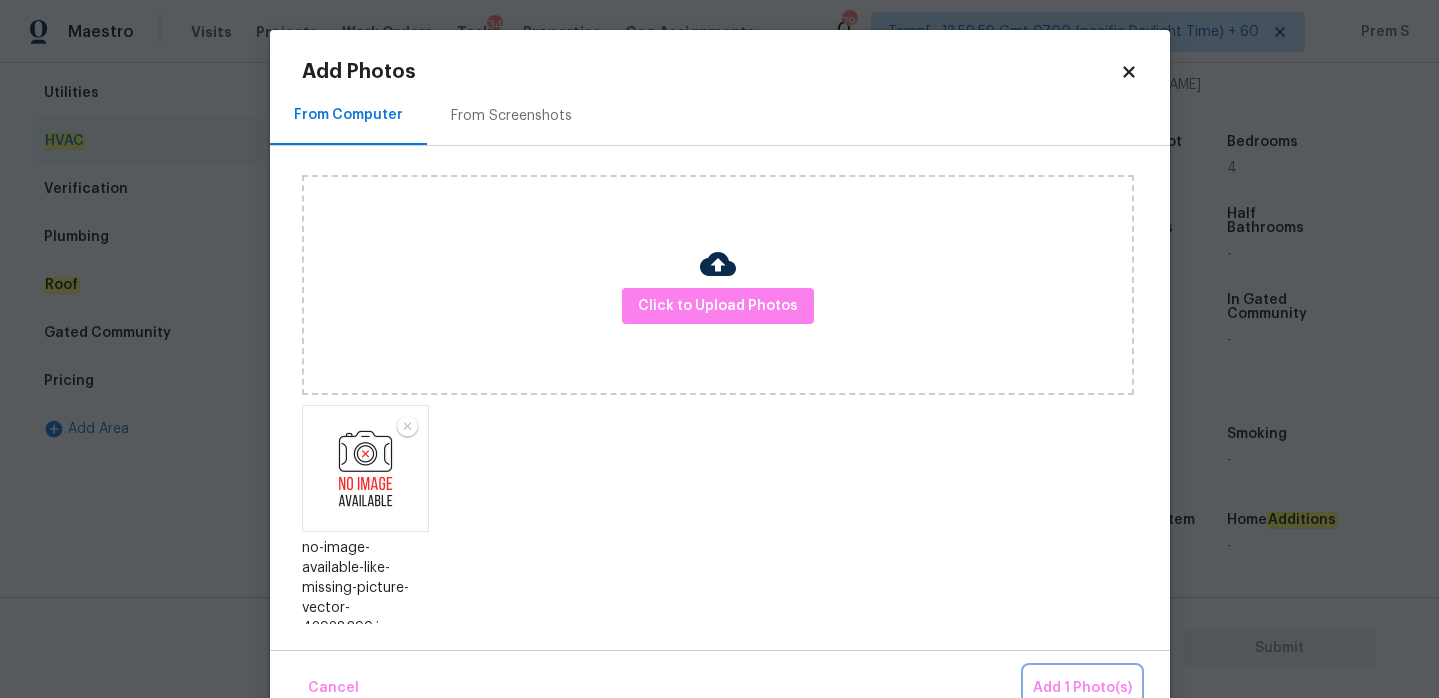 click on "Add 1 Photo(s)" at bounding box center [1082, 688] 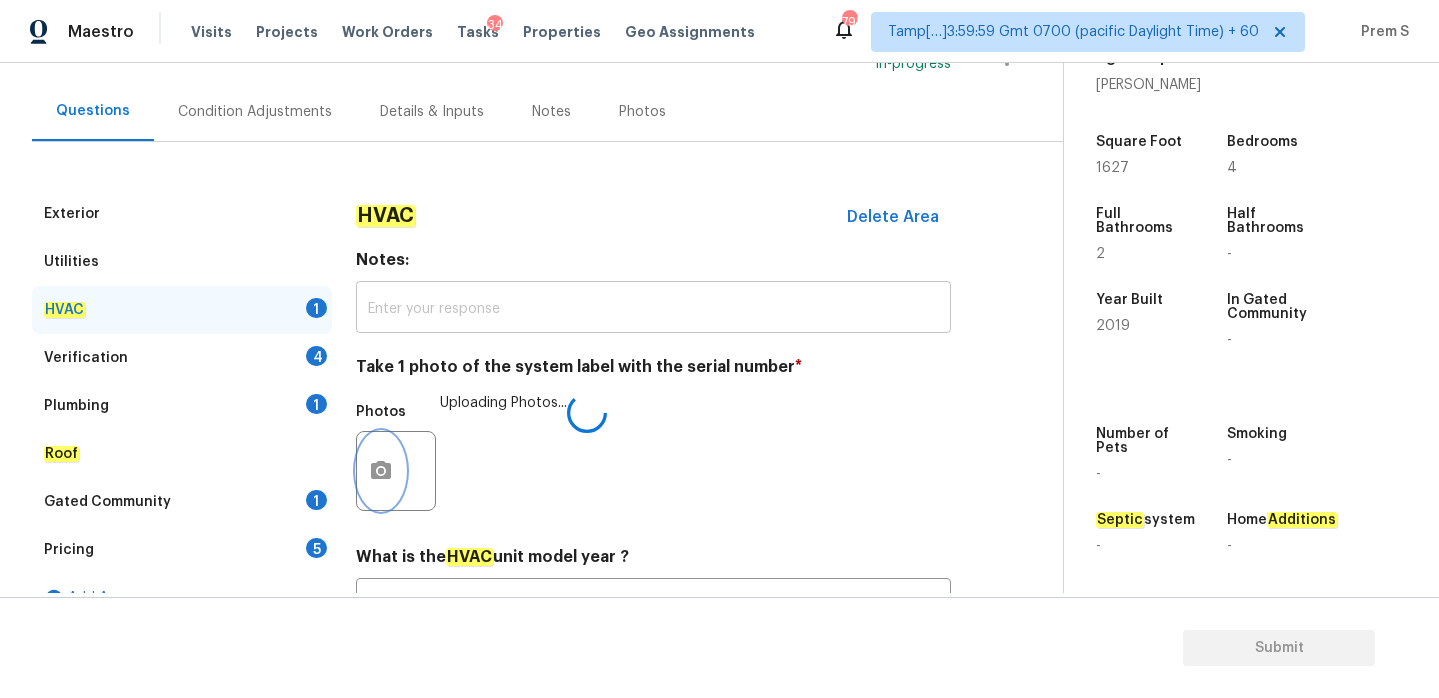 scroll, scrollTop: 331, scrollLeft: 0, axis: vertical 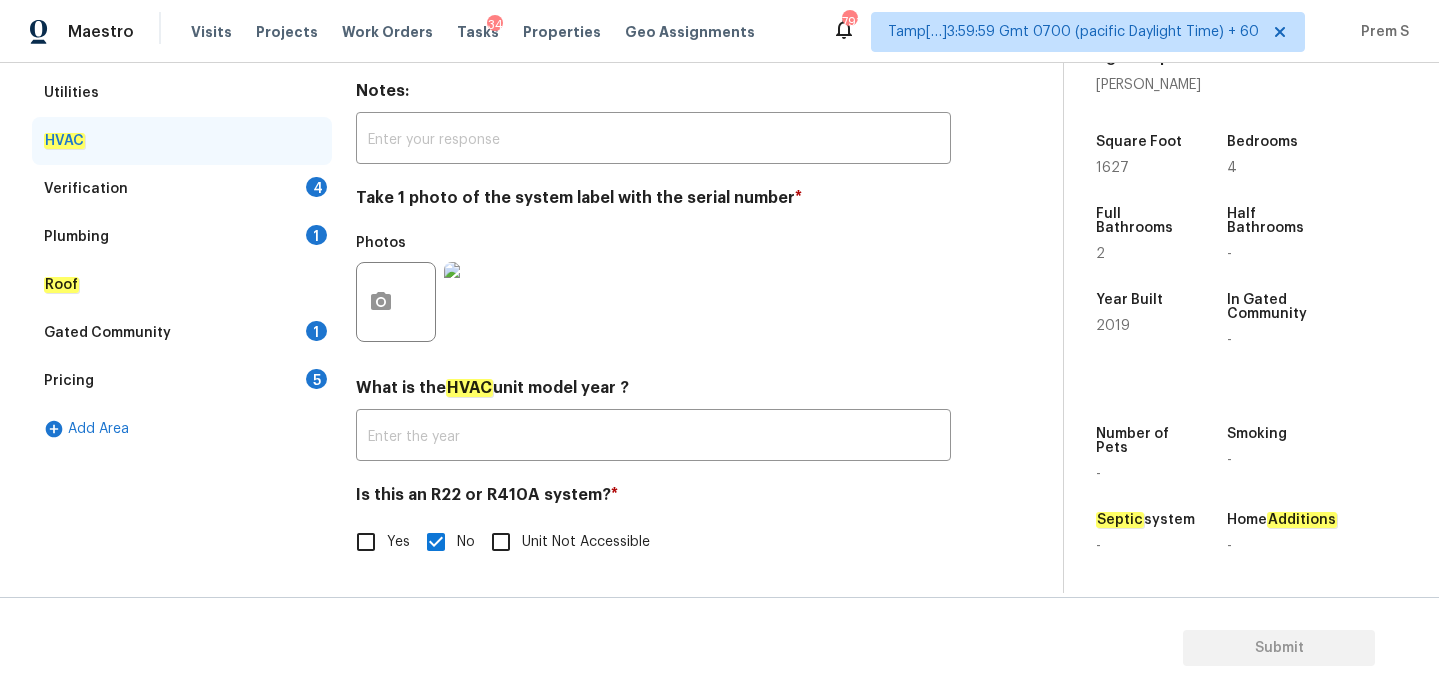 click on "4" at bounding box center (316, 187) 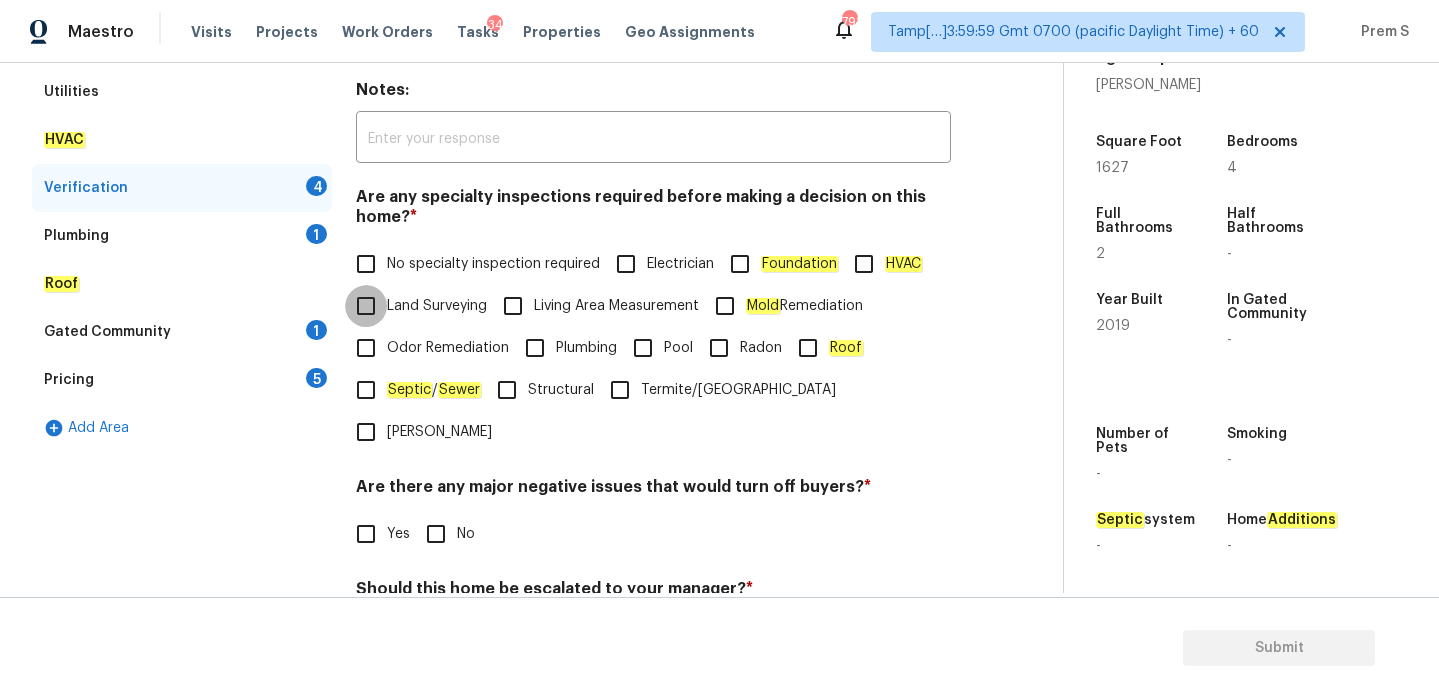 click on "Land Surveying" at bounding box center [366, 306] 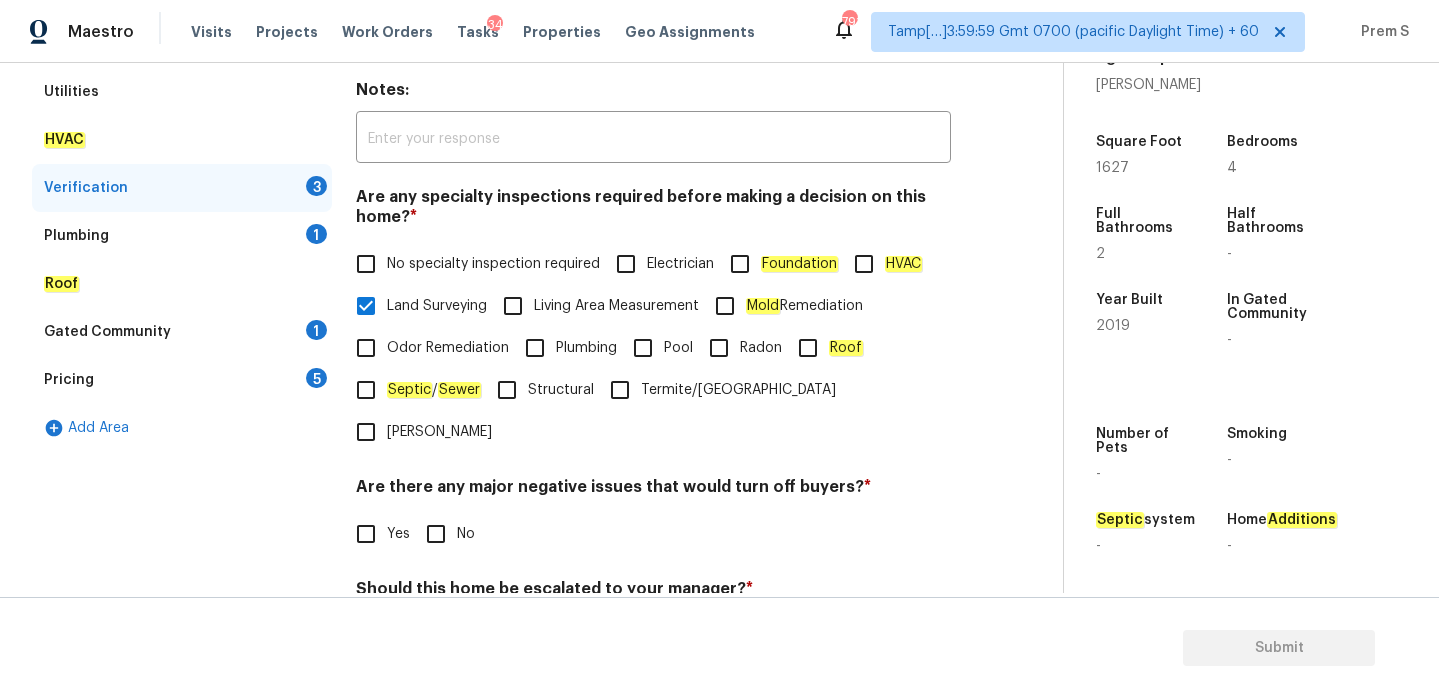 click on "No specialty inspection required" at bounding box center (472, 264) 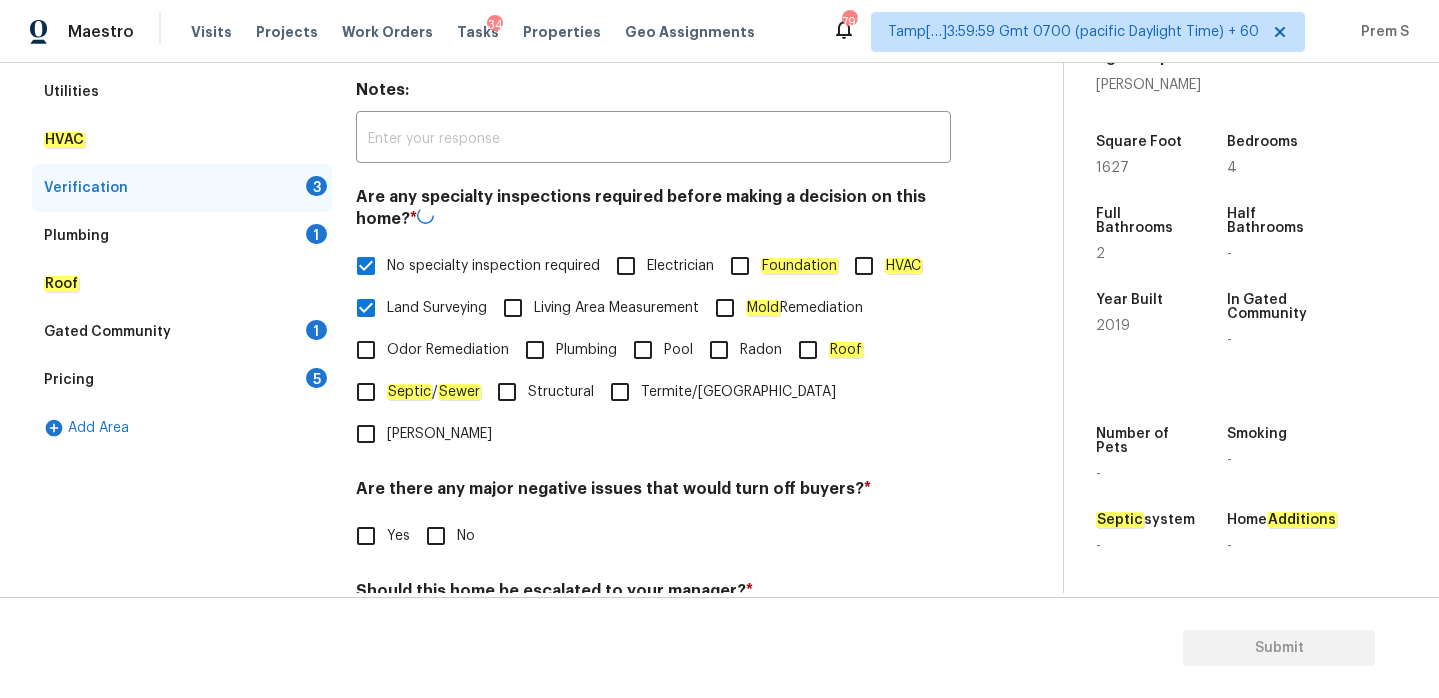 click on "Land Surveying" at bounding box center (366, 308) 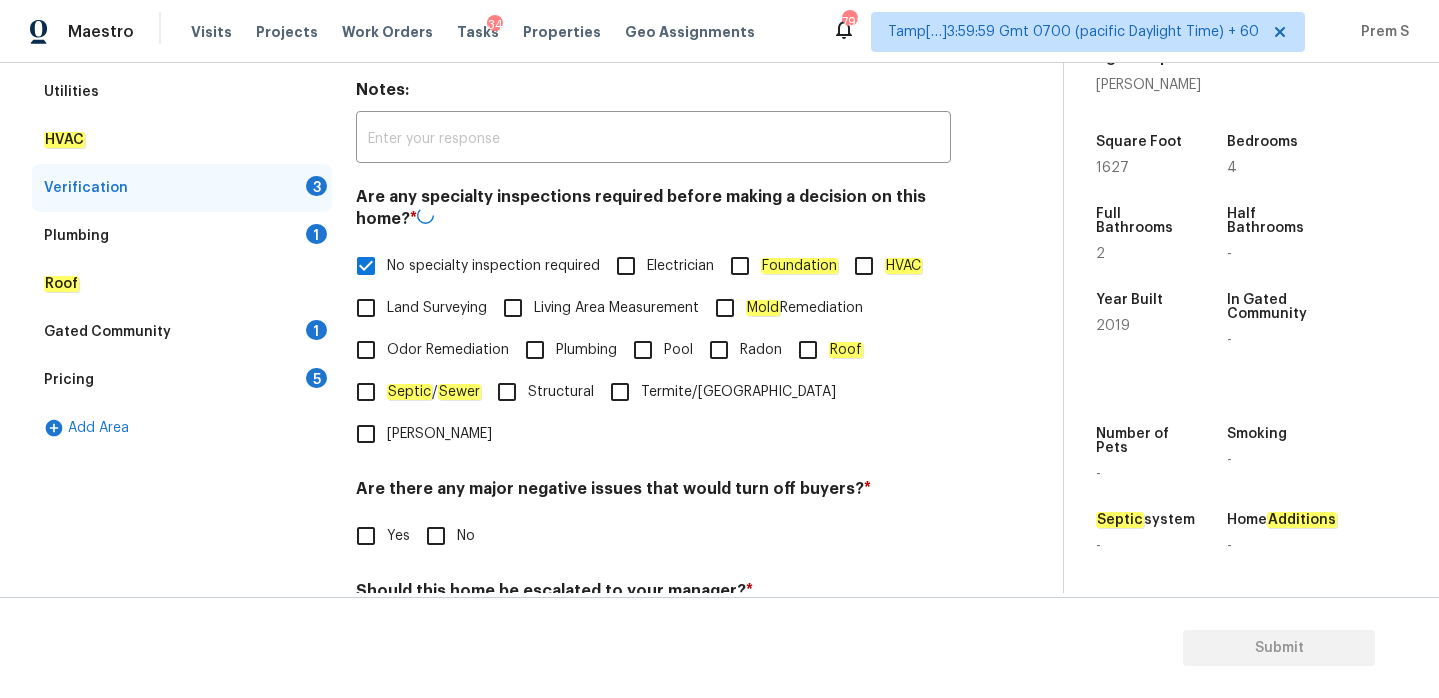 click on "No specialty inspection required" at bounding box center (366, 266) 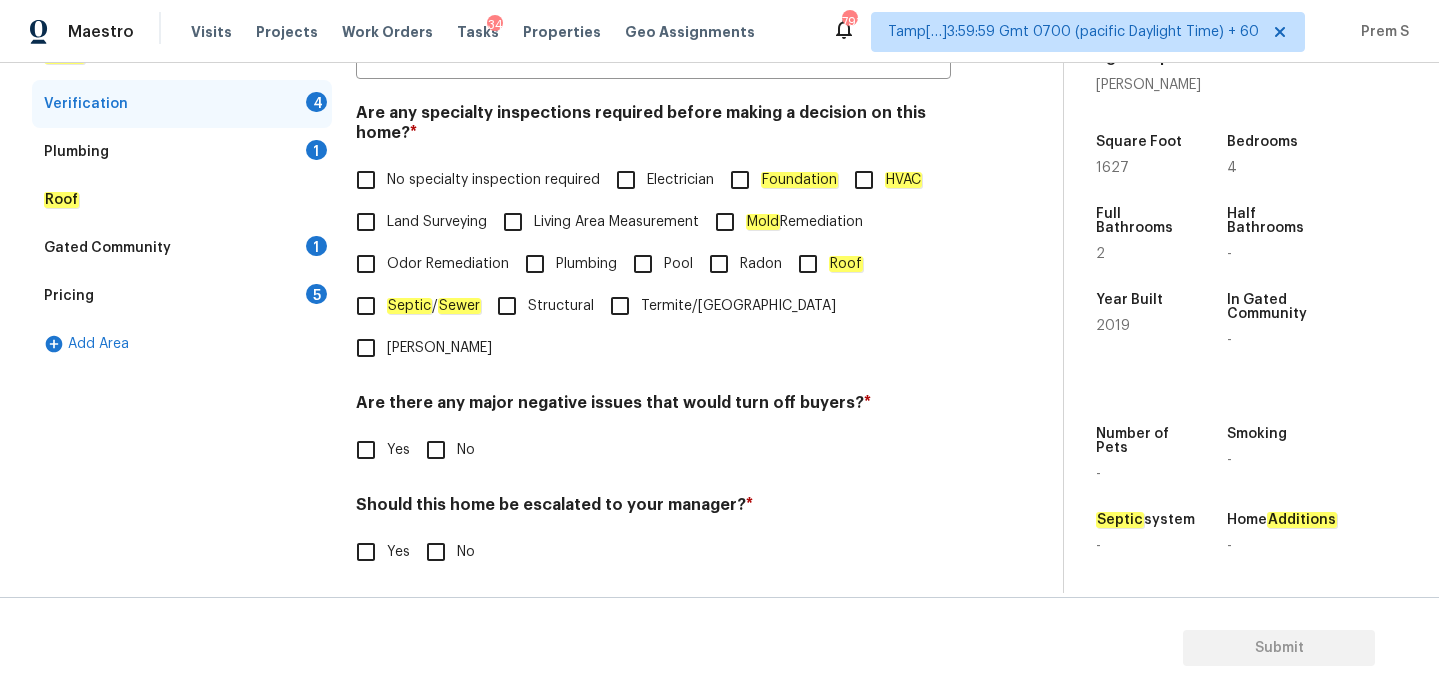 scroll, scrollTop: 463, scrollLeft: 0, axis: vertical 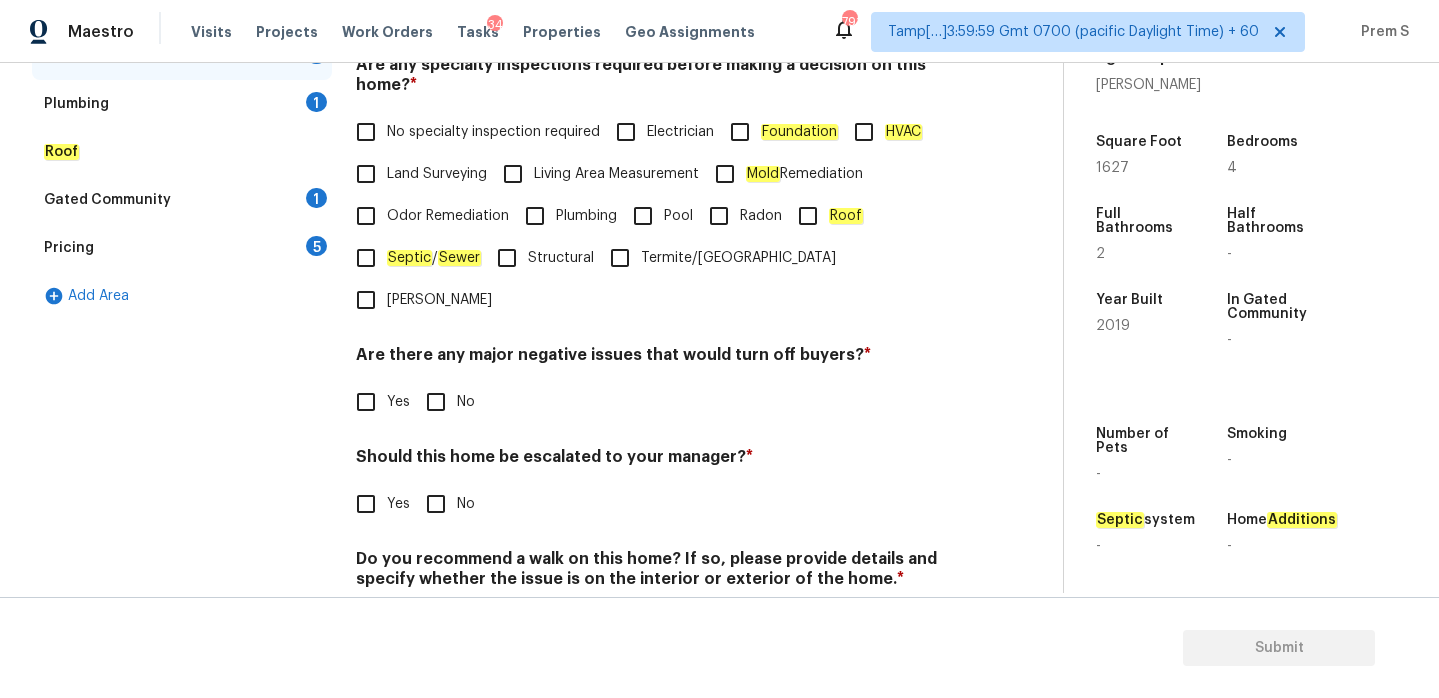 click on "No" at bounding box center [436, 402] 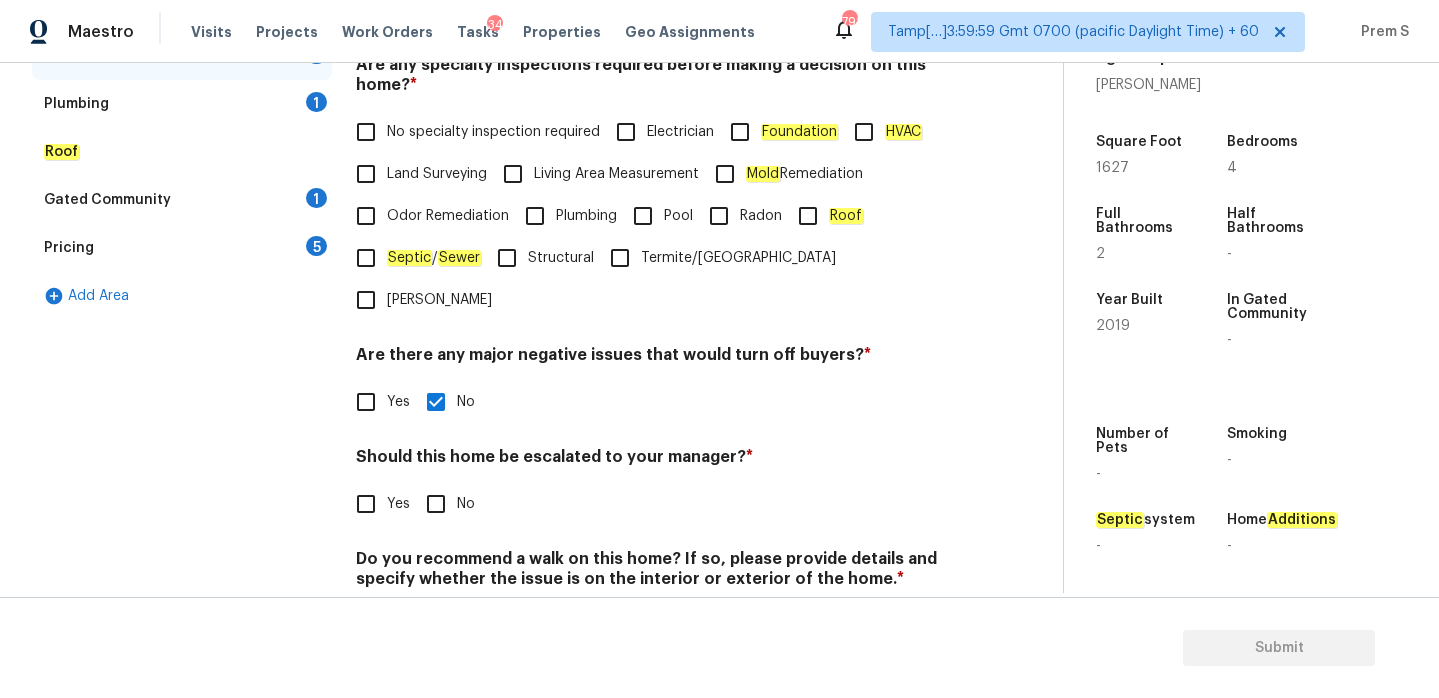 click on "Yes" at bounding box center (398, 504) 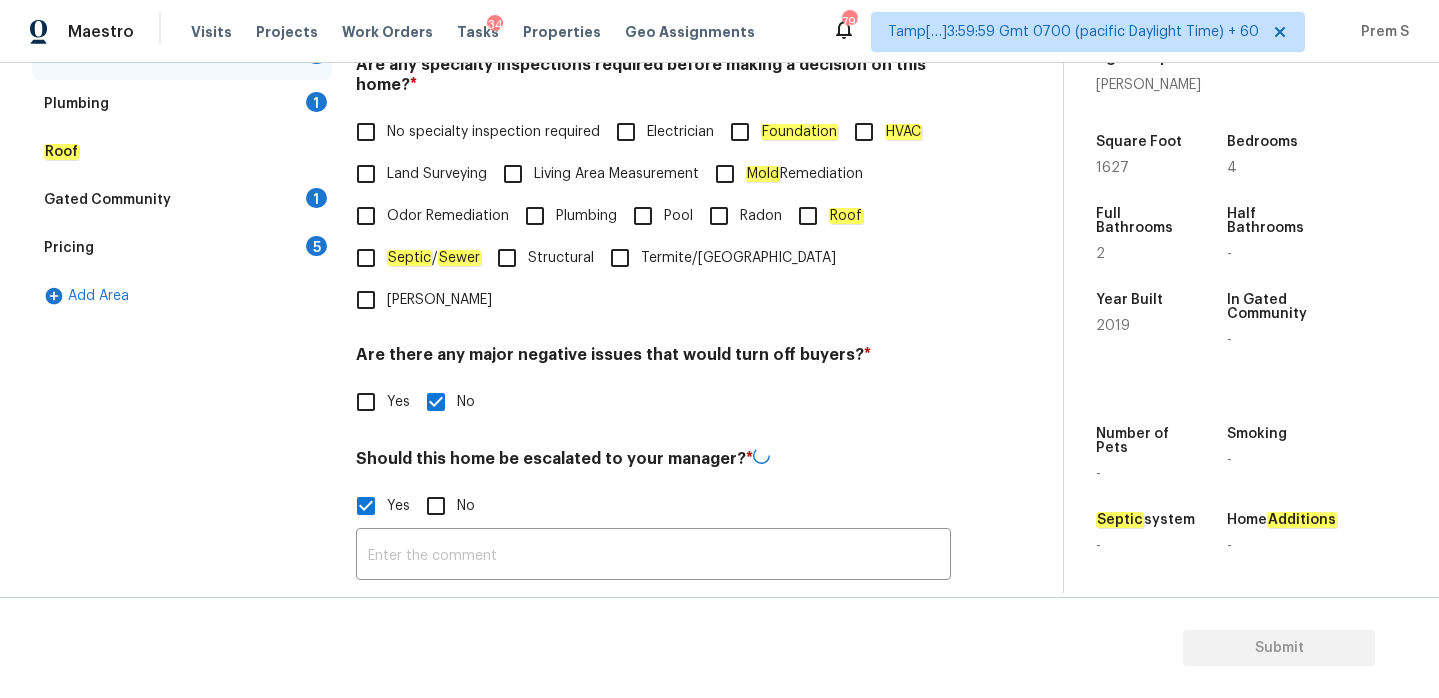 scroll, scrollTop: 519, scrollLeft: 0, axis: vertical 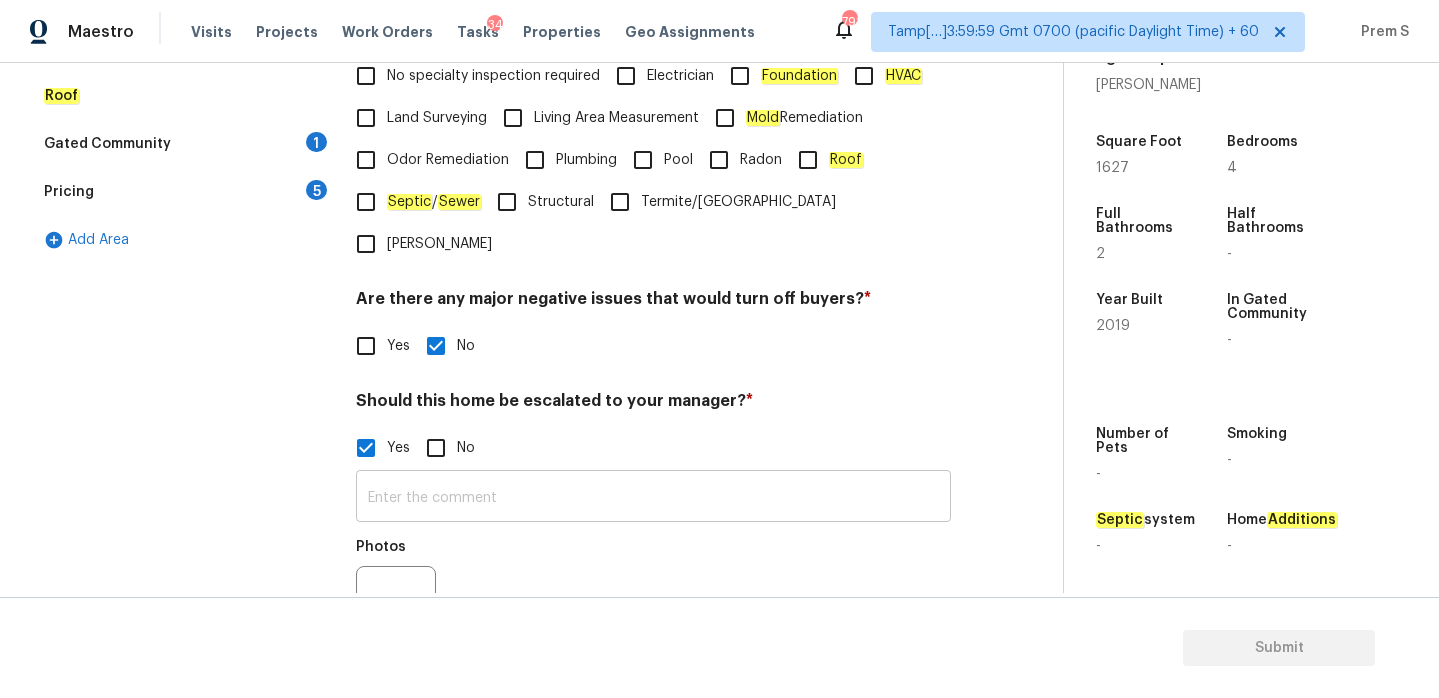 click at bounding box center [653, 498] 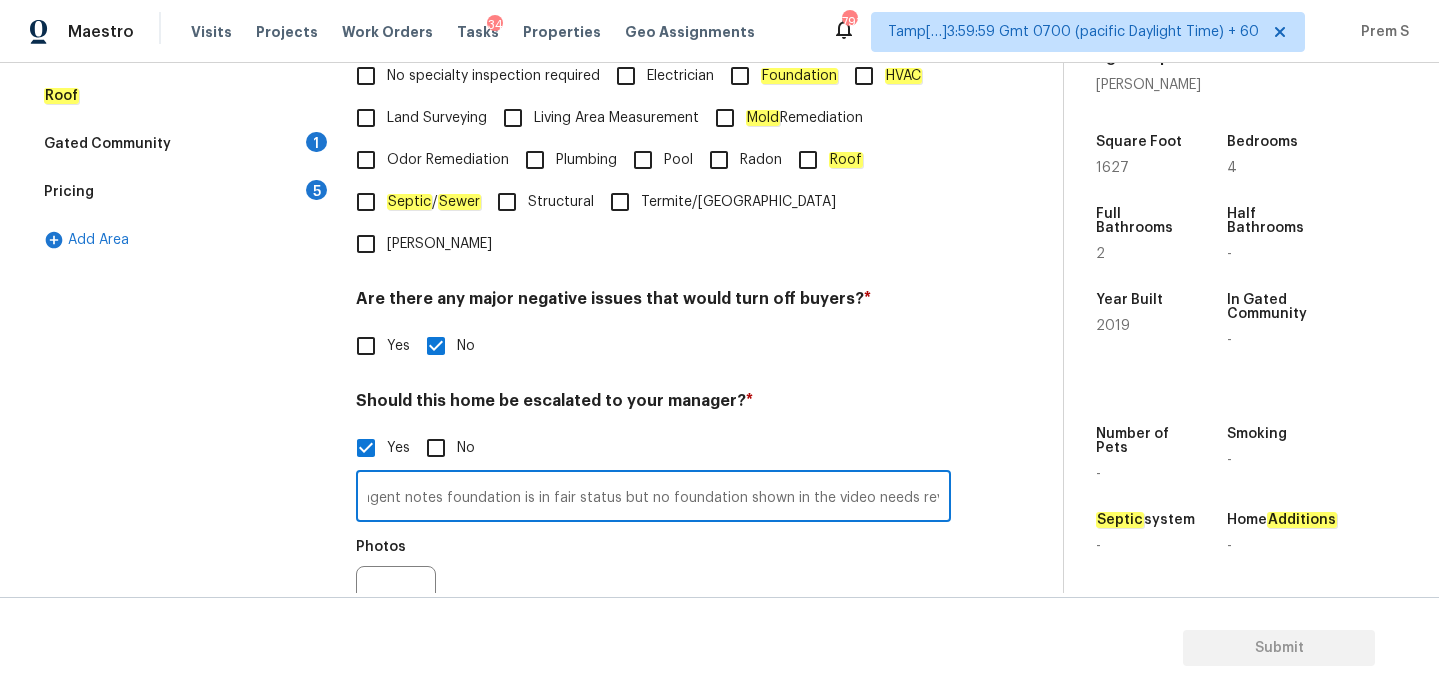 scroll, scrollTop: 0, scrollLeft: 190, axis: horizontal 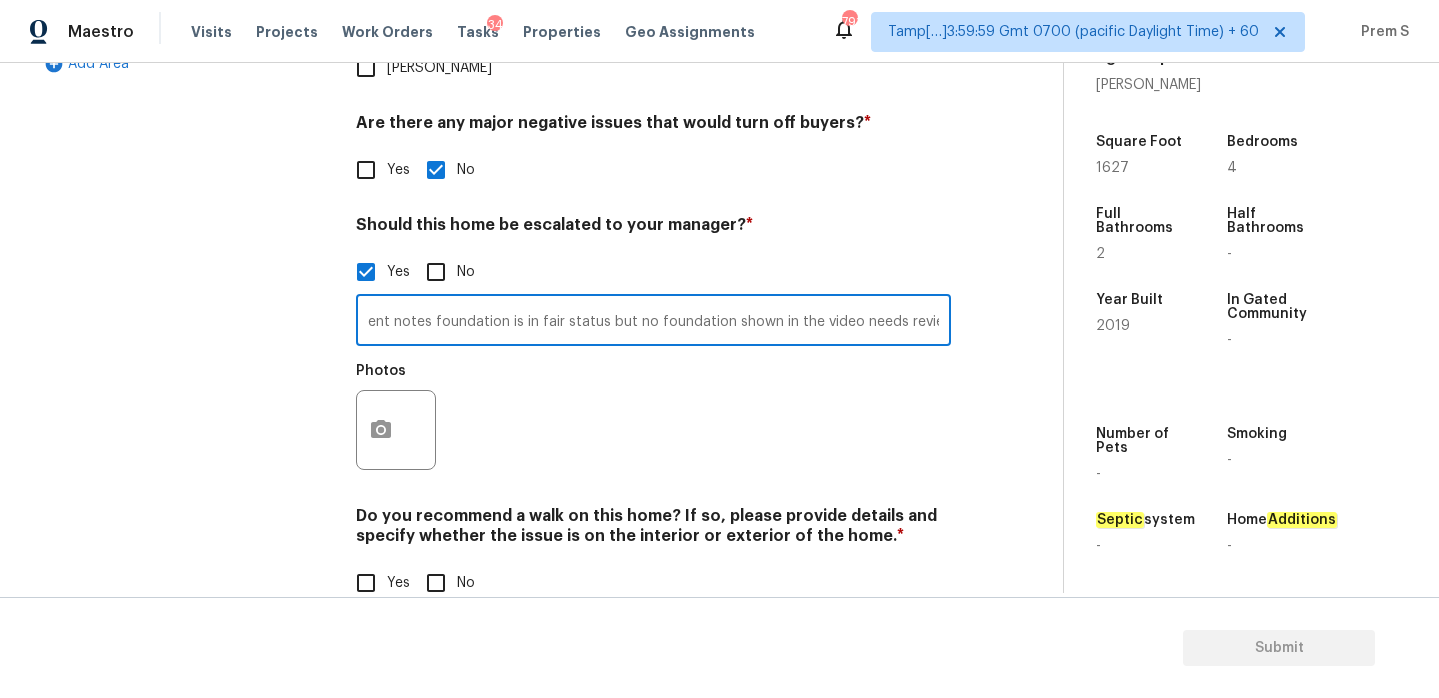 type on "ALA pilot property. As per agent notes foundation is in fair status but no foundation shown in the video needs review" 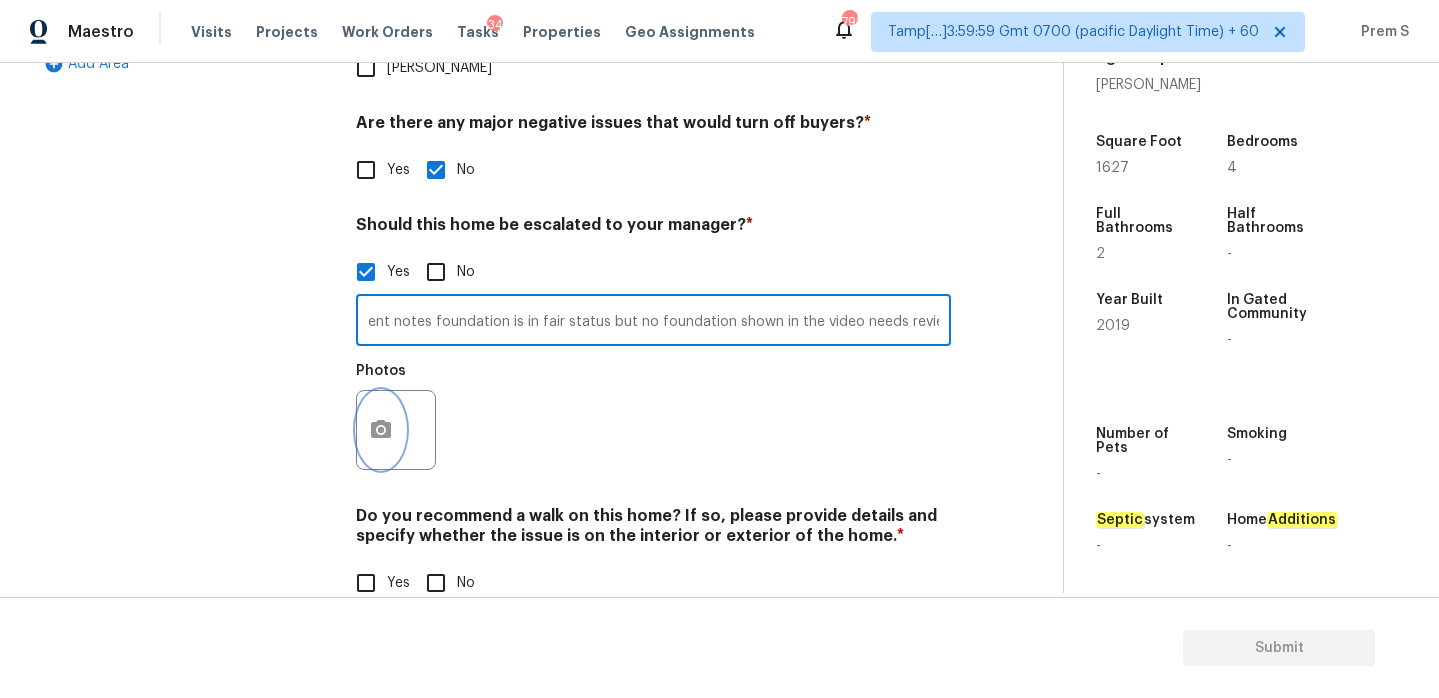 click 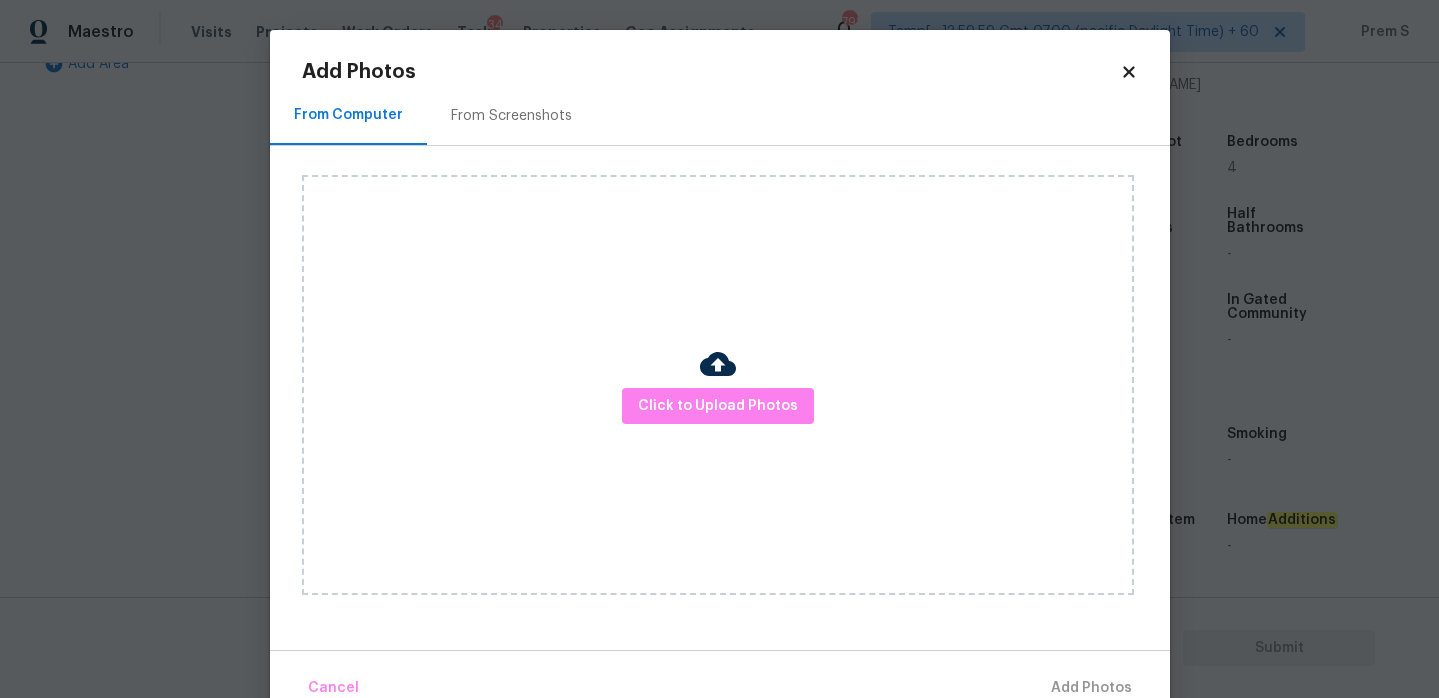scroll, scrollTop: 0, scrollLeft: 0, axis: both 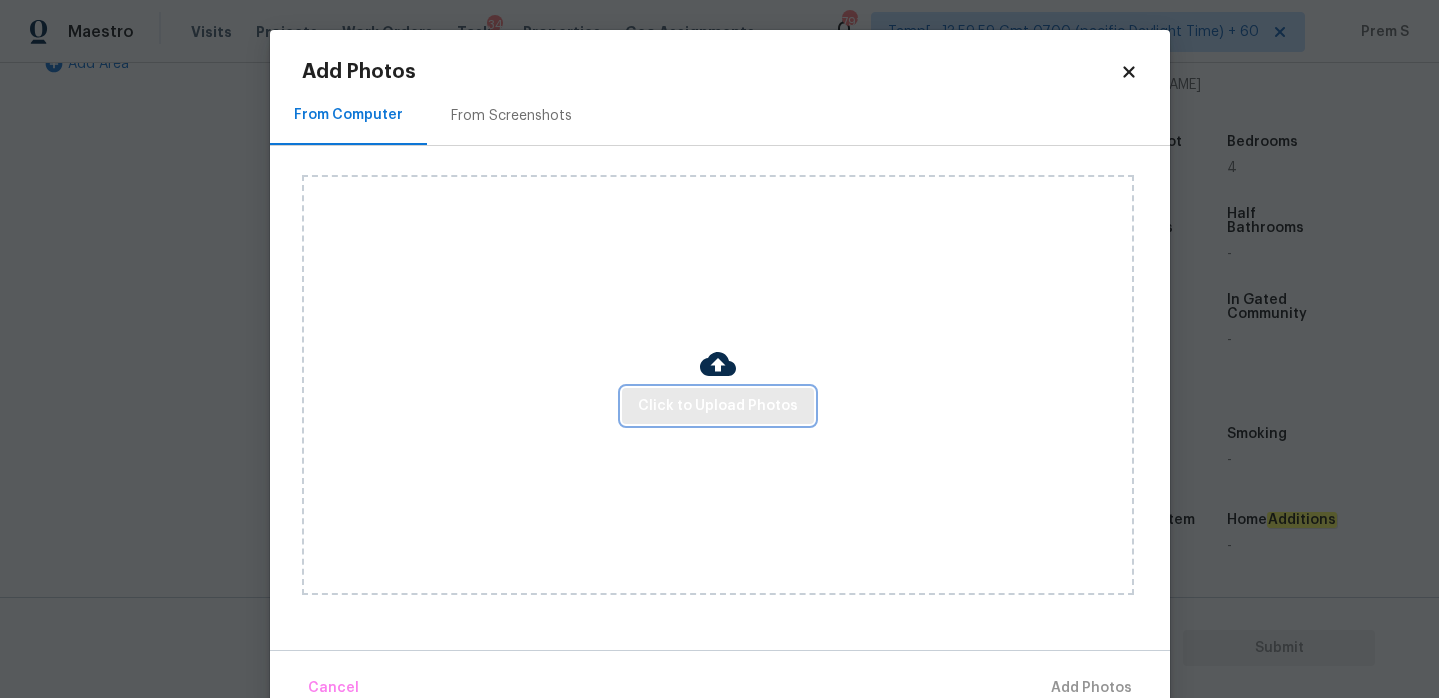 click on "Click to Upload Photos" at bounding box center [718, 406] 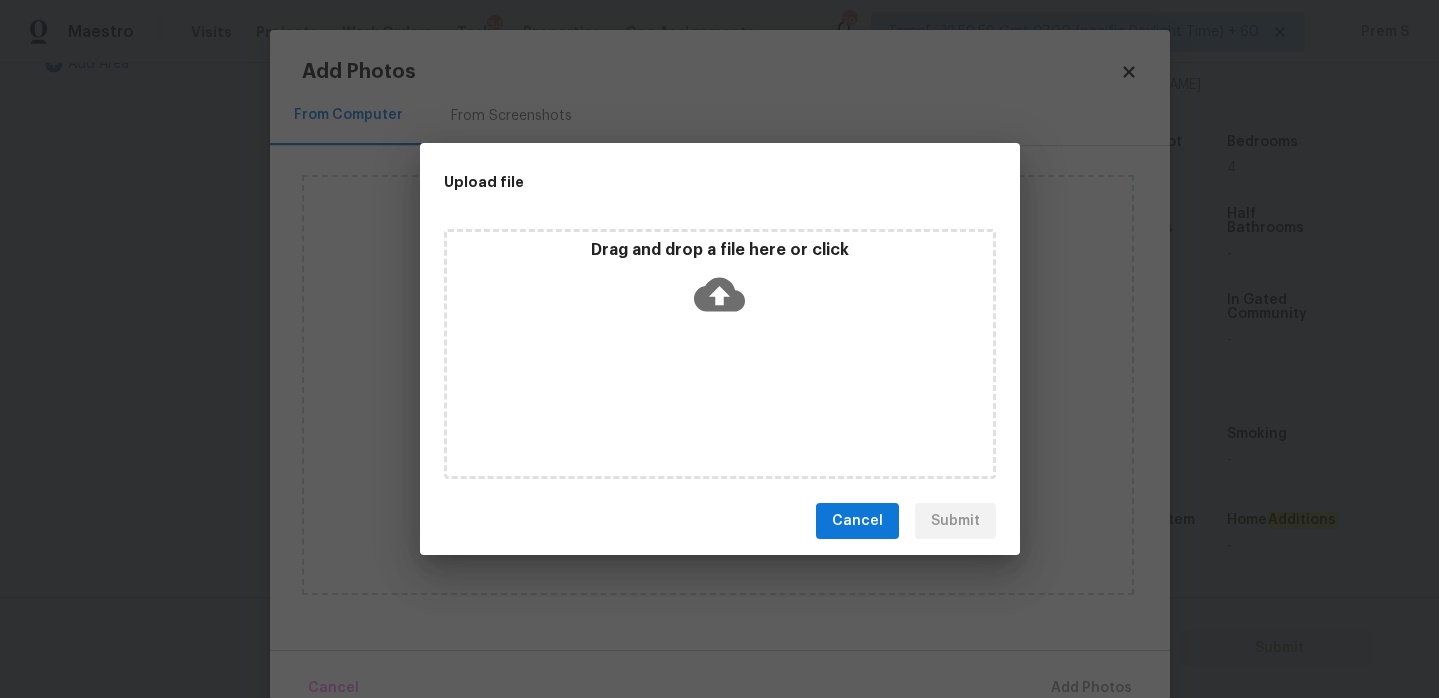 click 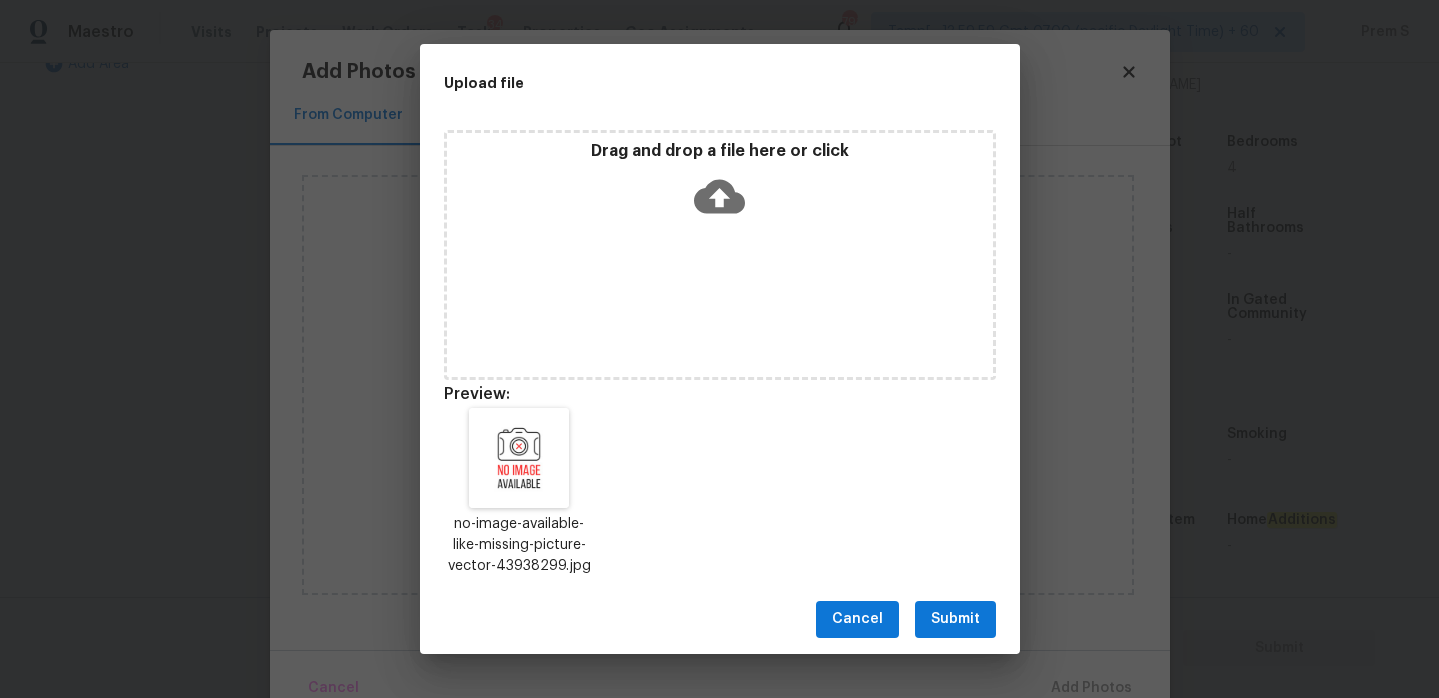 click on "Cancel Submit" at bounding box center (720, 619) 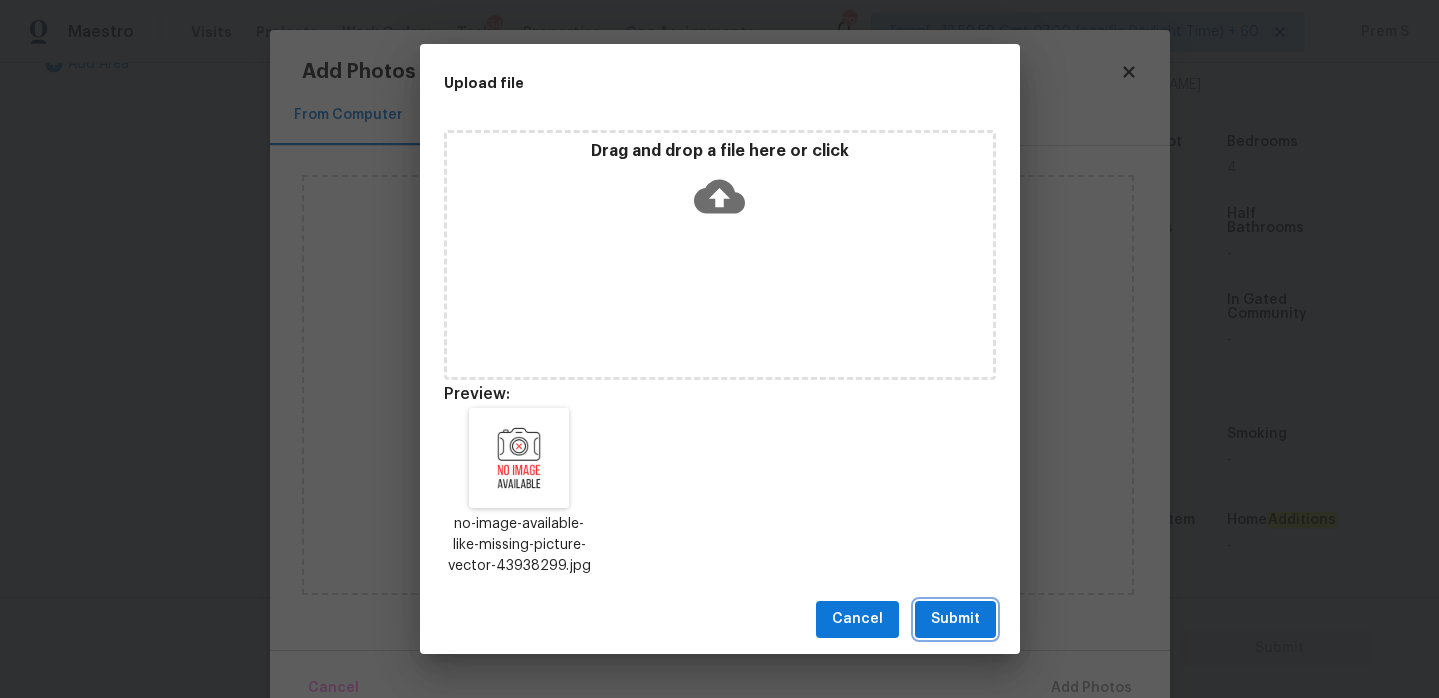 click on "Submit" at bounding box center (955, 619) 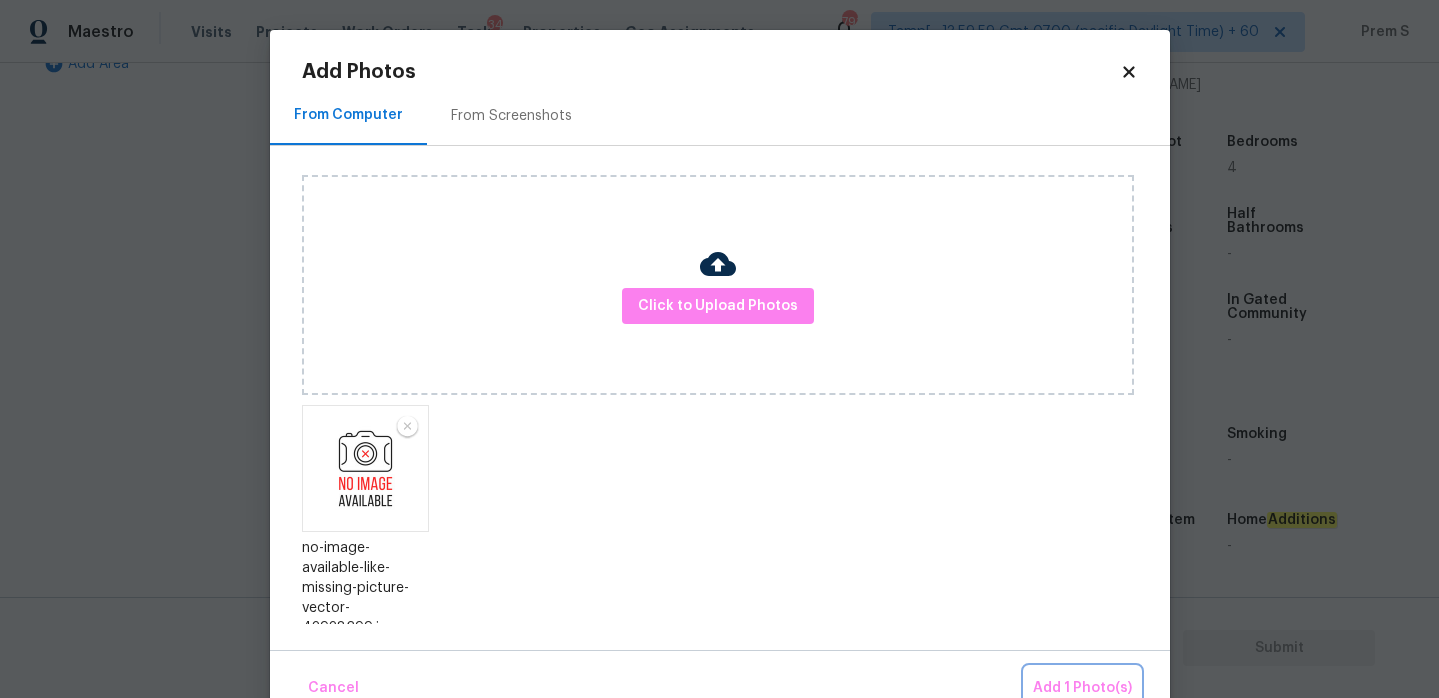 click on "Add 1 Photo(s)" at bounding box center (1082, 688) 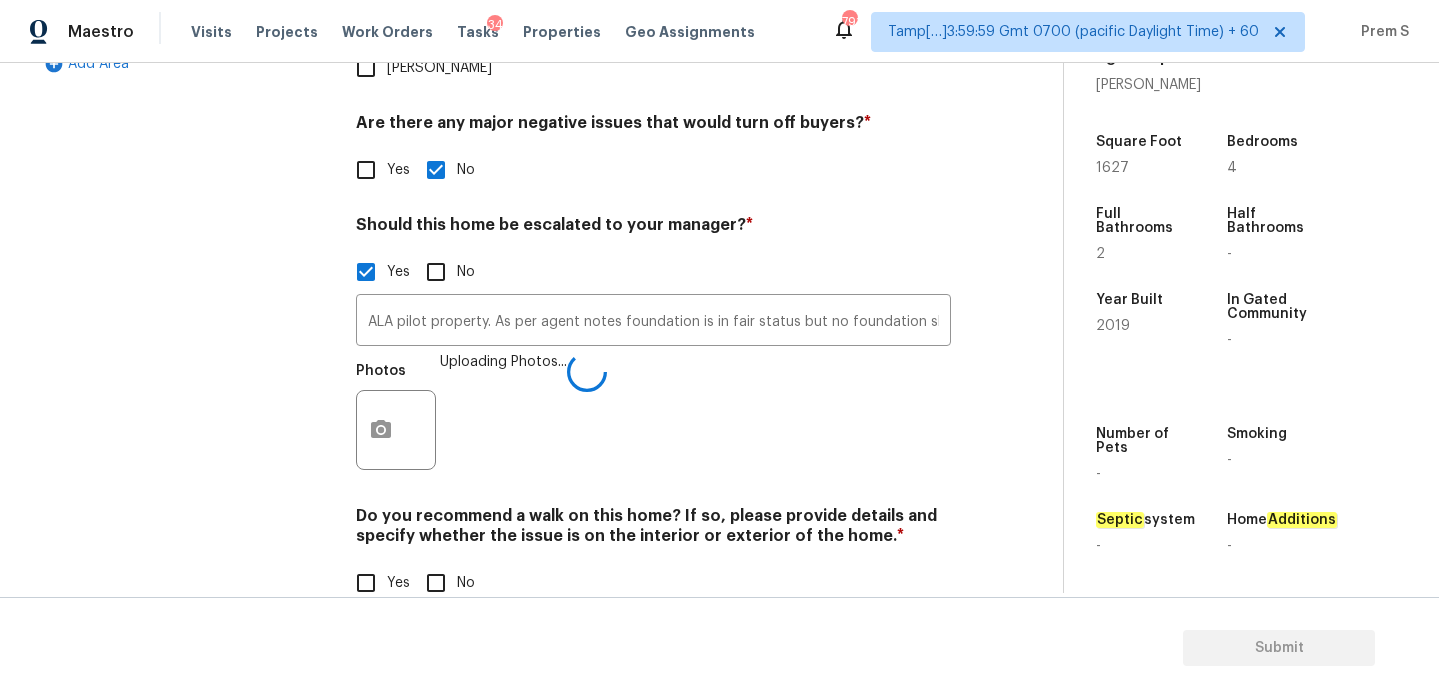 click on "No" at bounding box center (466, 583) 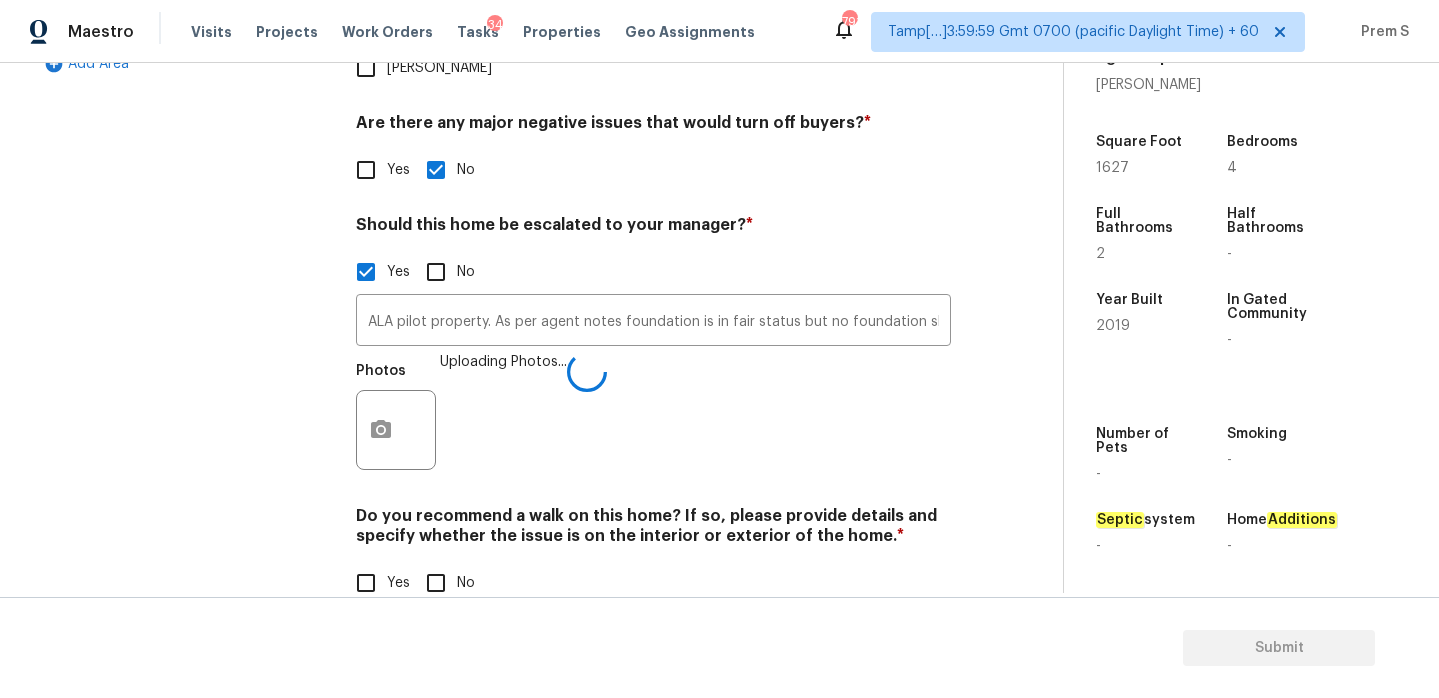 click on "No" at bounding box center (436, 583) 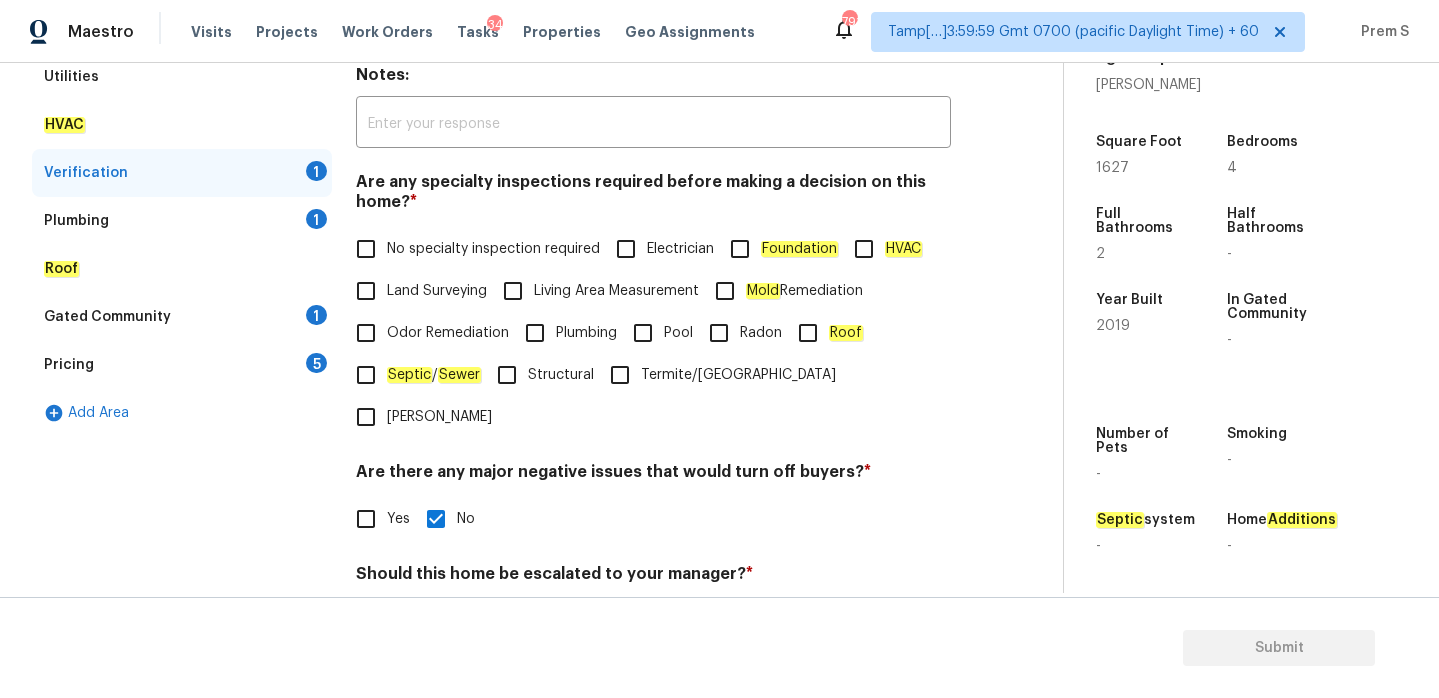 scroll, scrollTop: 368, scrollLeft: 0, axis: vertical 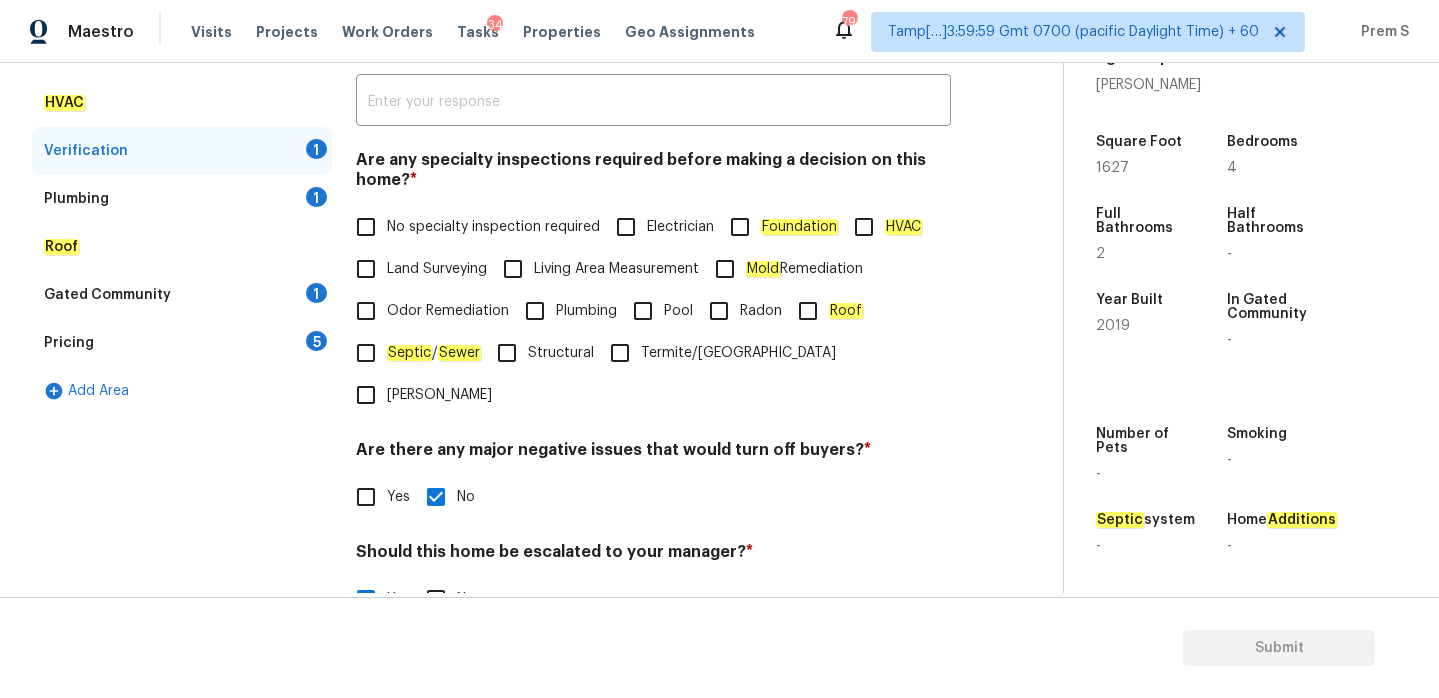 click on "No specialty inspection required" at bounding box center [366, 227] 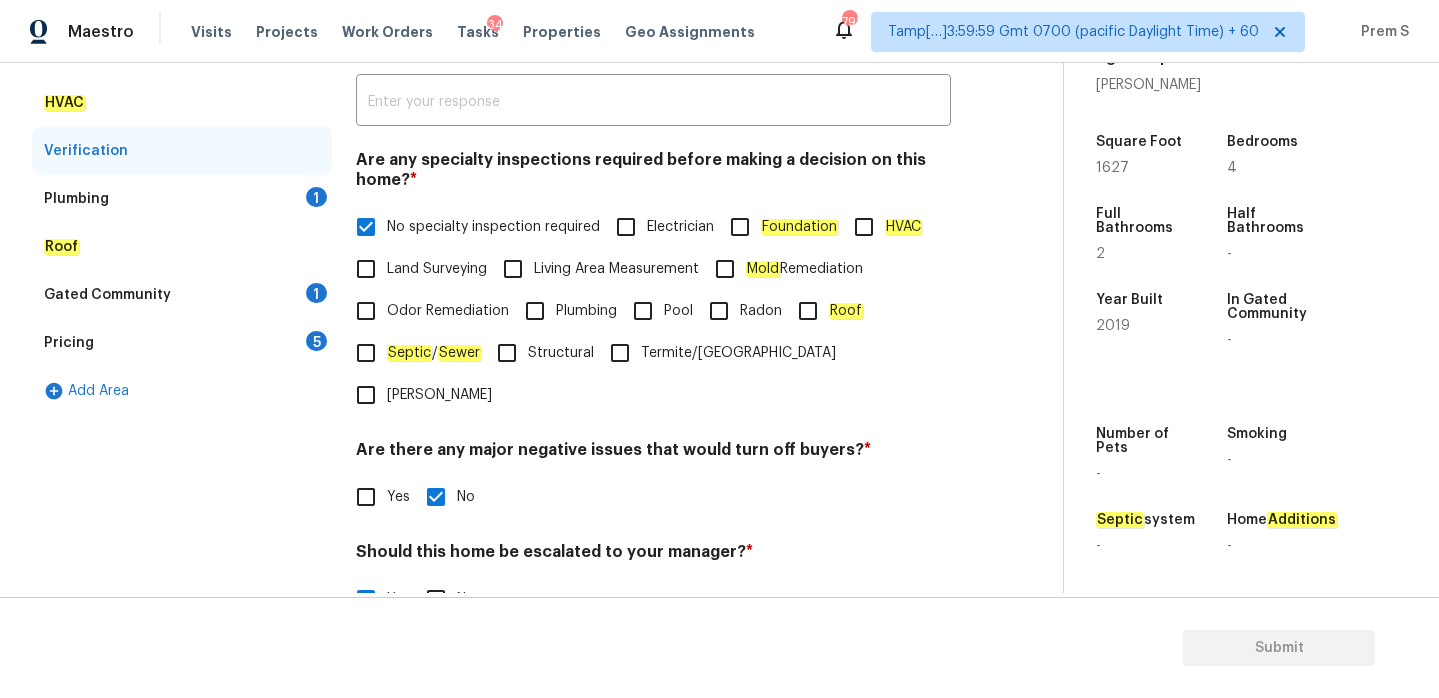 click on "1" at bounding box center [316, 197] 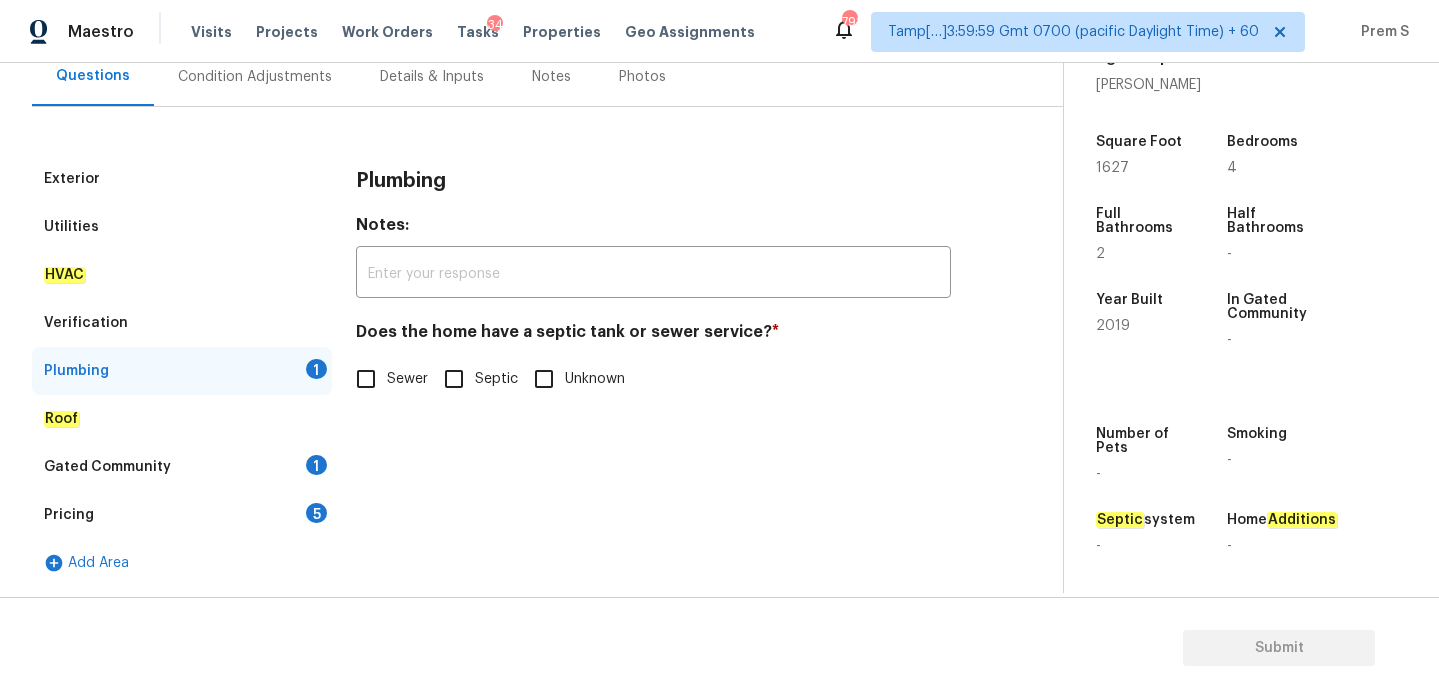 scroll, scrollTop: 196, scrollLeft: 0, axis: vertical 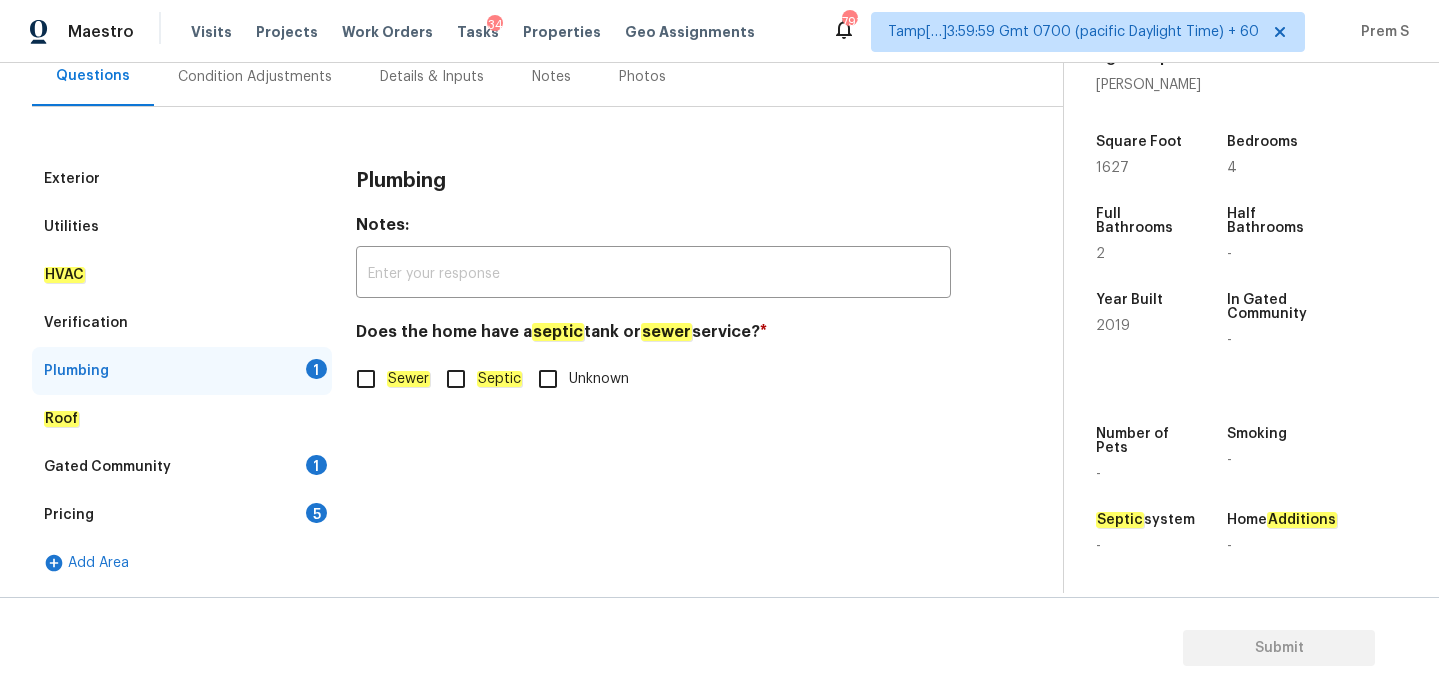 click on "Sewer" 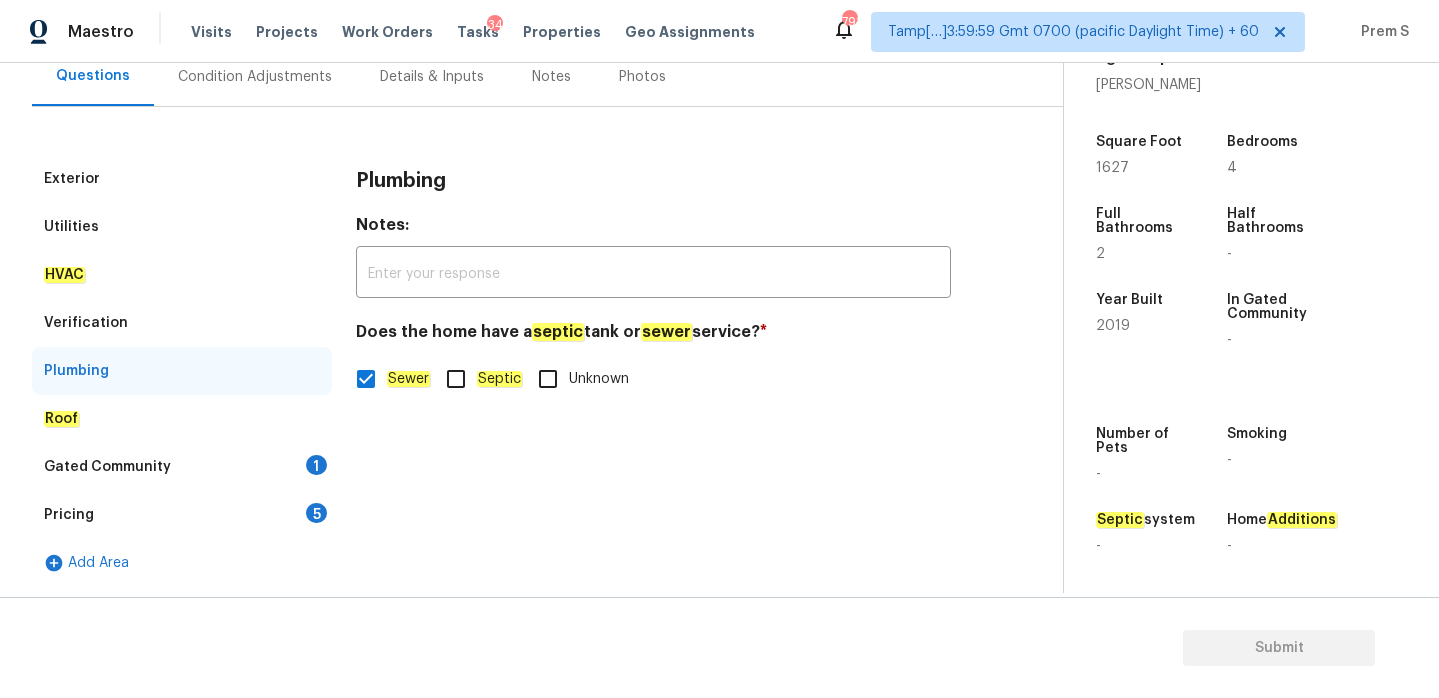 click on "Gated Community 1" at bounding box center [182, 467] 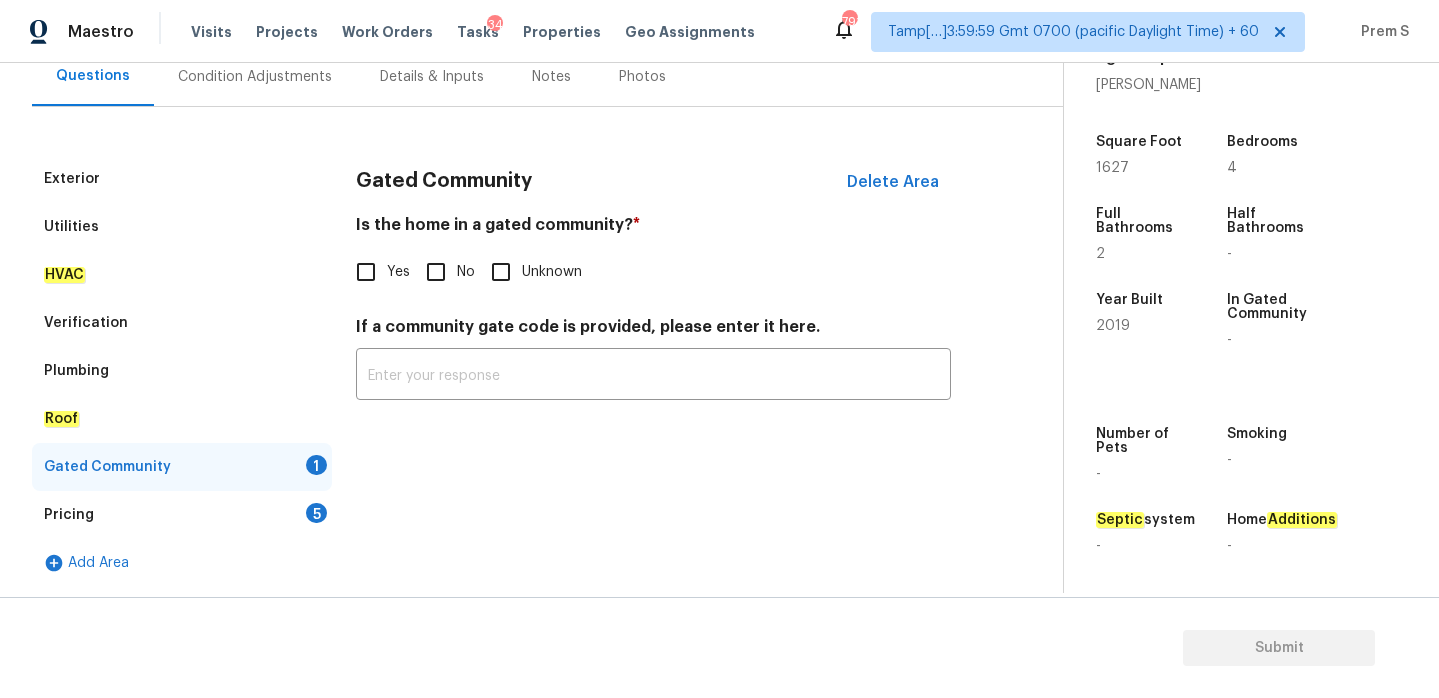 click on "No" at bounding box center [436, 272] 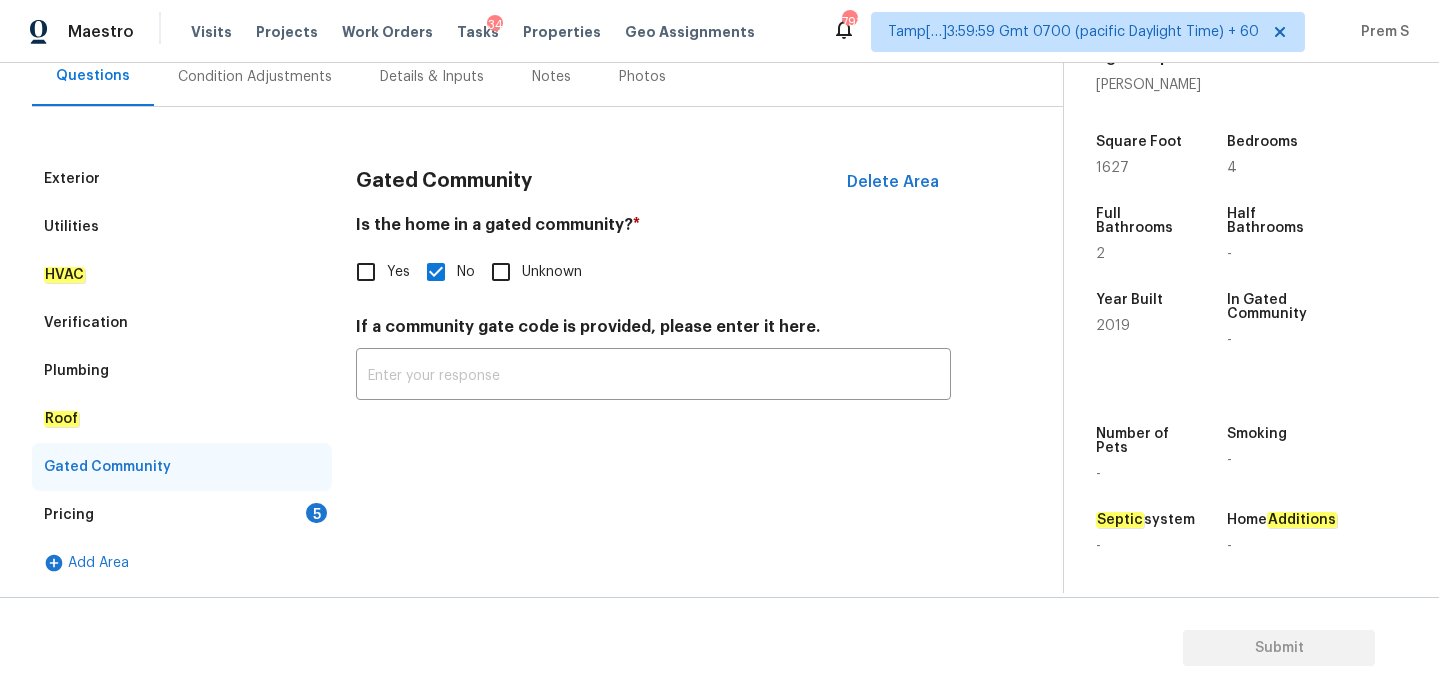 click on "Pricing 5" at bounding box center (182, 515) 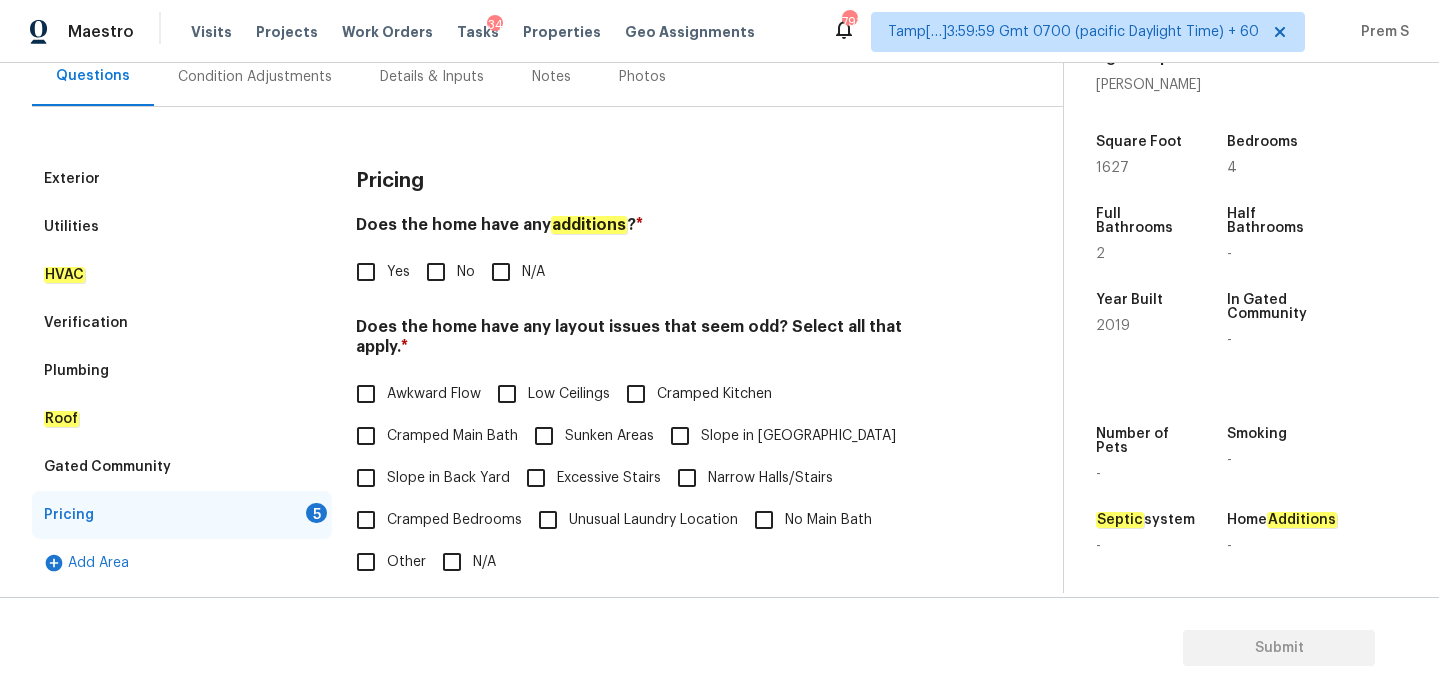 click on "No" at bounding box center [436, 272] 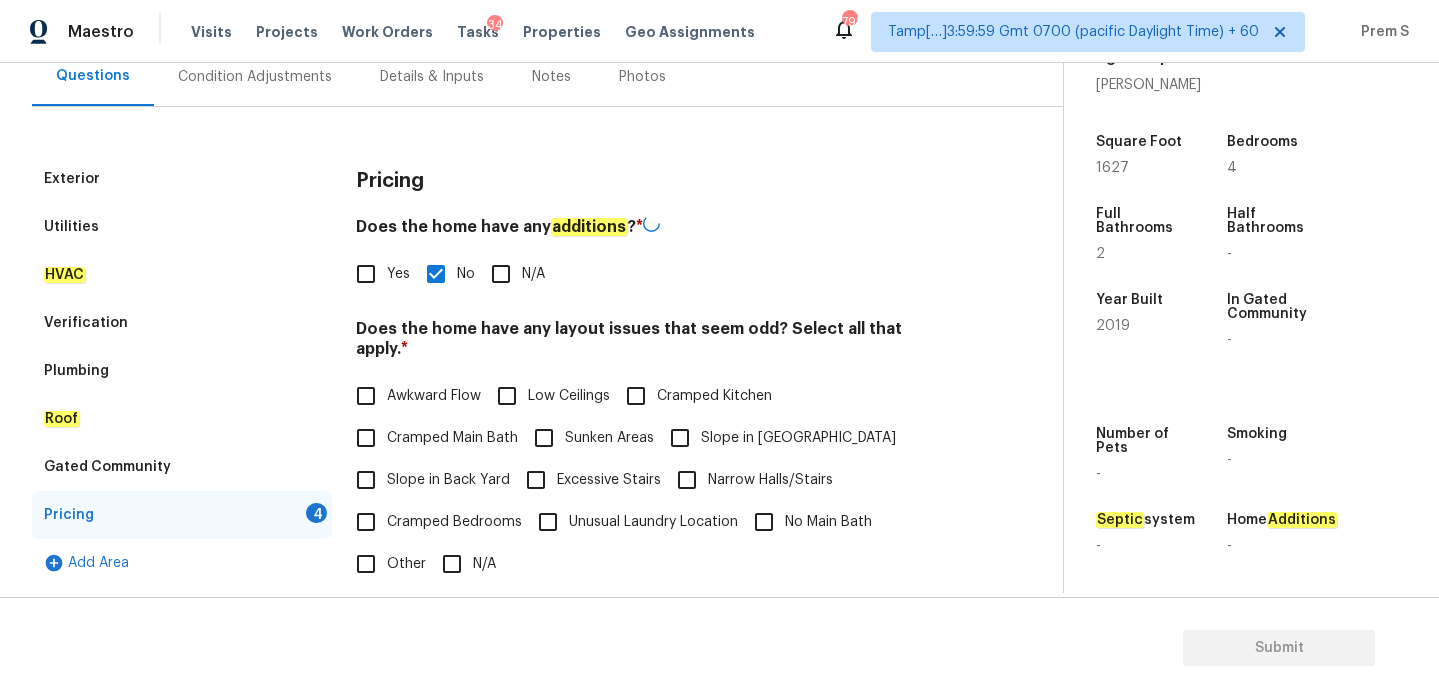 scroll, scrollTop: 345, scrollLeft: 0, axis: vertical 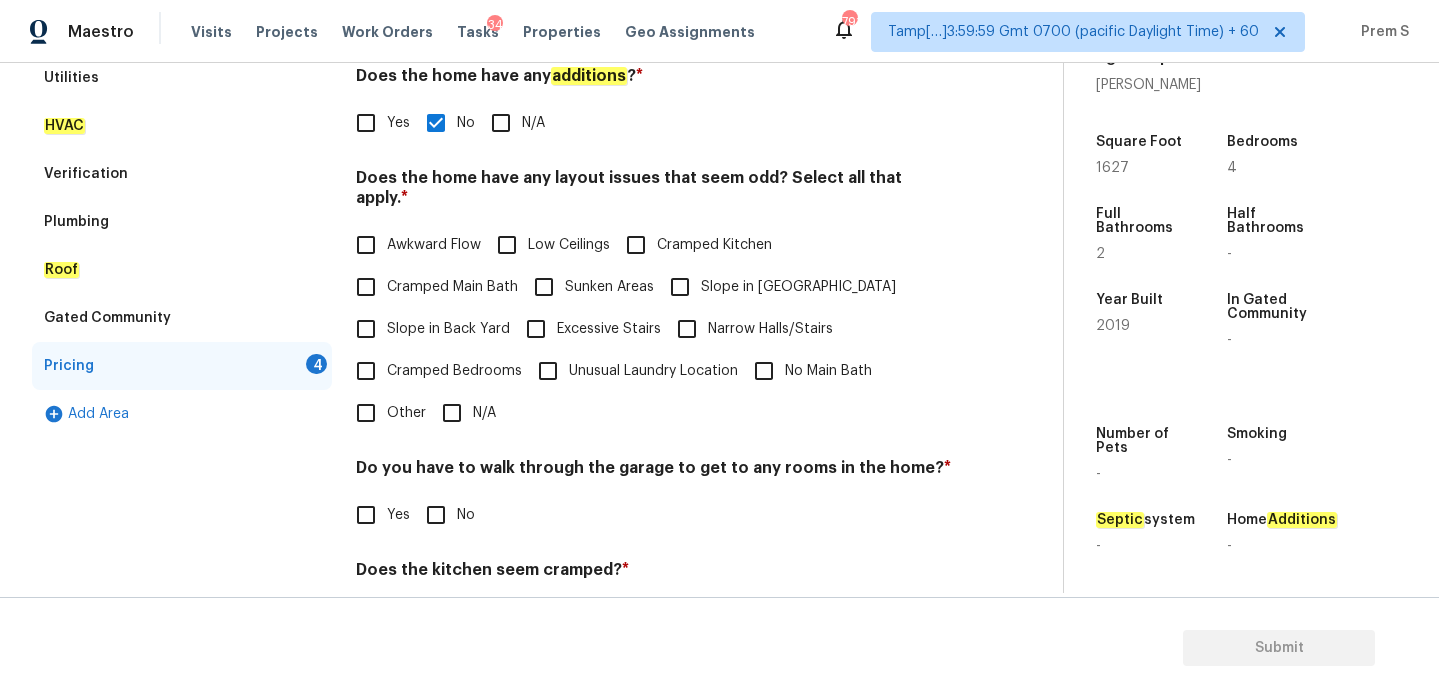 click on "N/A" at bounding box center (463, 413) 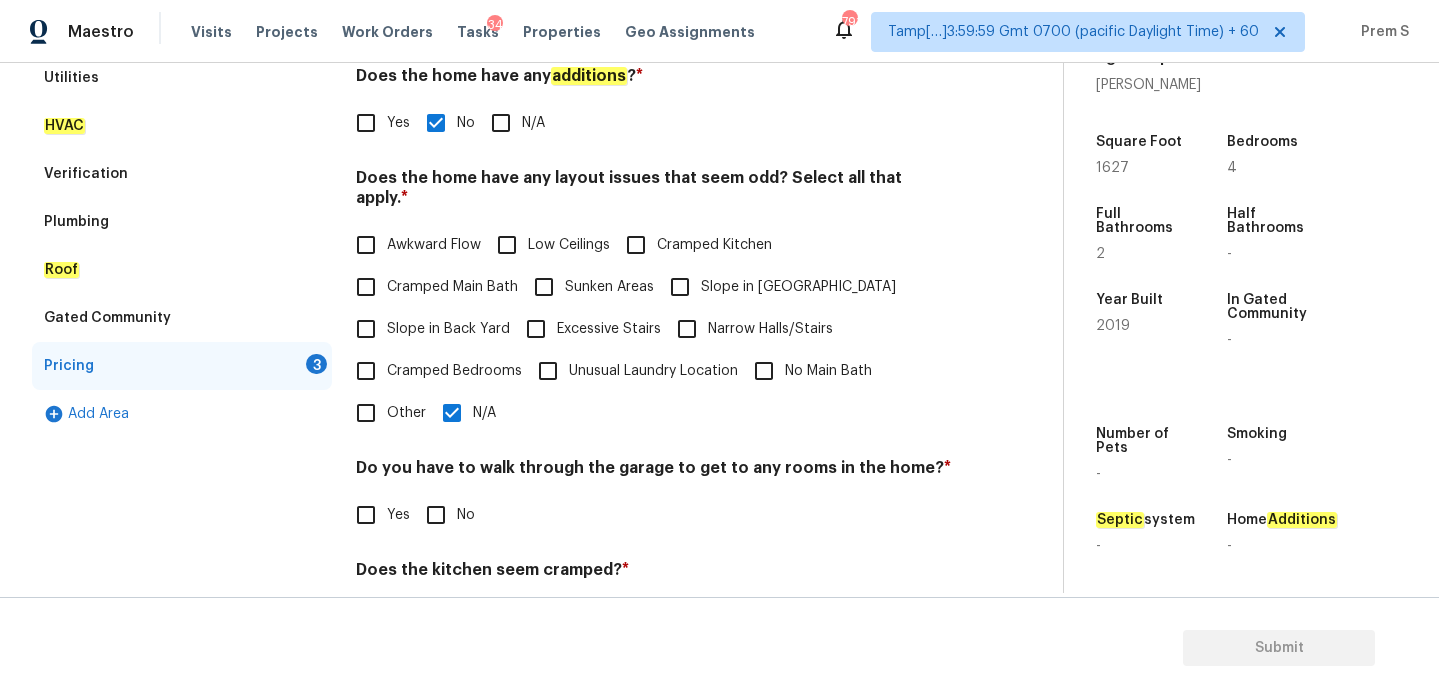 click on "No" at bounding box center (466, 515) 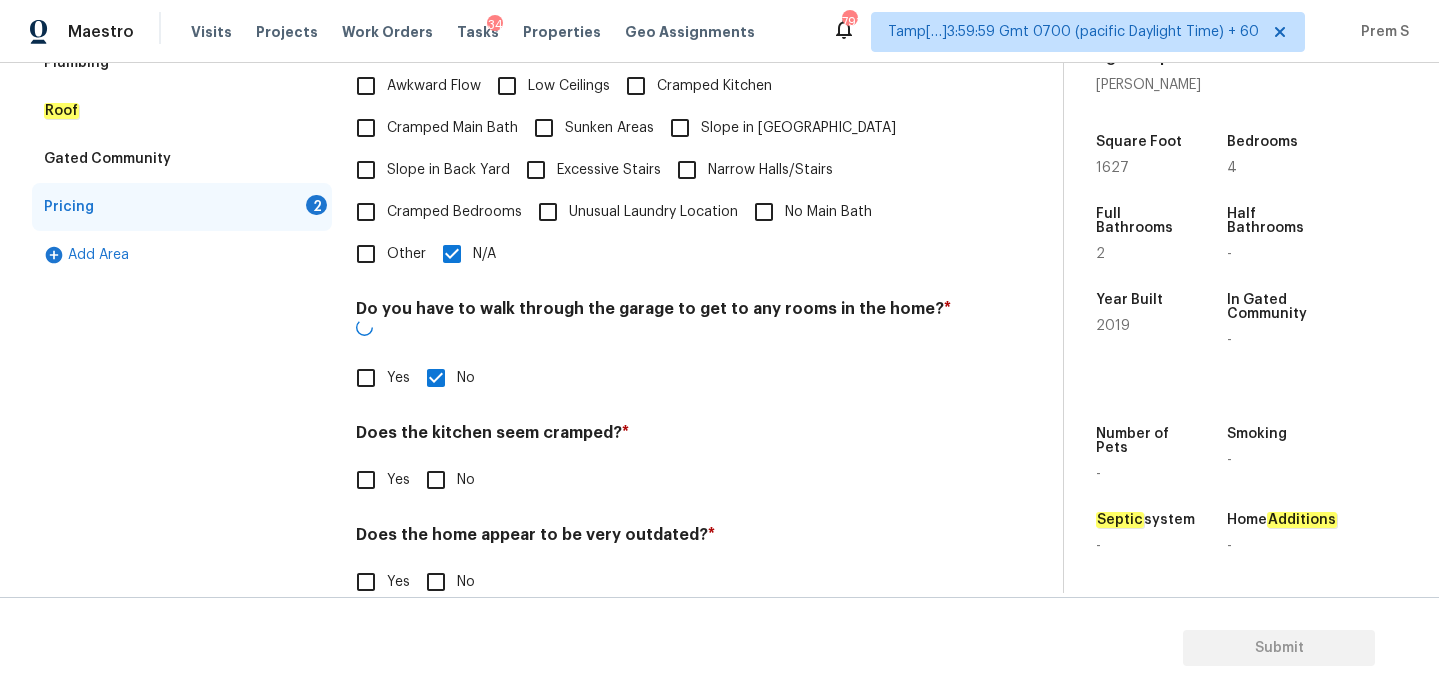 scroll, scrollTop: 502, scrollLeft: 0, axis: vertical 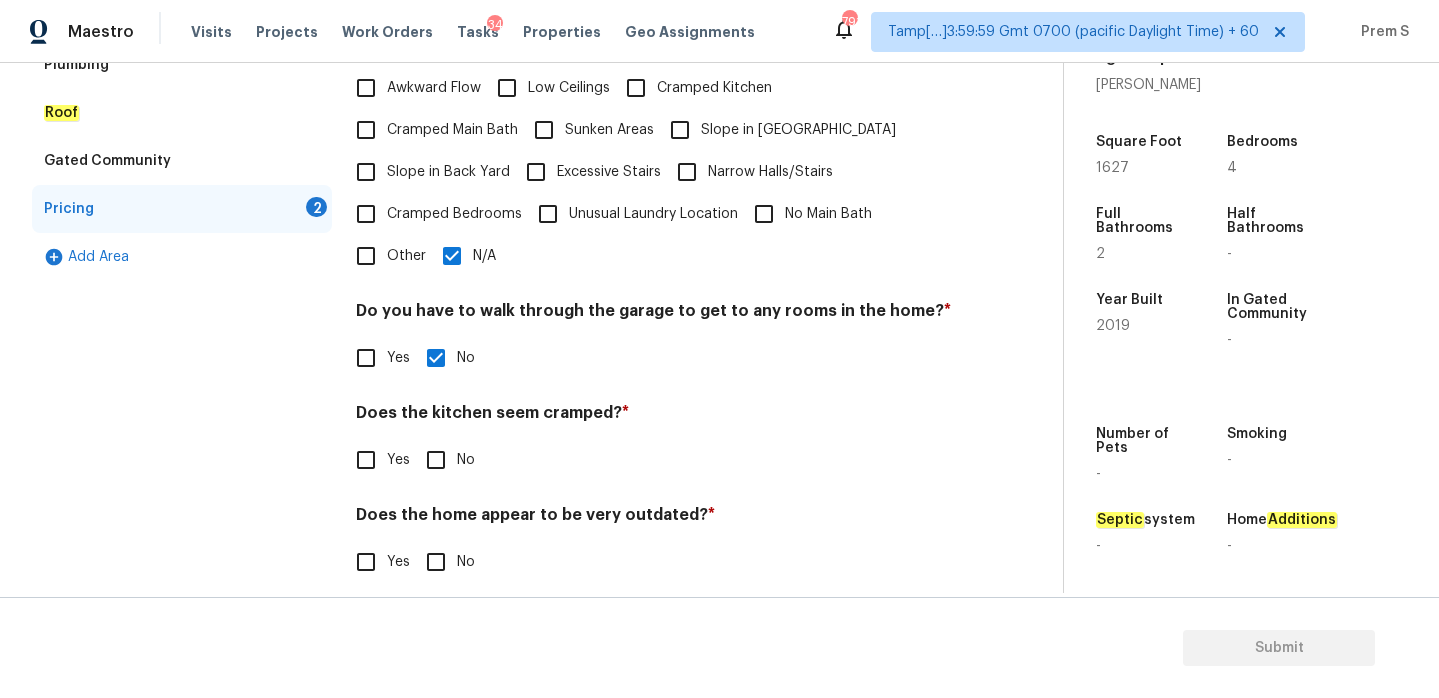 click on "No" at bounding box center (436, 460) 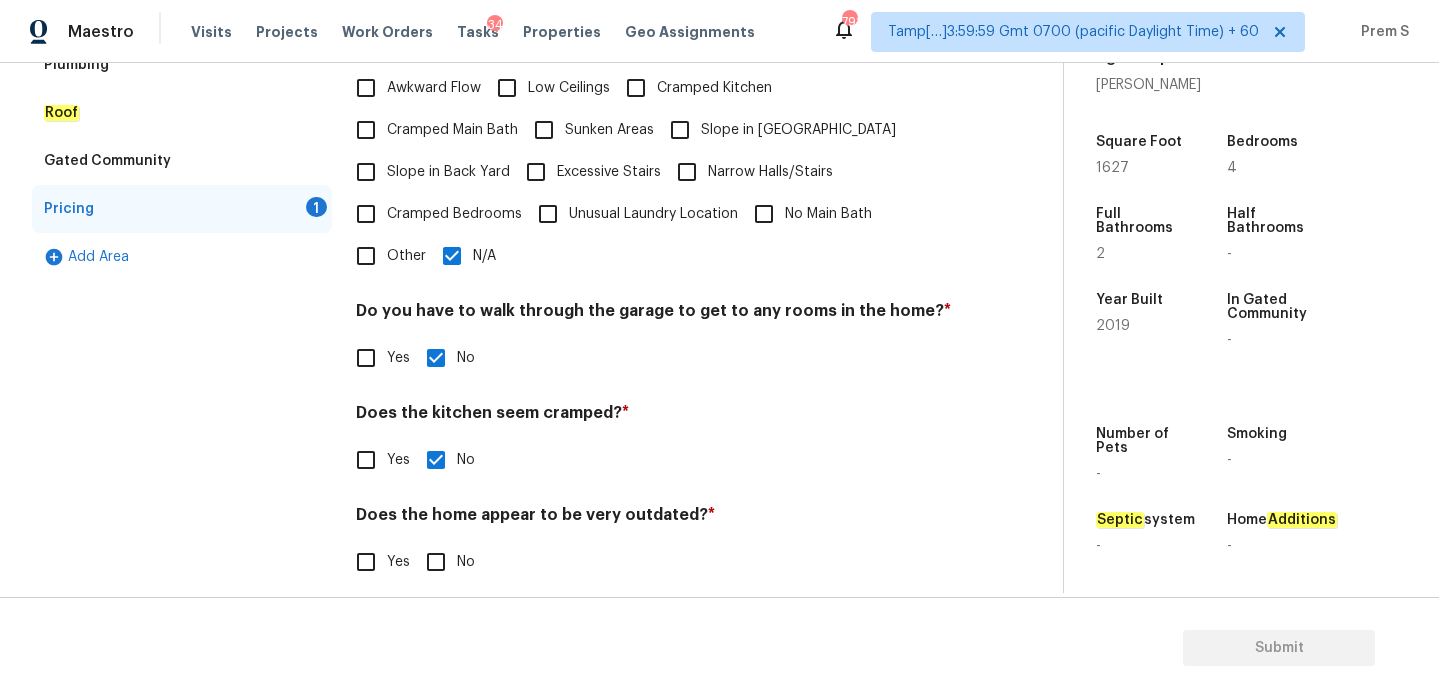 click on "No" at bounding box center [436, 562] 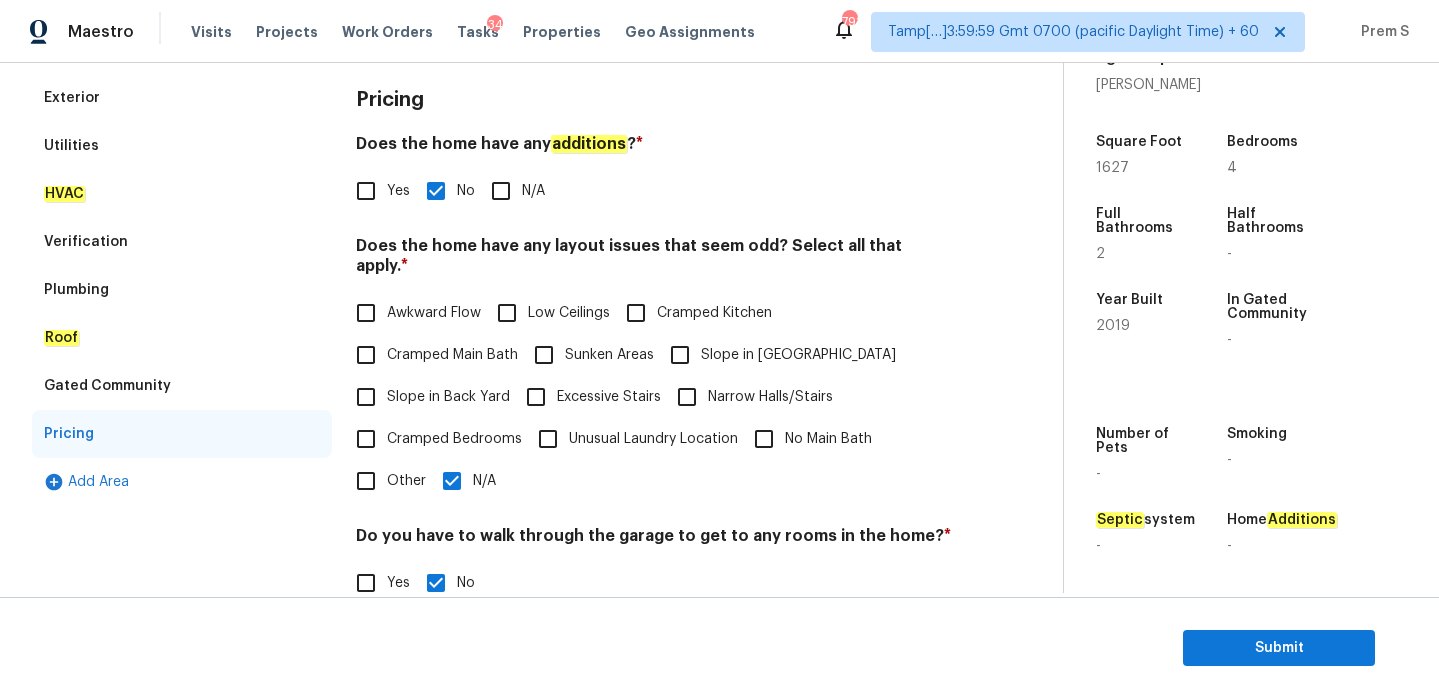 scroll, scrollTop: 166, scrollLeft: 0, axis: vertical 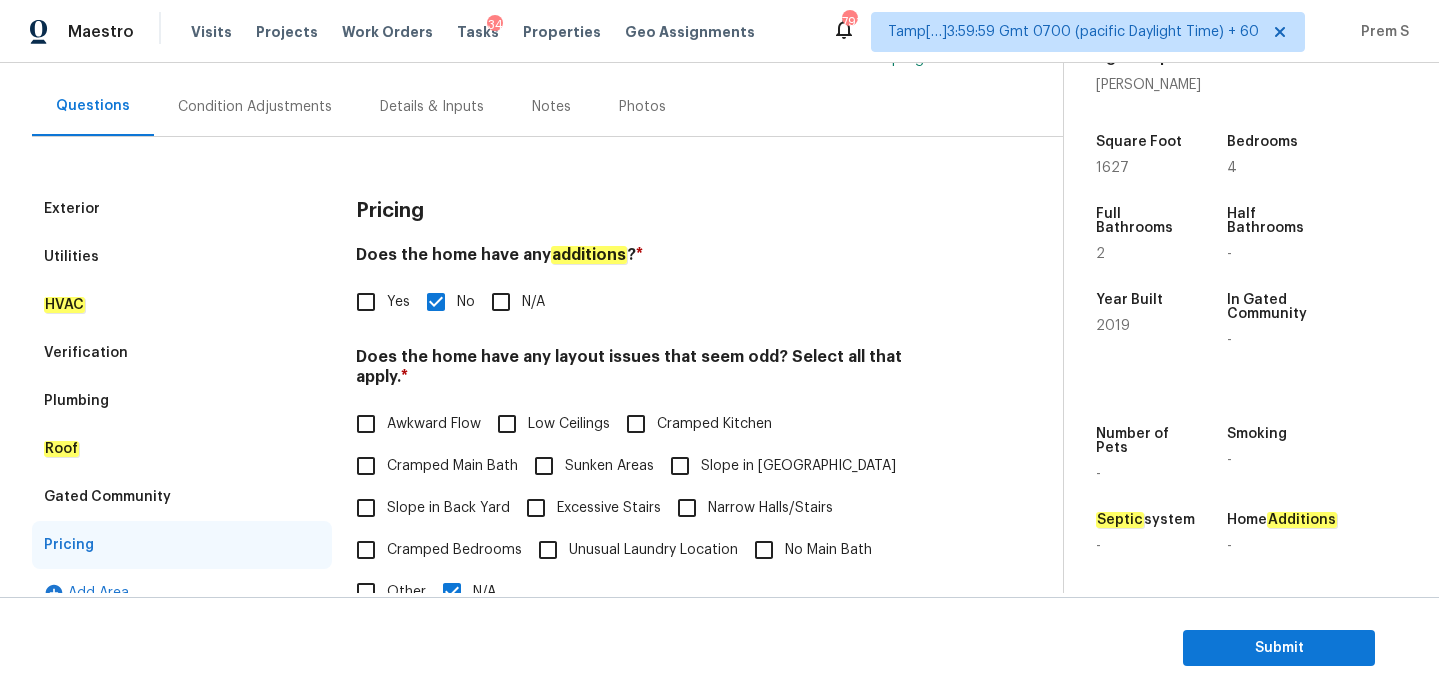 click on "Condition Adjustments" at bounding box center [255, 106] 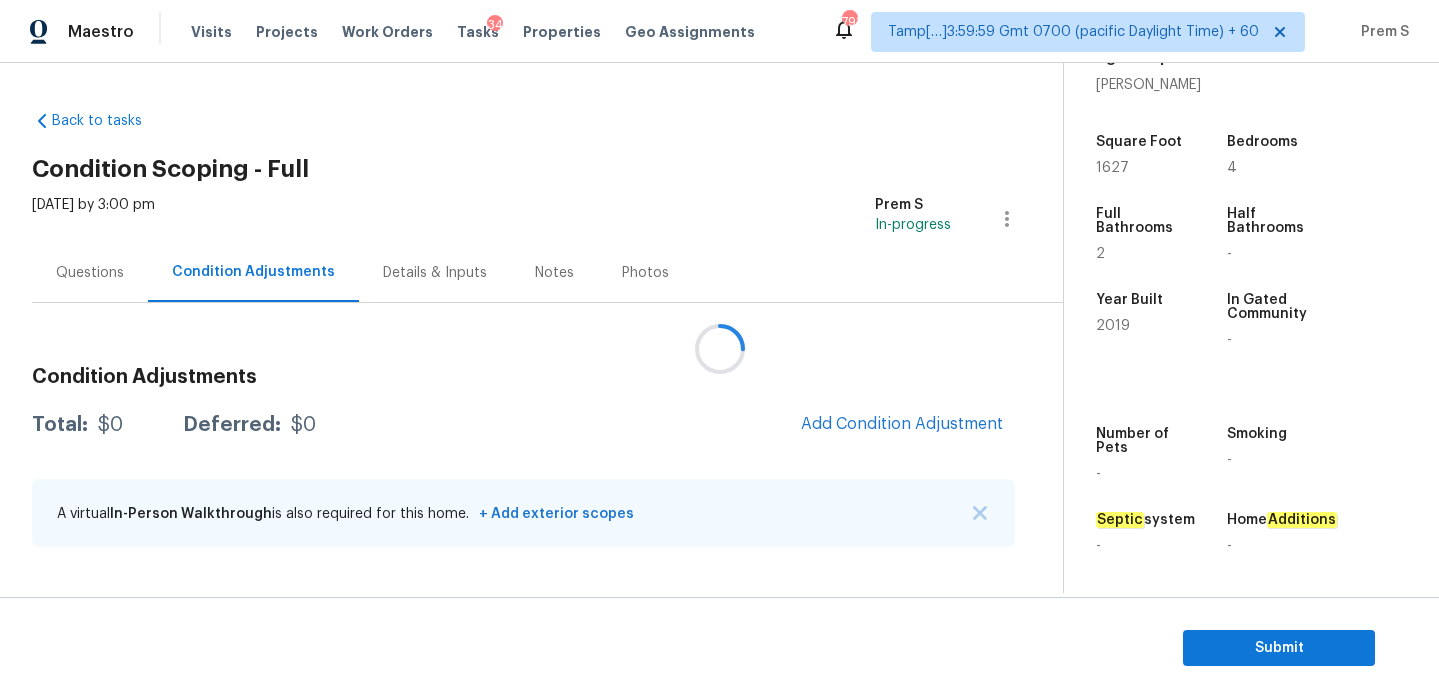 scroll, scrollTop: 0, scrollLeft: 0, axis: both 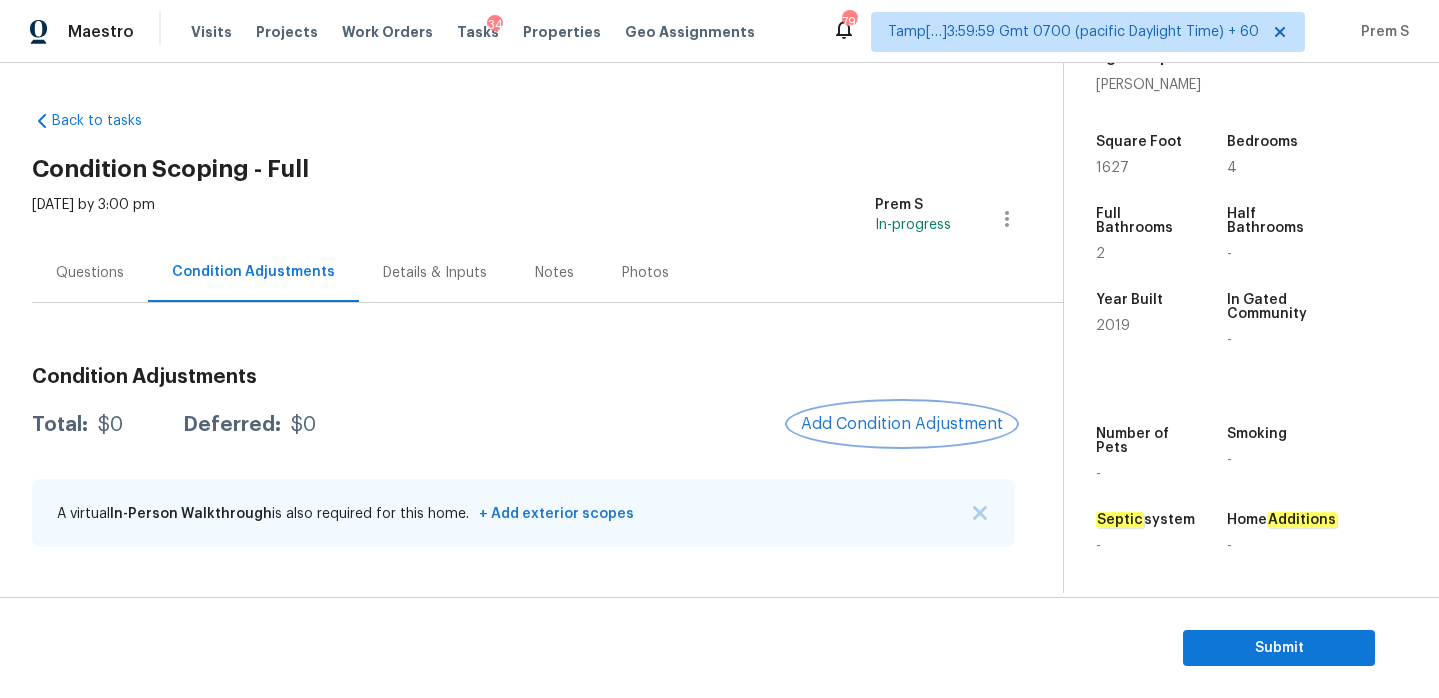 click on "Add Condition Adjustment" at bounding box center (902, 424) 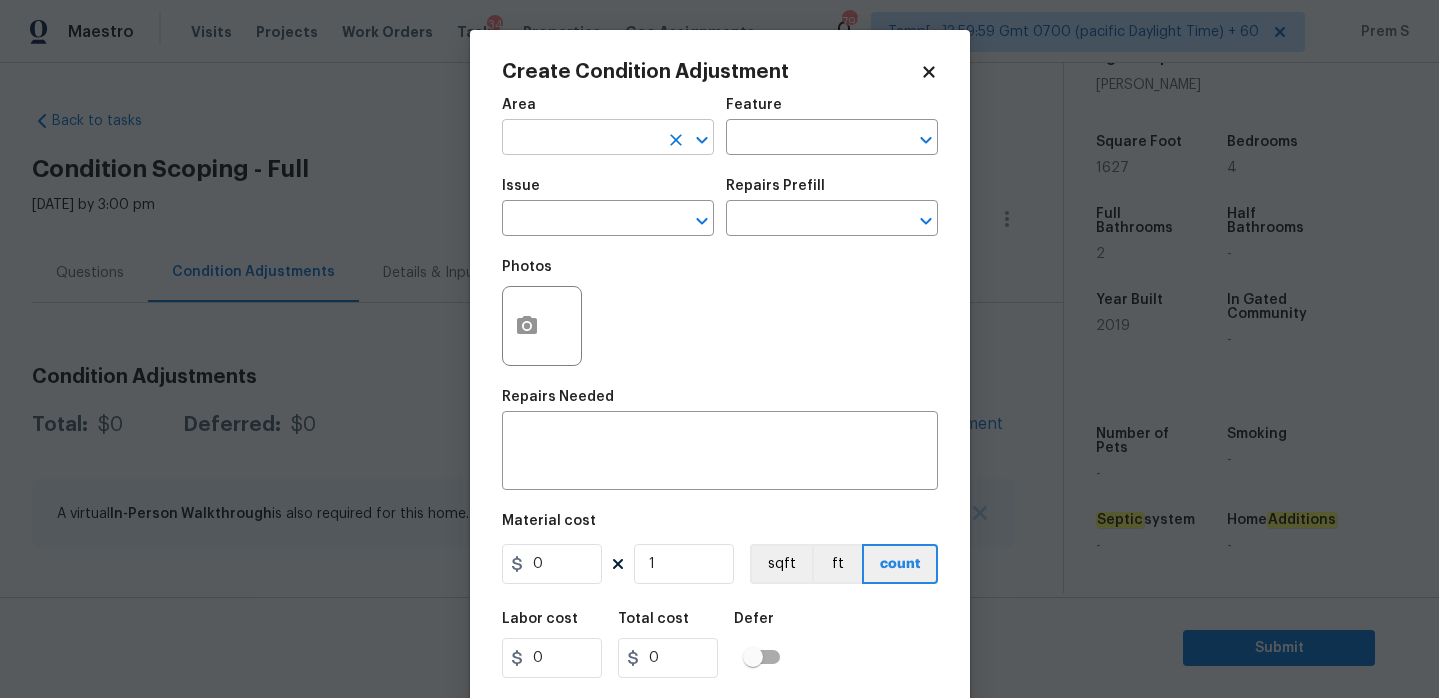 click at bounding box center [580, 139] 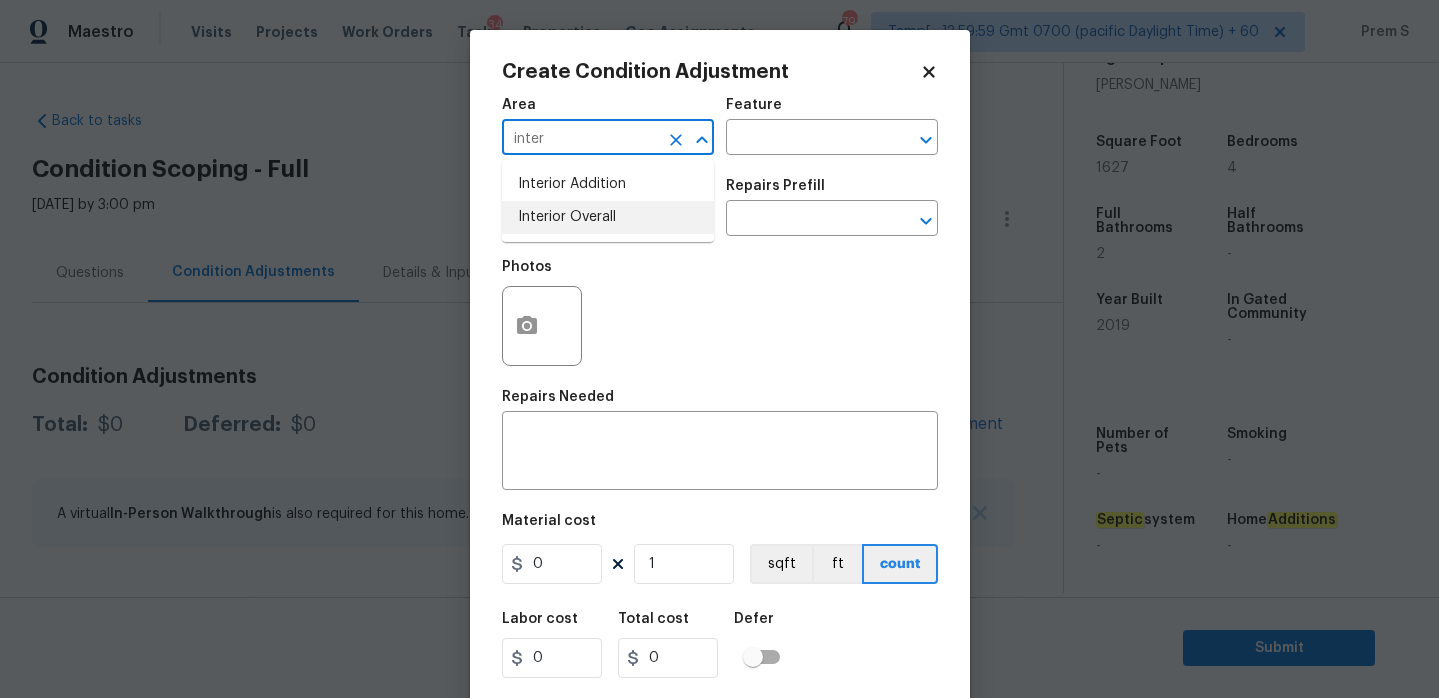 click on "Interior Overall" at bounding box center (608, 217) 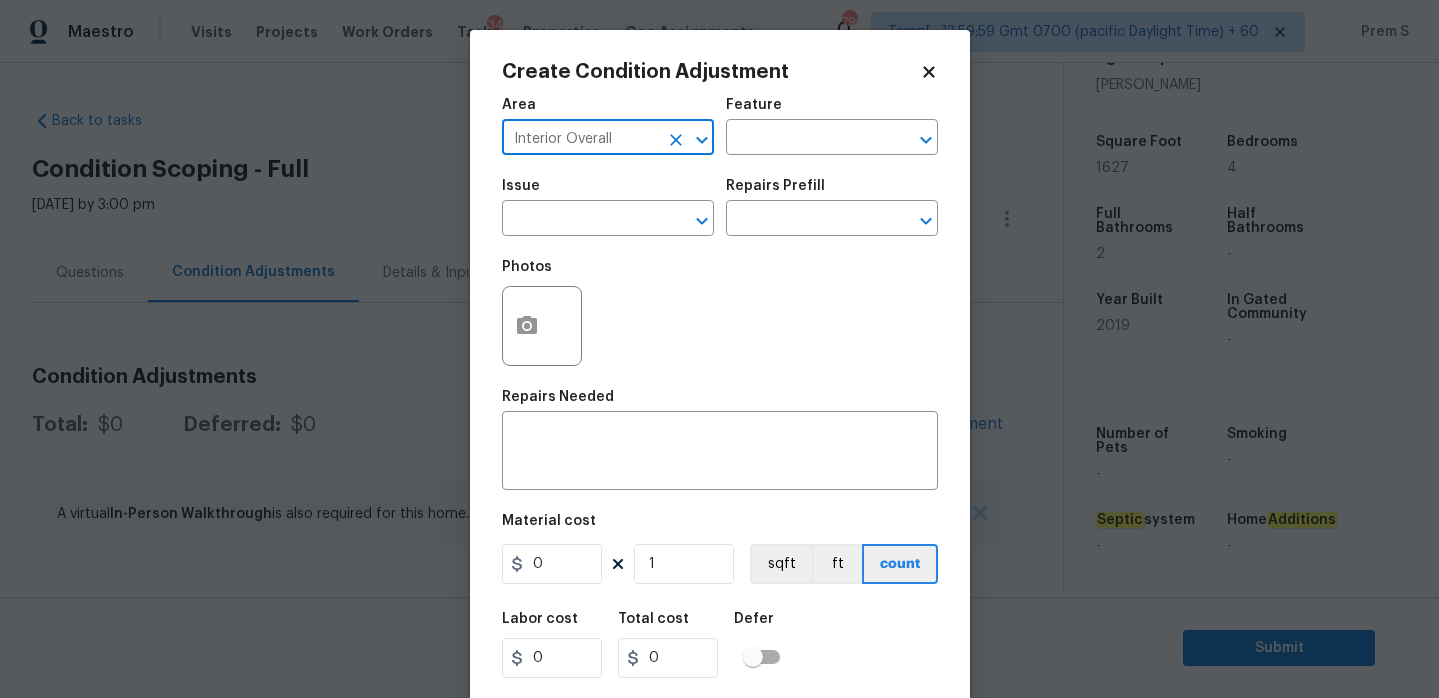 type on "Interior Overall" 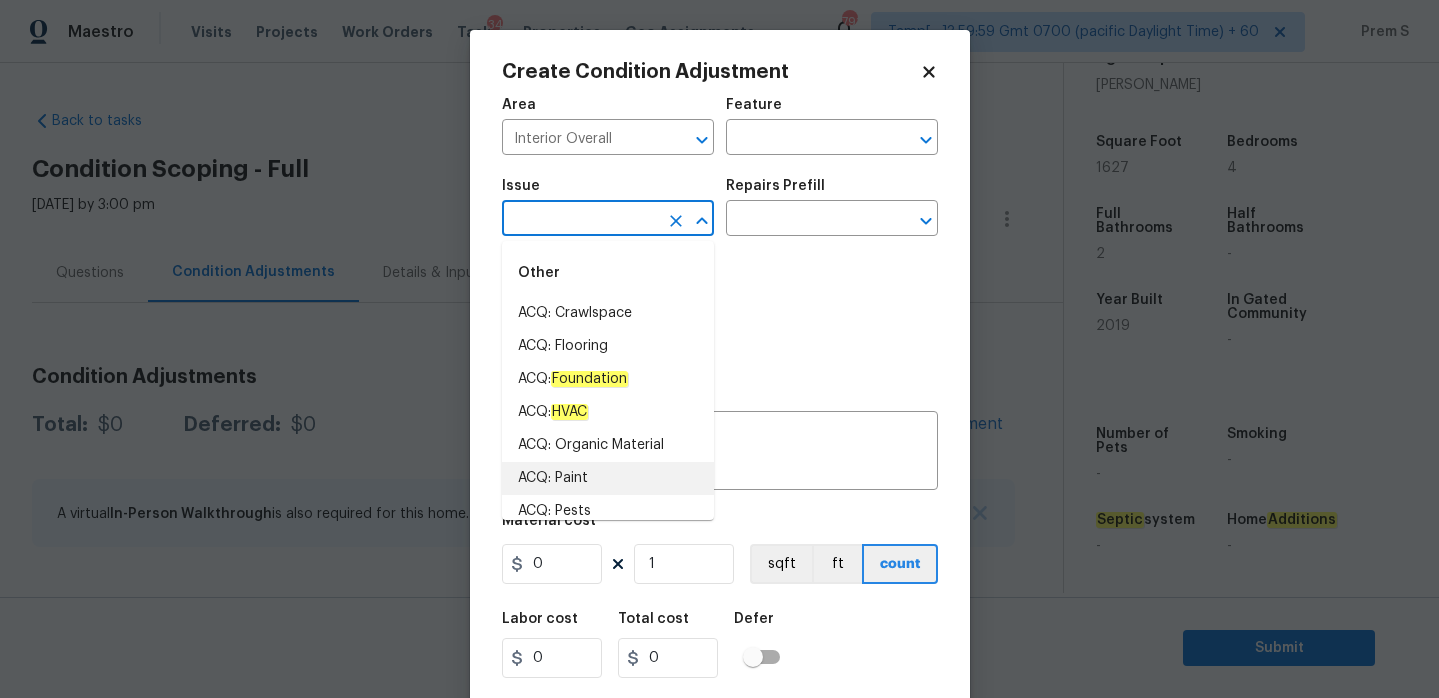 click on "ACQ: Paint" at bounding box center (608, 478) 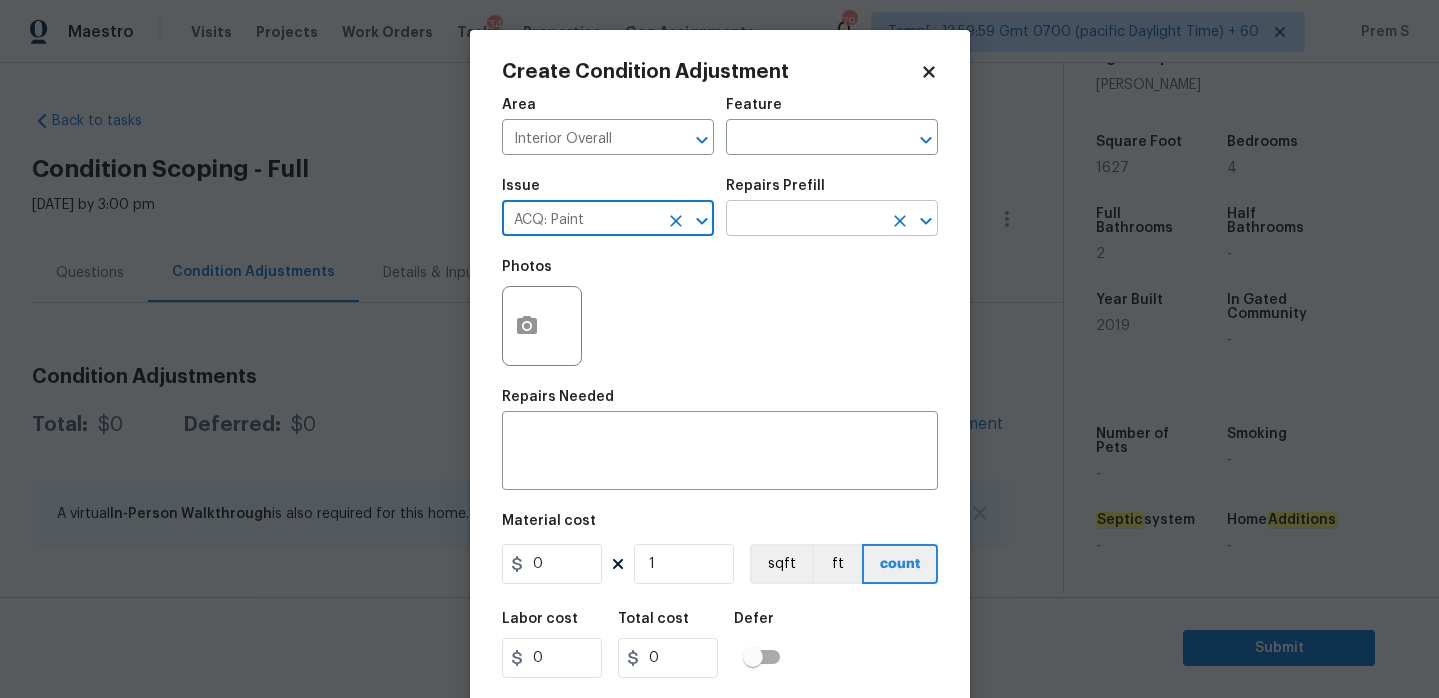 click at bounding box center [804, 220] 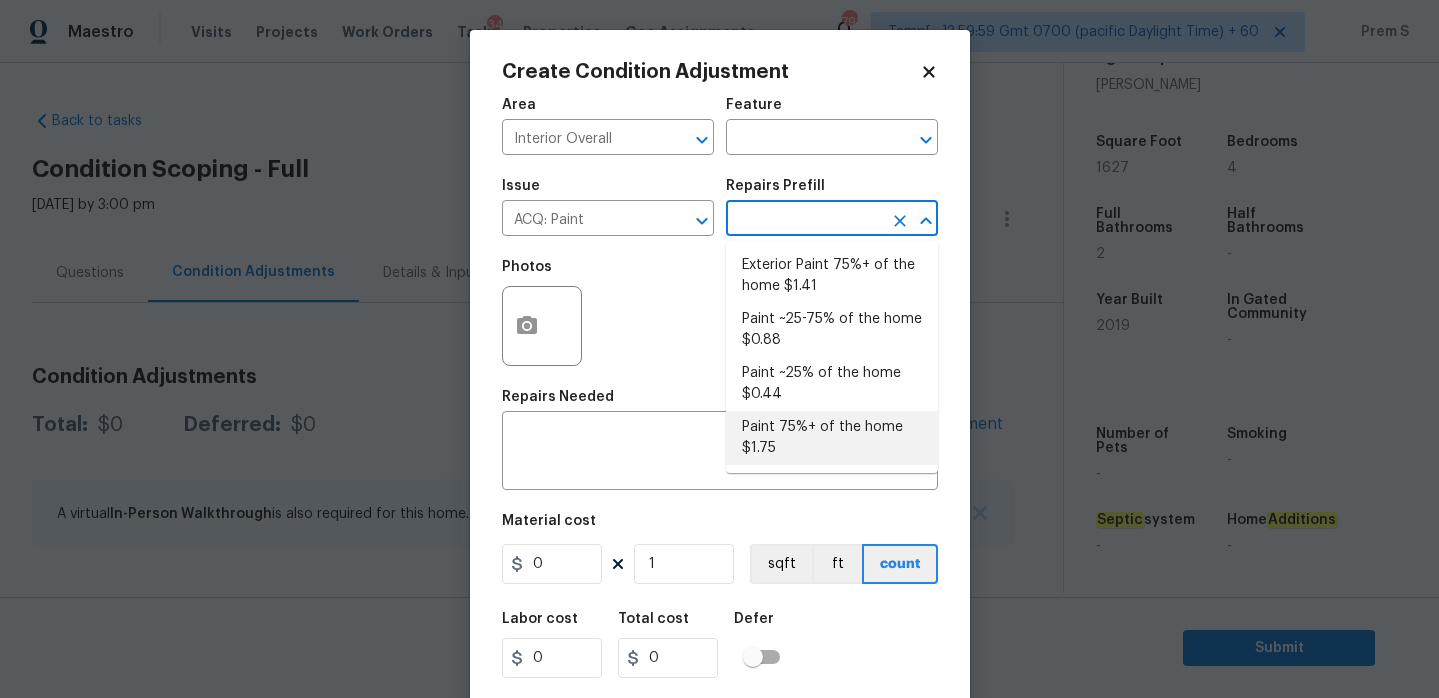 click on "Paint 75%+ of the home $1.75" at bounding box center (832, 438) 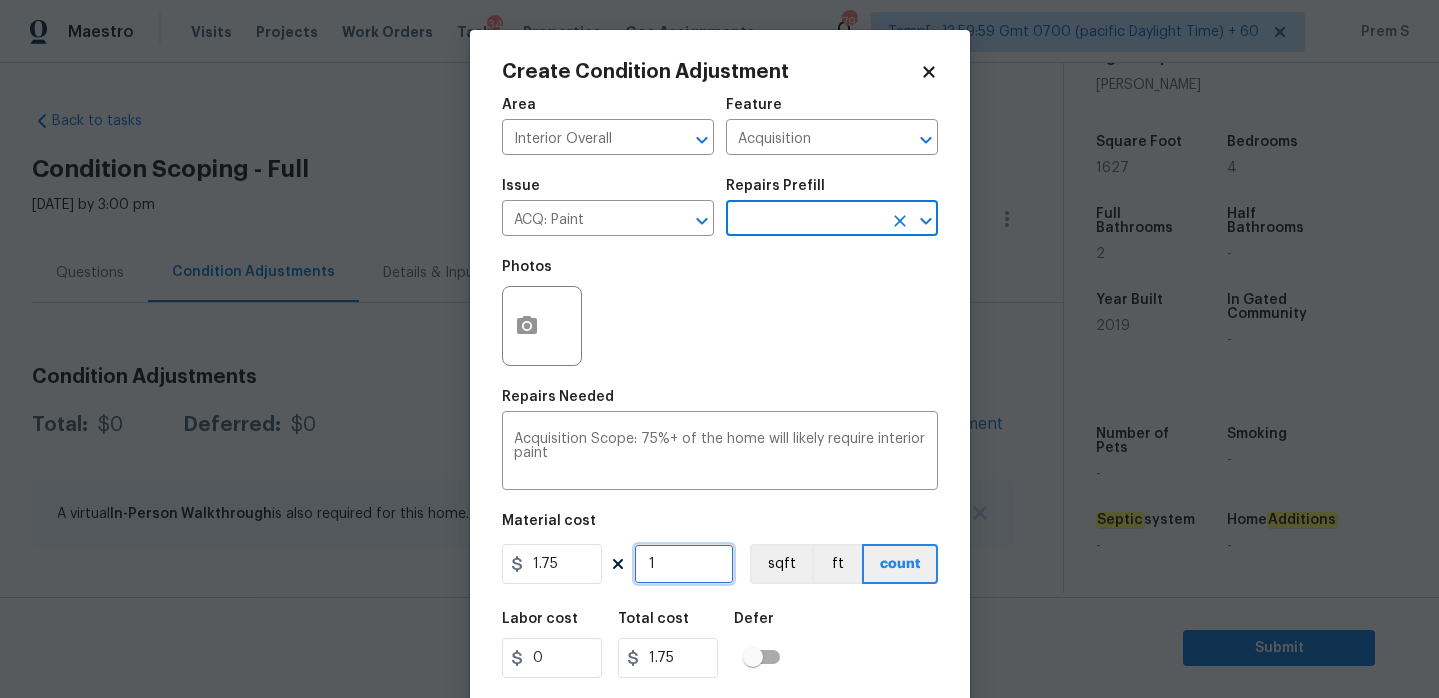 click on "1" at bounding box center (684, 564) 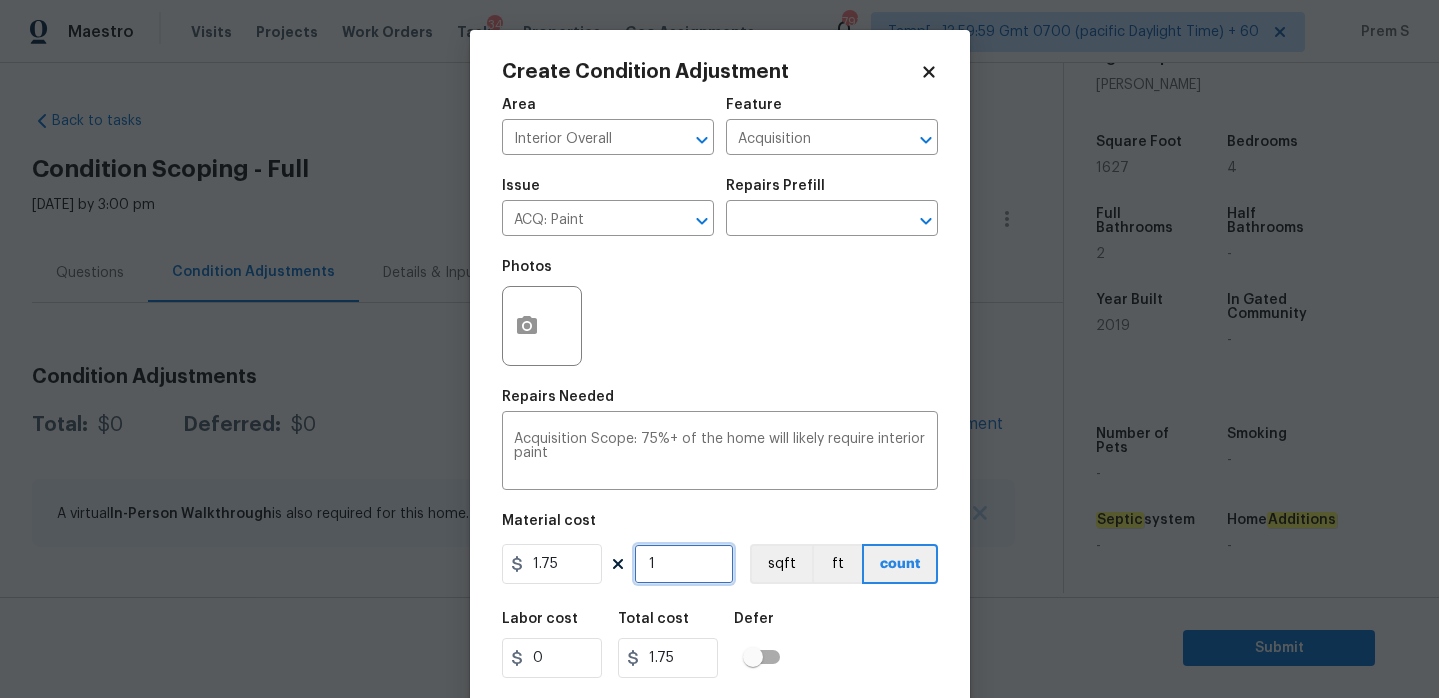 type on "16" 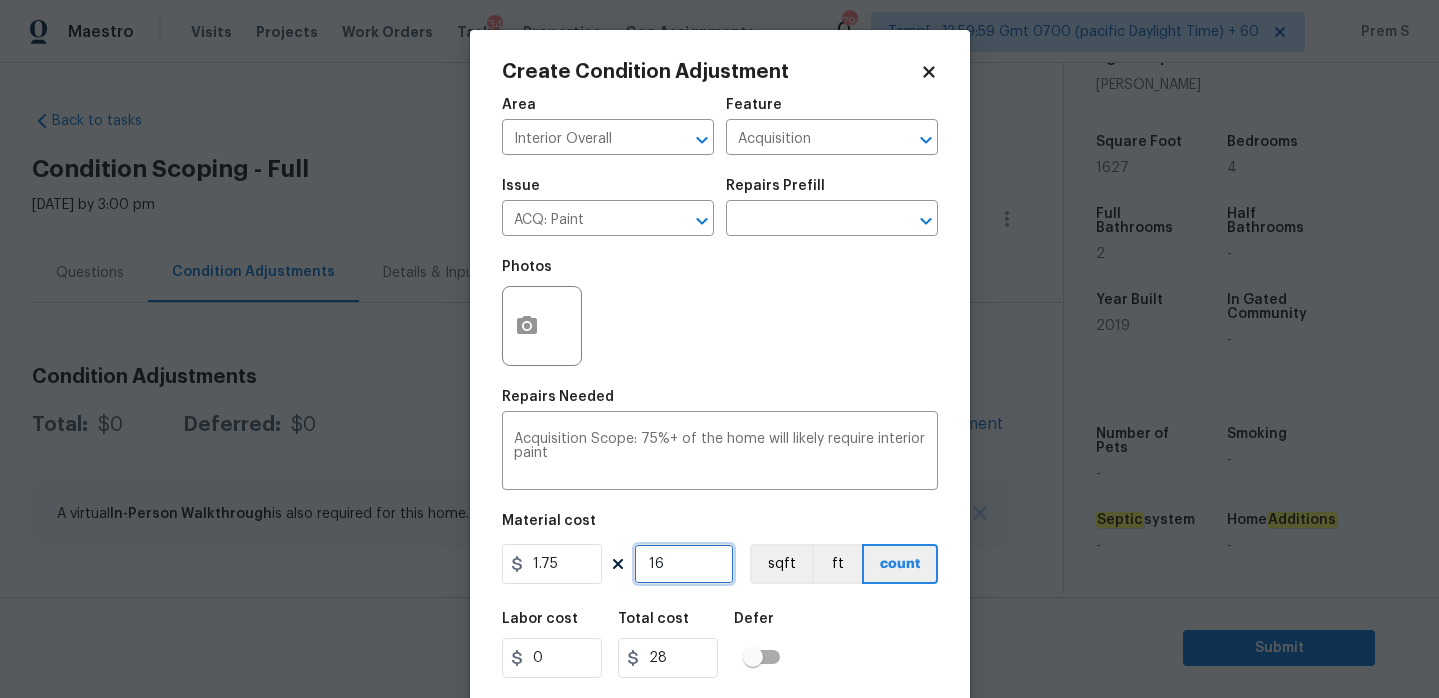 type on "162" 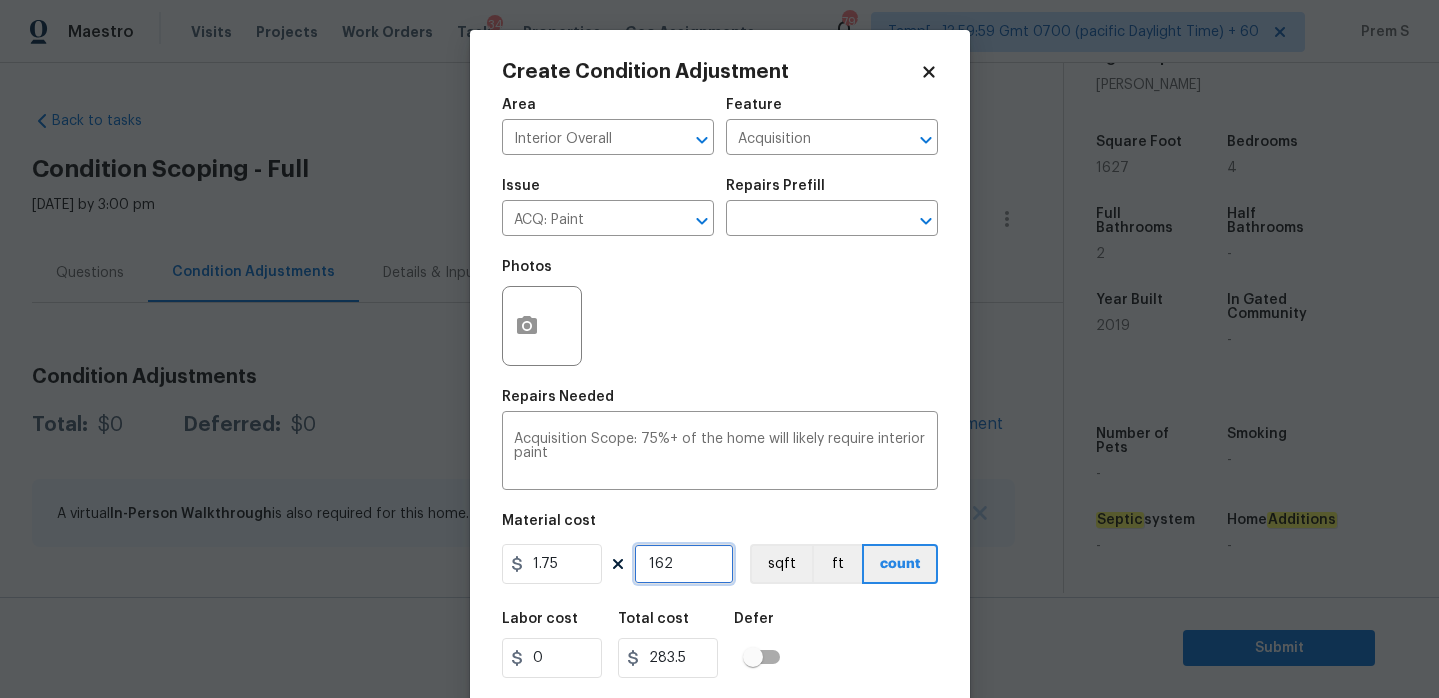 type on "1627" 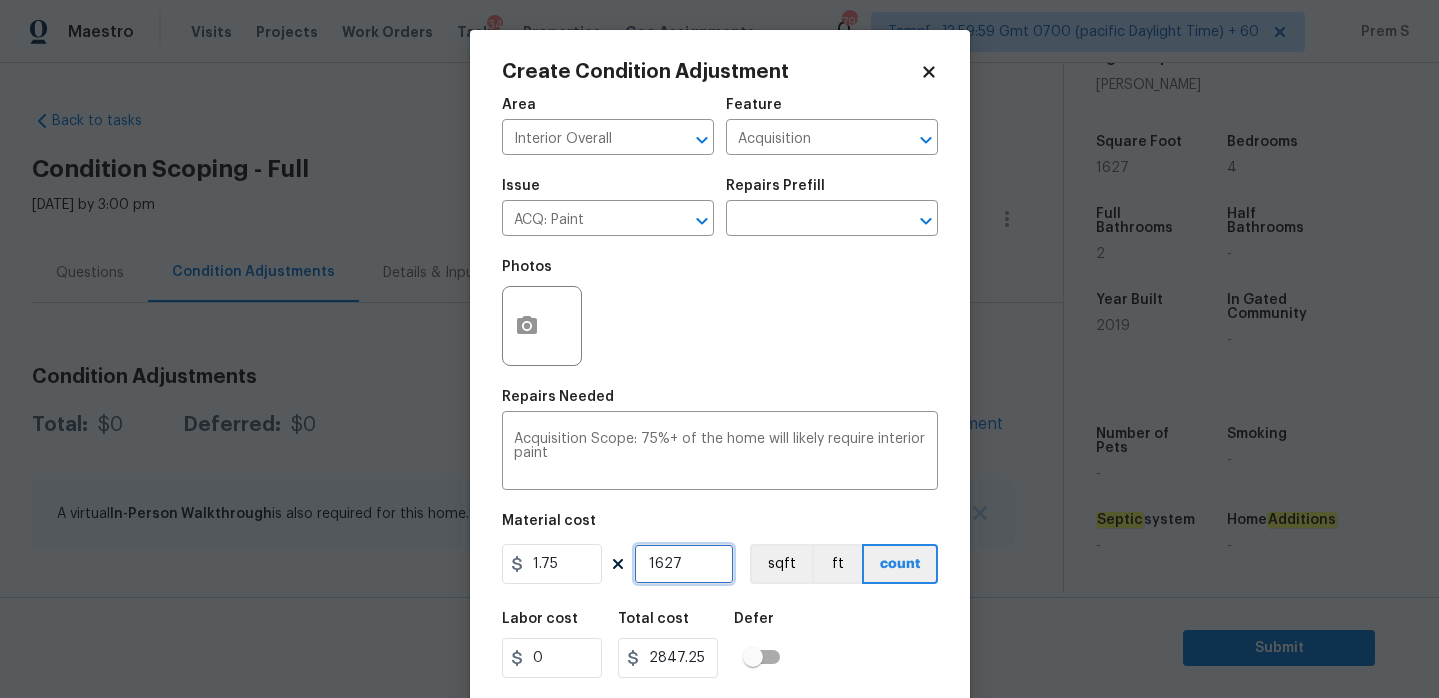 type on "1627" 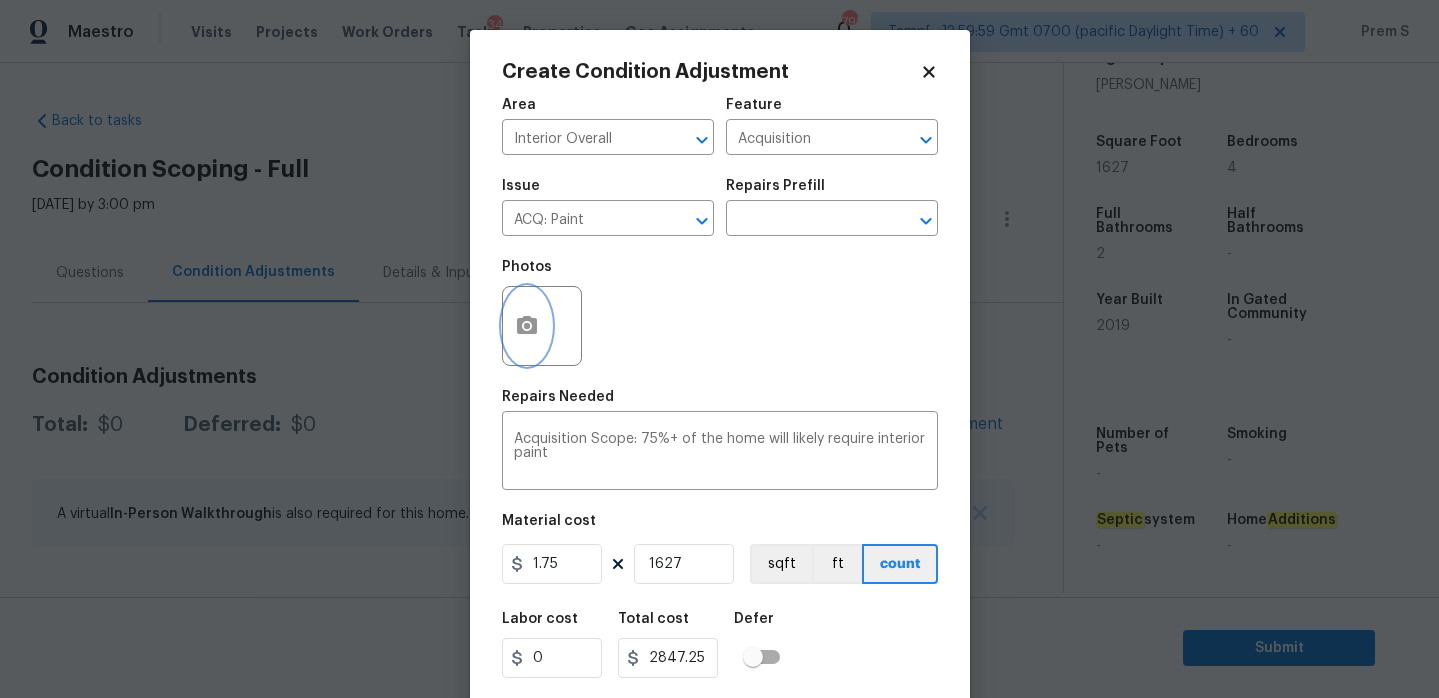 click 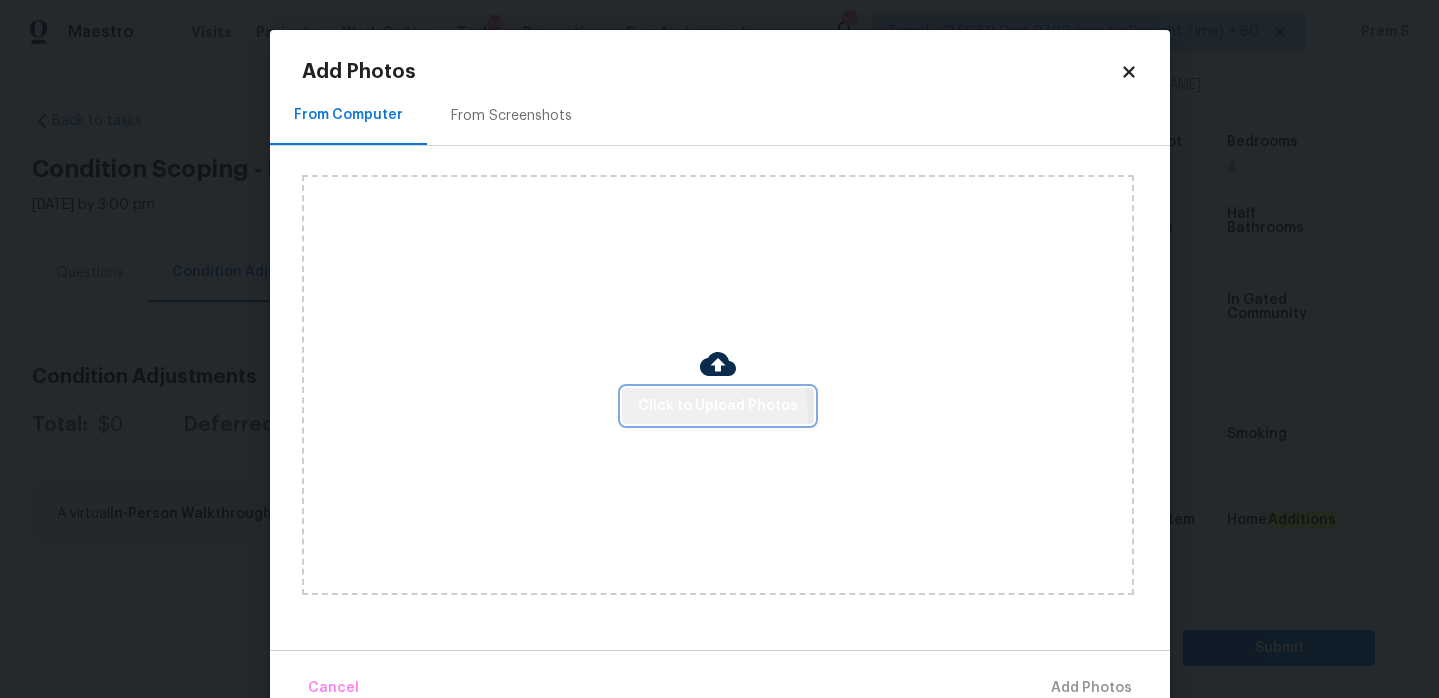 click on "Click to Upload Photos" at bounding box center (718, 406) 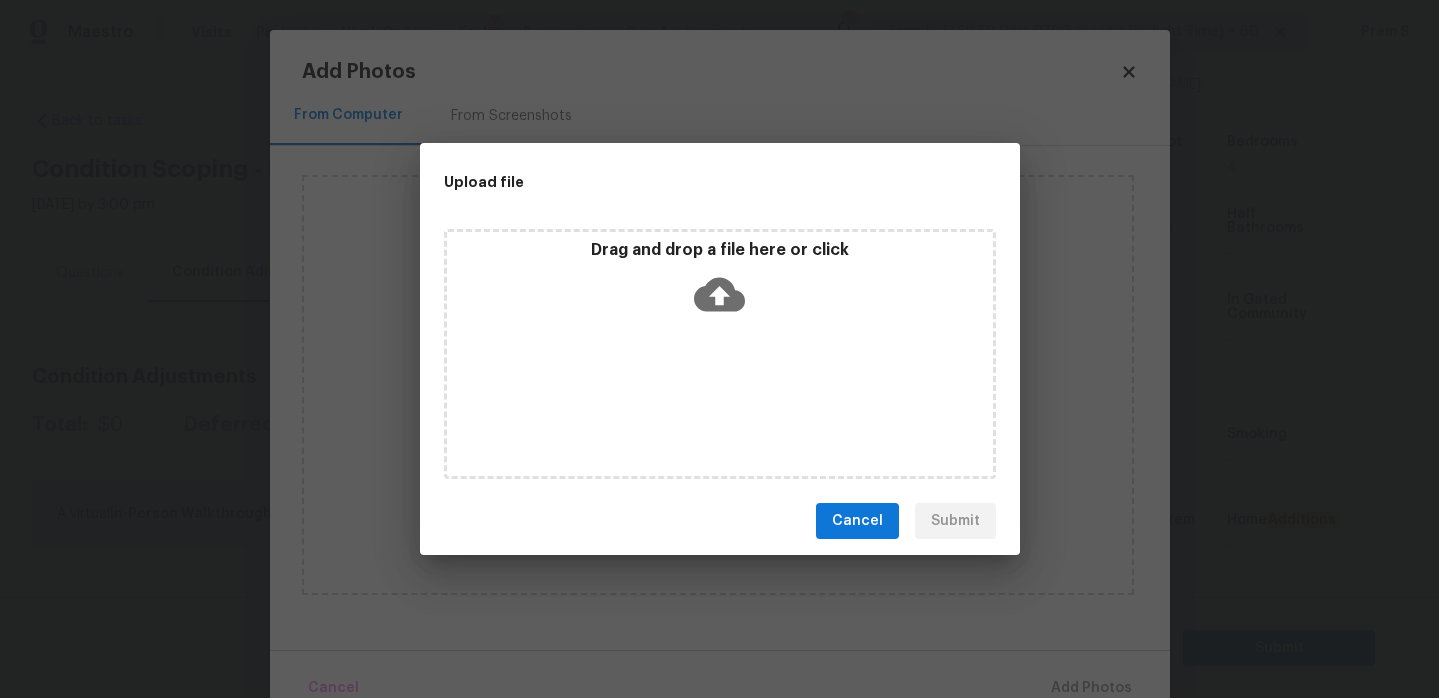 click 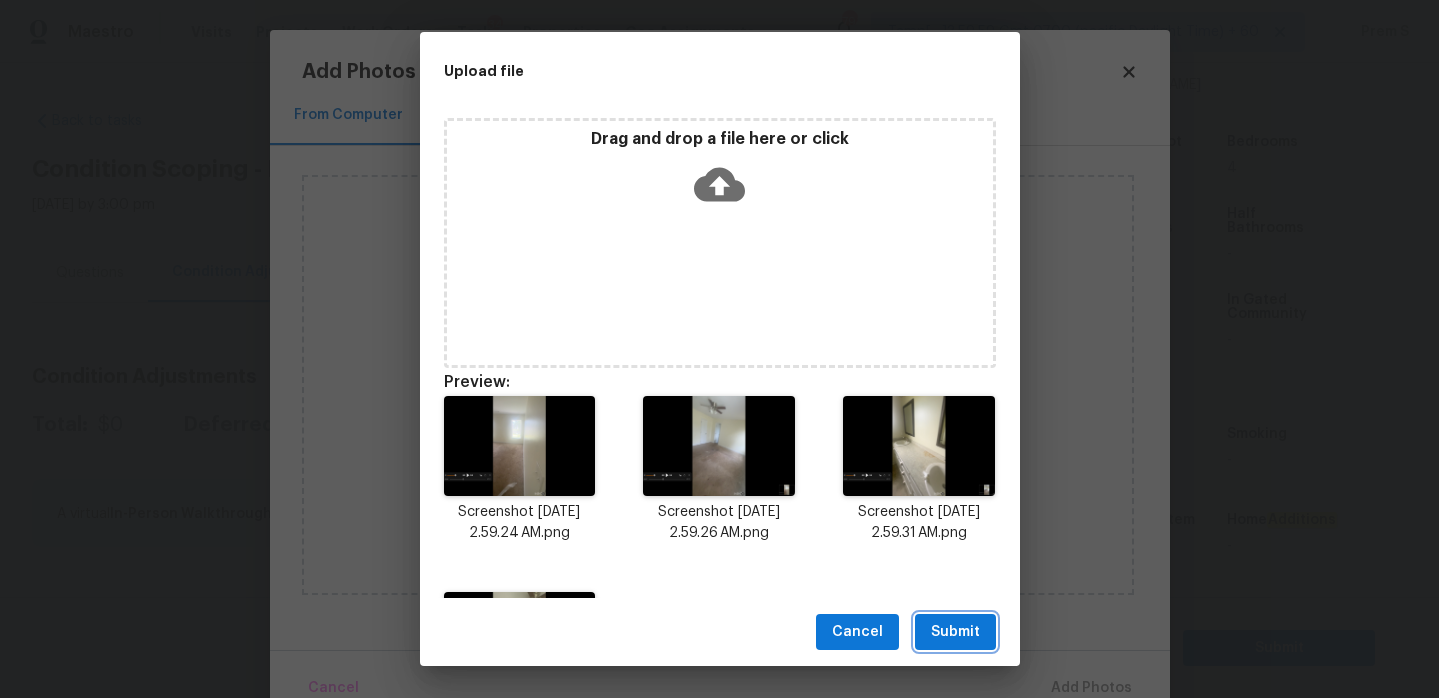 click on "Submit" at bounding box center [955, 632] 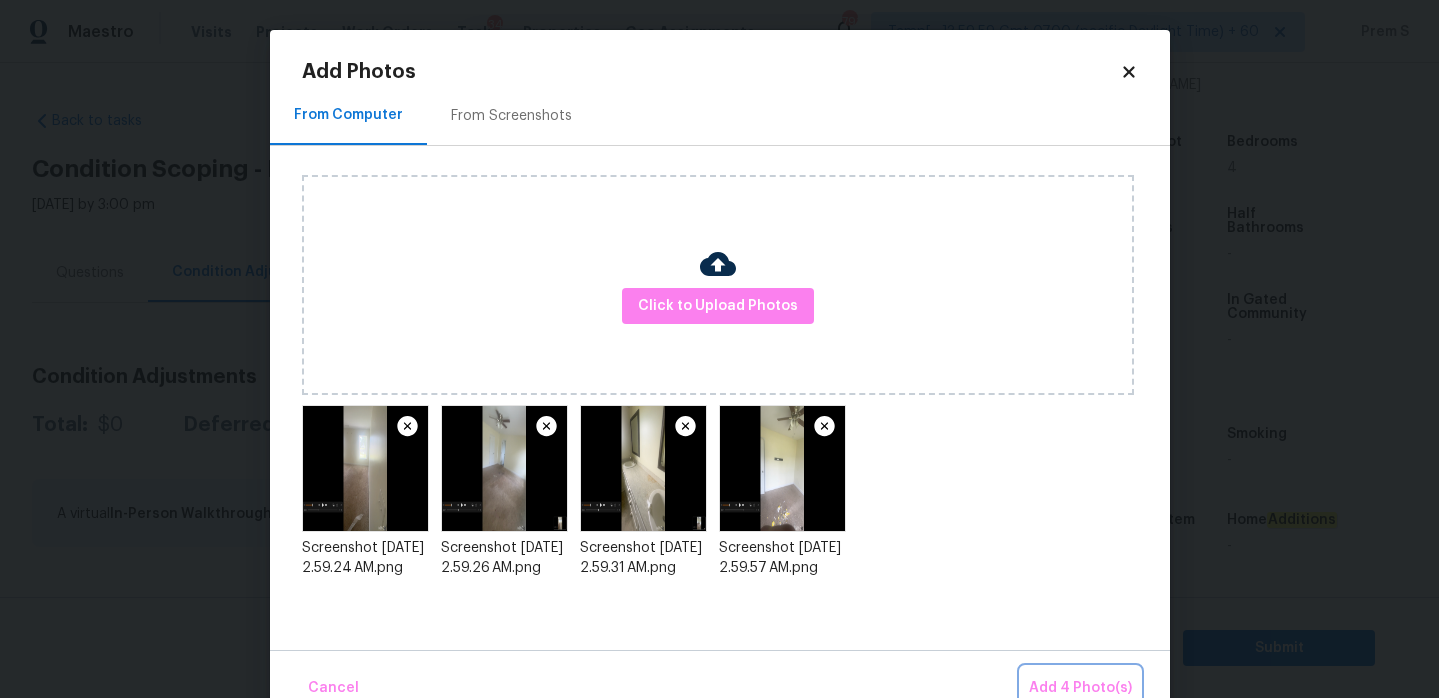 click on "Add 4 Photo(s)" at bounding box center (1080, 688) 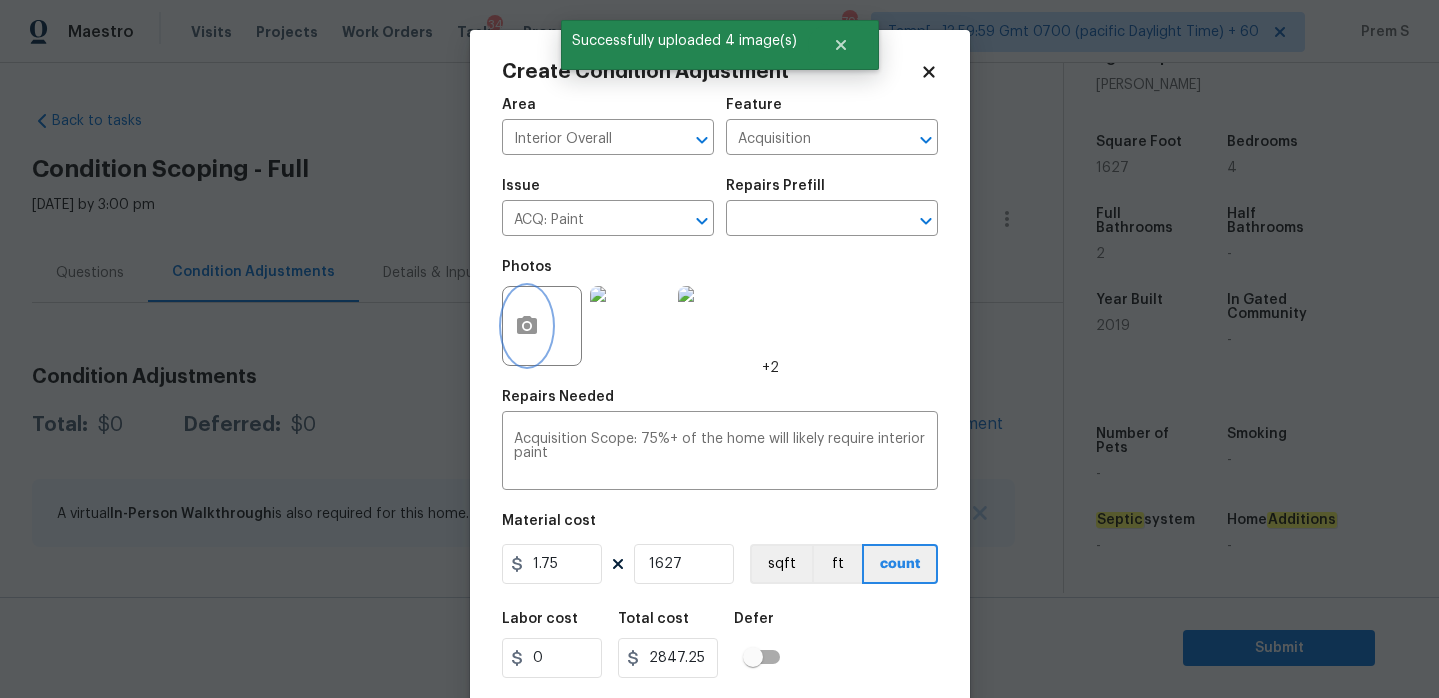 scroll, scrollTop: 49, scrollLeft: 0, axis: vertical 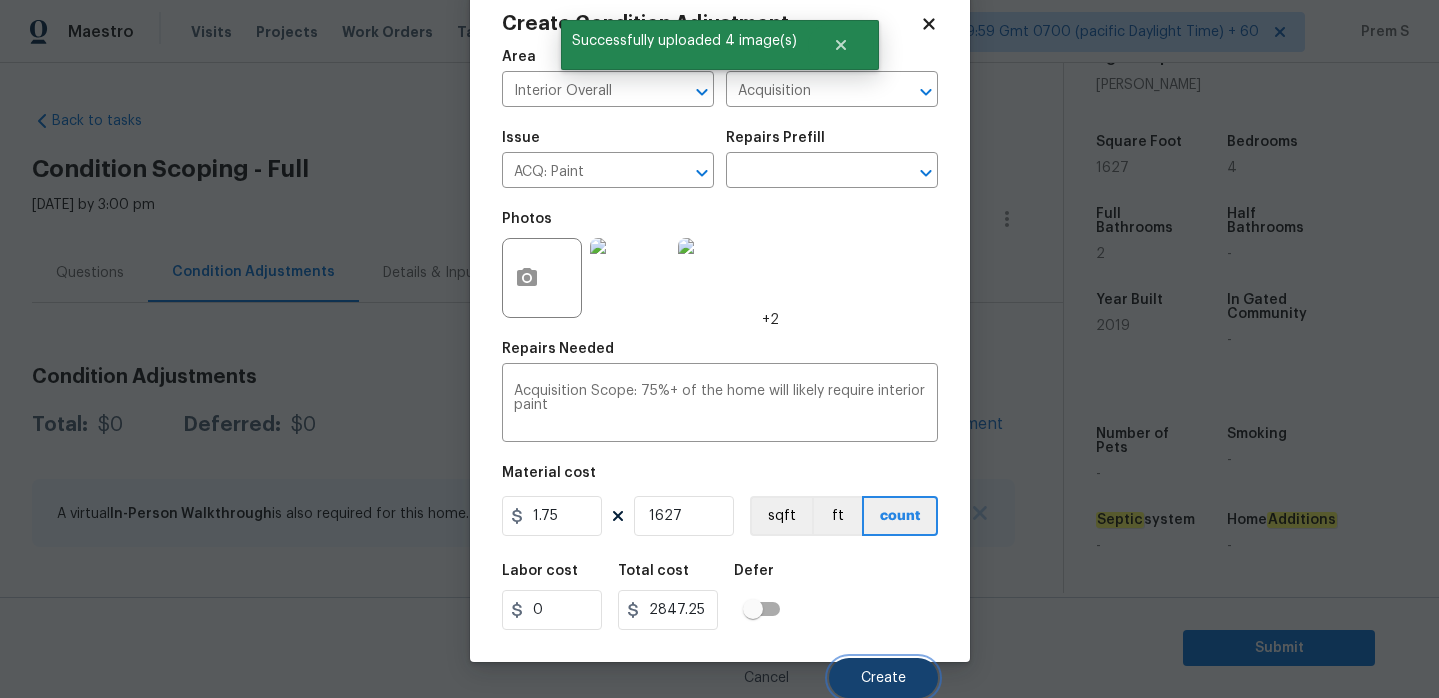 click on "Create" at bounding box center [883, 678] 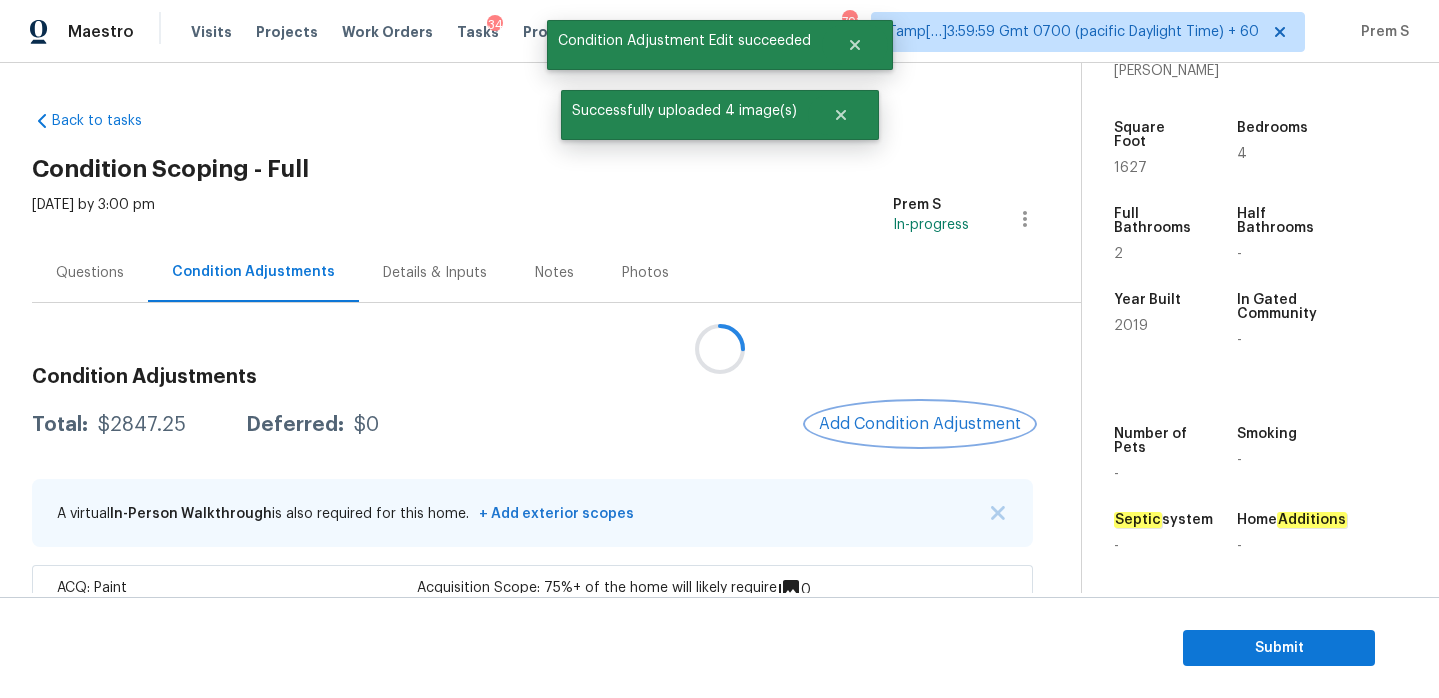 scroll, scrollTop: 0, scrollLeft: 0, axis: both 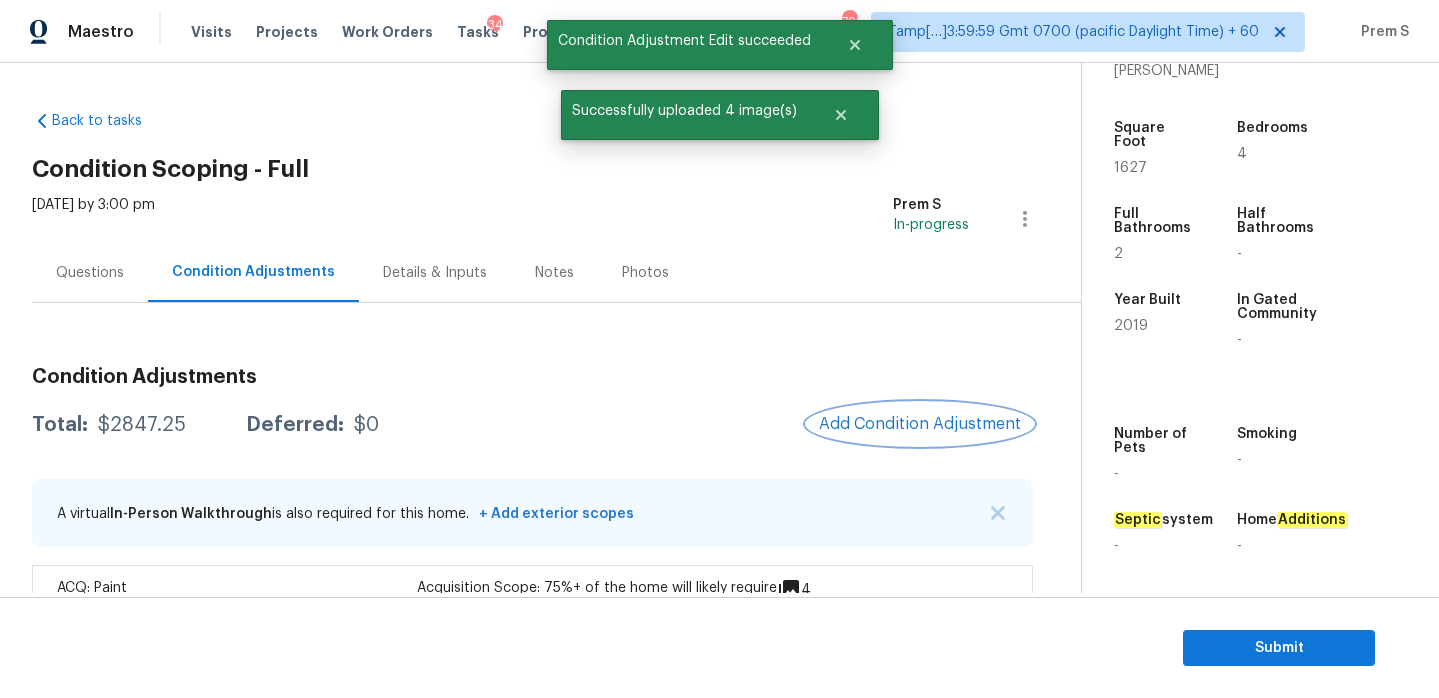 click on "Add Condition Adjustment" at bounding box center (920, 424) 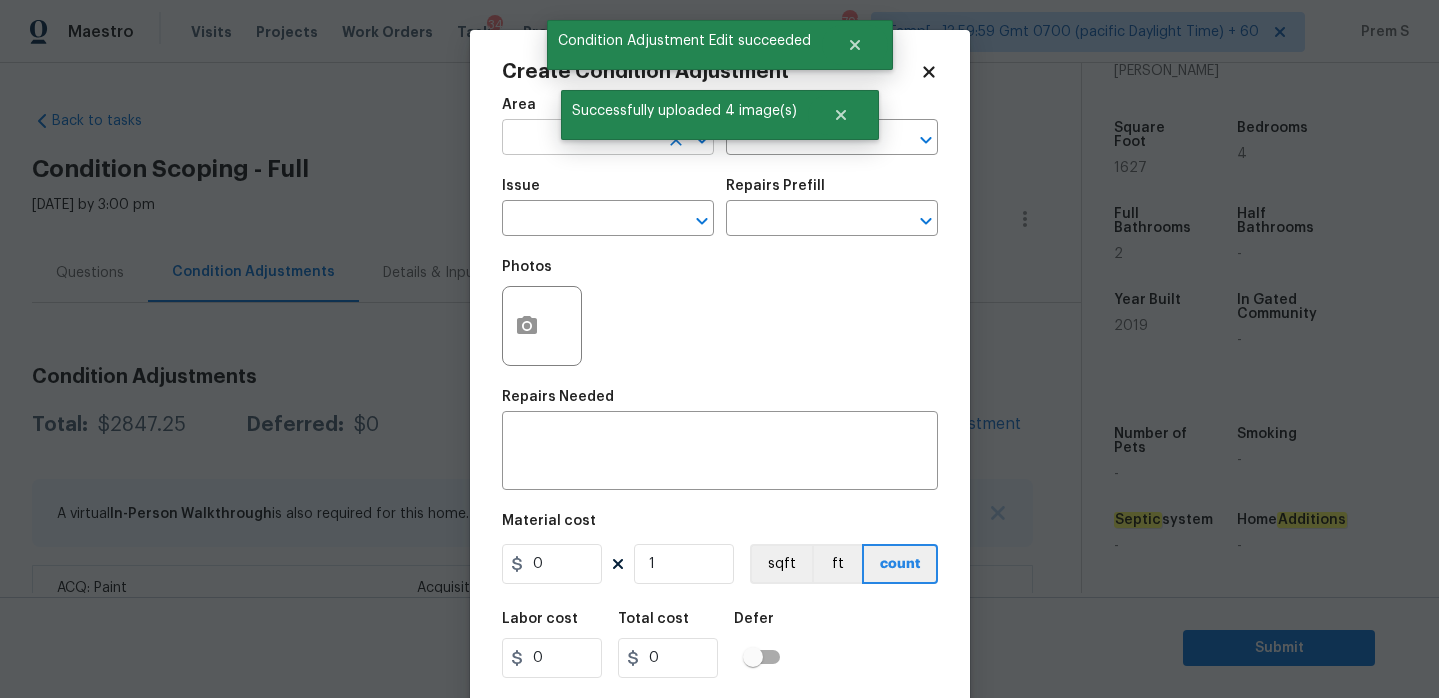 click at bounding box center (580, 139) 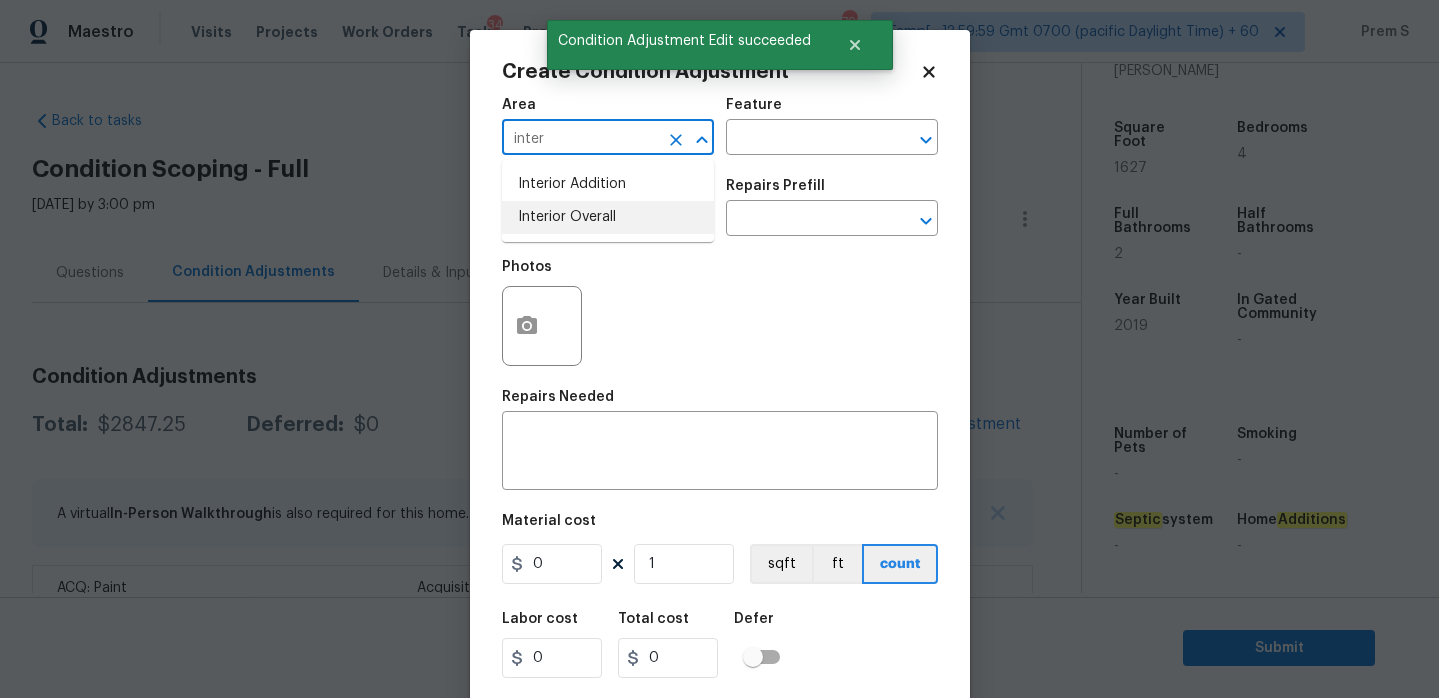click on "Interior Overall" at bounding box center (608, 217) 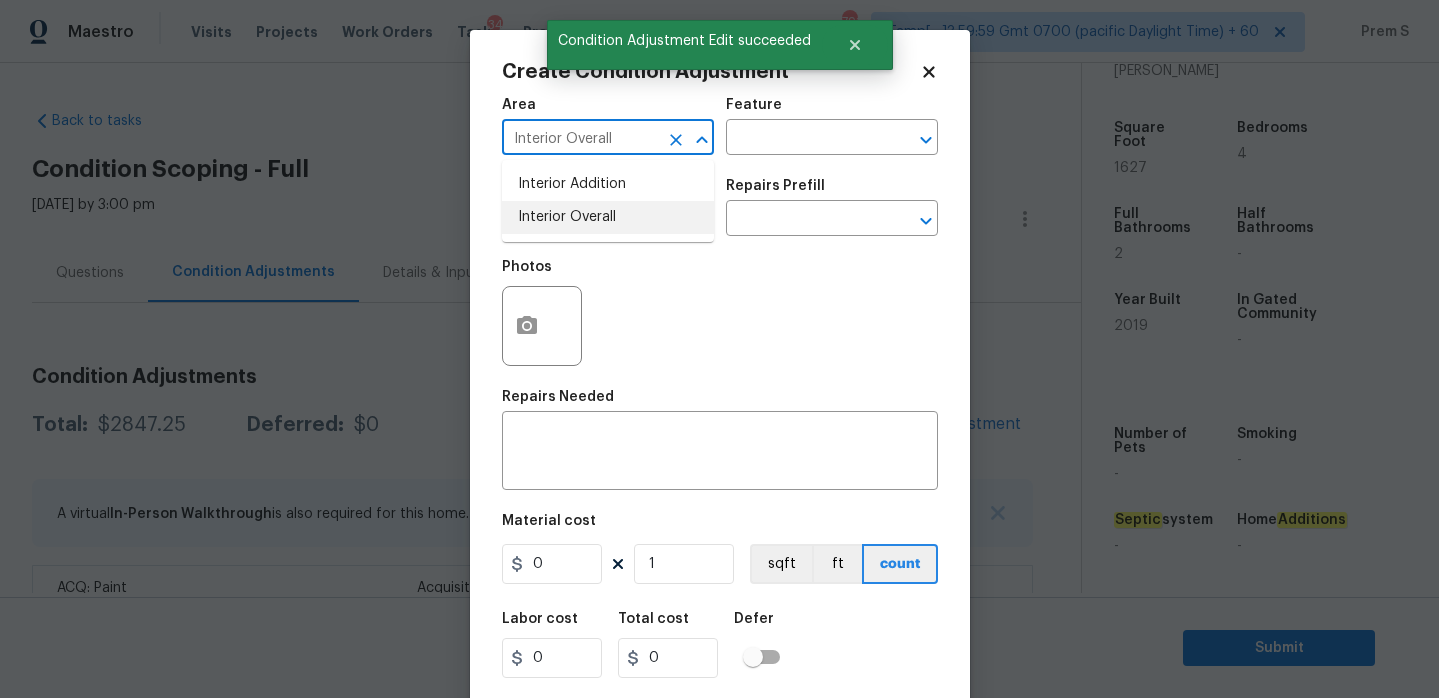 type on "Interior Overall" 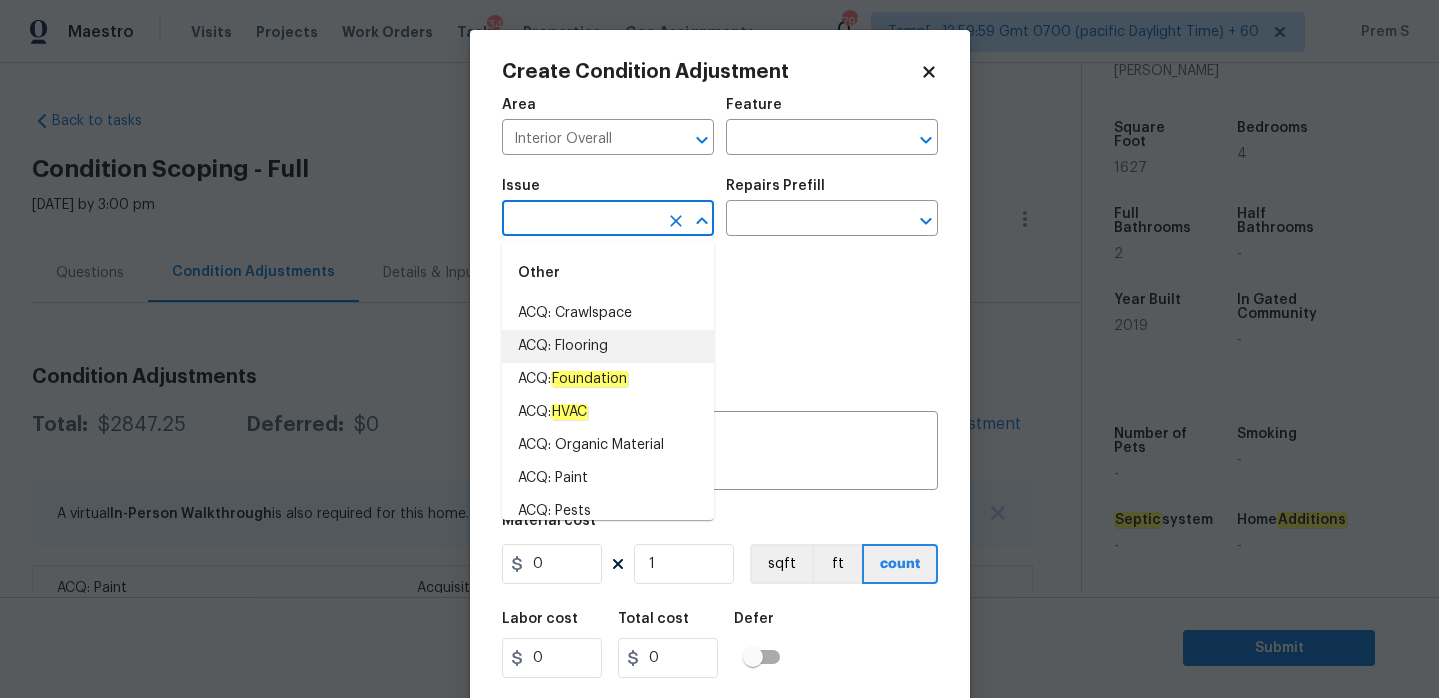 click on "ACQ: Flooring" at bounding box center (608, 346) 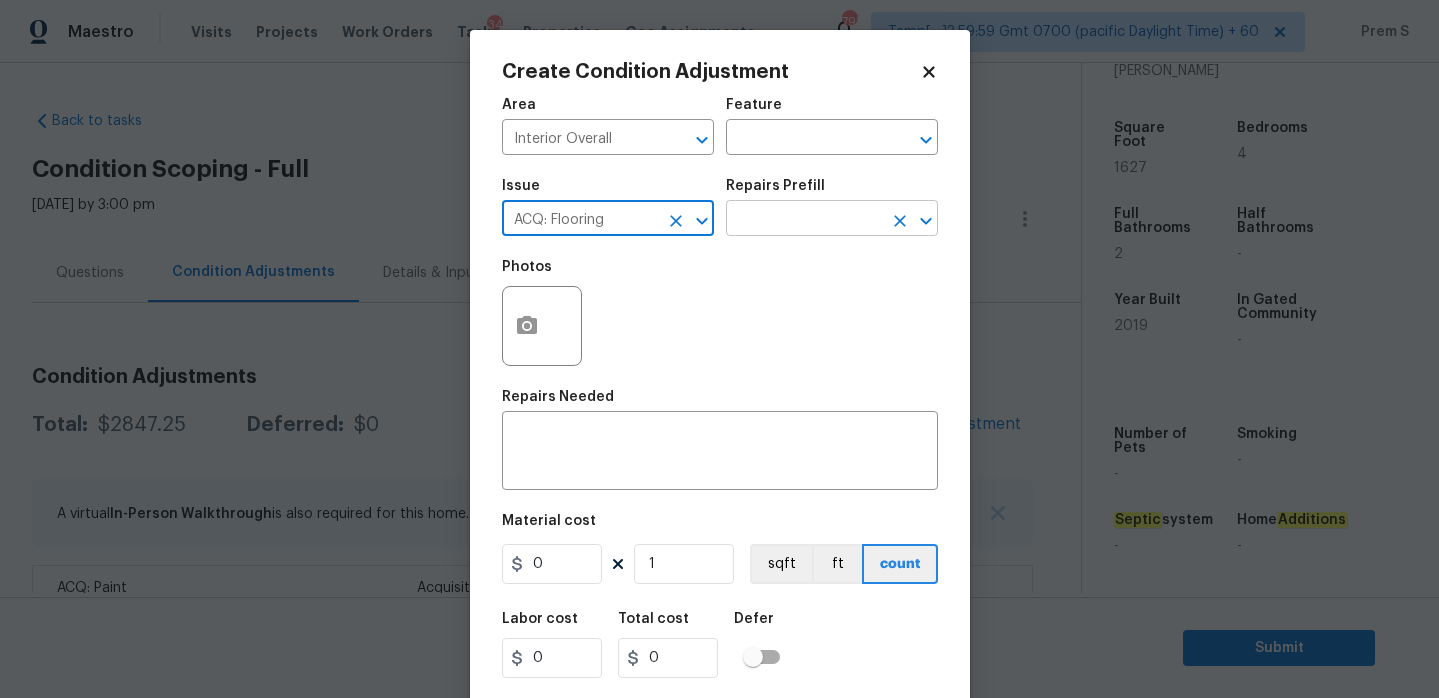 click at bounding box center (804, 220) 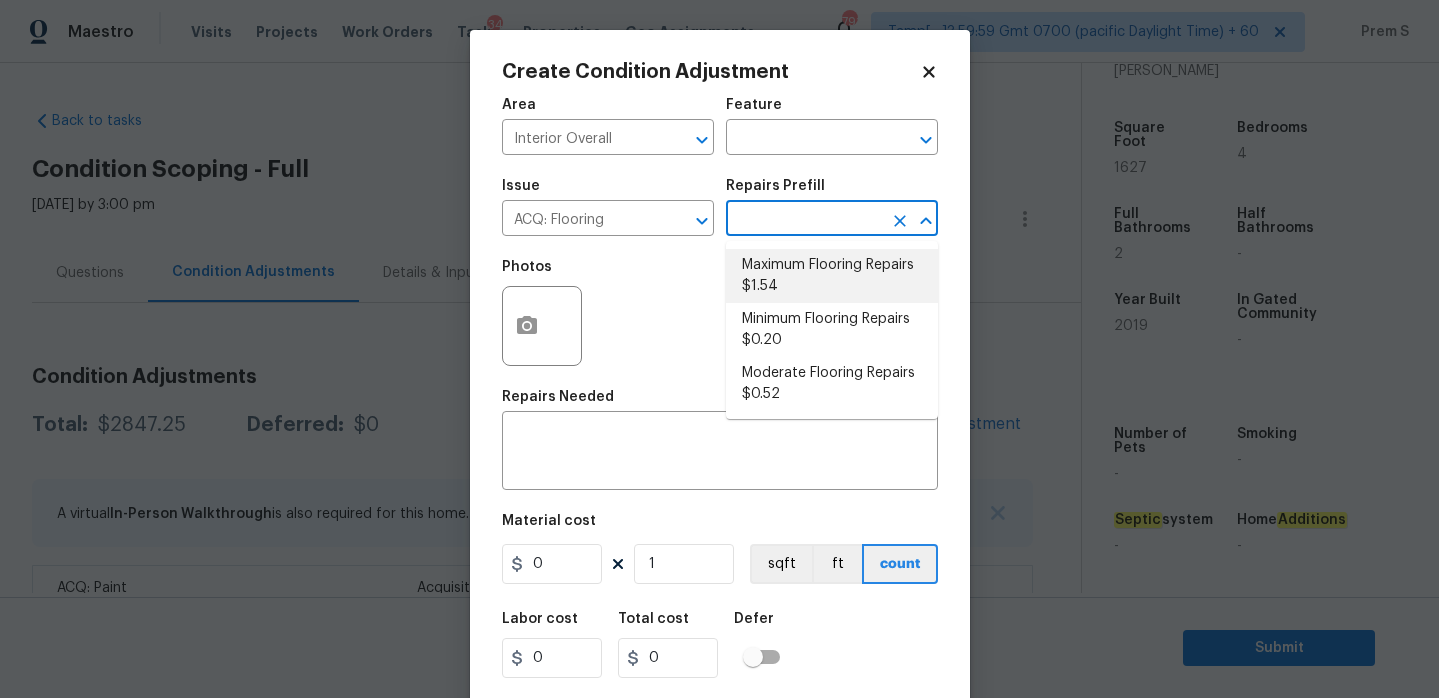 click on "Maximum Flooring Repairs $1.54" at bounding box center (832, 276) 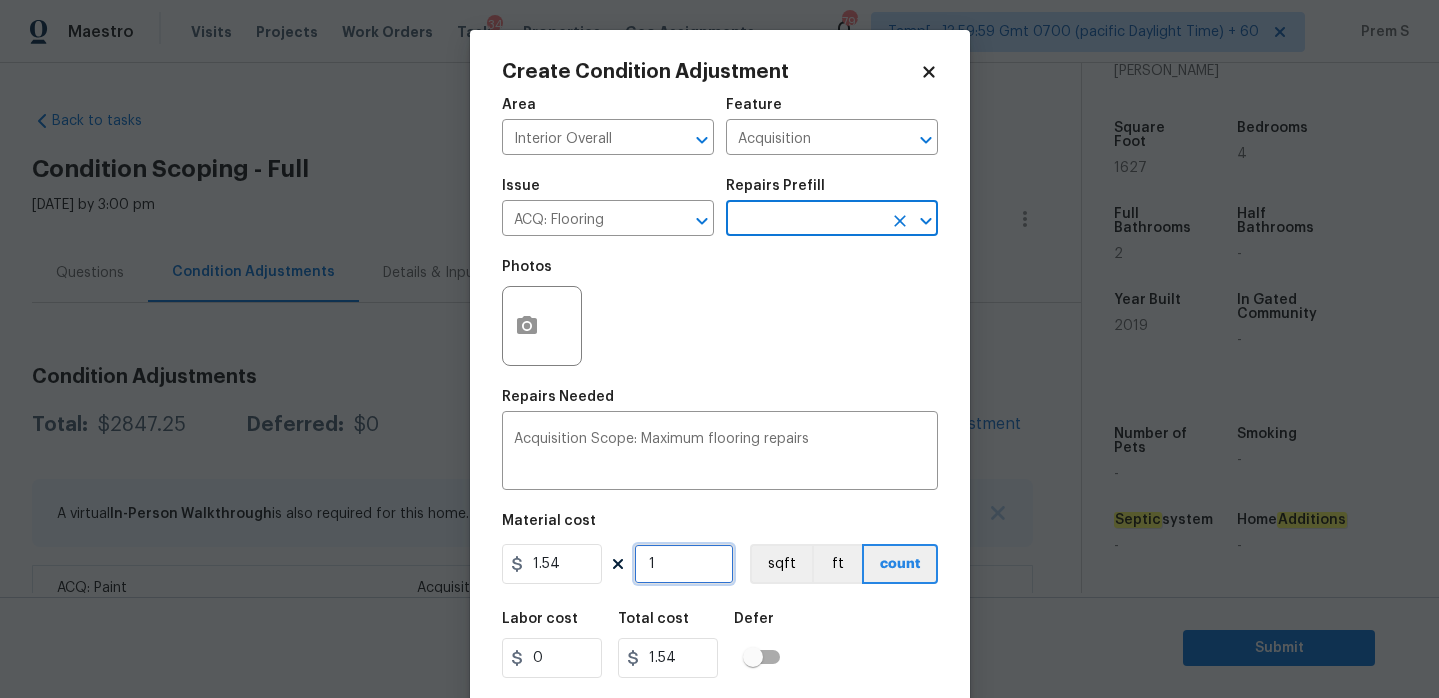click on "1" at bounding box center (684, 564) 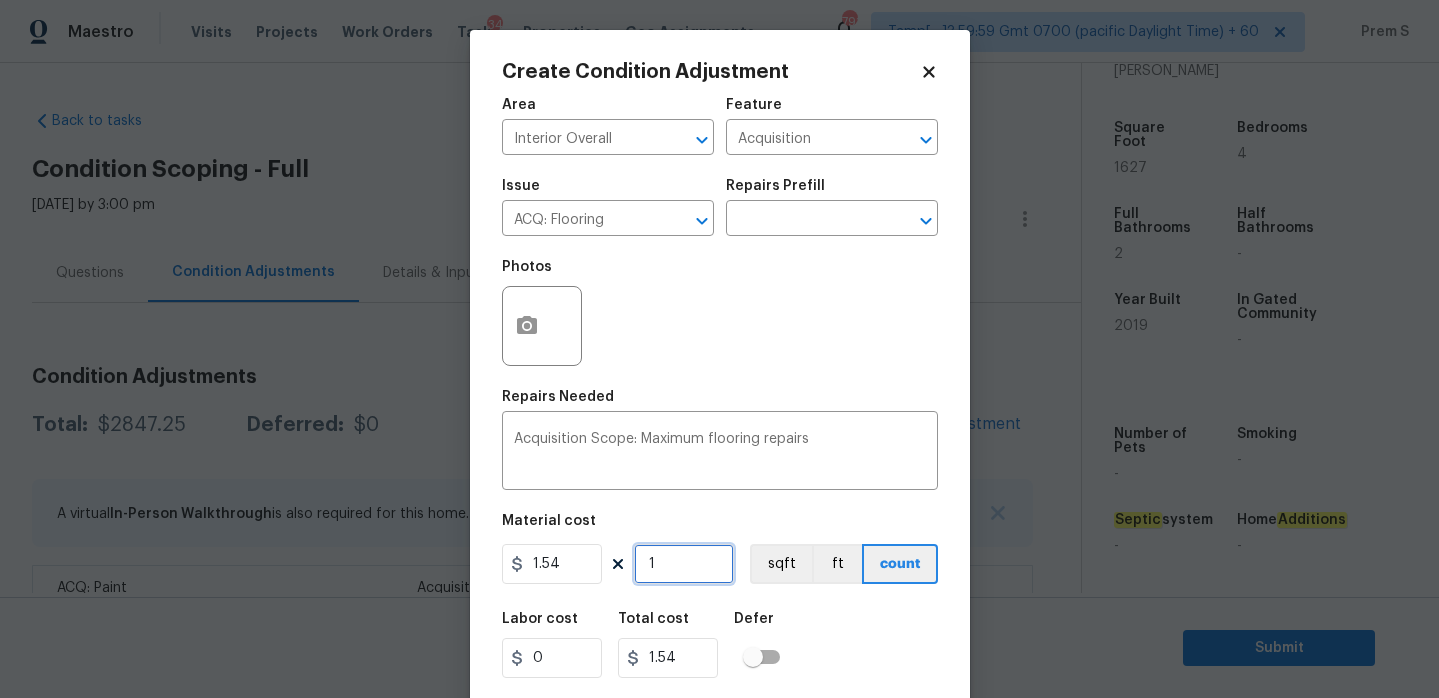 type on "16" 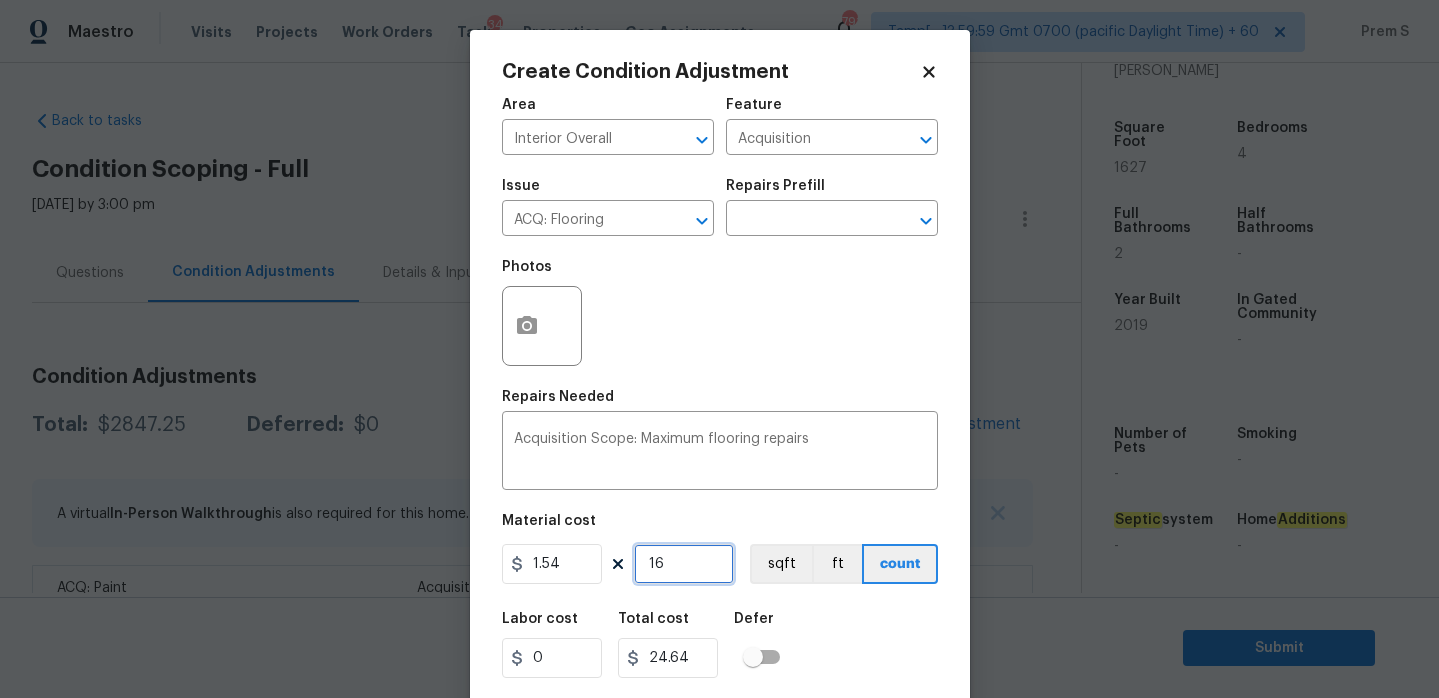 type on "162" 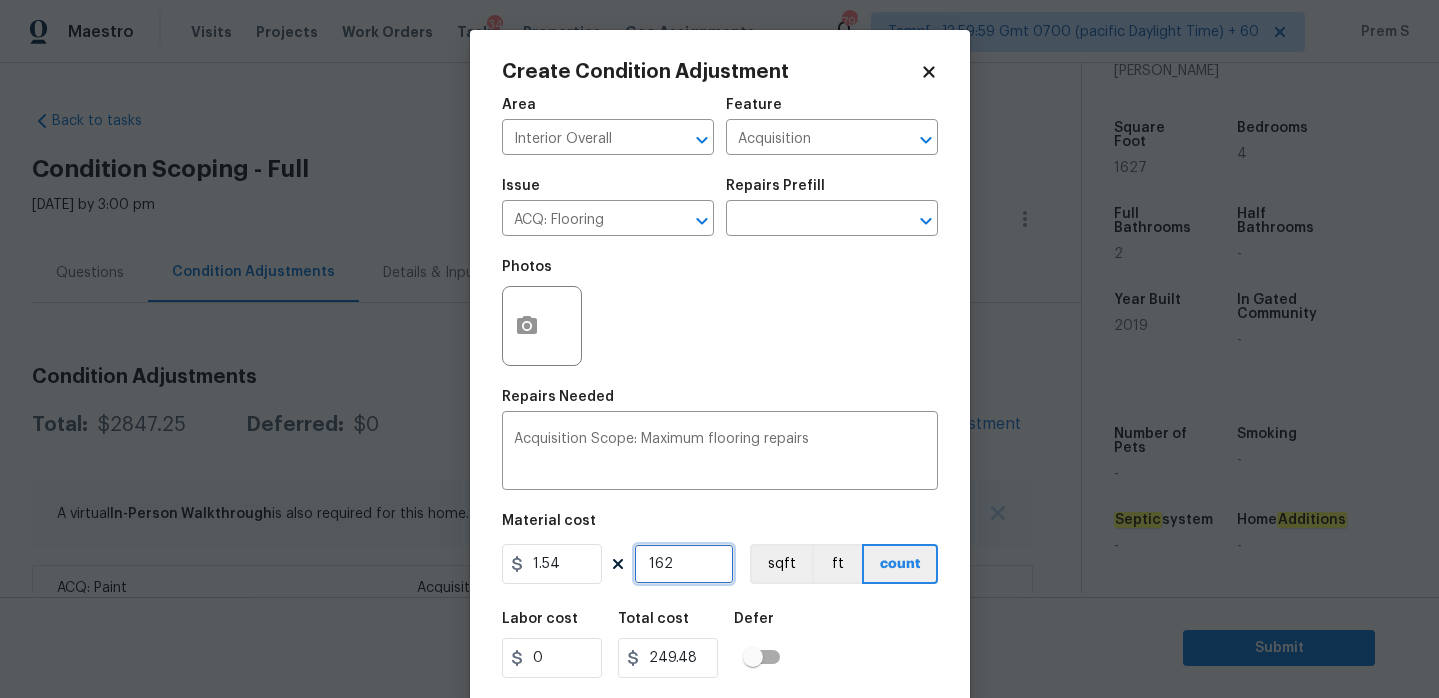 type on "1627" 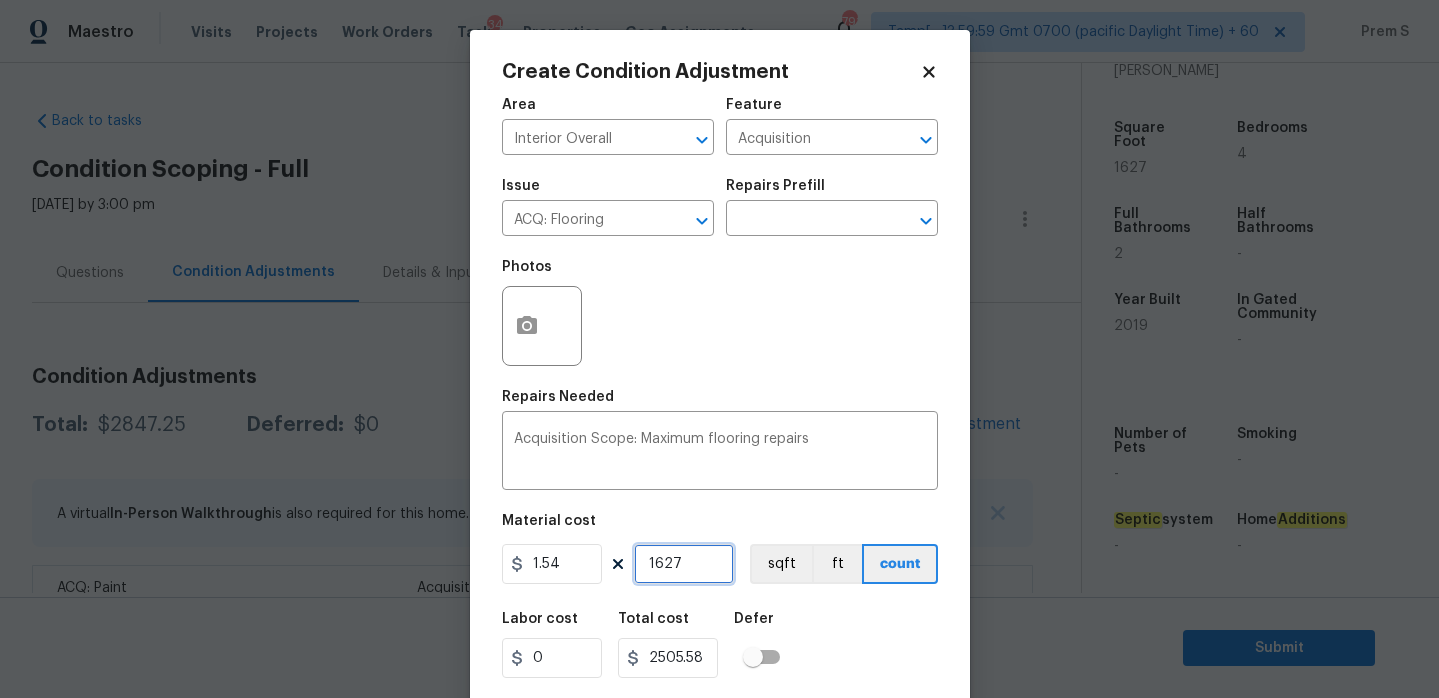 type on "1627" 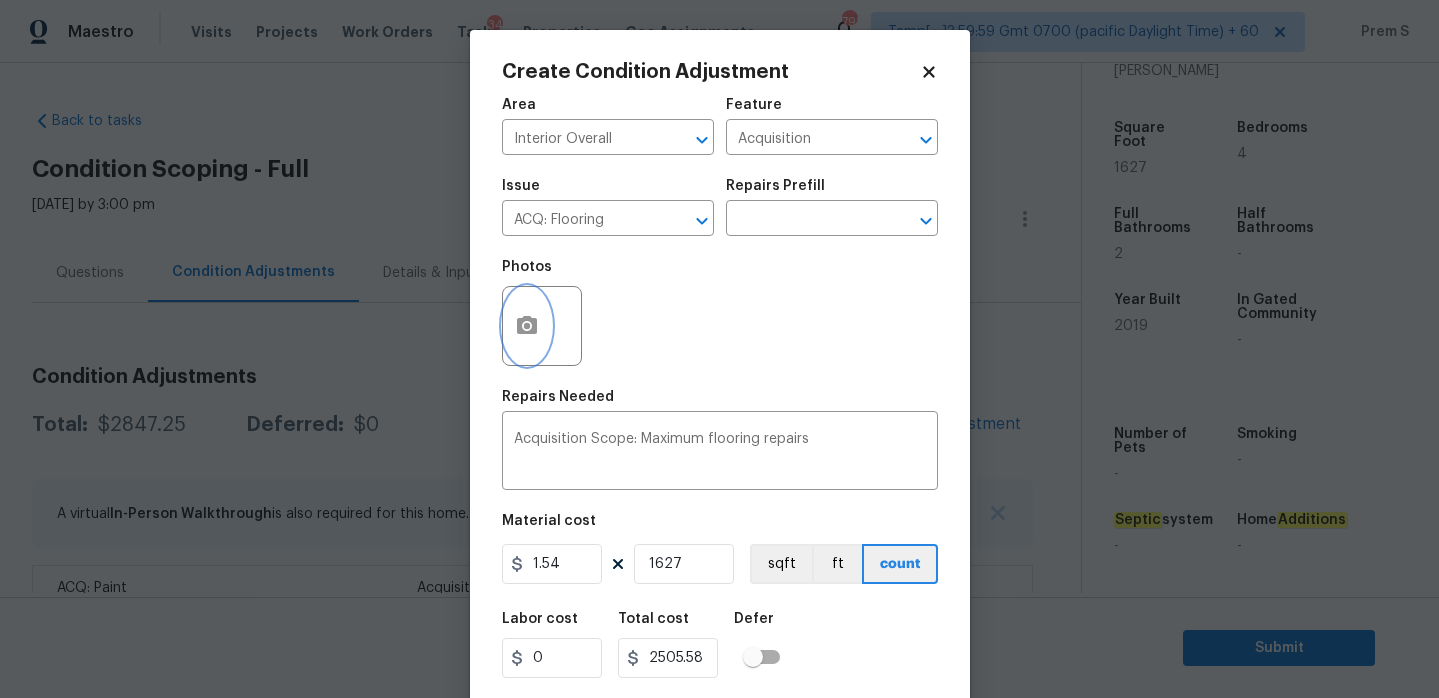 click at bounding box center [527, 326] 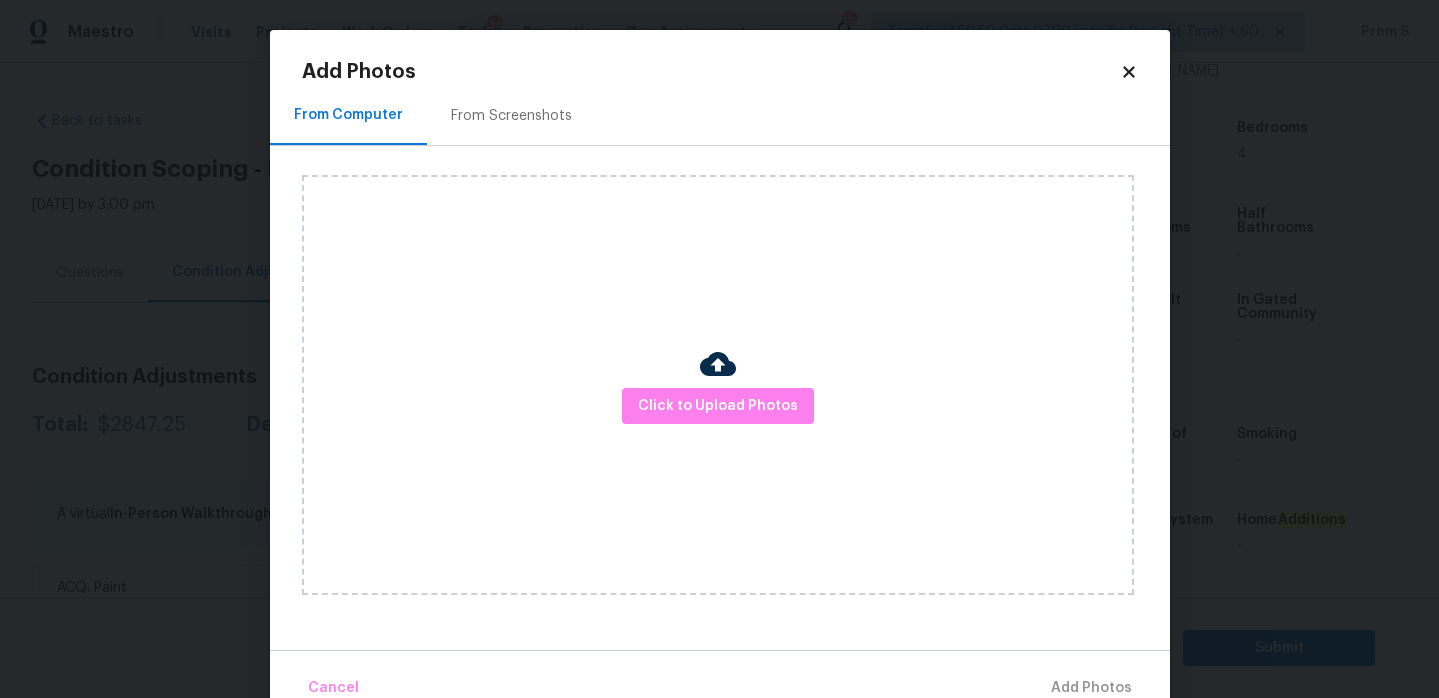 click on "Click to Upload Photos" at bounding box center (718, 385) 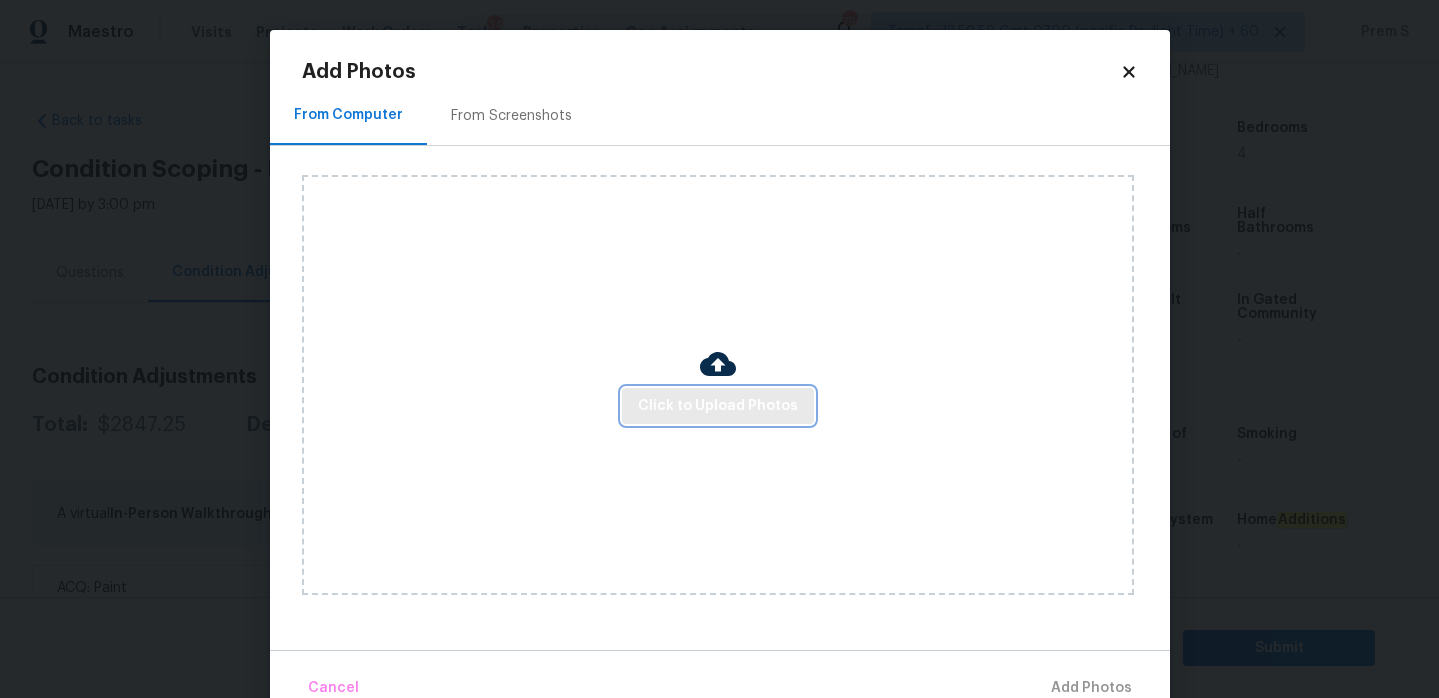 click on "Click to Upload Photos" at bounding box center (718, 406) 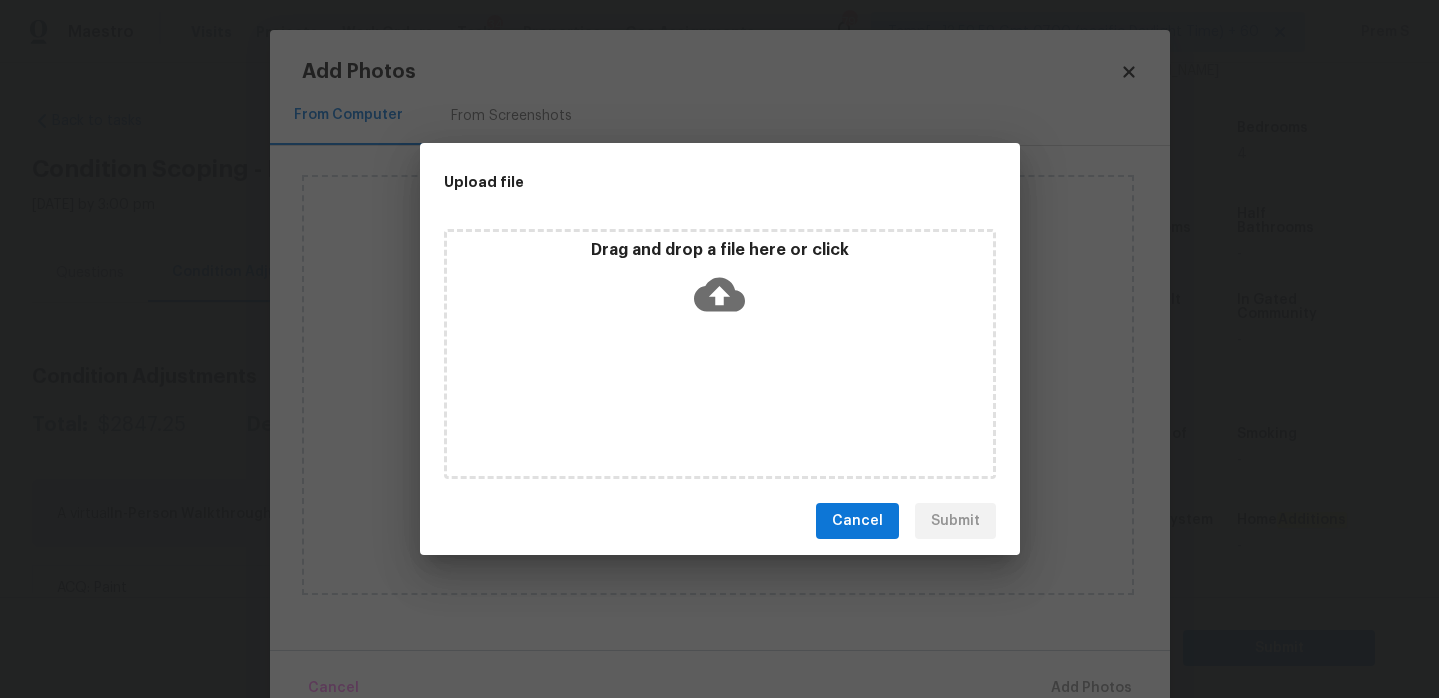 click 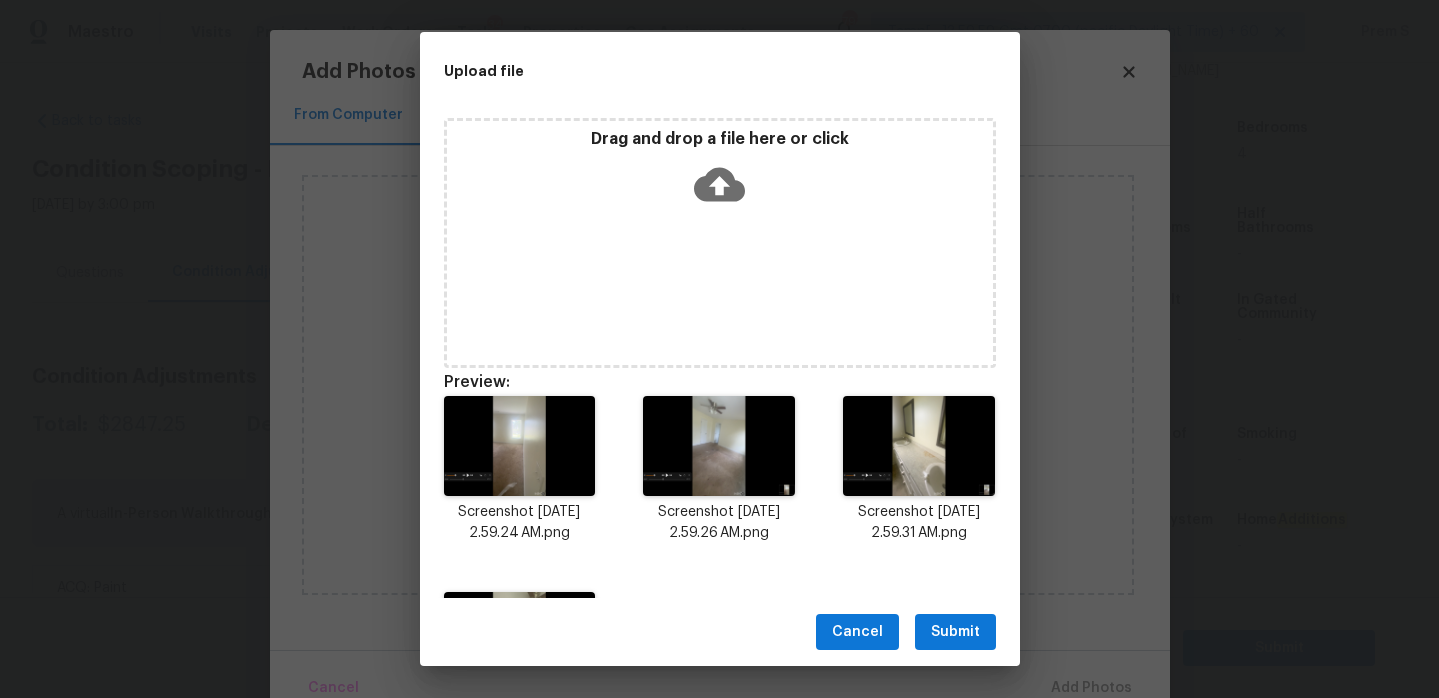 click on "Submit" at bounding box center [955, 632] 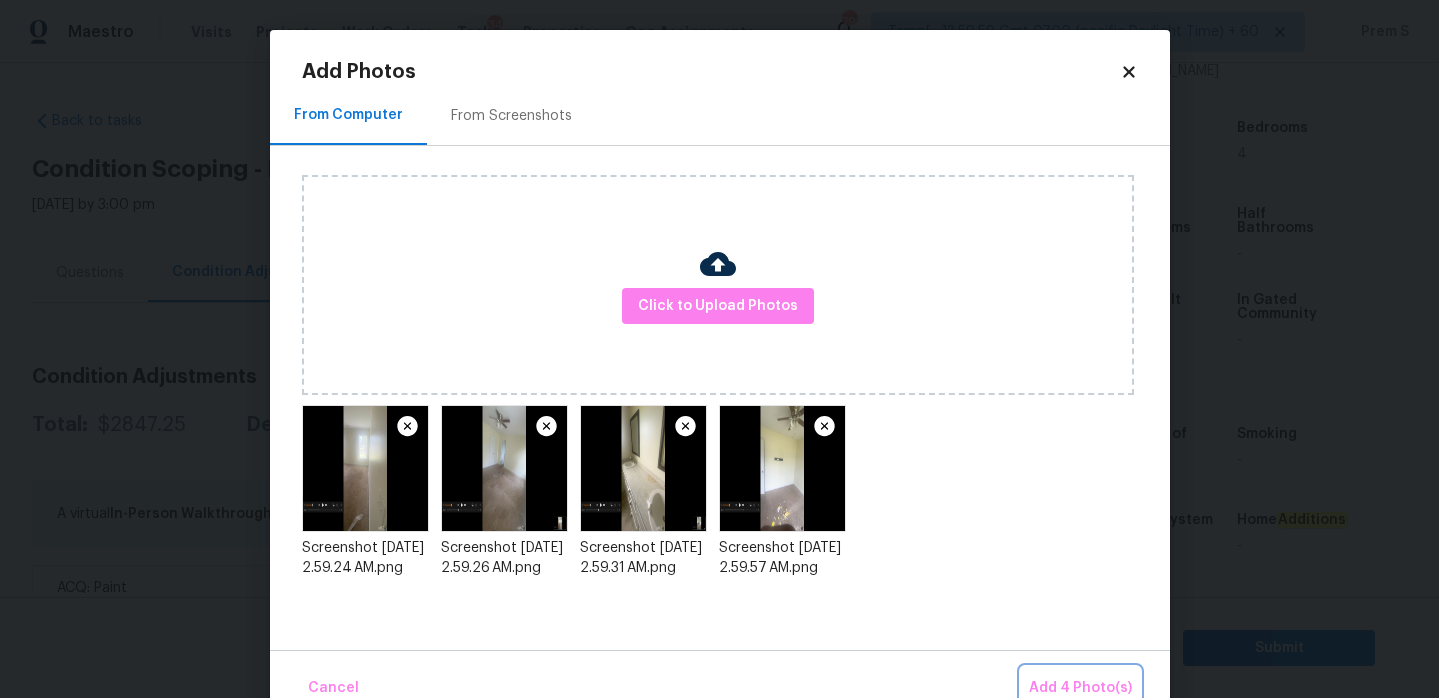 click on "Add 4 Photo(s)" at bounding box center [1080, 688] 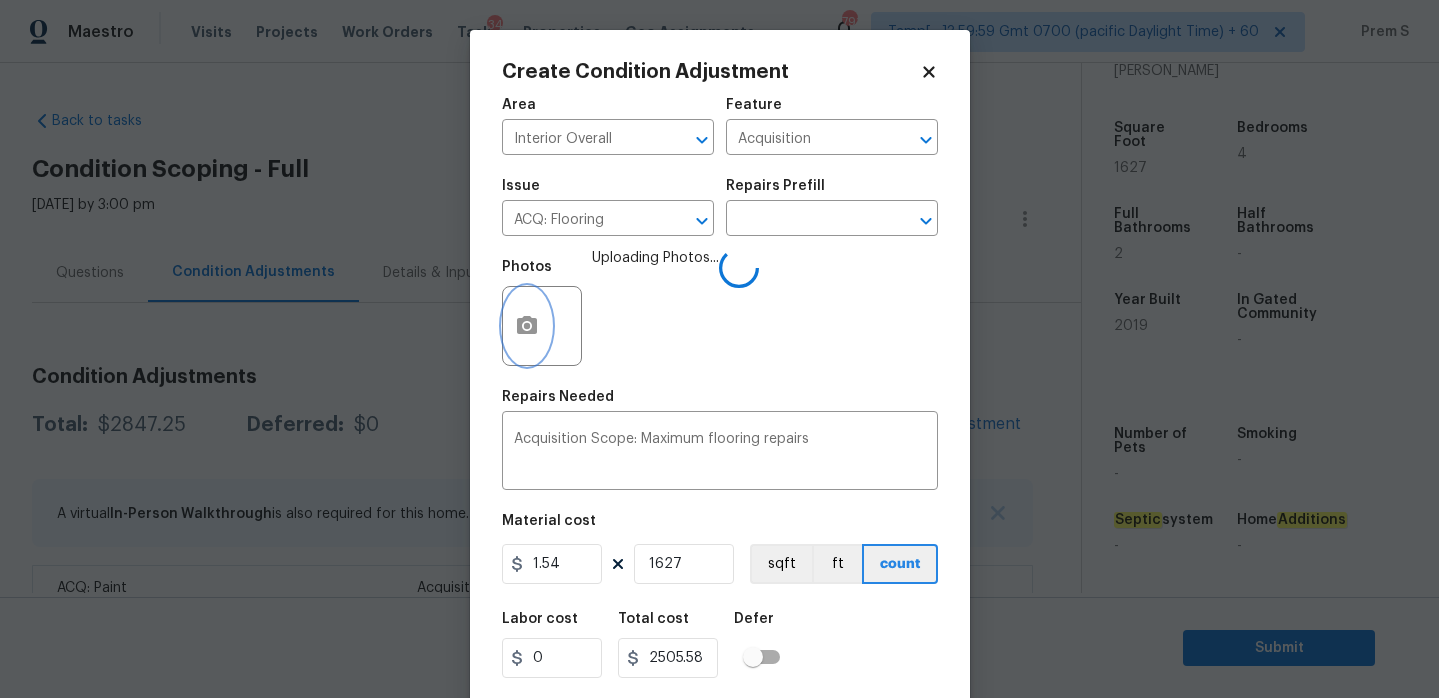 scroll, scrollTop: 49, scrollLeft: 0, axis: vertical 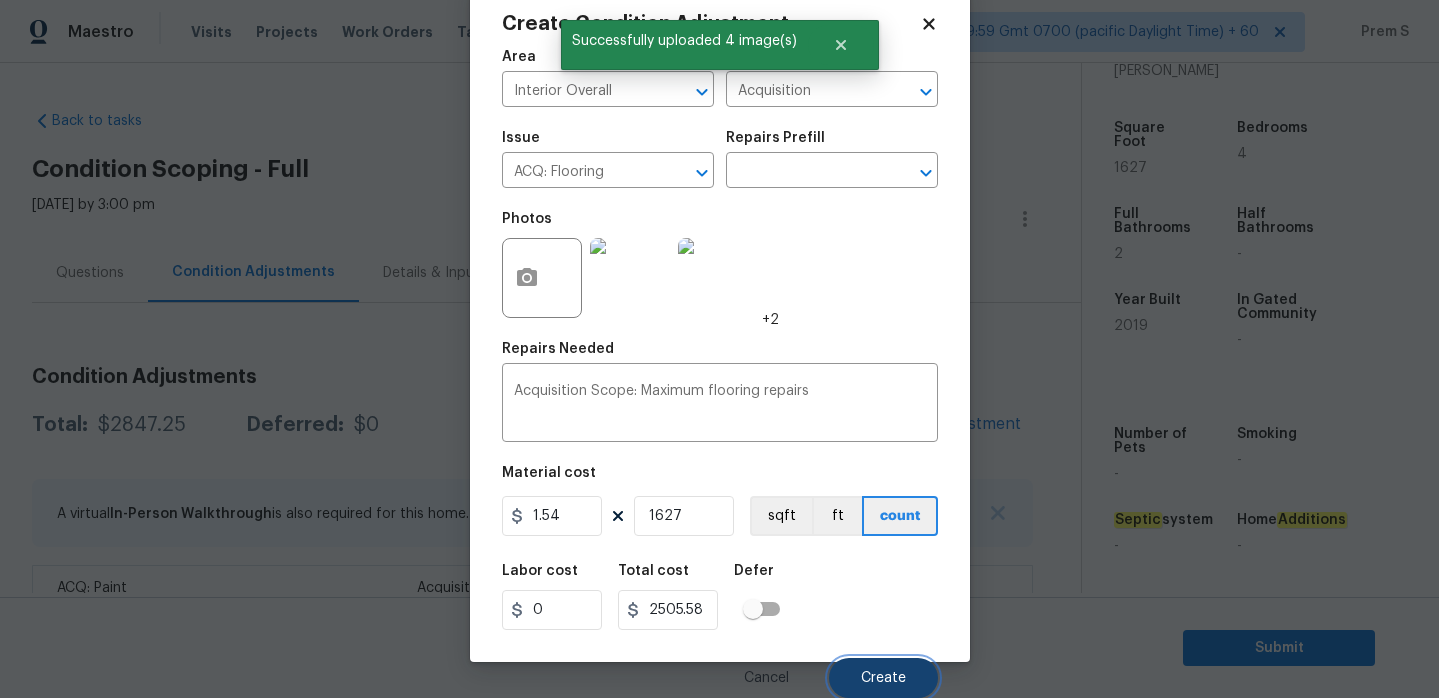click on "Create" at bounding box center (883, 678) 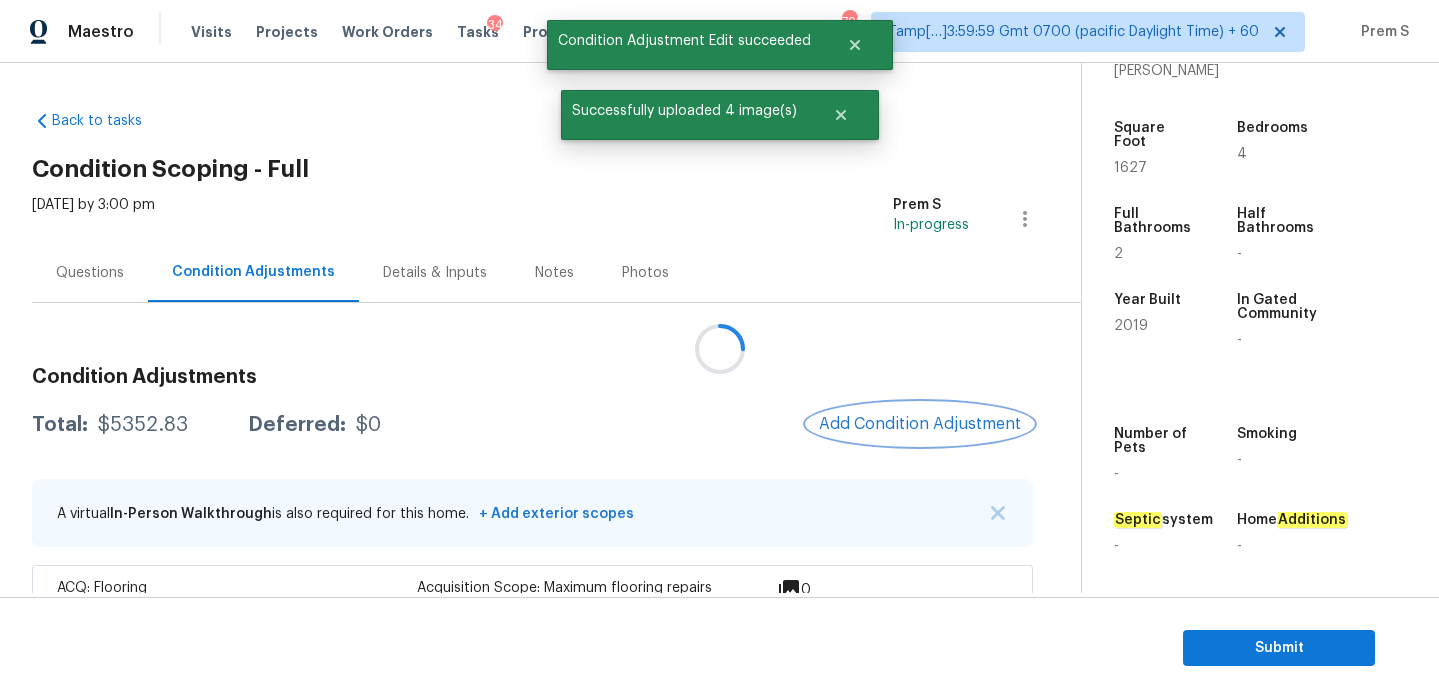 scroll, scrollTop: 0, scrollLeft: 0, axis: both 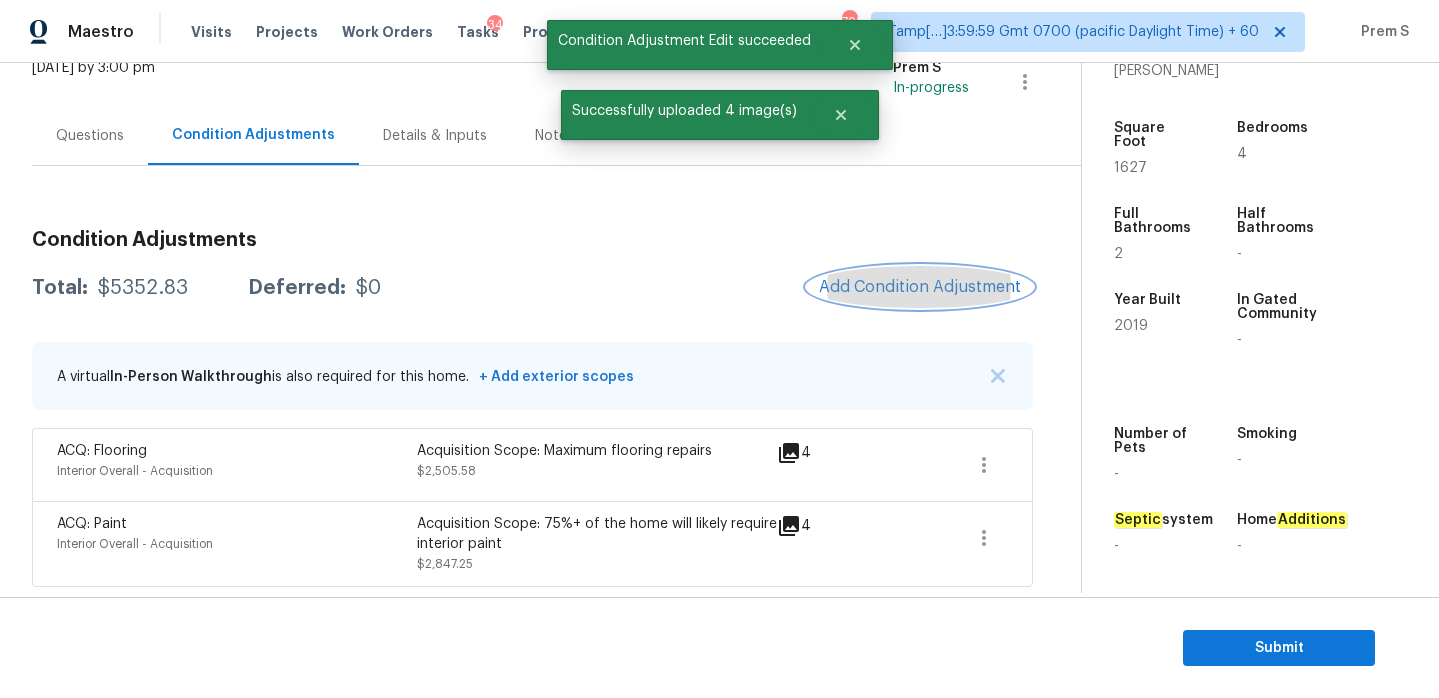 click on "Add Condition Adjustment" at bounding box center (920, 287) 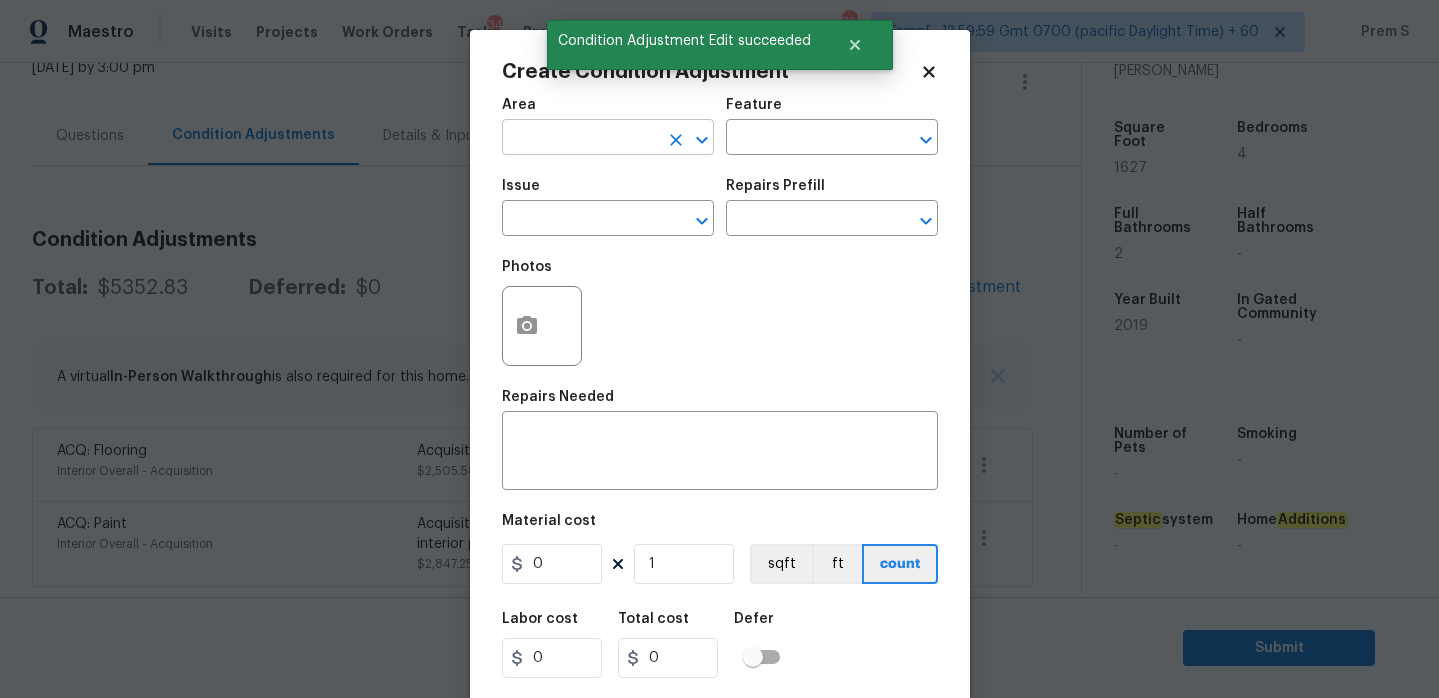 click at bounding box center (580, 139) 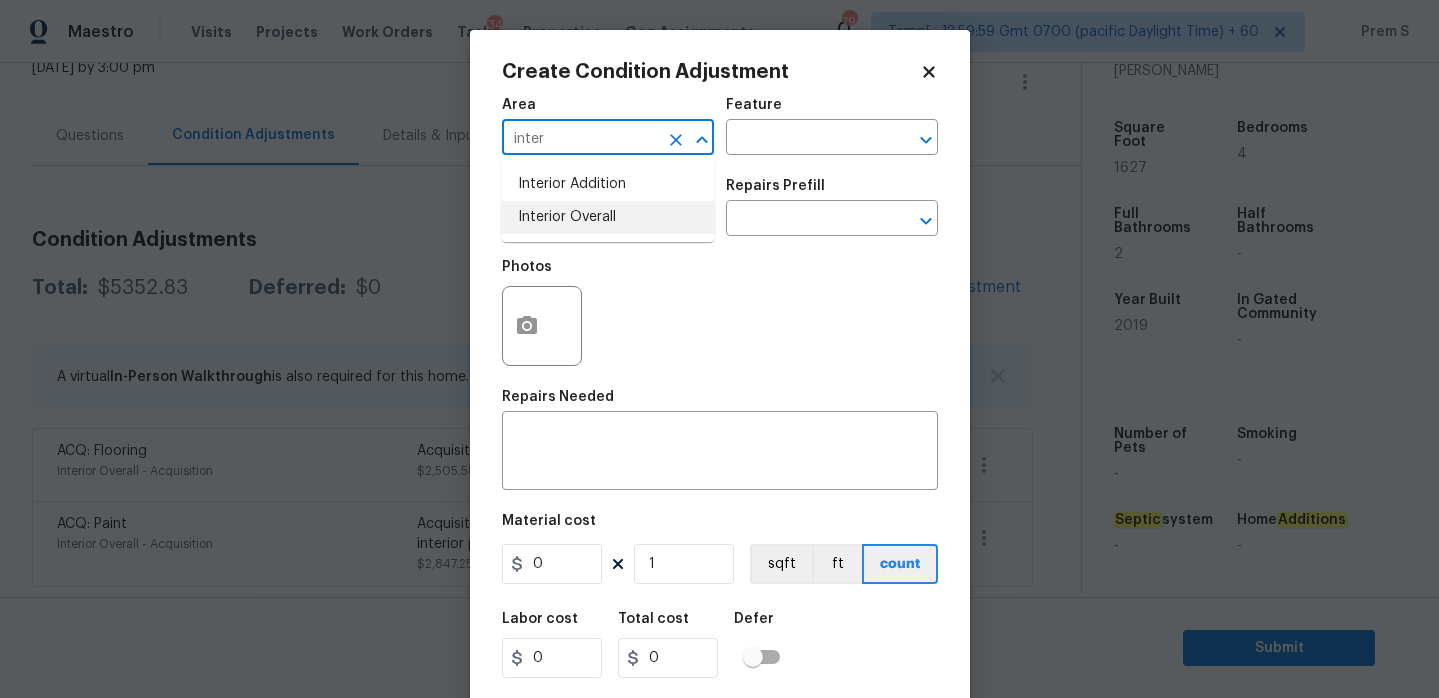 click on "Interior Overall" at bounding box center [608, 217] 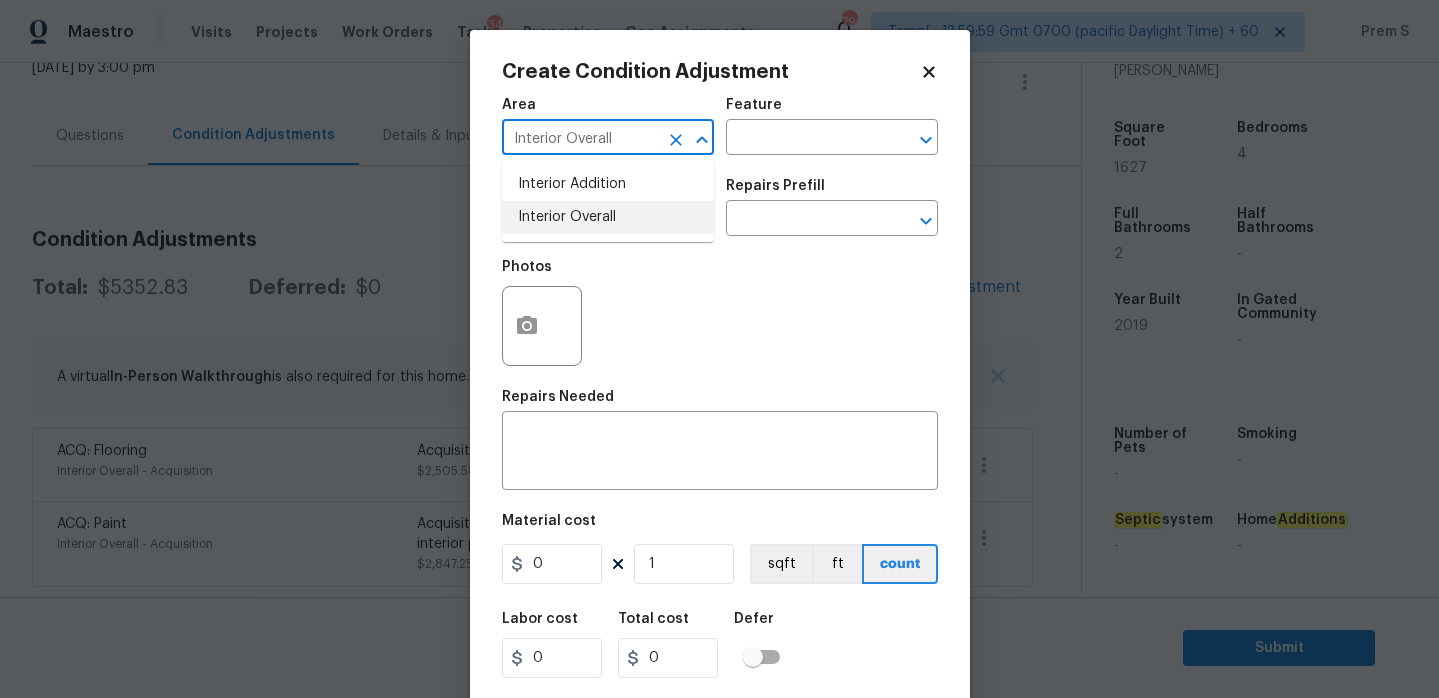 type on "Interior Overall" 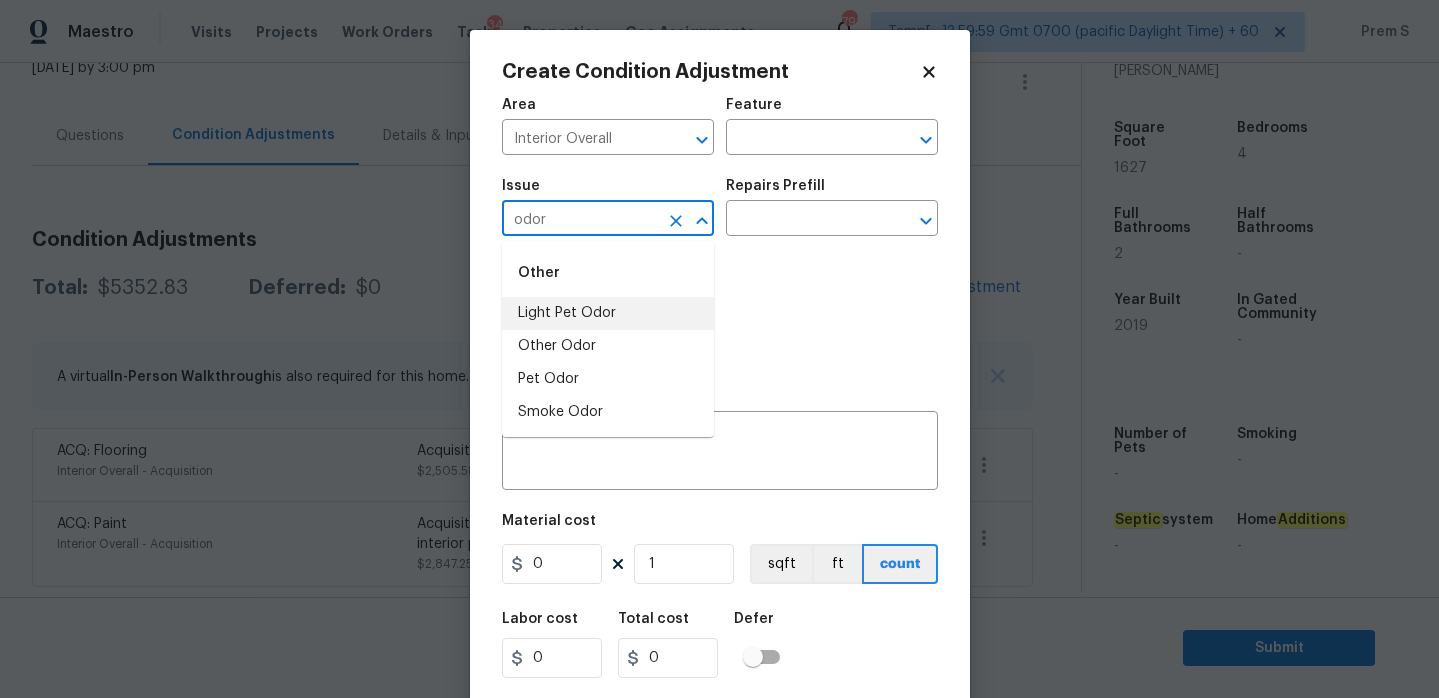 click on "Light Pet Odor" at bounding box center (608, 313) 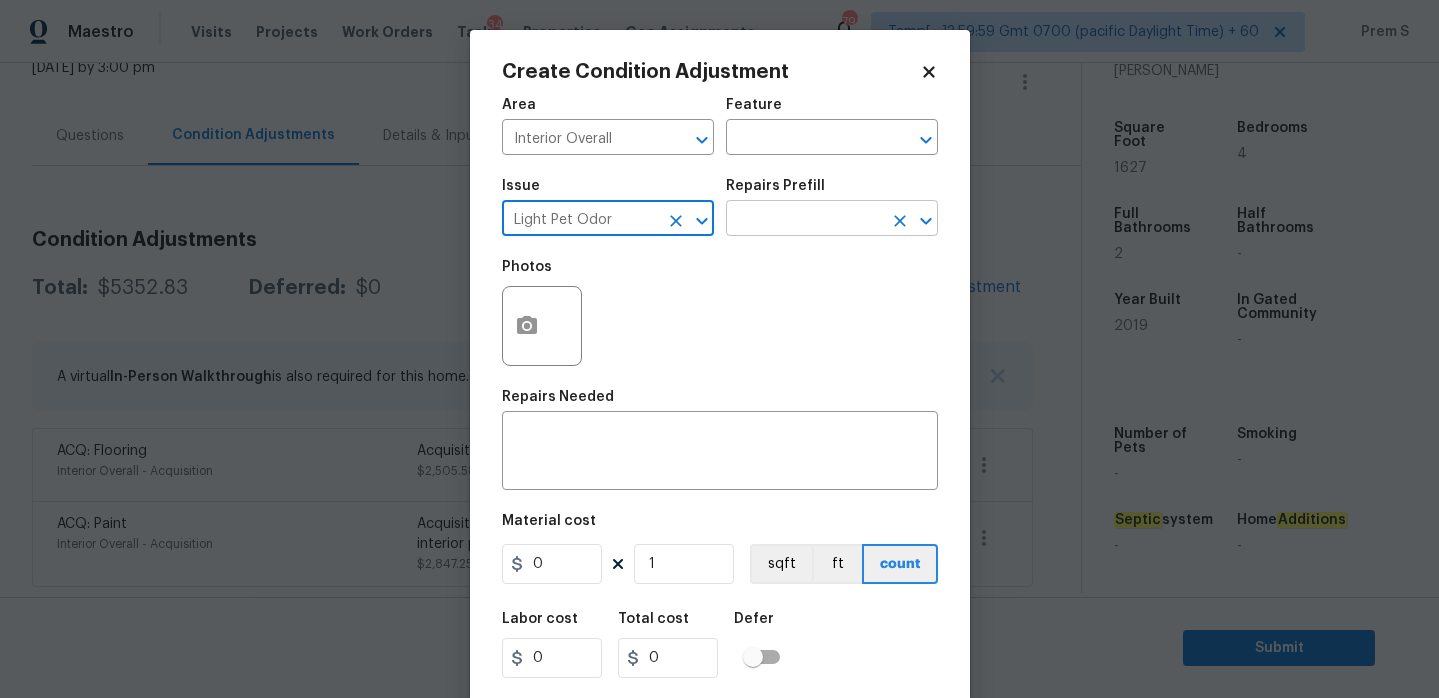 type on "Light Pet Odor" 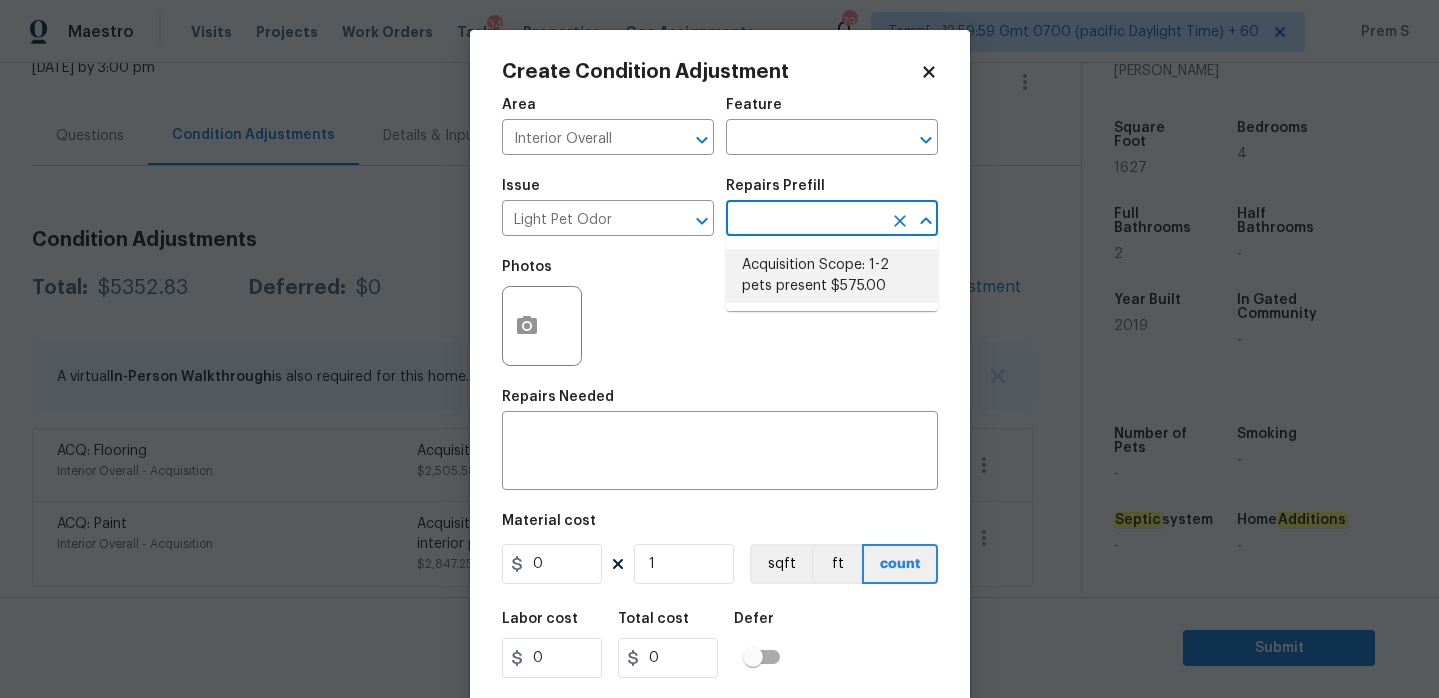 click on "Acquisition Scope: 1-2 pets present $575.00" at bounding box center (832, 276) 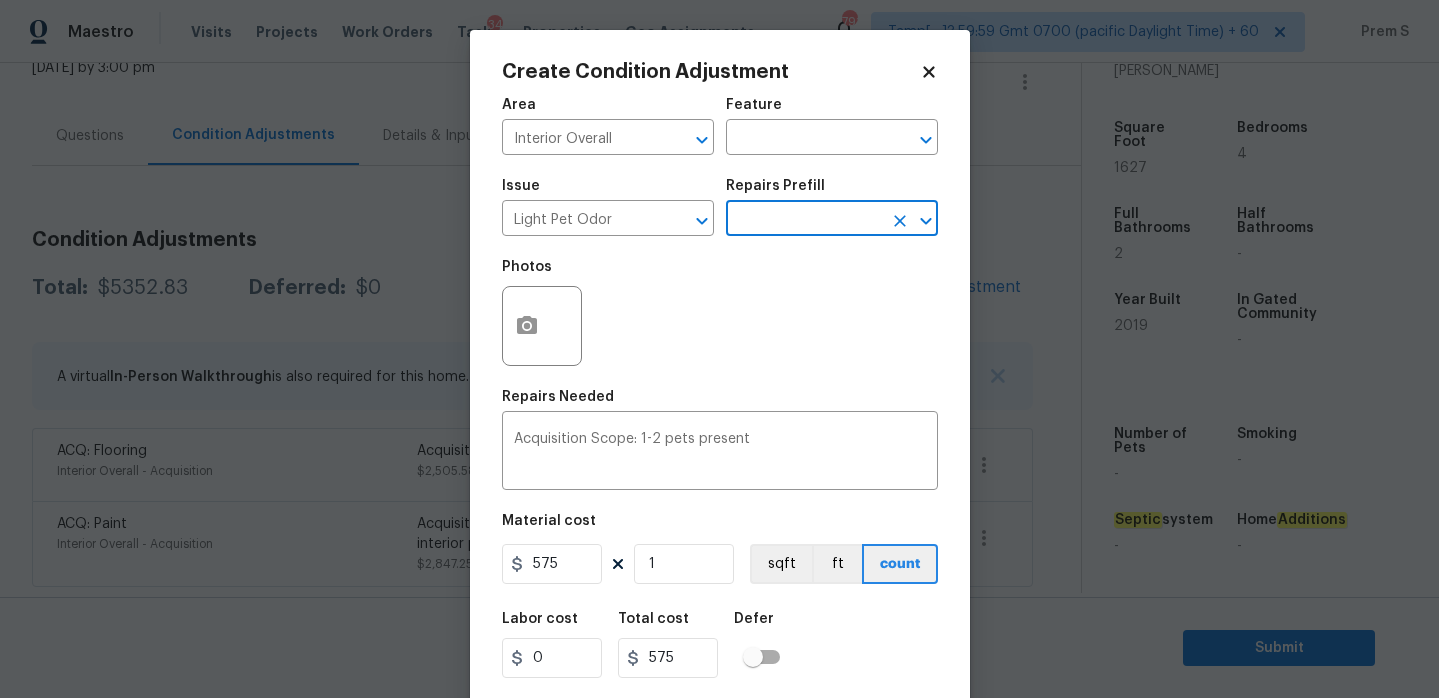 scroll, scrollTop: 49, scrollLeft: 0, axis: vertical 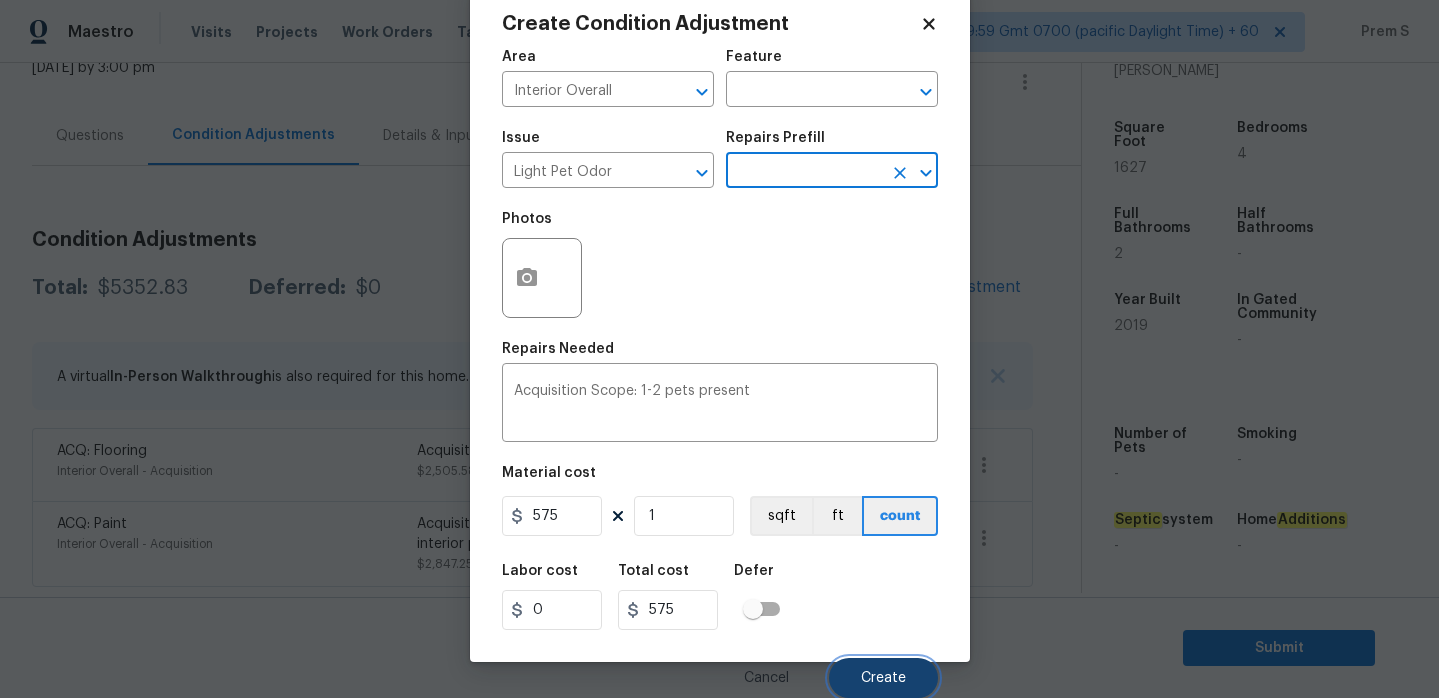 click on "Create" at bounding box center (883, 678) 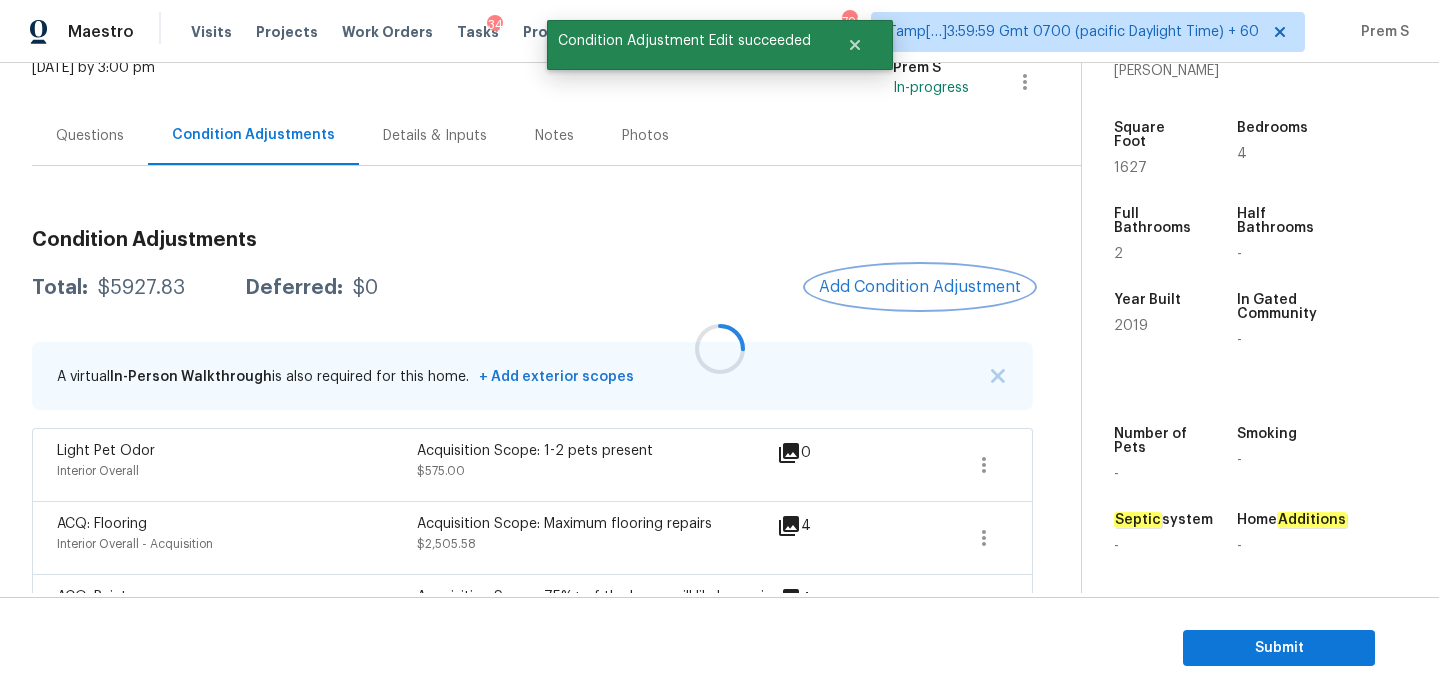 scroll, scrollTop: 0, scrollLeft: 0, axis: both 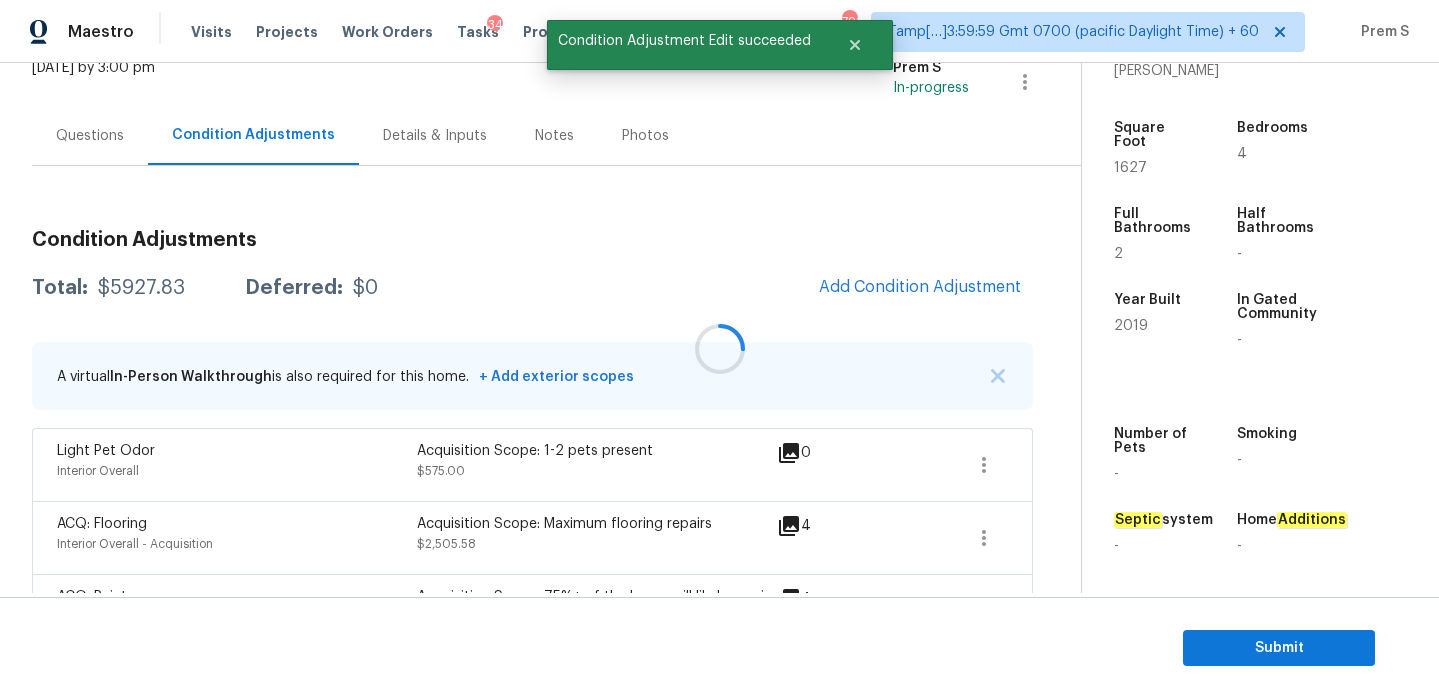 click at bounding box center [719, 349] 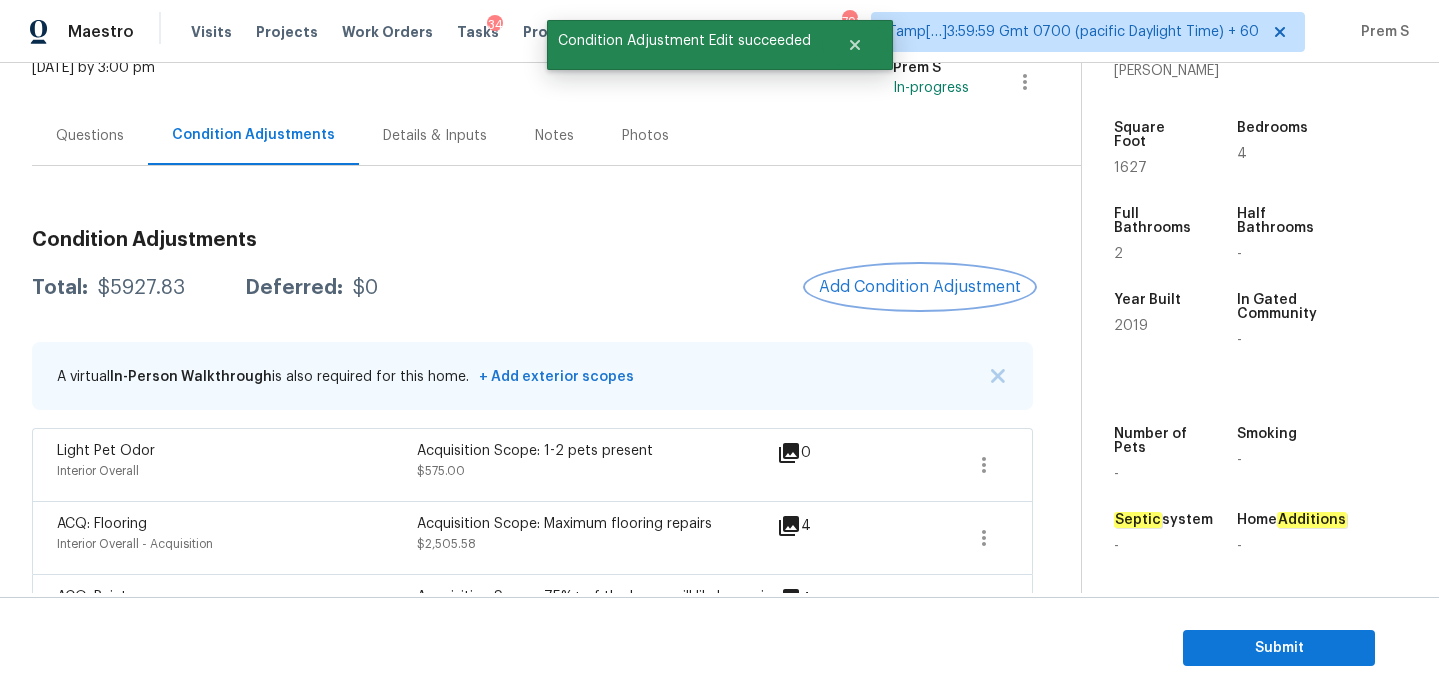 click on "Add Condition Adjustment" at bounding box center [920, 287] 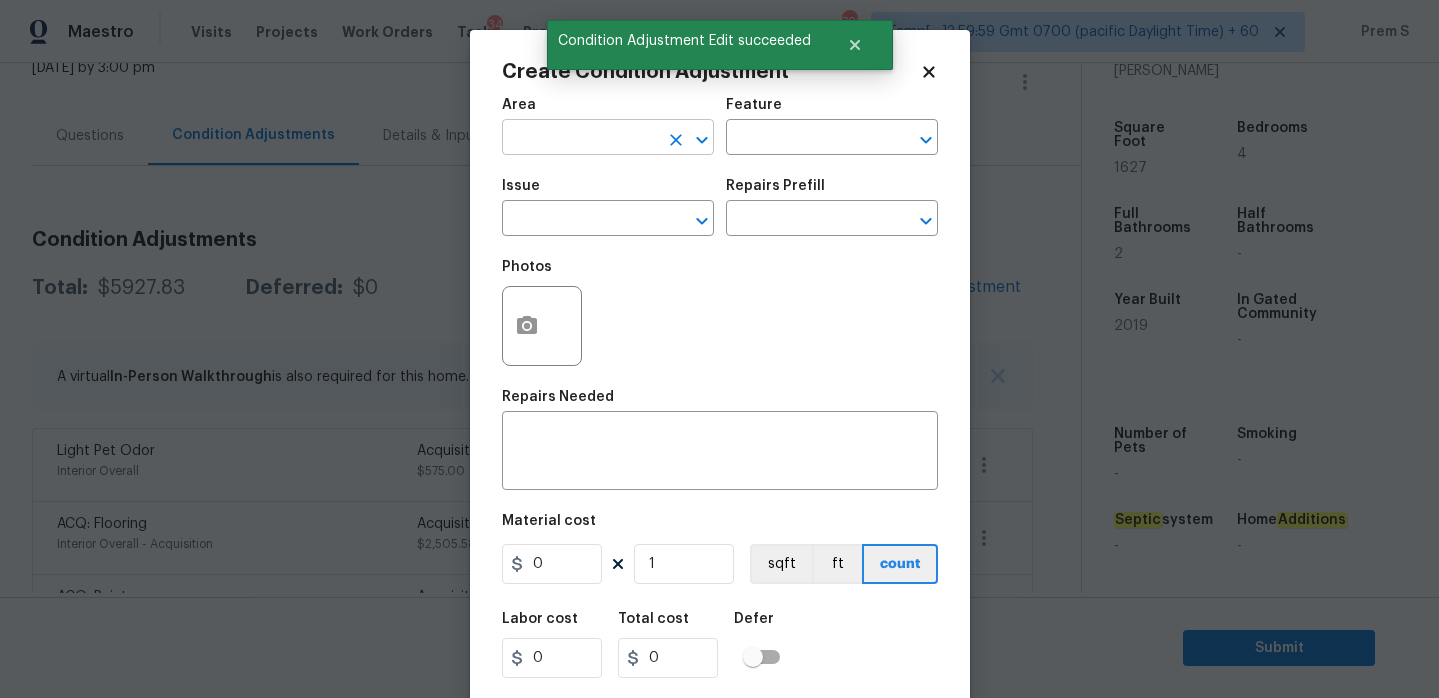 click at bounding box center (580, 139) 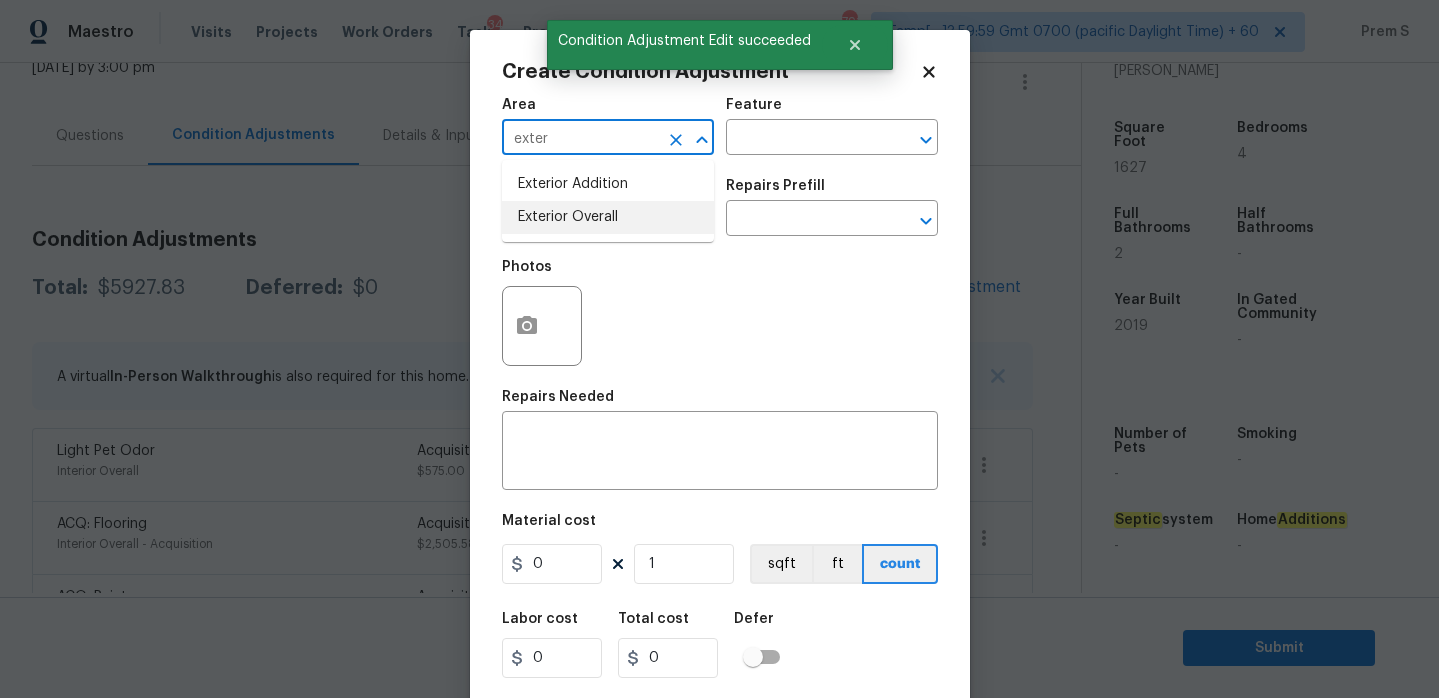 click on "Exterior Overall" at bounding box center [608, 217] 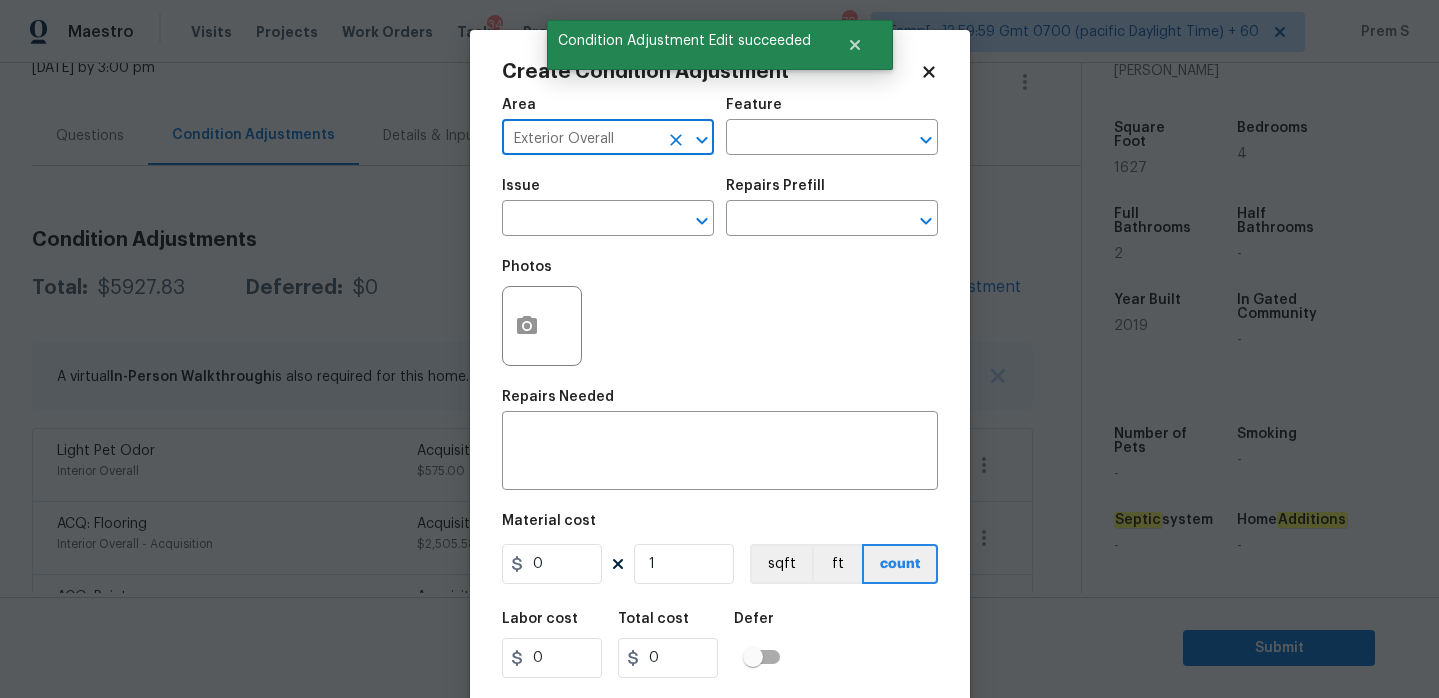 type on "Exterior Overall" 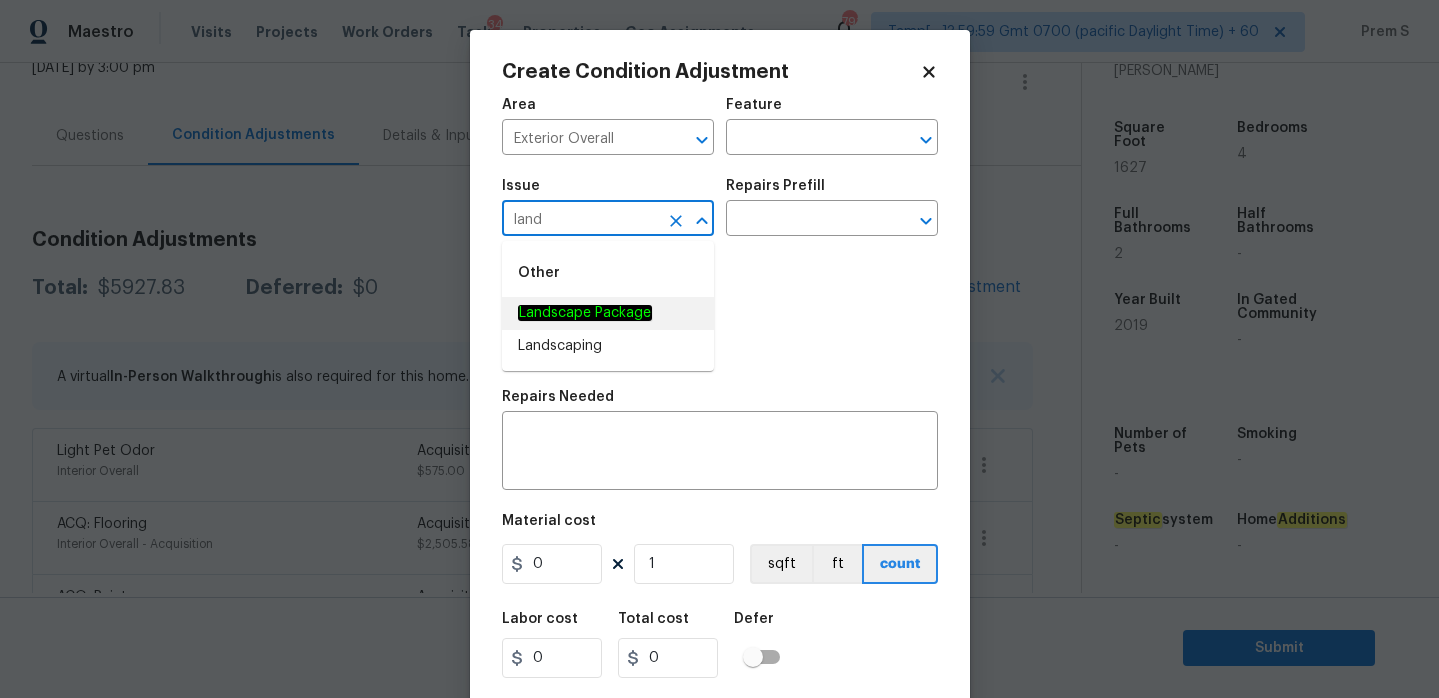 click on "Landscape Package" 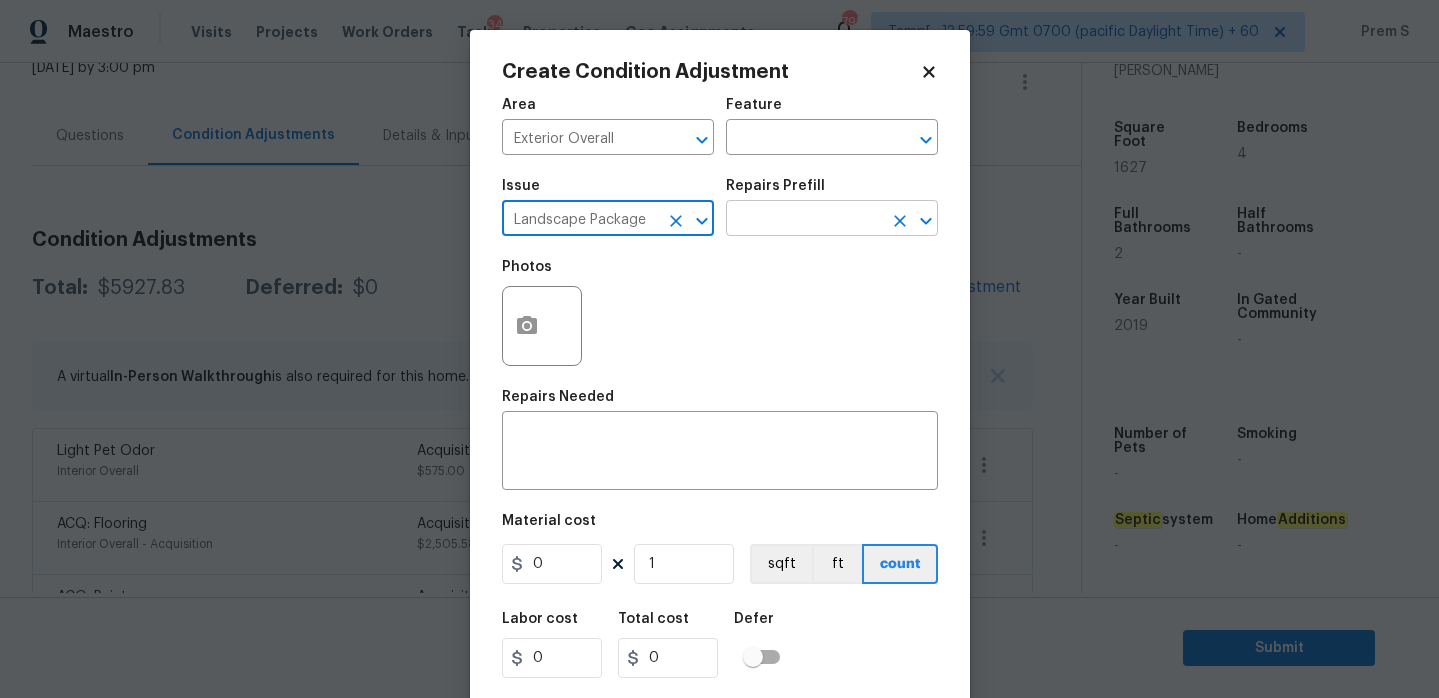 type on "Landscape Package" 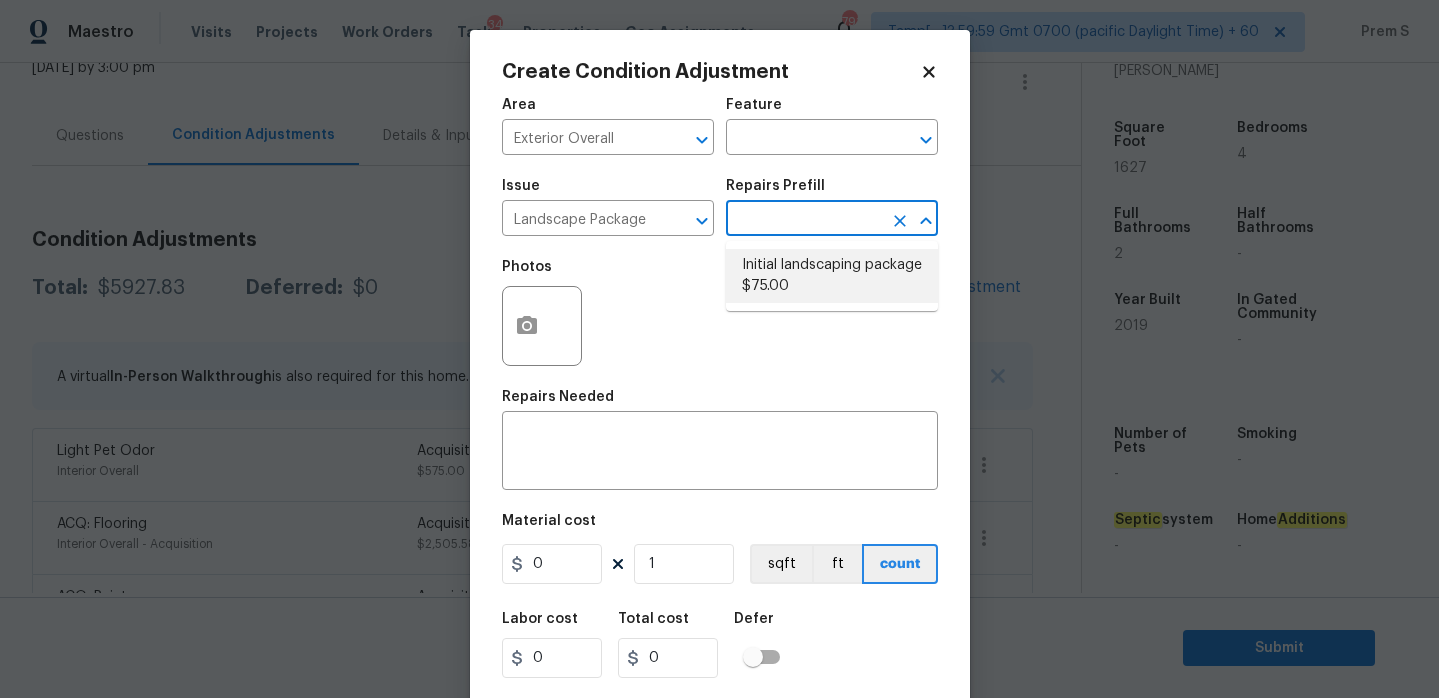 click on "Initial landscaping package $75.00" at bounding box center [832, 276] 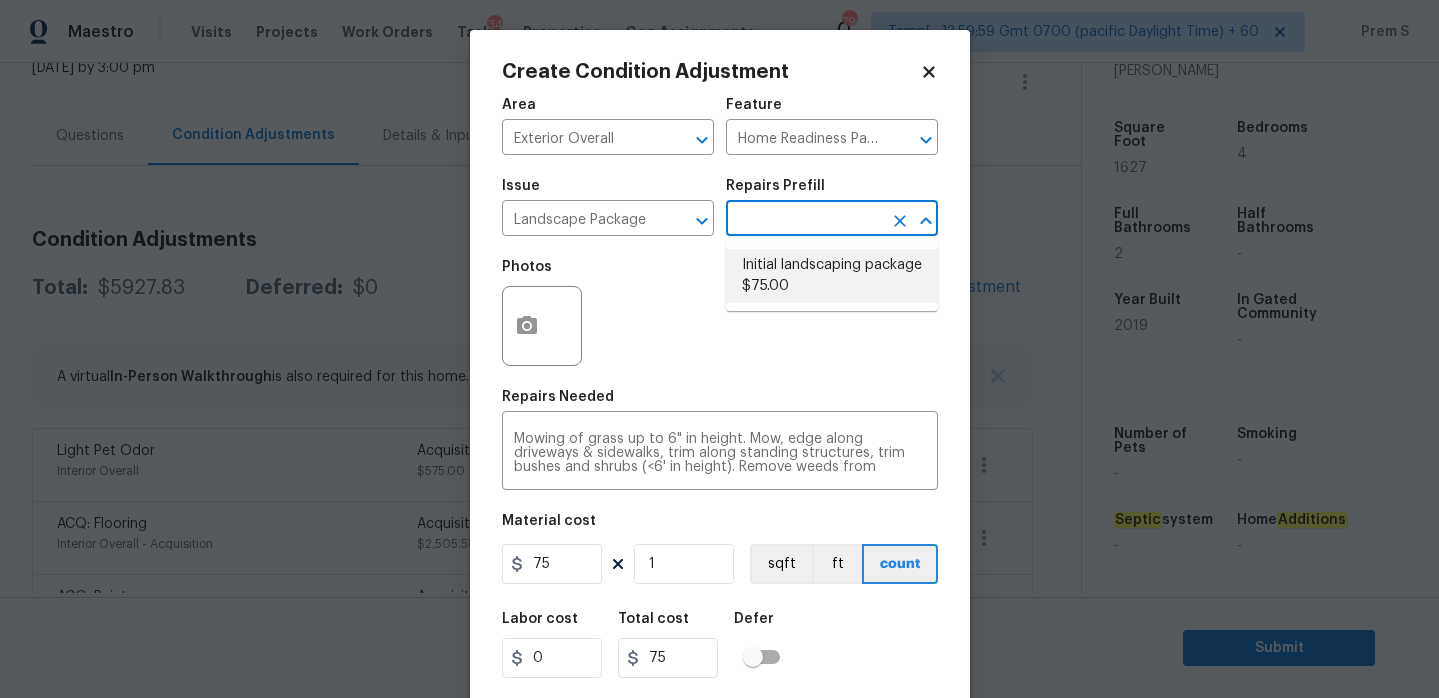 click on "Initial landscaping package $75.00" at bounding box center [832, 276] 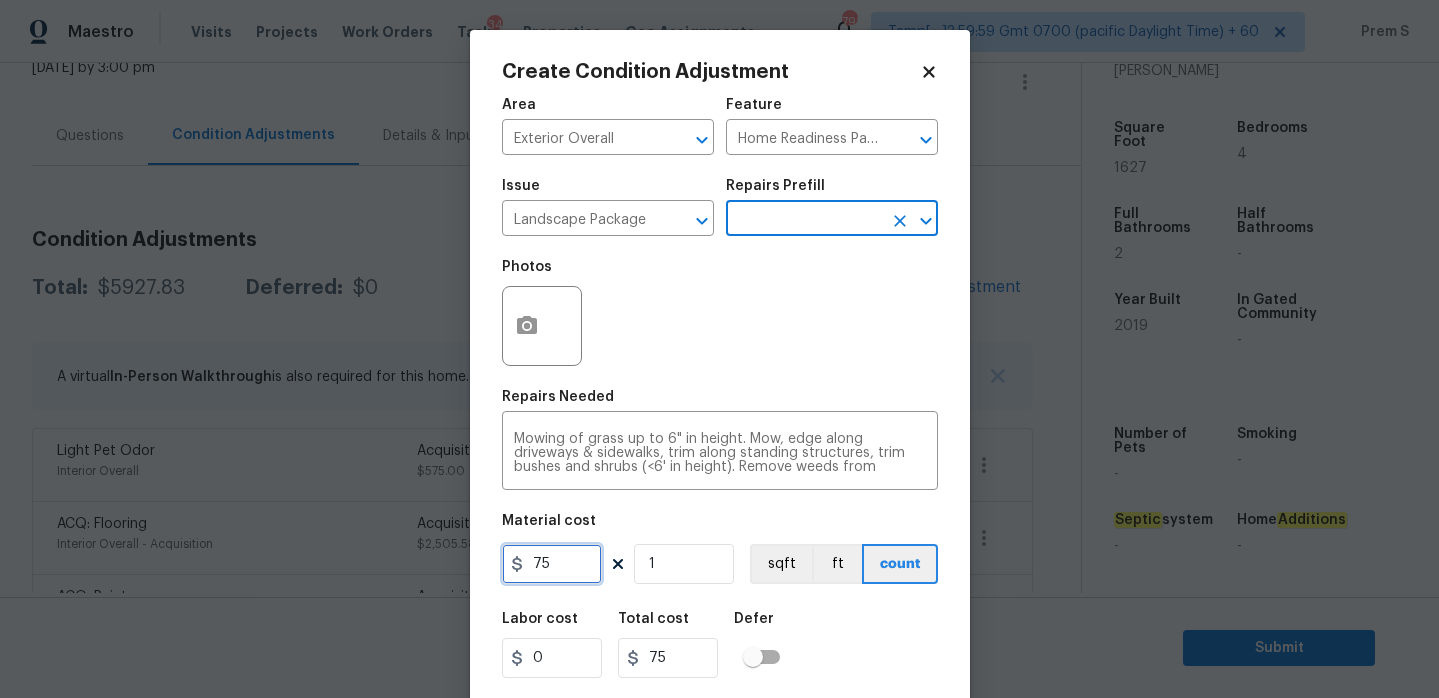 click on "75" at bounding box center (552, 564) 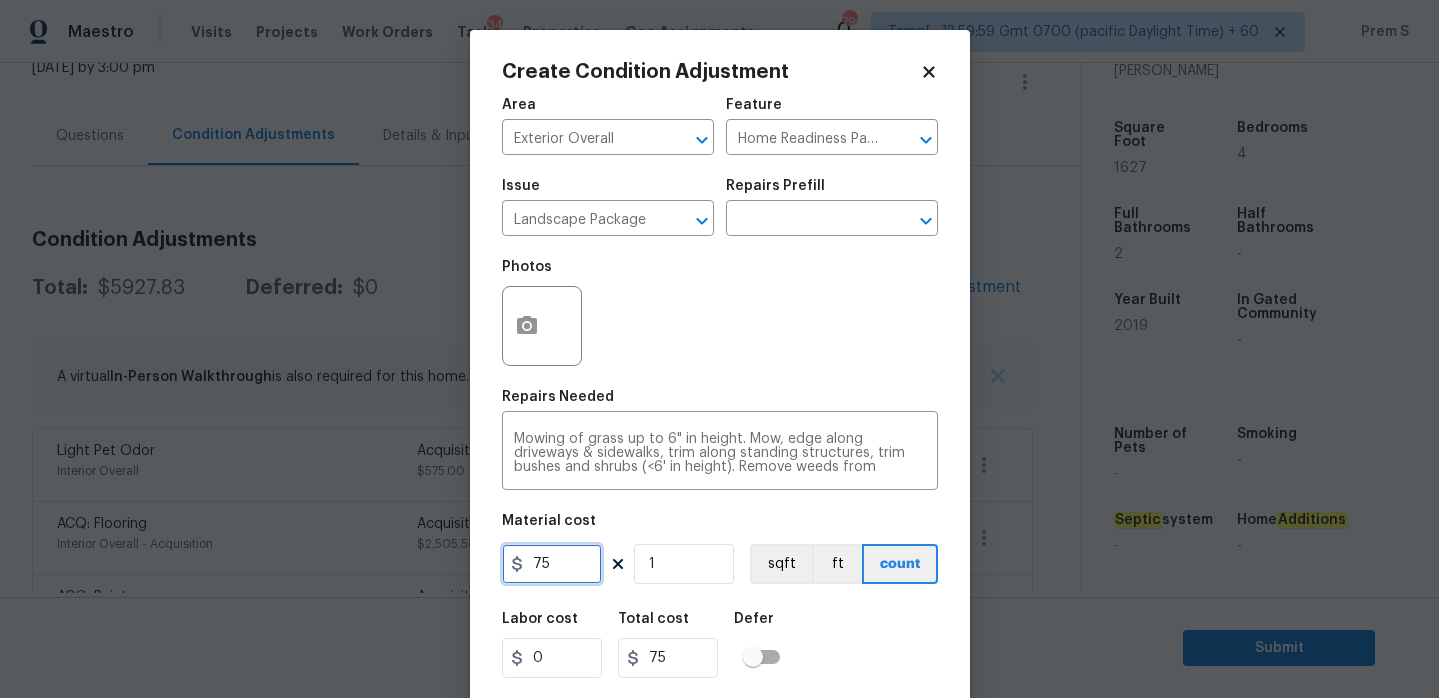 click on "75" at bounding box center [552, 564] 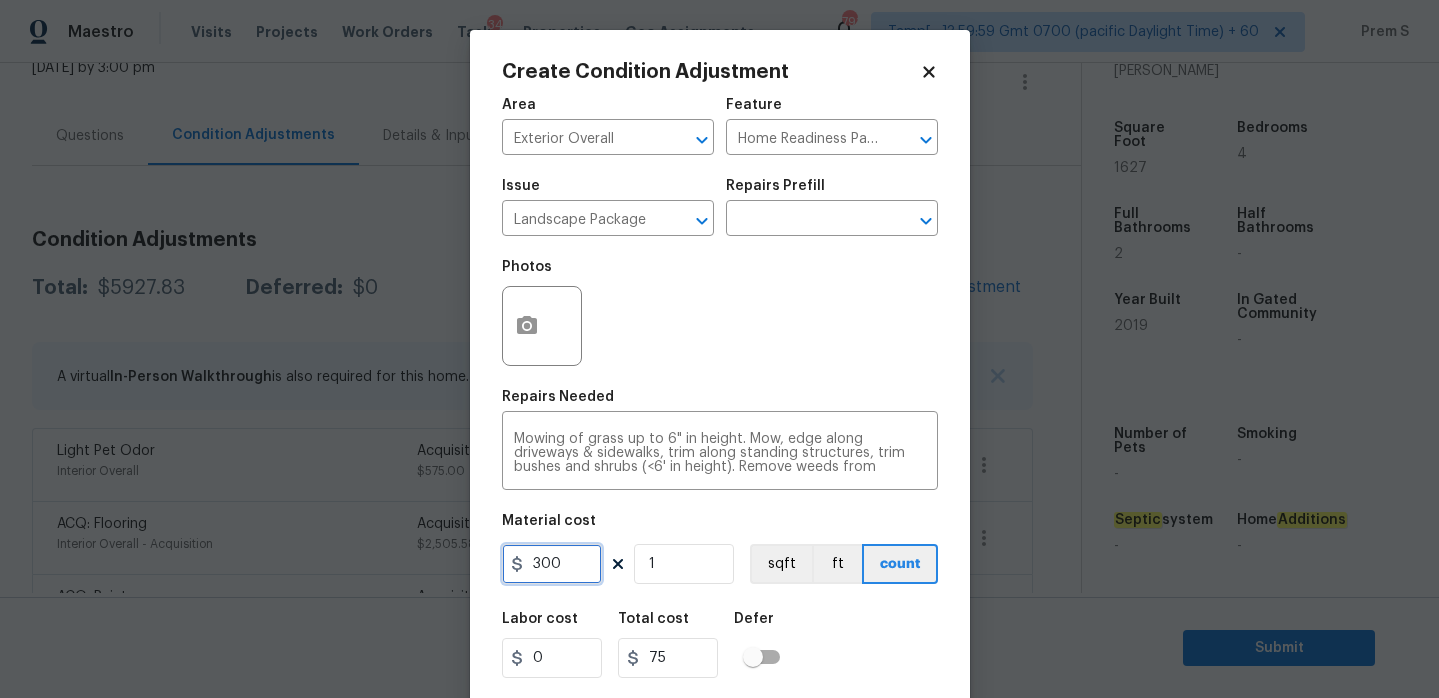 type on "300" 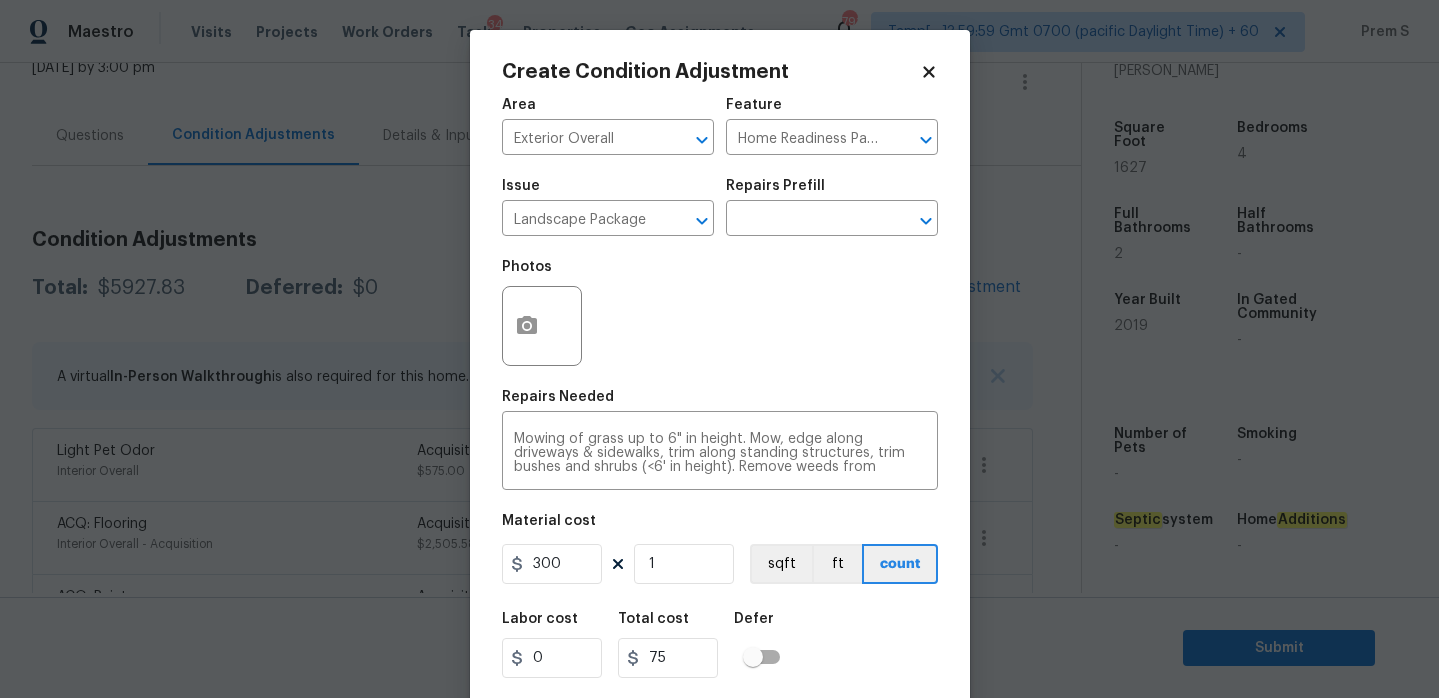 click on "Labor cost 0 Total cost 75 Defer" at bounding box center [720, 645] 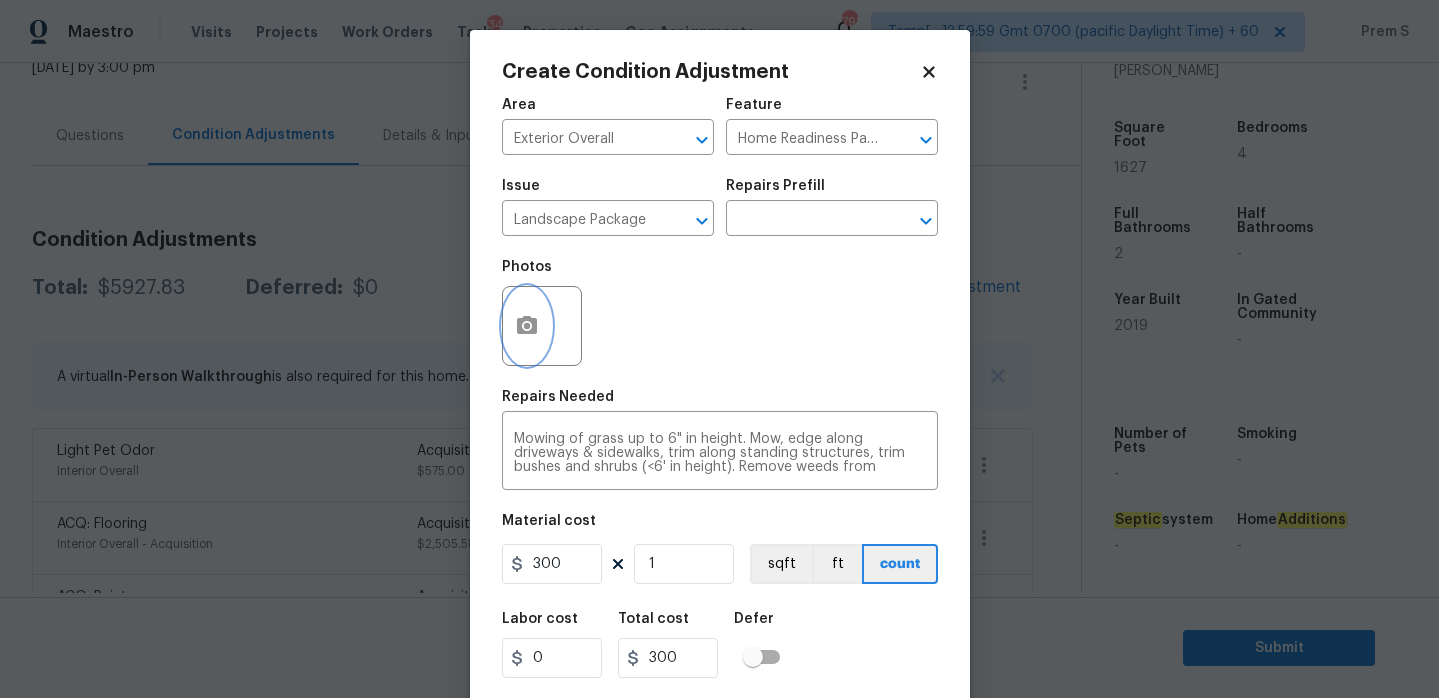 click at bounding box center (527, 326) 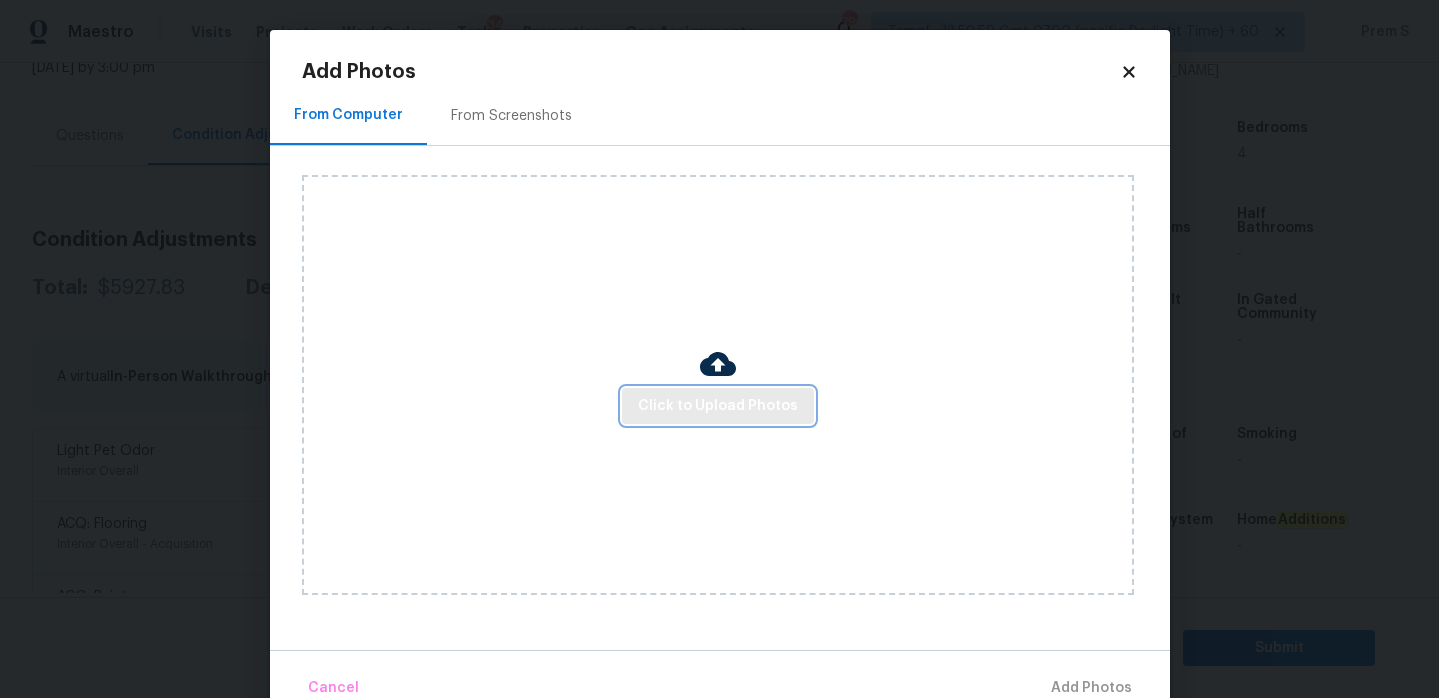 click on "Click to Upload Photos" at bounding box center [718, 406] 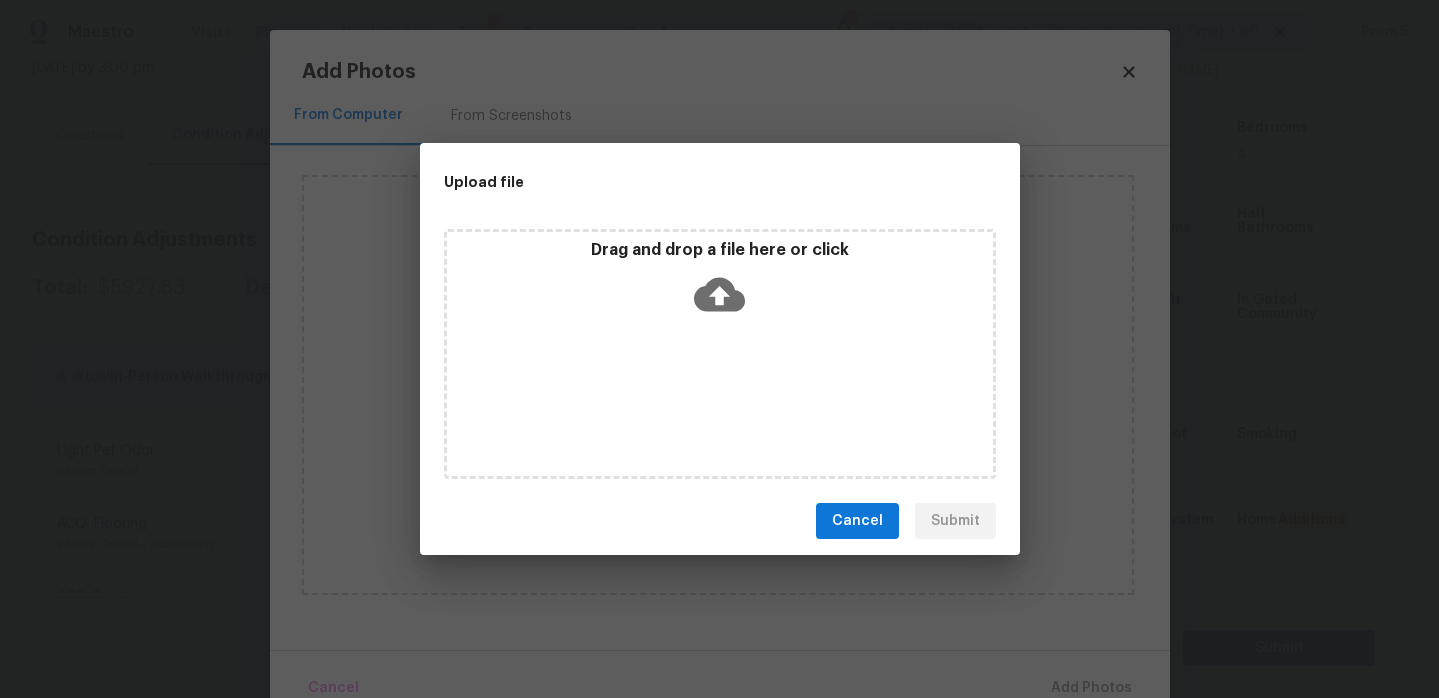 click 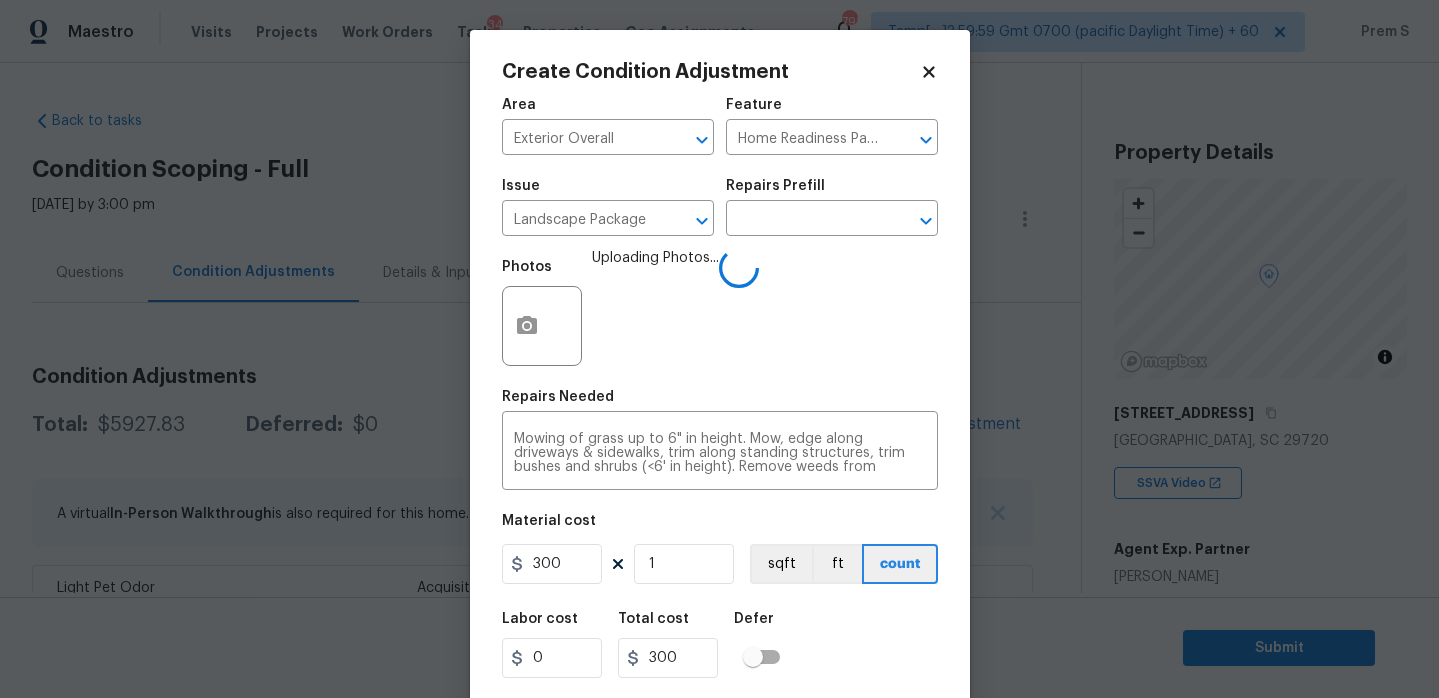 scroll, scrollTop: 0, scrollLeft: 0, axis: both 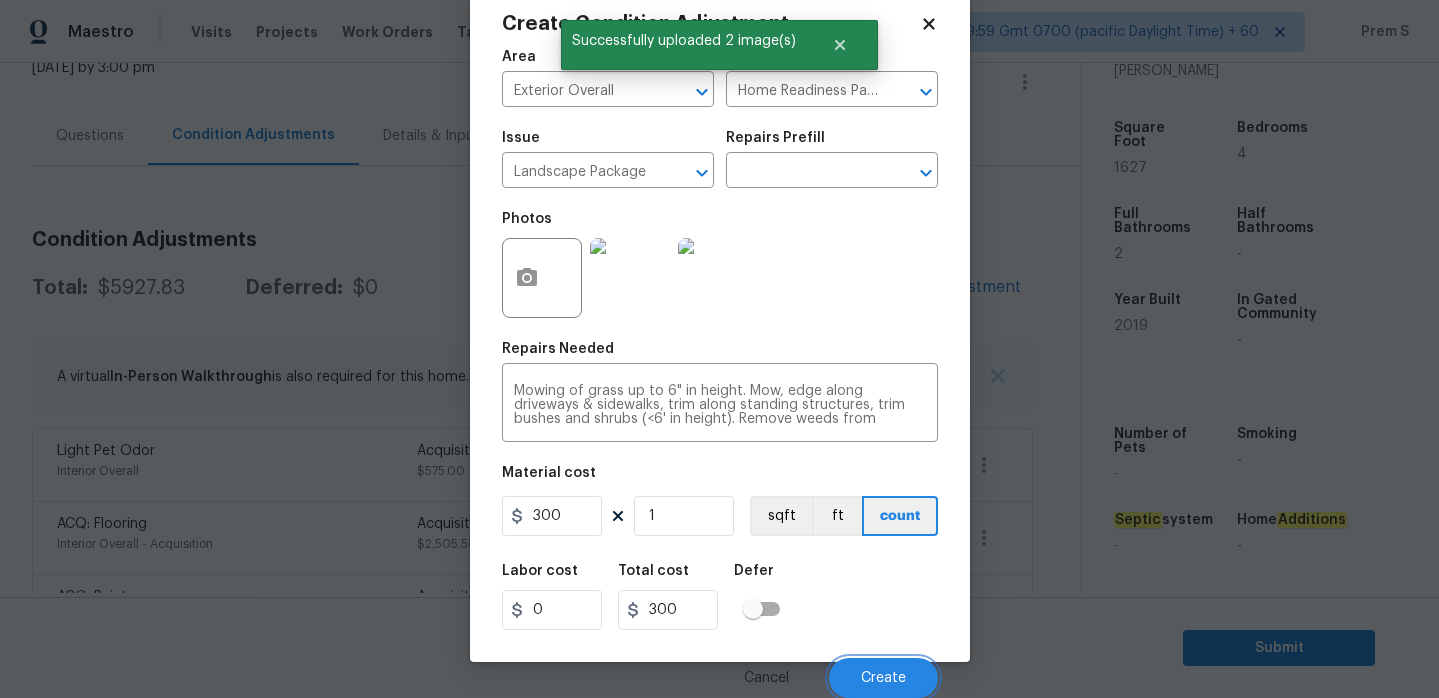click on "Create" at bounding box center [883, 678] 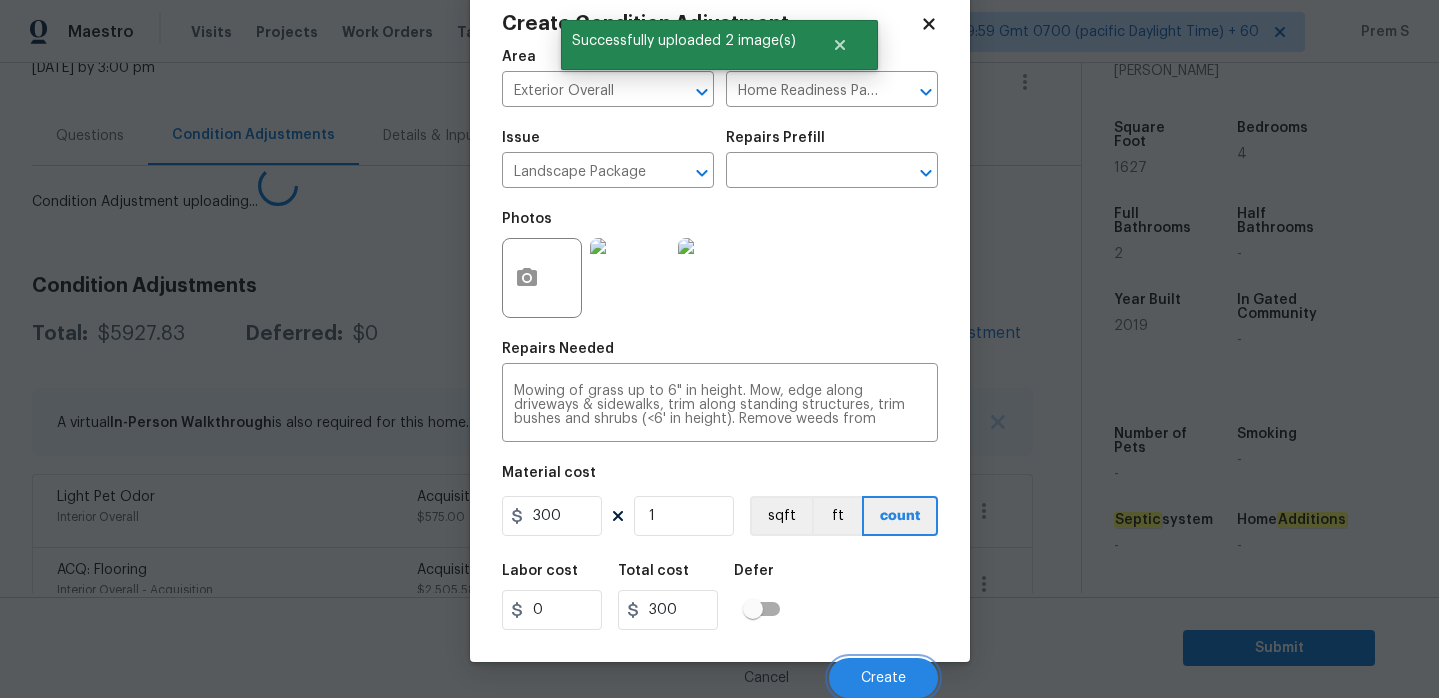 scroll, scrollTop: 42, scrollLeft: 0, axis: vertical 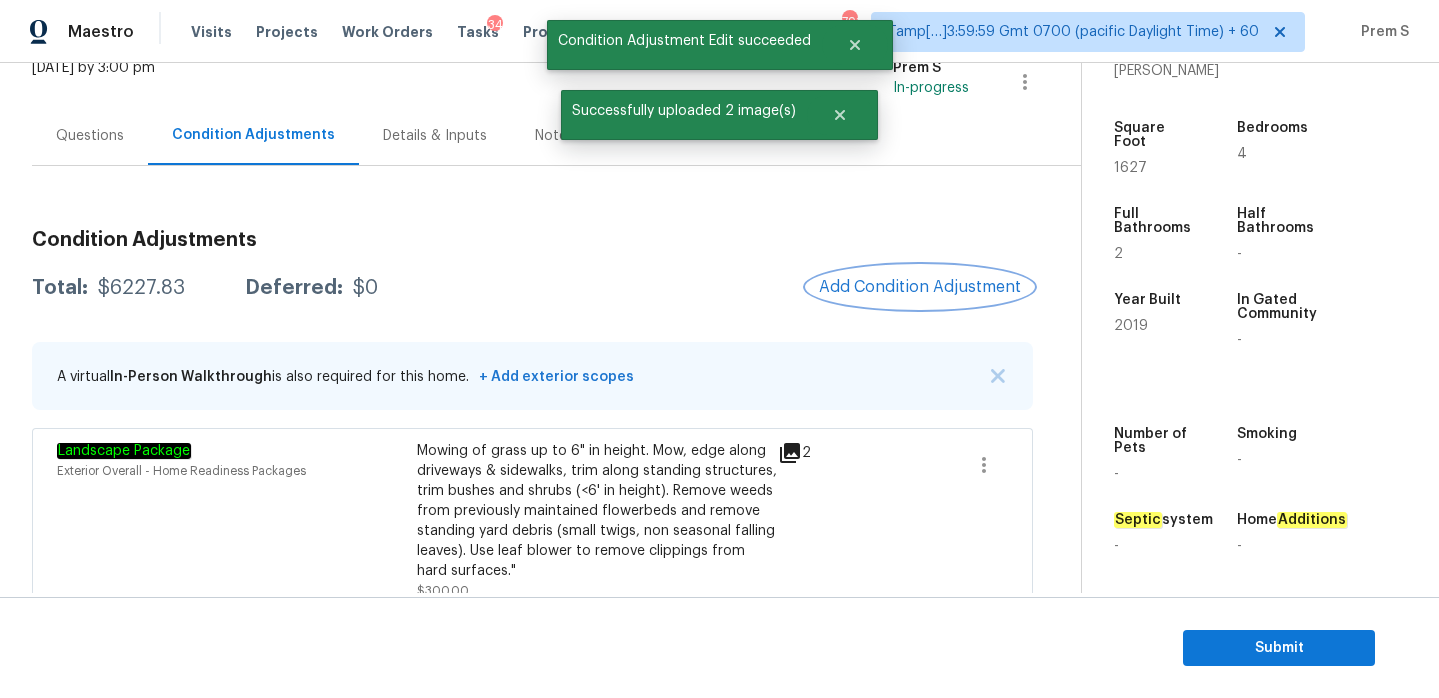 click on "Add Condition Adjustment" at bounding box center (920, 287) 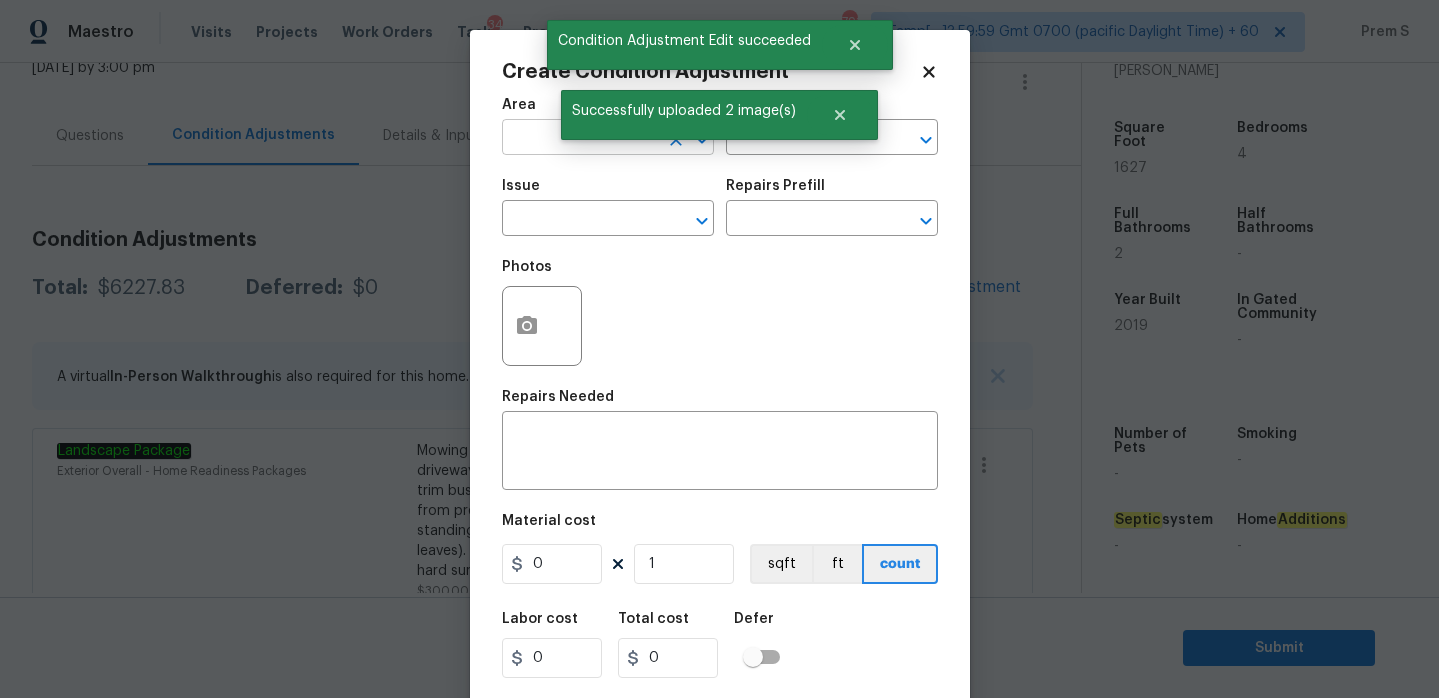 click at bounding box center (580, 139) 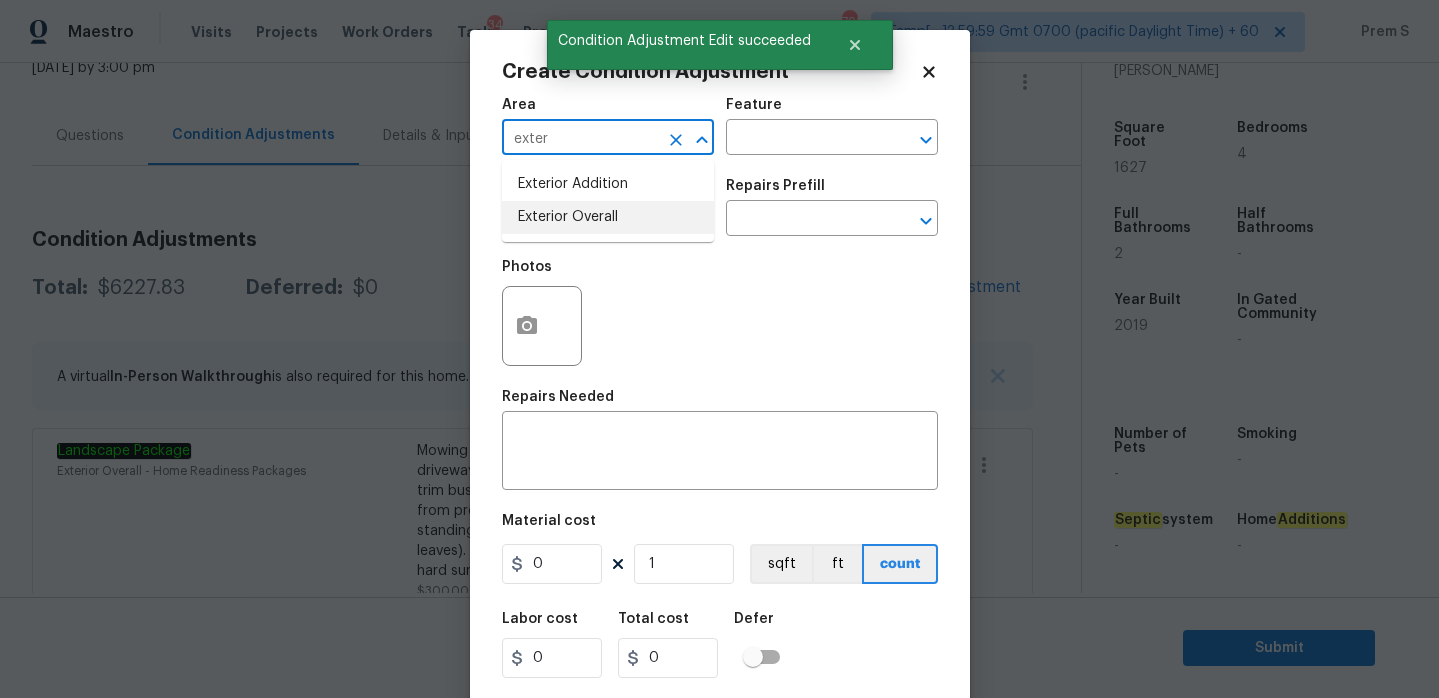 click on "Exterior Overall" at bounding box center (608, 217) 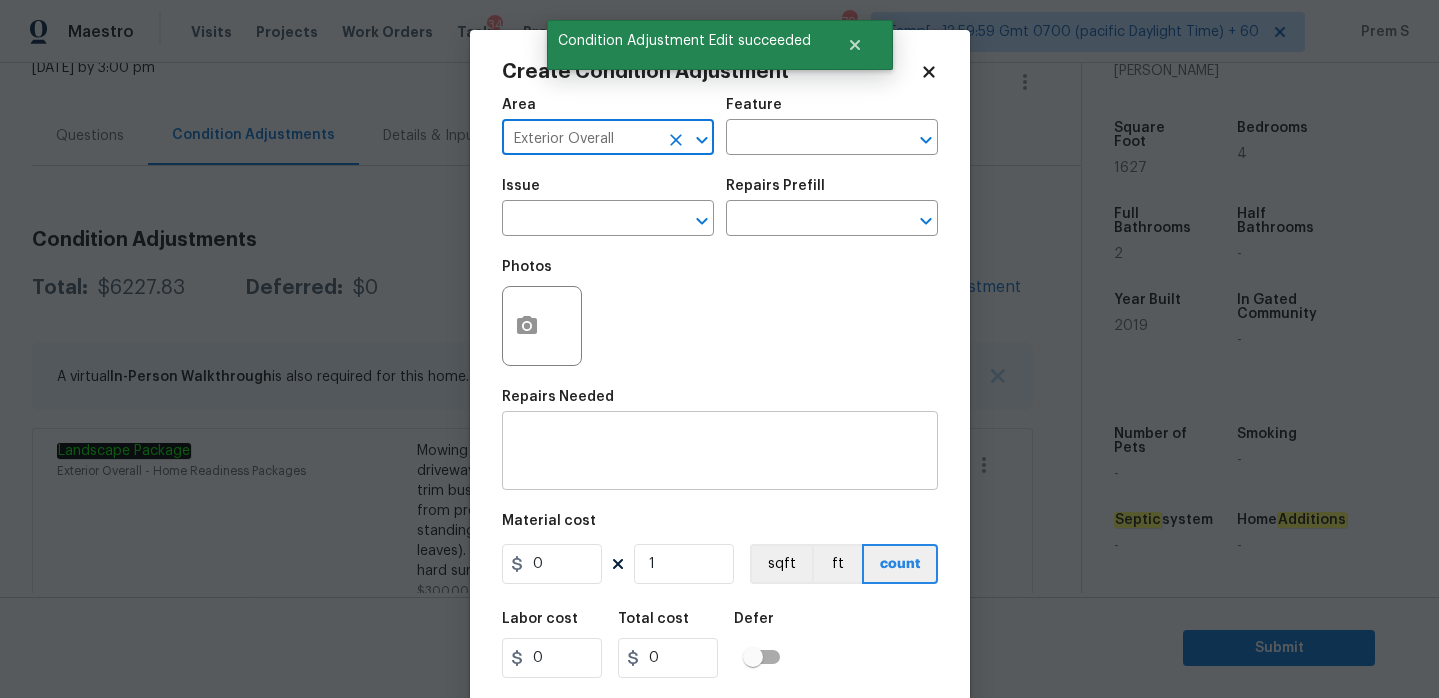 type on "Exterior Overall" 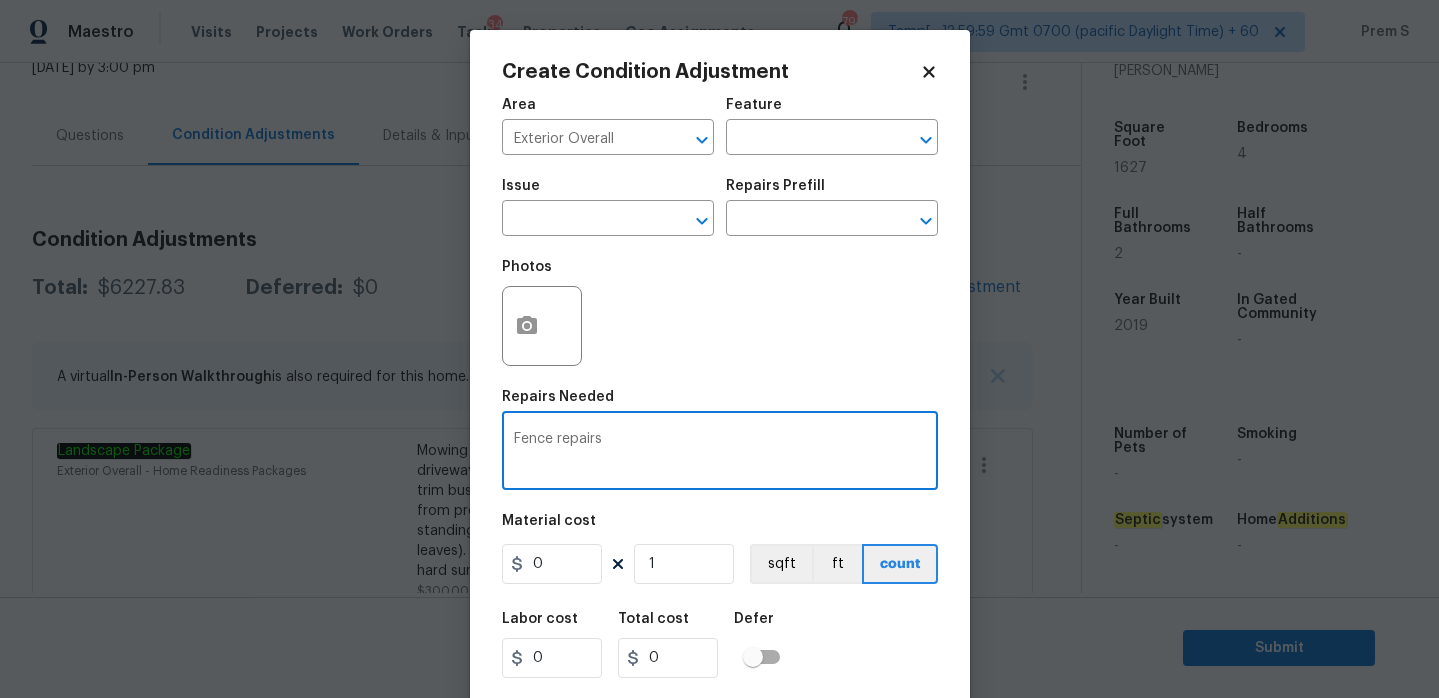type on "Fence repairs" 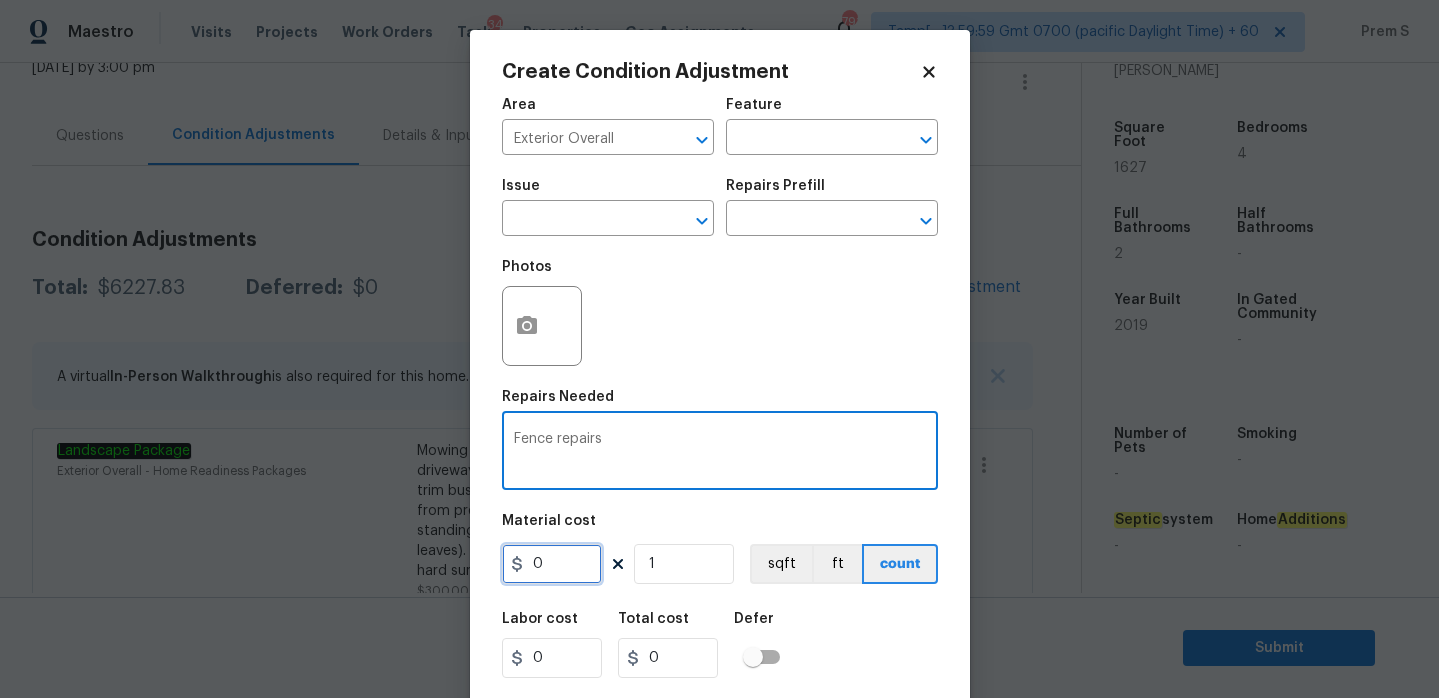click on "0" at bounding box center (552, 564) 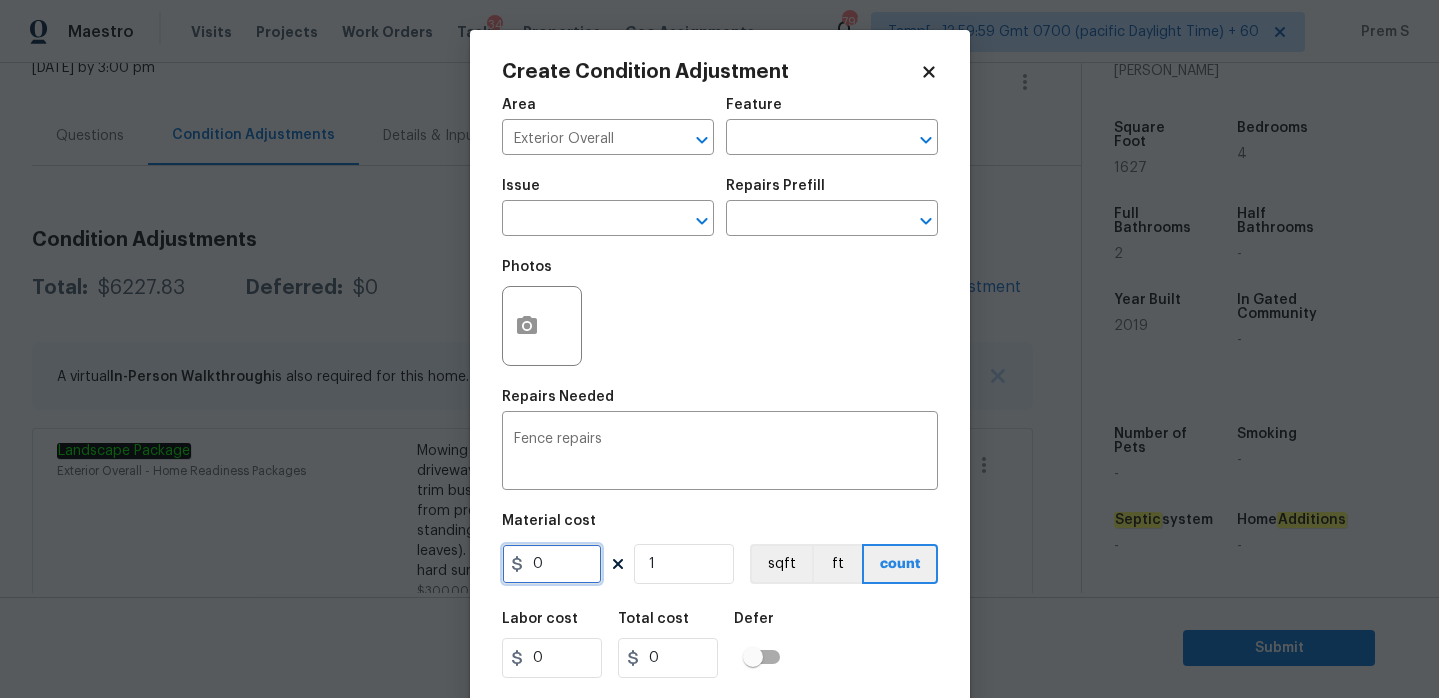click on "0" at bounding box center [552, 564] 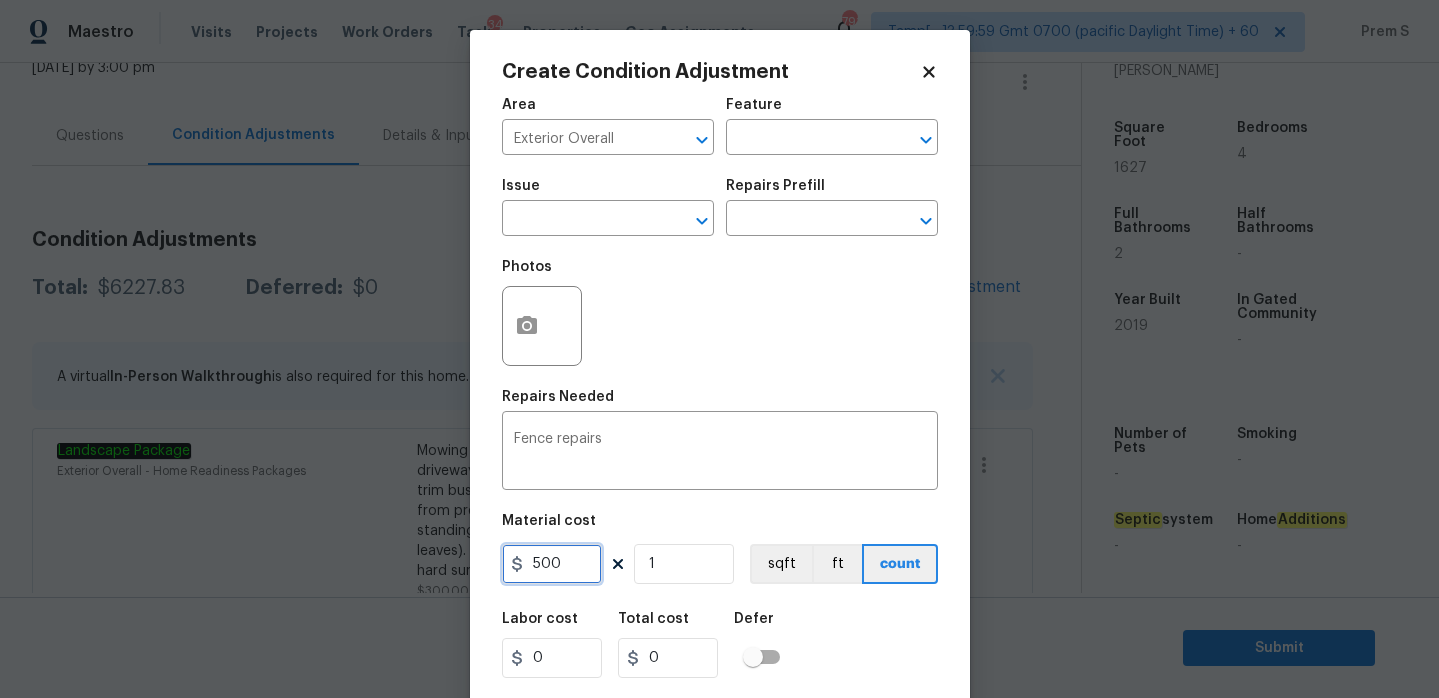type on "500" 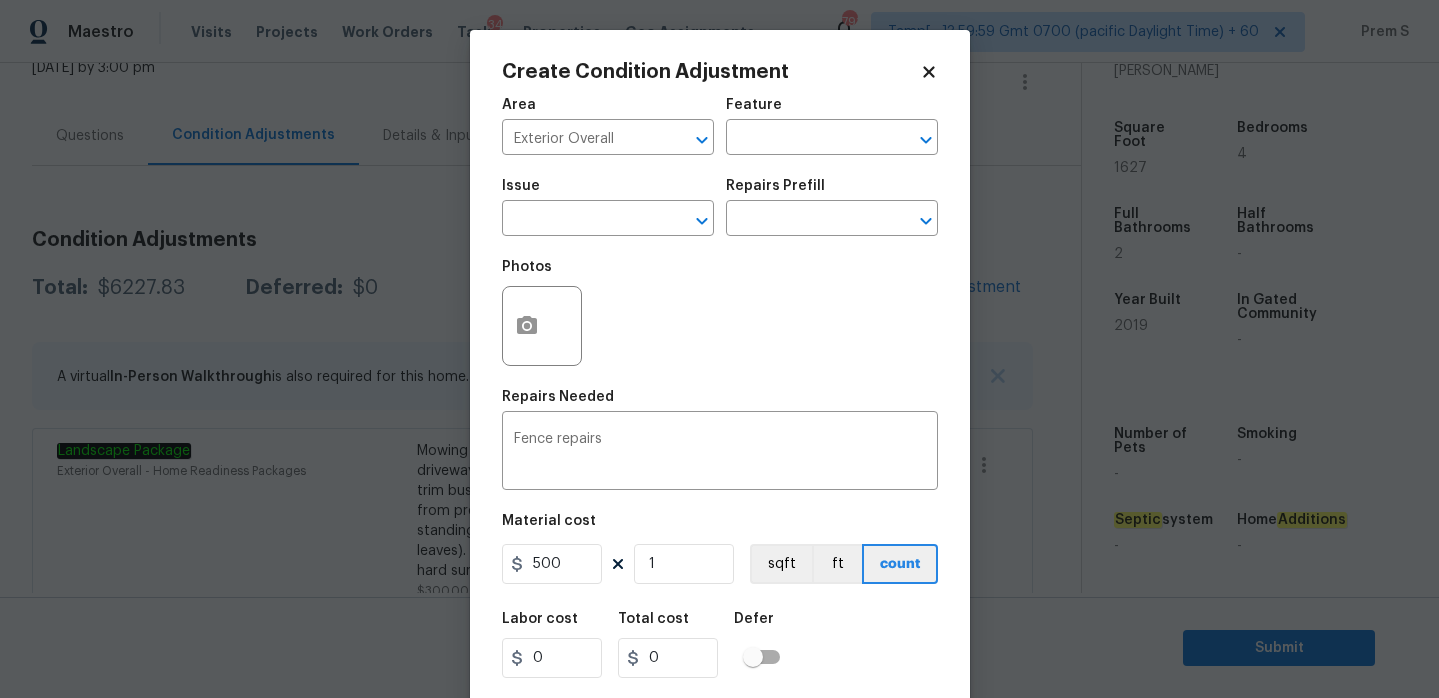 click on "Labor cost 0 Total cost 0 Defer" at bounding box center [720, 645] 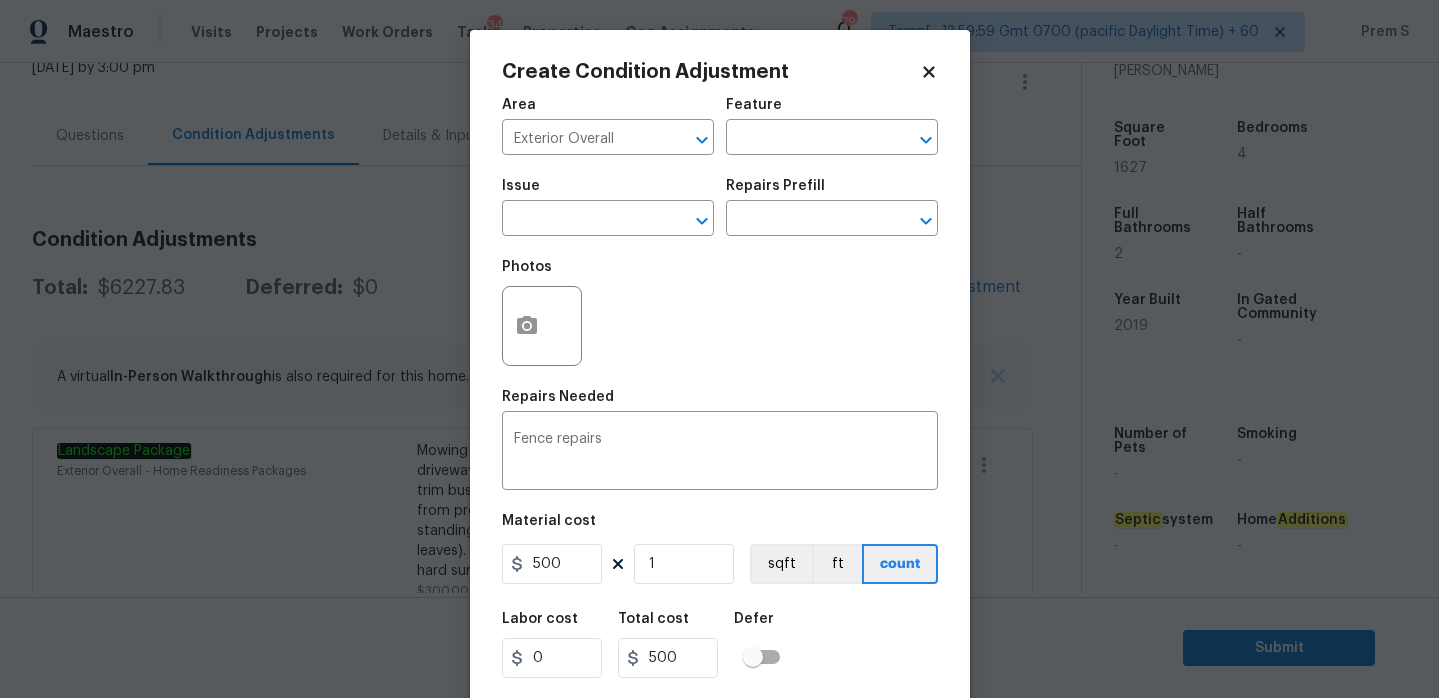 scroll, scrollTop: 49, scrollLeft: 0, axis: vertical 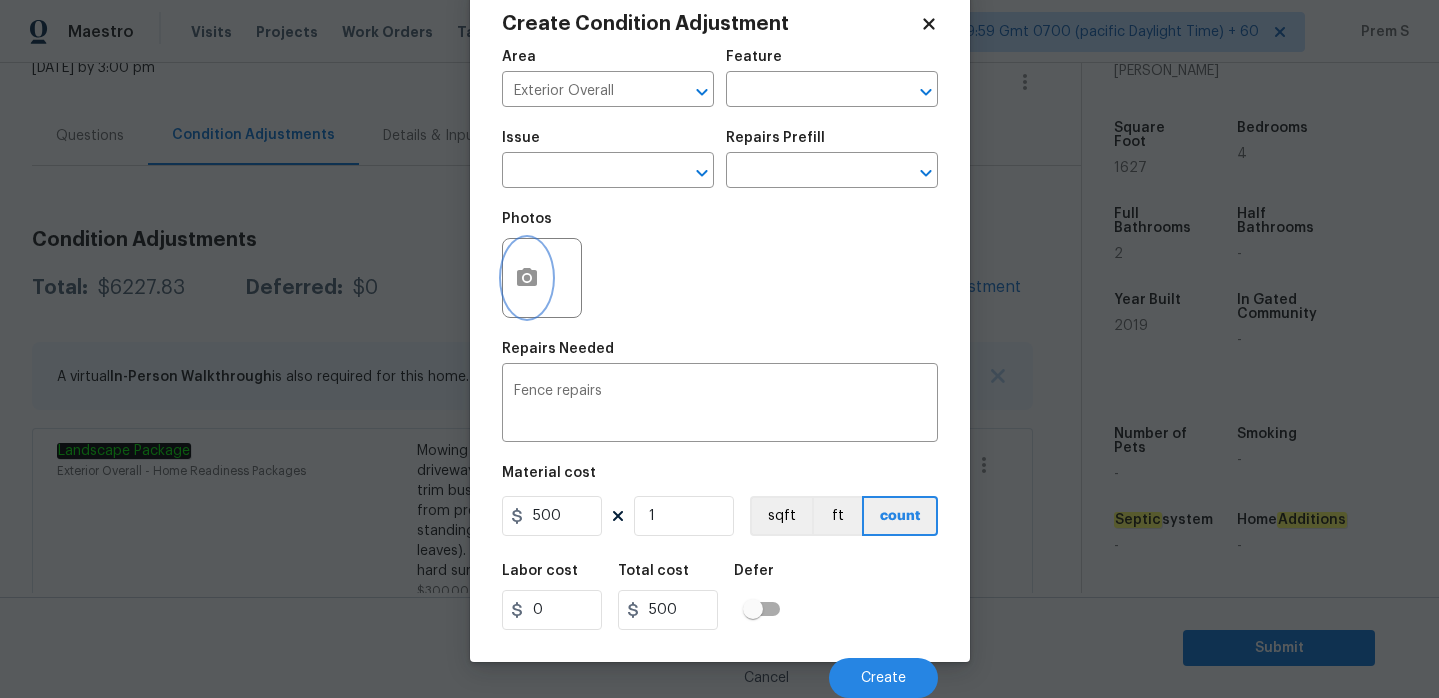 click at bounding box center [527, 278] 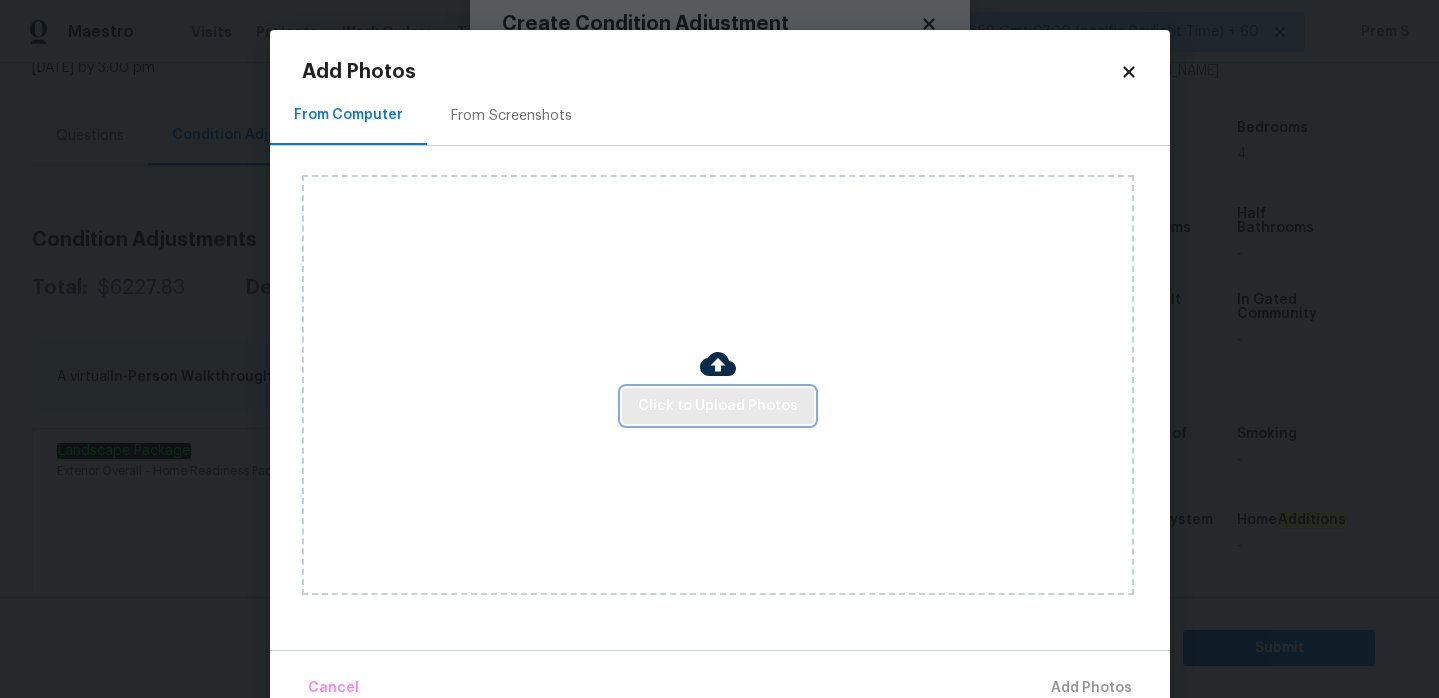 click on "Click to Upload Photos" at bounding box center (718, 406) 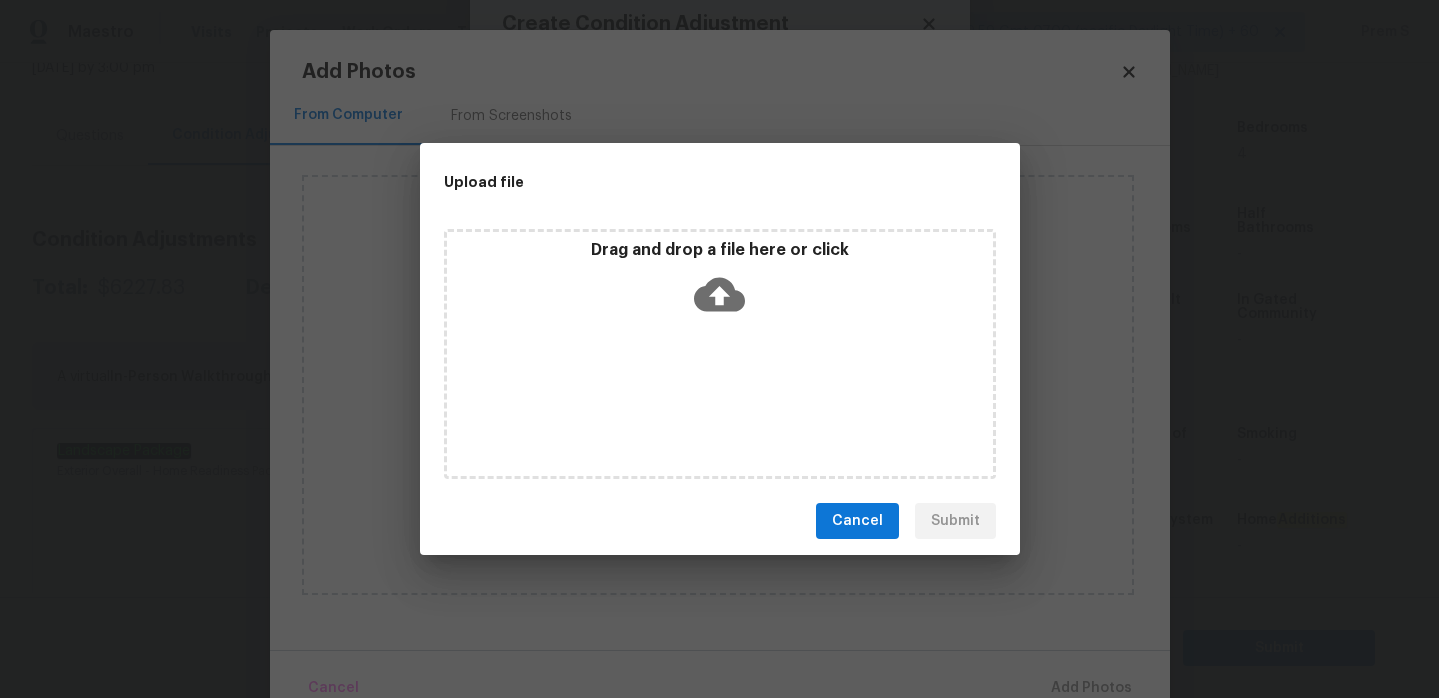 click 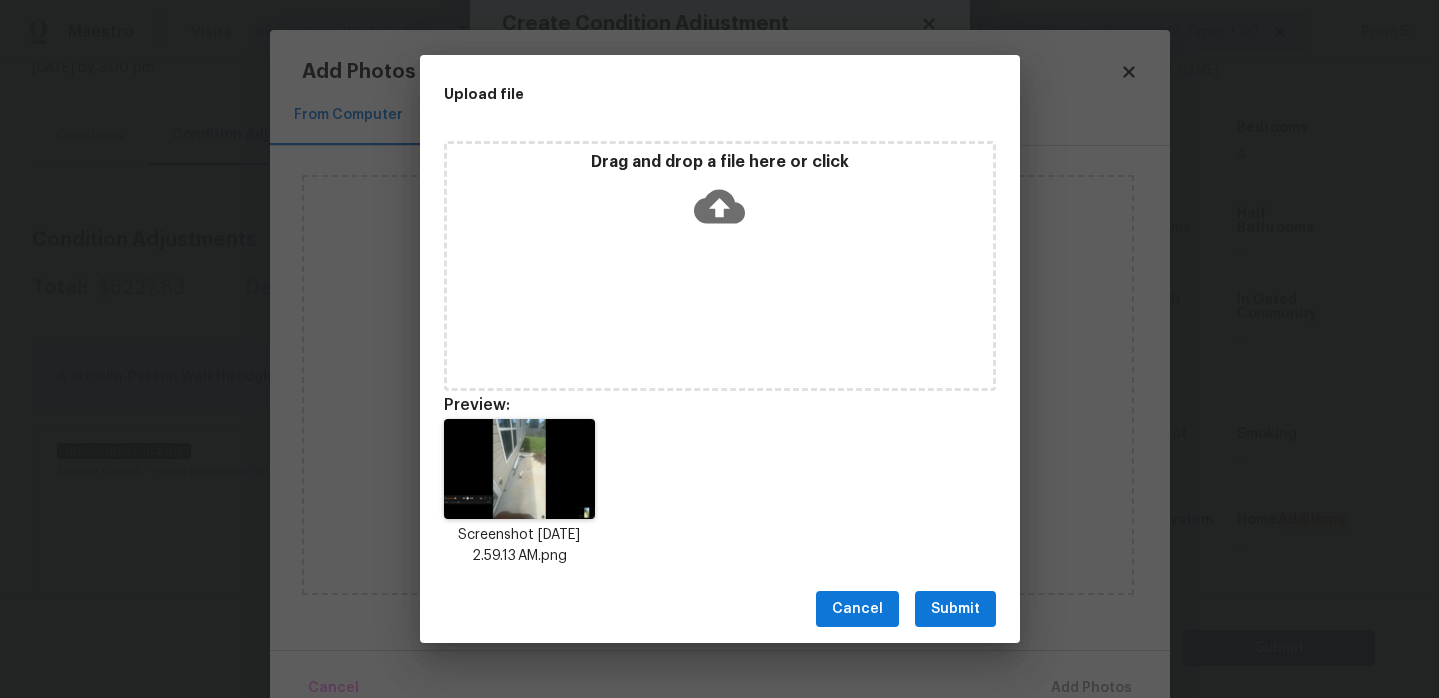 click on "Submit" at bounding box center (955, 609) 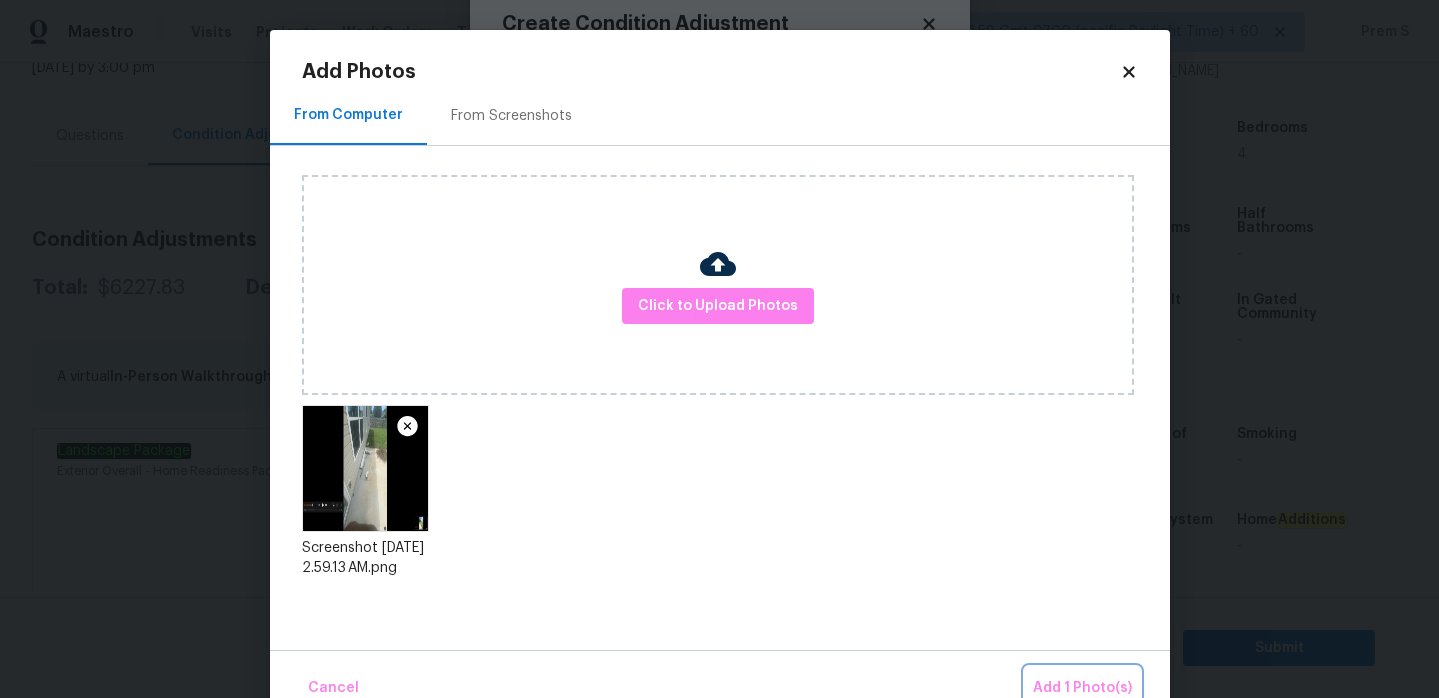 click on "Add 1 Photo(s)" at bounding box center (1082, 688) 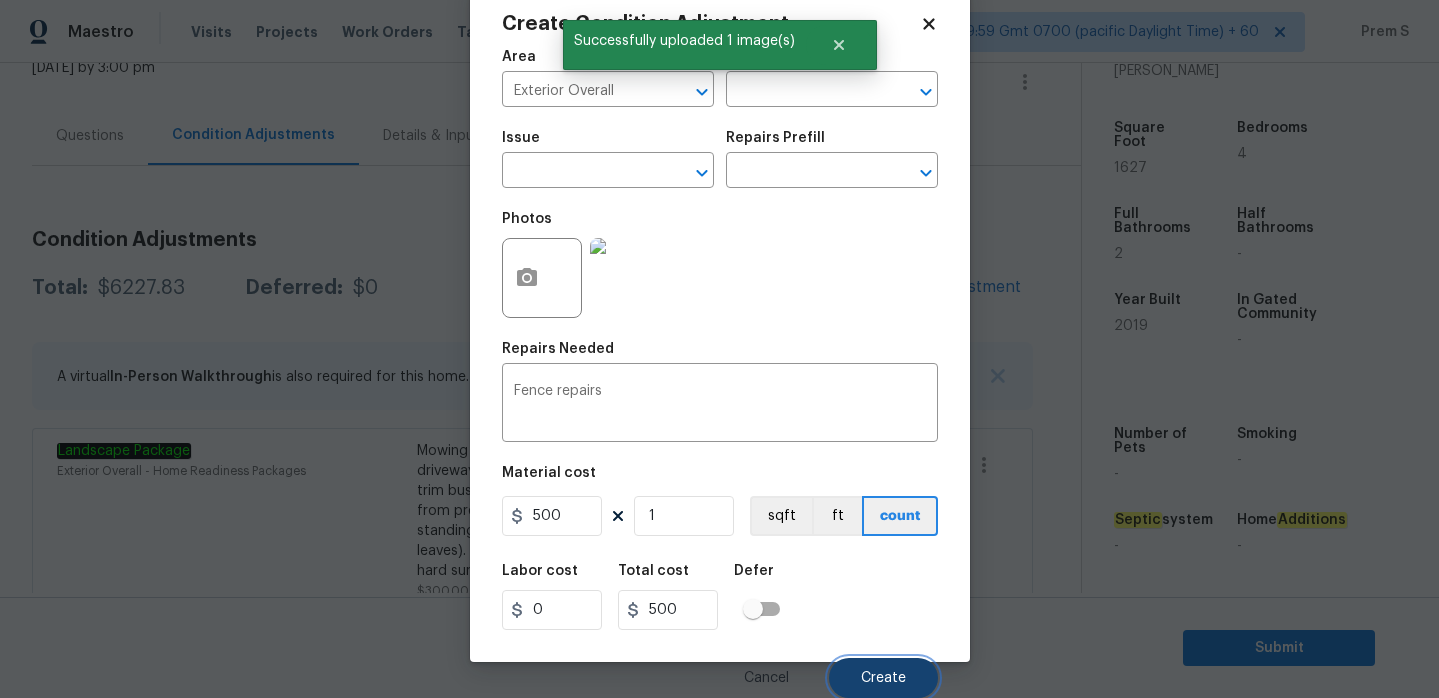 click on "Create" at bounding box center (883, 678) 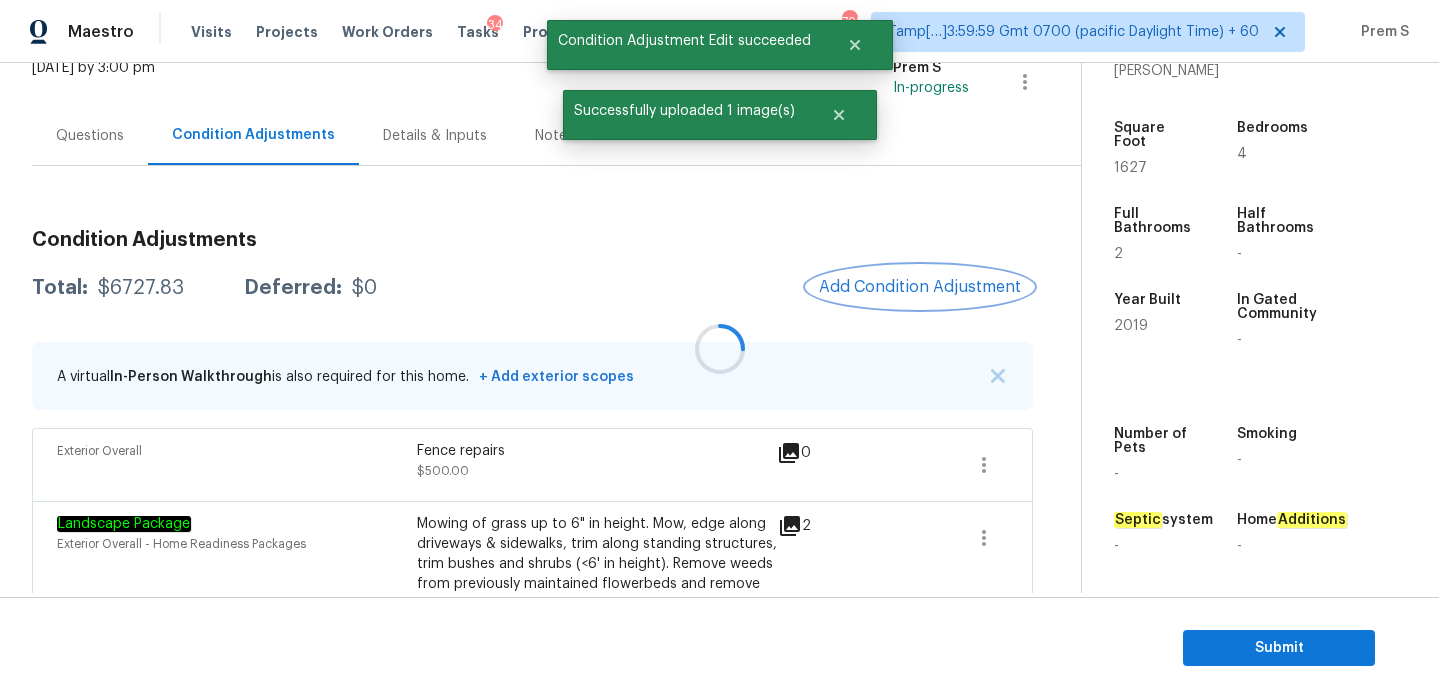 scroll, scrollTop: 0, scrollLeft: 0, axis: both 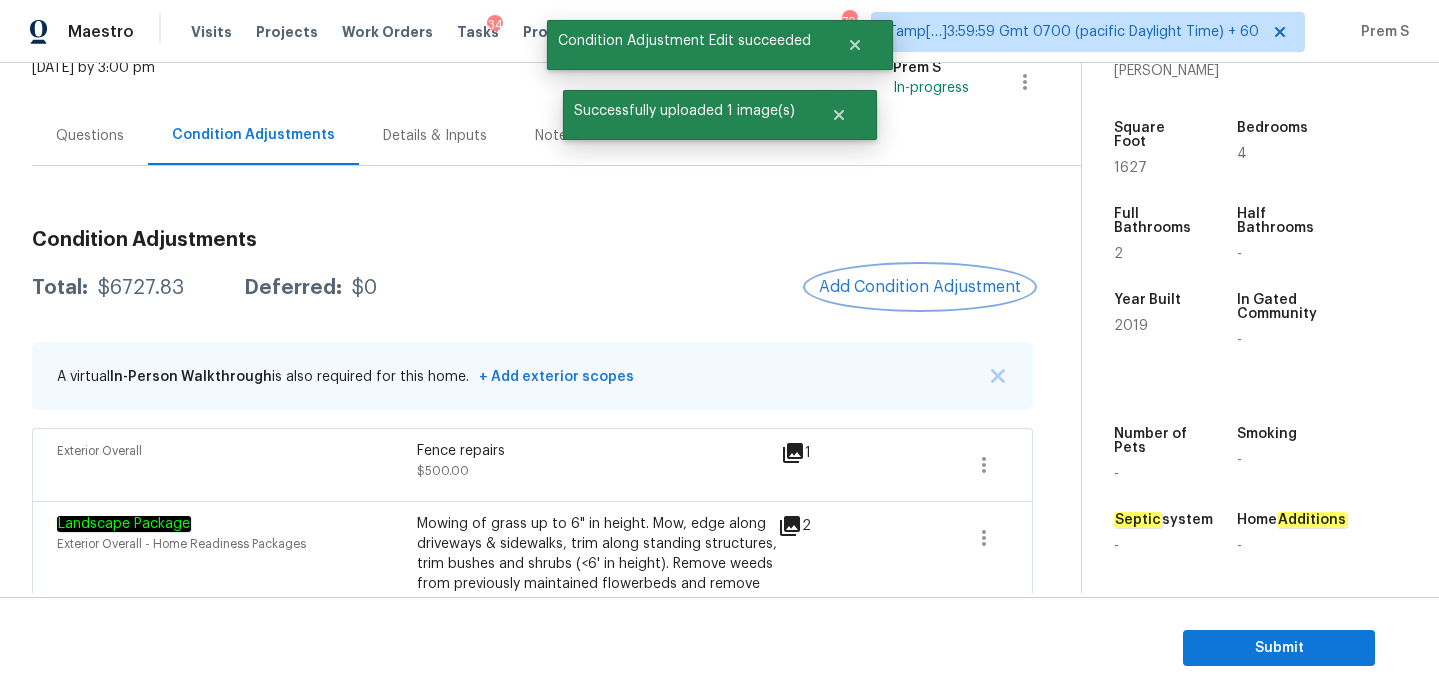 click on "Add Condition Adjustment" at bounding box center (920, 287) 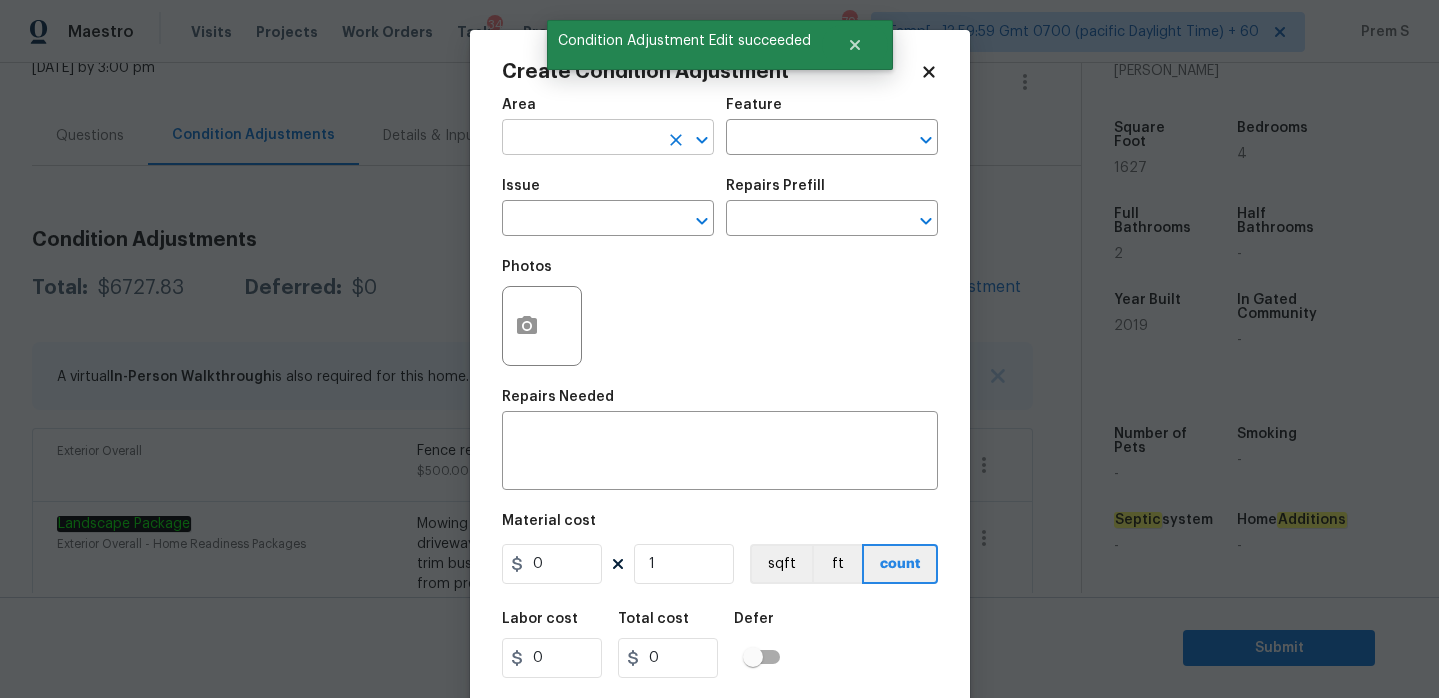 click at bounding box center (580, 139) 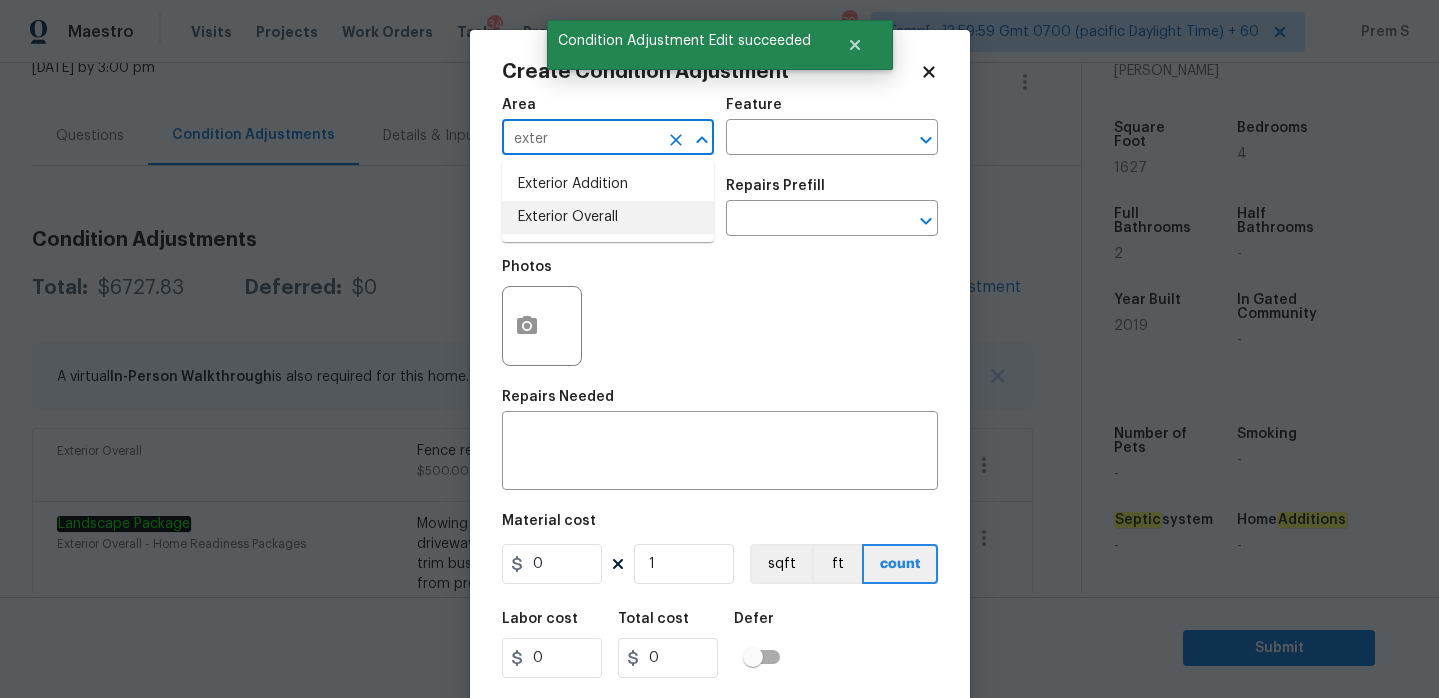 click on "Exterior Overall" at bounding box center (608, 217) 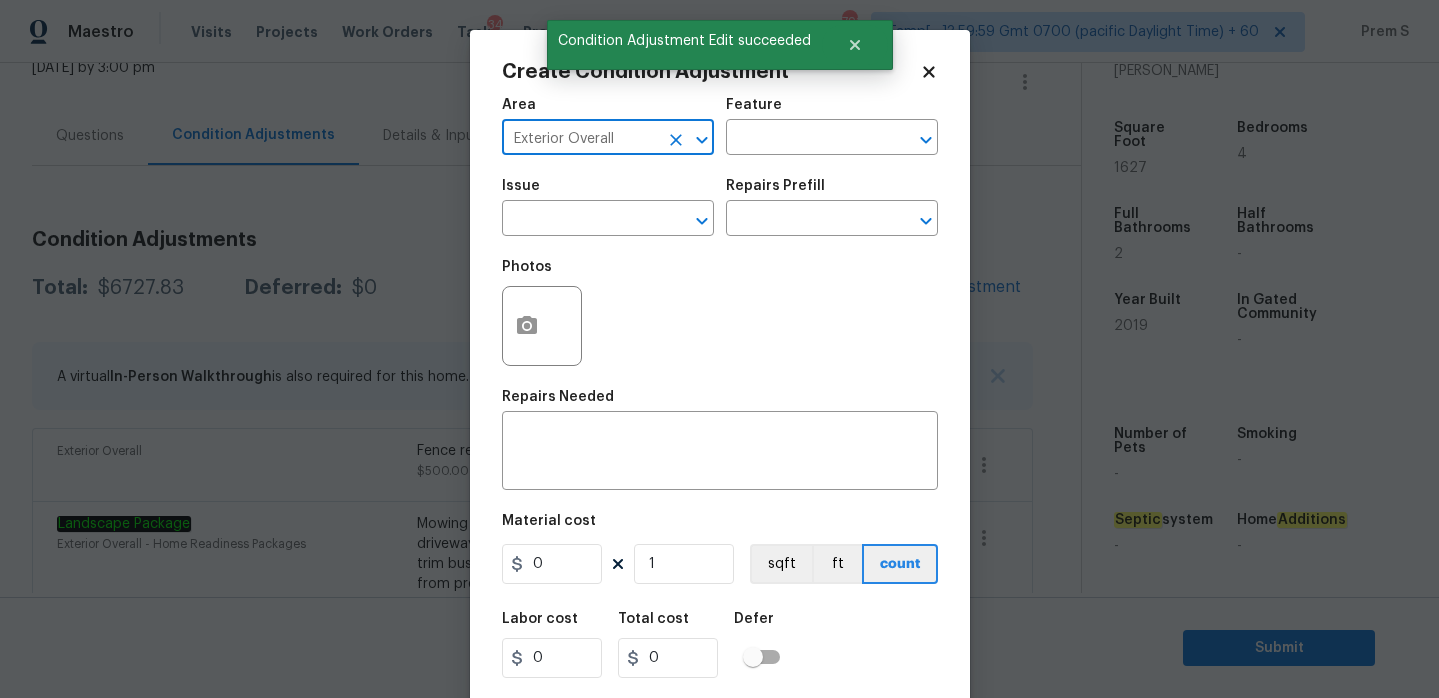 type on "Exterior Overall" 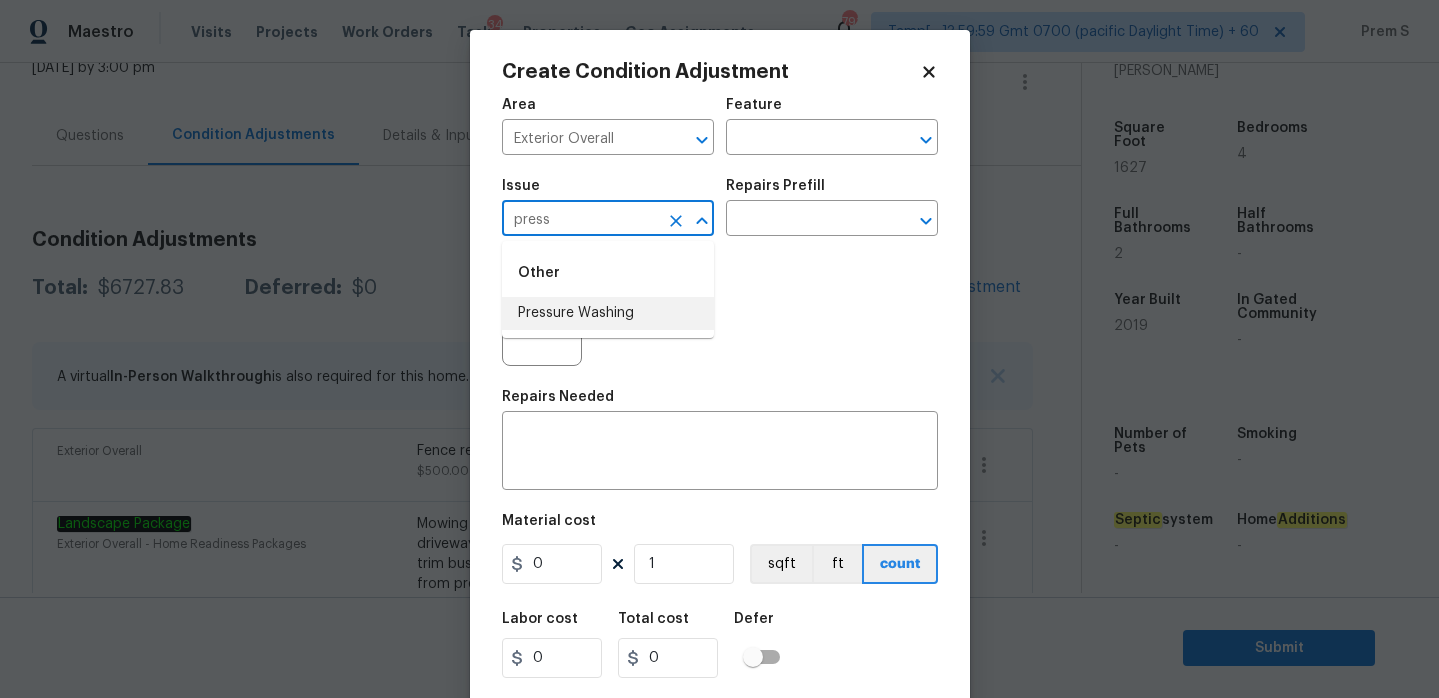 click on "Pressure Washing" at bounding box center [608, 313] 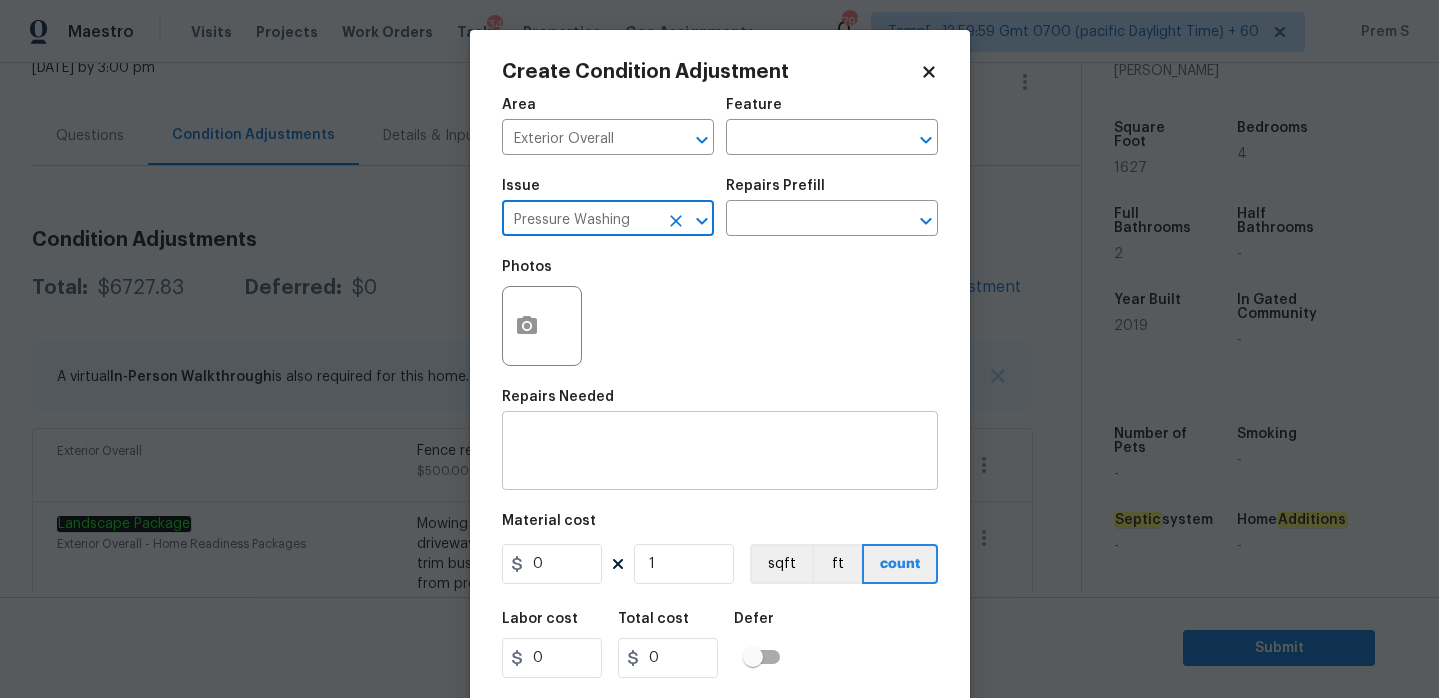 type on "Pressure Washing" 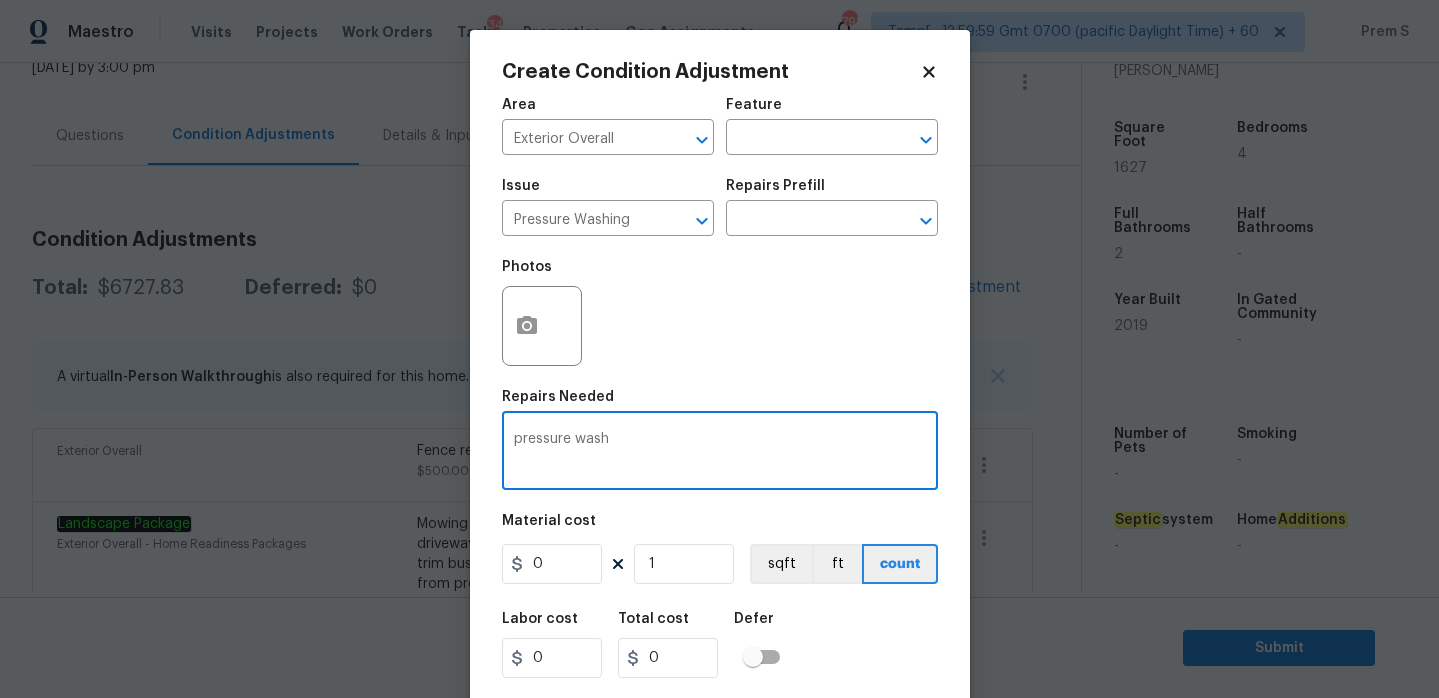 type on "pressure wash" 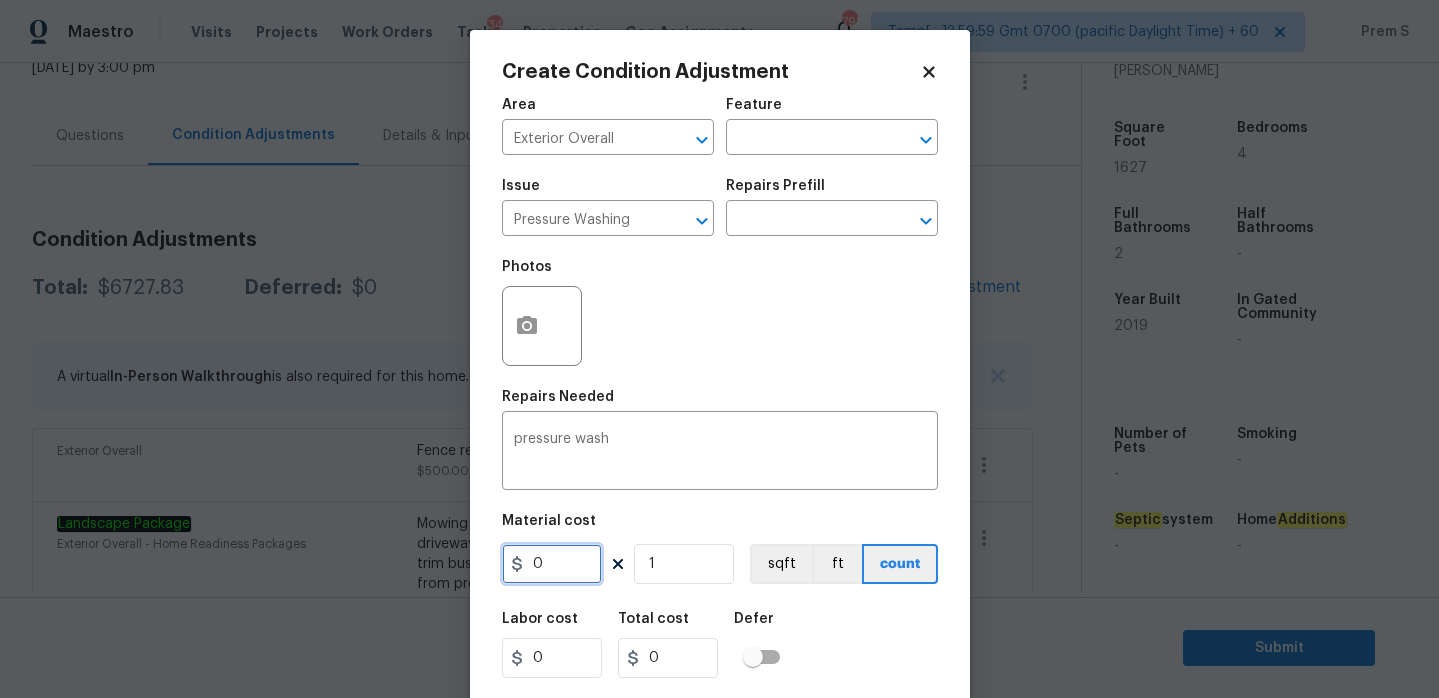 click on "0" at bounding box center (552, 564) 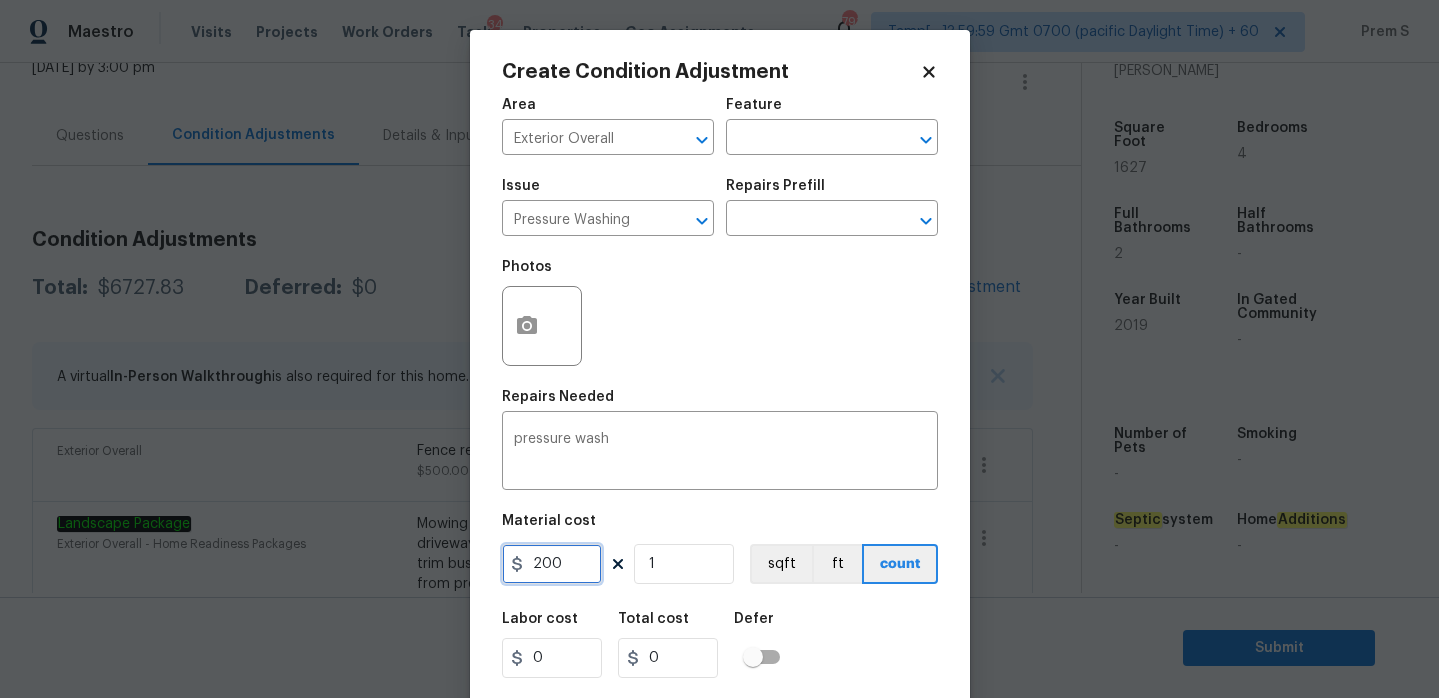 type on "200" 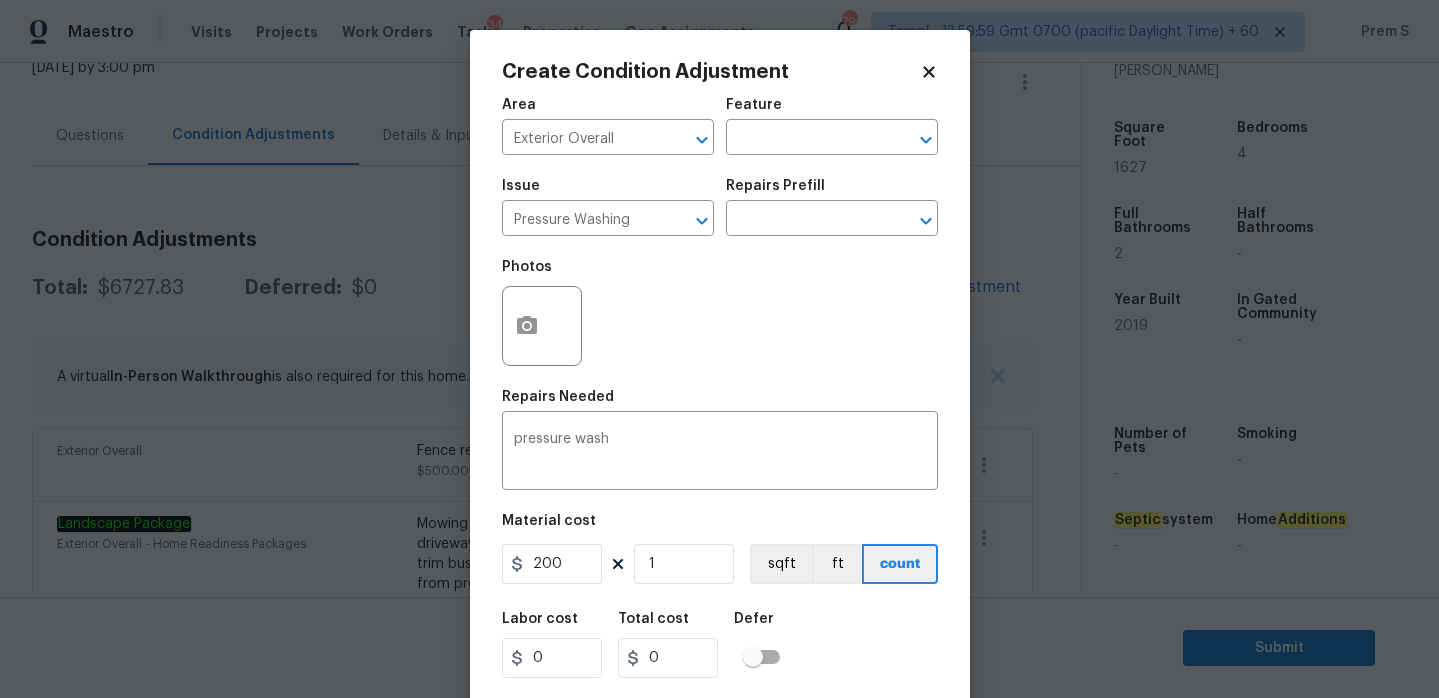 type on "200" 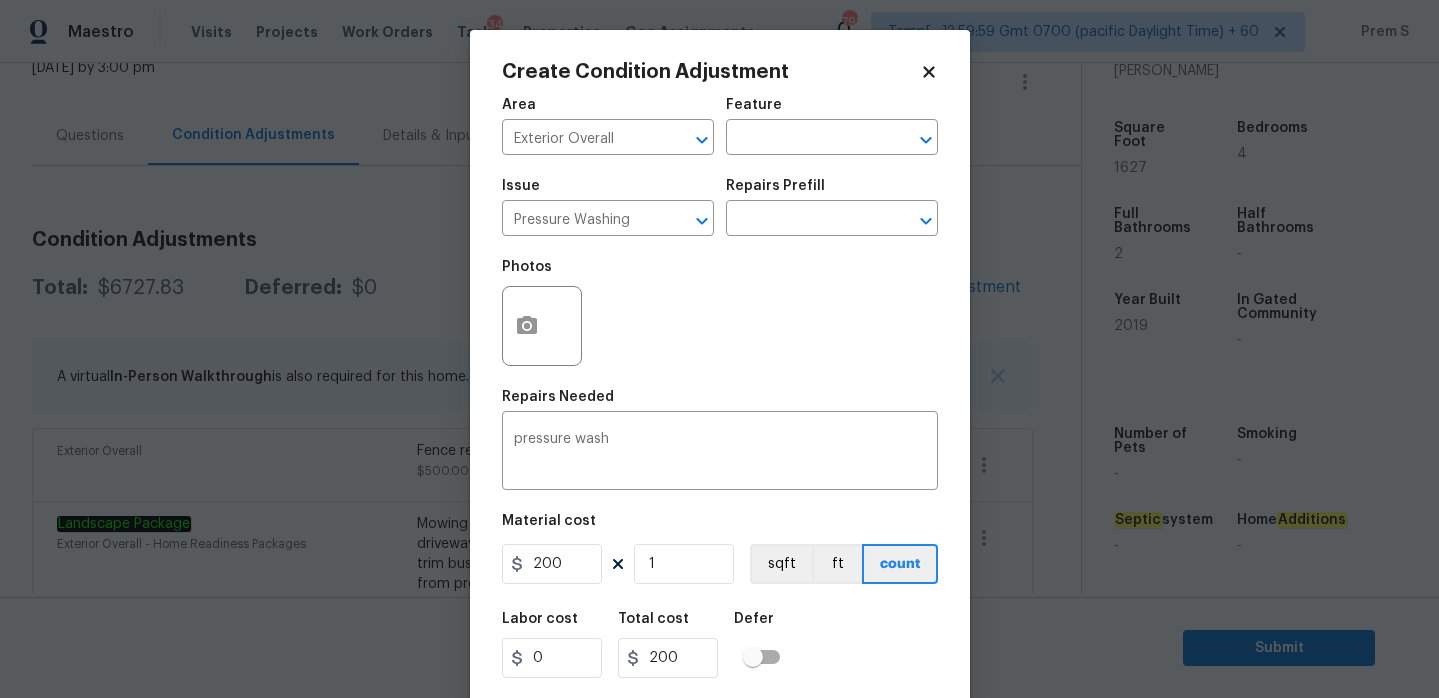 click on "Labor cost 0 Total cost 200 Defer" at bounding box center (720, 645) 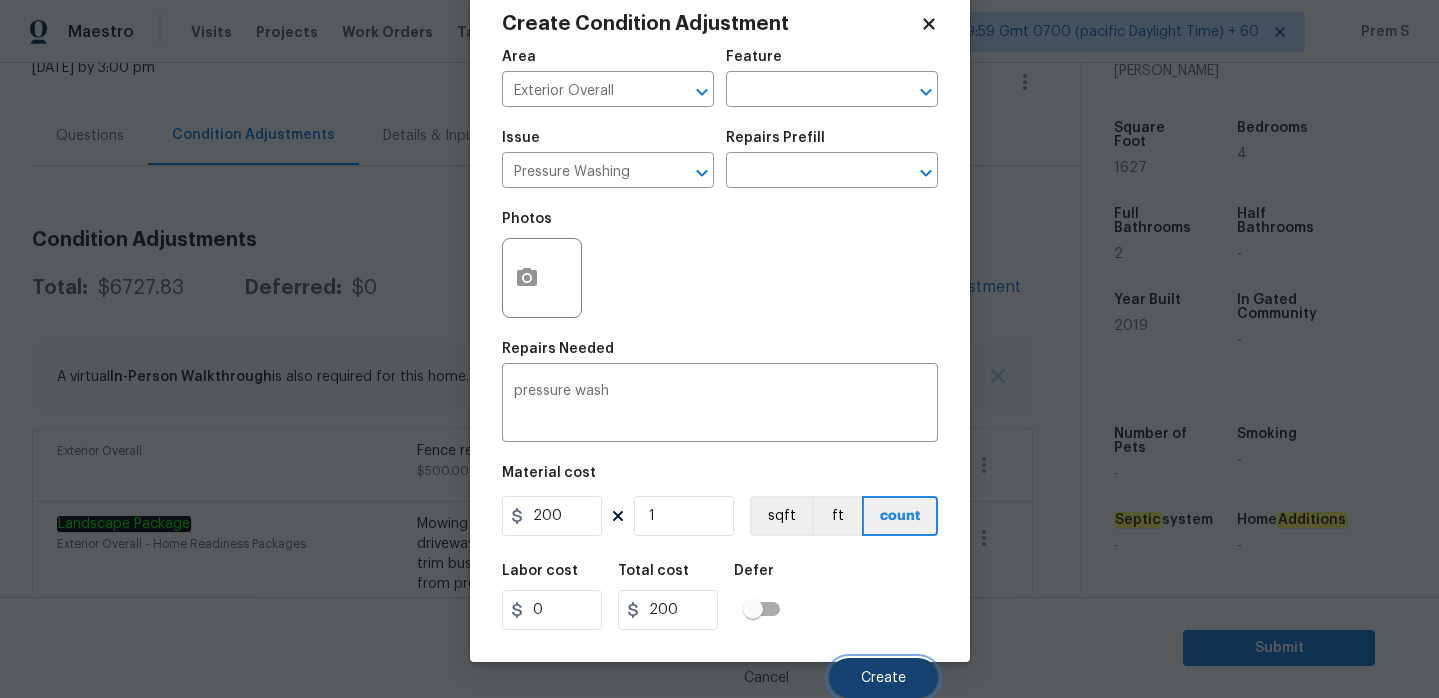 click on "Create" at bounding box center [883, 678] 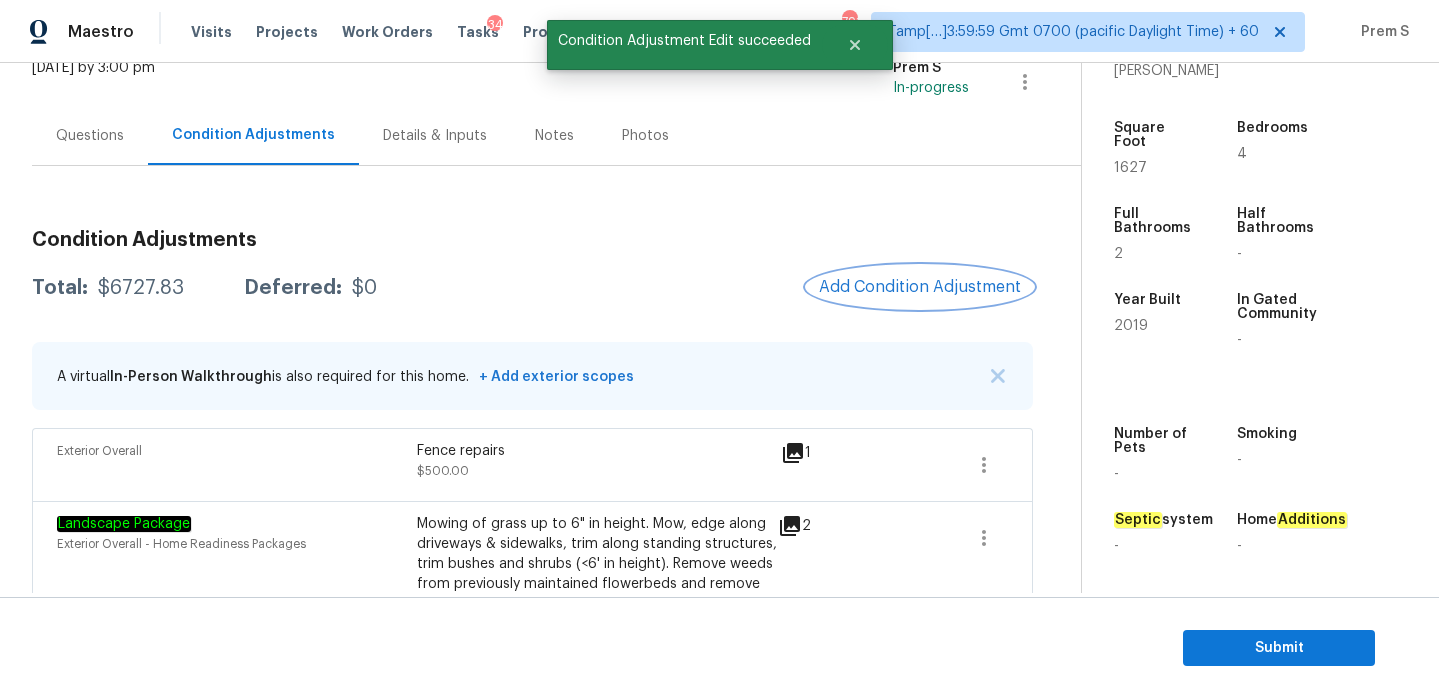 scroll, scrollTop: 0, scrollLeft: 0, axis: both 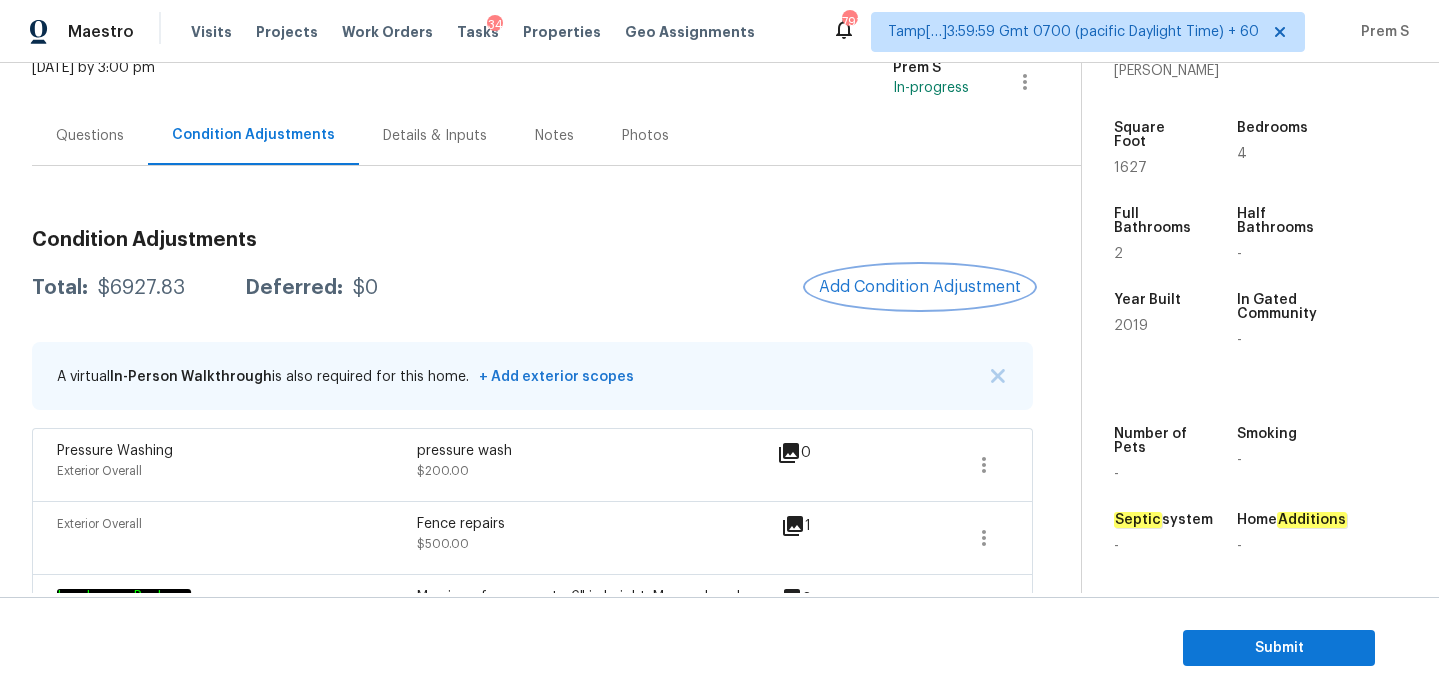 click on "Add Condition Adjustment" at bounding box center [920, 287] 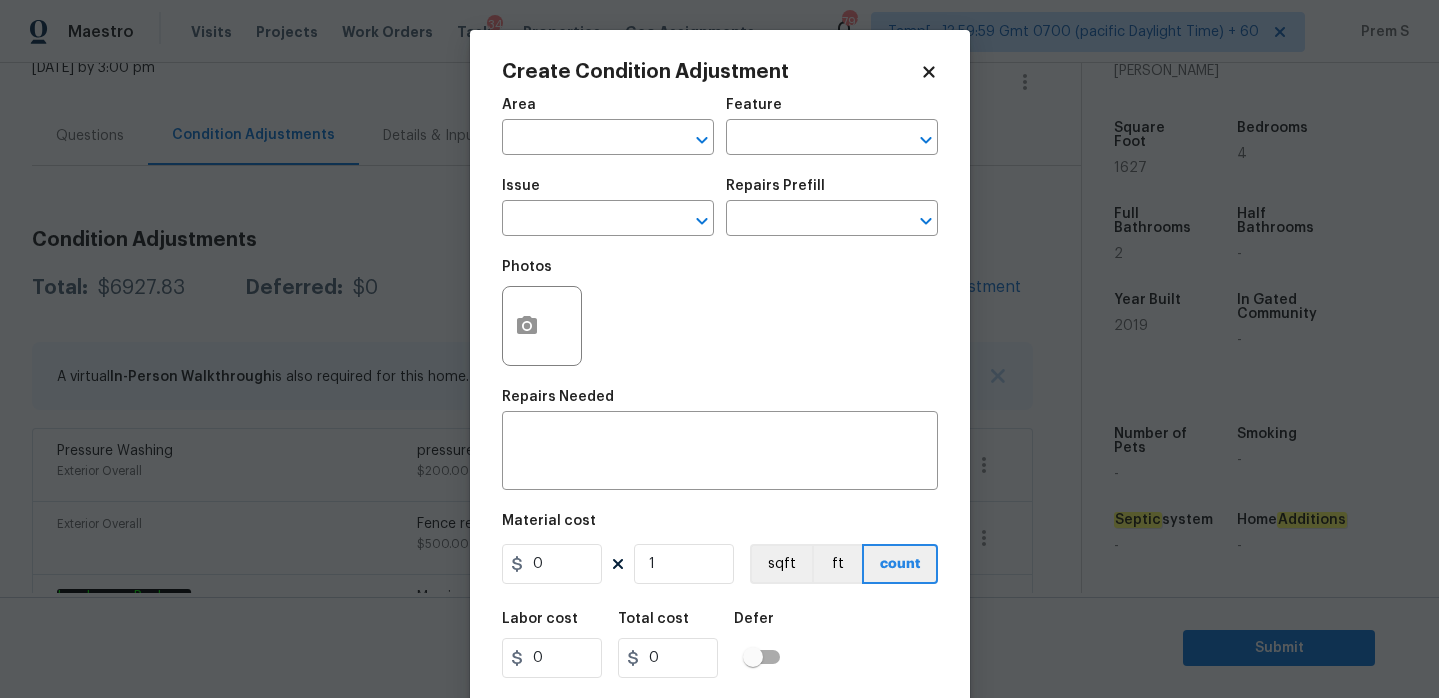 scroll, scrollTop: 4, scrollLeft: 0, axis: vertical 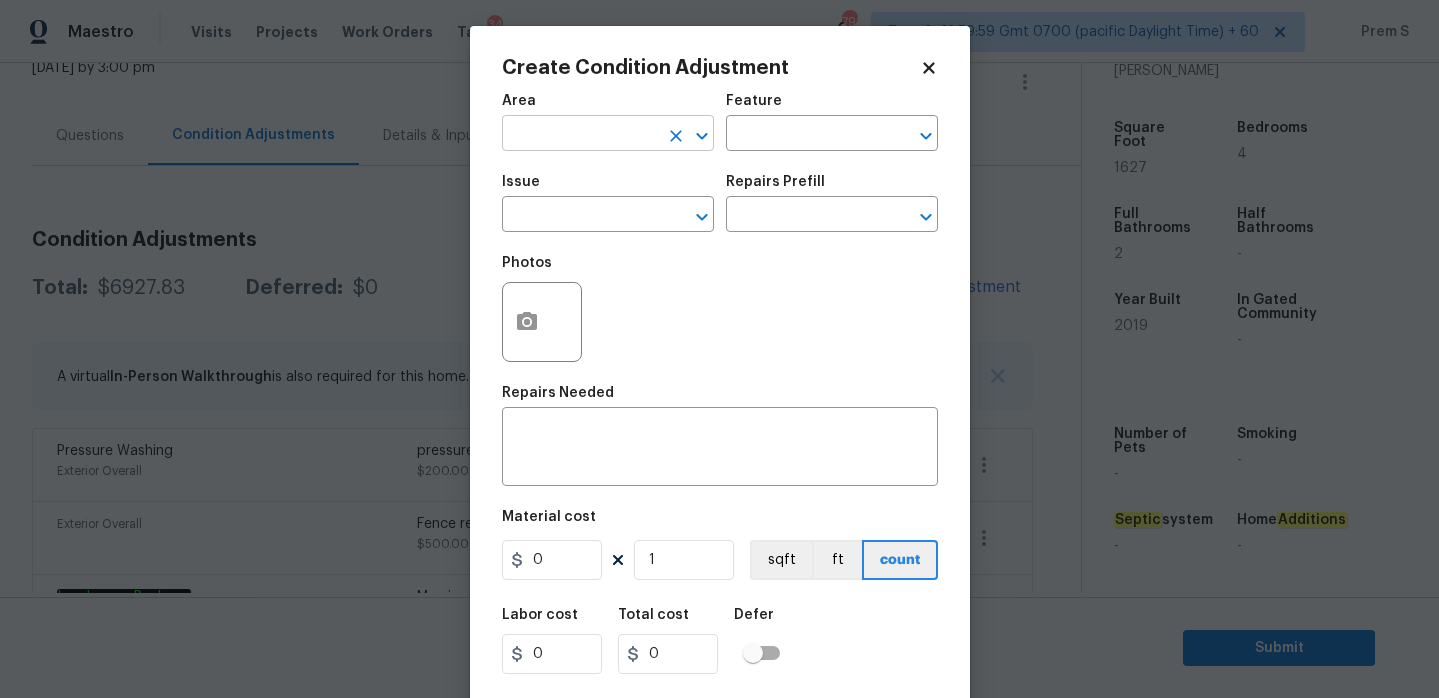 click at bounding box center [580, 135] 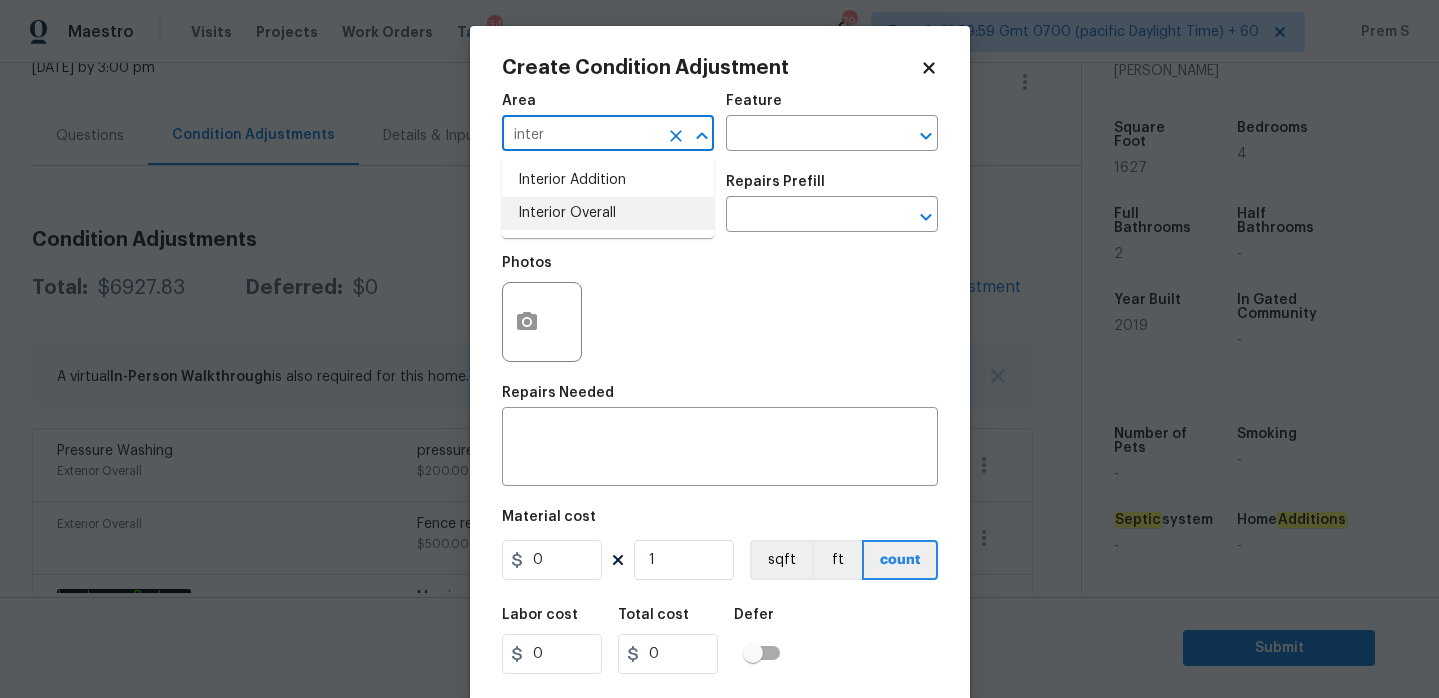 click on "Interior Overall" at bounding box center [608, 213] 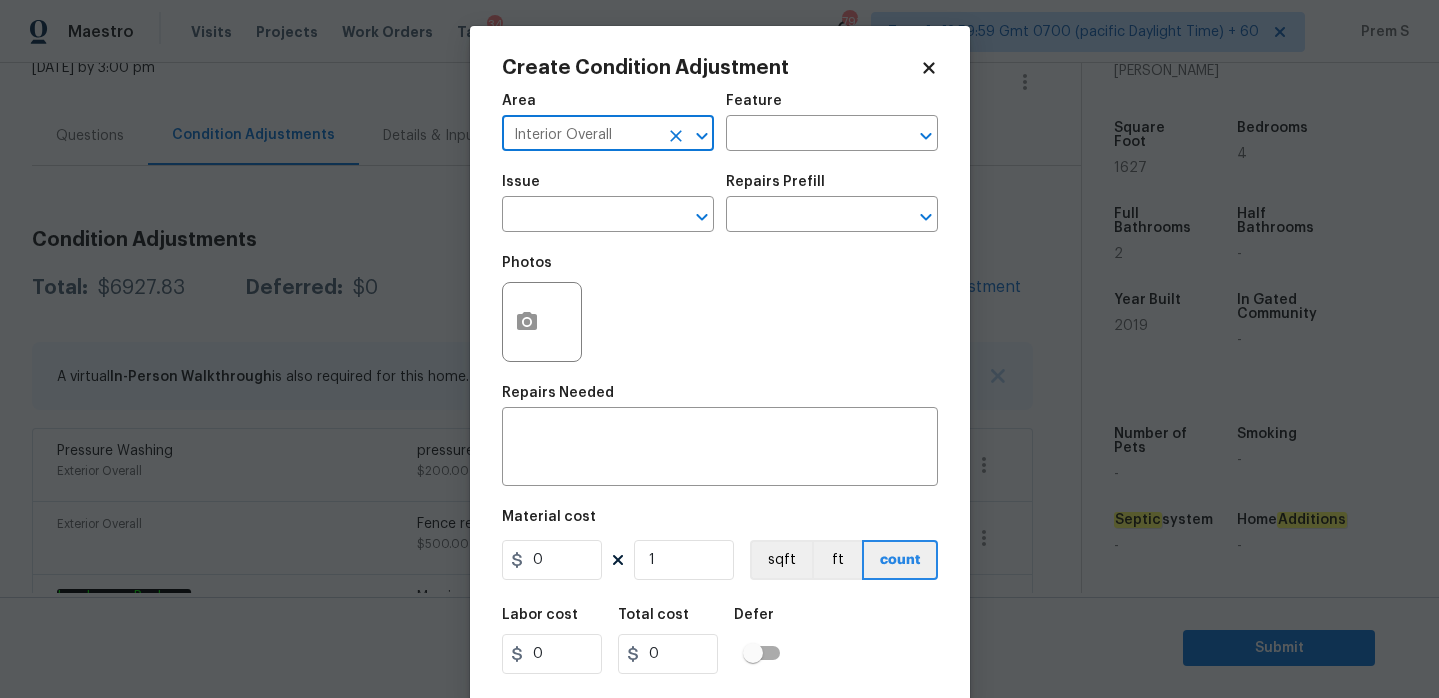 type on "Interior Overall" 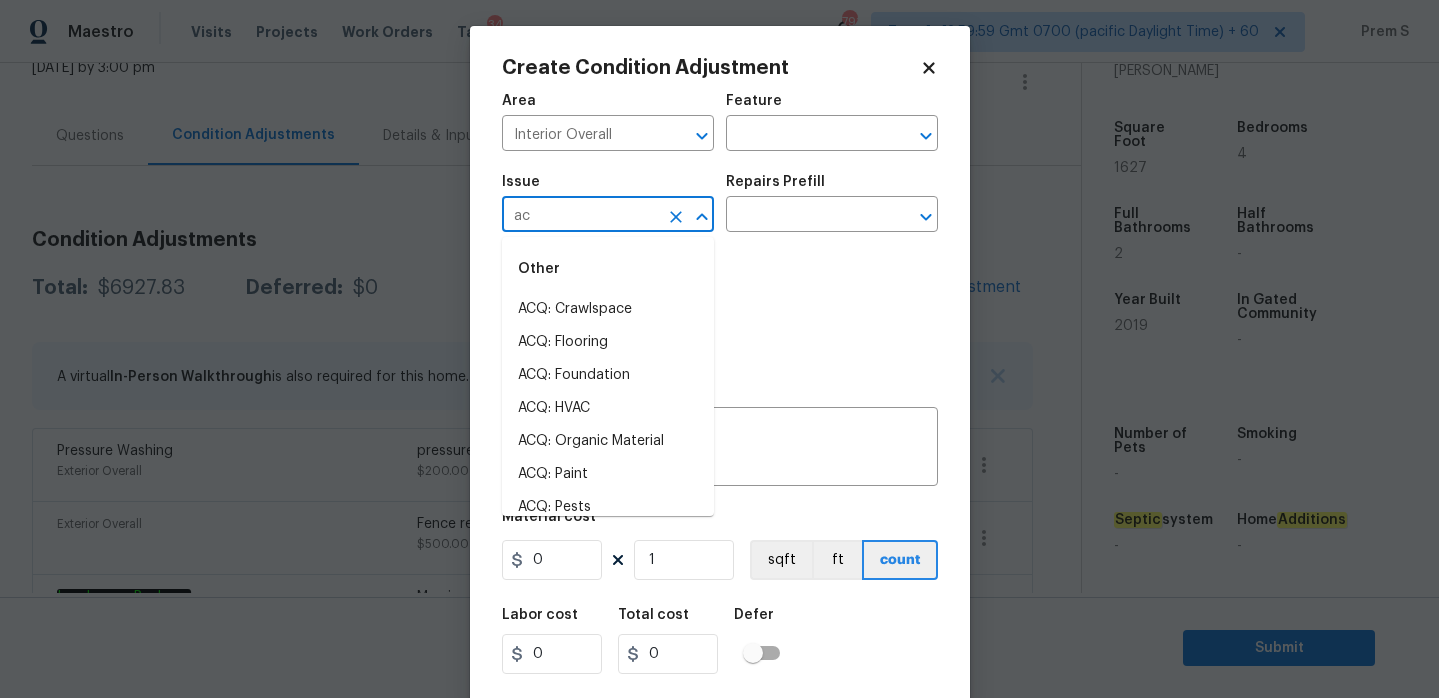 type on "a" 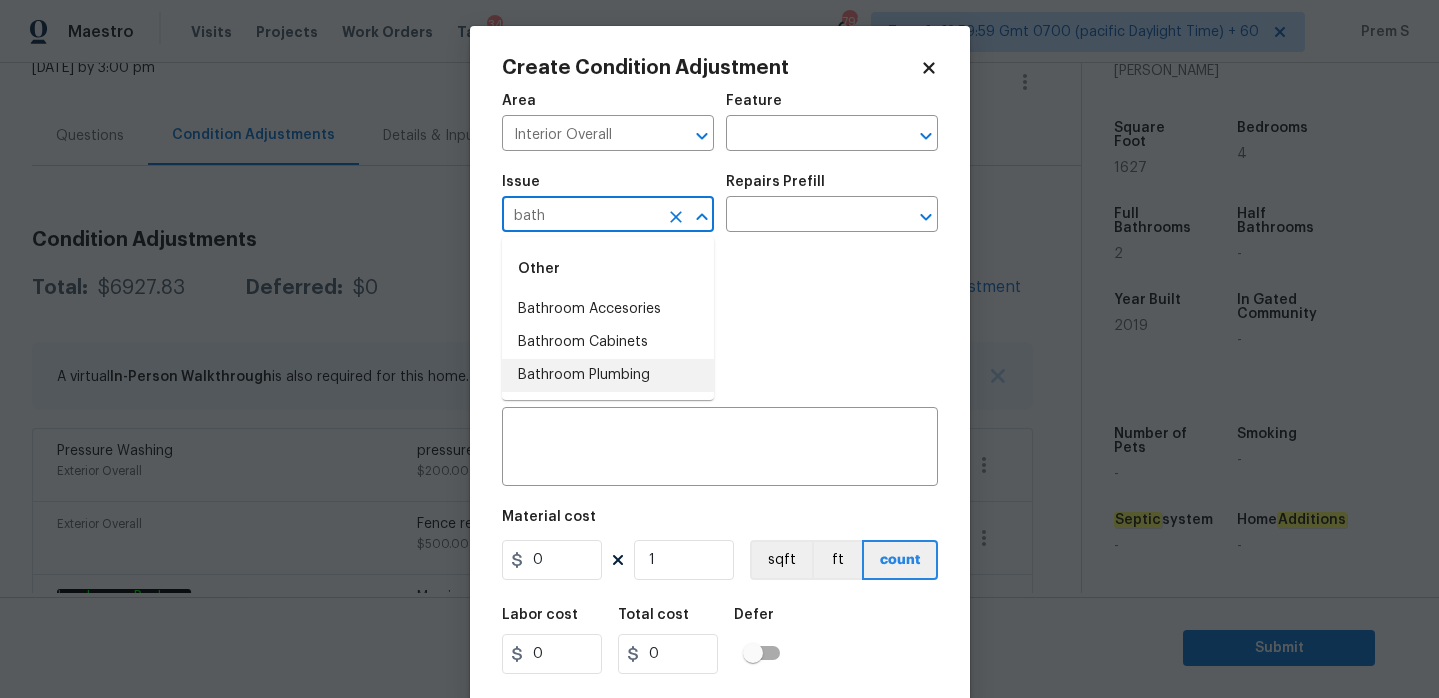 click on "Bathroom Plumbing" at bounding box center [608, 375] 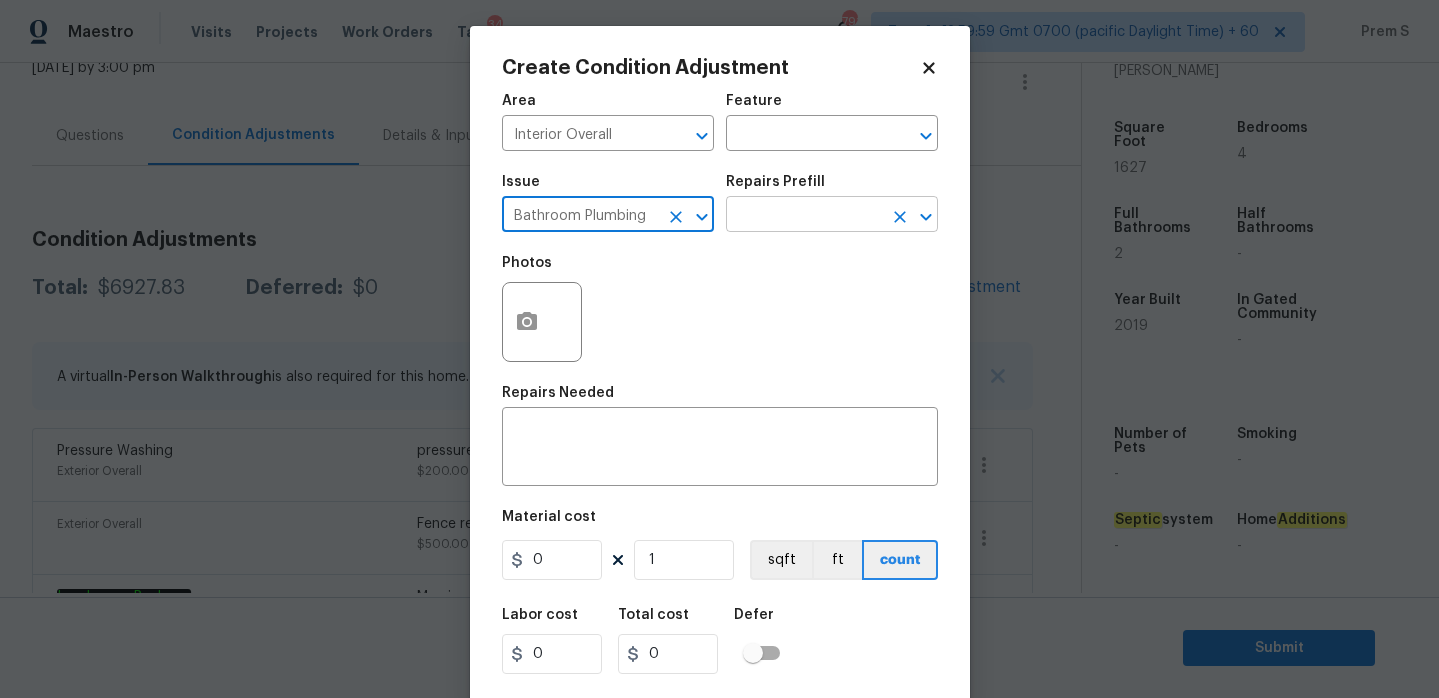 type on "Bathroom Plumbing" 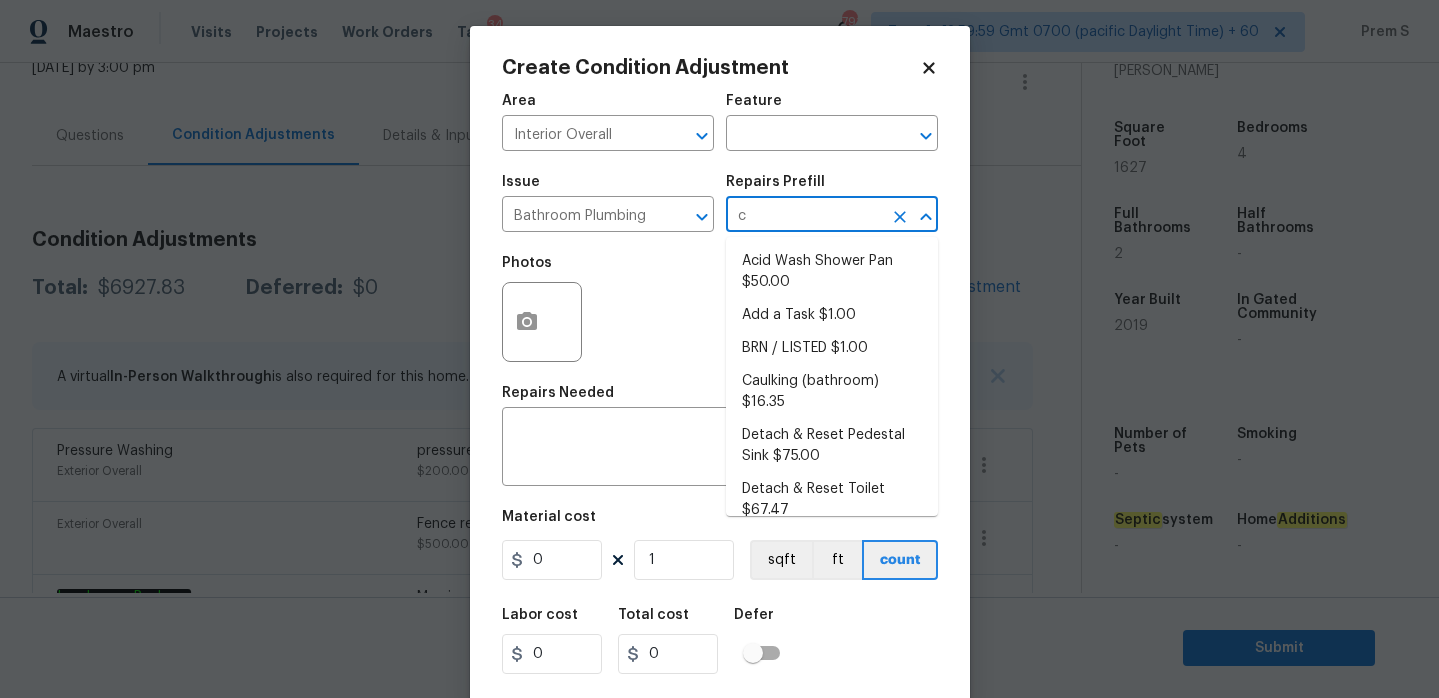 type on "ci" 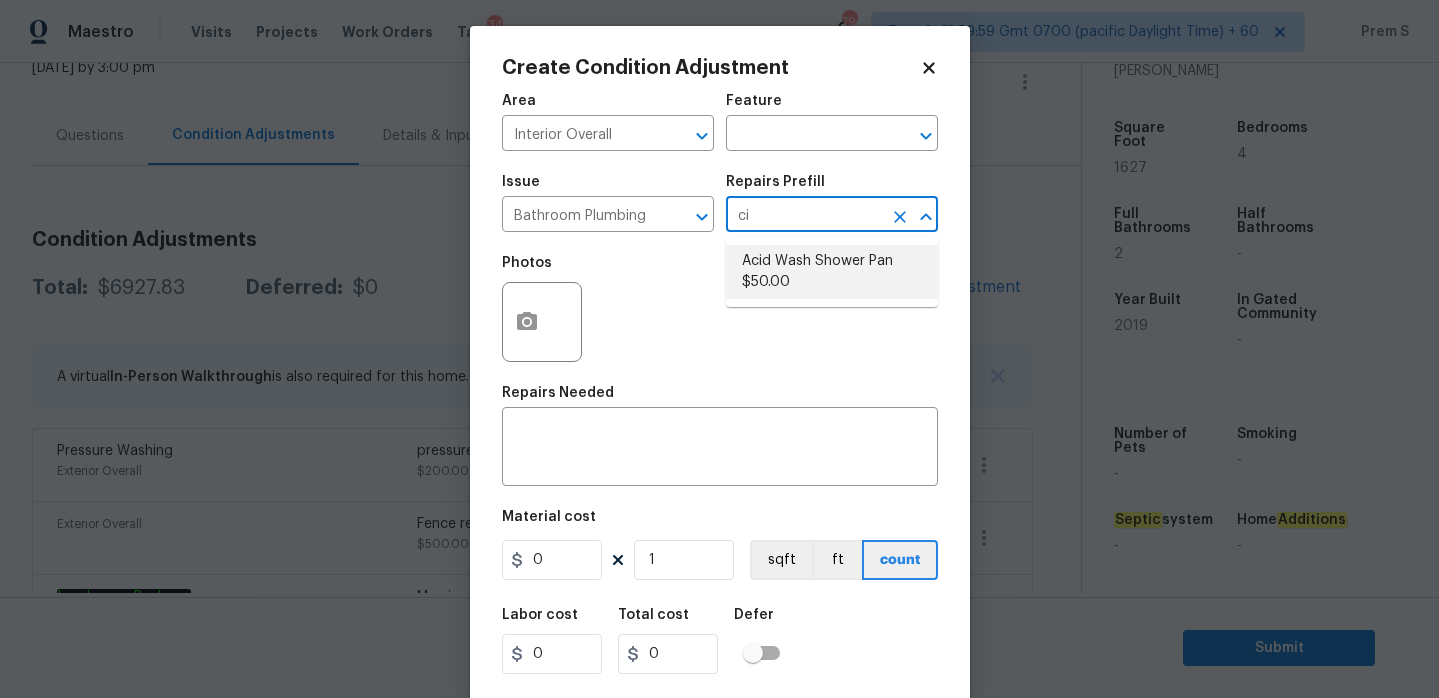click on "Acid Wash Shower Pan $50.00" at bounding box center (832, 272) 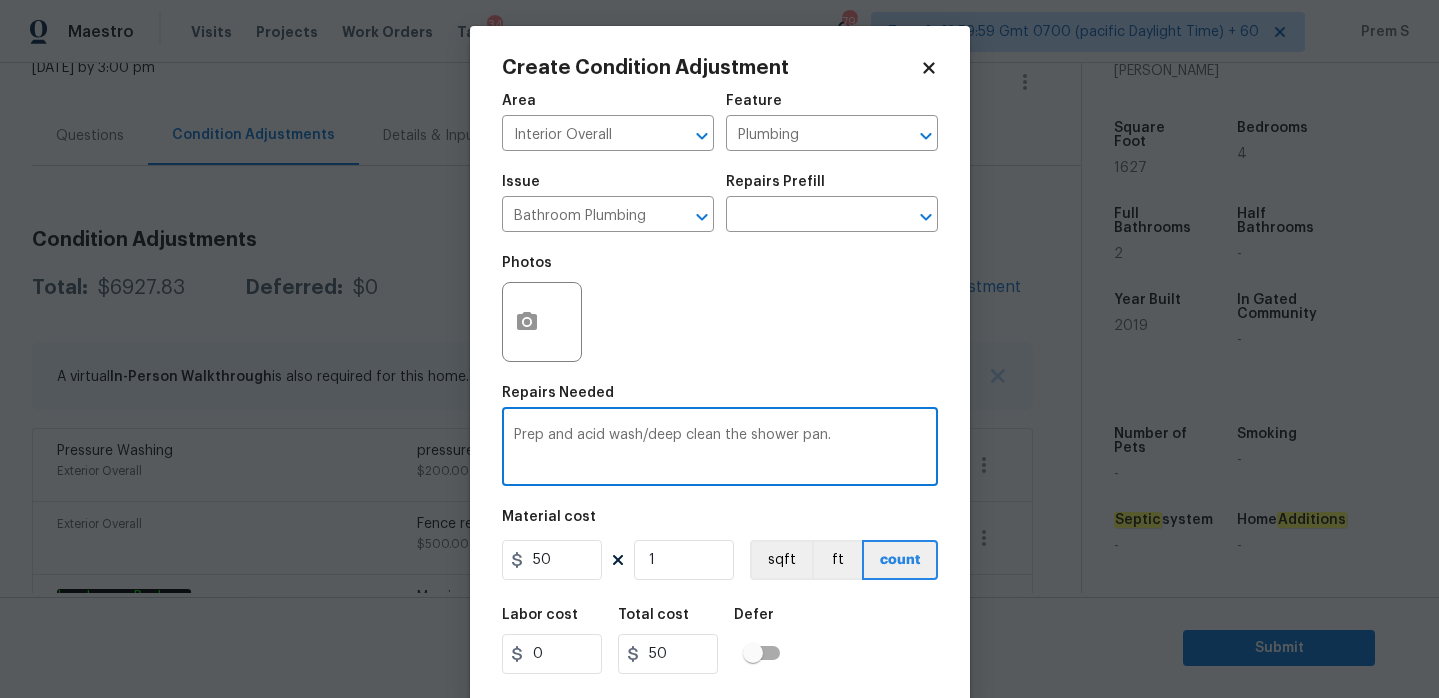 drag, startPoint x: 721, startPoint y: 440, endPoint x: 848, endPoint y: 440, distance: 127 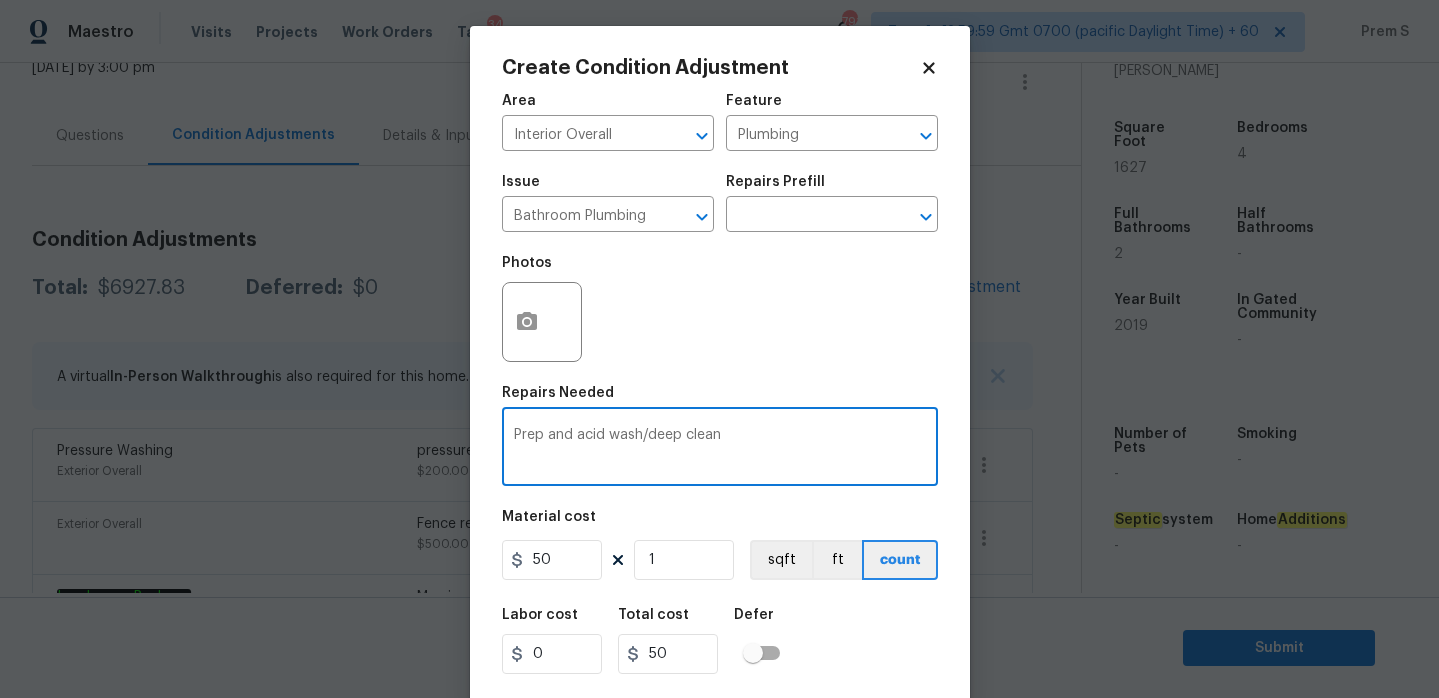 type on "Prep and acid wash/deep clean" 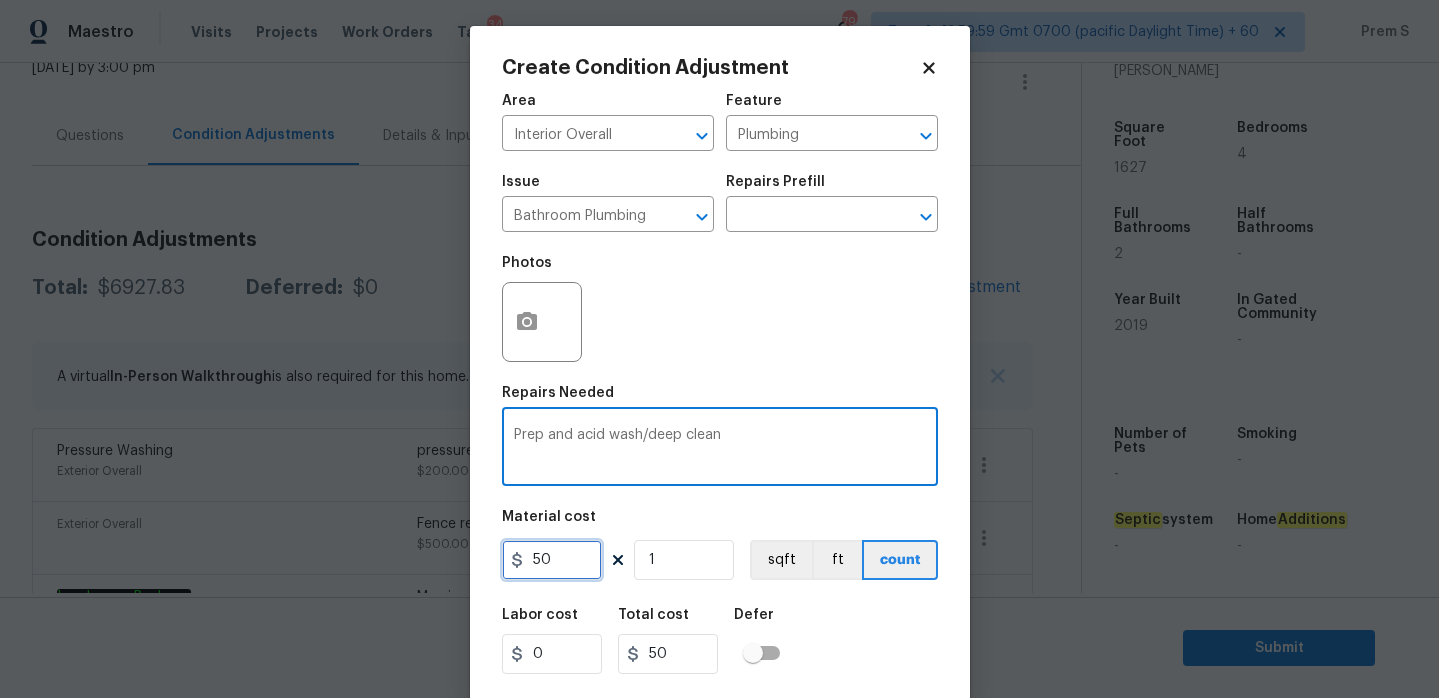 click on "50" at bounding box center (552, 560) 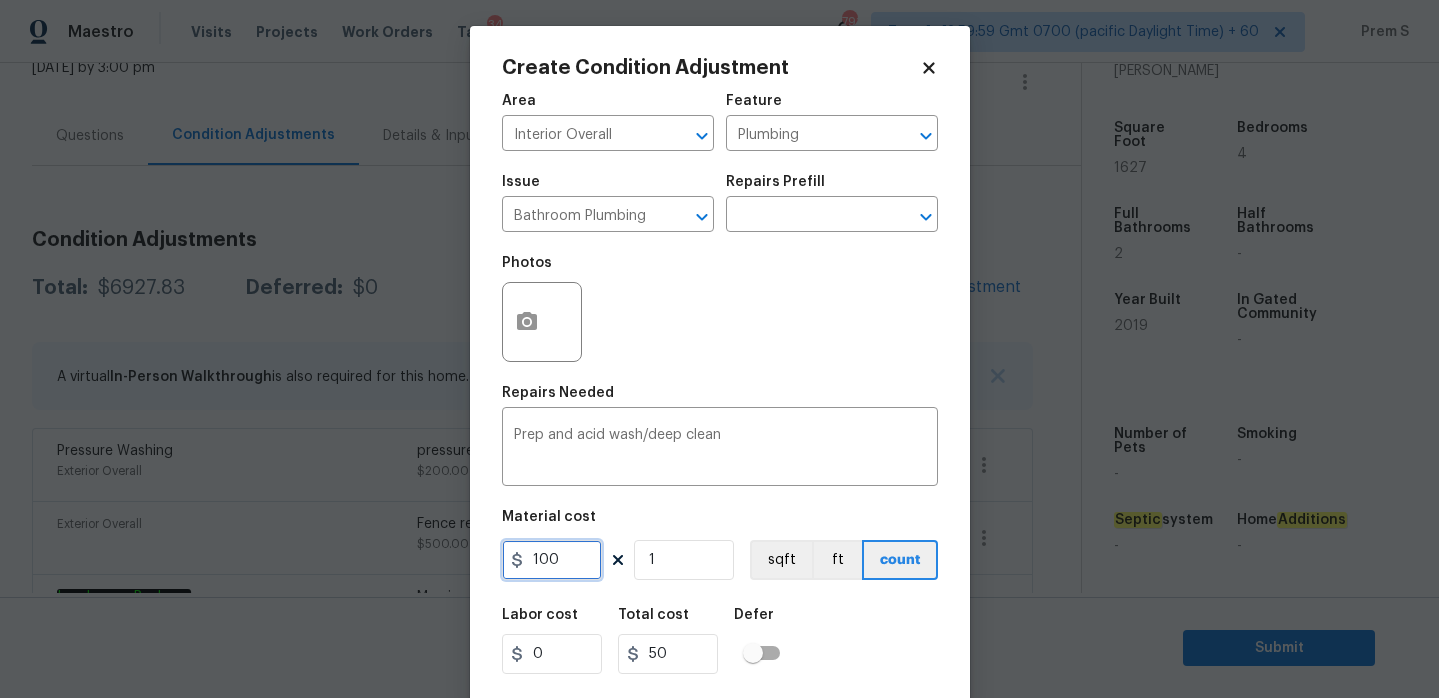 type on "100" 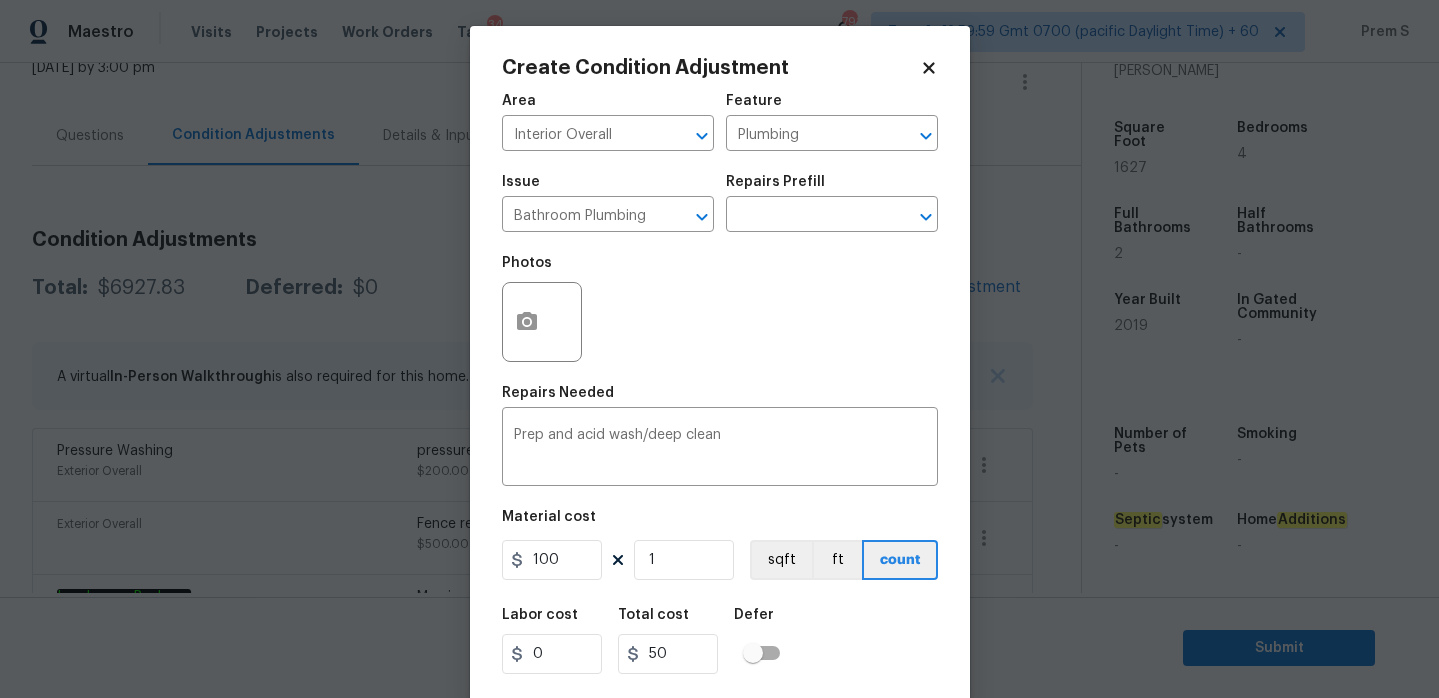 type on "100" 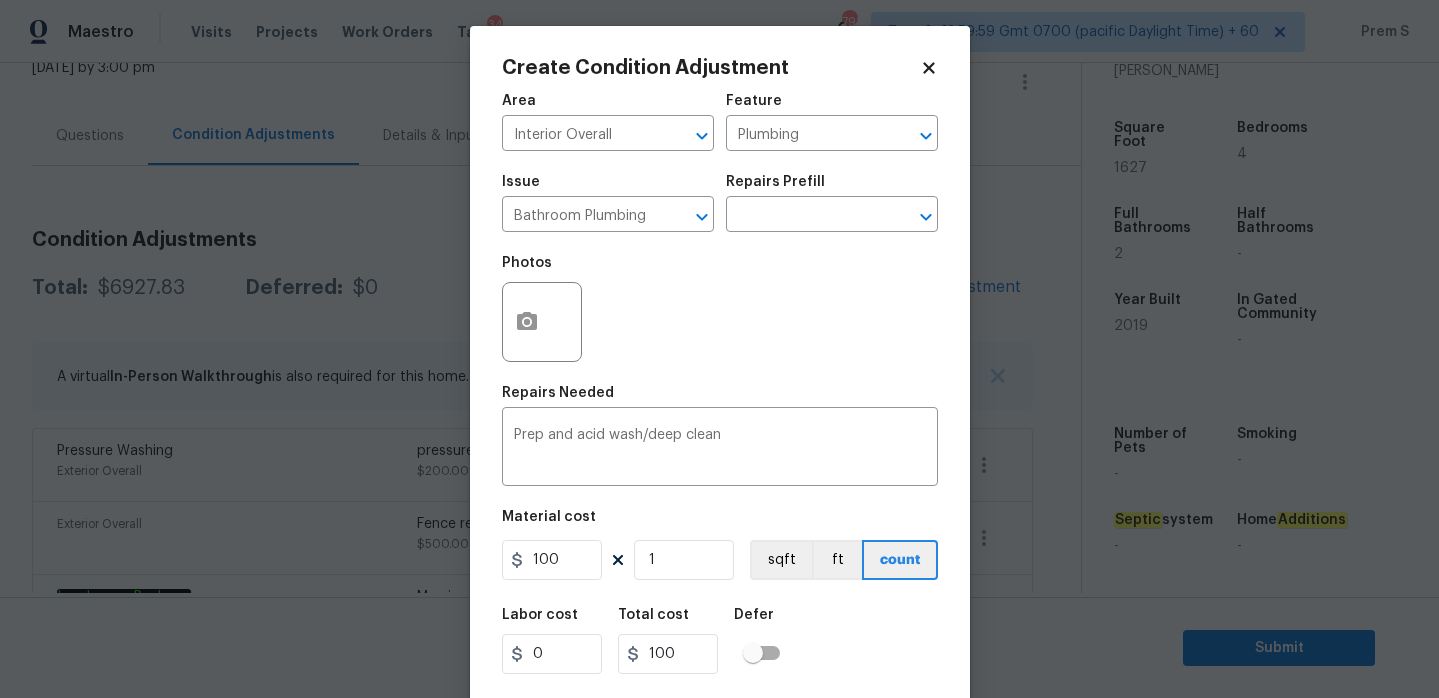 click on "Labor cost 0 Total cost 100 Defer" at bounding box center (720, 641) 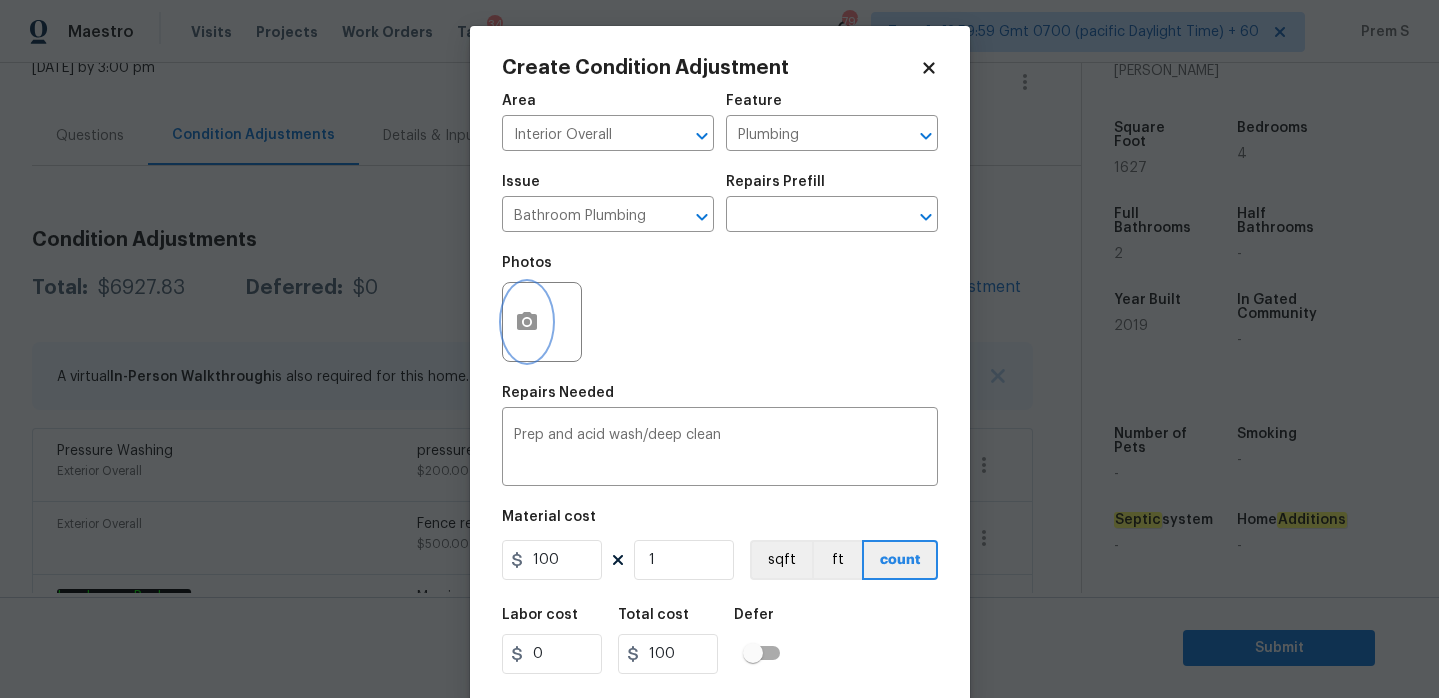 click 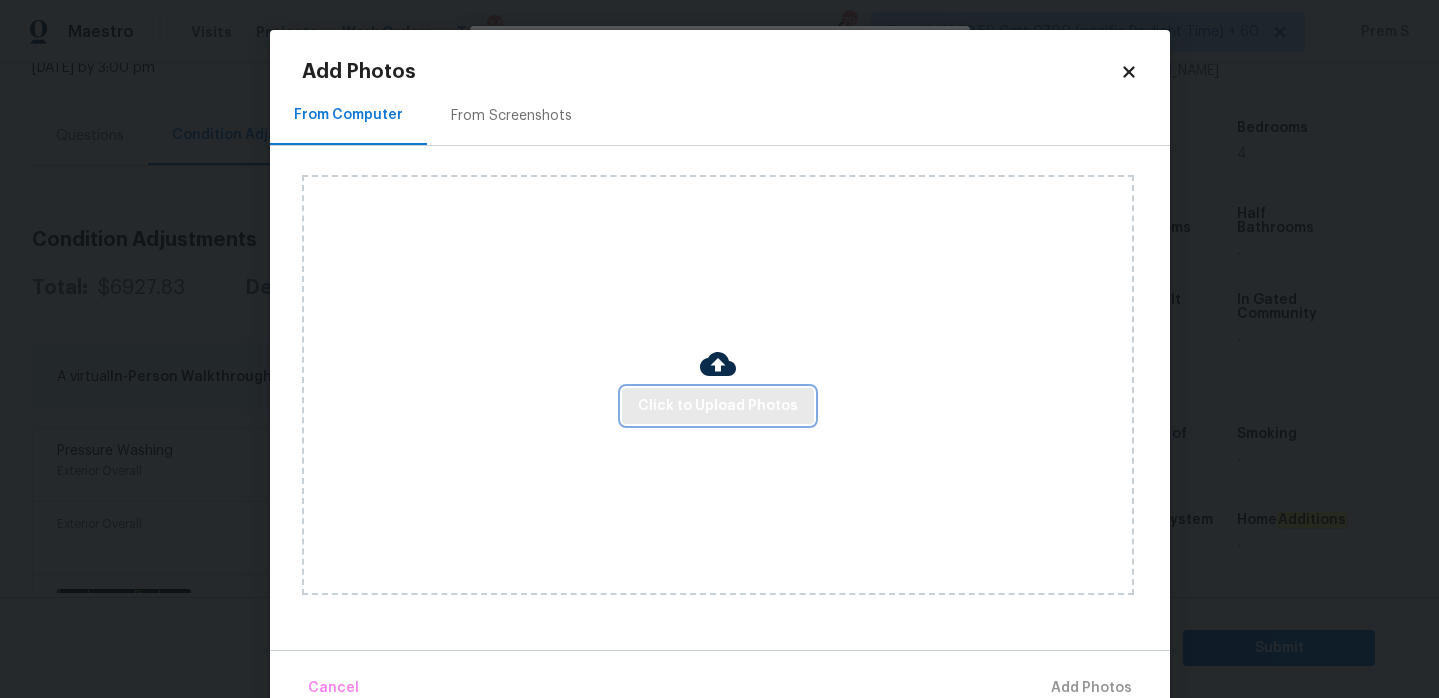 click on "Click to Upload Photos" at bounding box center [718, 406] 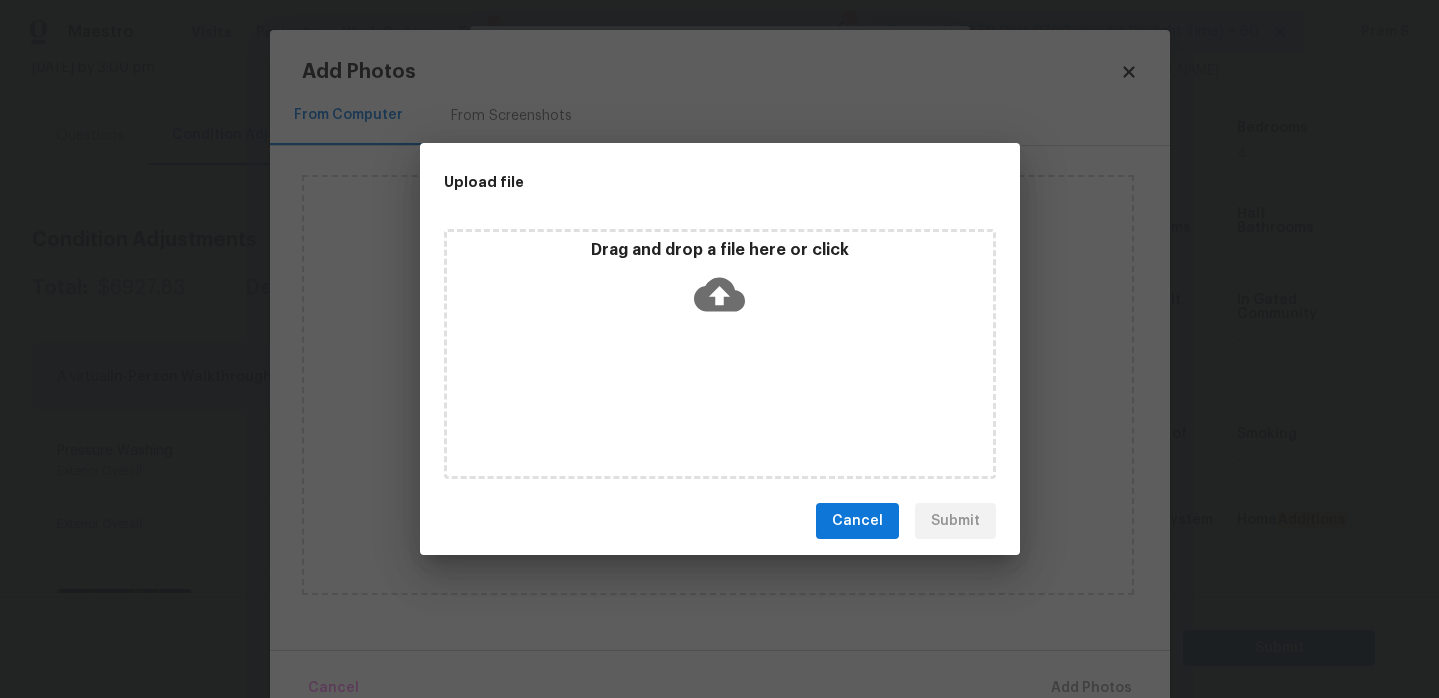 click 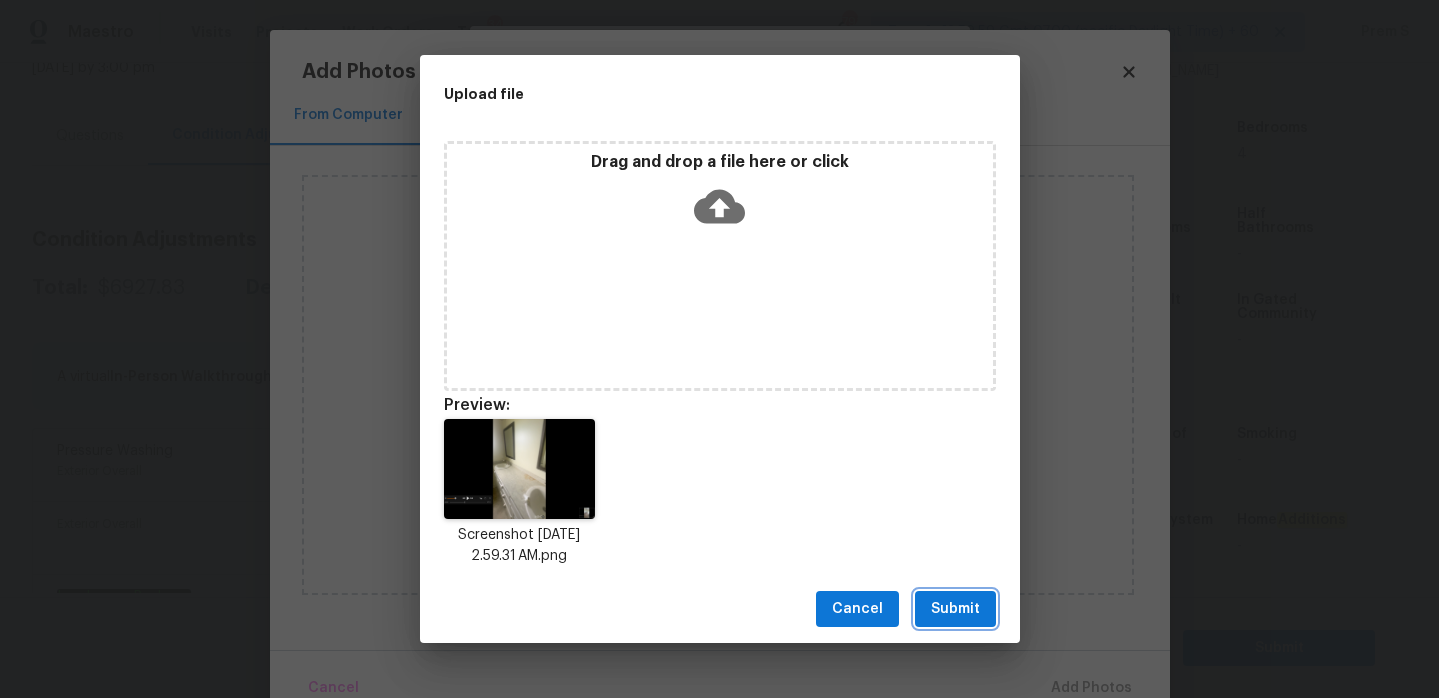 click on "Submit" at bounding box center (955, 609) 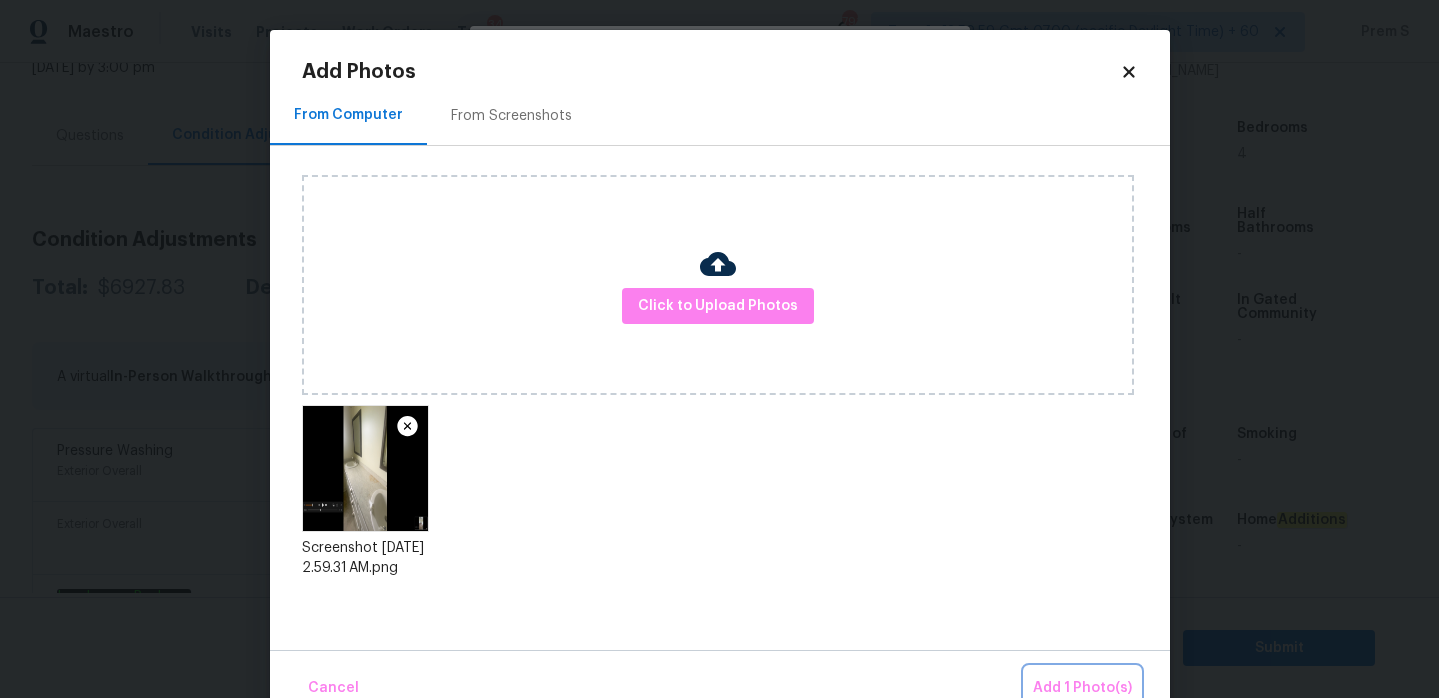 click on "Add 1 Photo(s)" at bounding box center [1082, 688] 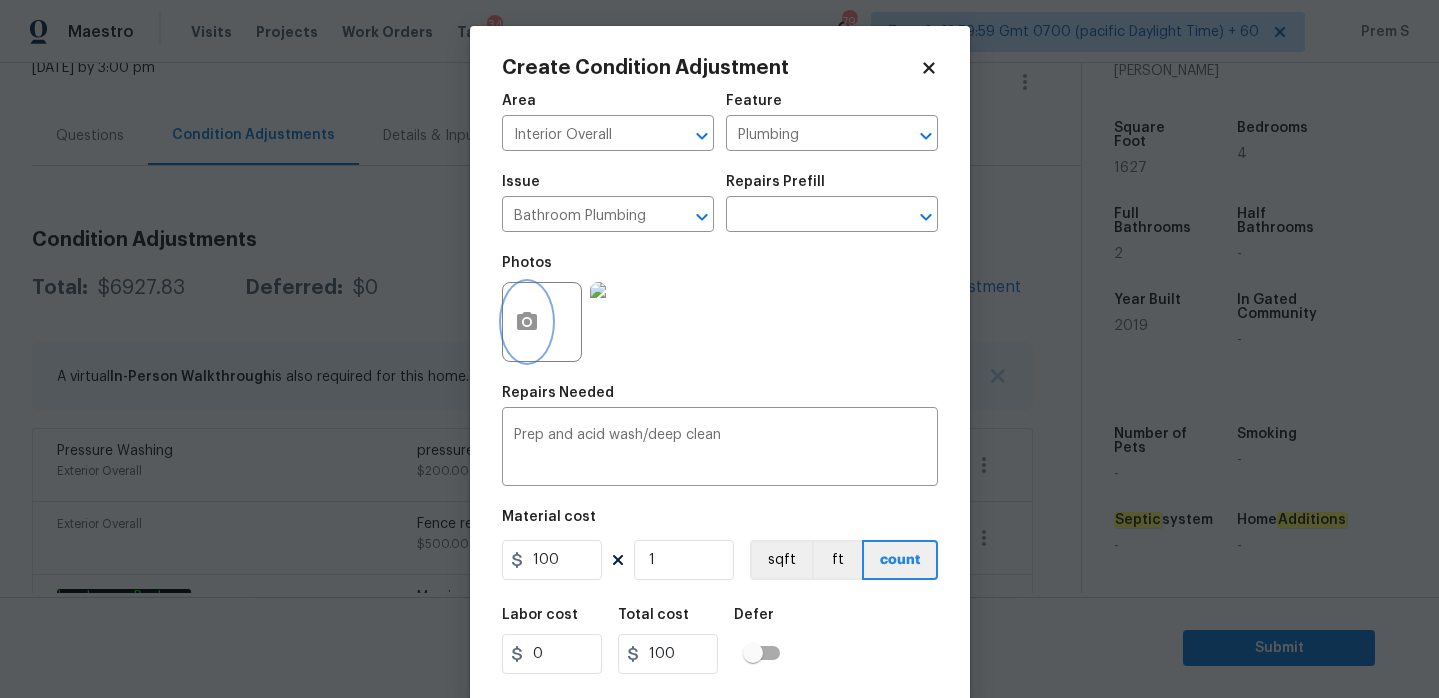 scroll, scrollTop: 49, scrollLeft: 0, axis: vertical 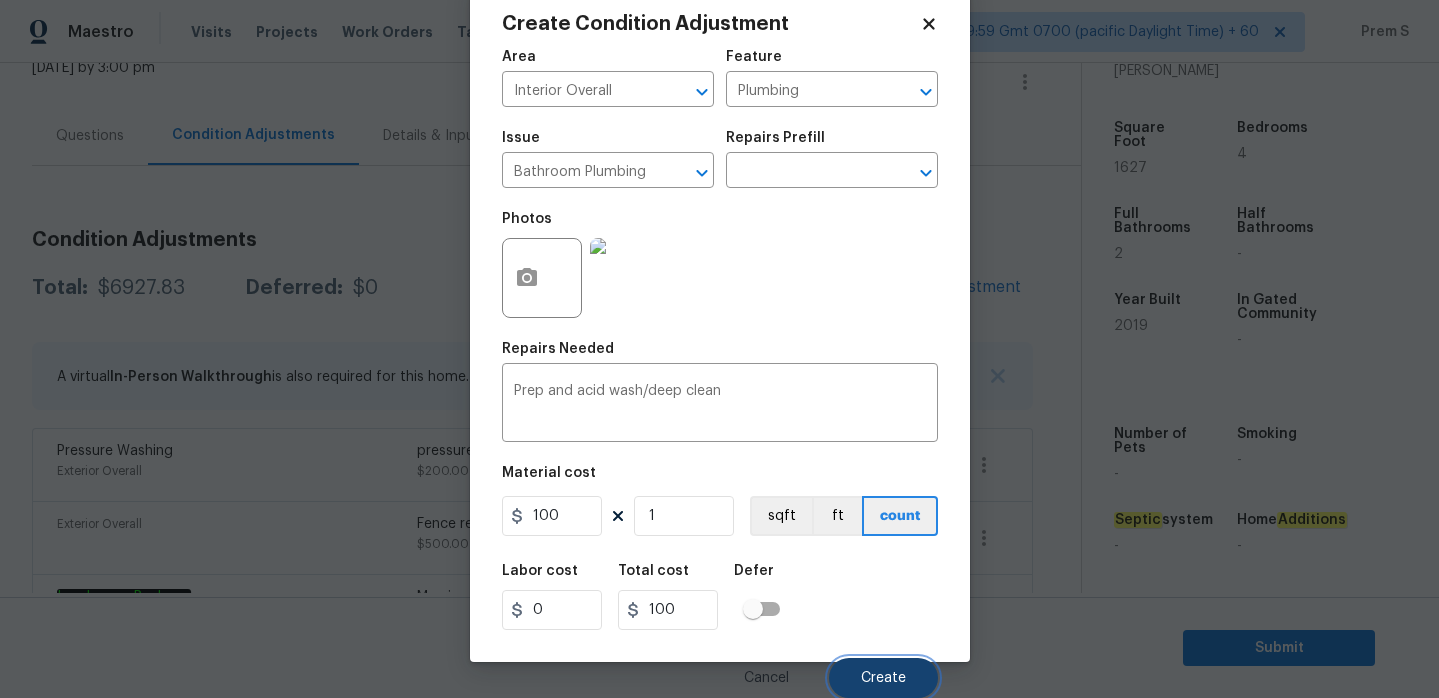 click on "Create" at bounding box center [883, 678] 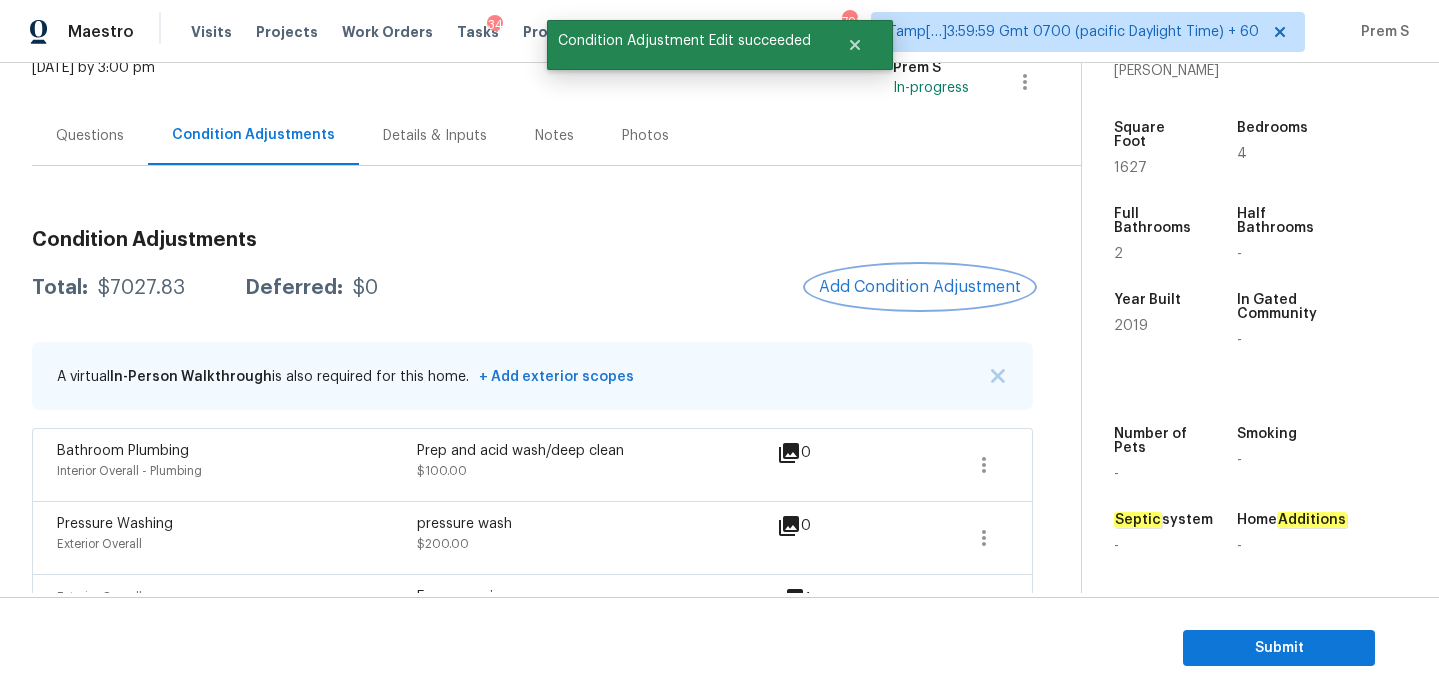 scroll, scrollTop: 0, scrollLeft: 0, axis: both 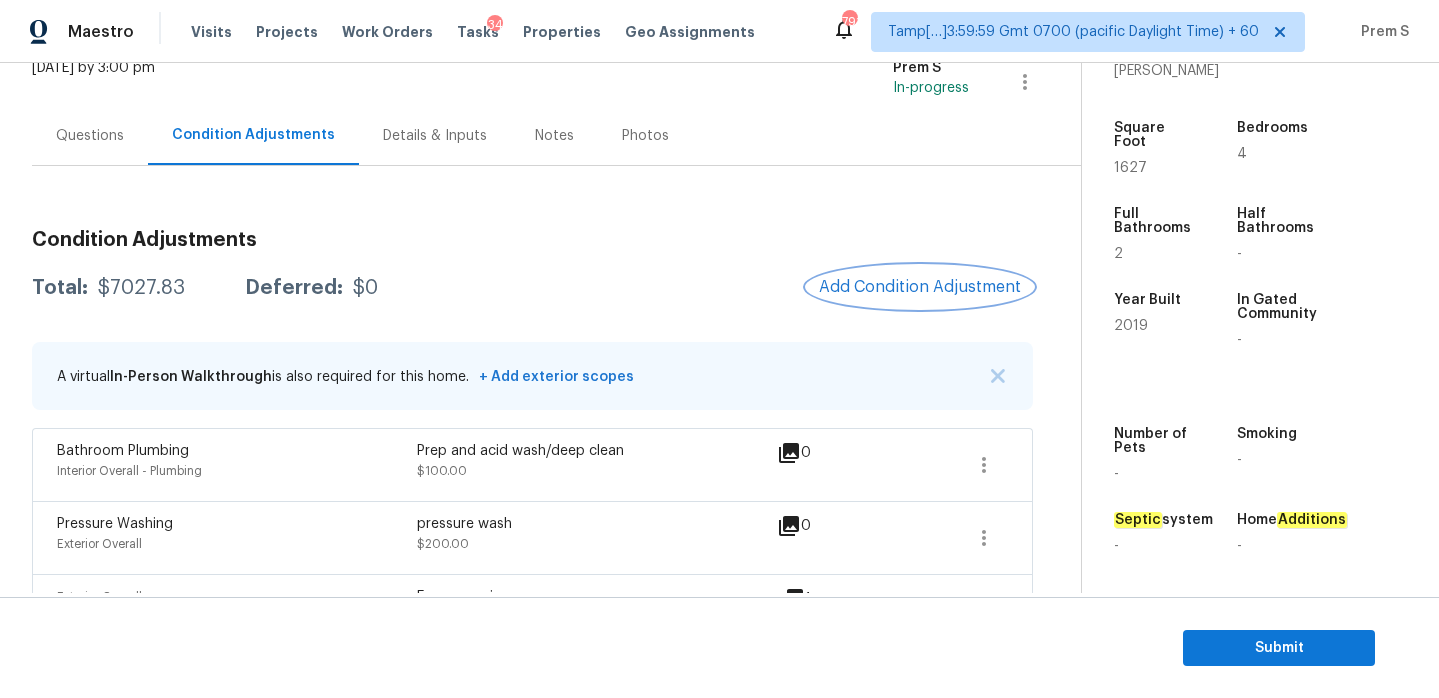 click on "Add Condition Adjustment" at bounding box center (920, 287) 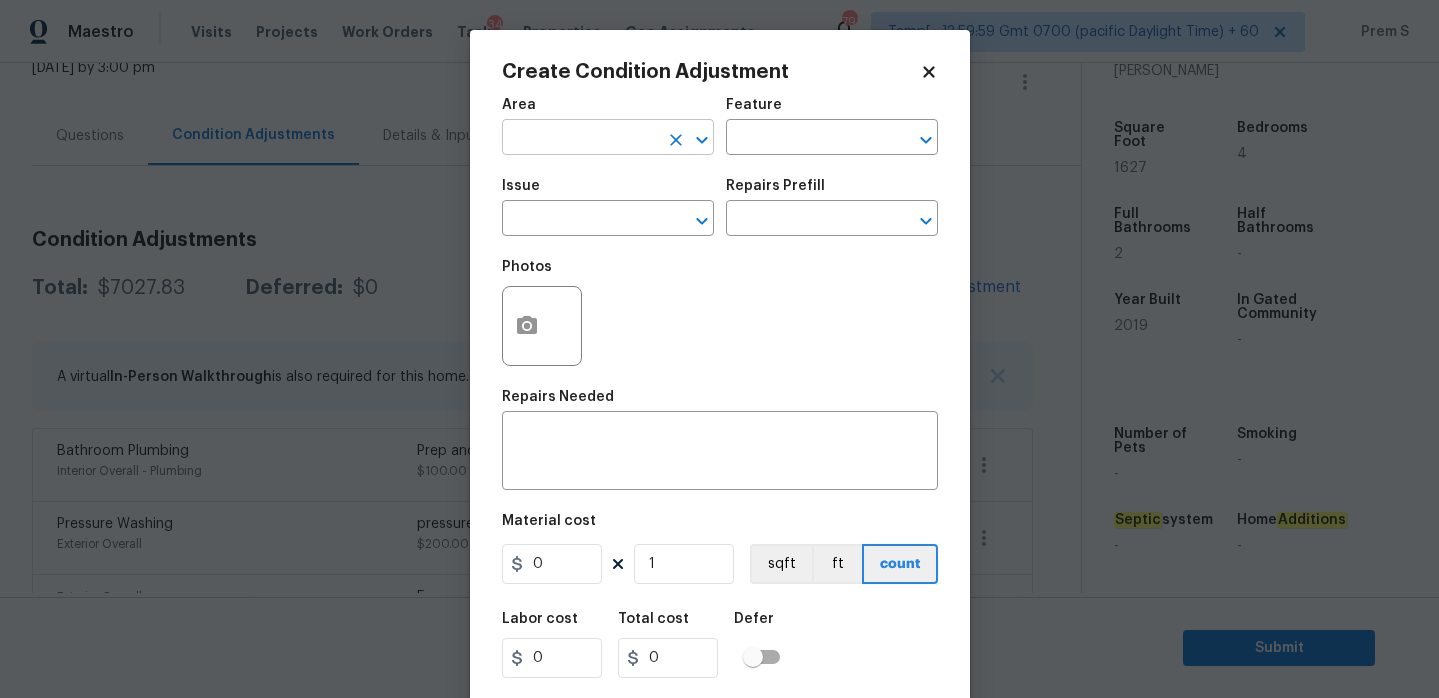 click at bounding box center [580, 139] 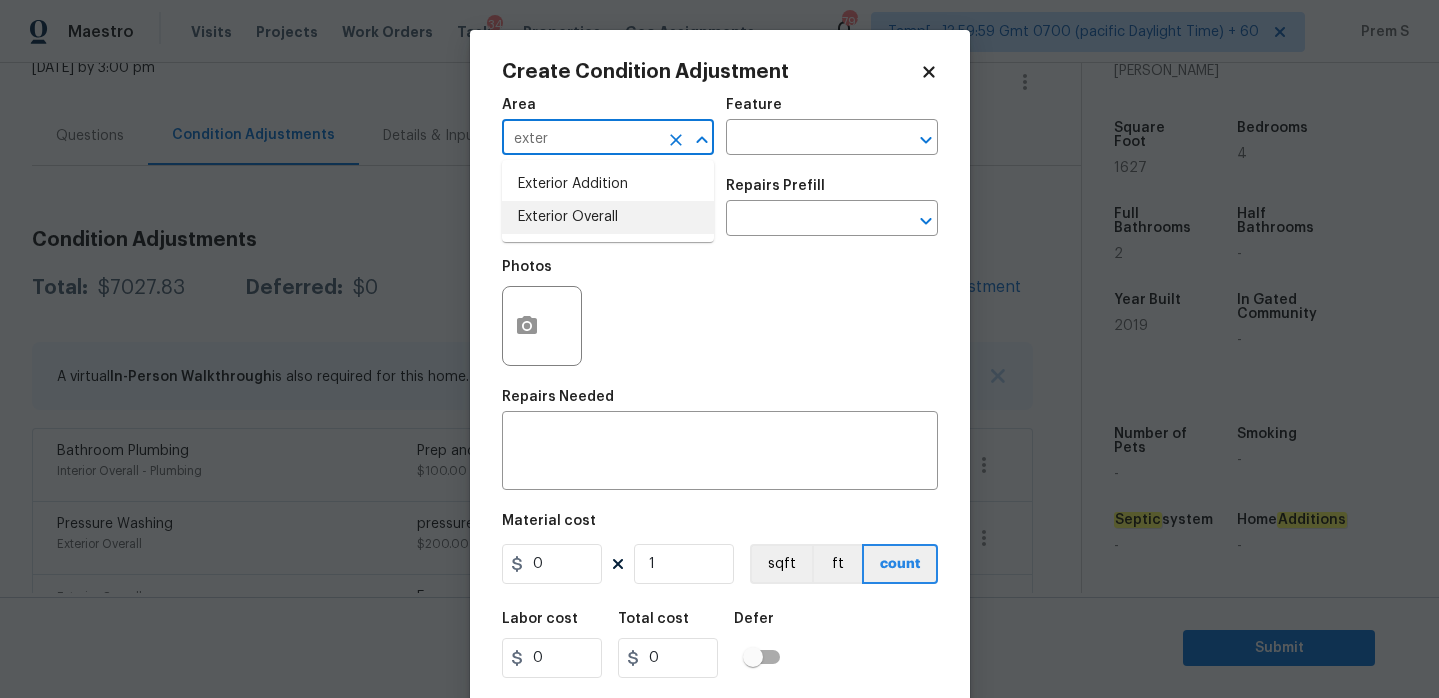 click on "Exterior Overall" at bounding box center [608, 217] 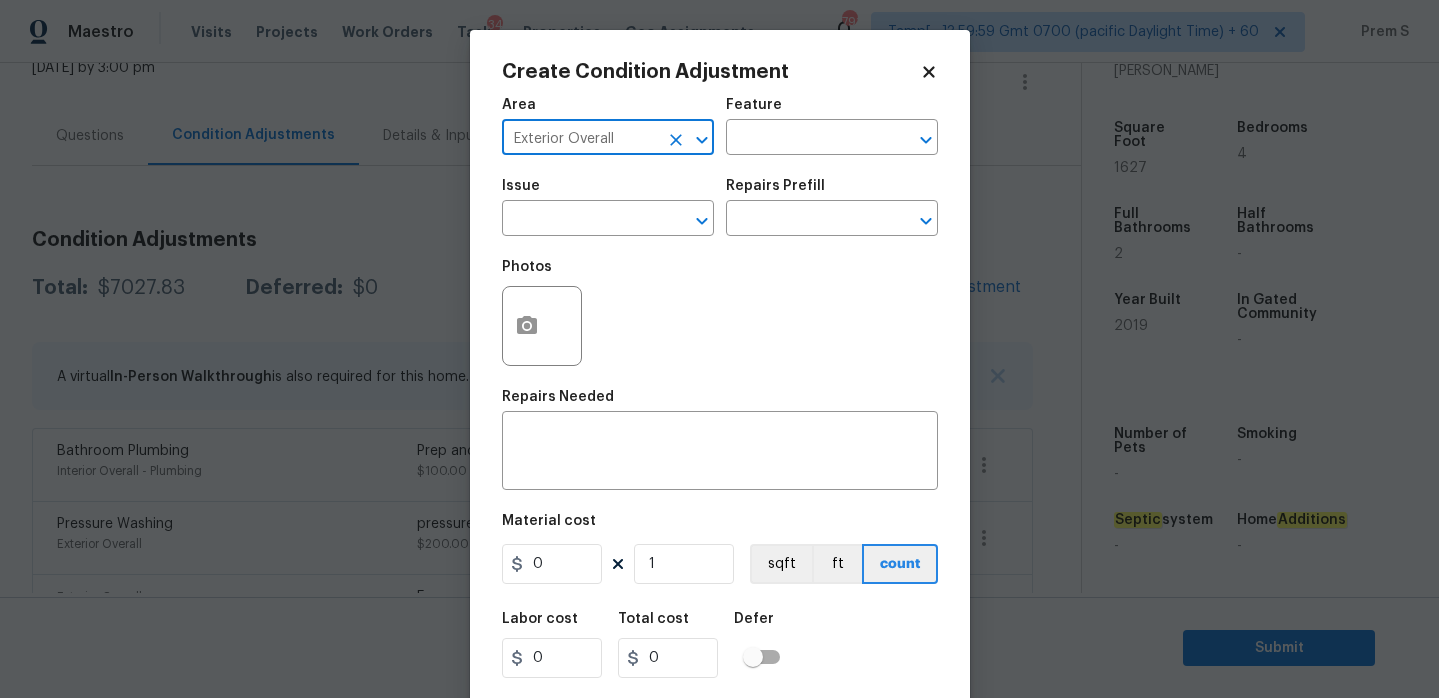 type on "Exterior Overall" 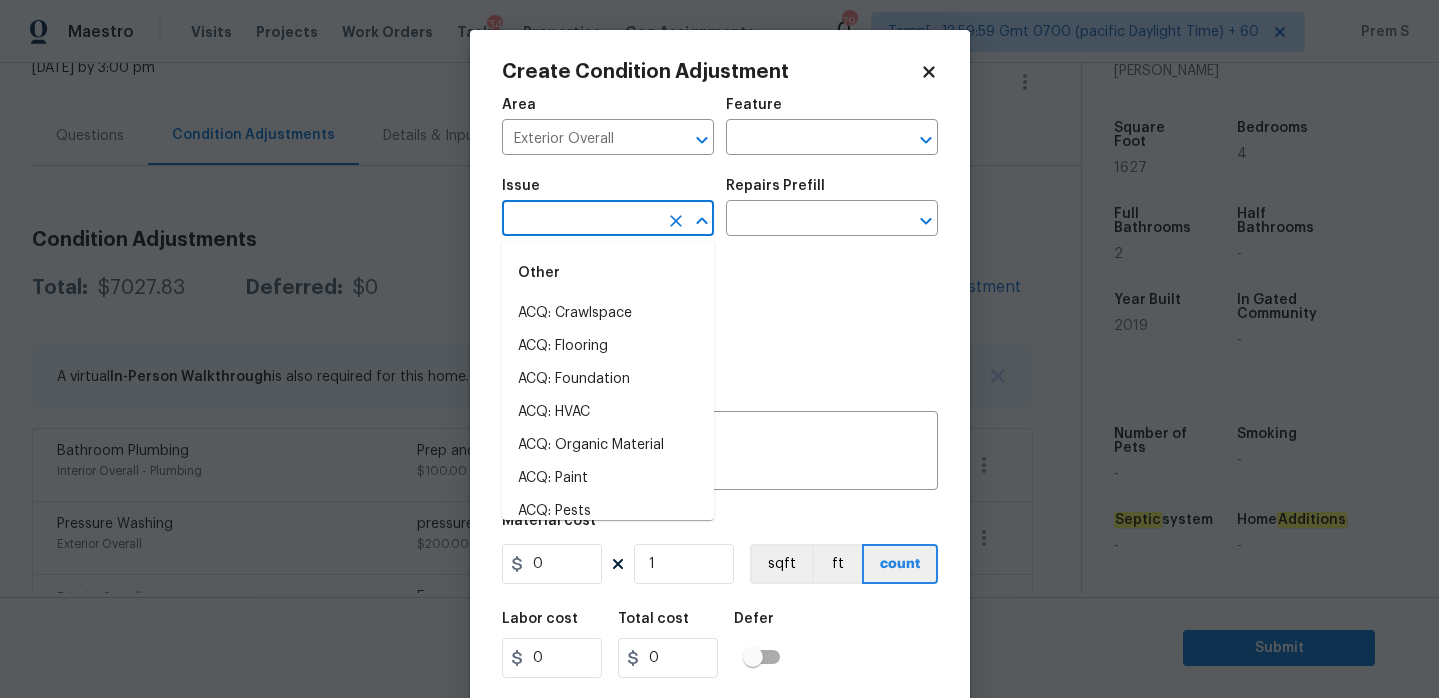type on "d" 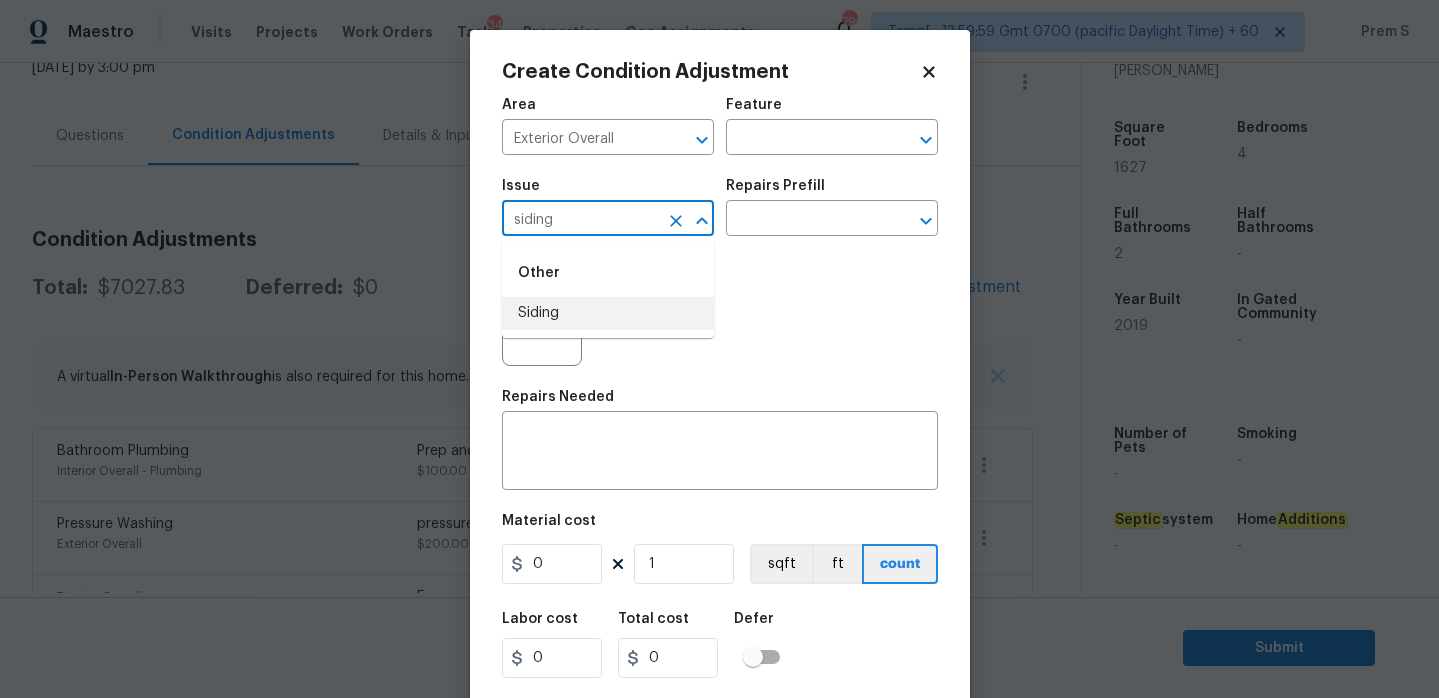 click on "Siding" at bounding box center (608, 313) 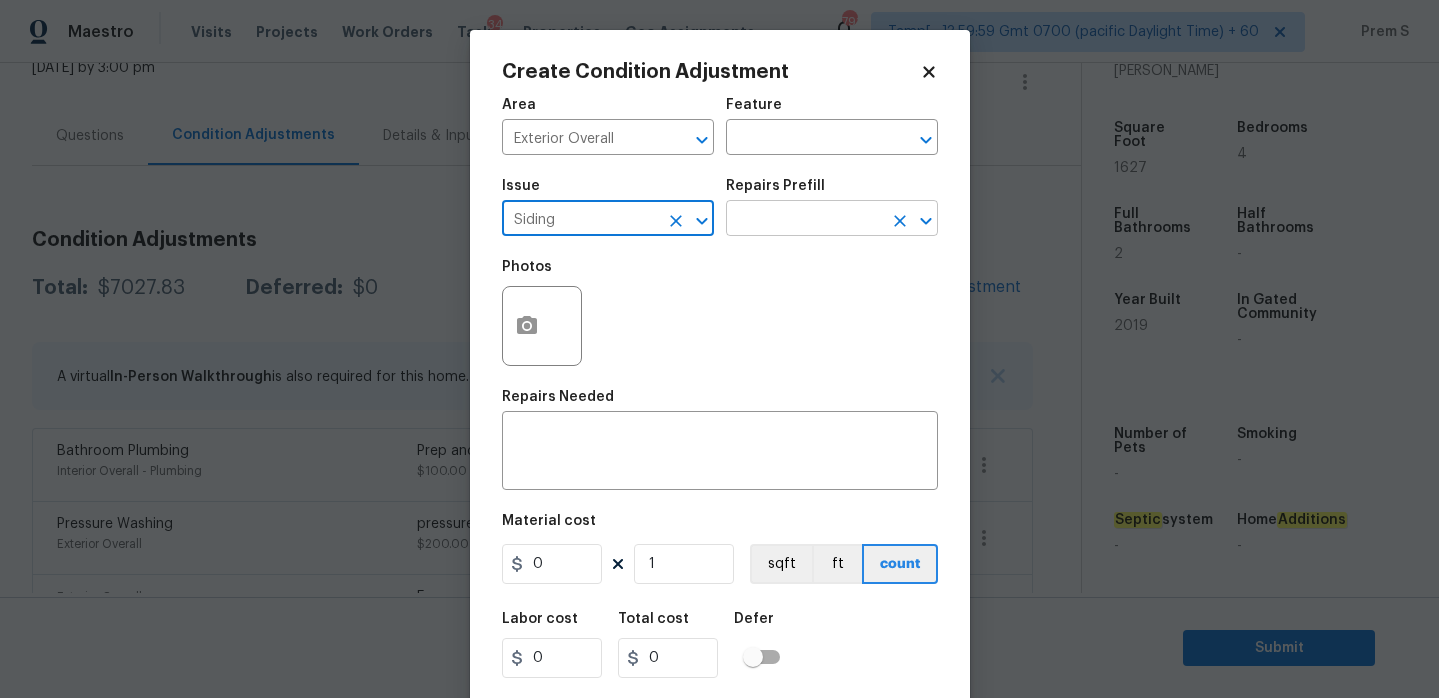 type on "Siding" 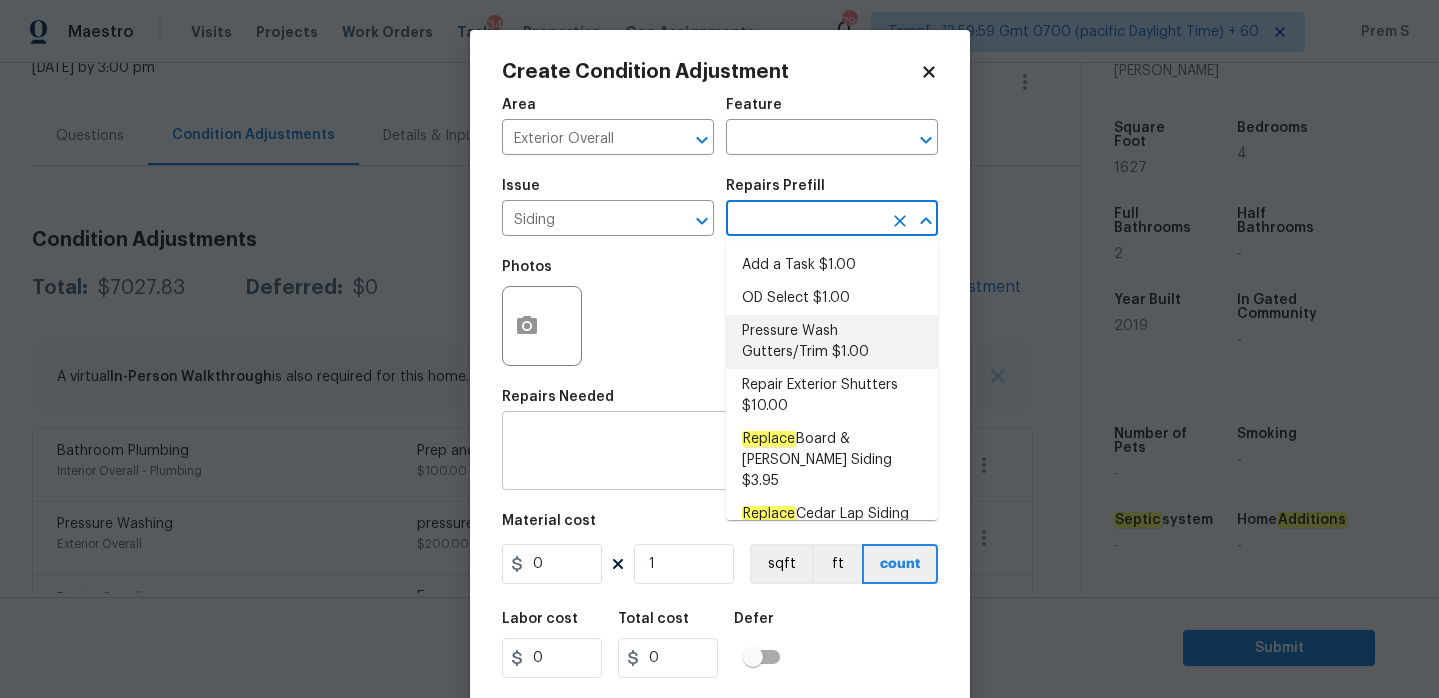 click at bounding box center (720, 453) 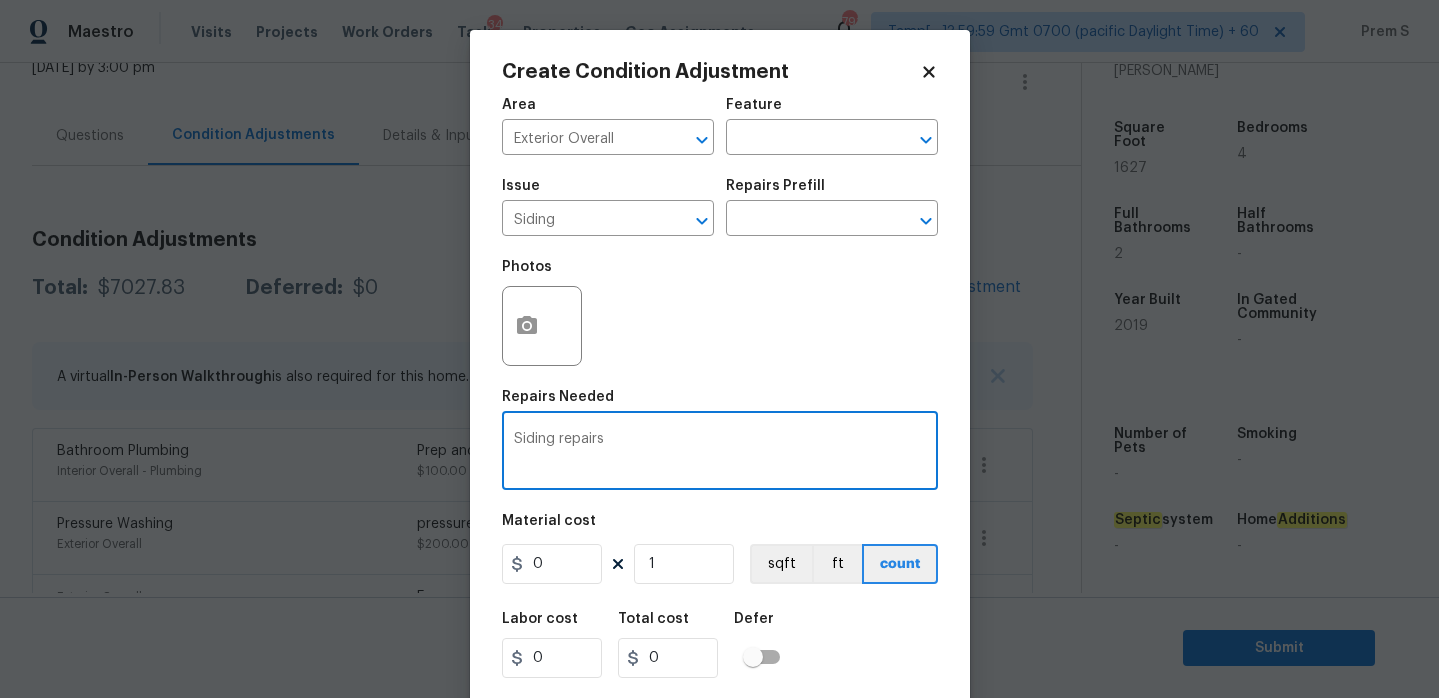 type on "Siding repairs" 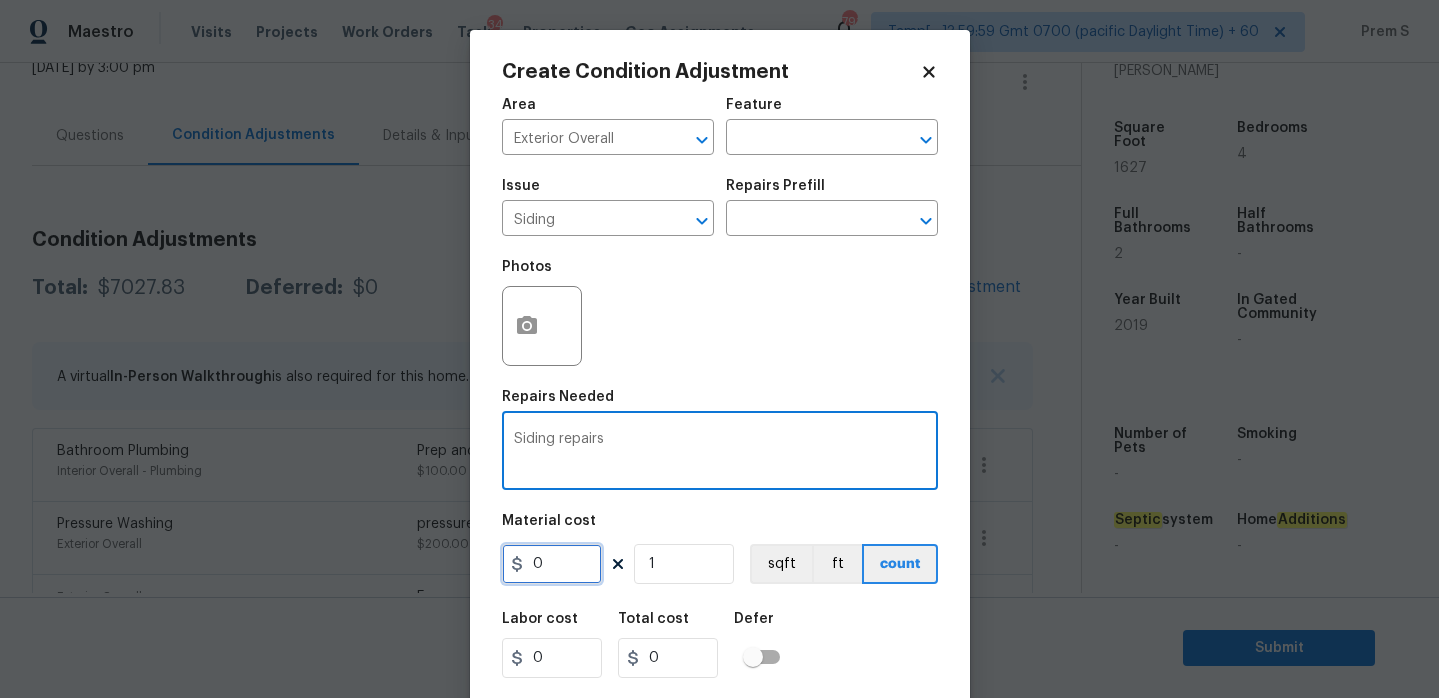 click on "0" at bounding box center [552, 564] 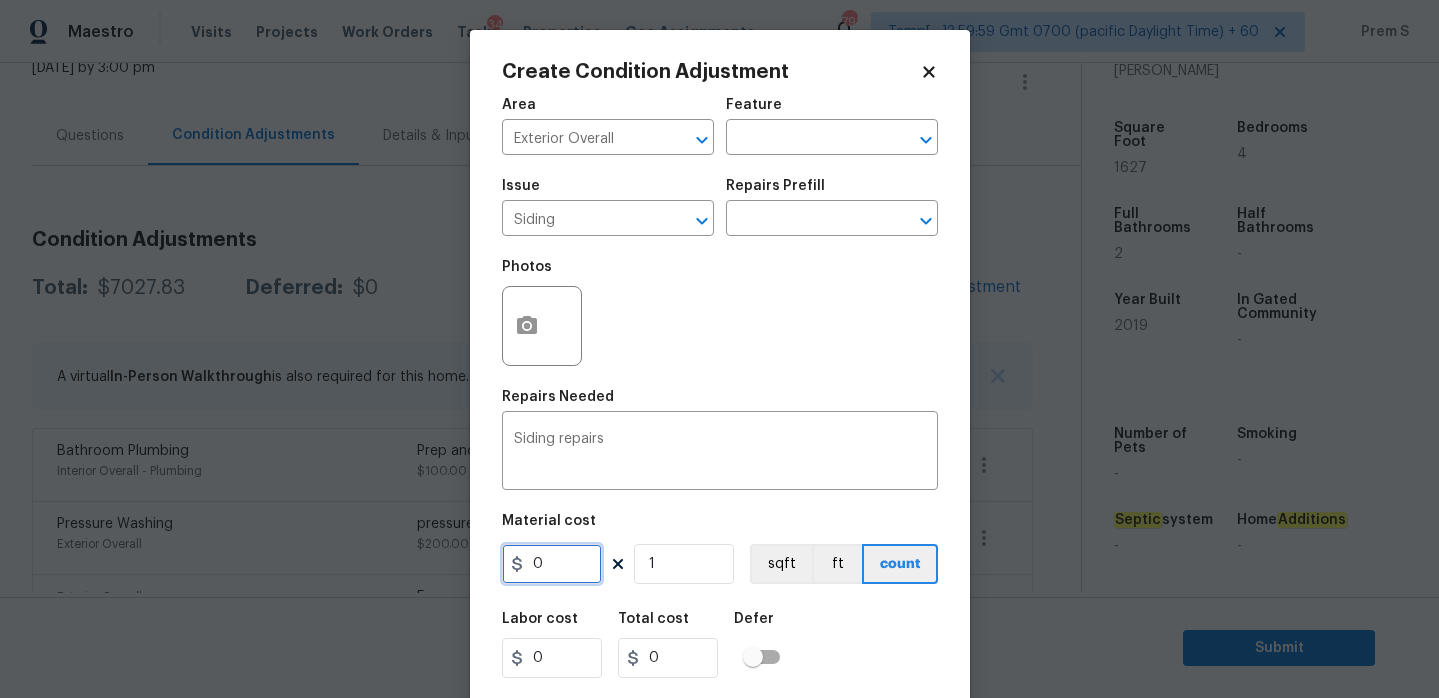 click on "0" at bounding box center [552, 564] 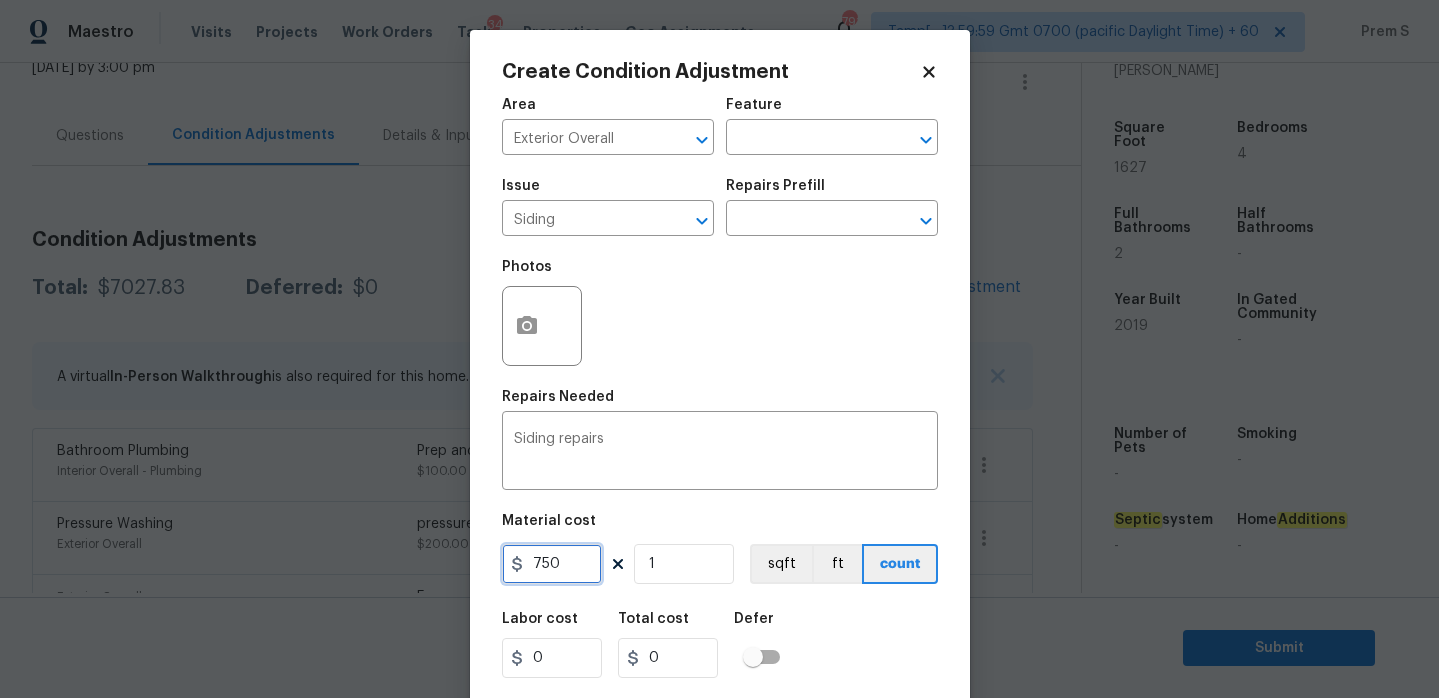 type on "750" 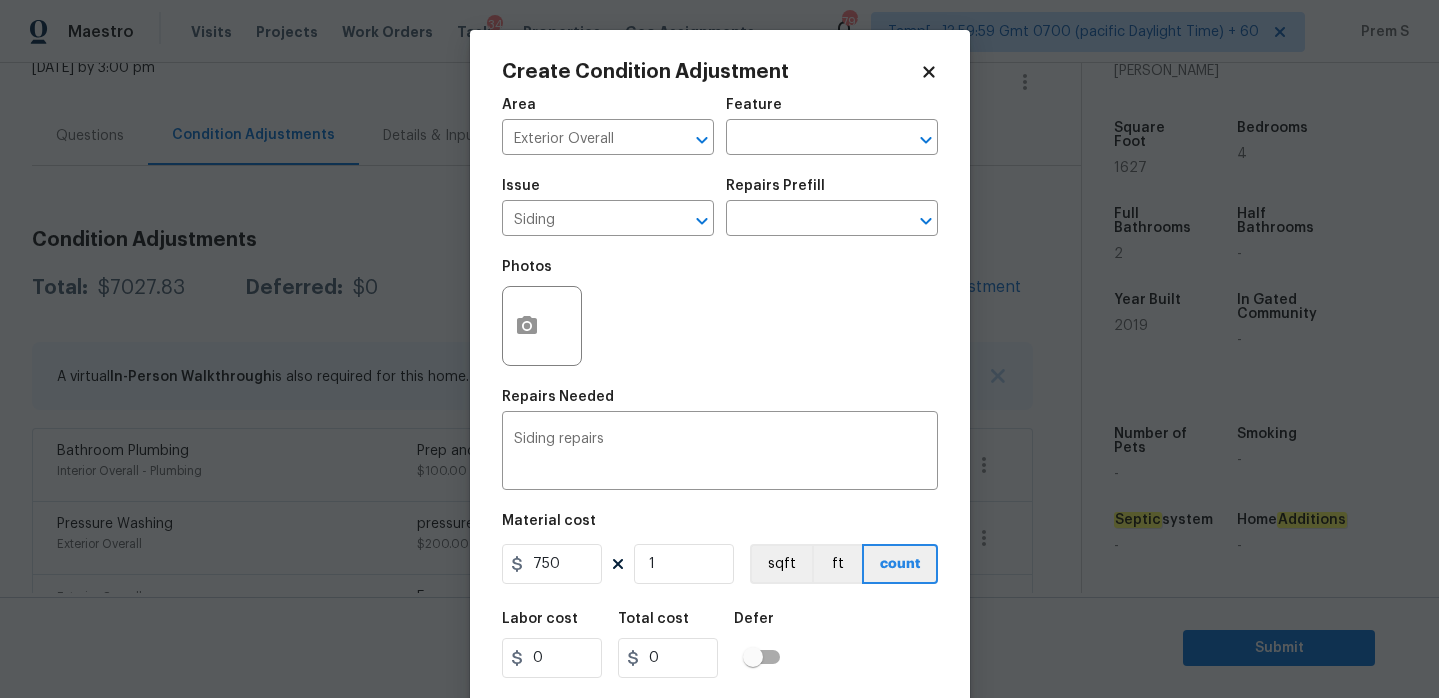 type on "750" 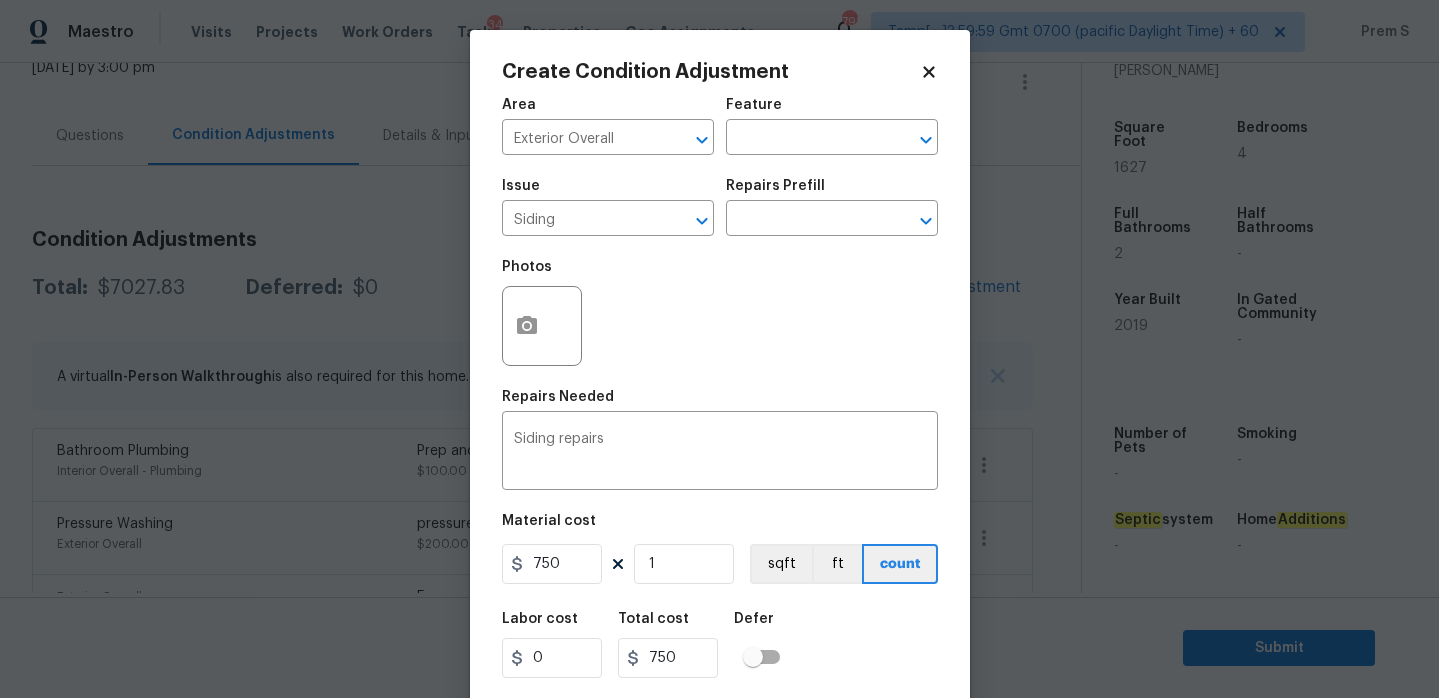 click on "Labor cost 0 Total cost 750 Defer" at bounding box center [720, 645] 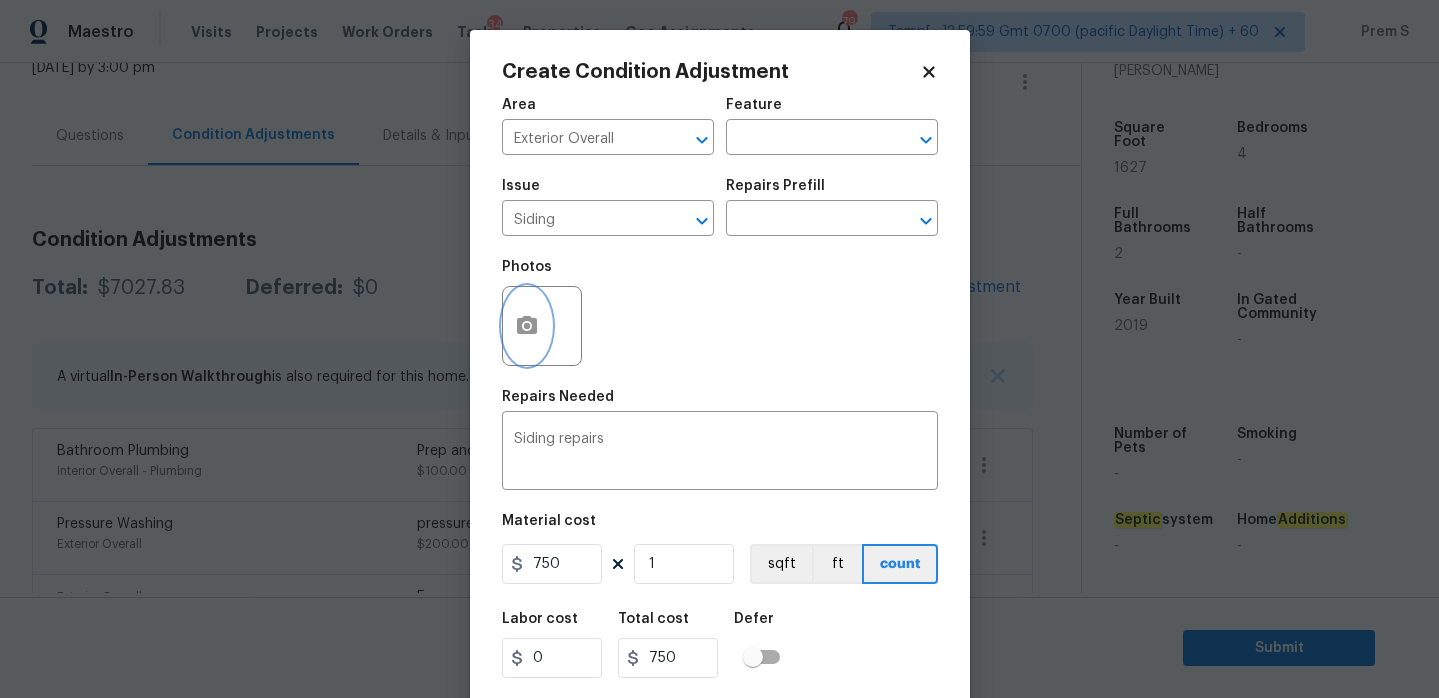 click at bounding box center [527, 326] 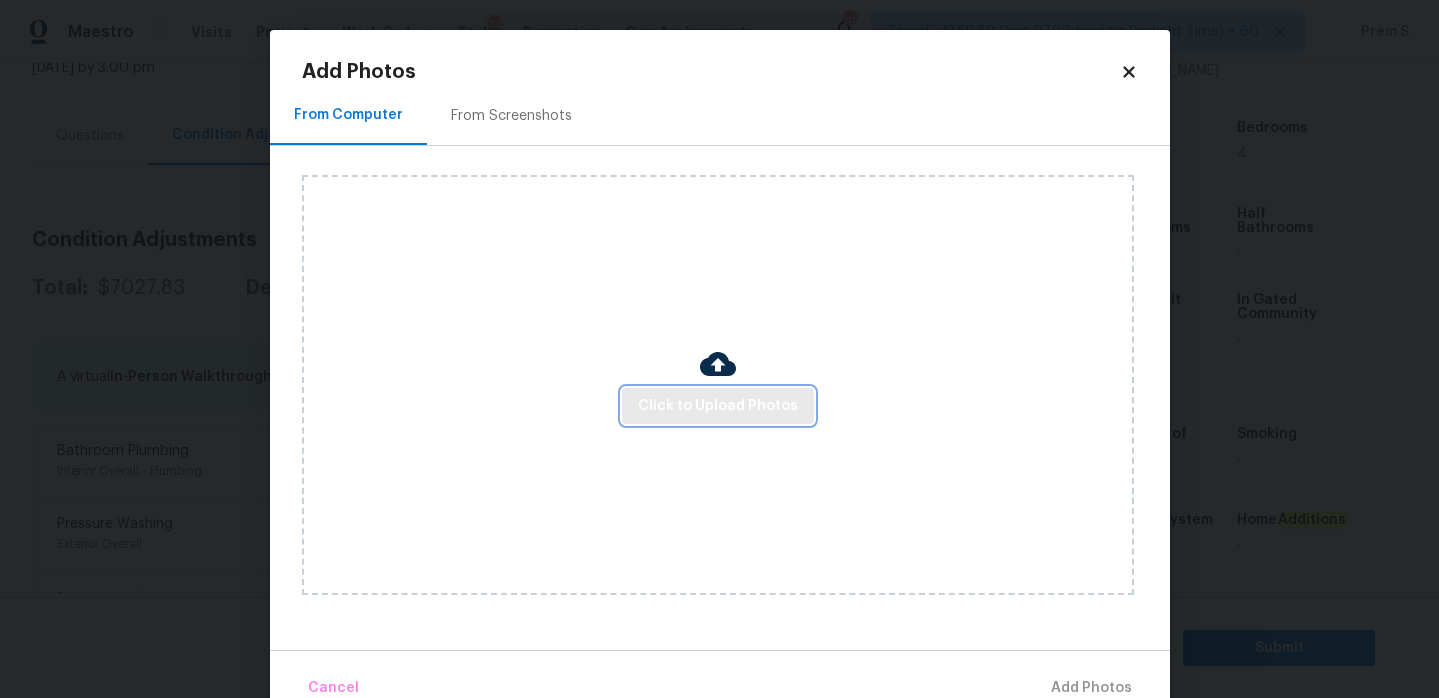 click on "Click to Upload Photos" at bounding box center [718, 406] 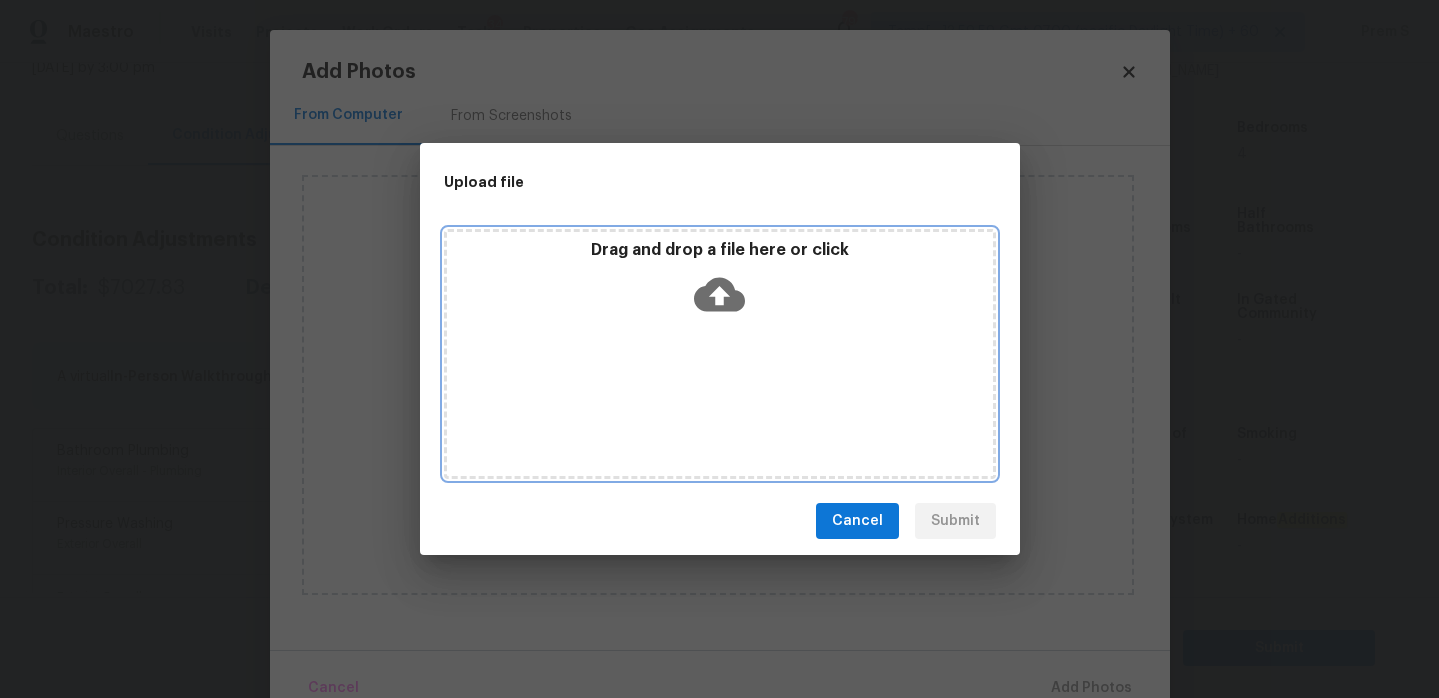 click 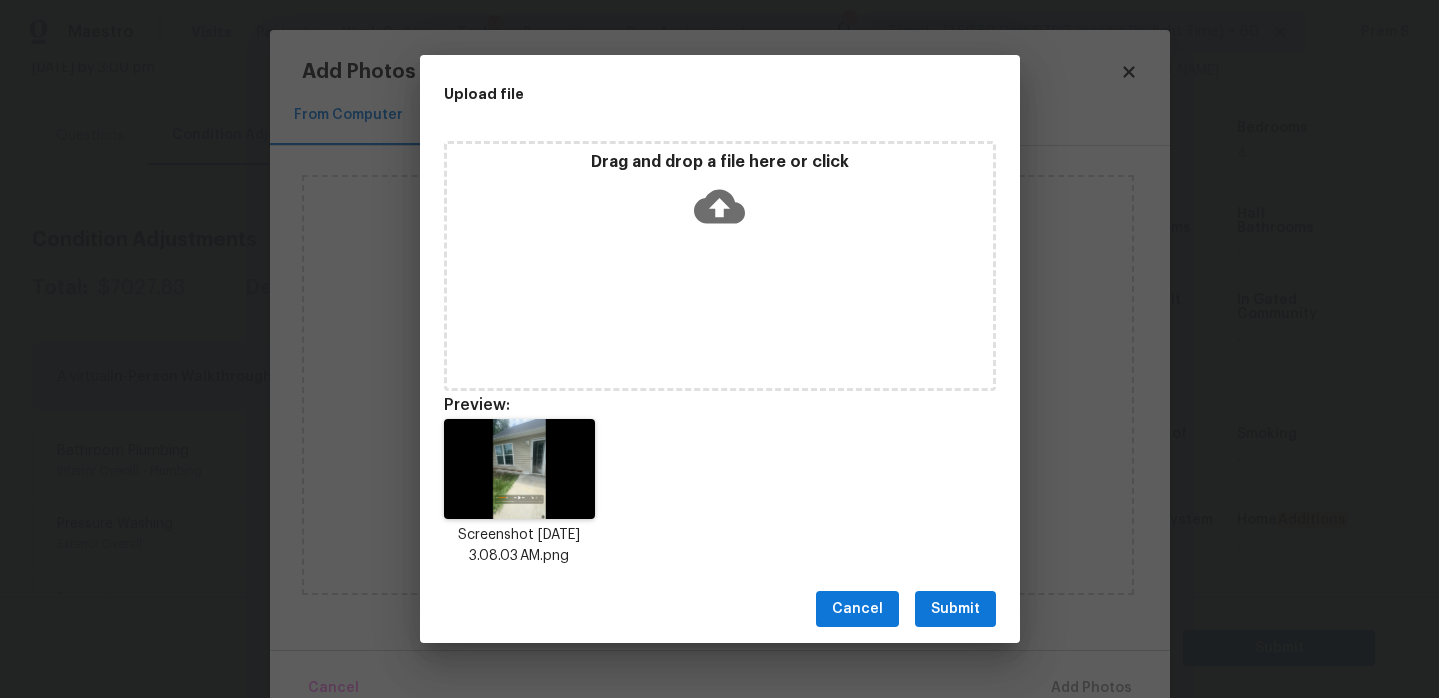 click on "Submit" at bounding box center [955, 609] 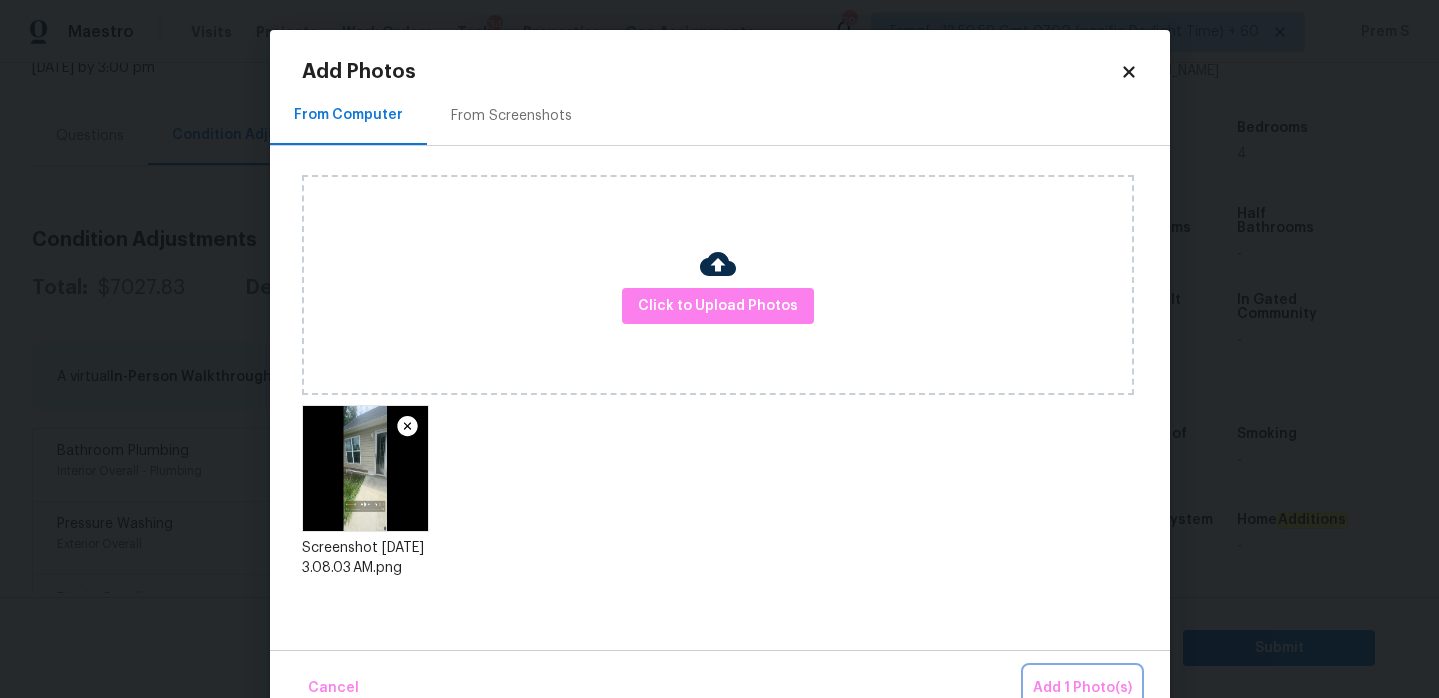 click on "Add 1 Photo(s)" at bounding box center (1082, 688) 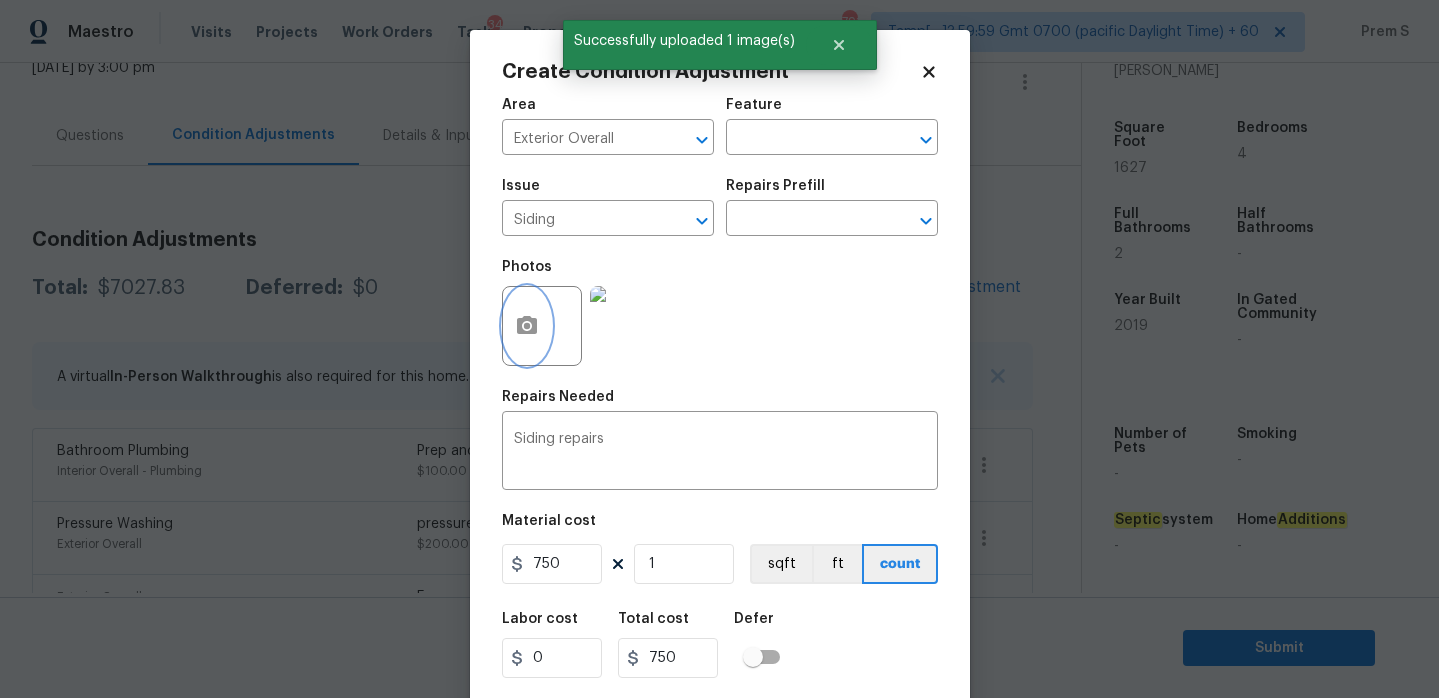 scroll, scrollTop: 49, scrollLeft: 0, axis: vertical 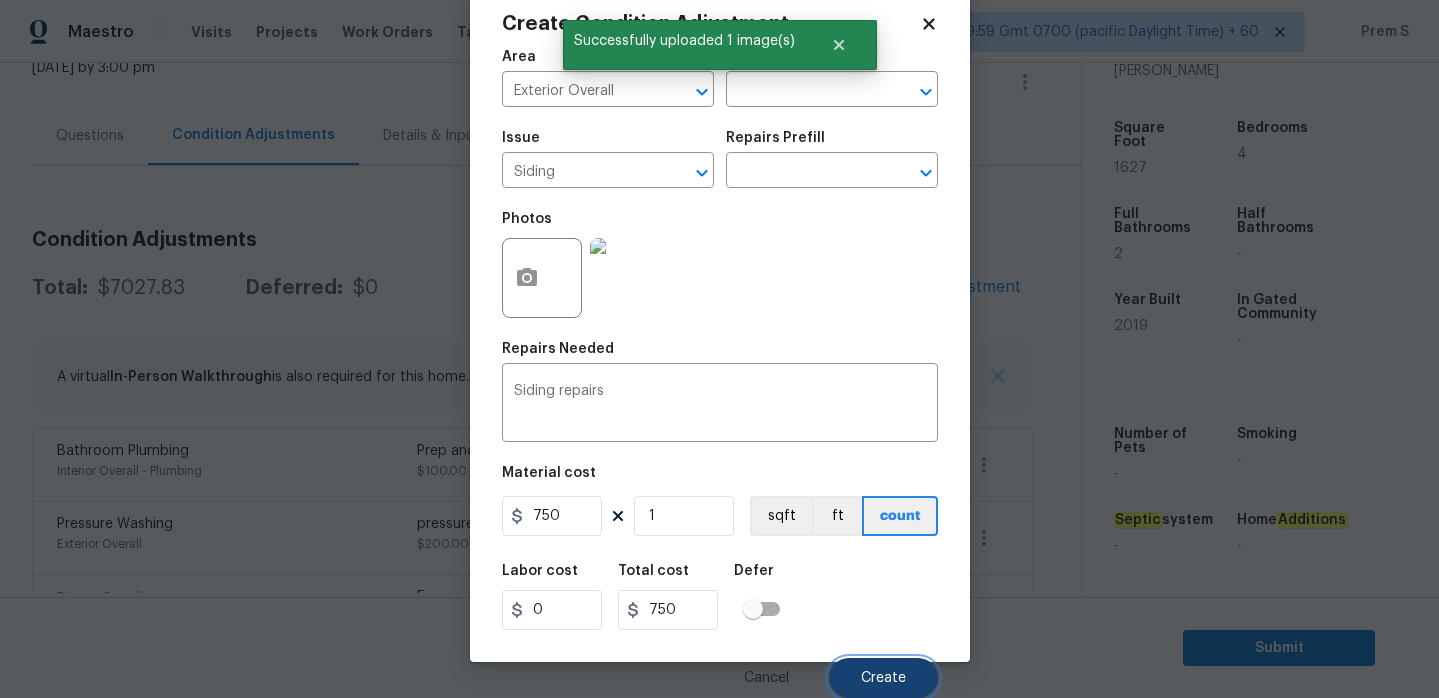 click on "Create" at bounding box center (883, 678) 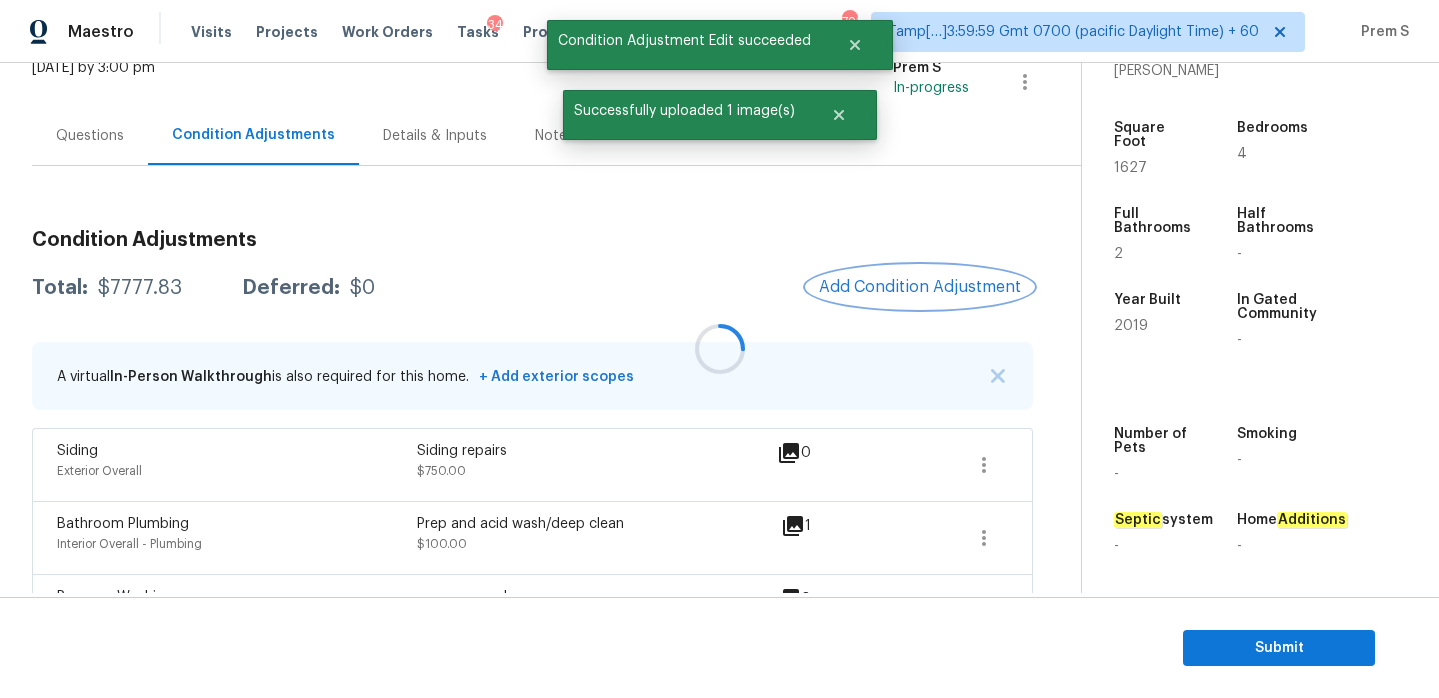 scroll, scrollTop: 0, scrollLeft: 0, axis: both 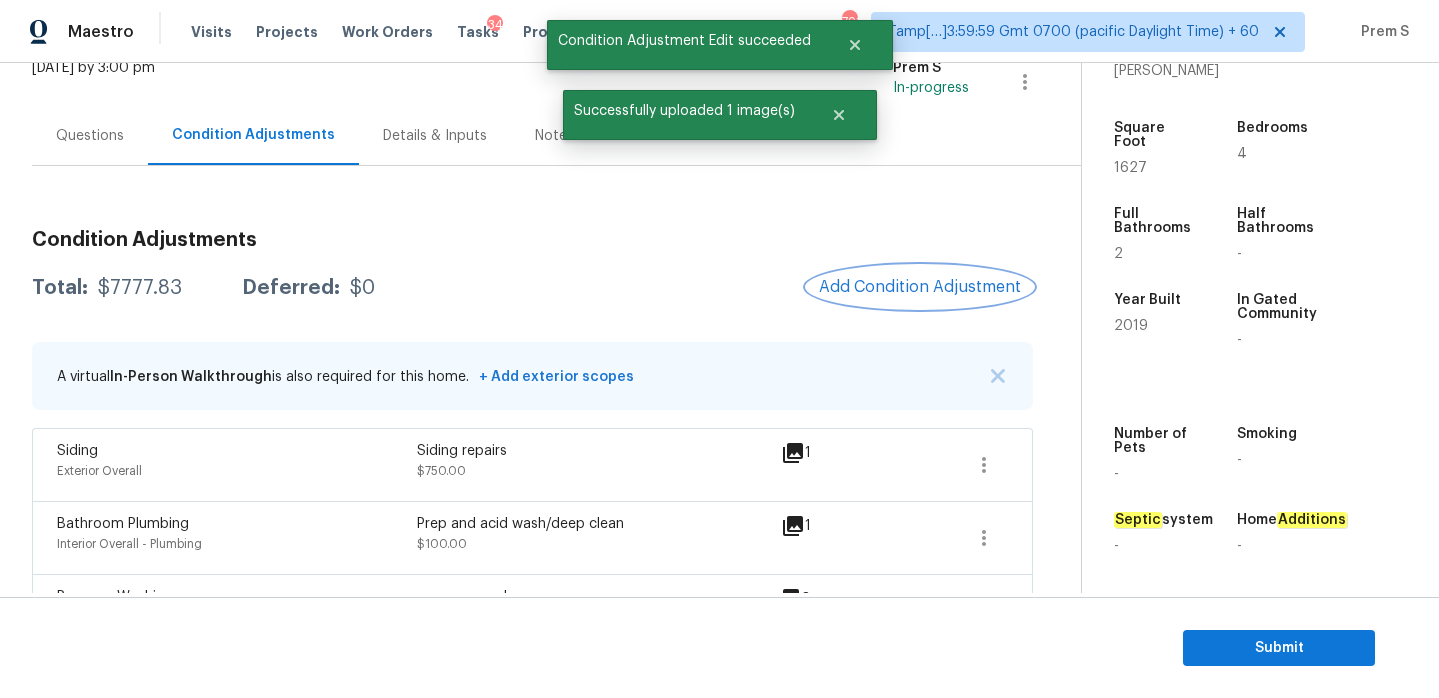 click on "Add Condition Adjustment" at bounding box center (920, 287) 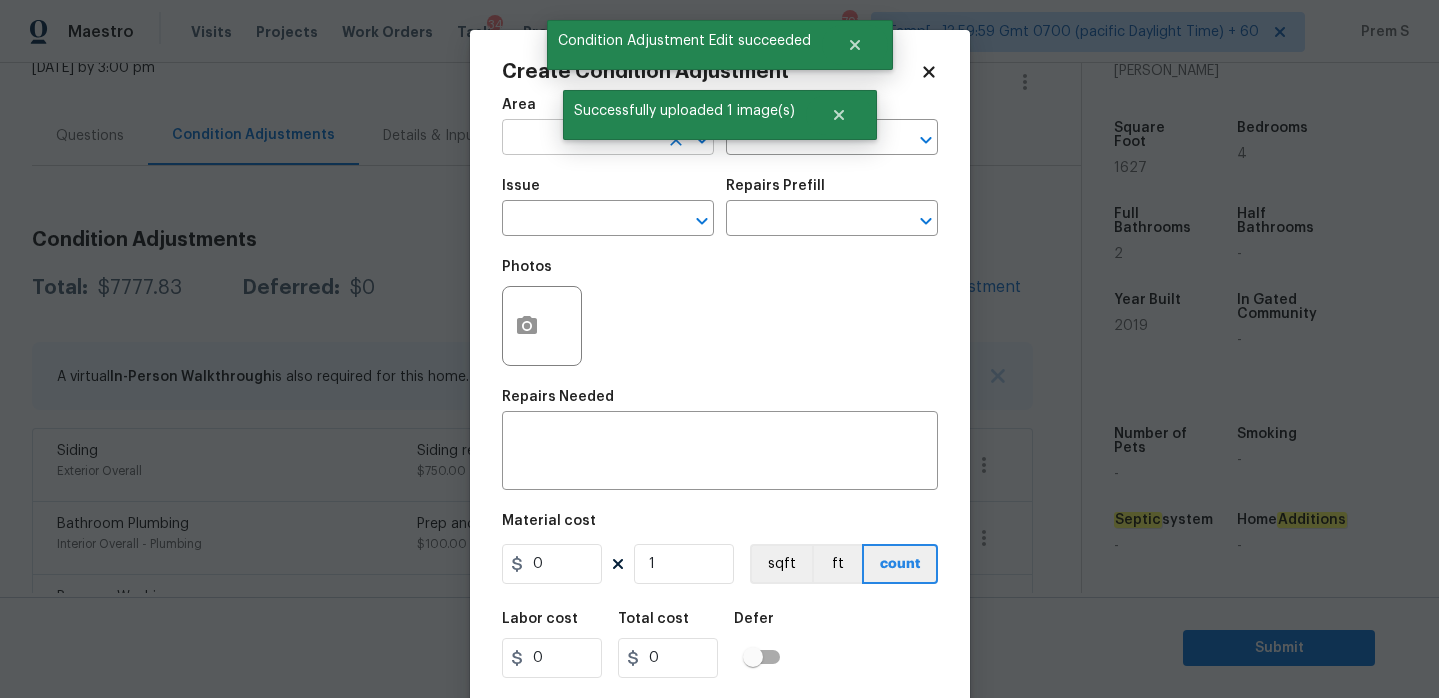click at bounding box center [580, 139] 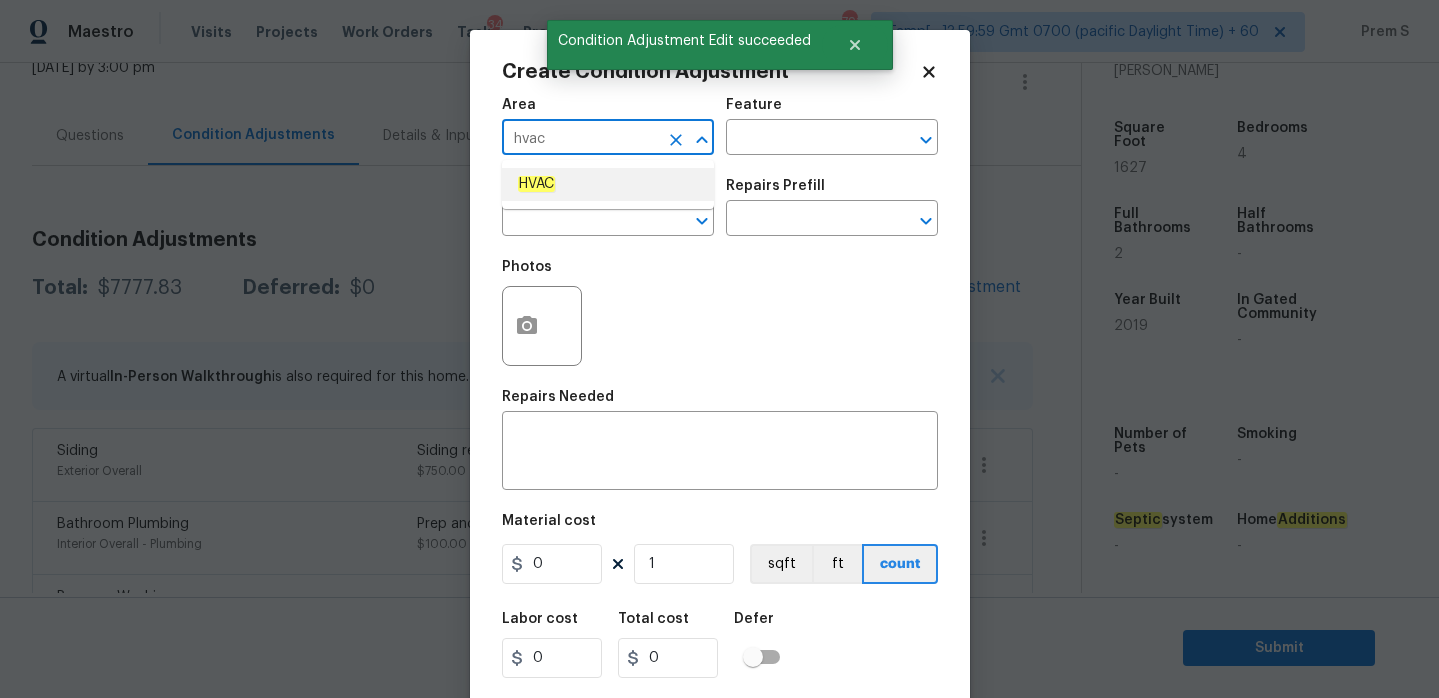 click on "HVAC" at bounding box center [608, 184] 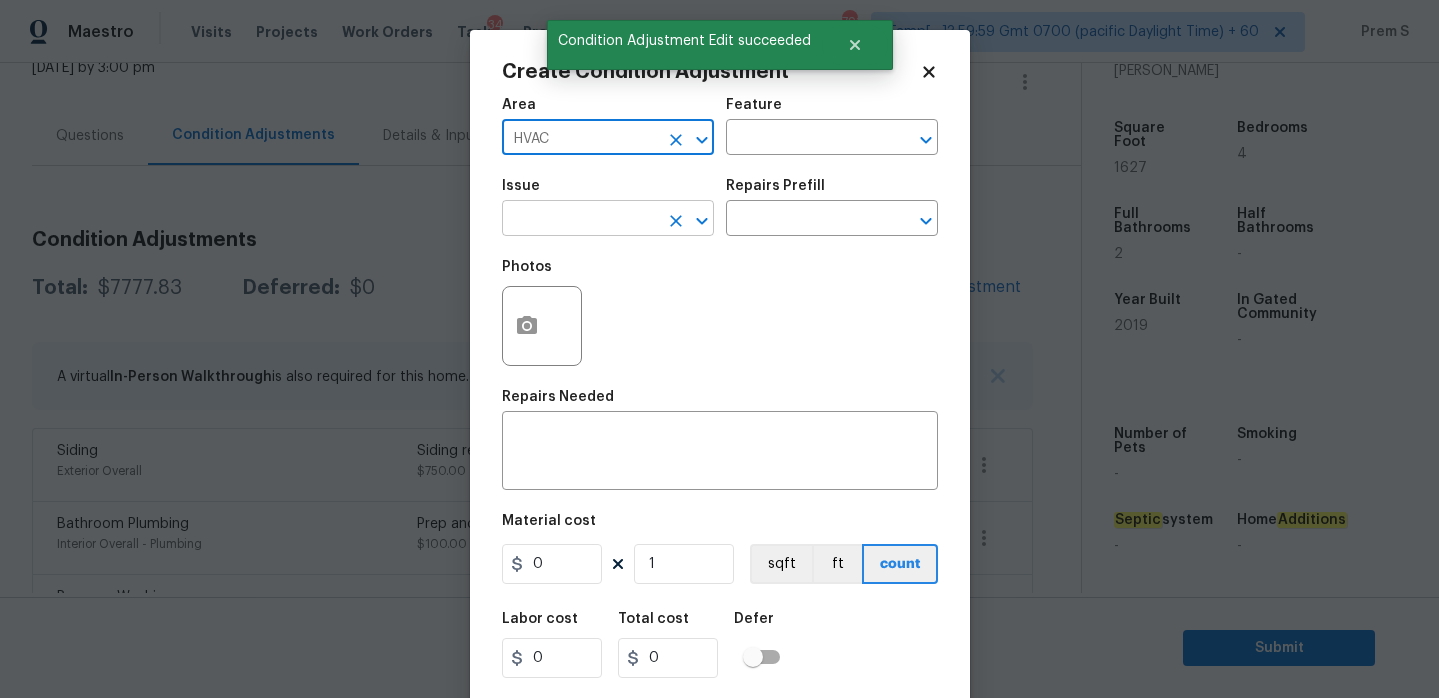type on "HVAC" 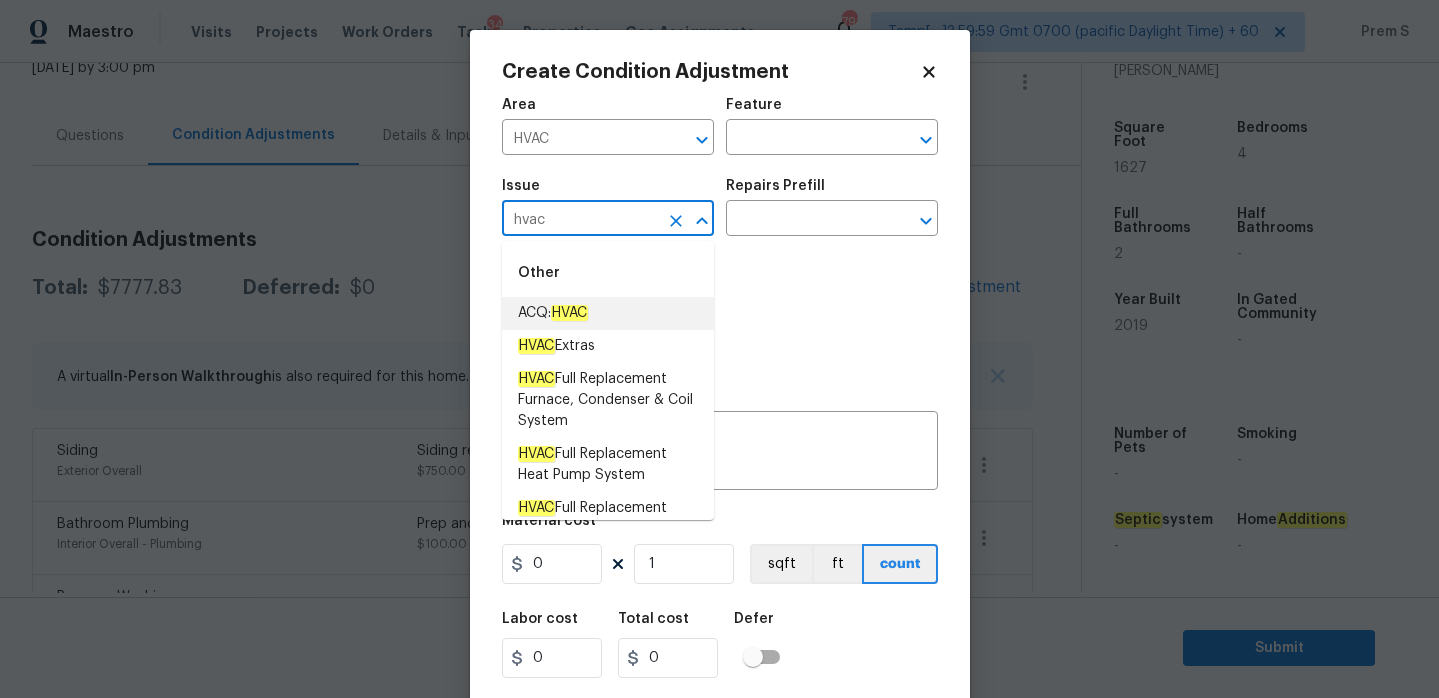click on "HVAC" at bounding box center (569, 313) 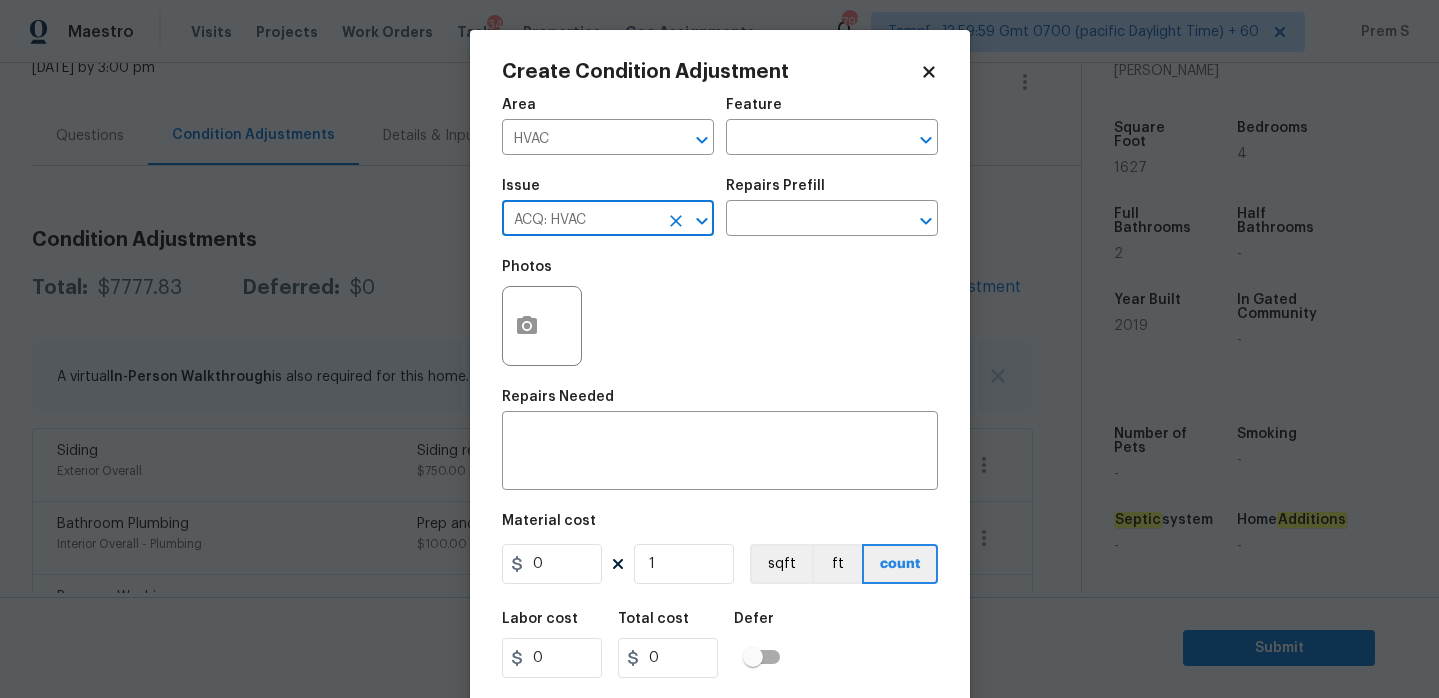 type on "ACQ: HVAC" 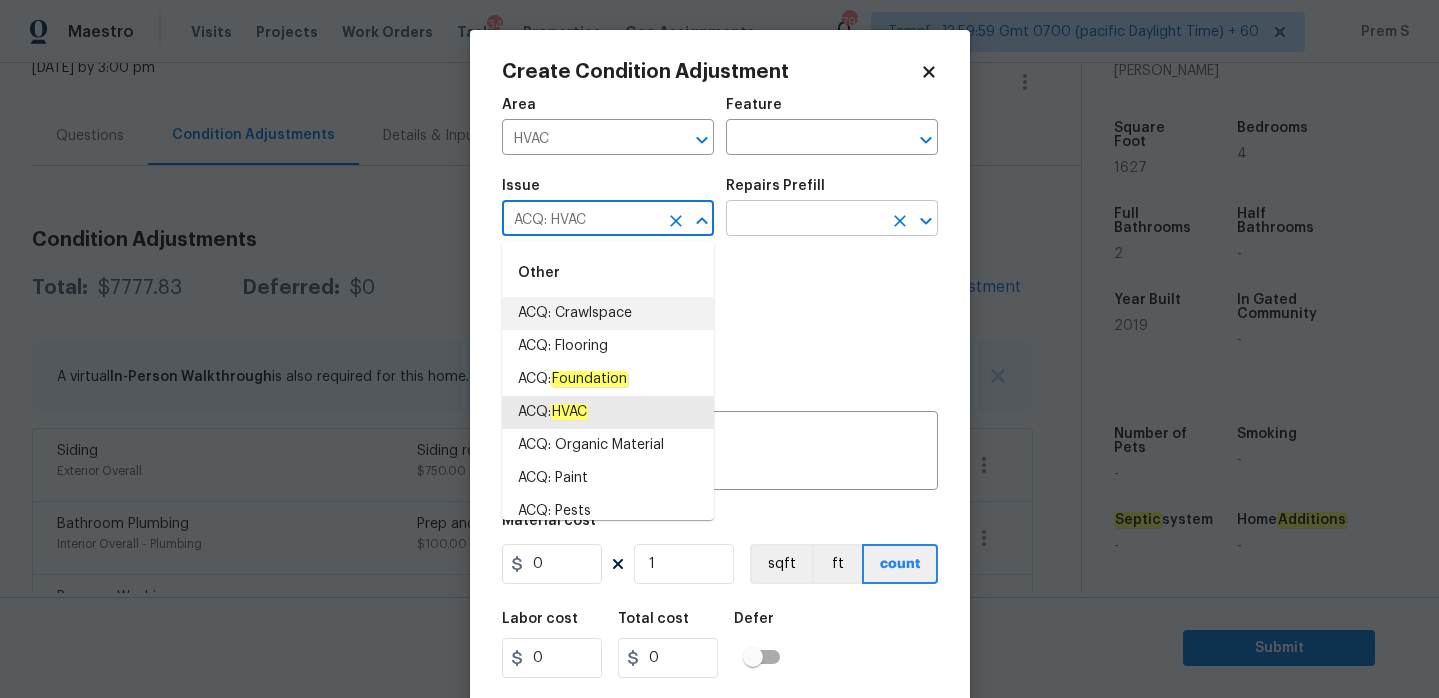 click at bounding box center (804, 220) 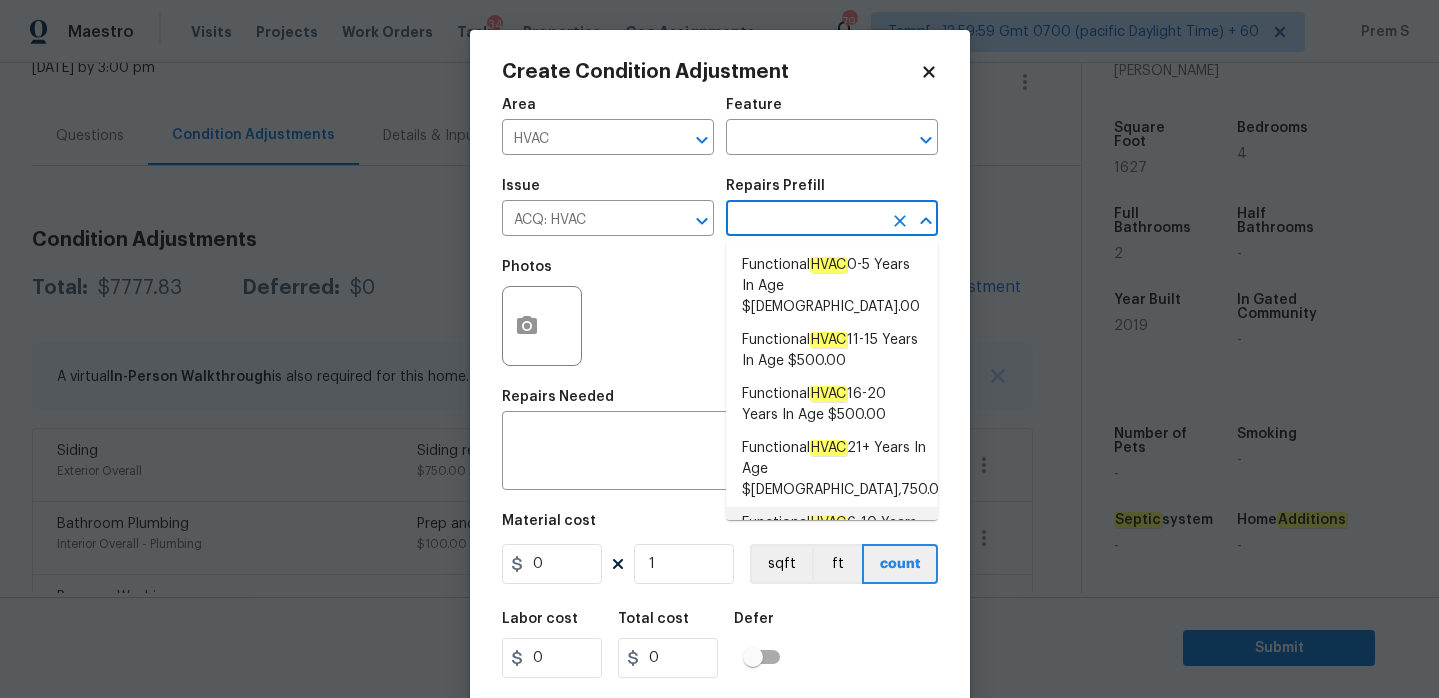 click on "Functional  HVAC  6-10 Years In Age $402.00" at bounding box center (832, 534) 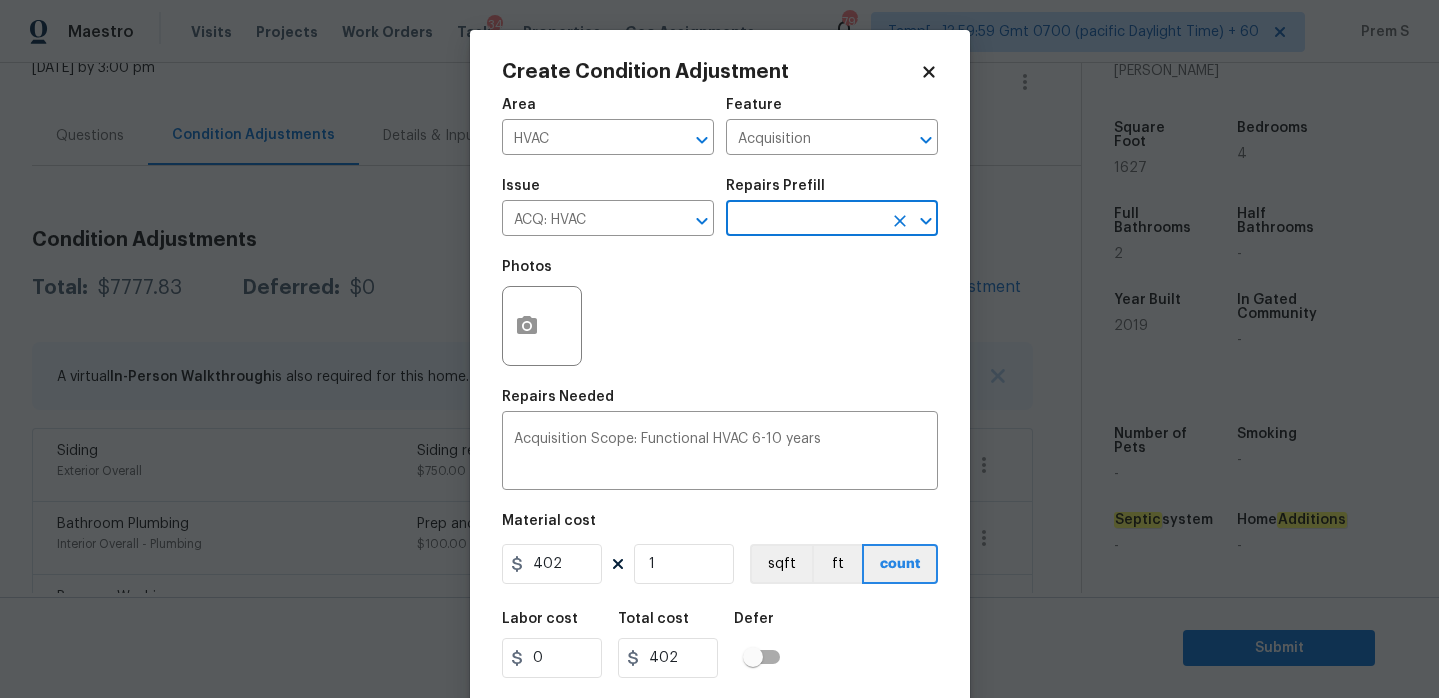 scroll, scrollTop: 49, scrollLeft: 0, axis: vertical 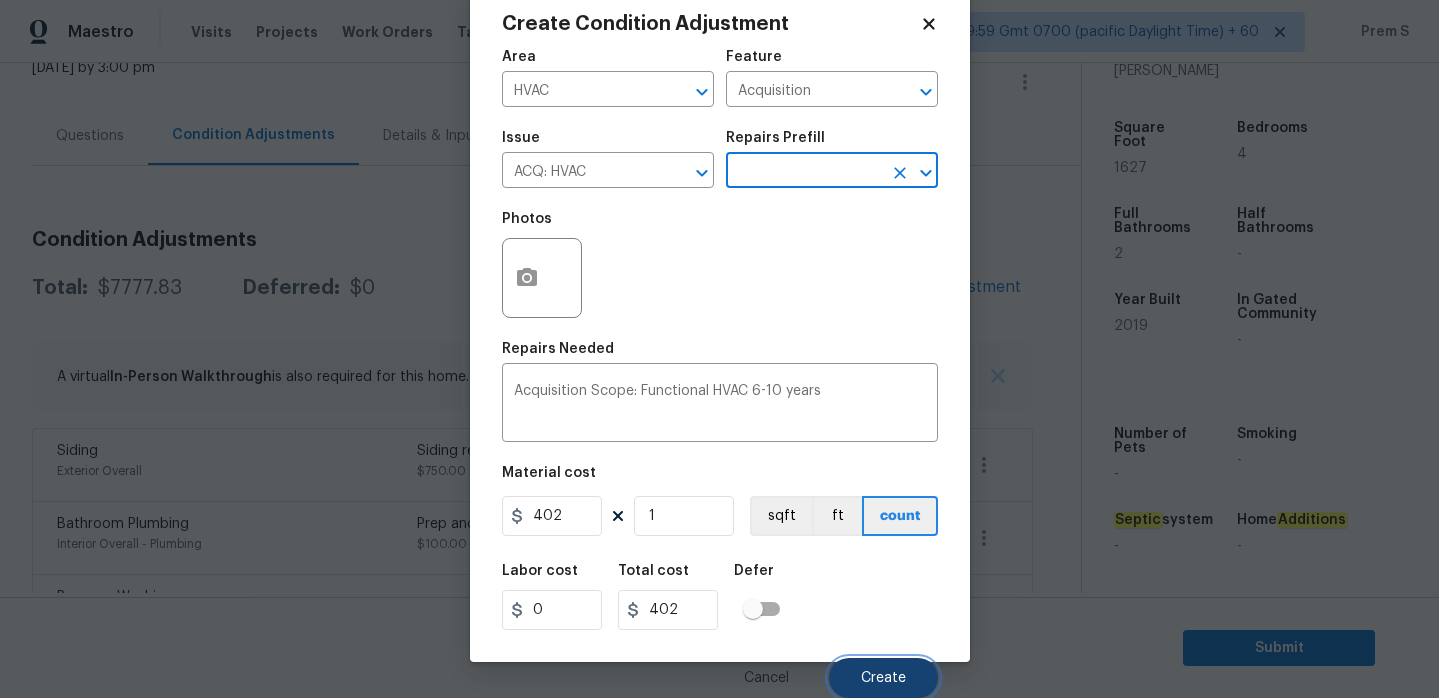 click on "Create" at bounding box center [883, 678] 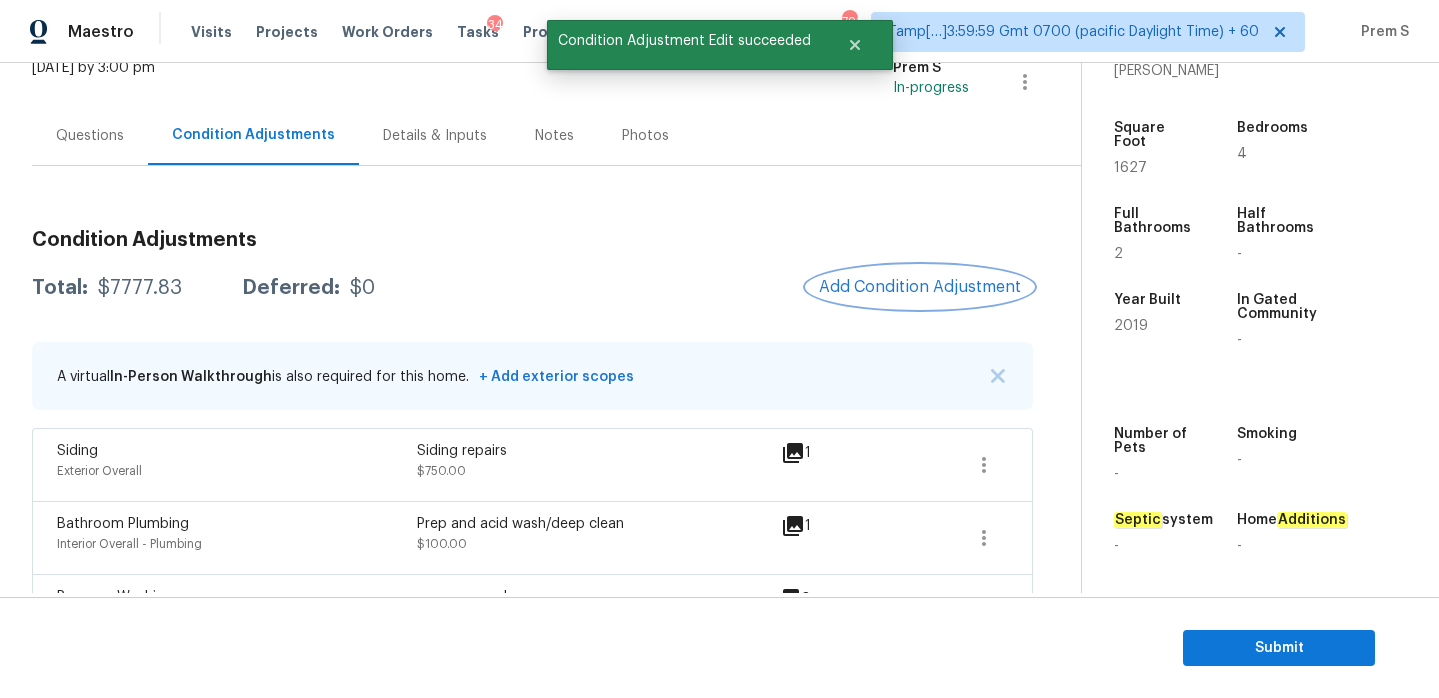 scroll, scrollTop: 0, scrollLeft: 0, axis: both 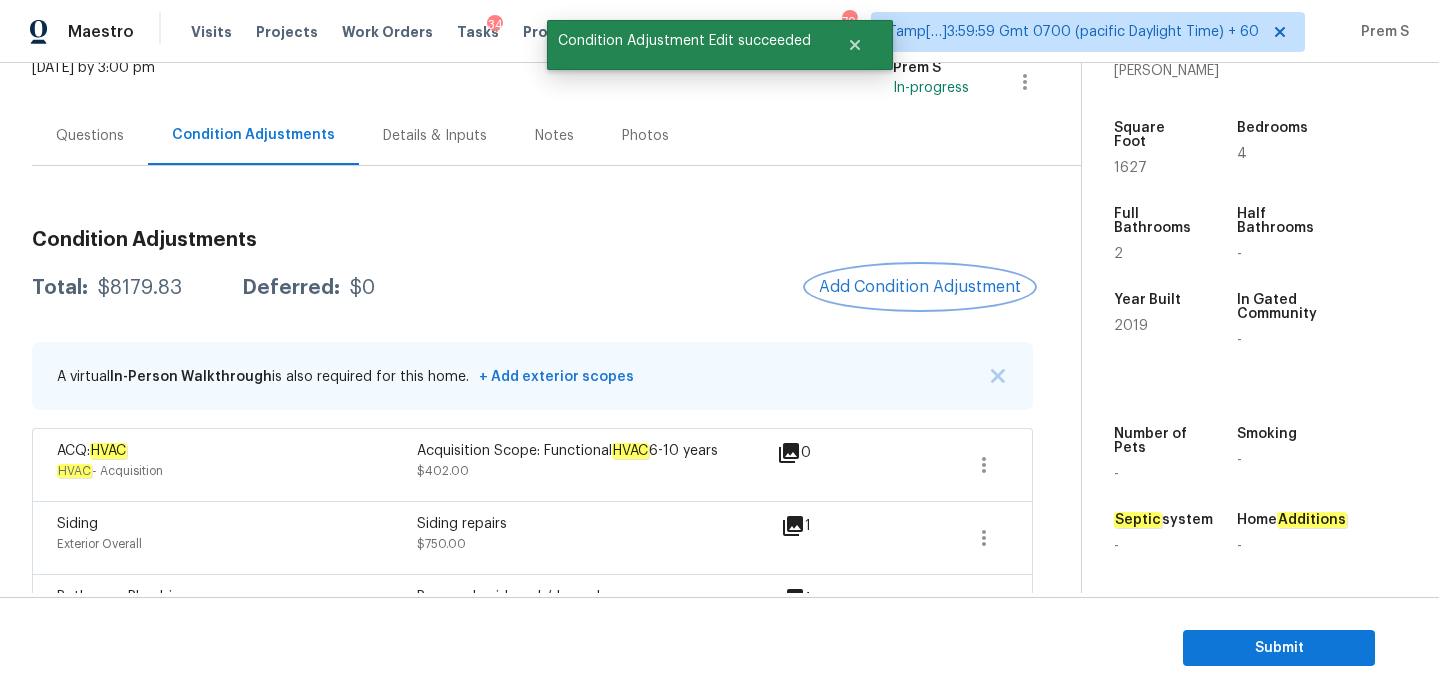 click on "Add Condition Adjustment" at bounding box center [920, 287] 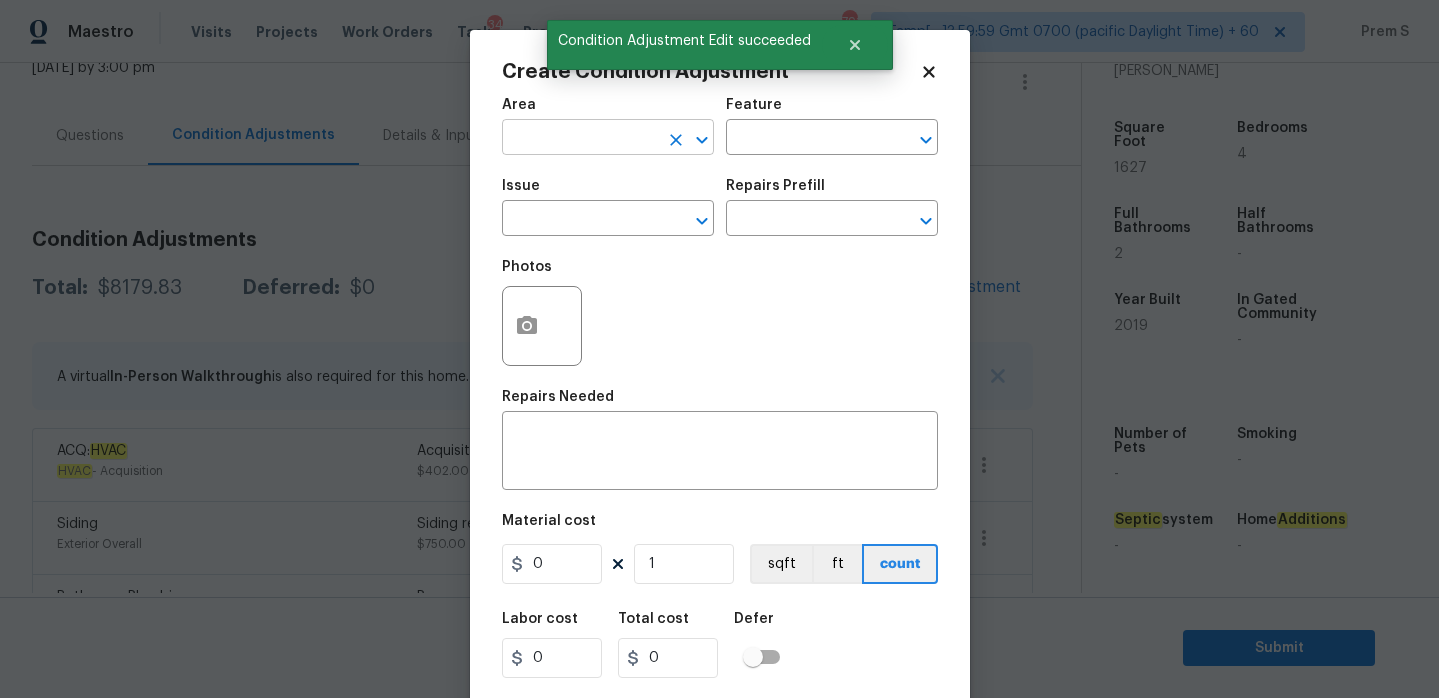 click at bounding box center [580, 139] 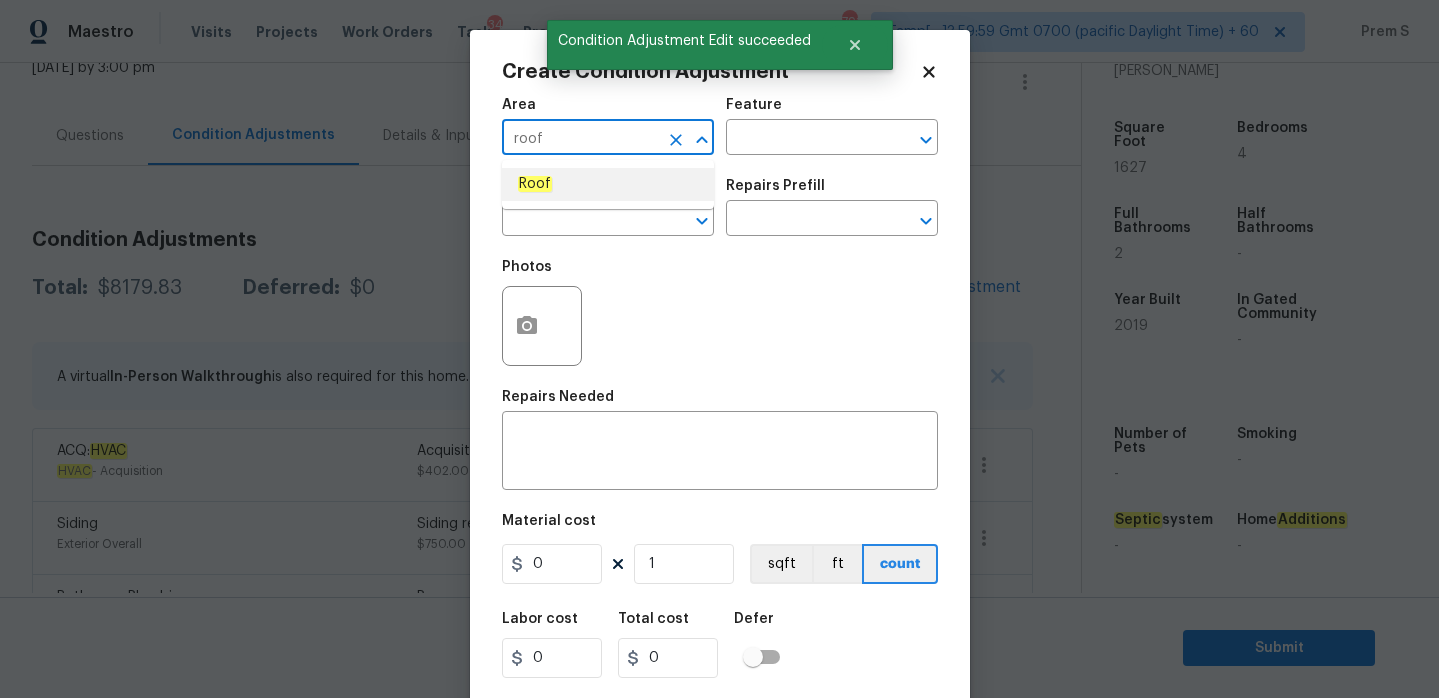 click on "Roof" at bounding box center (608, 184) 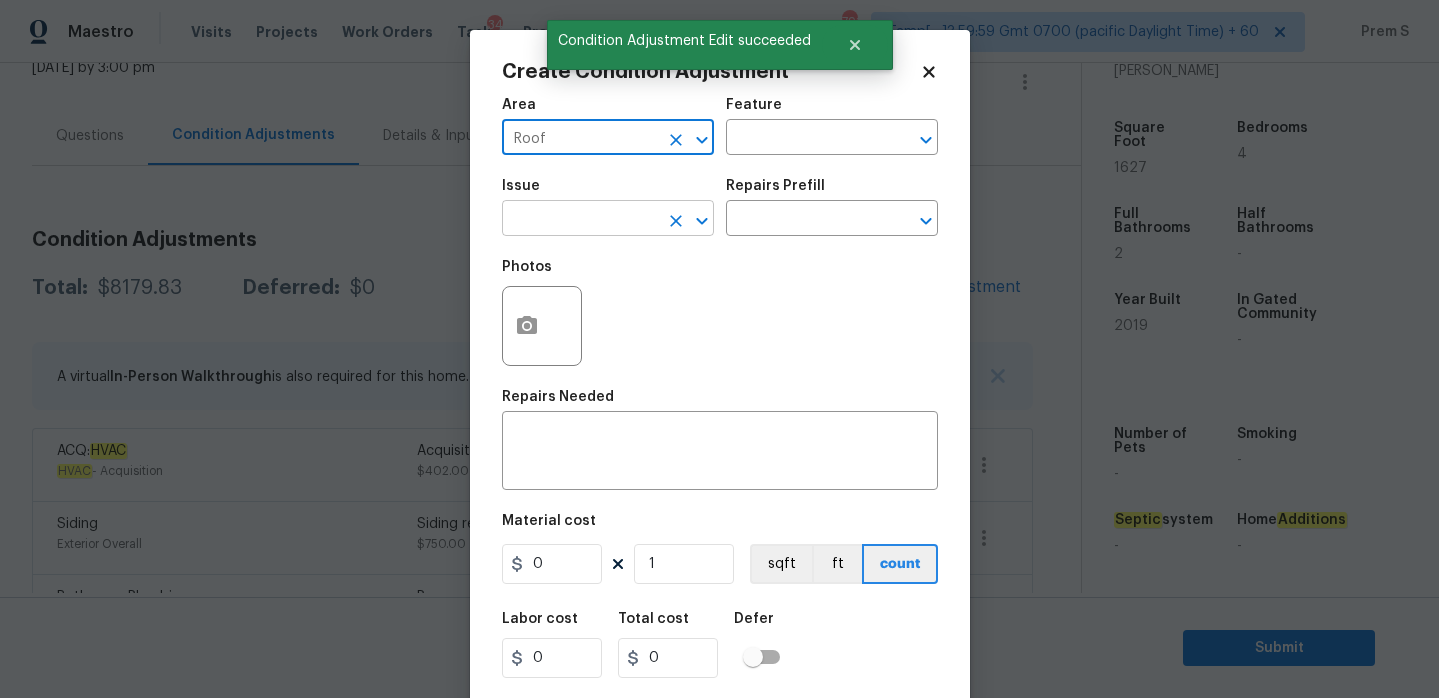 type on "Roof" 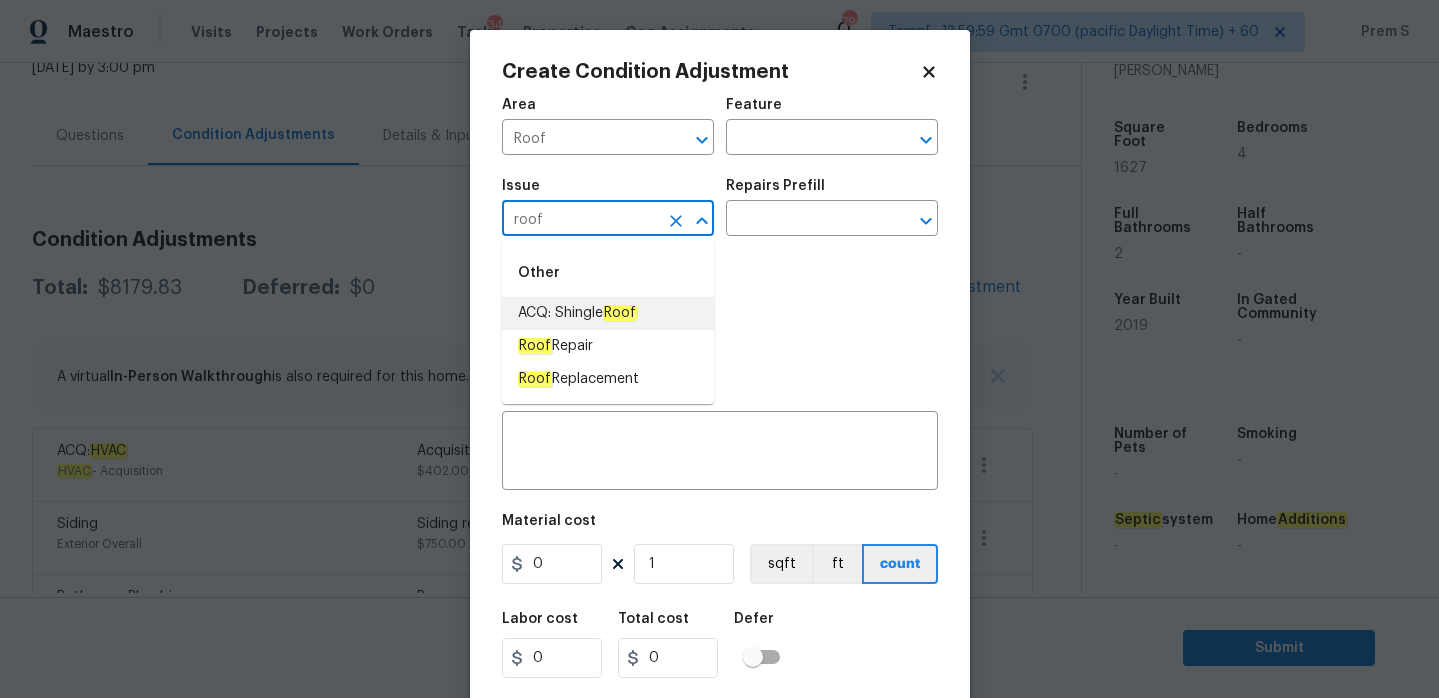 click on "Roof" at bounding box center [620, 313] 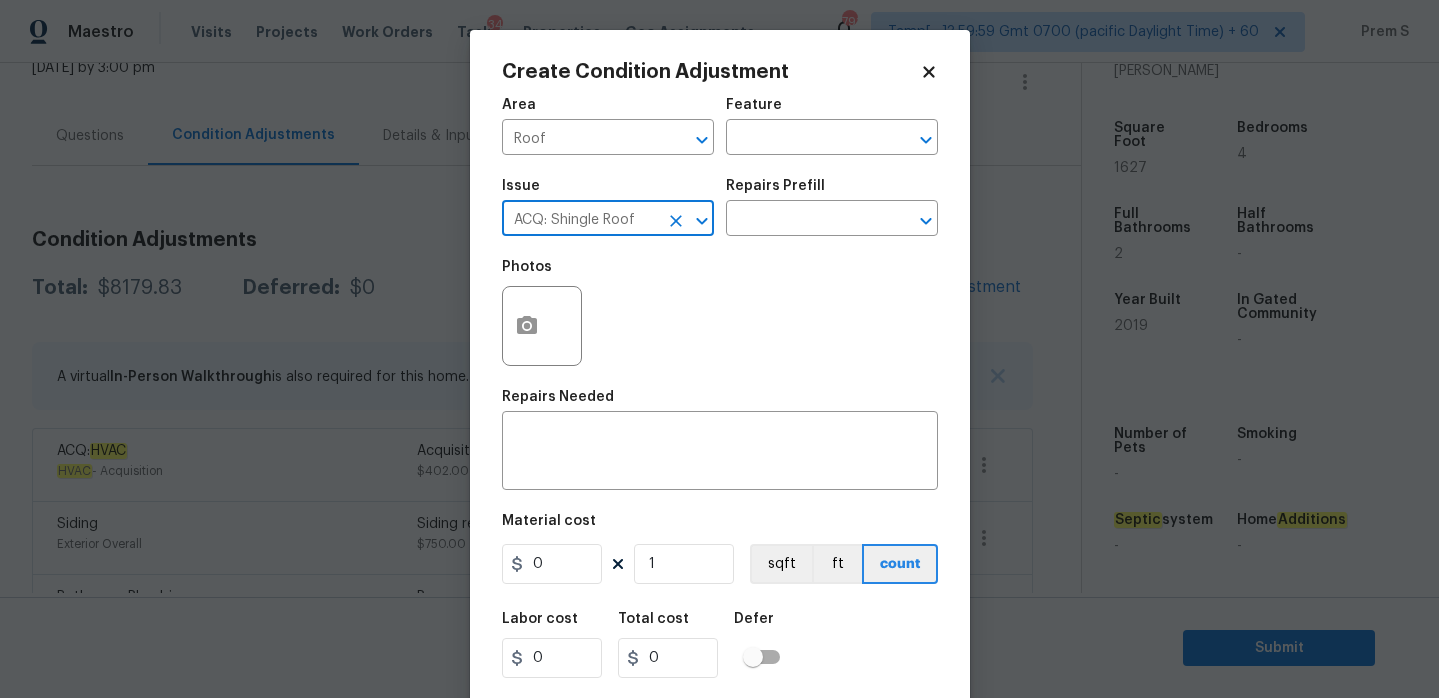 type on "ACQ: Shingle Roof" 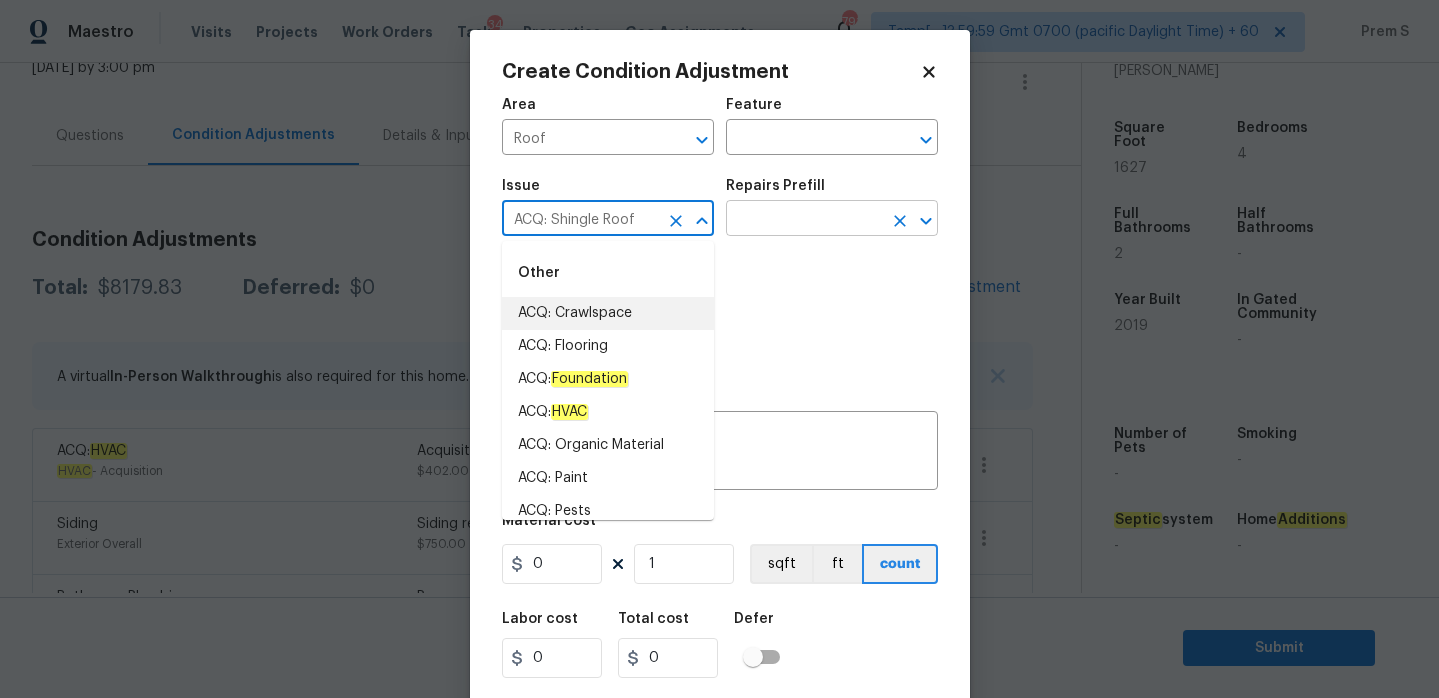 click at bounding box center [804, 220] 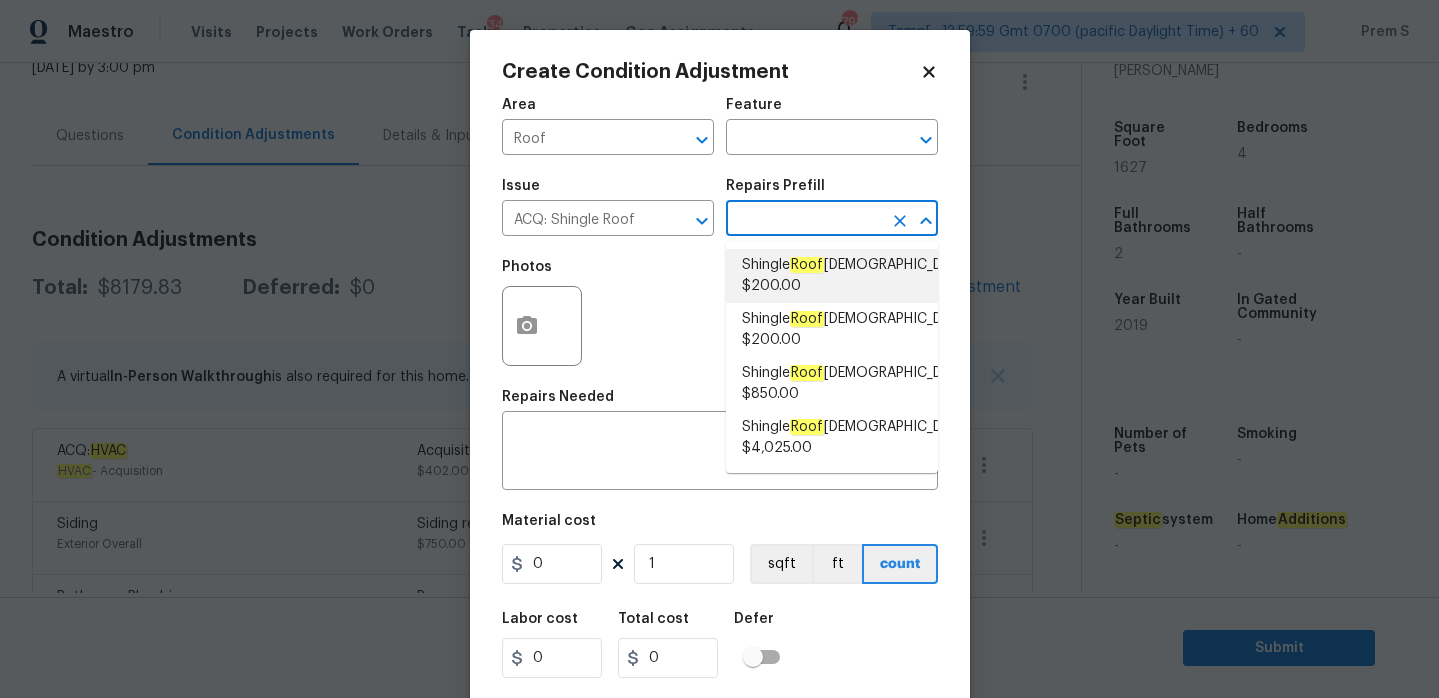 click on "Shingle  Roof  [DEMOGRAPHIC_DATA] $200.00" at bounding box center [856, 276] 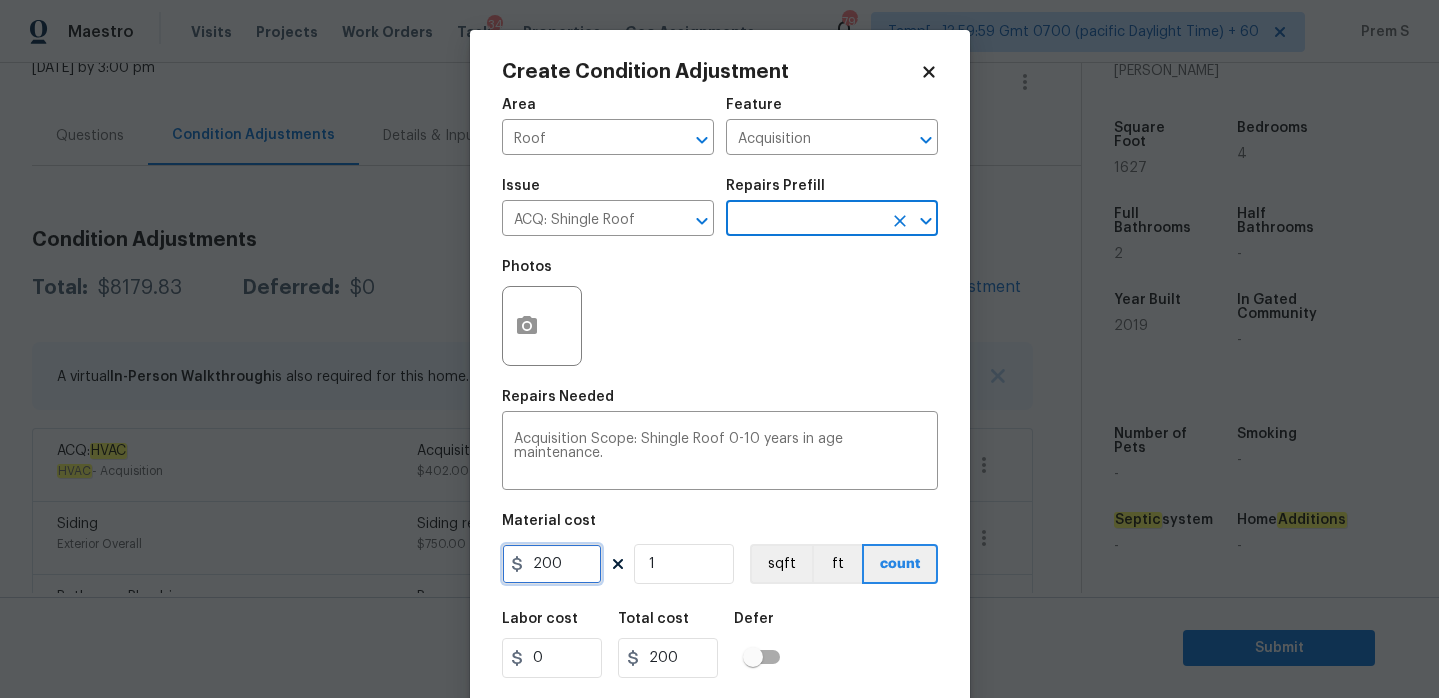 click on "200" at bounding box center (552, 564) 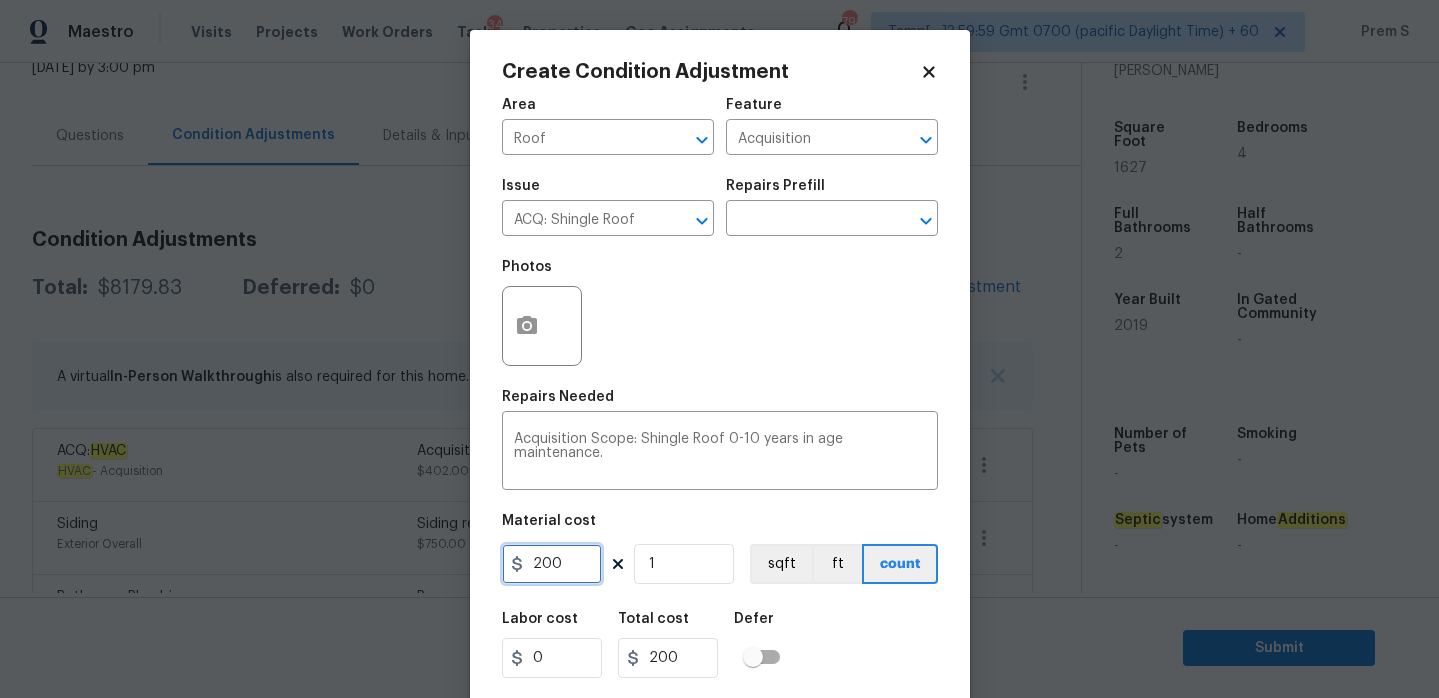 click on "200" at bounding box center [552, 564] 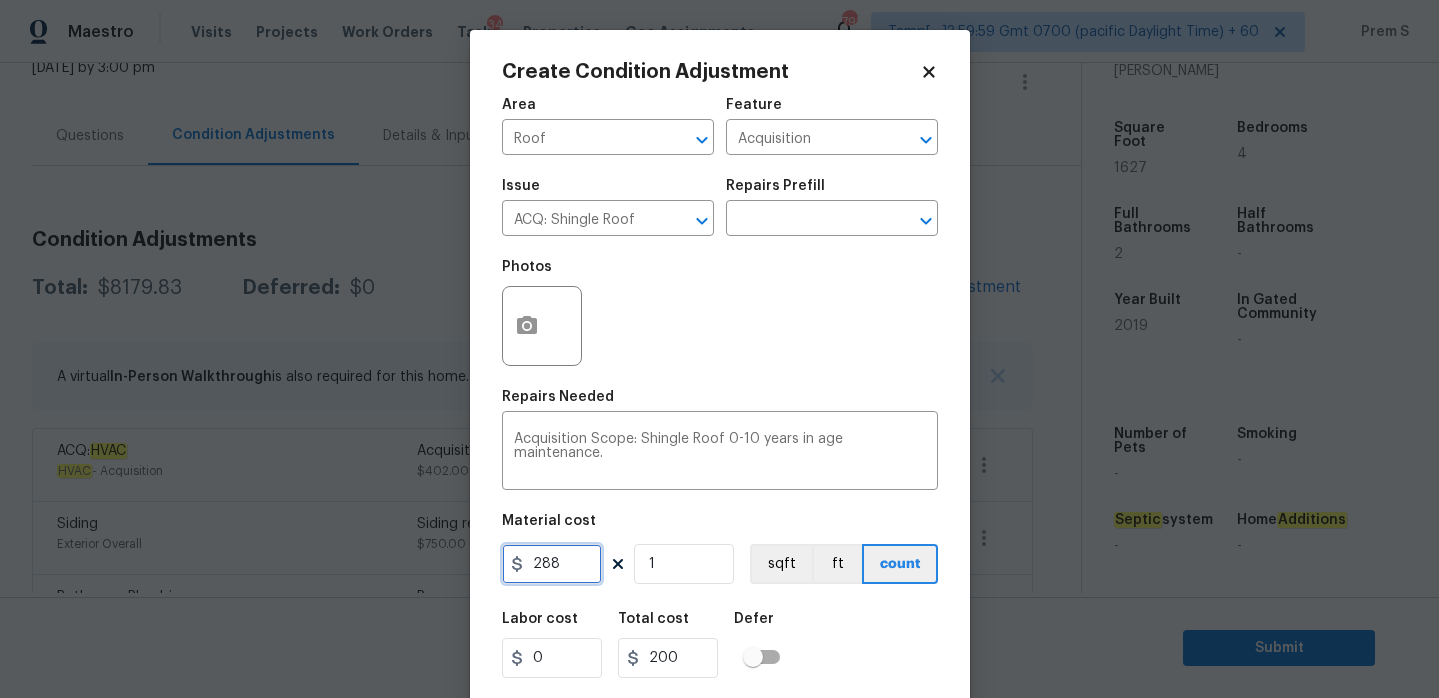 type on "288" 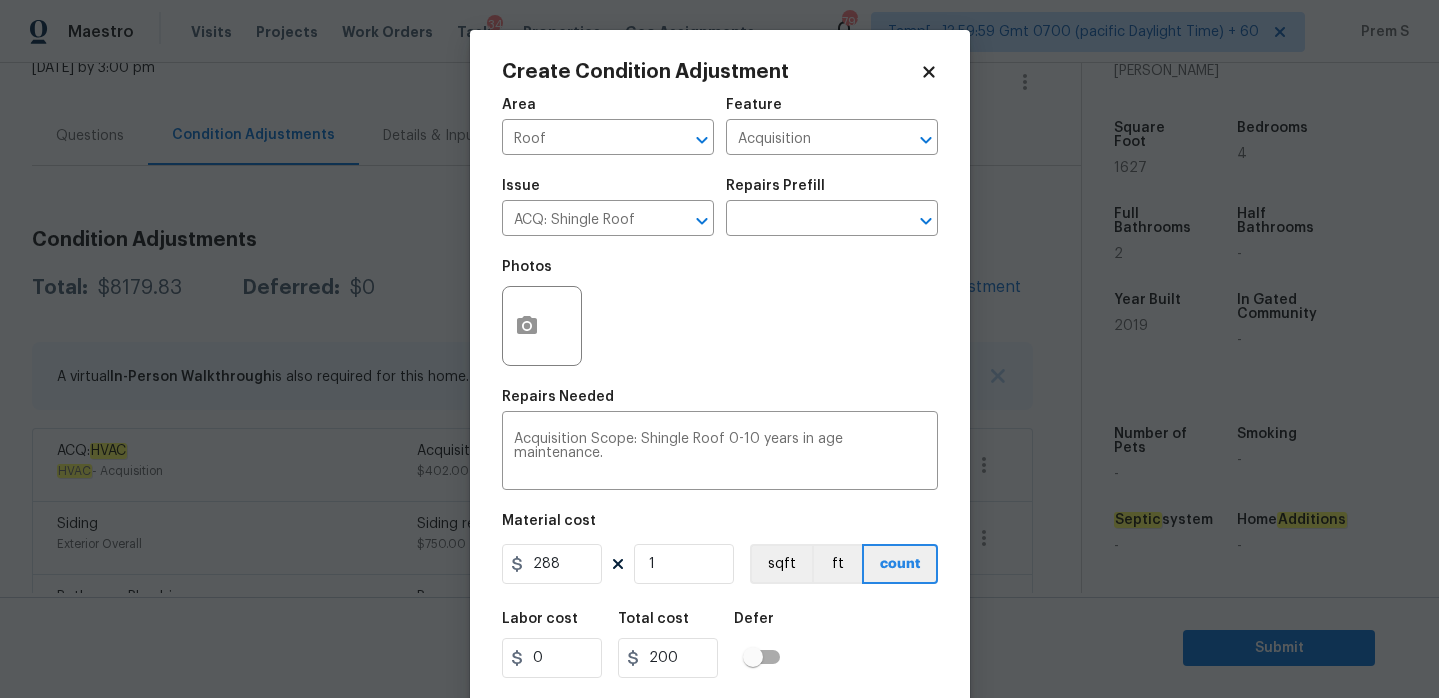 type on "288" 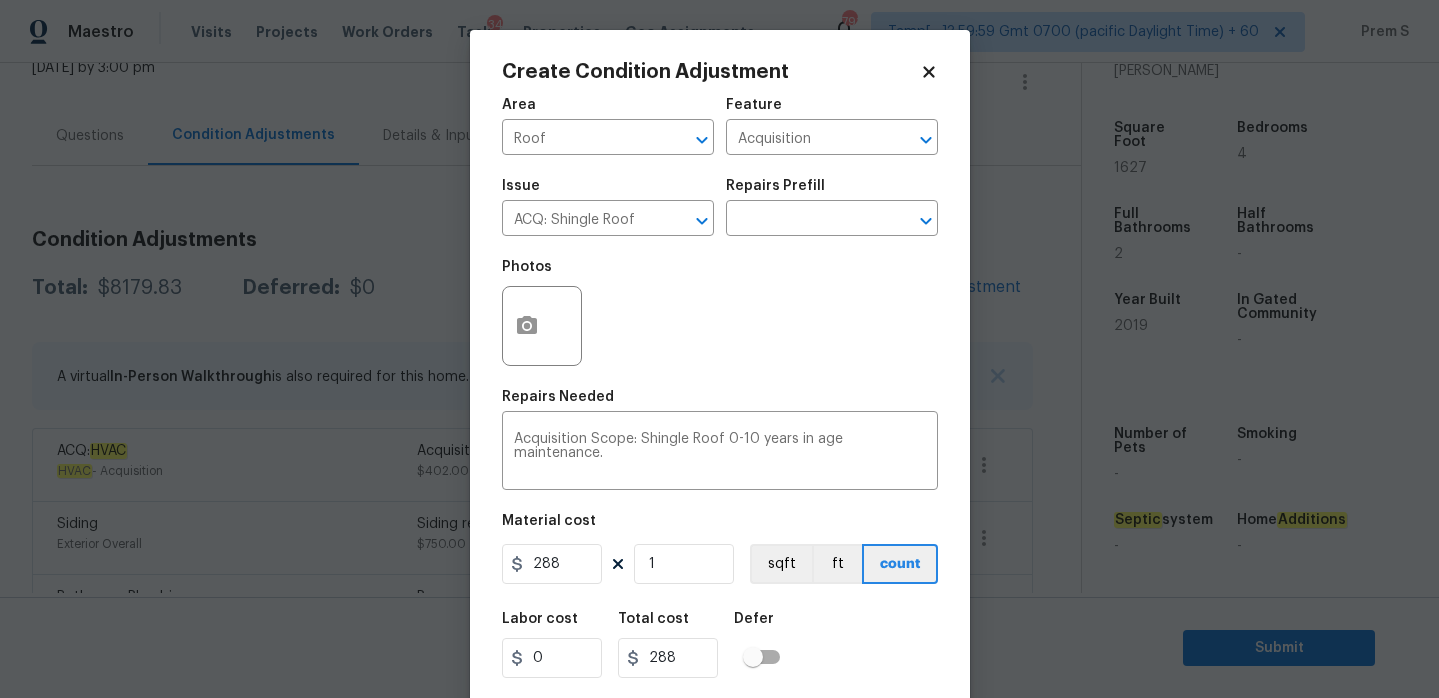 click on "Labor cost 0 Total cost 288 Defer" at bounding box center (720, 645) 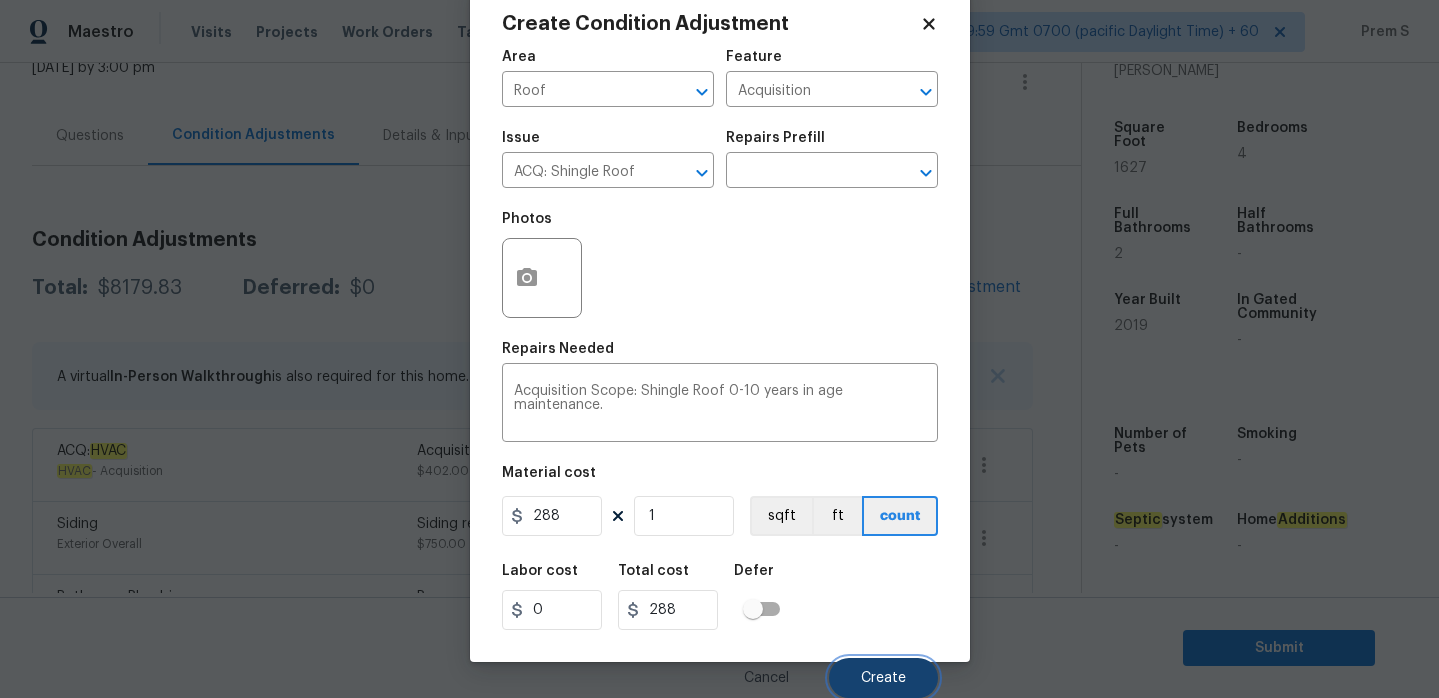 click on "Create" at bounding box center (883, 678) 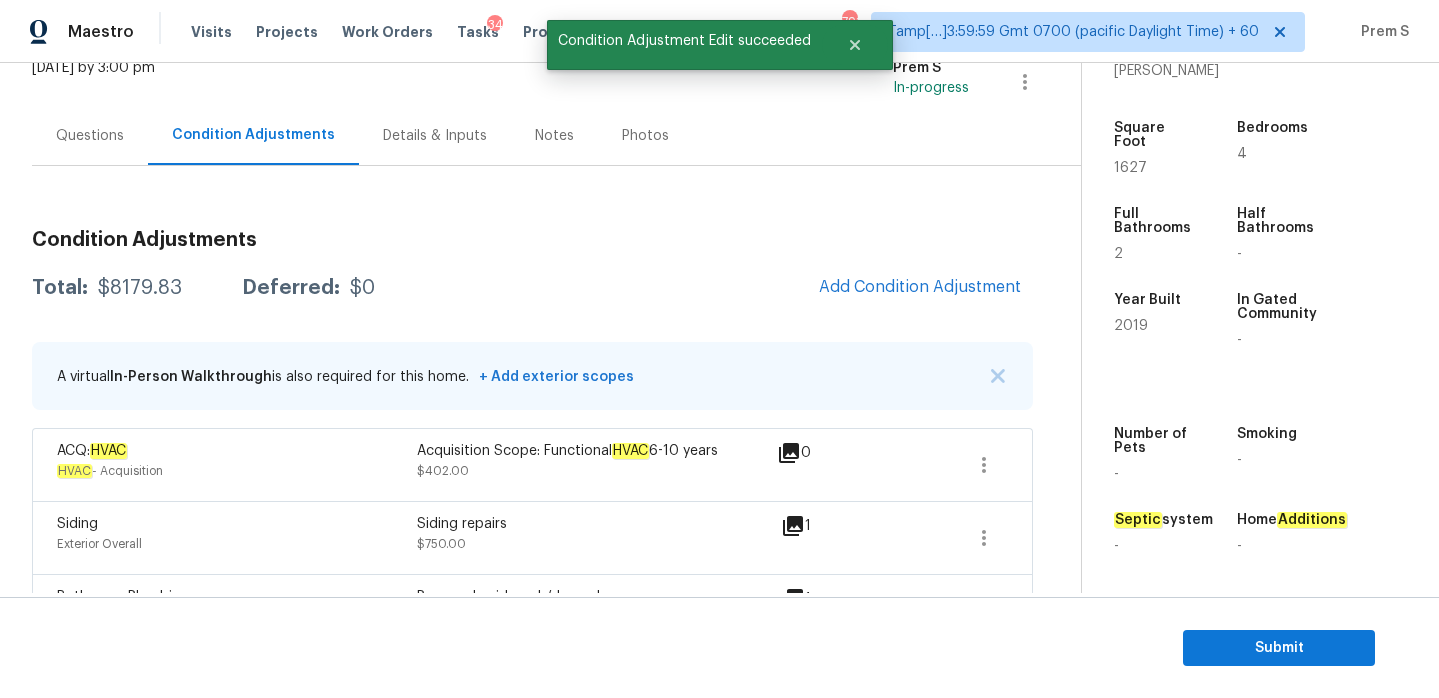 scroll, scrollTop: 42, scrollLeft: 0, axis: vertical 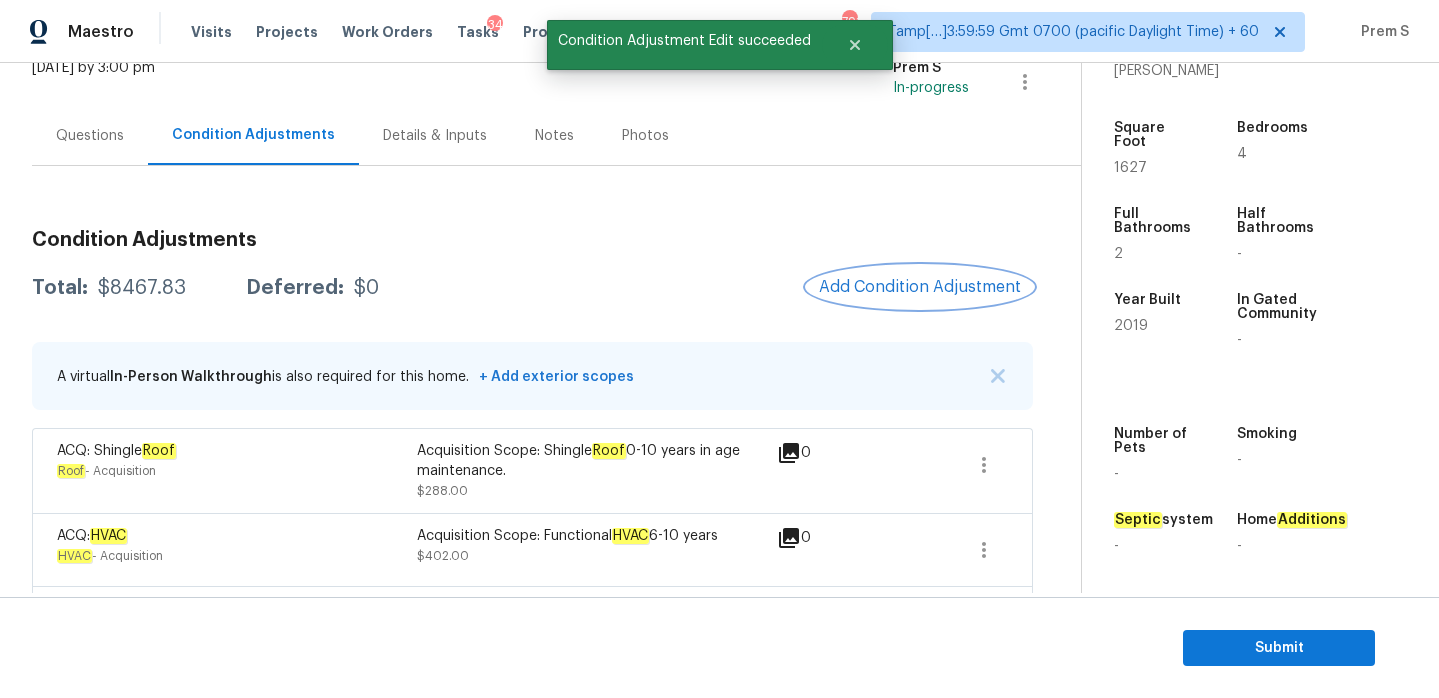 click on "Add Condition Adjustment" at bounding box center [920, 287] 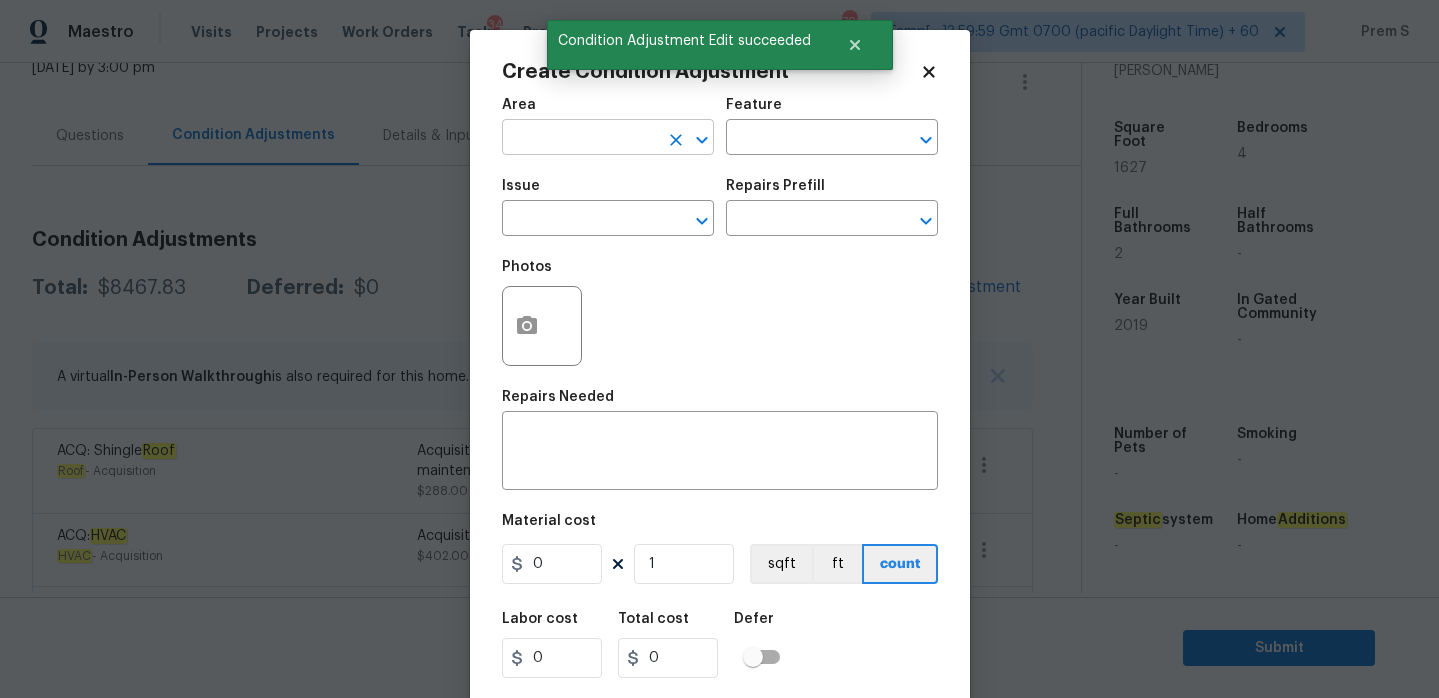 click at bounding box center (580, 139) 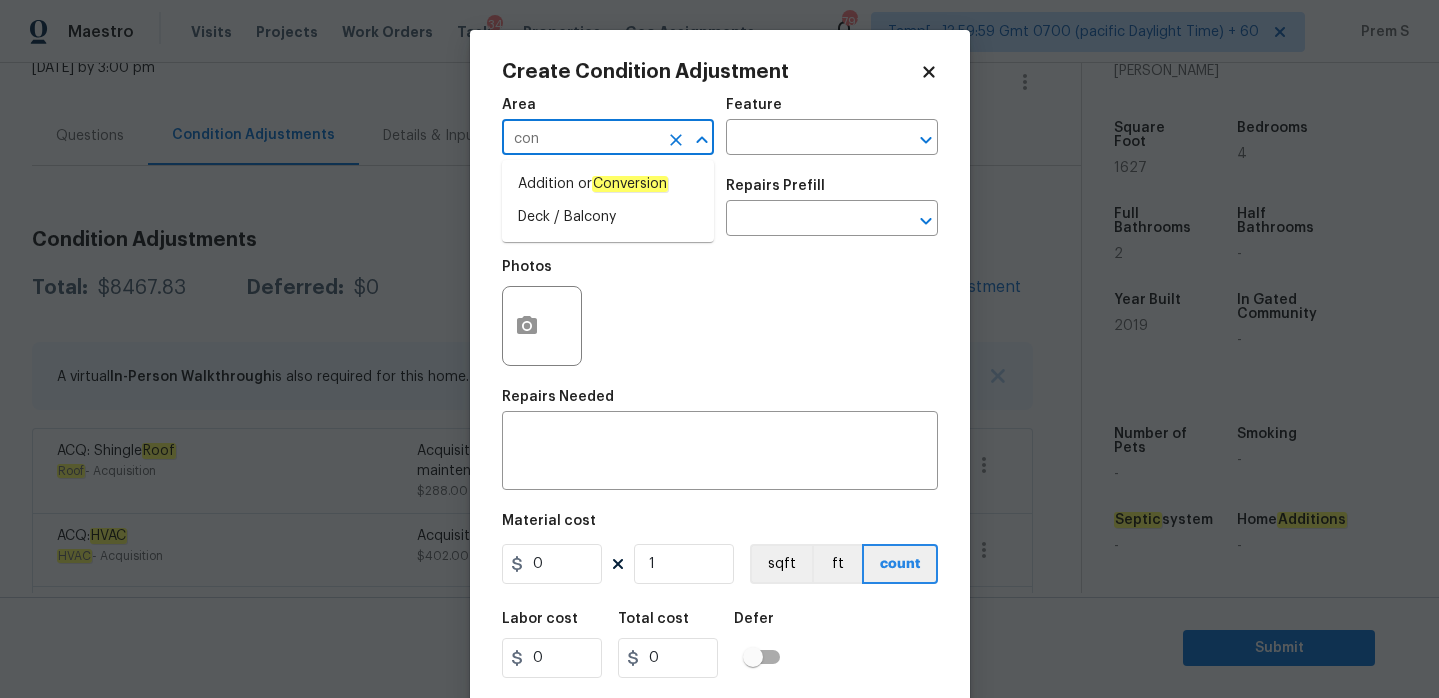 click on "con" at bounding box center (580, 139) 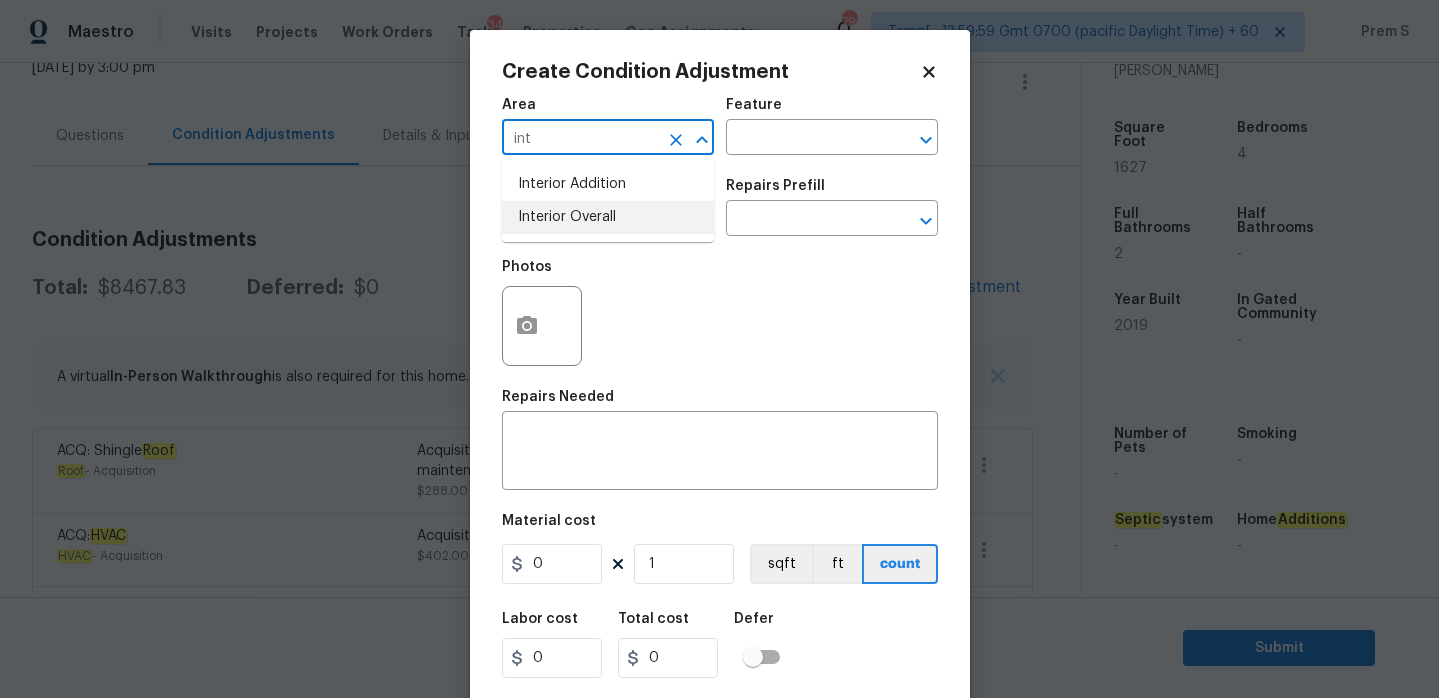 click on "Interior Overall" at bounding box center [608, 217] 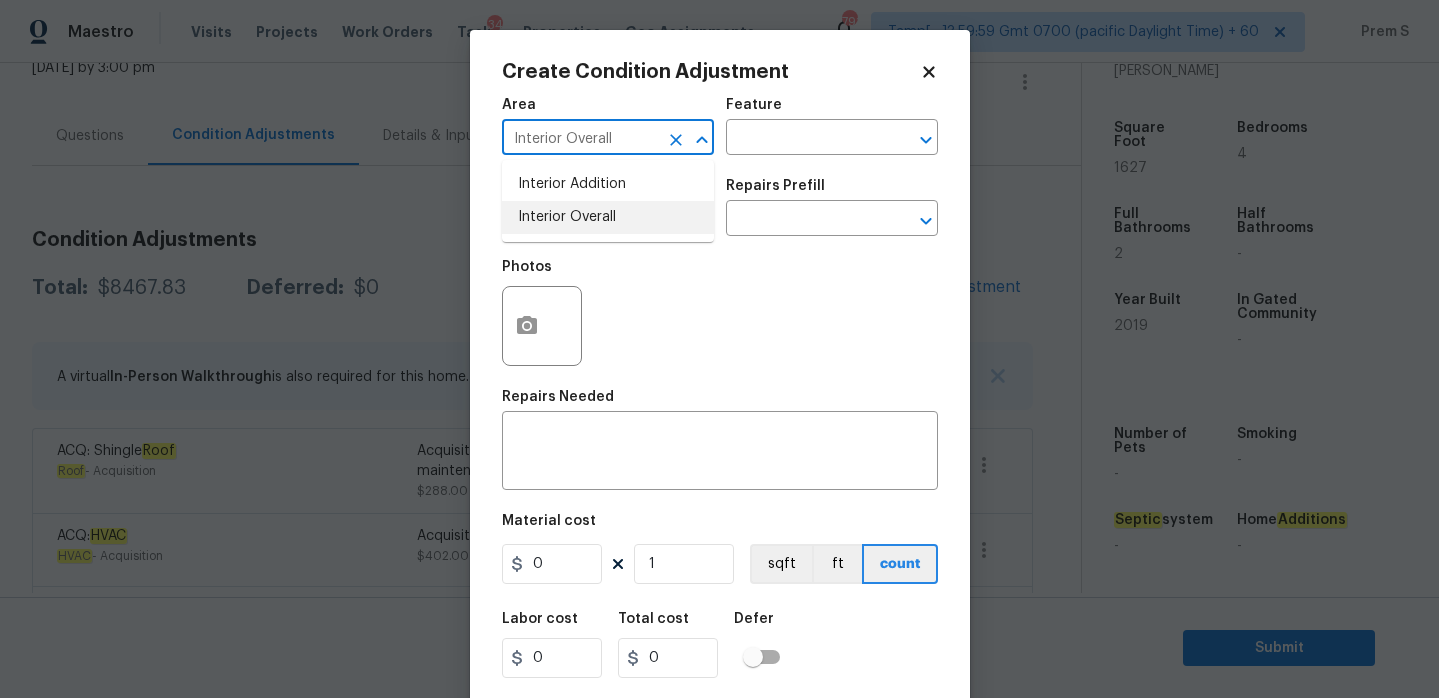 type on "Interior Overall" 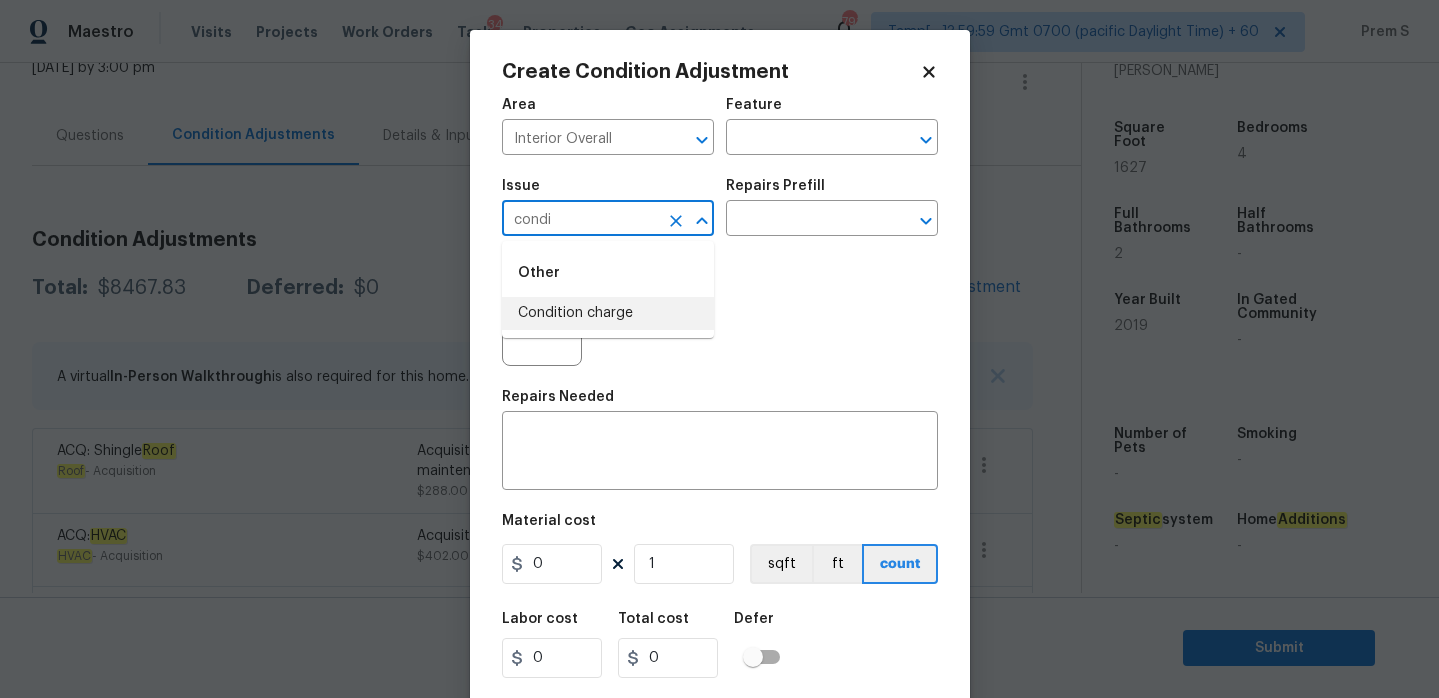 click on "Condition charge" at bounding box center [608, 313] 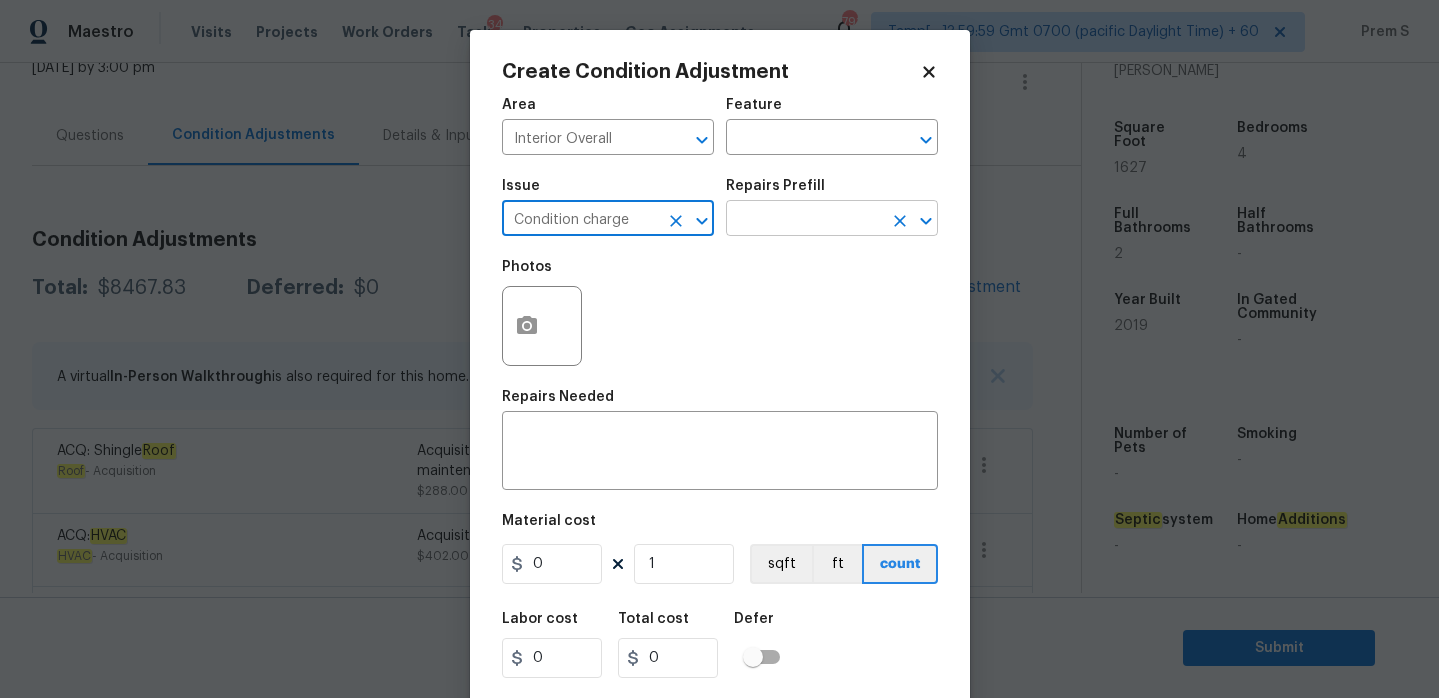 type on "Condition charge" 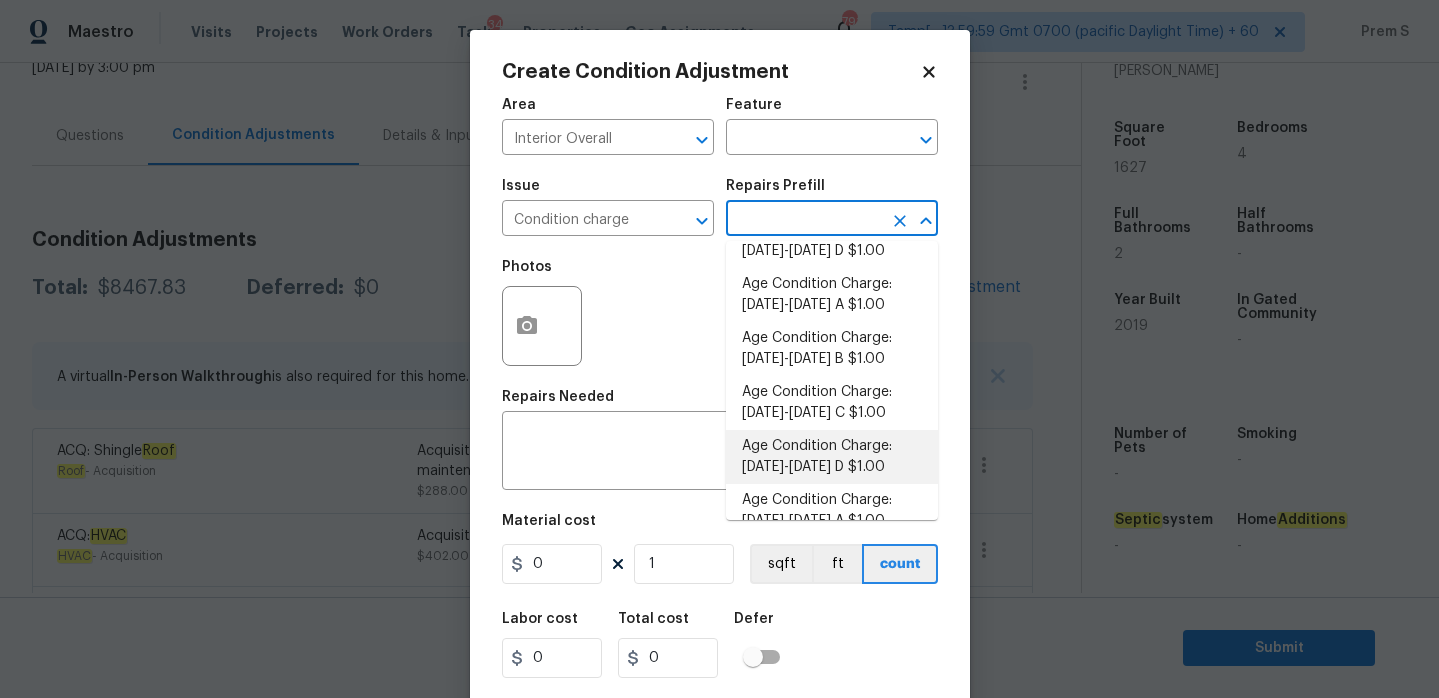 scroll, scrollTop: 574, scrollLeft: 0, axis: vertical 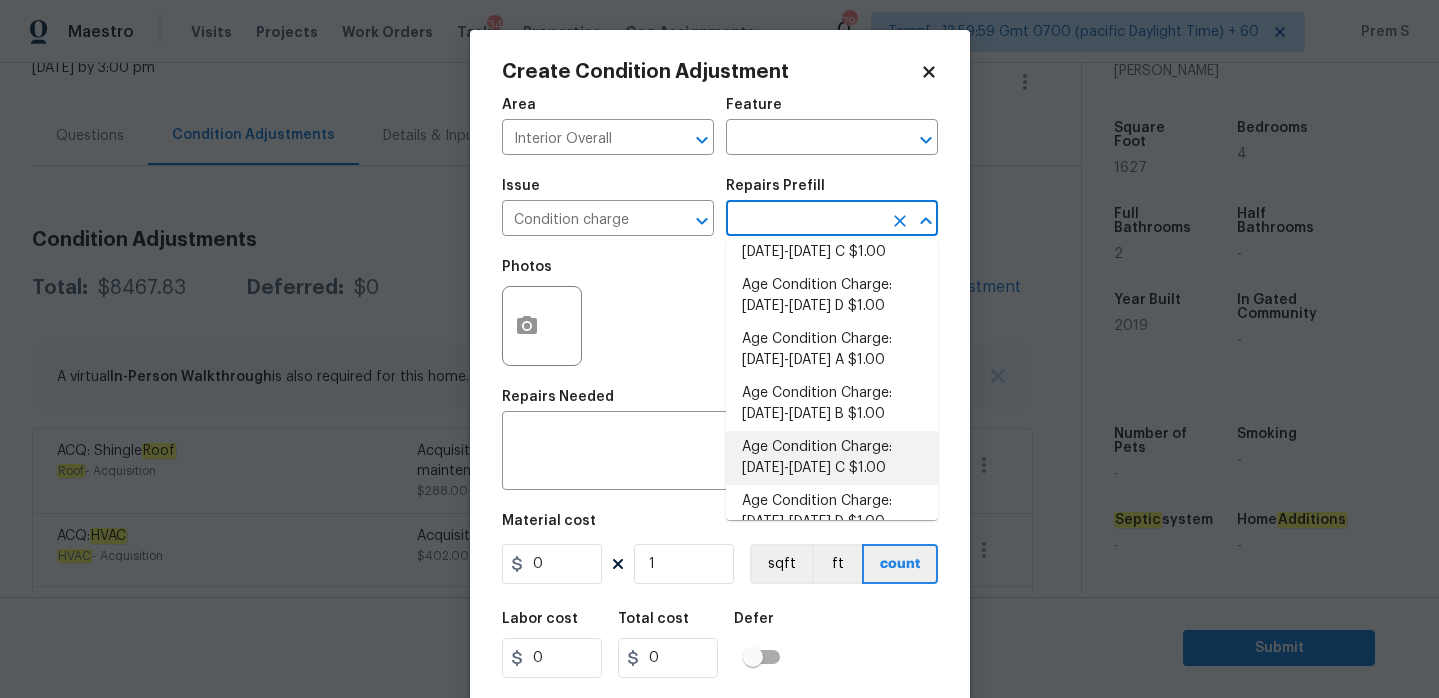 click on "Age Condition Charge: [DATE]-[DATE] C	 $1.00" at bounding box center [832, 458] 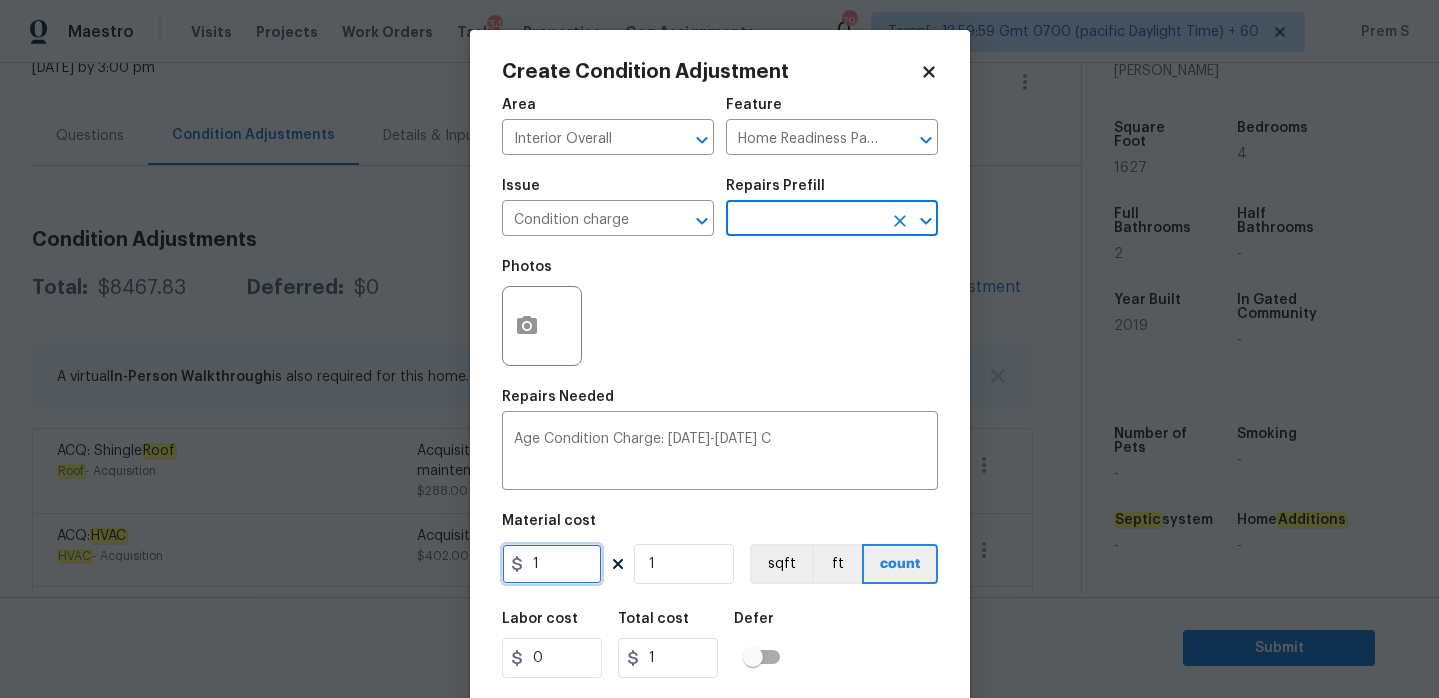 click on "1" at bounding box center (552, 564) 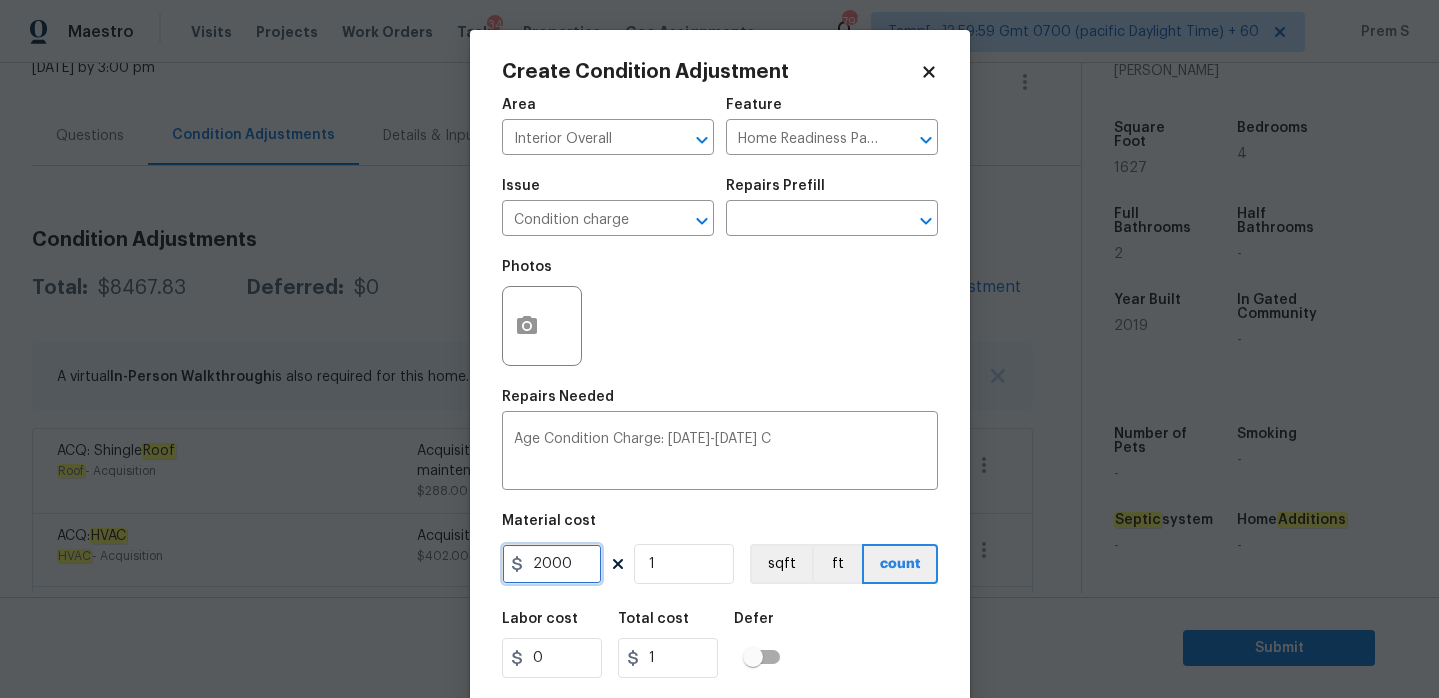 type on "2000" 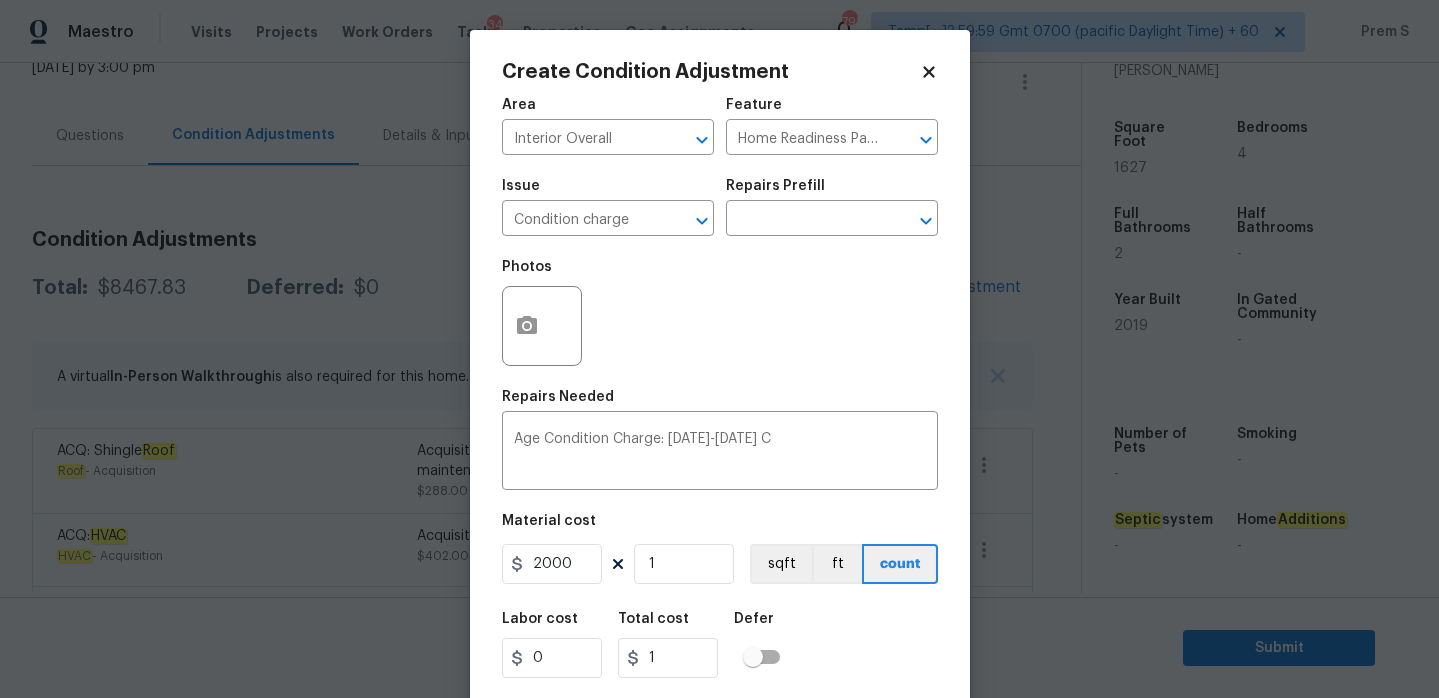 type on "2000" 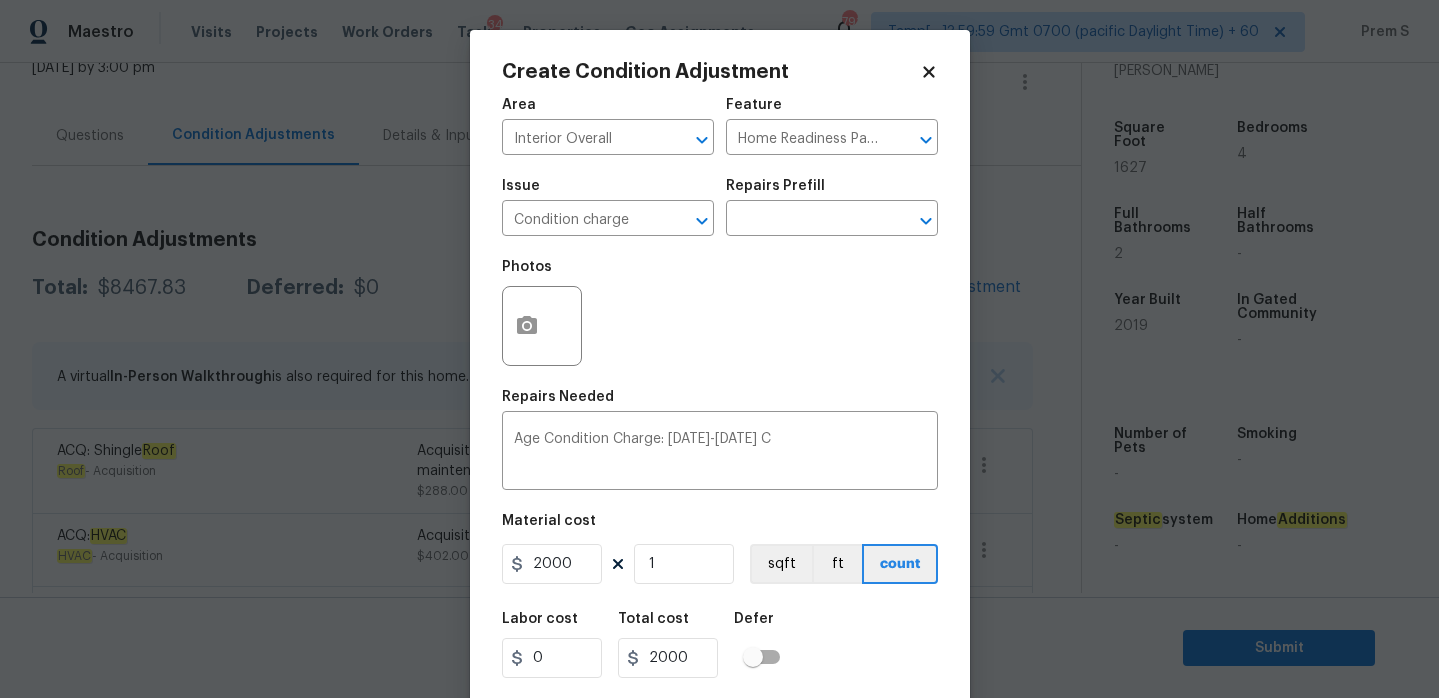 click on "Labor cost 0 Total cost 2000 Defer" at bounding box center (720, 645) 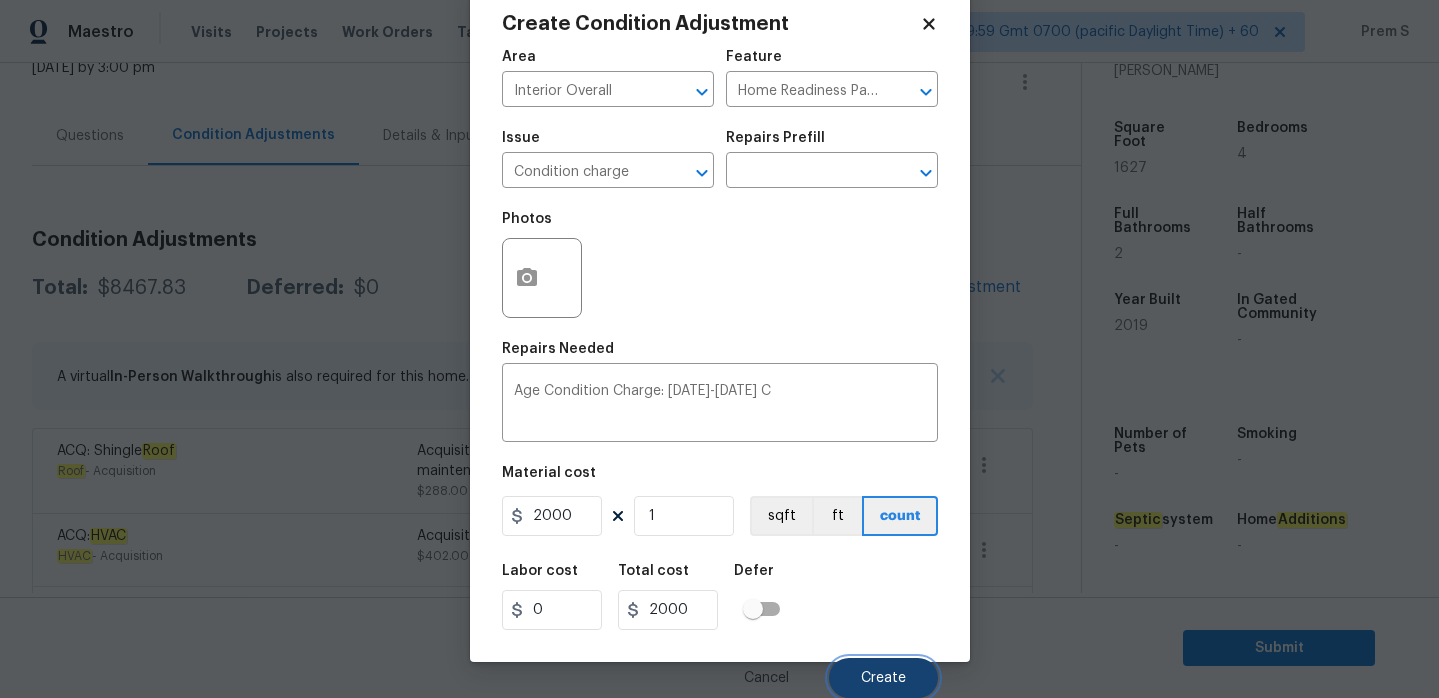 click on "Create" at bounding box center [883, 678] 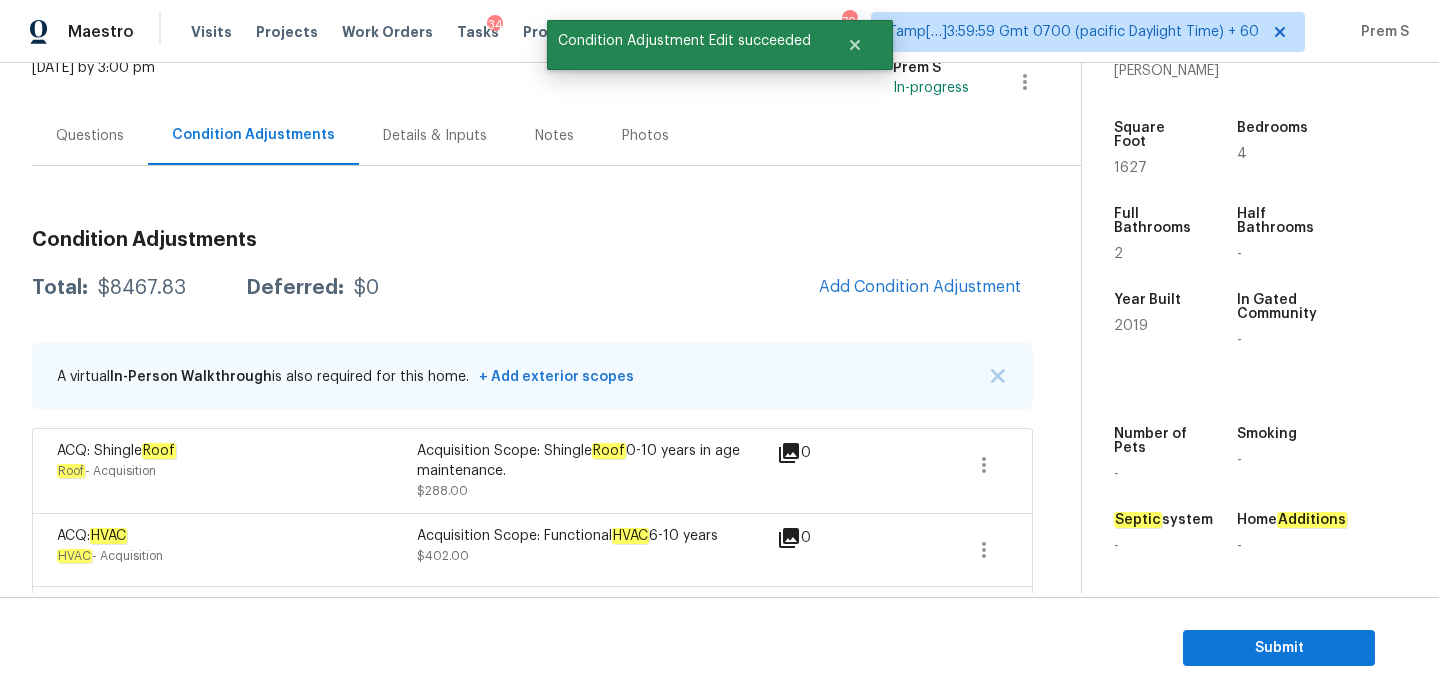 scroll, scrollTop: 42, scrollLeft: 0, axis: vertical 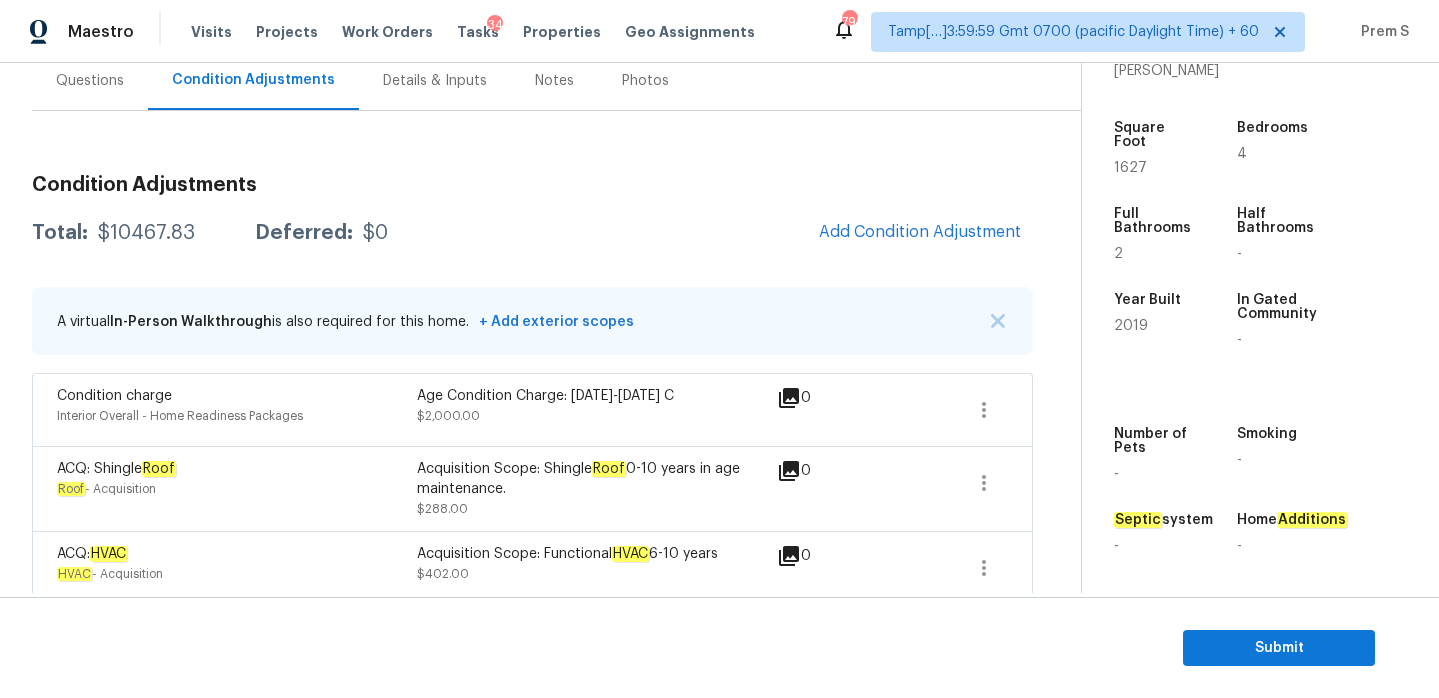 click on "Questions" at bounding box center [90, 81] 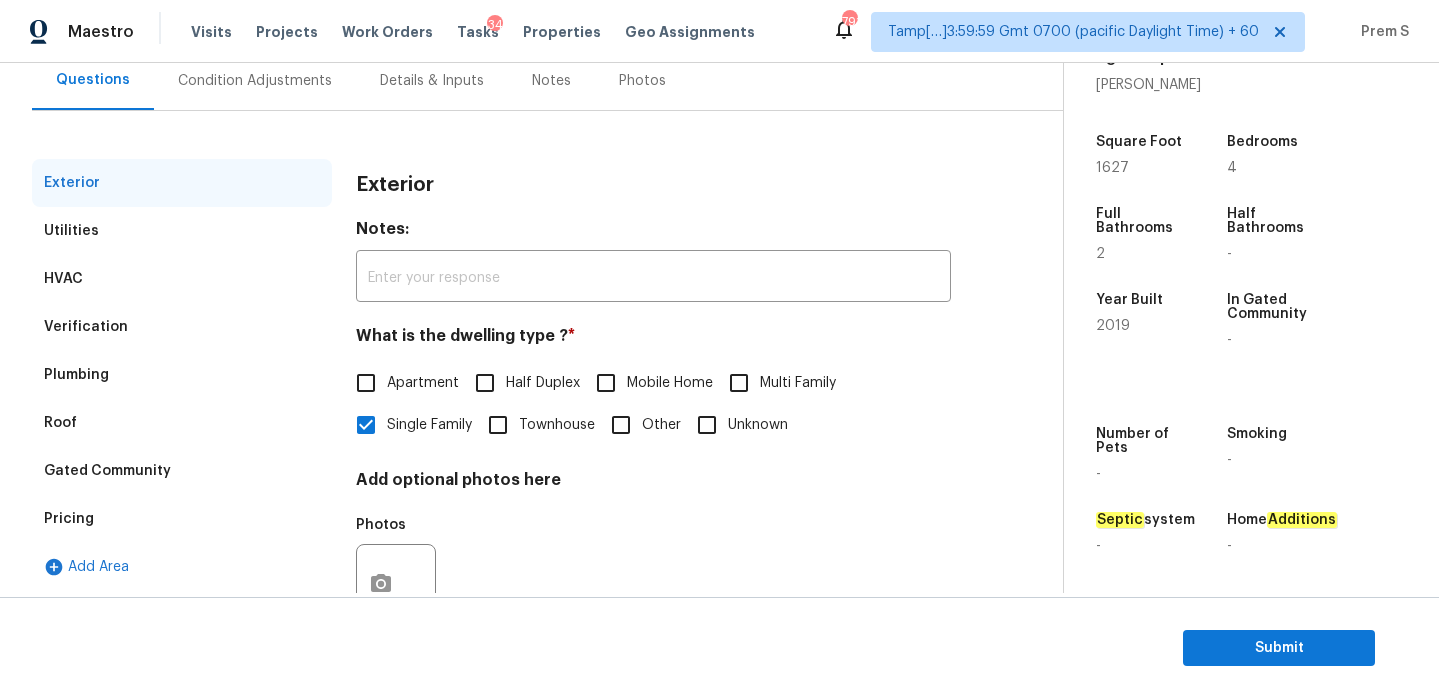 scroll, scrollTop: 191, scrollLeft: 0, axis: vertical 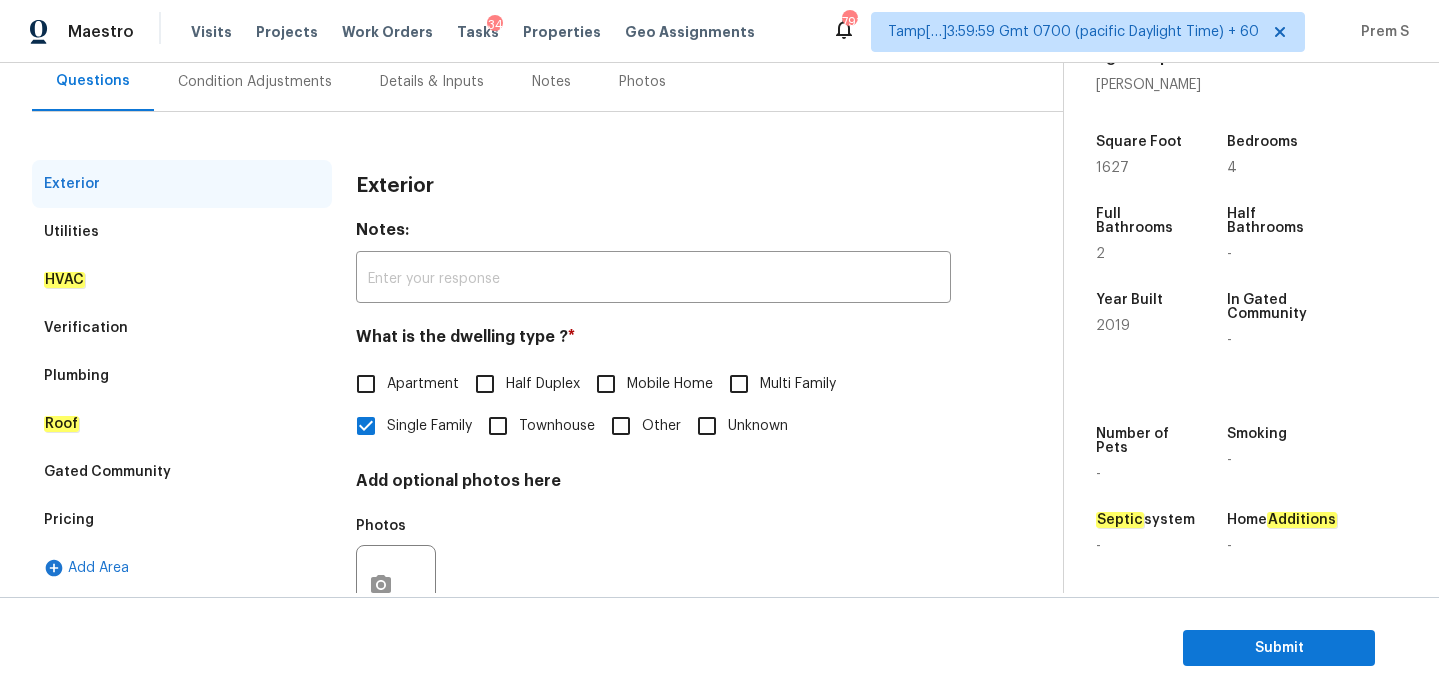 click on "Verification" at bounding box center (182, 328) 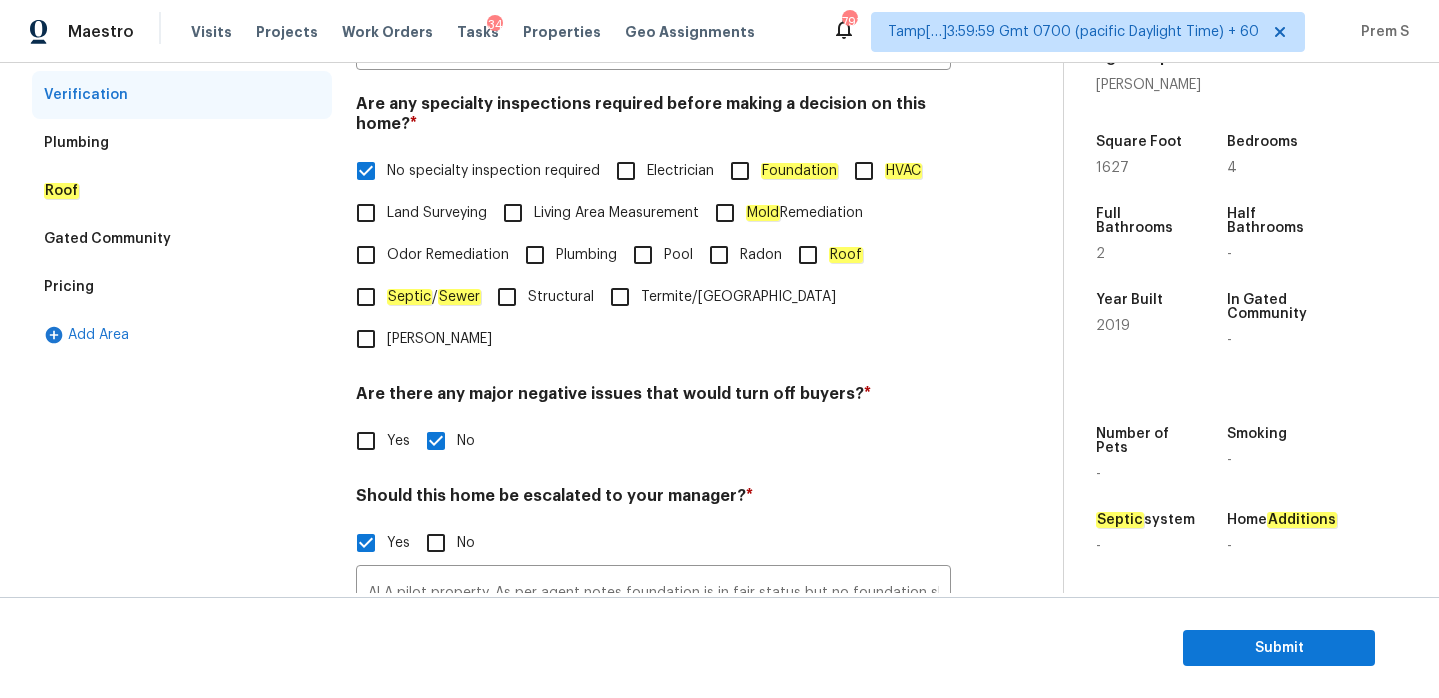 scroll, scrollTop: 695, scrollLeft: 0, axis: vertical 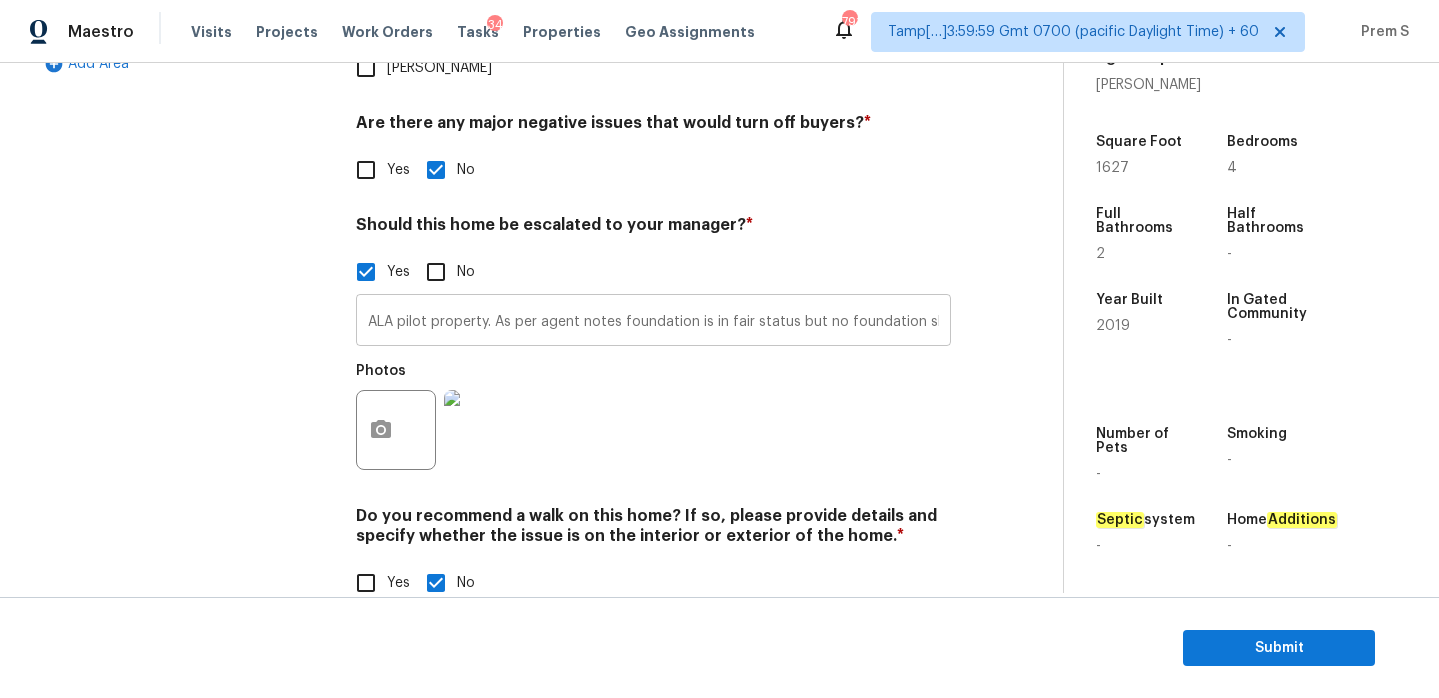 click on "ALA pilot property. As per agent notes foundation is in fair status but no foundation shown in the video needs review" at bounding box center (653, 322) 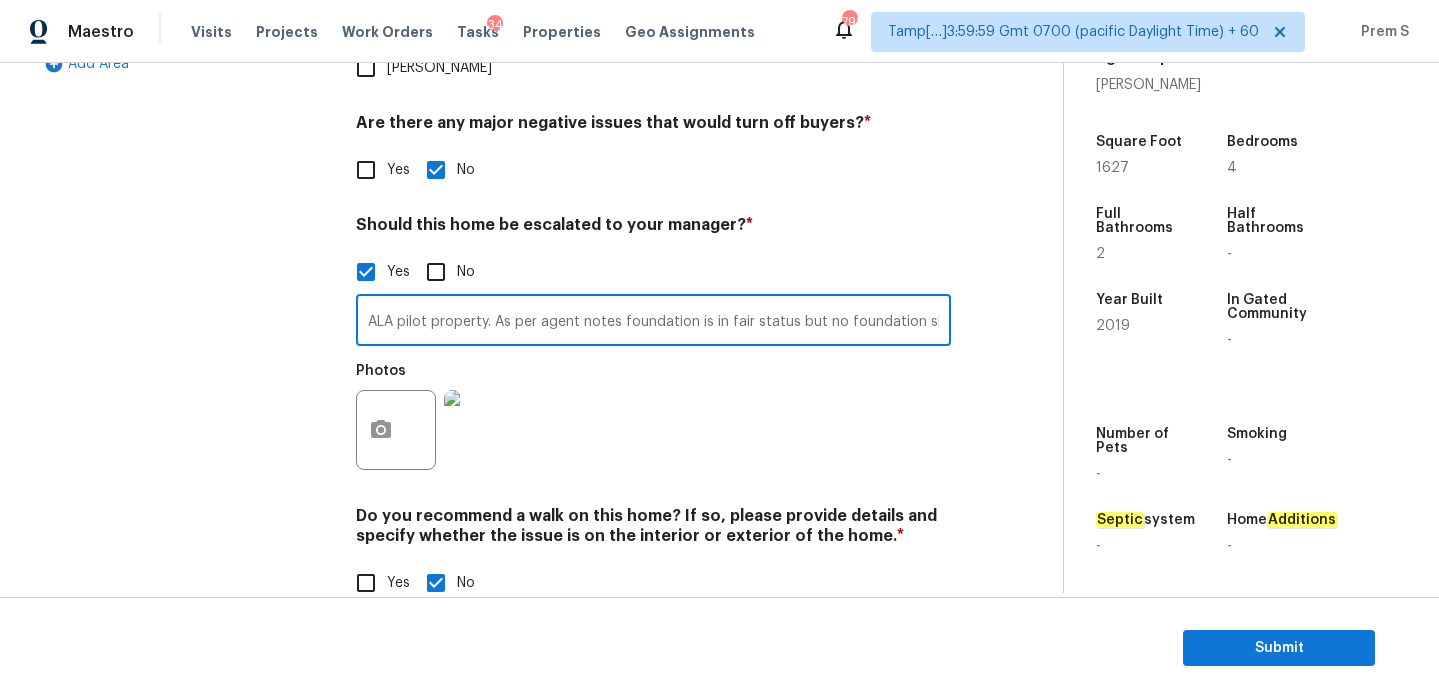 click on "ALA pilot property. As per agent notes foundation is in fair status but no foundation shown in the video needs review" at bounding box center [653, 322] 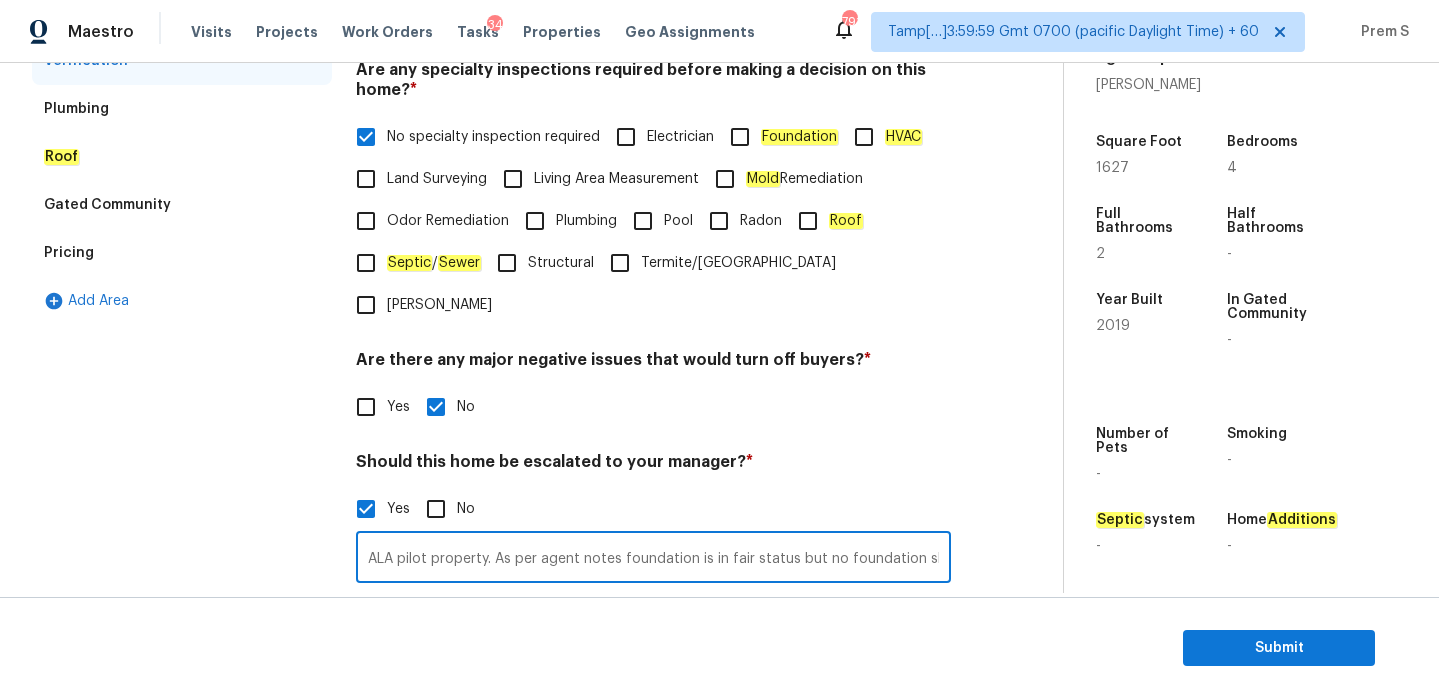 scroll, scrollTop: 0, scrollLeft: 0, axis: both 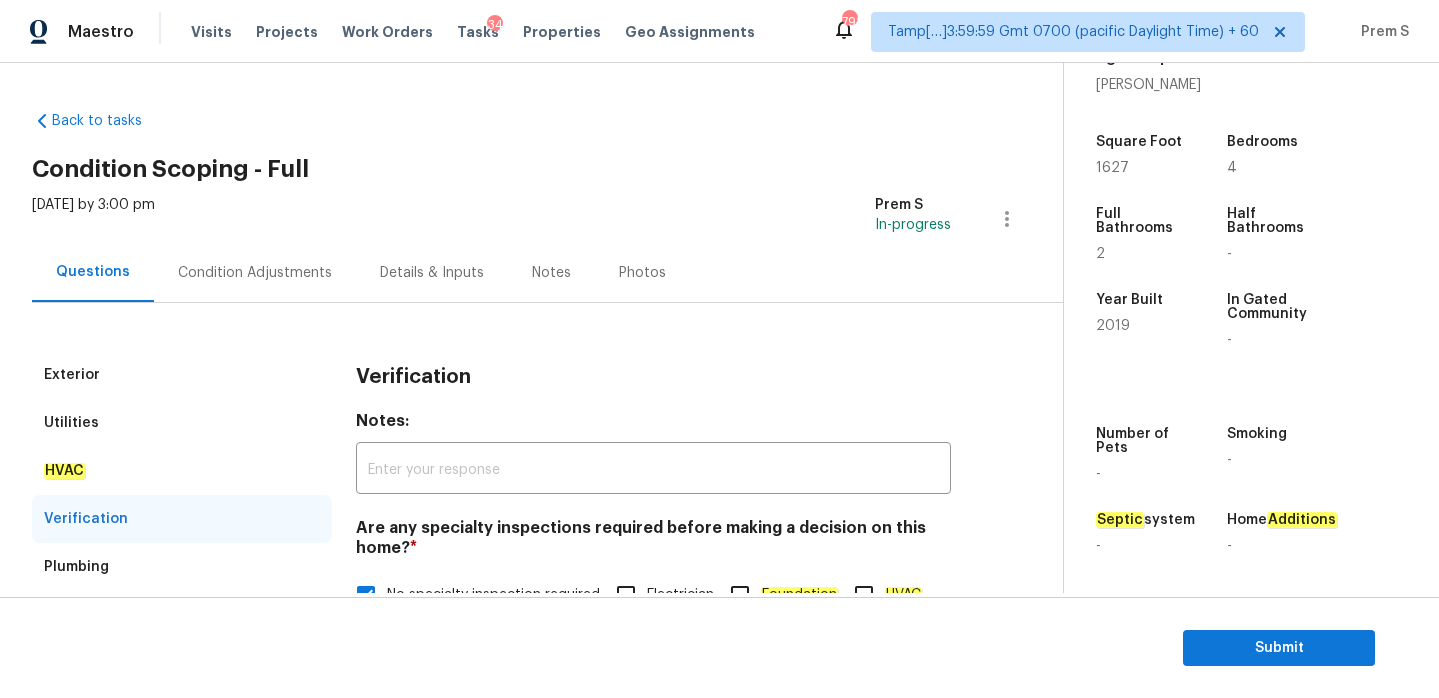 click on "Condition Adjustments" at bounding box center (255, 273) 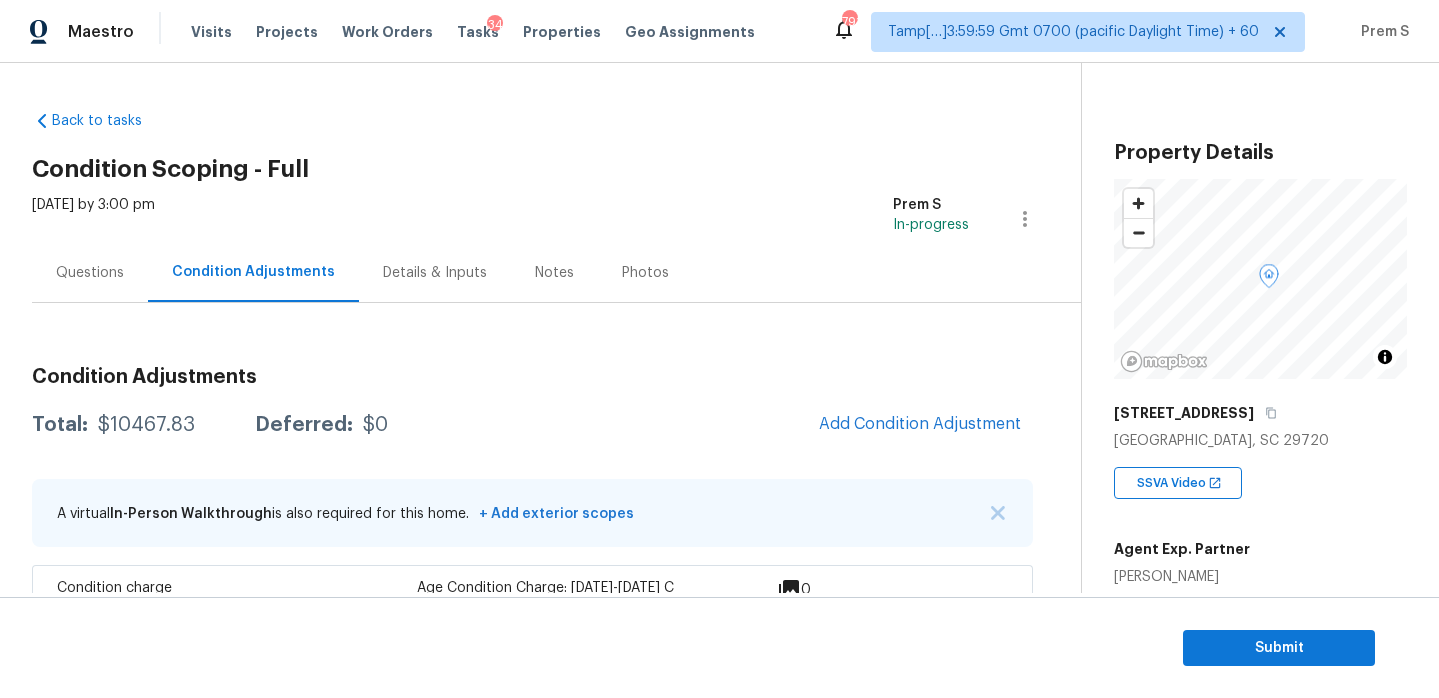 scroll, scrollTop: 120, scrollLeft: 0, axis: vertical 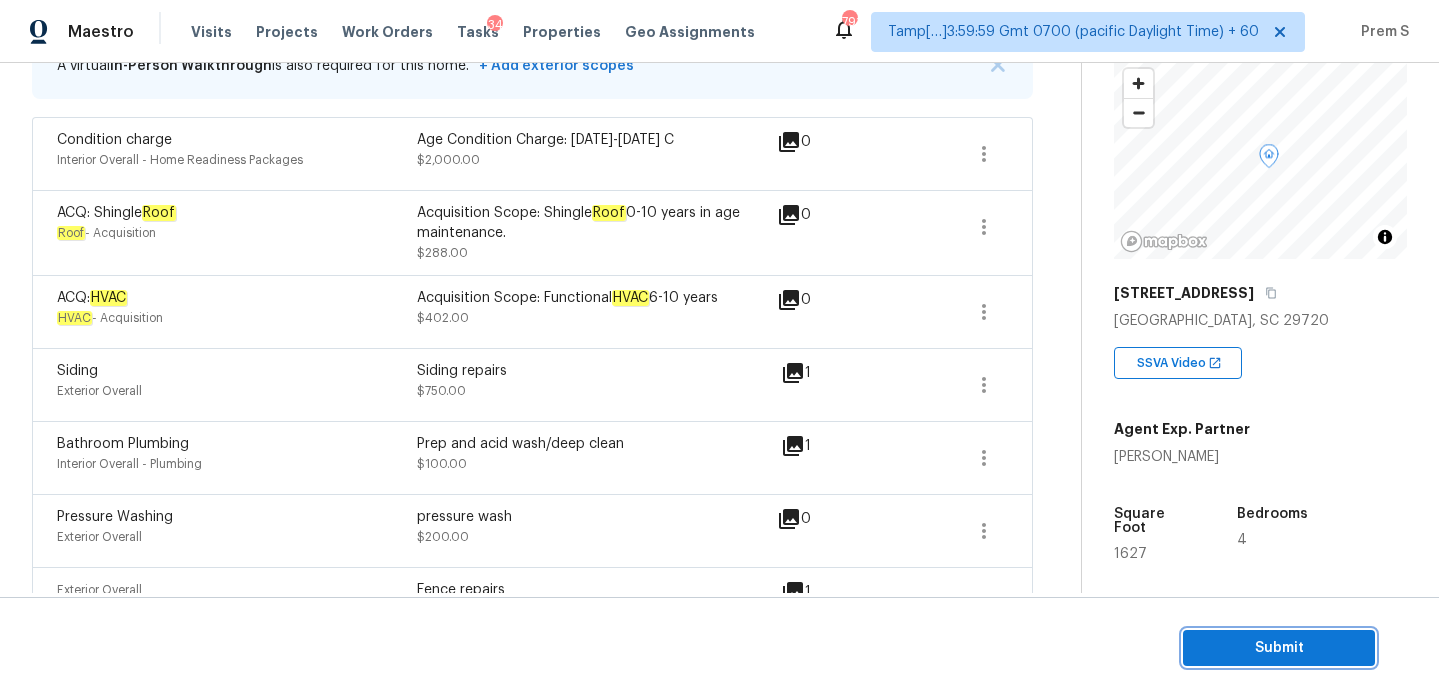 click on "Submit" at bounding box center [1279, 648] 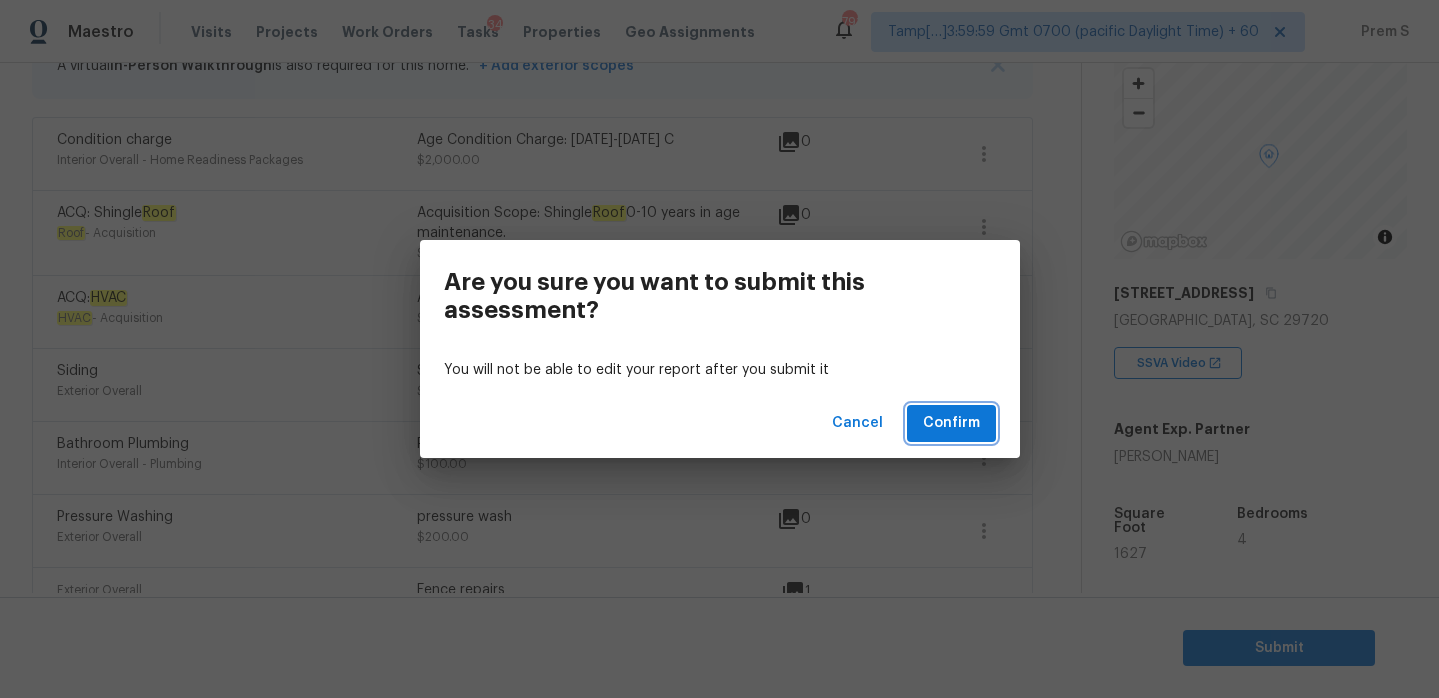 click on "Confirm" at bounding box center (951, 423) 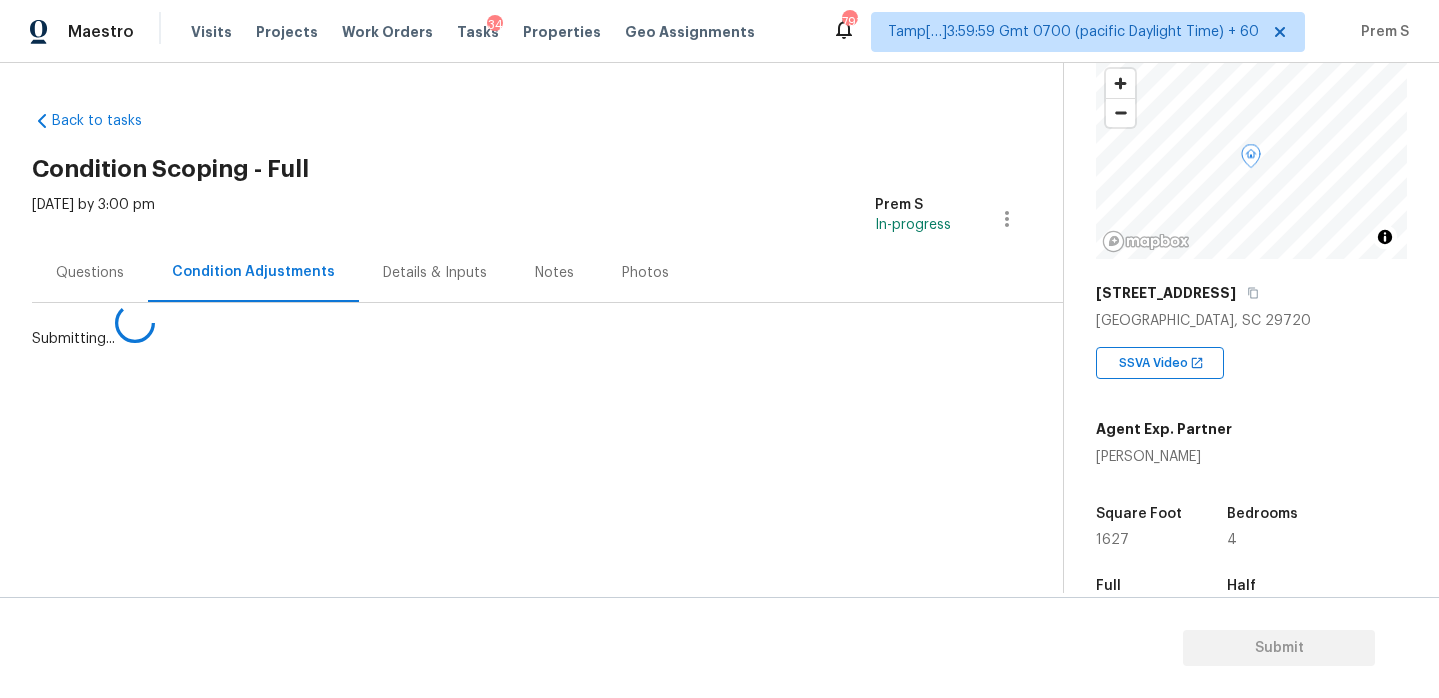 scroll, scrollTop: 0, scrollLeft: 0, axis: both 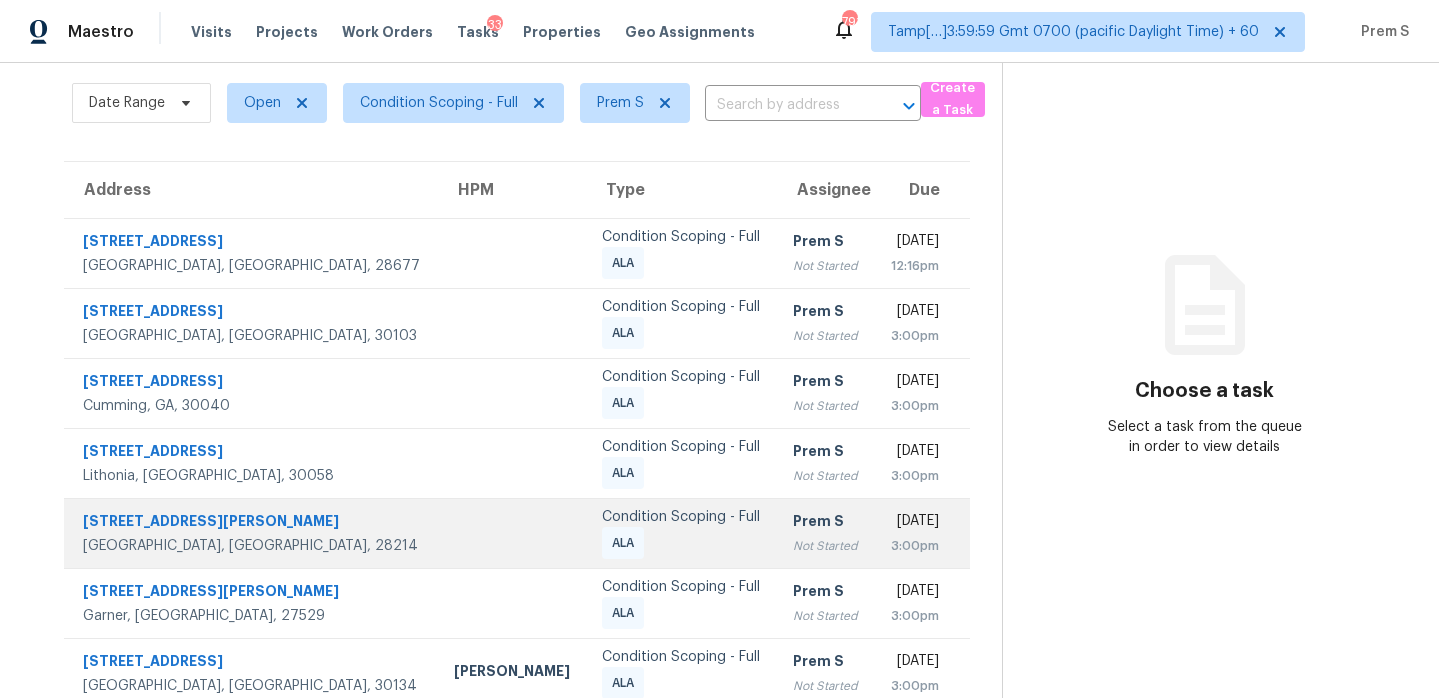 click on "Not Started" at bounding box center [825, 546] 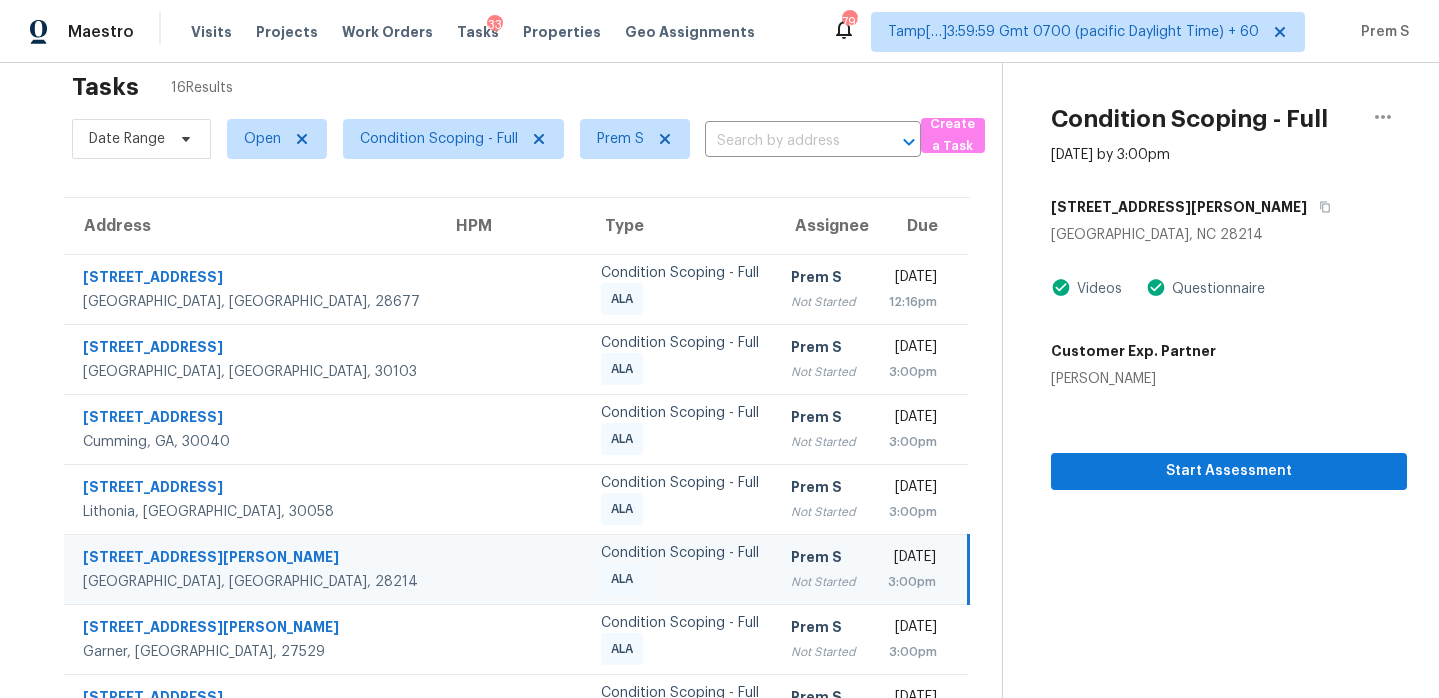 scroll, scrollTop: 0, scrollLeft: 0, axis: both 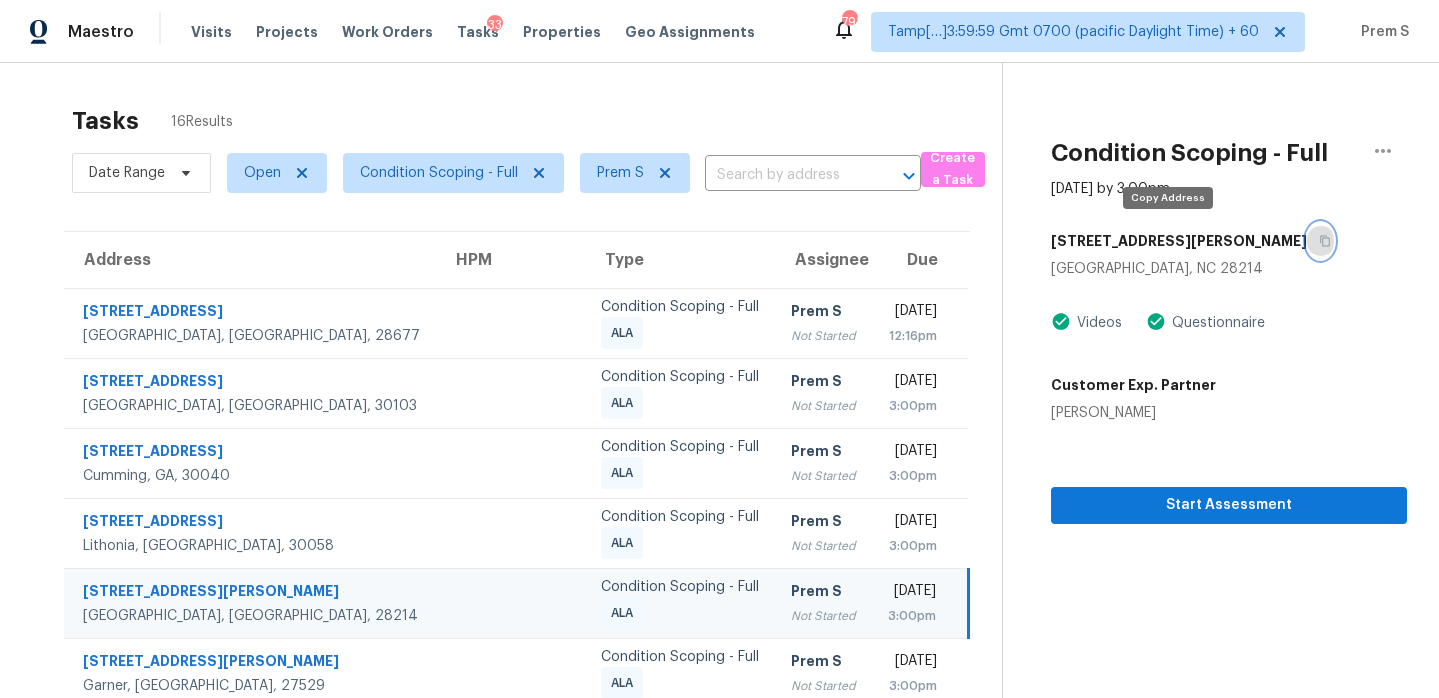 click at bounding box center [1320, 241] 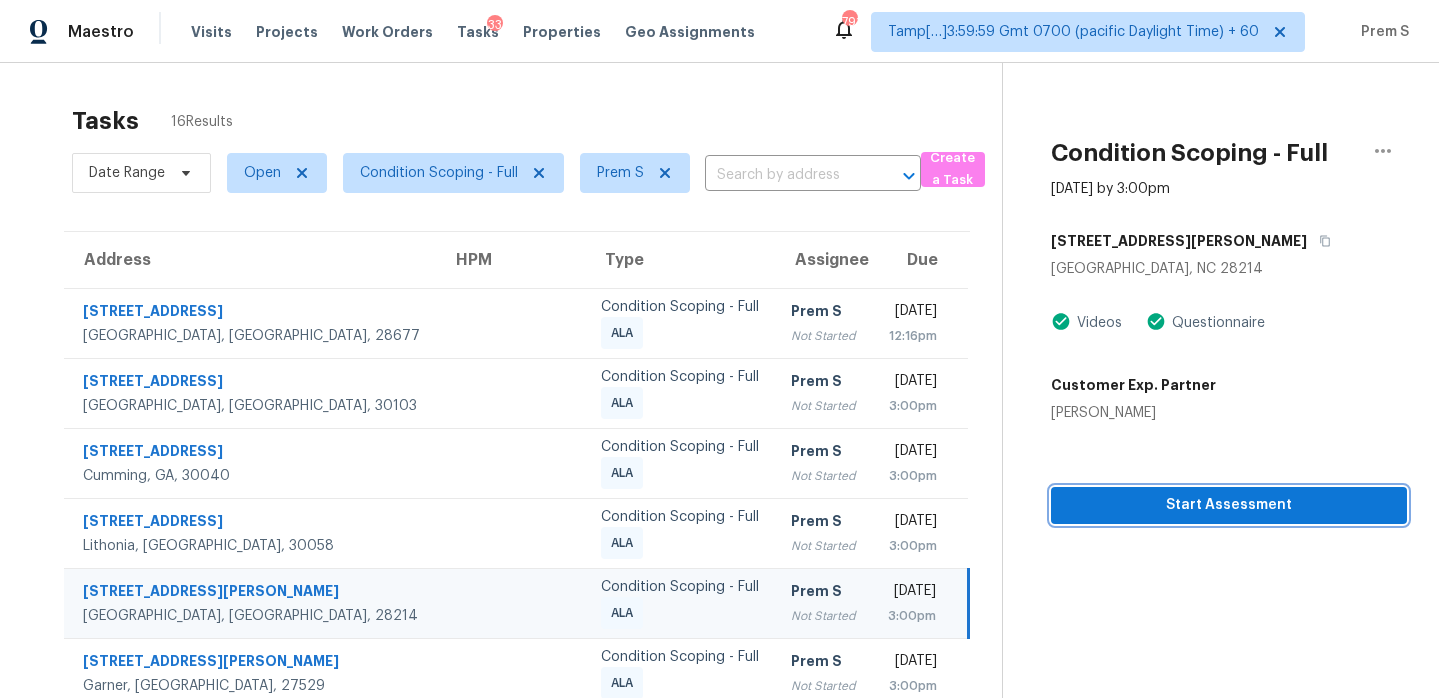 click on "Start Assessment" at bounding box center [1229, 505] 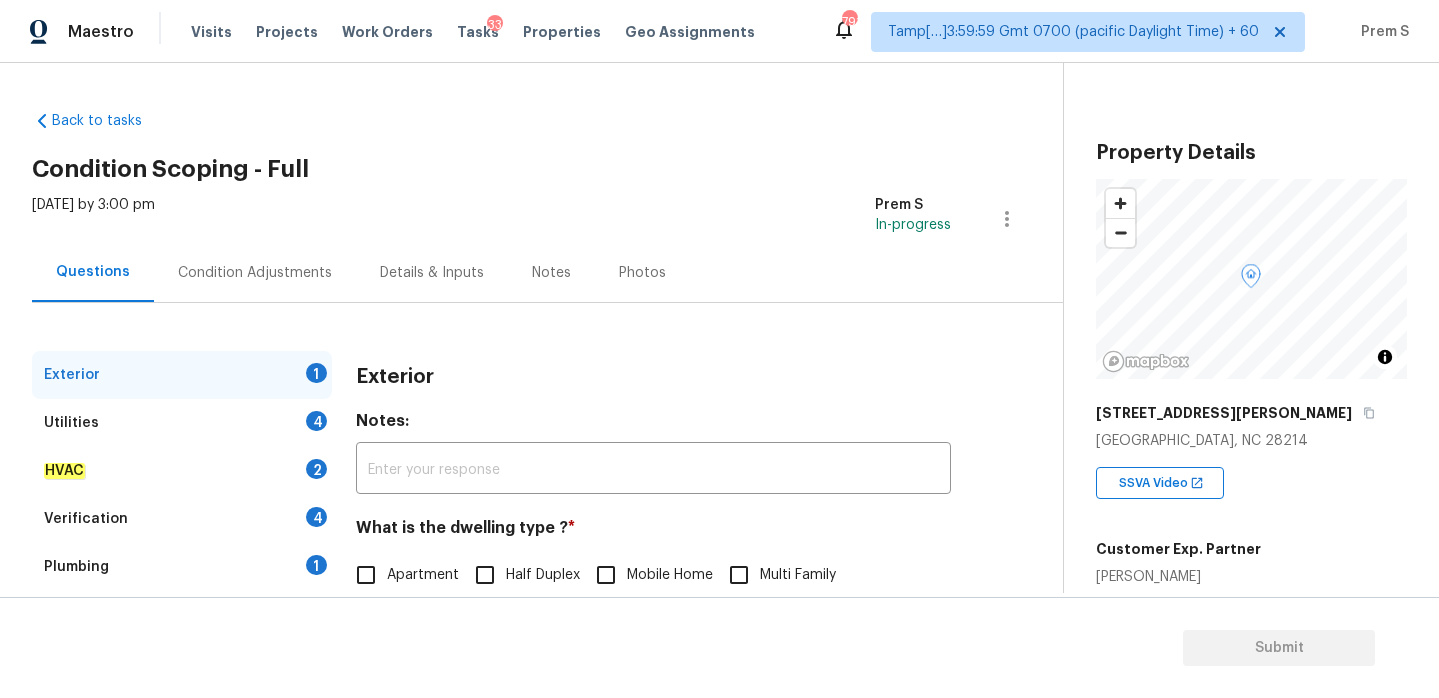 scroll, scrollTop: 228, scrollLeft: 0, axis: vertical 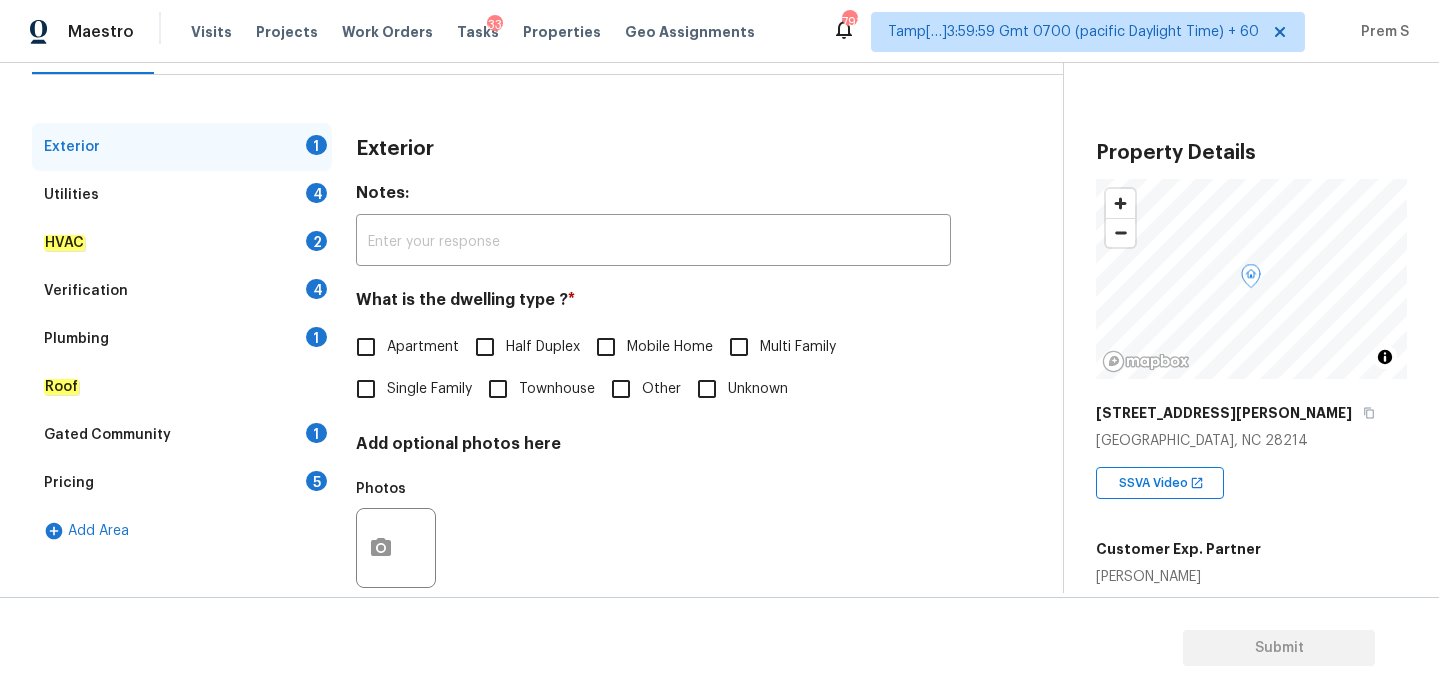click on "Single Family" at bounding box center (366, 389) 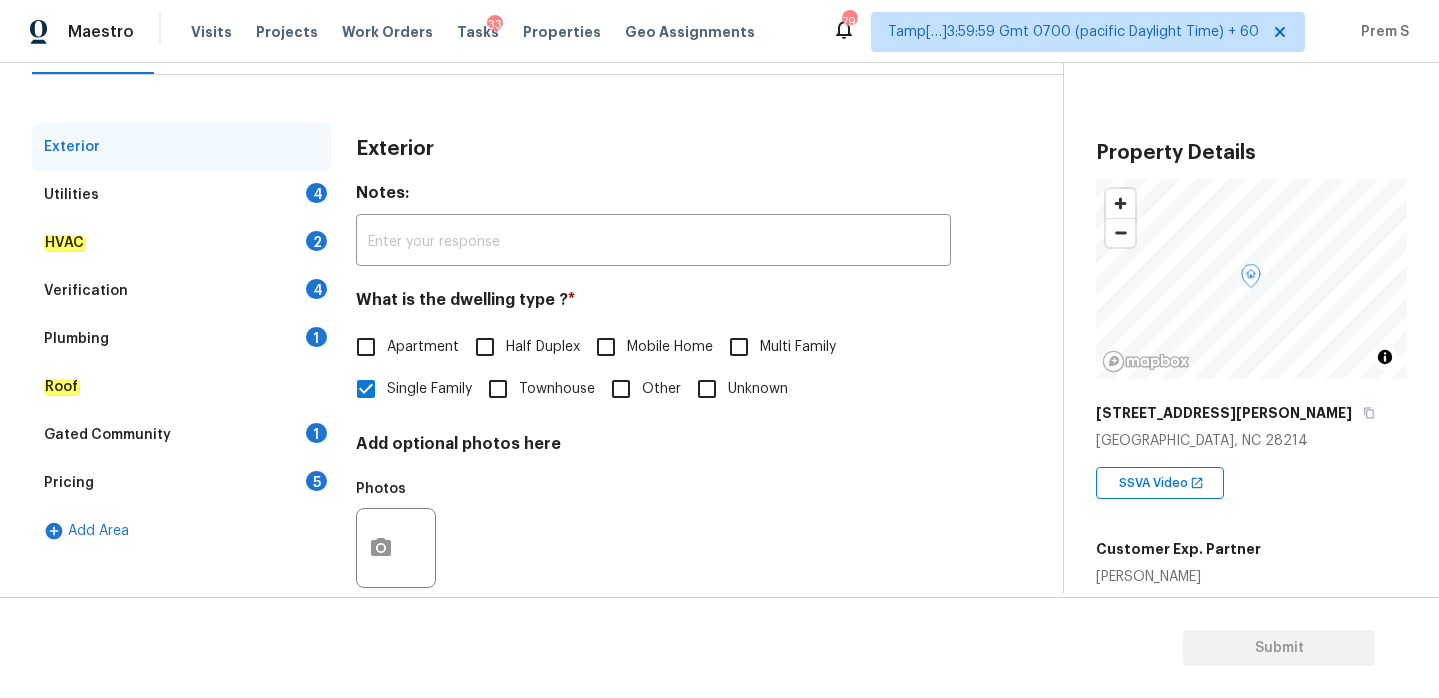 click on "Utilities 4" at bounding box center [182, 195] 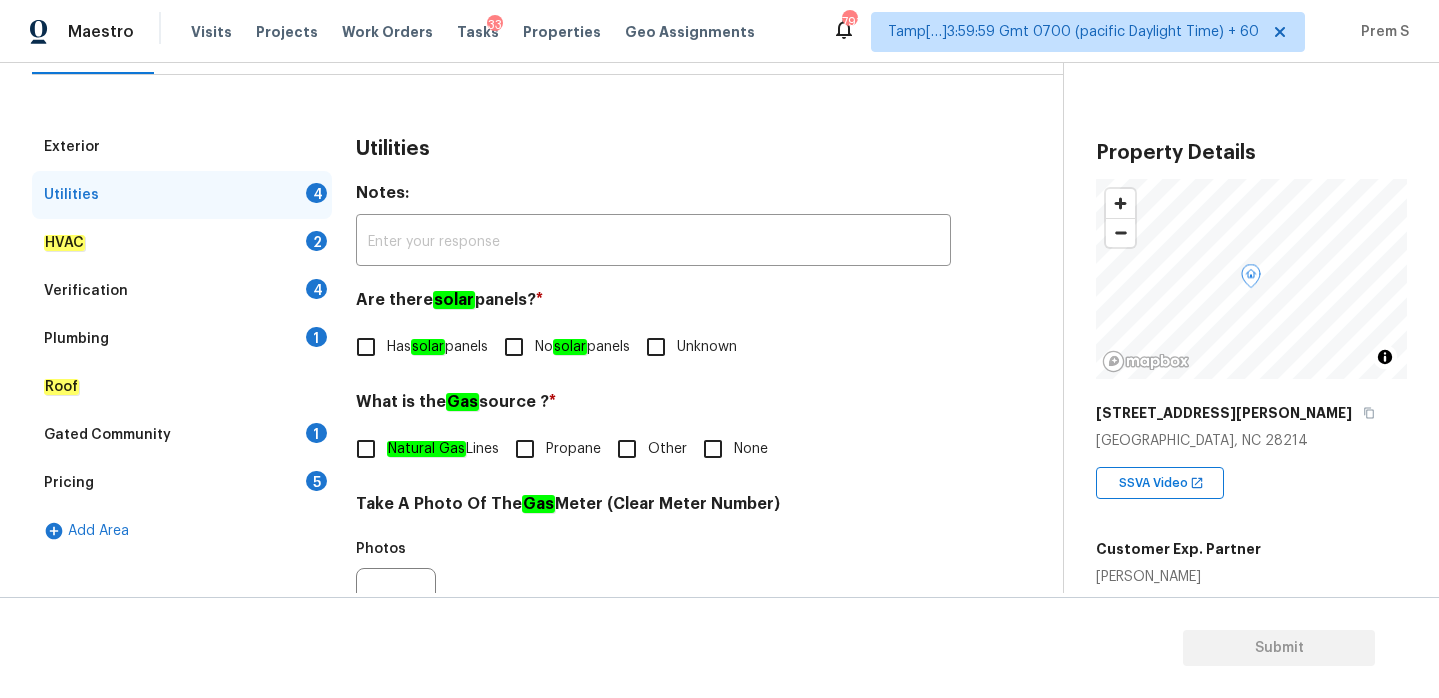 click on "No  solar  panels" at bounding box center (561, 347) 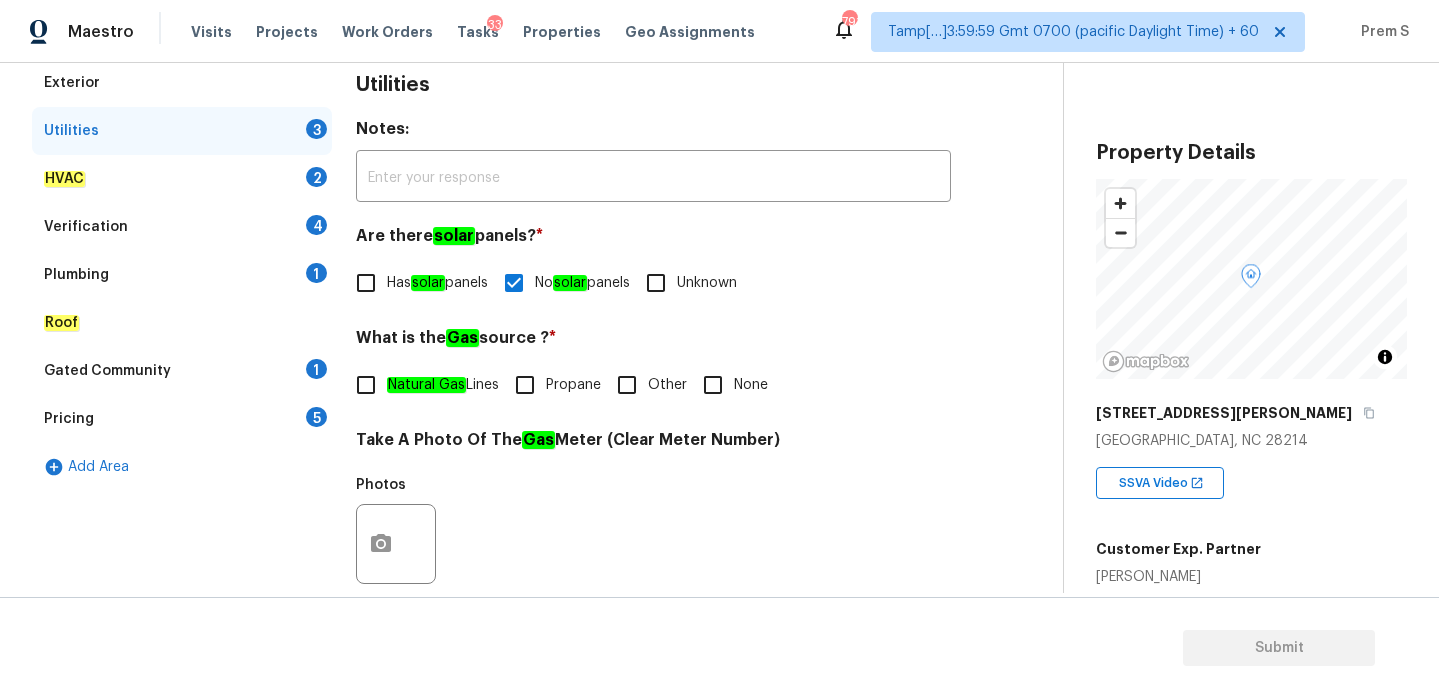 scroll, scrollTop: 371, scrollLeft: 0, axis: vertical 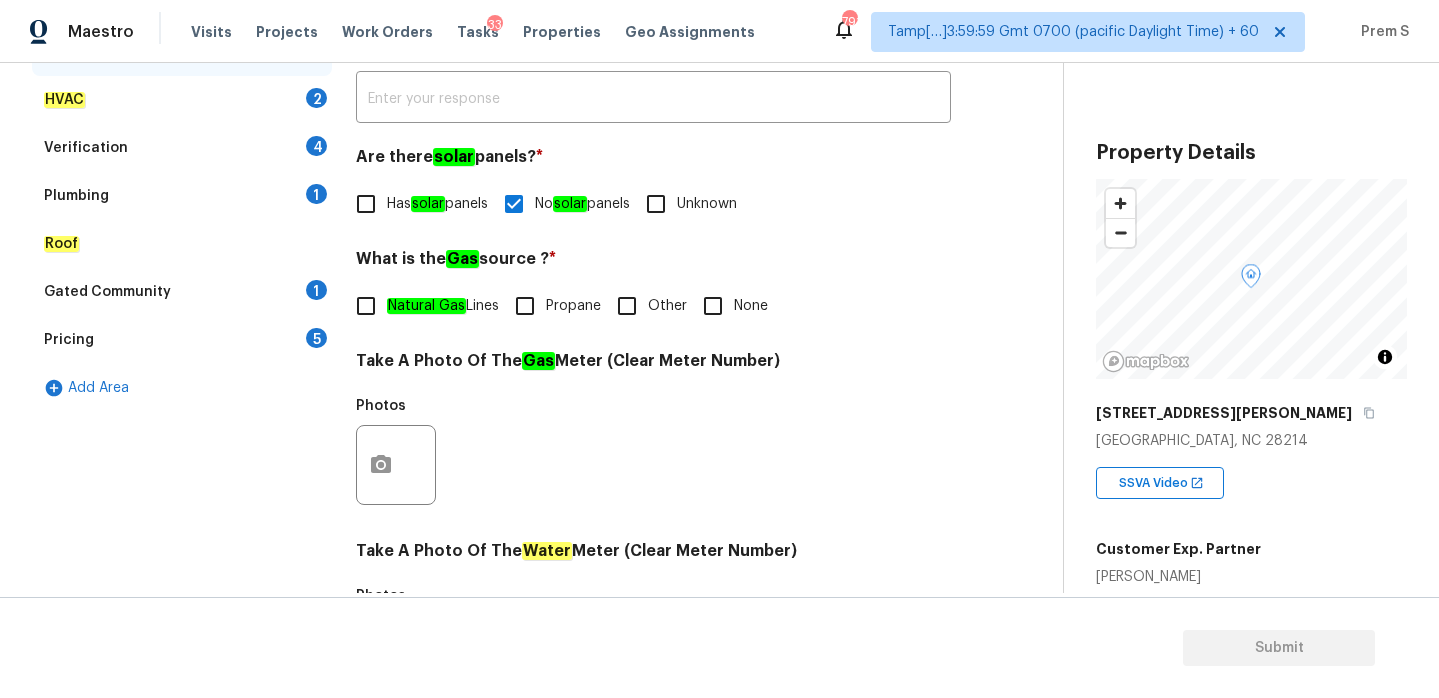click on "Other" at bounding box center [627, 306] 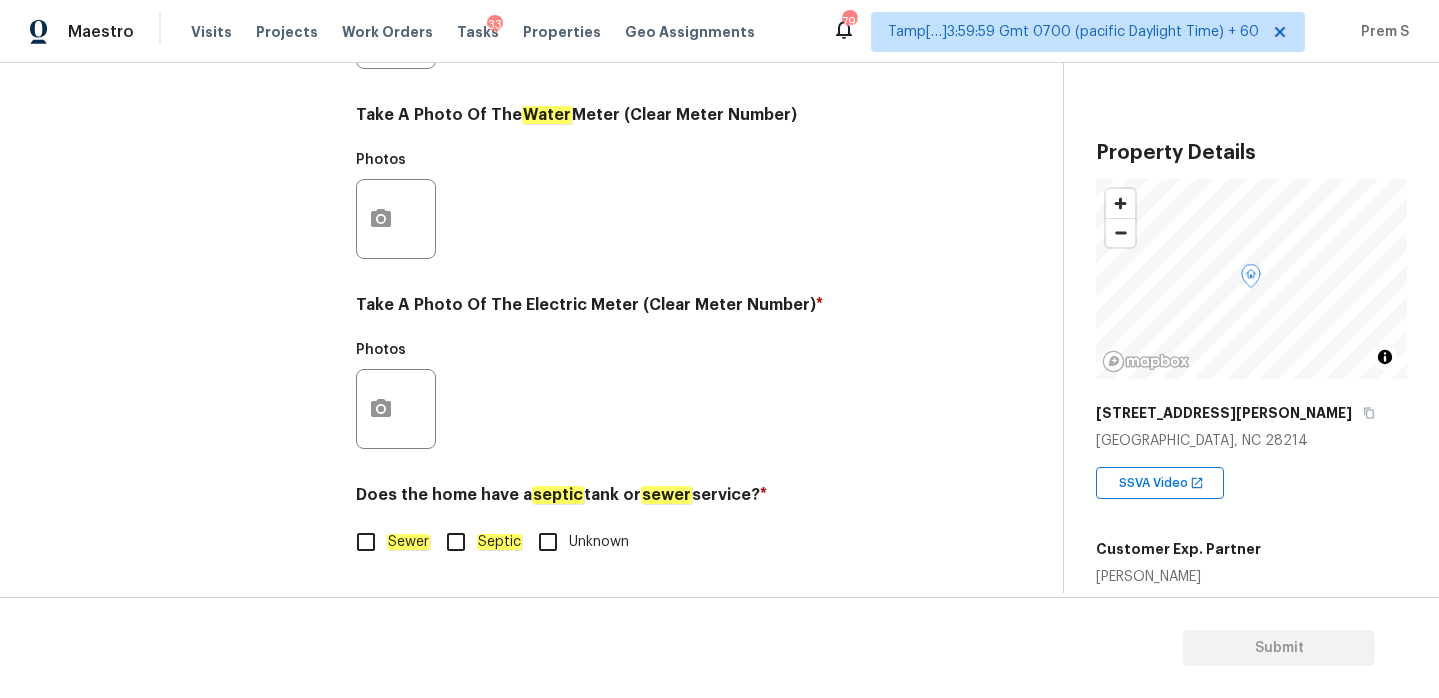 scroll, scrollTop: 807, scrollLeft: 0, axis: vertical 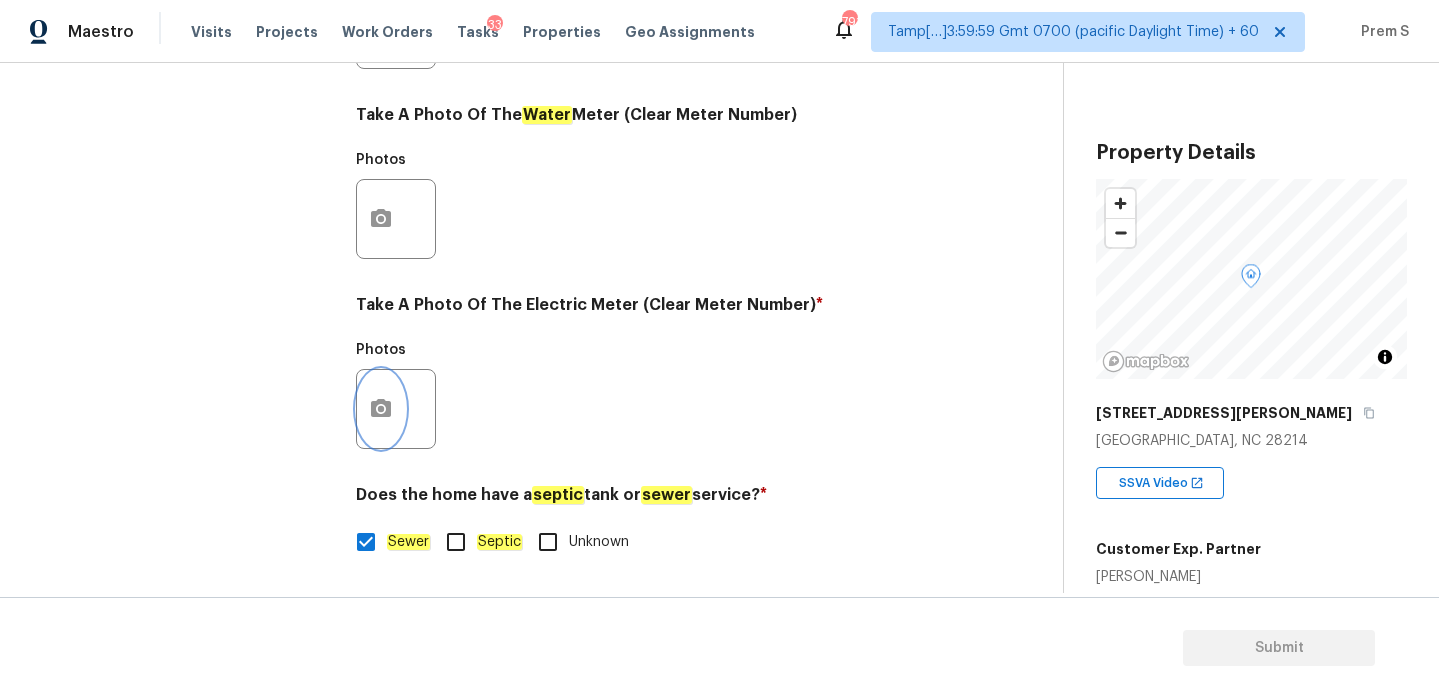click 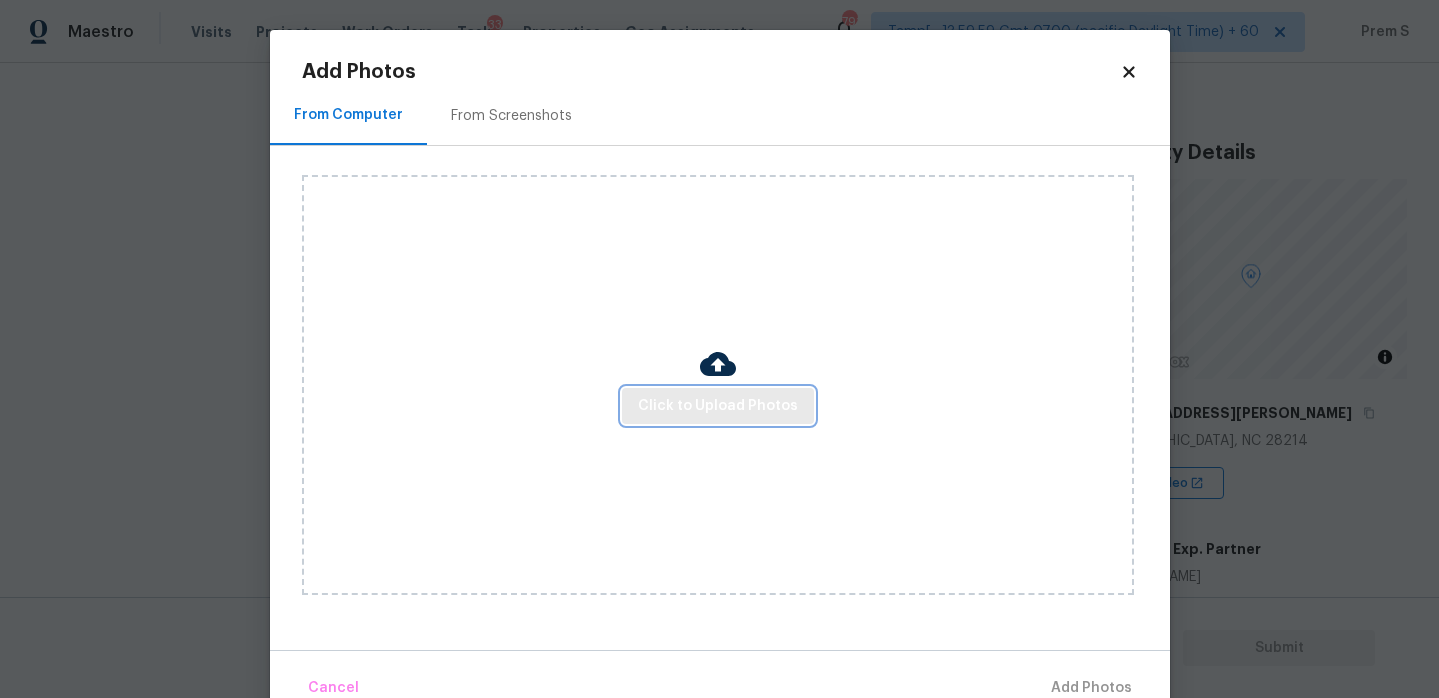 click on "Click to Upload Photos" at bounding box center [718, 406] 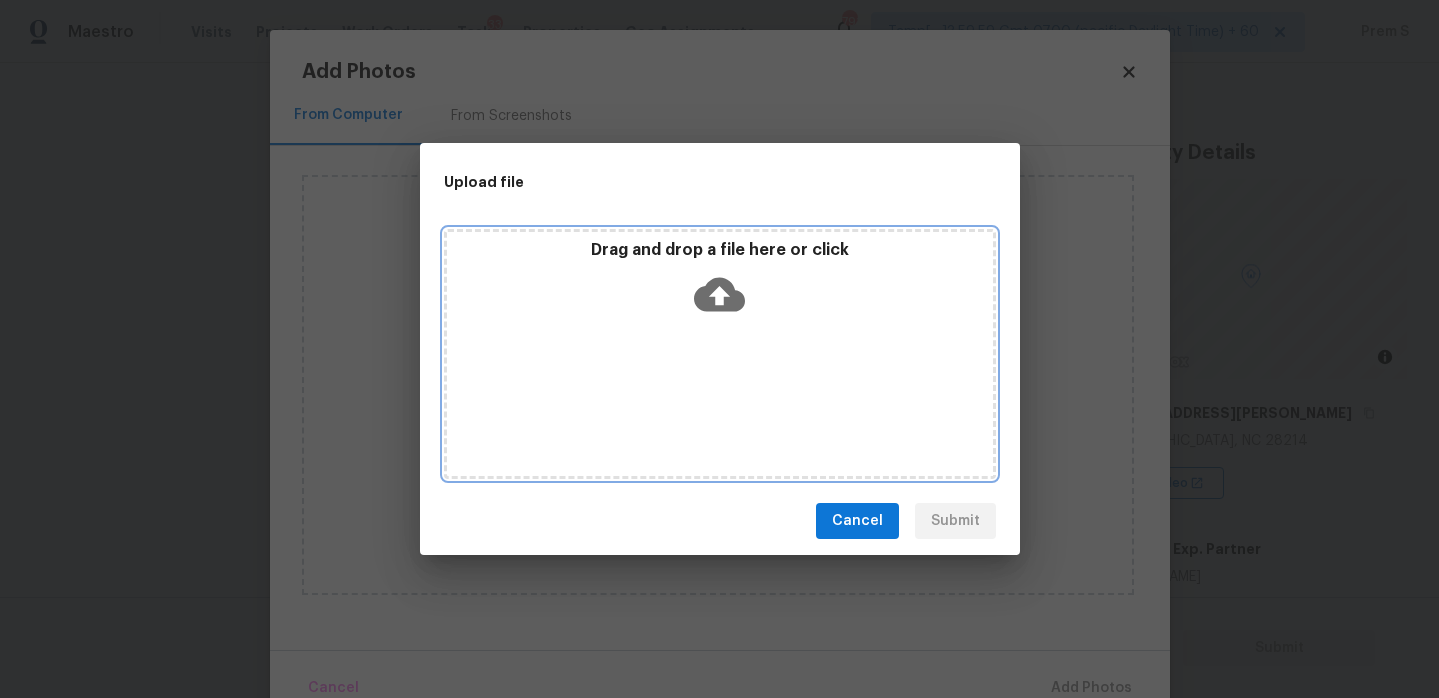 click 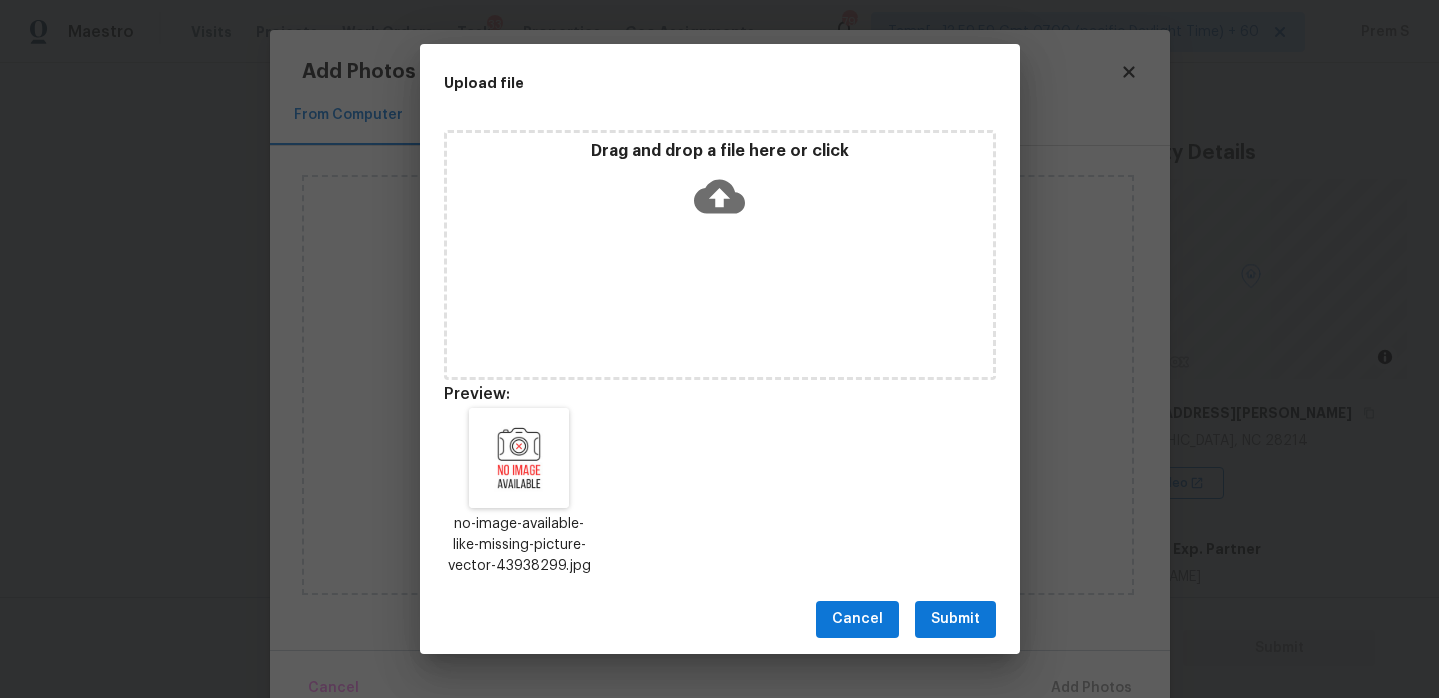 click on "Submit" at bounding box center (955, 619) 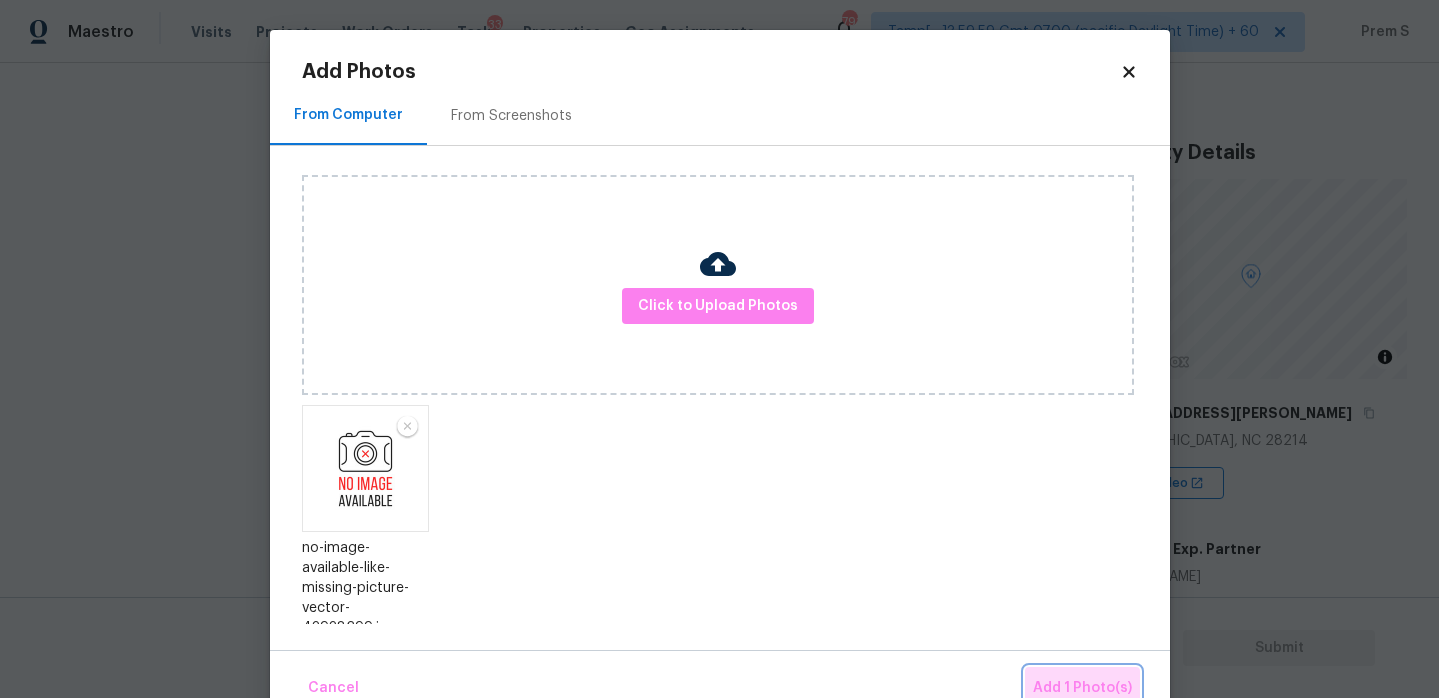 click on "Add 1 Photo(s)" at bounding box center (1082, 688) 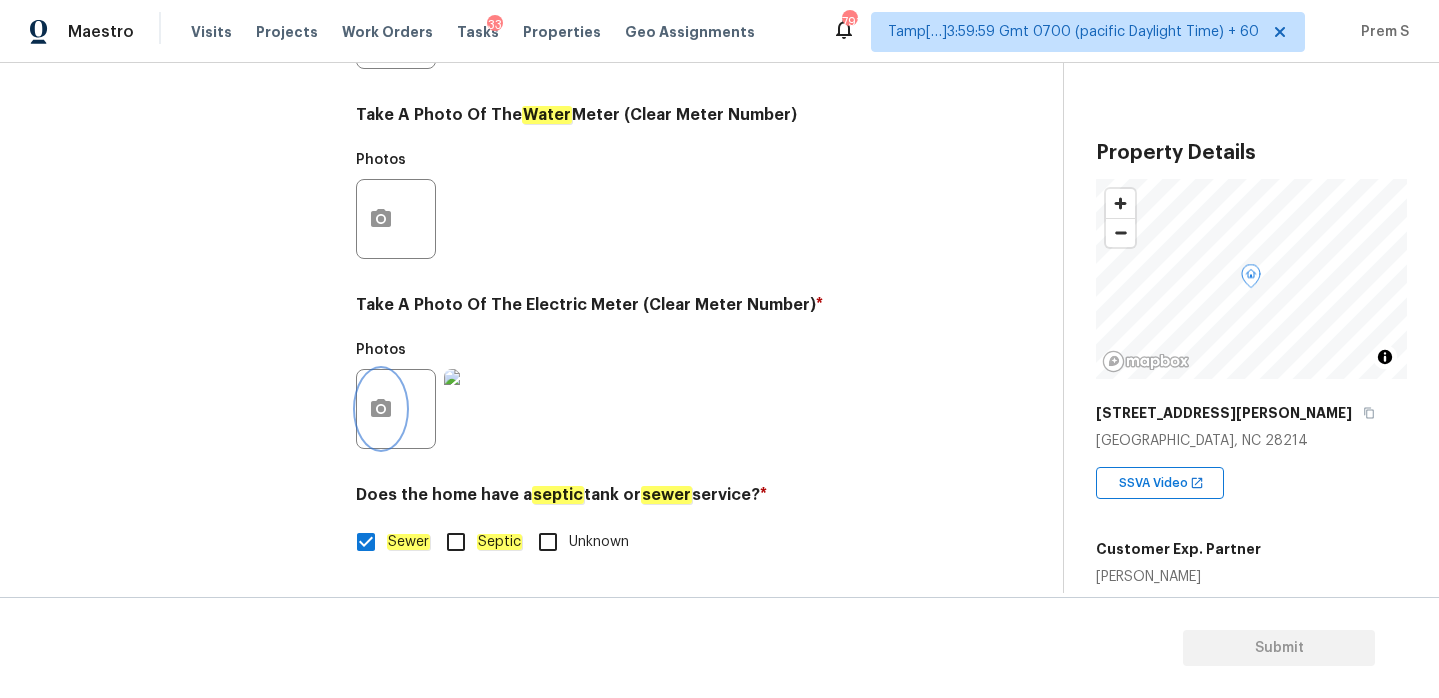 scroll, scrollTop: 349, scrollLeft: 0, axis: vertical 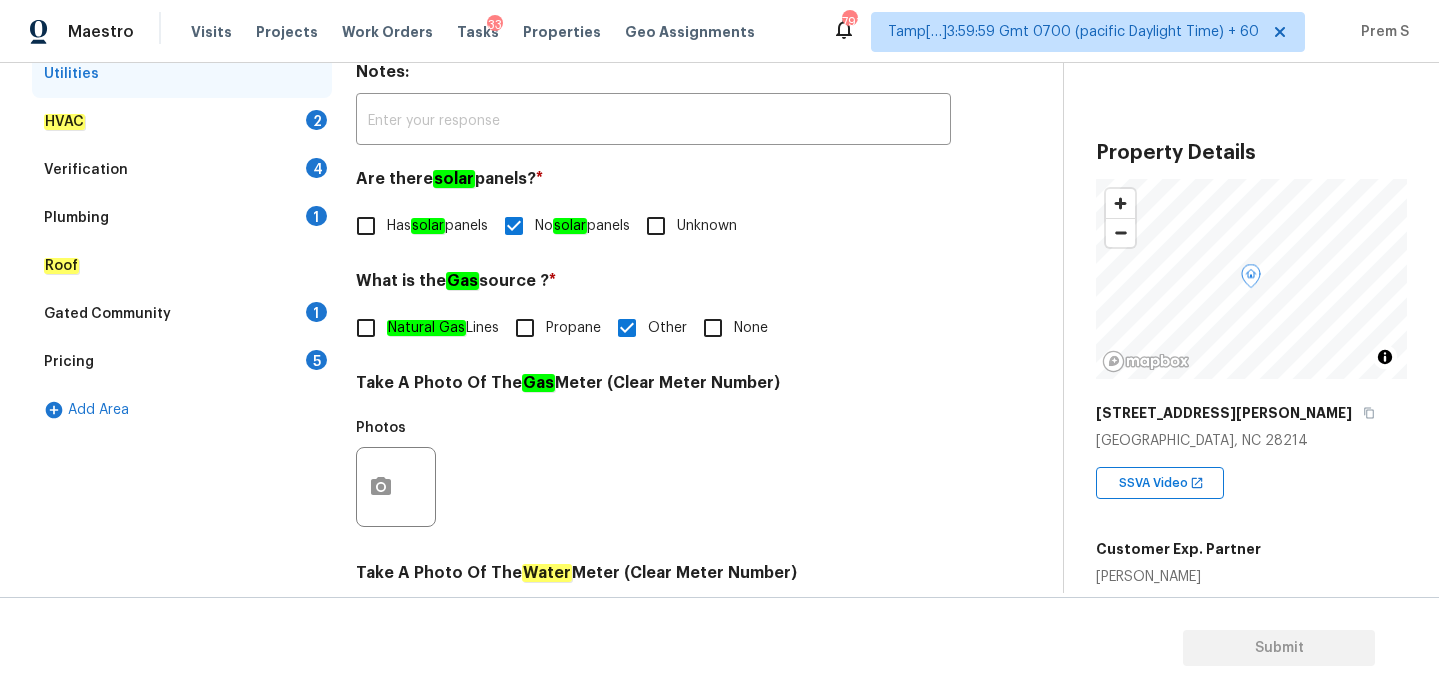 click on "2" at bounding box center (316, 120) 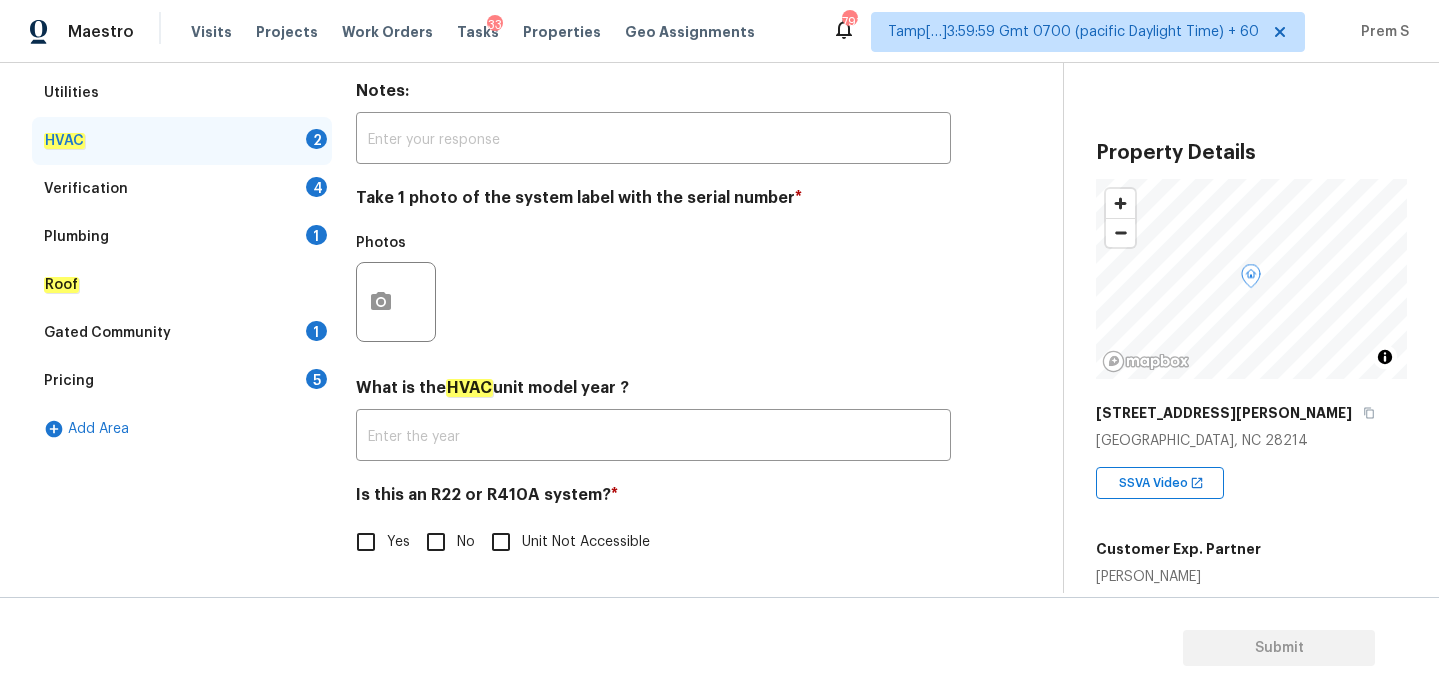 scroll, scrollTop: 331, scrollLeft: 0, axis: vertical 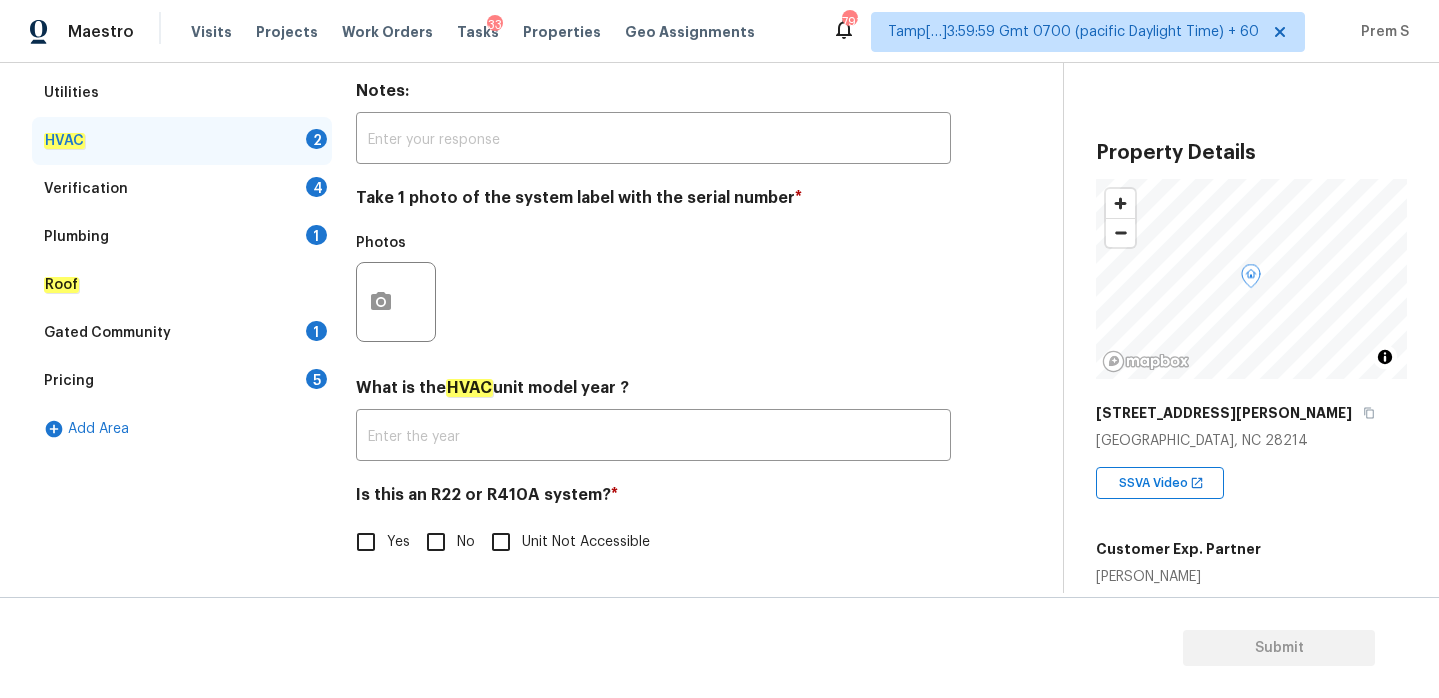 click on "Is this an R22 or R410A system?  * Yes No Unit Not Accessible" at bounding box center [653, 524] 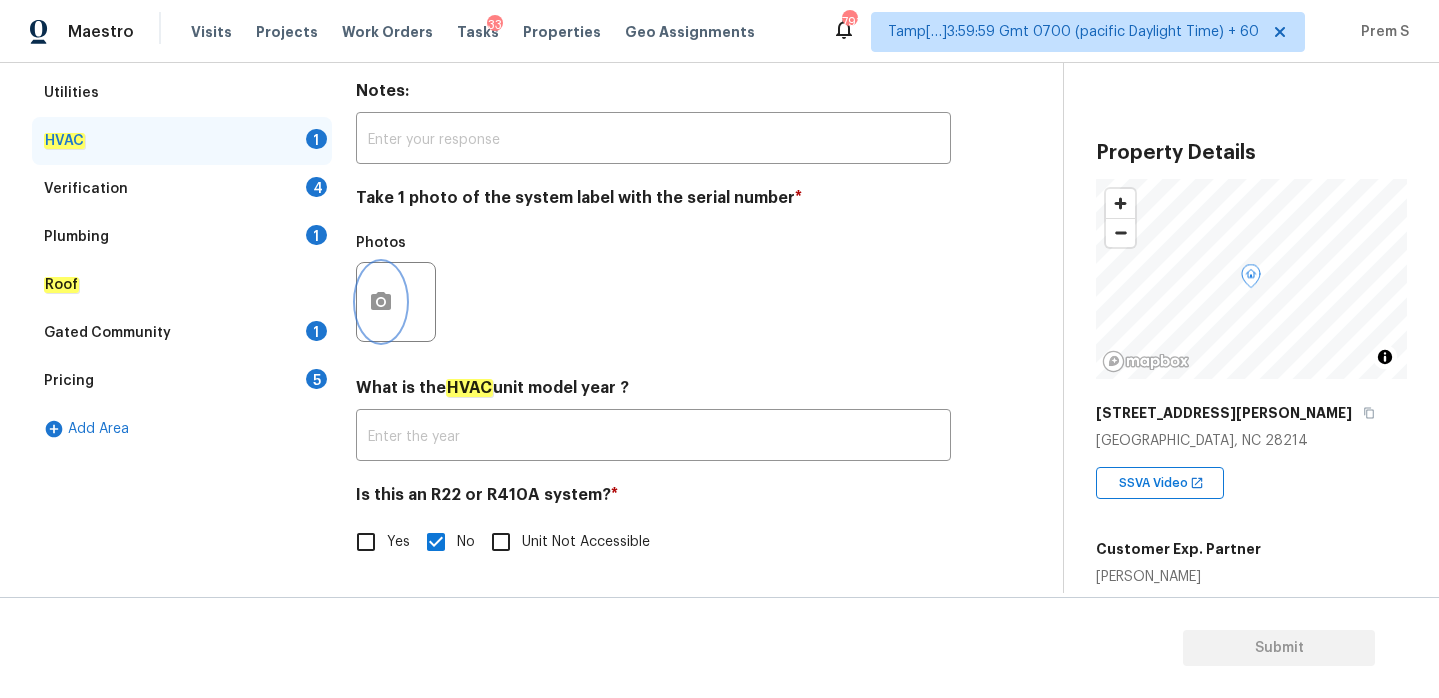 click 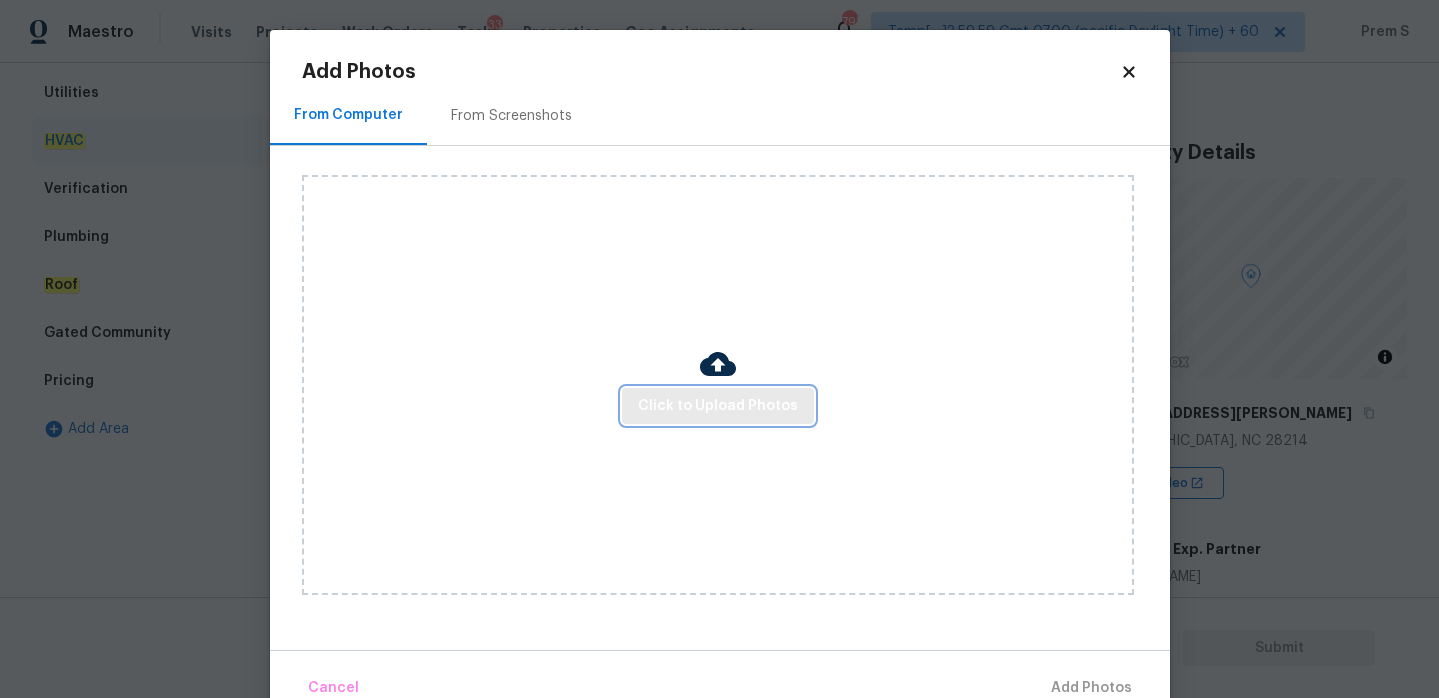 click on "Click to Upload Photos" at bounding box center (718, 406) 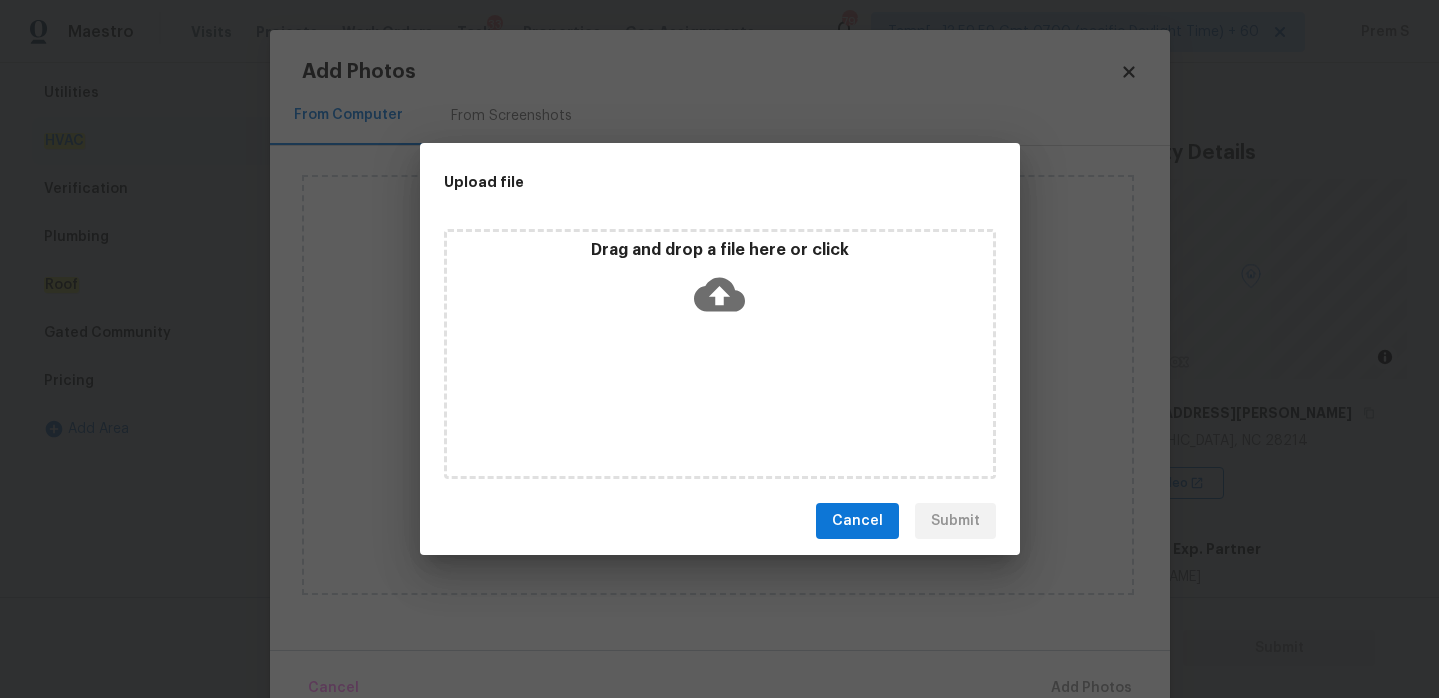 click 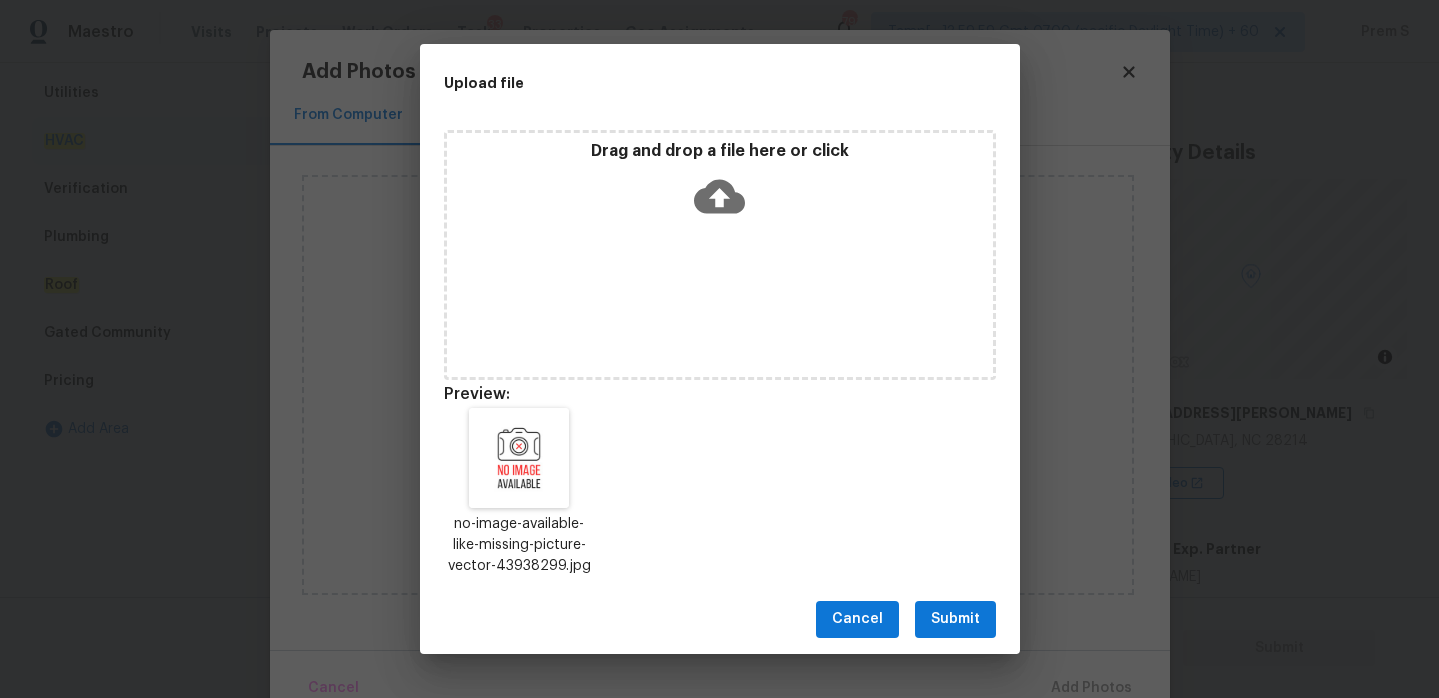 click on "Submit" at bounding box center (955, 619) 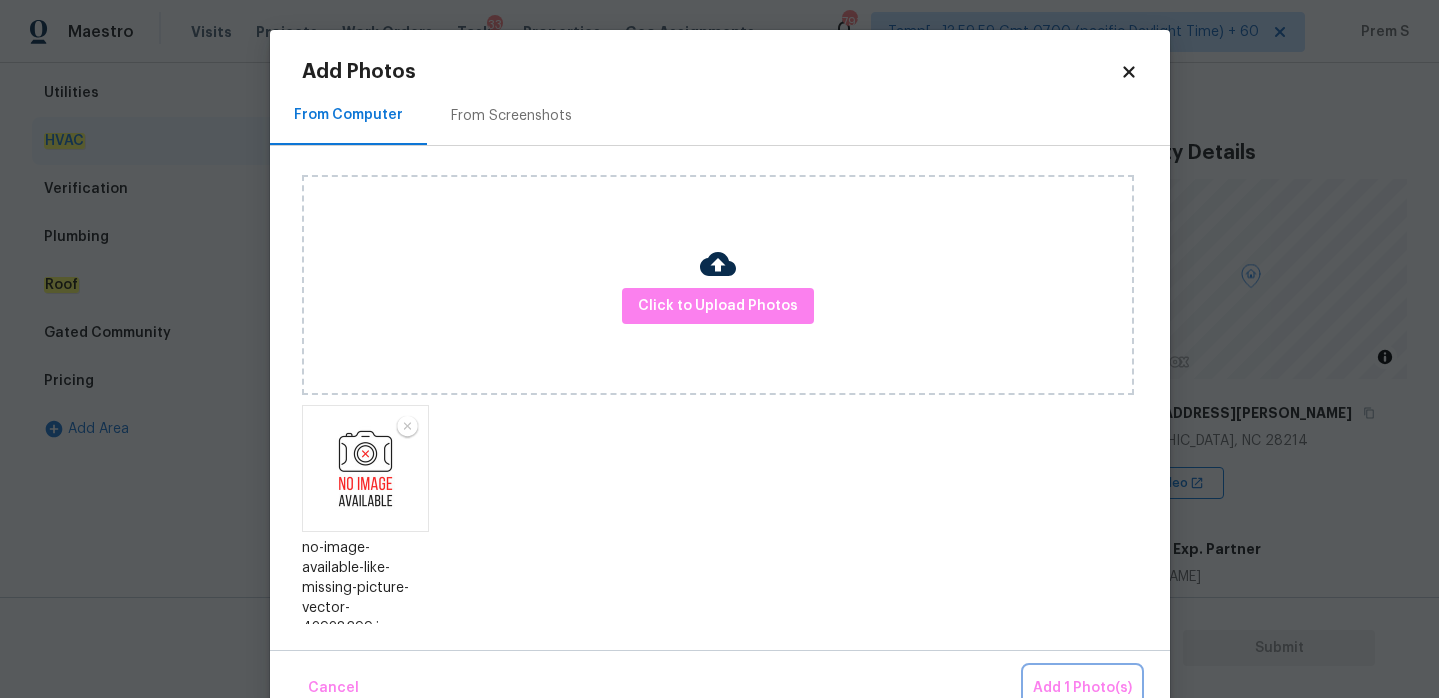 click on "Add 1 Photo(s)" at bounding box center (1082, 688) 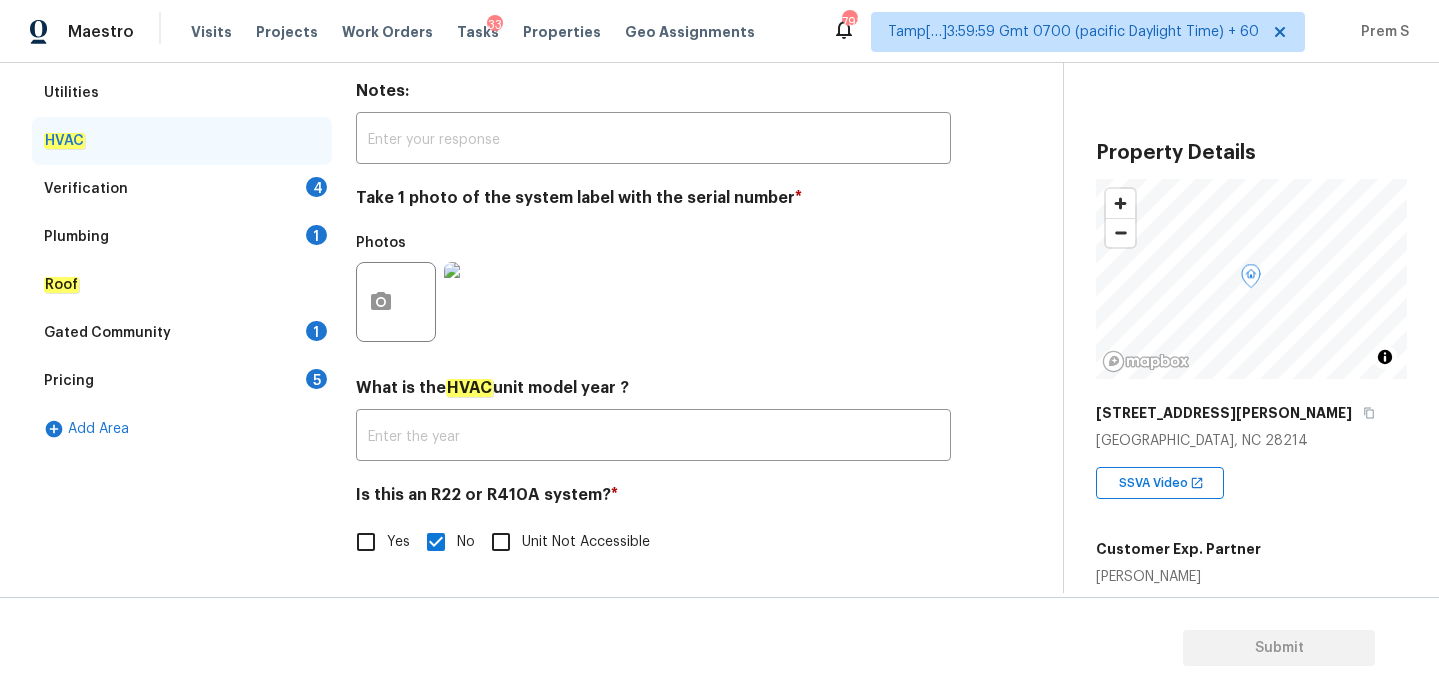 click on "Verification 4" at bounding box center (182, 189) 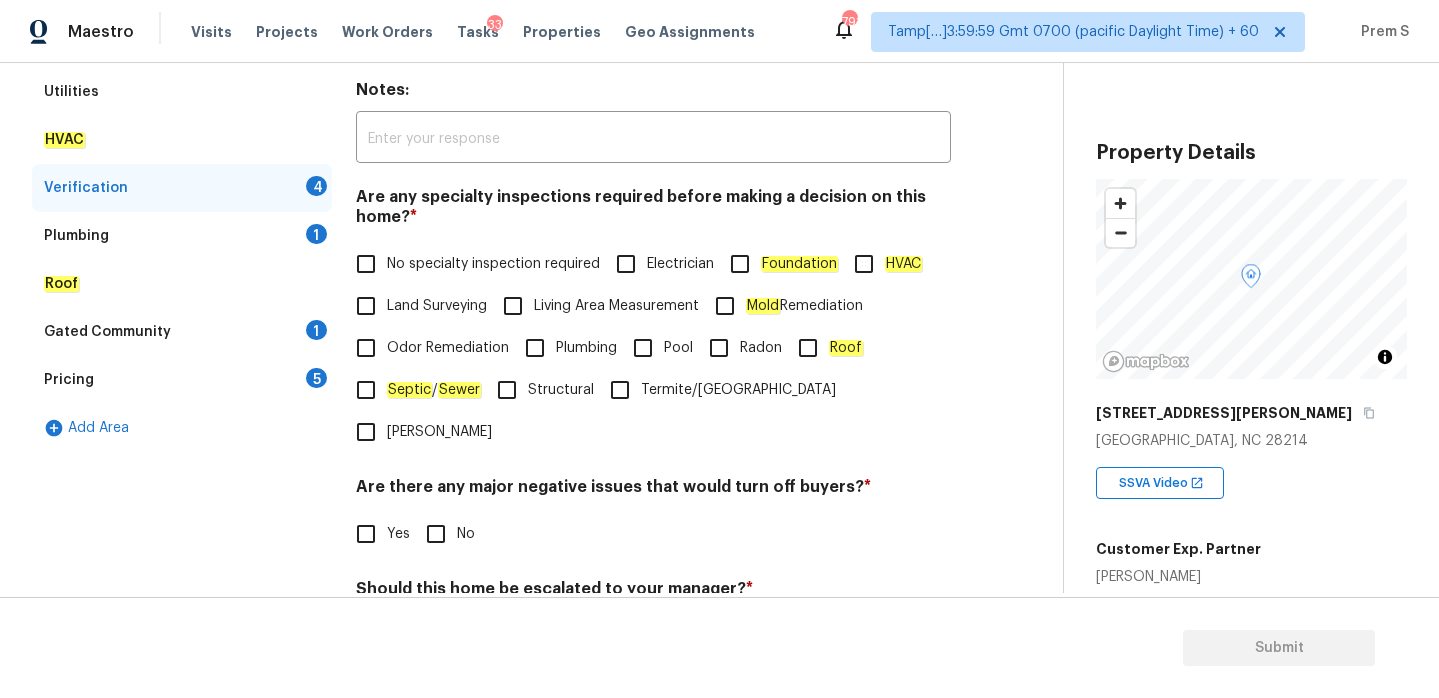 click on "No specialty inspection required" at bounding box center [366, 264] 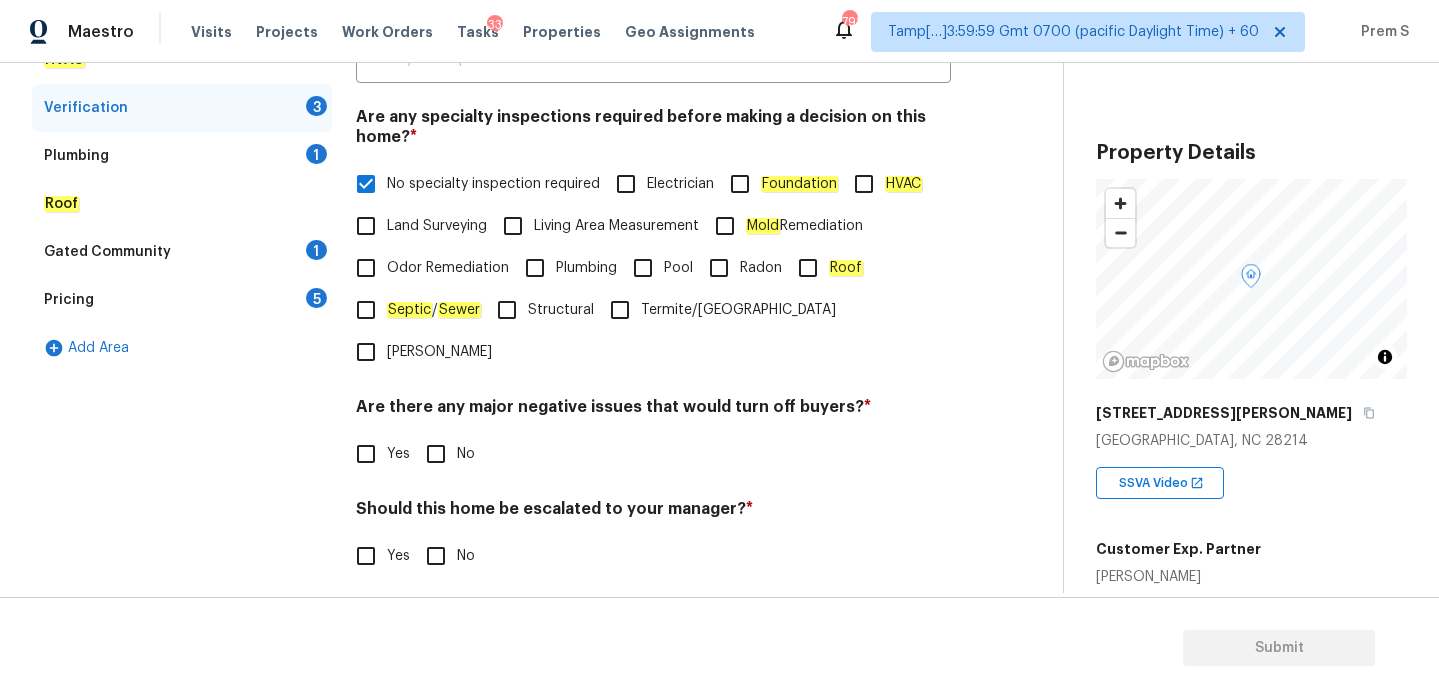 scroll, scrollTop: 451, scrollLeft: 0, axis: vertical 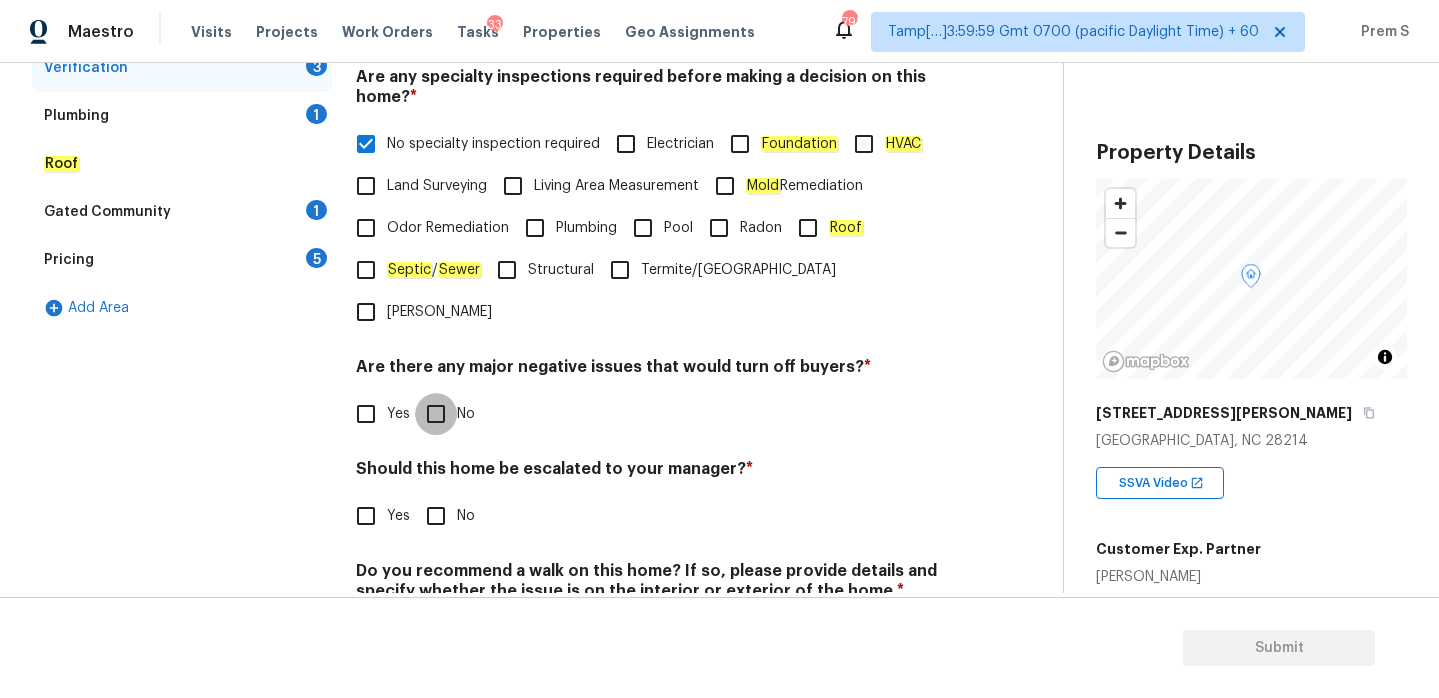 click on "No" at bounding box center (436, 414) 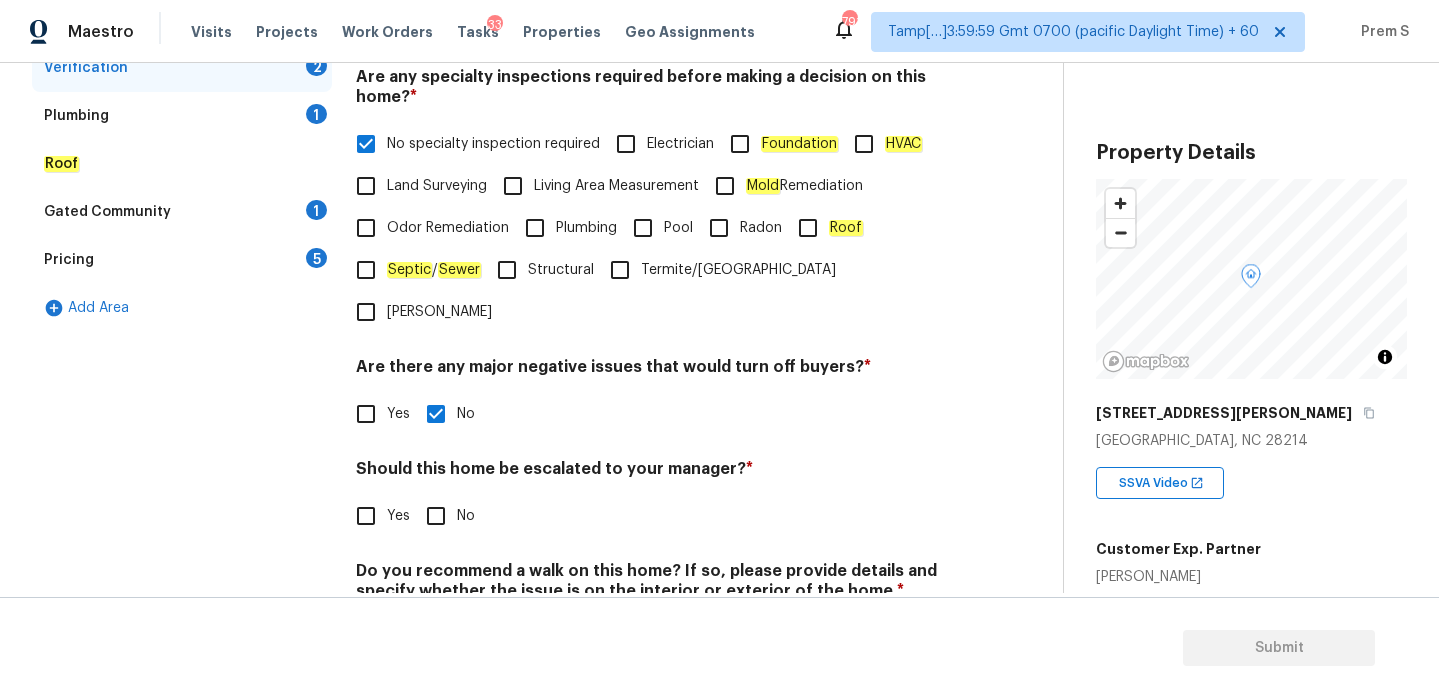 click on "Yes" at bounding box center (366, 516) 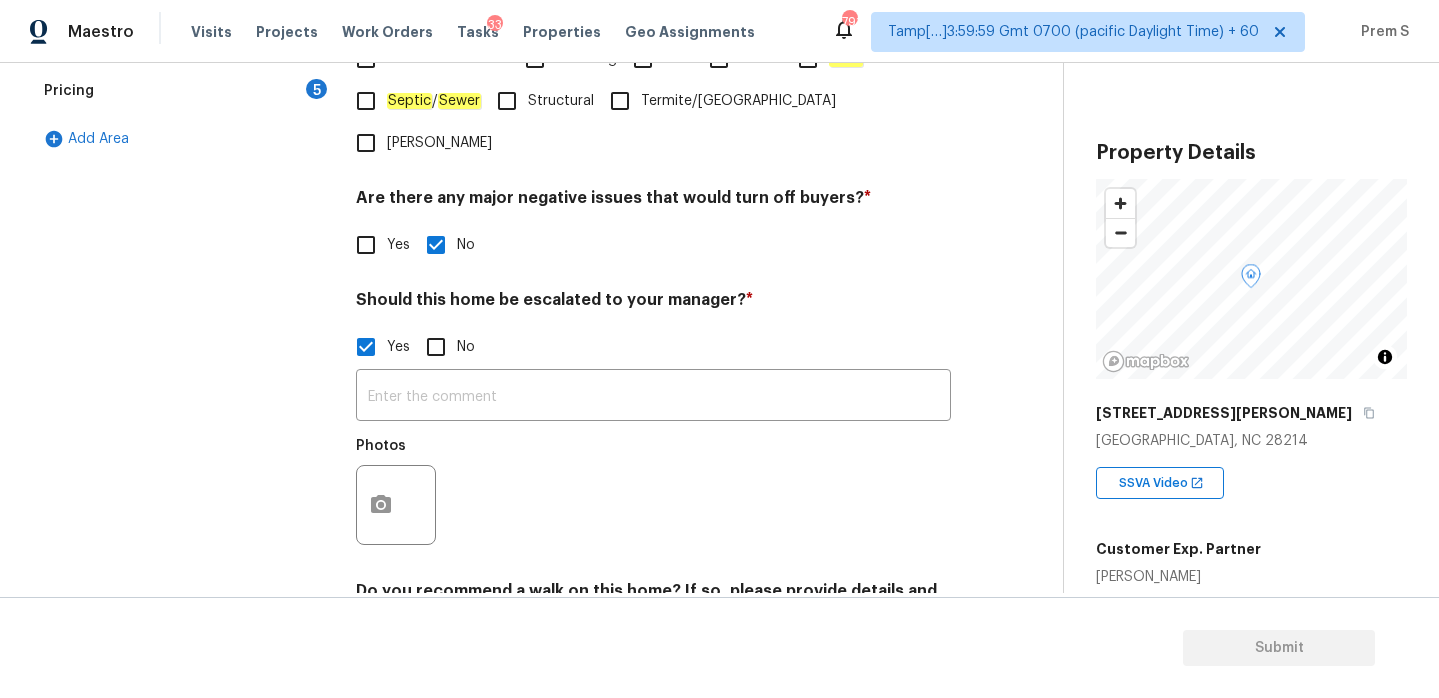 scroll, scrollTop: 695, scrollLeft: 0, axis: vertical 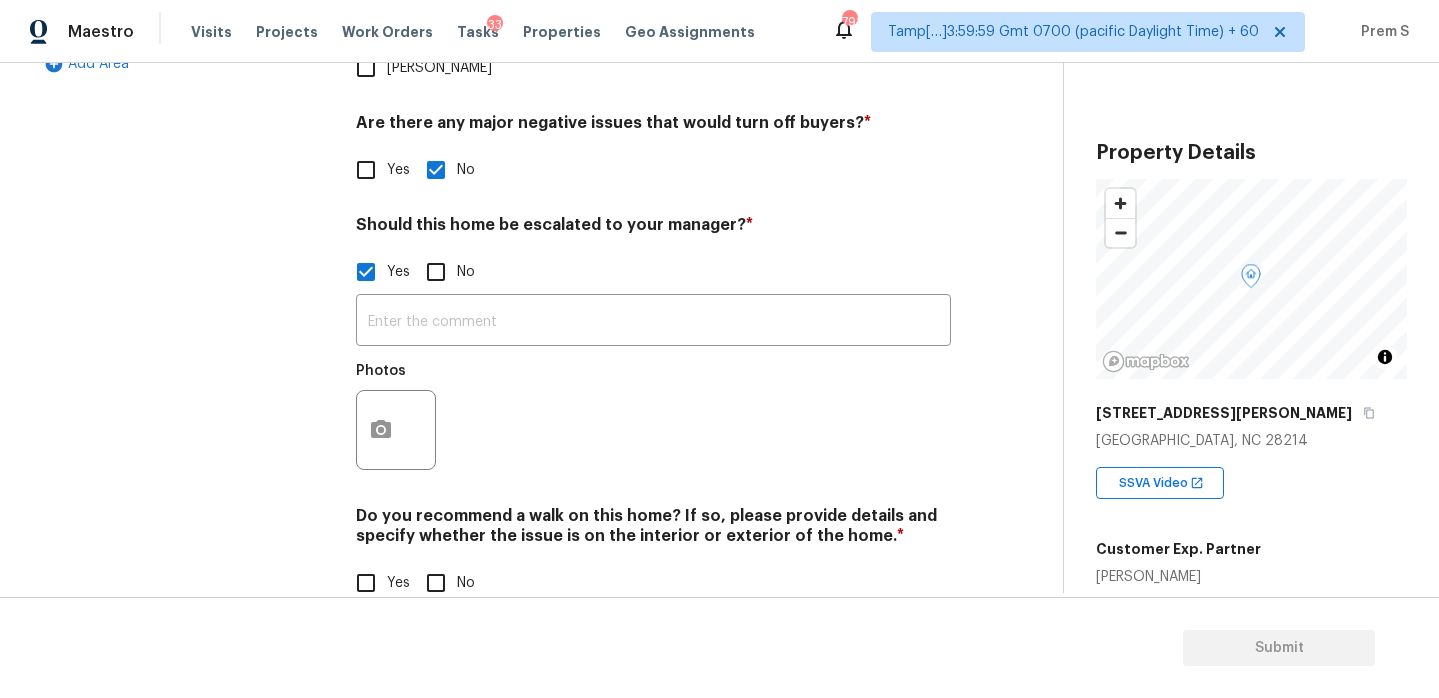 click on "No" at bounding box center (436, 583) 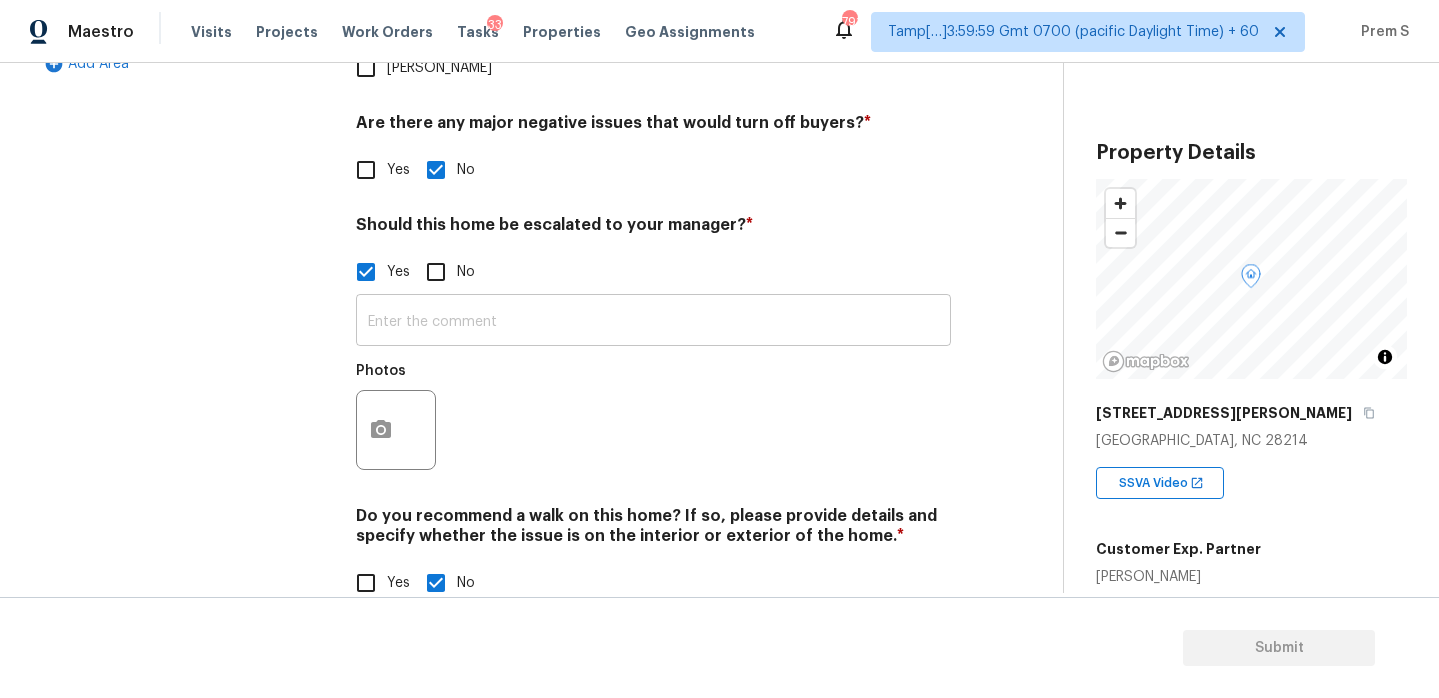 click at bounding box center [653, 322] 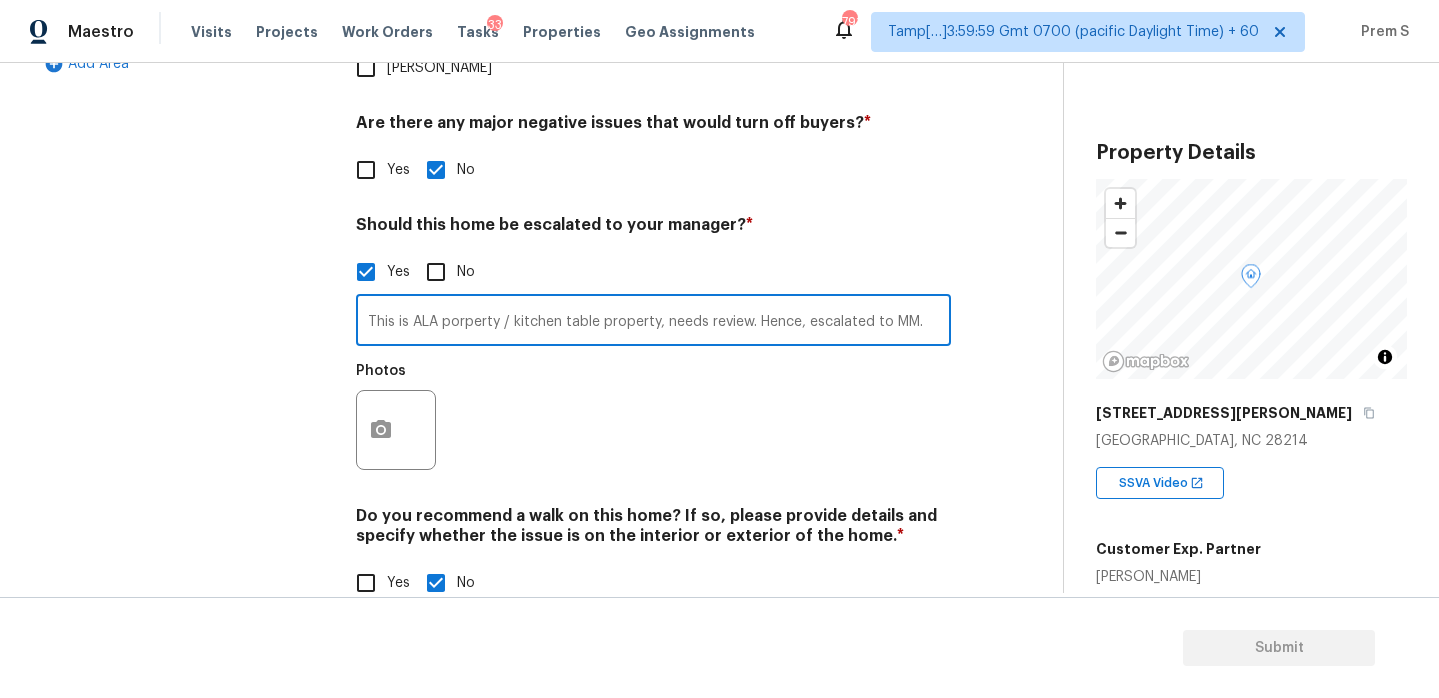 type on "This is ALA porperty / kitchen table property, needs review. Hence, escalated to MM." 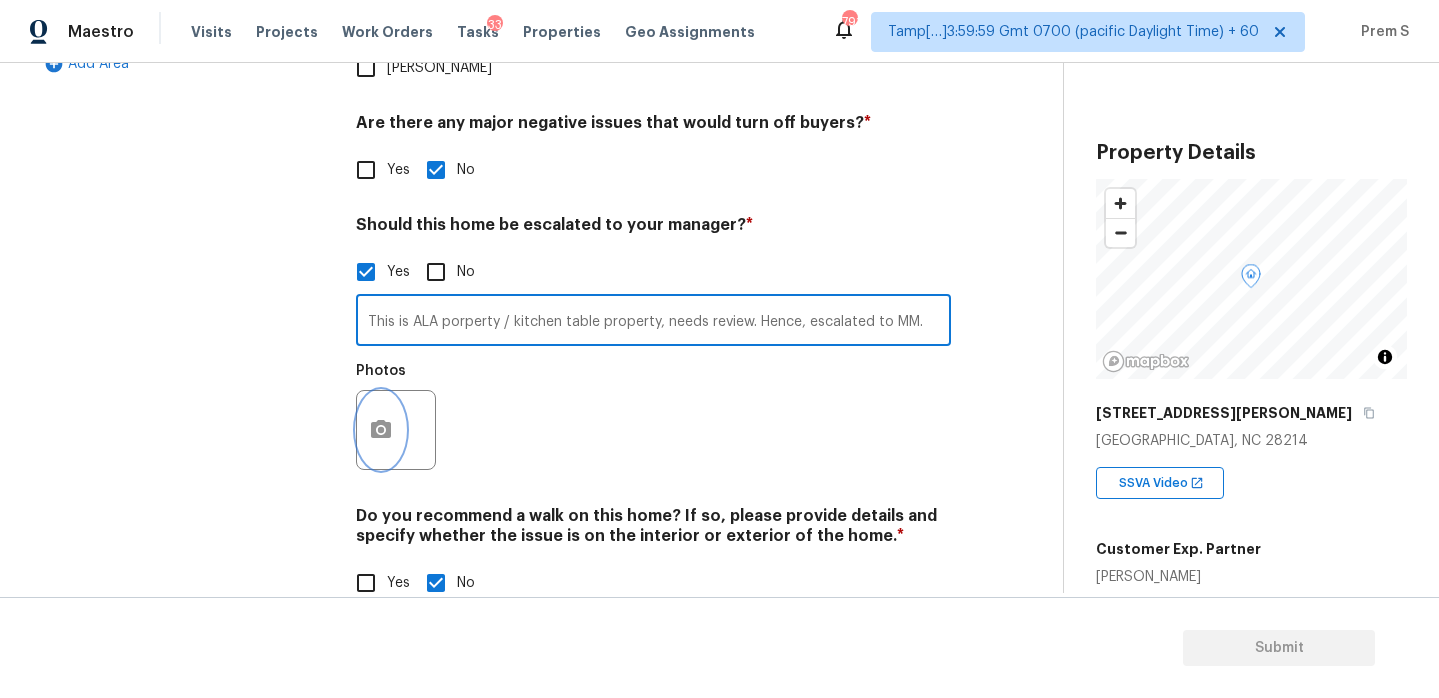 click at bounding box center [381, 430] 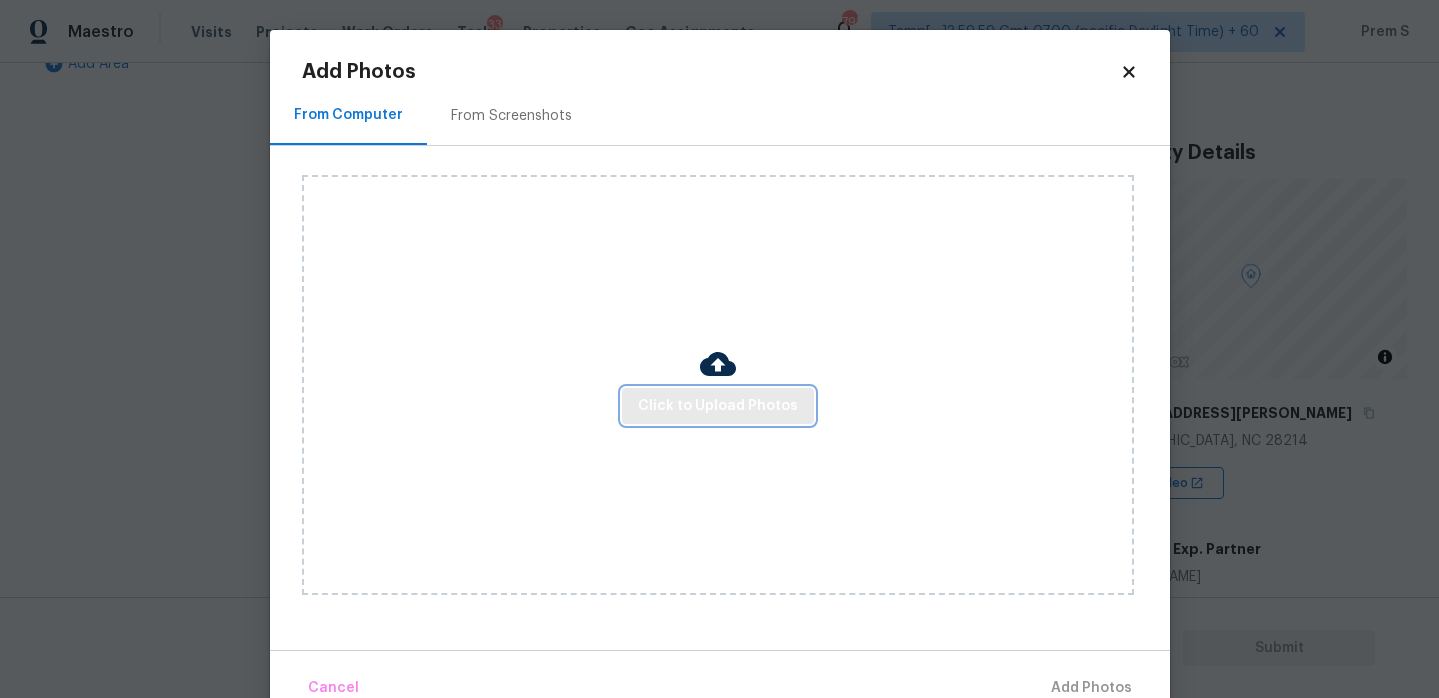 click on "Click to Upload Photos" at bounding box center (718, 406) 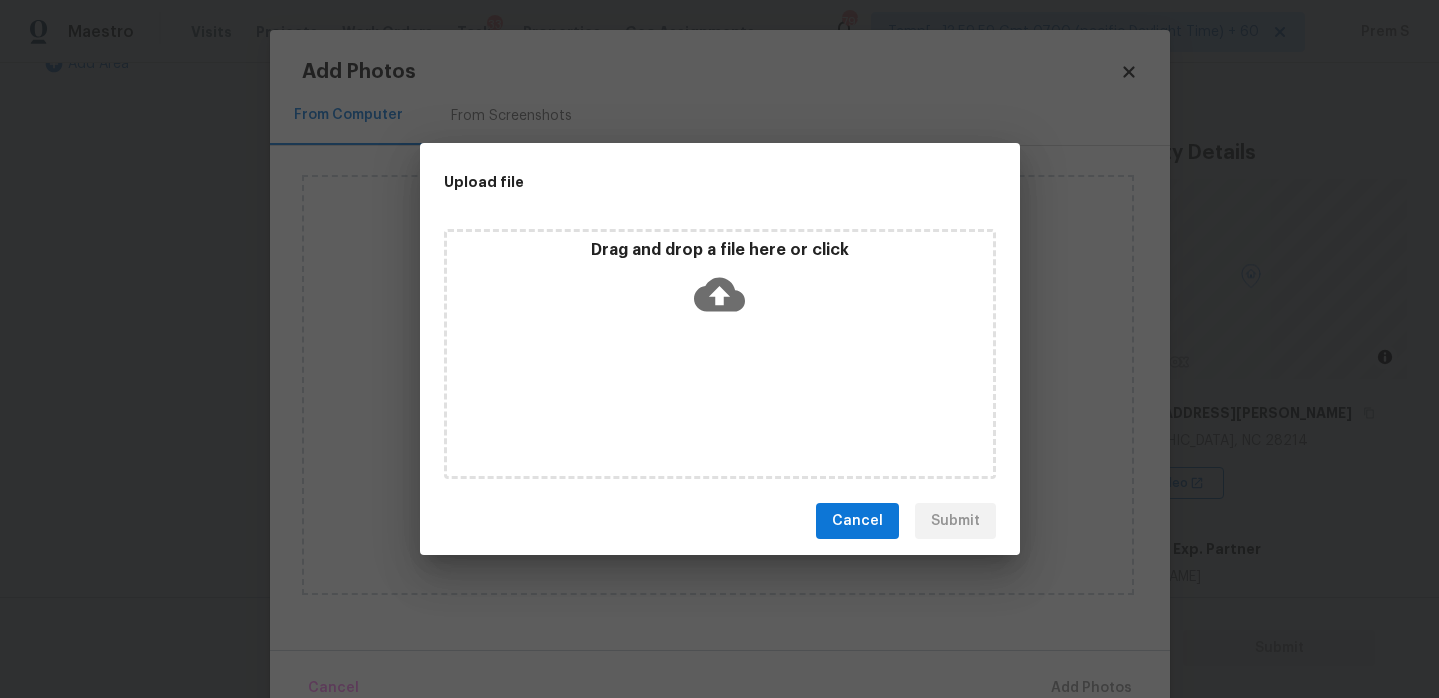 click 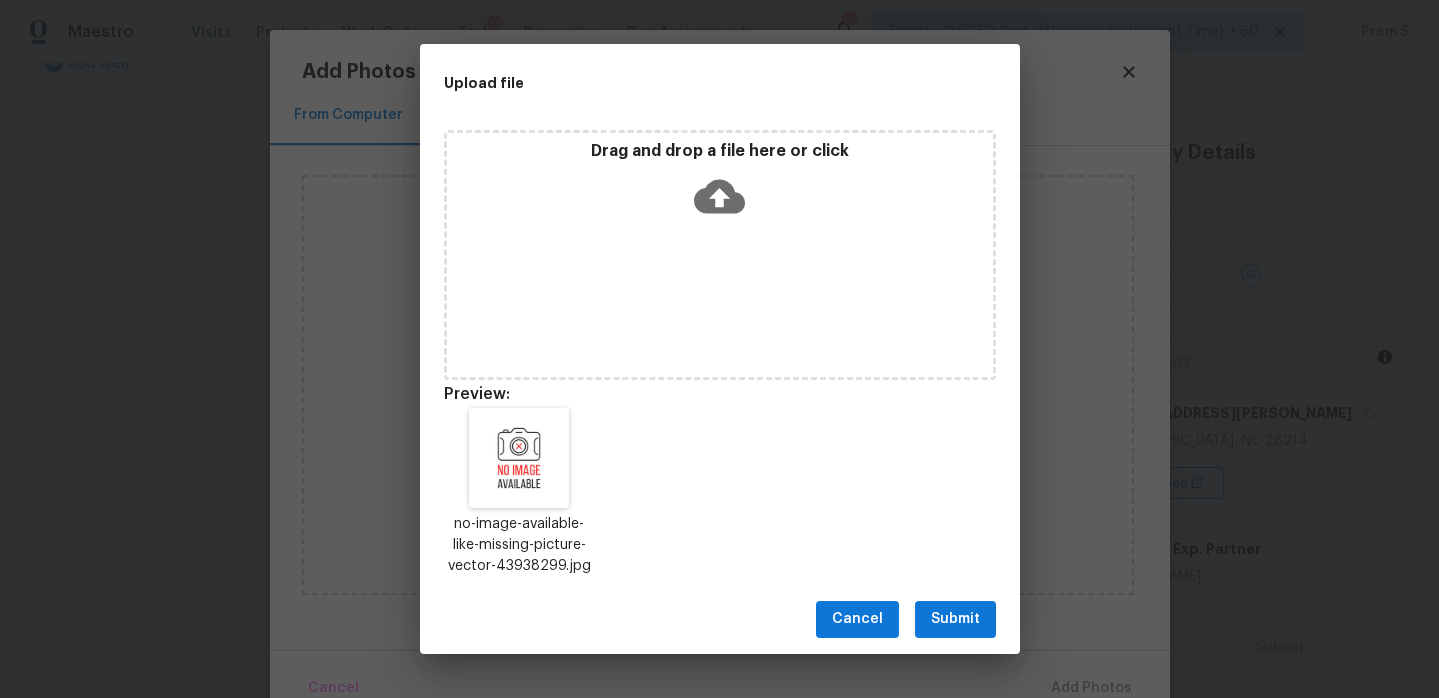 click on "Submit" at bounding box center [955, 619] 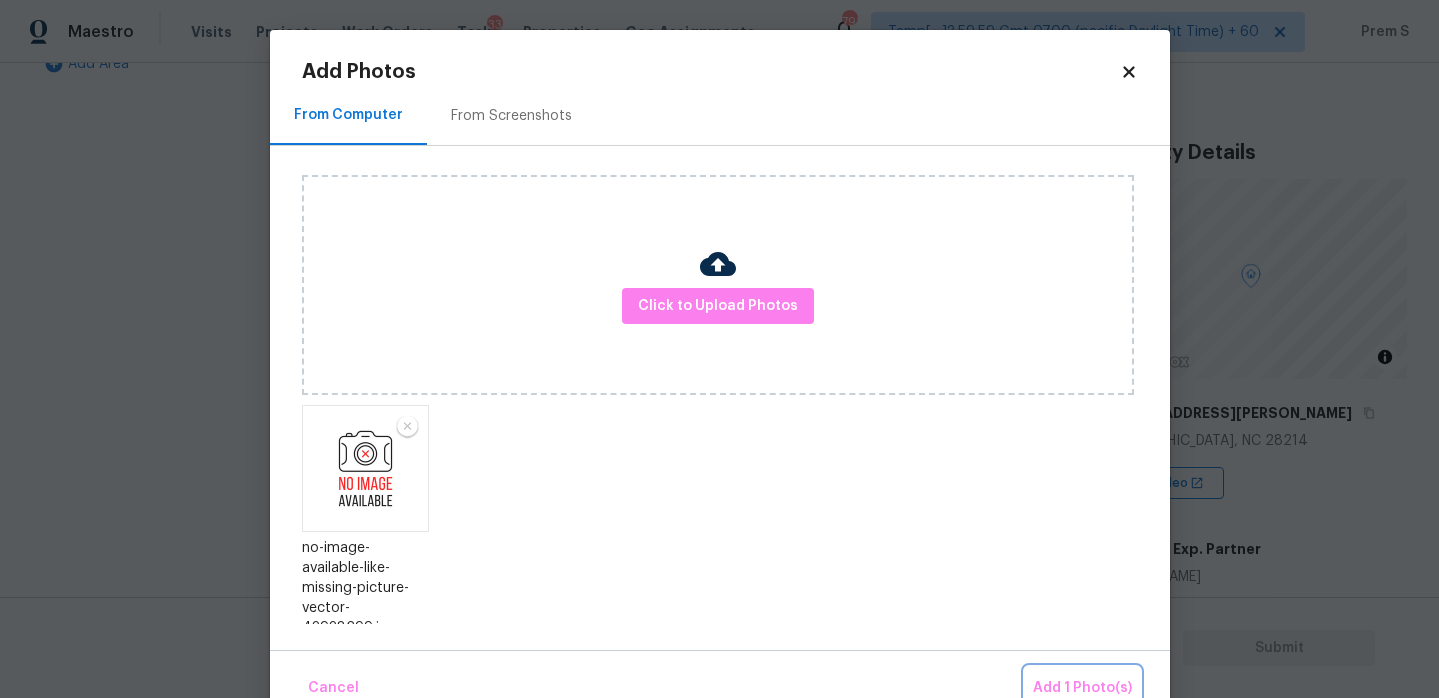 click on "Add 1 Photo(s)" at bounding box center [1082, 688] 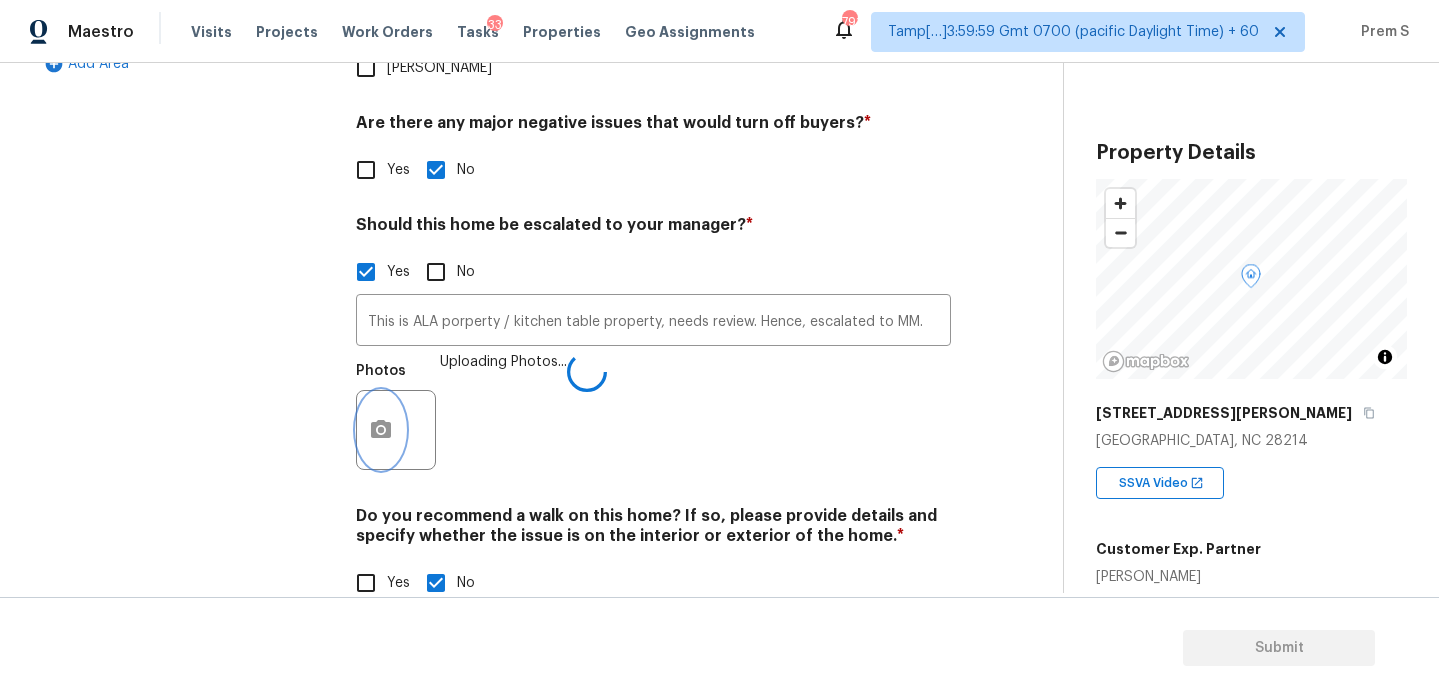 scroll, scrollTop: 349, scrollLeft: 0, axis: vertical 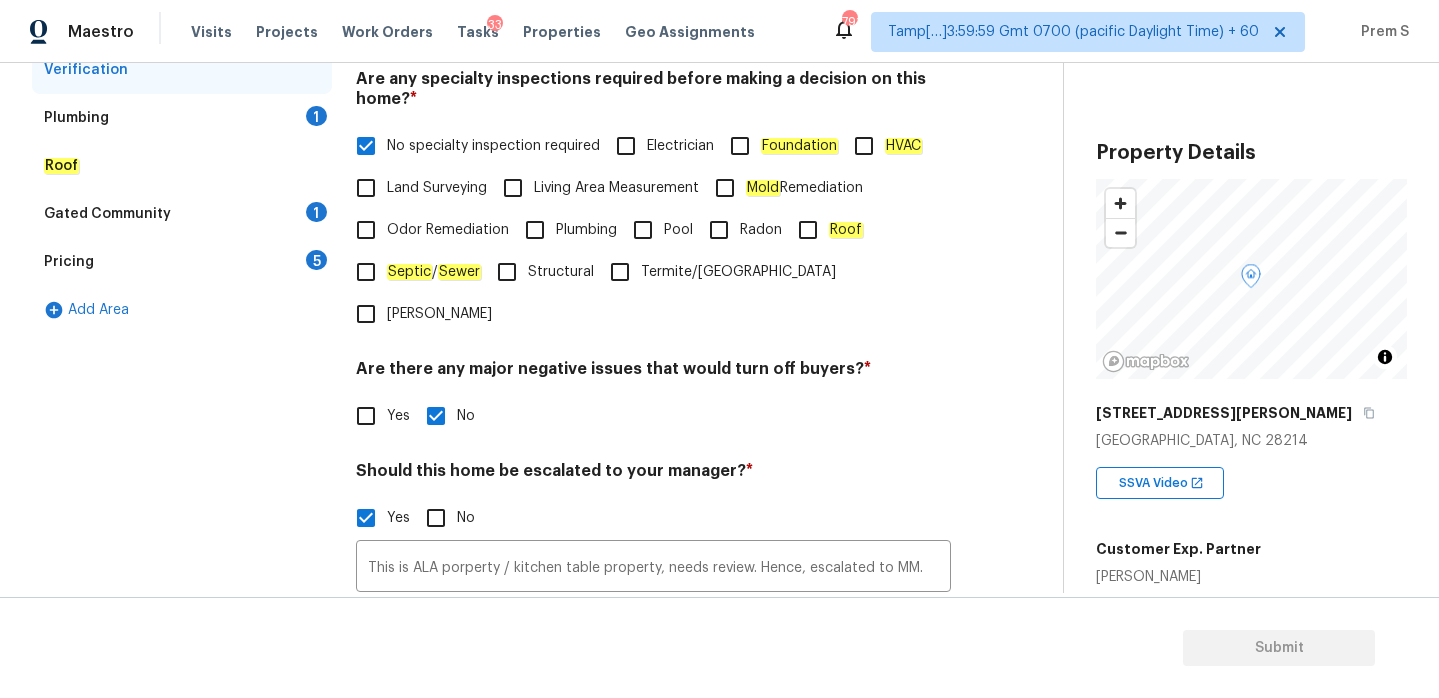 click on "Plumbing 1" at bounding box center (182, 118) 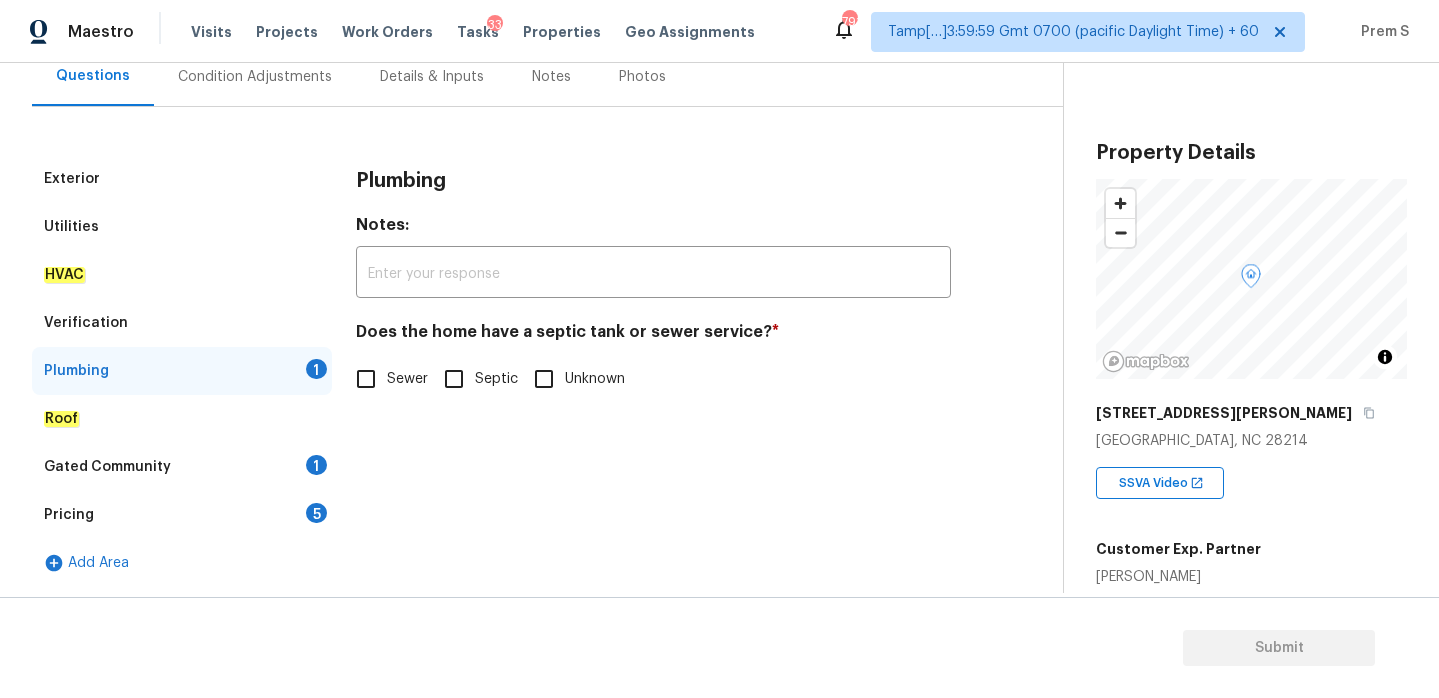 scroll, scrollTop: 196, scrollLeft: 0, axis: vertical 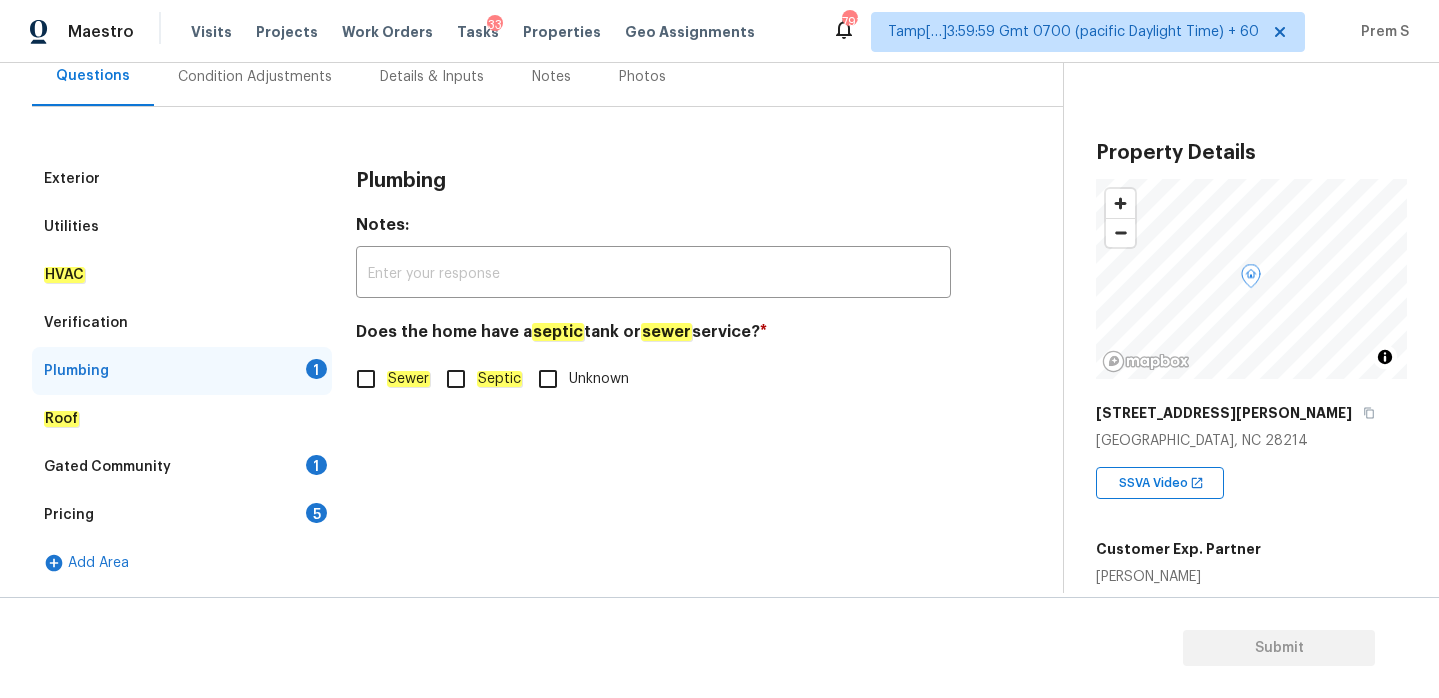 click on "Sewer" at bounding box center [366, 379] 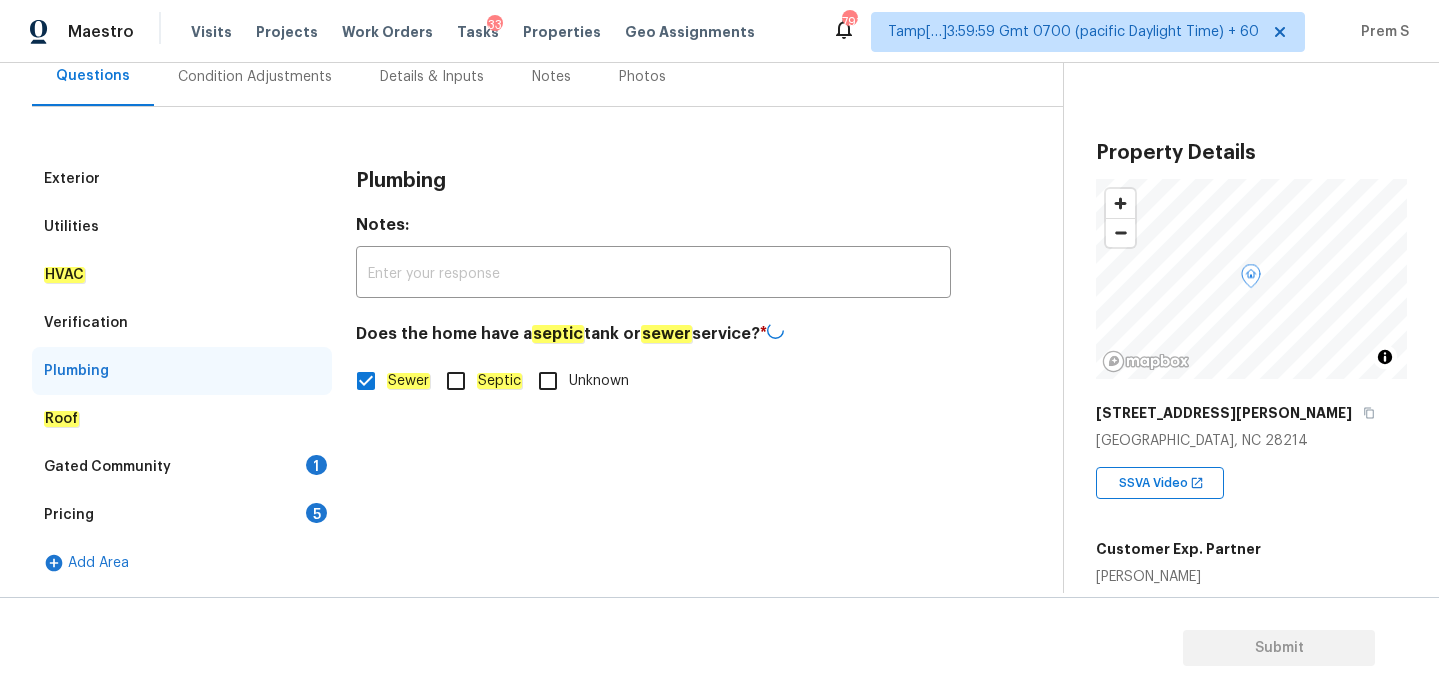 click on "Gated Community 1" at bounding box center [182, 467] 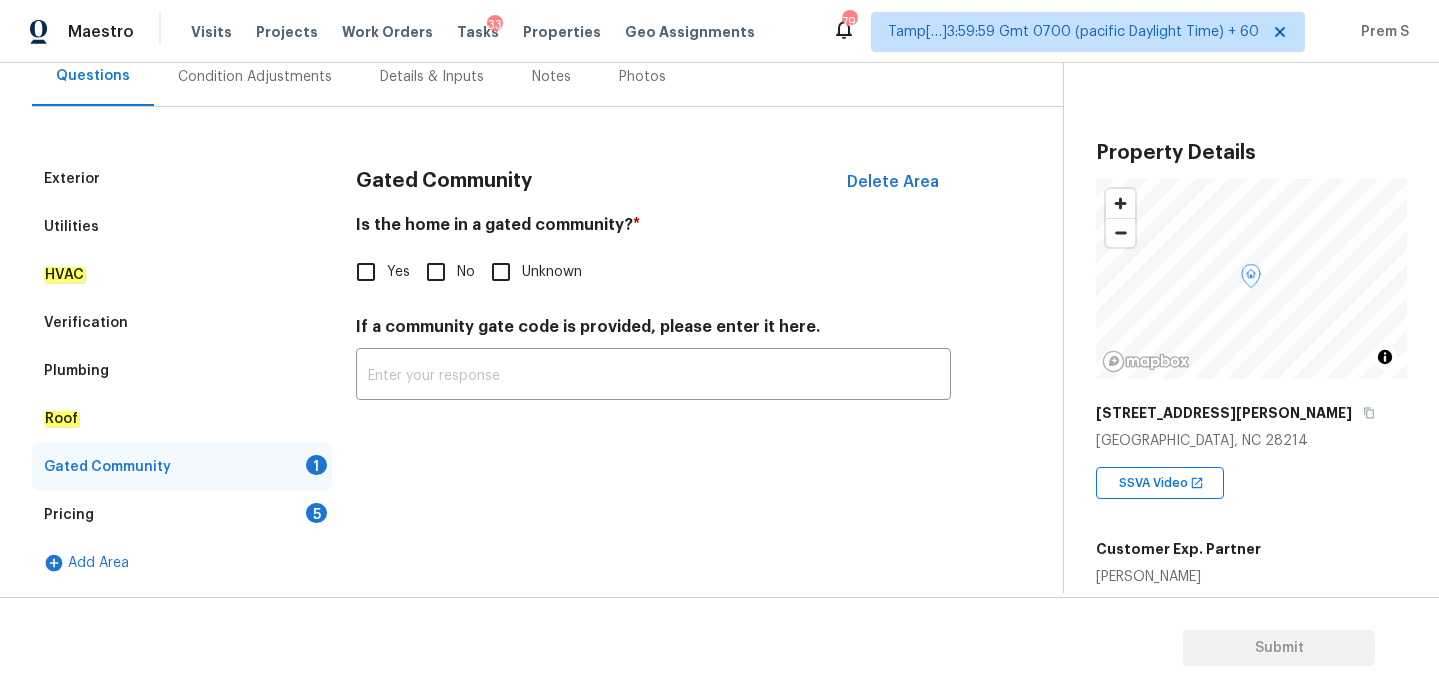 click on "No" at bounding box center [436, 272] 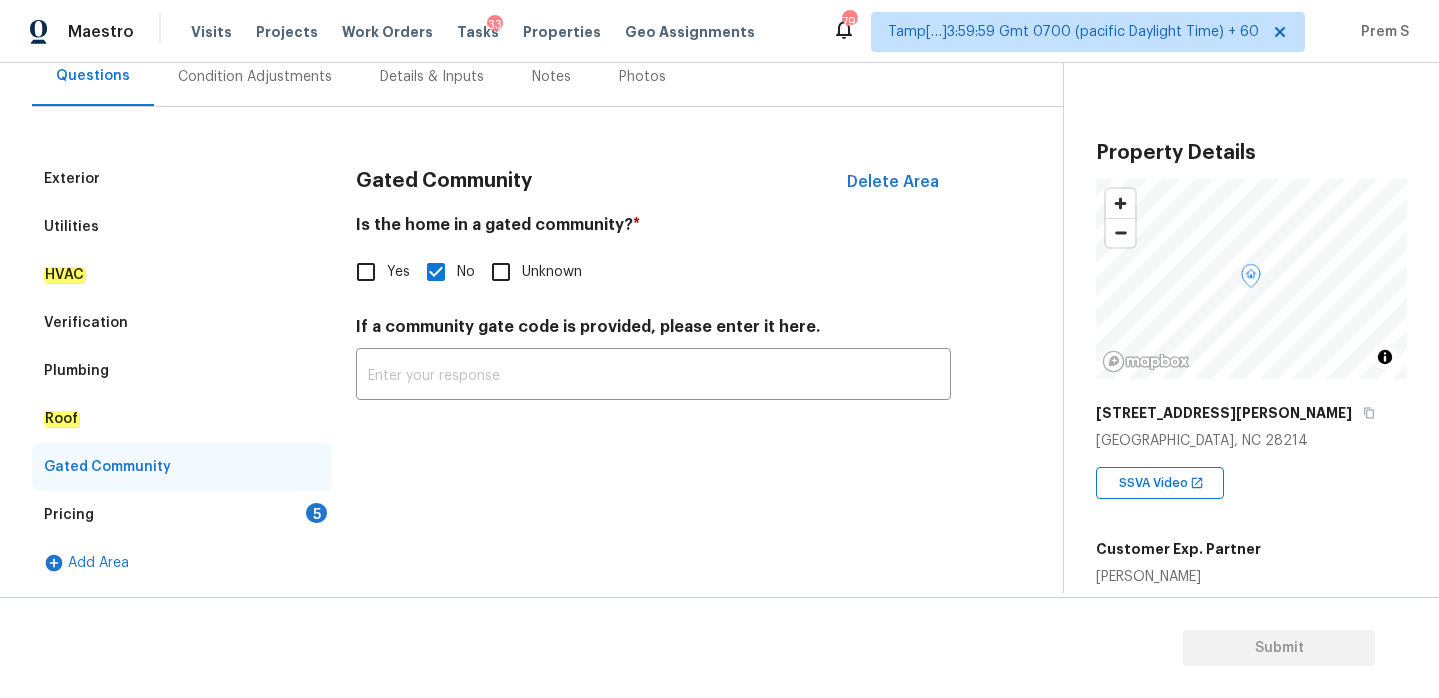 click on "Pricing 5" at bounding box center (182, 515) 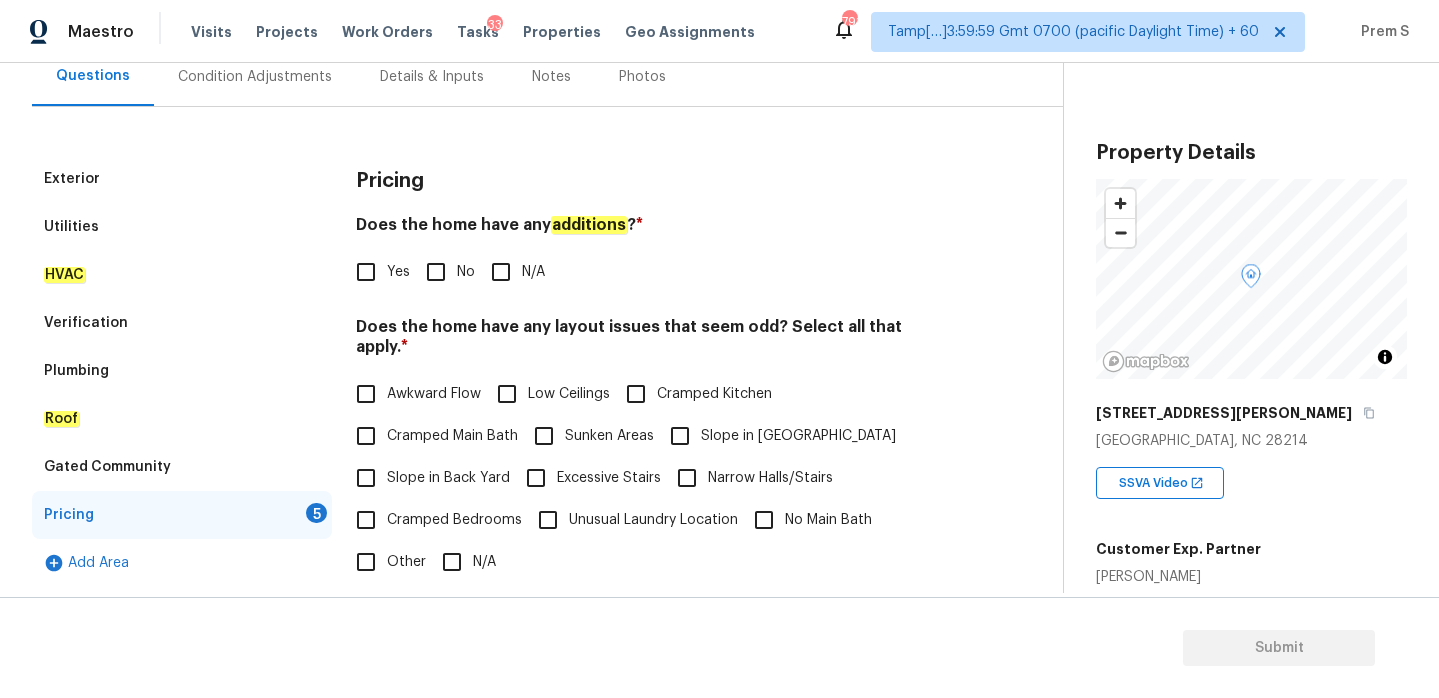 click on "No" at bounding box center (436, 272) 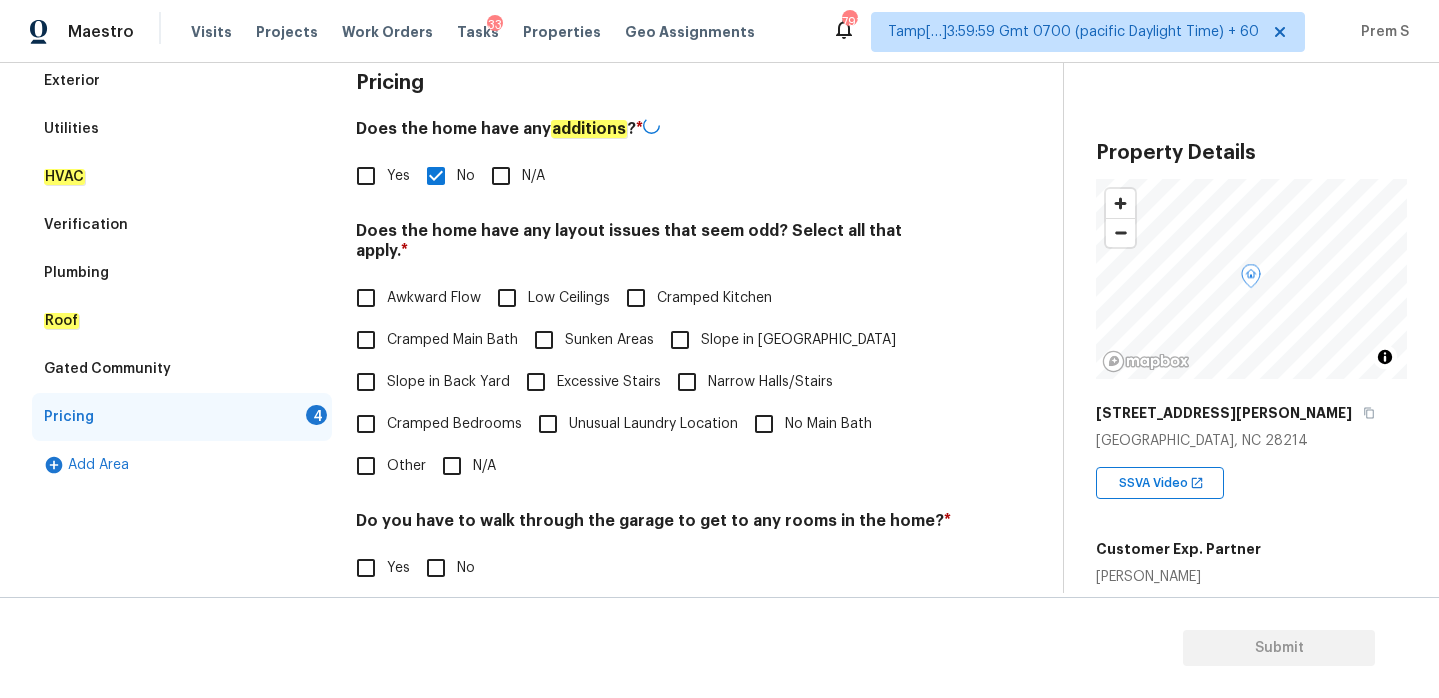 scroll, scrollTop: 302, scrollLeft: 0, axis: vertical 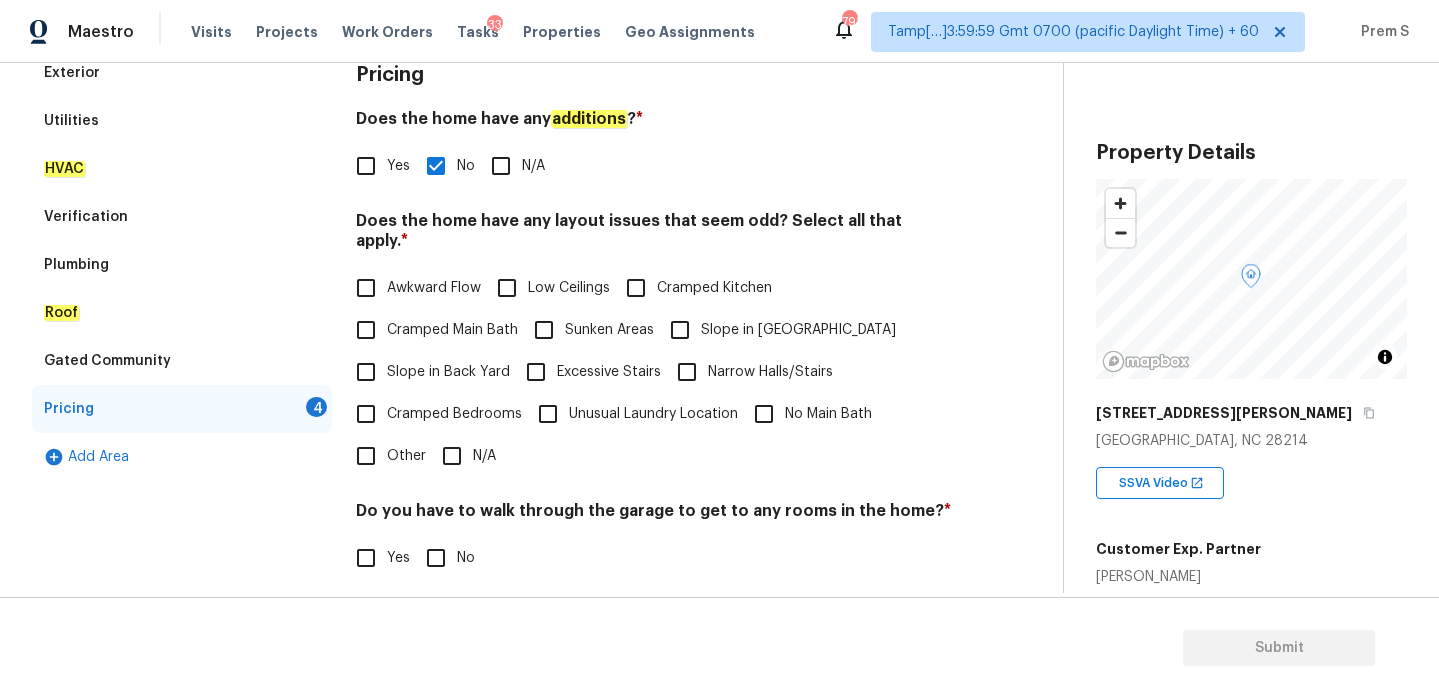 click on "Cramped Bedrooms" at bounding box center [433, 414] 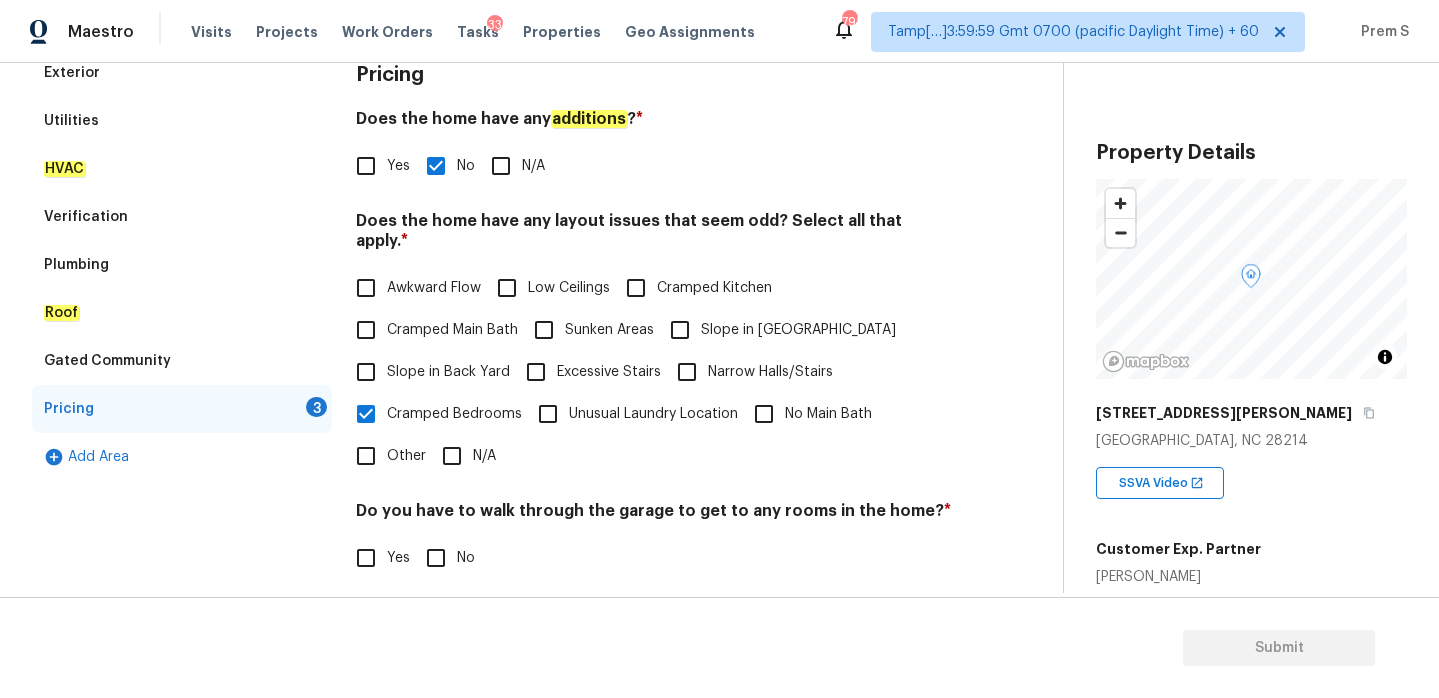 click on "Cramped Bedrooms" at bounding box center [454, 414] 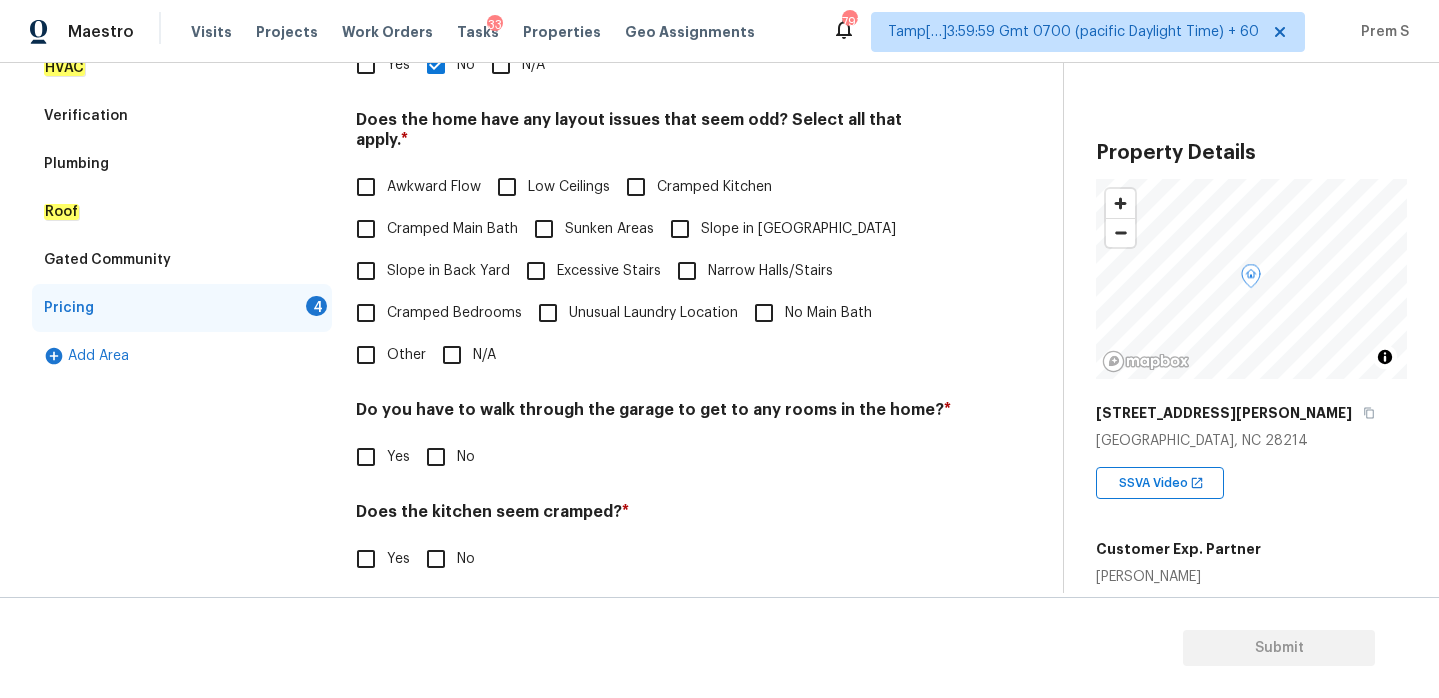scroll, scrollTop: 428, scrollLeft: 0, axis: vertical 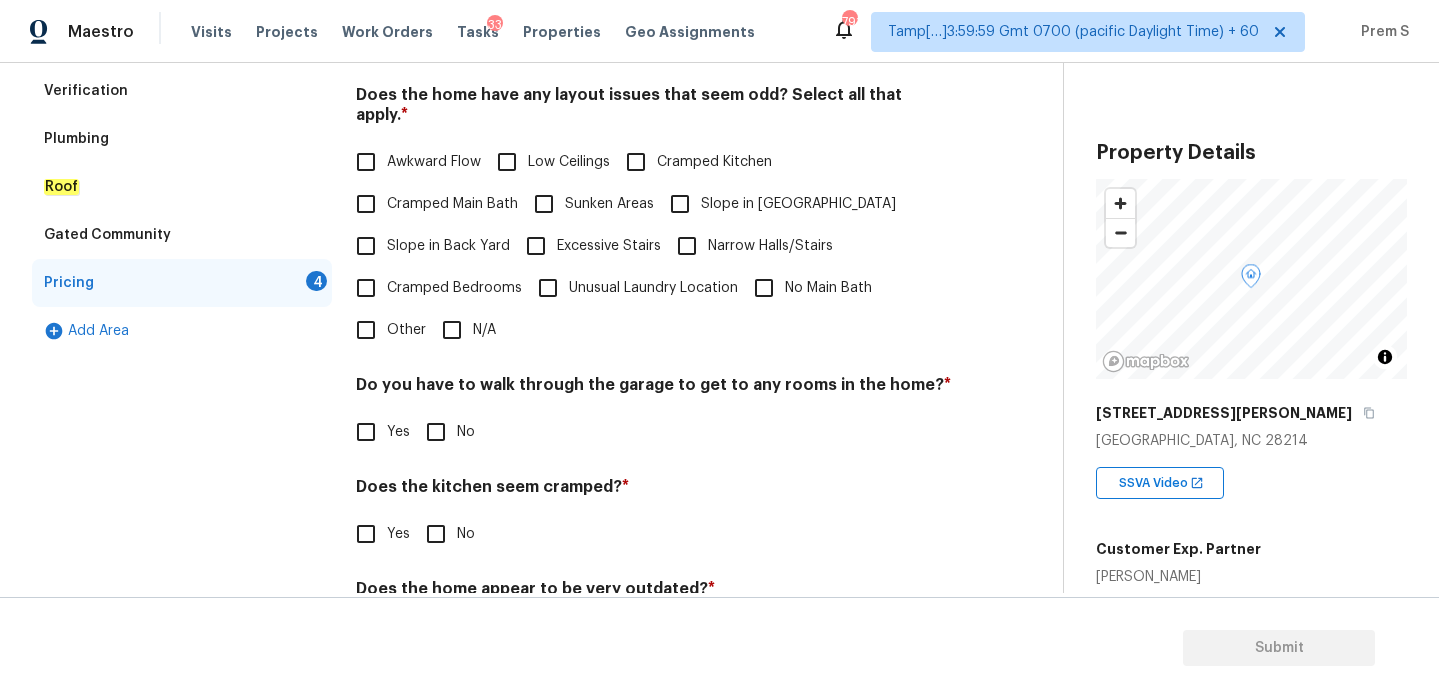 click on "Slope in Back Yard" at bounding box center [366, 246] 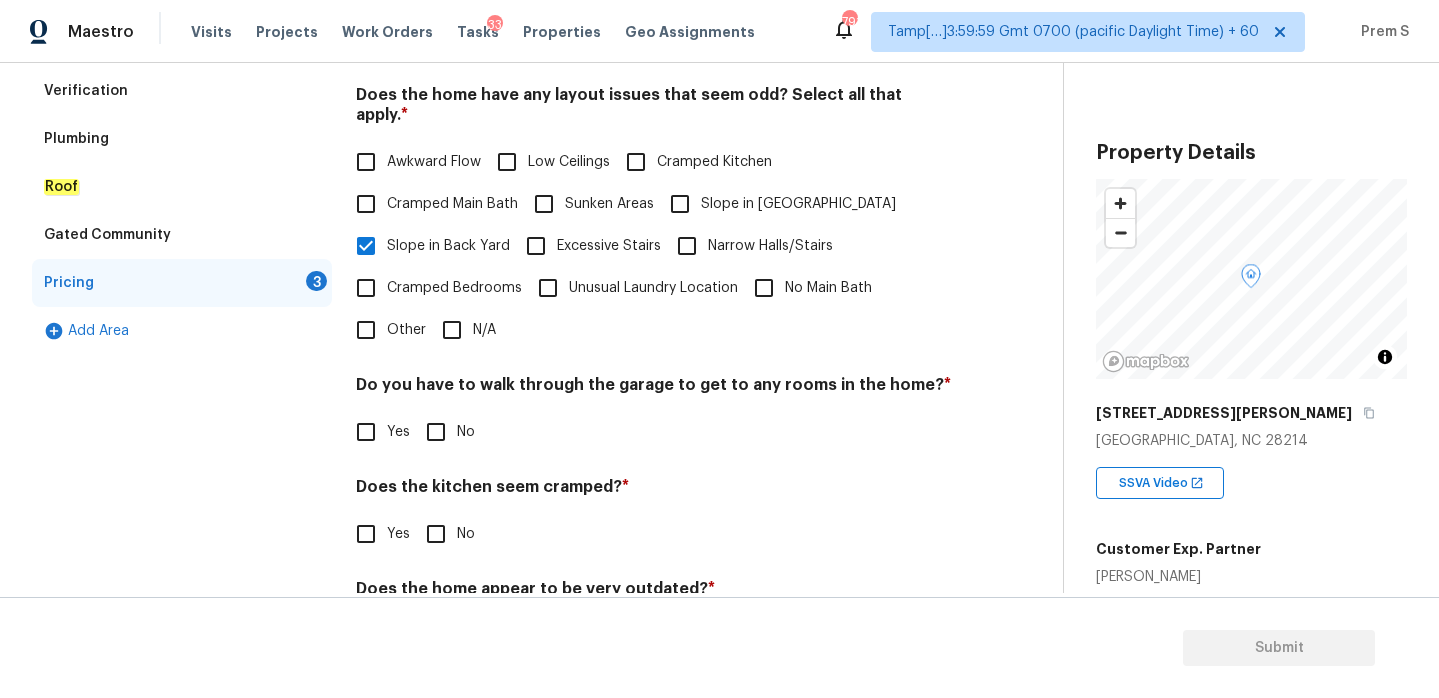scroll, scrollTop: 502, scrollLeft: 0, axis: vertical 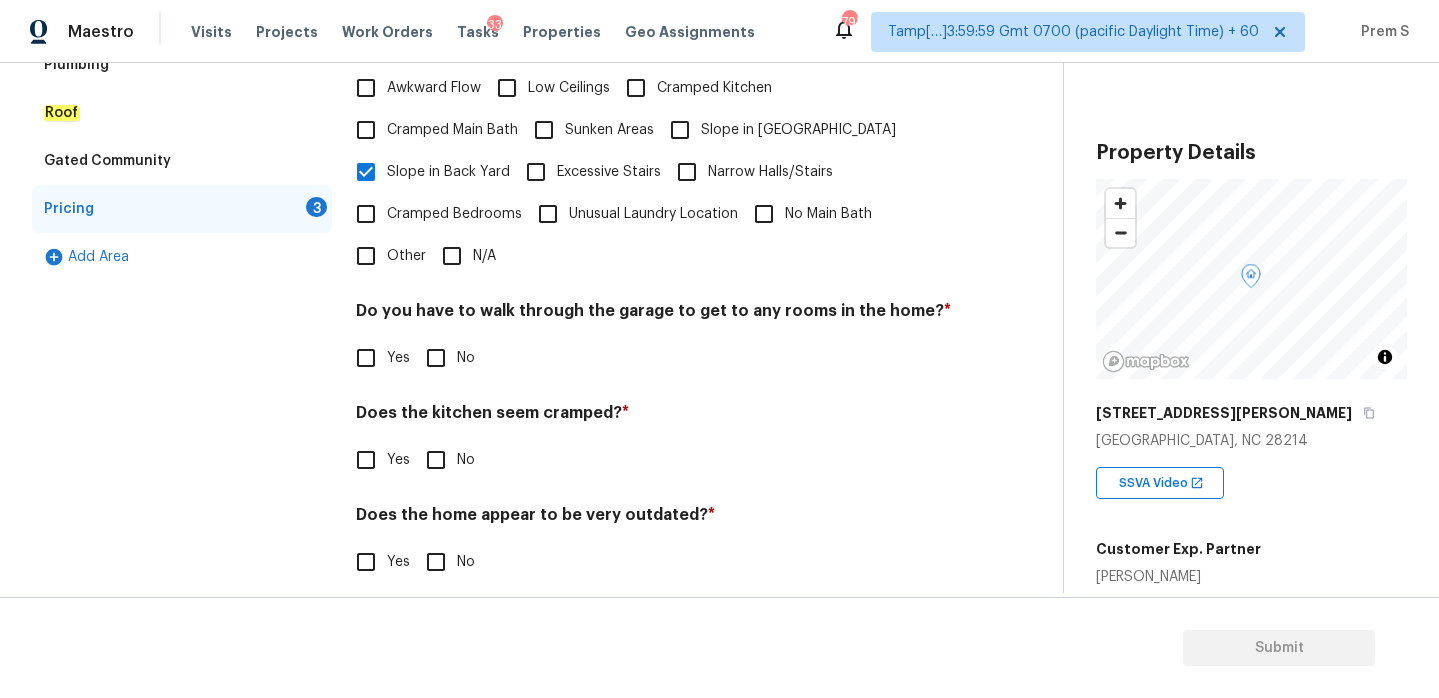 click on "No" at bounding box center [436, 358] 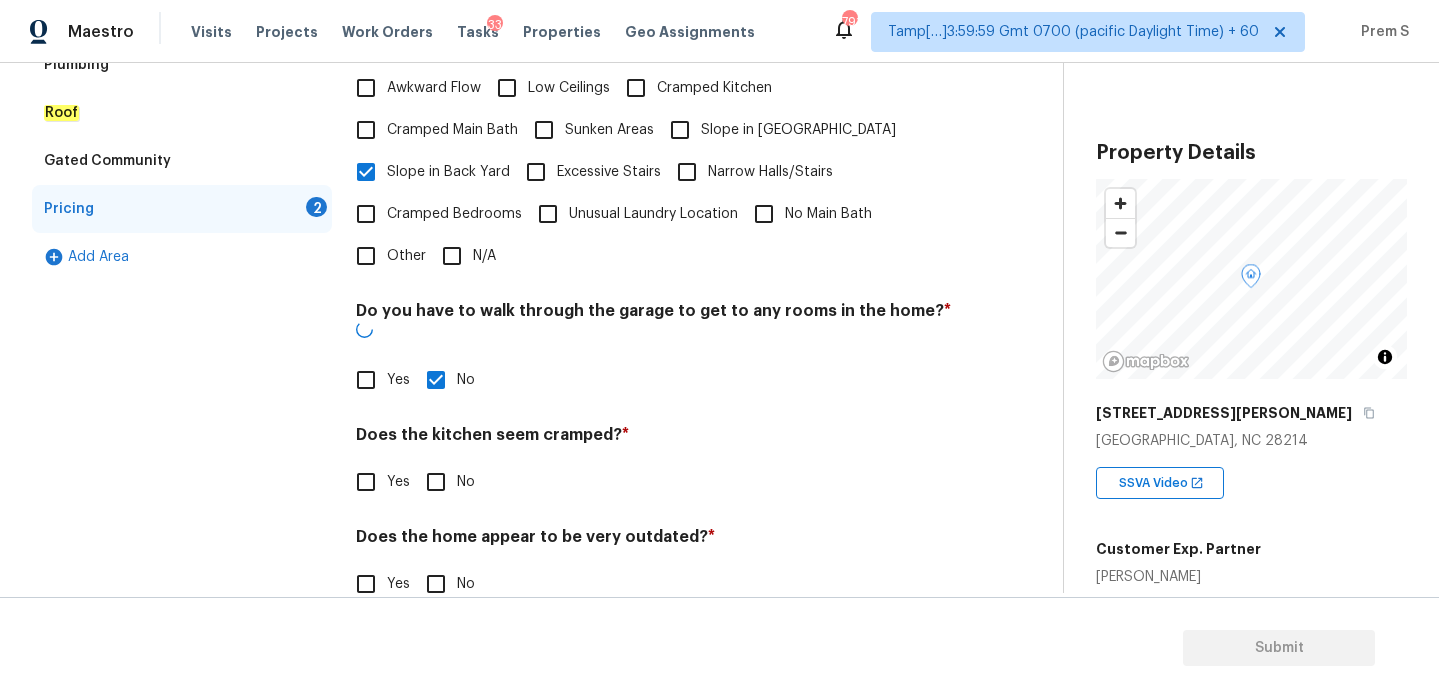 click on "No" at bounding box center [436, 482] 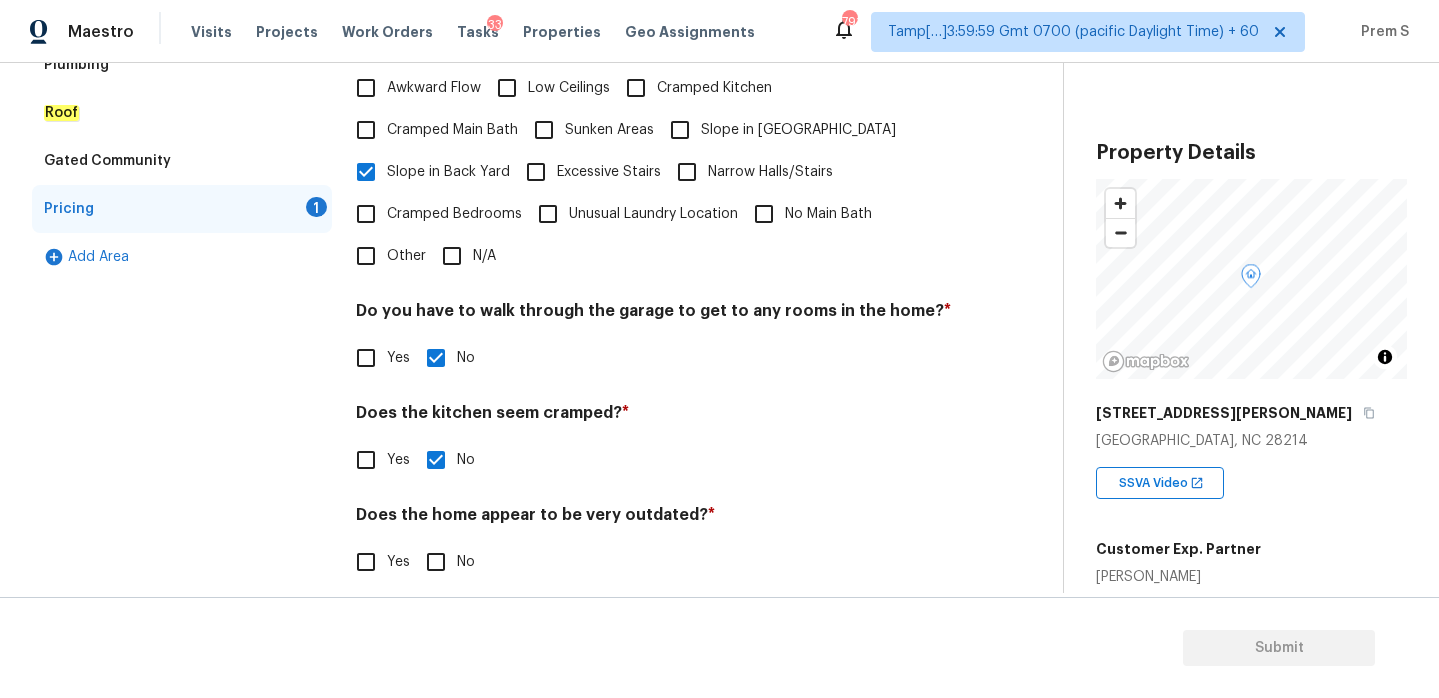 click on "No" at bounding box center (436, 562) 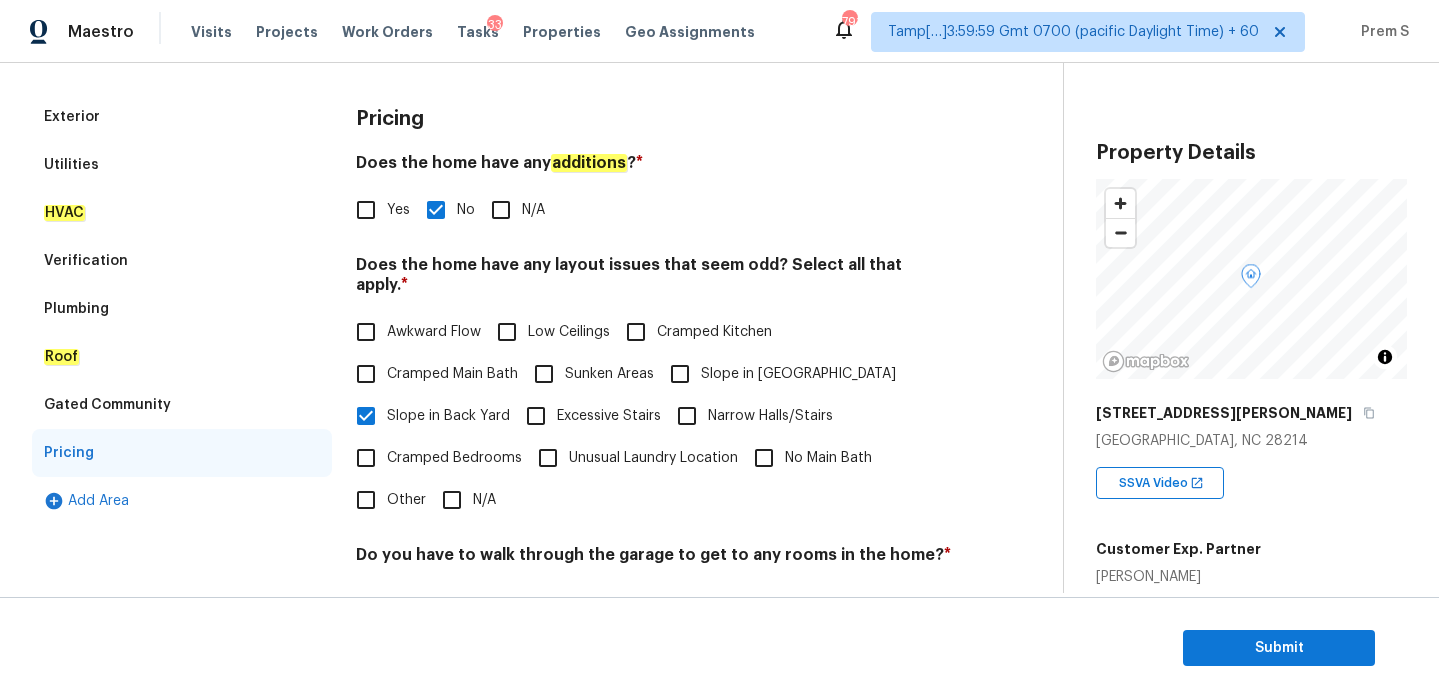 scroll, scrollTop: 59, scrollLeft: 0, axis: vertical 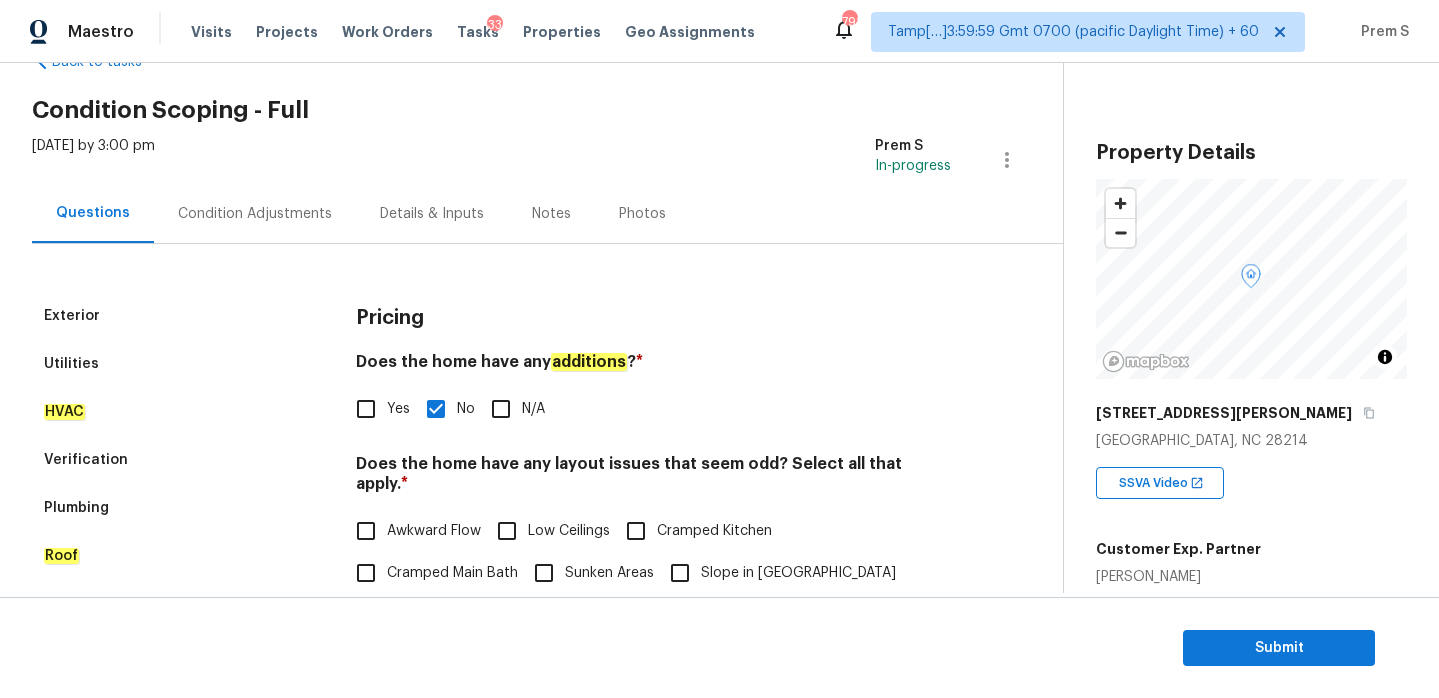 click on "Condition Adjustments" at bounding box center (255, 213) 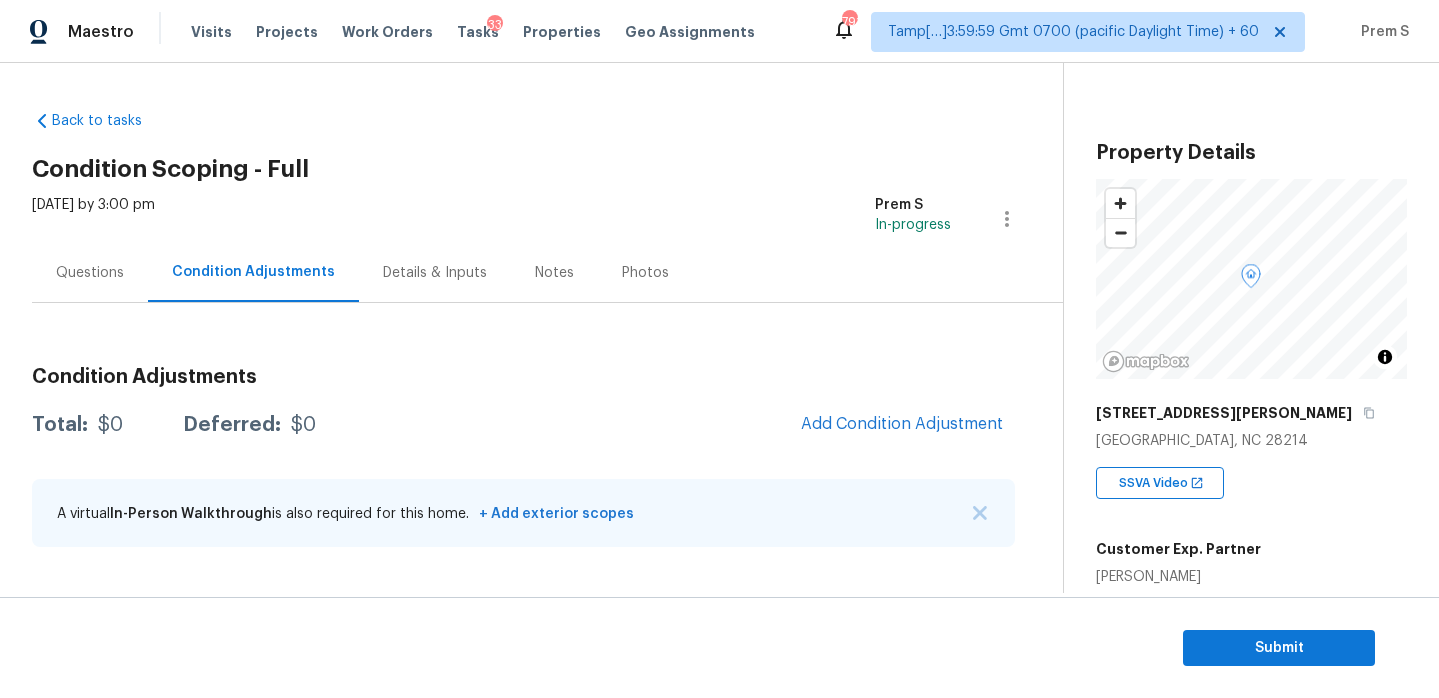 click on "Questions" at bounding box center [90, 272] 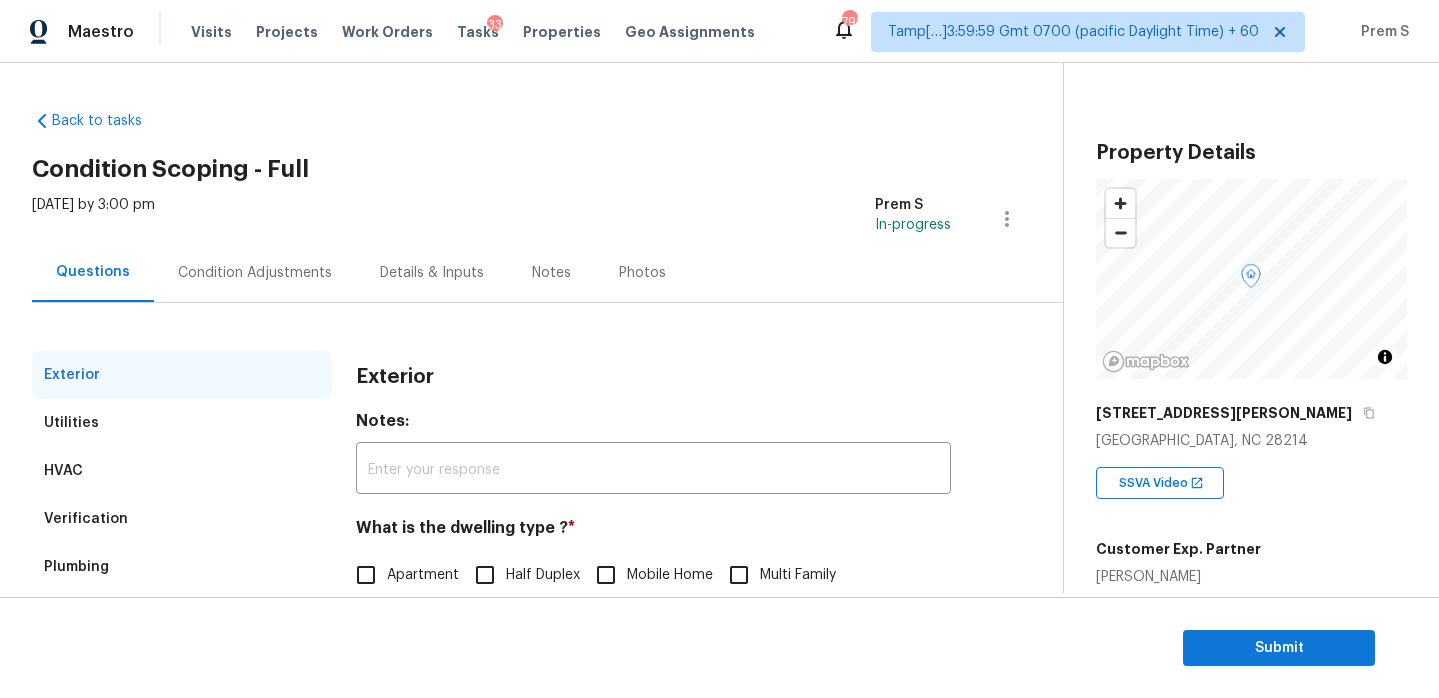 scroll, scrollTop: 265, scrollLeft: 0, axis: vertical 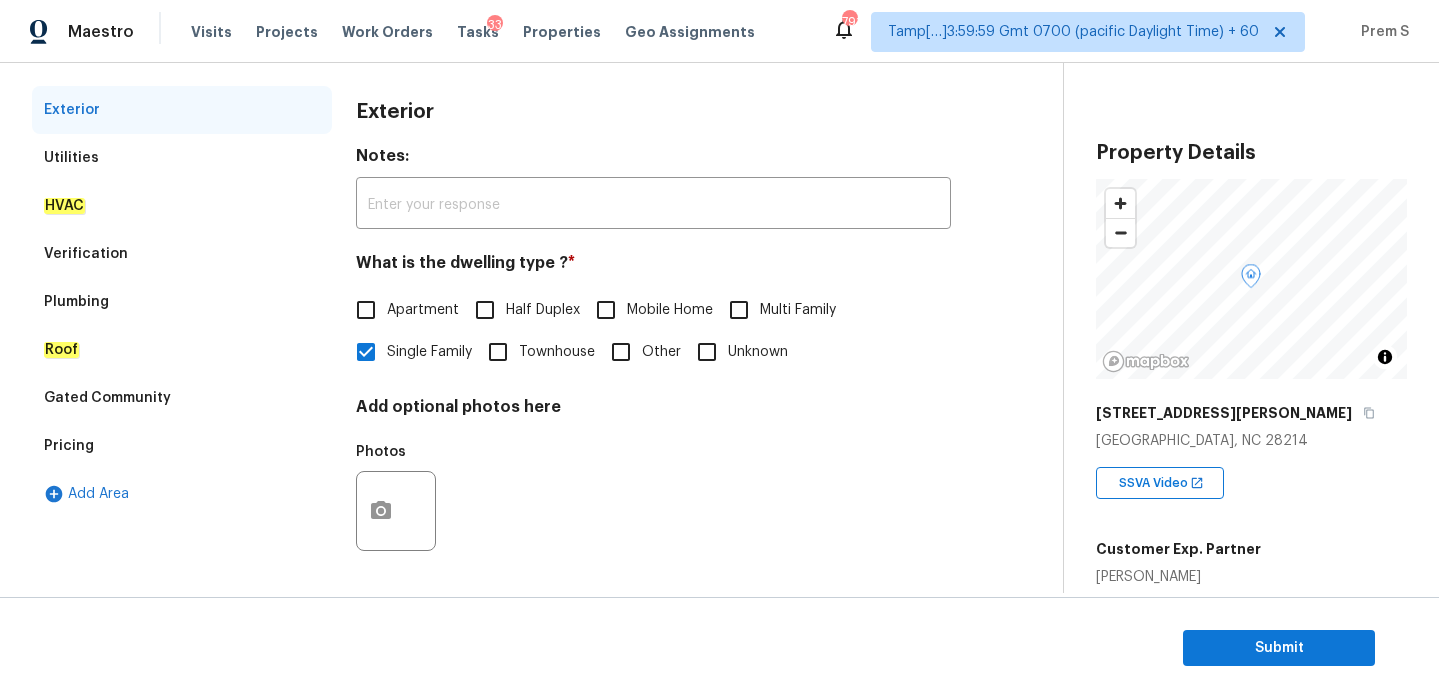 click on "Verification" at bounding box center [182, 254] 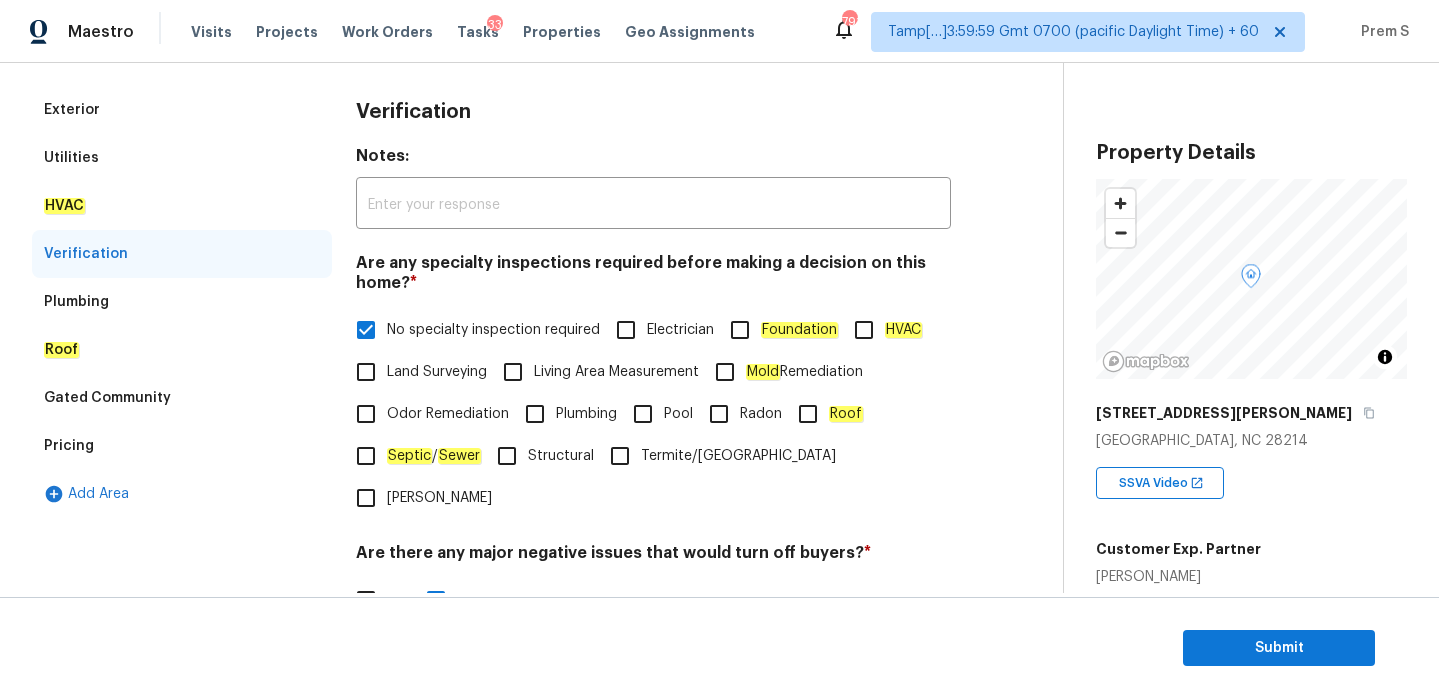 scroll, scrollTop: 695, scrollLeft: 0, axis: vertical 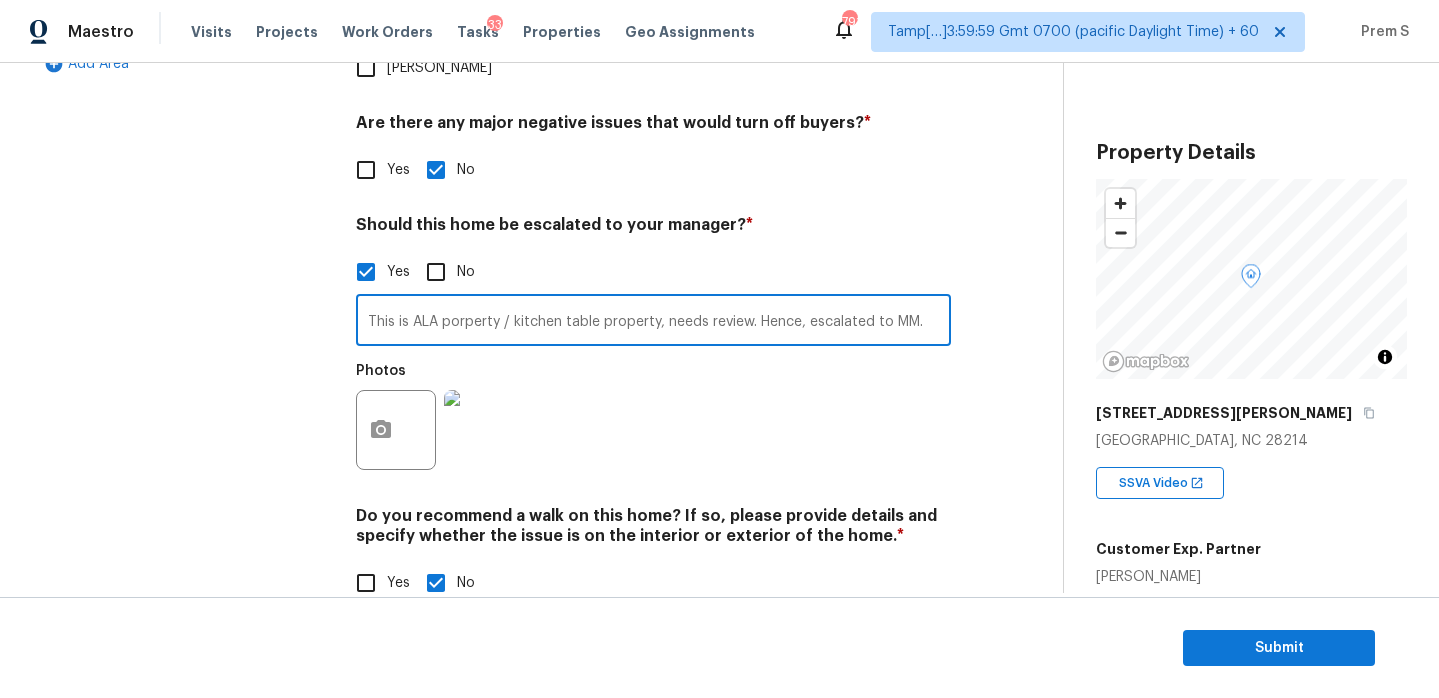 drag, startPoint x: 842, startPoint y: 279, endPoint x: 958, endPoint y: 279, distance: 116 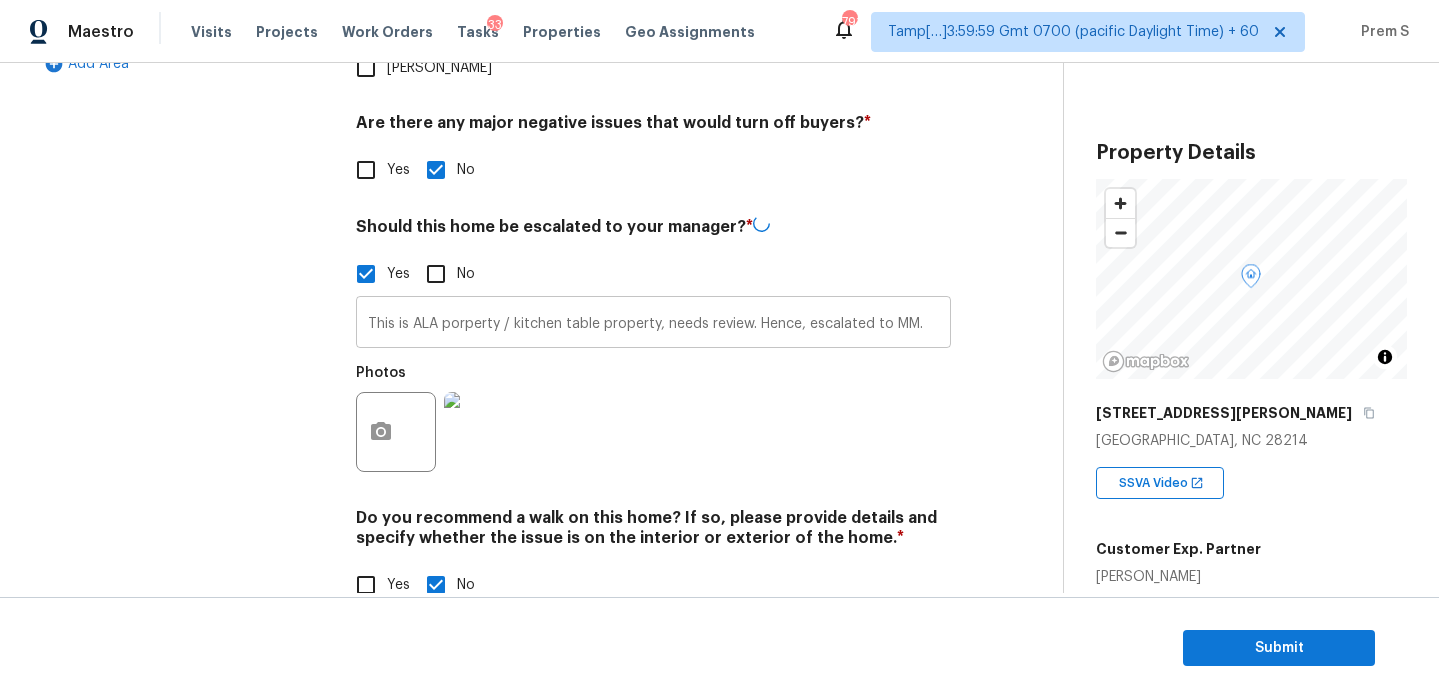 click on "This is ALA porperty / kitchen table property, needs review. Hence, escalated to MM." at bounding box center (653, 324) 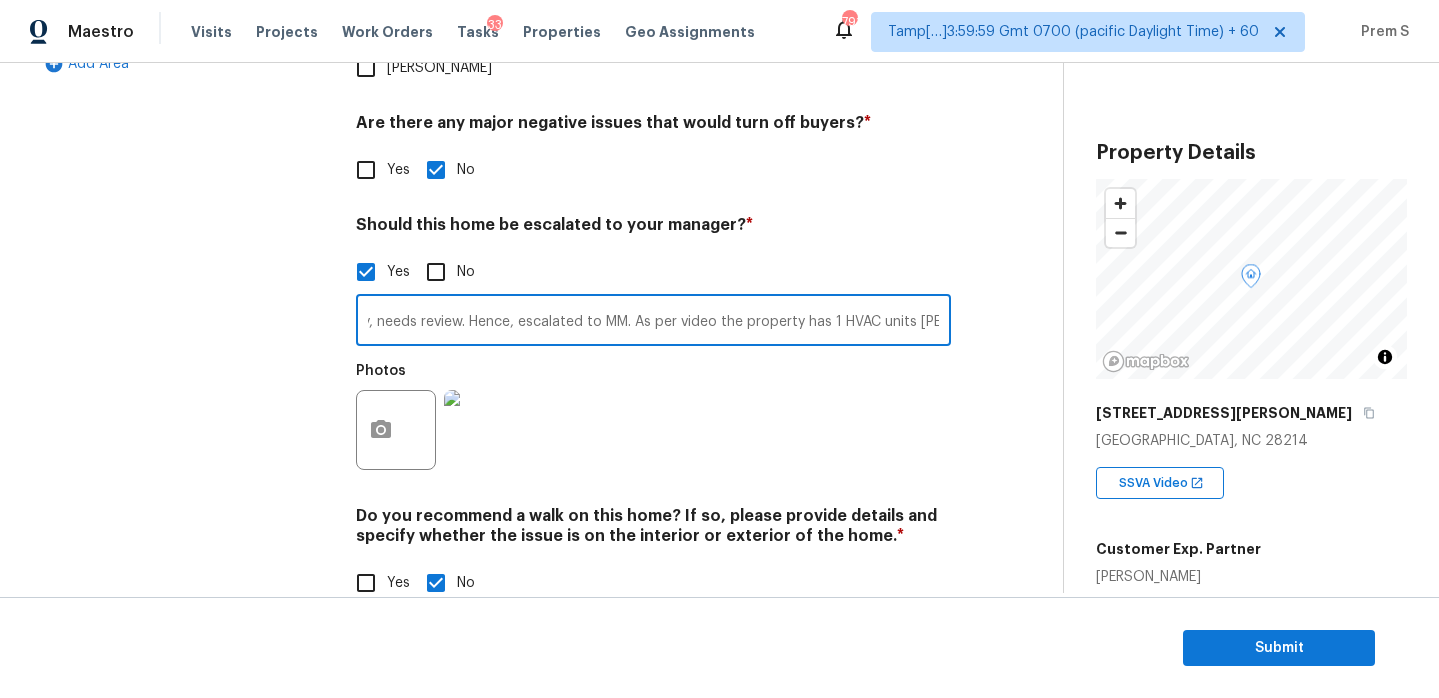 scroll, scrollTop: 0, scrollLeft: 298, axis: horizontal 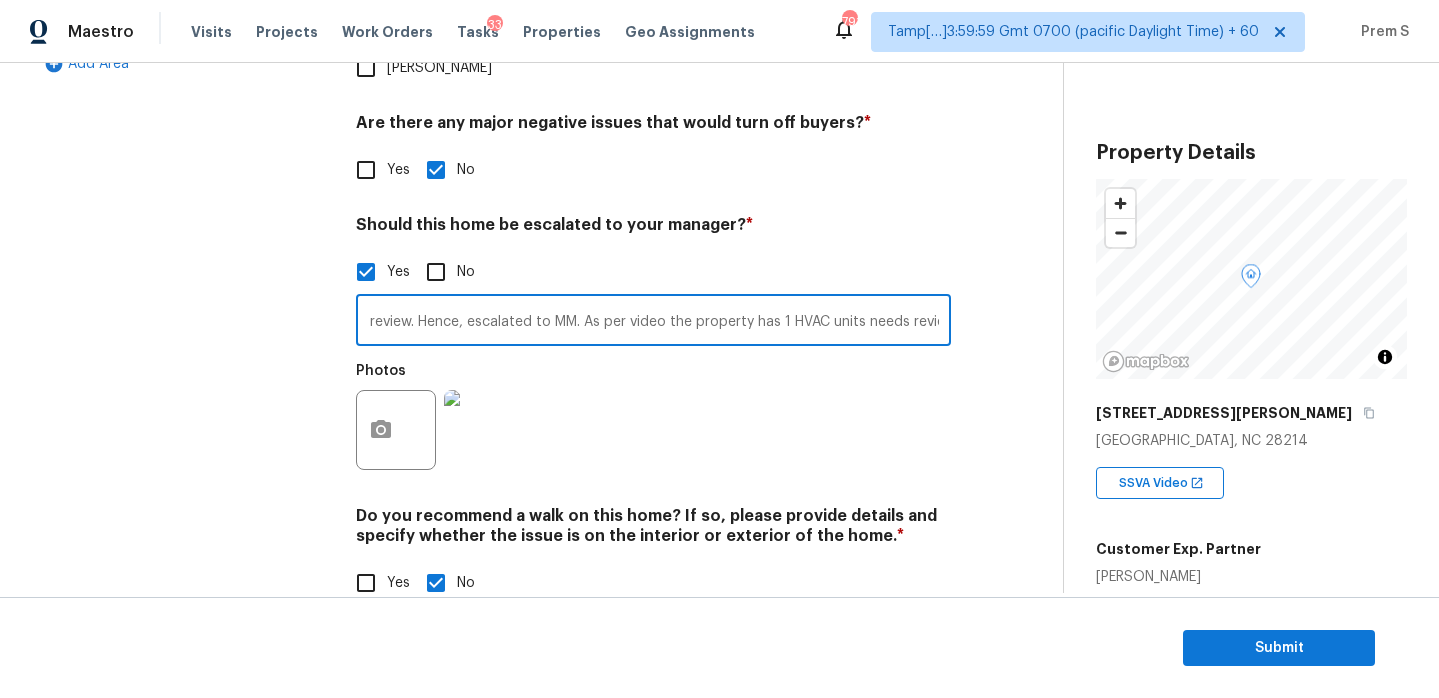 type on "This is ALA porperty / kitchen table property, needs review. Hence, escalated to MM. As per video the property has 1 HVAC units needs review" 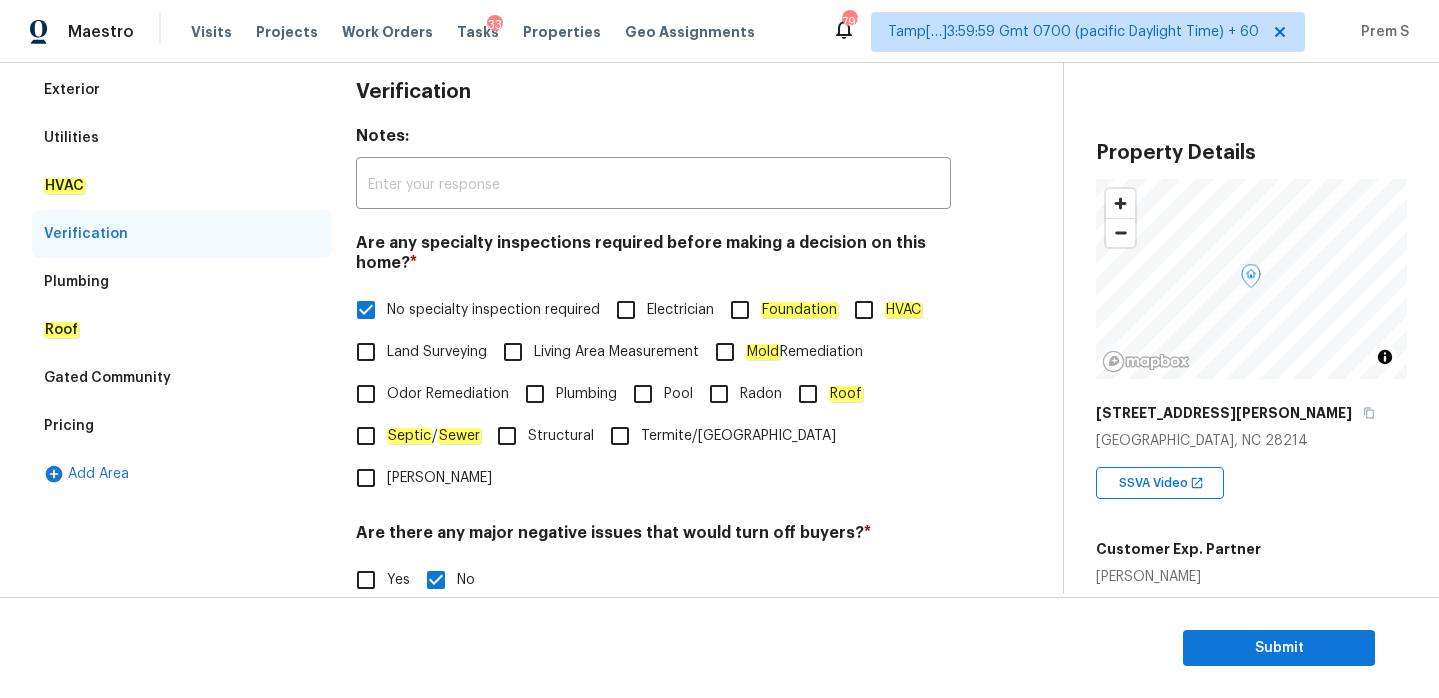 scroll, scrollTop: 74, scrollLeft: 0, axis: vertical 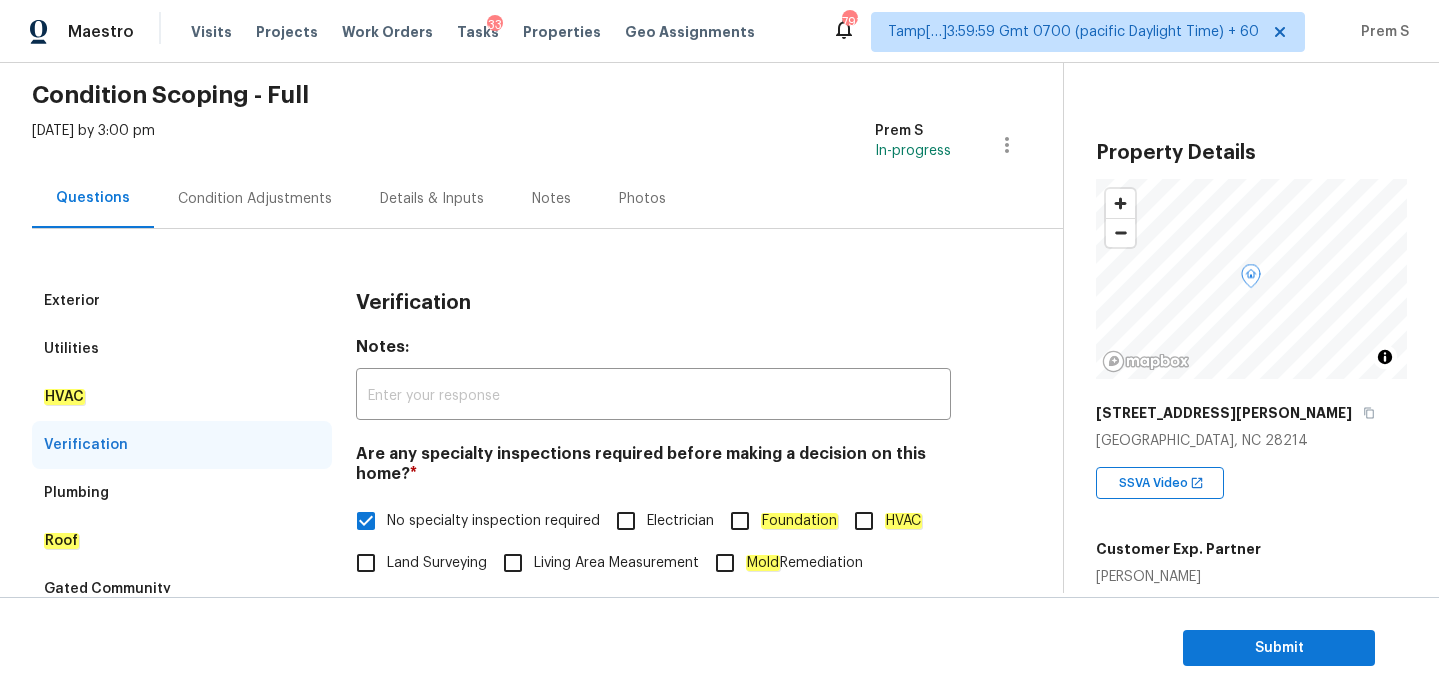 click on "Condition Adjustments" at bounding box center (255, 199) 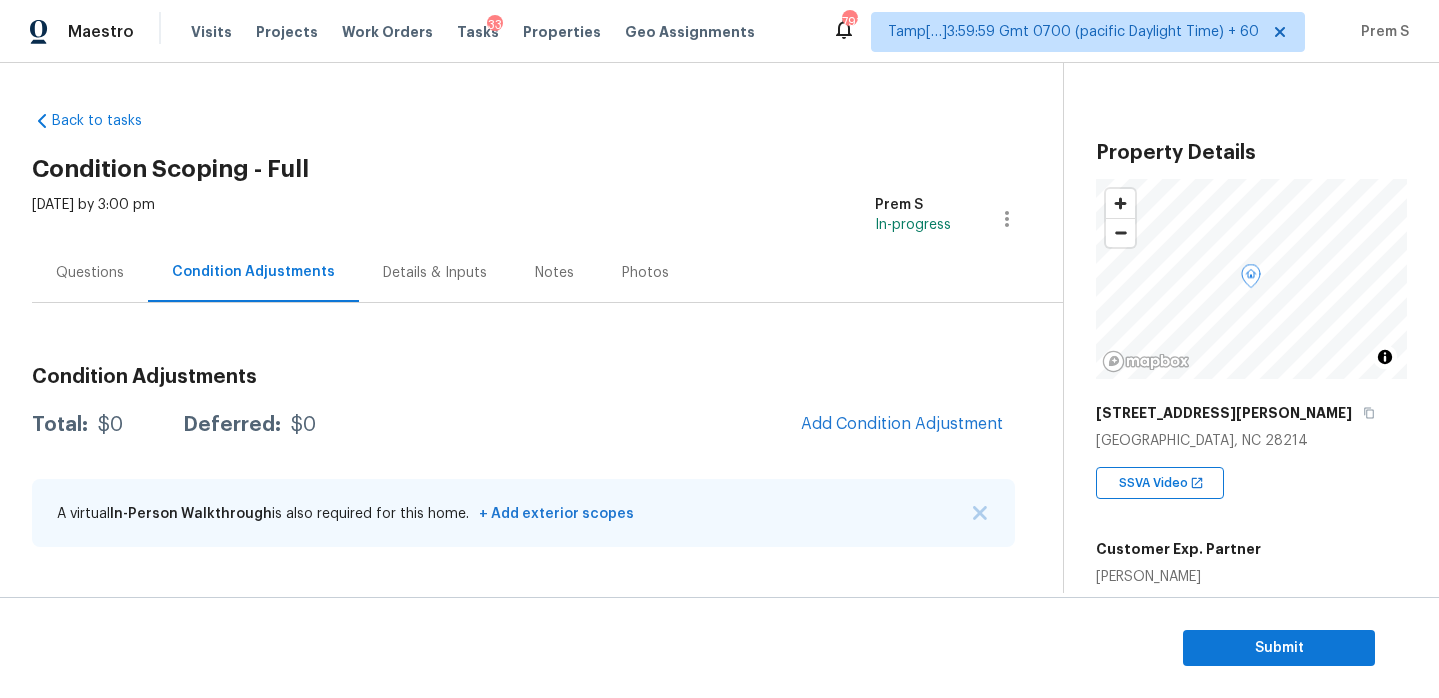 scroll, scrollTop: 0, scrollLeft: 0, axis: both 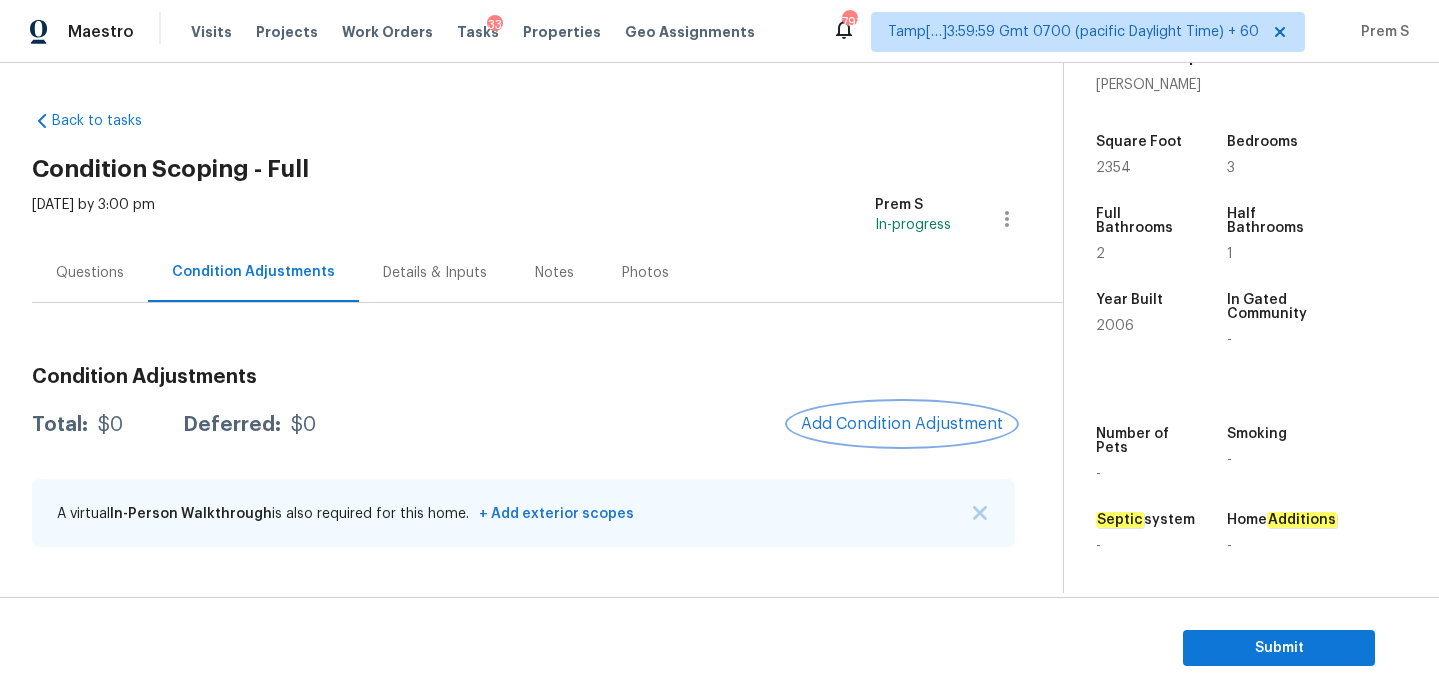 click on "Add Condition Adjustment" at bounding box center [902, 424] 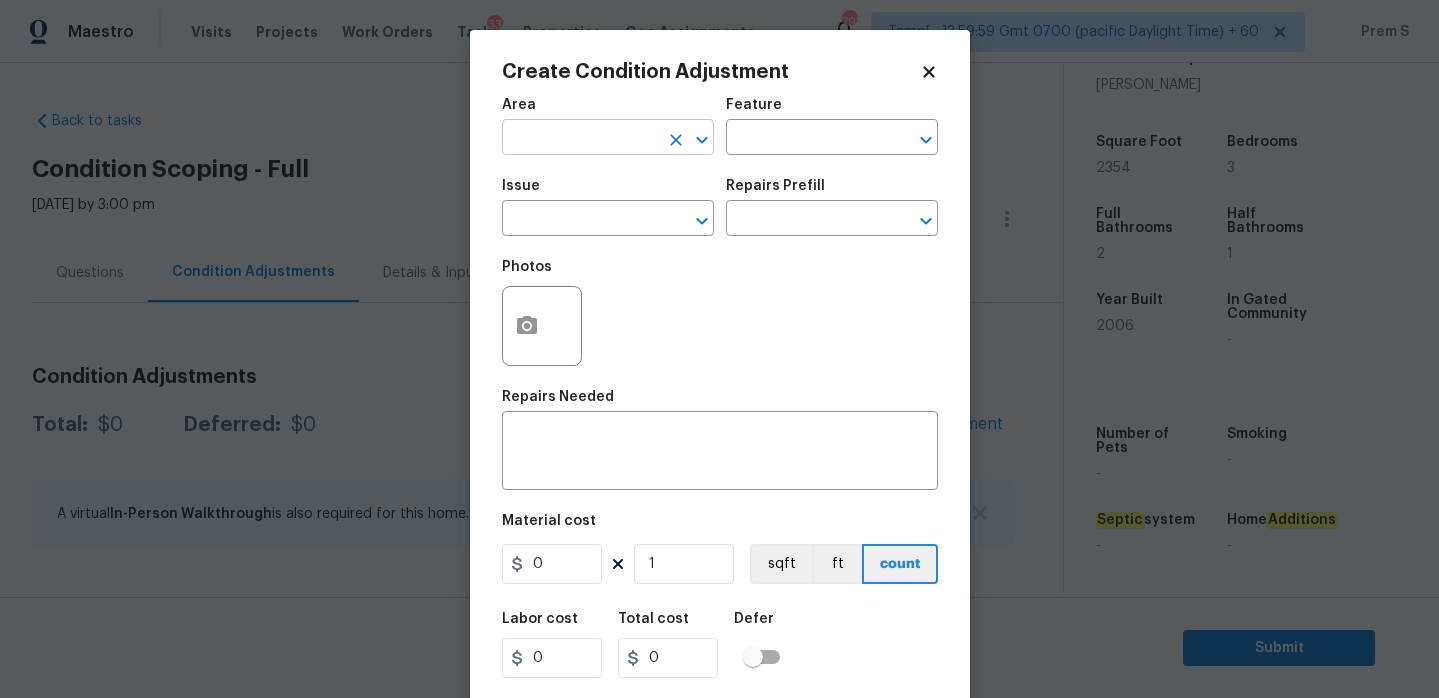 click at bounding box center (580, 139) 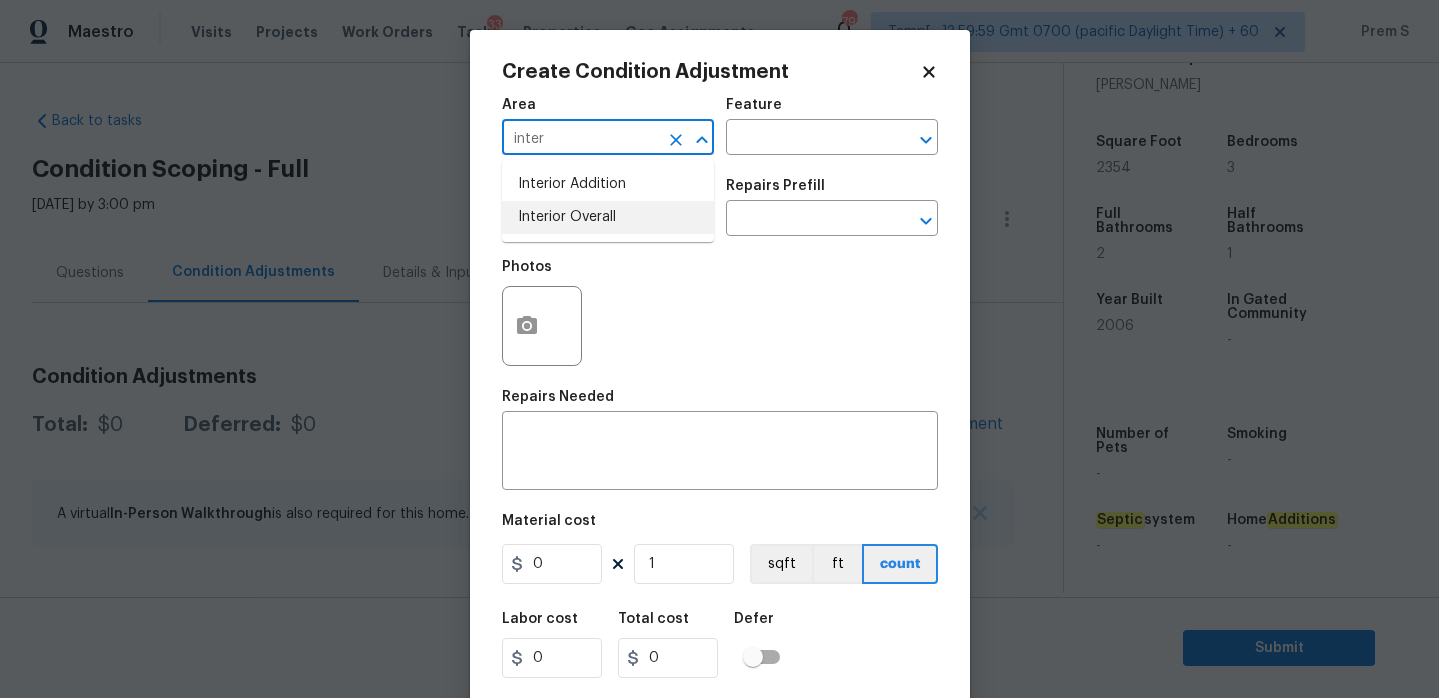 click on "Interior Overall" at bounding box center [608, 217] 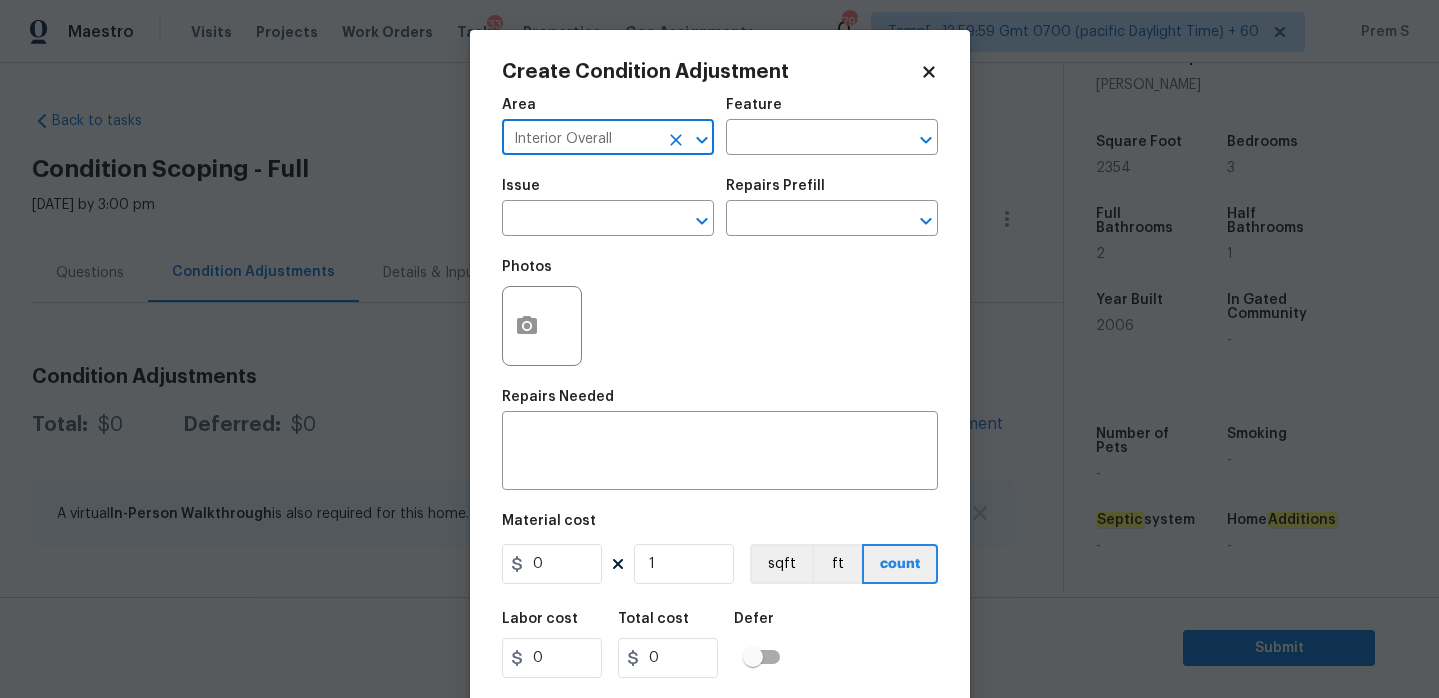 type on "Interior Overall" 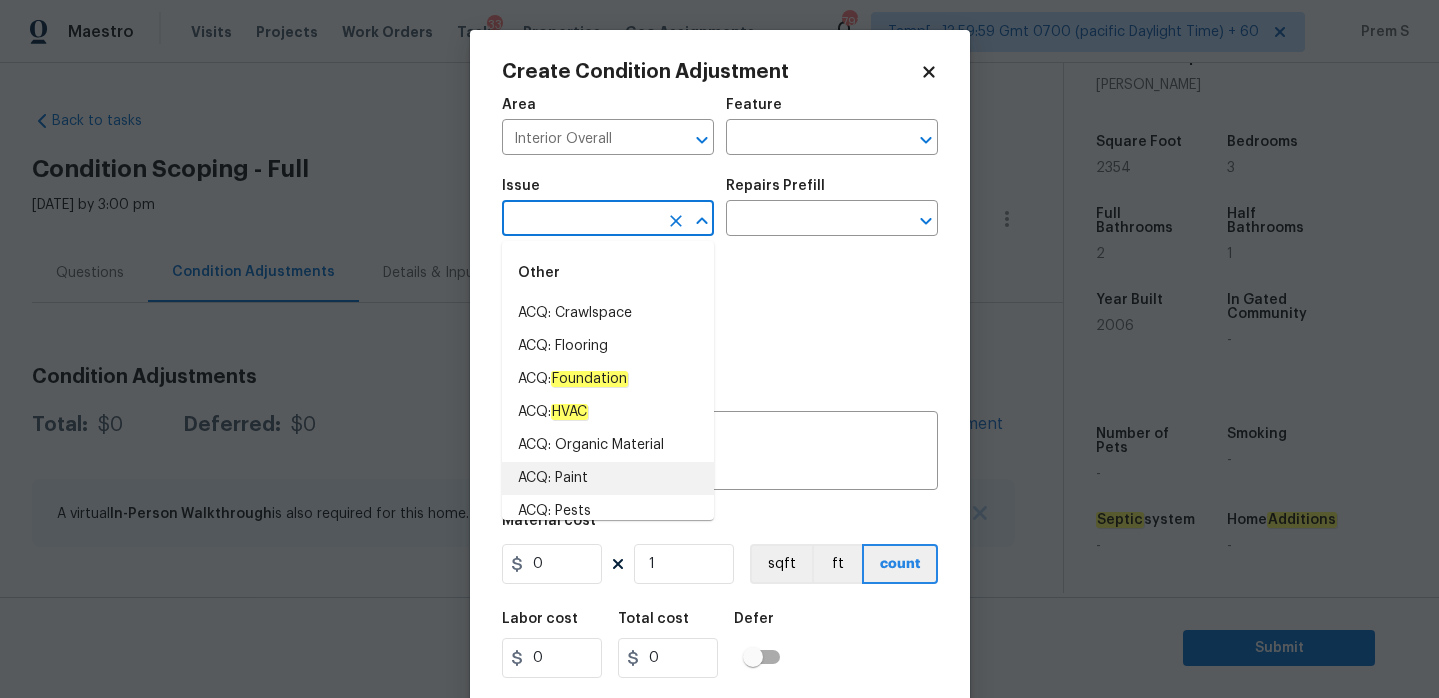 click on "ACQ: Paint" at bounding box center (608, 478) 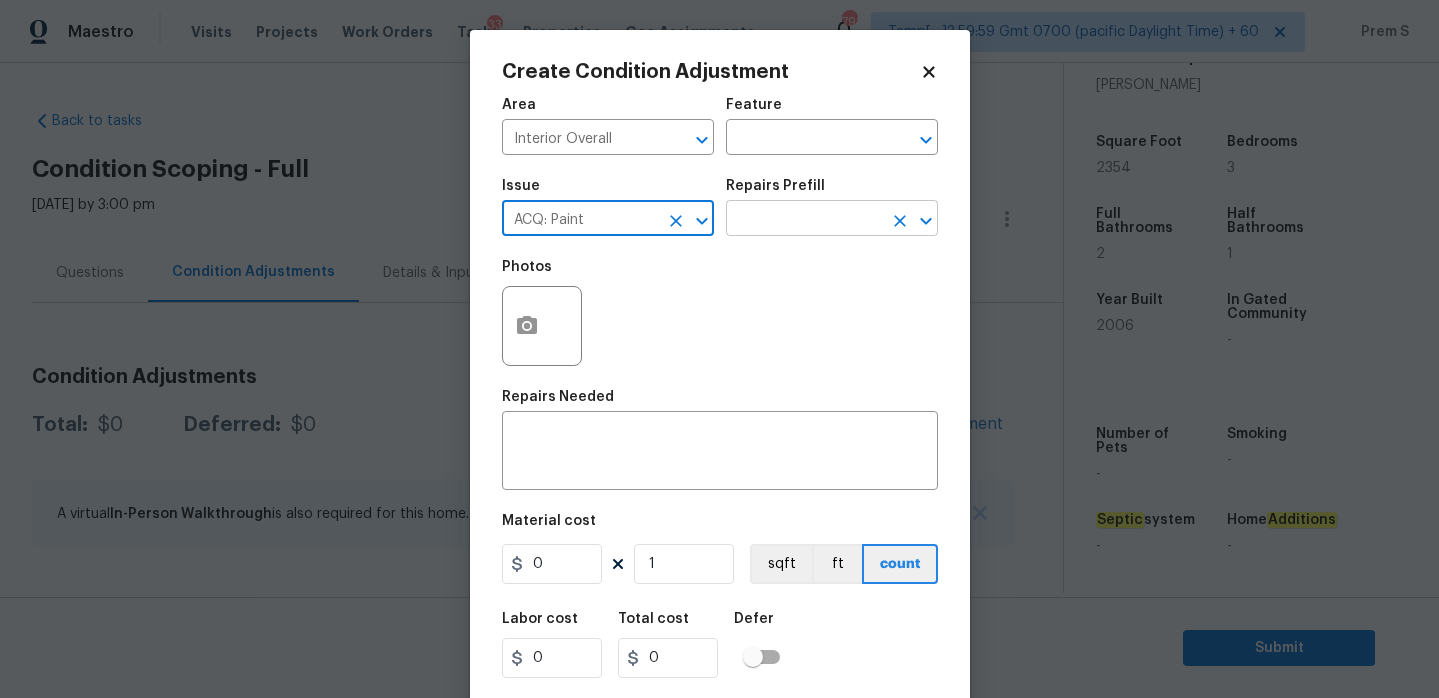 click at bounding box center (804, 220) 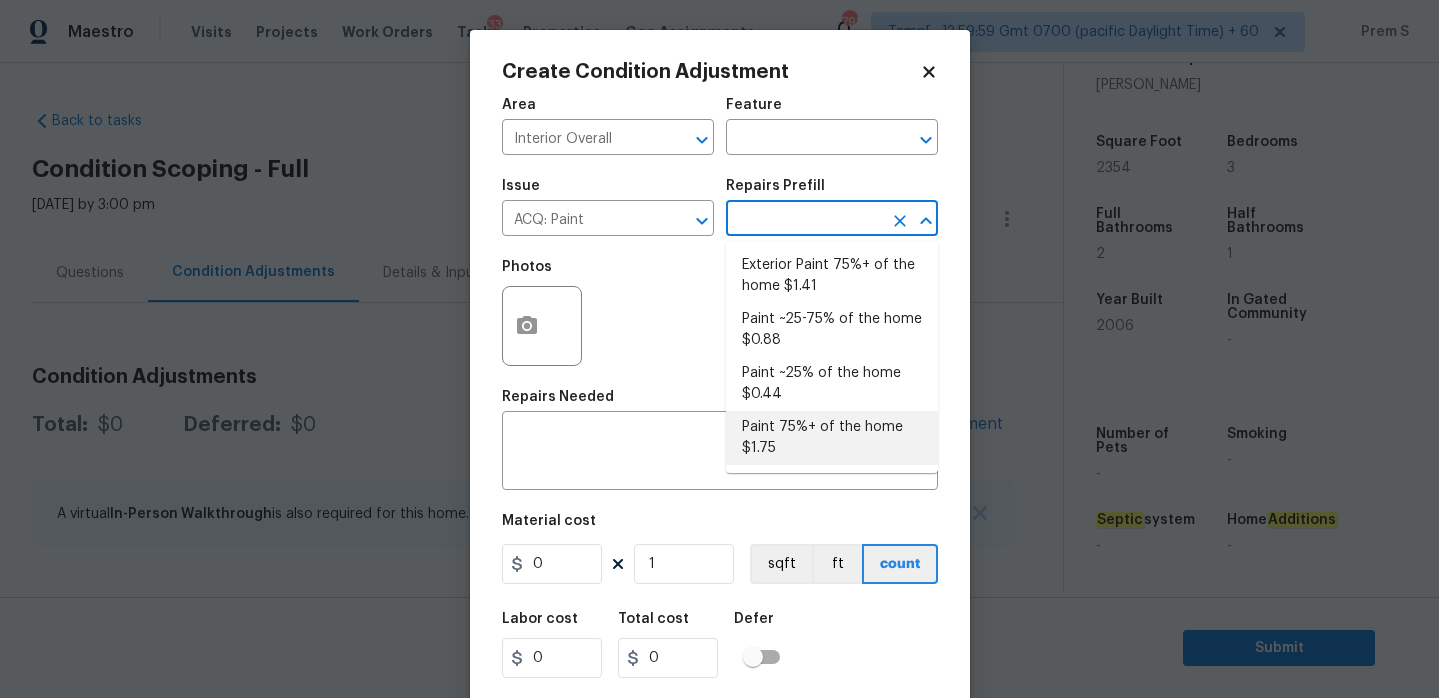 click on "Paint 75%+ of the home $1.75" at bounding box center (832, 438) 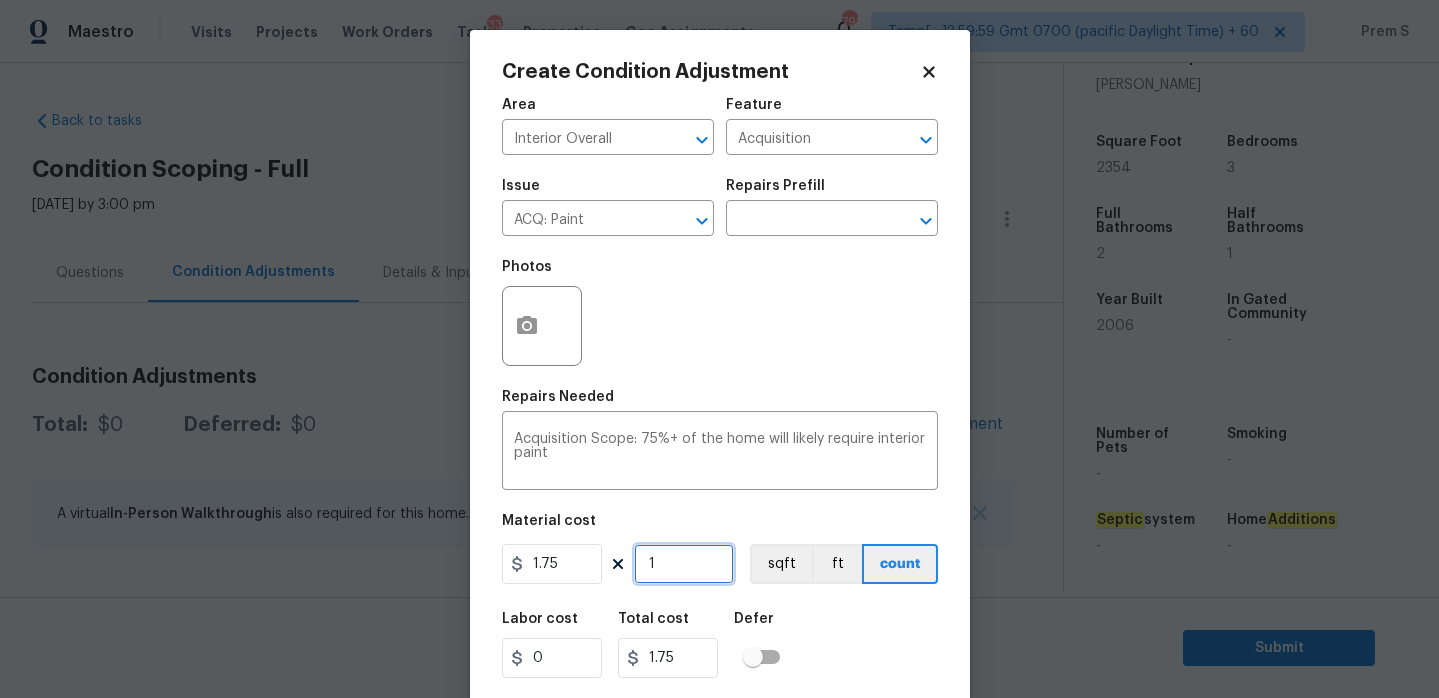 click on "1" at bounding box center [684, 564] 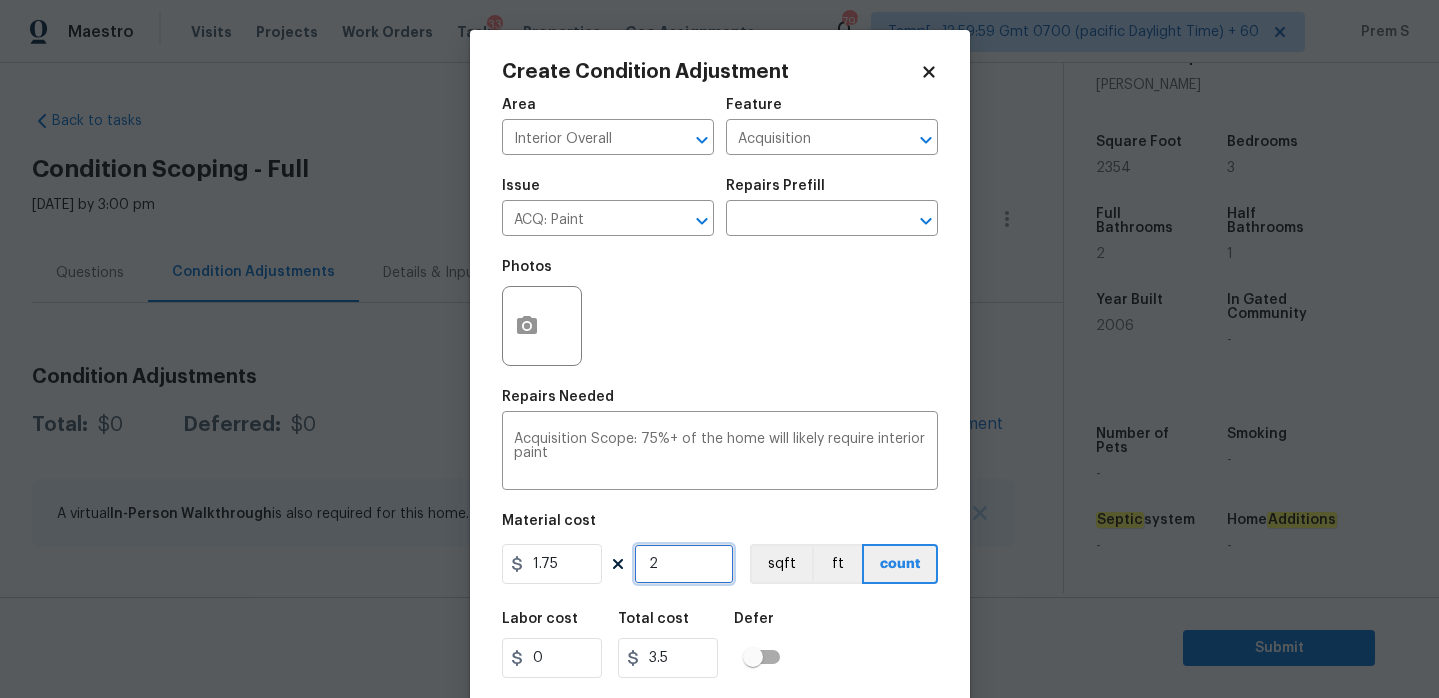 type on "23" 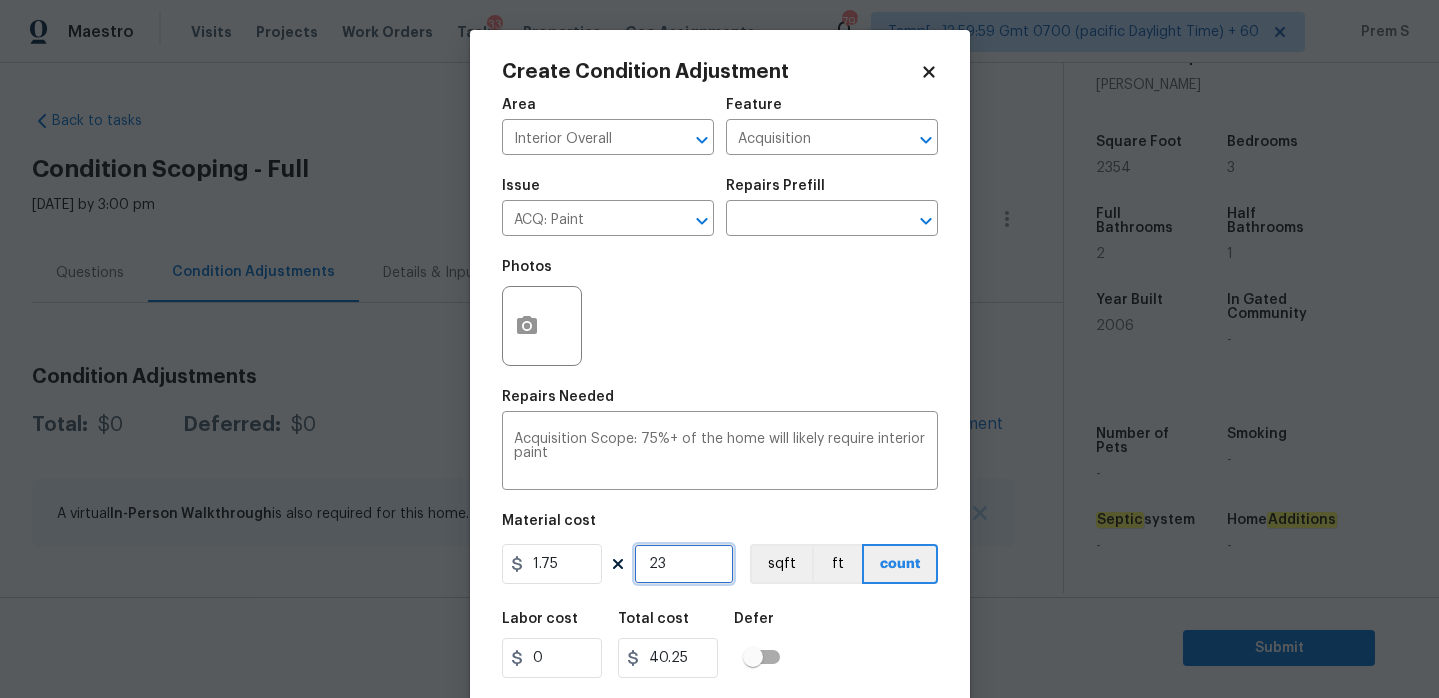 type on "235" 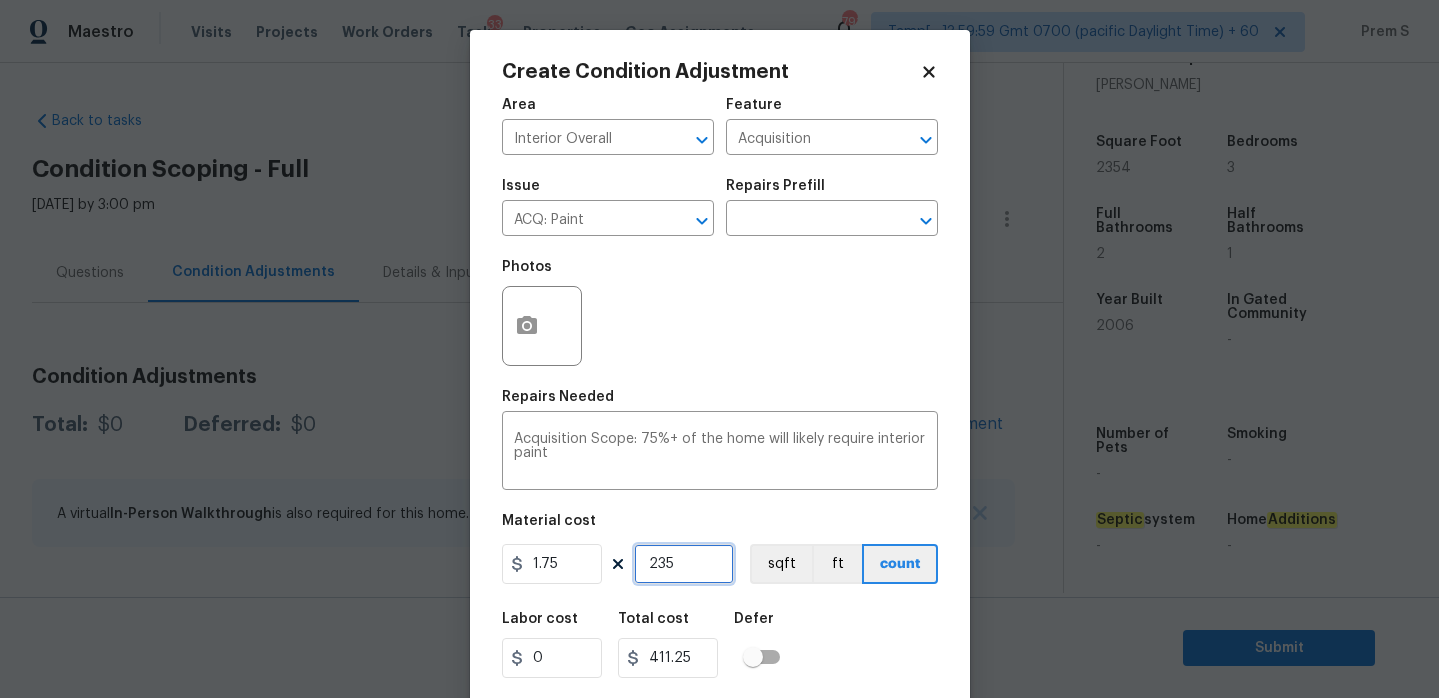 type on "2354" 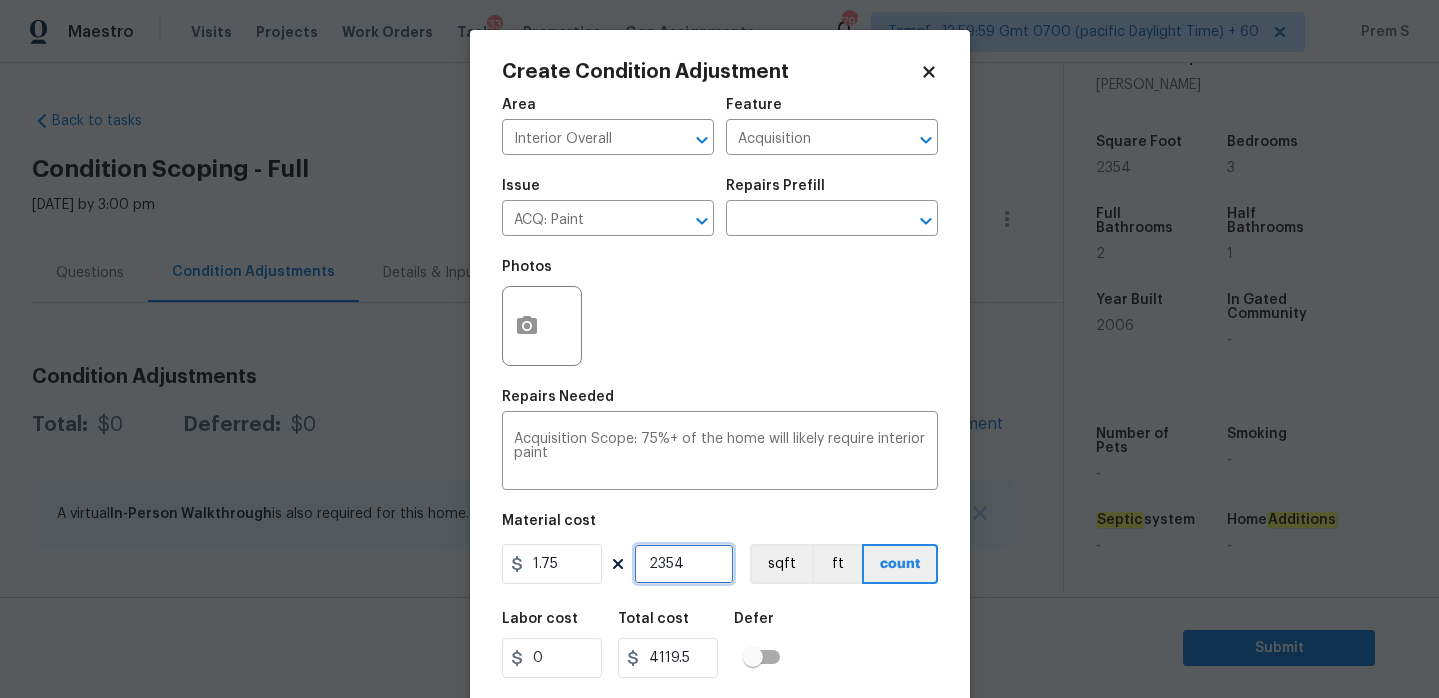 type on "2354" 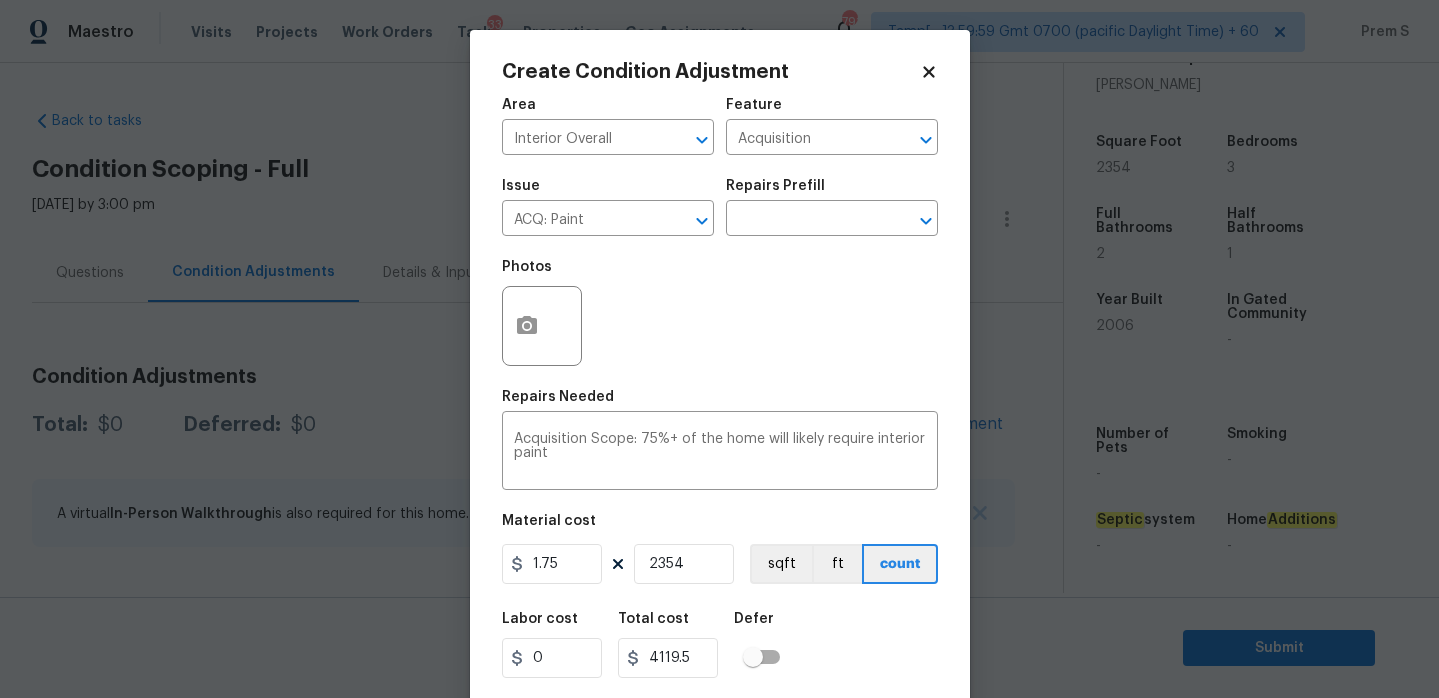 click on "Labor cost 0 Total cost 4119.5 Defer" at bounding box center [720, 645] 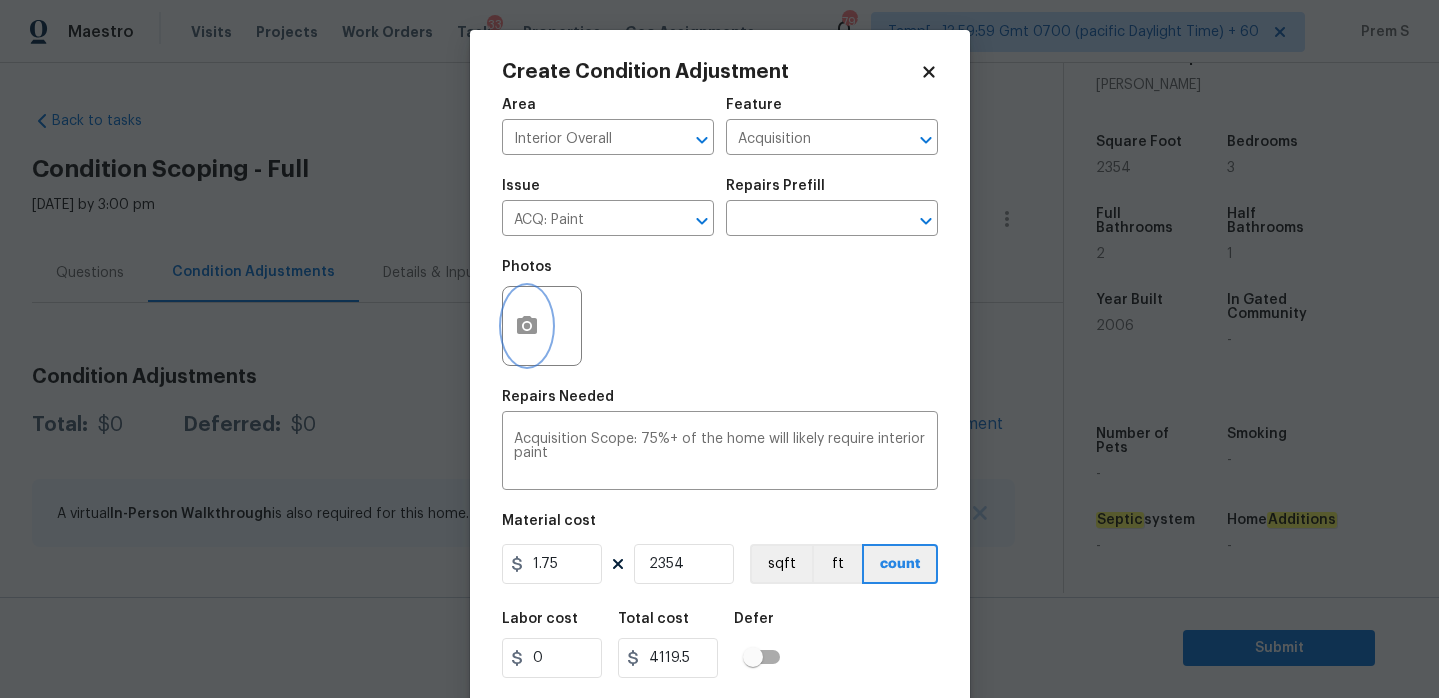 click 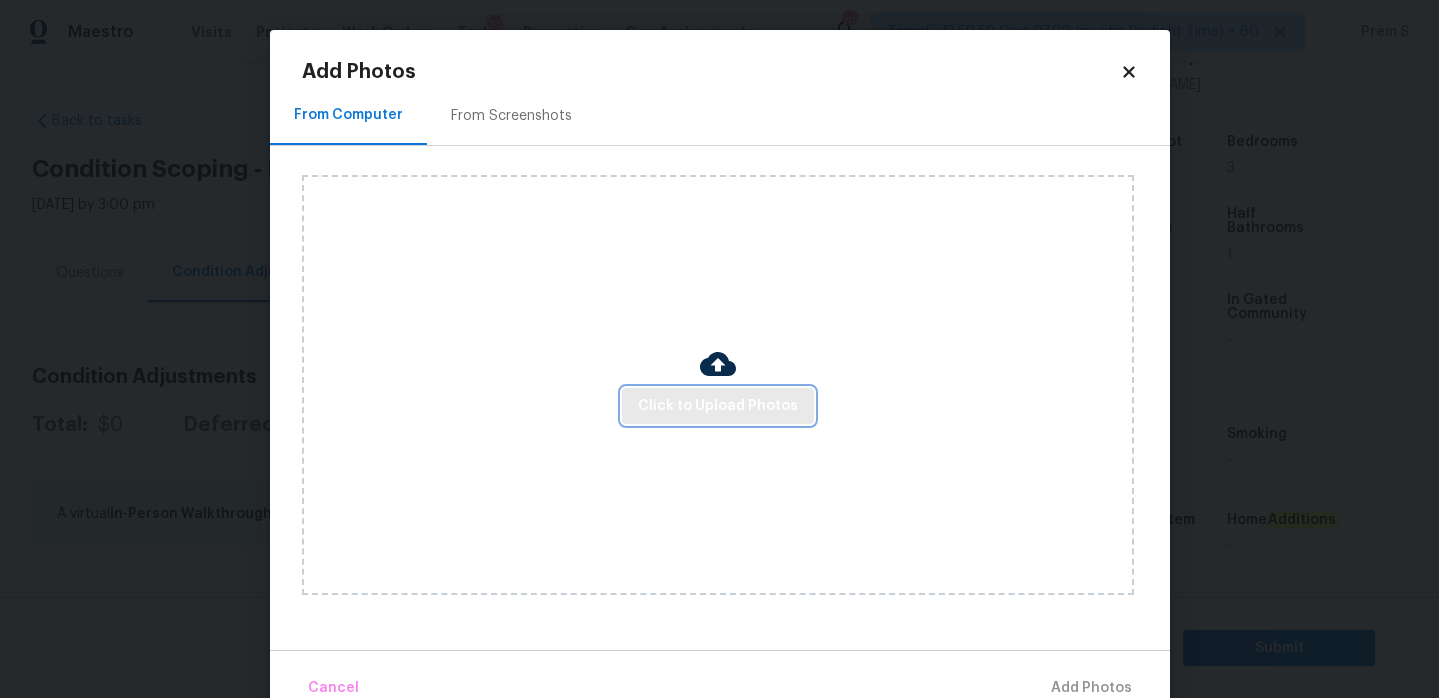 click on "Click to Upload Photos" at bounding box center [718, 406] 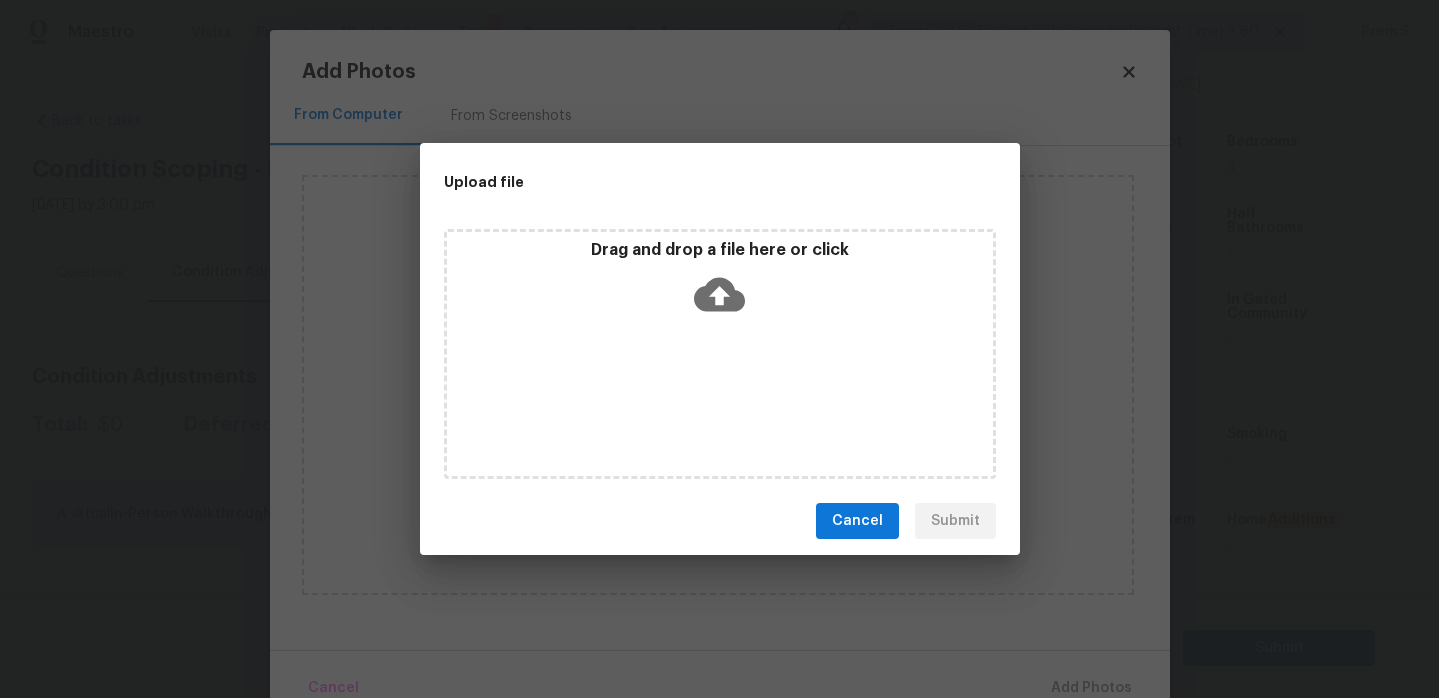 click 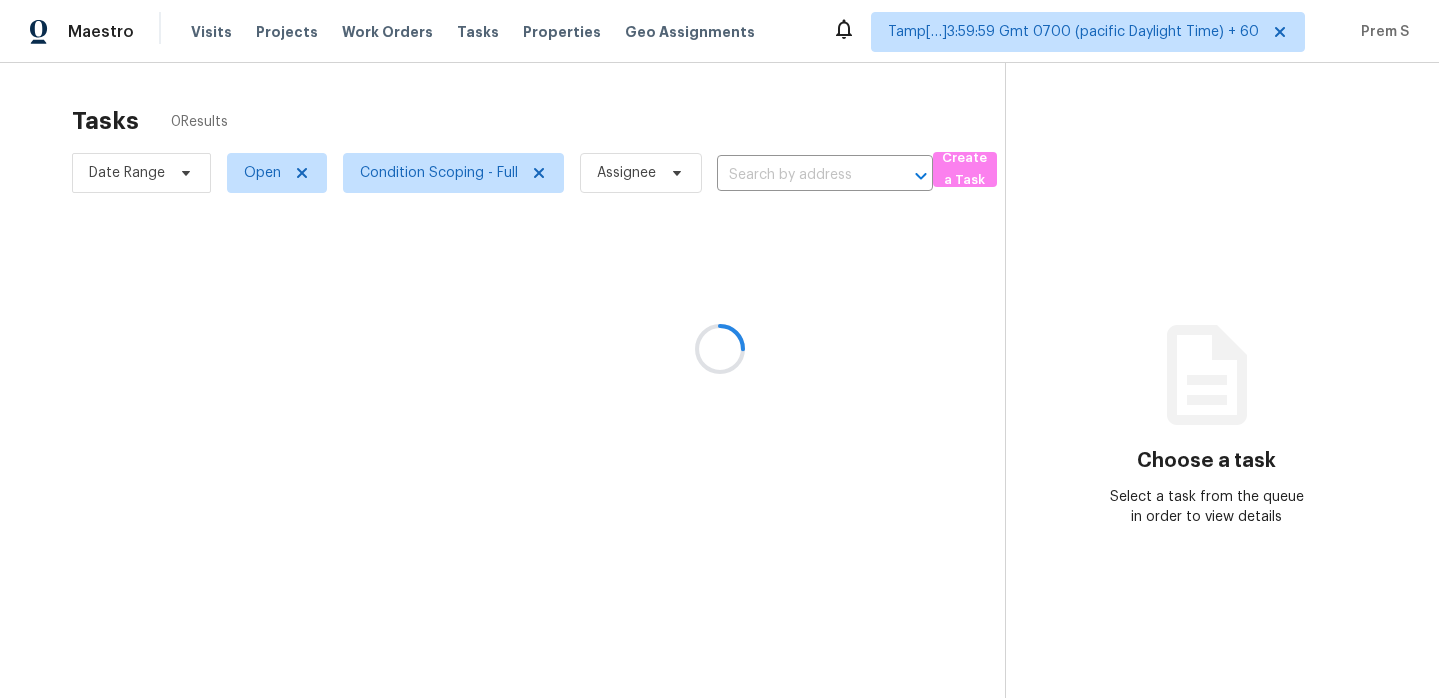 scroll, scrollTop: 0, scrollLeft: 0, axis: both 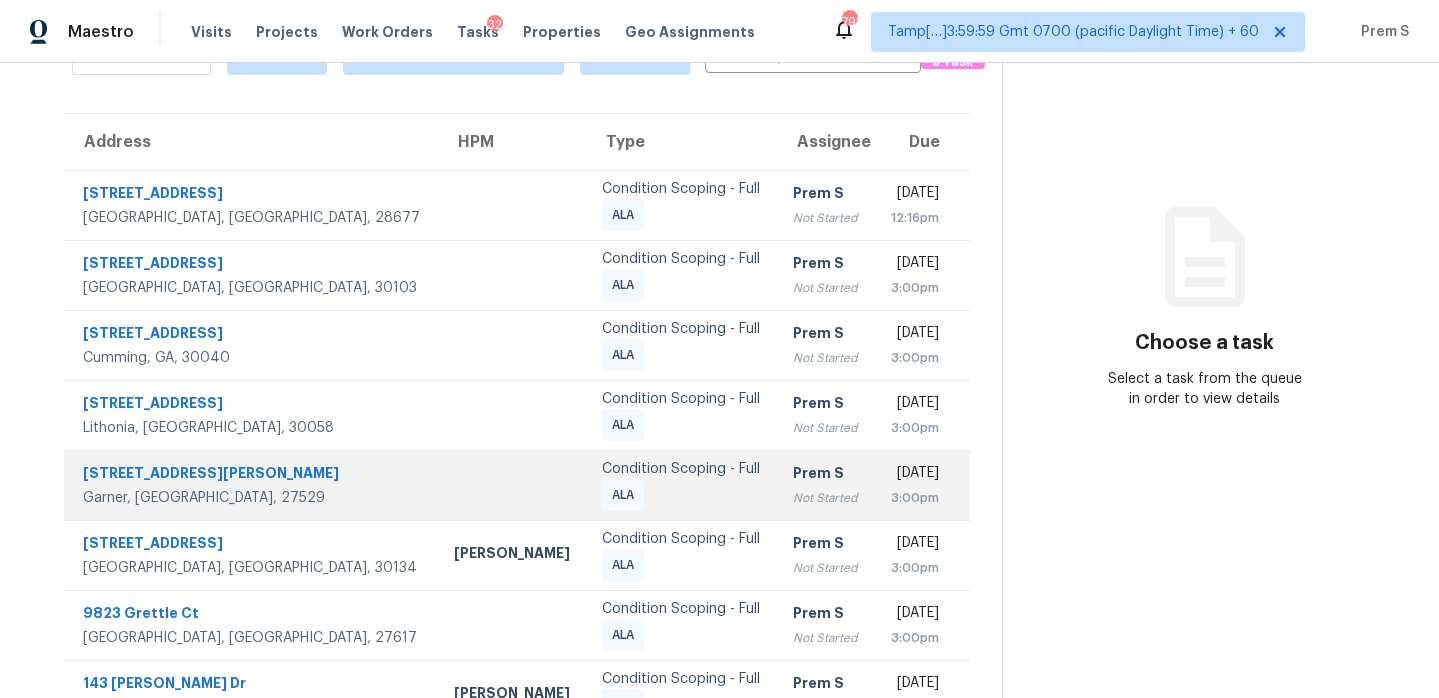 click on "Prem S" at bounding box center (825, 475) 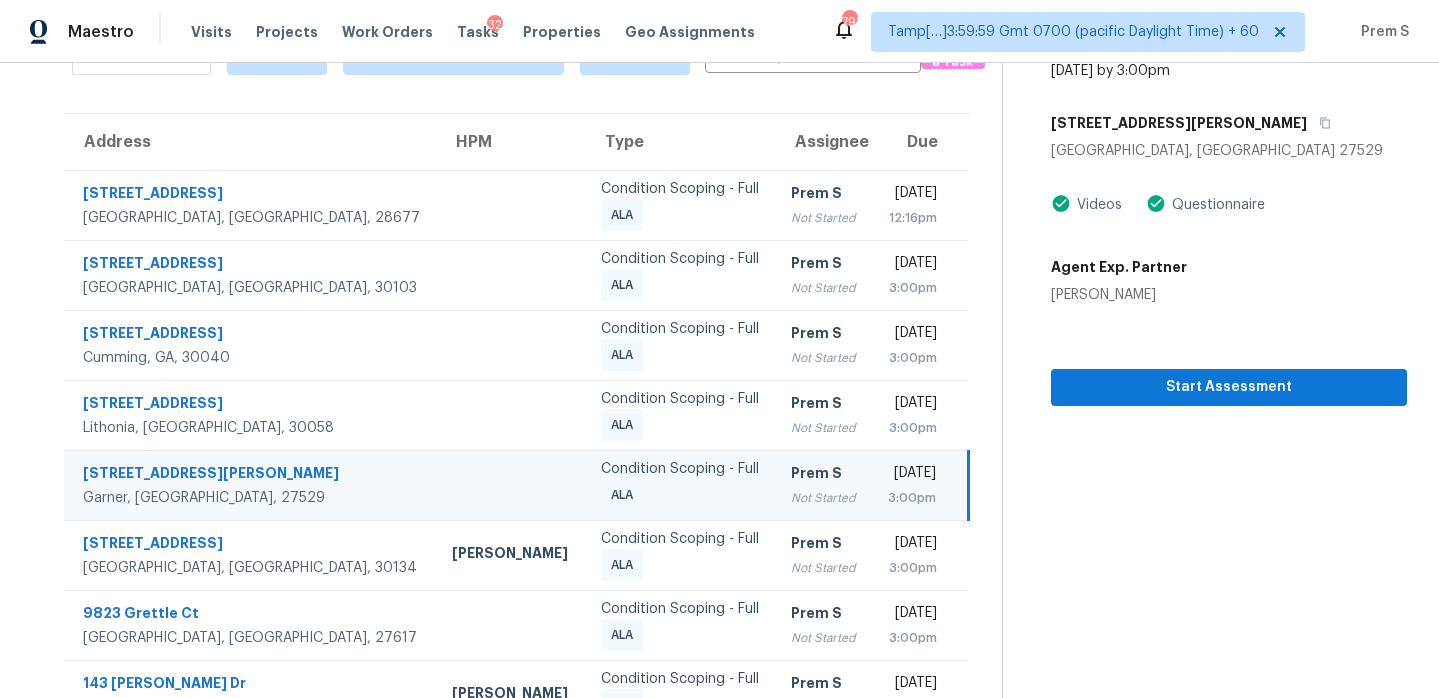 scroll, scrollTop: 157, scrollLeft: 0, axis: vertical 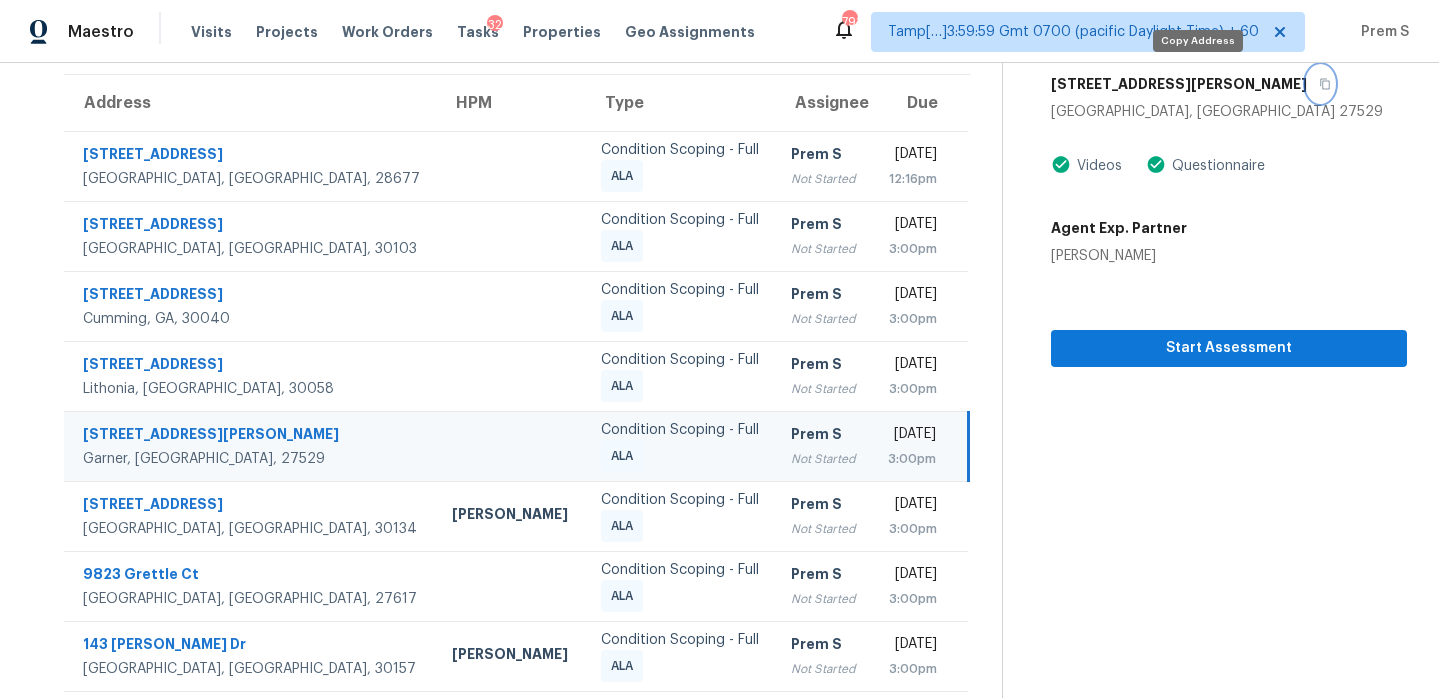 click at bounding box center (1320, 84) 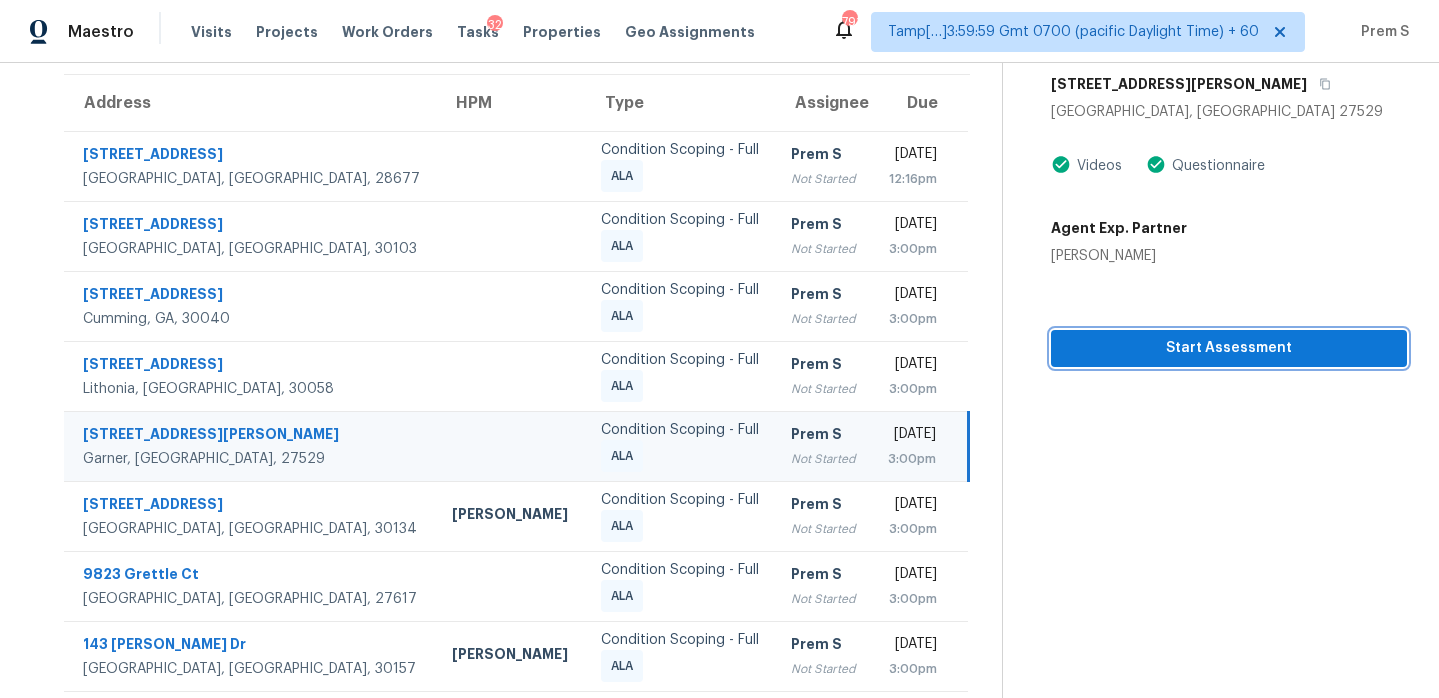 click on "Start Assessment" at bounding box center (1229, 348) 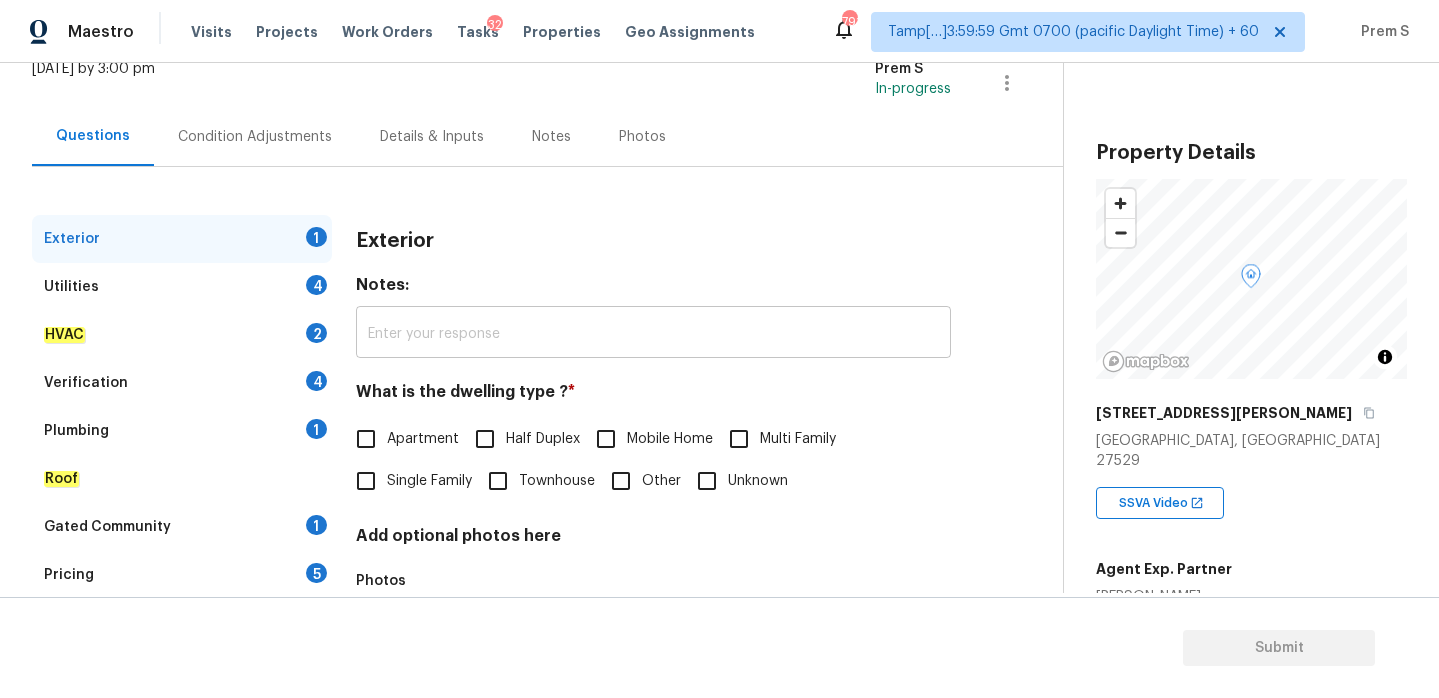 scroll, scrollTop: 226, scrollLeft: 0, axis: vertical 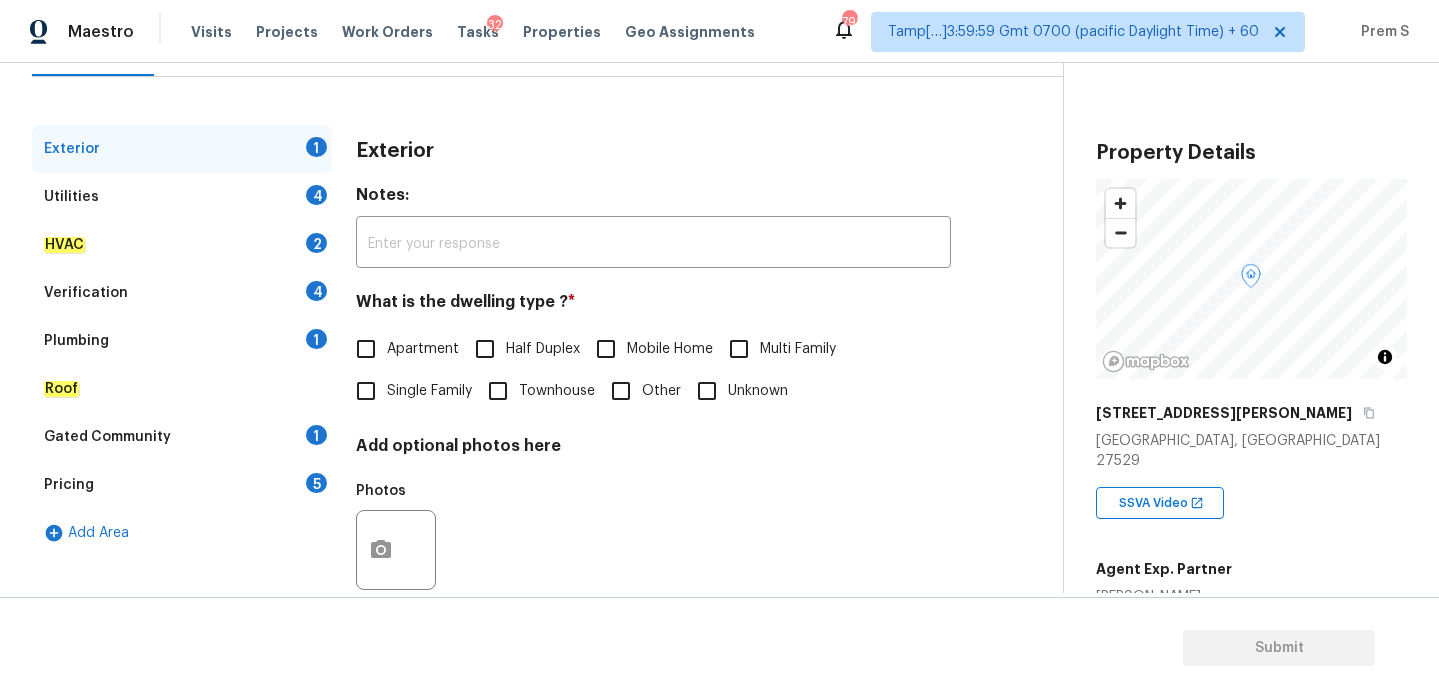 click on "Single Family" at bounding box center (429, 391) 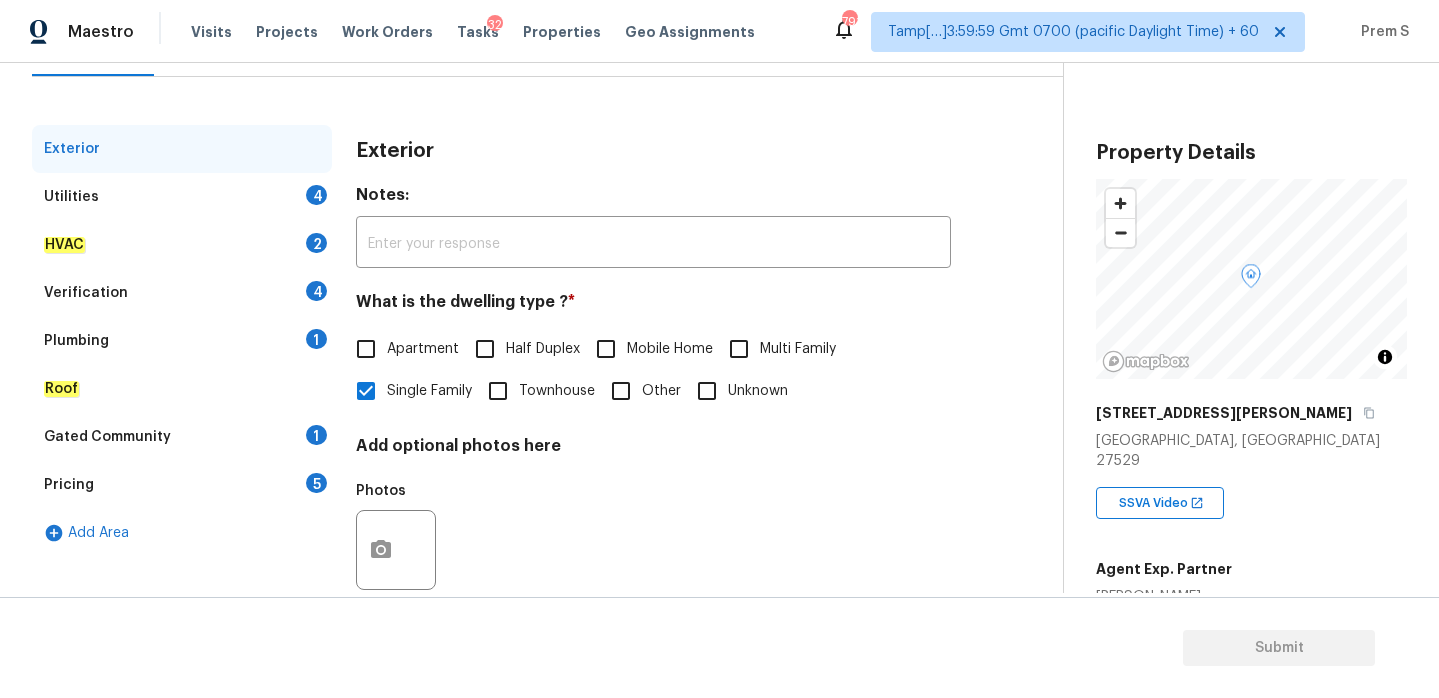 click on "4" at bounding box center (316, 195) 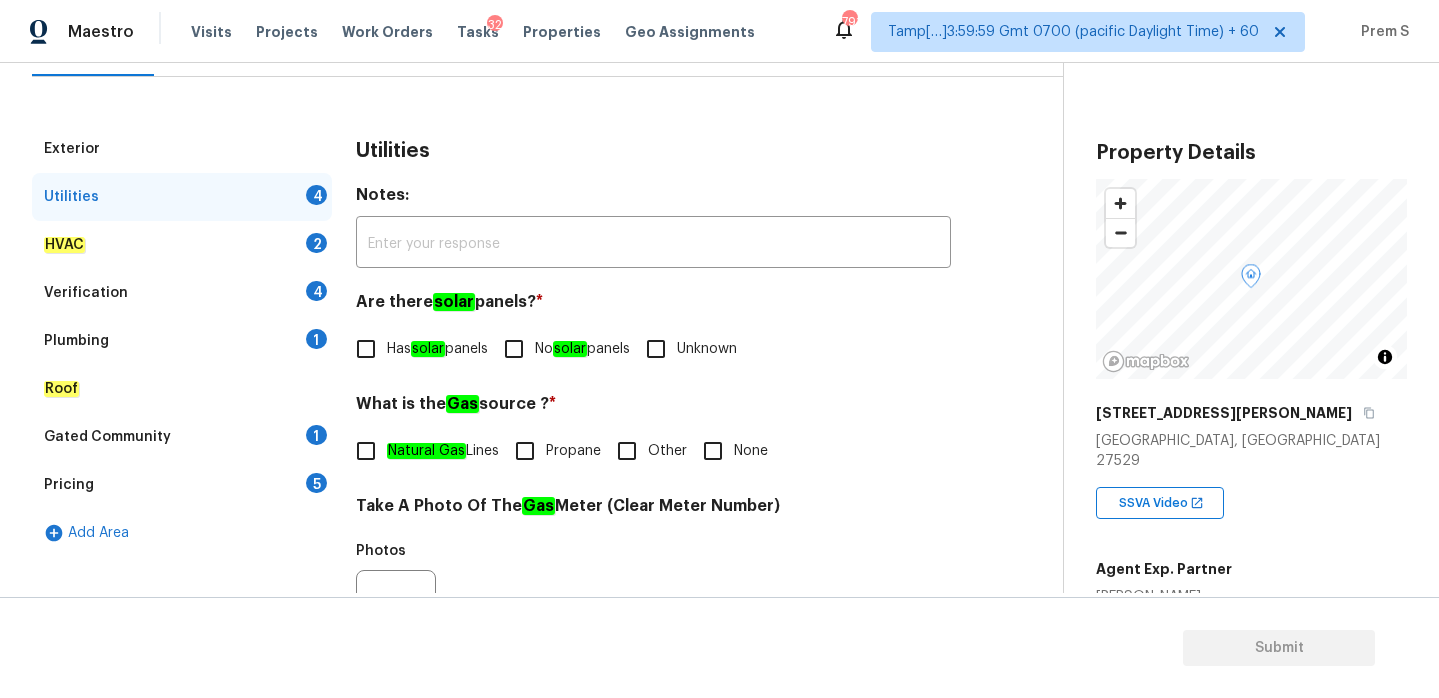 click on "No  solar  panels" at bounding box center [514, 349] 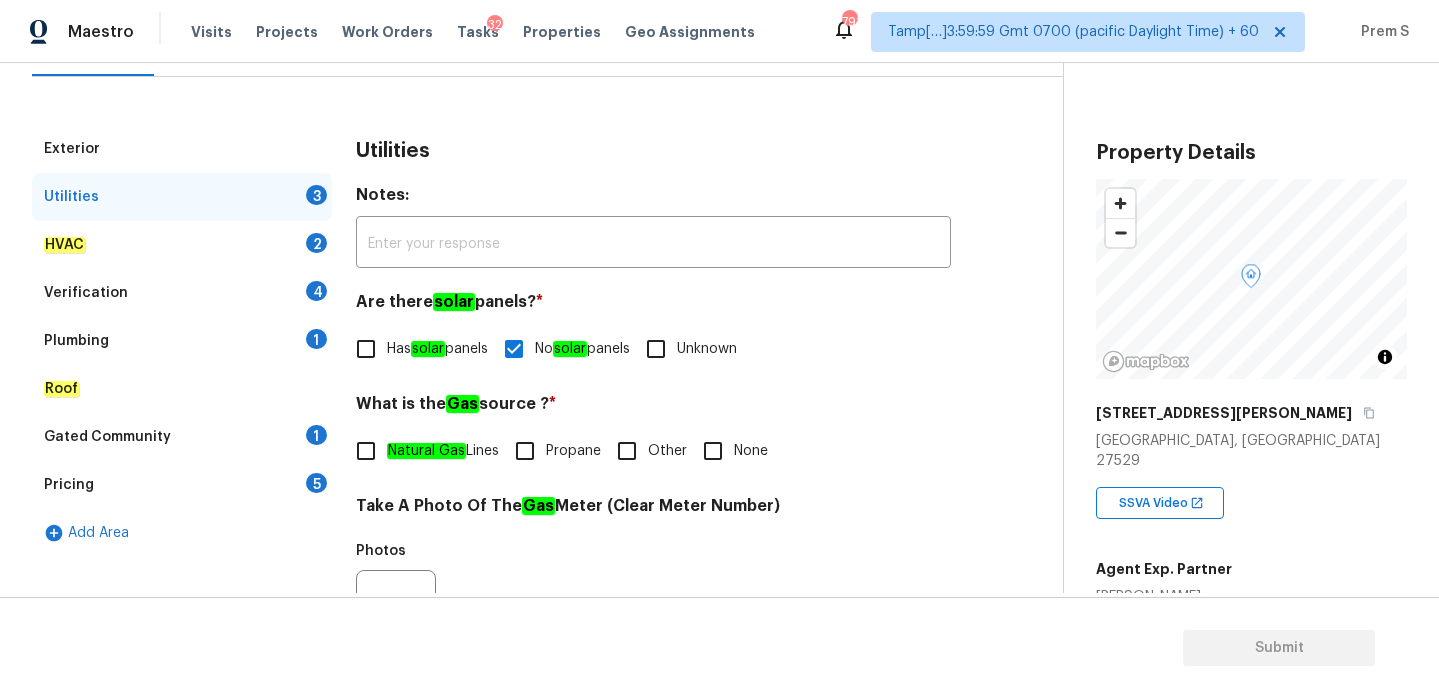 click on "Natural Gas" 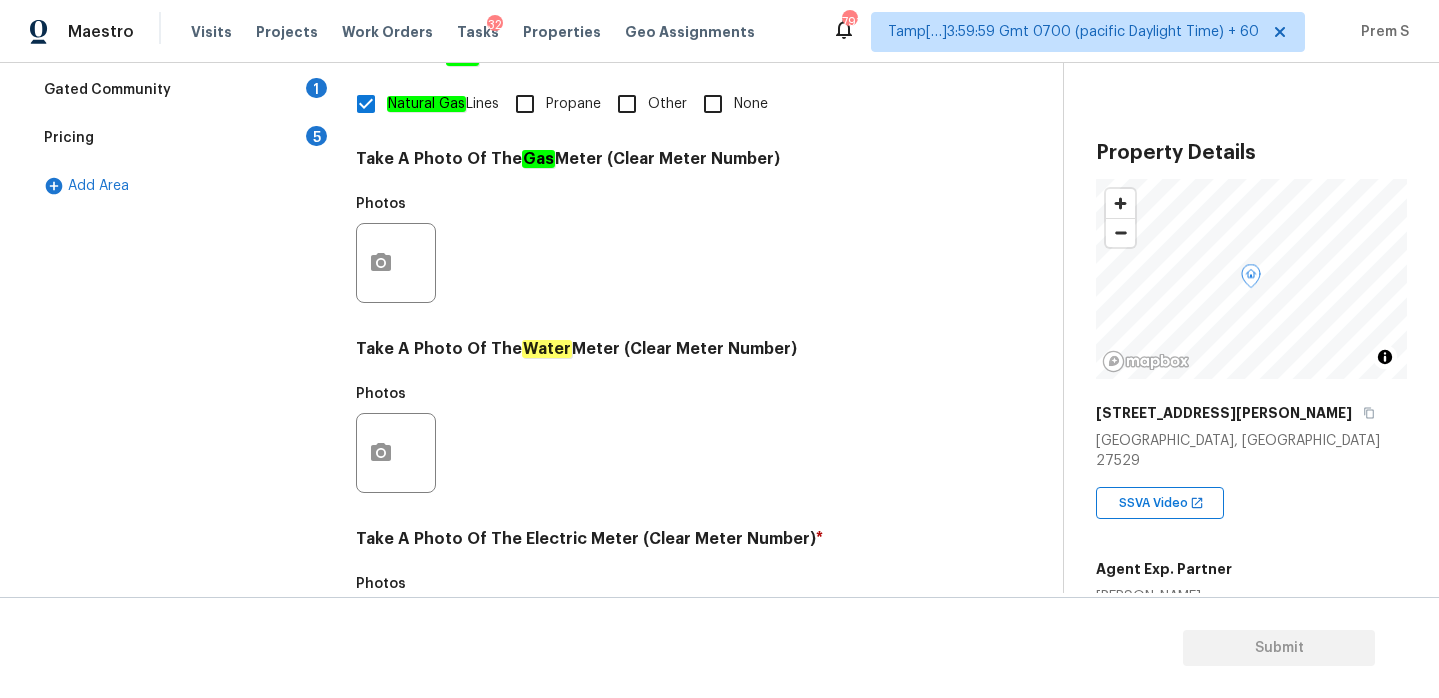 scroll, scrollTop: 807, scrollLeft: 0, axis: vertical 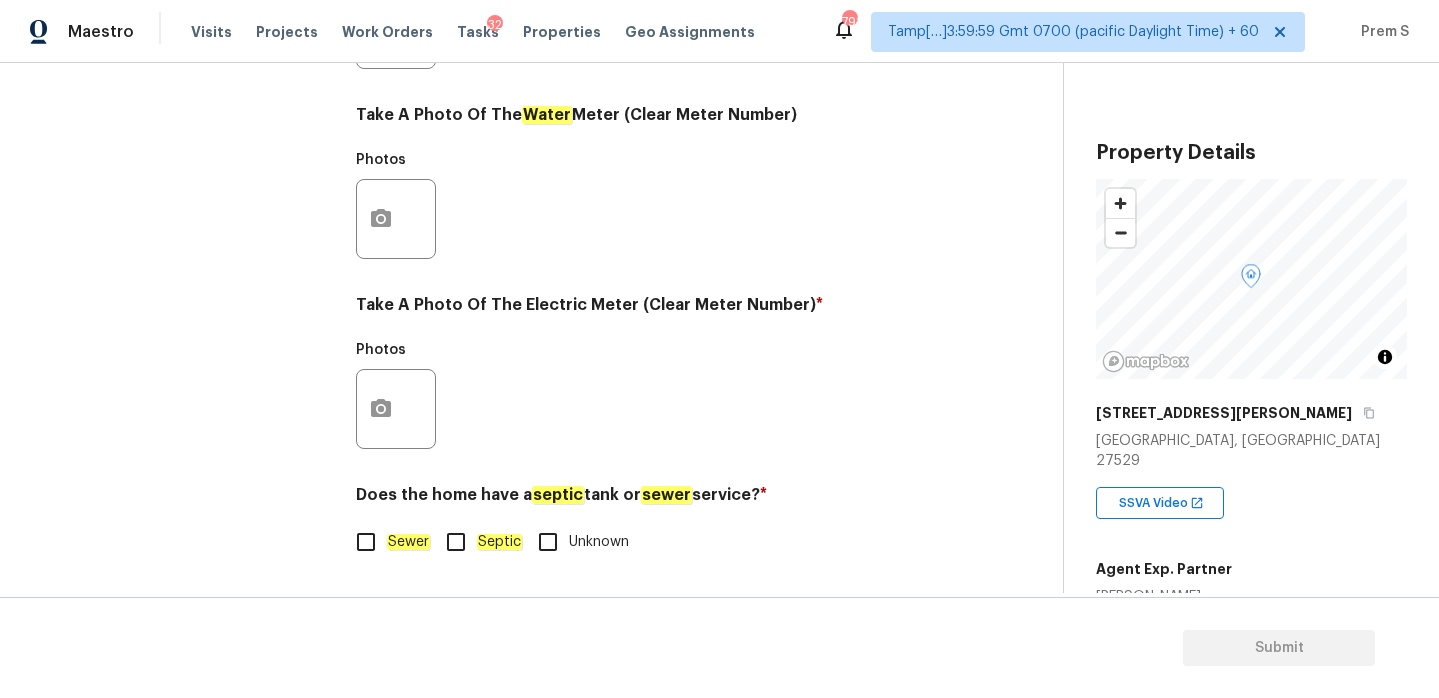 click on "Sewer" 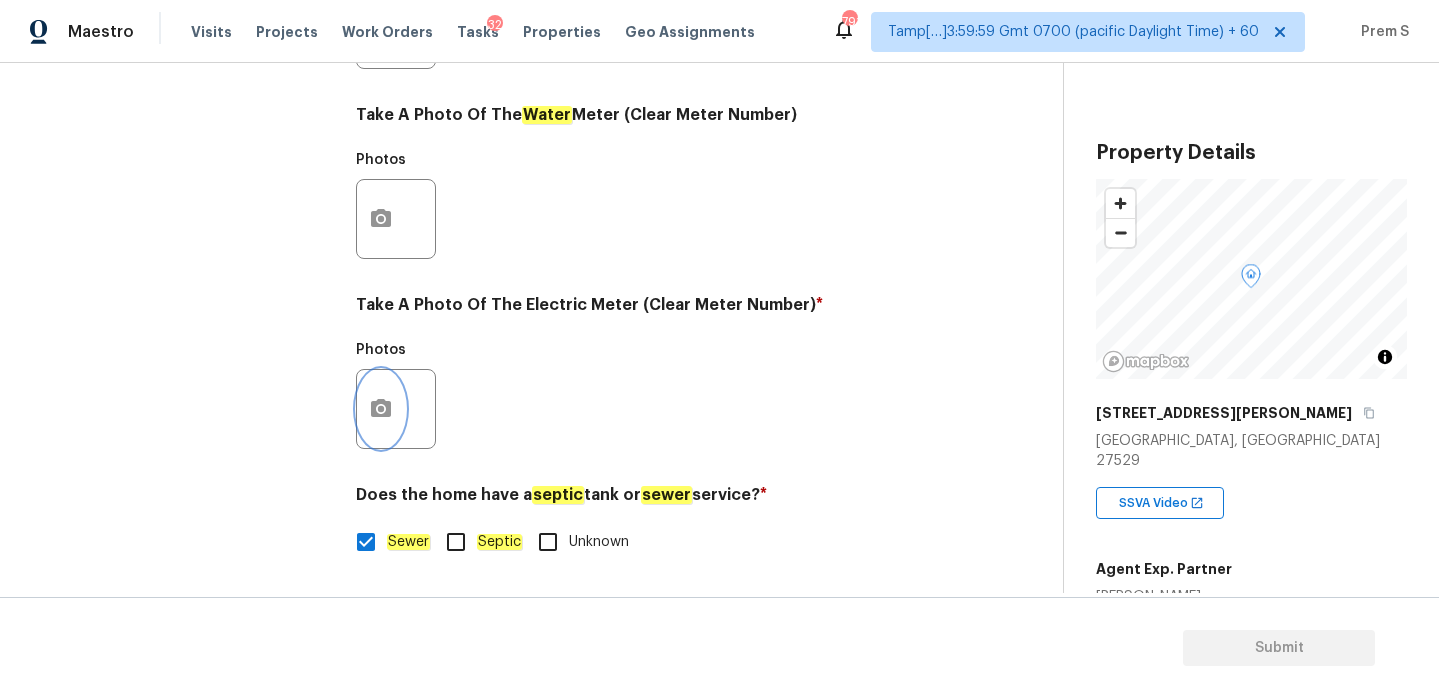 click at bounding box center (381, 409) 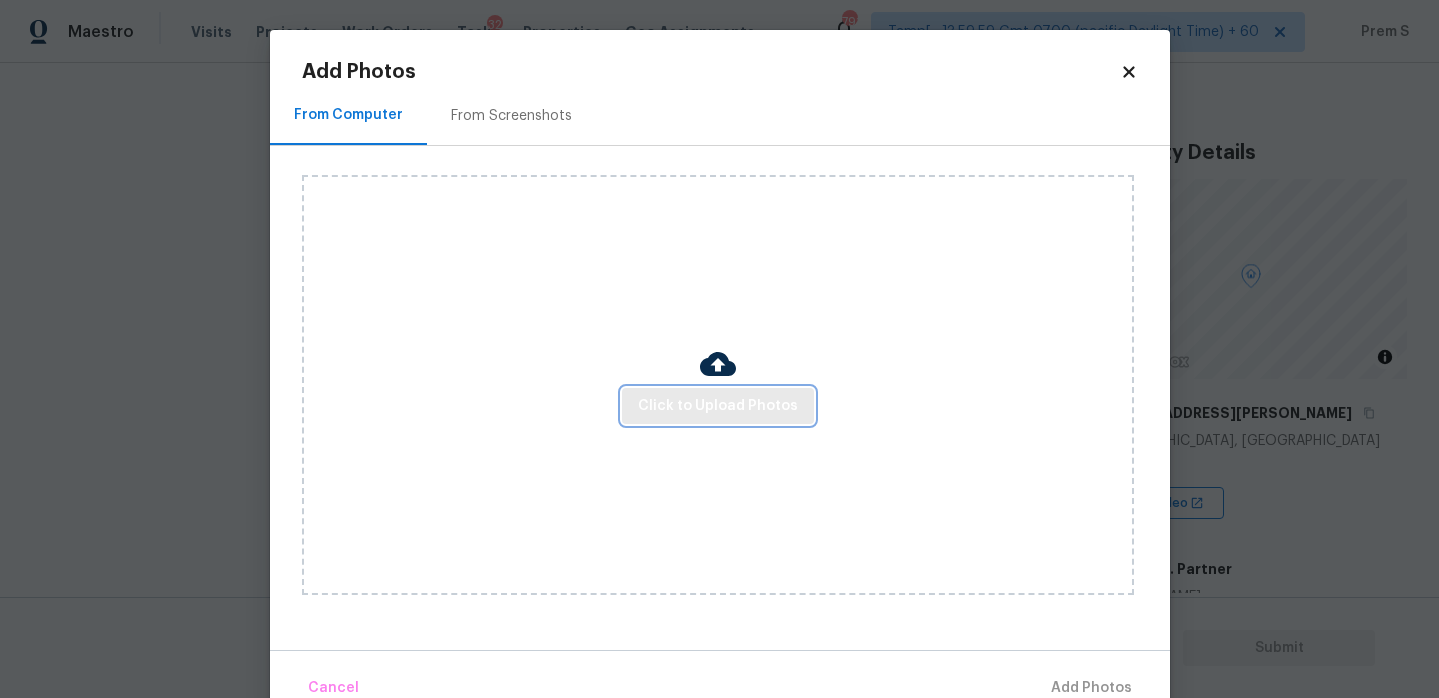 click on "Click to Upload Photos" at bounding box center (718, 406) 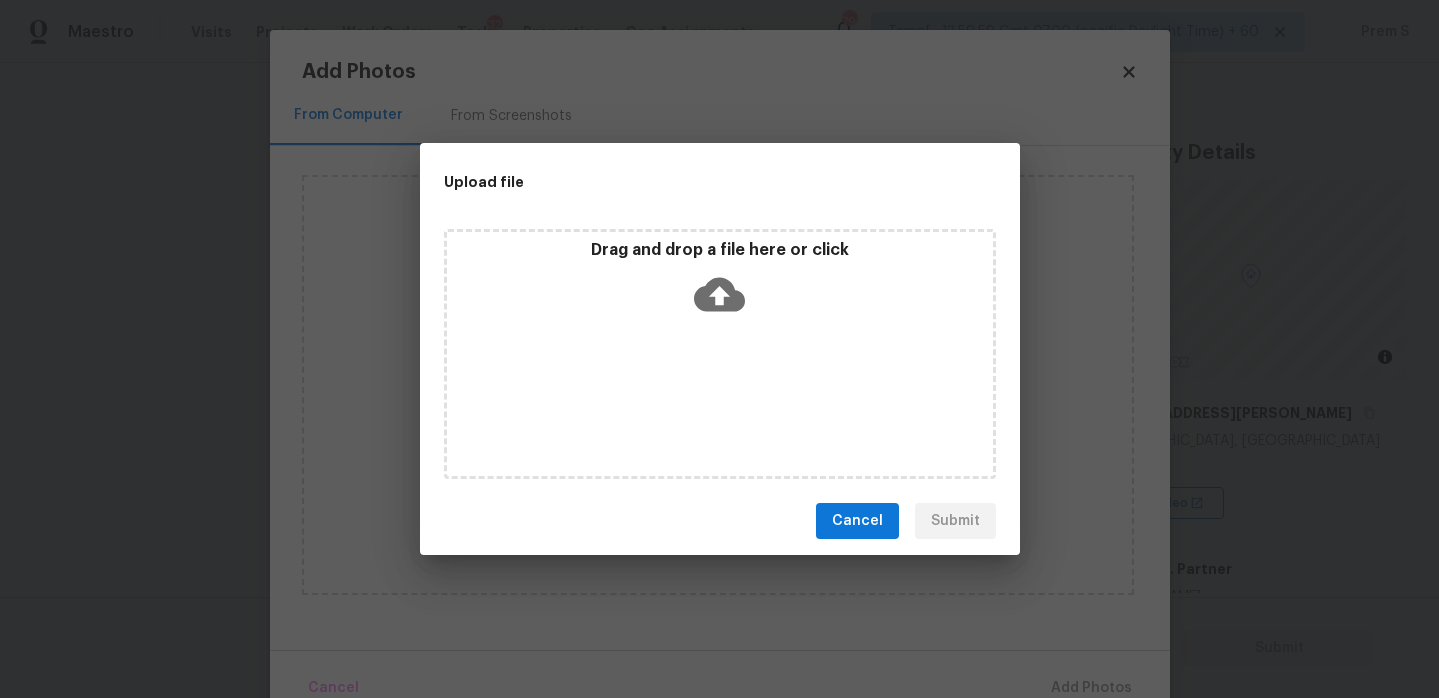 click 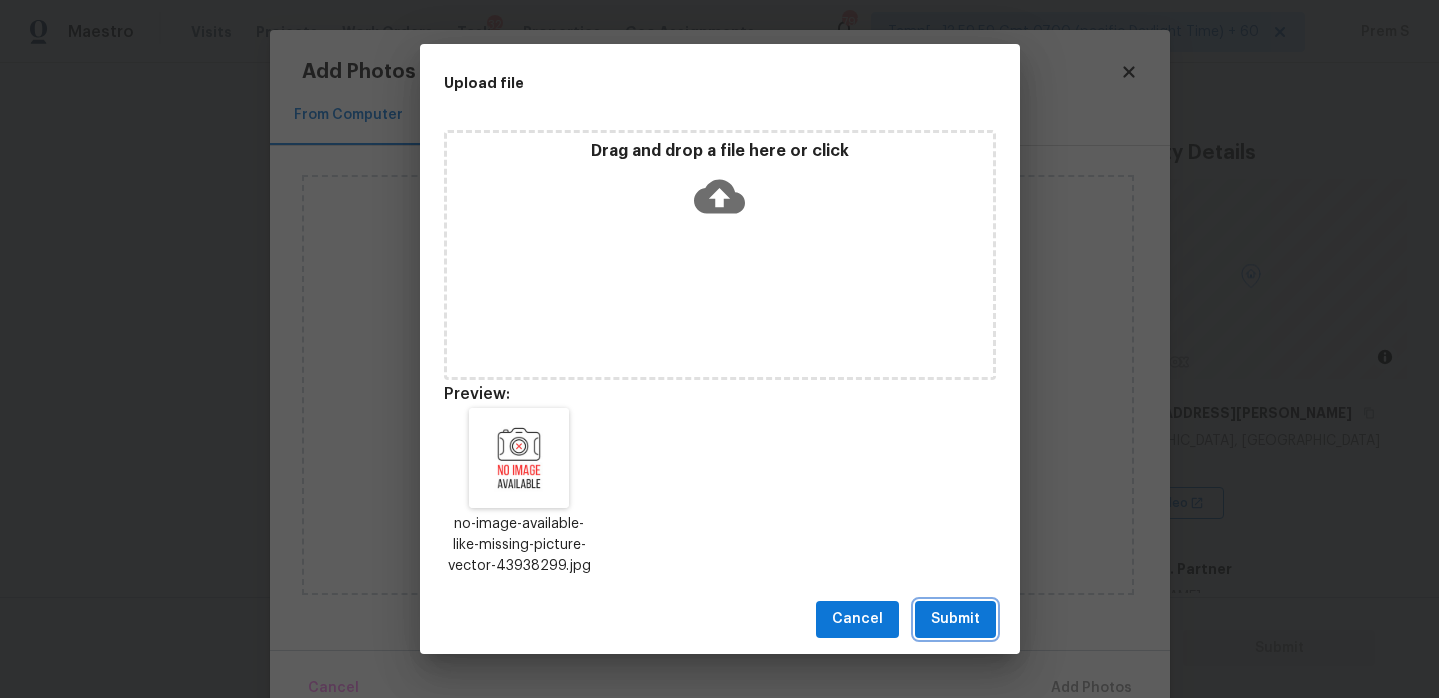 click on "Submit" at bounding box center (955, 619) 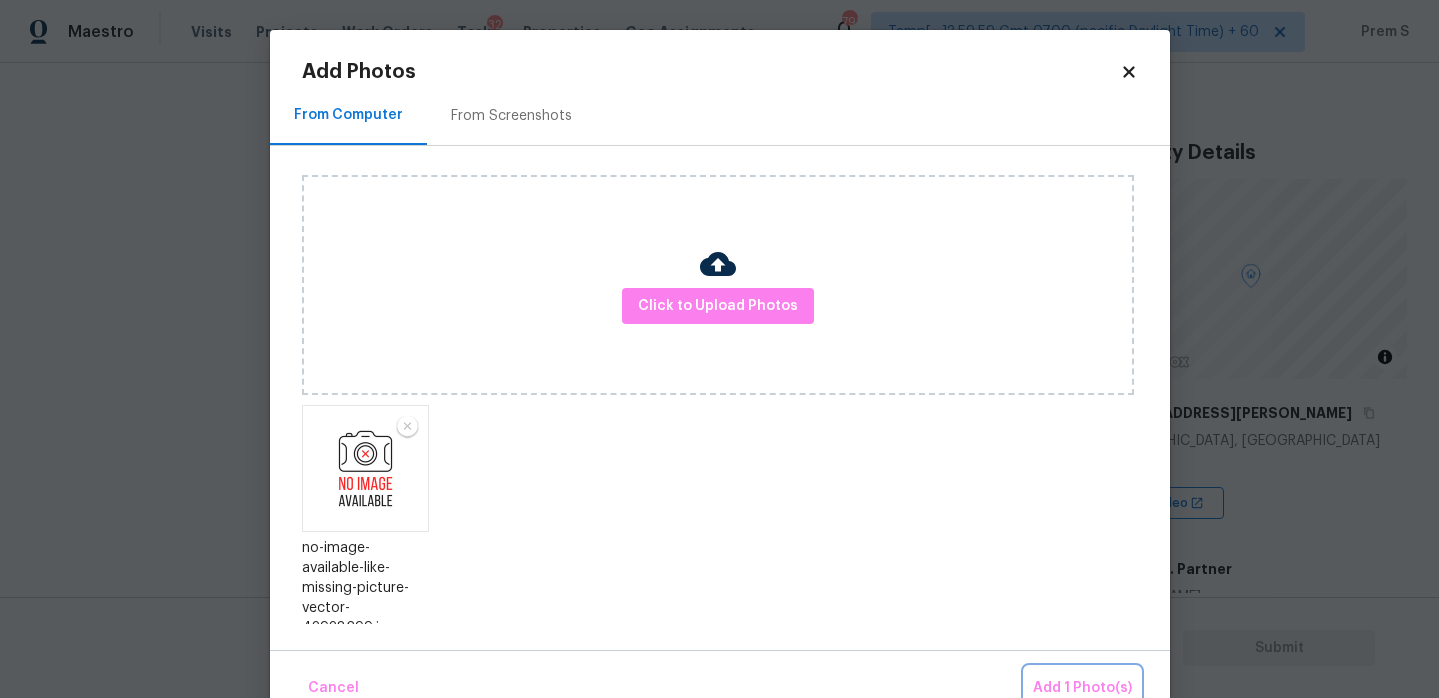 click on "Add 1 Photo(s)" at bounding box center [1082, 688] 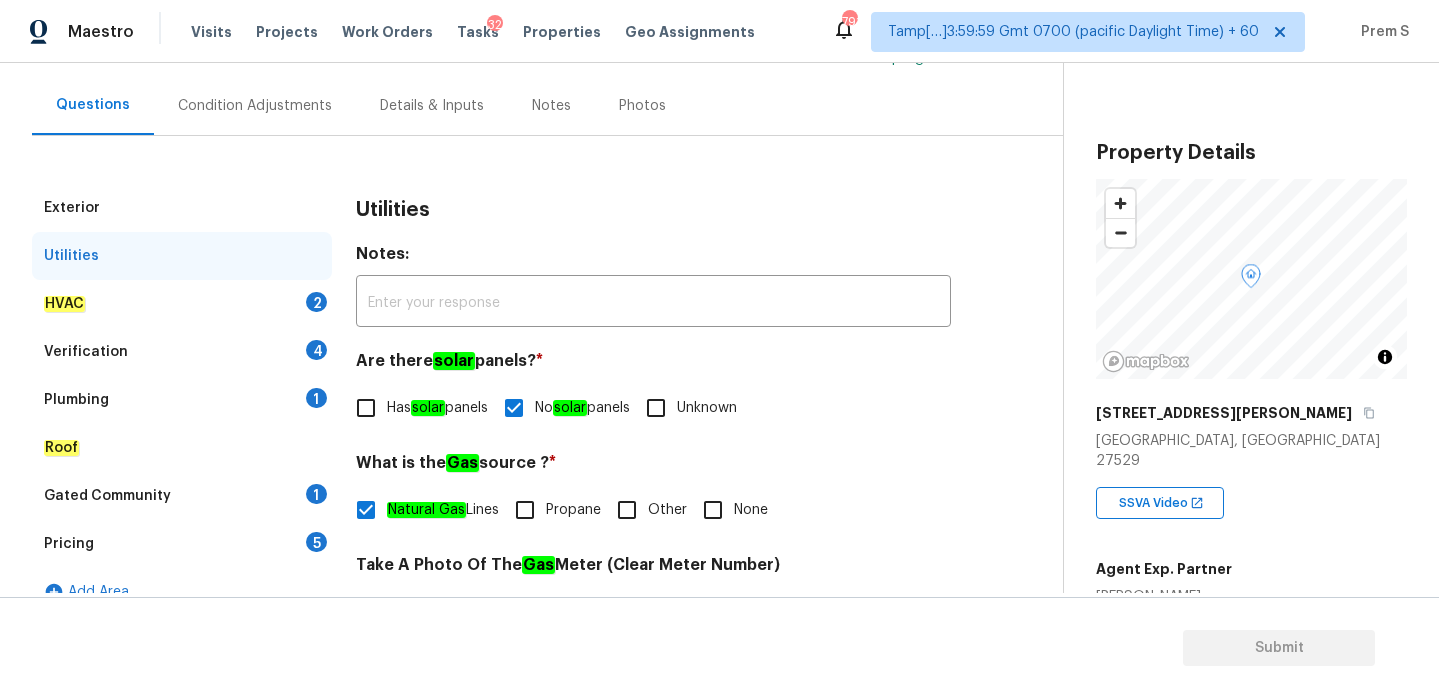 scroll, scrollTop: 179, scrollLeft: 0, axis: vertical 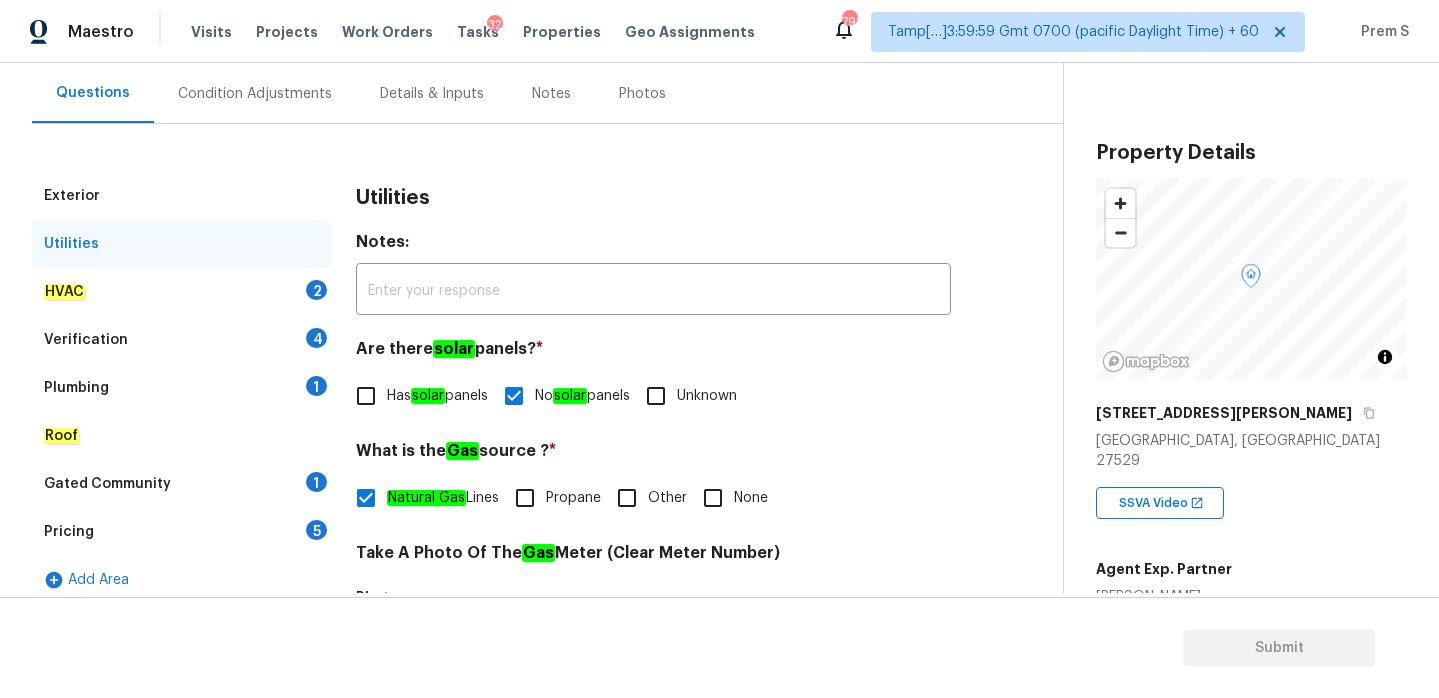click on "HVAC 2" at bounding box center [182, 292] 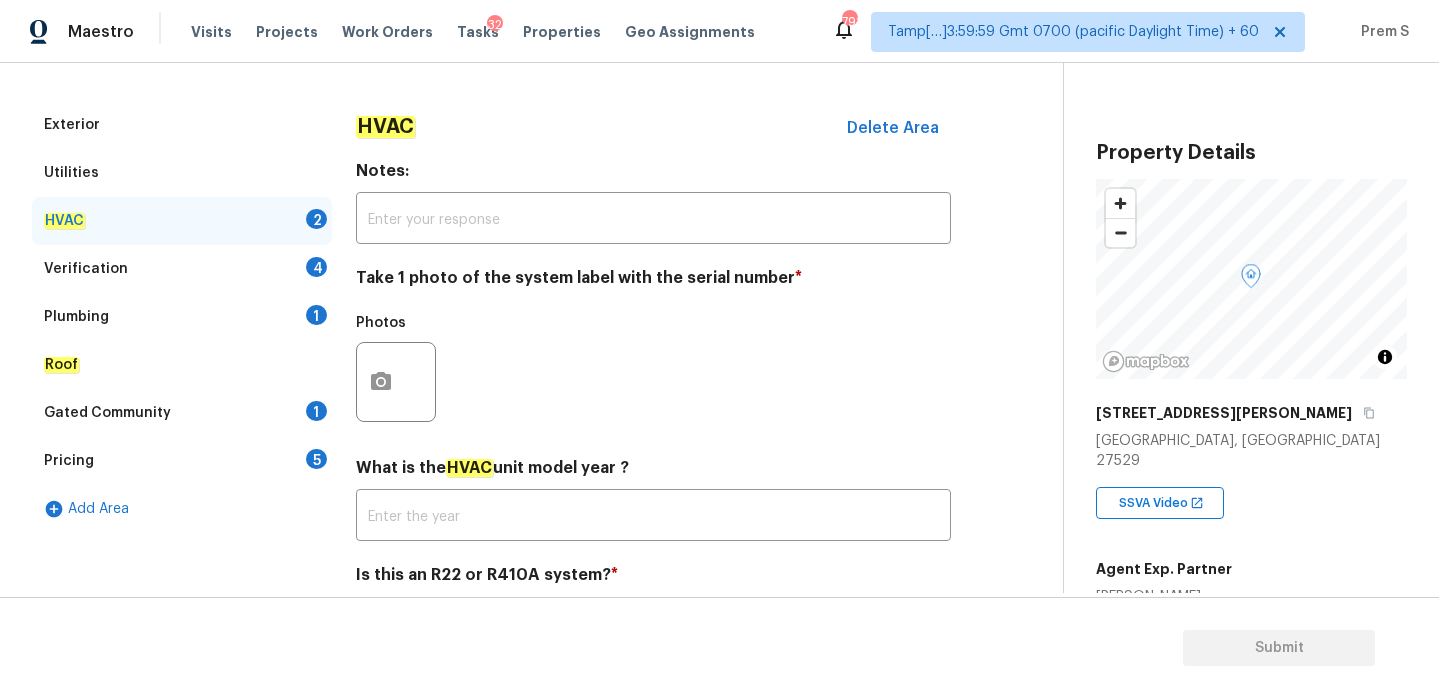 scroll, scrollTop: 331, scrollLeft: 0, axis: vertical 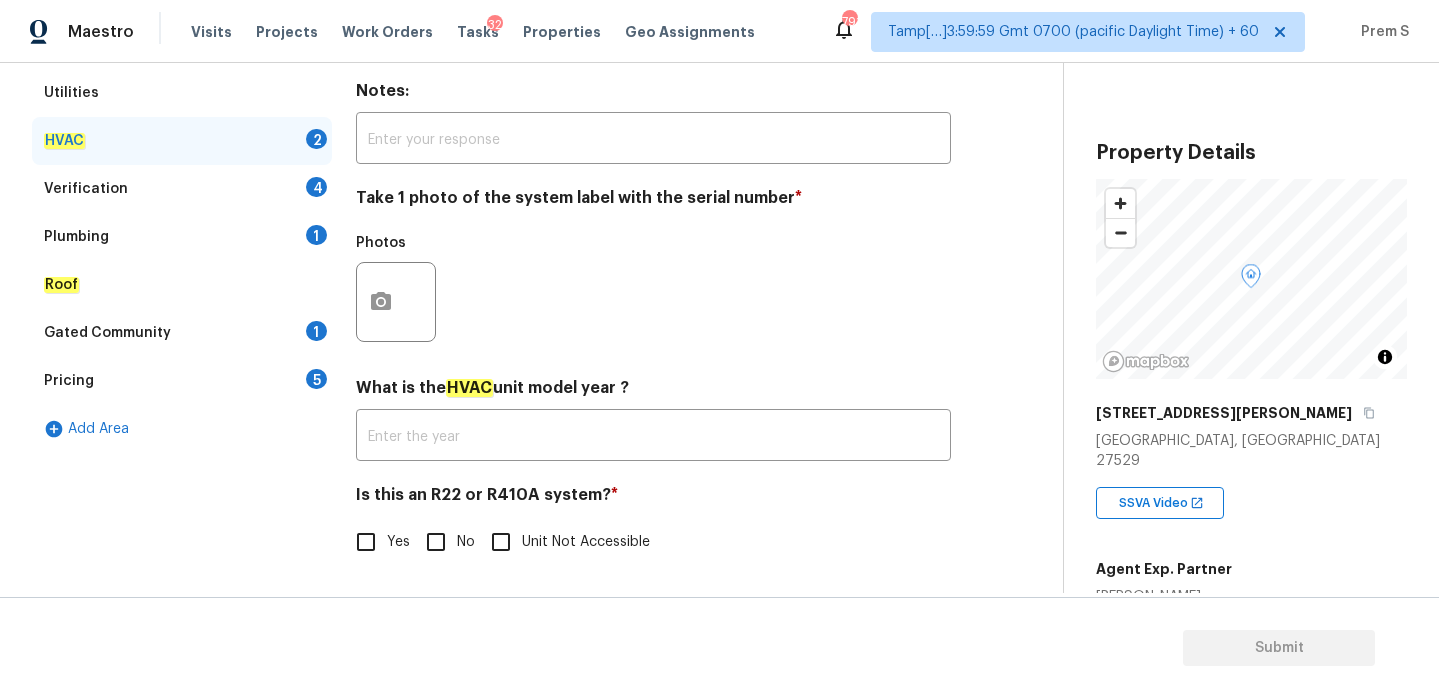 click on "No" at bounding box center [436, 542] 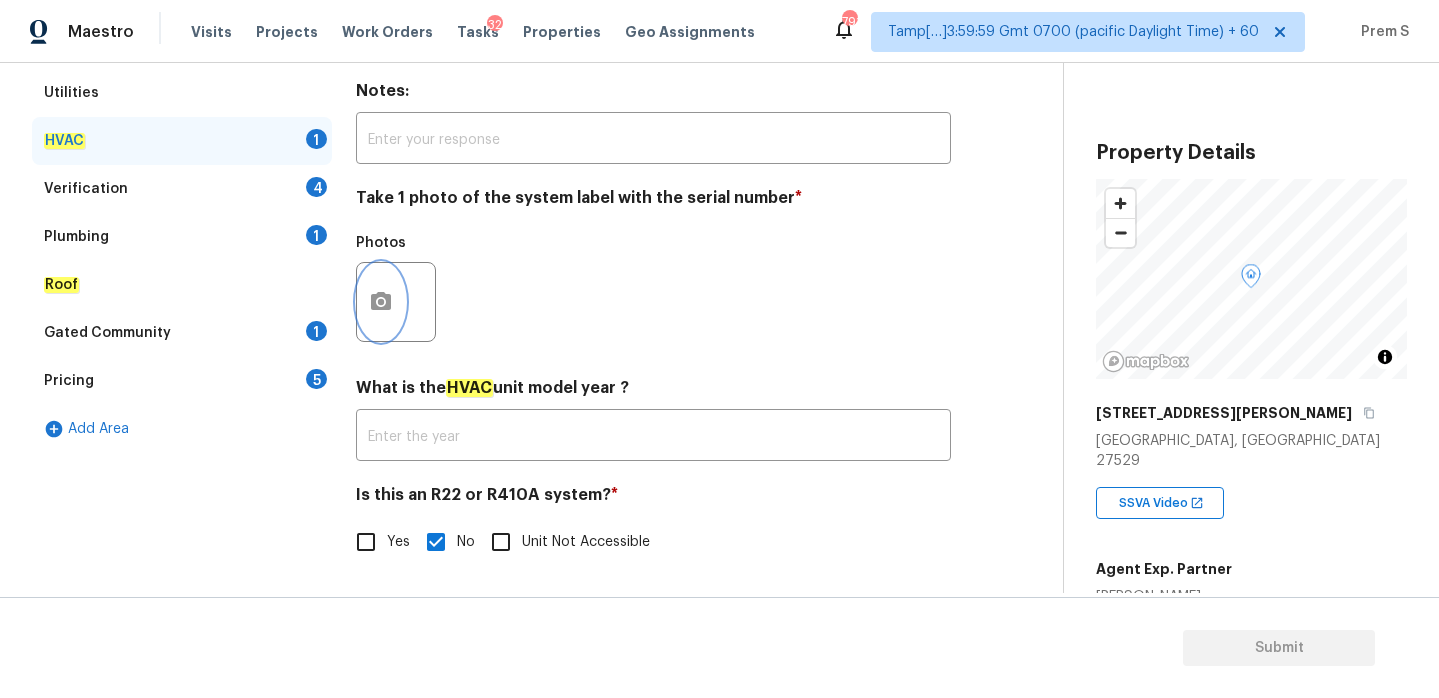 click 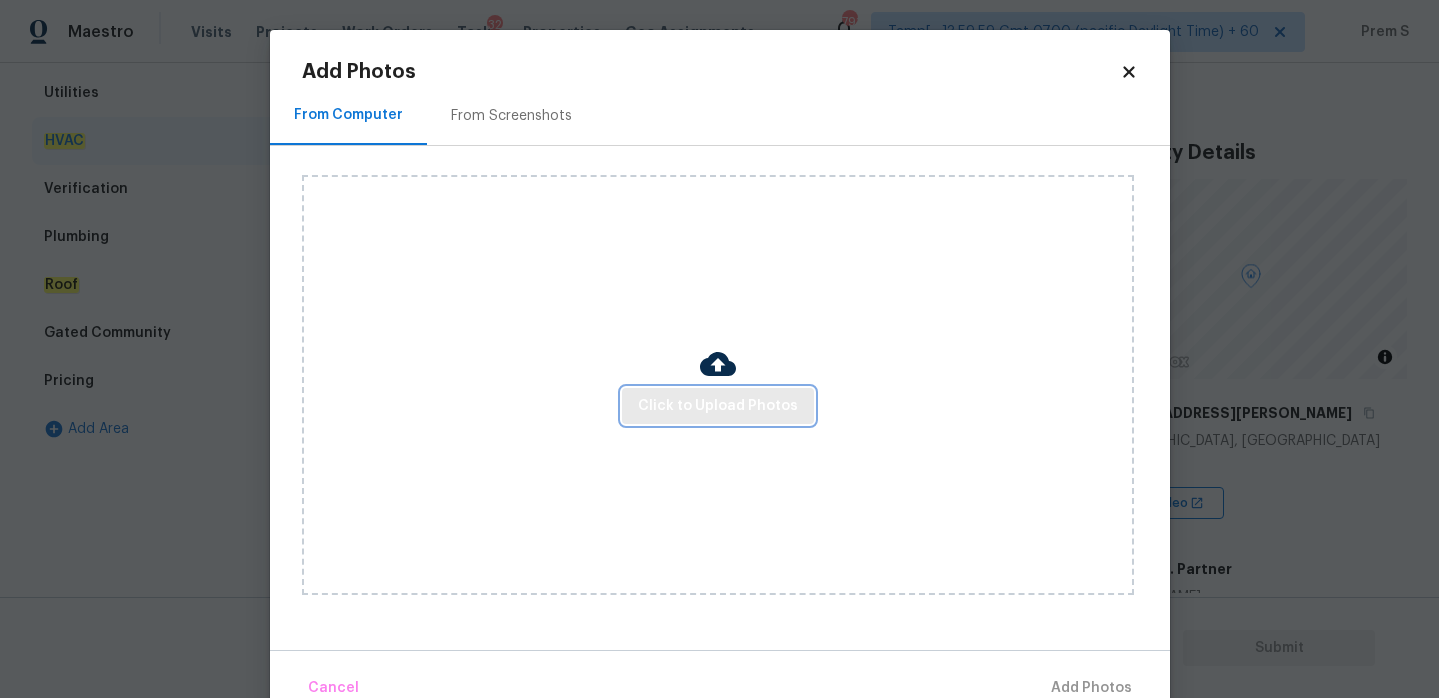 click on "Click to Upload Photos" at bounding box center (718, 406) 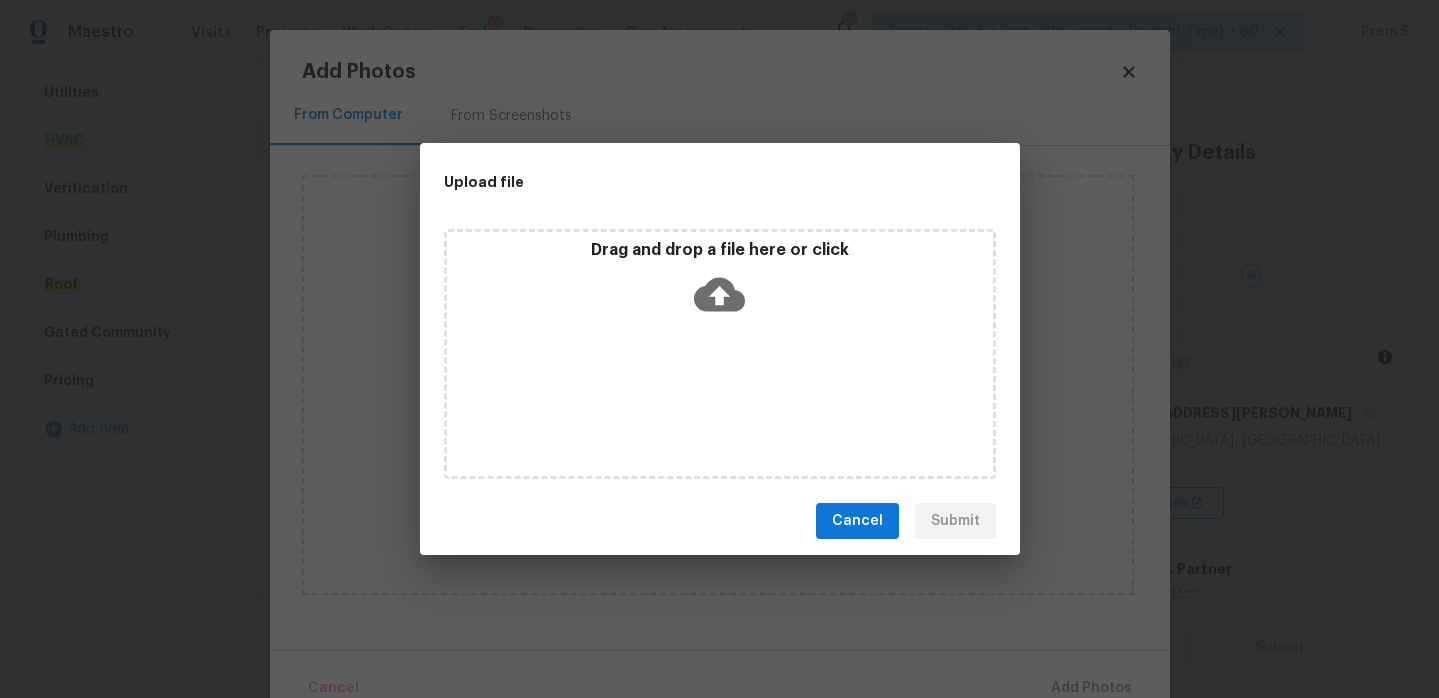 click 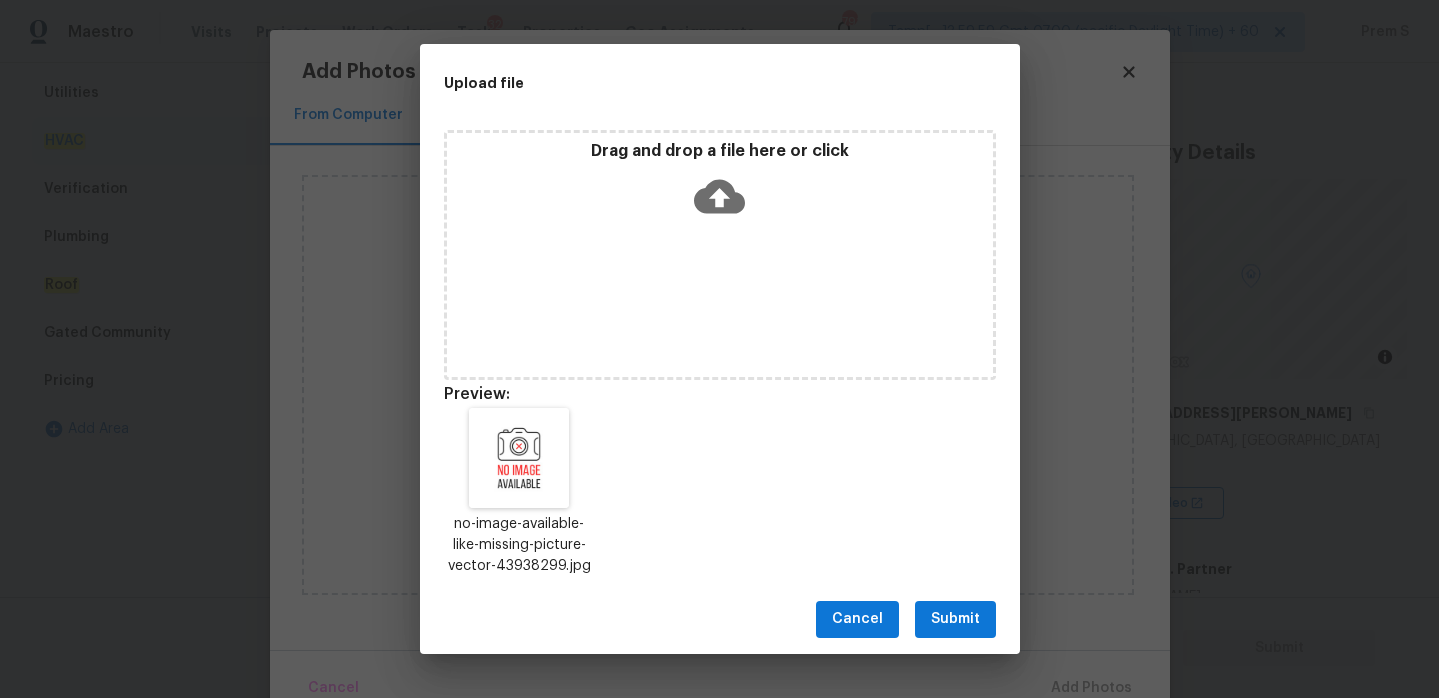click on "Submit" at bounding box center [955, 619] 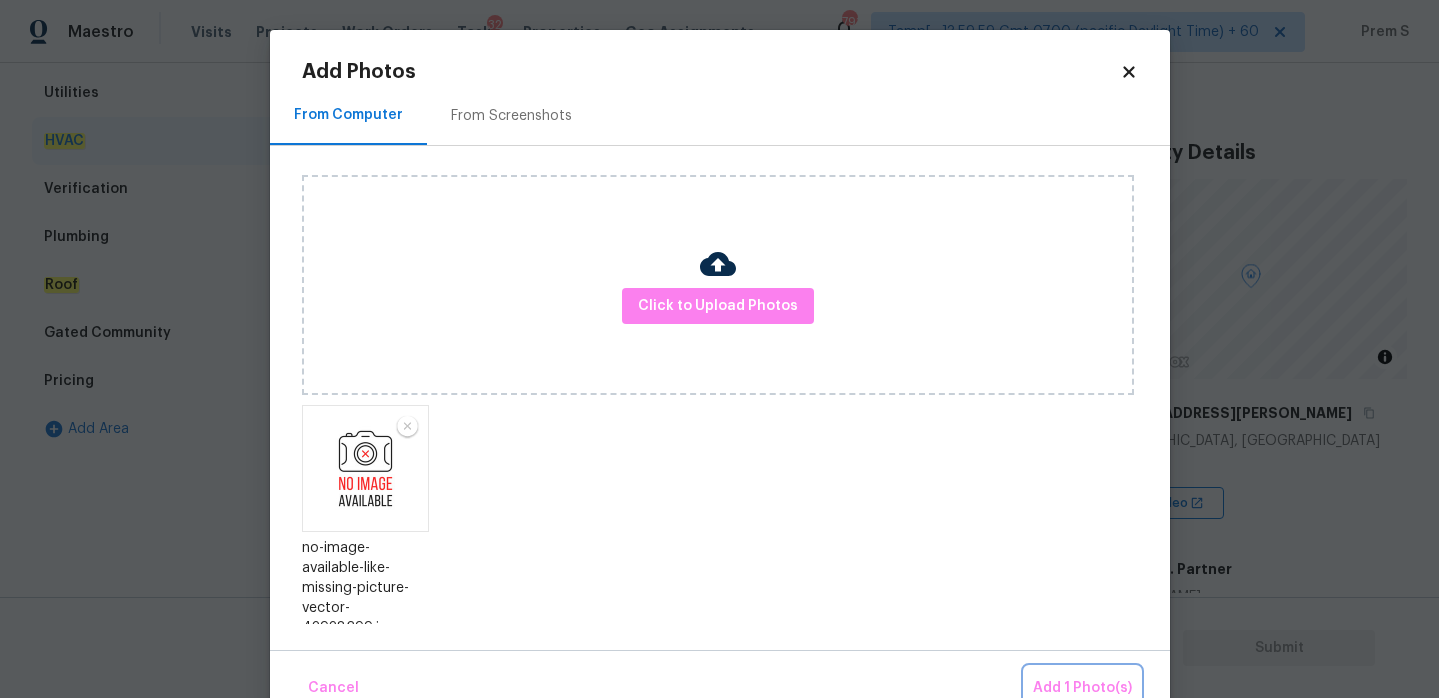 click on "Add 1 Photo(s)" at bounding box center (1082, 688) 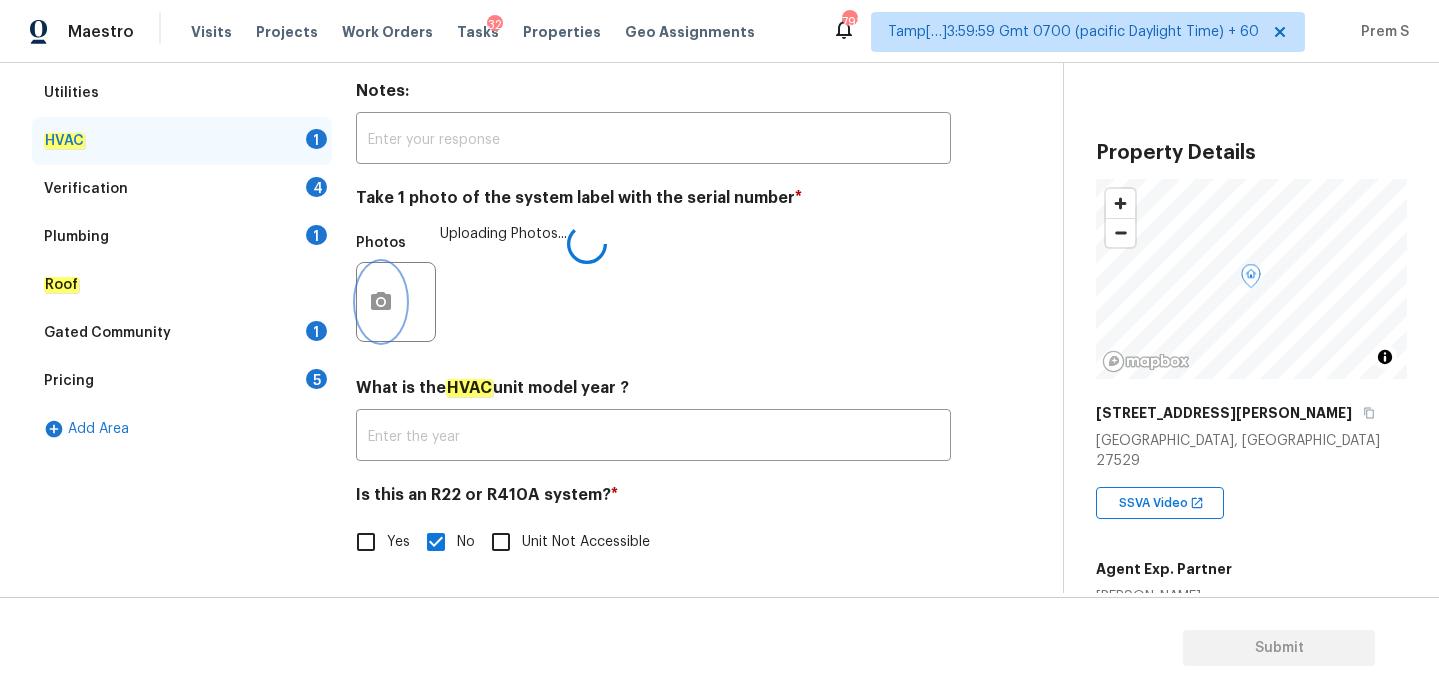 scroll, scrollTop: 271, scrollLeft: 0, axis: vertical 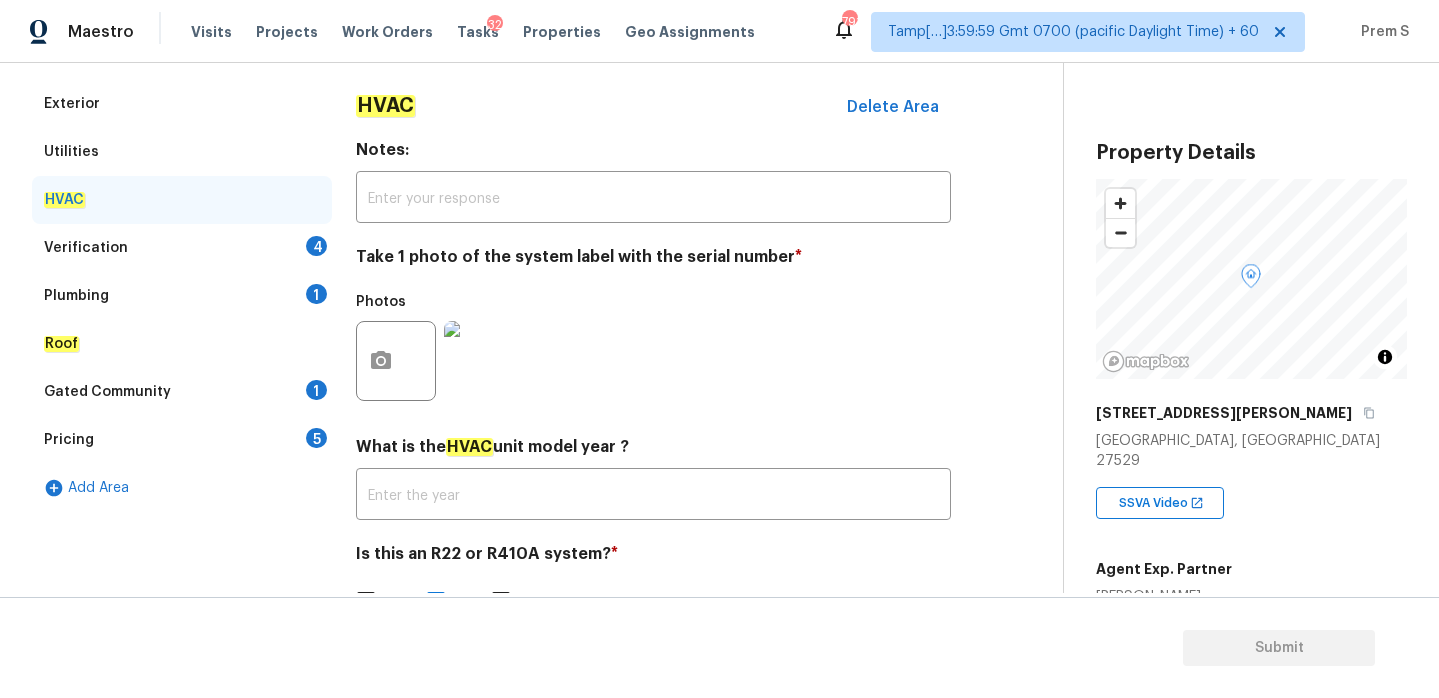 click on "4" at bounding box center (316, 246) 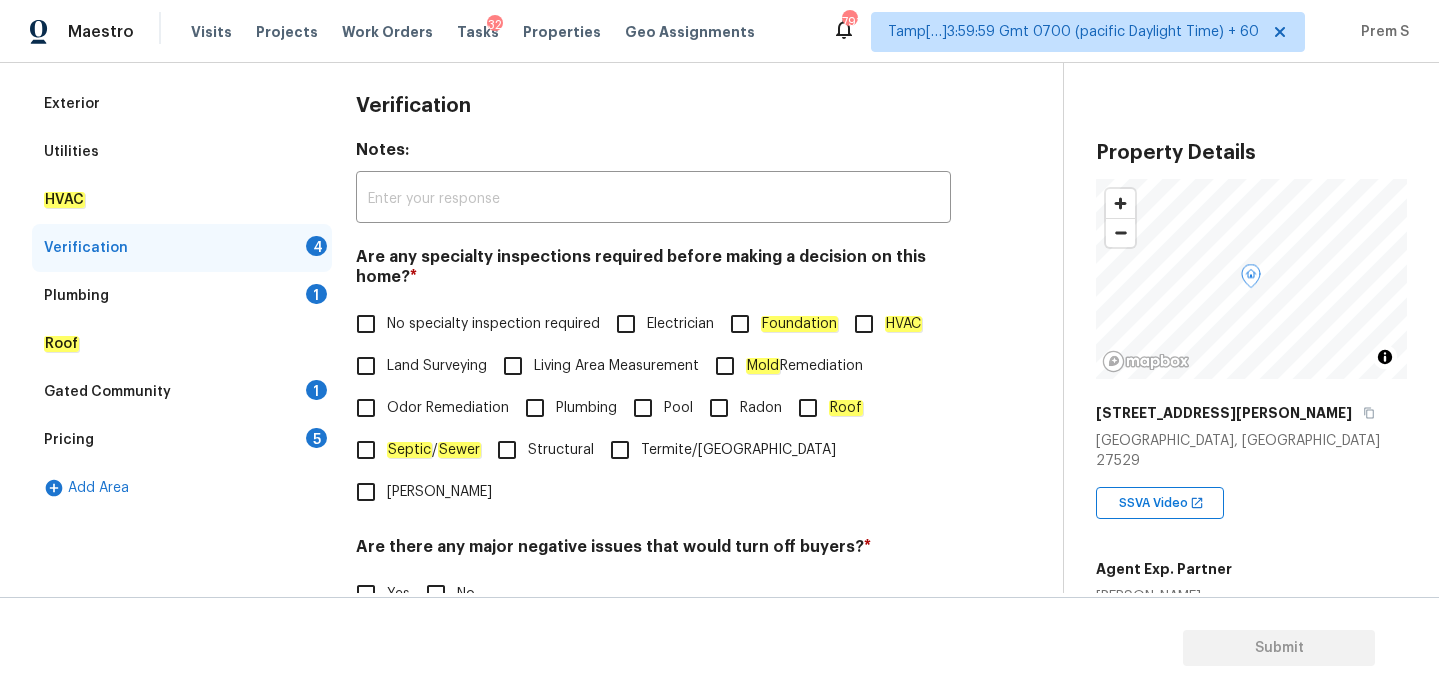 click on "No specialty inspection required" at bounding box center (472, 324) 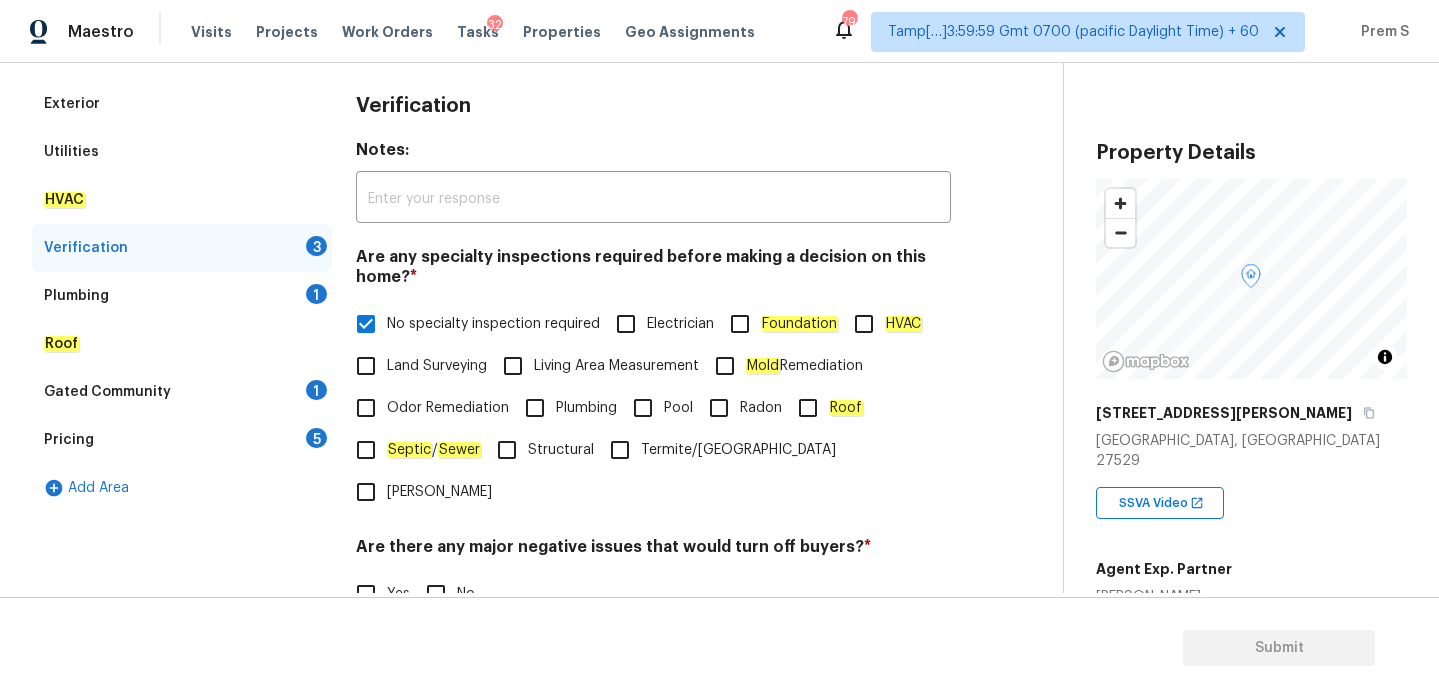 scroll, scrollTop: 400, scrollLeft: 0, axis: vertical 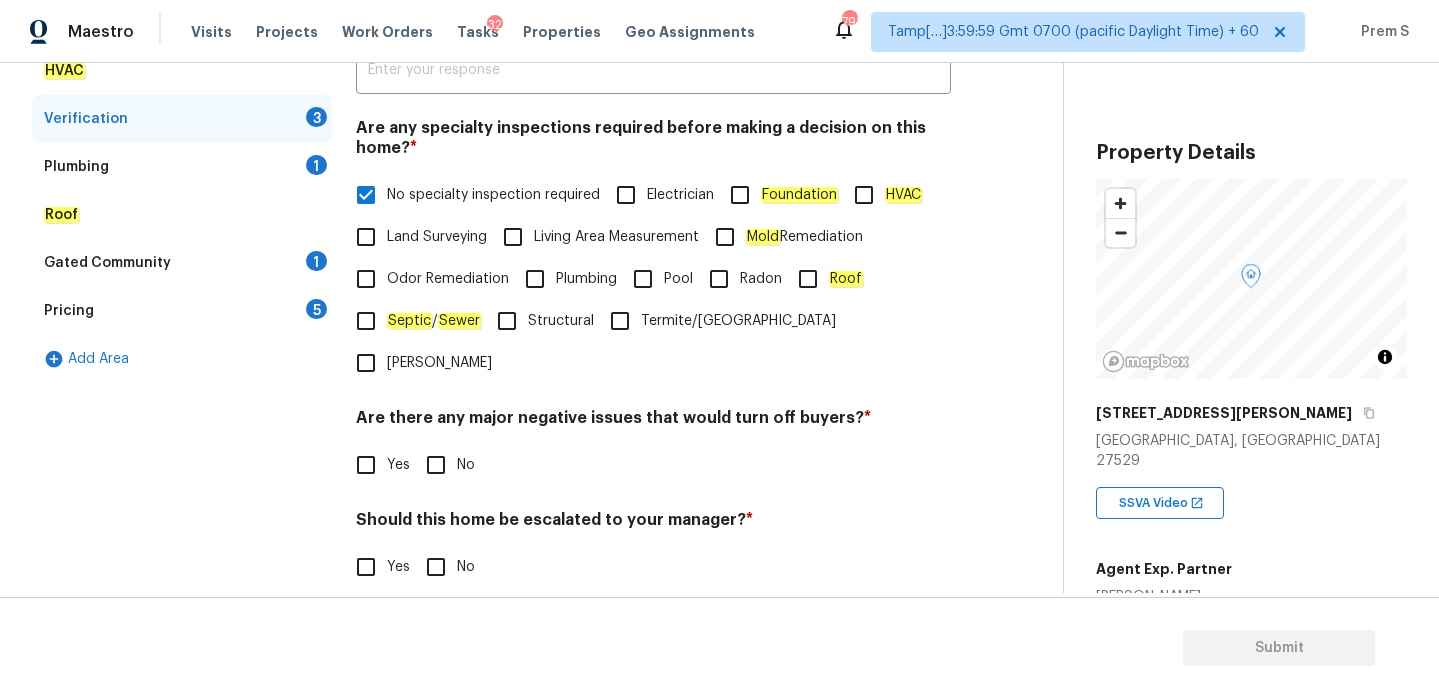 click on "Verification Notes: ​ Are any specialty inspections required before making a decision on this home?  * No specialty inspection required Electrician Foundation HVAC Land Surveying Living Area Measurement Mold  Remediation Odor Remediation Plumbing Pool Radon Roof Septic / Sewer Structural Termite/Pest Wells Are there any major negative issues that would turn off buyers?  * Yes No Should this home be escalated to your manager?  * Yes No Do you recommend a walk on this home? If so, please provide details and specify whether the issue is on the interior or exterior of the home.  * Yes No" at bounding box center [653, 342] 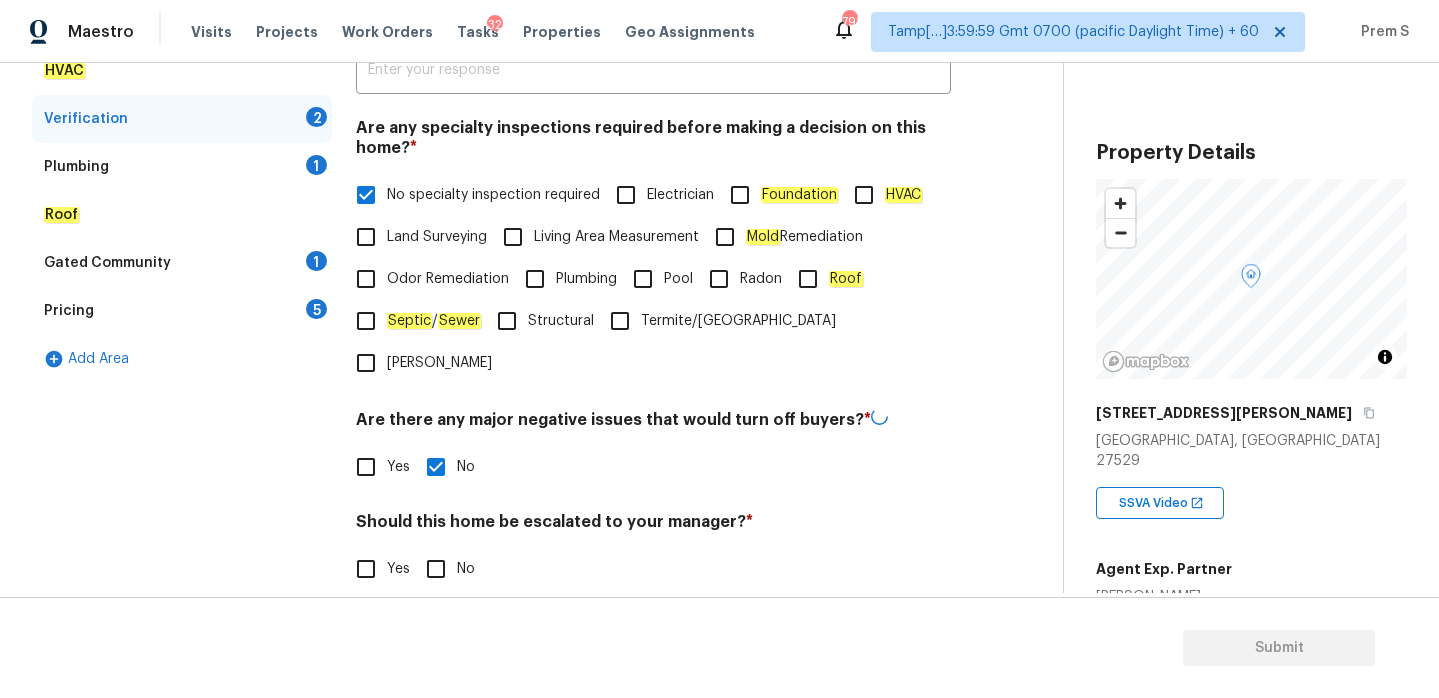 click on "Yes" at bounding box center (366, 569) 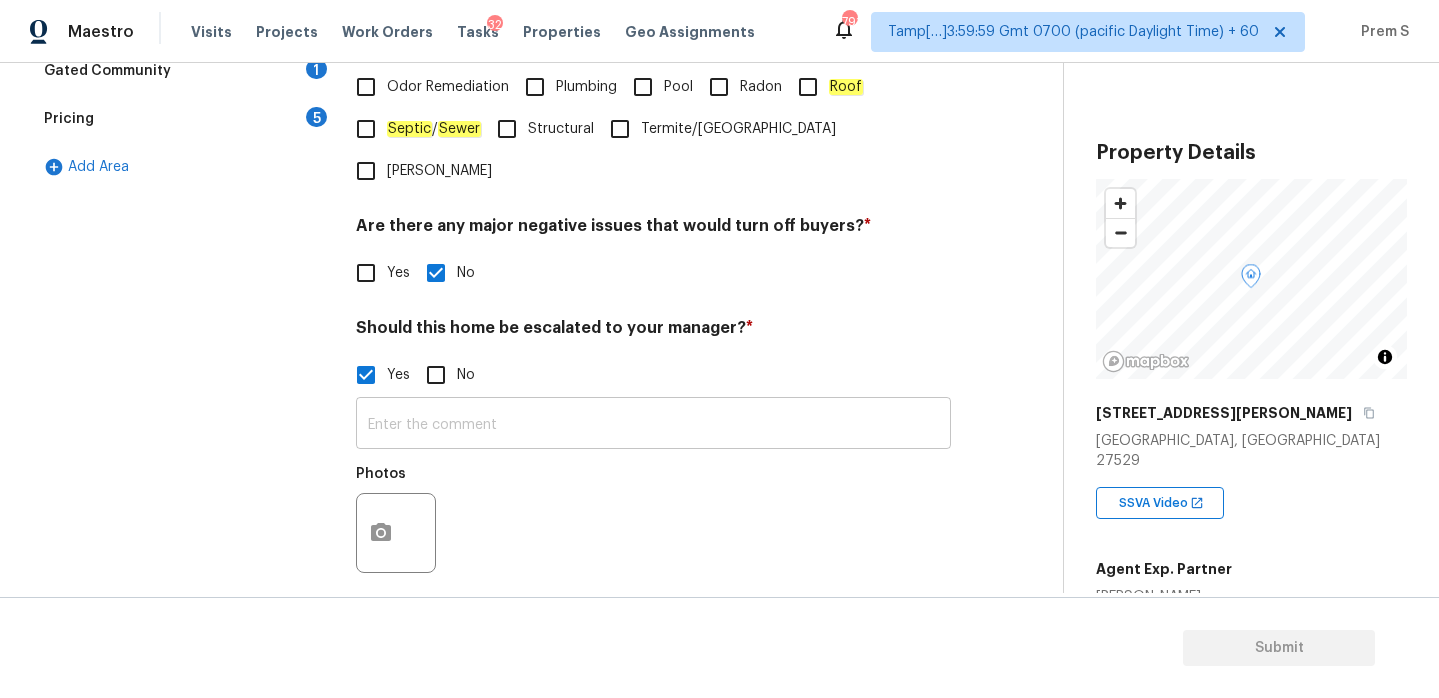 scroll, scrollTop: 695, scrollLeft: 0, axis: vertical 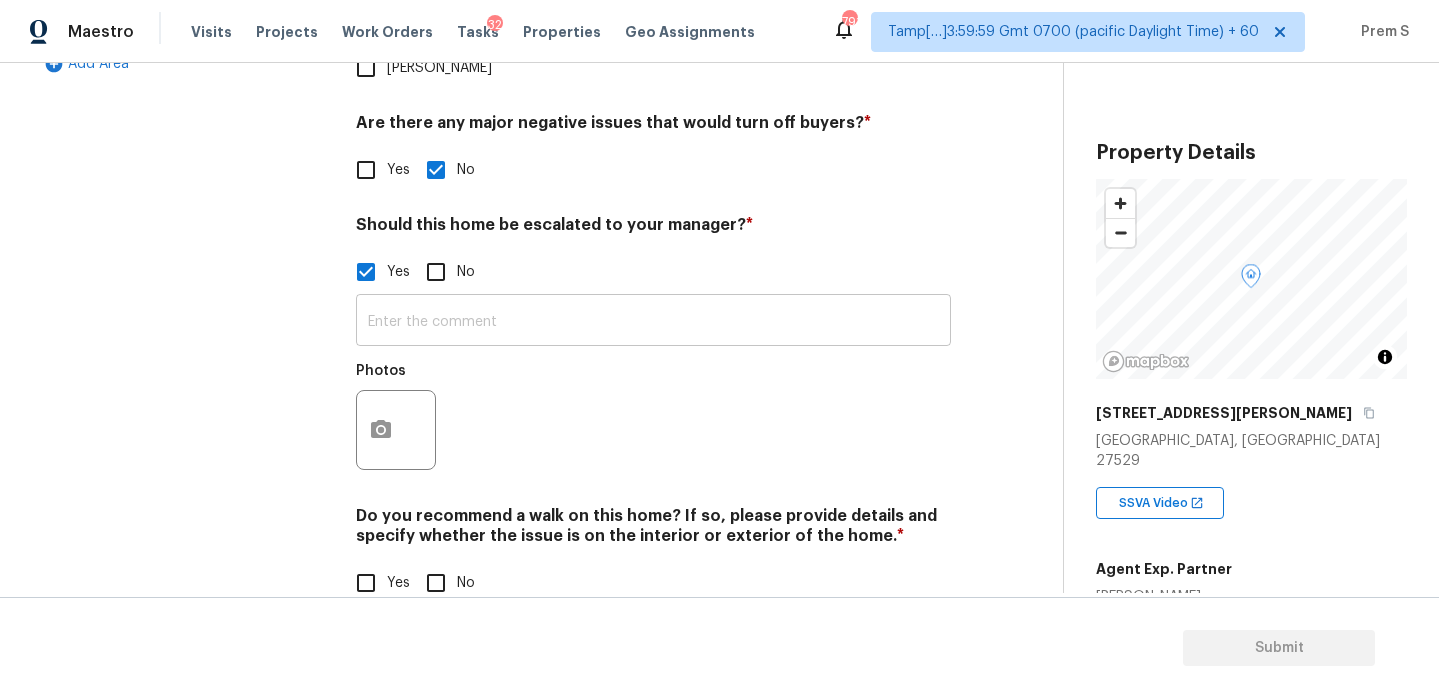 click at bounding box center [653, 322] 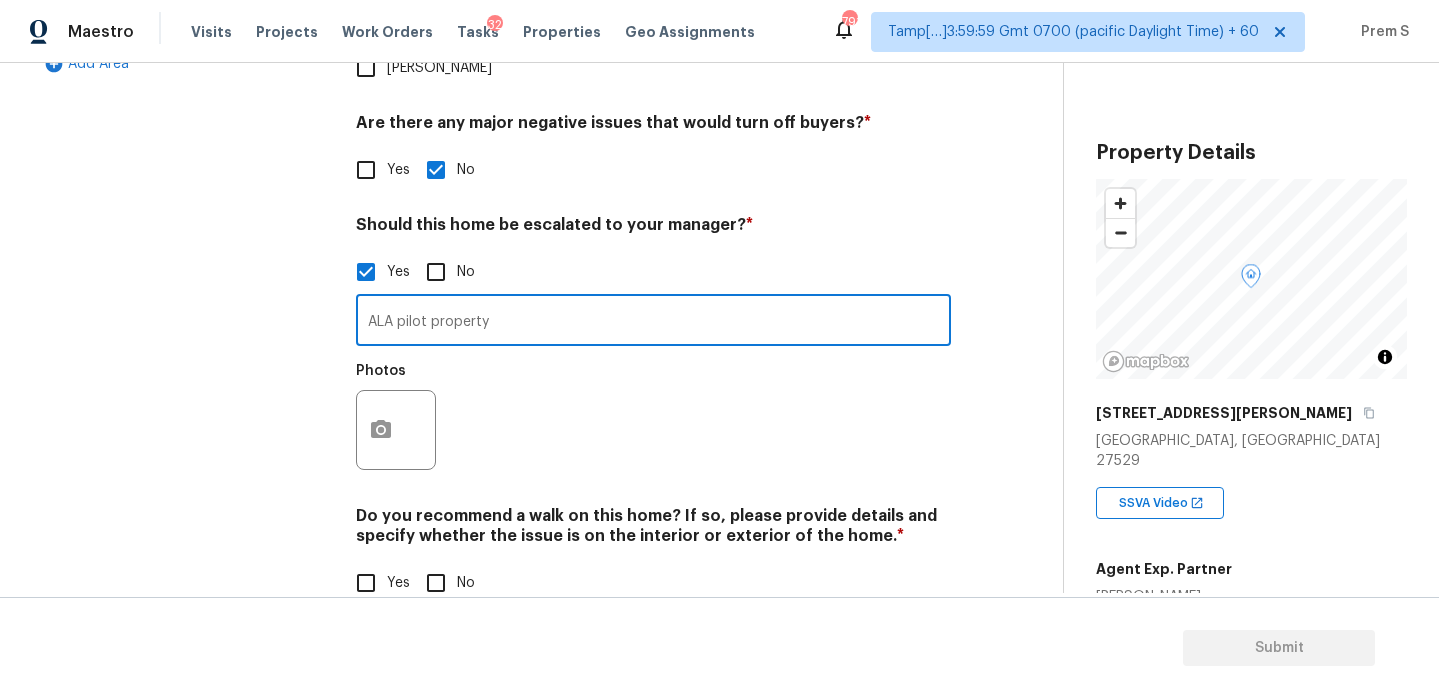 type on "ALA pilot property" 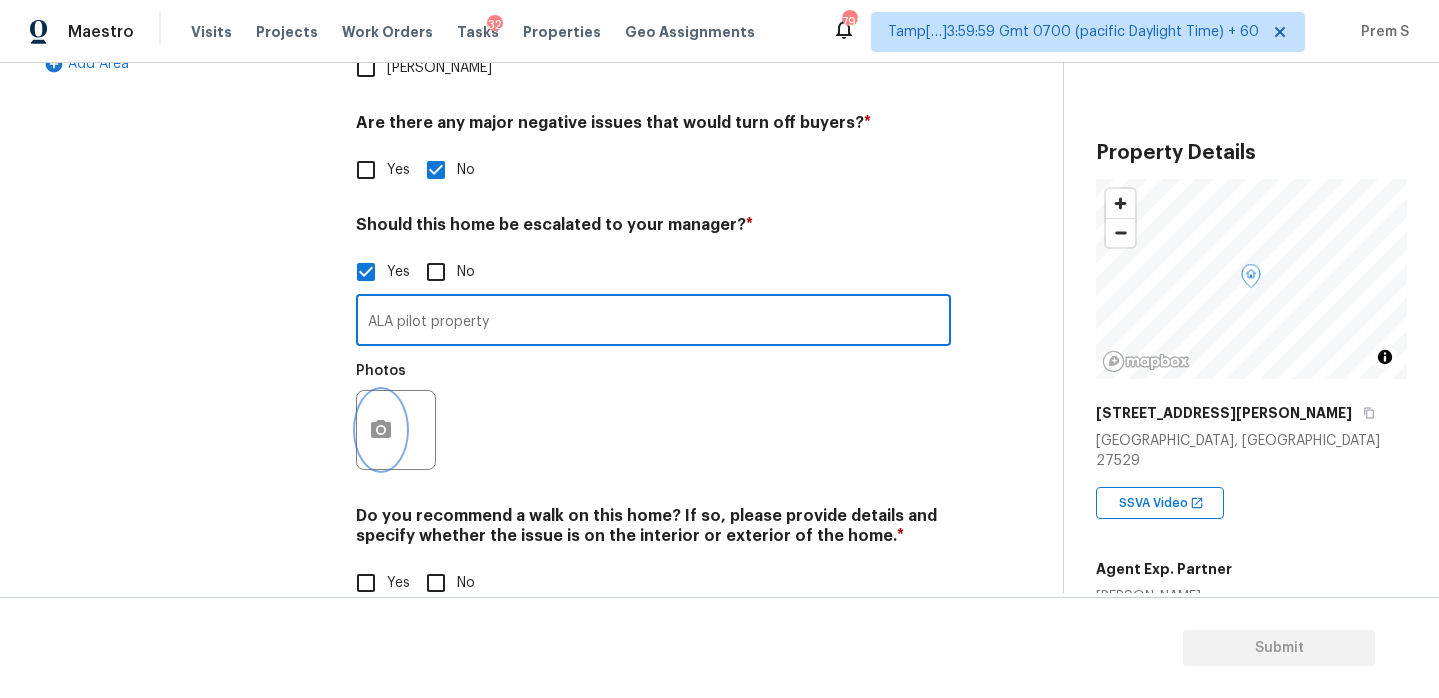 click 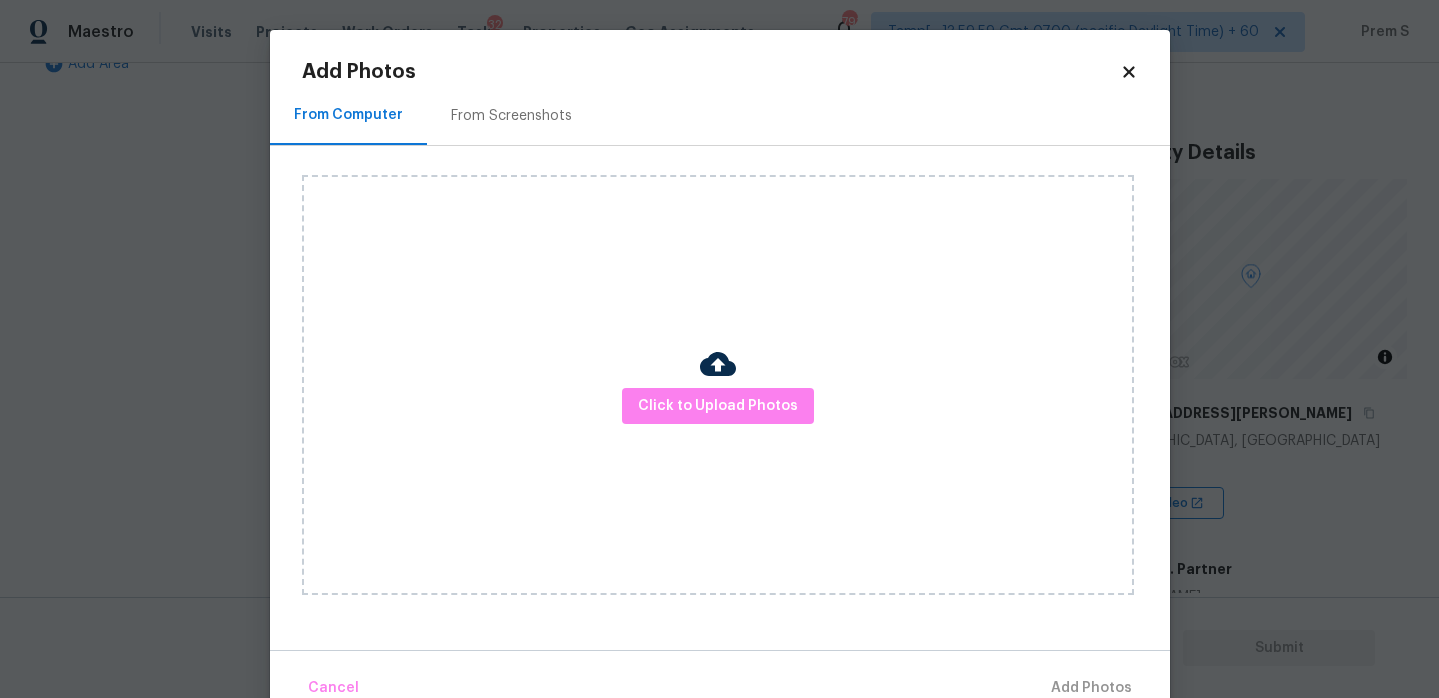 click on "Click to Upload Photos" at bounding box center [718, 385] 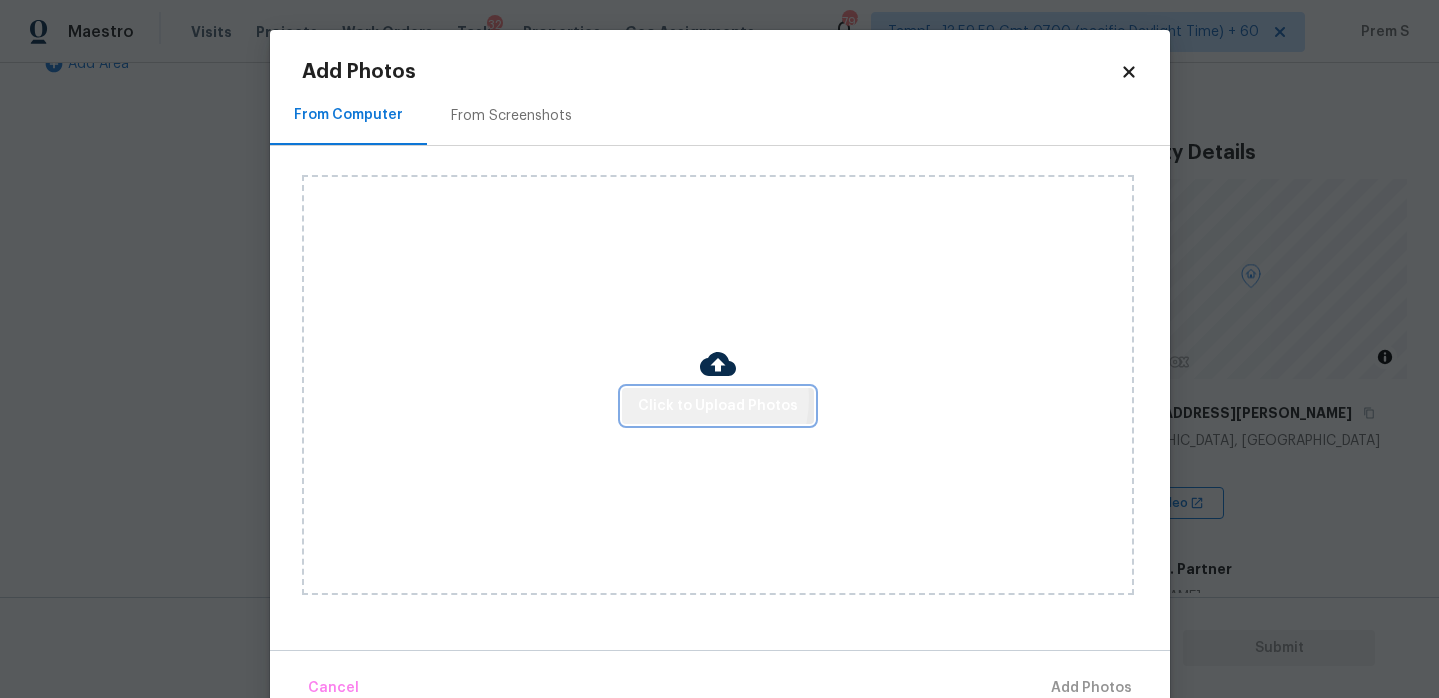 click on "Click to Upload Photos" at bounding box center [718, 406] 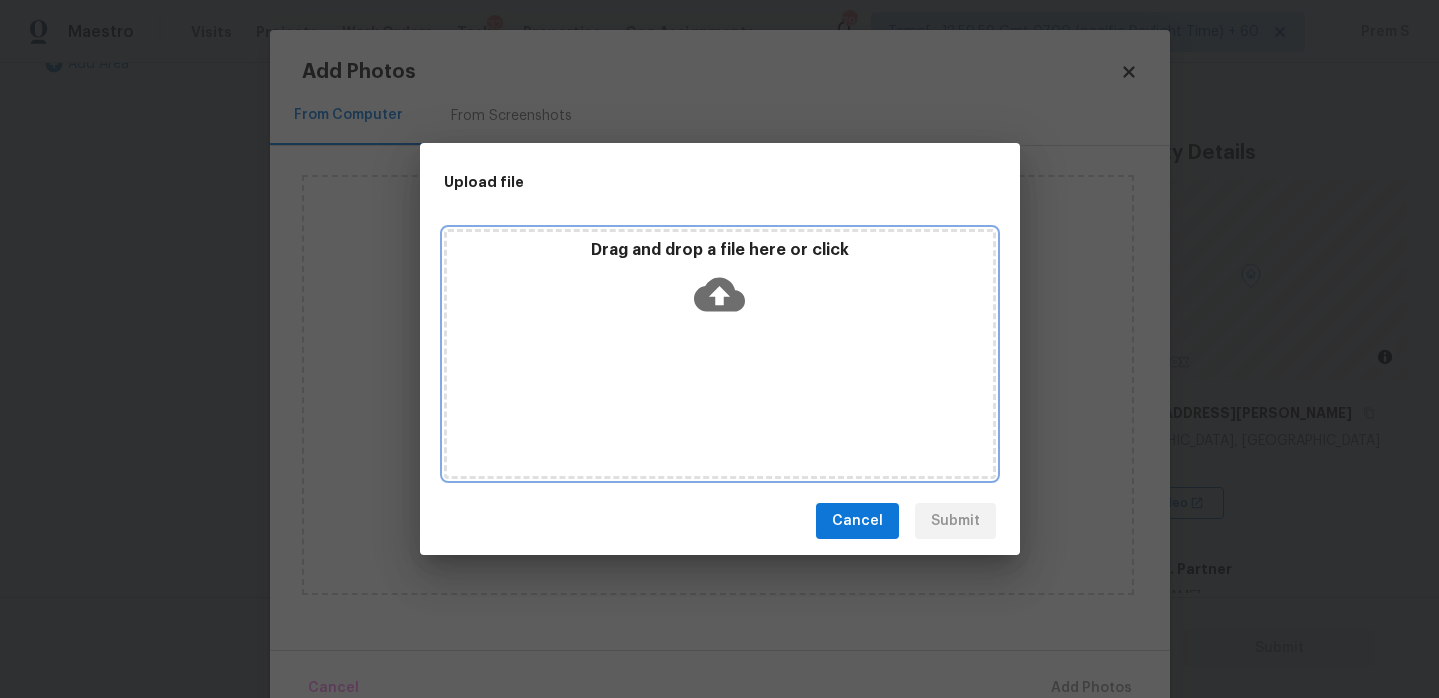 click 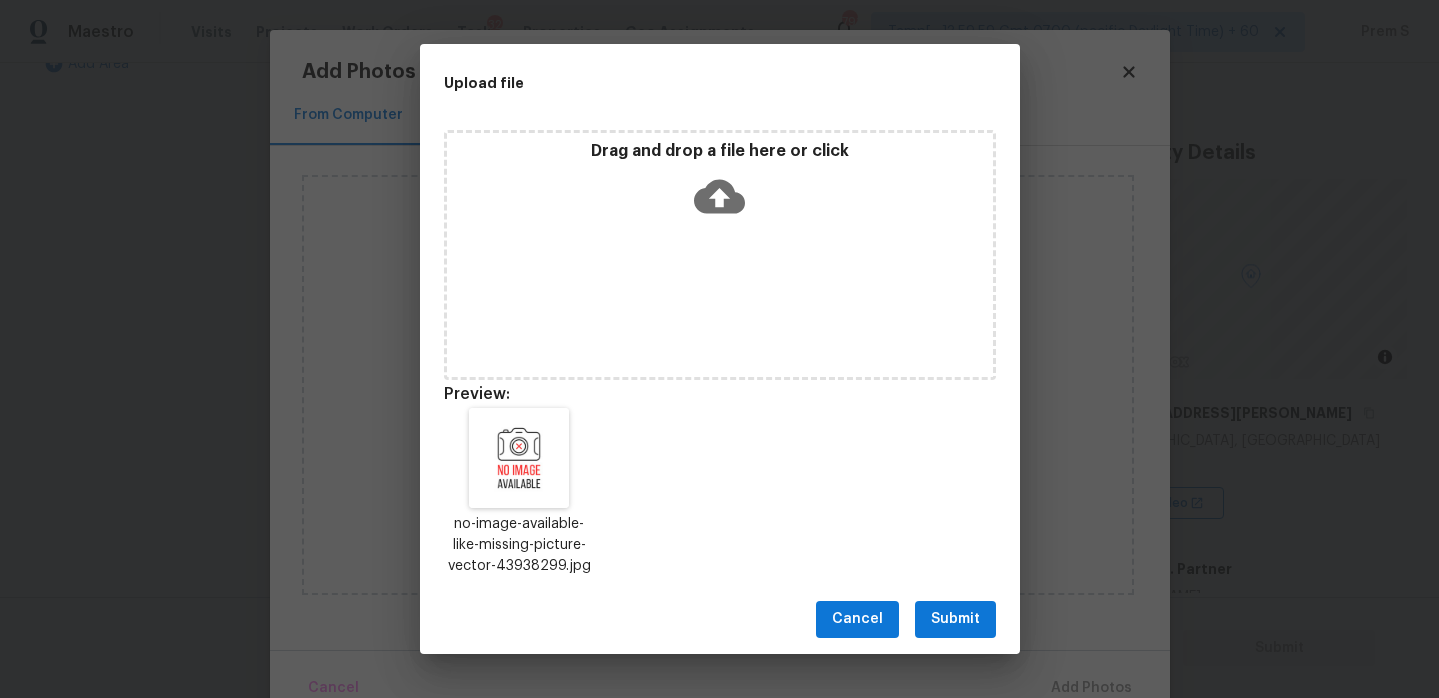 click on "Submit" at bounding box center (955, 619) 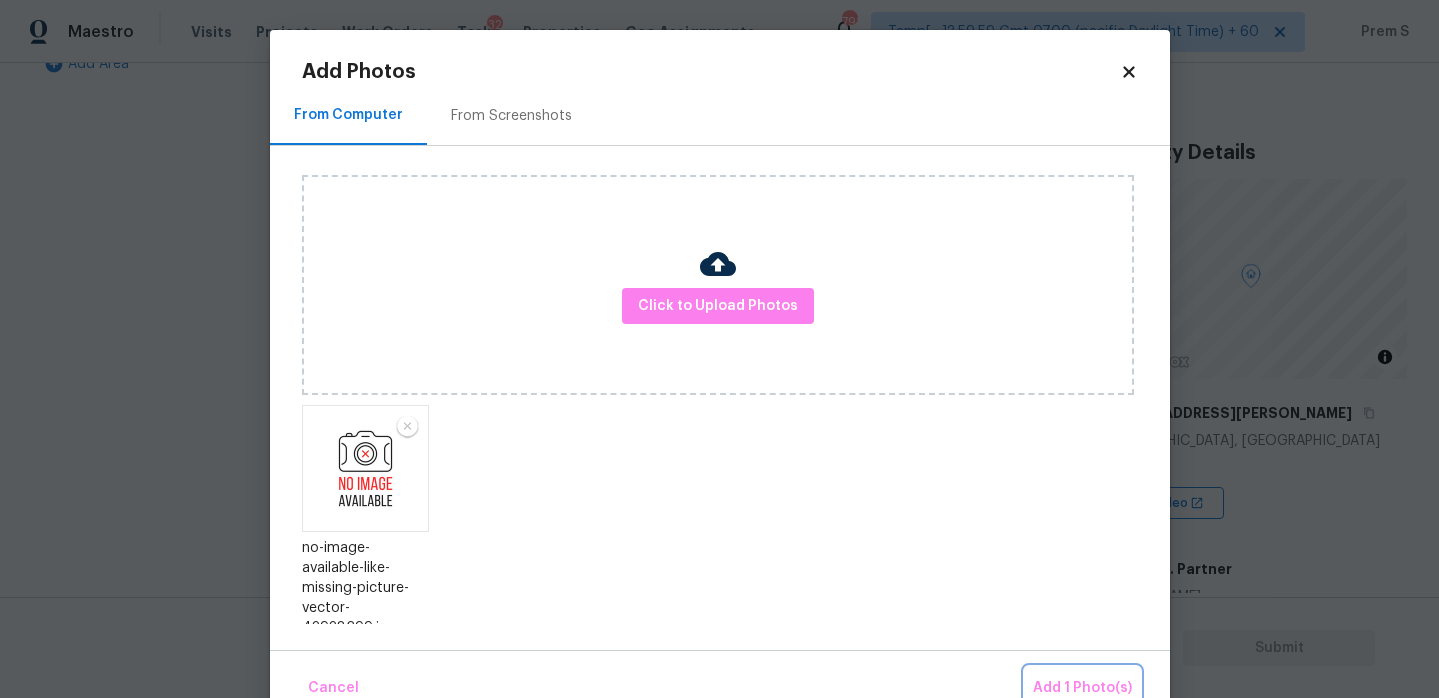 click on "Add 1 Photo(s)" at bounding box center [1082, 688] 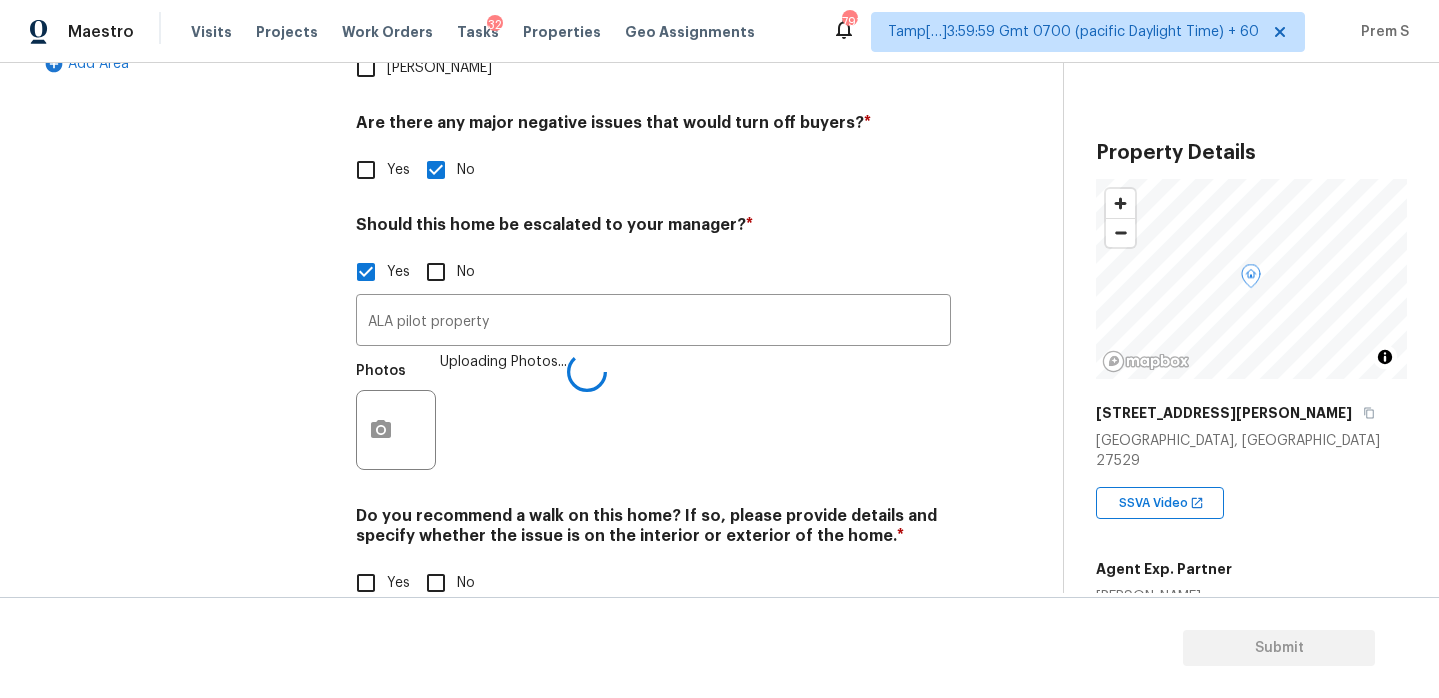 click on "No" at bounding box center [436, 583] 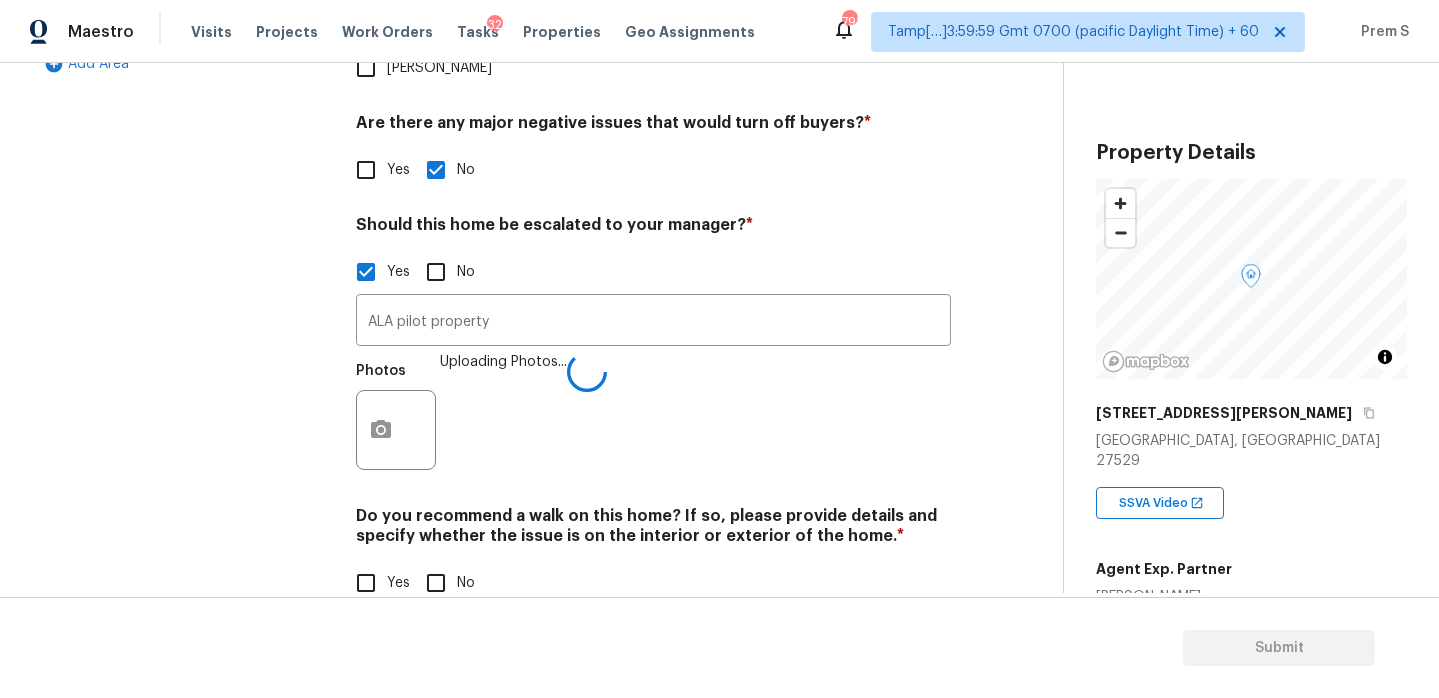 checkbox on "true" 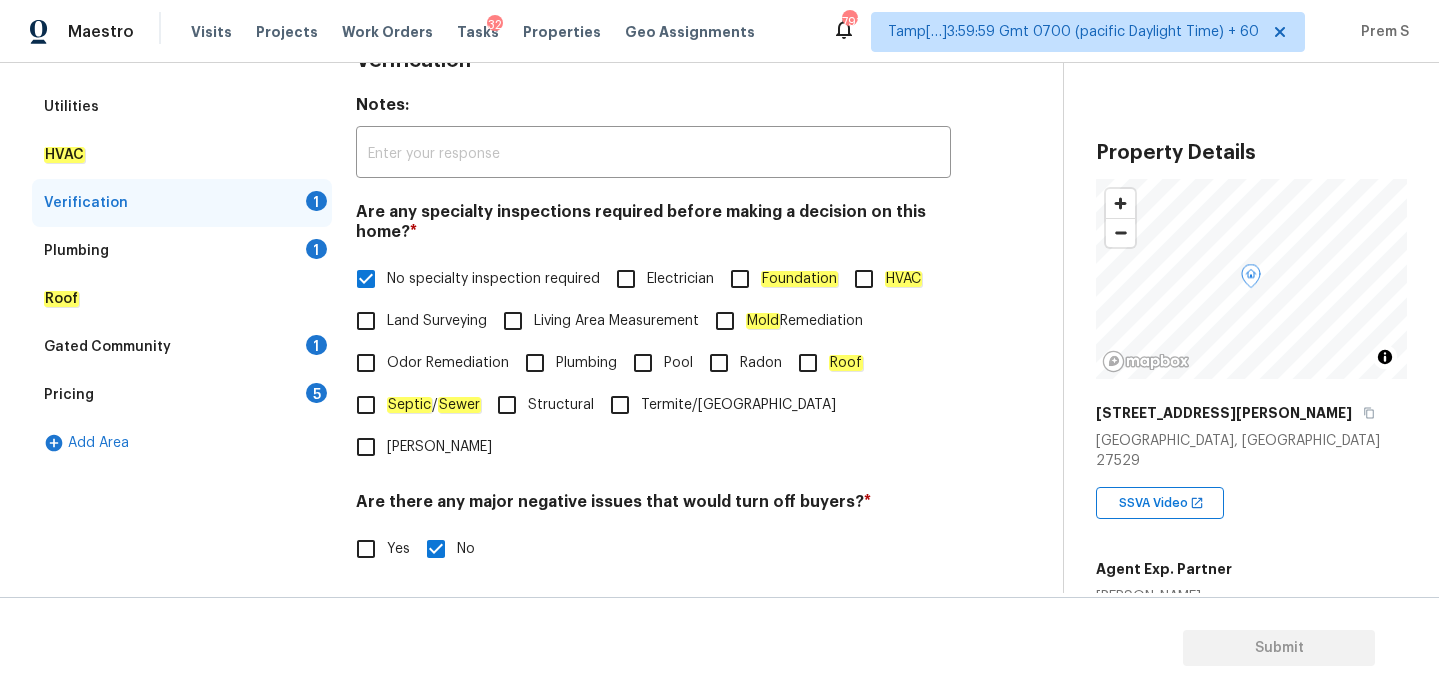 scroll, scrollTop: 317, scrollLeft: 0, axis: vertical 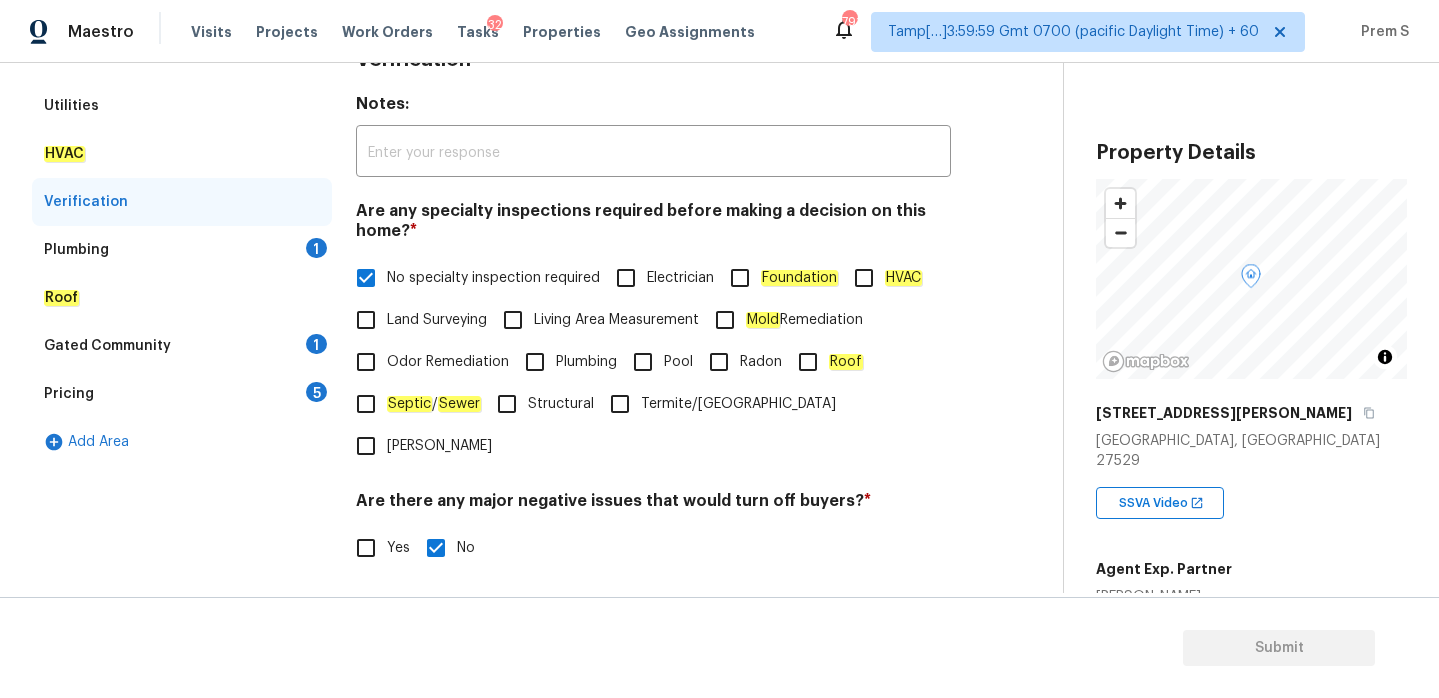 click on "Plumbing 1" at bounding box center [182, 250] 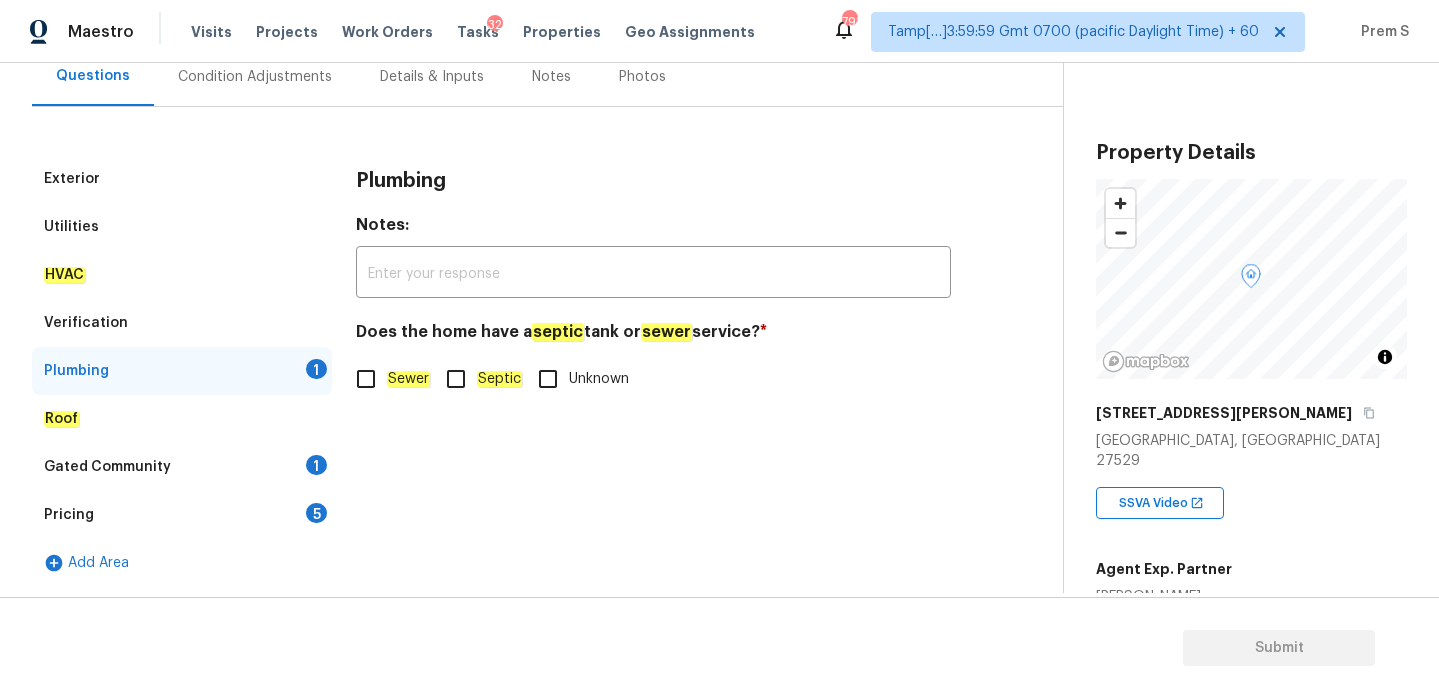 click on "Sewer" 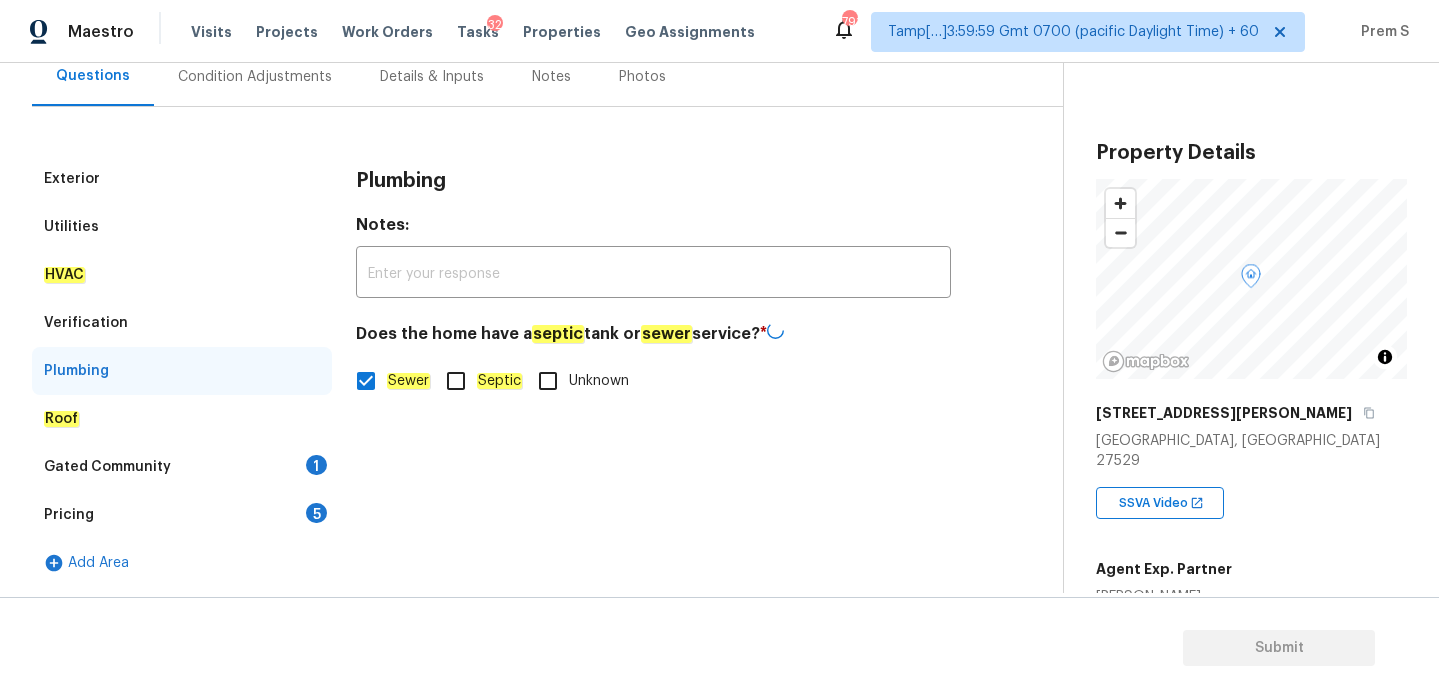 click on "1" at bounding box center (316, 465) 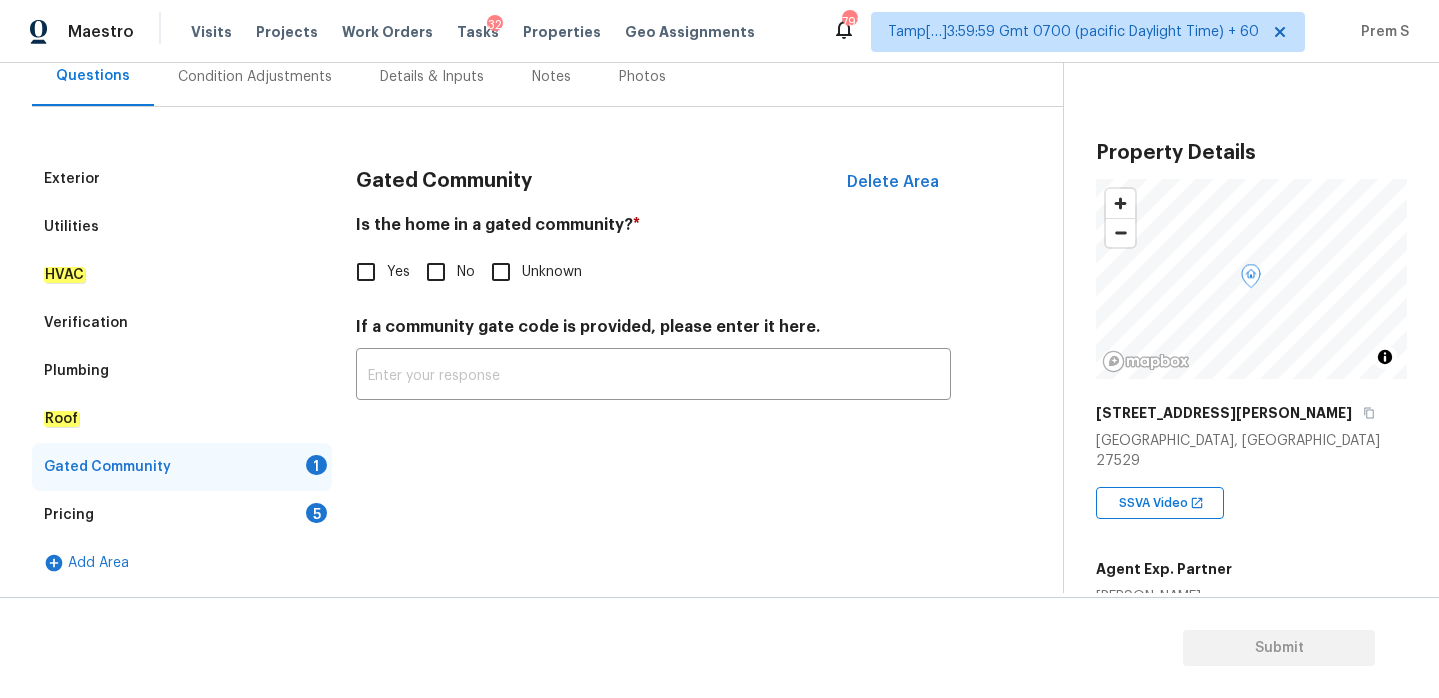 click on "No" at bounding box center (436, 272) 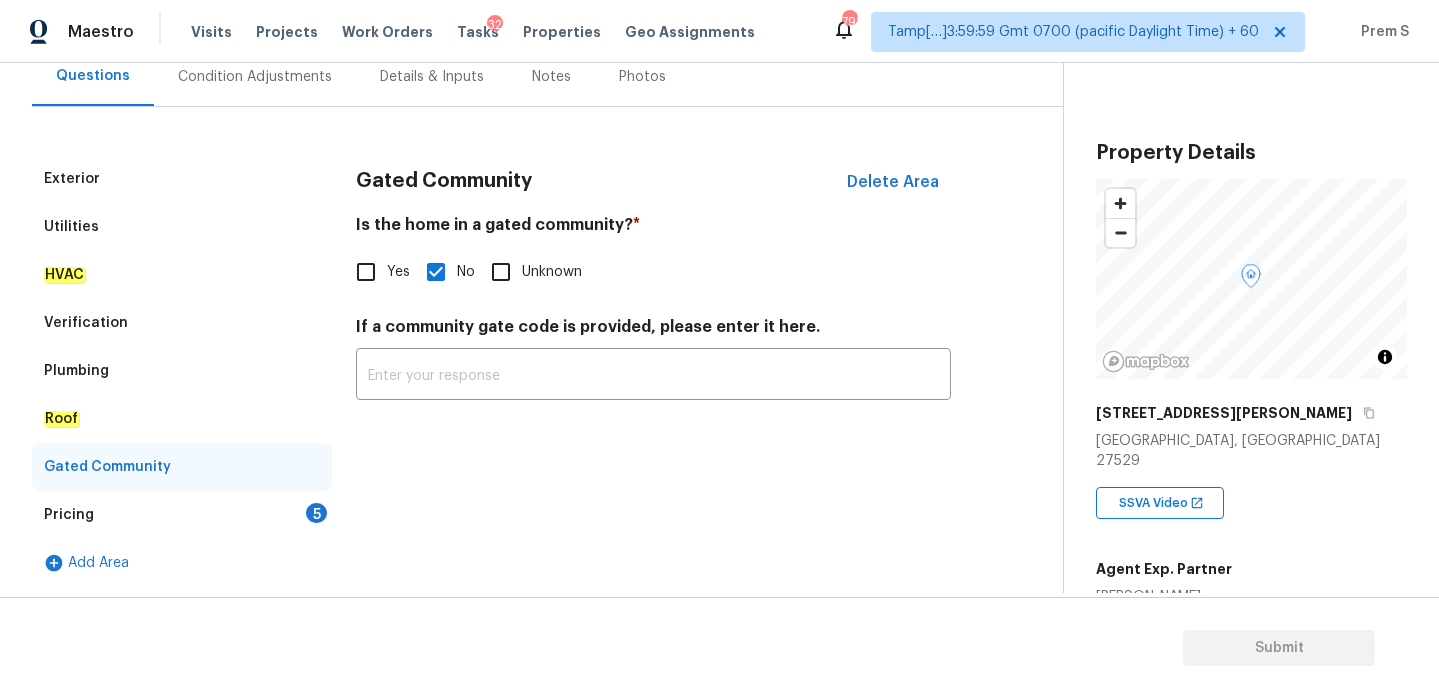 click on "Pricing 5" at bounding box center (182, 515) 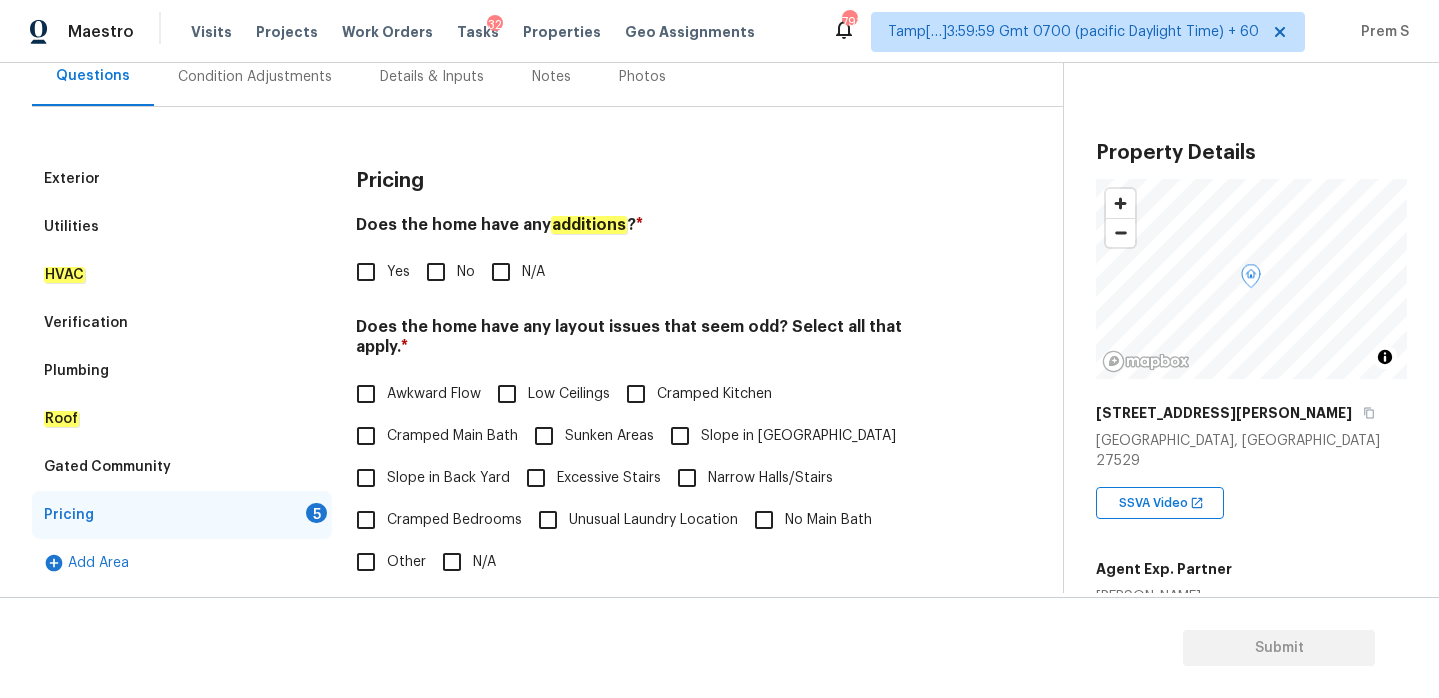 click on "No" at bounding box center (436, 272) 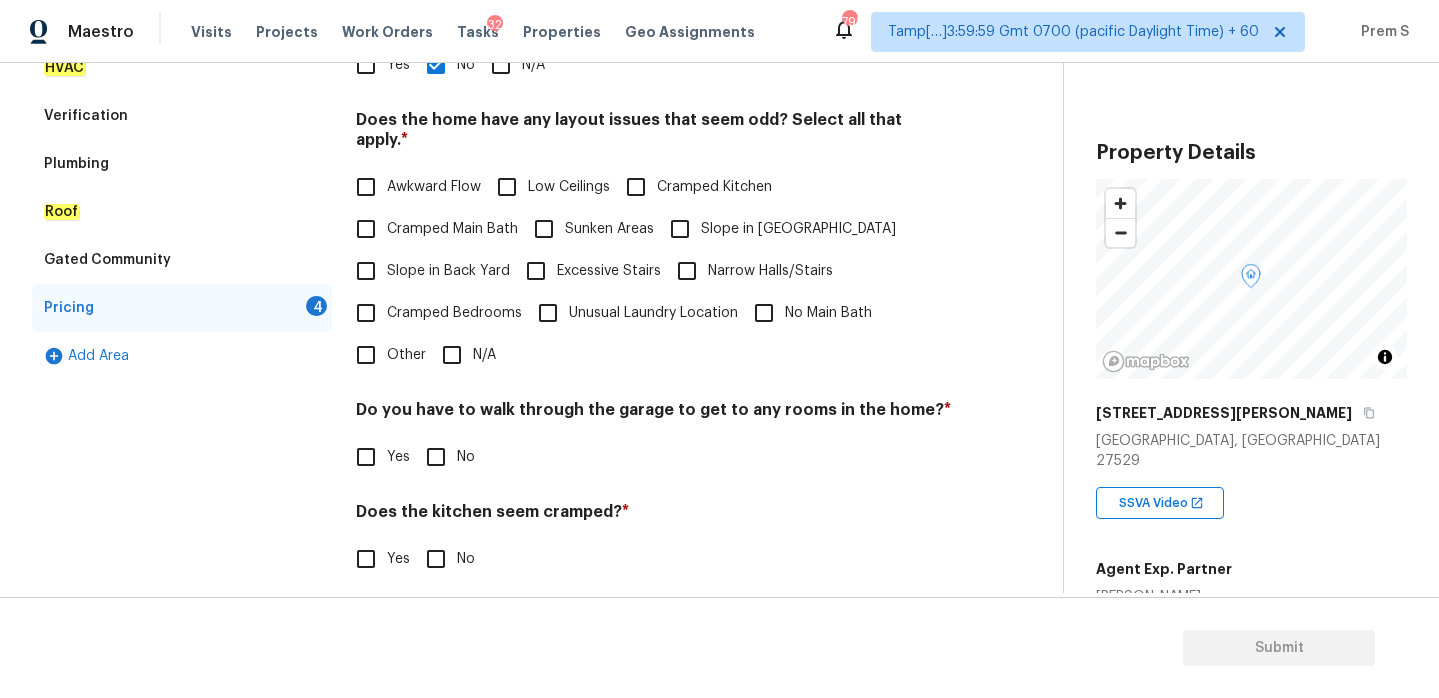 scroll, scrollTop: 502, scrollLeft: 0, axis: vertical 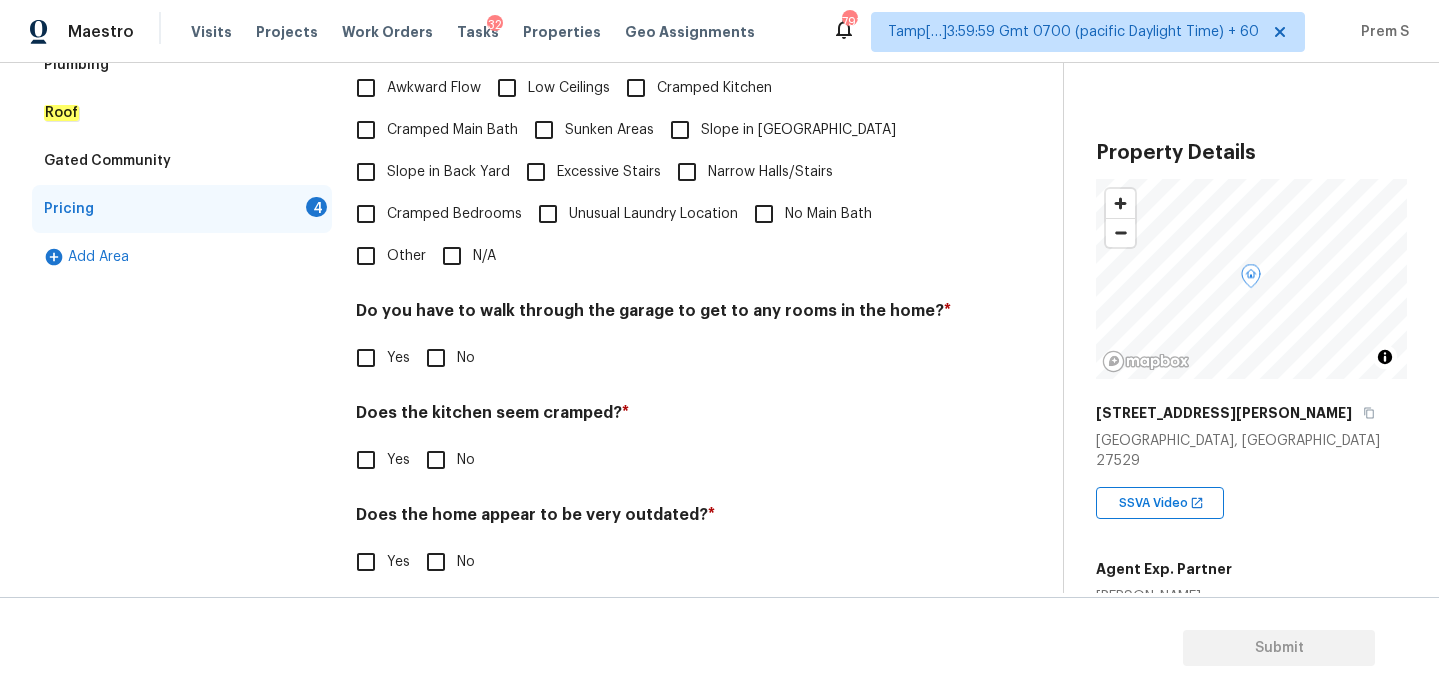 click on "N/A" at bounding box center (452, 256) 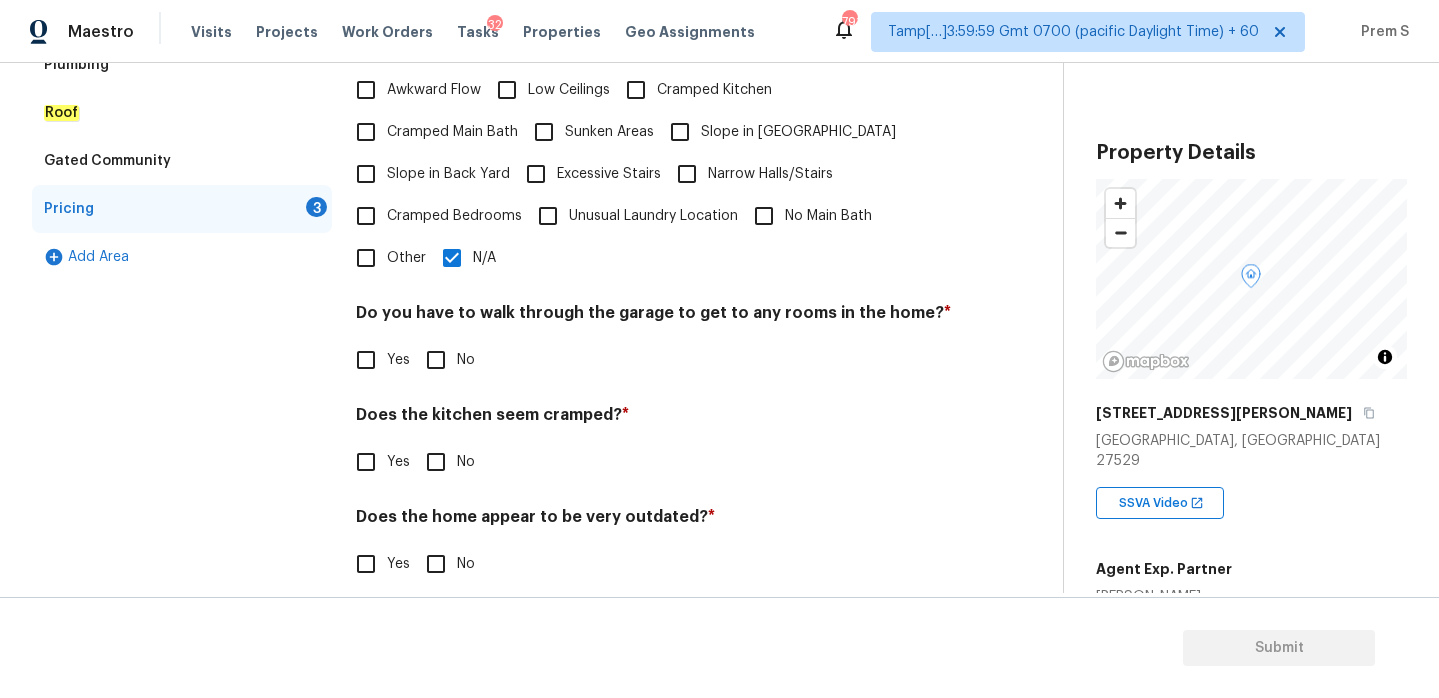 click on "No" at bounding box center [436, 360] 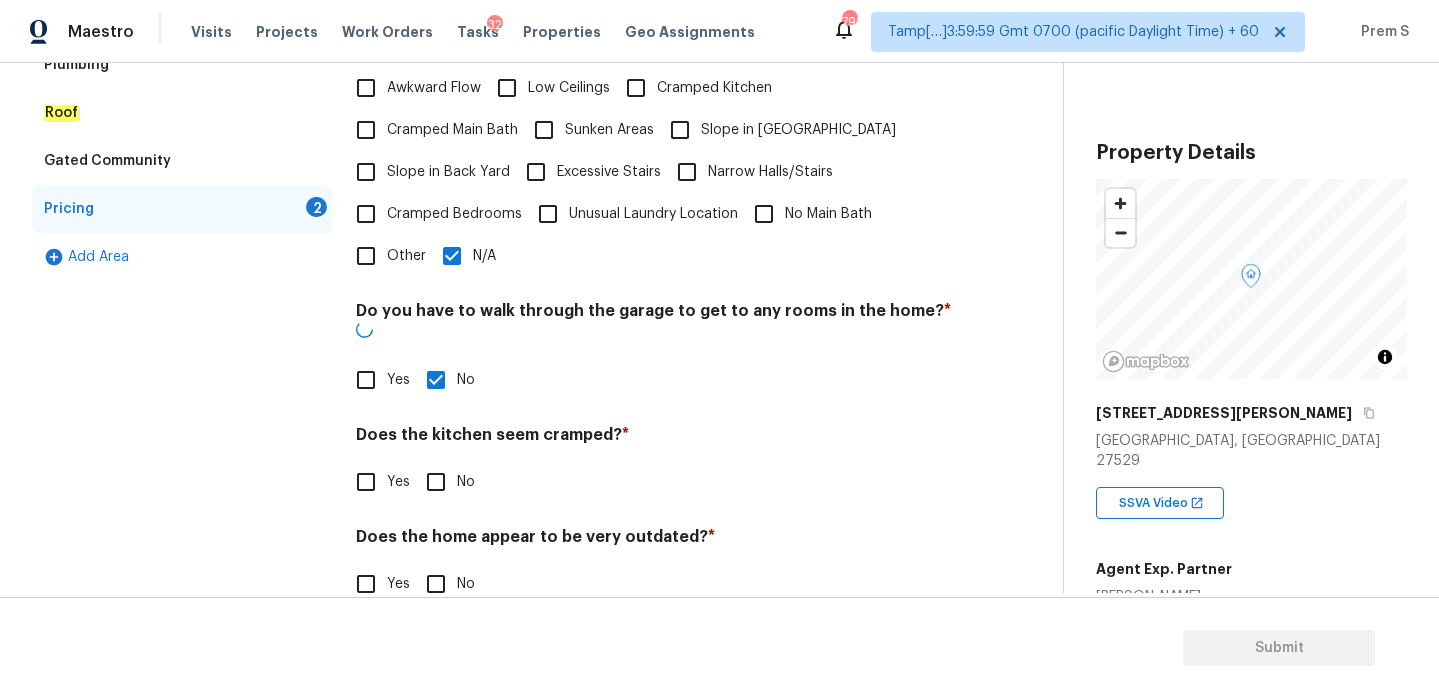 click on "No" at bounding box center (436, 482) 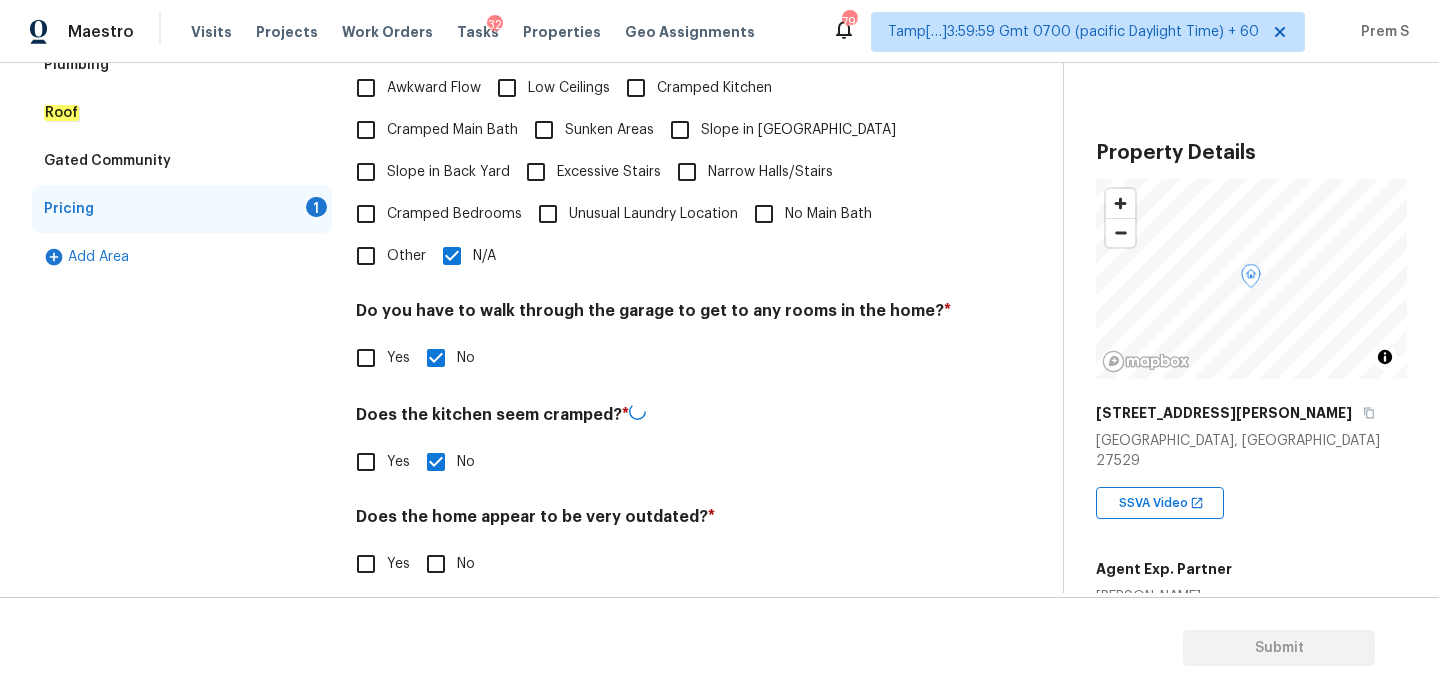 click on "Does the home appear to be very outdated?  * Yes No" at bounding box center [653, 546] 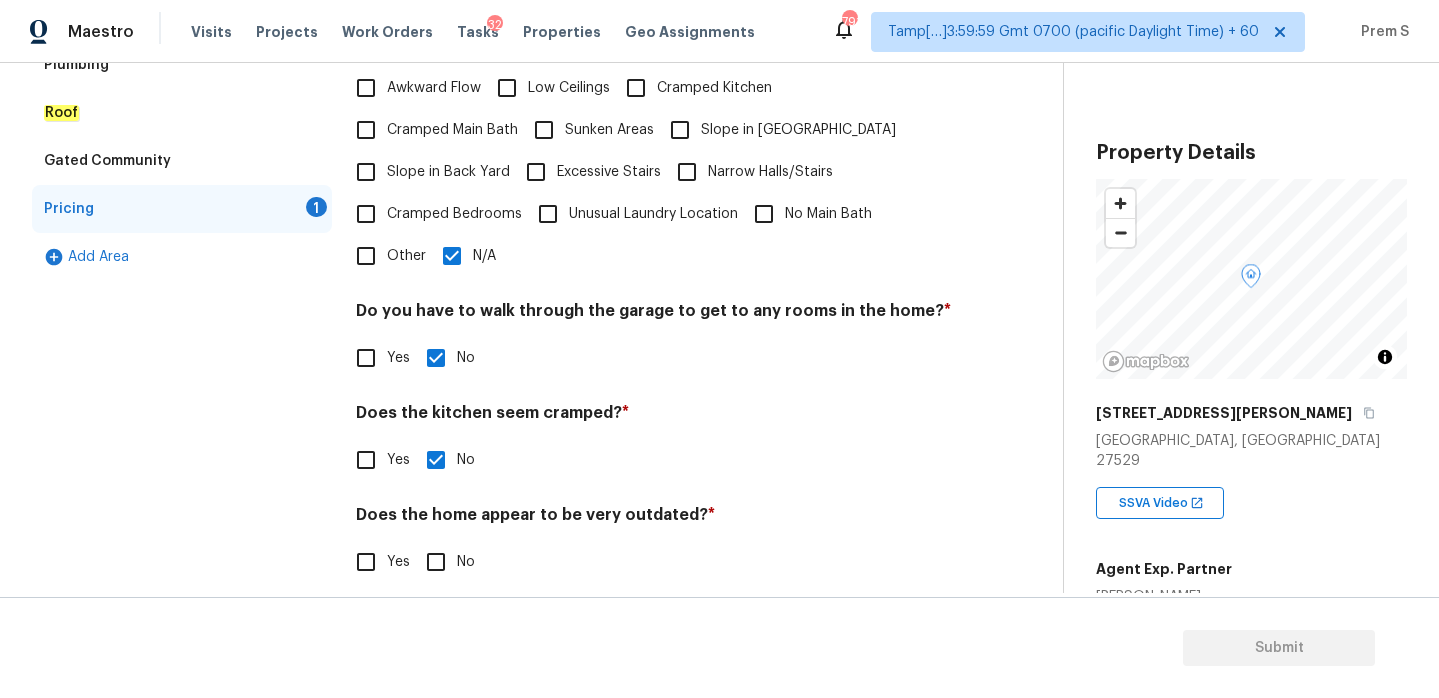 click on "No" at bounding box center [436, 562] 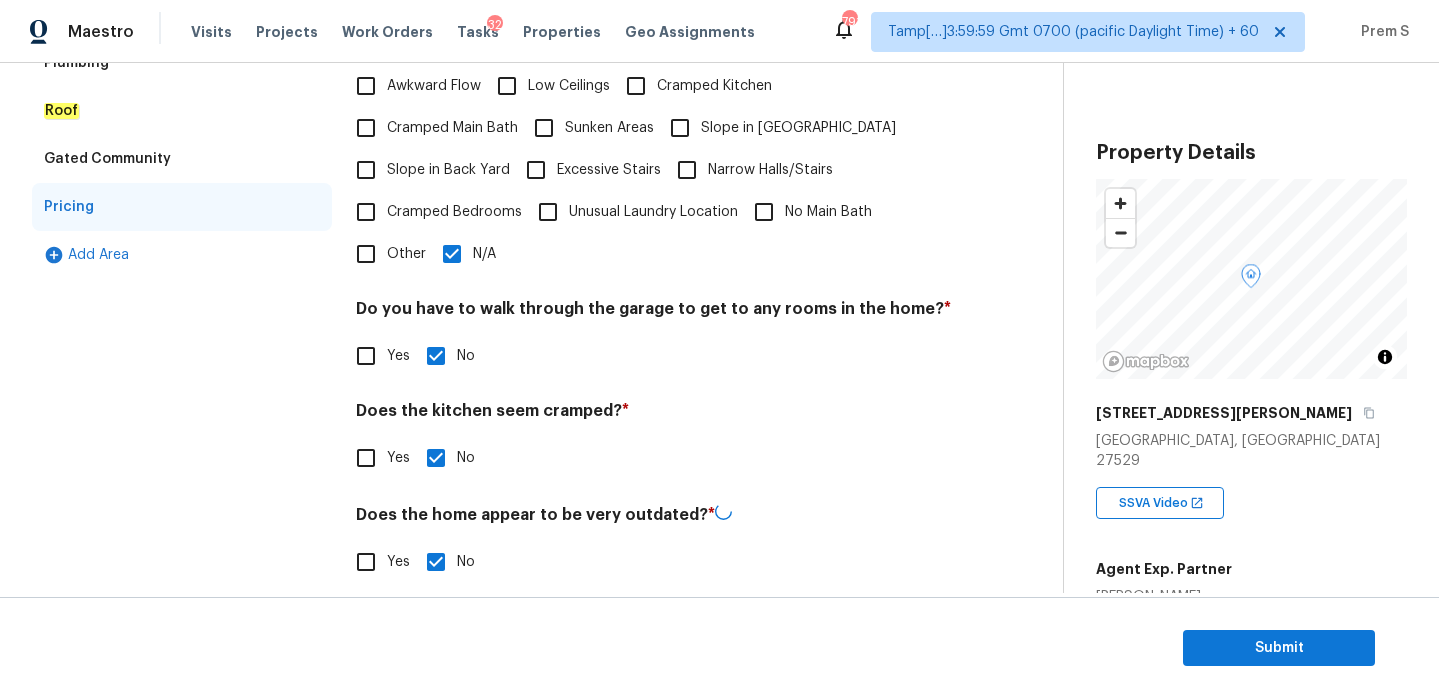 scroll, scrollTop: 502, scrollLeft: 0, axis: vertical 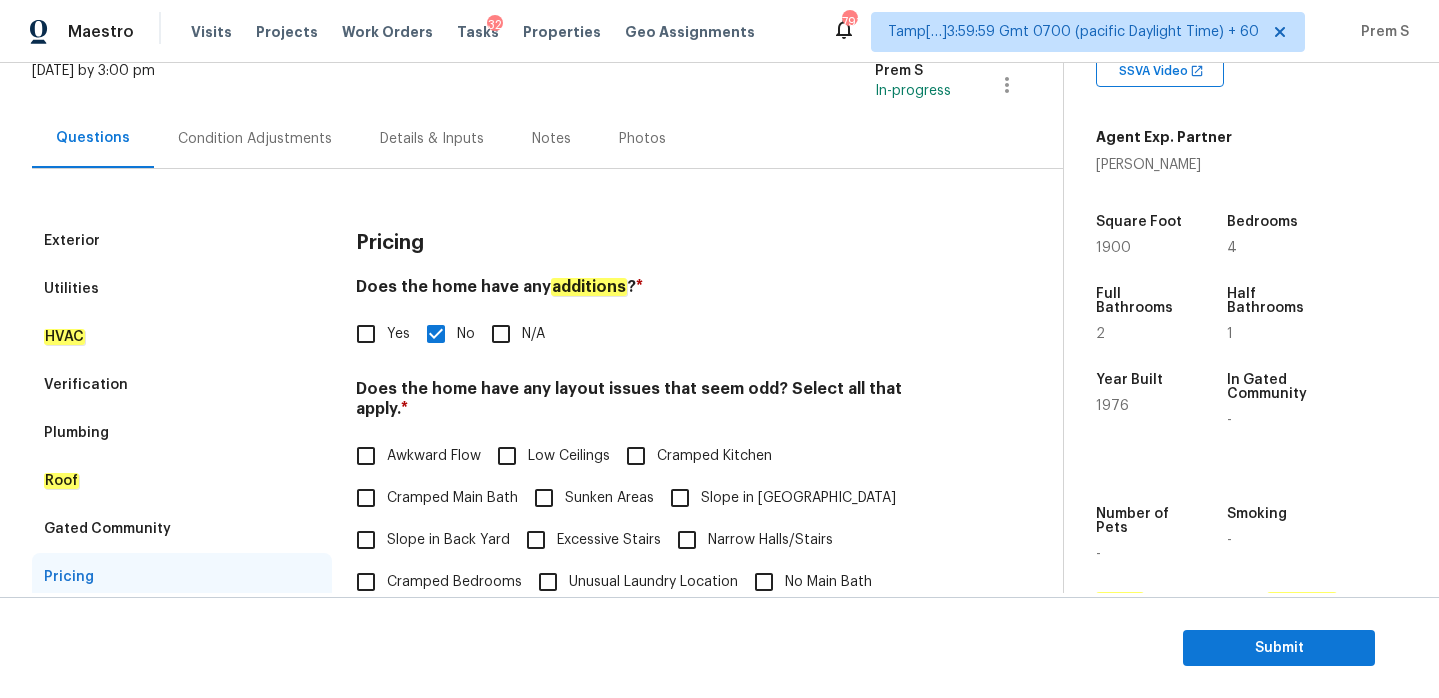click on "Condition Adjustments" at bounding box center (255, 139) 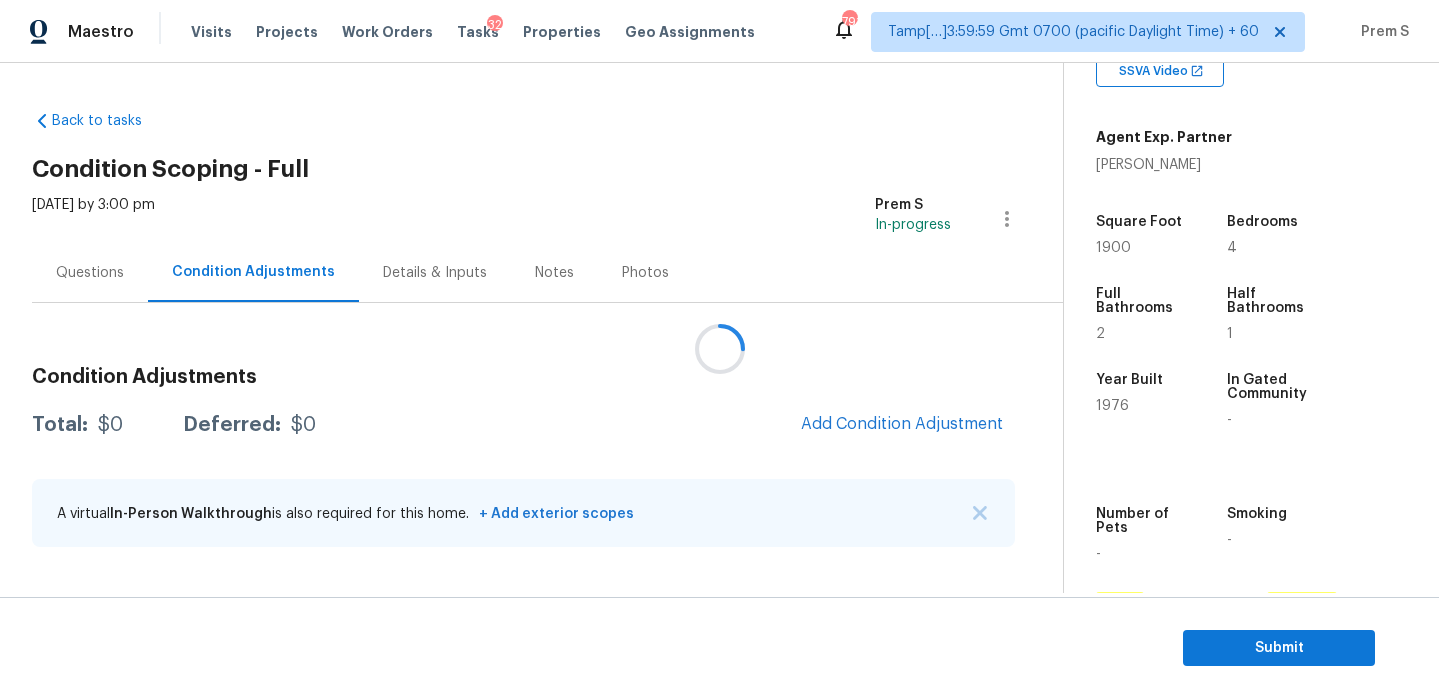 scroll, scrollTop: 0, scrollLeft: 0, axis: both 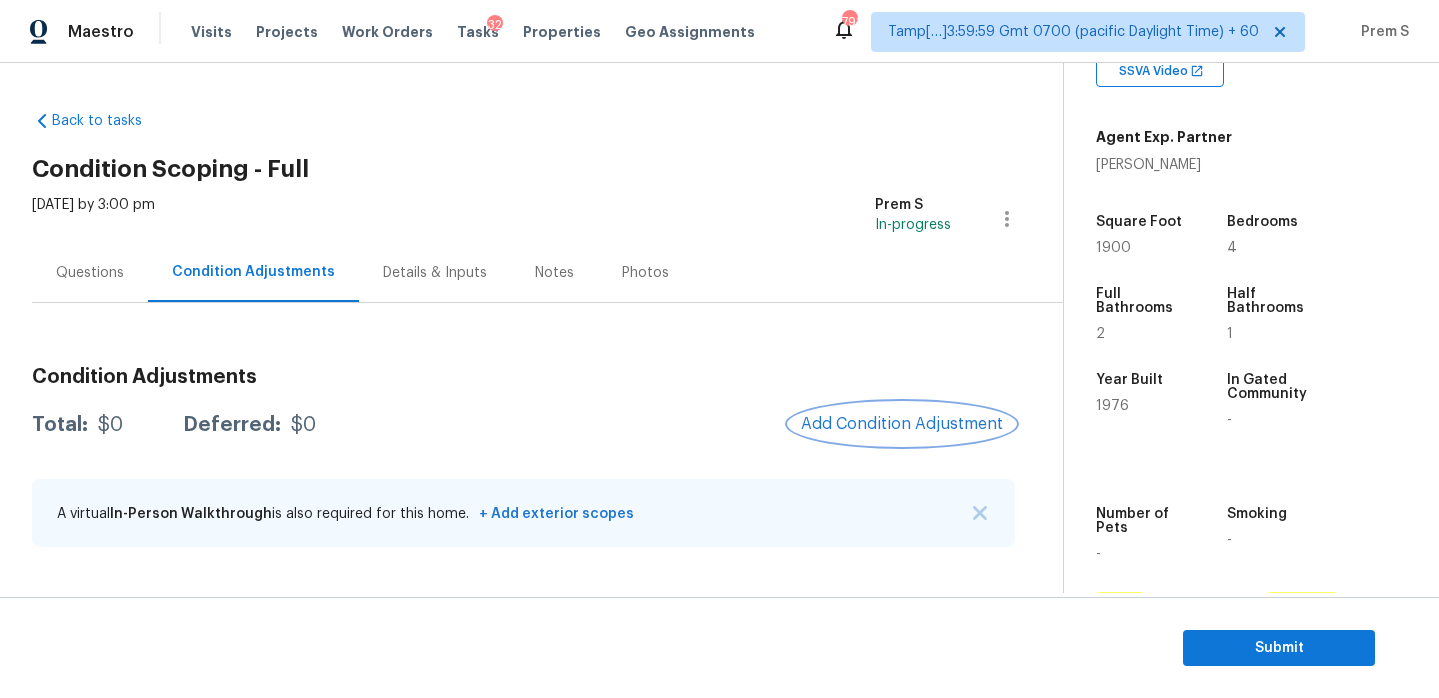 click on "Add Condition Adjustment" at bounding box center [902, 424] 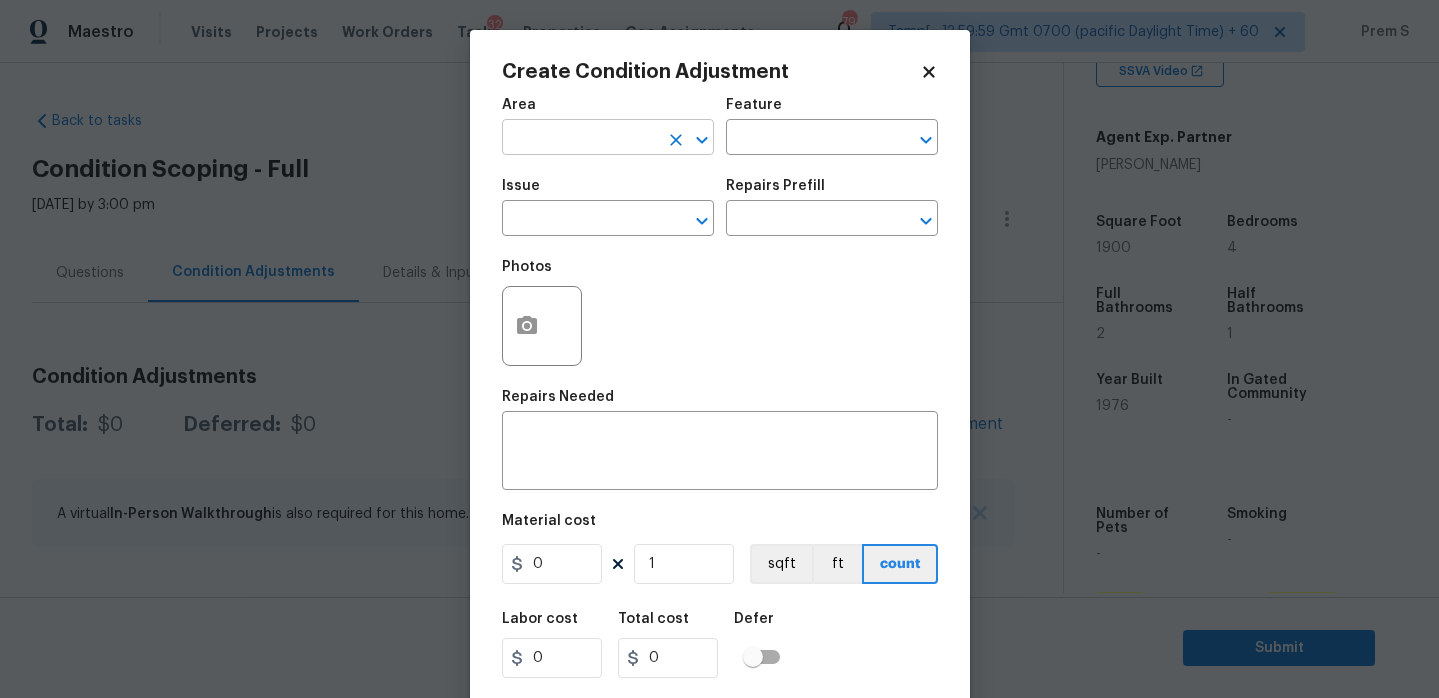 click at bounding box center [580, 139] 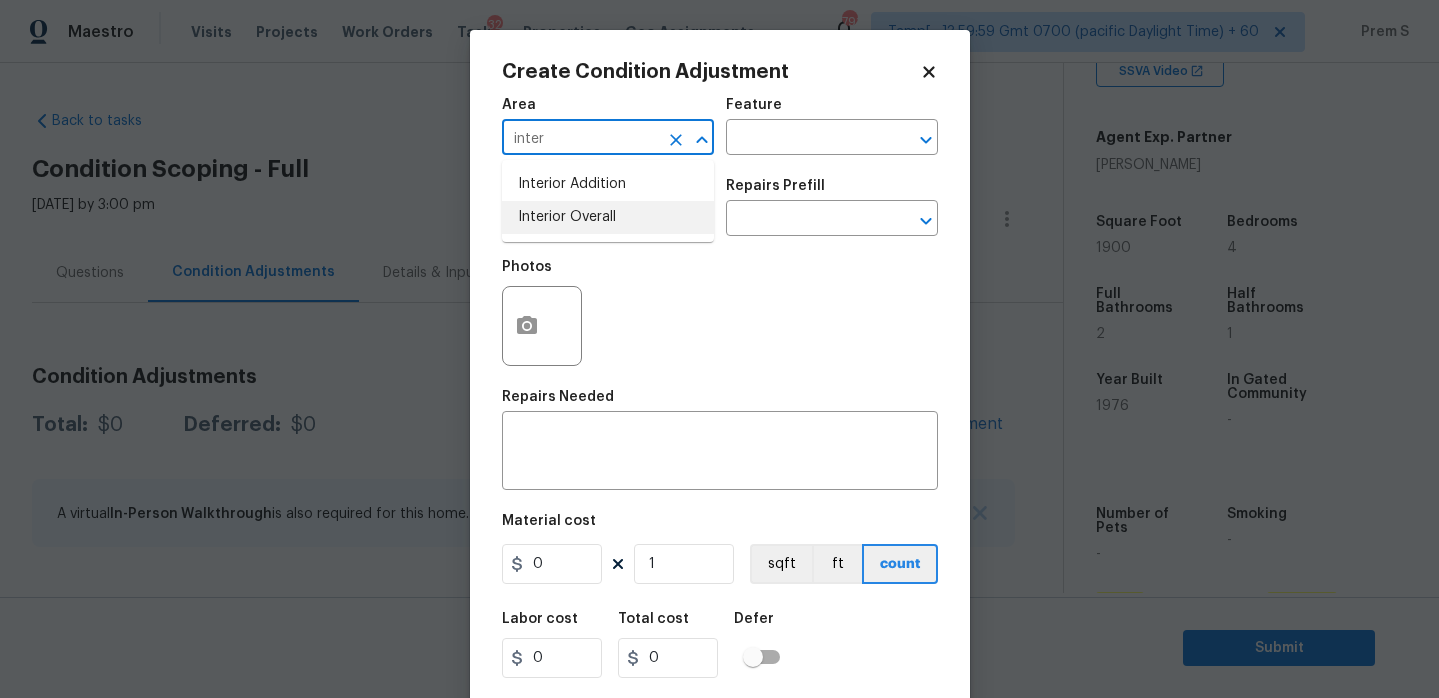 click on "Interior Overall" at bounding box center [608, 217] 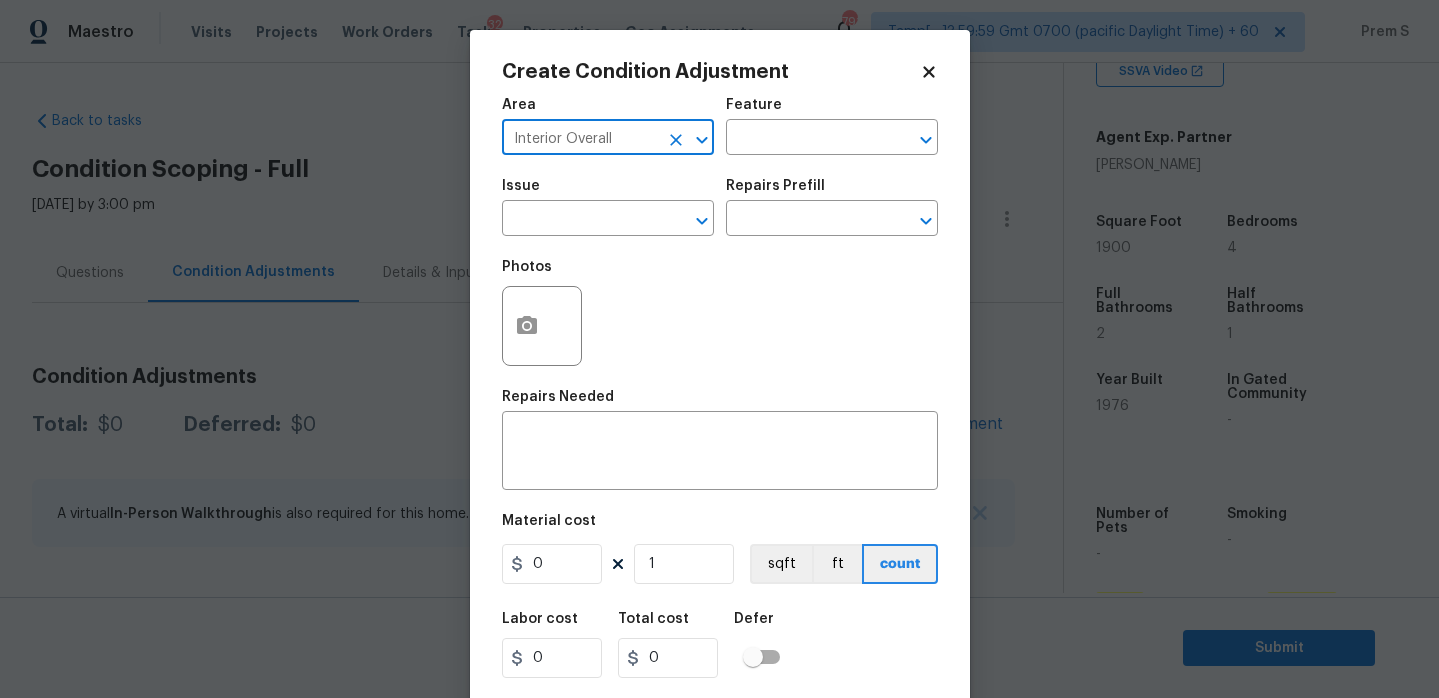 type on "Interior Overall" 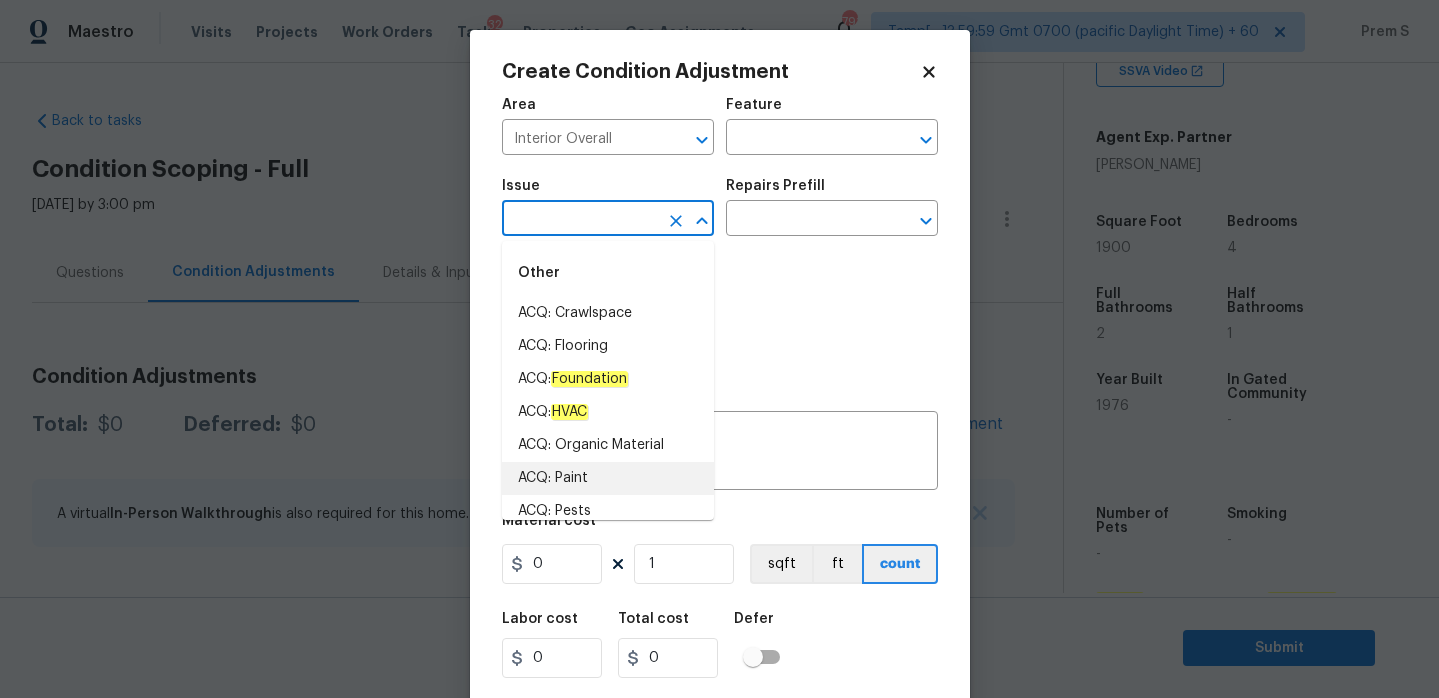 click on "ACQ: Paint" at bounding box center [608, 478] 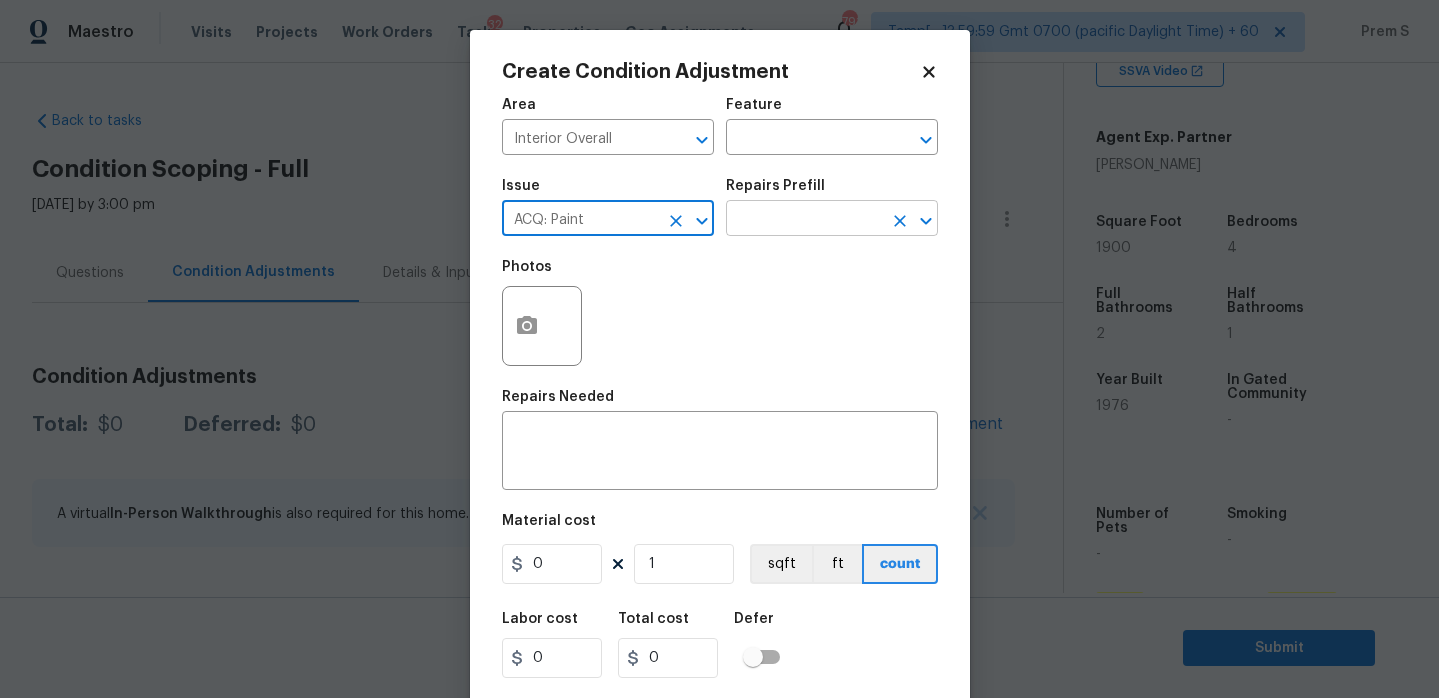 click at bounding box center (804, 220) 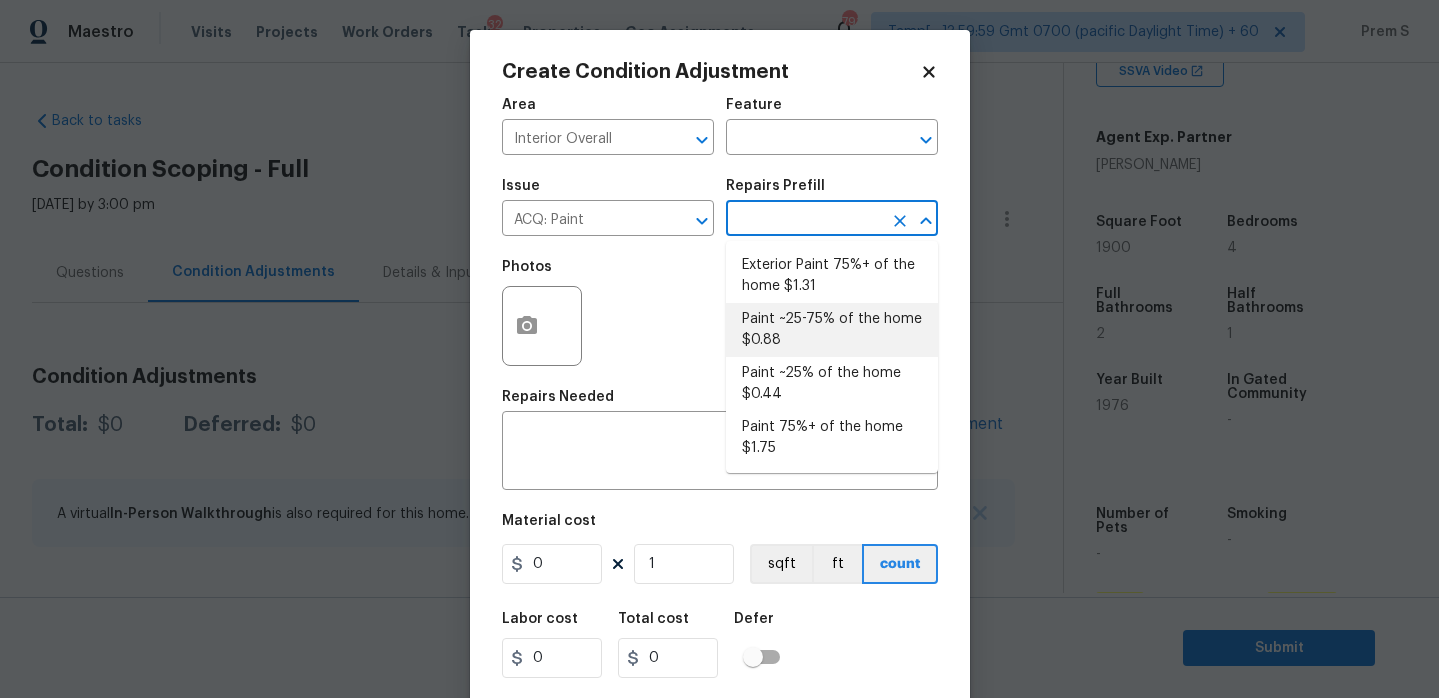 click on "Paint ~25-75% of the home $0.88" at bounding box center [832, 330] 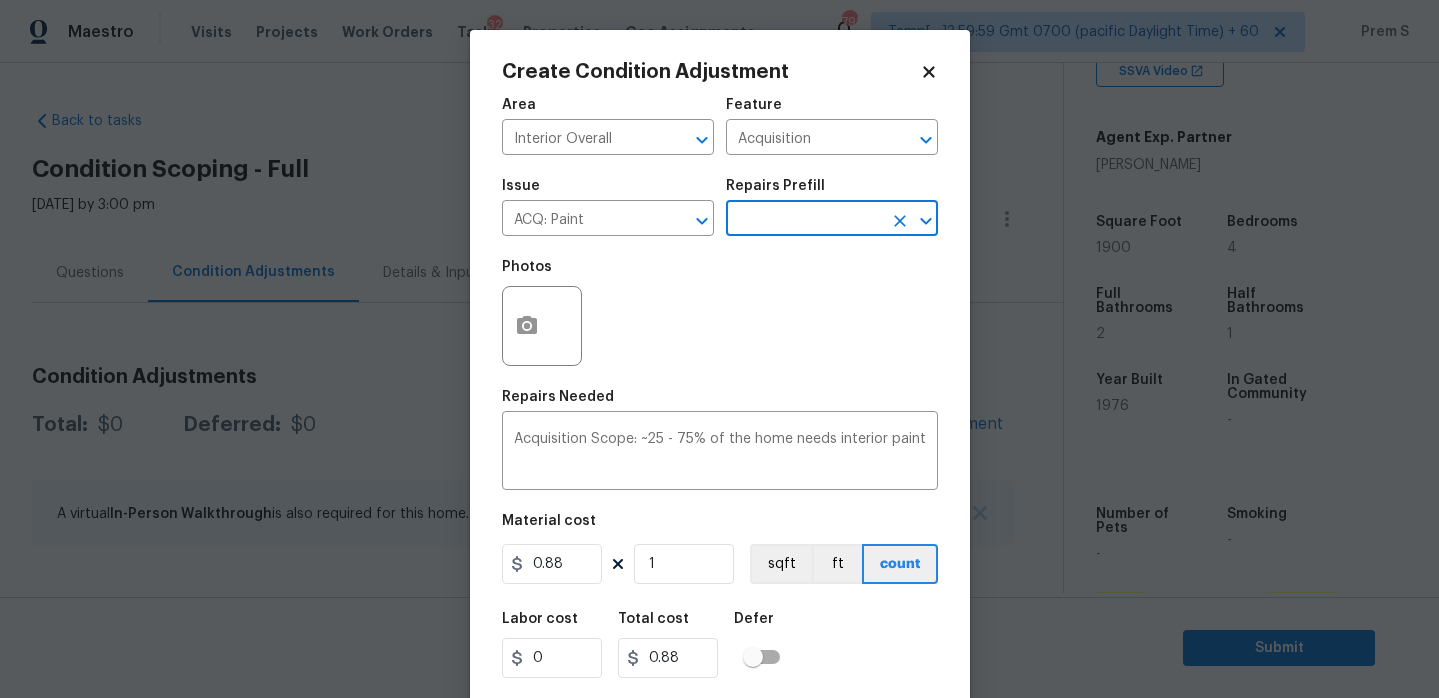 click on "Material cost 0.88 1 sqft ft count" at bounding box center (720, 551) 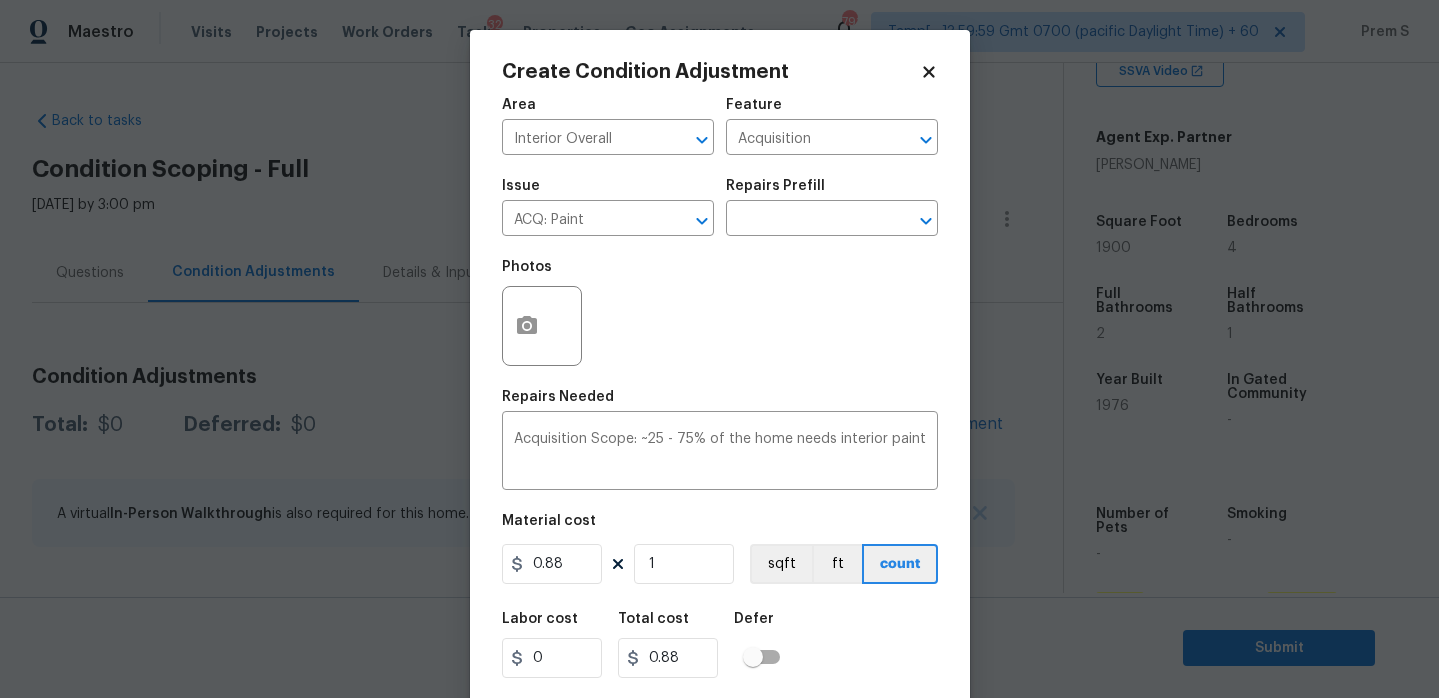 click on "Material cost 0.88 1 sqft ft count" at bounding box center [720, 551] 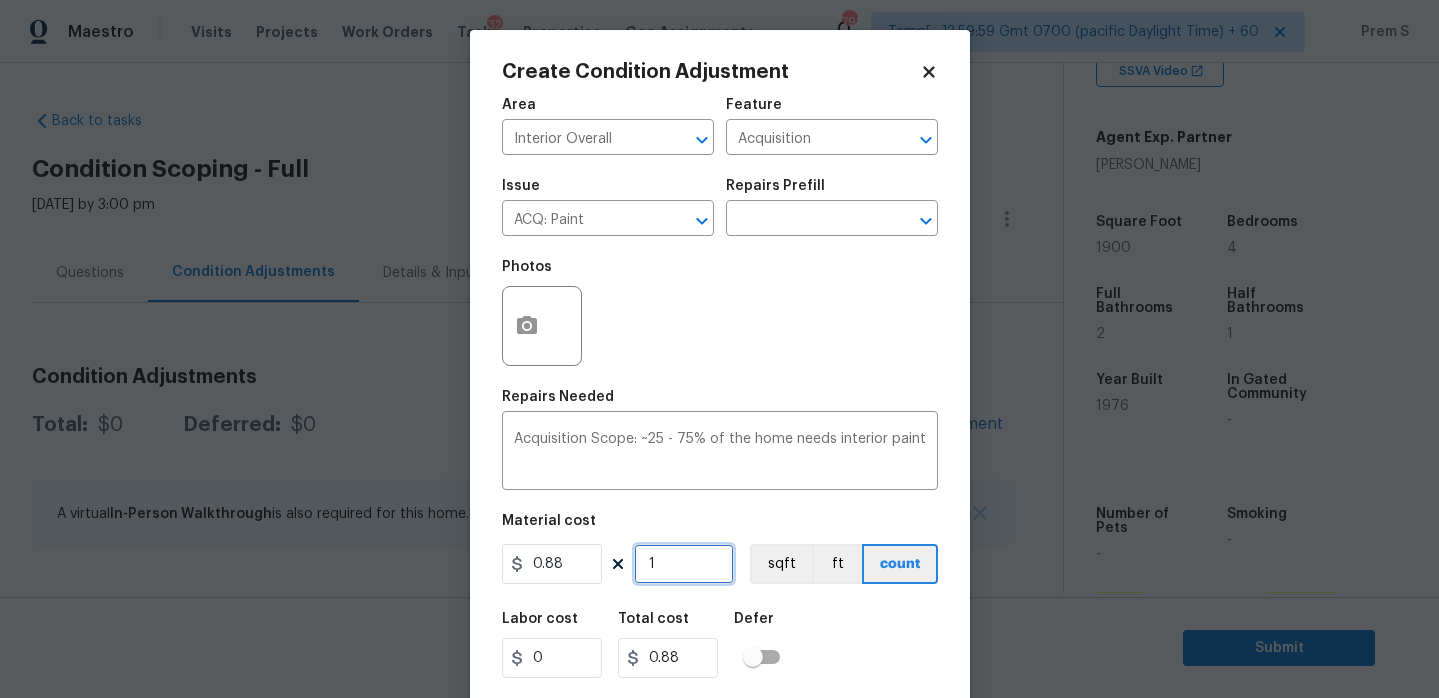 click on "1" at bounding box center (684, 564) 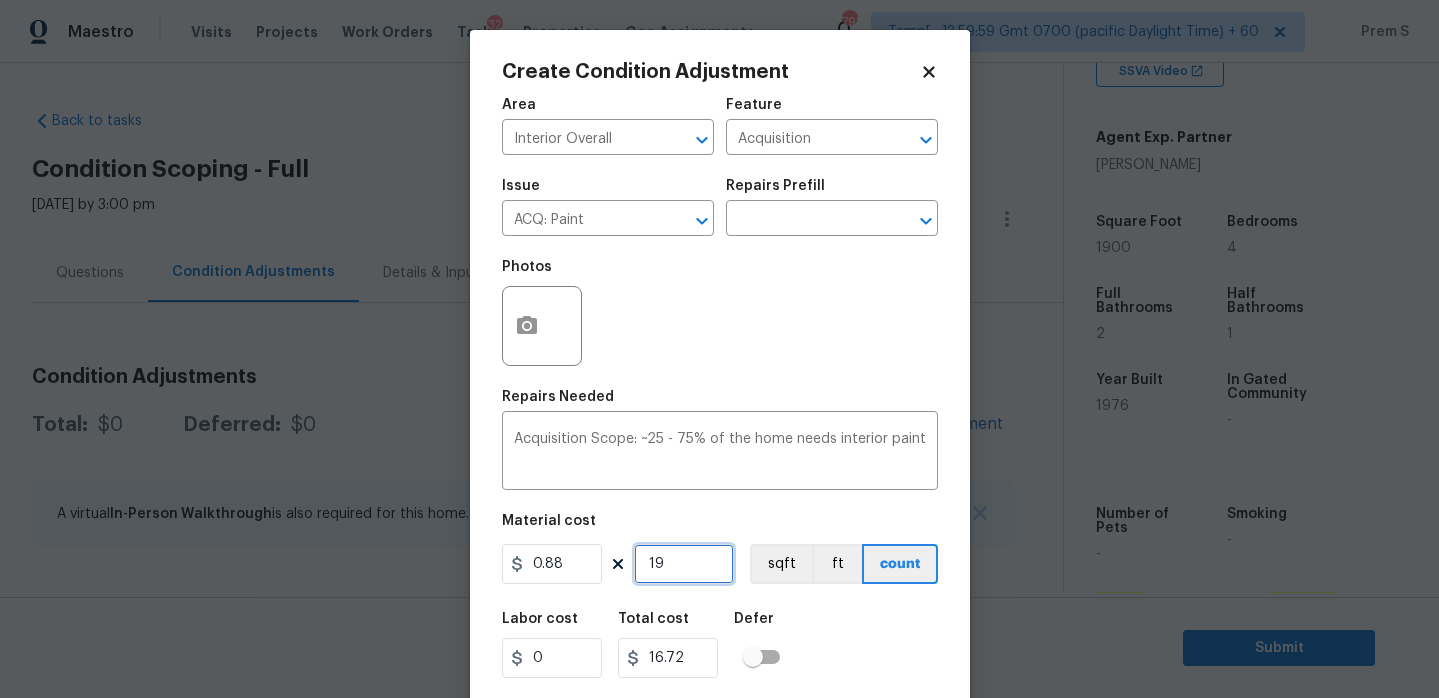 type on "190" 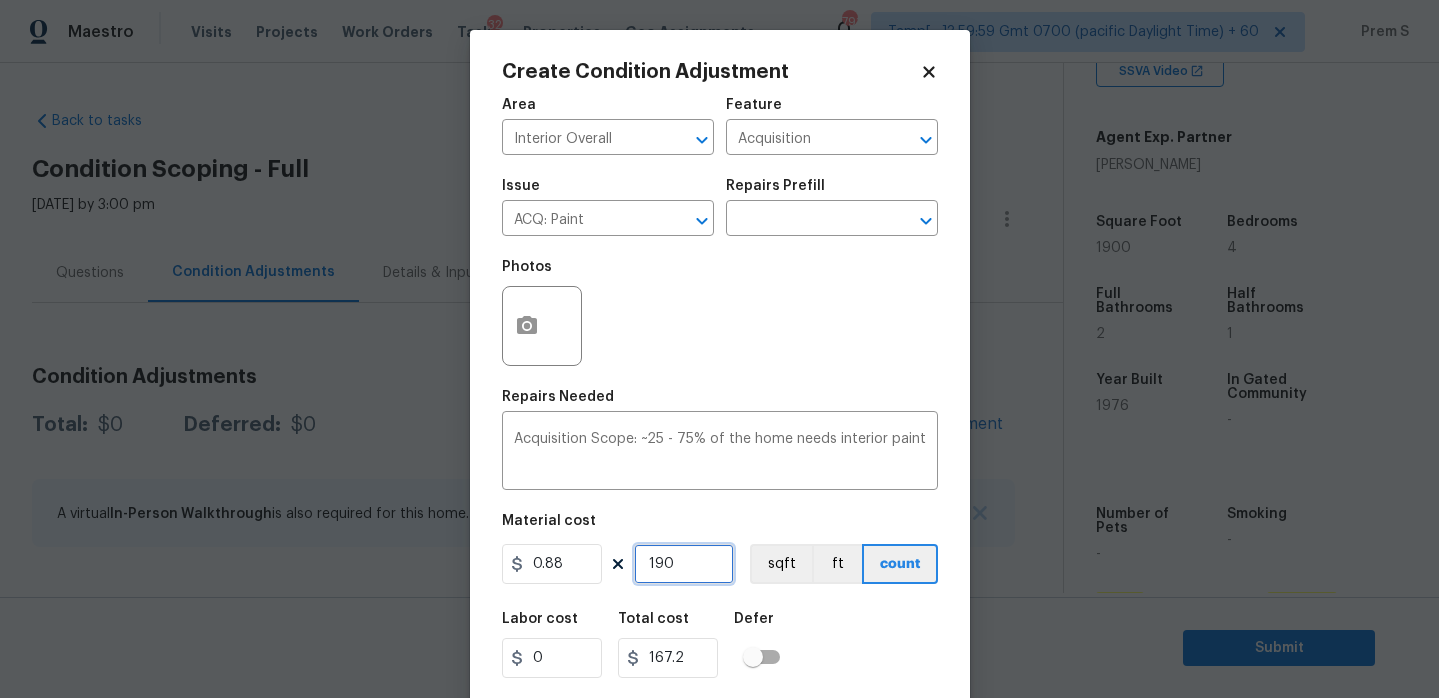 type on "1900" 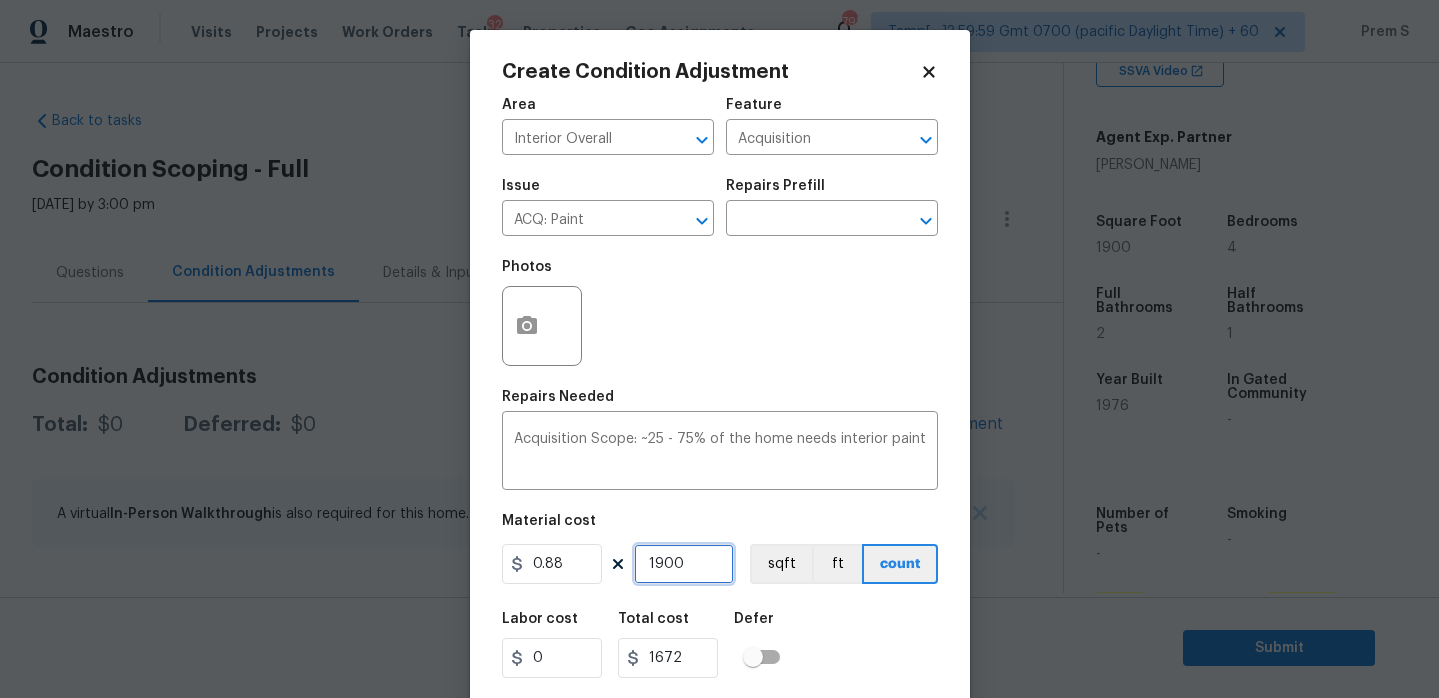 type on "1900" 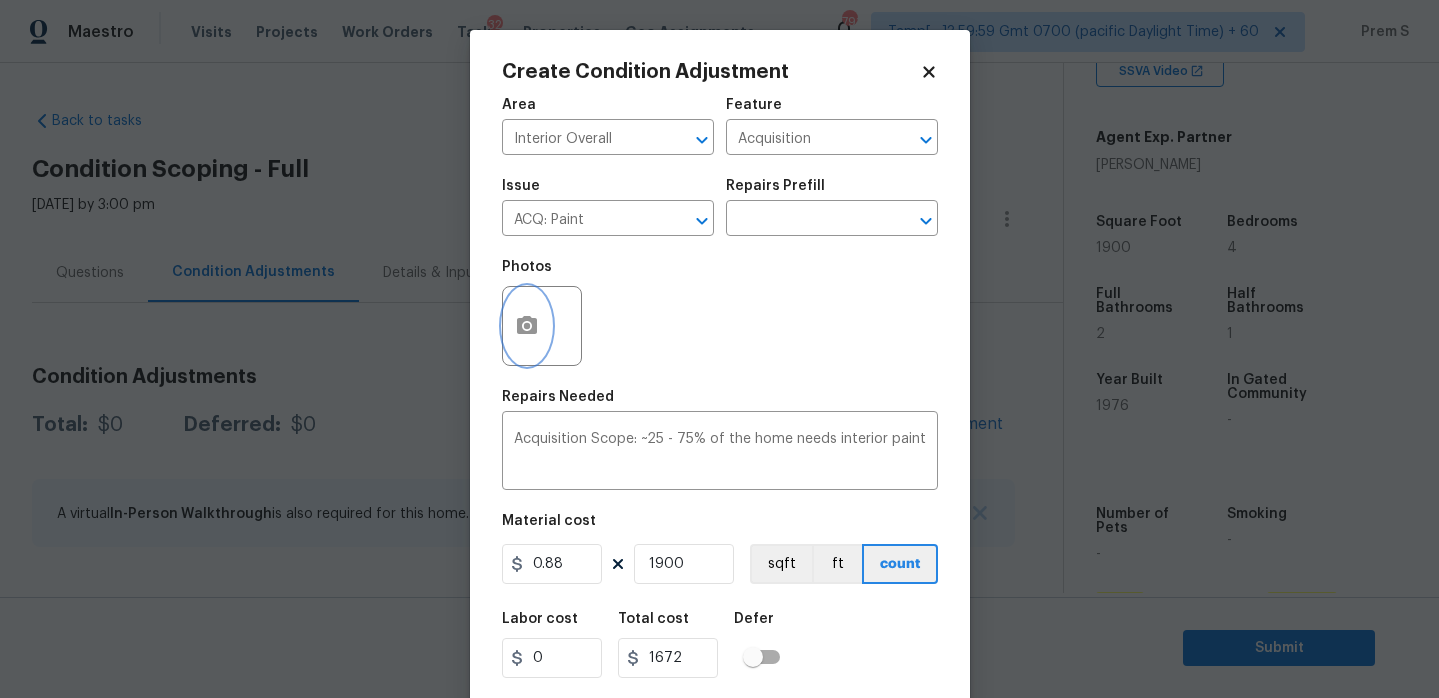 click at bounding box center [527, 326] 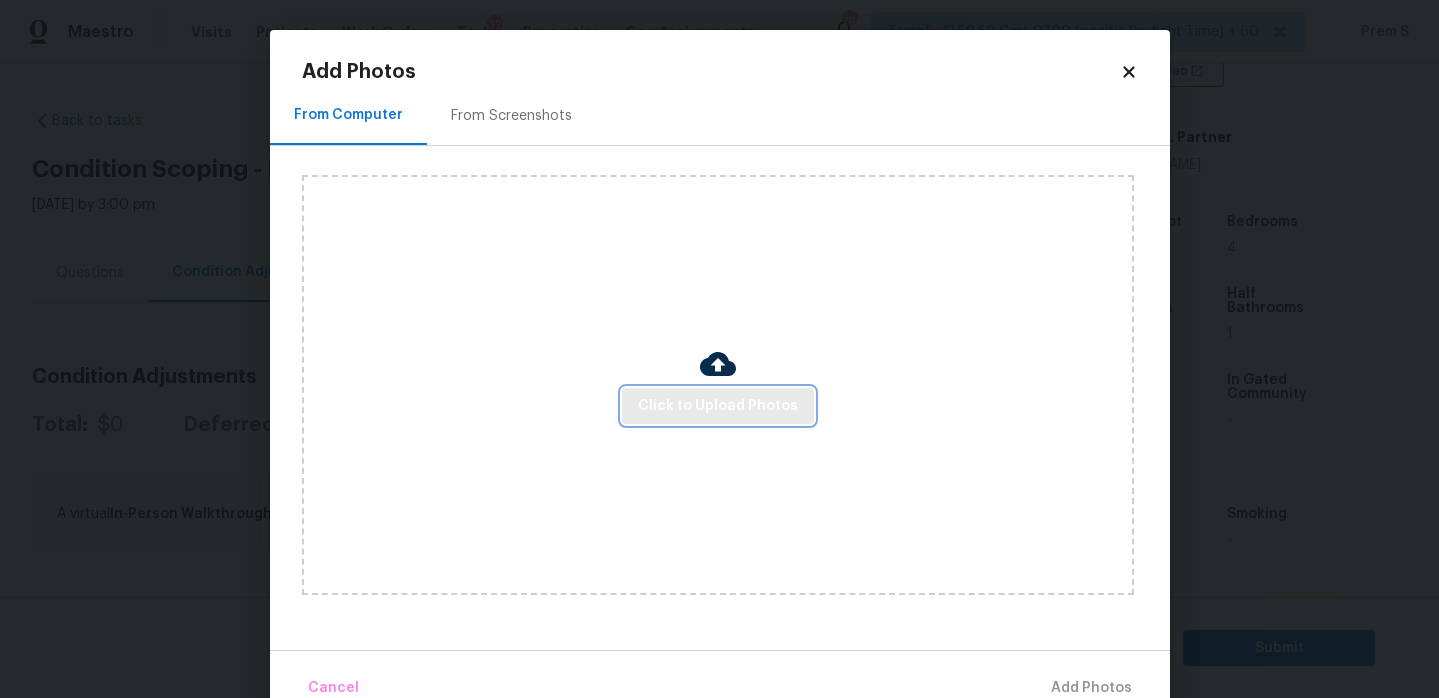 click on "Click to Upload Photos" at bounding box center [718, 406] 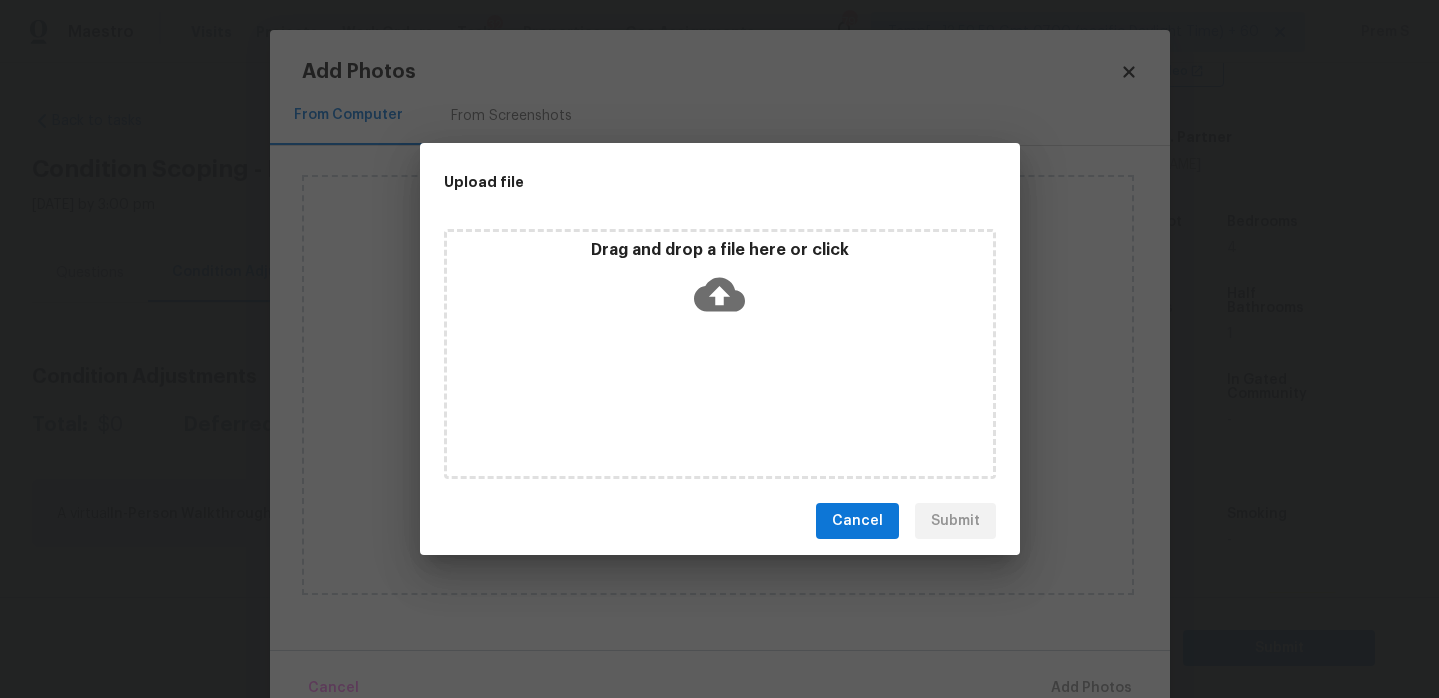 click 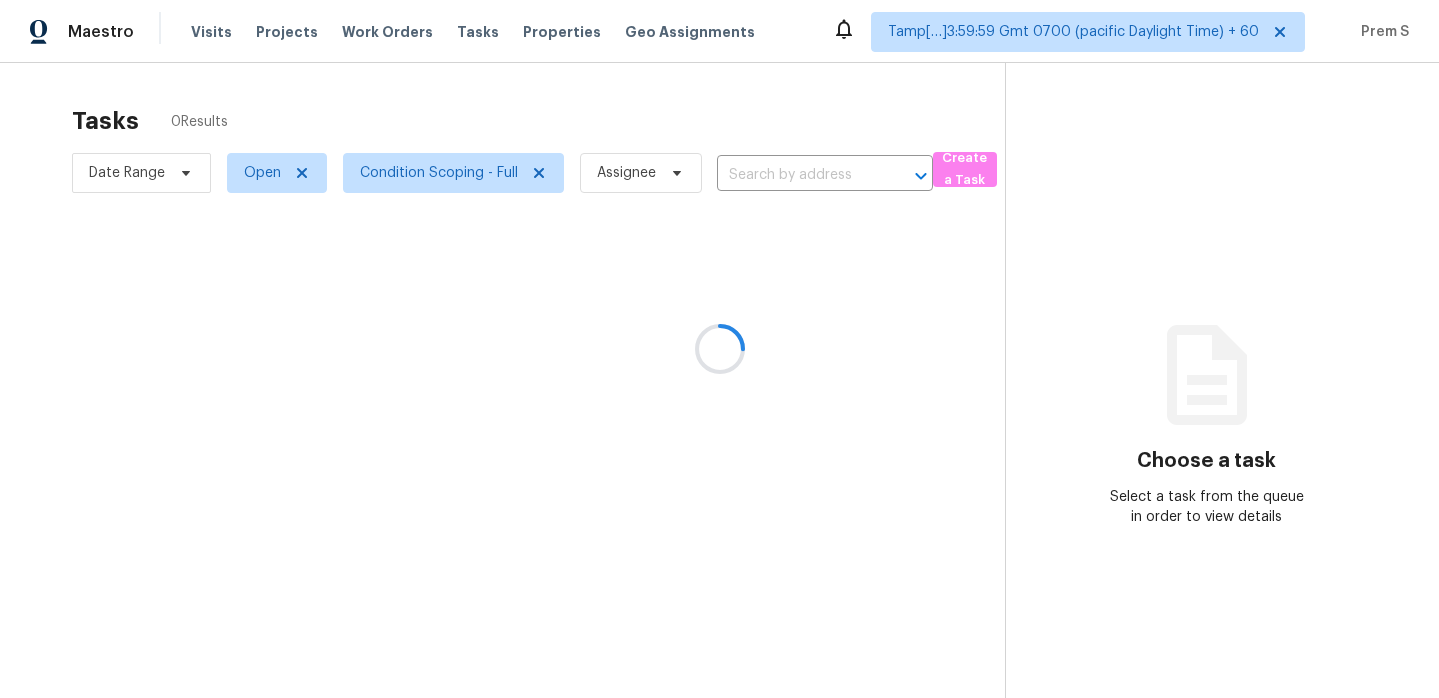 scroll, scrollTop: 0, scrollLeft: 0, axis: both 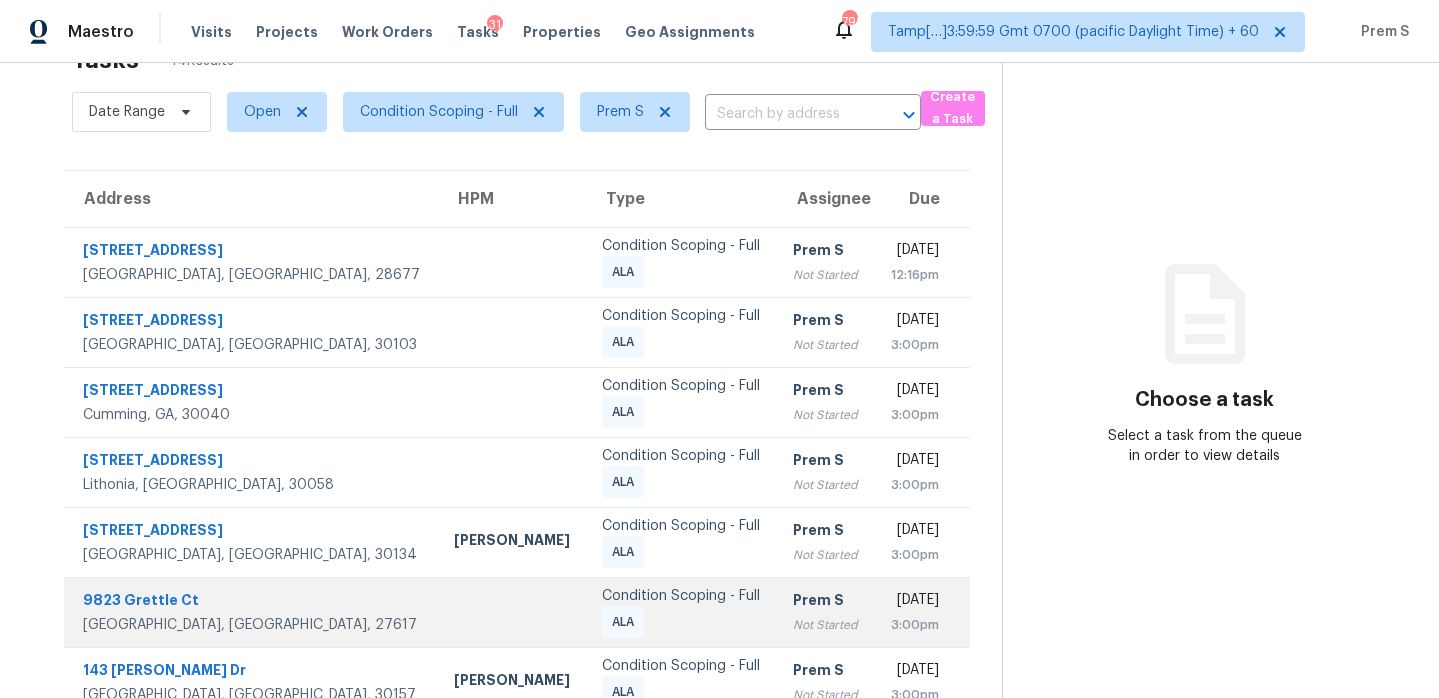 click on "Prem S Not Started" at bounding box center (825, 612) 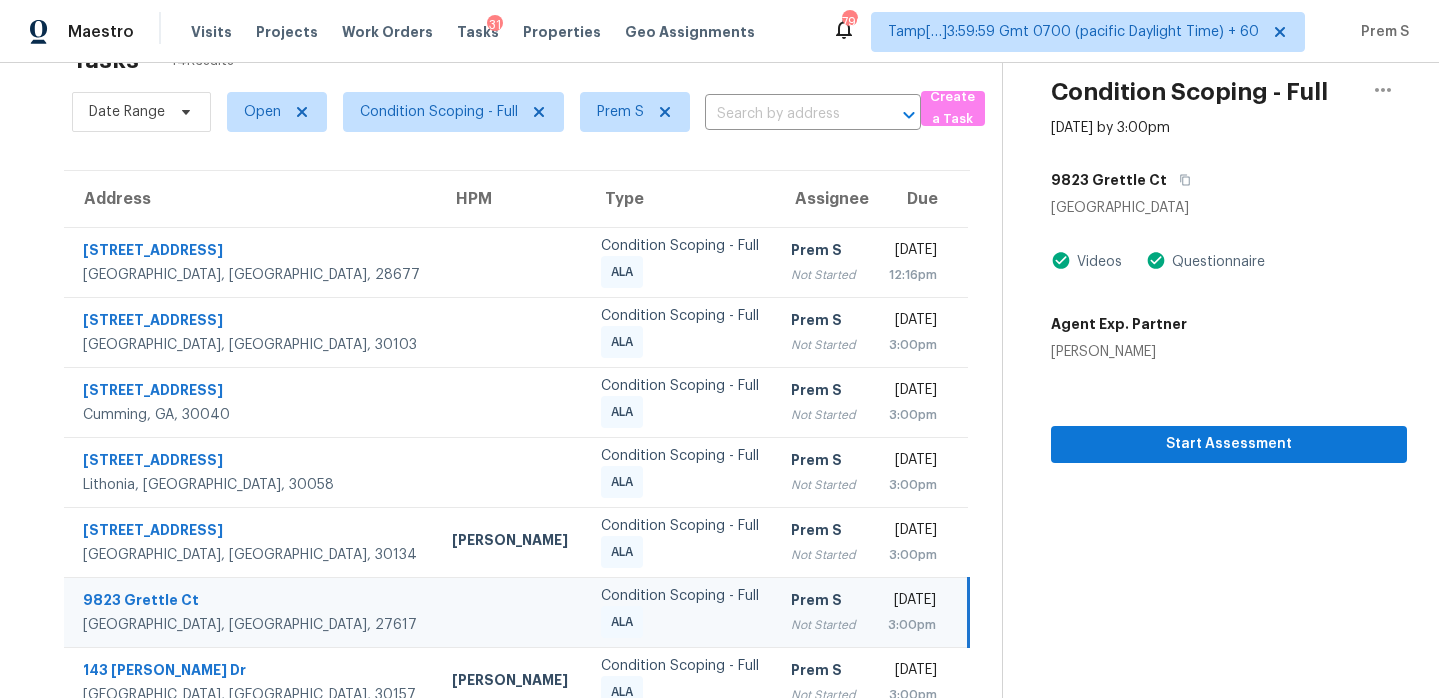 click on "[DATE]" at bounding box center (912, 602) 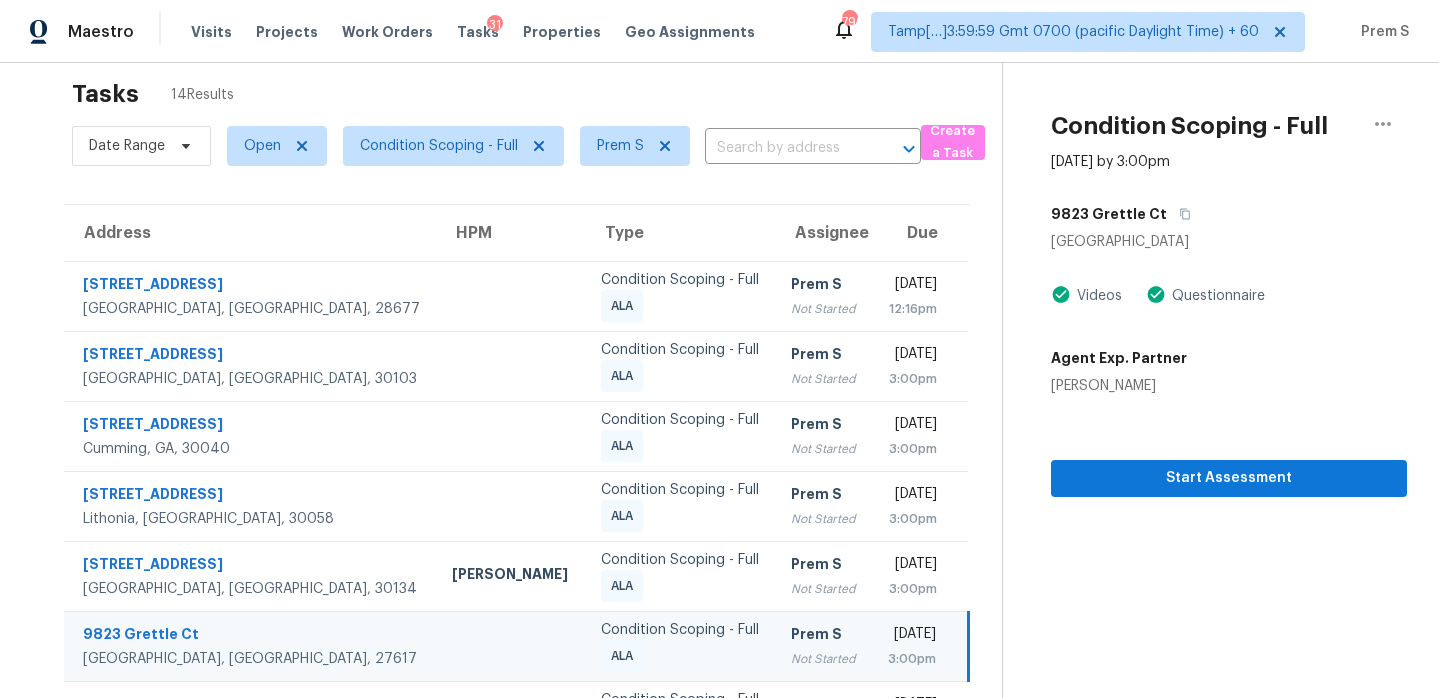 scroll, scrollTop: 0, scrollLeft: 0, axis: both 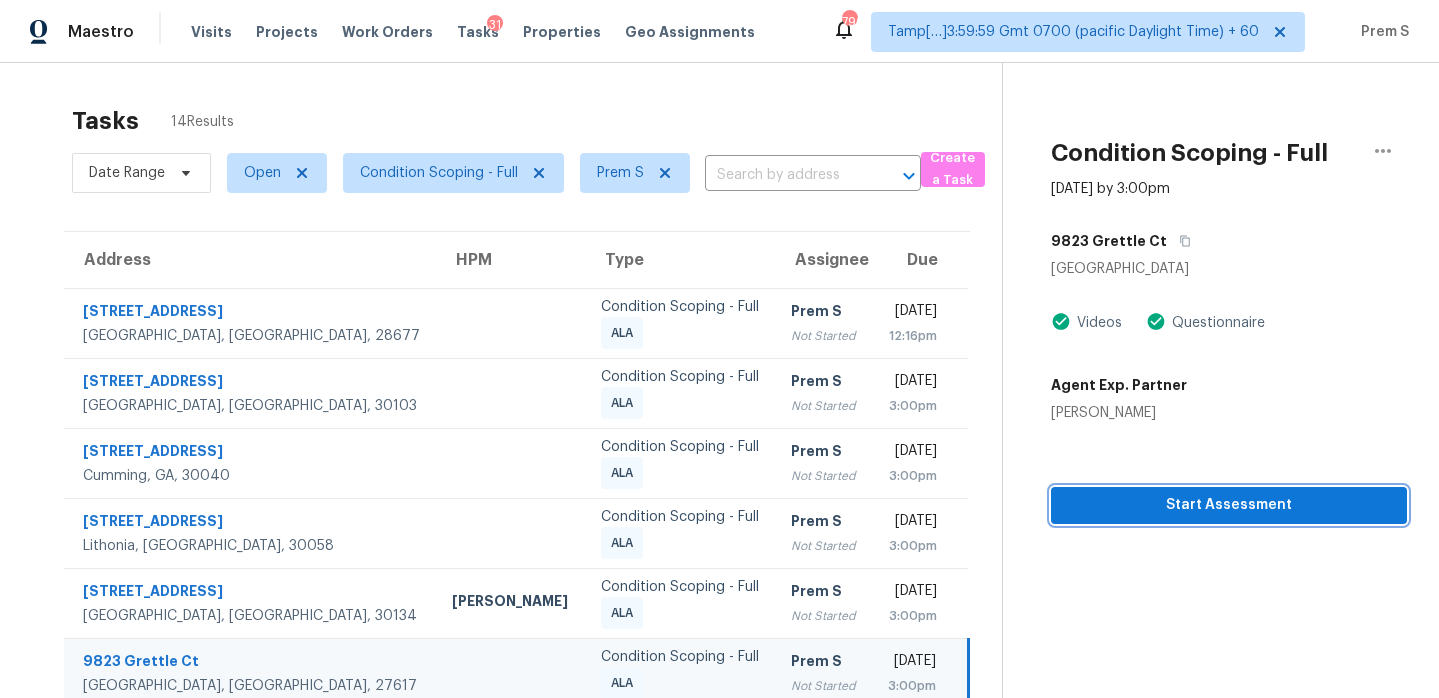 click on "Start Assessment" at bounding box center [1229, 505] 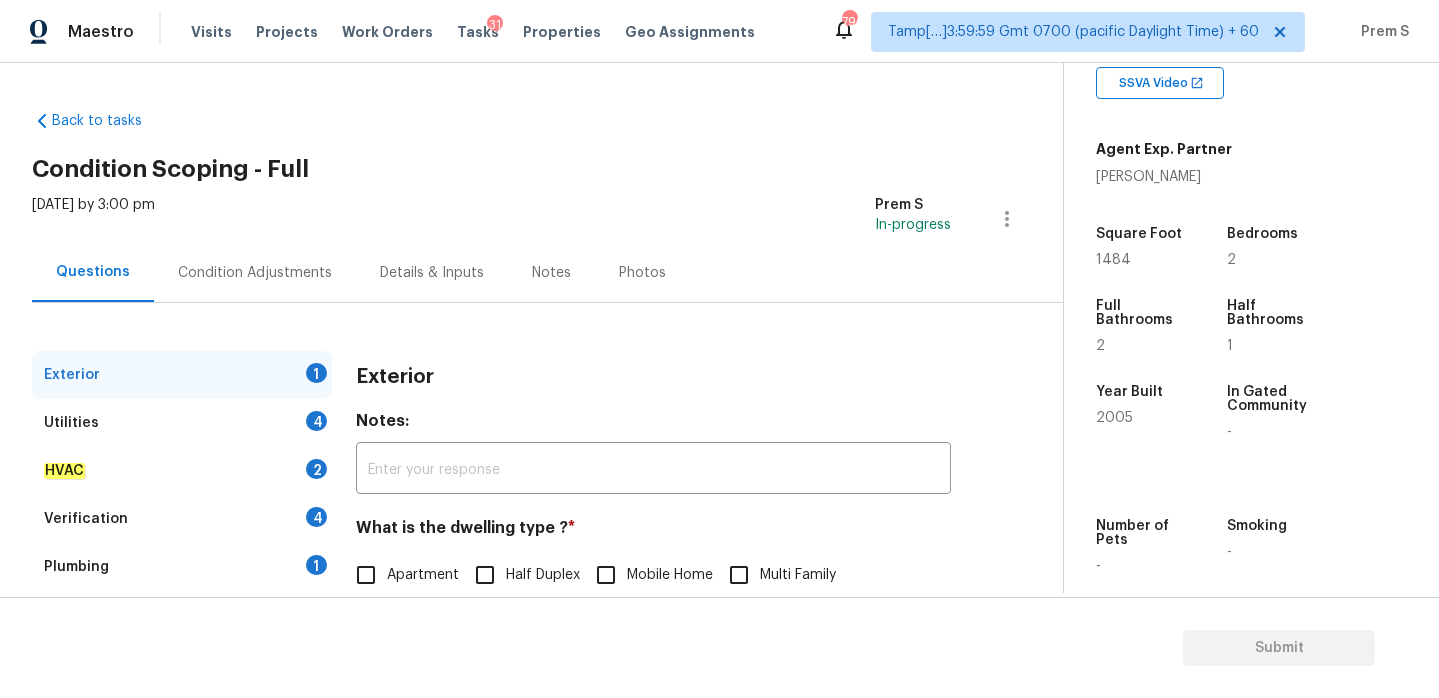 scroll, scrollTop: 506, scrollLeft: 0, axis: vertical 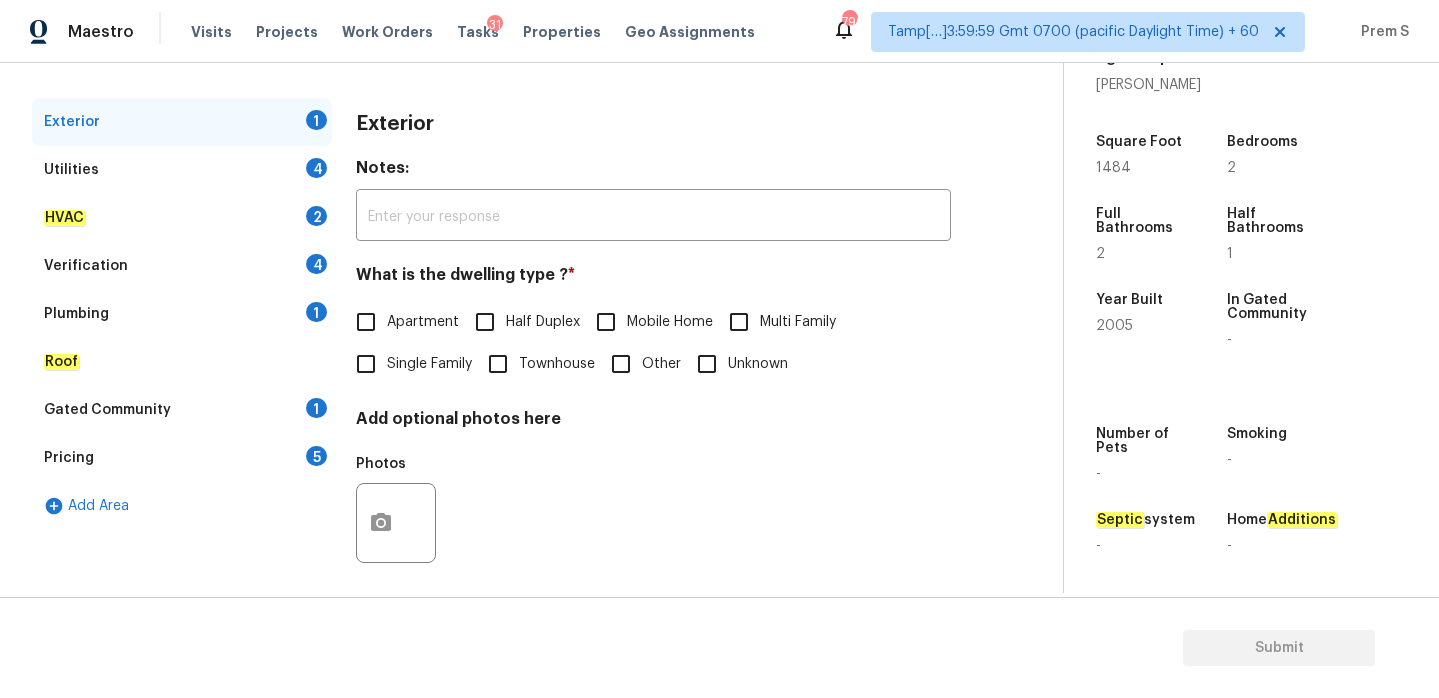 click on "Townhouse" at bounding box center (557, 364) 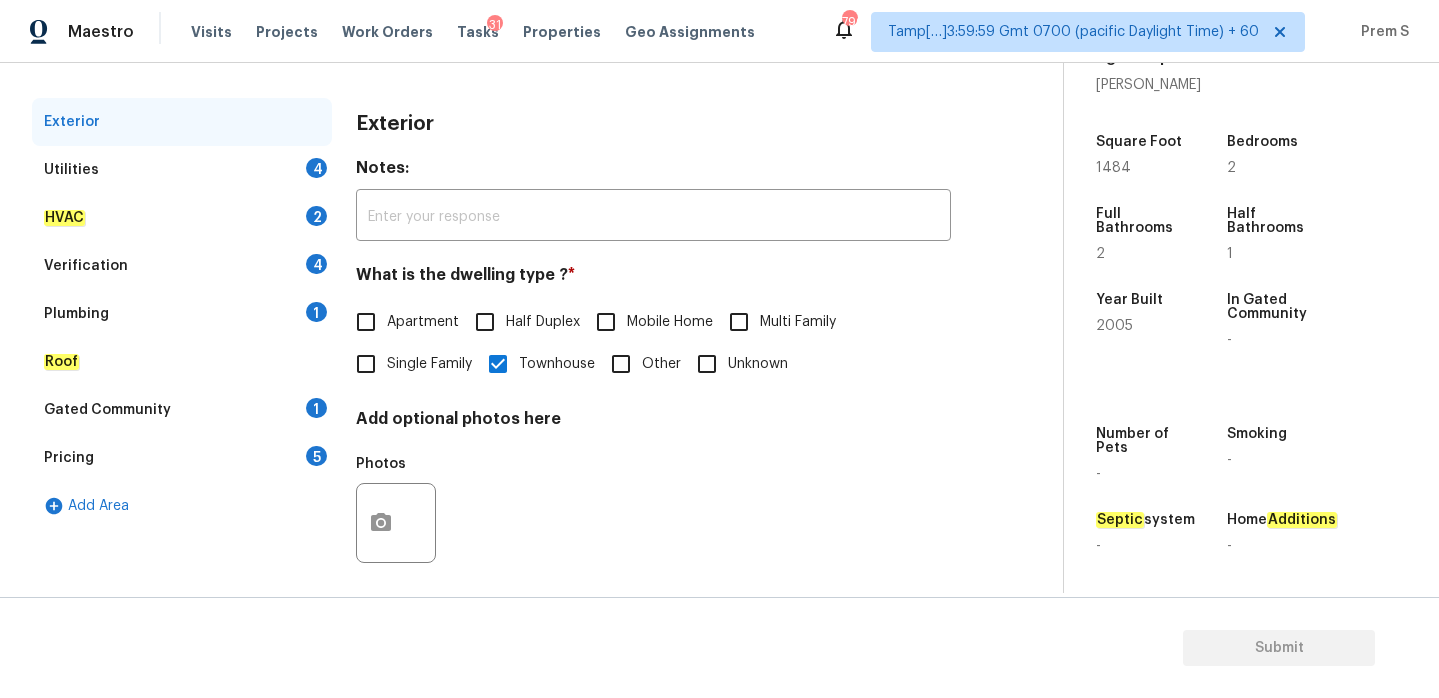 click on "Utilities 4" at bounding box center [182, 170] 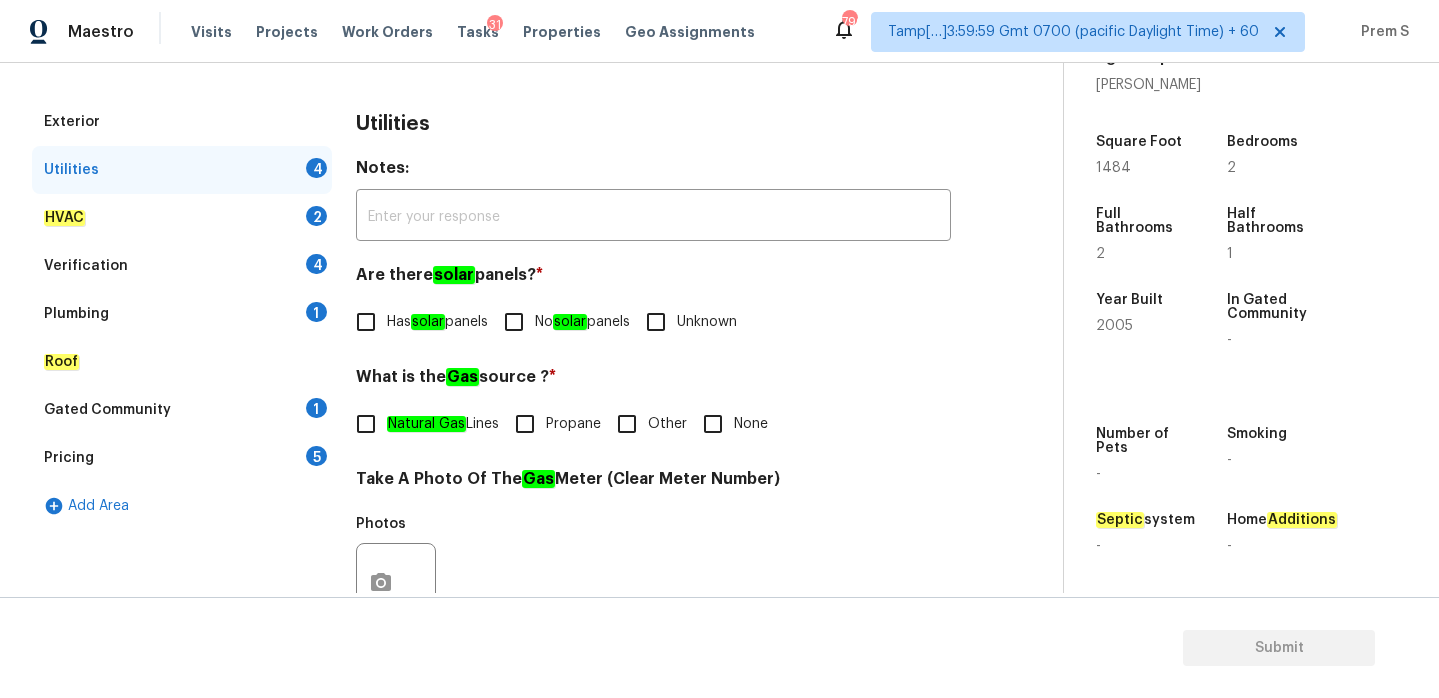 click on "No  solar  panels" at bounding box center [561, 322] 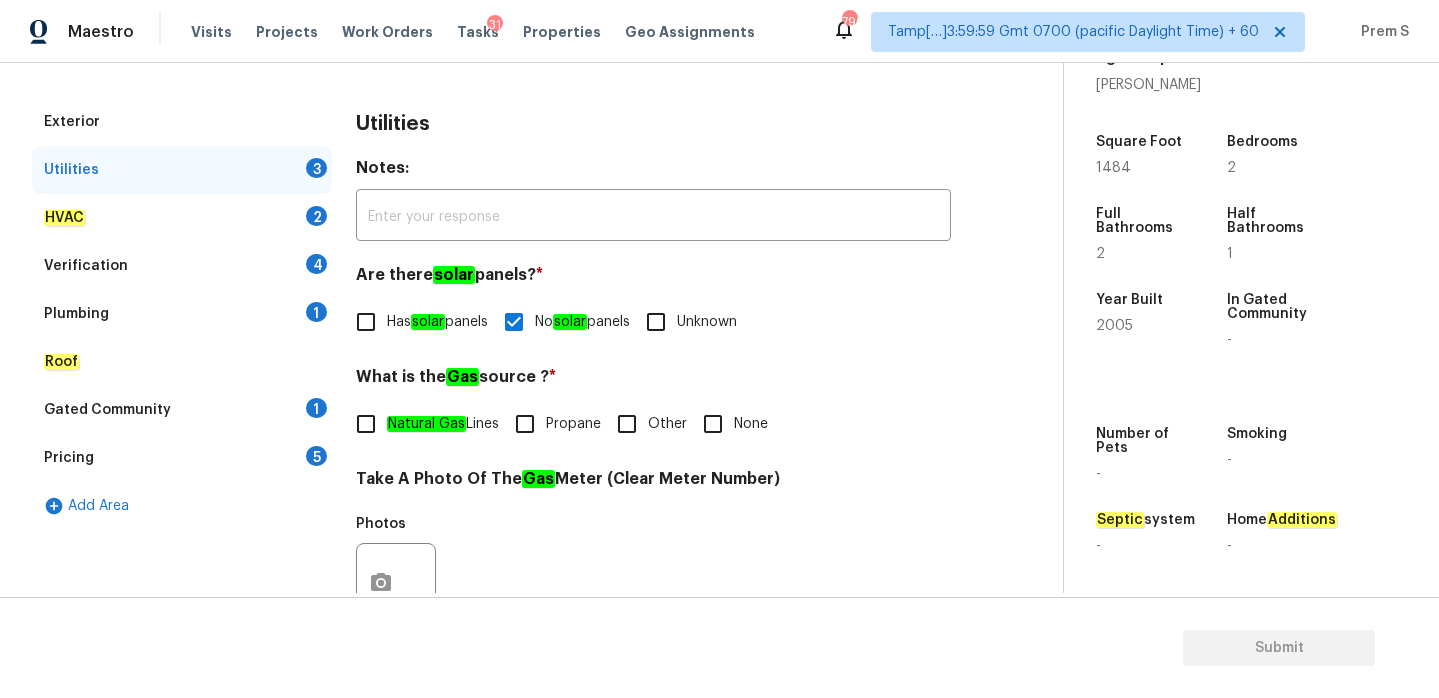 click on "Natural Gas  Lines" at bounding box center [366, 424] 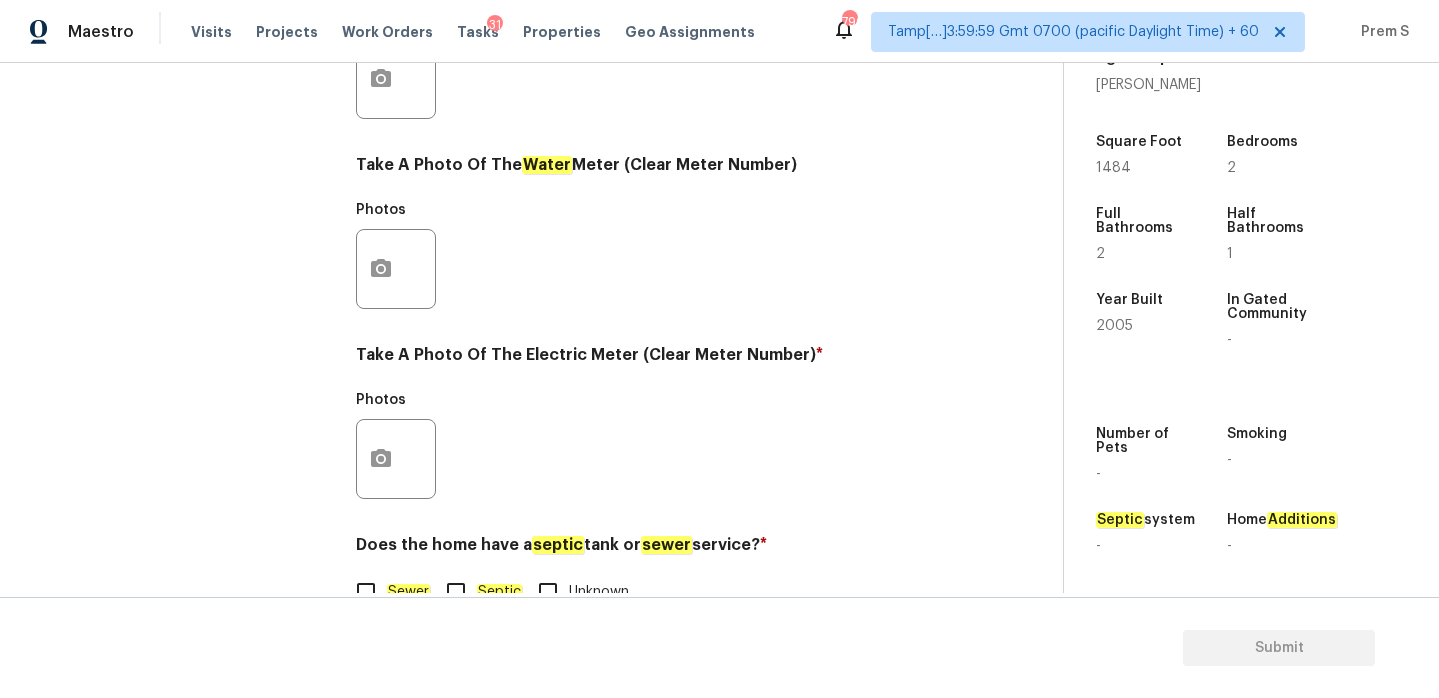 scroll, scrollTop: 807, scrollLeft: 0, axis: vertical 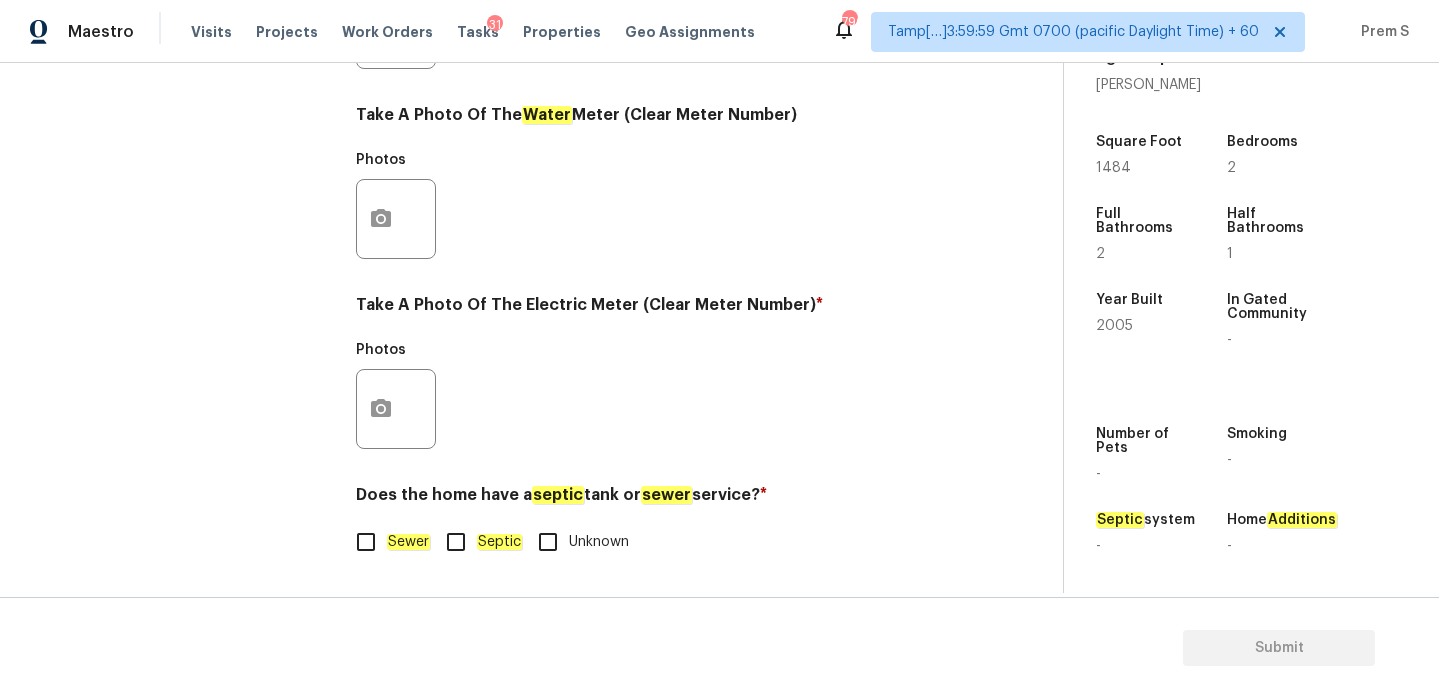 click on "Sewer" 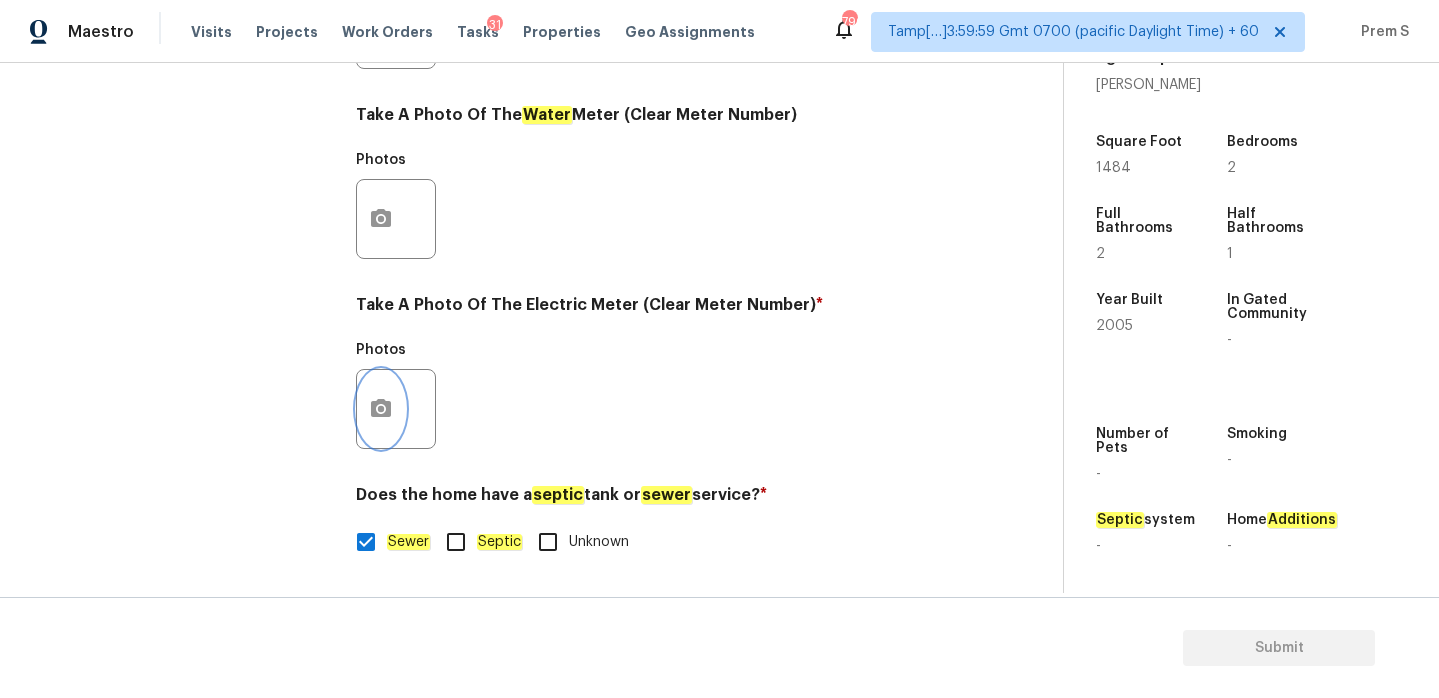 click 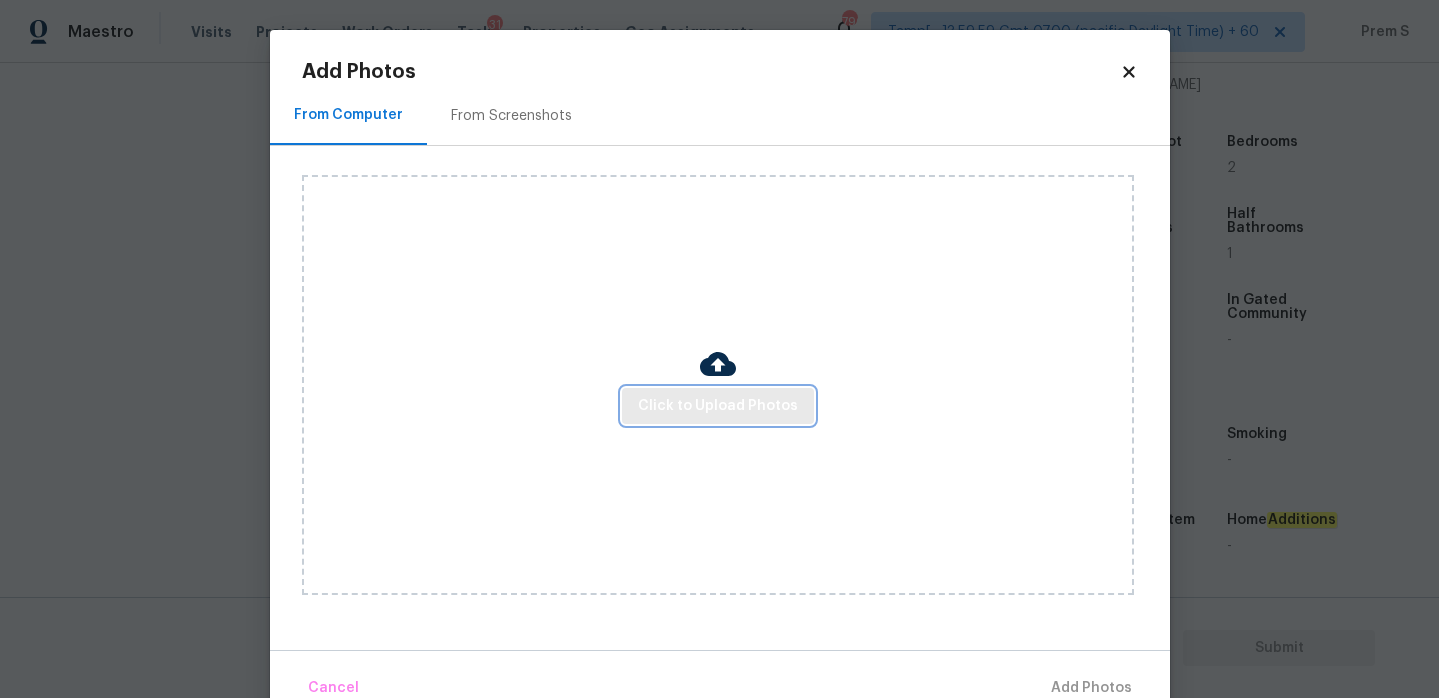 click on "Click to Upload Photos" at bounding box center (718, 406) 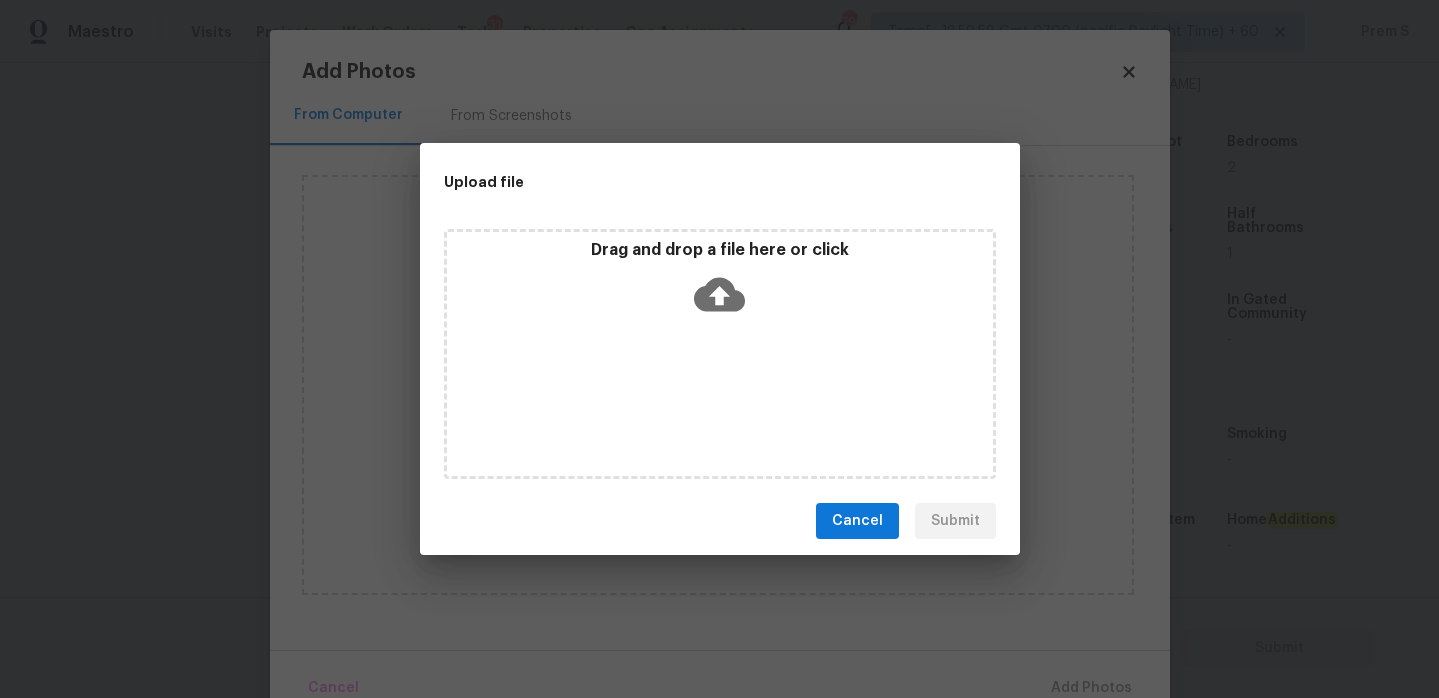 click 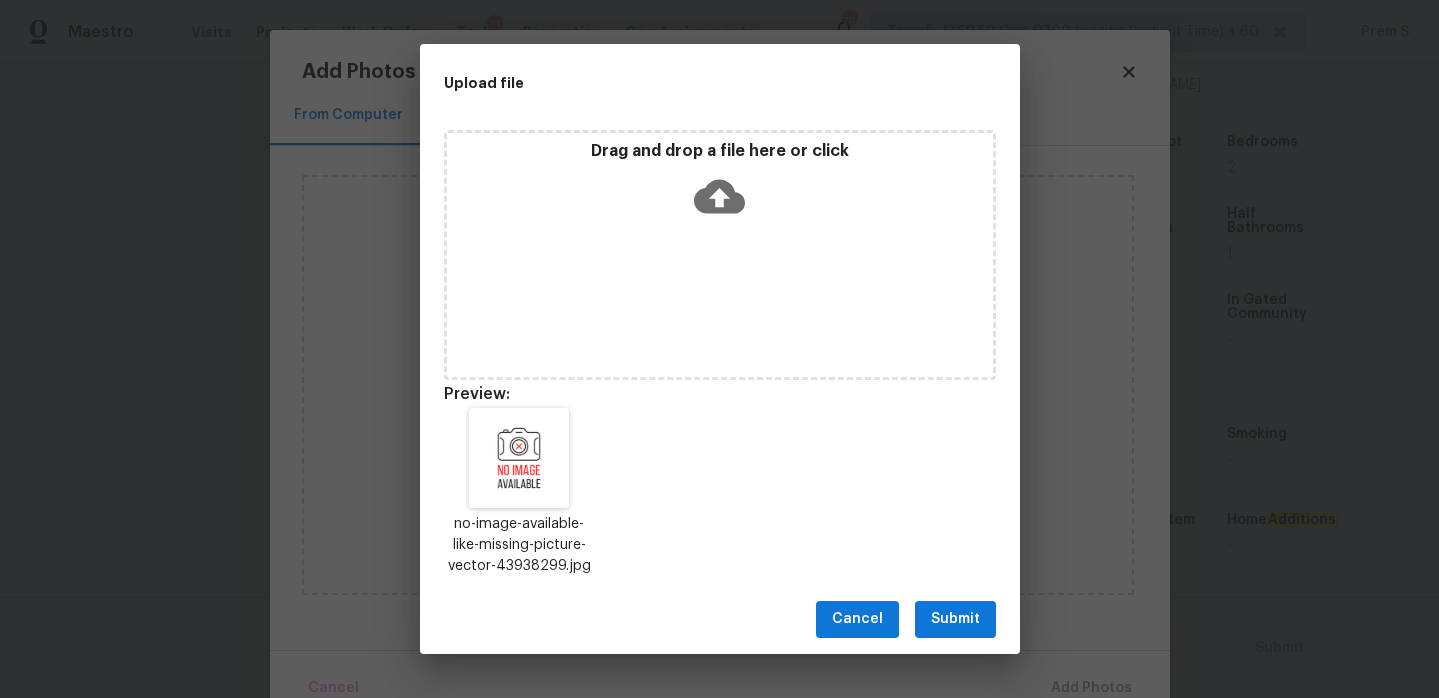 click on "Submit" at bounding box center (955, 619) 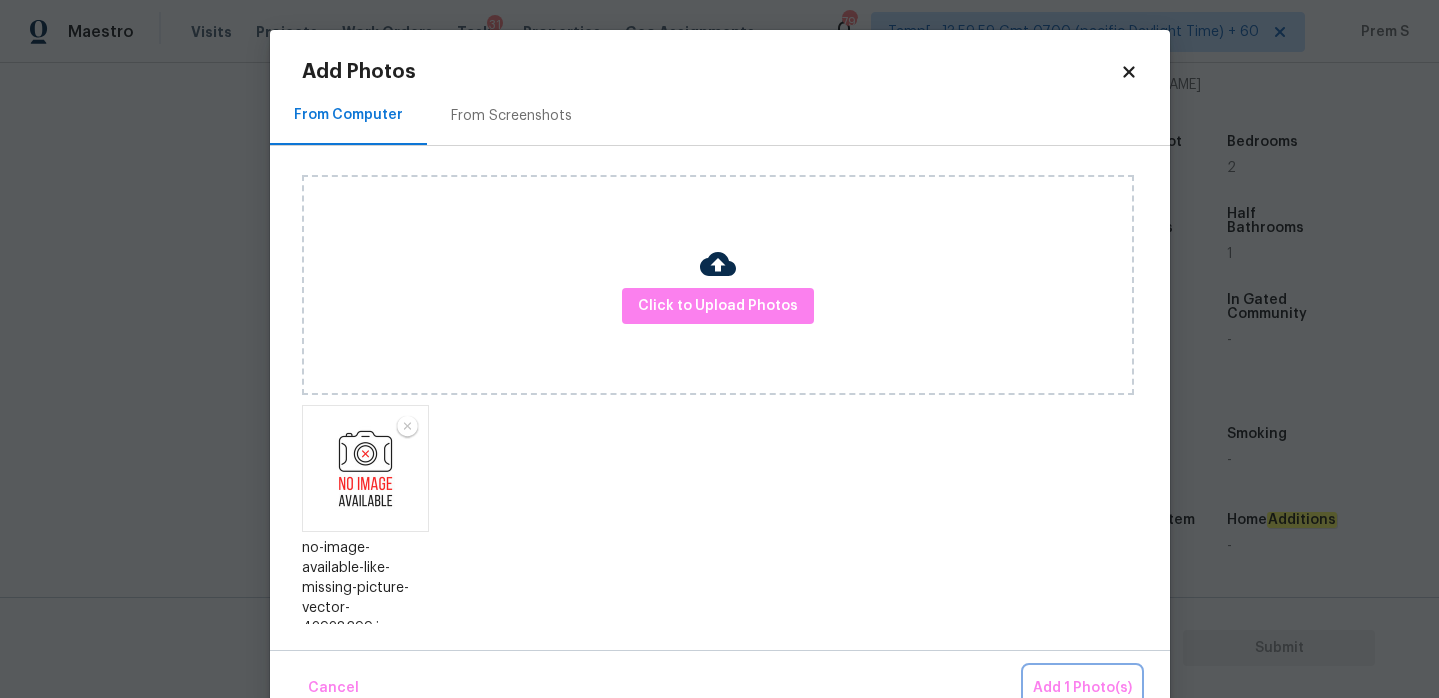 click on "Add 1 Photo(s)" at bounding box center (1082, 688) 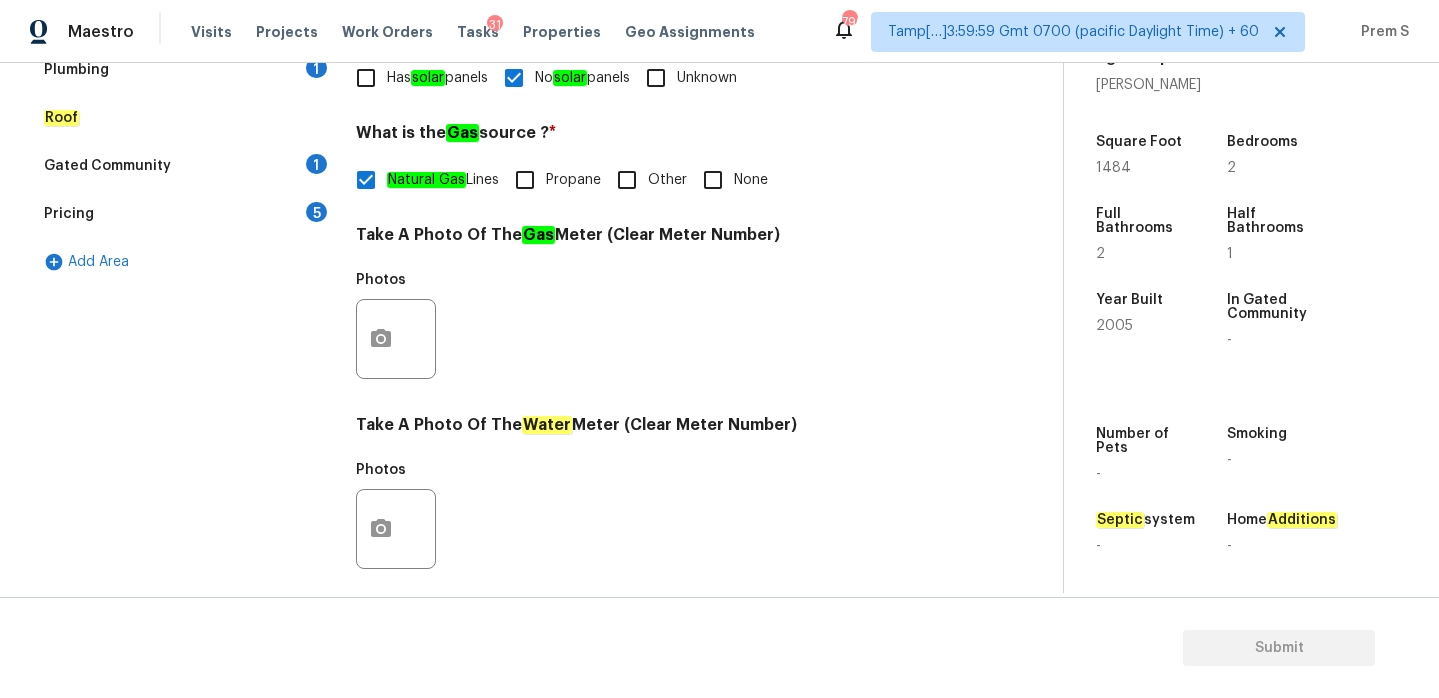 scroll, scrollTop: 275, scrollLeft: 0, axis: vertical 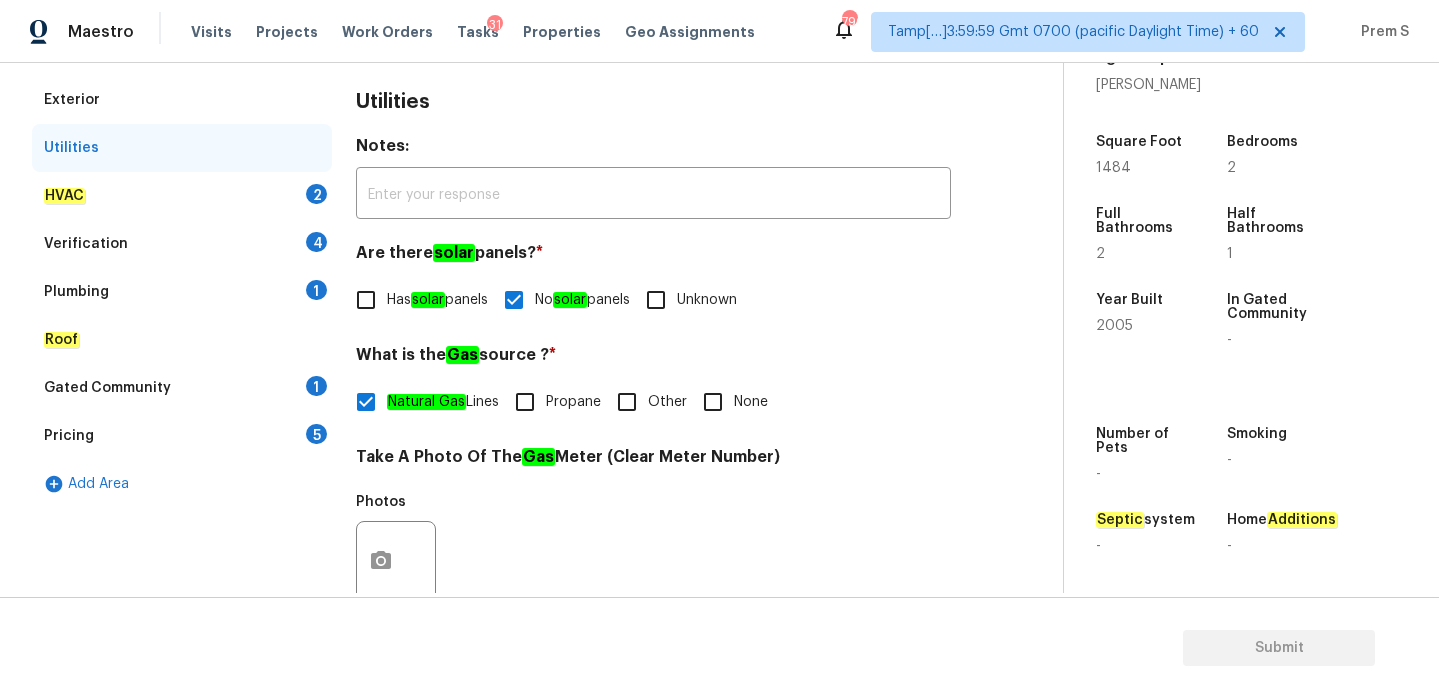 click on "HVAC 2" at bounding box center (182, 196) 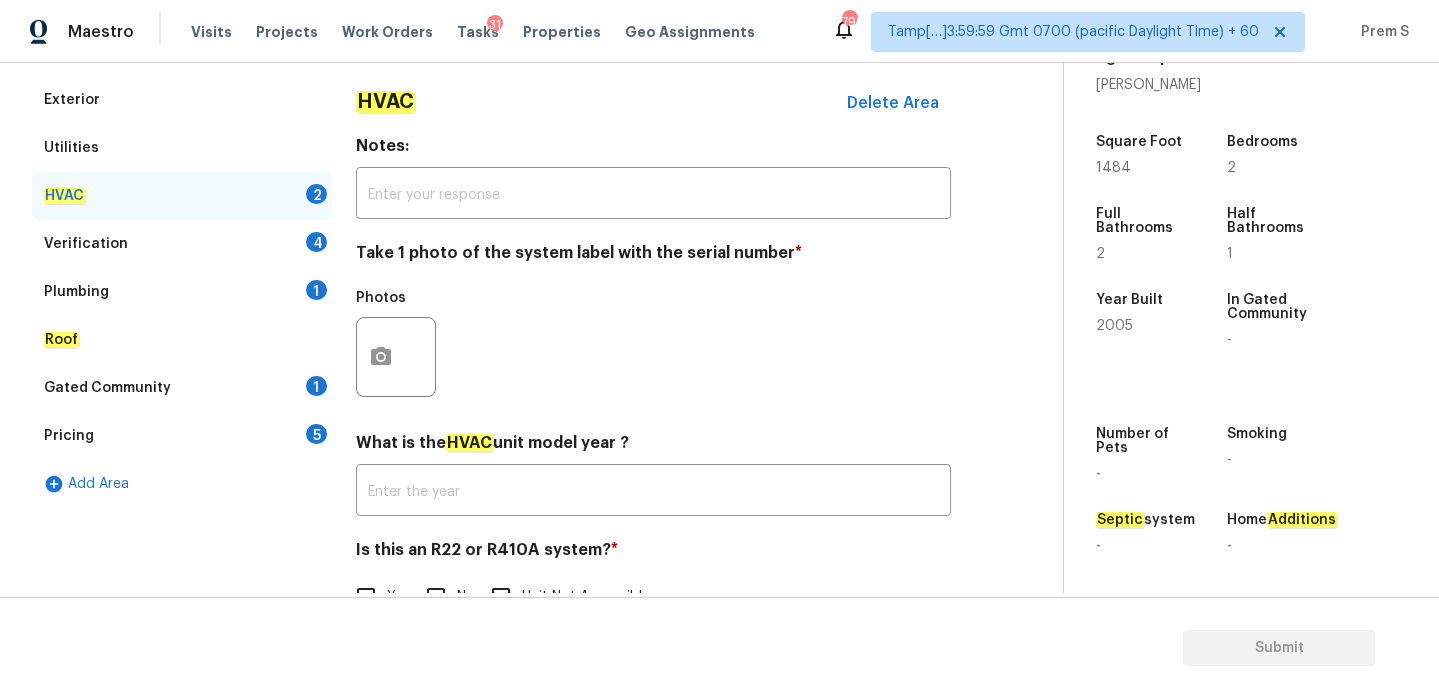 scroll, scrollTop: 331, scrollLeft: 0, axis: vertical 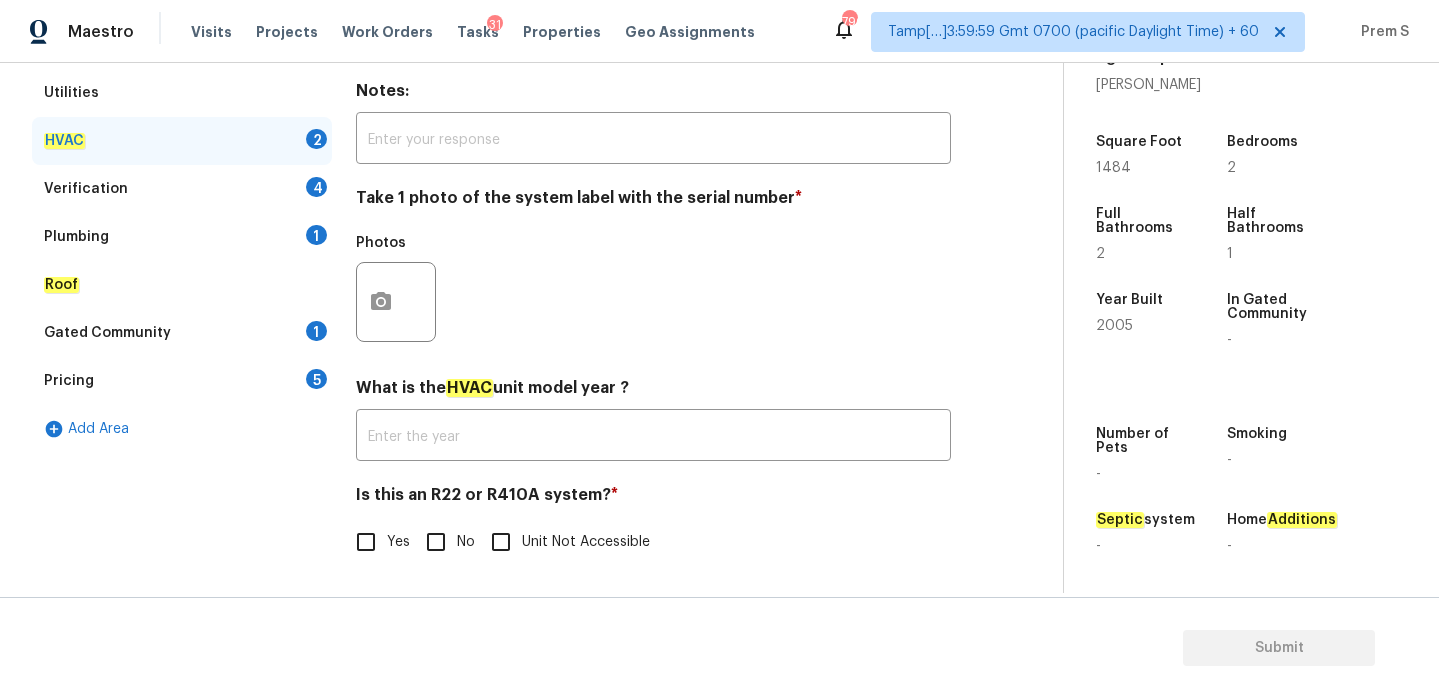click on "No" at bounding box center [436, 542] 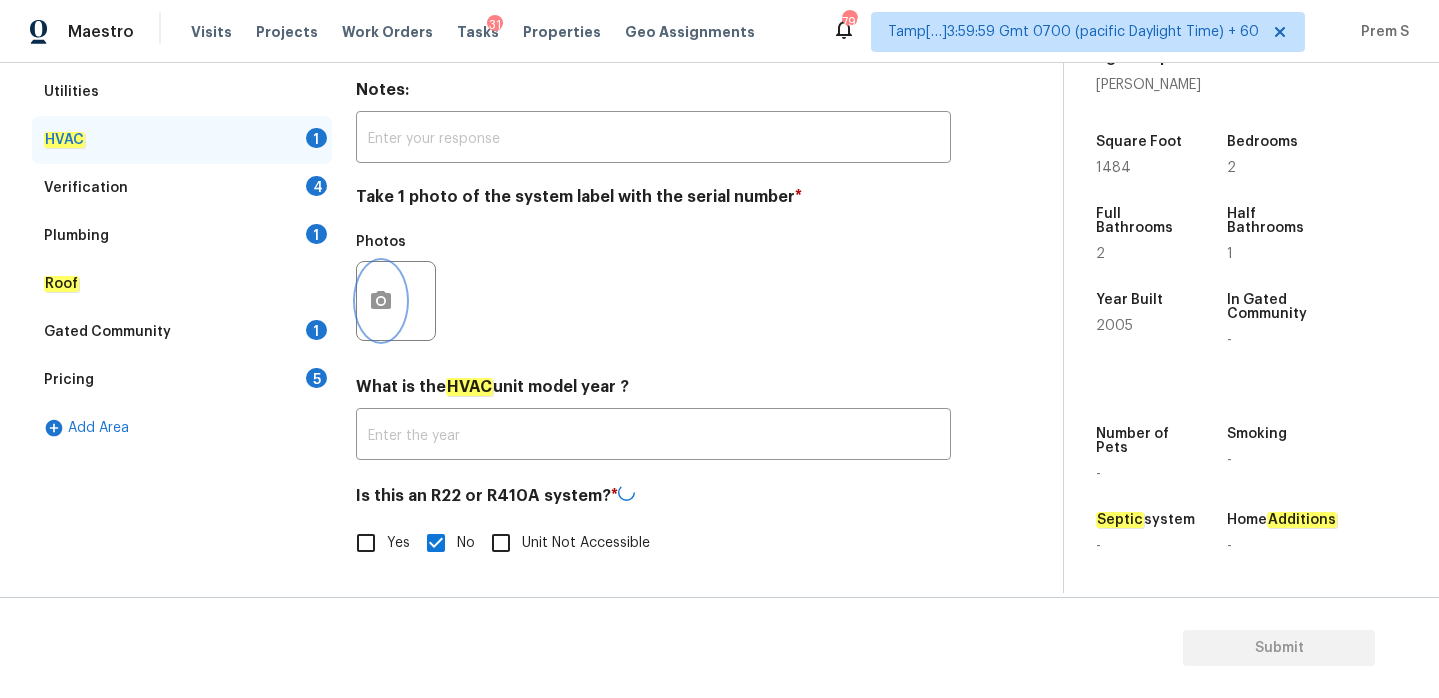 click at bounding box center [381, 301] 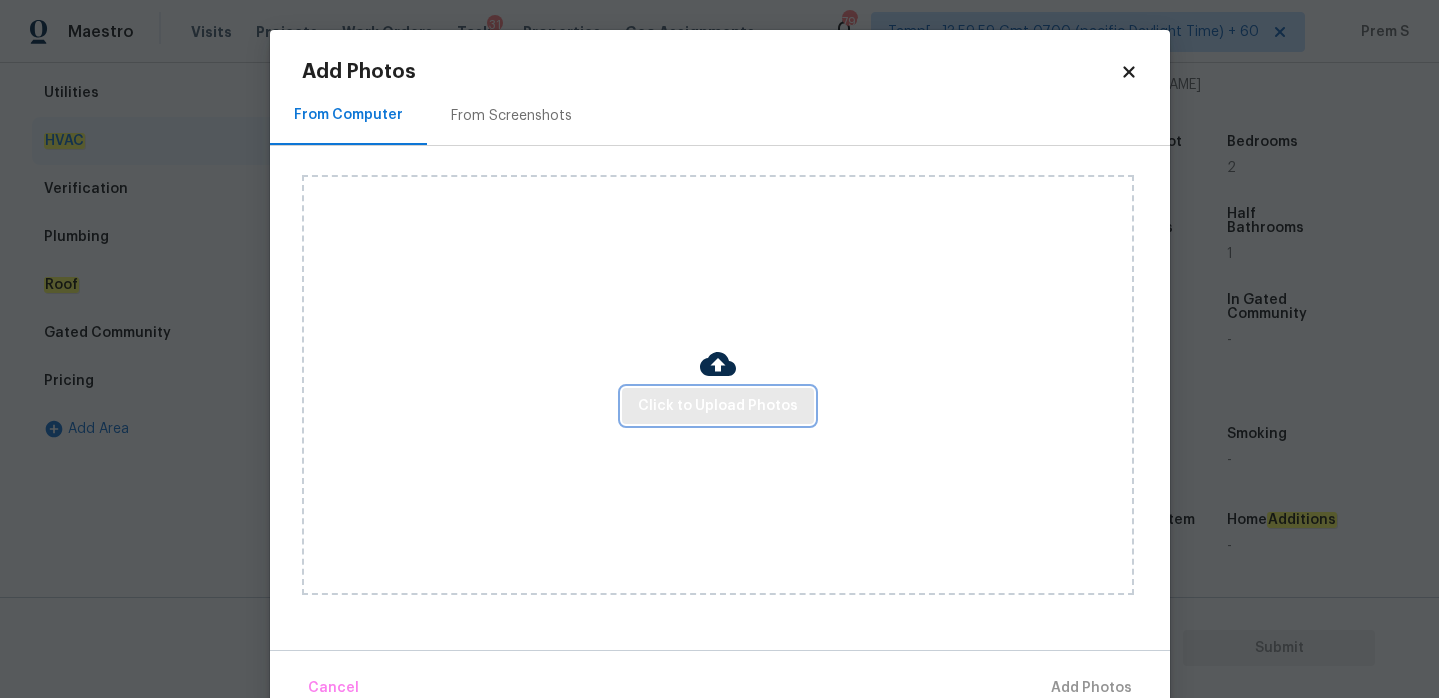 click on "Click to Upload Photos" at bounding box center [718, 406] 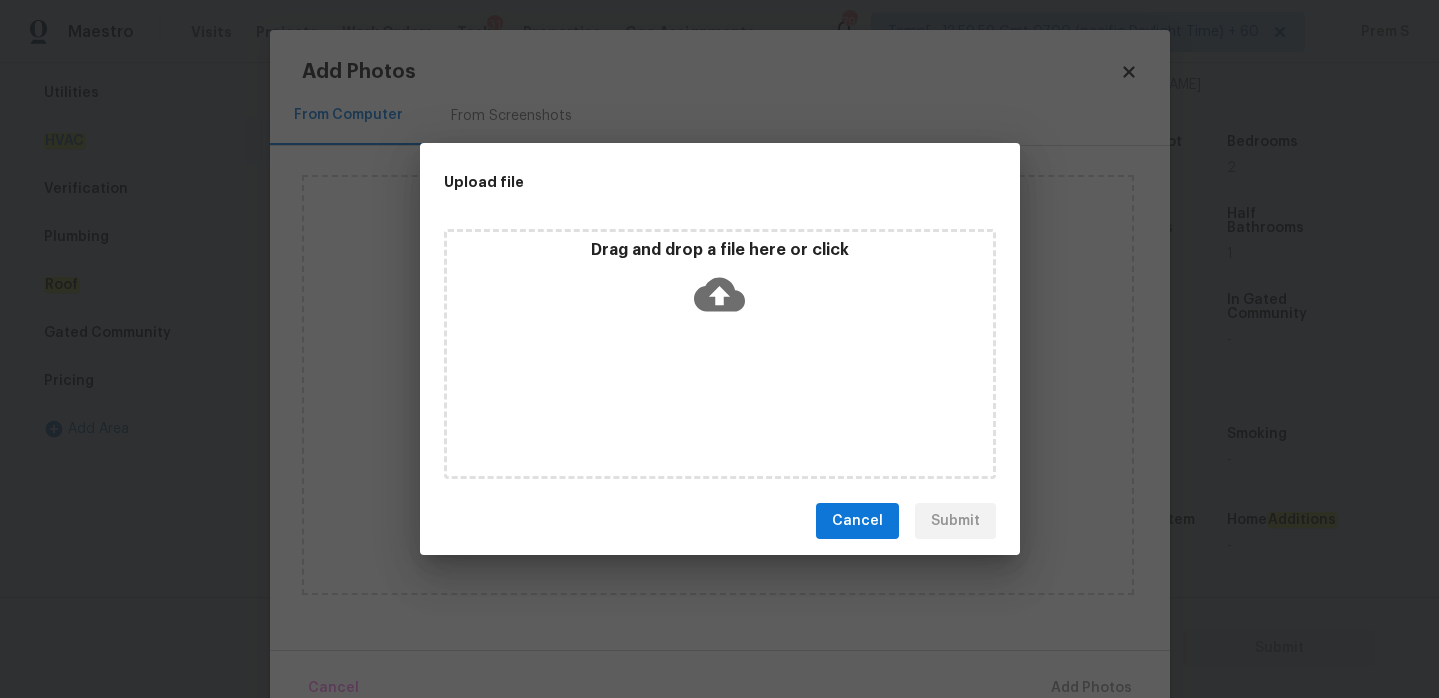 click 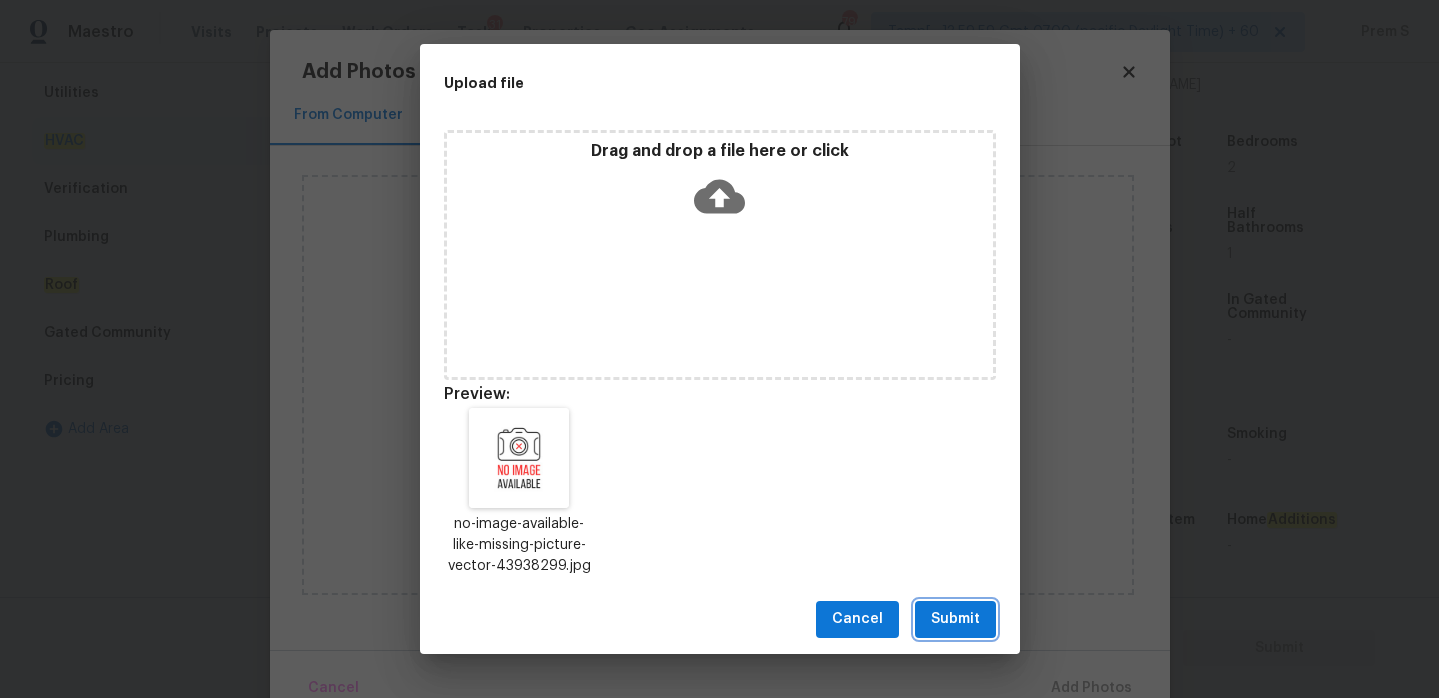 click on "Submit" at bounding box center (955, 619) 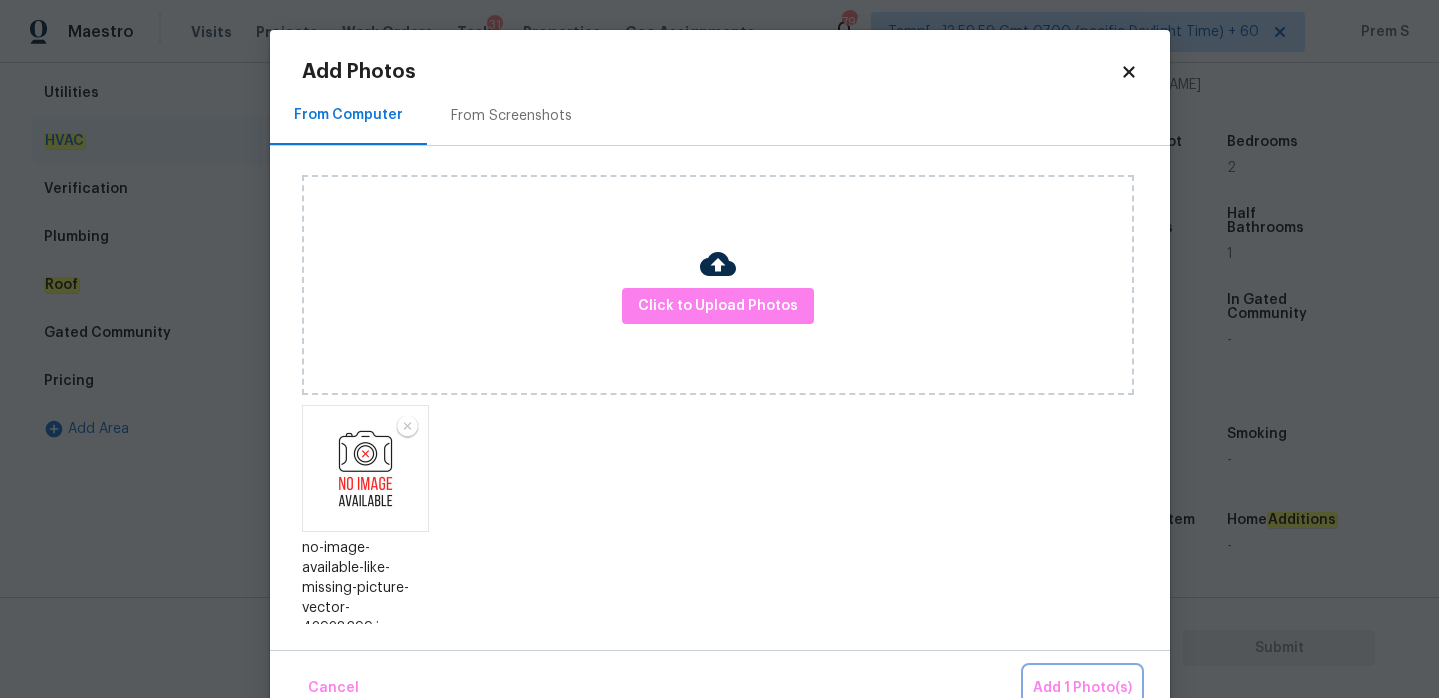 click on "Add 1 Photo(s)" at bounding box center (1082, 688) 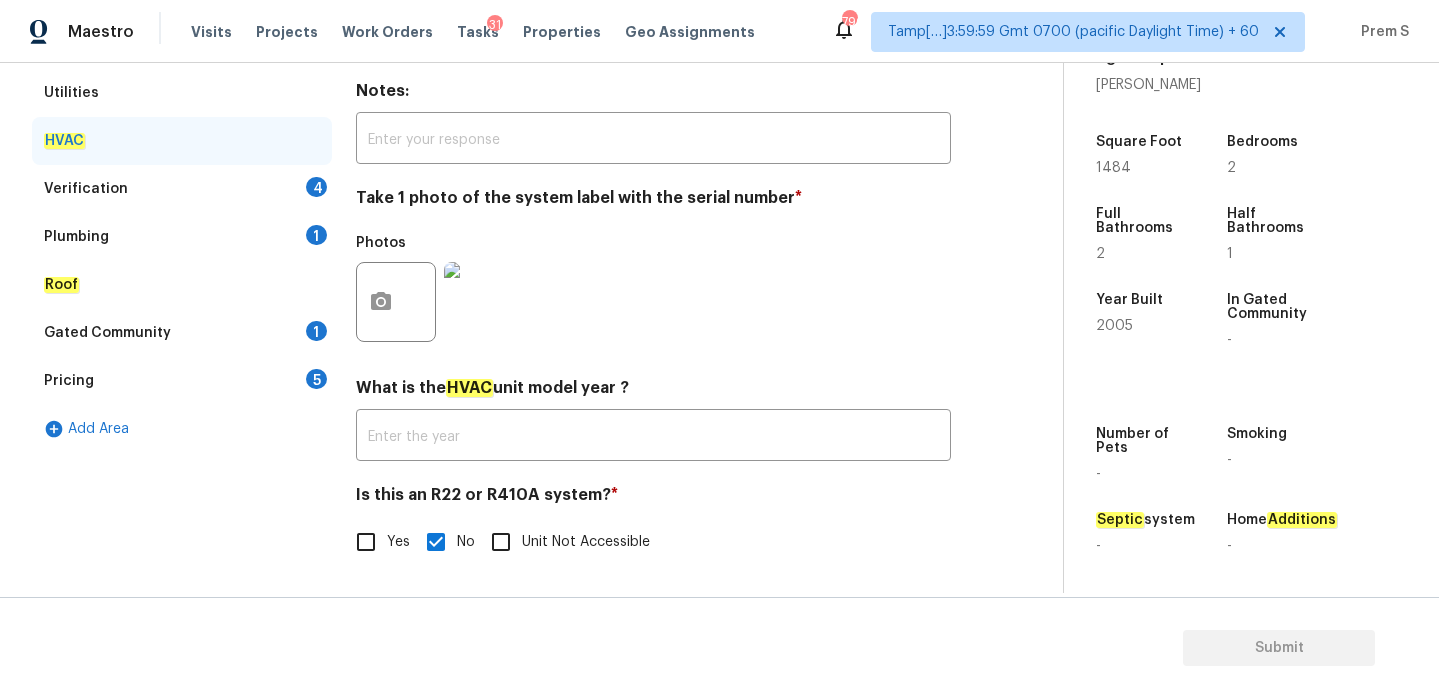 click on "4" at bounding box center [316, 187] 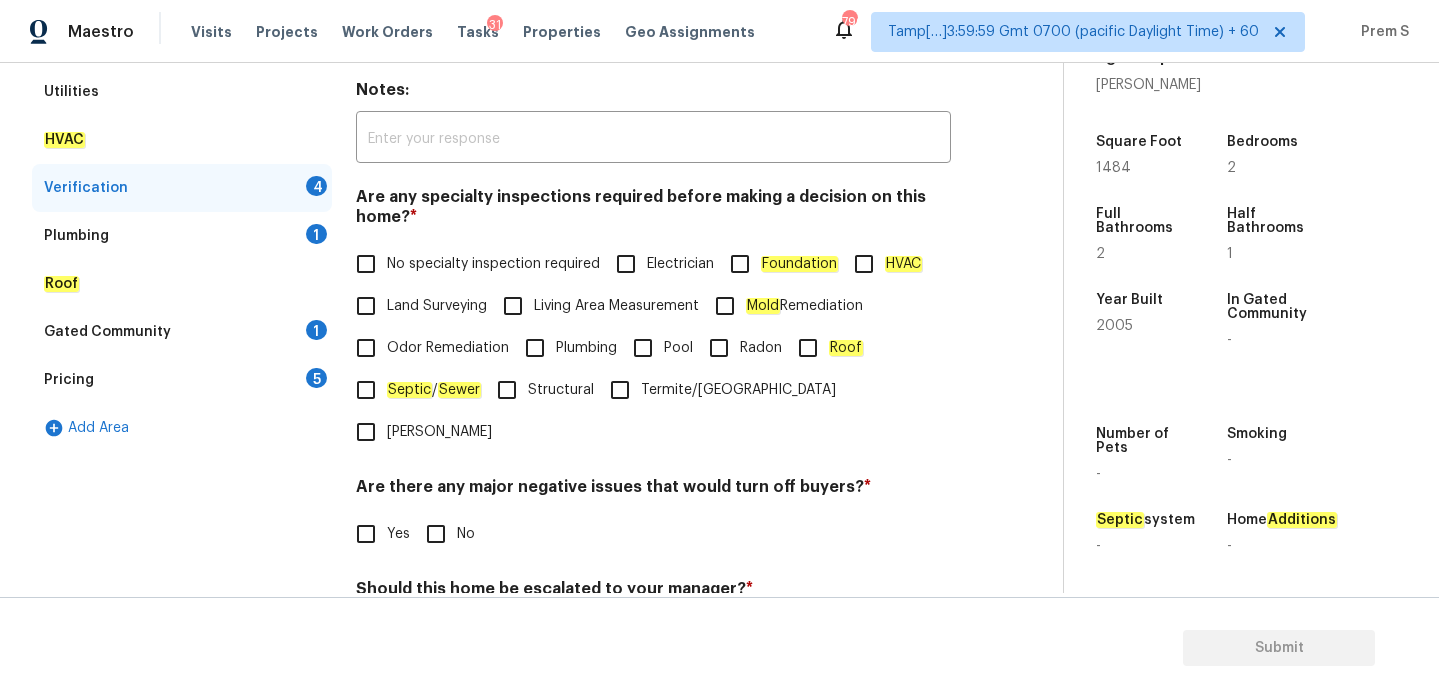 click on "No specialty inspection required" at bounding box center [472, 264] 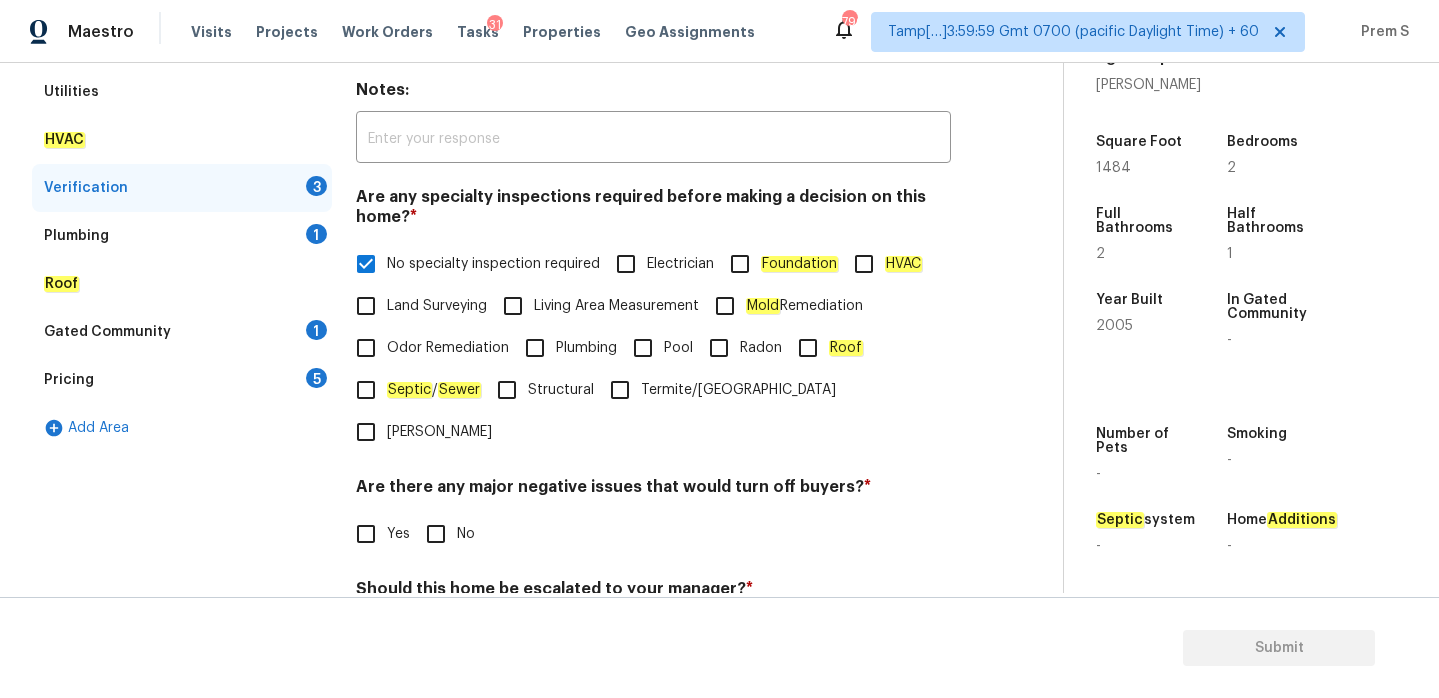 click on "No" at bounding box center (436, 534) 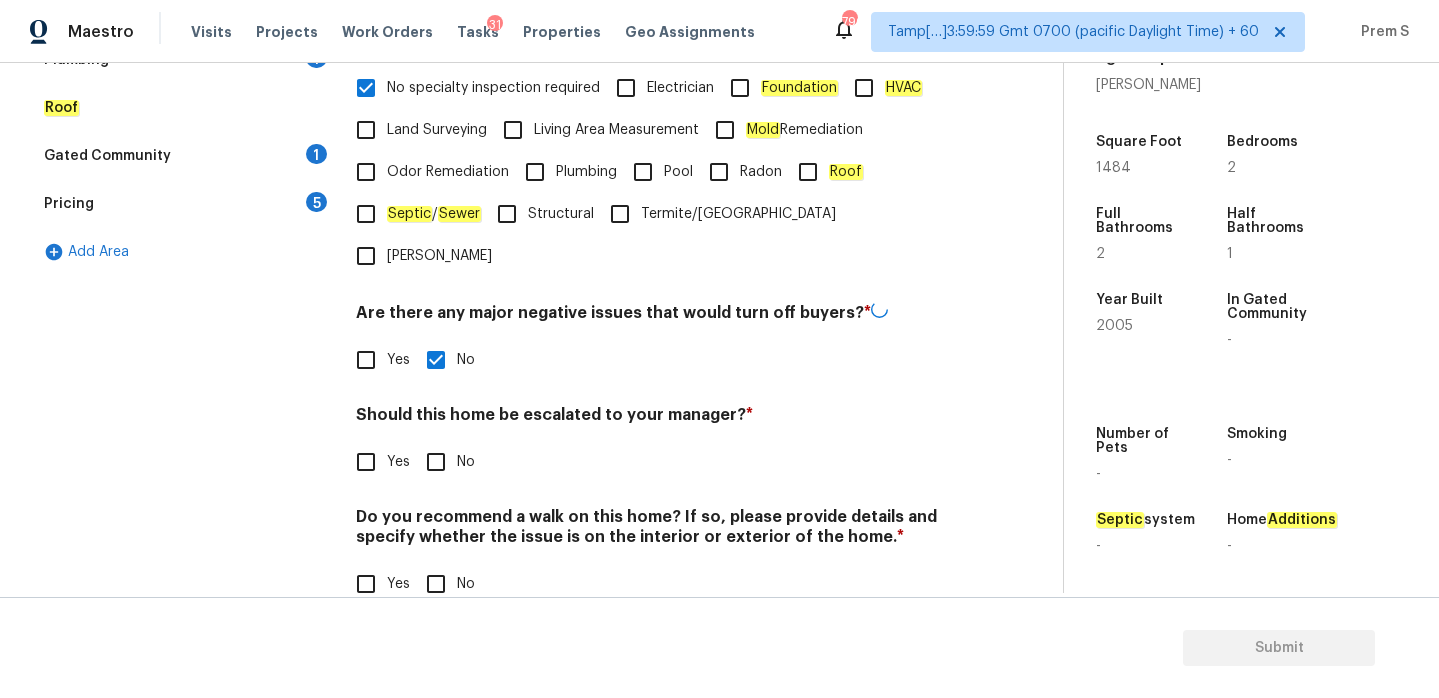 scroll, scrollTop: 505, scrollLeft: 0, axis: vertical 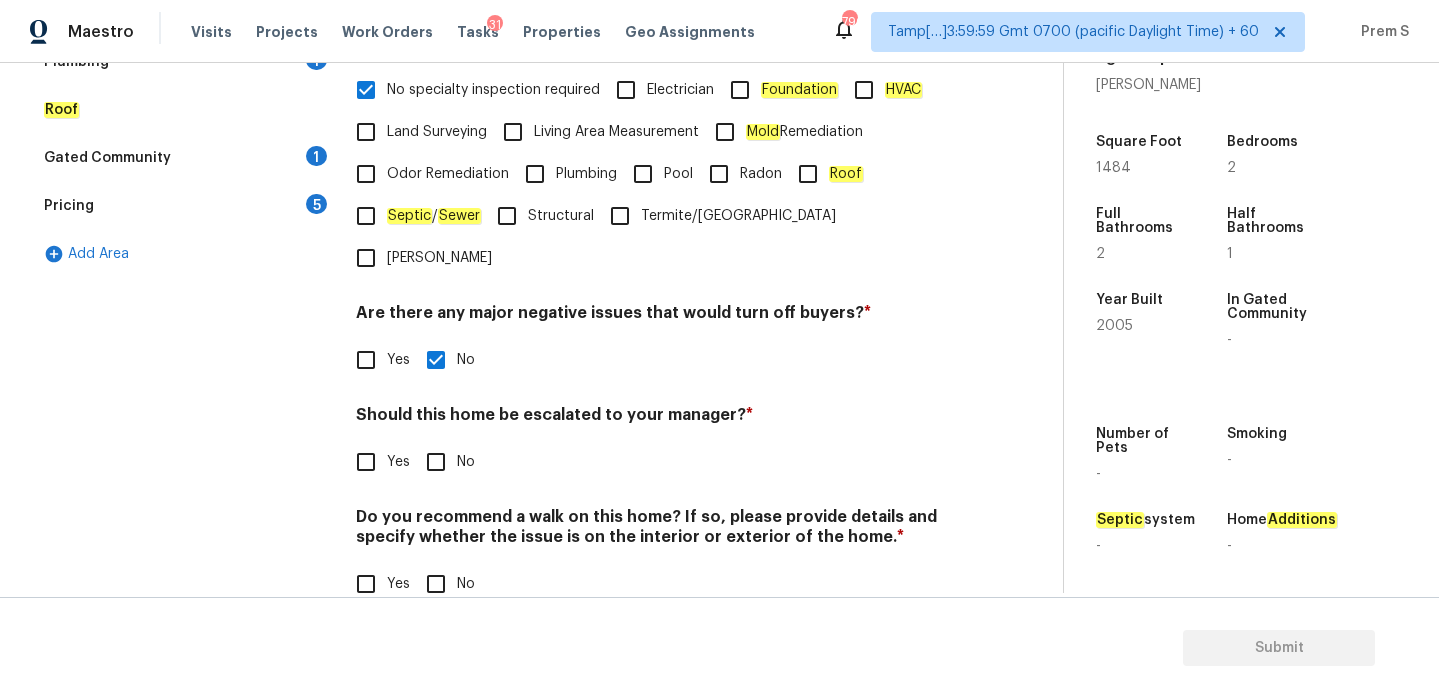 click on "Yes" at bounding box center (366, 462) 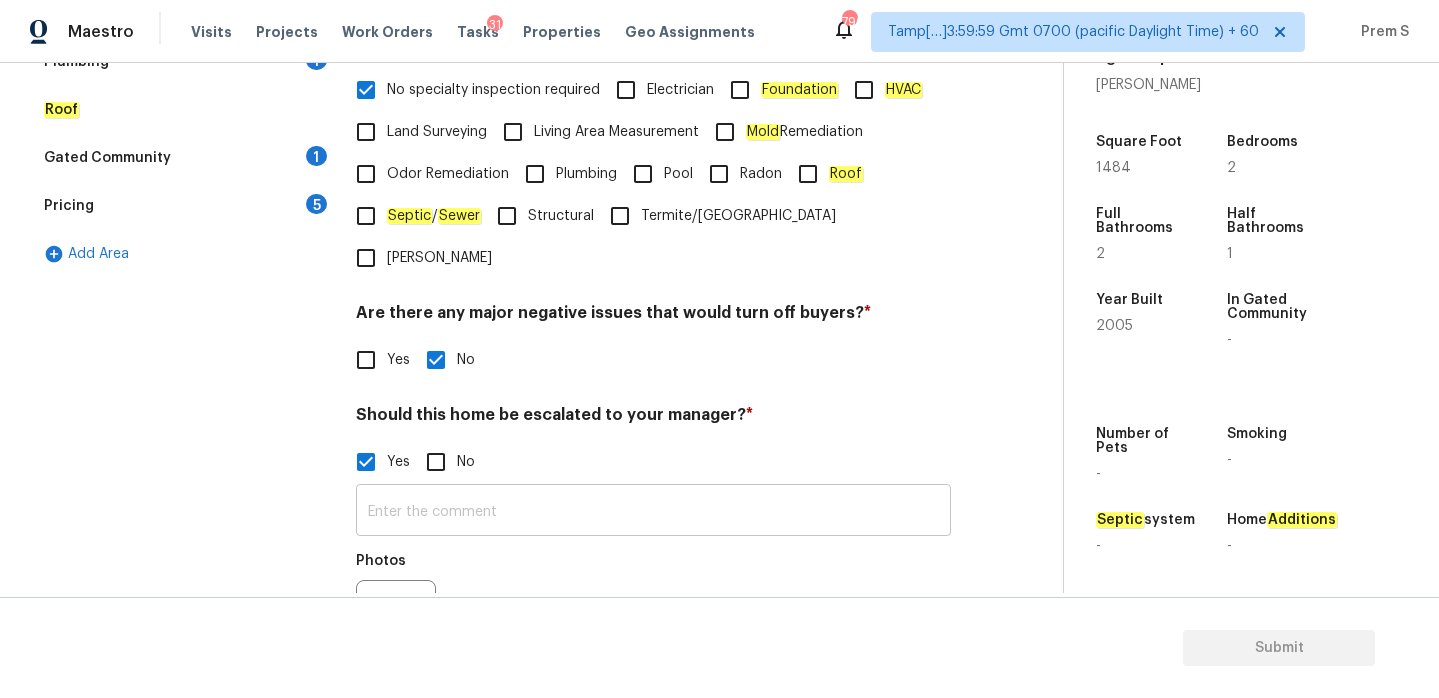 click at bounding box center [653, 512] 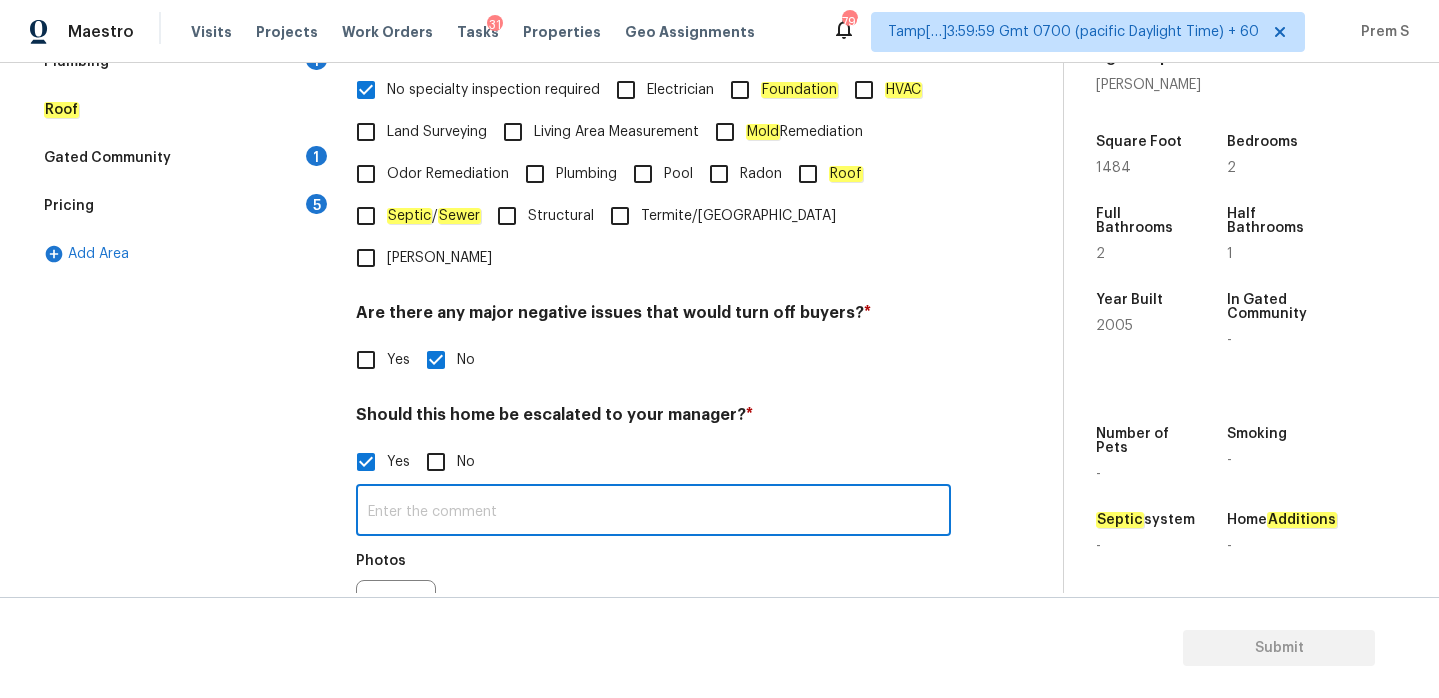 paste on "This is ALA porperty /" 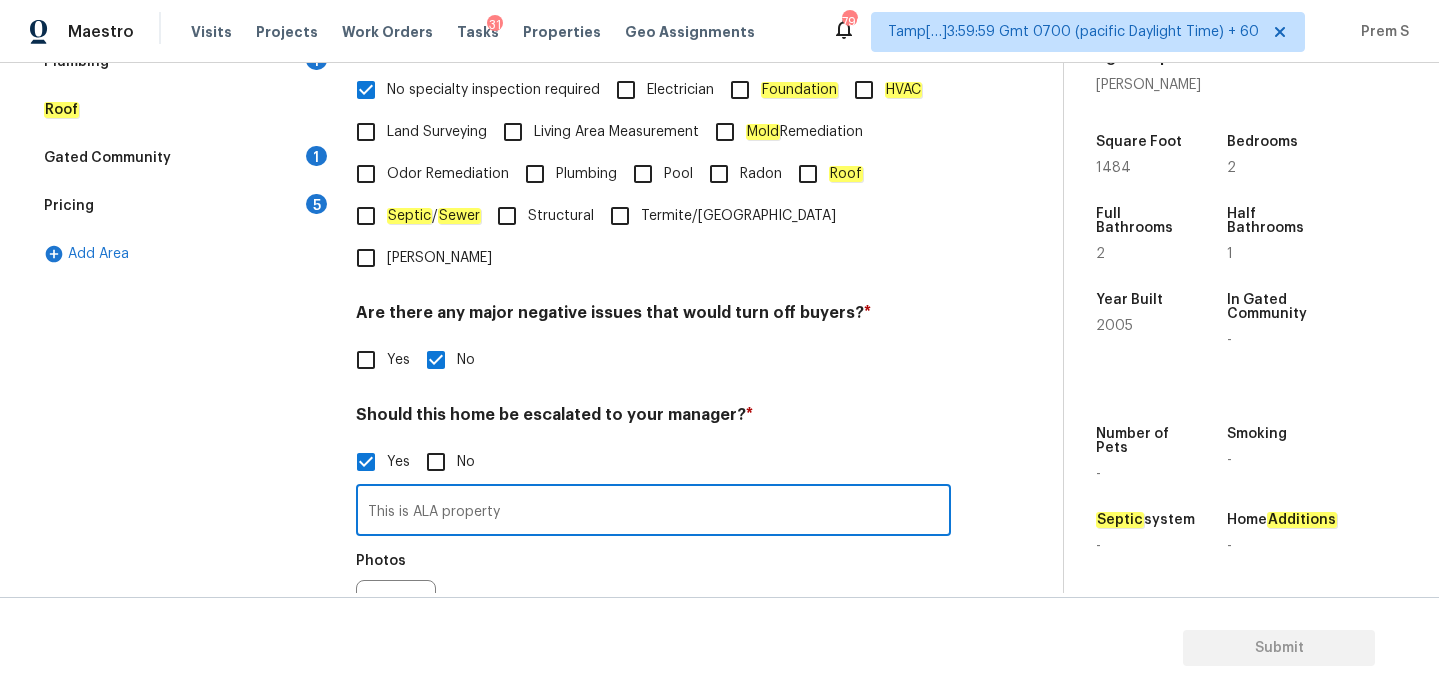 type on "This is ALA property" 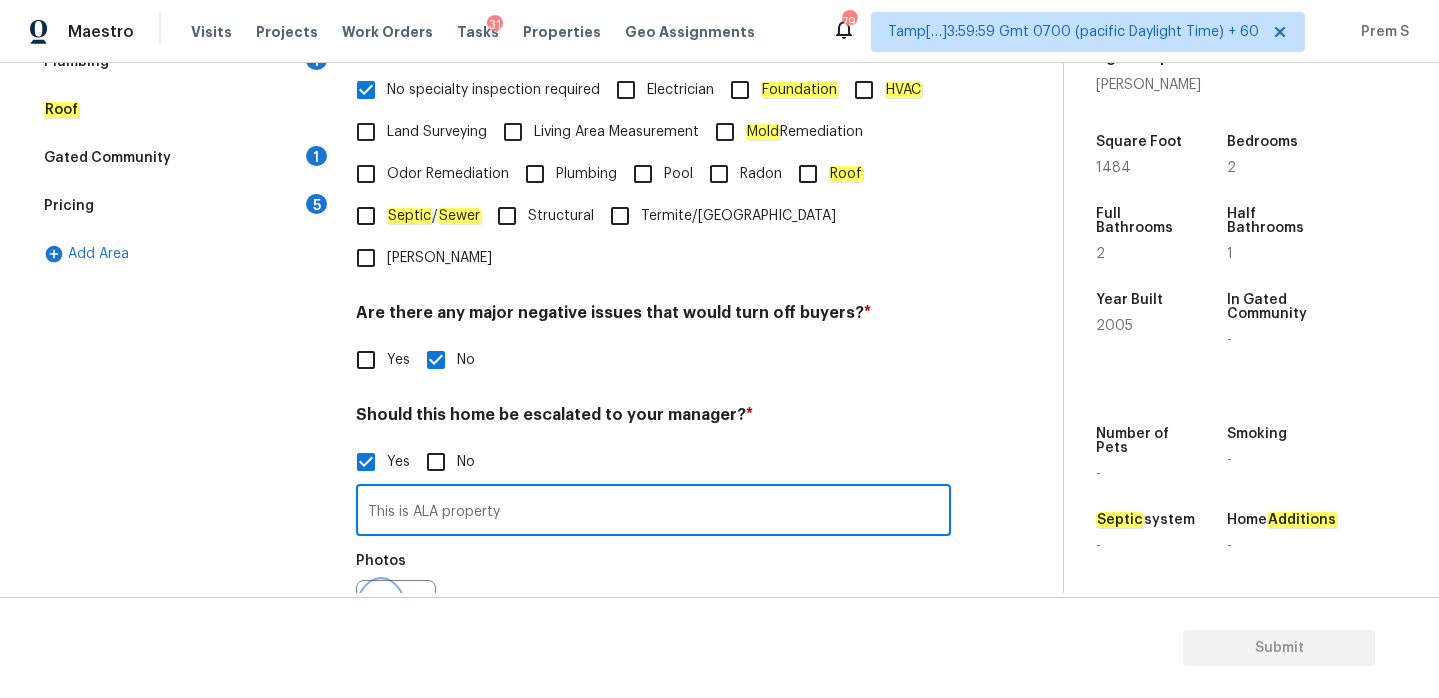 click at bounding box center (381, 620) 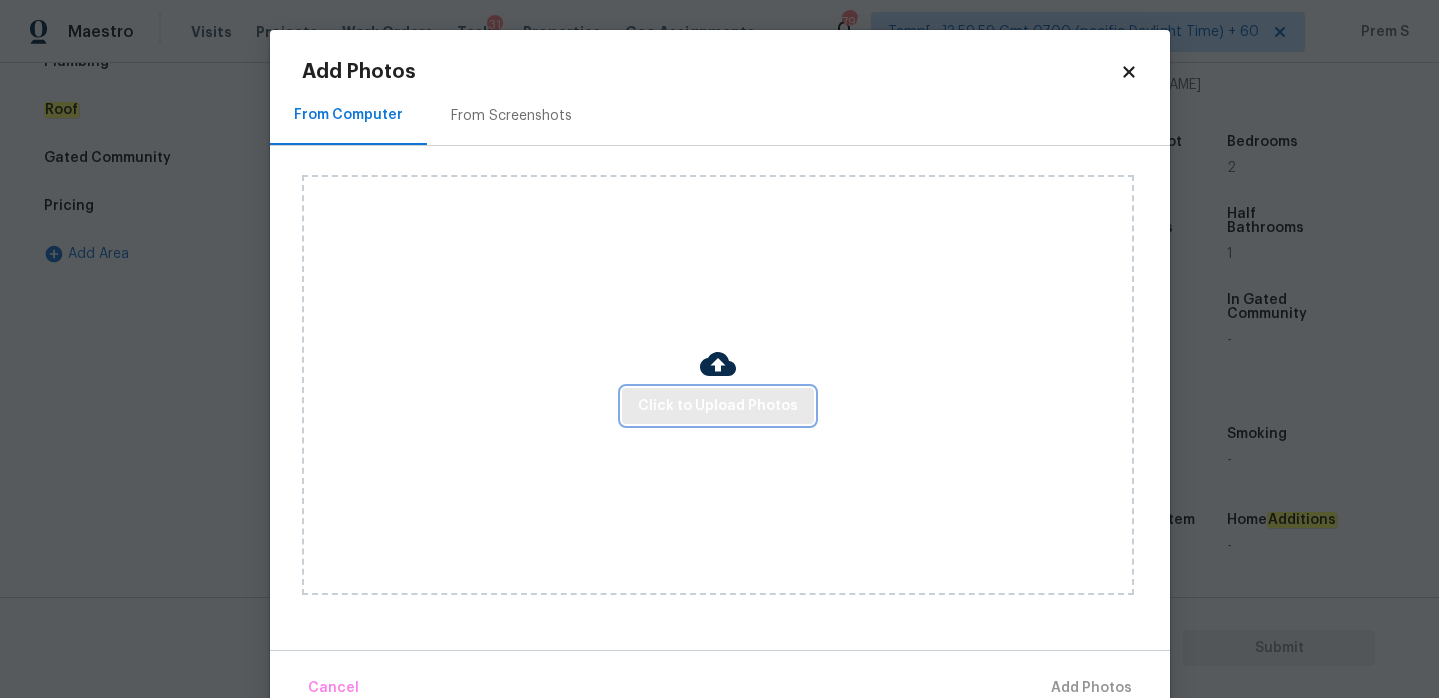 click on "Click to Upload Photos" at bounding box center [718, 406] 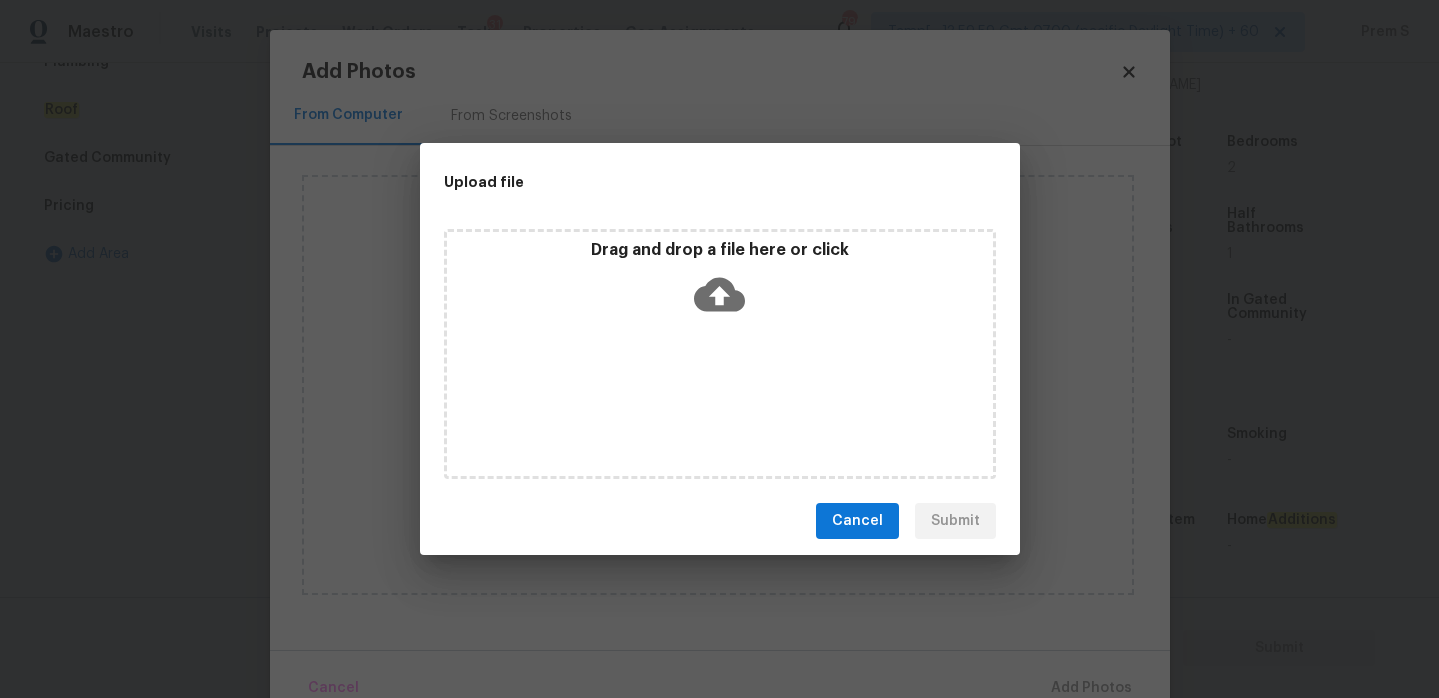 click 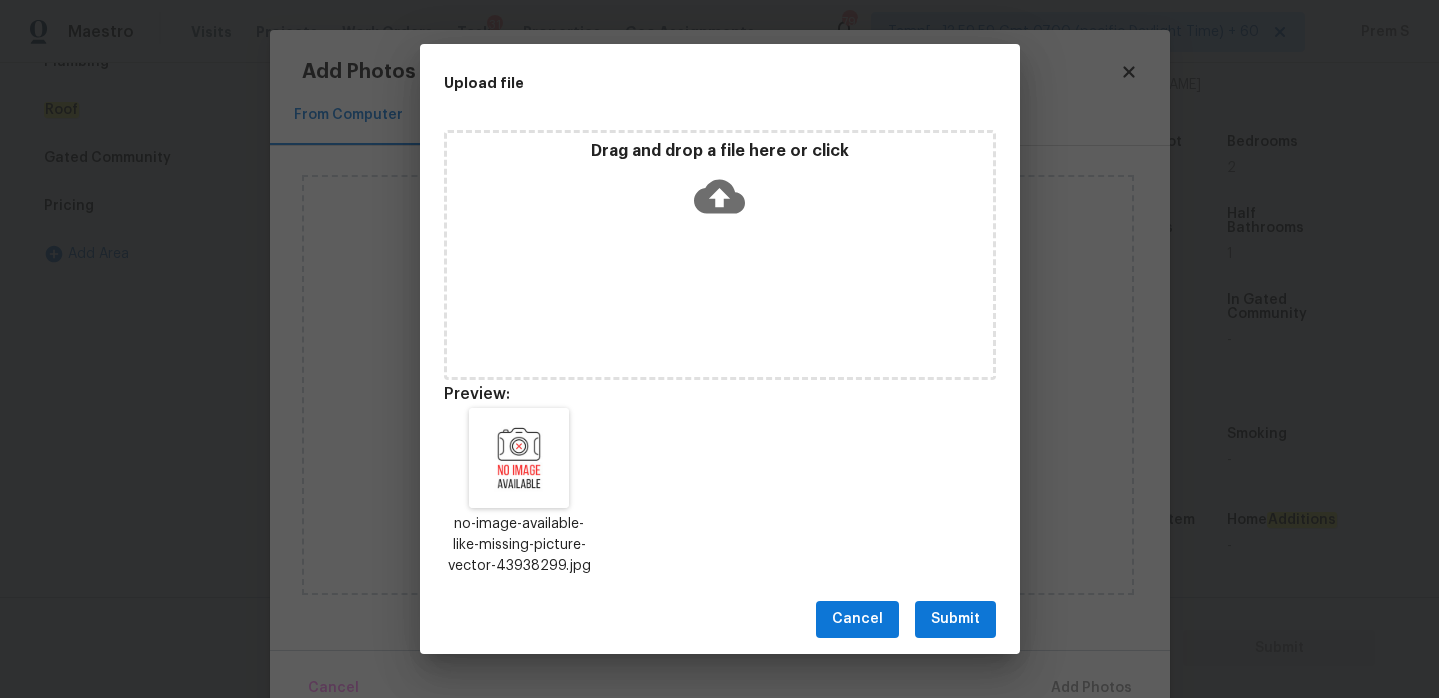click on "Submit" at bounding box center (955, 619) 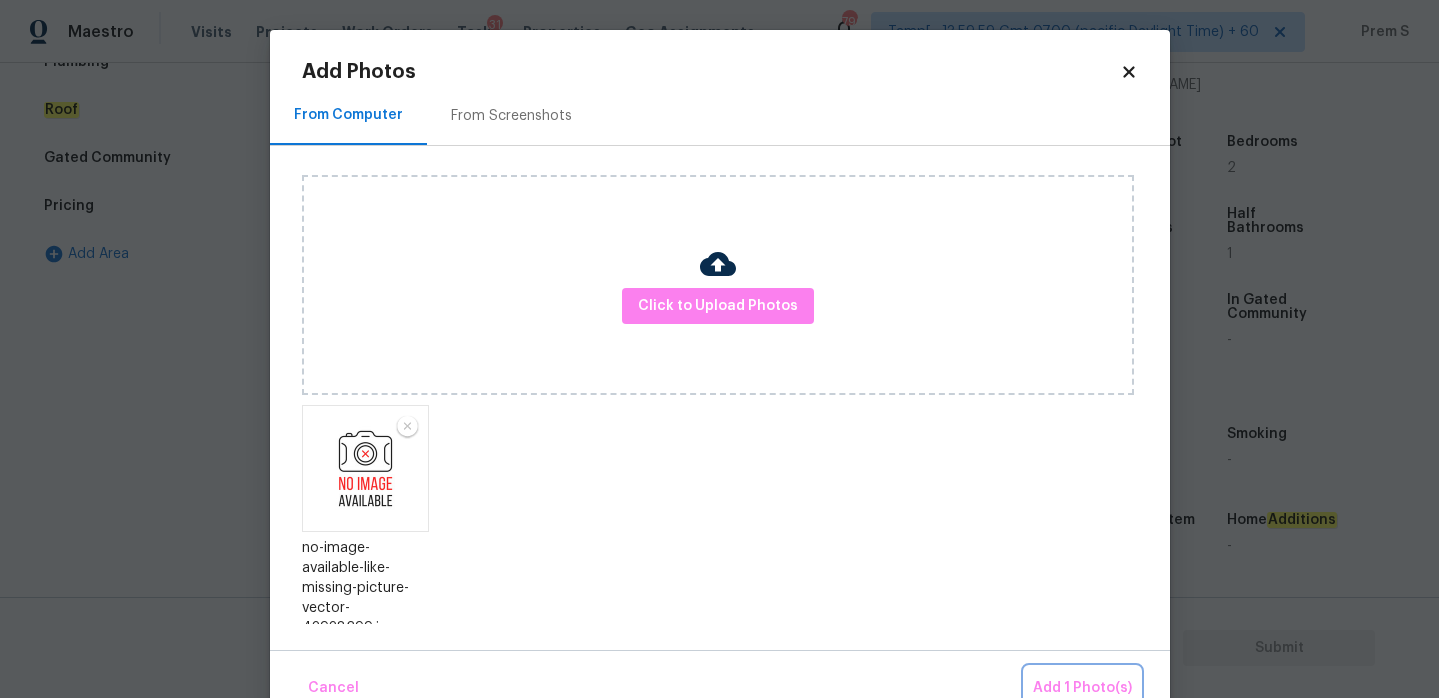 click on "Add 1 Photo(s)" at bounding box center (1082, 688) 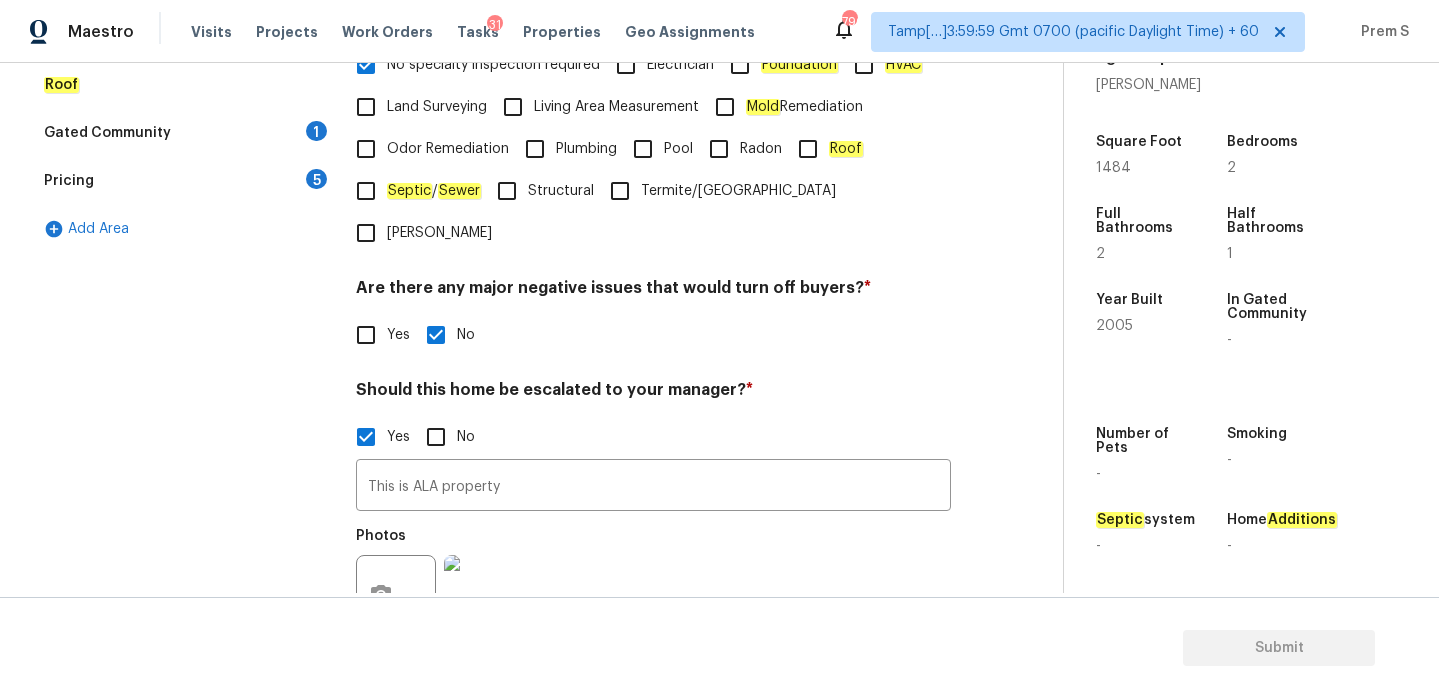 scroll, scrollTop: 695, scrollLeft: 0, axis: vertical 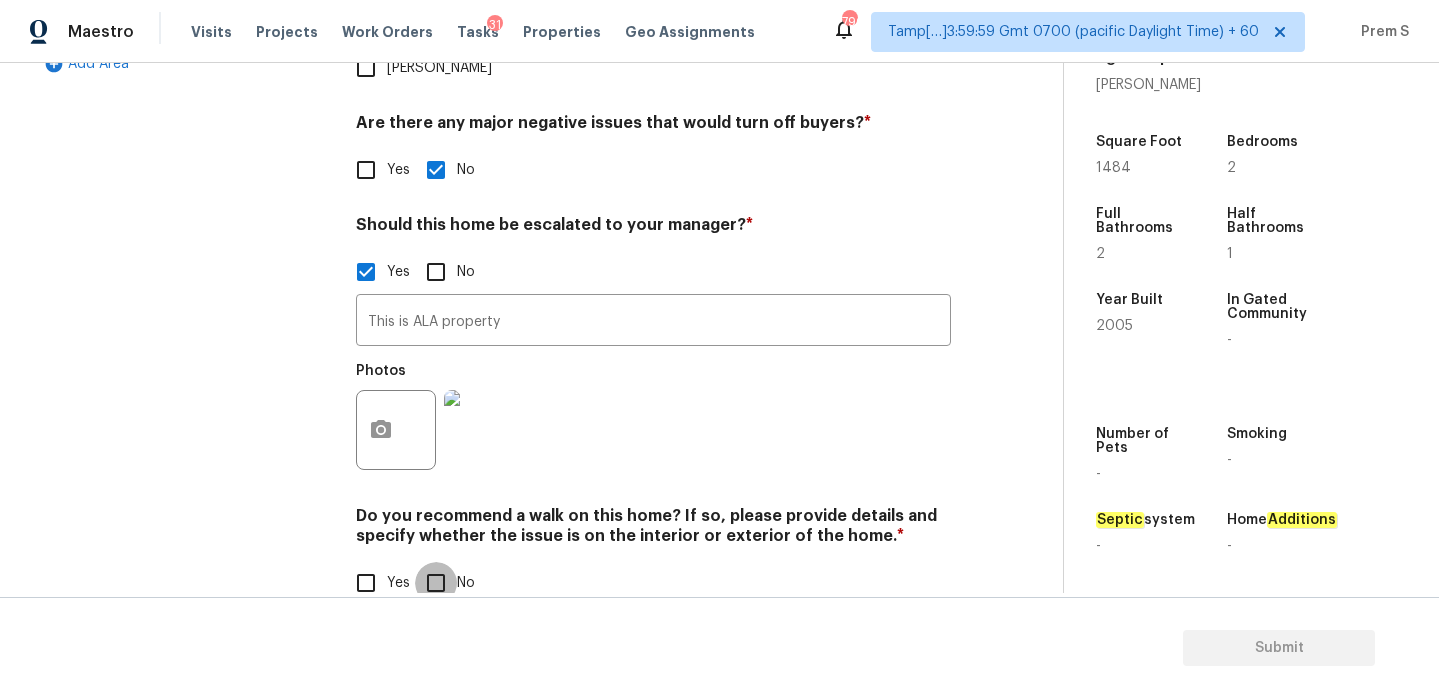 click on "No" at bounding box center (436, 583) 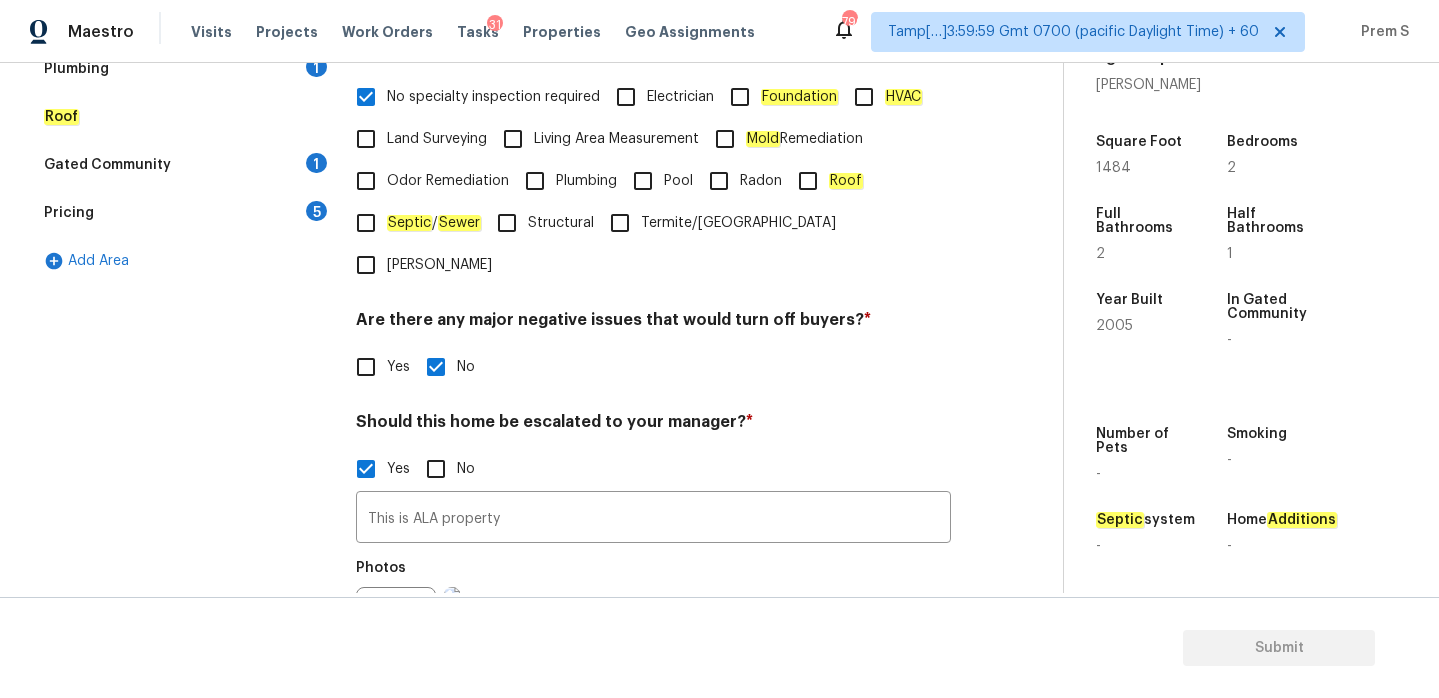 scroll, scrollTop: 238, scrollLeft: 0, axis: vertical 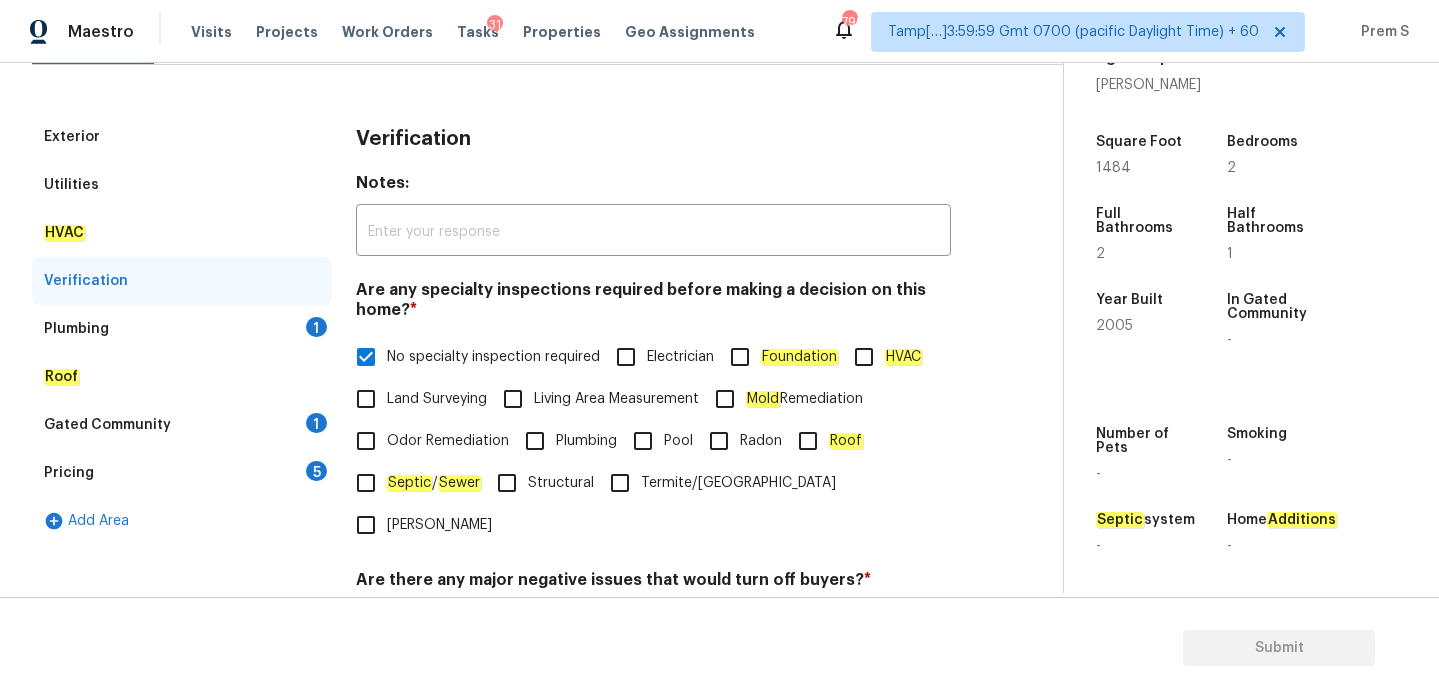 click on "Plumbing 1" at bounding box center [182, 329] 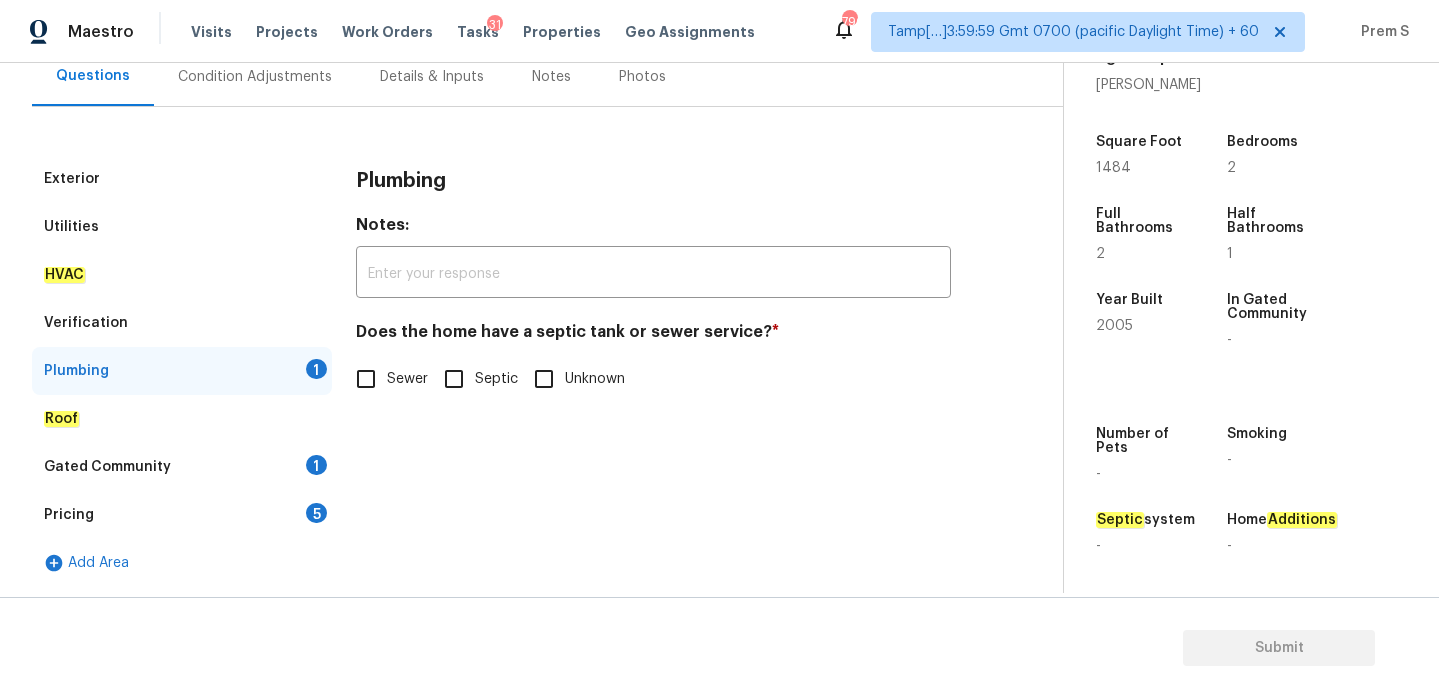scroll, scrollTop: 196, scrollLeft: 0, axis: vertical 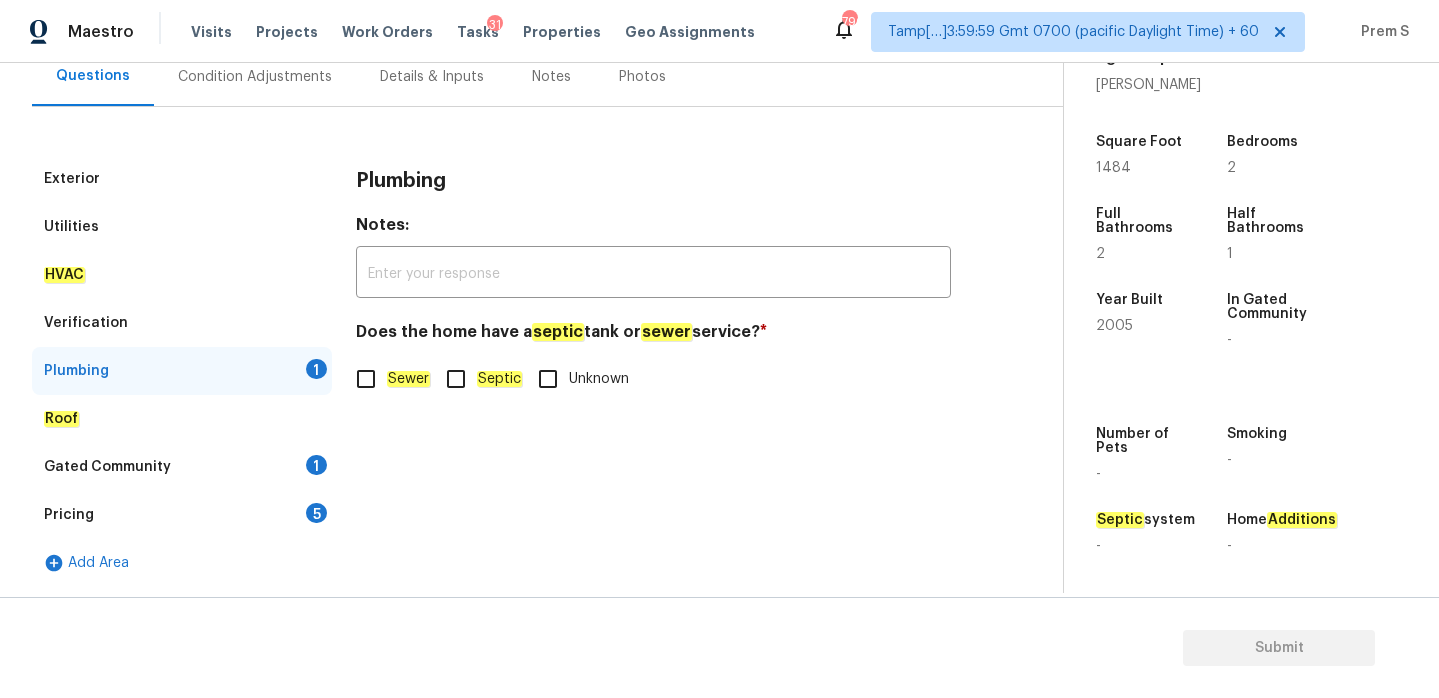 click on "Sewer" at bounding box center [387, 379] 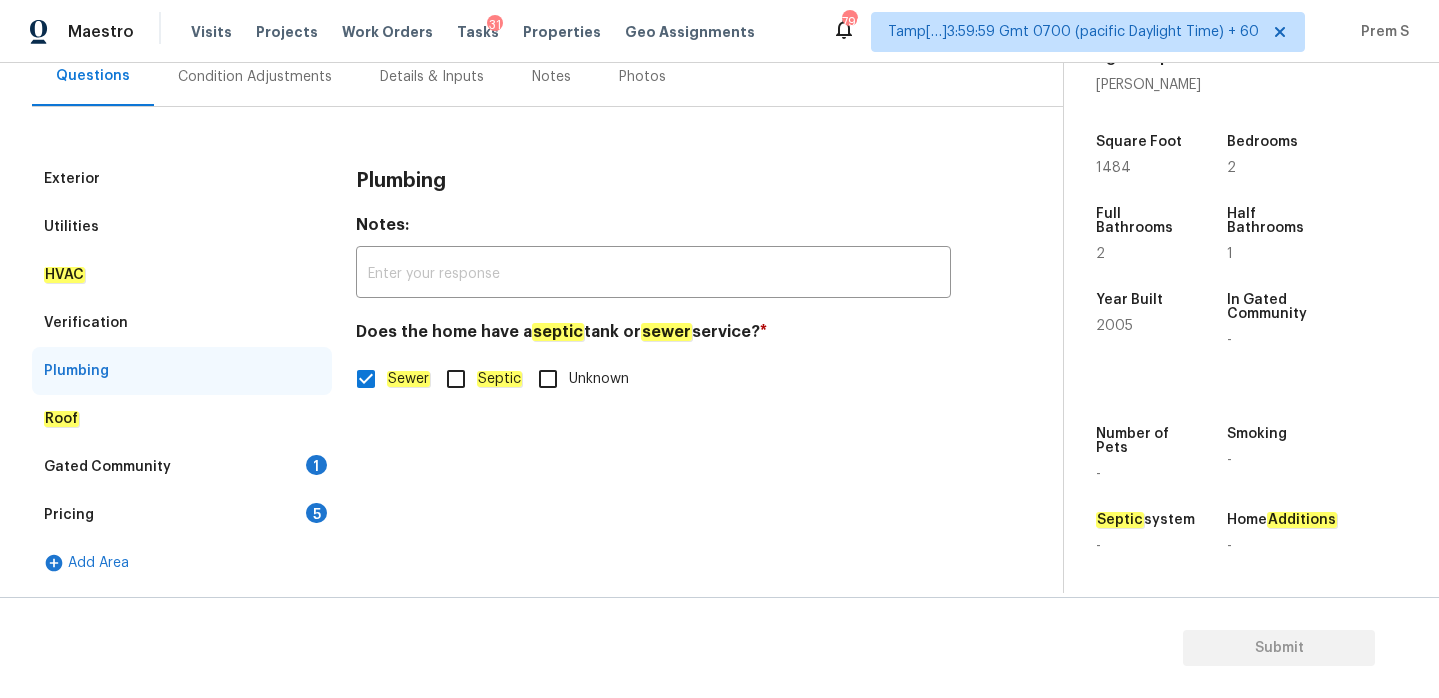 click on "Gated Community 1" at bounding box center [182, 467] 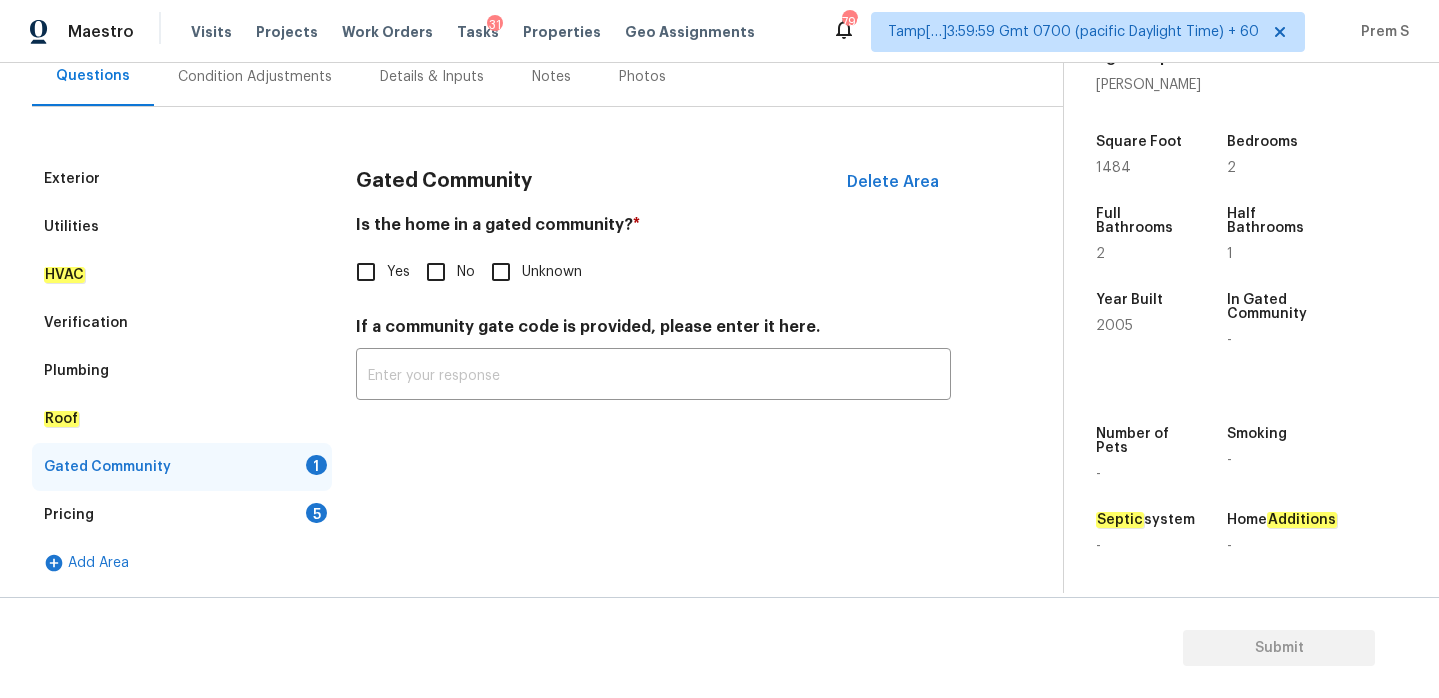 click on "No" at bounding box center (436, 272) 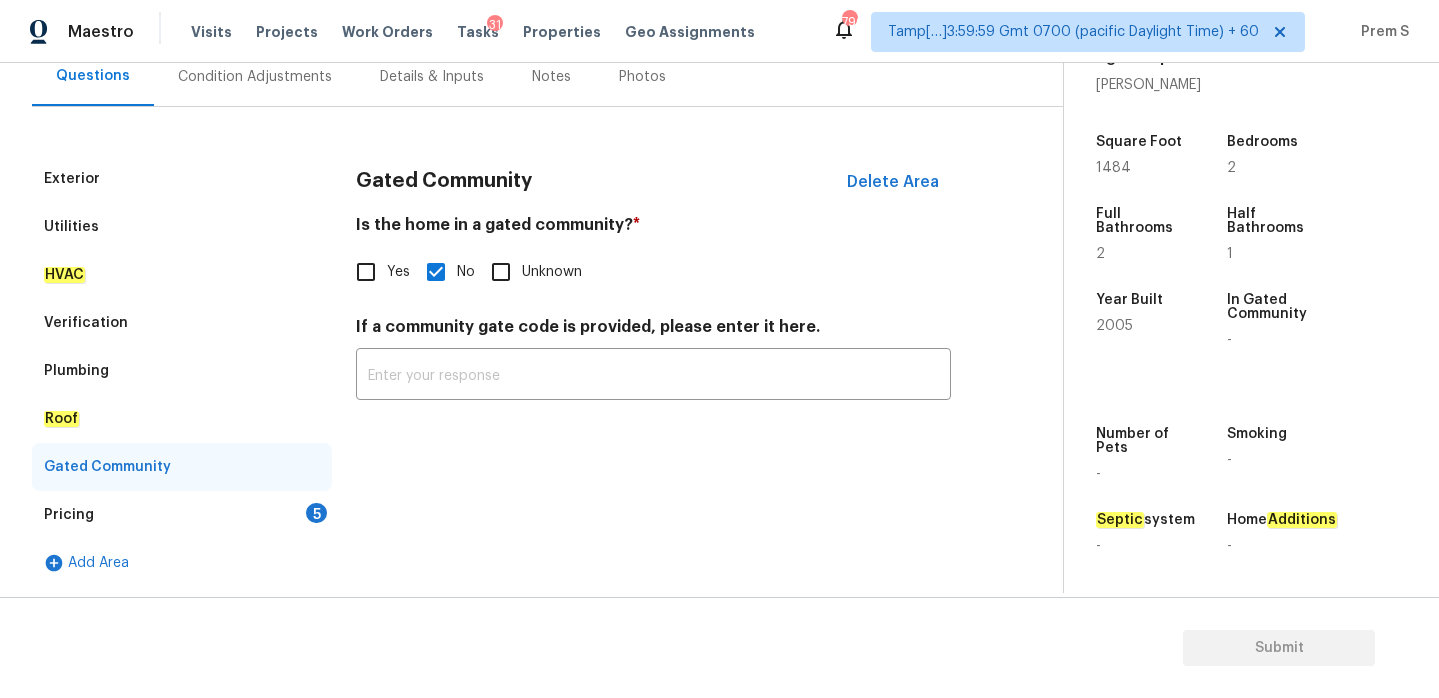 click on "5" at bounding box center (316, 513) 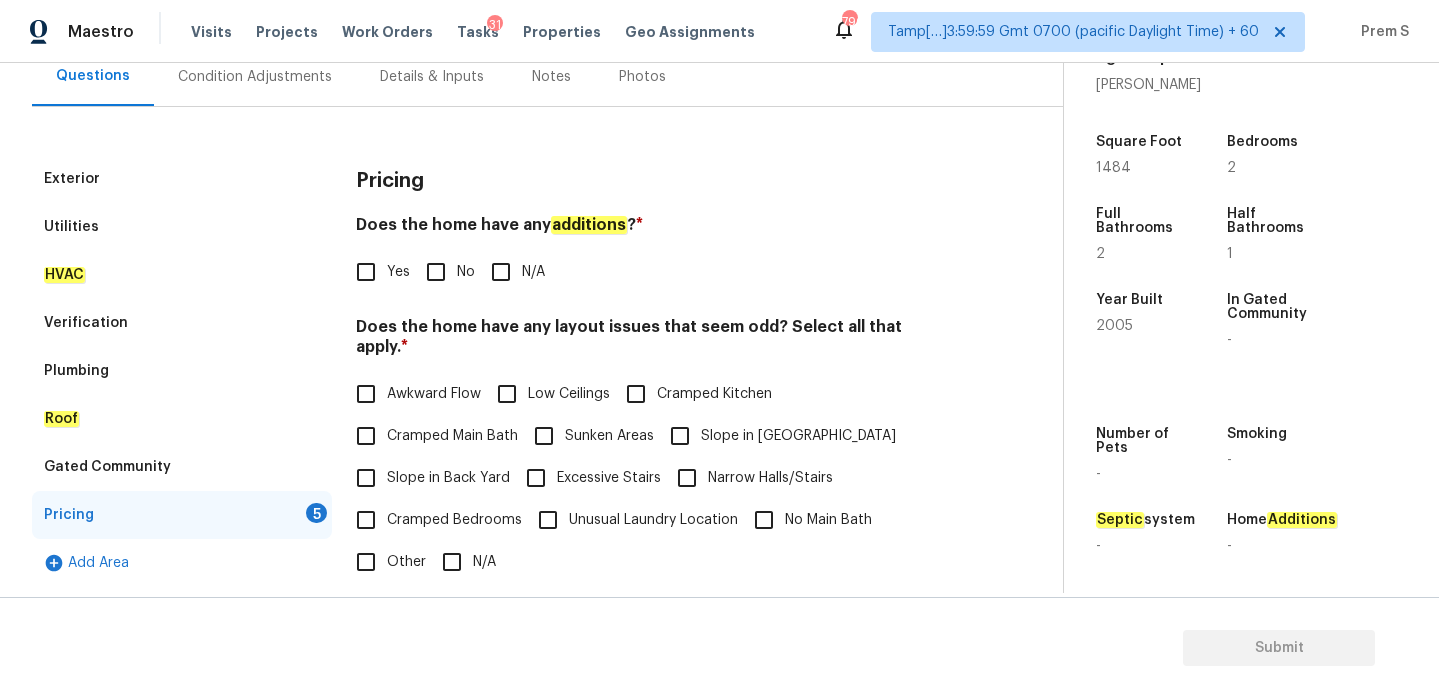 click on "No" at bounding box center [436, 272] 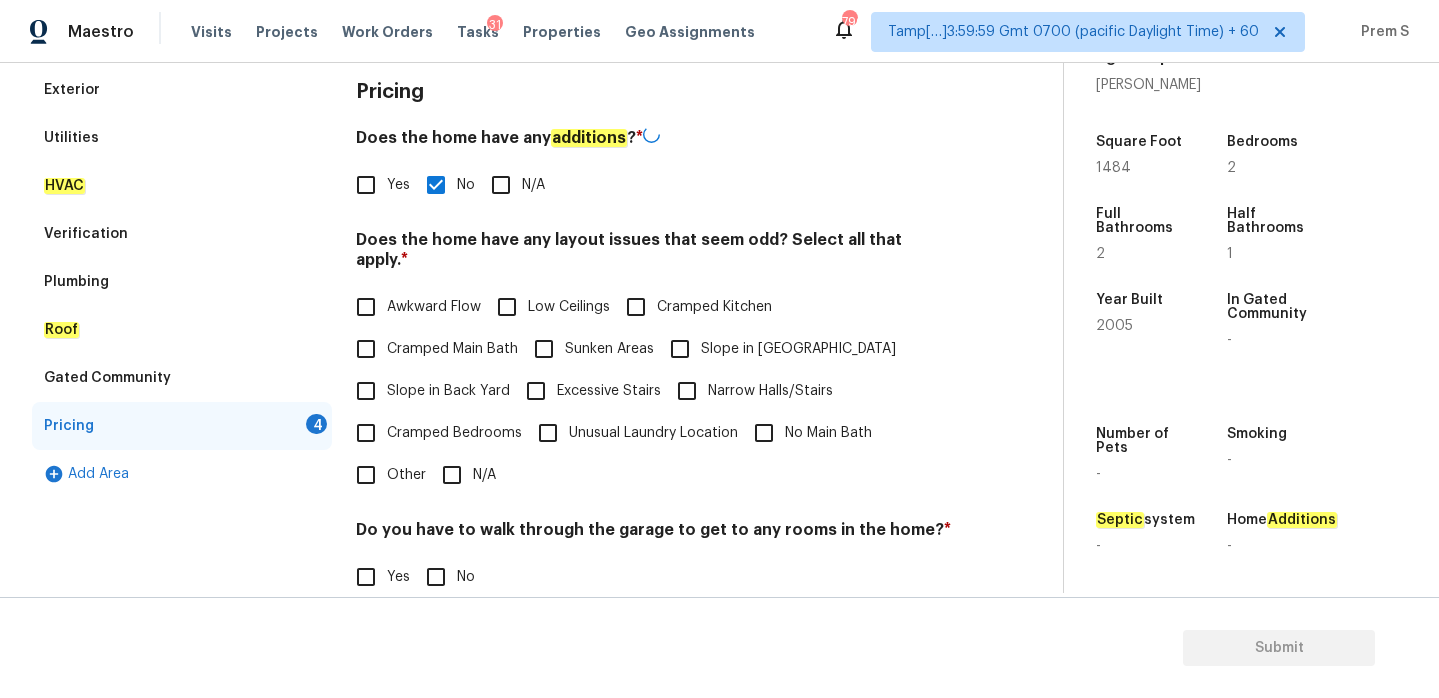scroll, scrollTop: 366, scrollLeft: 0, axis: vertical 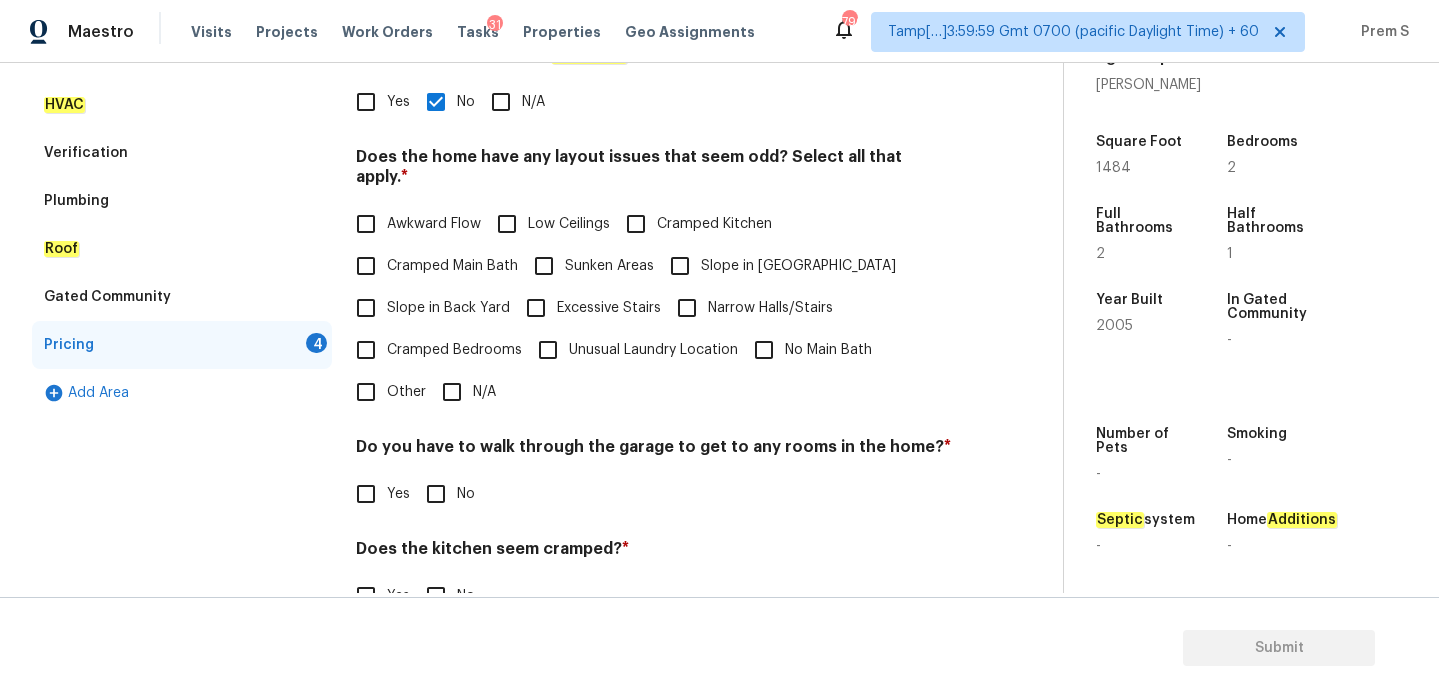 click on "N/A" at bounding box center (452, 392) 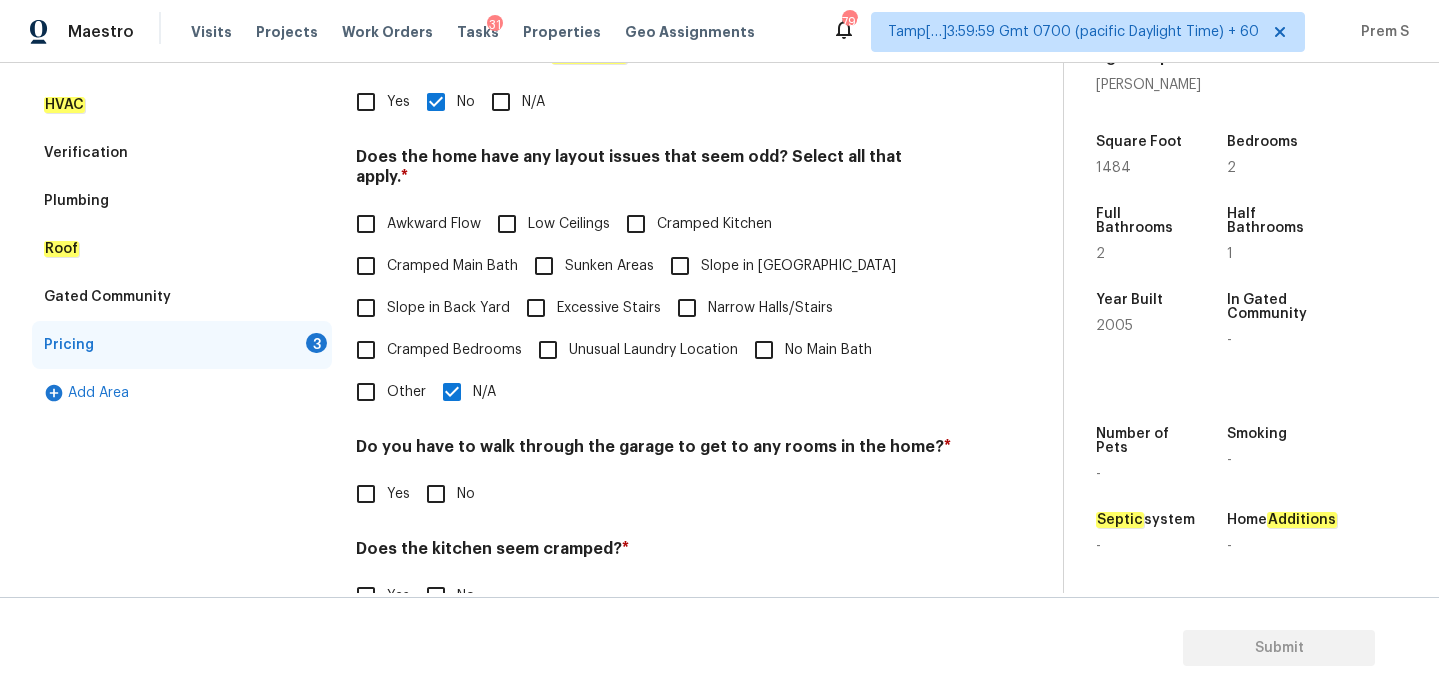 click on "Pricing Does the home have any  additions ?  * Yes No N/A Does the home have any layout issues that seem odd? Select all that apply.  * Awkward Flow Low Ceilings Cramped Kitchen Cramped Main Bath Sunken Areas Slope in Front Yard Slope in Back Yard Excessive Stairs Narrow Halls/Stairs Cramped Bedrooms Unusual Laundry Location No Main Bath Other N/A Do you have to walk through the garage to get to any rooms in the home?  * Yes No Does the kitchen seem cramped?  * Yes No Does the home appear to be very outdated?  * Yes No" at bounding box center (653, 364) 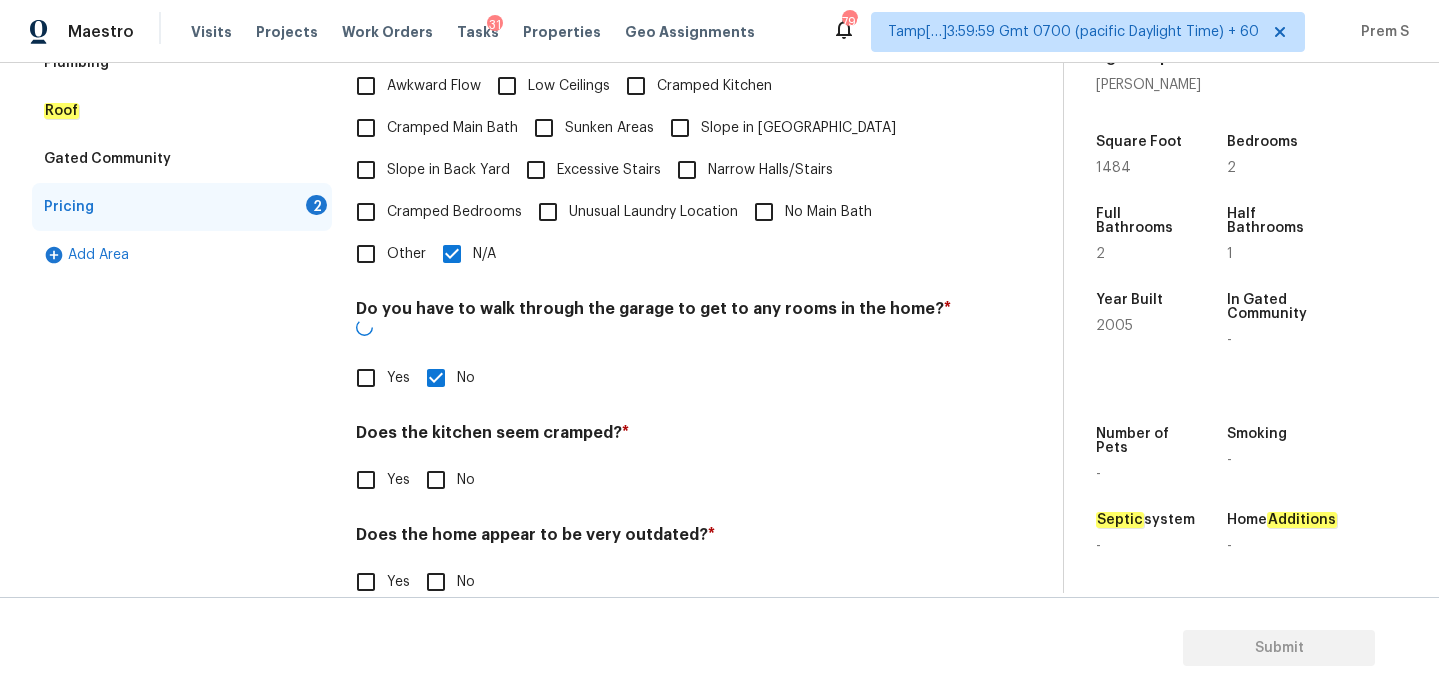 click on "No" at bounding box center [436, 480] 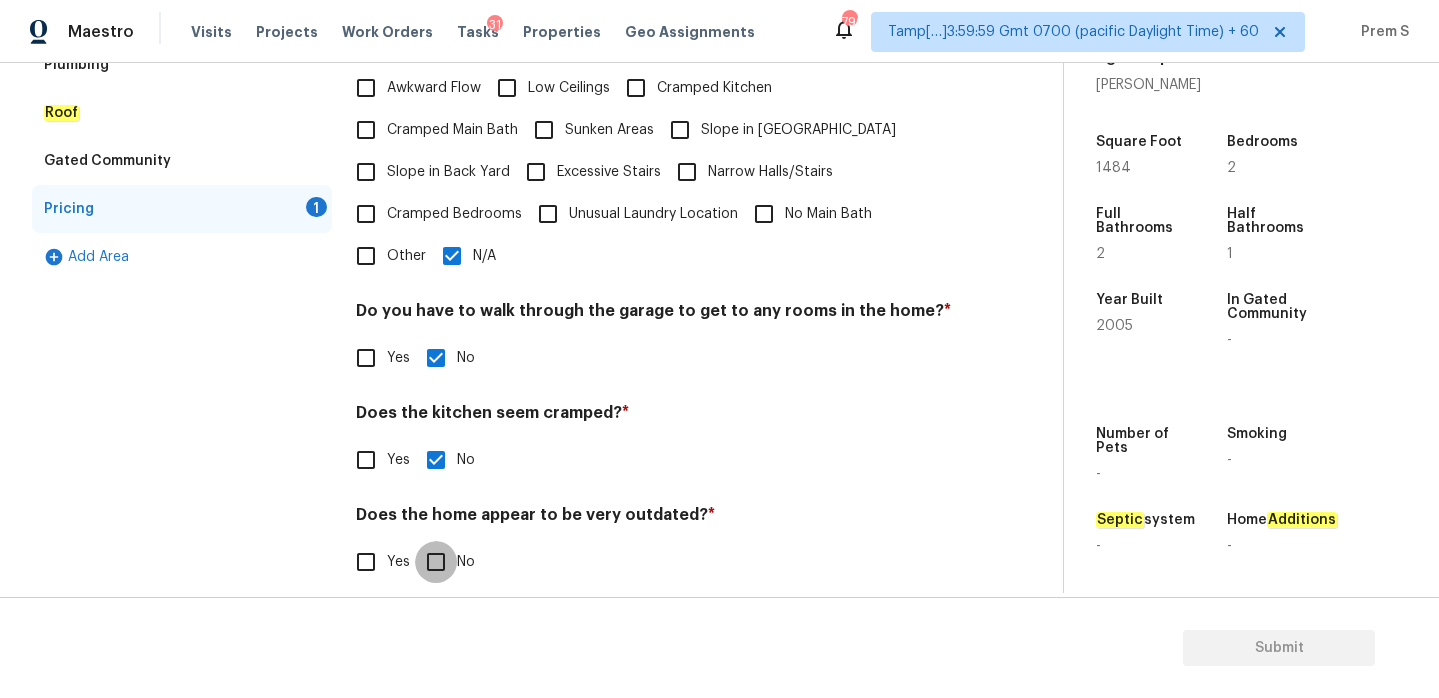 click on "No" at bounding box center (436, 562) 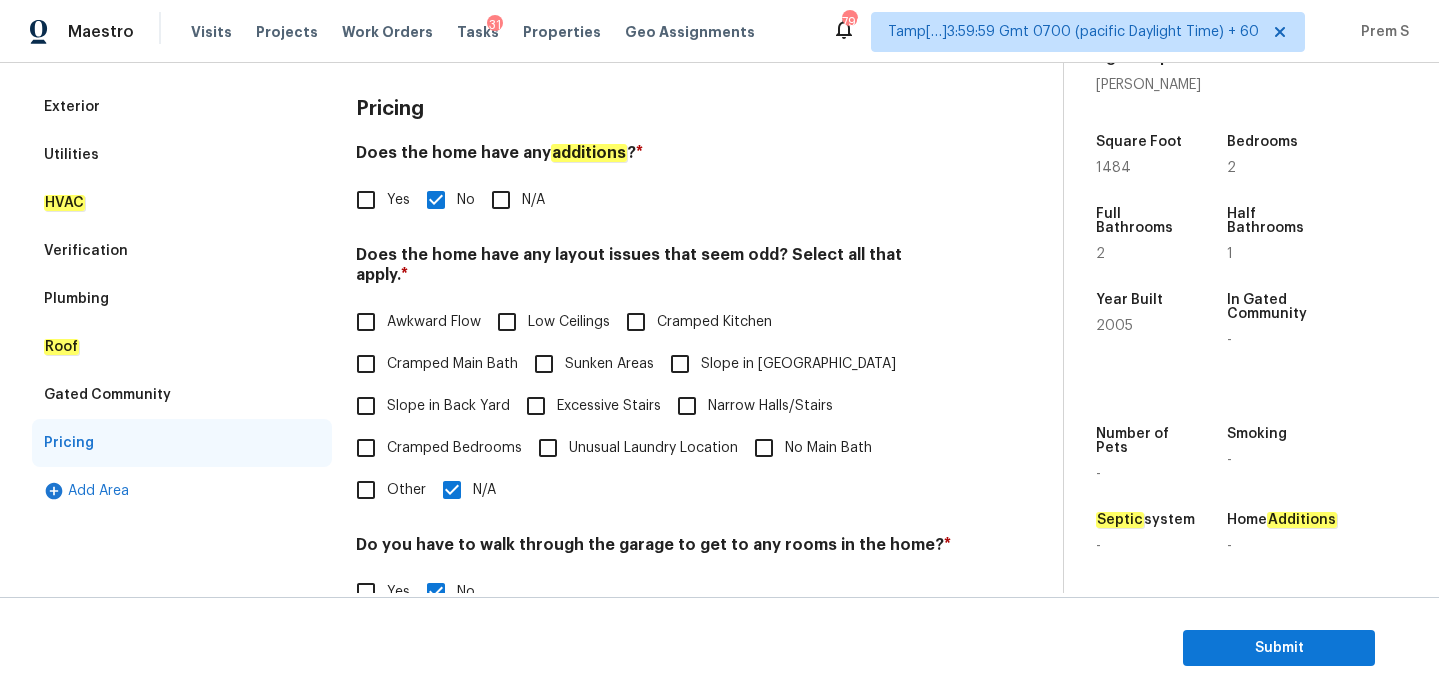 scroll, scrollTop: 148, scrollLeft: 0, axis: vertical 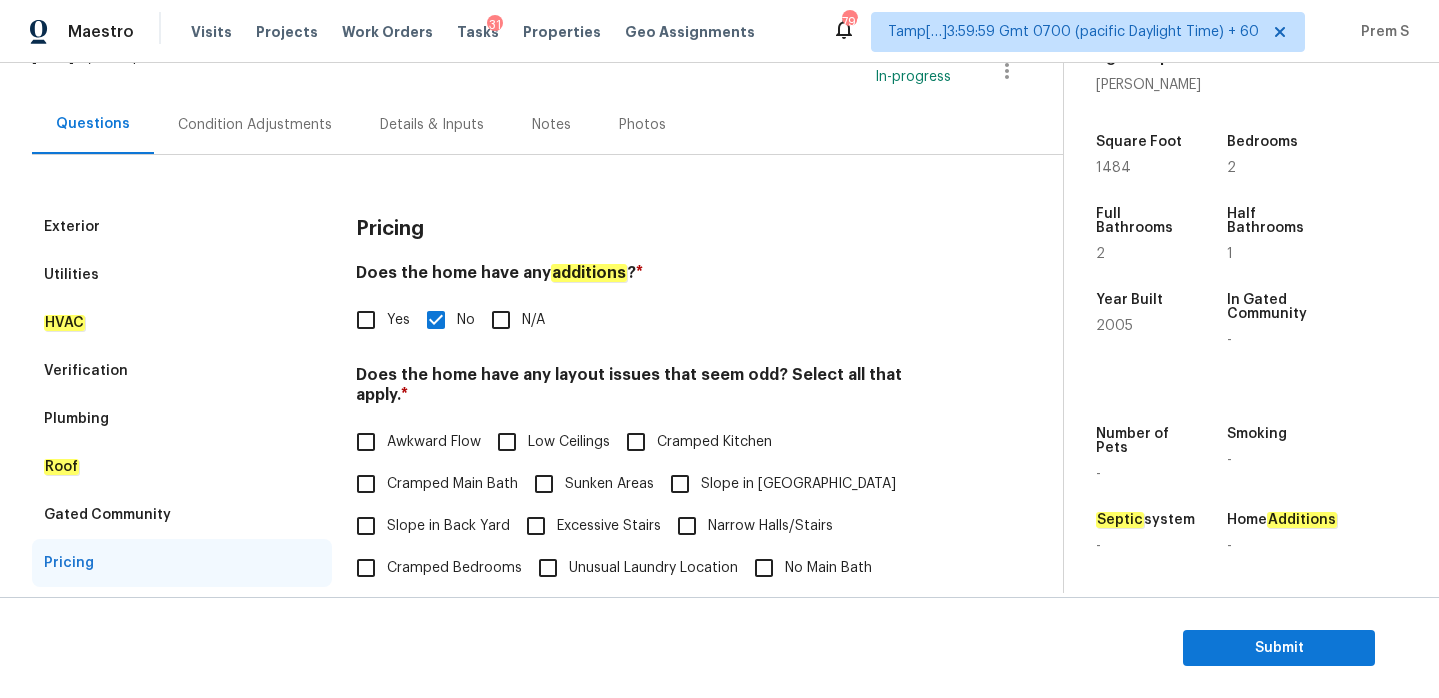 click on "Condition Adjustments" at bounding box center [255, 125] 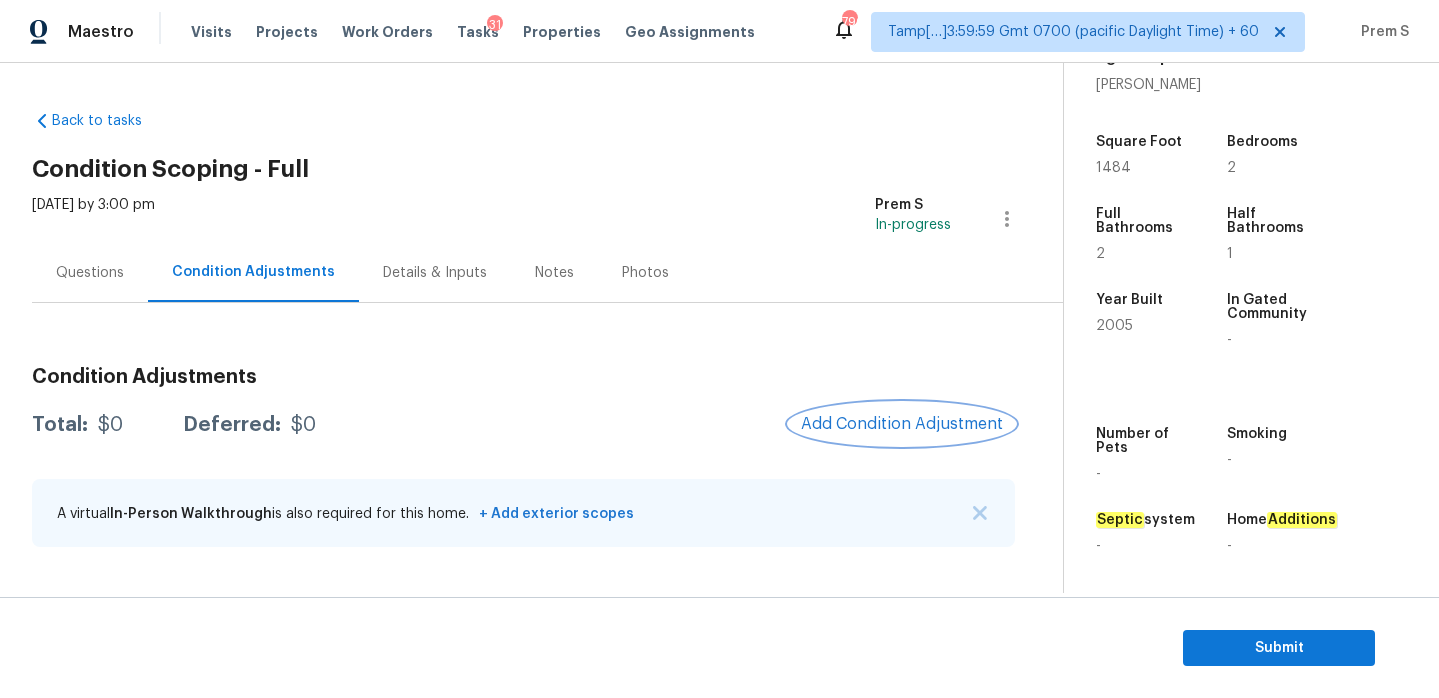 click on "Add Condition Adjustment" at bounding box center (902, 424) 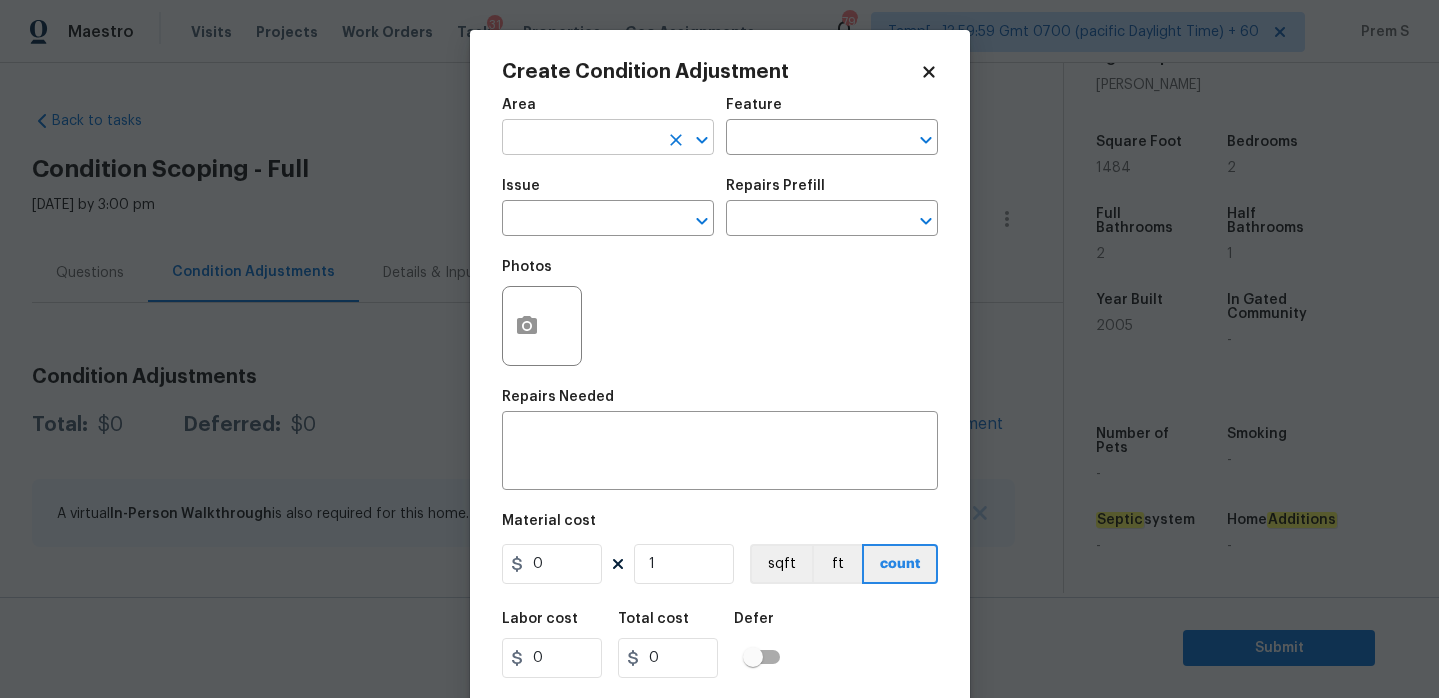 click at bounding box center (580, 139) 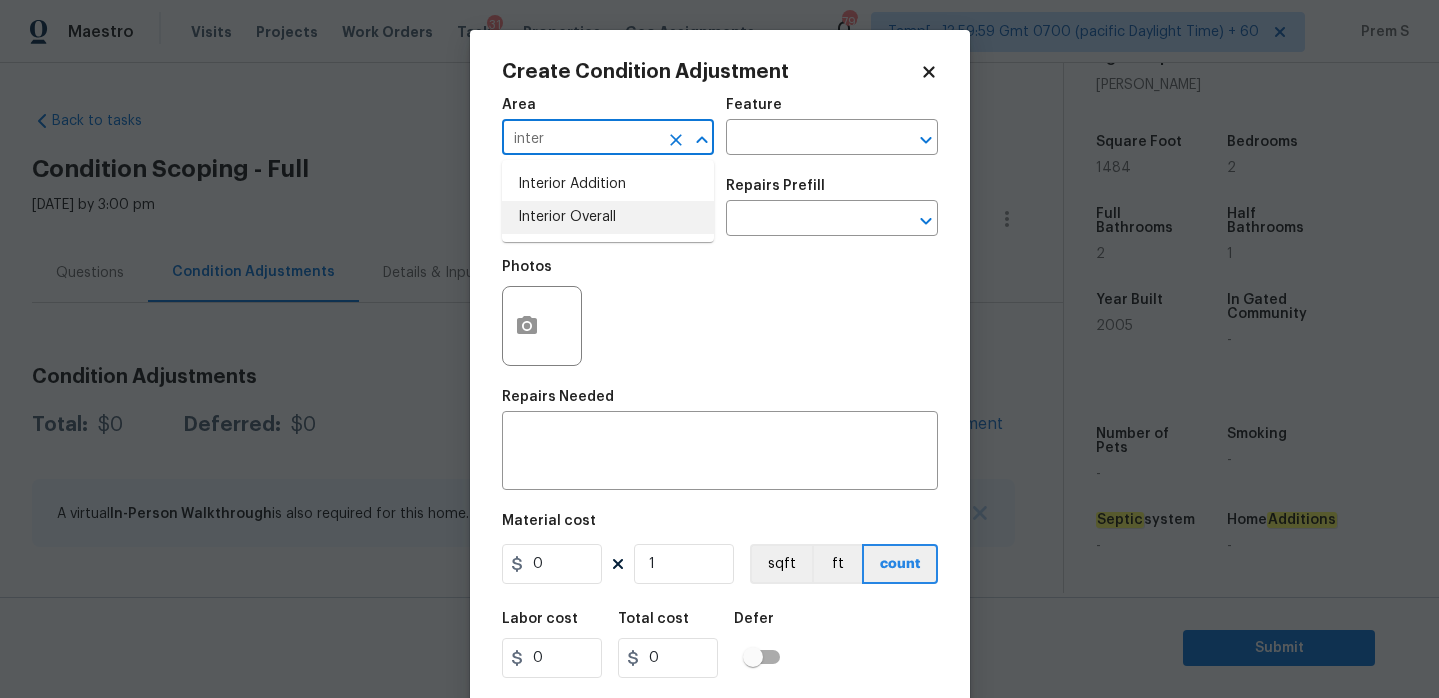 click on "Interior Overall" at bounding box center (608, 217) 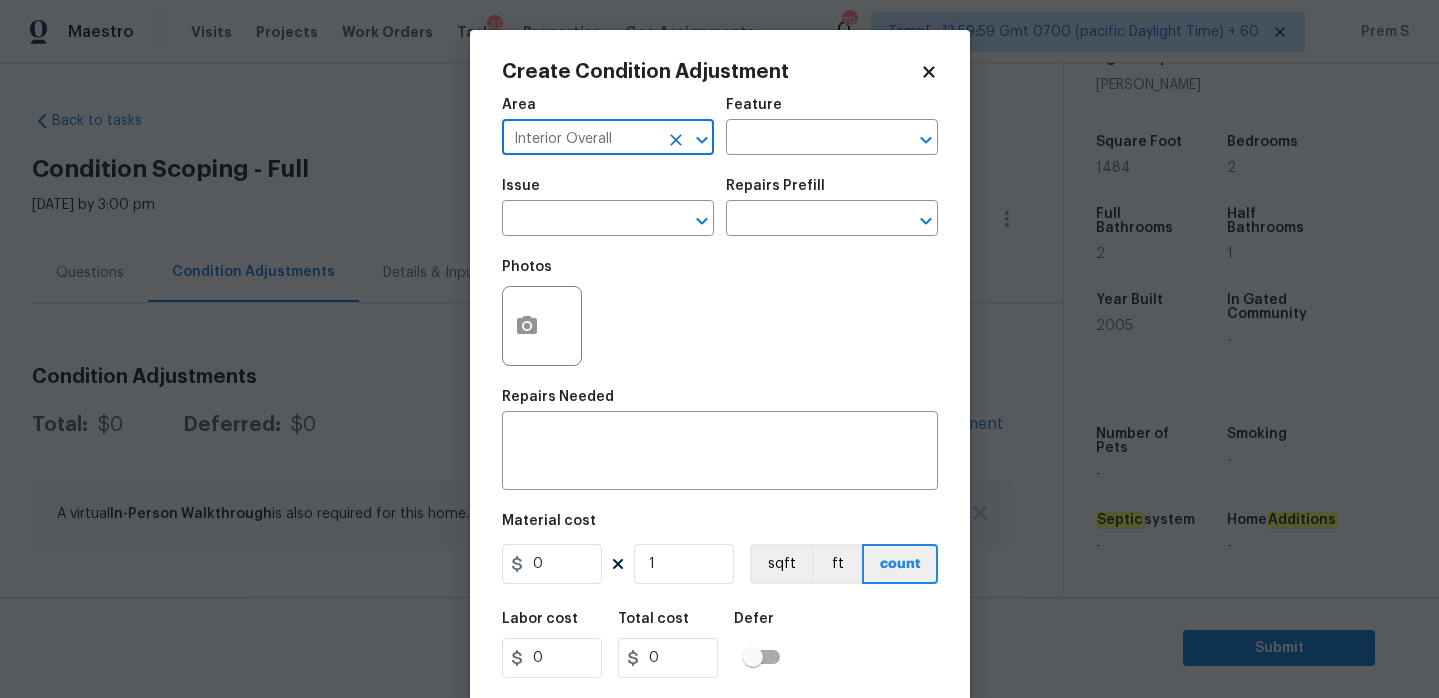 type on "Interior Overall" 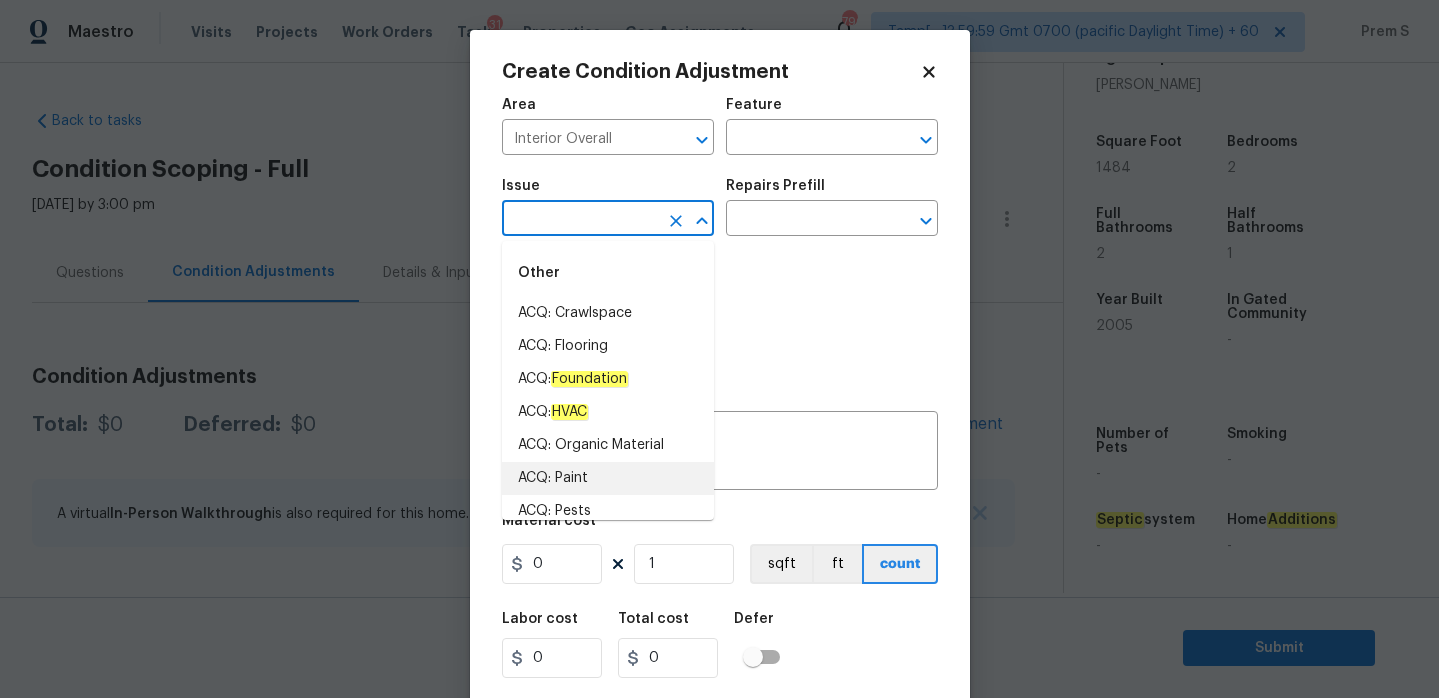 click on "ACQ: Paint" at bounding box center [608, 478] 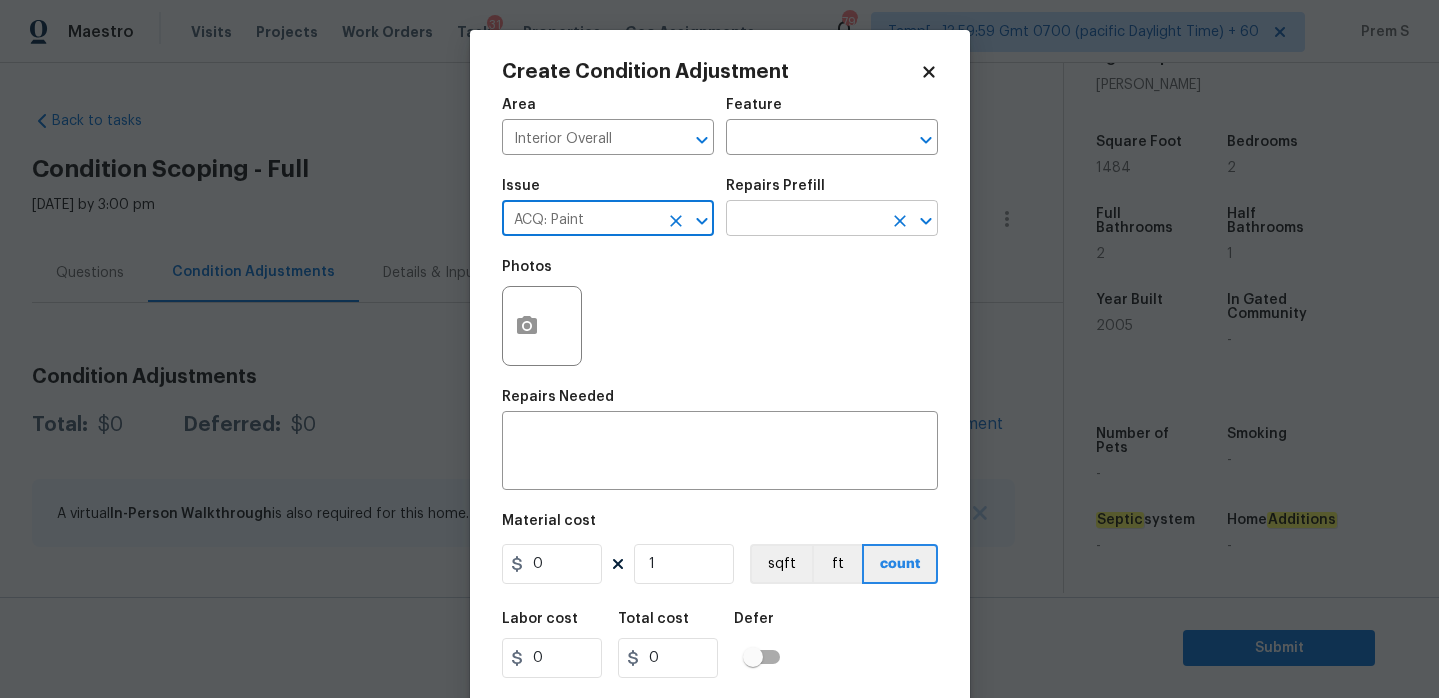 click at bounding box center [804, 220] 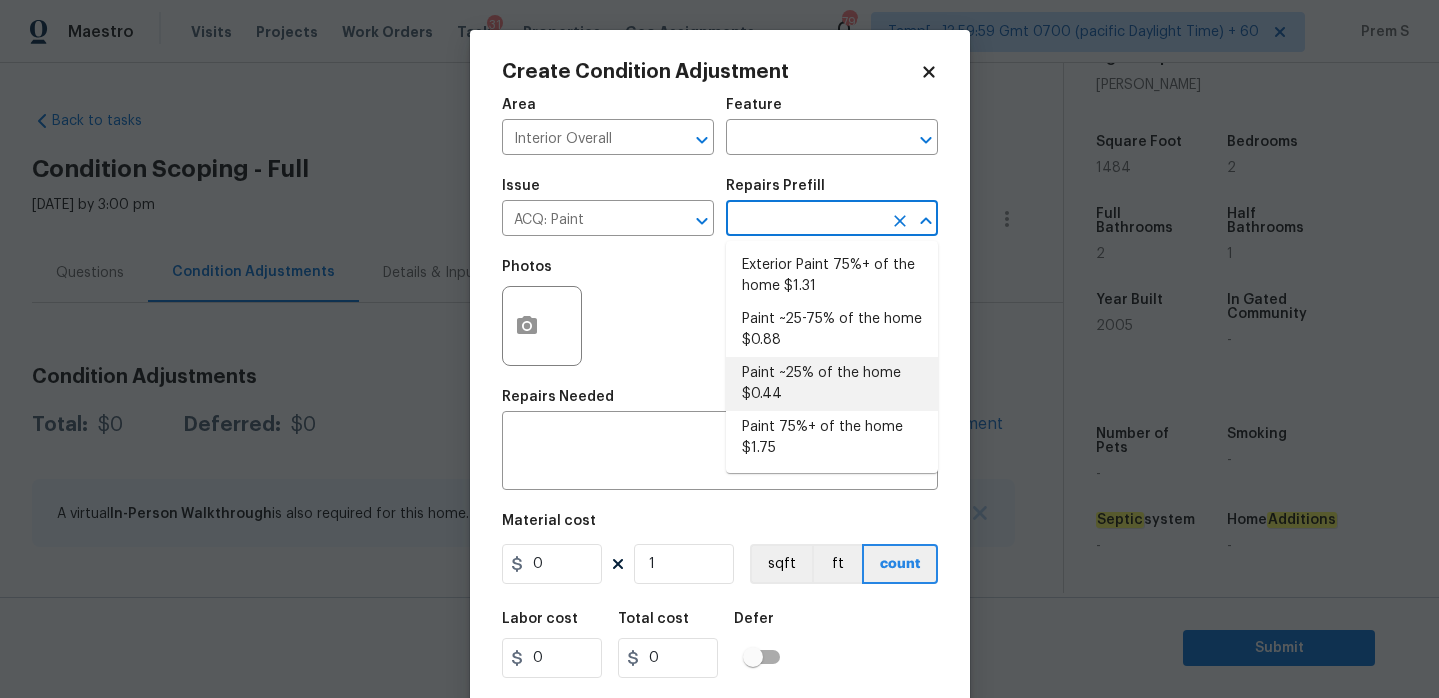click on "Paint ~25% of the home $0.44" at bounding box center [832, 384] 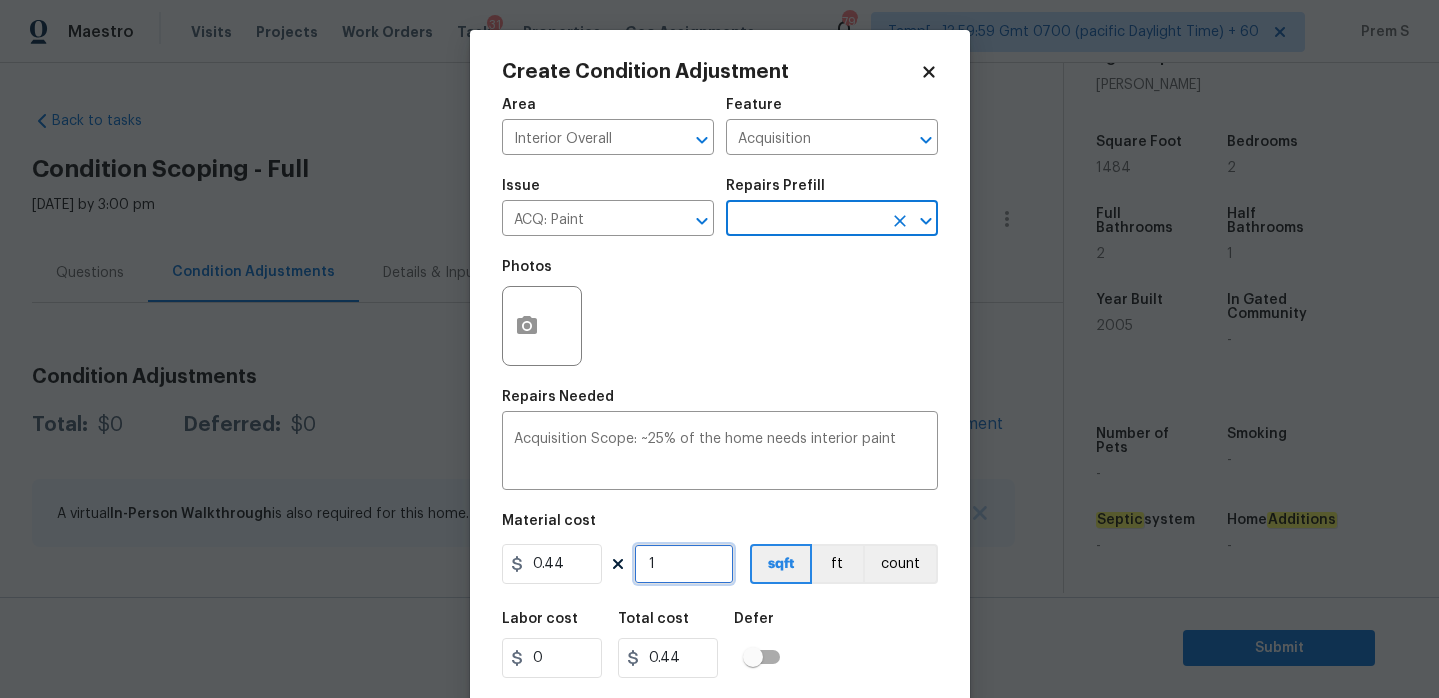 click on "1" at bounding box center [684, 564] 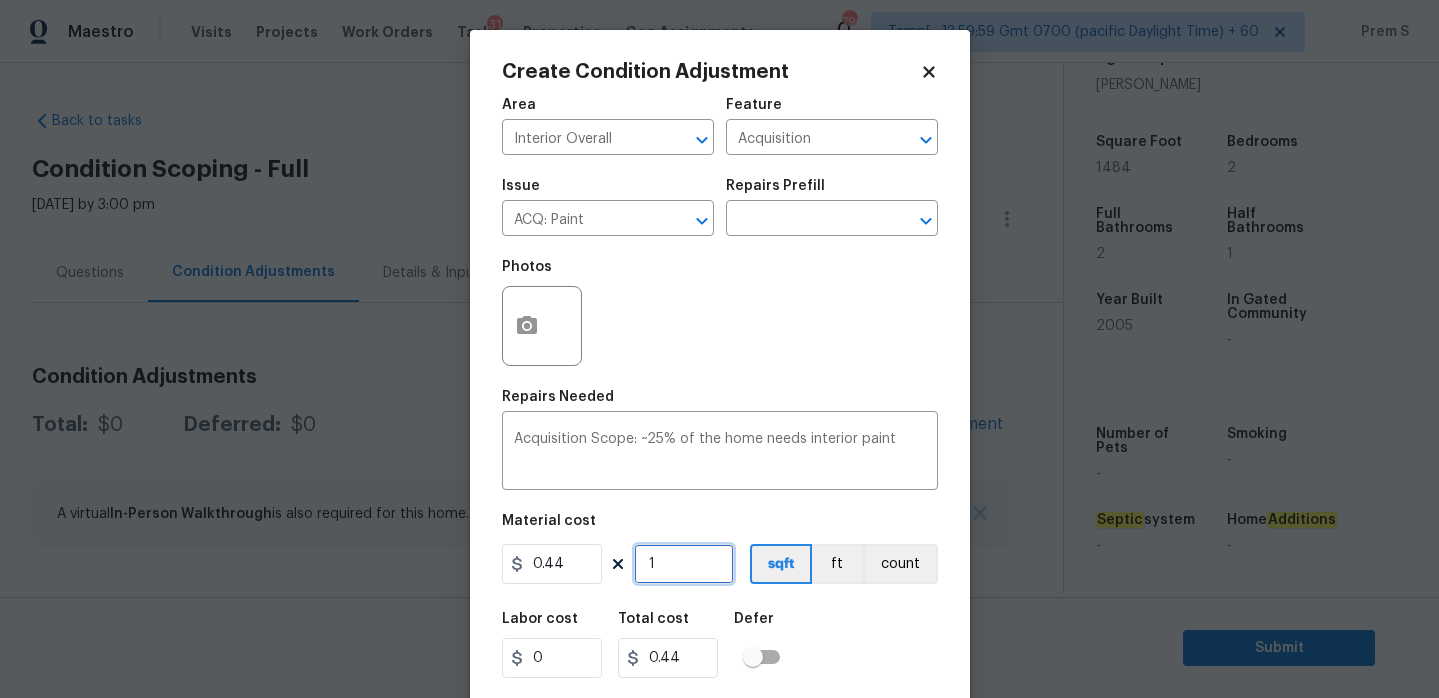 type on "14" 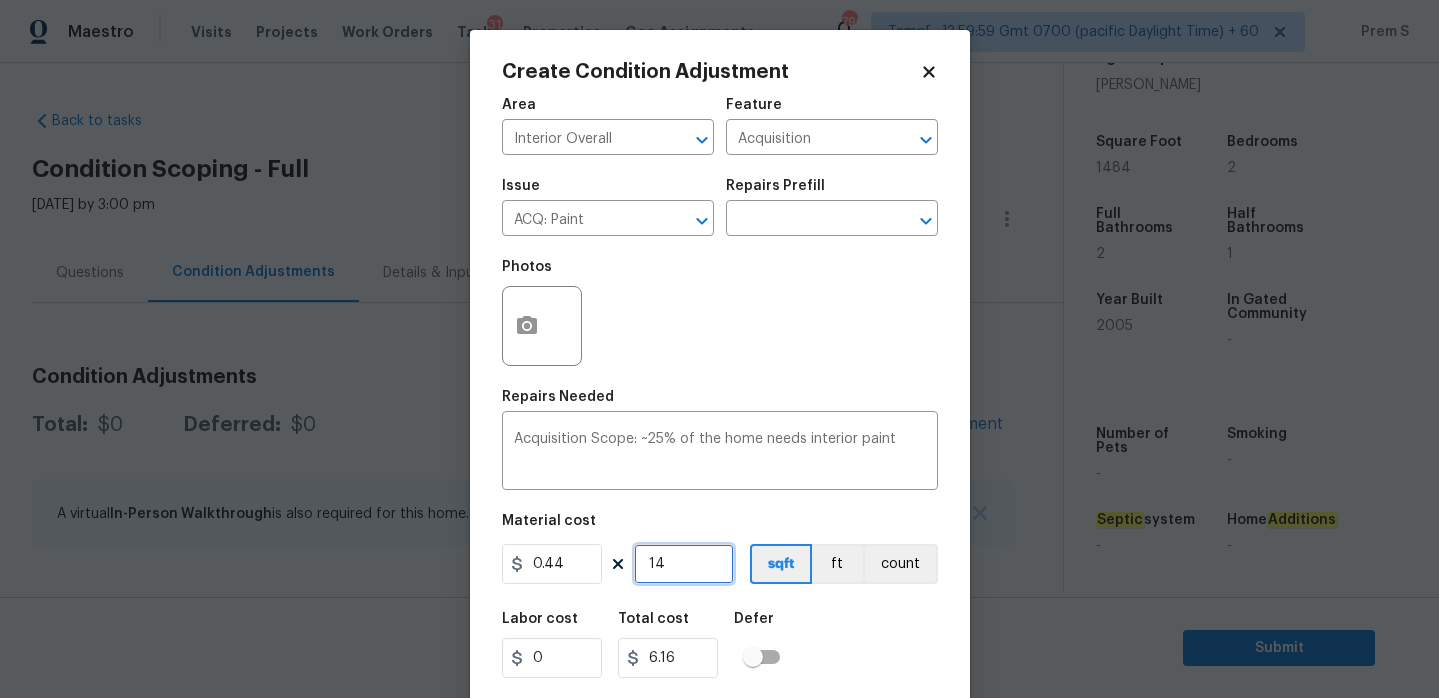 type on "148" 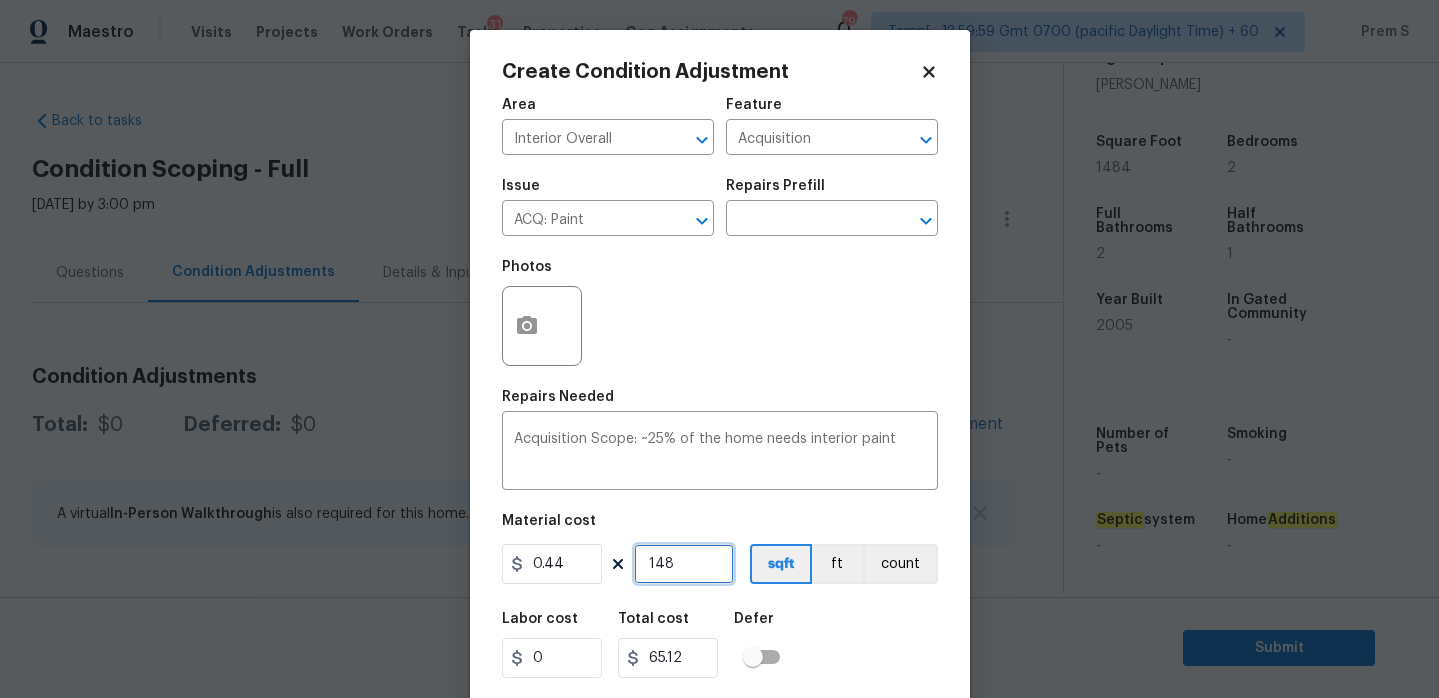 type on "1484" 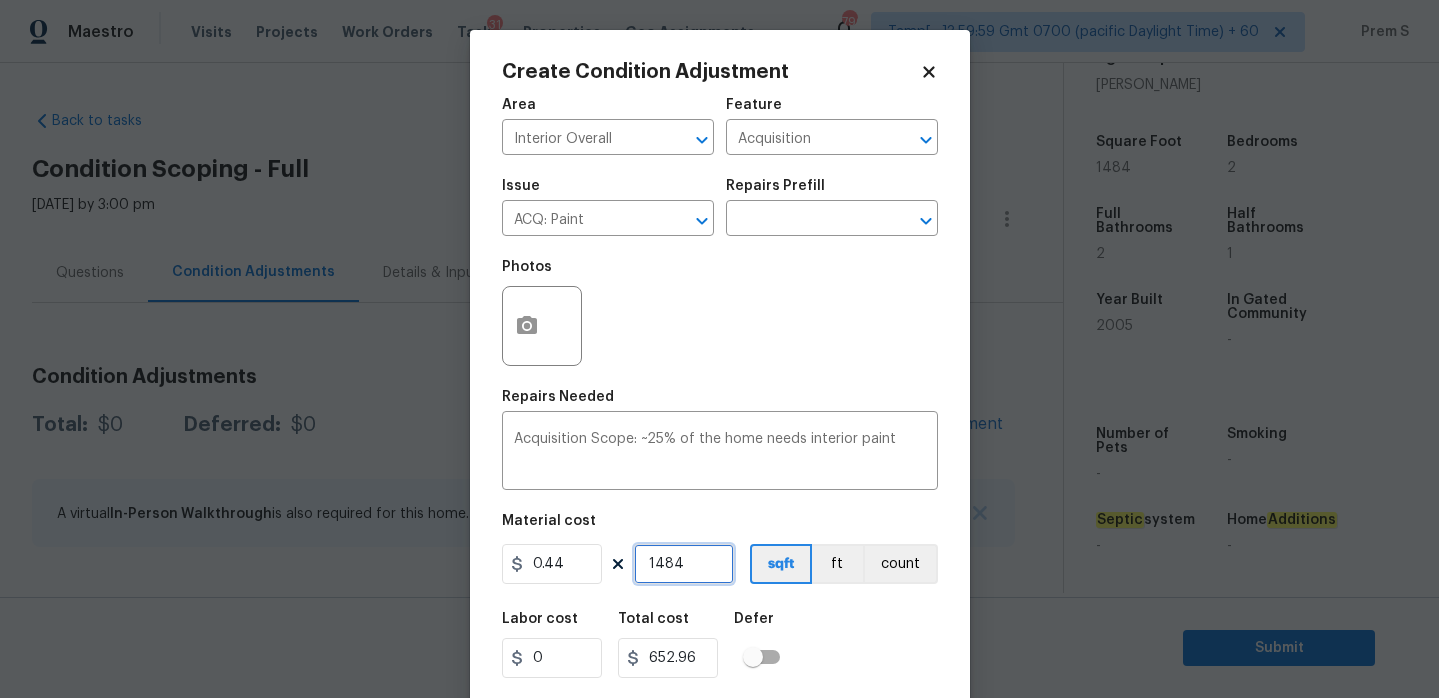 type on "1484" 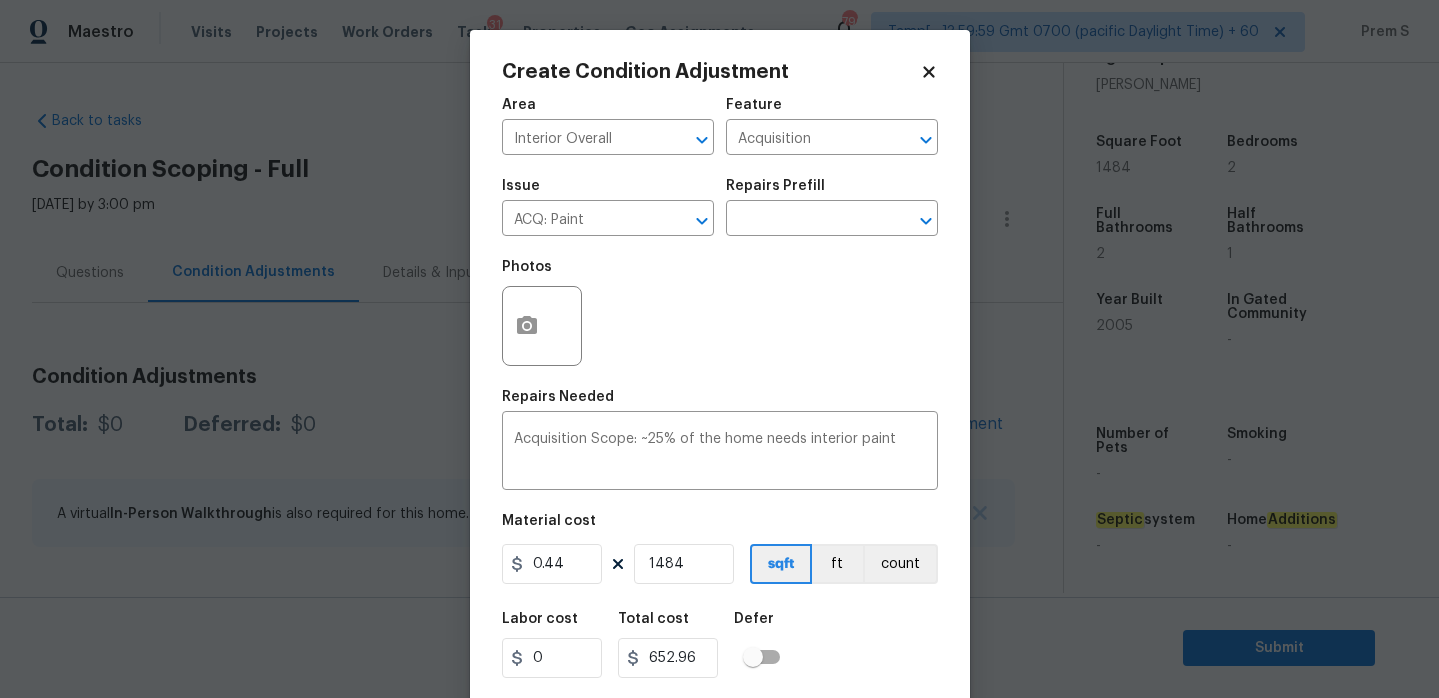 click on "Labor cost 0 Total cost 652.96 Defer" at bounding box center [720, 645] 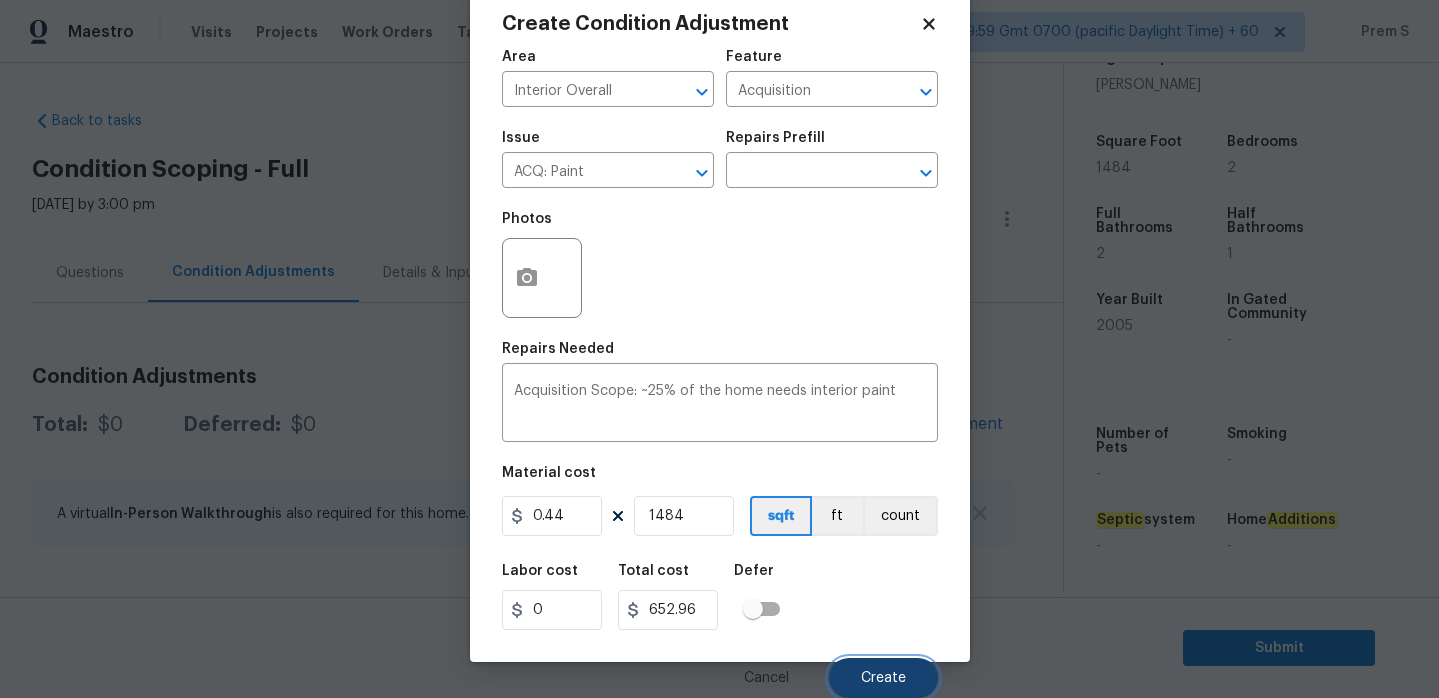 click on "Create" at bounding box center [883, 678] 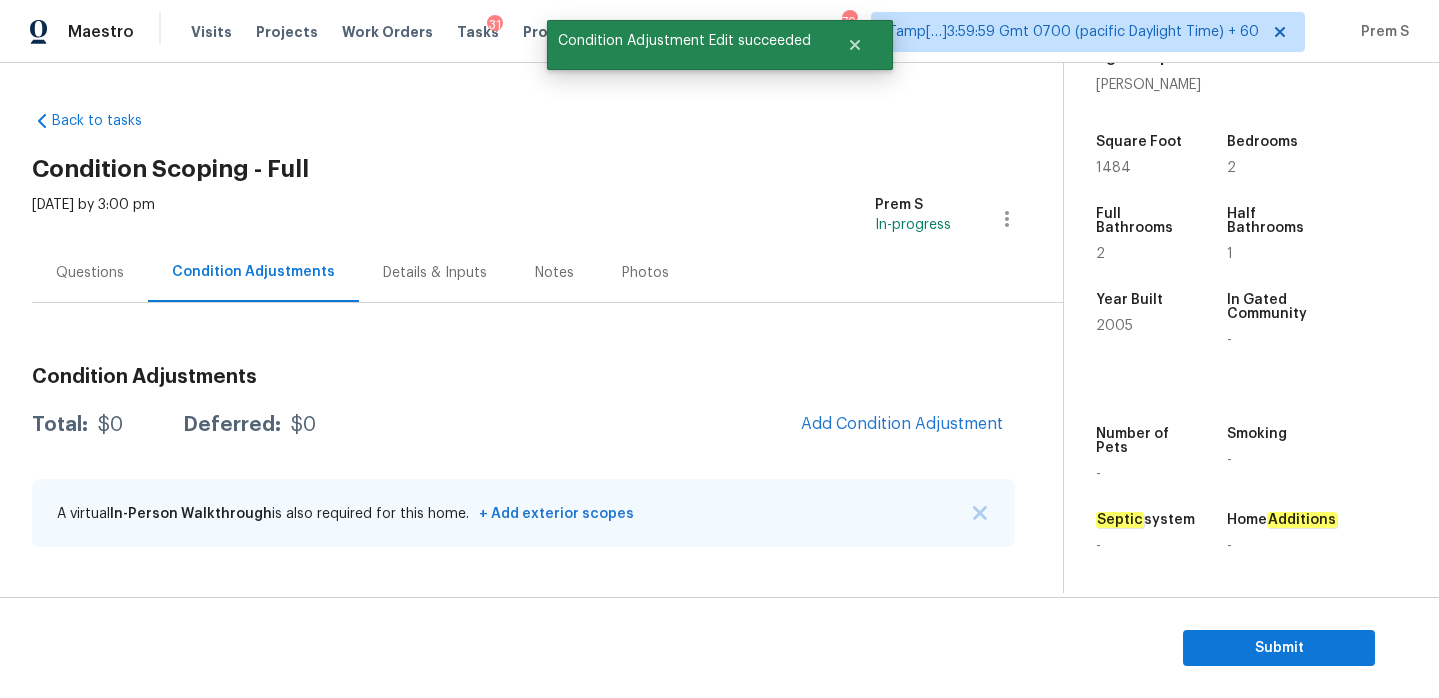 scroll, scrollTop: 42, scrollLeft: 0, axis: vertical 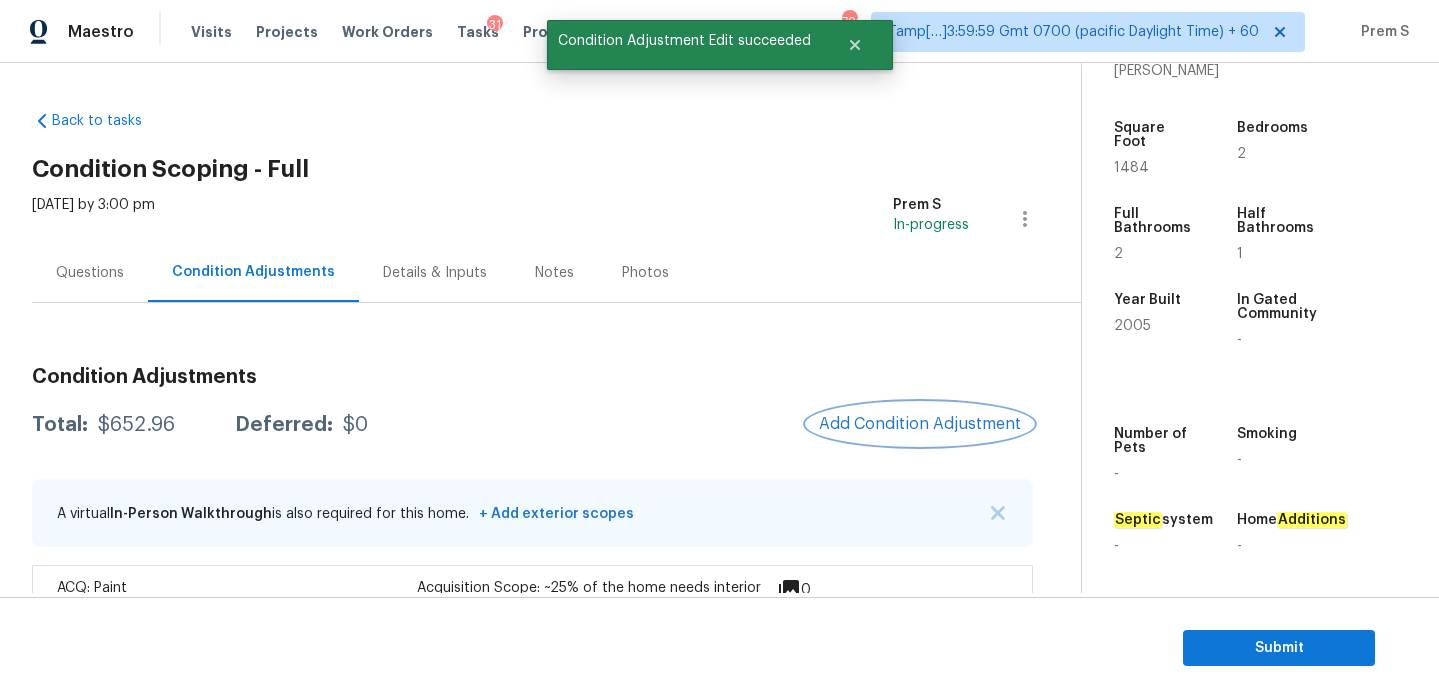 click on "Add Condition Adjustment" at bounding box center (920, 424) 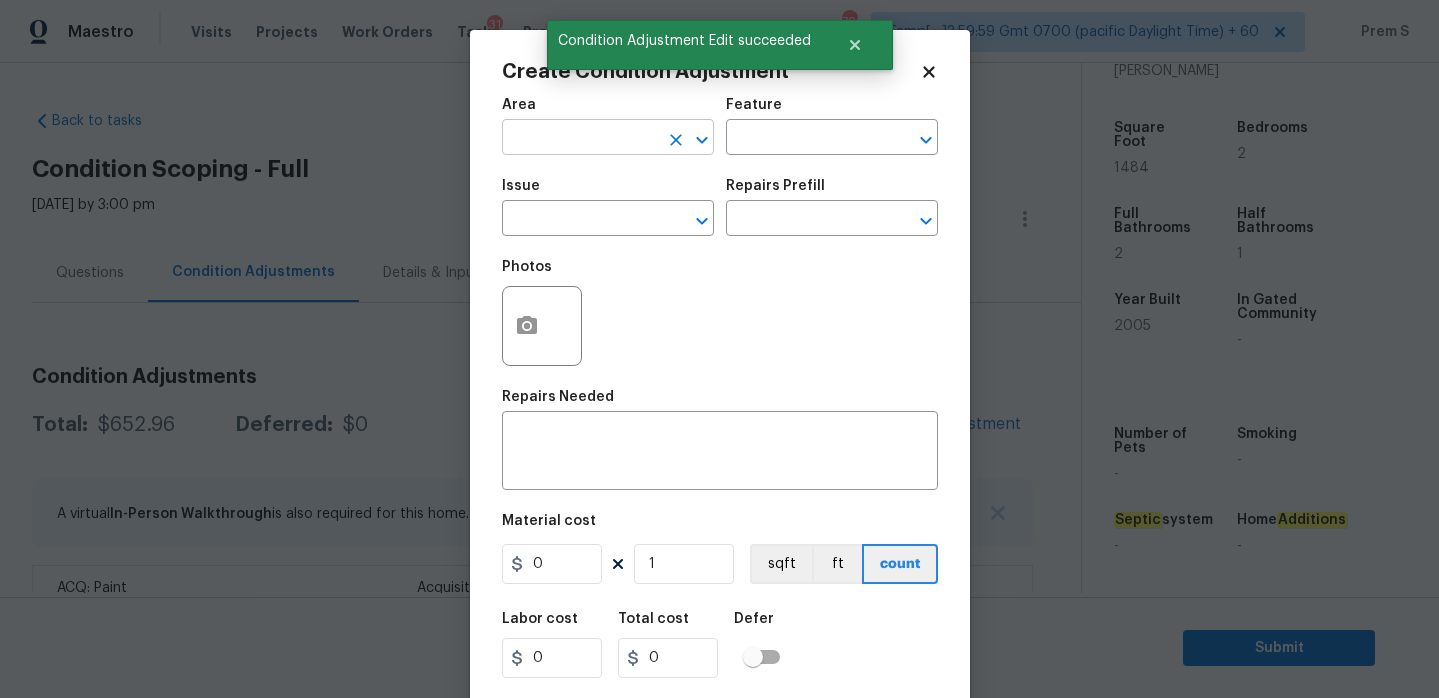 click at bounding box center [580, 139] 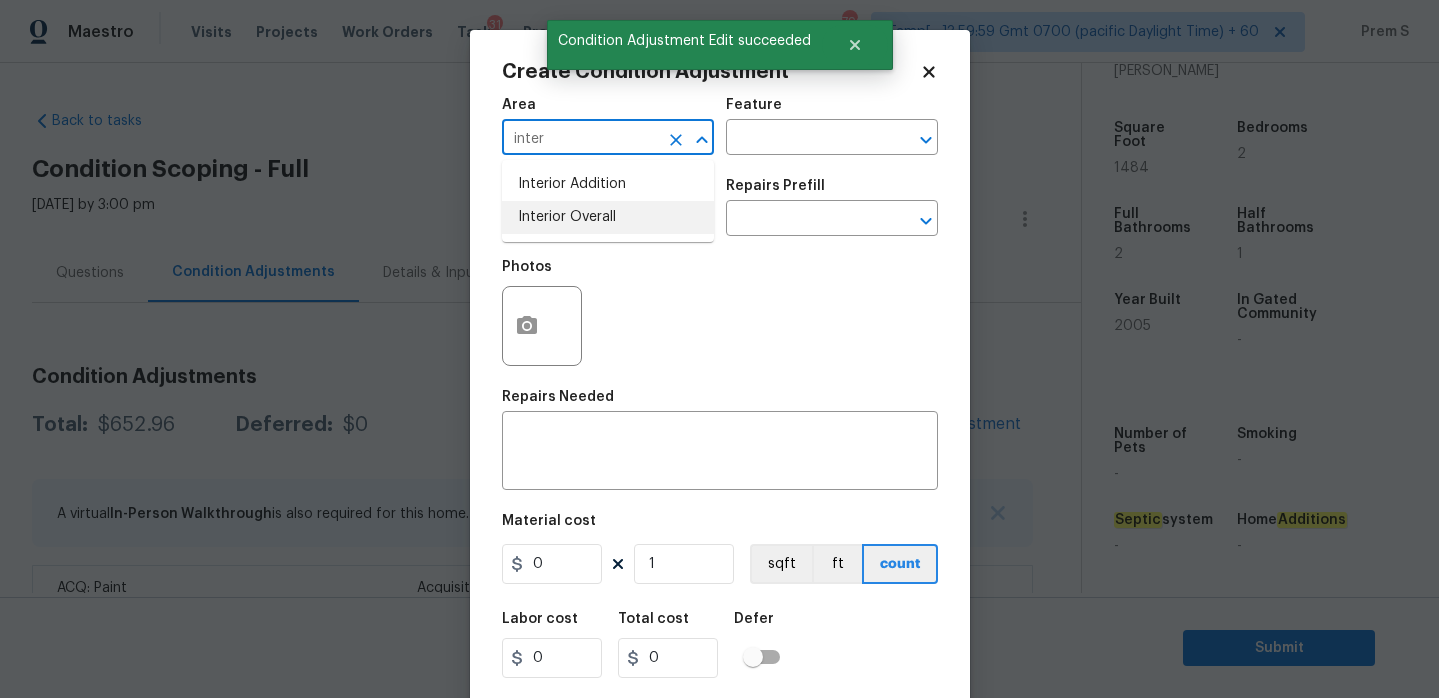 click on "Interior Overall" at bounding box center [608, 217] 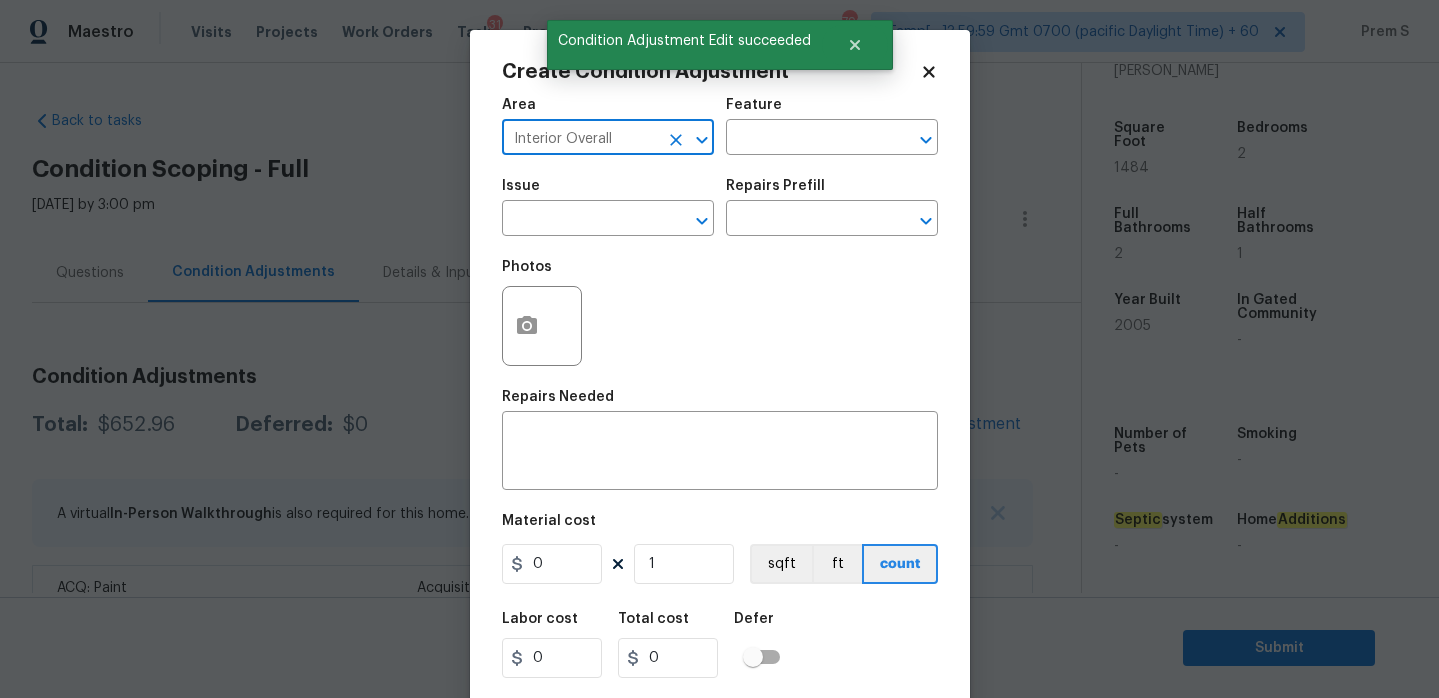 type on "Interior Overall" 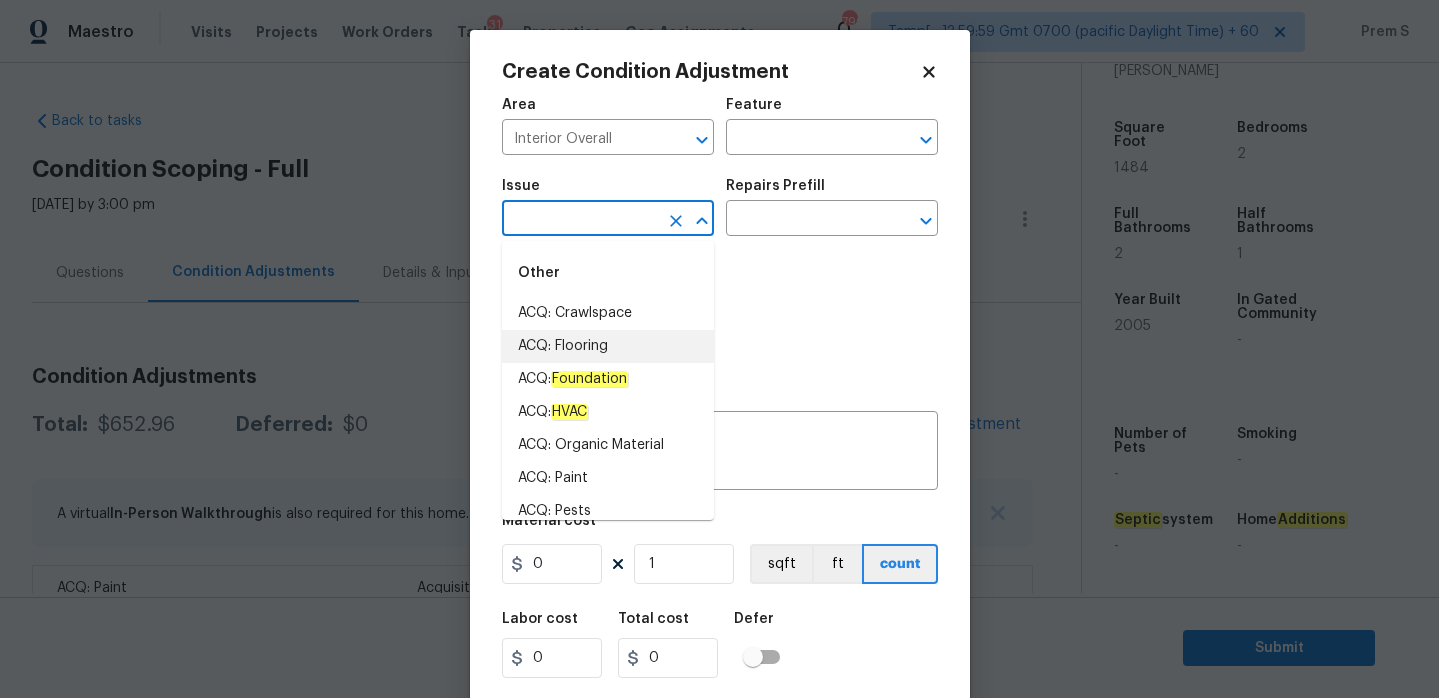 click on "ACQ: Flooring" at bounding box center (608, 346) 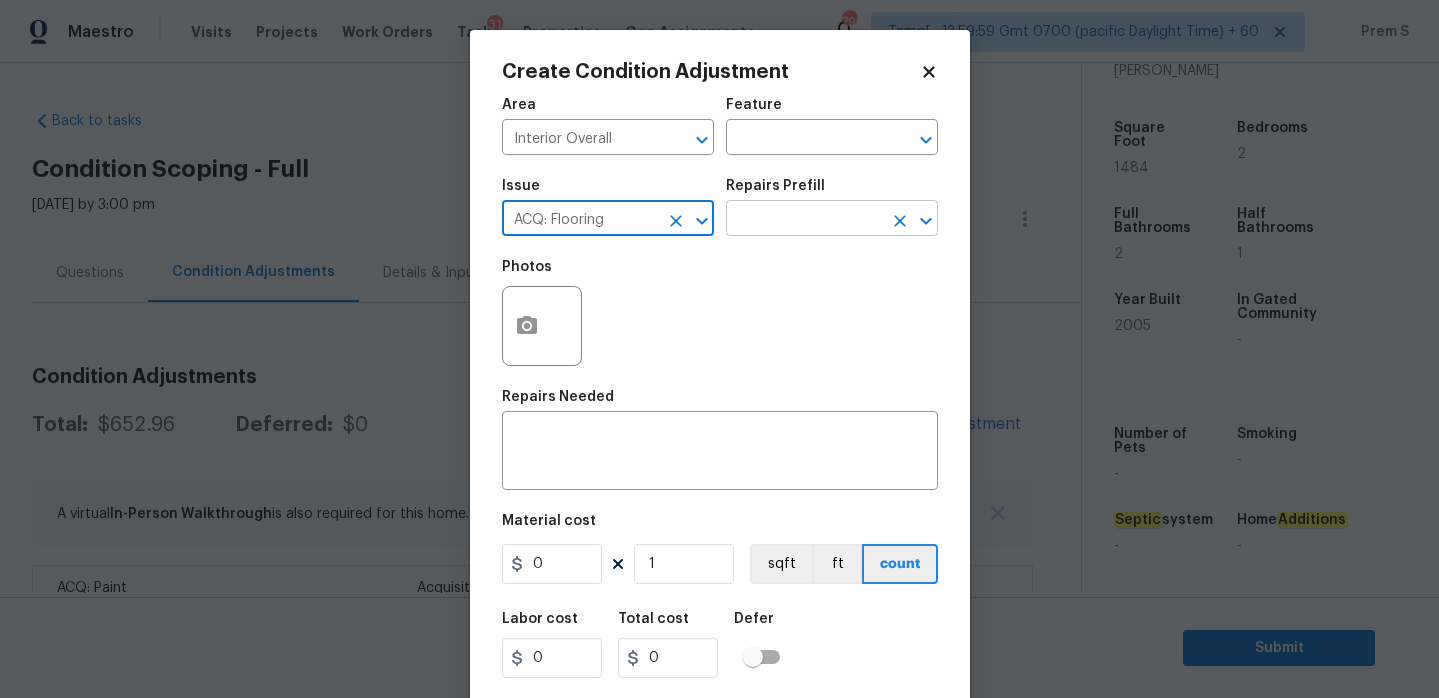 click at bounding box center [804, 220] 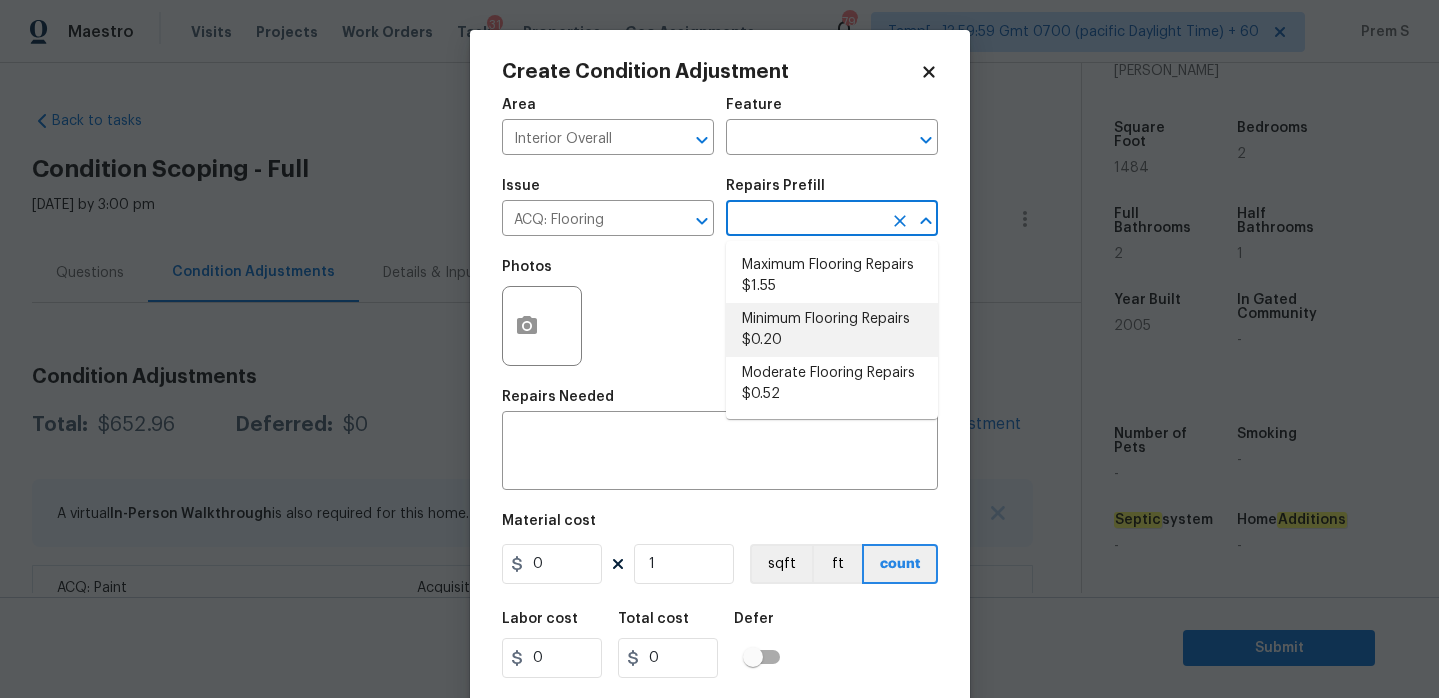 click on "Minimum Flooring Repairs $0.20" at bounding box center (832, 330) 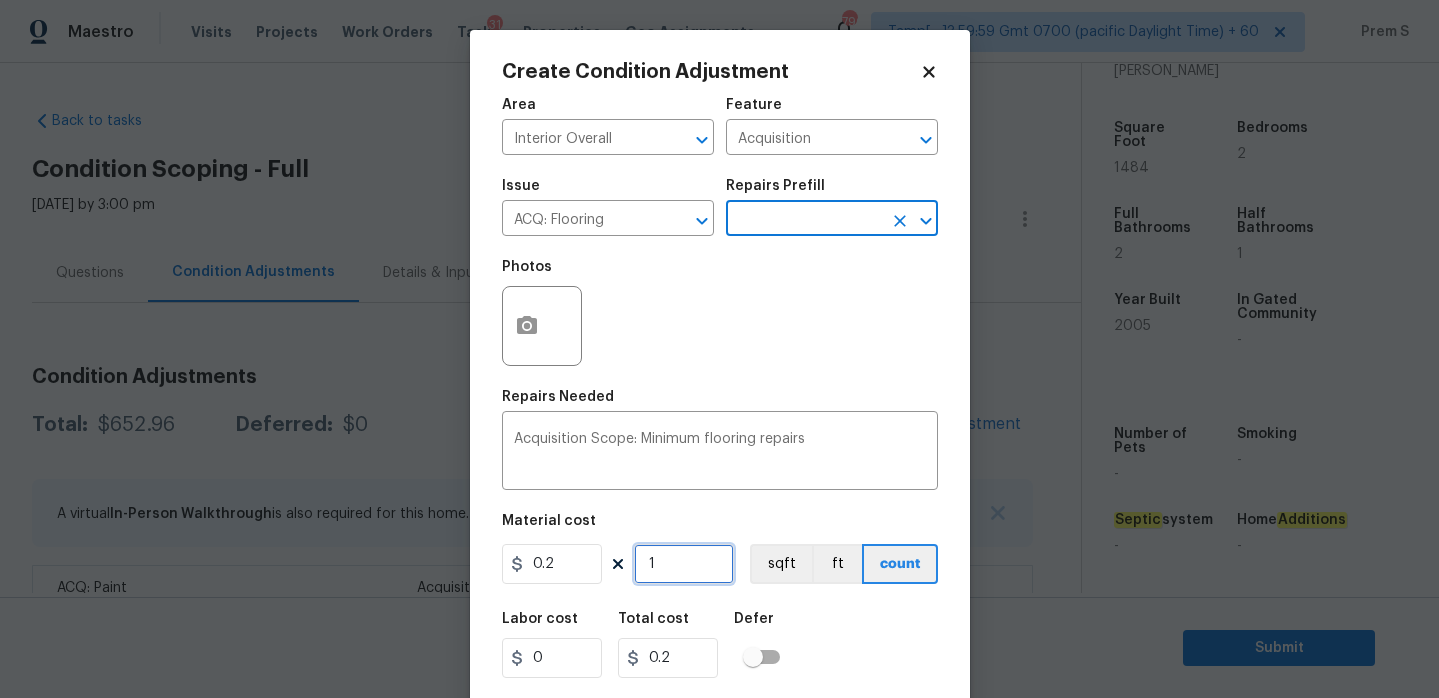 click on "1" at bounding box center [684, 564] 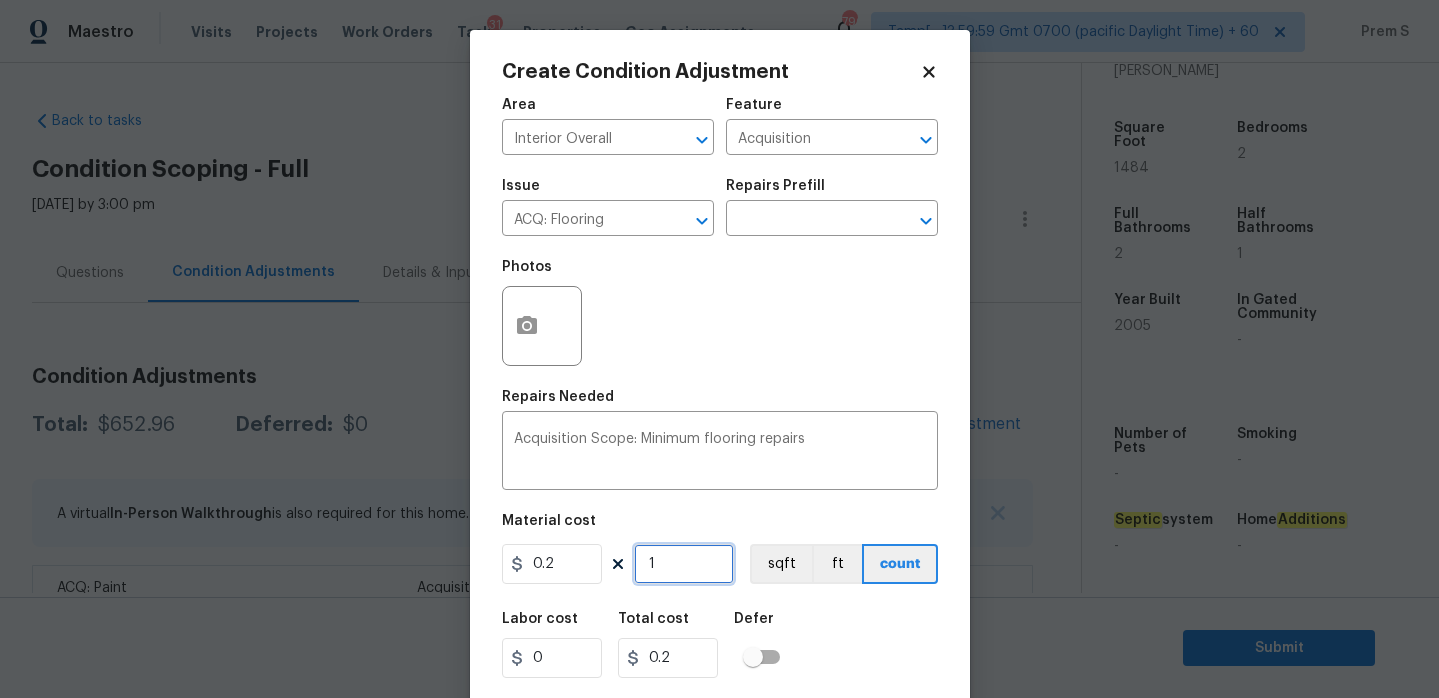type on "14" 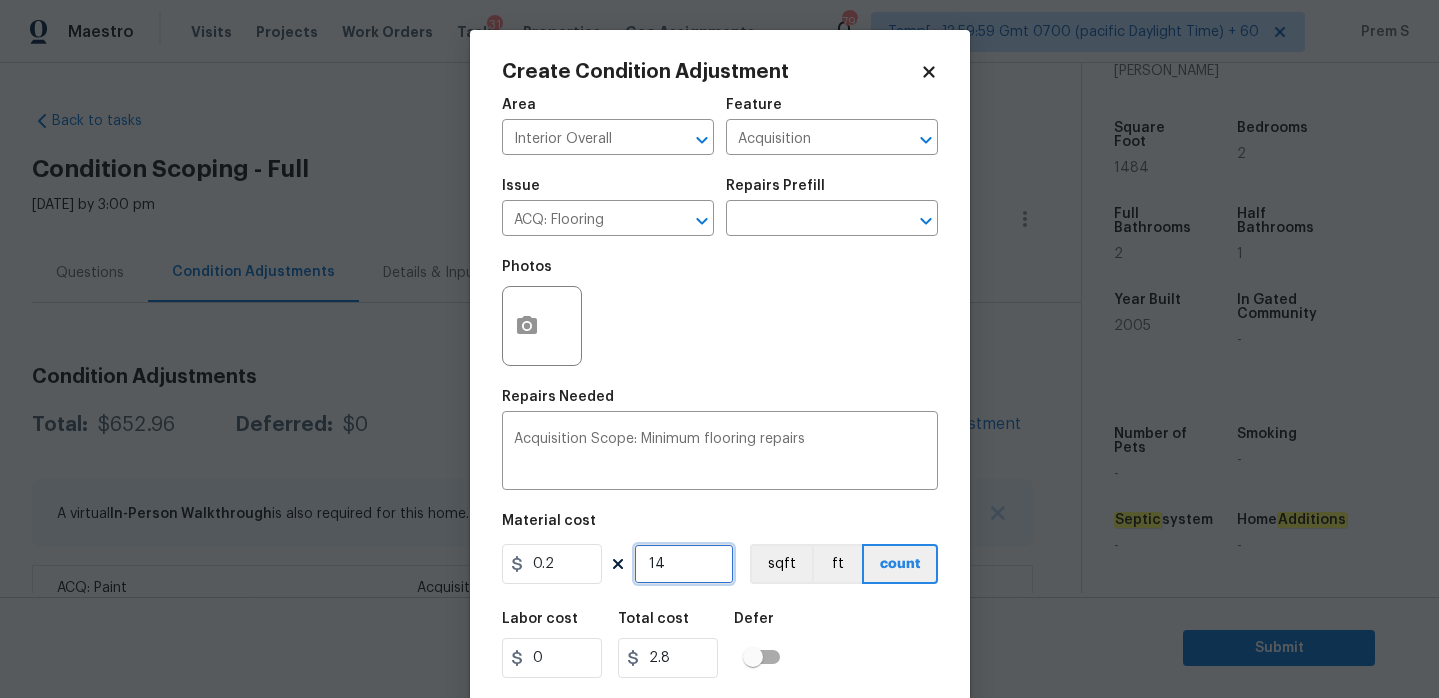 type on "148" 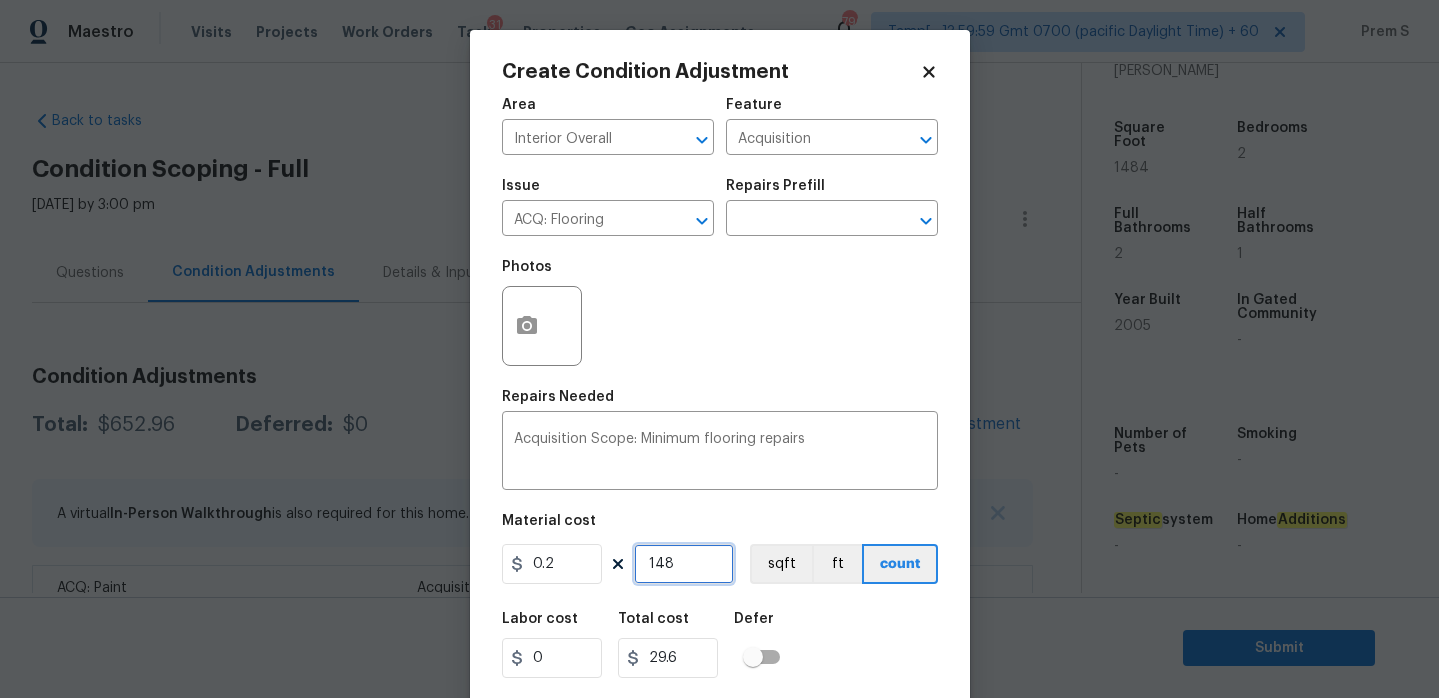 type on "1484" 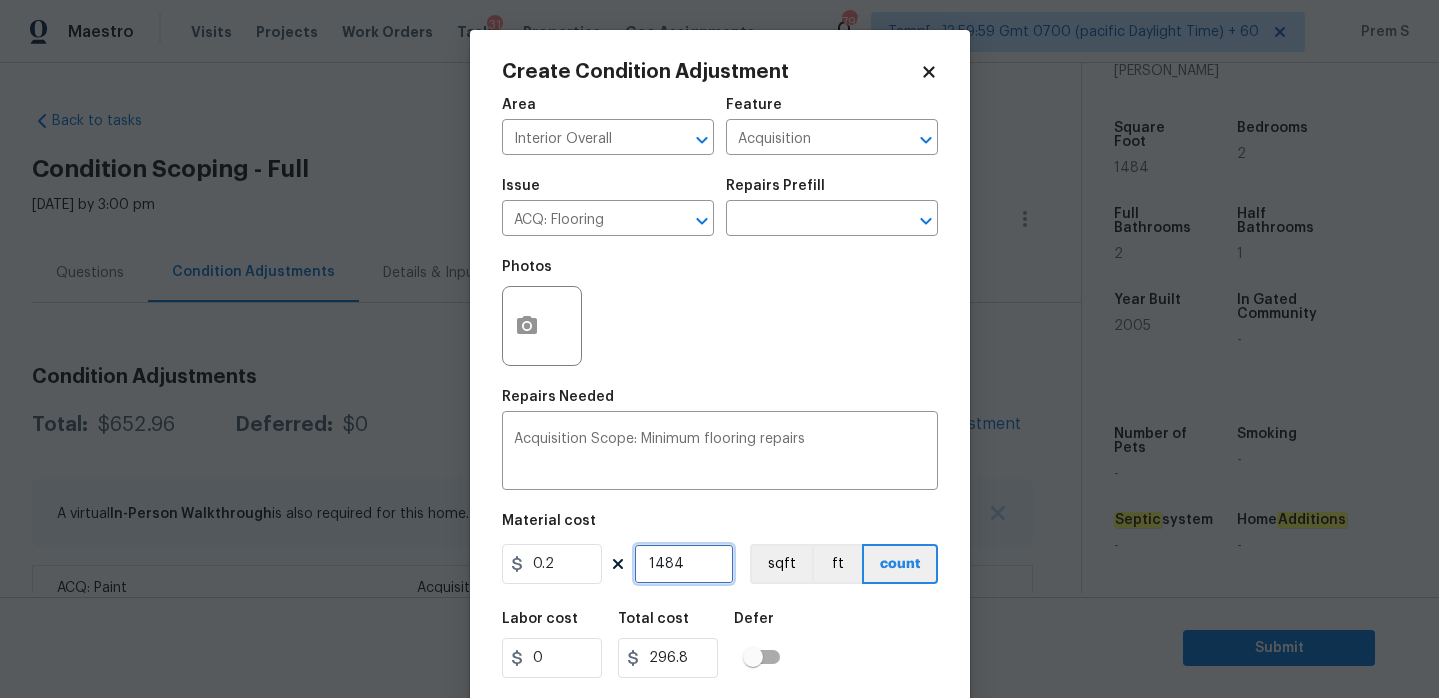 type on "1484" 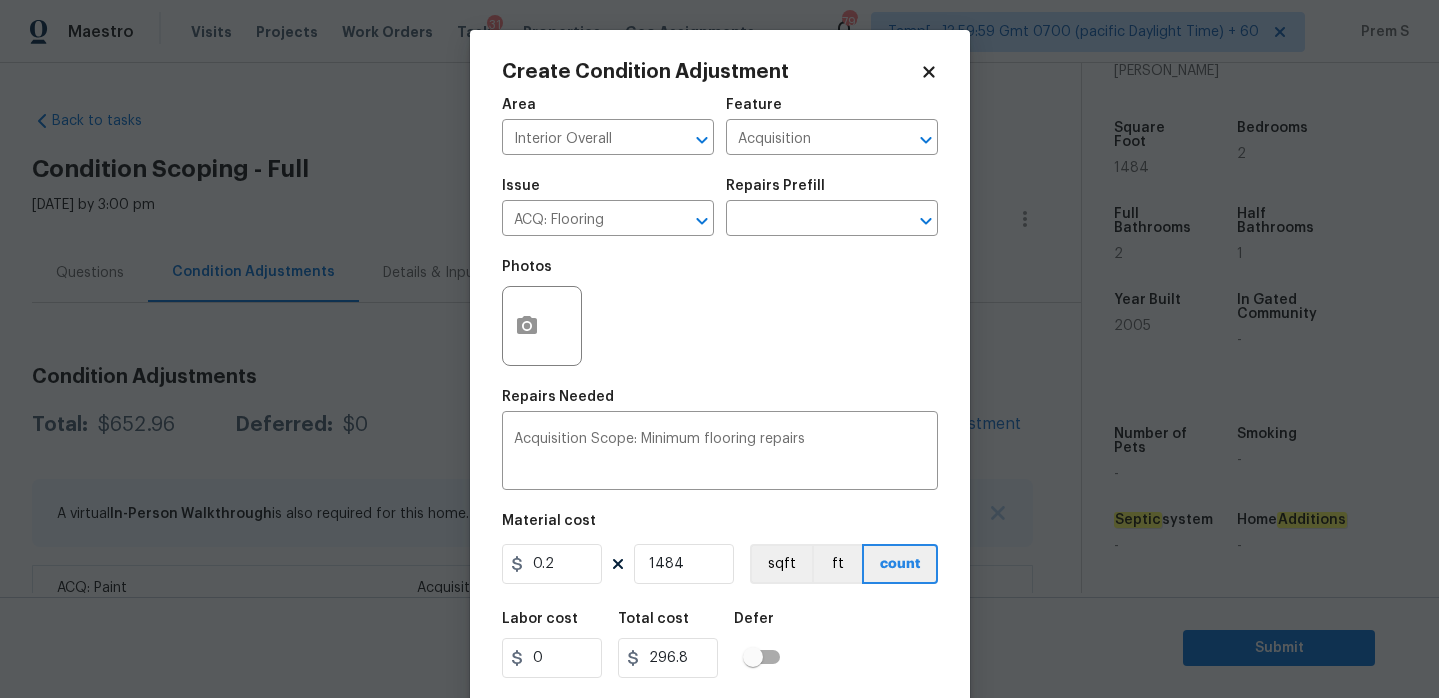 click on "Labor cost 0 Total cost 296.8 Defer" at bounding box center (720, 645) 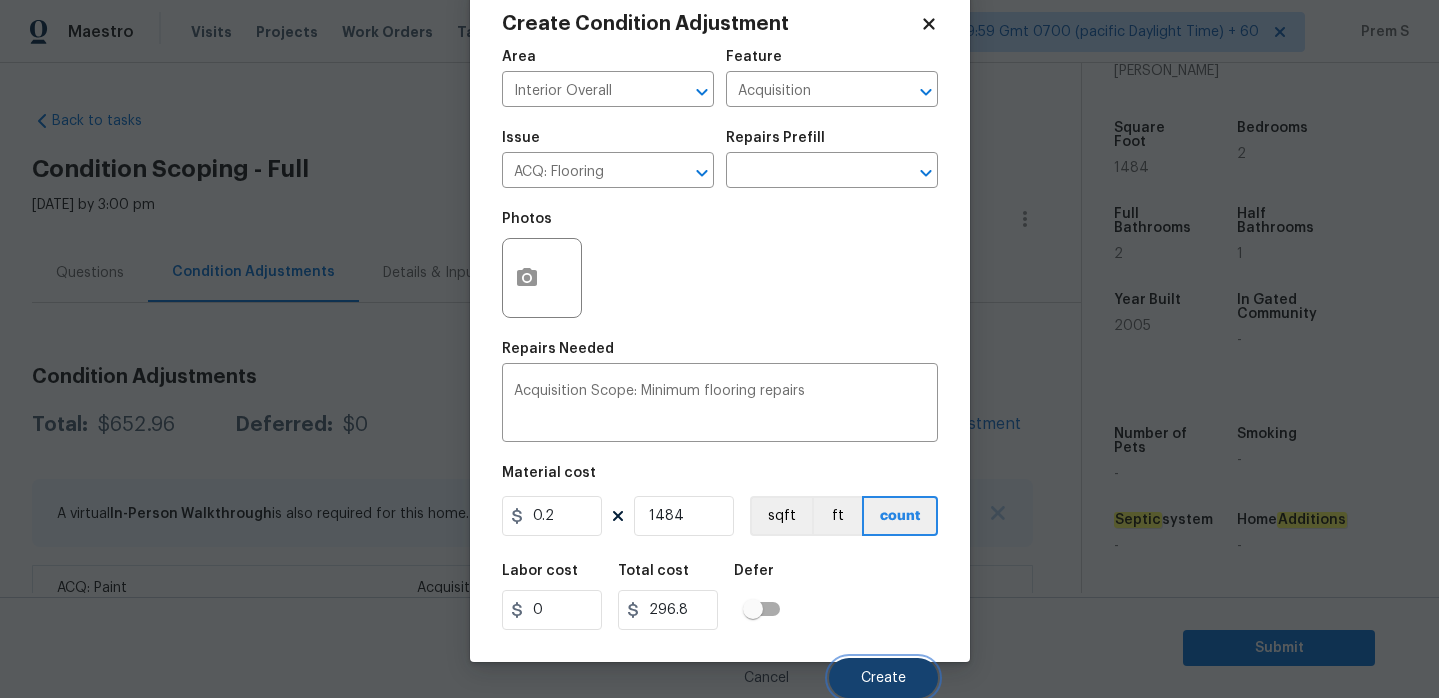 click on "Create" at bounding box center (883, 678) 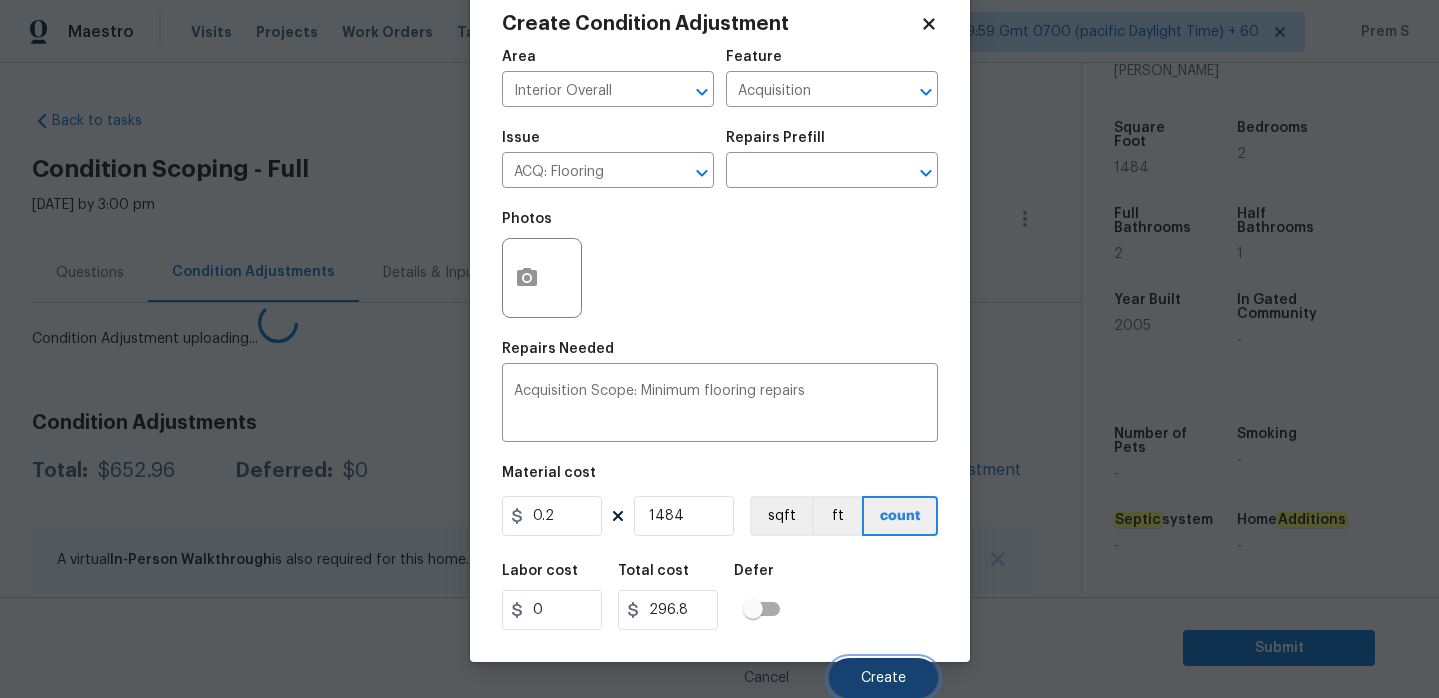 scroll, scrollTop: 42, scrollLeft: 0, axis: vertical 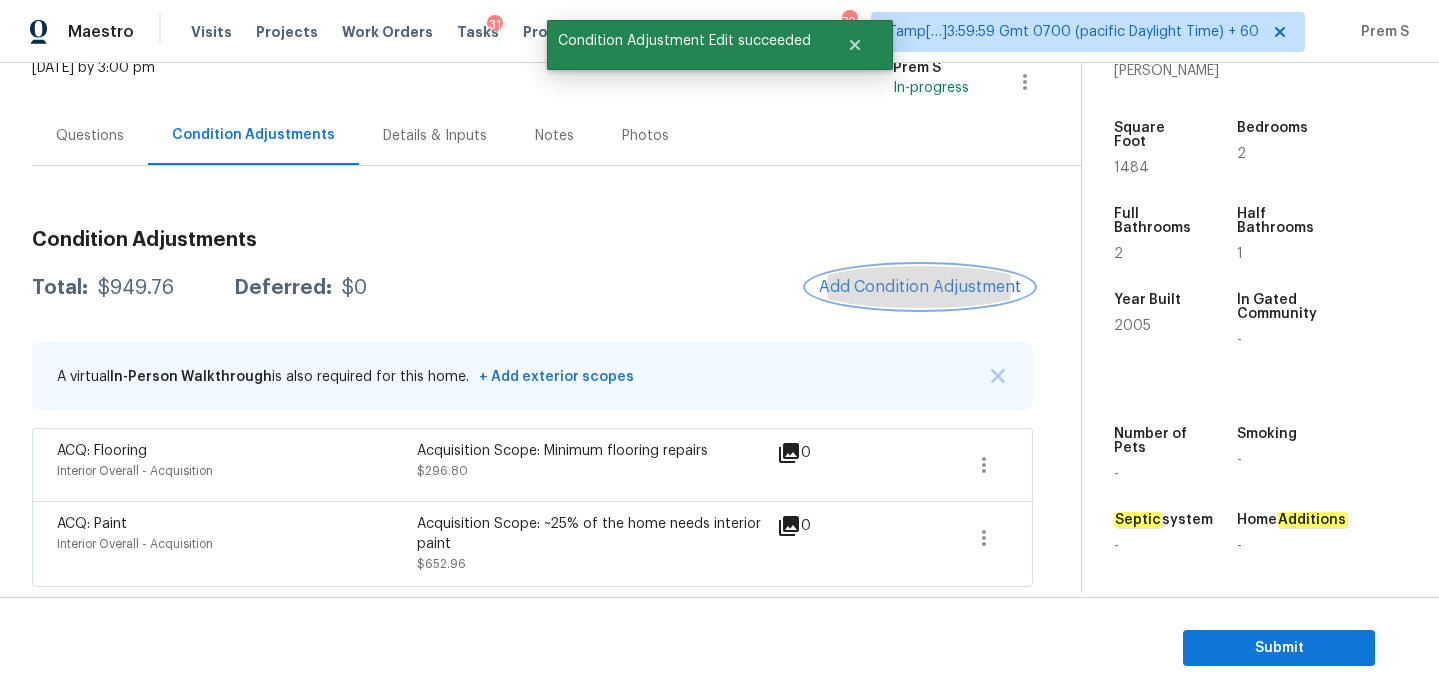 click on "Add Condition Adjustment" at bounding box center (920, 287) 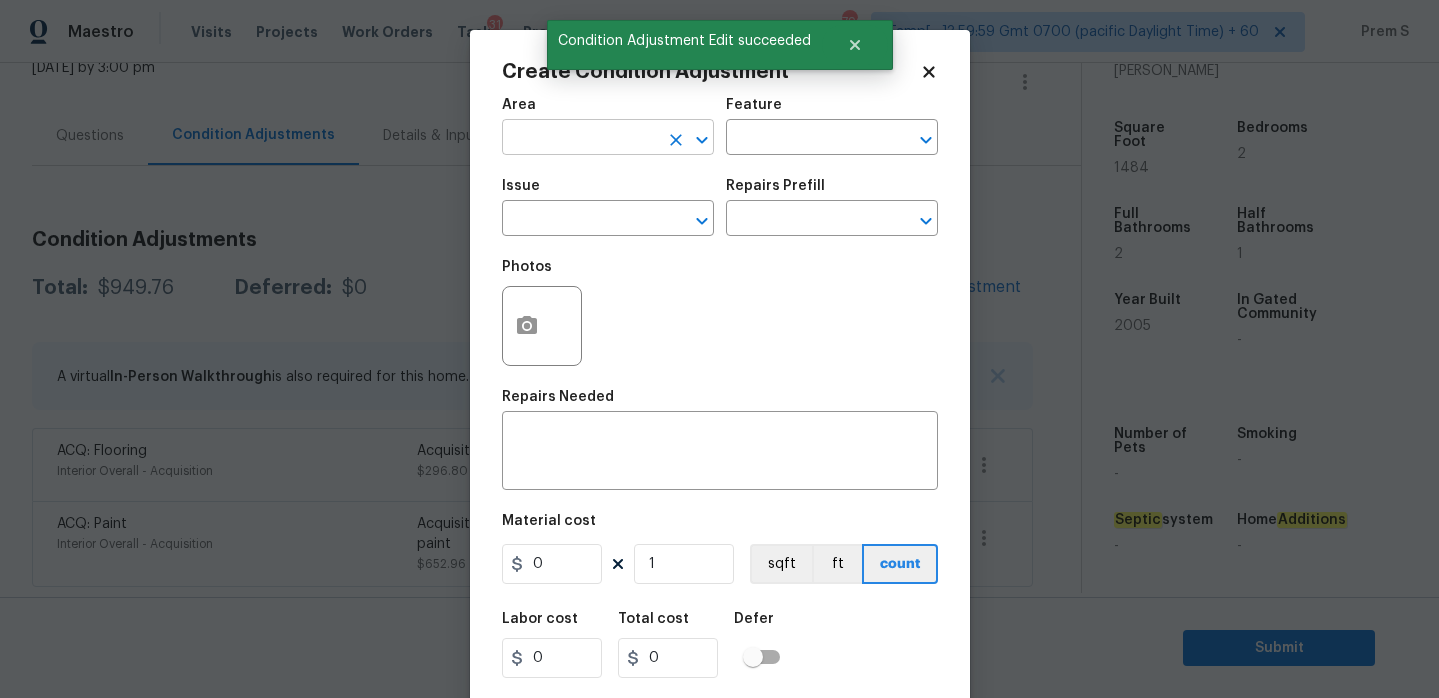 click at bounding box center (580, 139) 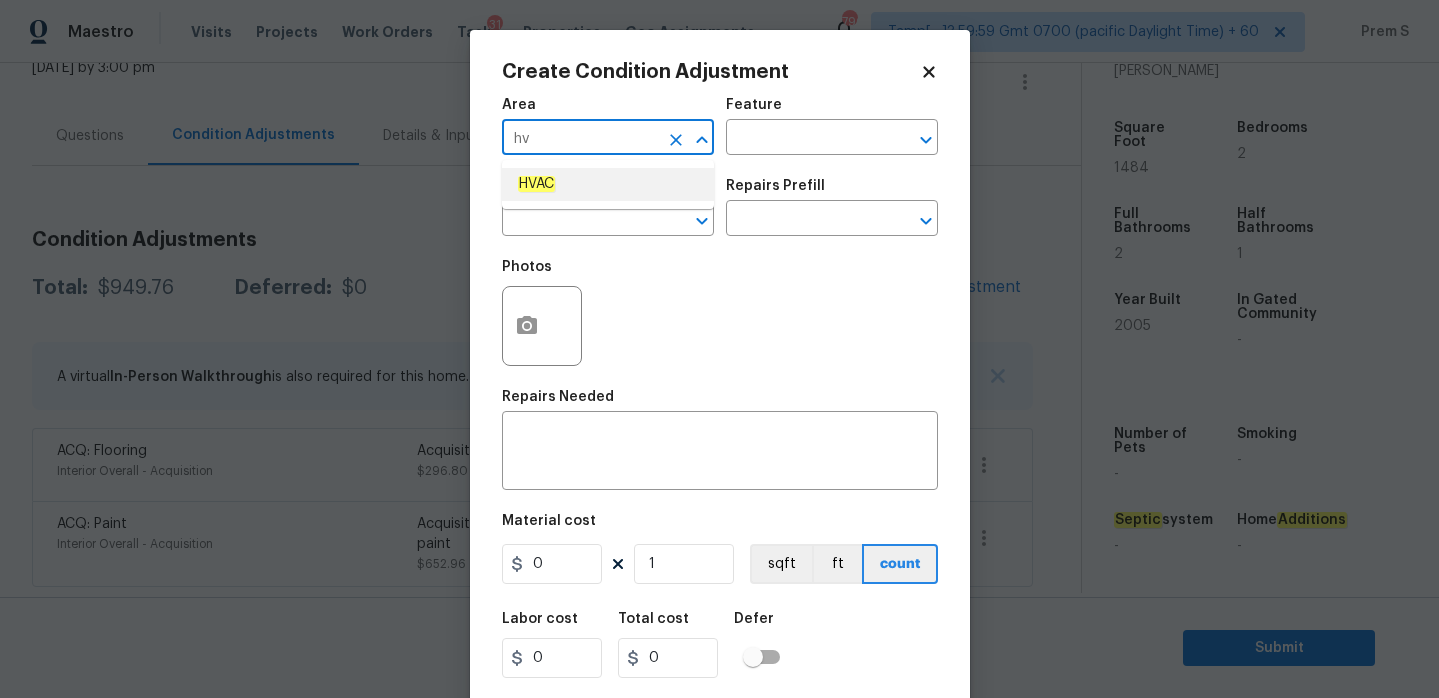 click on "HVAC" at bounding box center [608, 184] 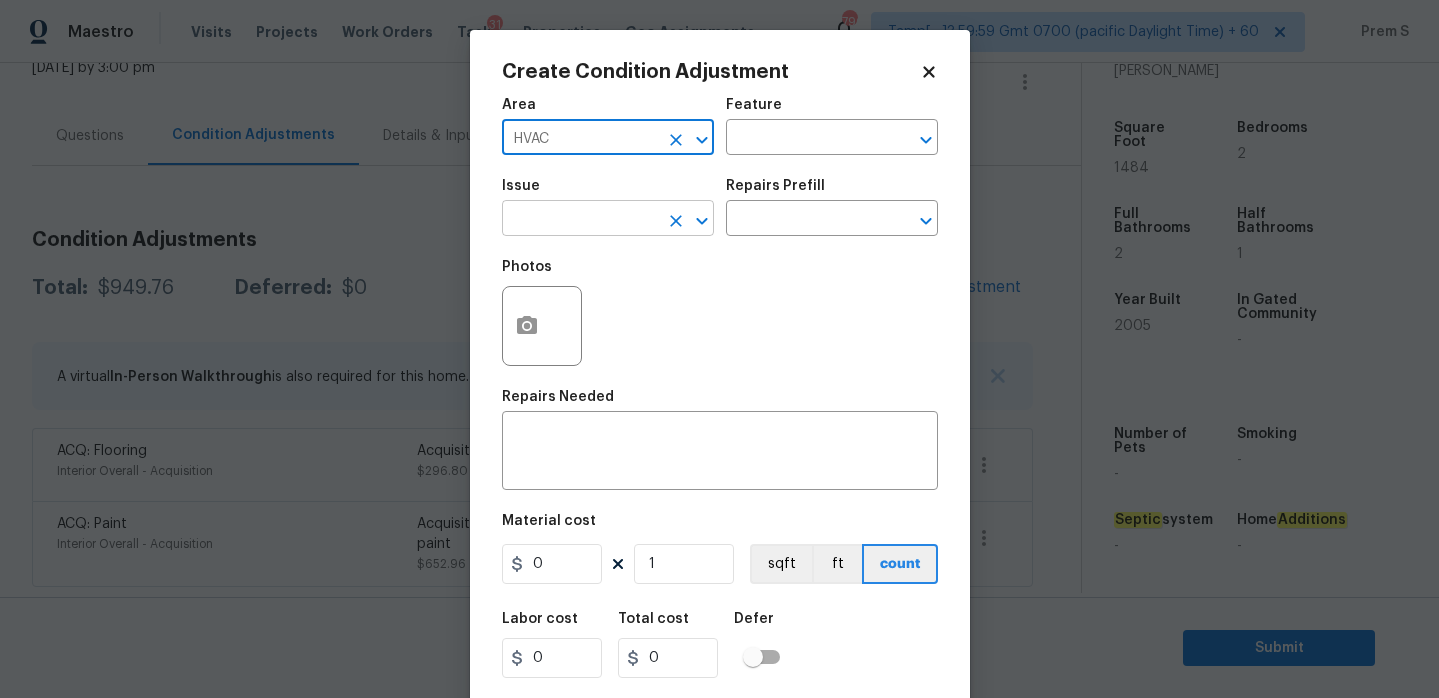 type on "HVAC" 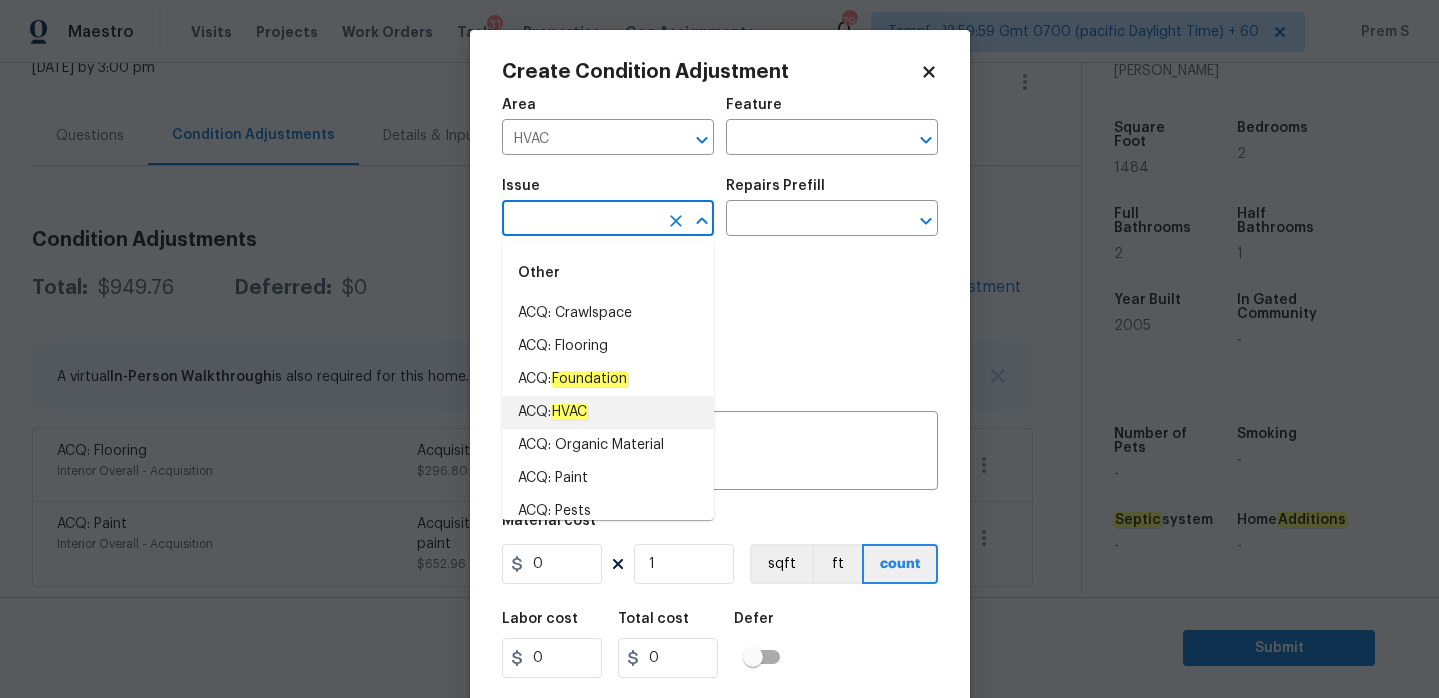 click on "ACQ:  HVAC" at bounding box center (608, 412) 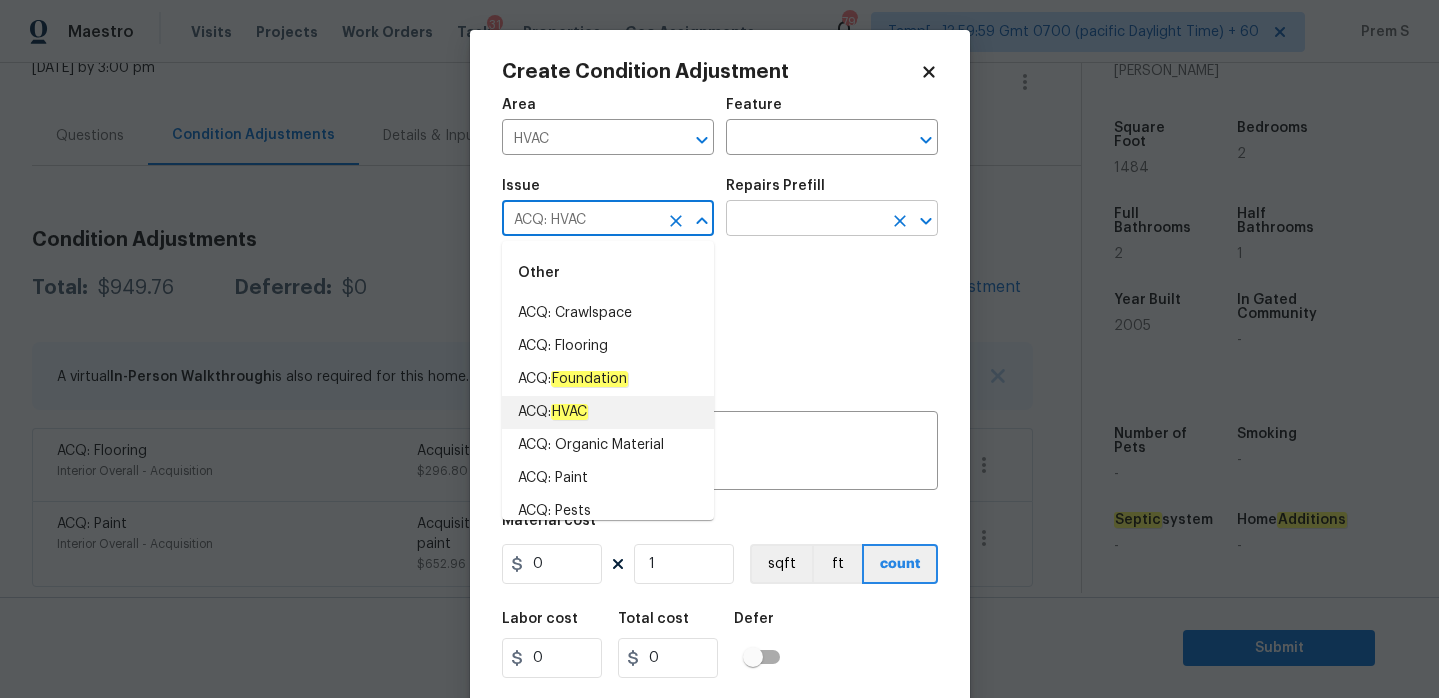click at bounding box center (804, 220) 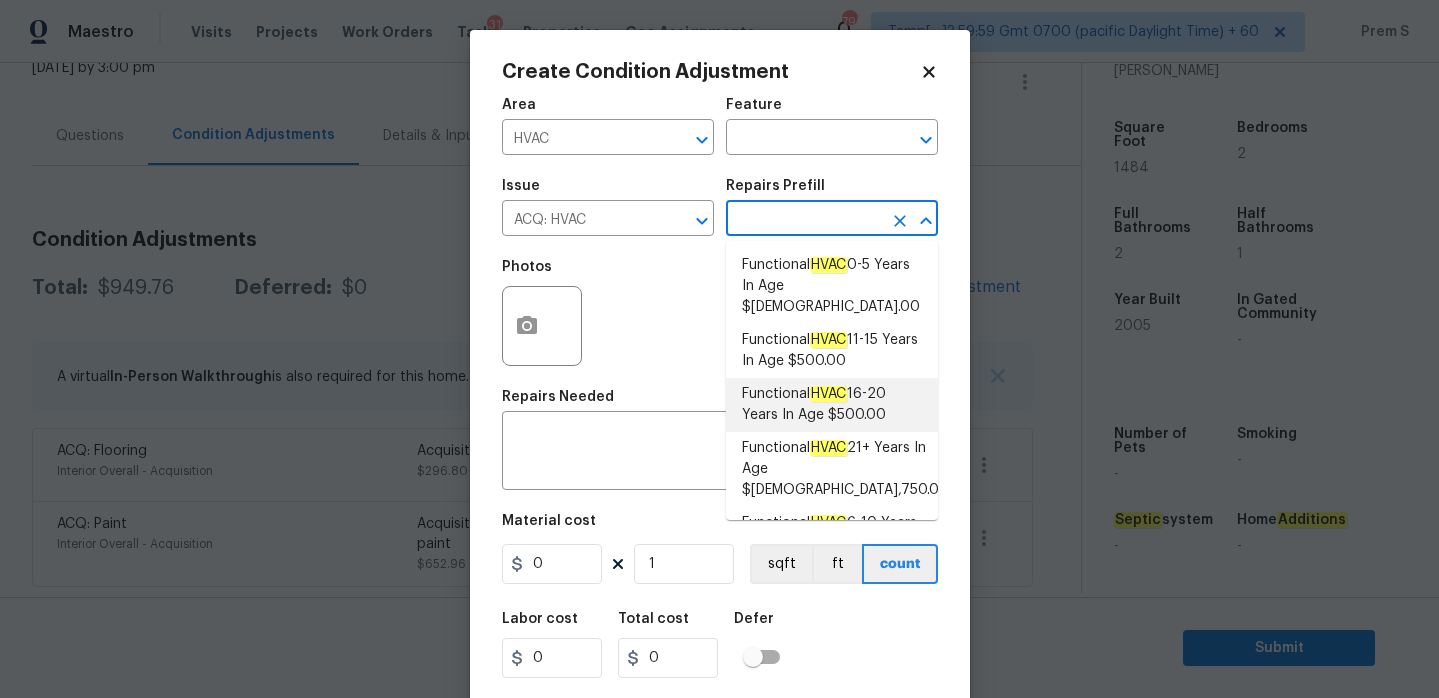 click on "Functional  HVAC  16-20 Years In Age $500.00" at bounding box center [832, 405] 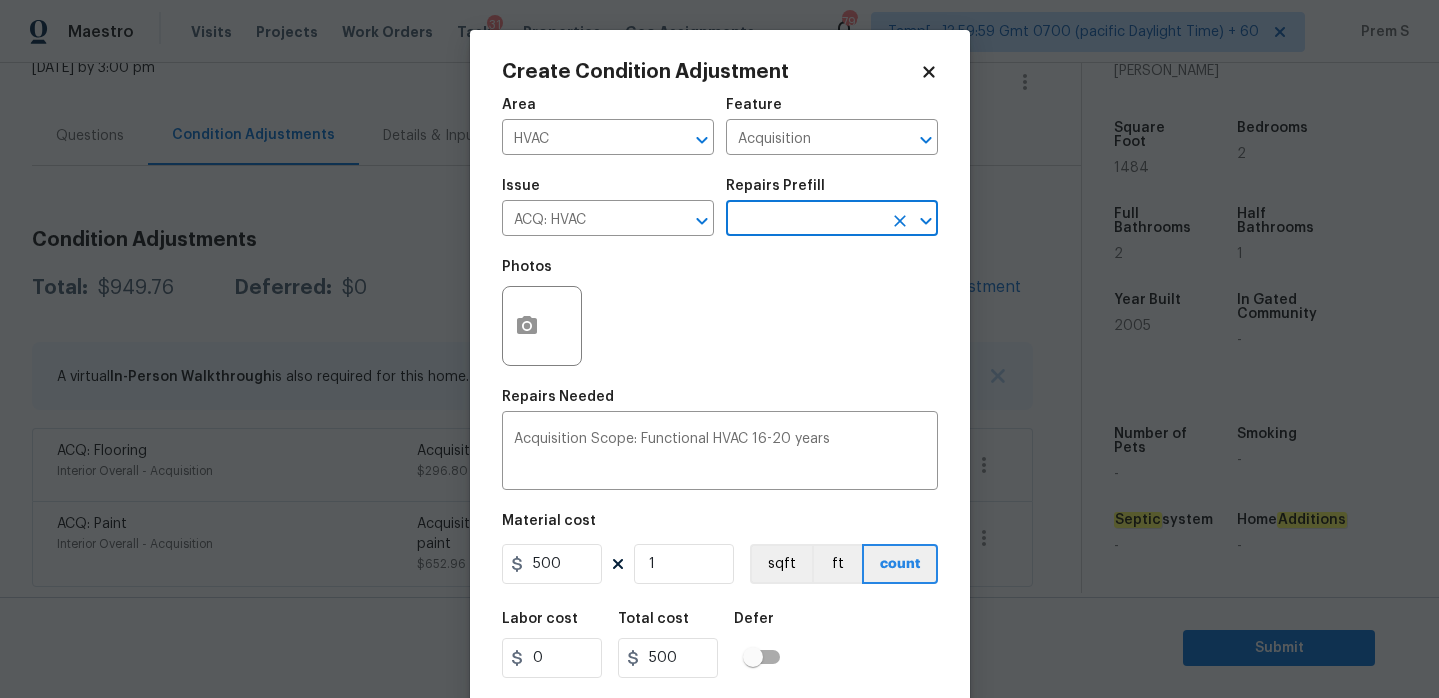 scroll, scrollTop: 49, scrollLeft: 0, axis: vertical 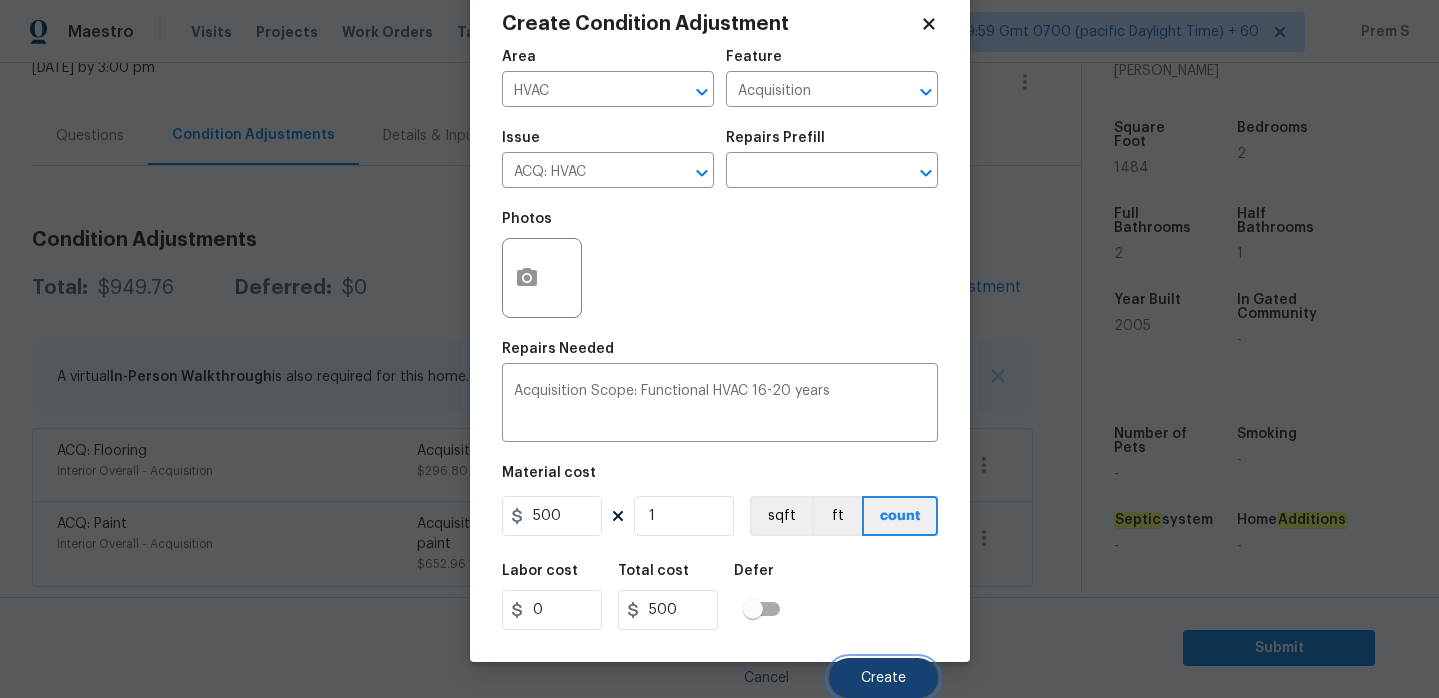 click on "Create" at bounding box center (883, 678) 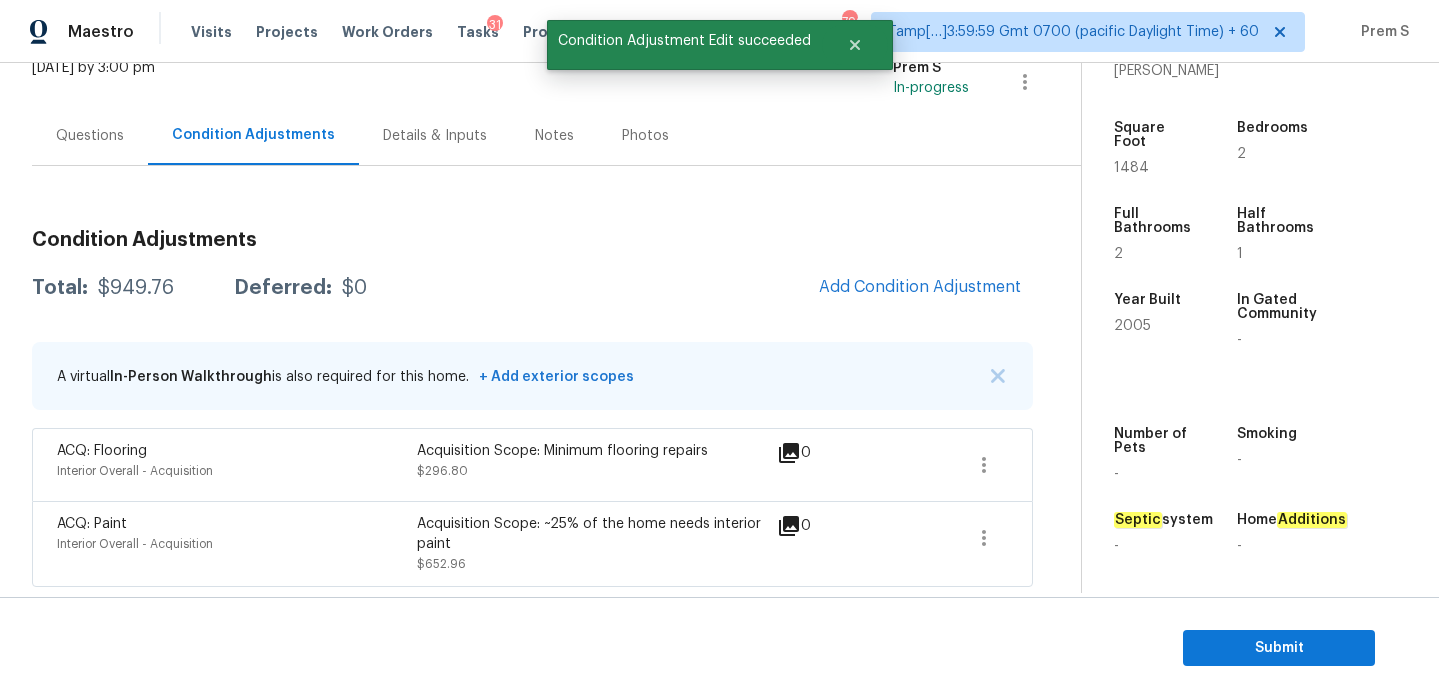 scroll, scrollTop: 42, scrollLeft: 0, axis: vertical 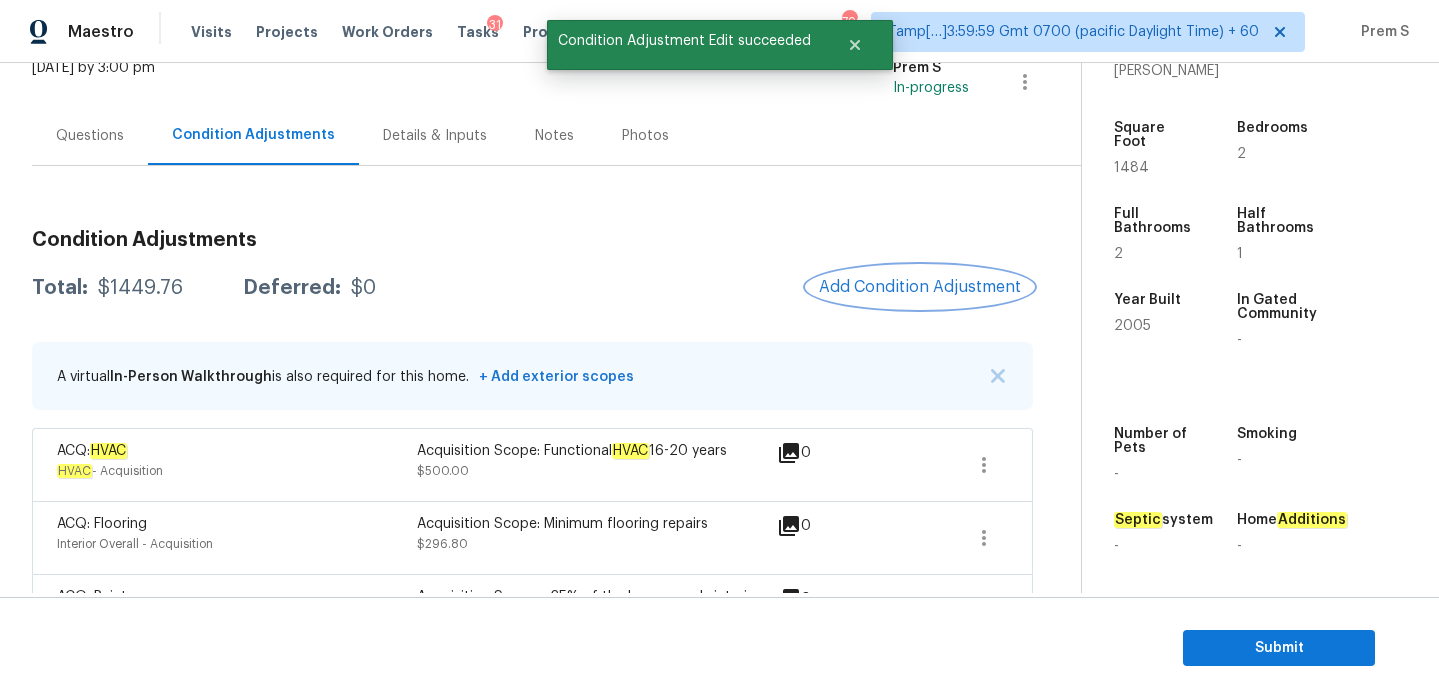 click on "Add Condition Adjustment" at bounding box center [920, 287] 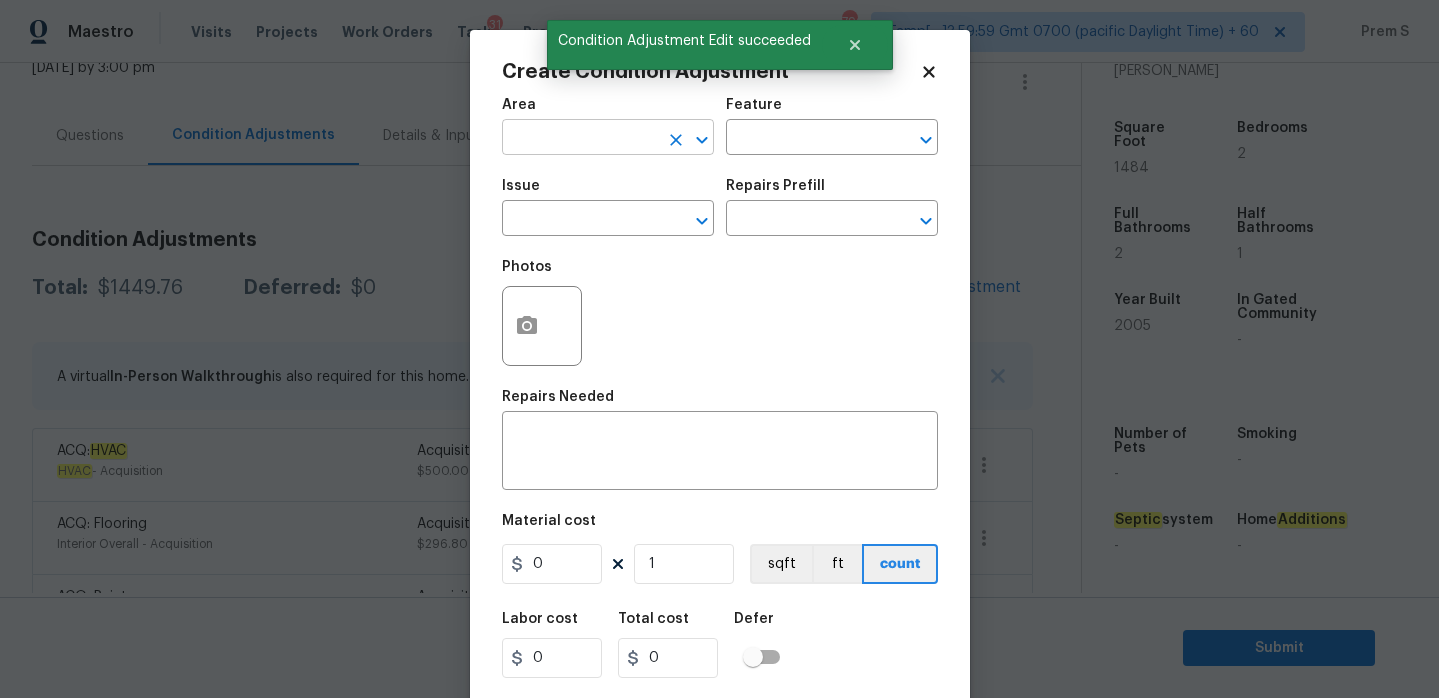 click at bounding box center [580, 139] 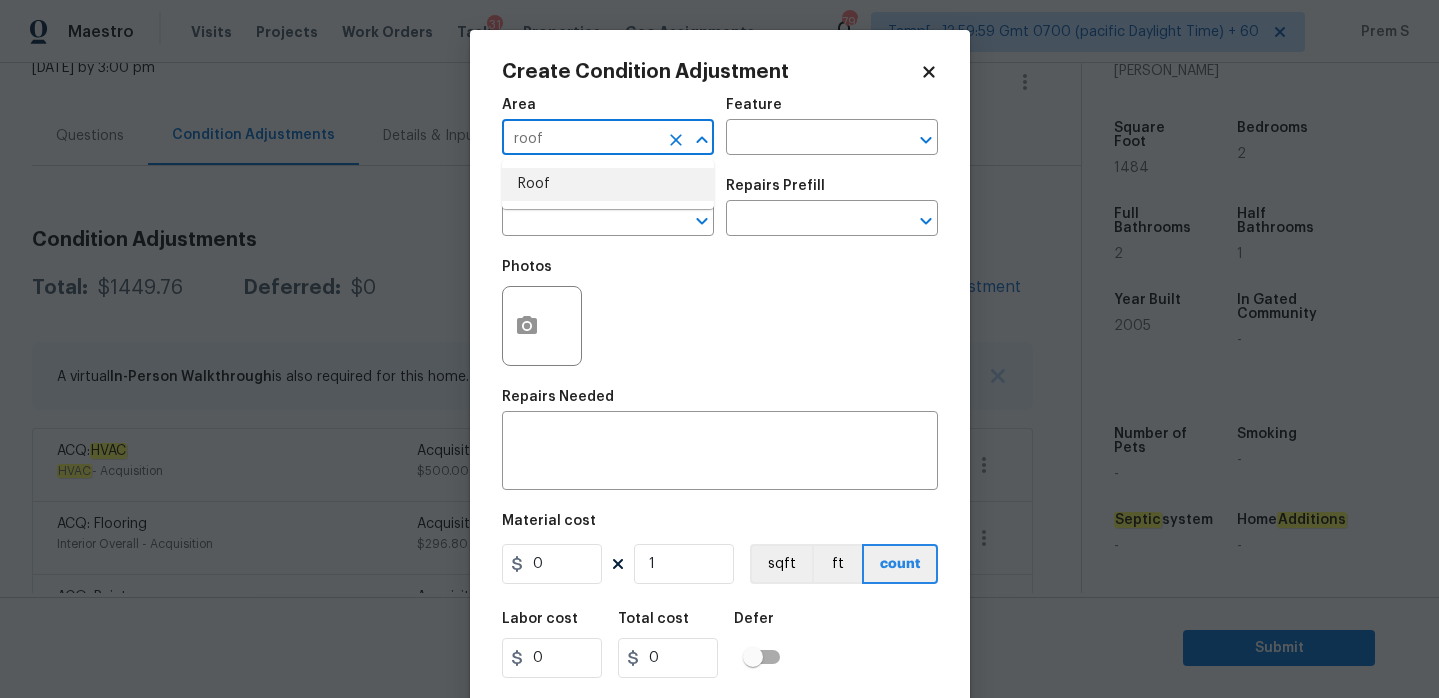 click on "Roof" at bounding box center (608, 184) 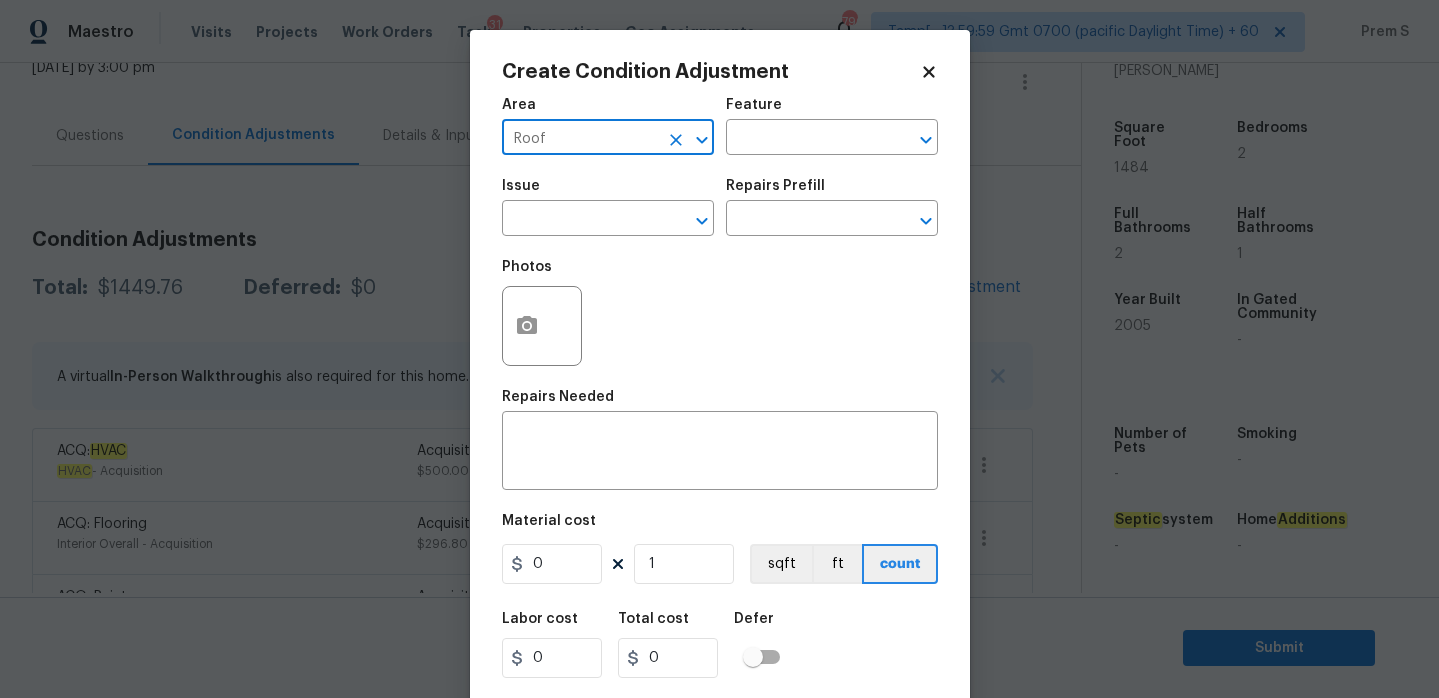type on "Roof" 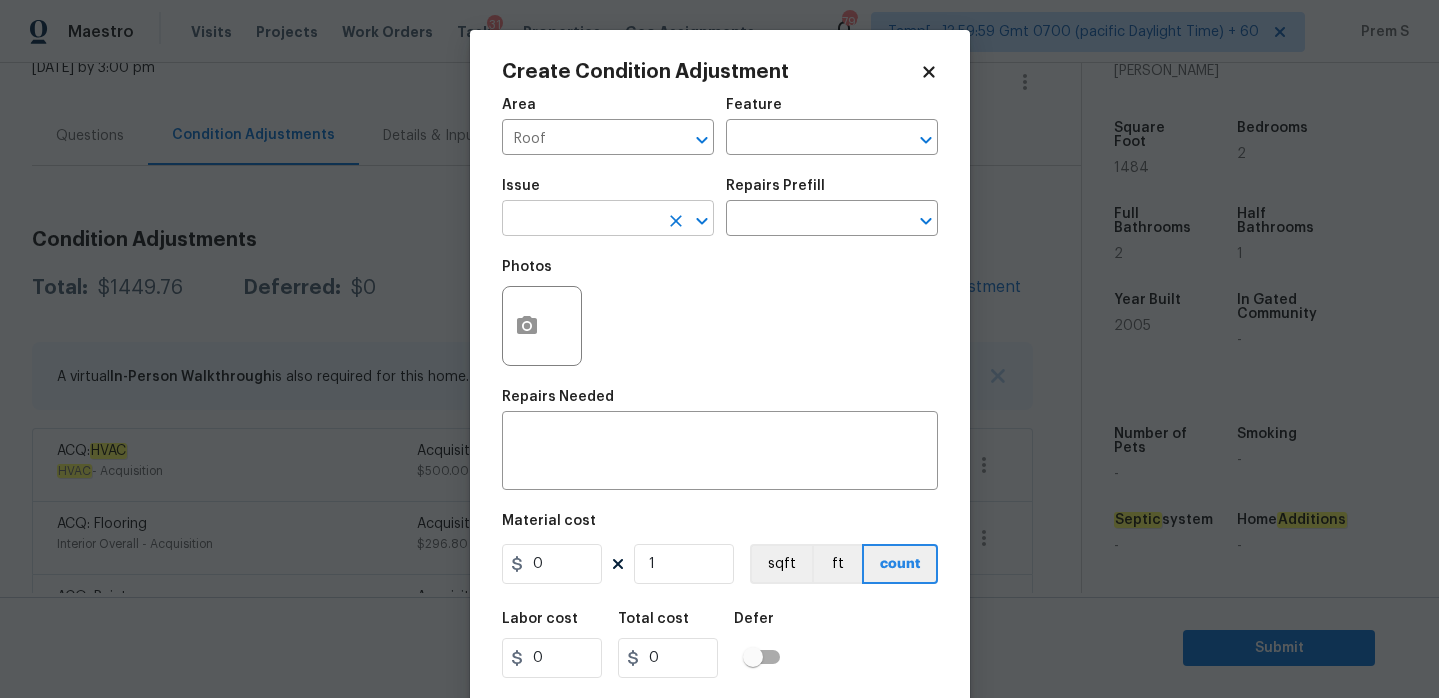 click at bounding box center [580, 220] 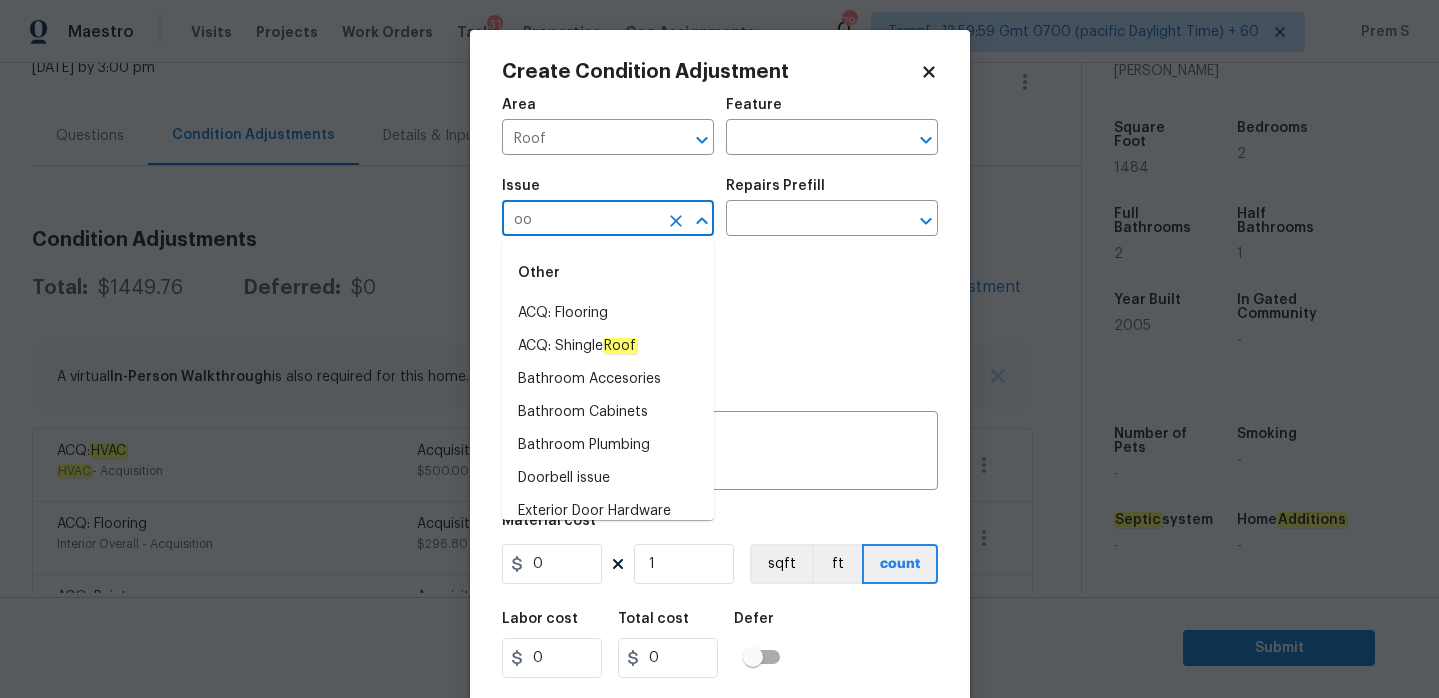 type on "o" 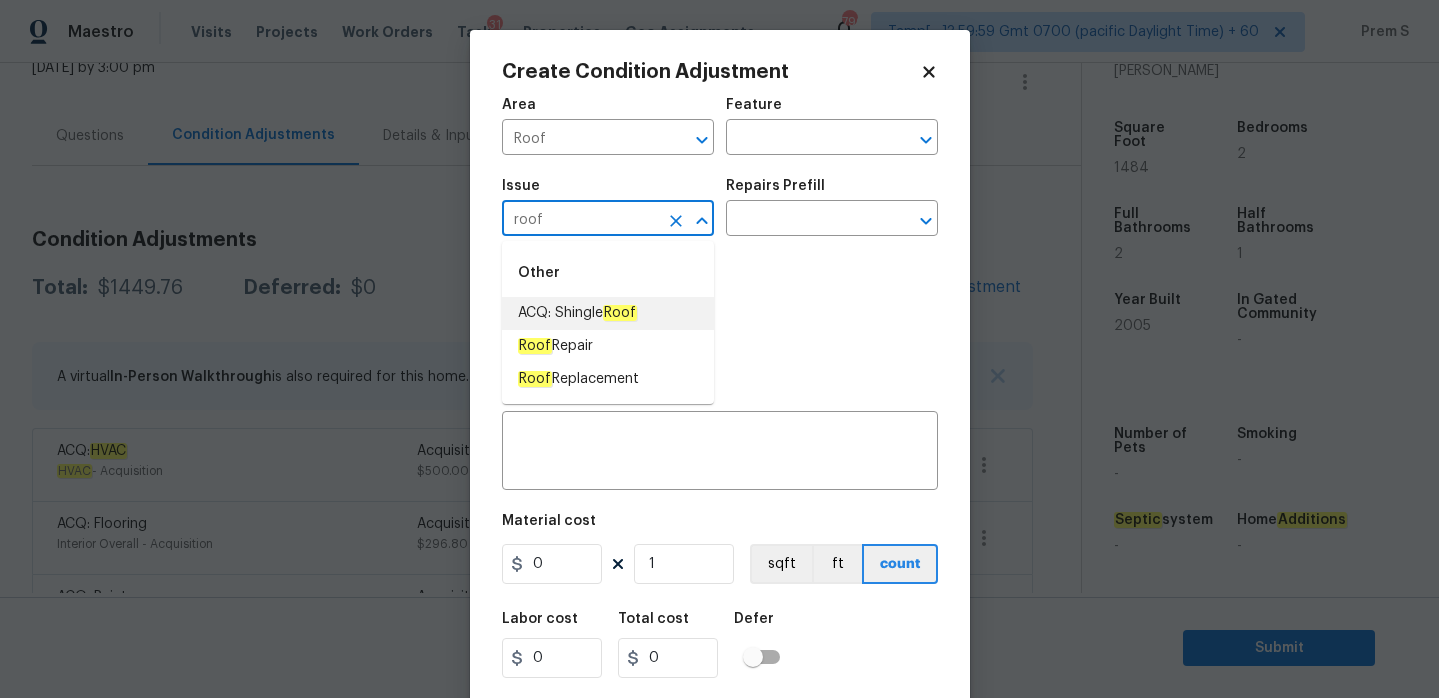 click on "ACQ: Shingle  Roof" at bounding box center (577, 313) 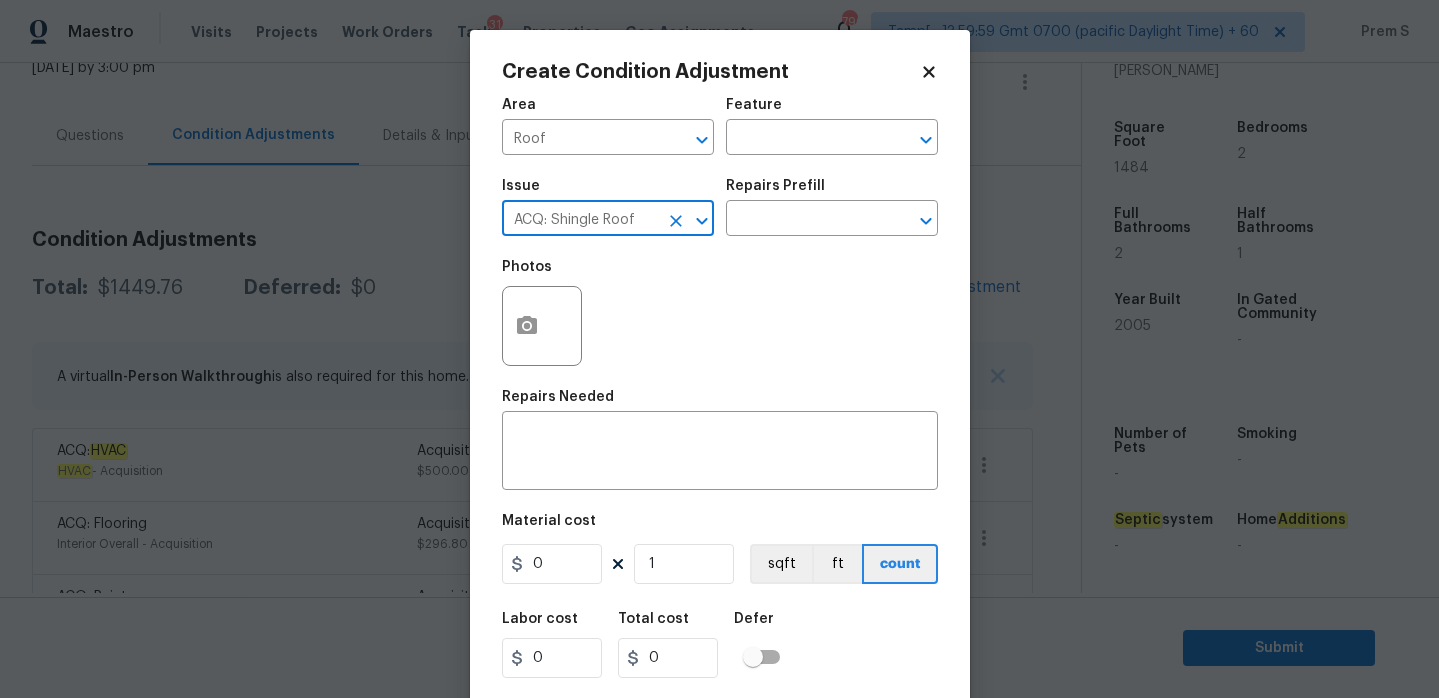type on "ACQ: Shingle Roof" 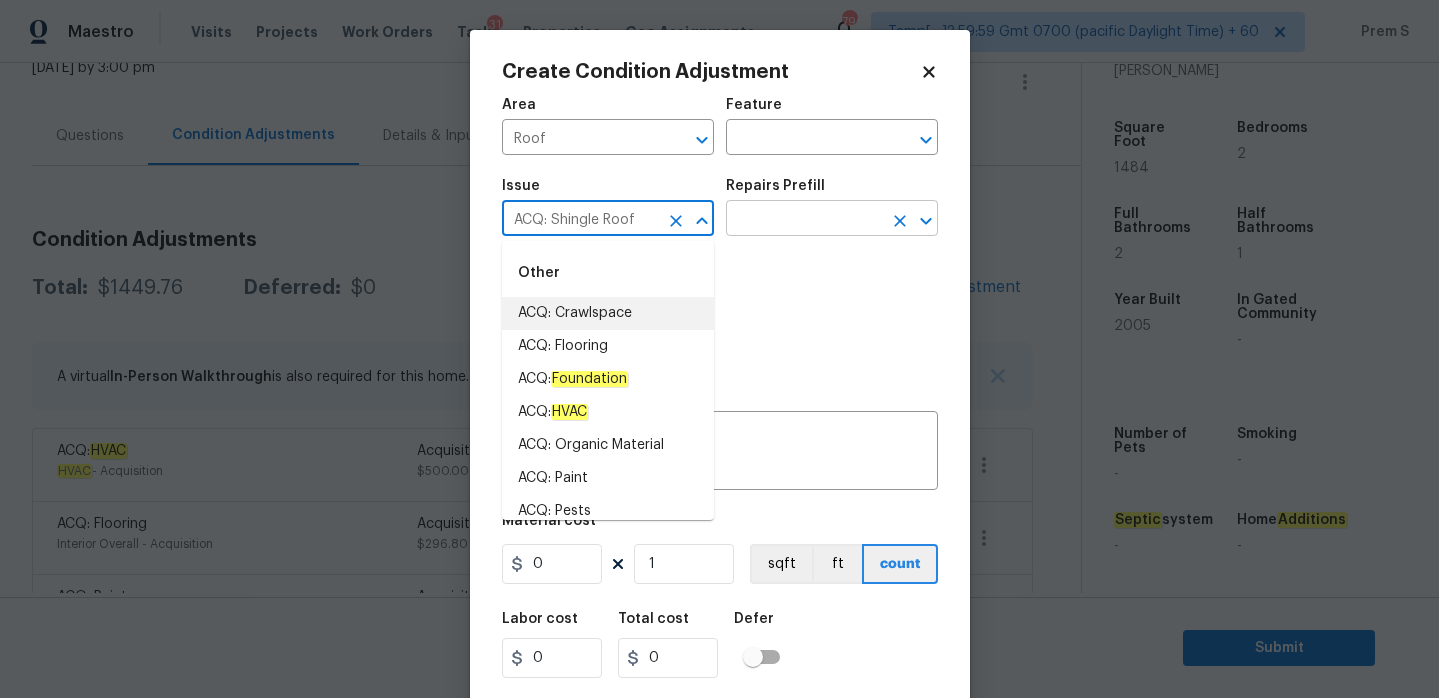 click at bounding box center [804, 220] 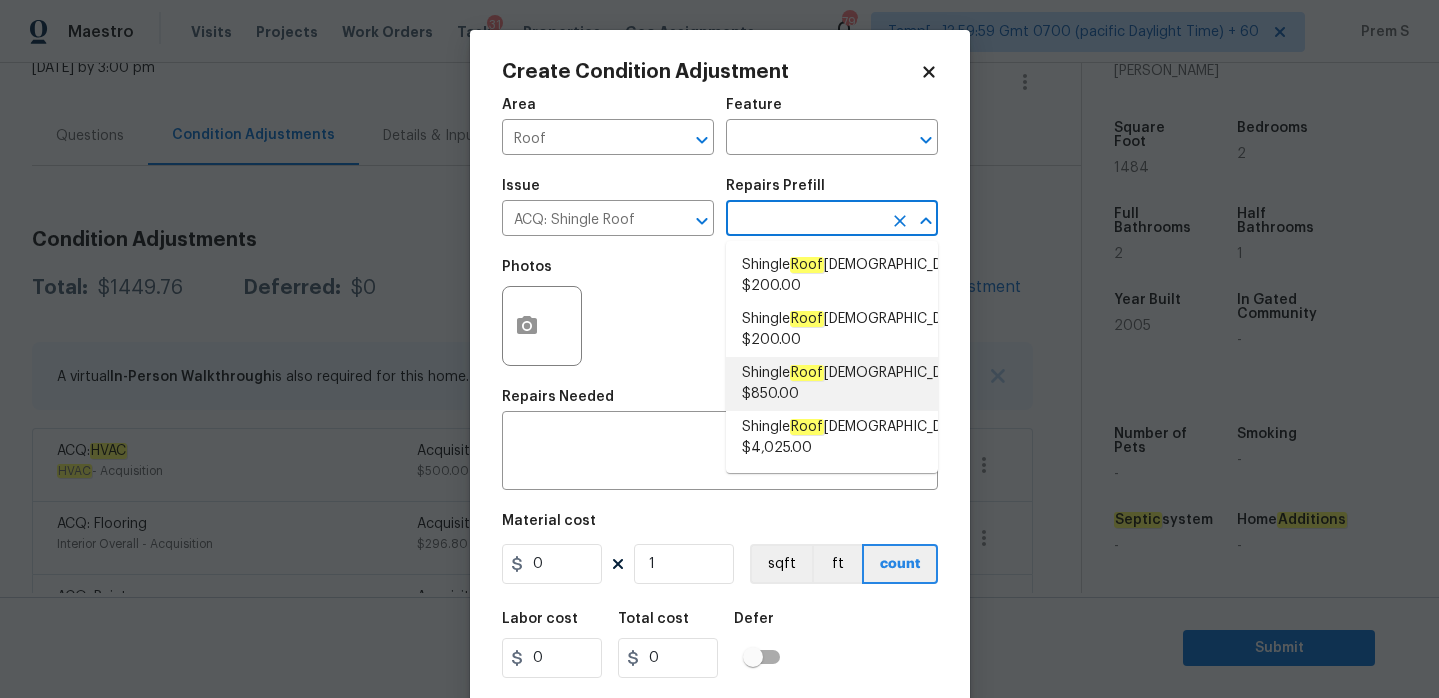 click on "Shingle  Roof  16-20 Years Old $850.00" at bounding box center [856, 384] 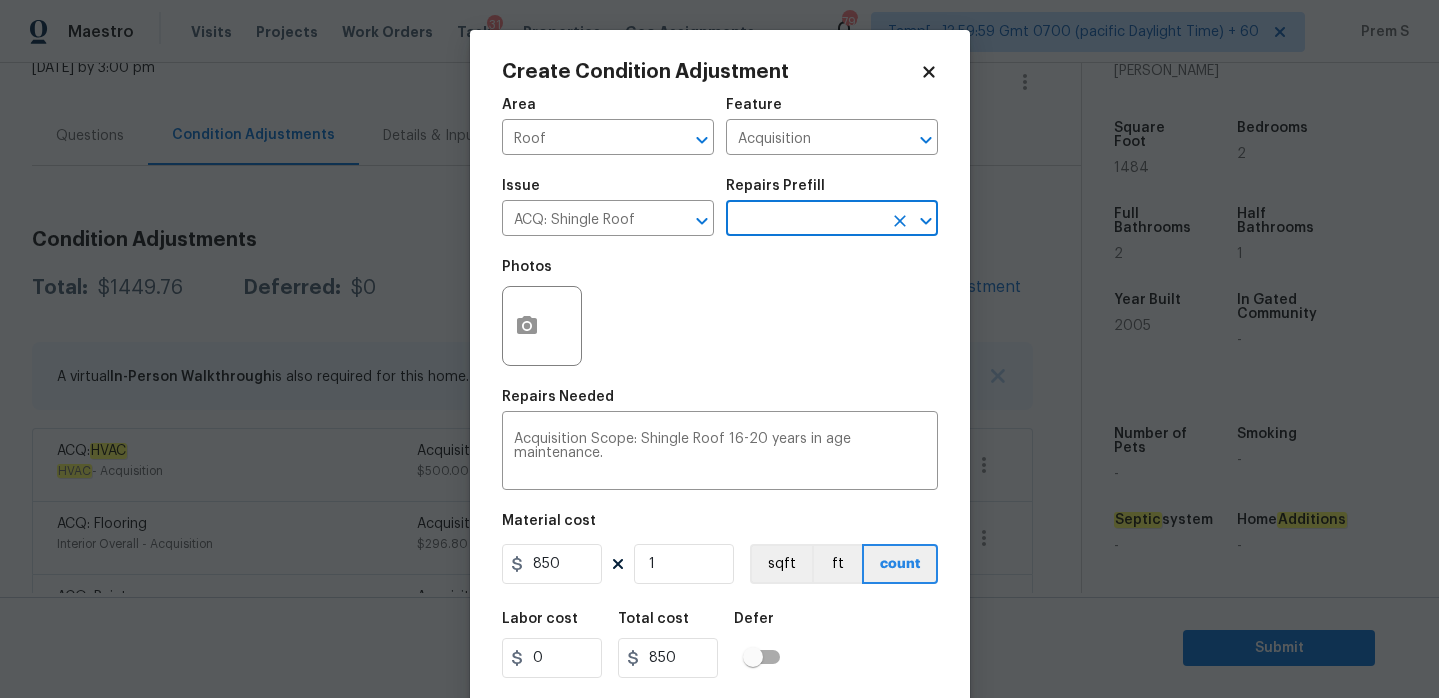 scroll, scrollTop: 49, scrollLeft: 0, axis: vertical 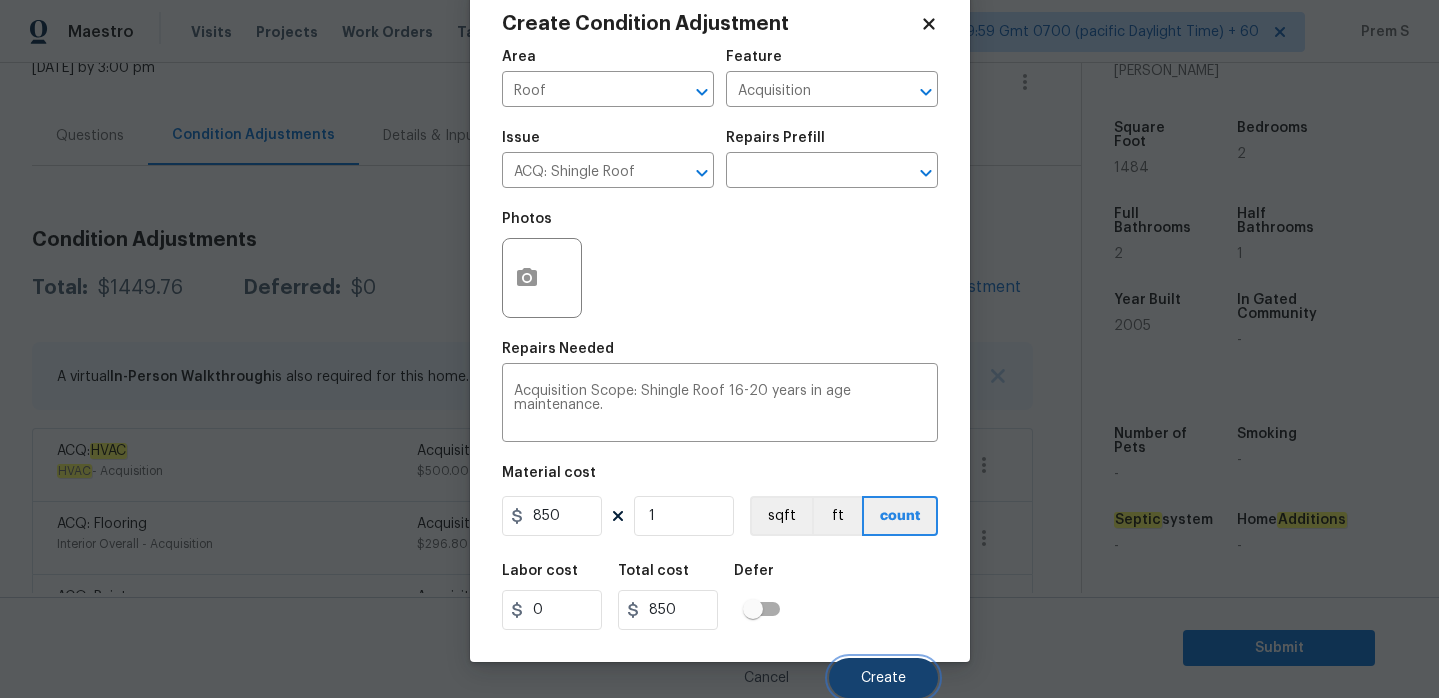 click on "Create" at bounding box center [883, 678] 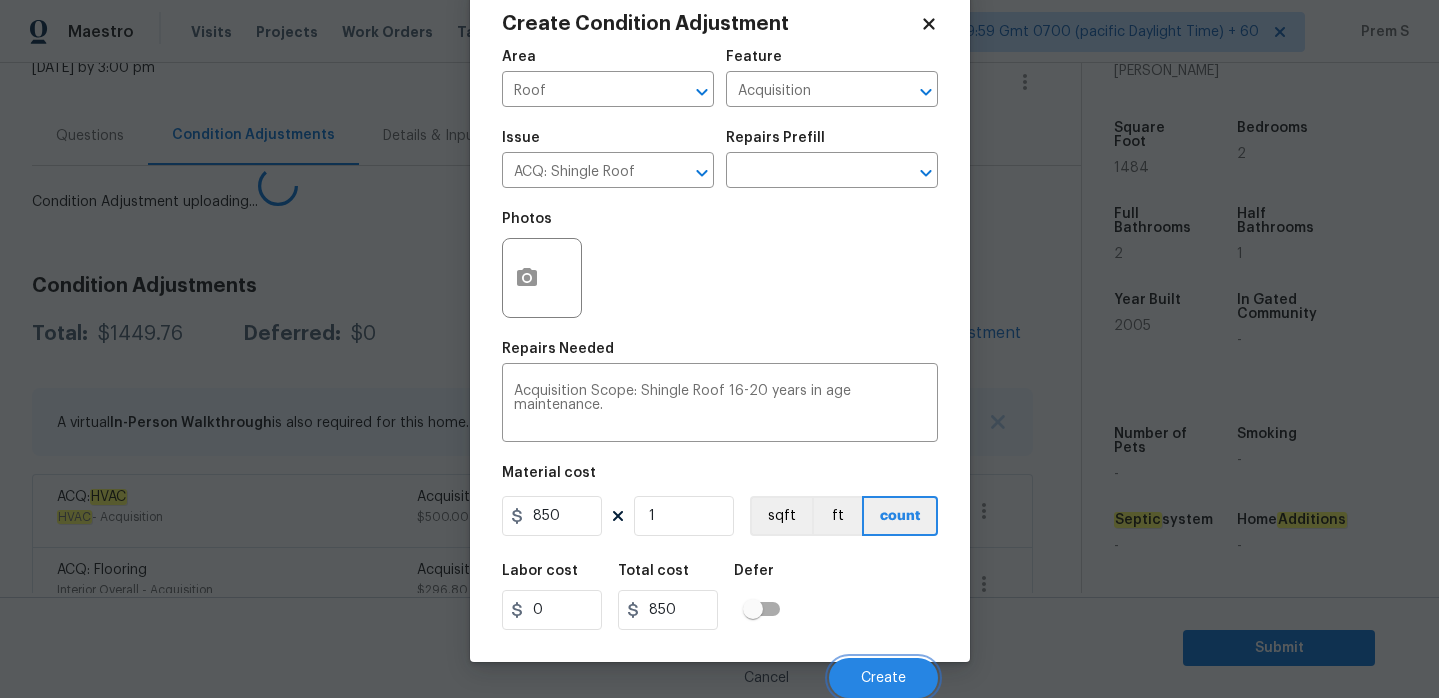 scroll, scrollTop: 42, scrollLeft: 0, axis: vertical 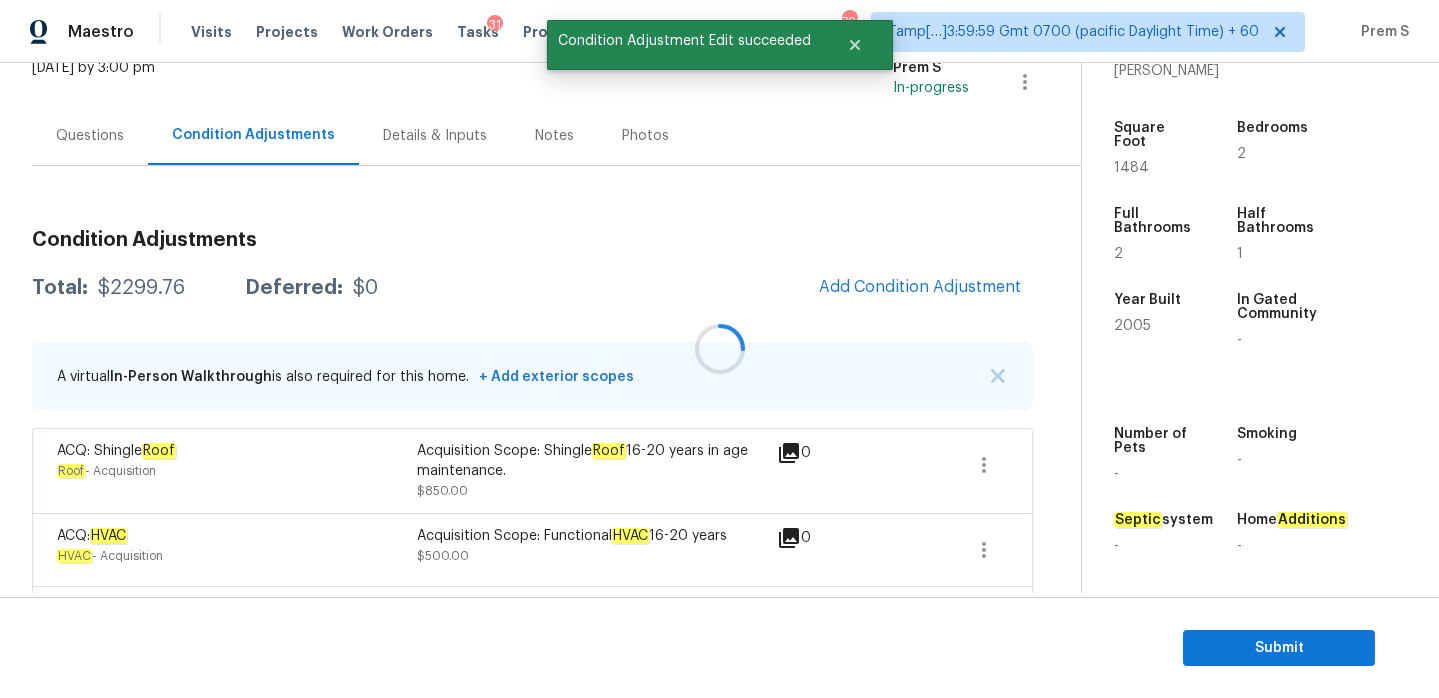 click at bounding box center [719, 349] 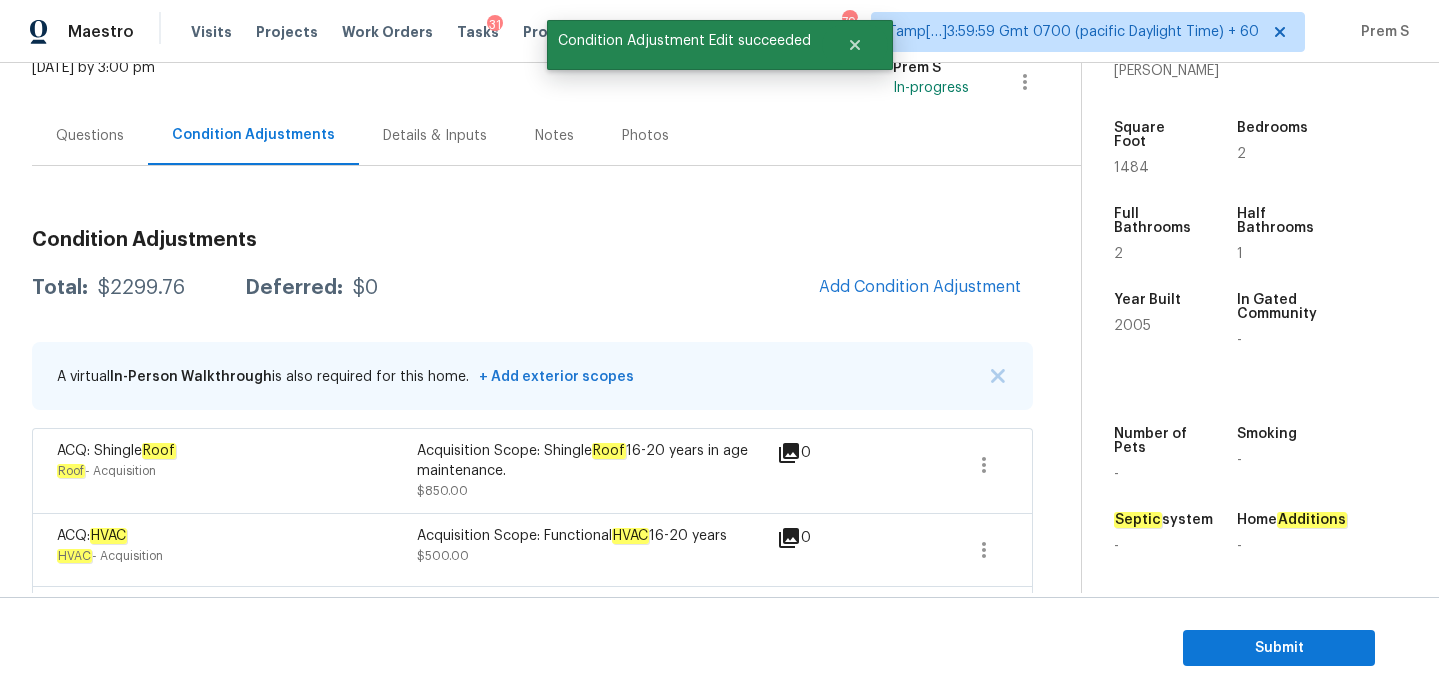 click on "Add Condition Adjustment" at bounding box center (920, 288) 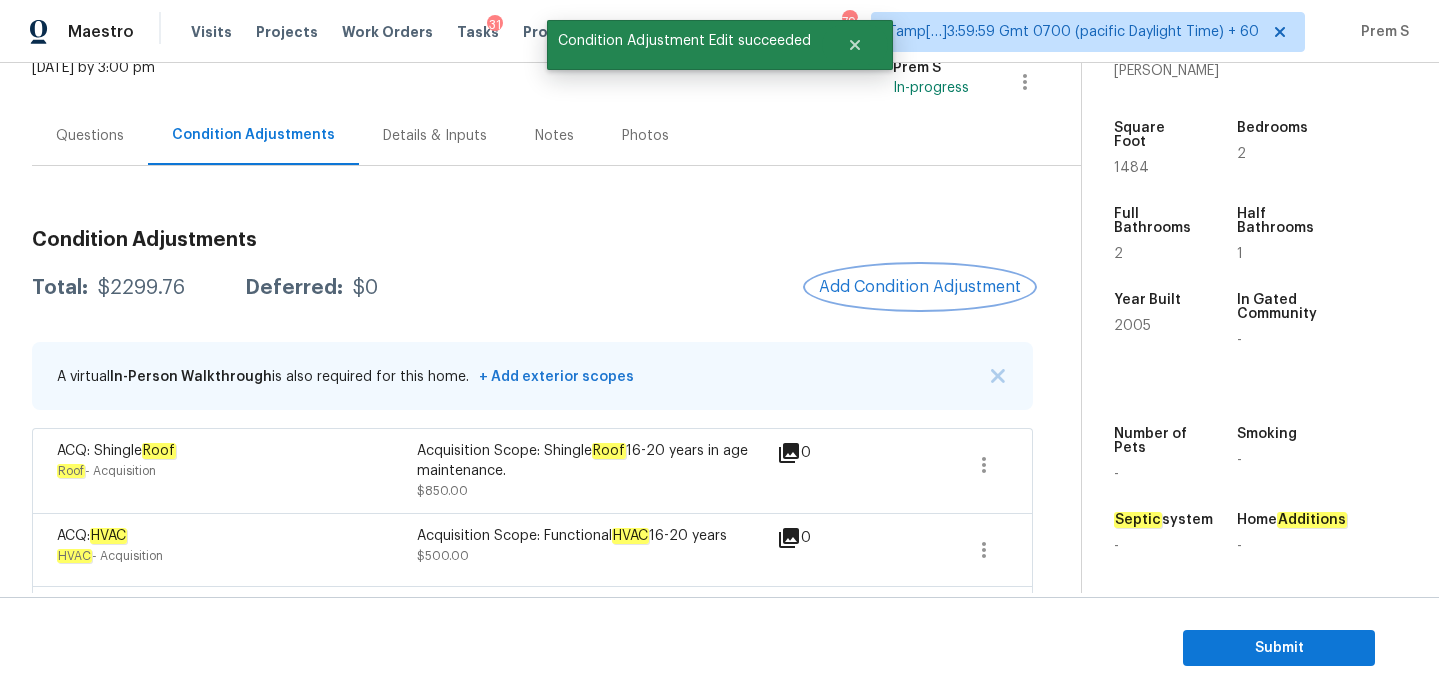 click on "Add Condition Adjustment" at bounding box center [920, 287] 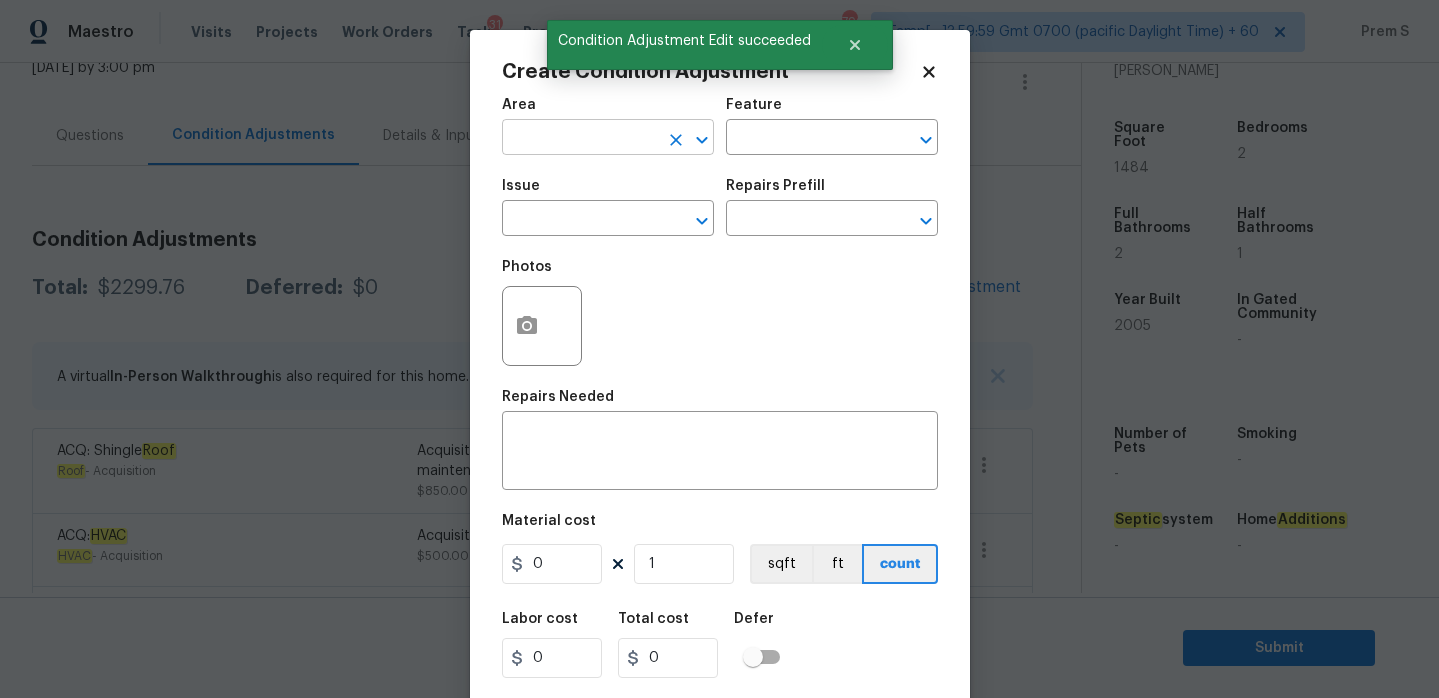 click at bounding box center [580, 139] 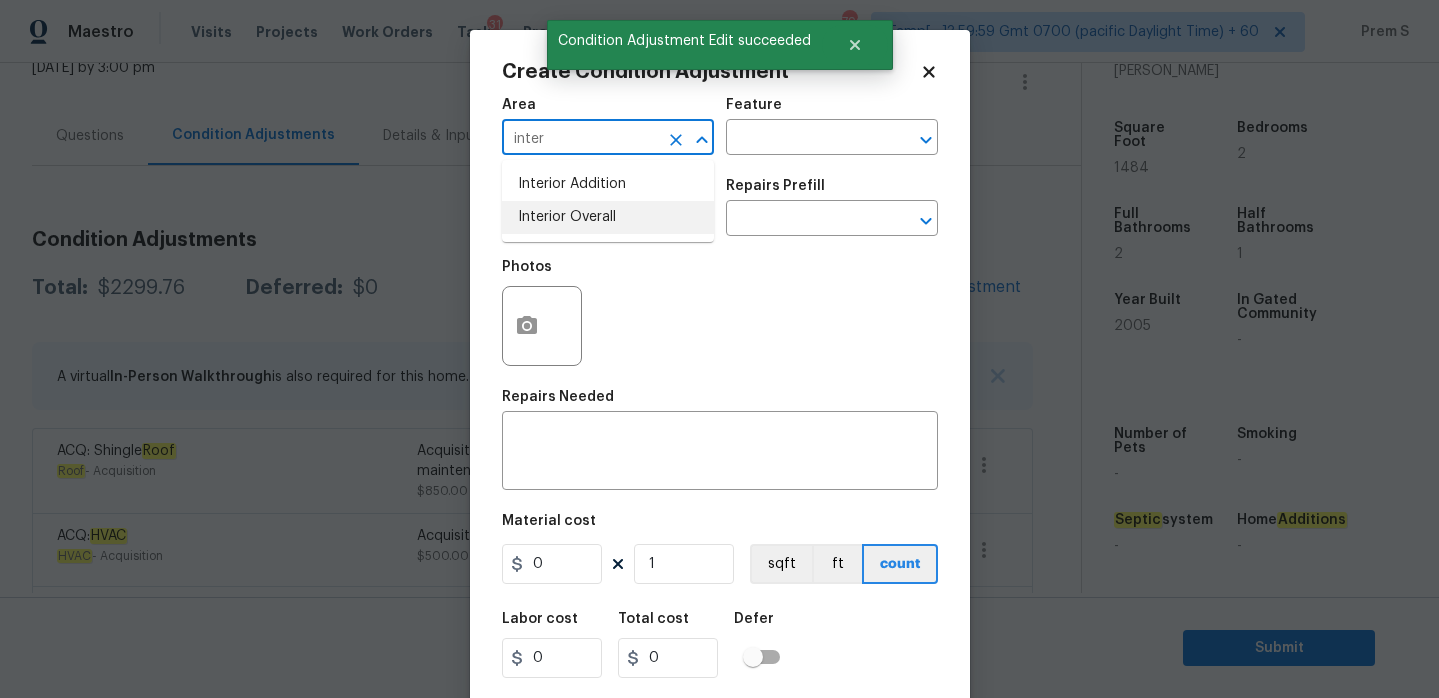 click on "Interior Overall" at bounding box center [608, 217] 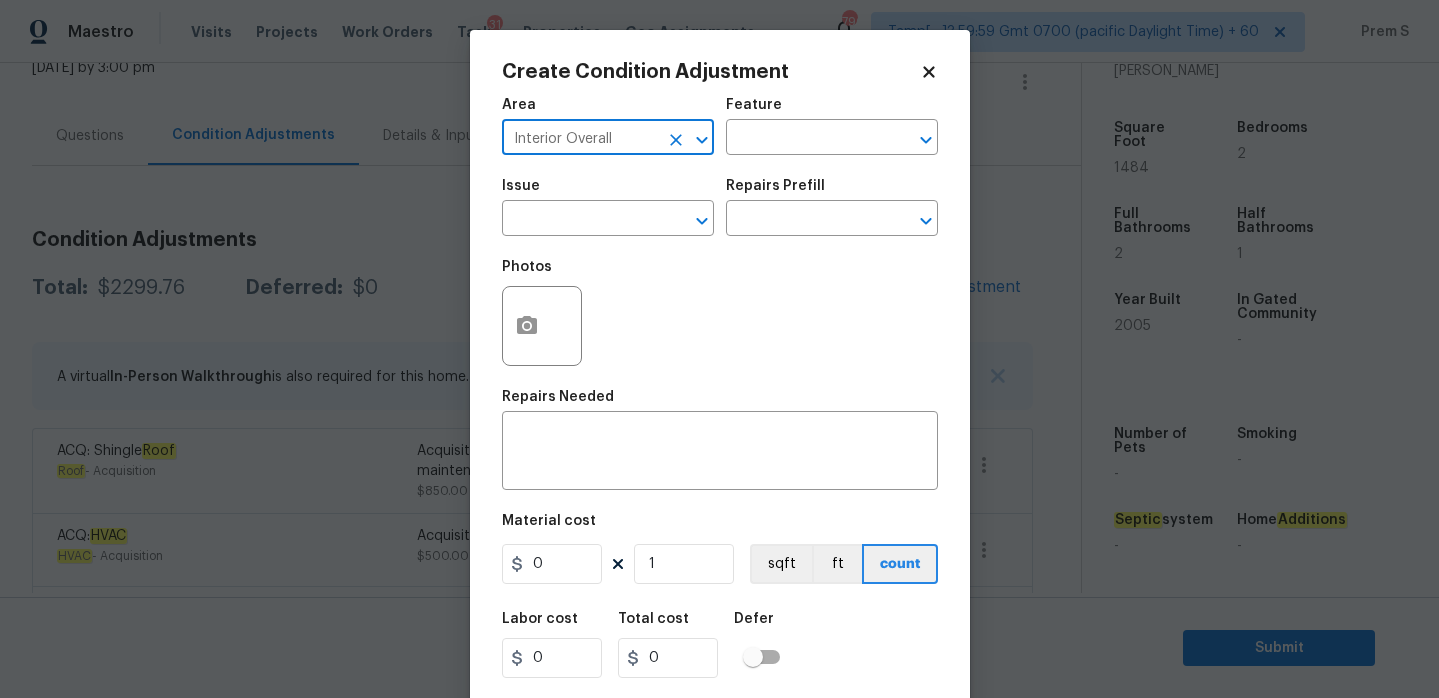 type on "Interior Overall" 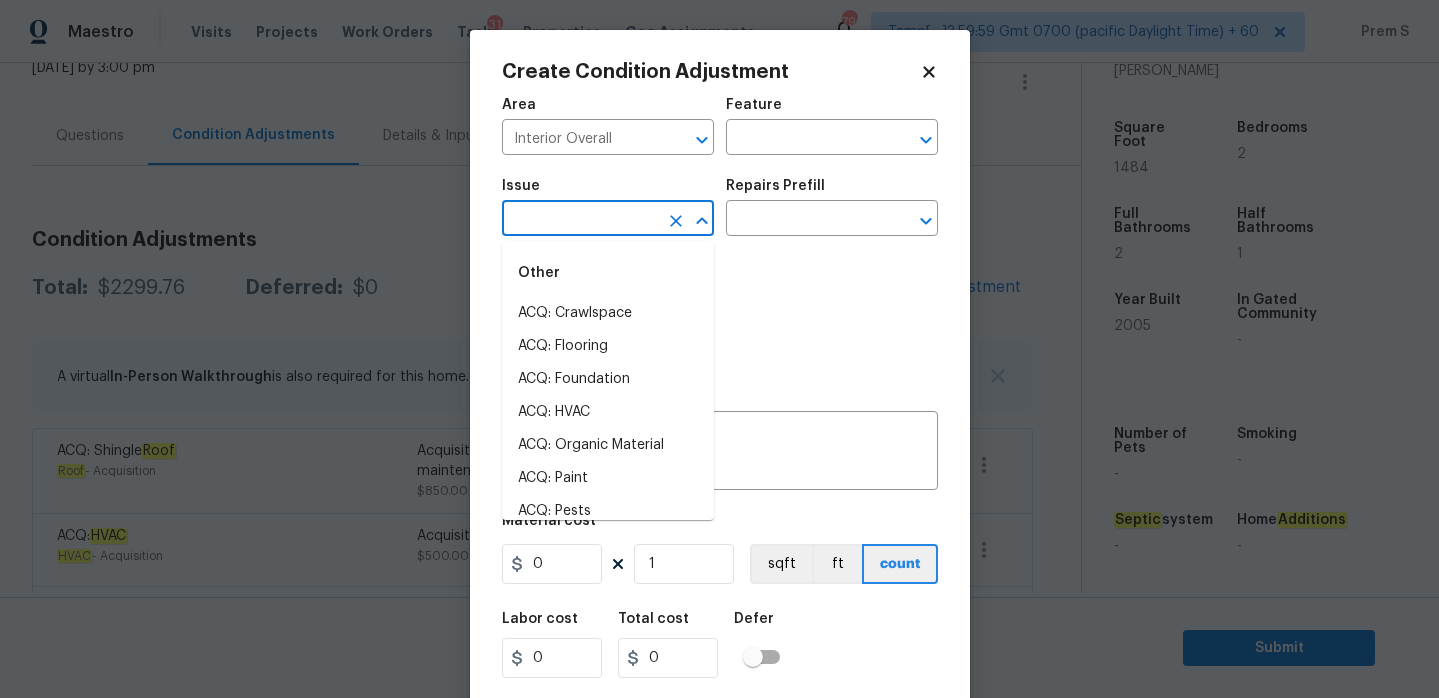 click at bounding box center (580, 220) 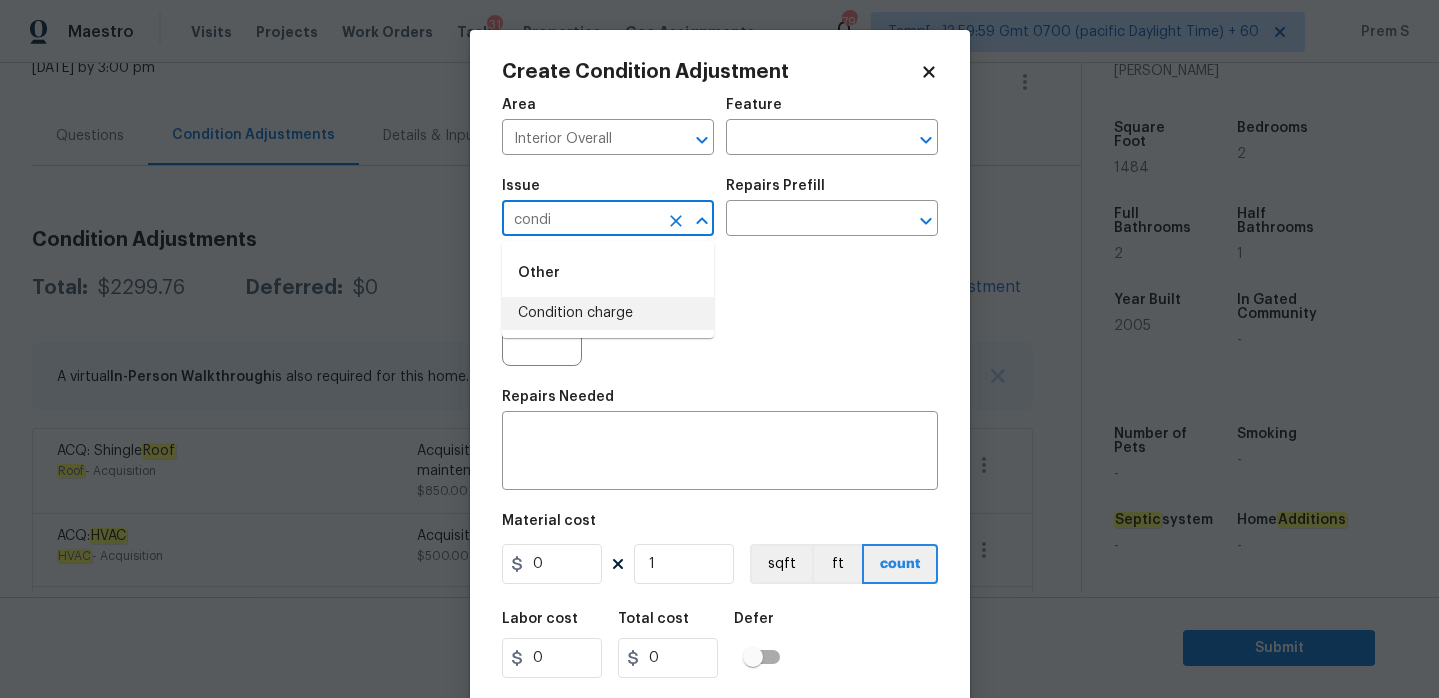 click on "Condition charge" at bounding box center [608, 313] 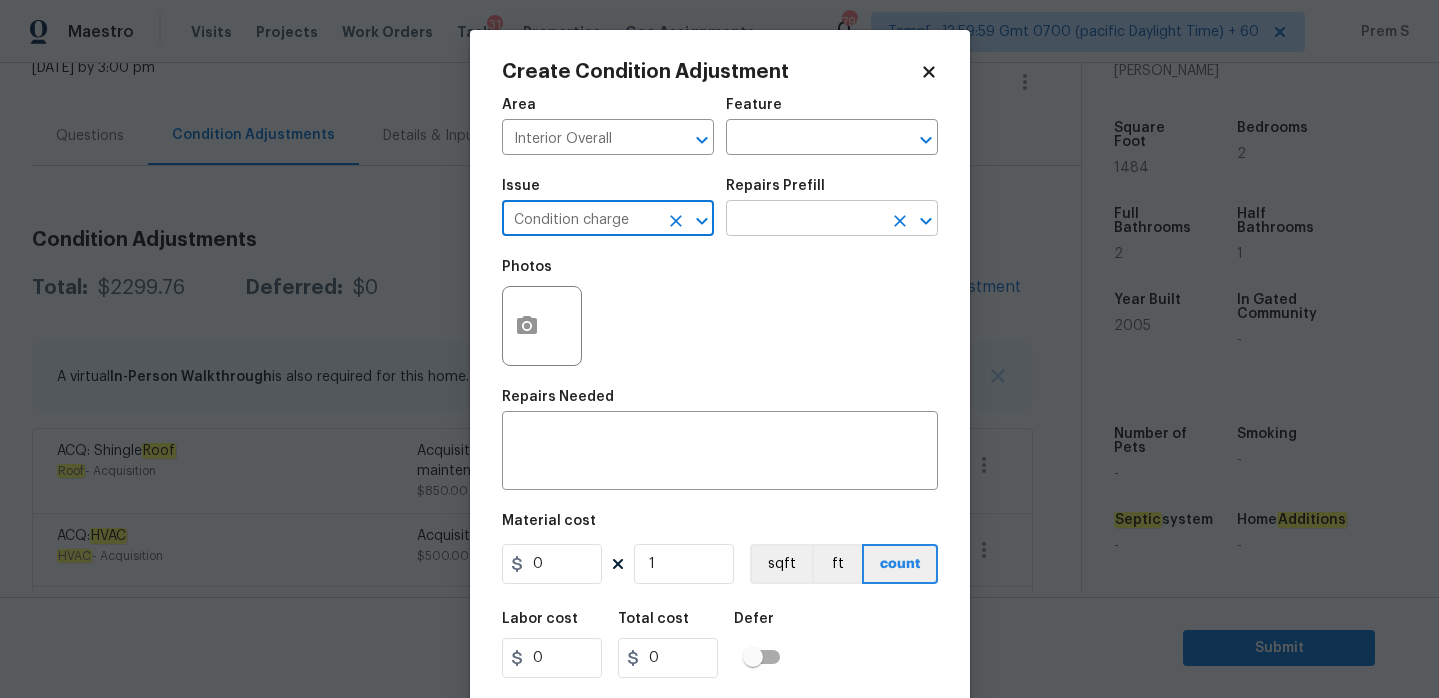 type on "Condition charge" 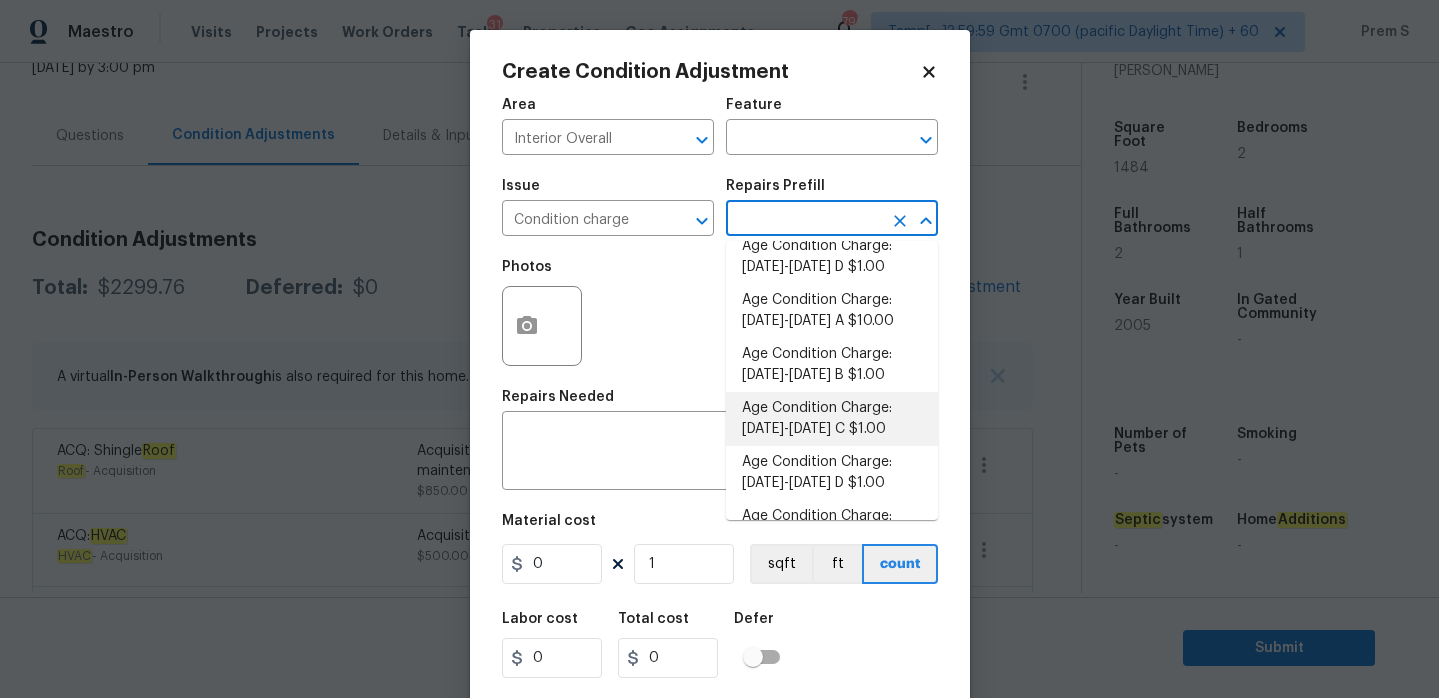 scroll, scrollTop: 401, scrollLeft: 0, axis: vertical 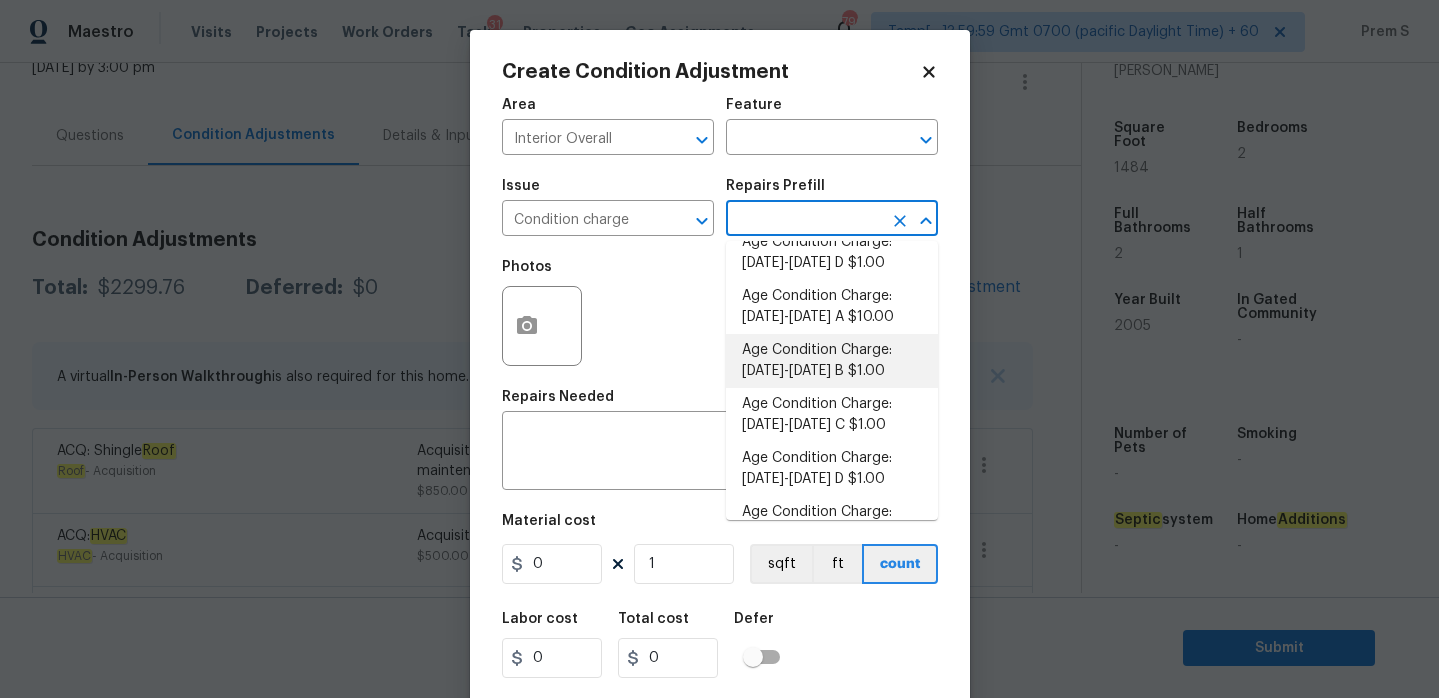 click on "Age Condition Charge: 1993-2008 B	 $1.00" at bounding box center [832, 361] 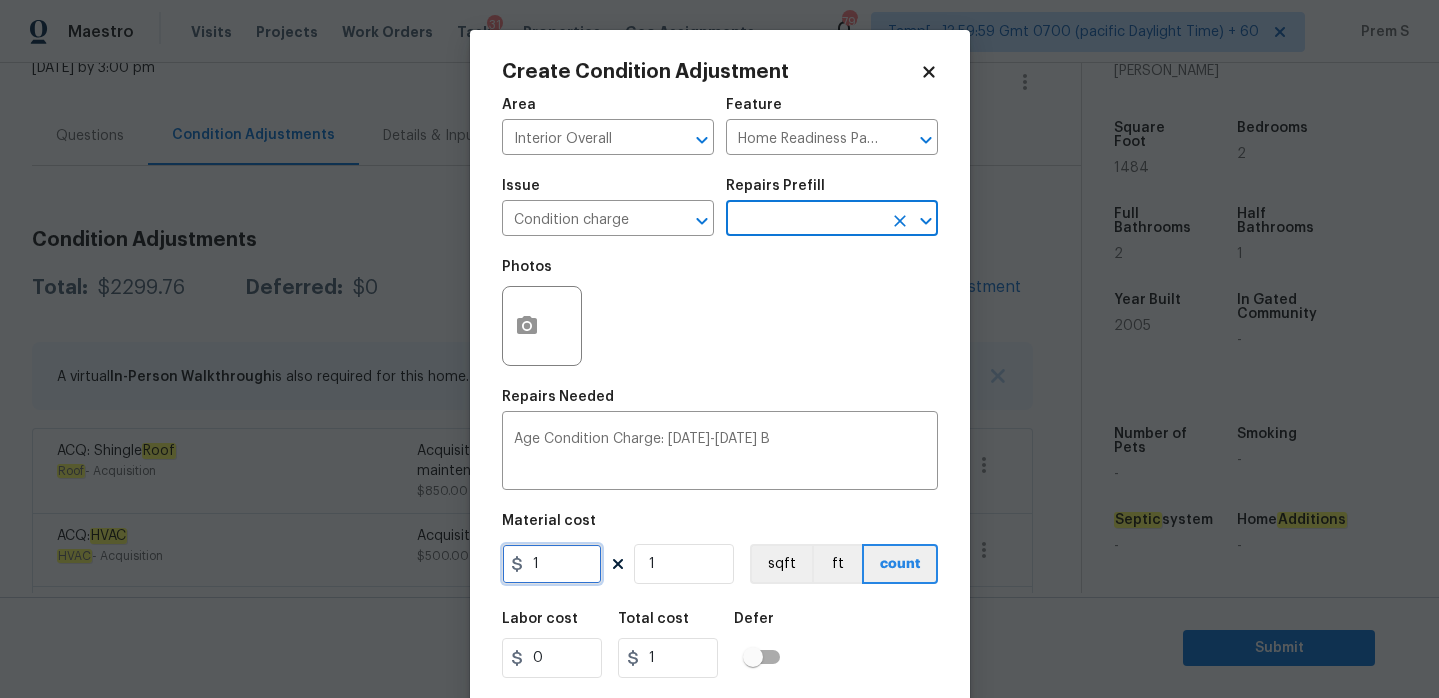 click on "1" at bounding box center (552, 564) 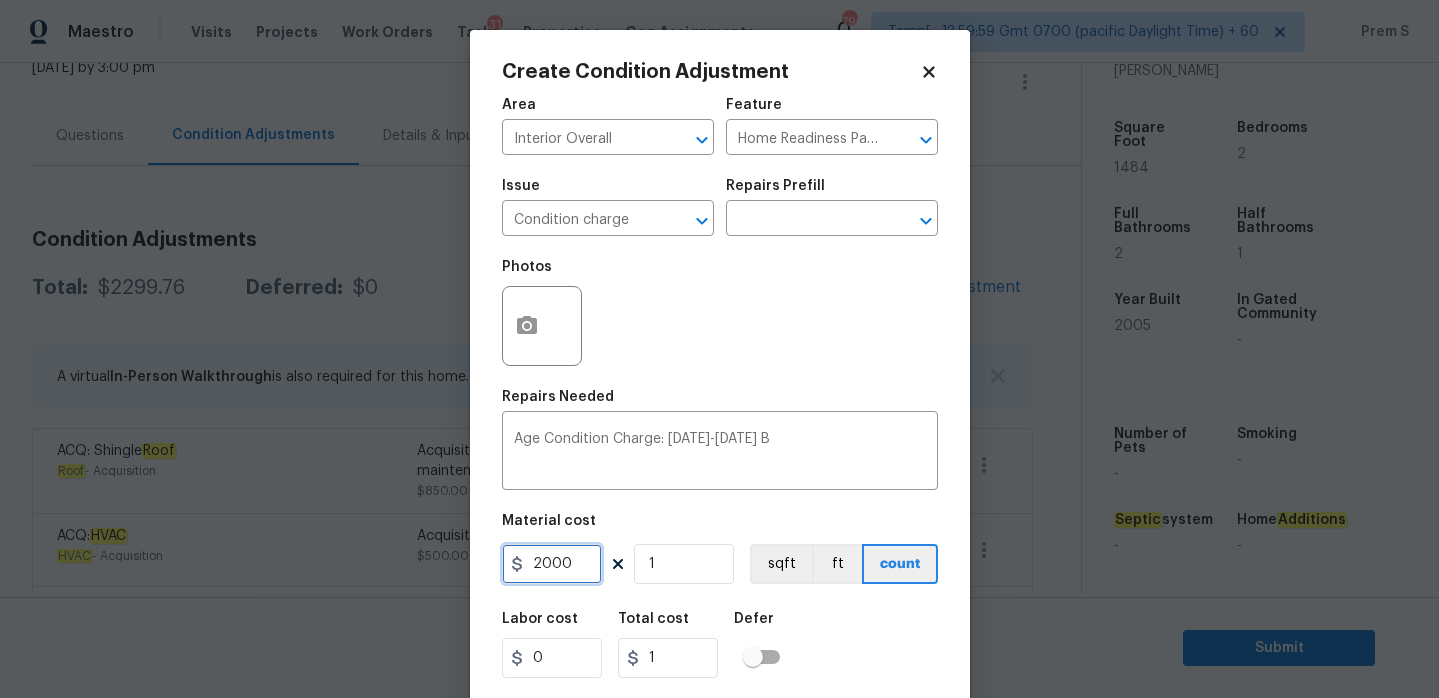 type on "2000" 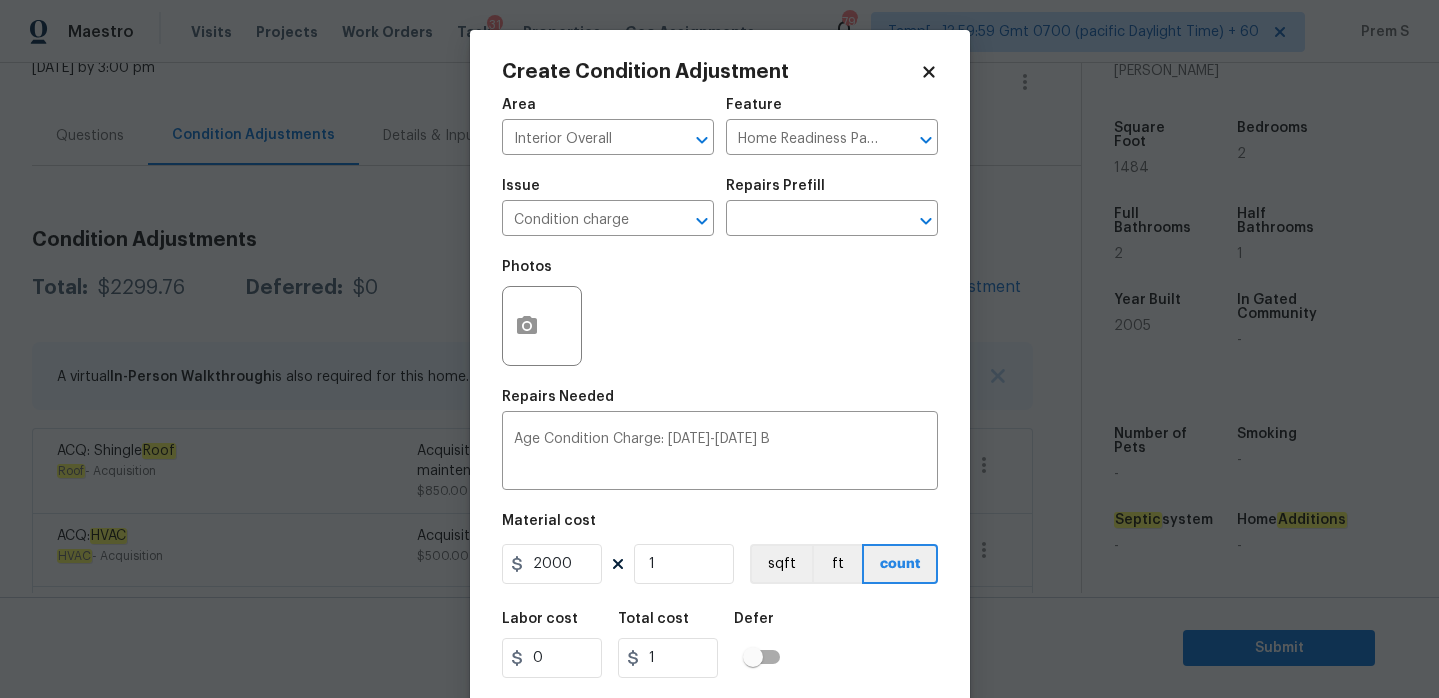 click on "Labor cost 0 Total cost 1 Defer" at bounding box center [720, 645] 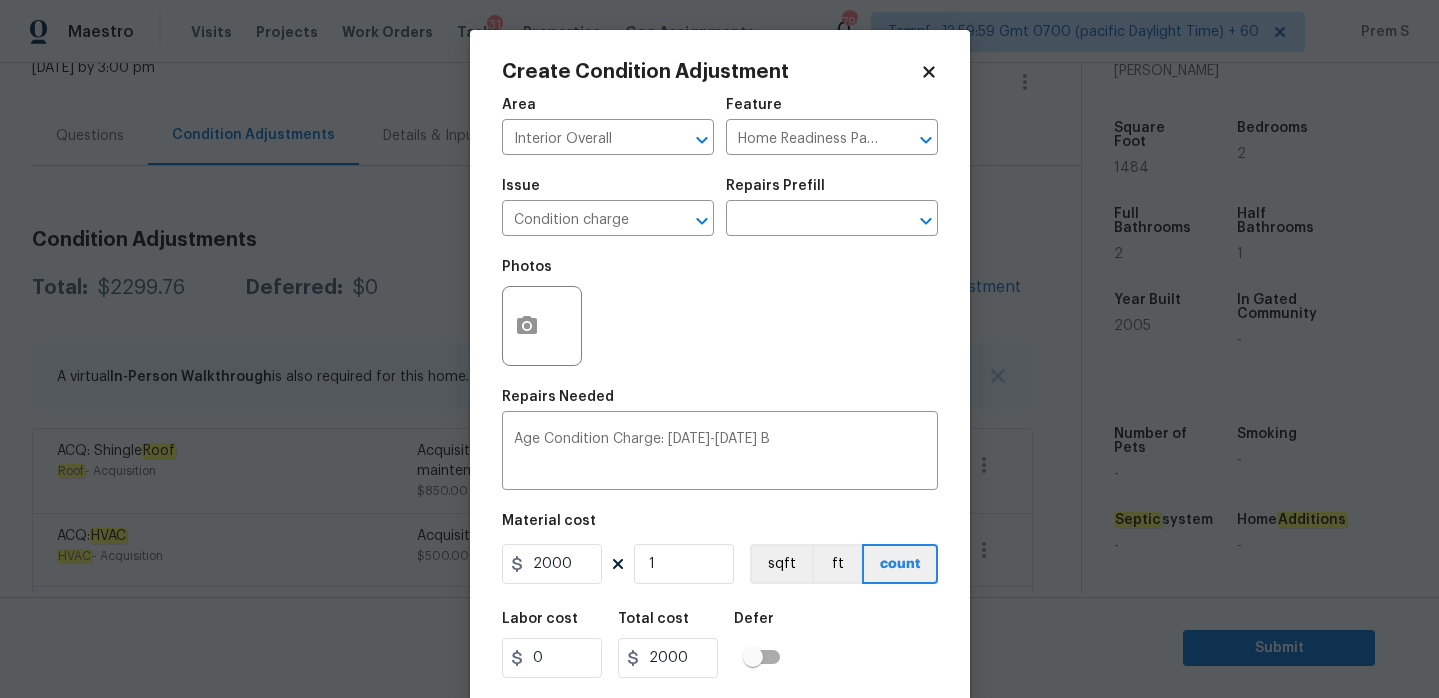 scroll, scrollTop: 49, scrollLeft: 0, axis: vertical 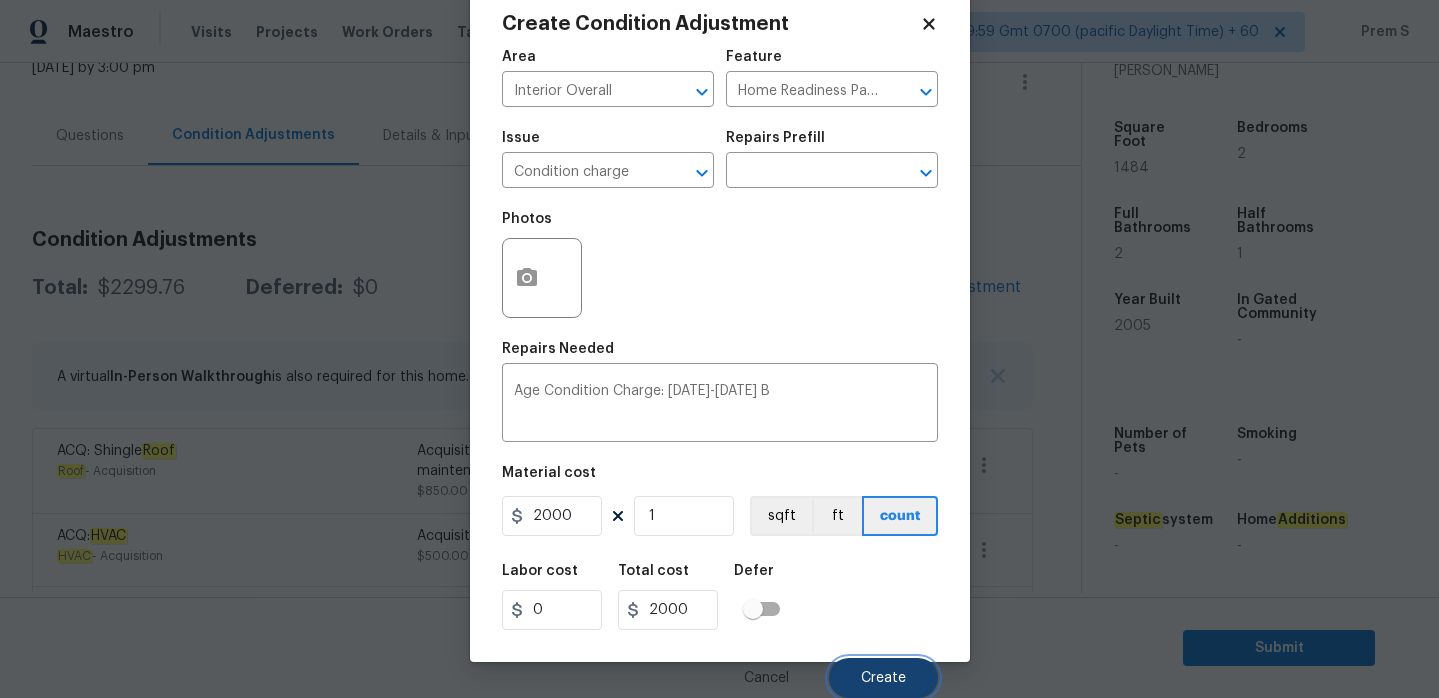click on "Create" at bounding box center (883, 678) 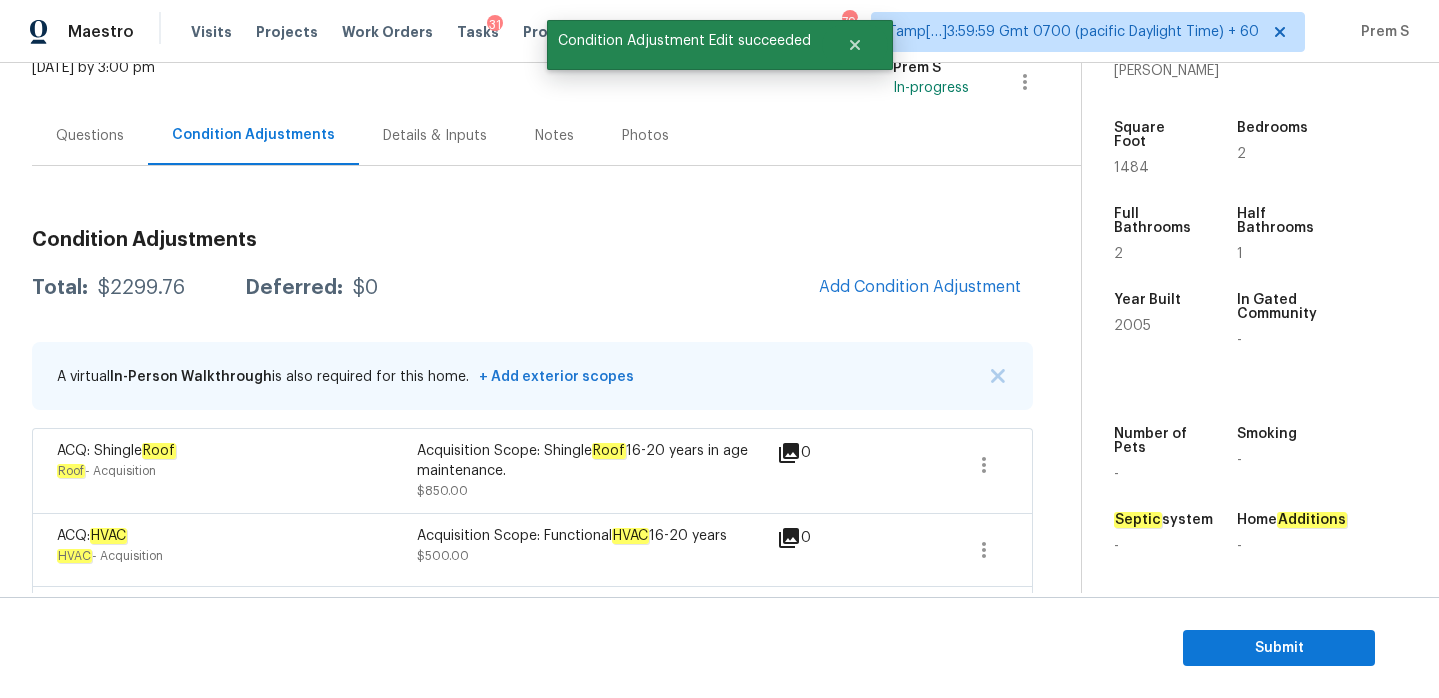 scroll, scrollTop: 42, scrollLeft: 0, axis: vertical 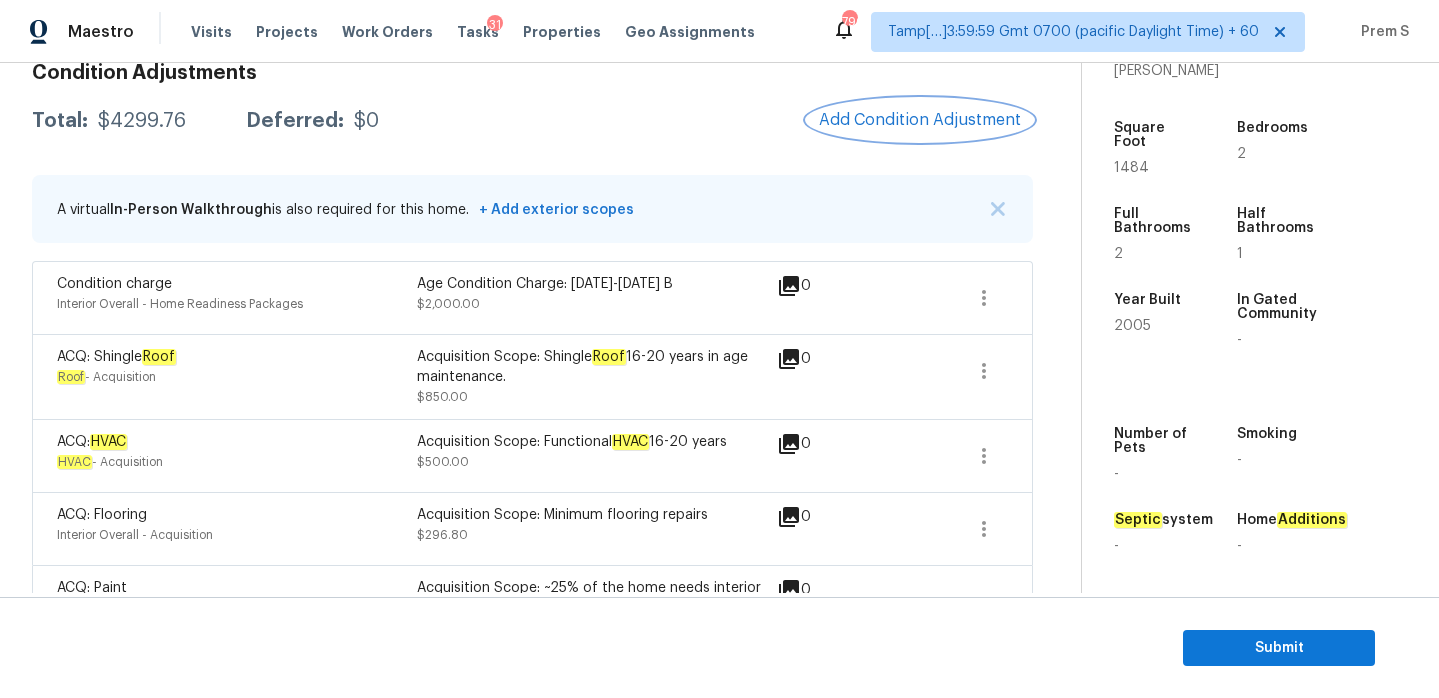 click on "Add Condition Adjustment" at bounding box center (920, 120) 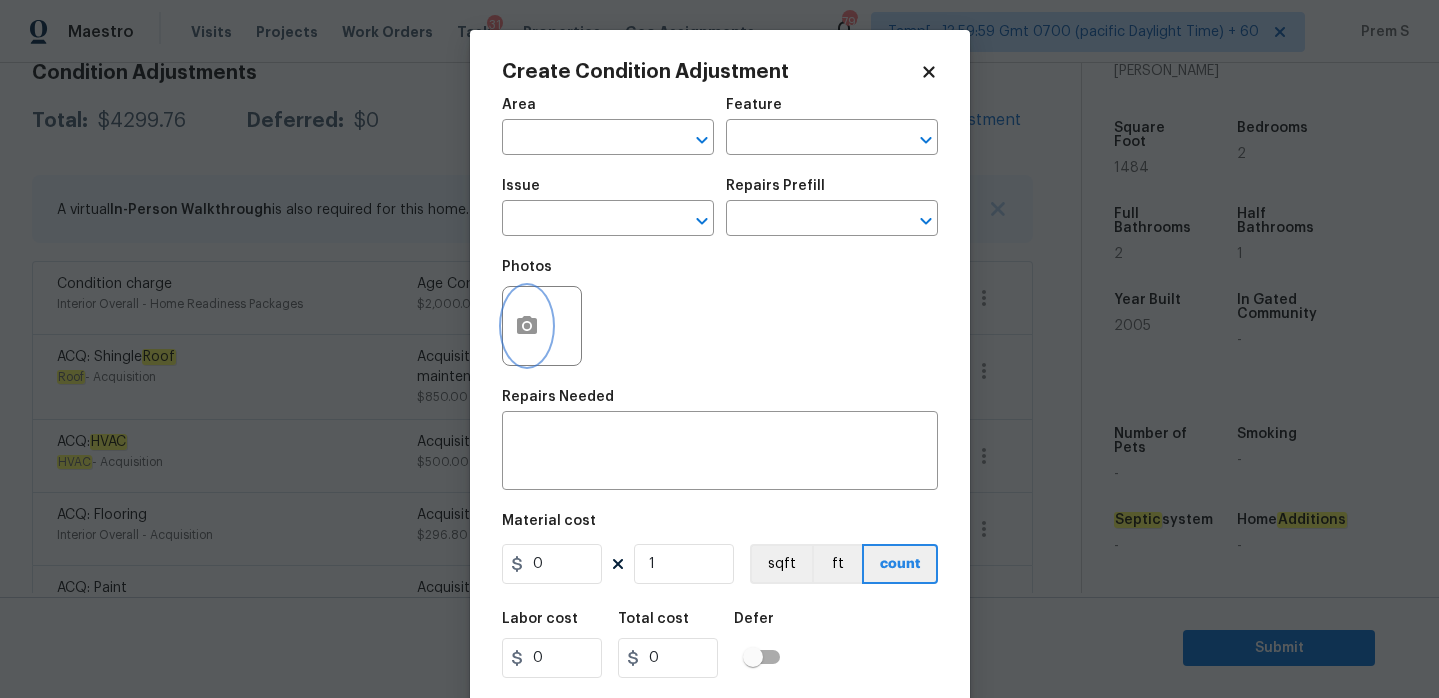 click 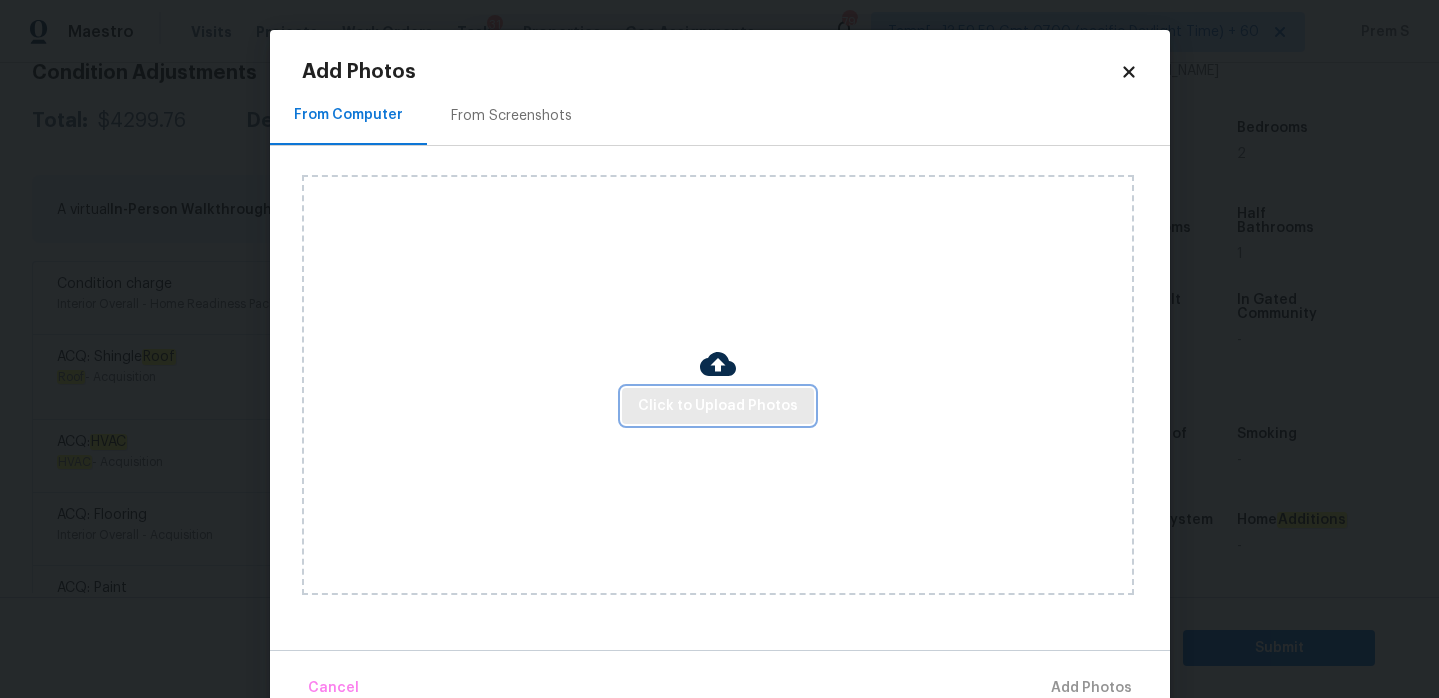 click on "Click to Upload Photos" at bounding box center [718, 406] 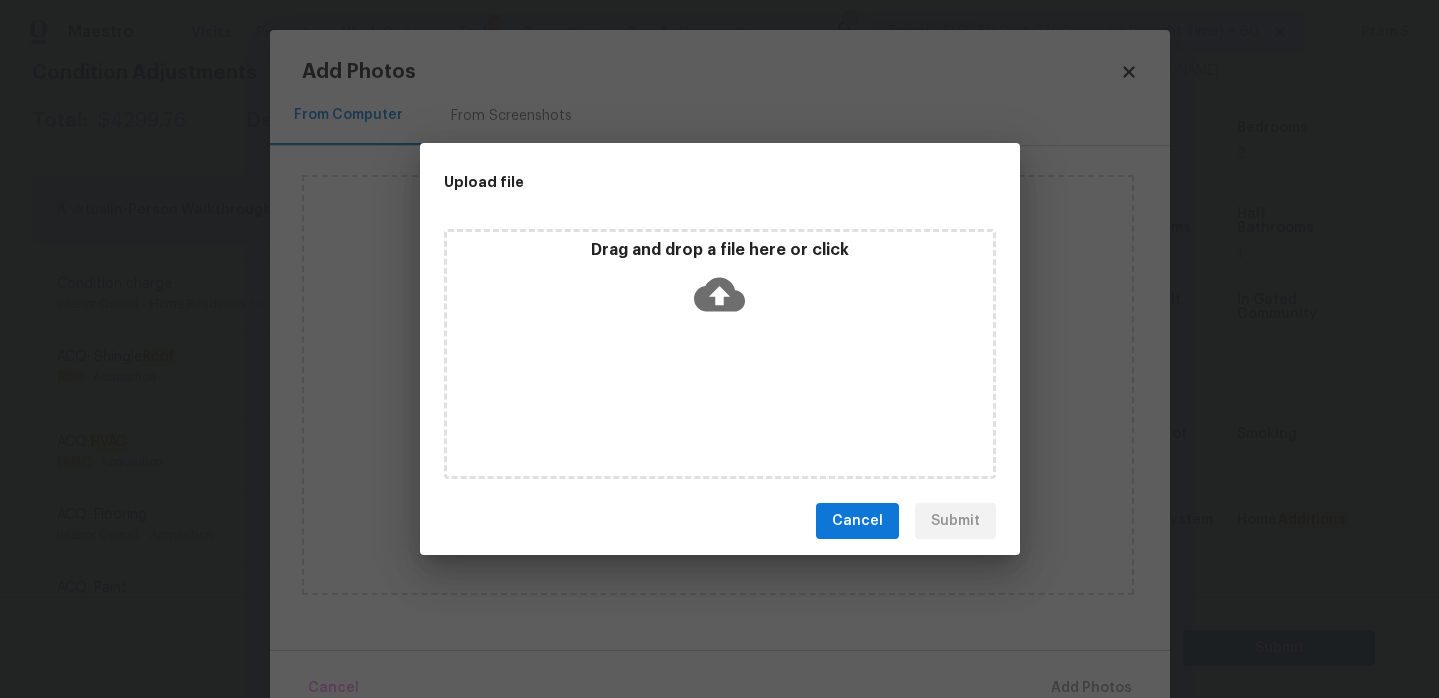 click 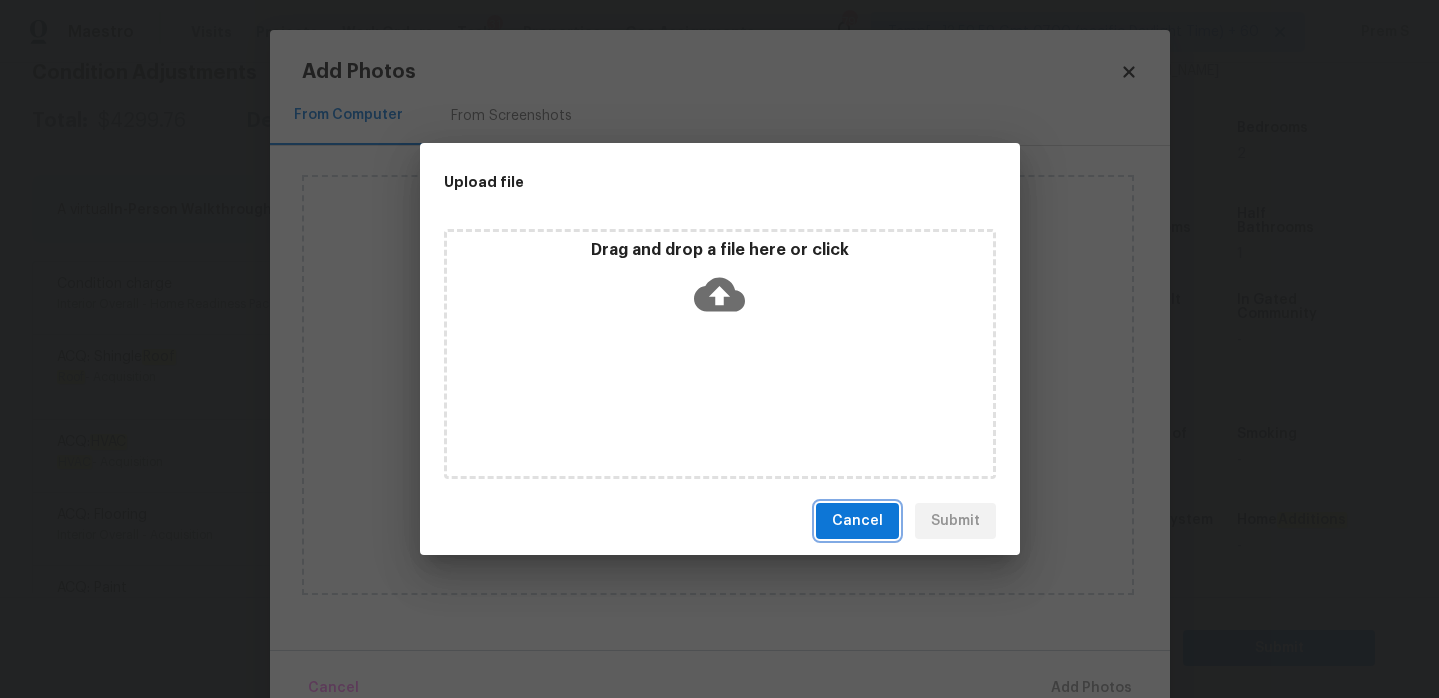click on "Cancel" at bounding box center (857, 521) 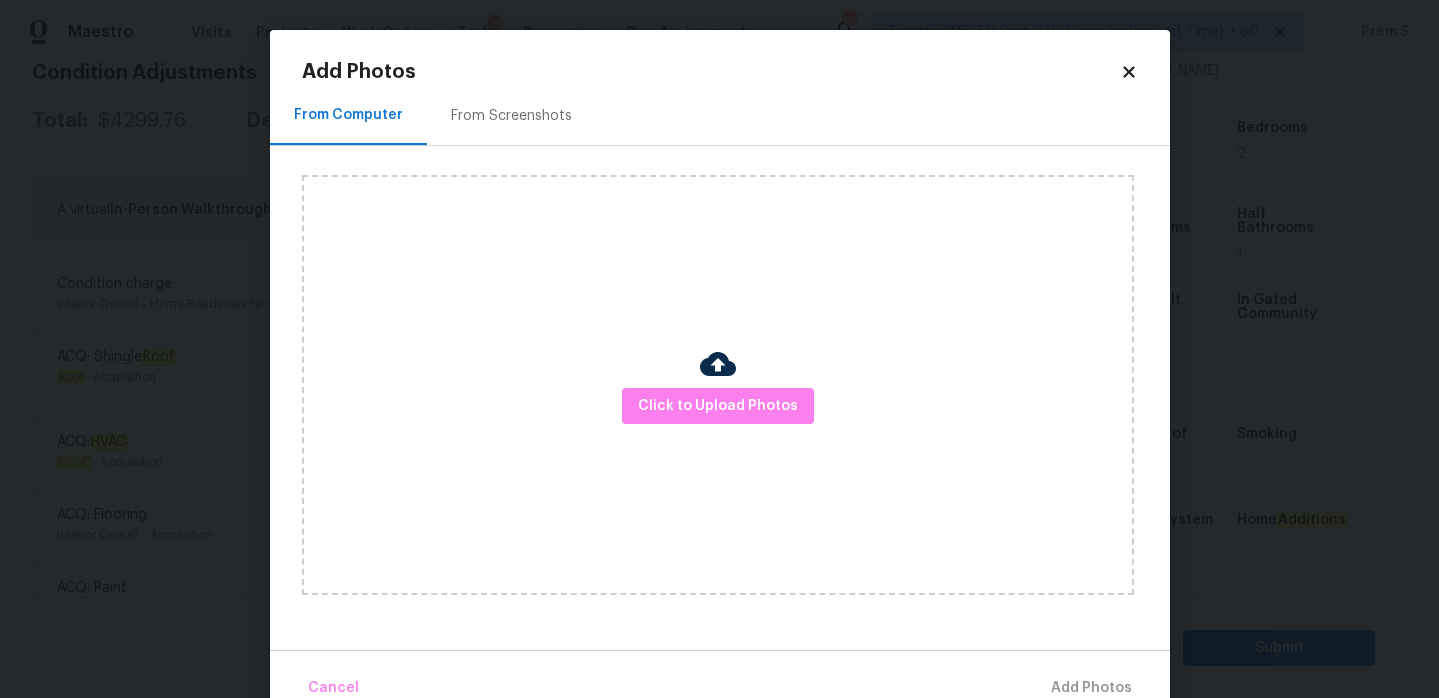 click 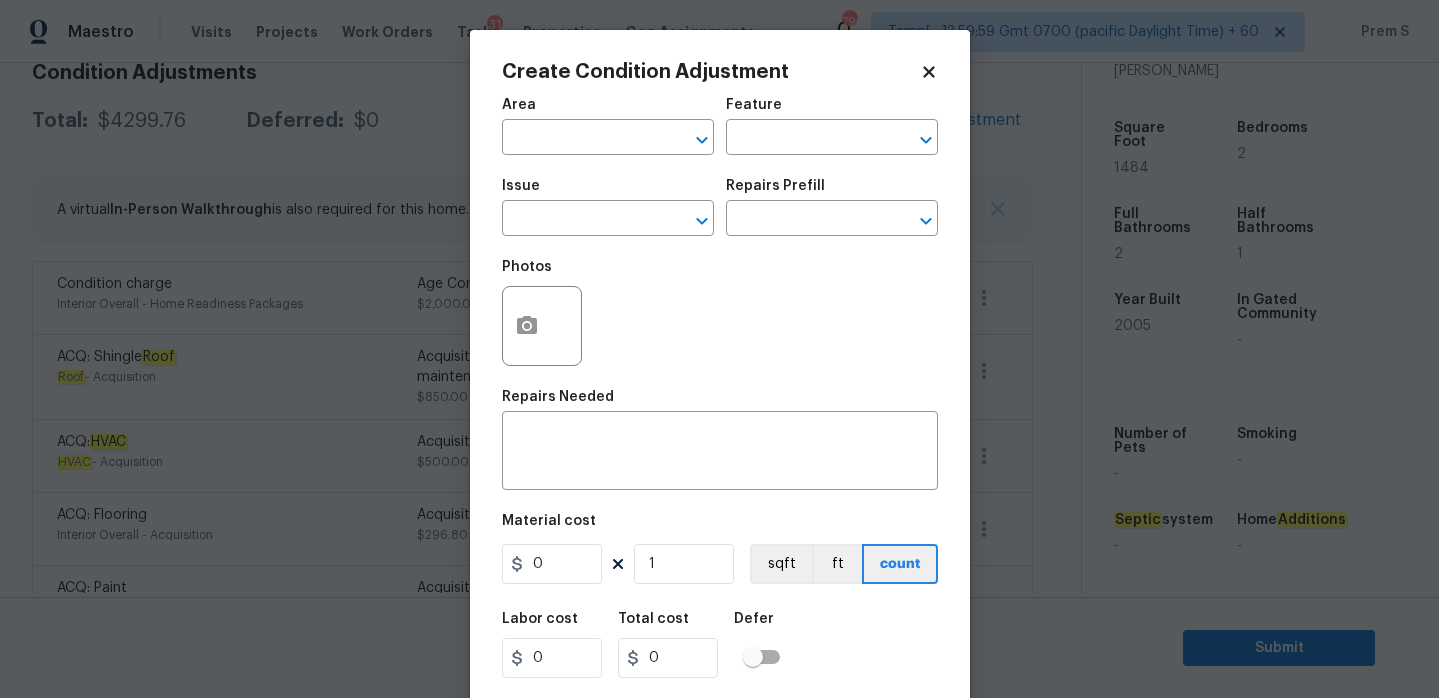 click on "Maestro Visits Projects Work Orders Tasks 31 Properties Geo Assignments 790 Tamp[…]3:59:59 Gmt 0700 (pacific Daylight Time) + 60 Prem S Back to tasks Condition Scoping - Full Wed, Jul 16 2025 by 3:00 pm   Prem S In-progress Questions Condition Adjustments Details & Inputs Notes Photos Condition Adjustments Total:  $4299.76 Deferred:  $0 Add Condition Adjustment A virtual  In-Person Walkthrough  is also required for this home.   + Add exterior scopes Condition charge Interior Overall - Home Readiness Packages Age Condition Charge: 1993-2008 B	 $2,000.00   0 ACQ: Shingle  Roof Roof  - Acquisition Acquisition Scope: Shingle  Roof  16-20 years in age maintenance. $850.00   0 ACQ:  HVAC HVAC  - Acquisition Acquisition Scope: Functional  HVAC  16-20 years $500.00   0 ACQ: Flooring Interior Overall - Acquisition Acquisition Scope: Minimum flooring repairs $296.80   0 ACQ: Paint Interior Overall - Acquisition Acquisition Scope: ~25% of the home needs interior paint $652.96   0 Property Details © Mapbox     1484 2" at bounding box center [719, 349] 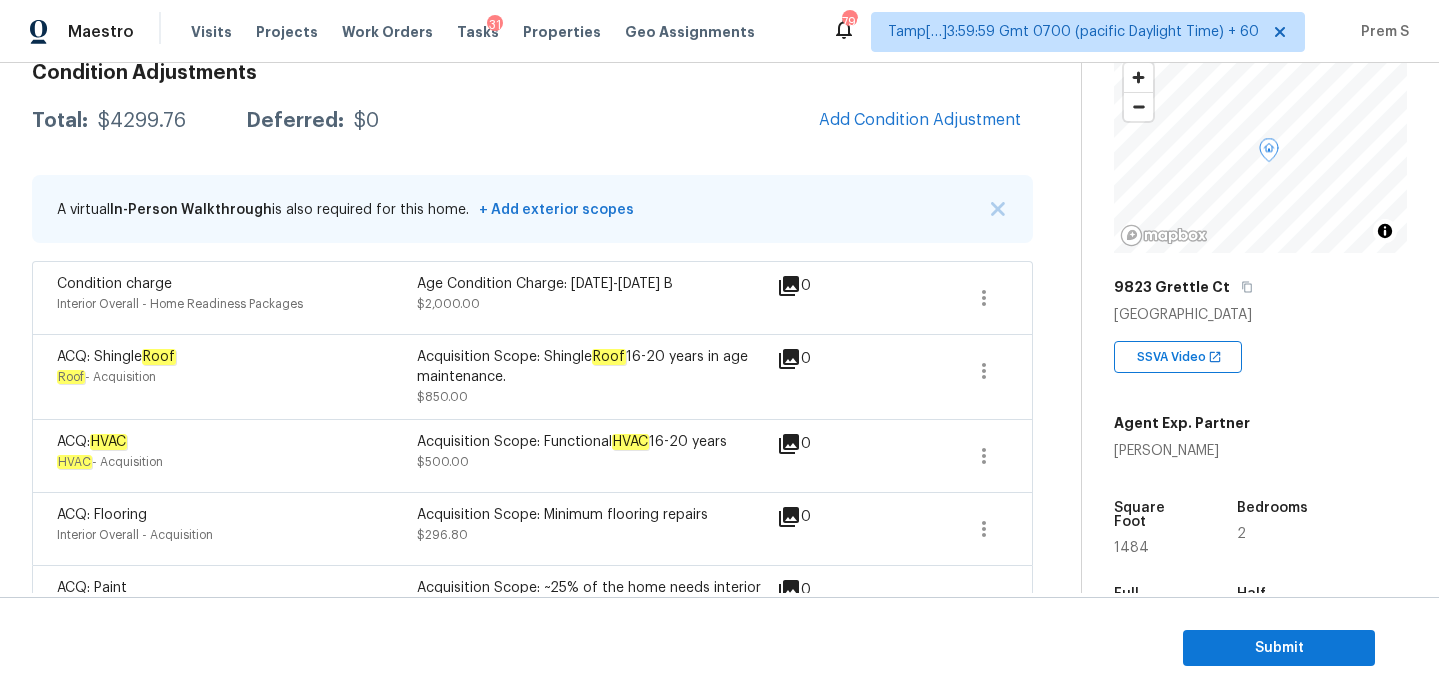 scroll, scrollTop: 303, scrollLeft: 0, axis: vertical 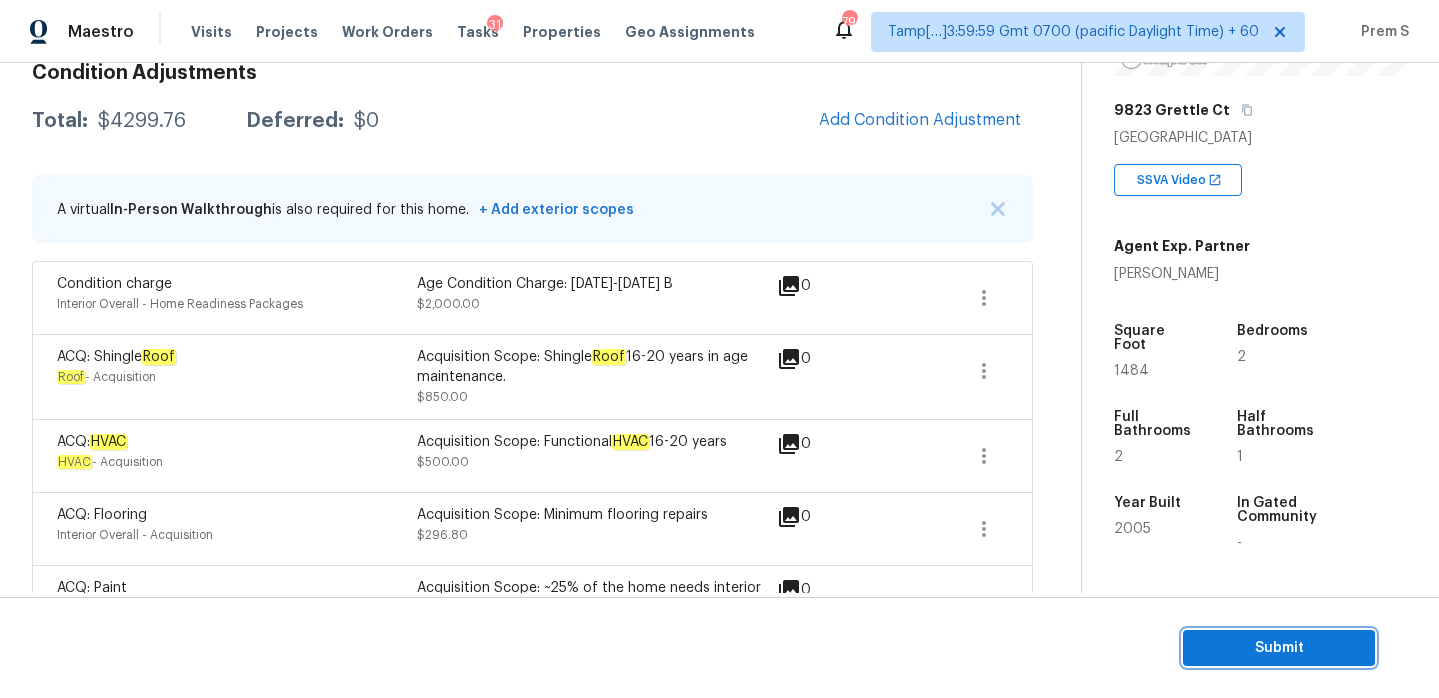 click on "Submit" at bounding box center [1279, 648] 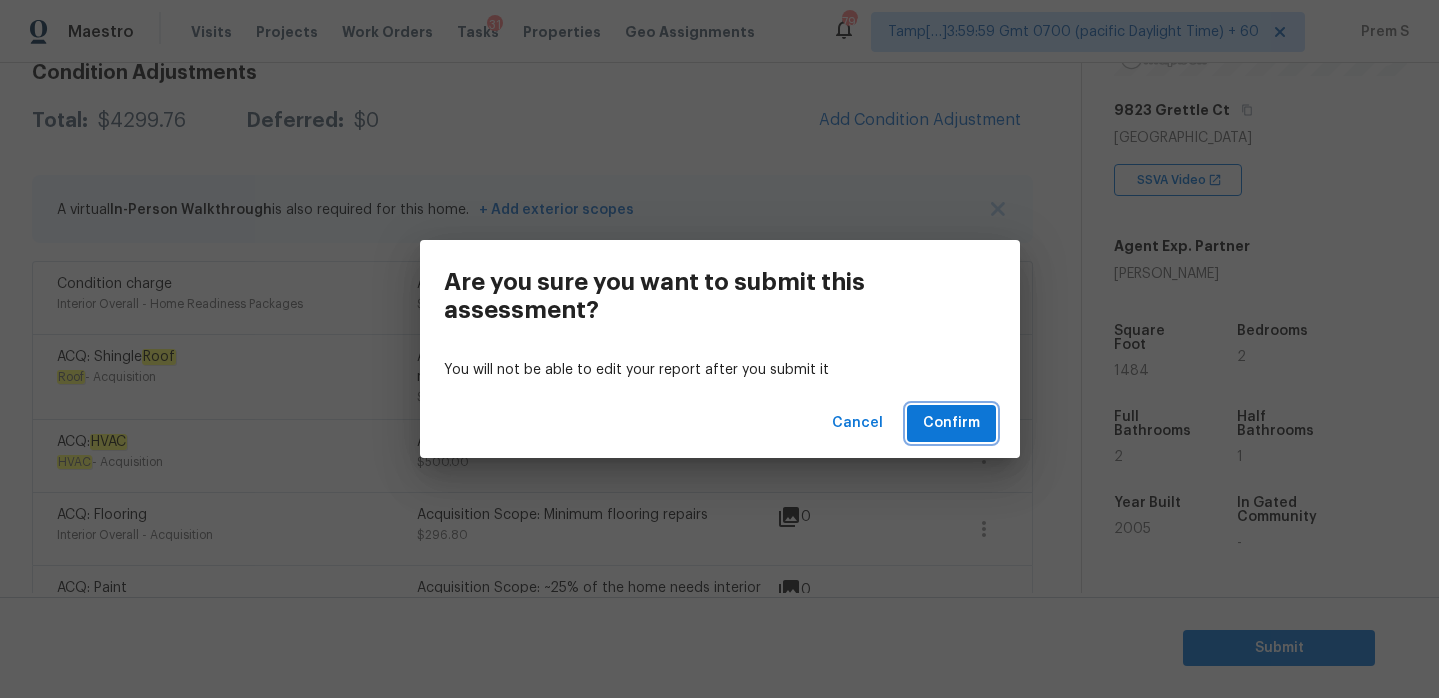 click on "Confirm" at bounding box center [951, 423] 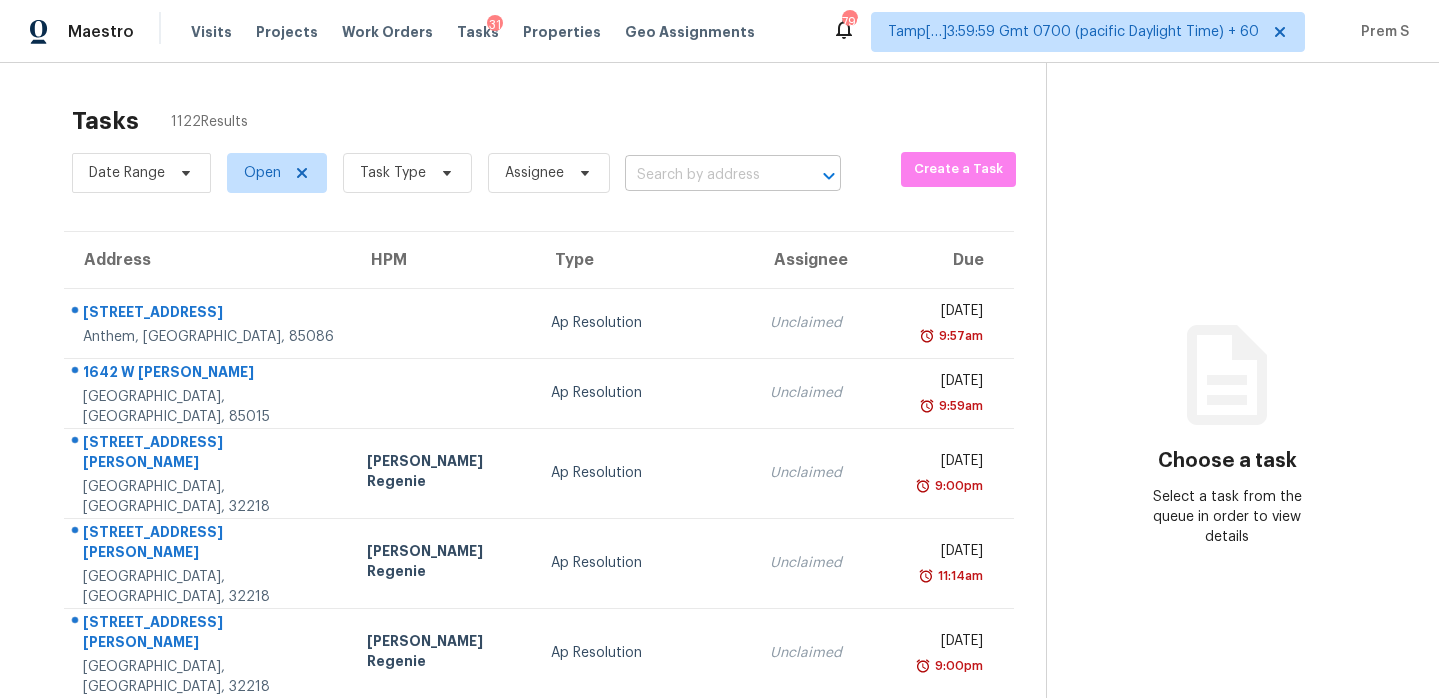 click at bounding box center (705, 175) 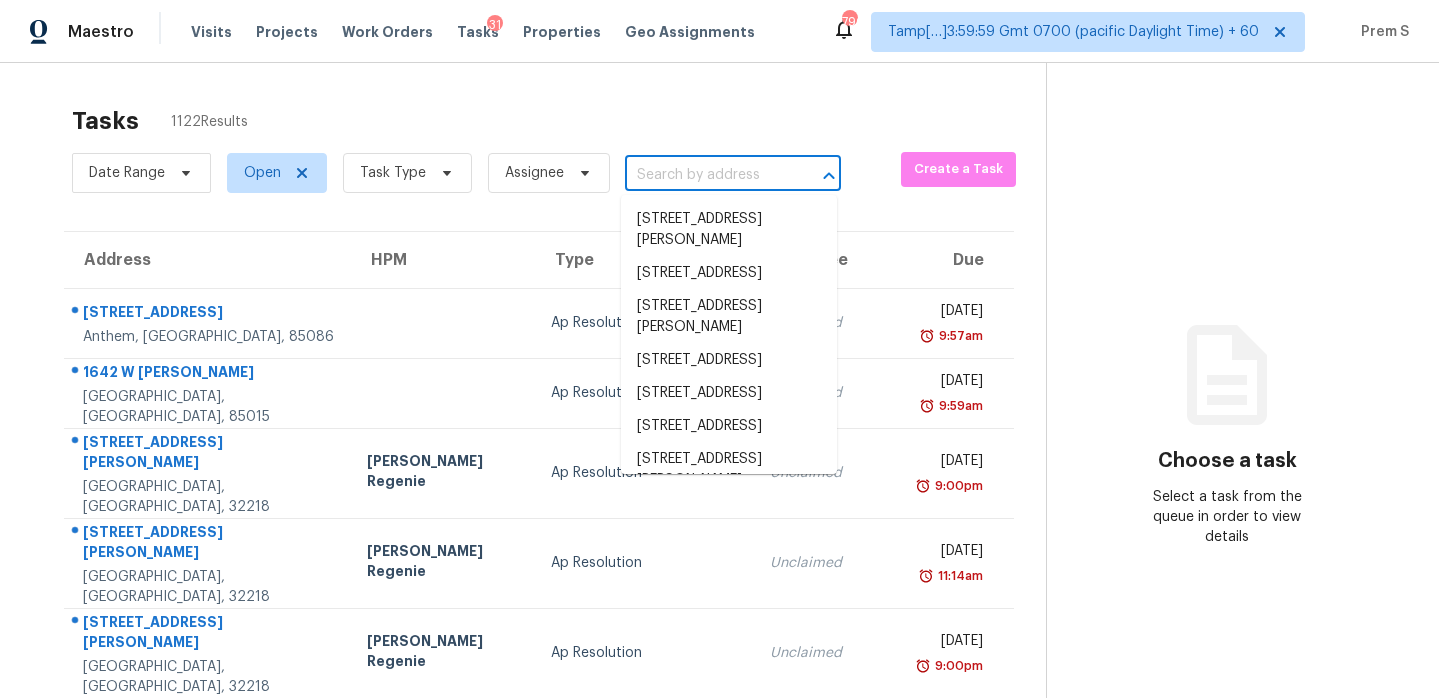 paste on "9404 Perimeter Ct Zebulon, NC, 27597" 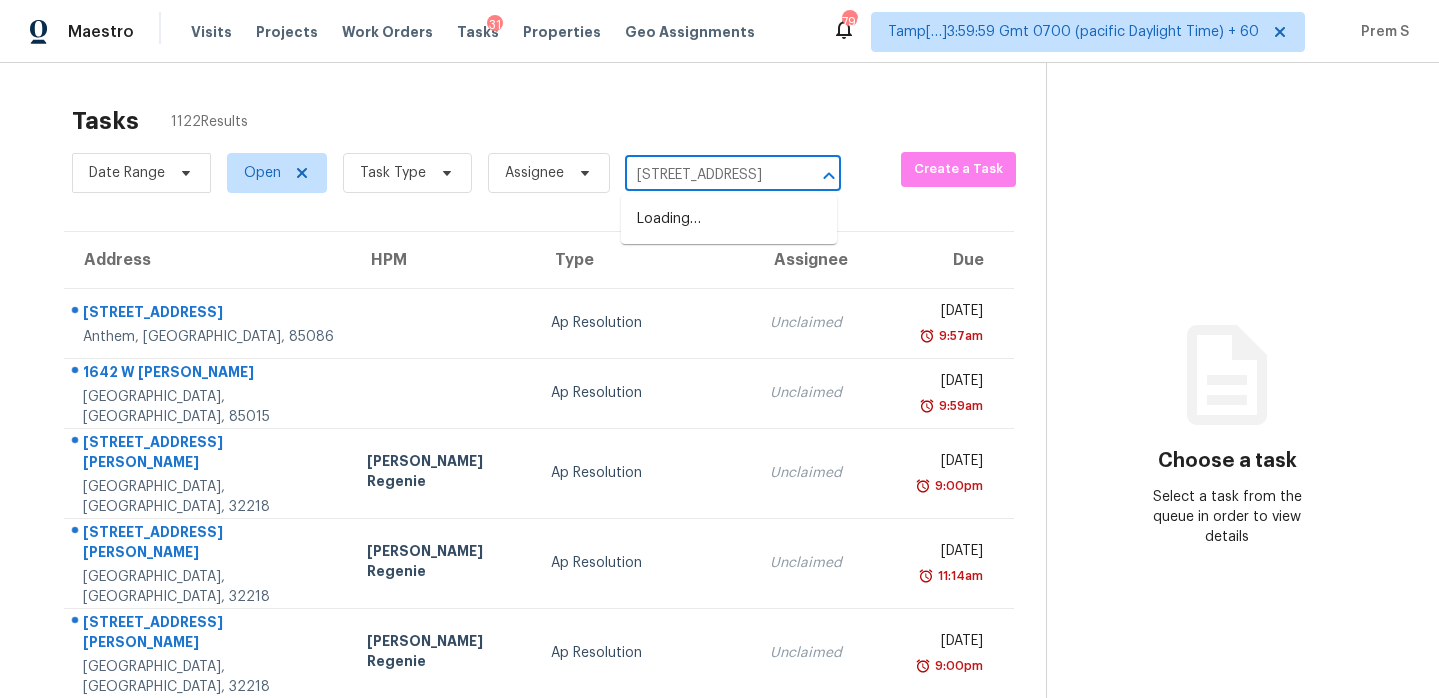 scroll, scrollTop: 0, scrollLeft: 104, axis: horizontal 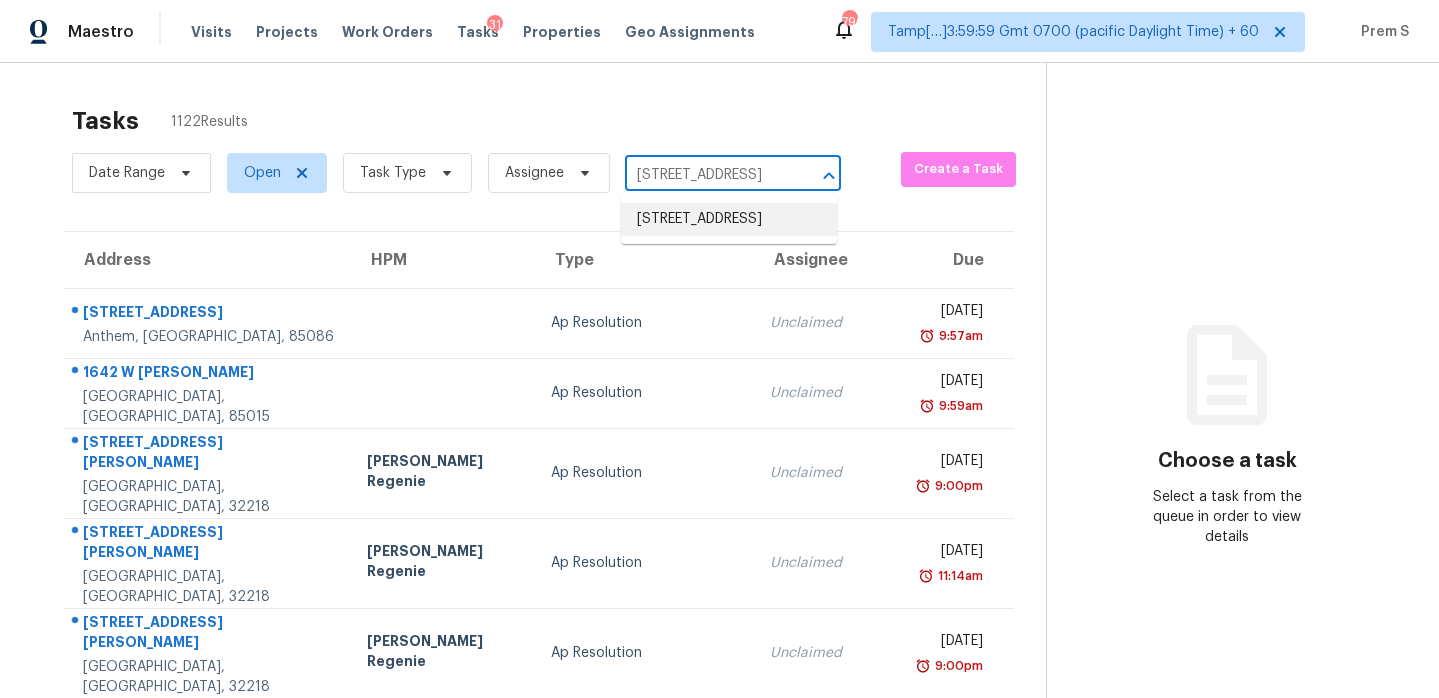 click on "9404 Perimeter Ct, Zebulon, NC 27597" at bounding box center [729, 219] 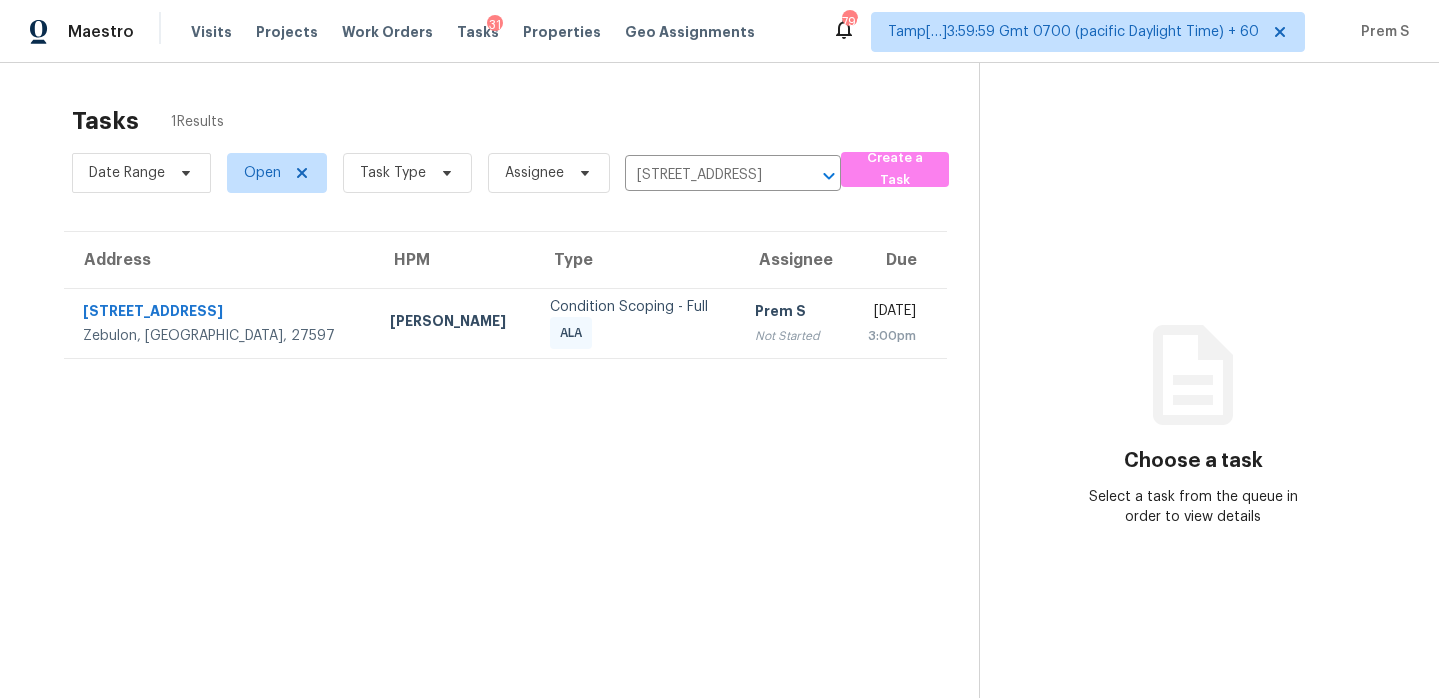 click on "Prem S Not Started" at bounding box center (791, 323) 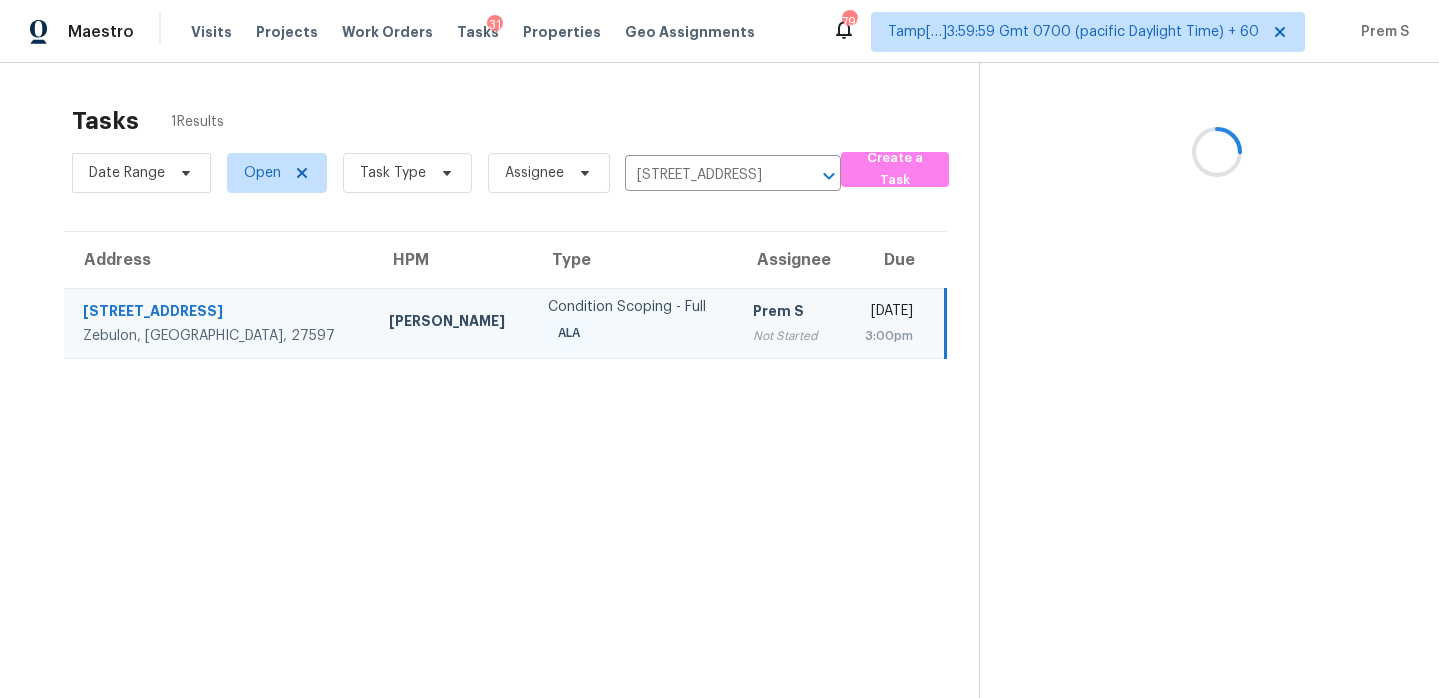 scroll, scrollTop: 63, scrollLeft: 0, axis: vertical 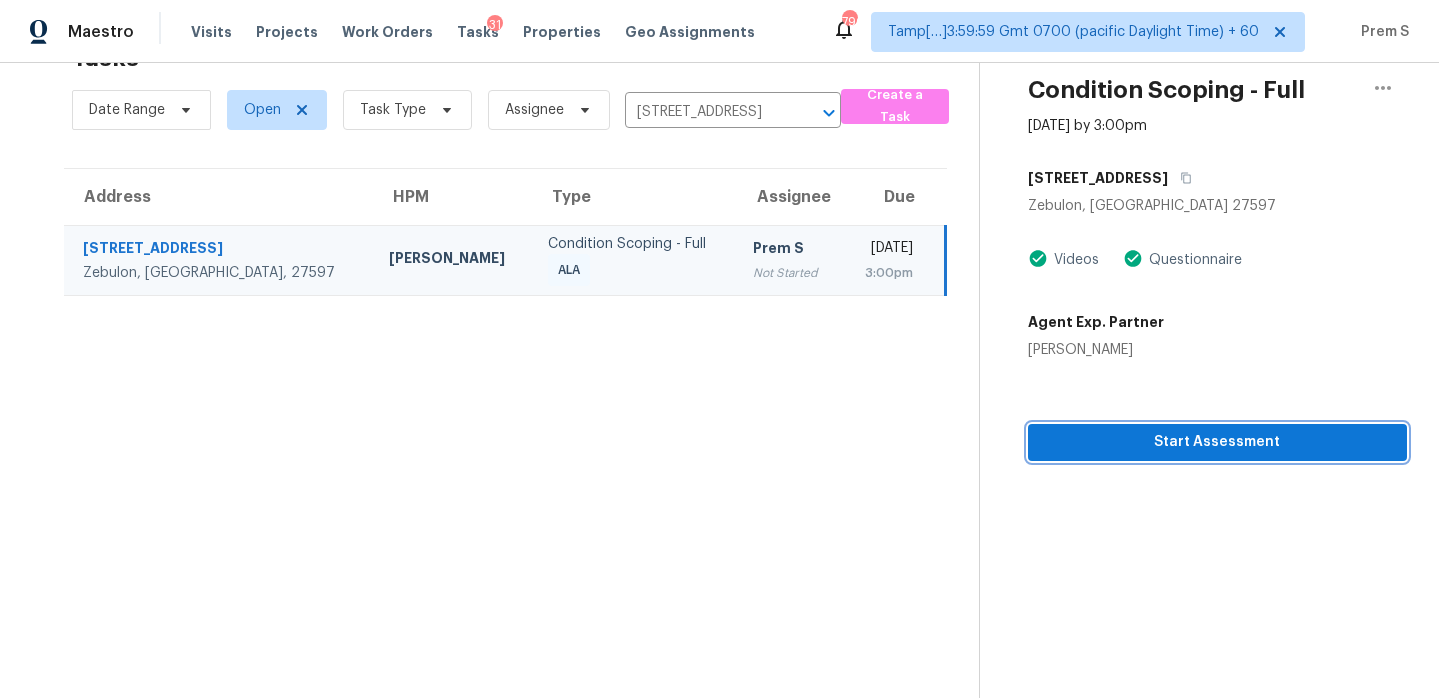 click on "Start Assessment" at bounding box center (1217, 442) 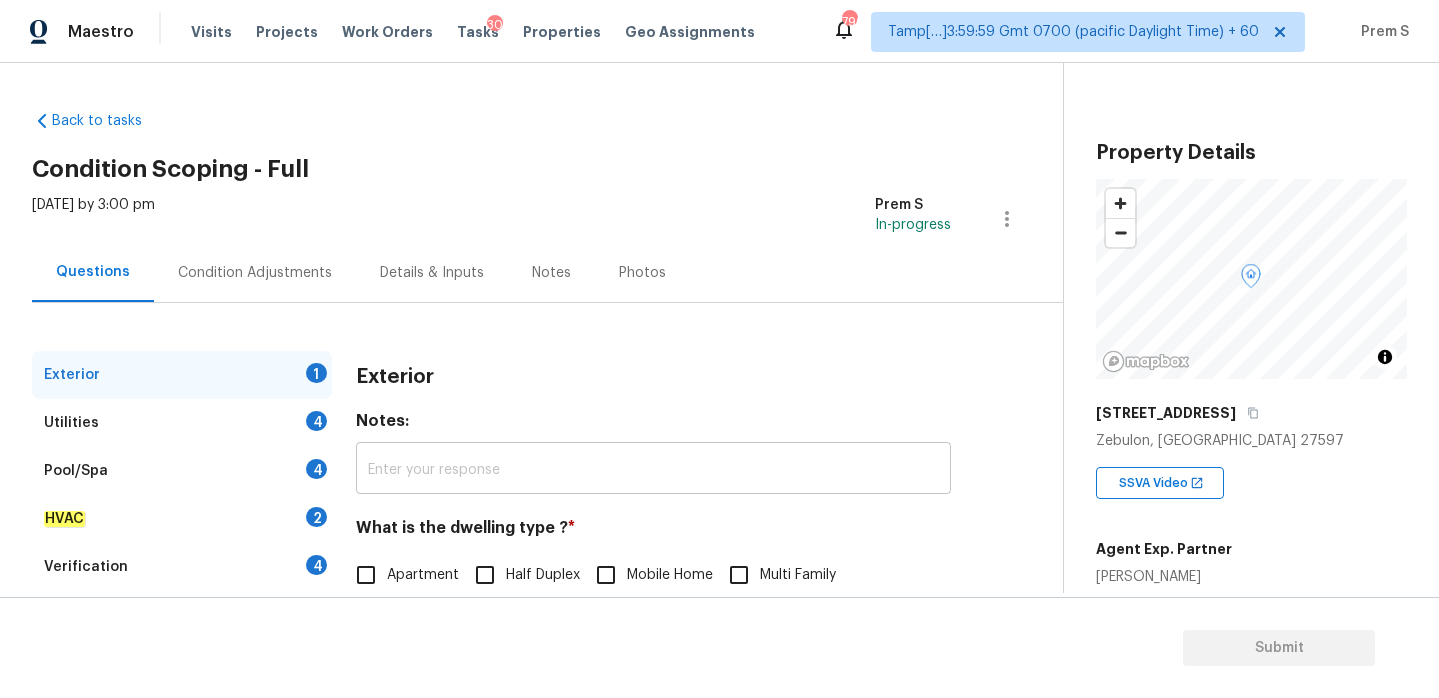 scroll, scrollTop: 265, scrollLeft: 0, axis: vertical 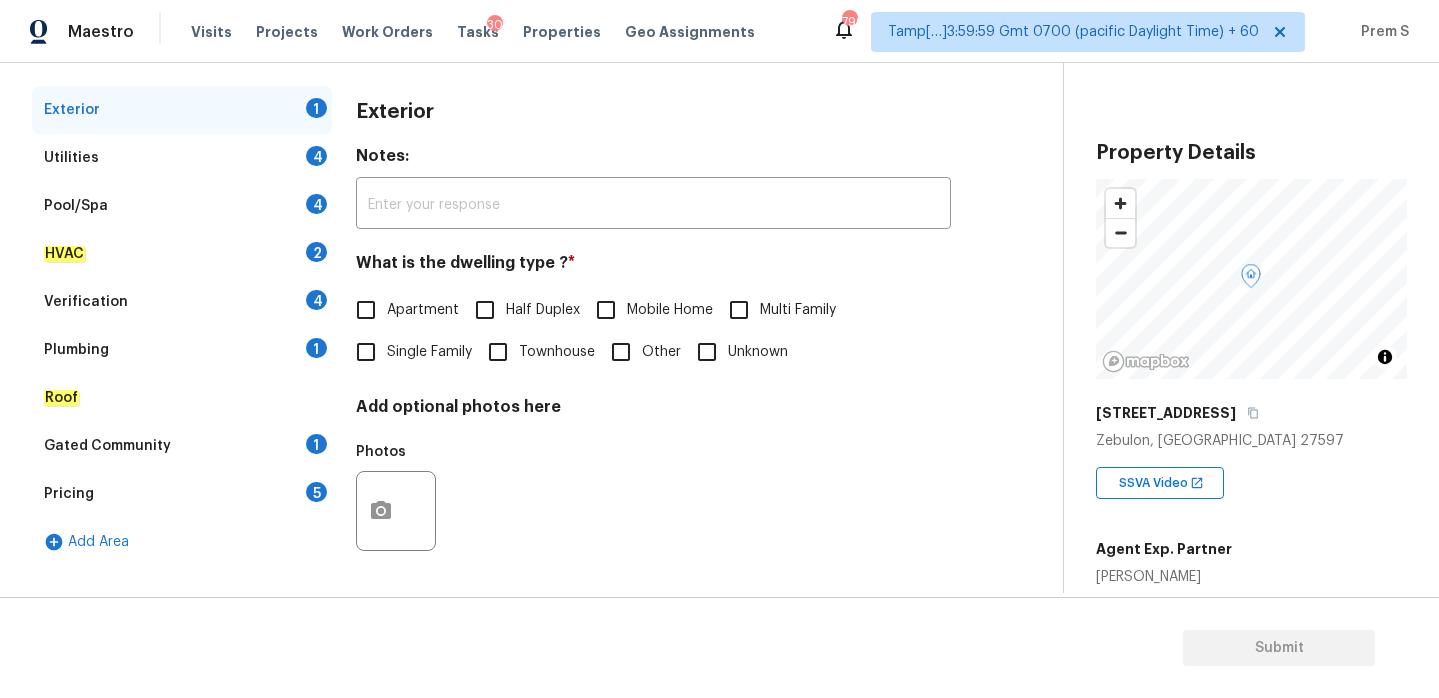 click on "Single Family" at bounding box center (366, 352) 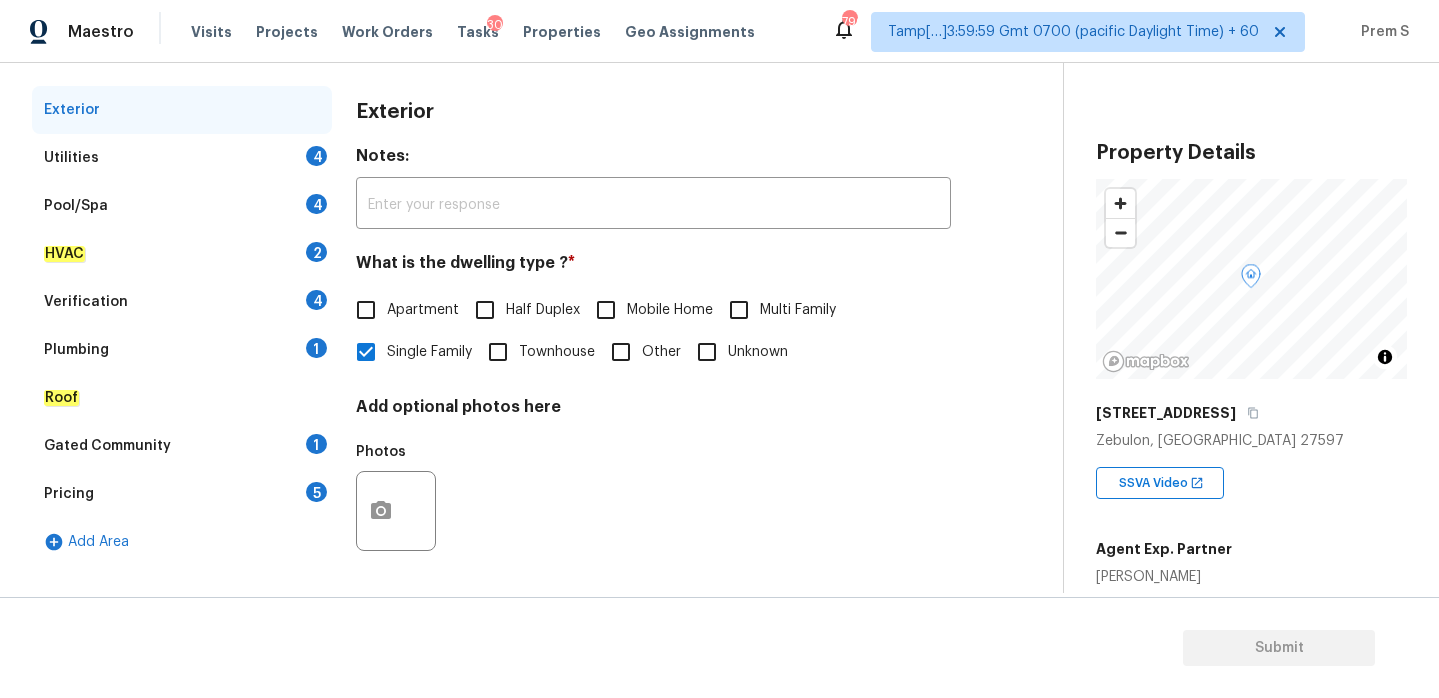 click on "Utilities 4" at bounding box center (182, 158) 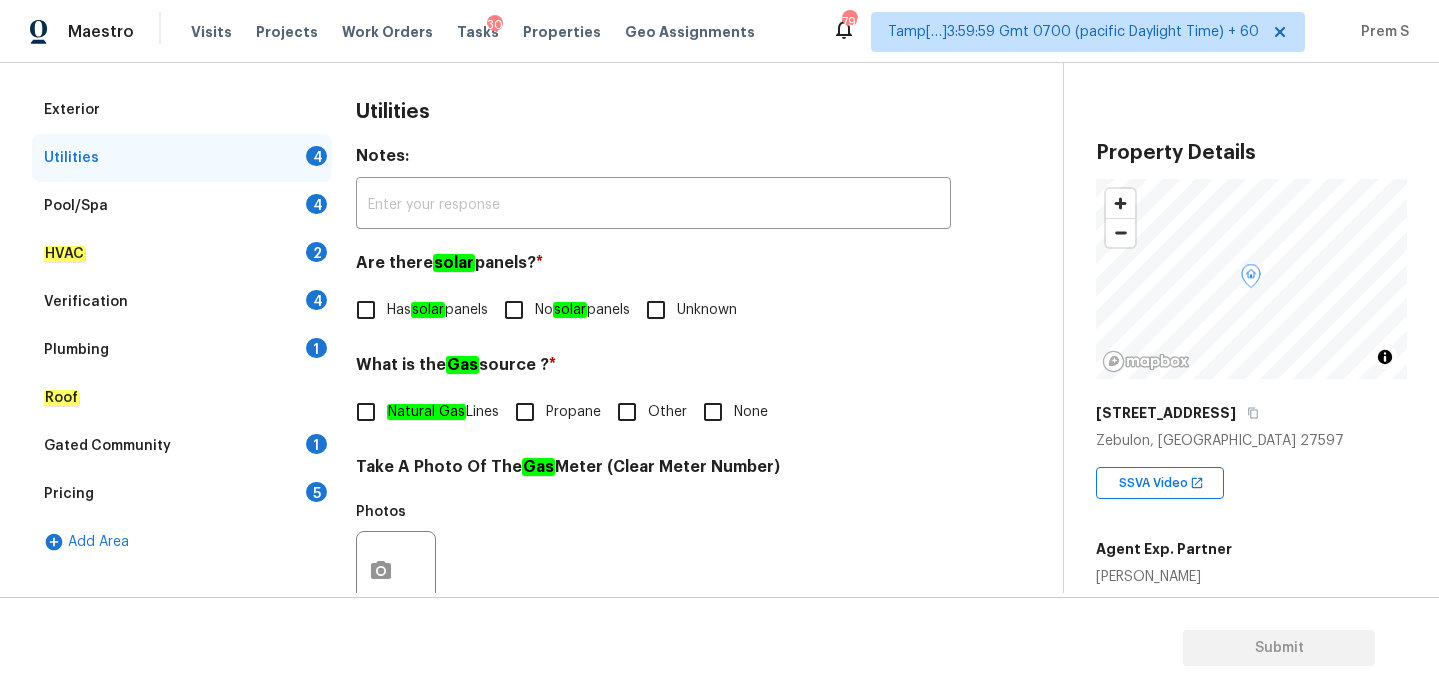 click on "No  solar  panels" at bounding box center (582, 310) 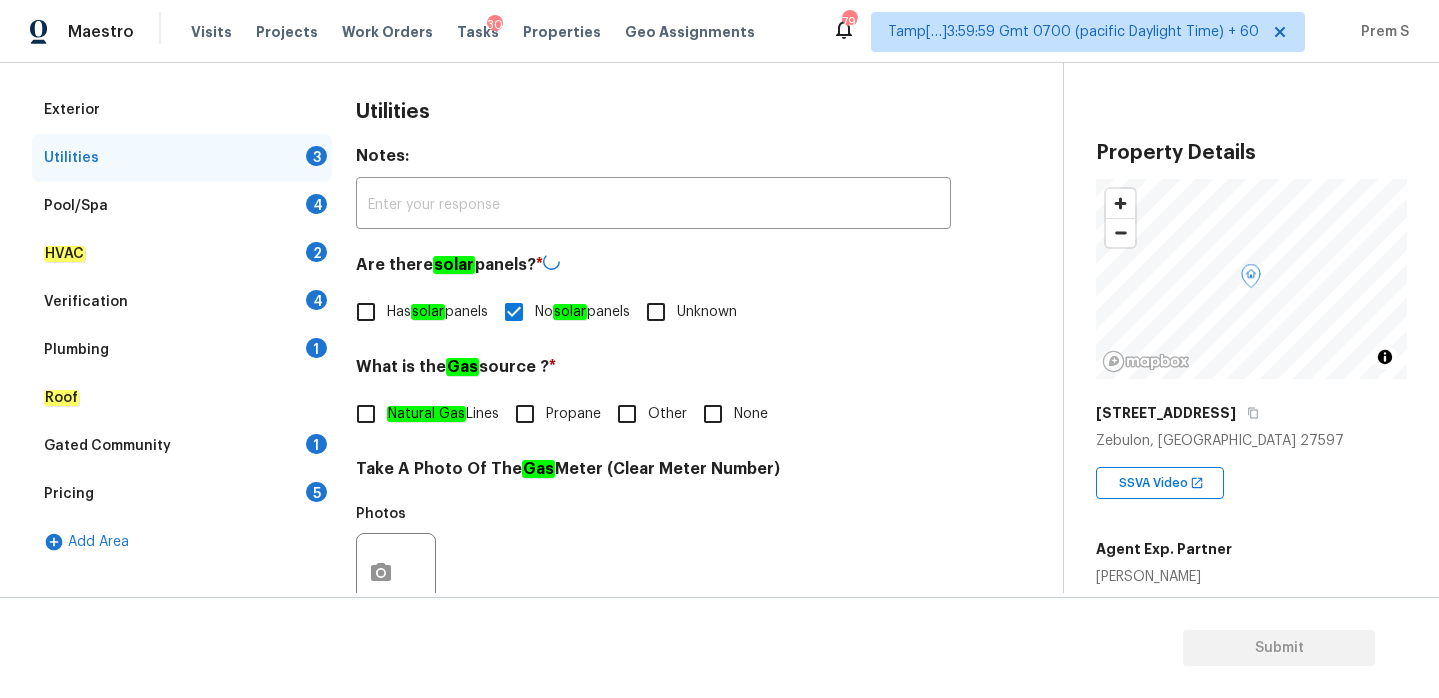click on "Other" at bounding box center (627, 414) 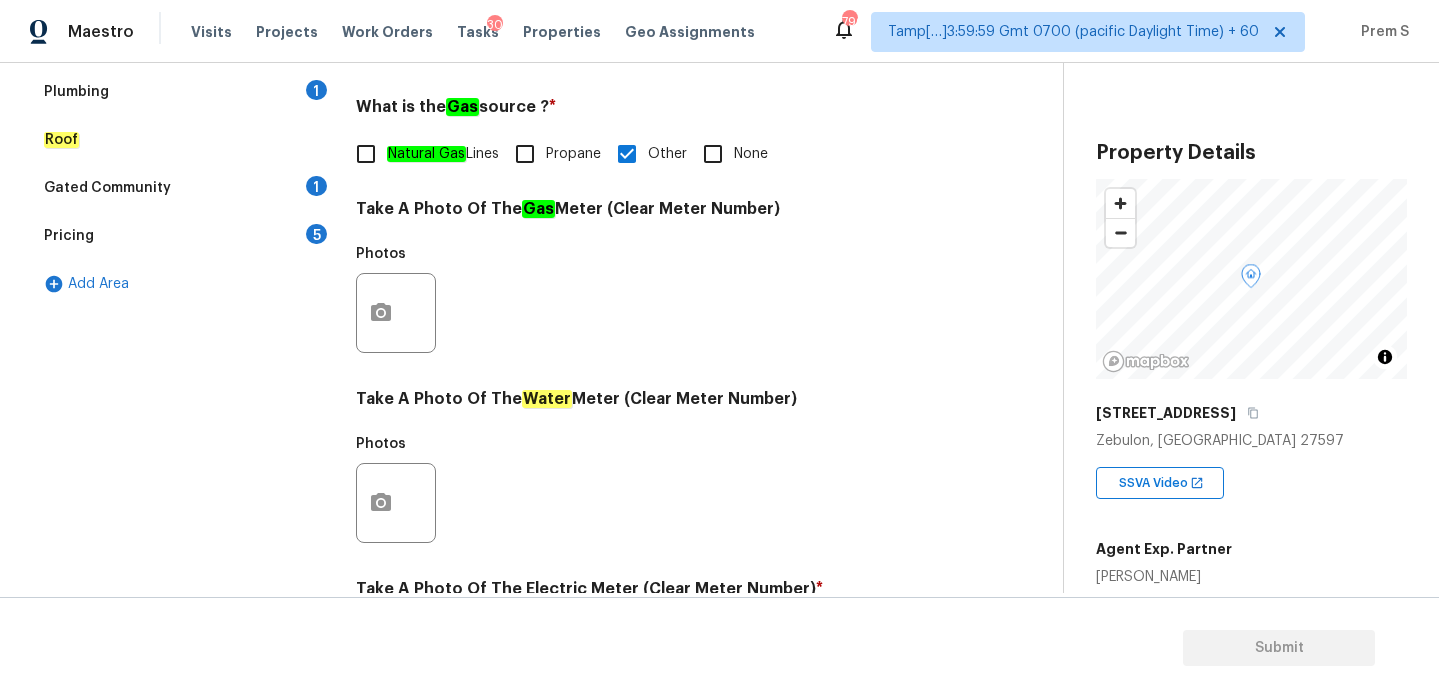 scroll, scrollTop: 807, scrollLeft: 0, axis: vertical 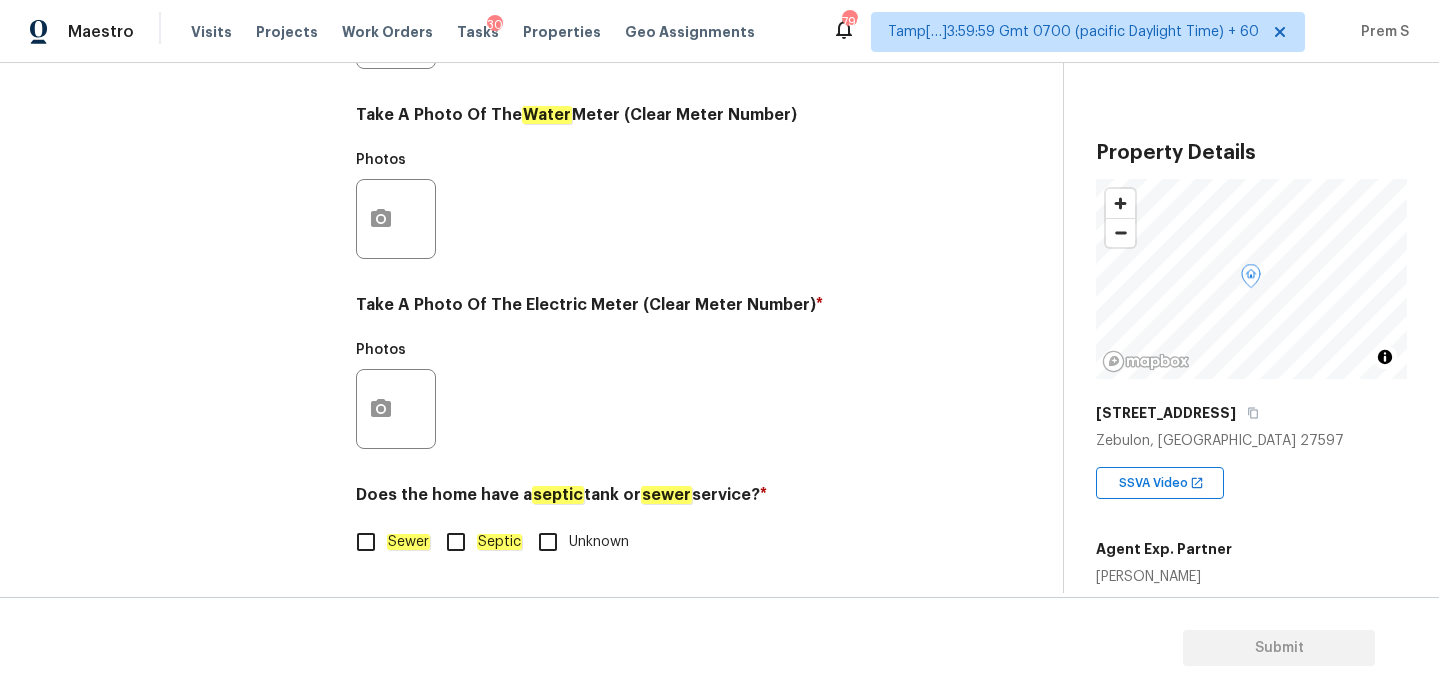 click on "Septic" 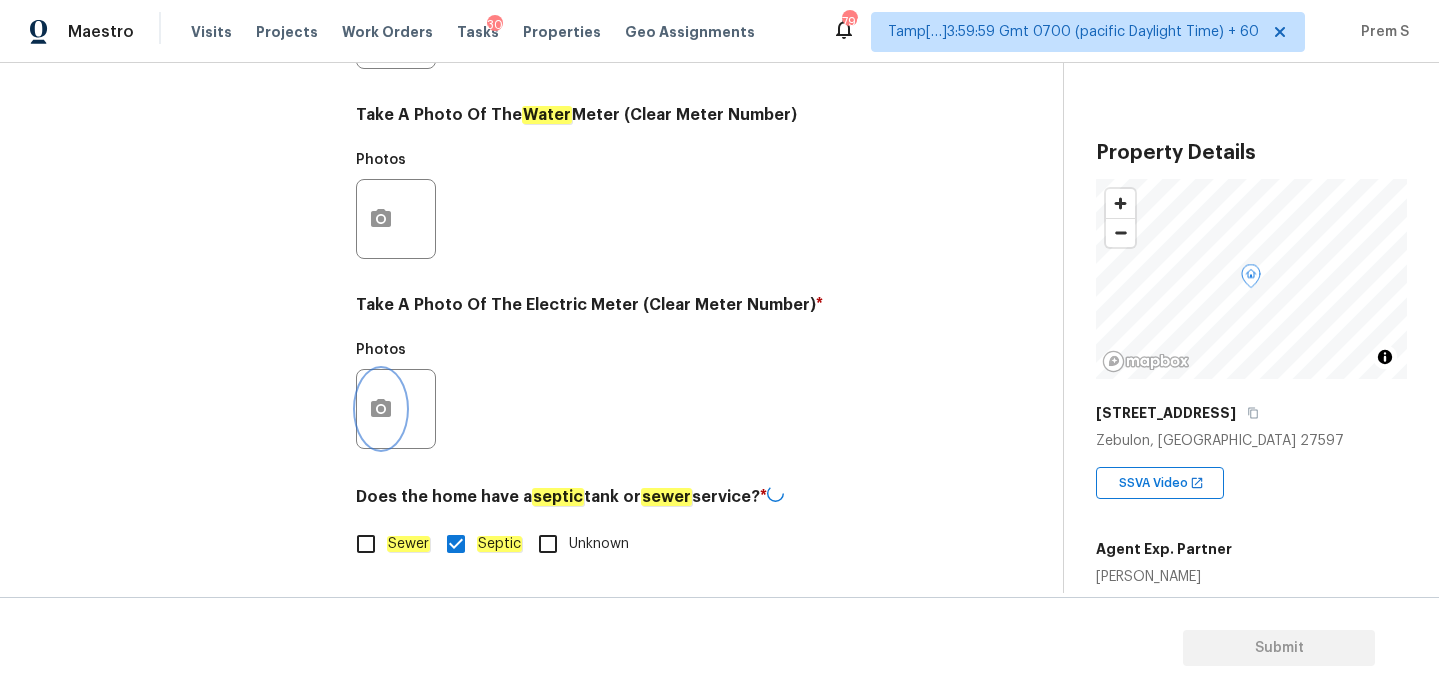 click at bounding box center [381, 409] 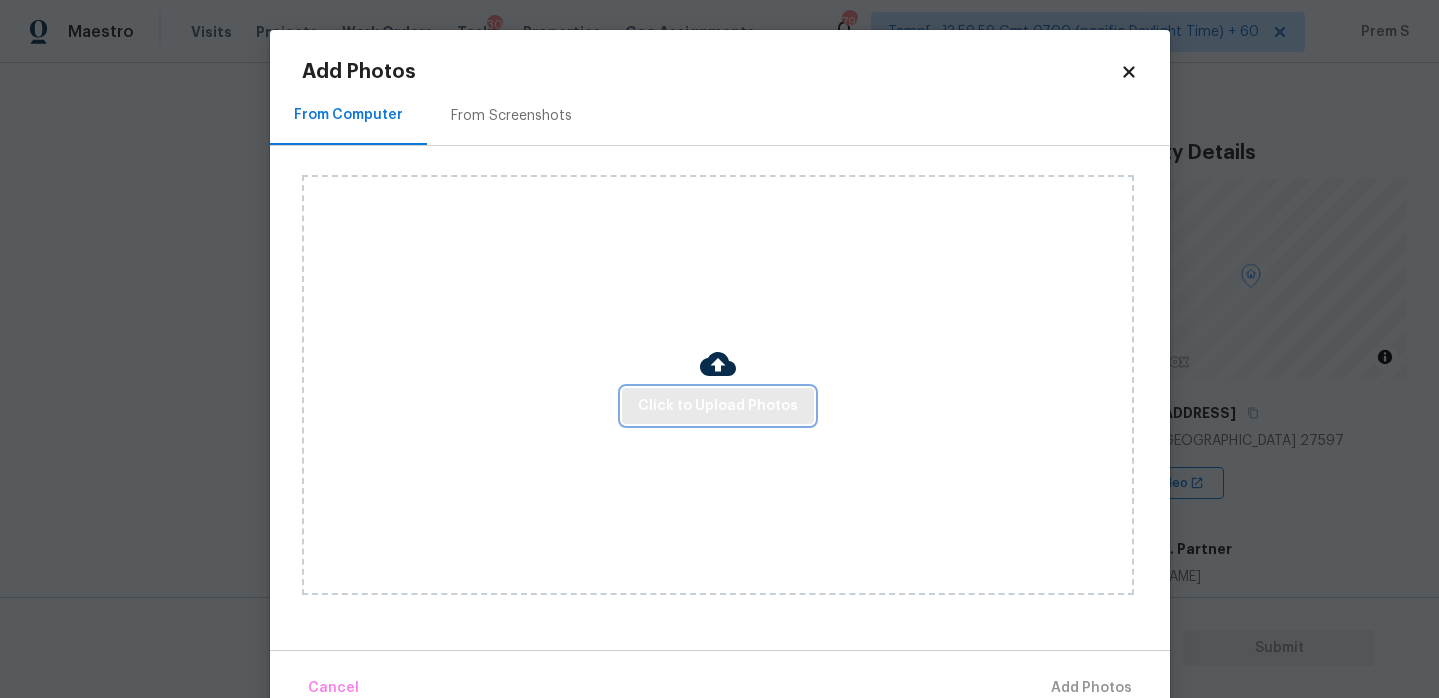 click on "Click to Upload Photos" at bounding box center [718, 406] 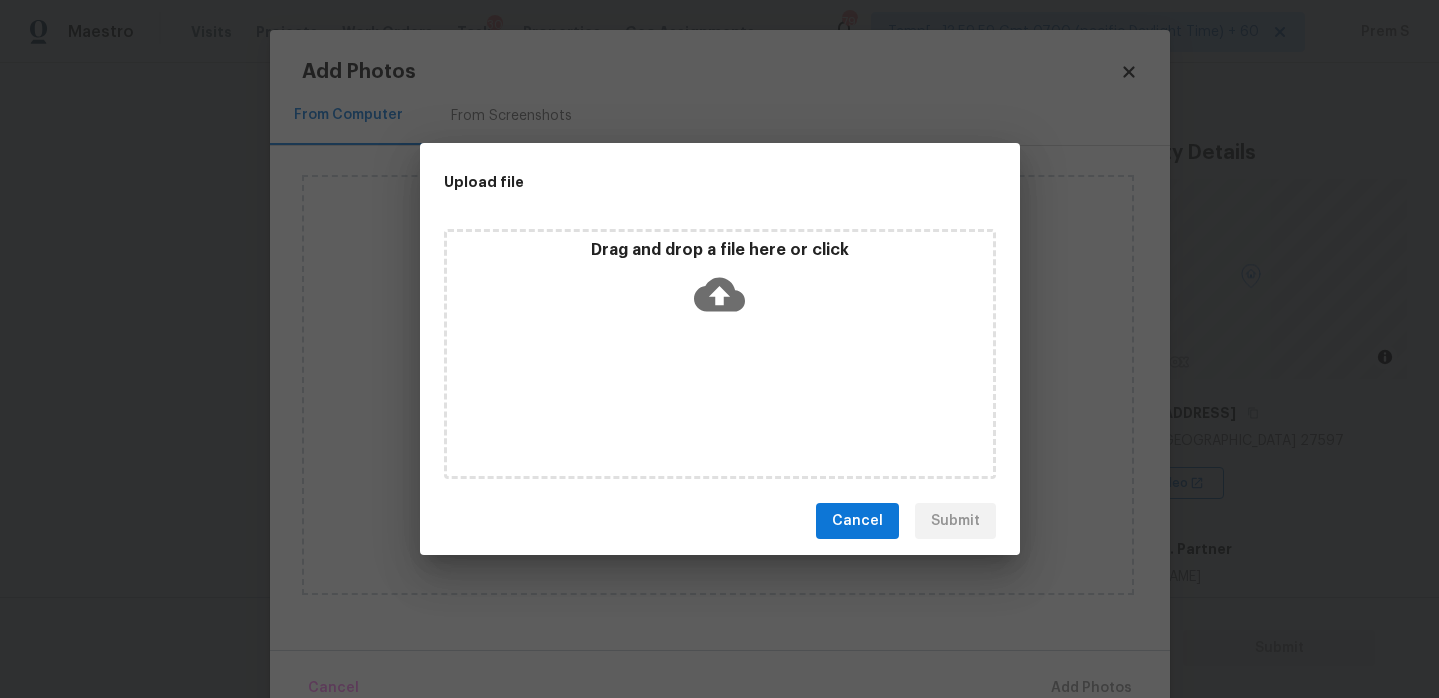 click 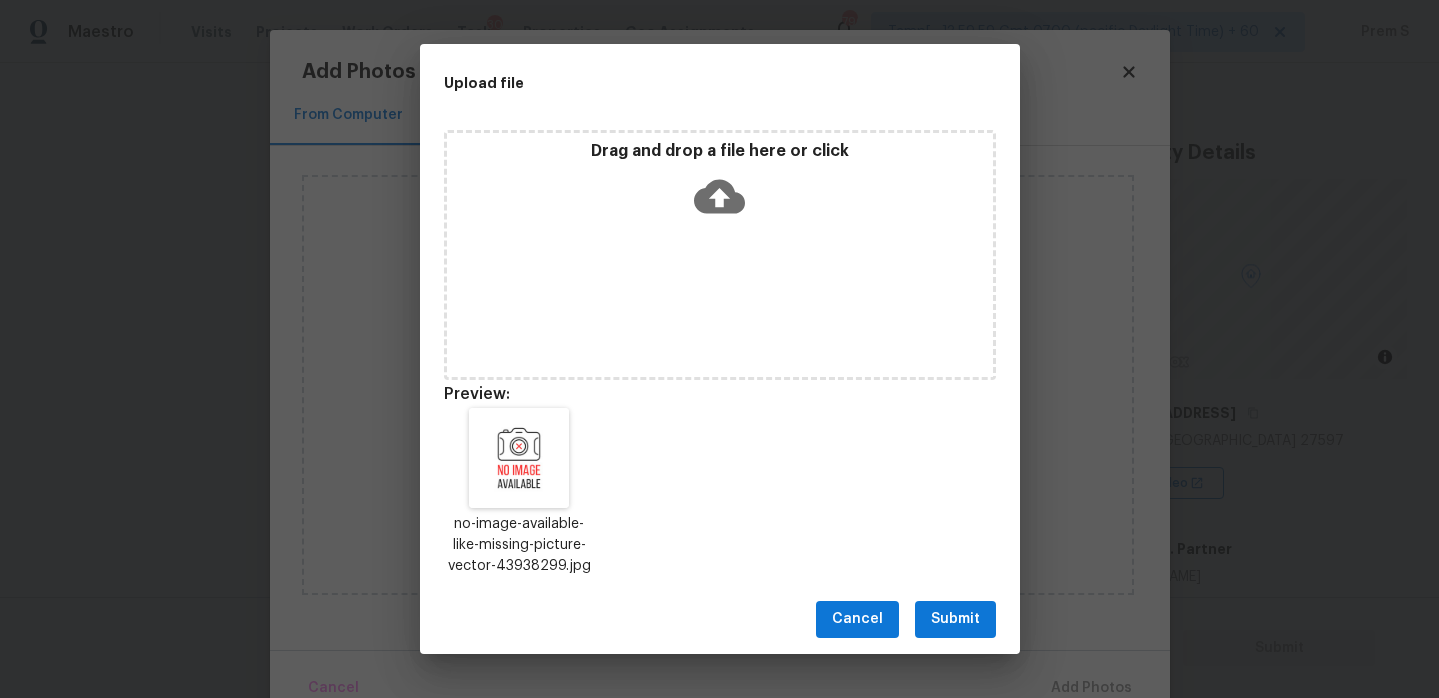 click on "Submit" at bounding box center [955, 619] 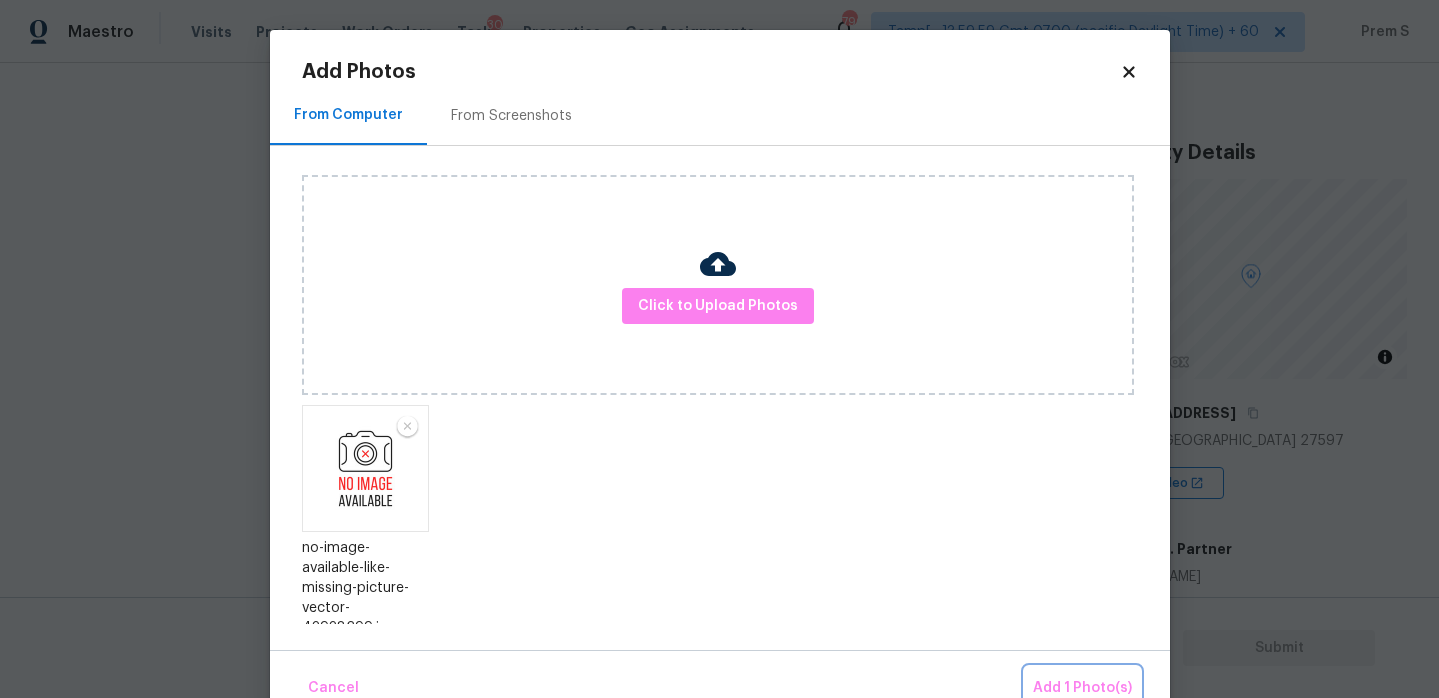 click on "Add 1 Photo(s)" at bounding box center [1082, 688] 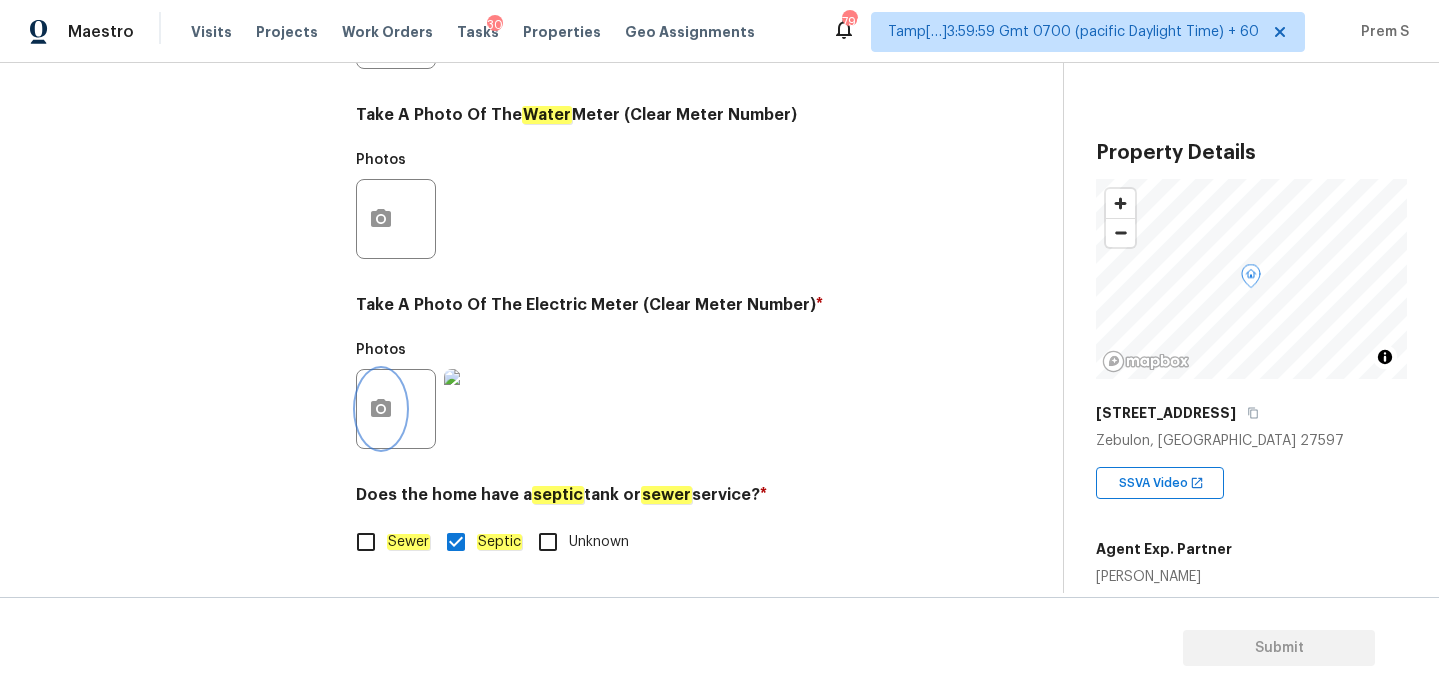 scroll, scrollTop: 24, scrollLeft: 0, axis: vertical 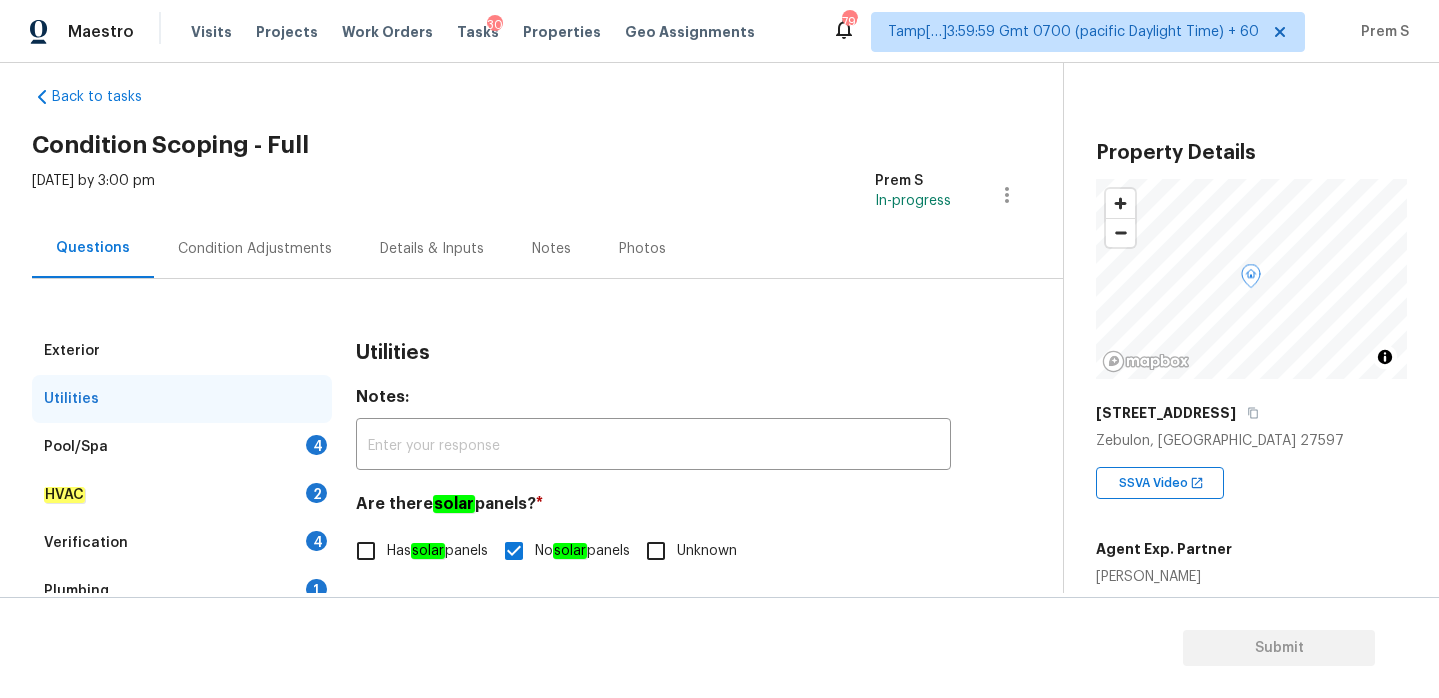 click on "Pool/Spa 4" at bounding box center (182, 447) 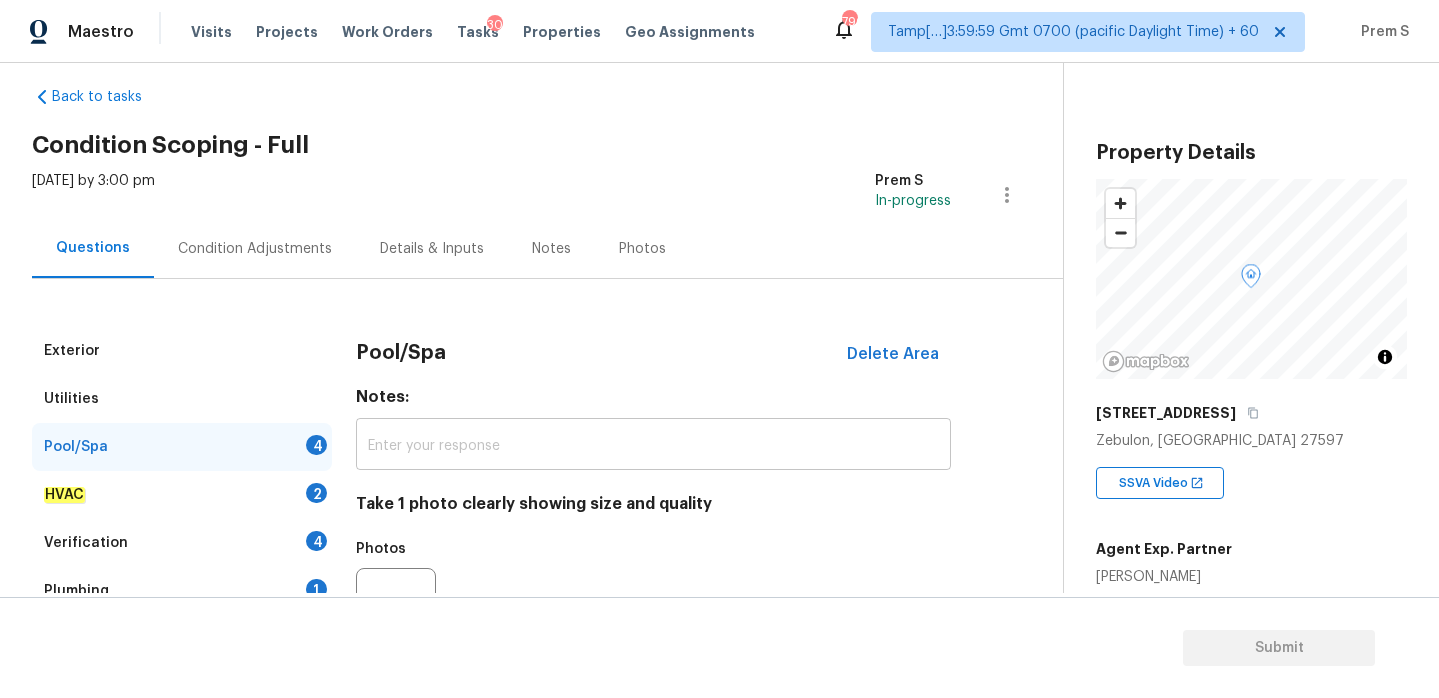 scroll, scrollTop: 370, scrollLeft: 0, axis: vertical 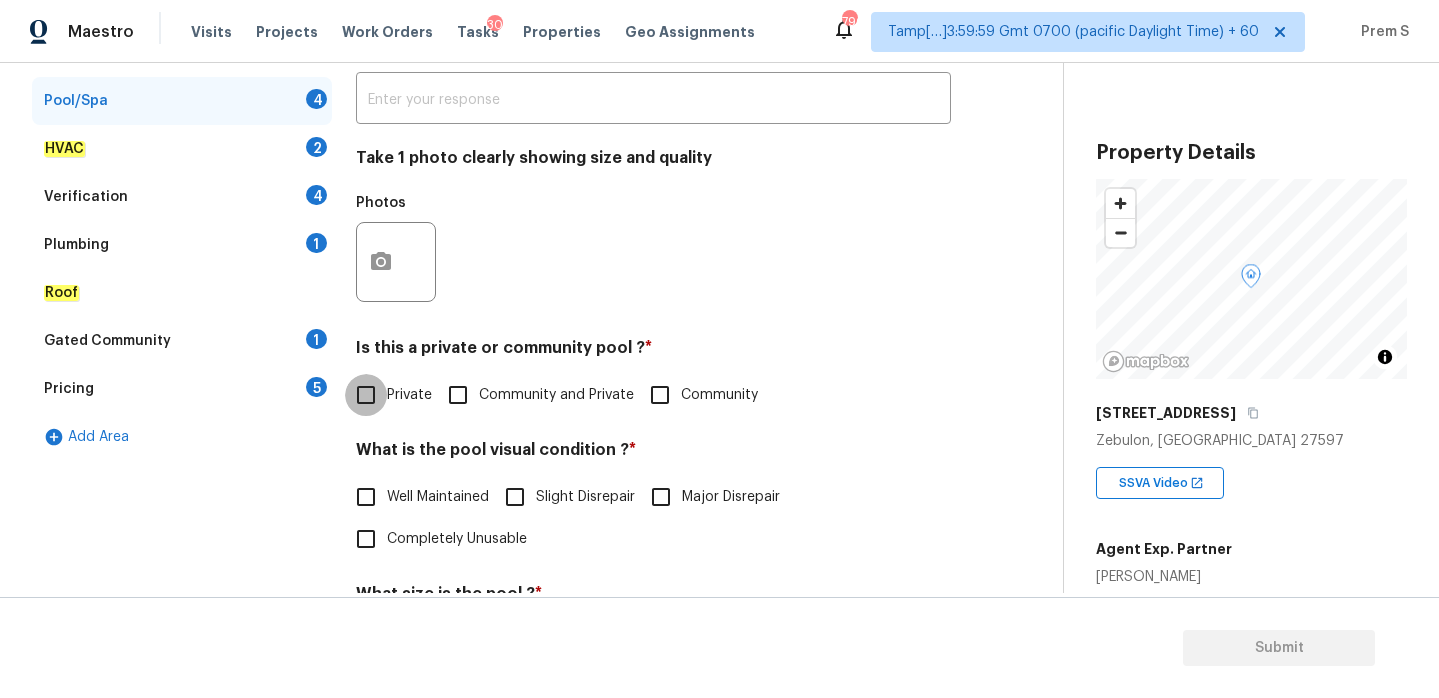 click on "Private" at bounding box center [366, 395] 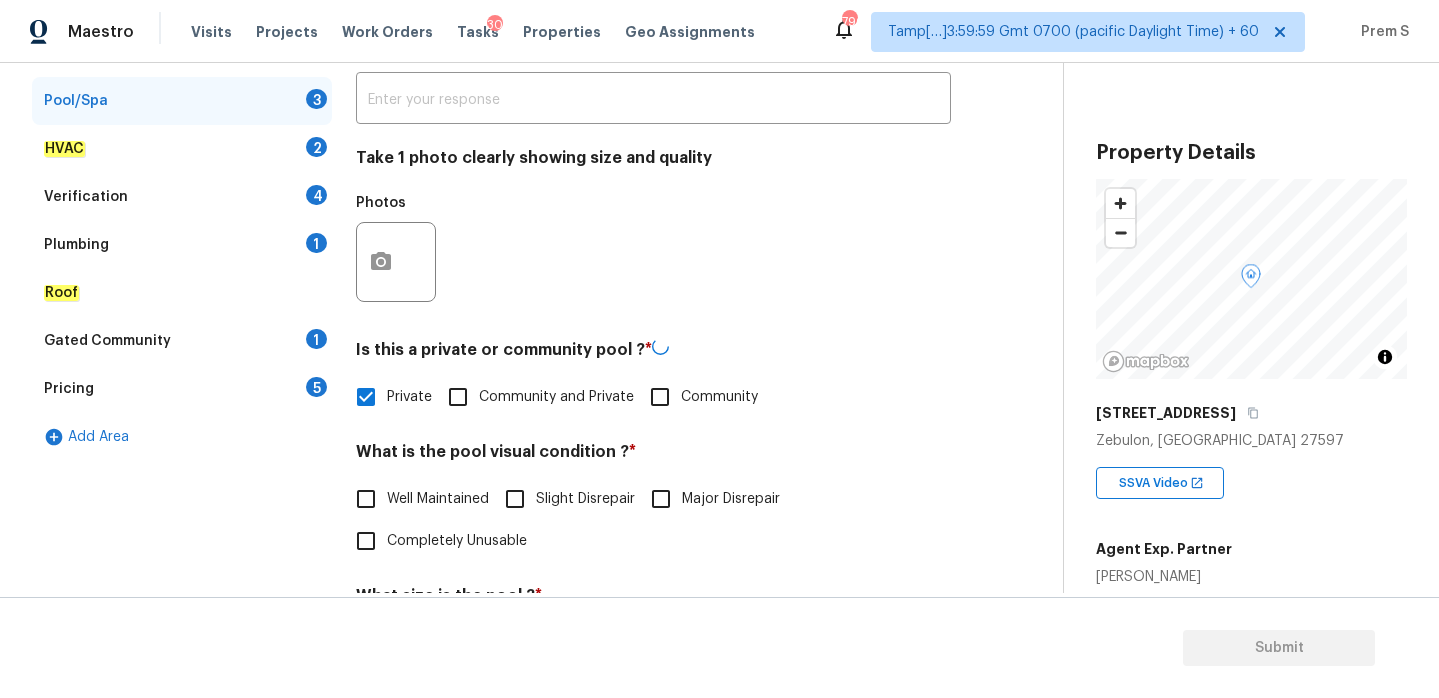 scroll, scrollTop: 446, scrollLeft: 0, axis: vertical 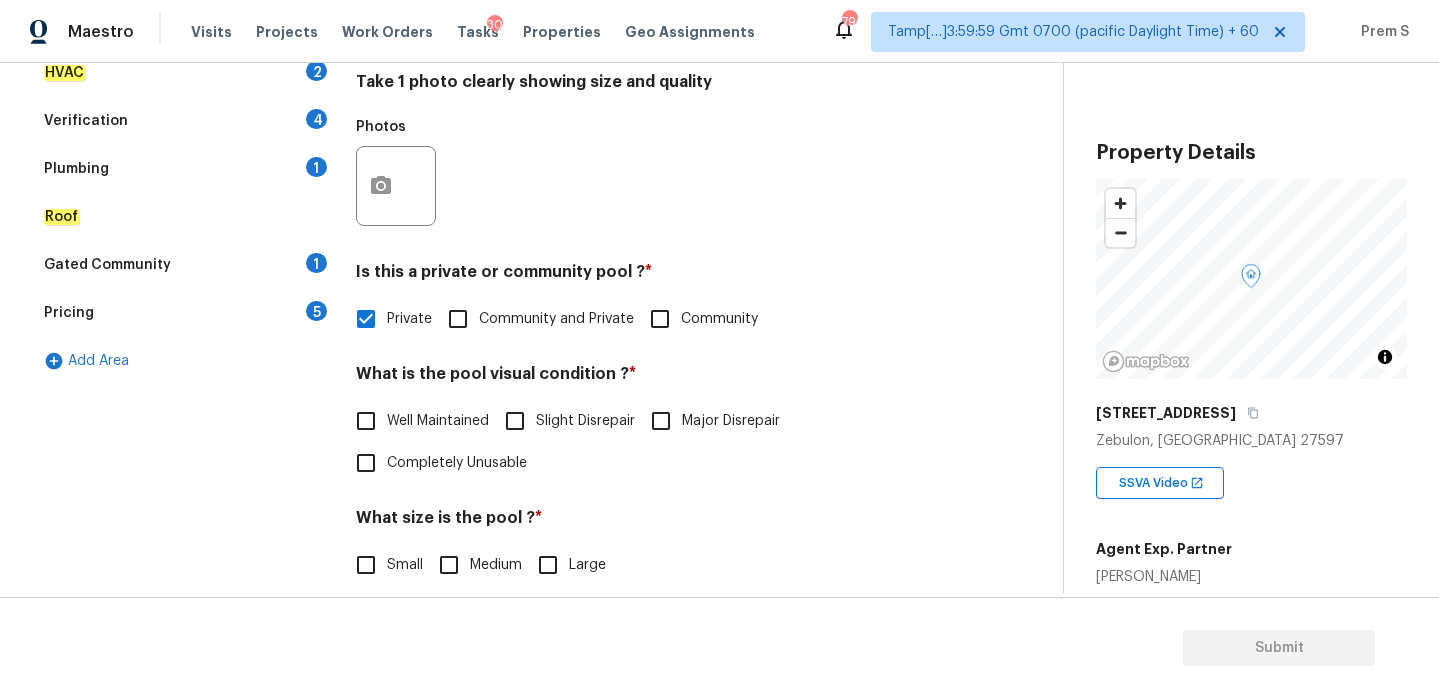 click on "Well Maintained" at bounding box center [438, 421] 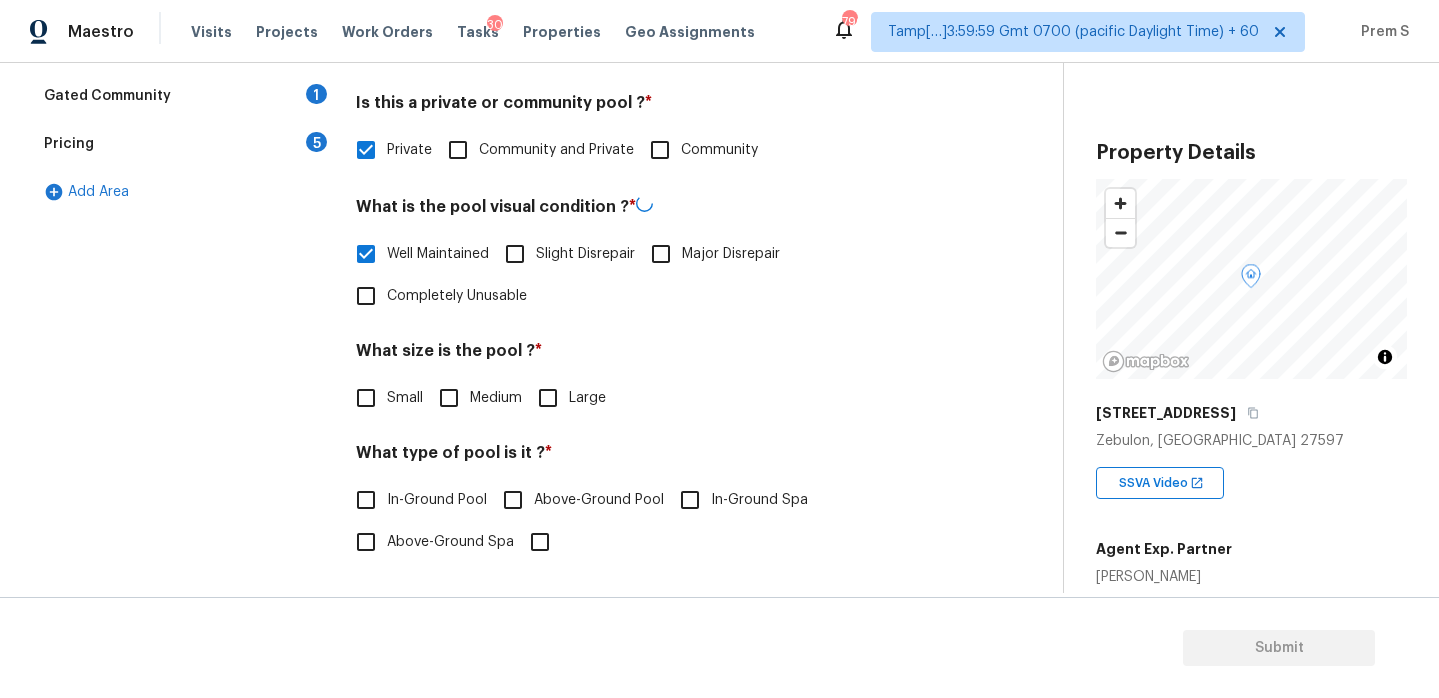 scroll, scrollTop: 613, scrollLeft: 0, axis: vertical 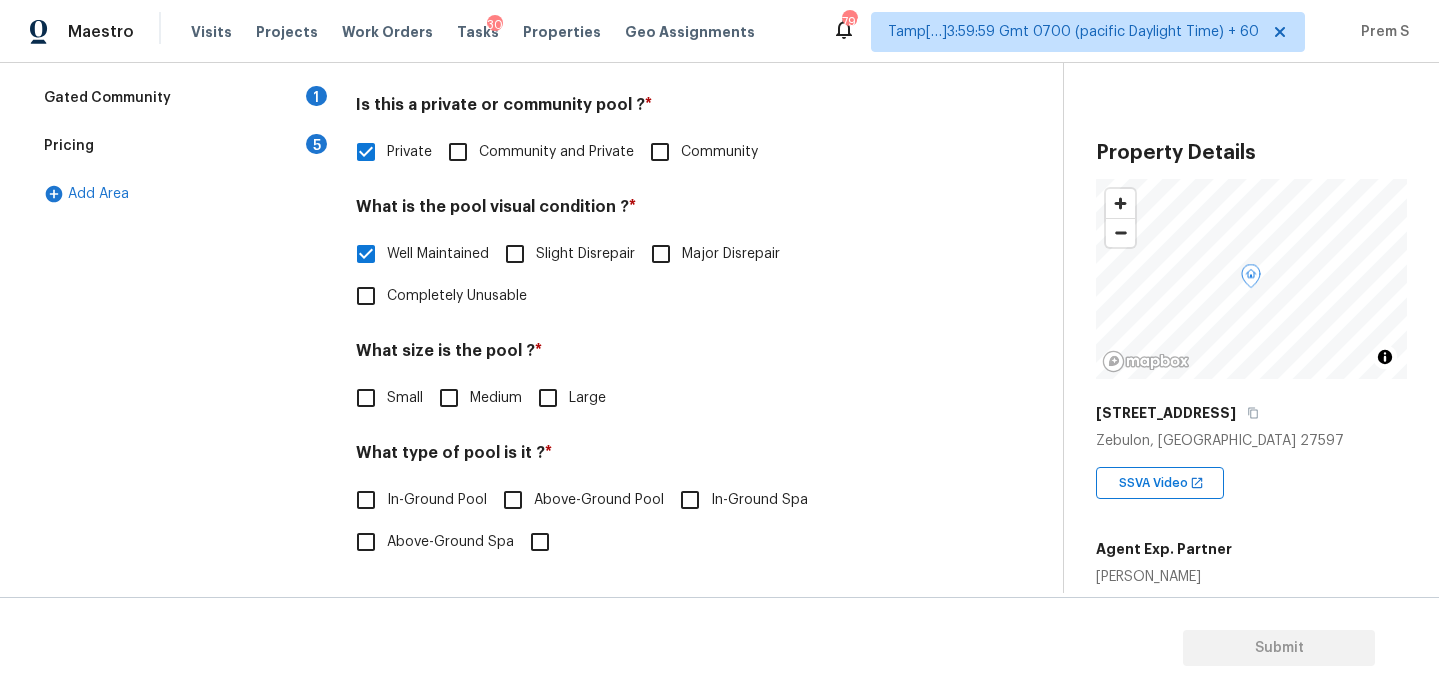 click on "Medium" at bounding box center [496, 398] 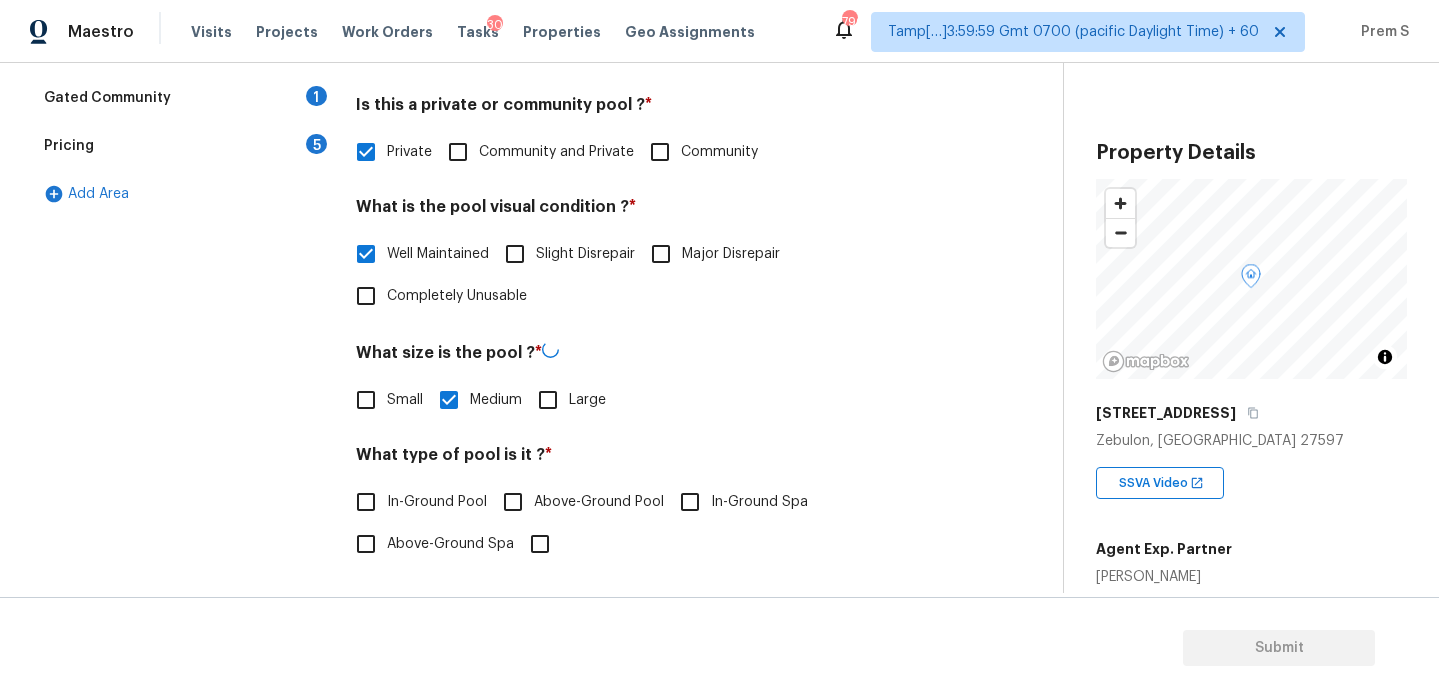 click on "In-Ground Pool" at bounding box center [366, 502] 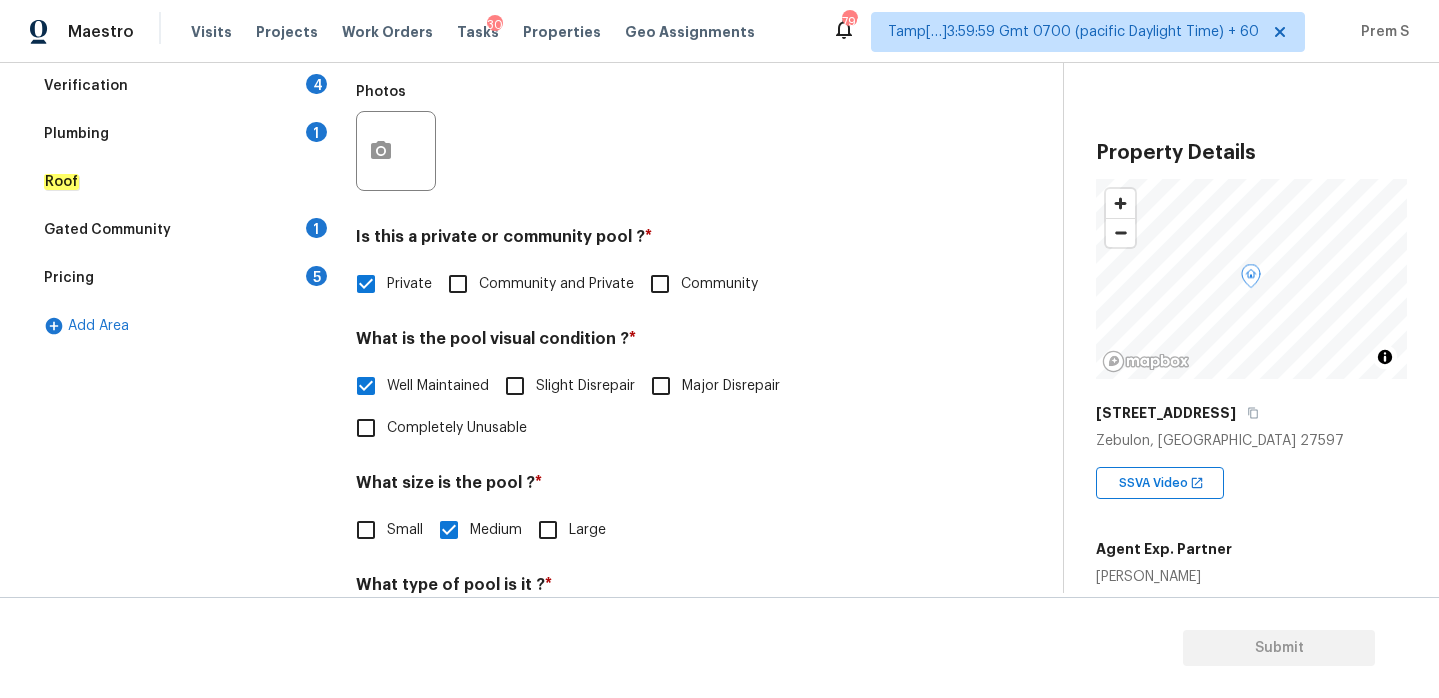 scroll, scrollTop: 328, scrollLeft: 0, axis: vertical 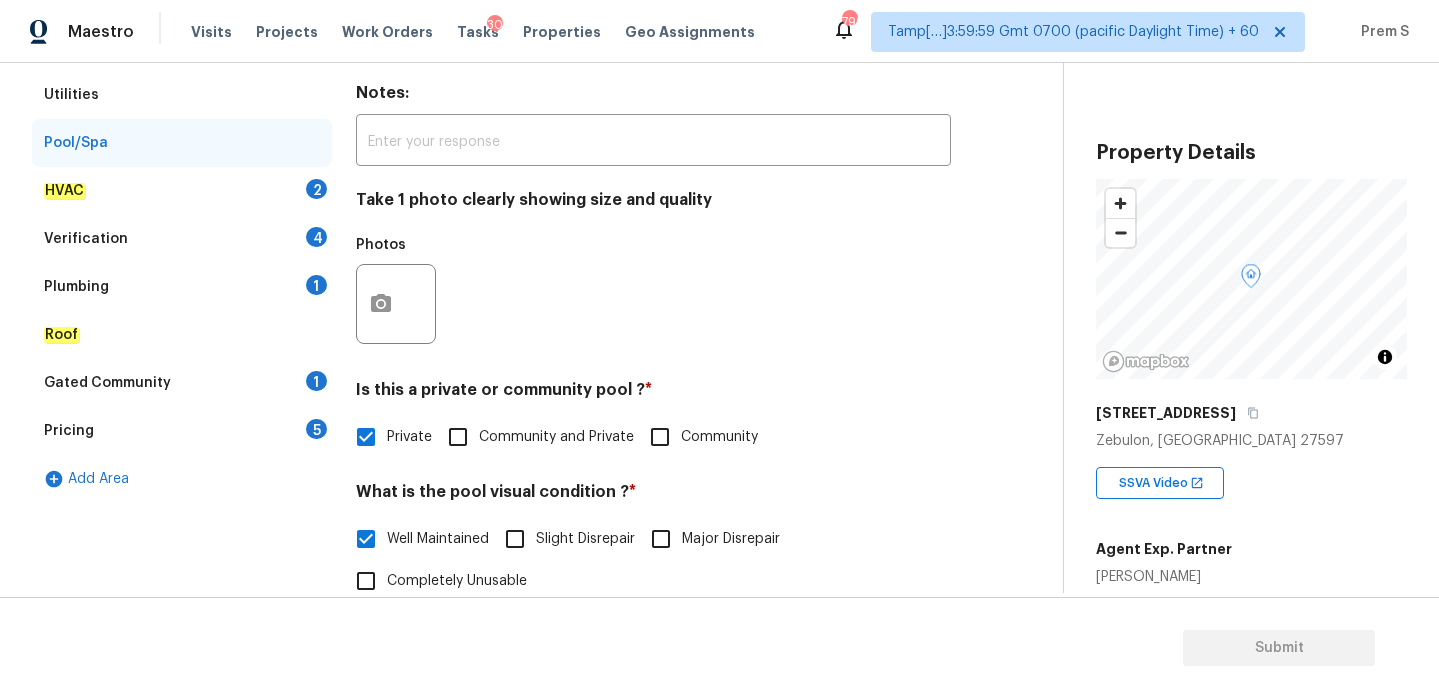 click on "2" at bounding box center (316, 189) 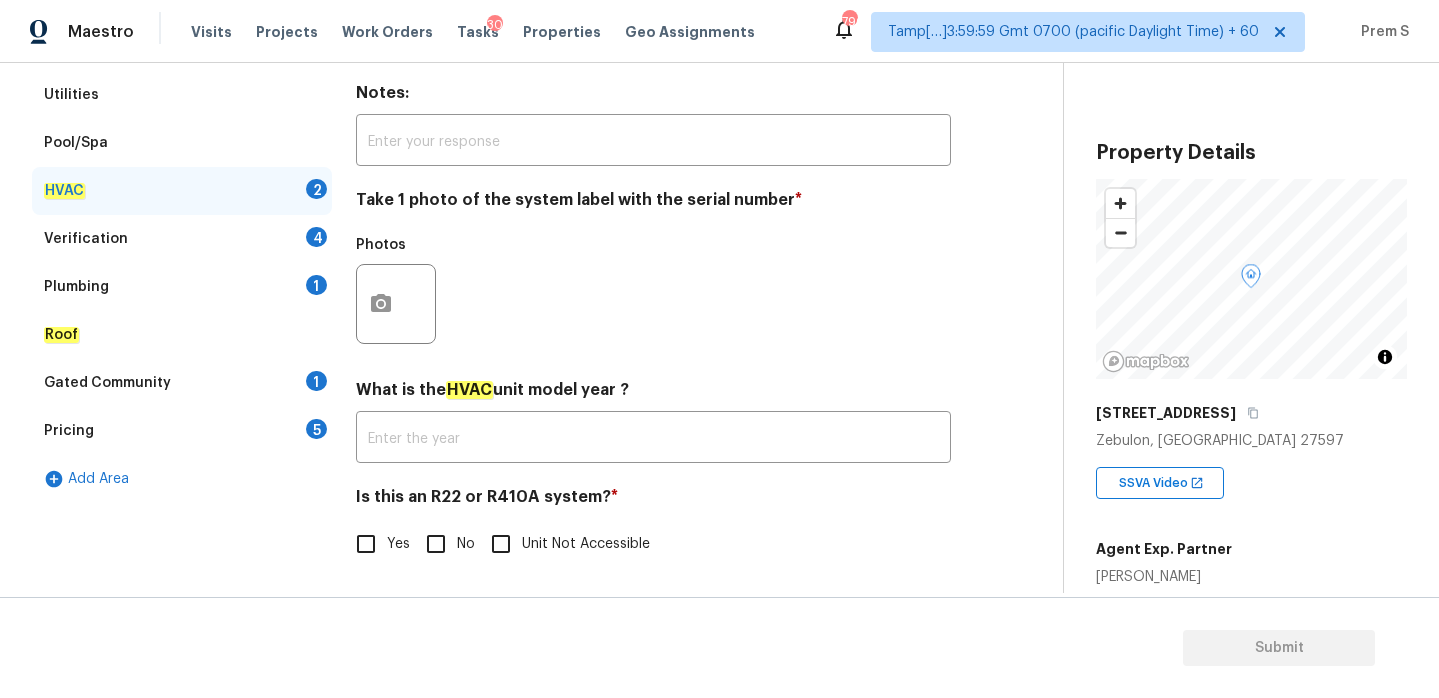 click on "Yes" at bounding box center (377, 544) 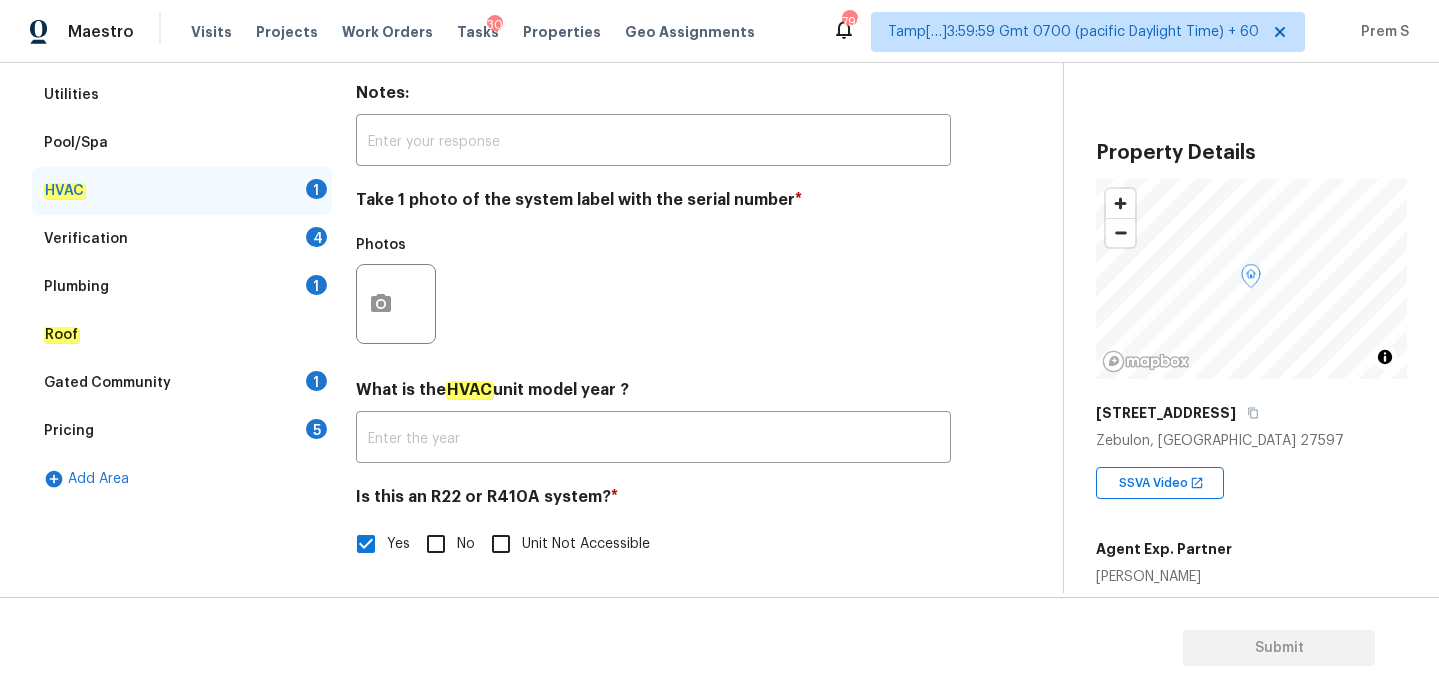 click on "No" at bounding box center [436, 544] 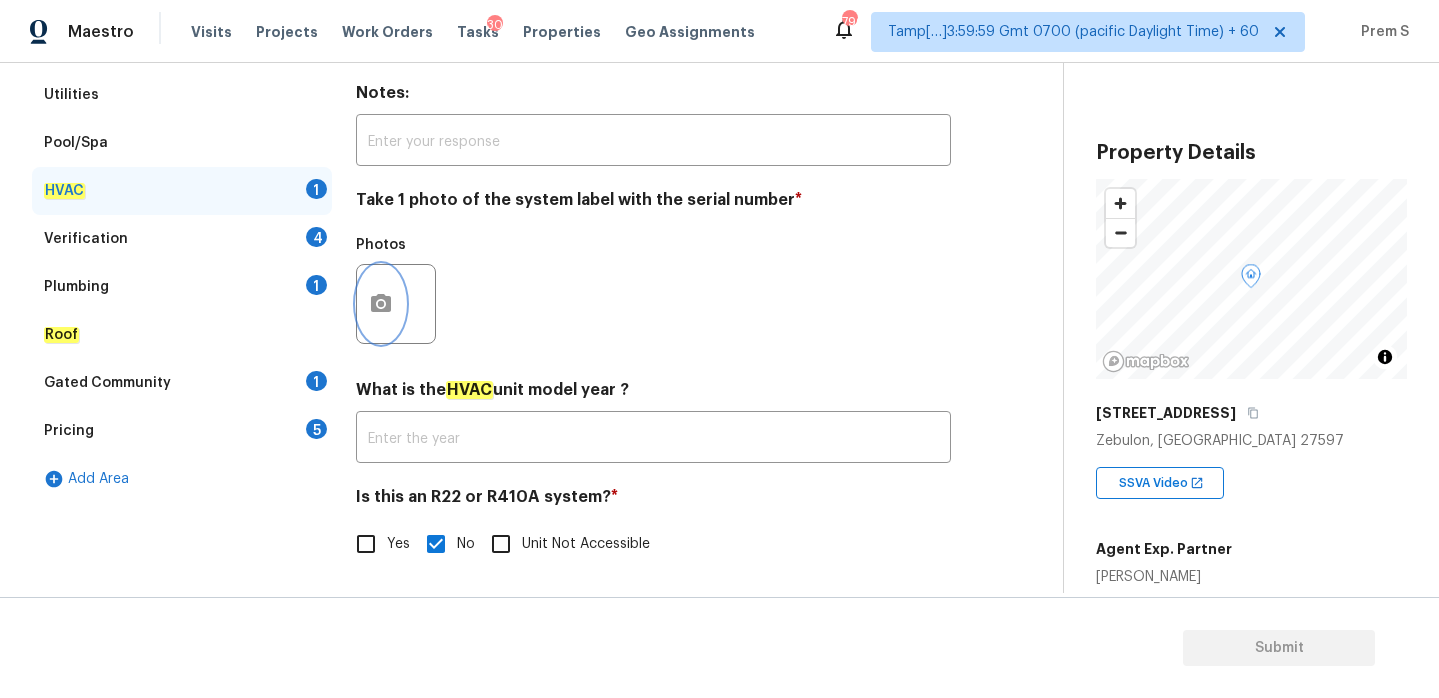 click 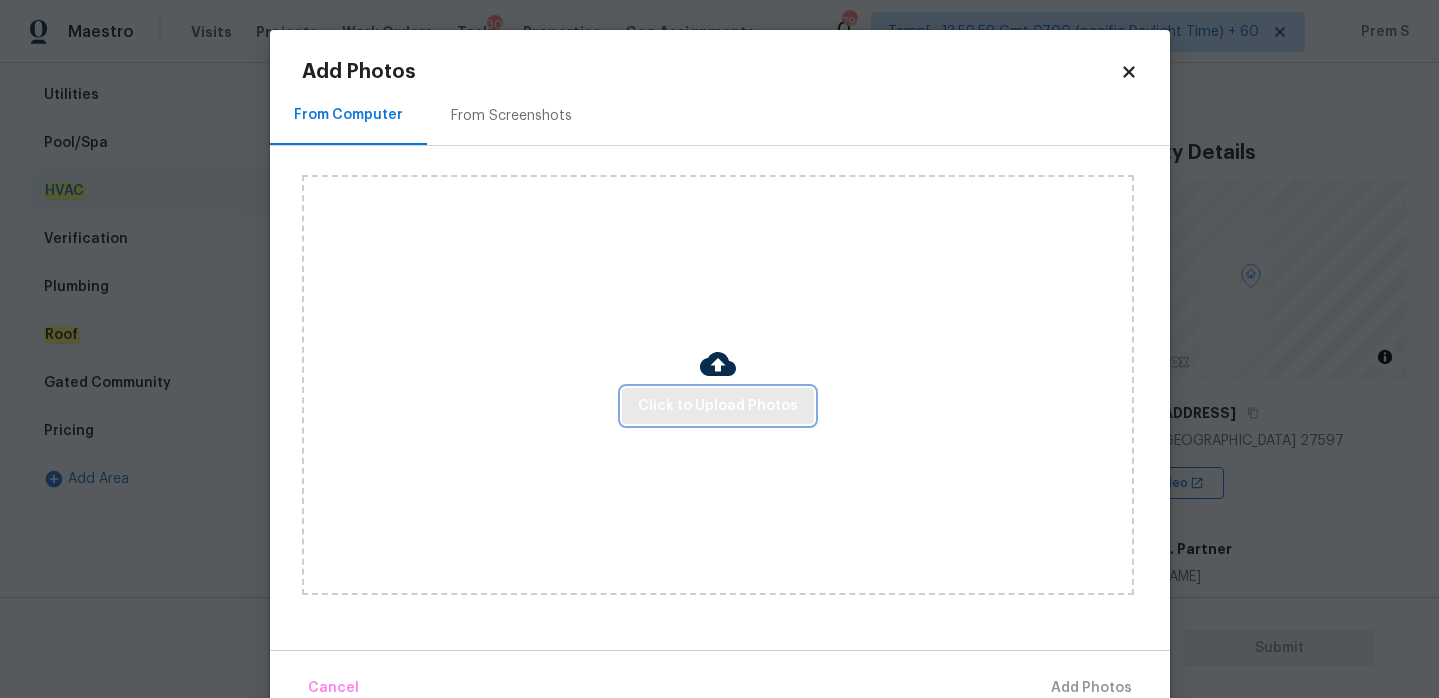 click on "Click to Upload Photos" at bounding box center (718, 406) 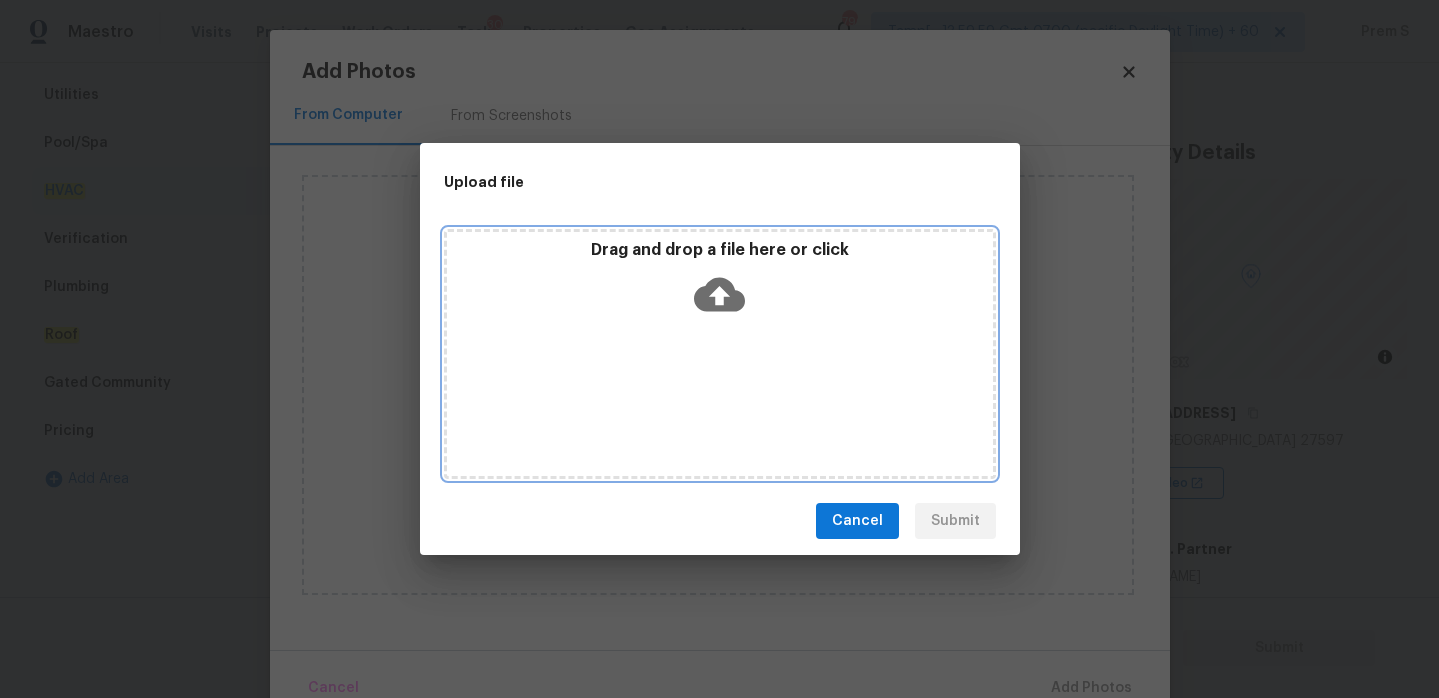 click 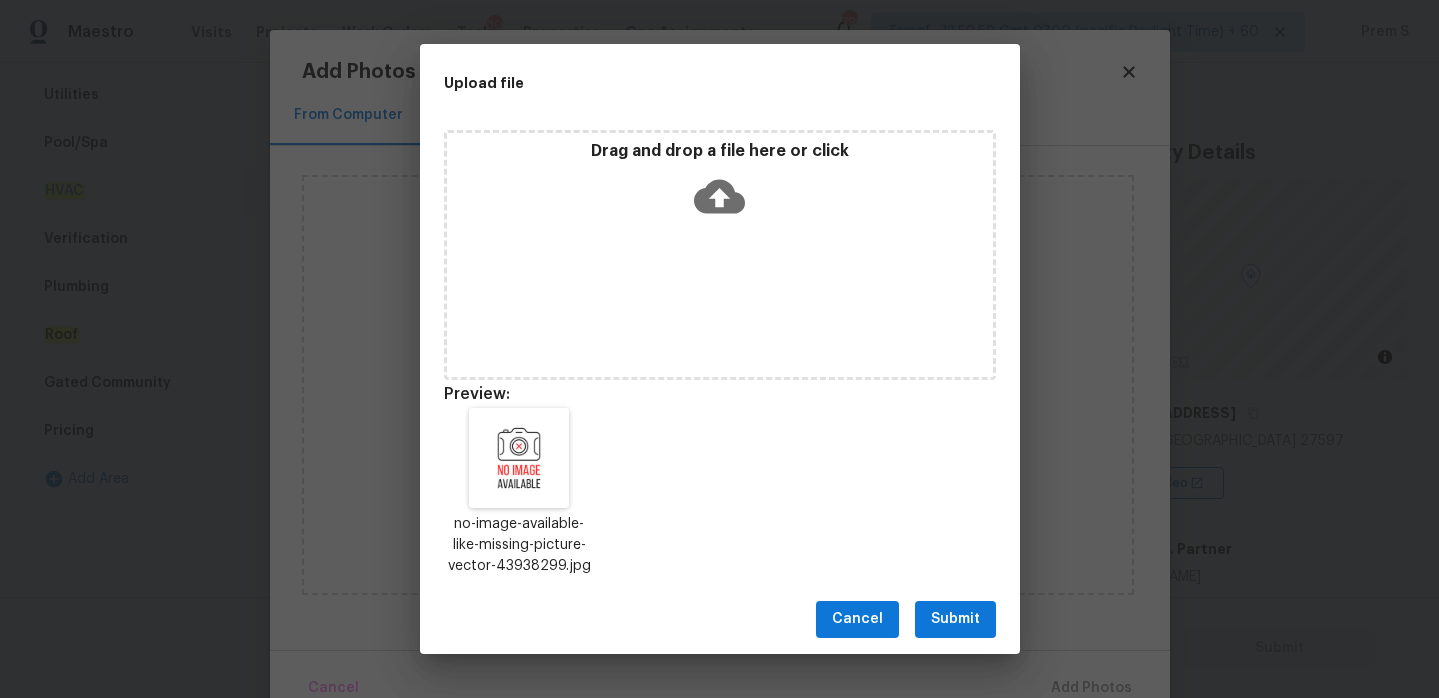 click on "Submit" at bounding box center [955, 619] 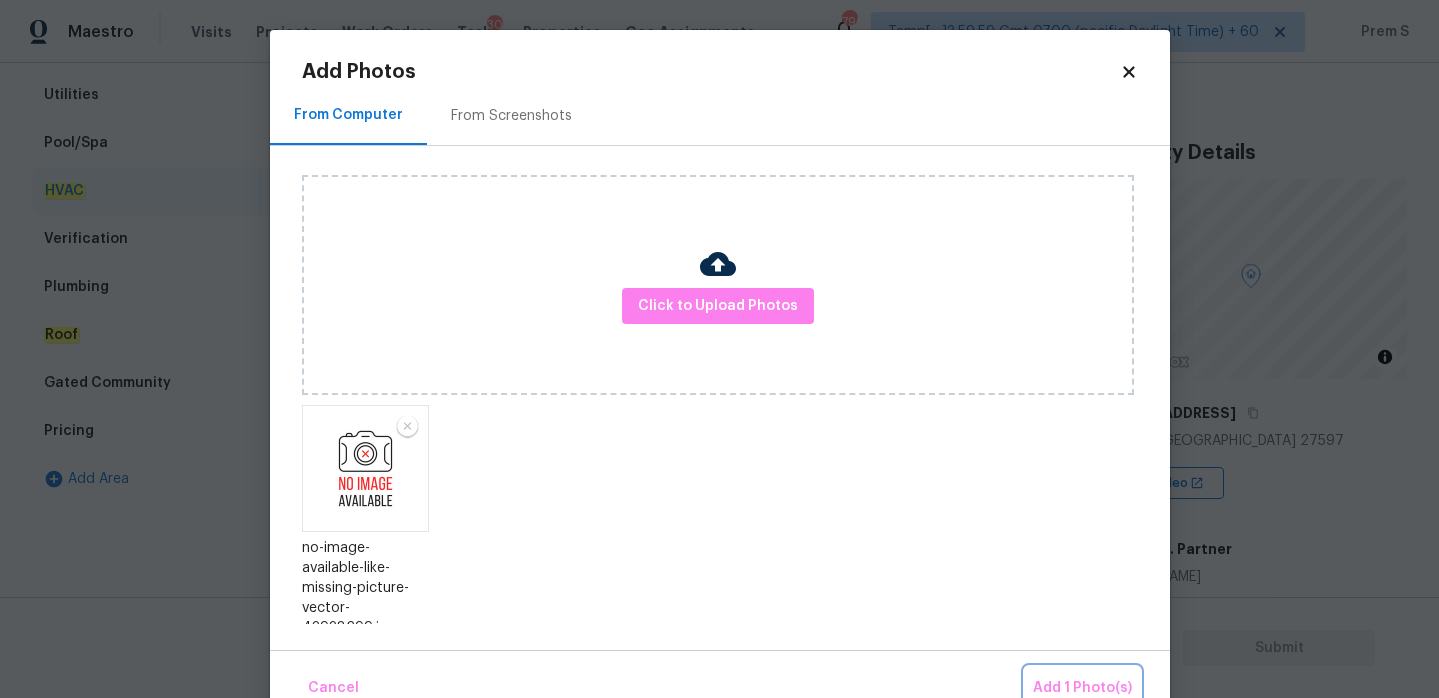 click on "Add 1 Photo(s)" at bounding box center (1082, 688) 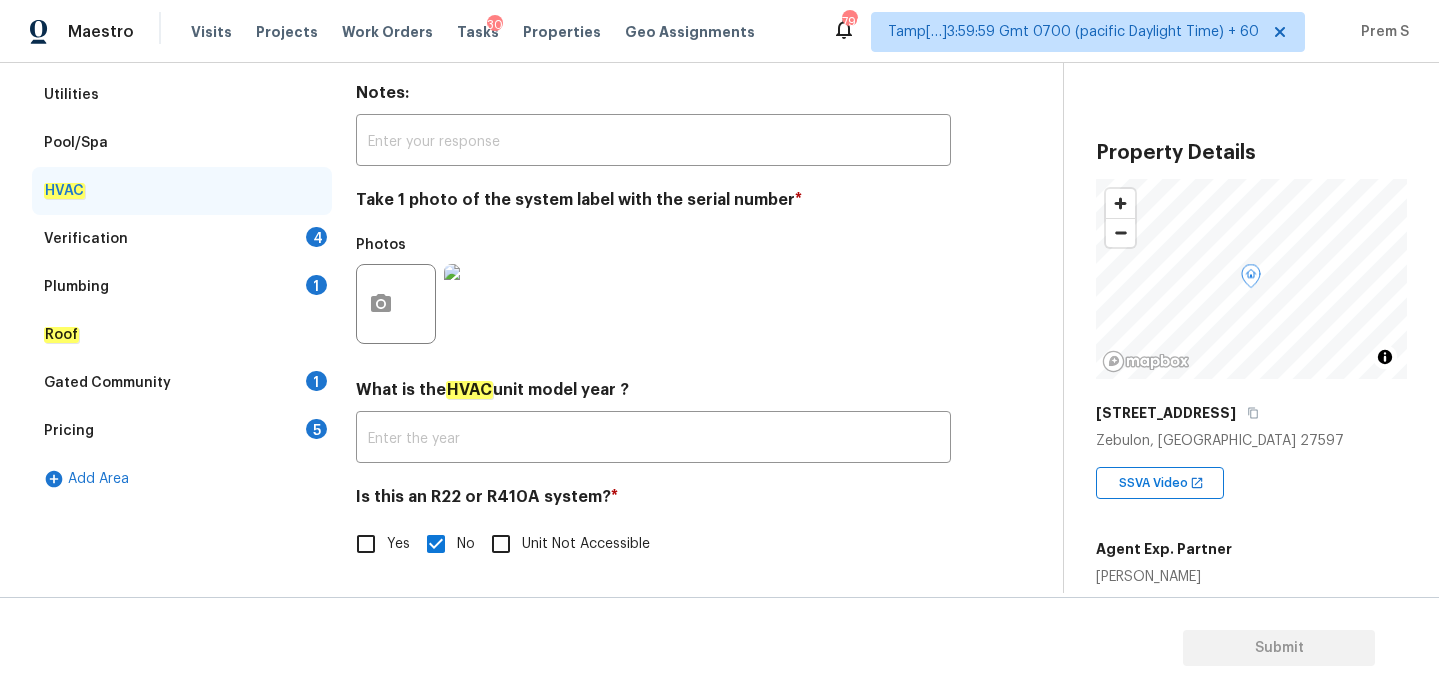 click on "4" at bounding box center [316, 237] 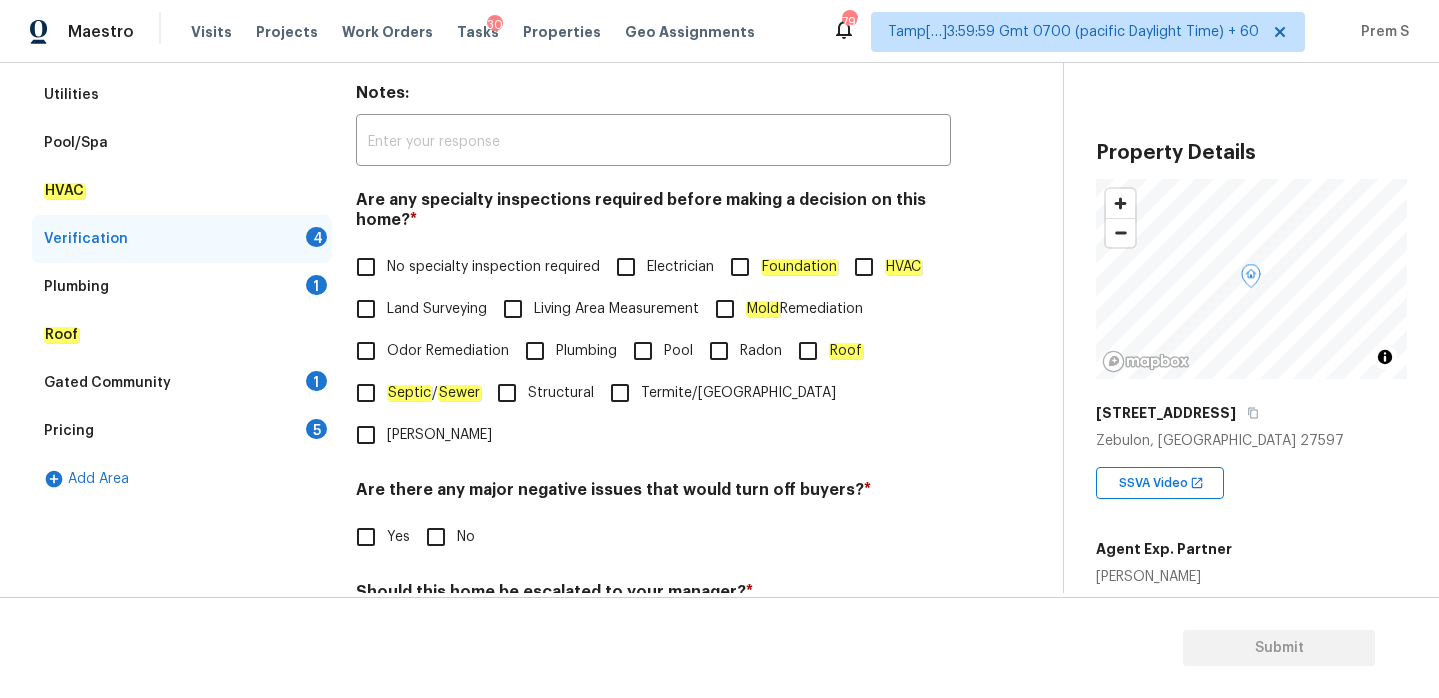 scroll, scrollTop: 338, scrollLeft: 0, axis: vertical 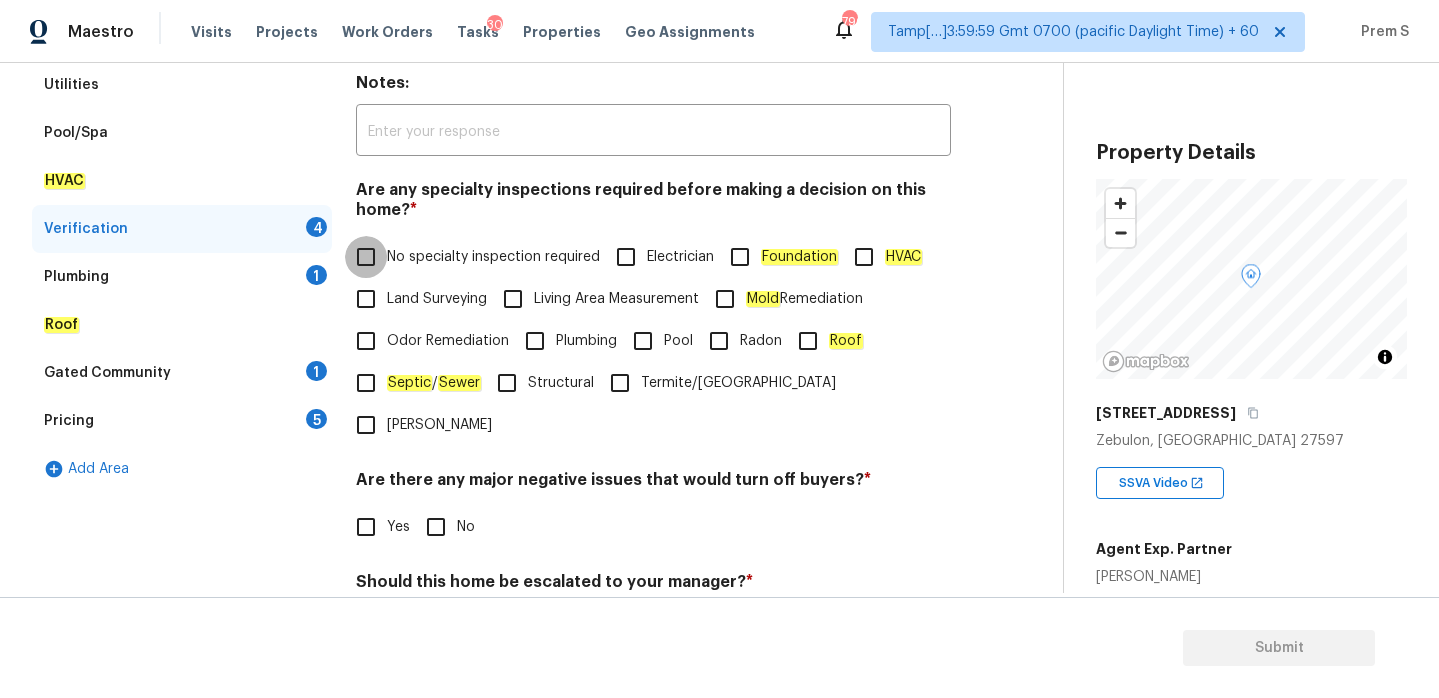 click on "No specialty inspection required" at bounding box center [366, 257] 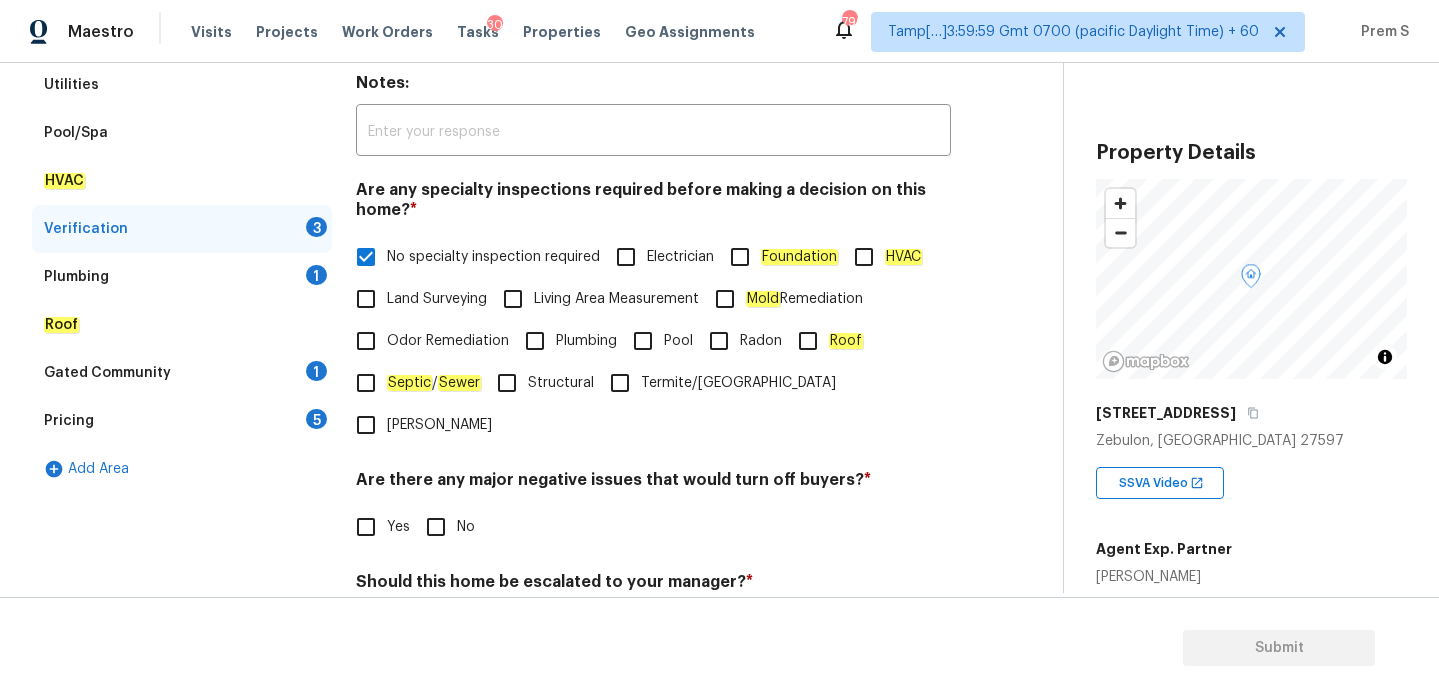 scroll, scrollTop: 505, scrollLeft: 0, axis: vertical 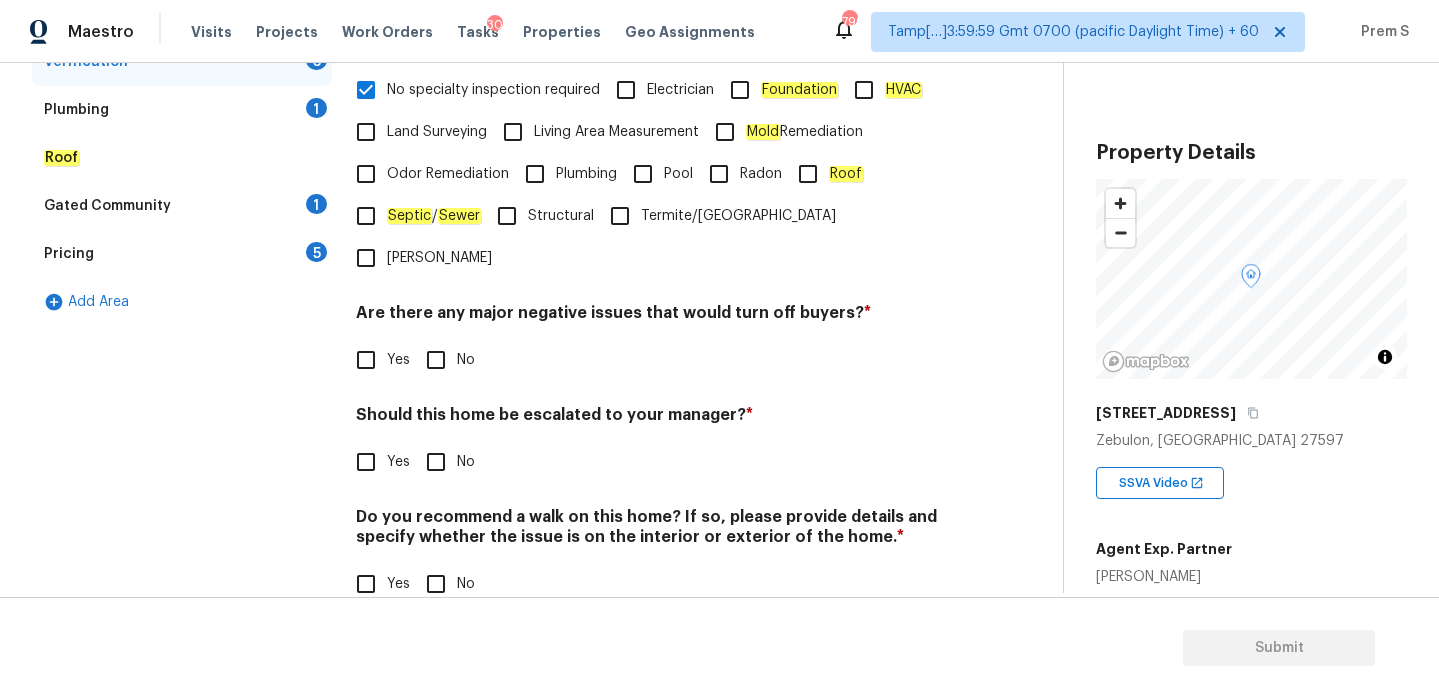 click on "No" at bounding box center [436, 360] 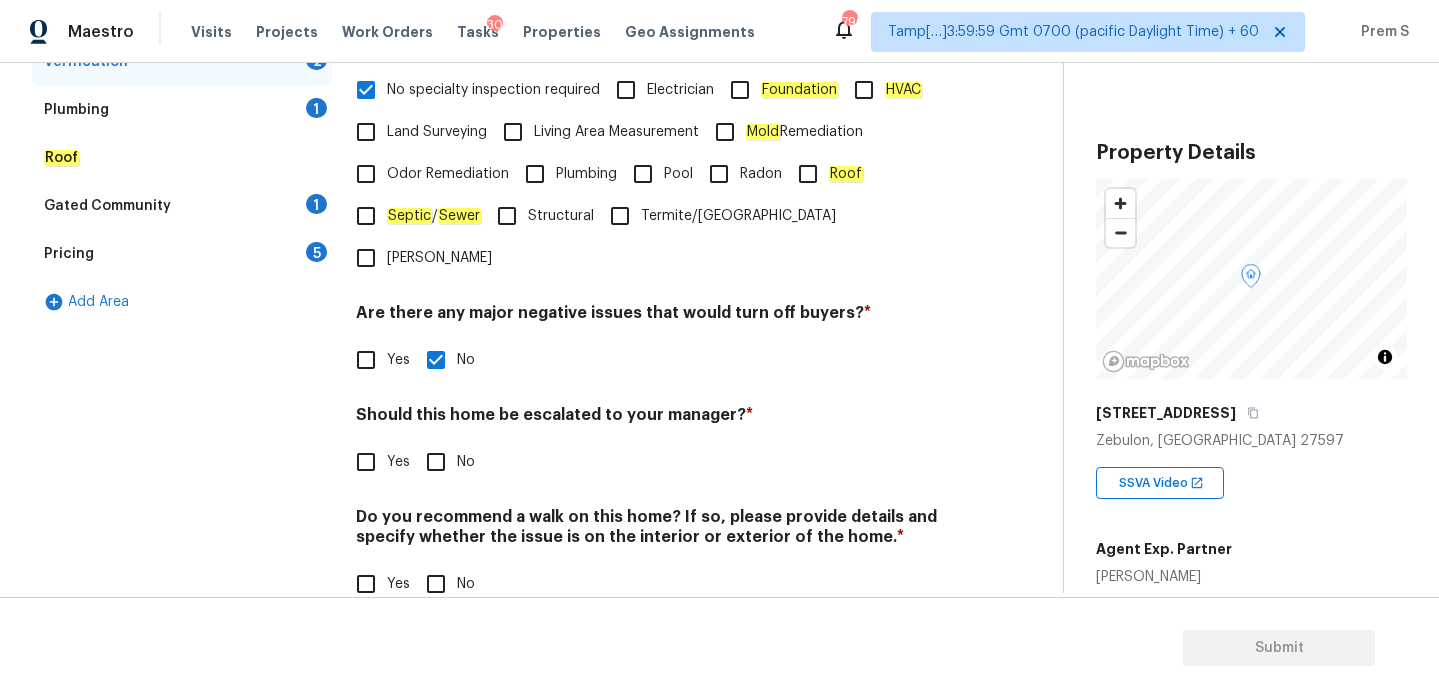click on "Yes" at bounding box center (398, 462) 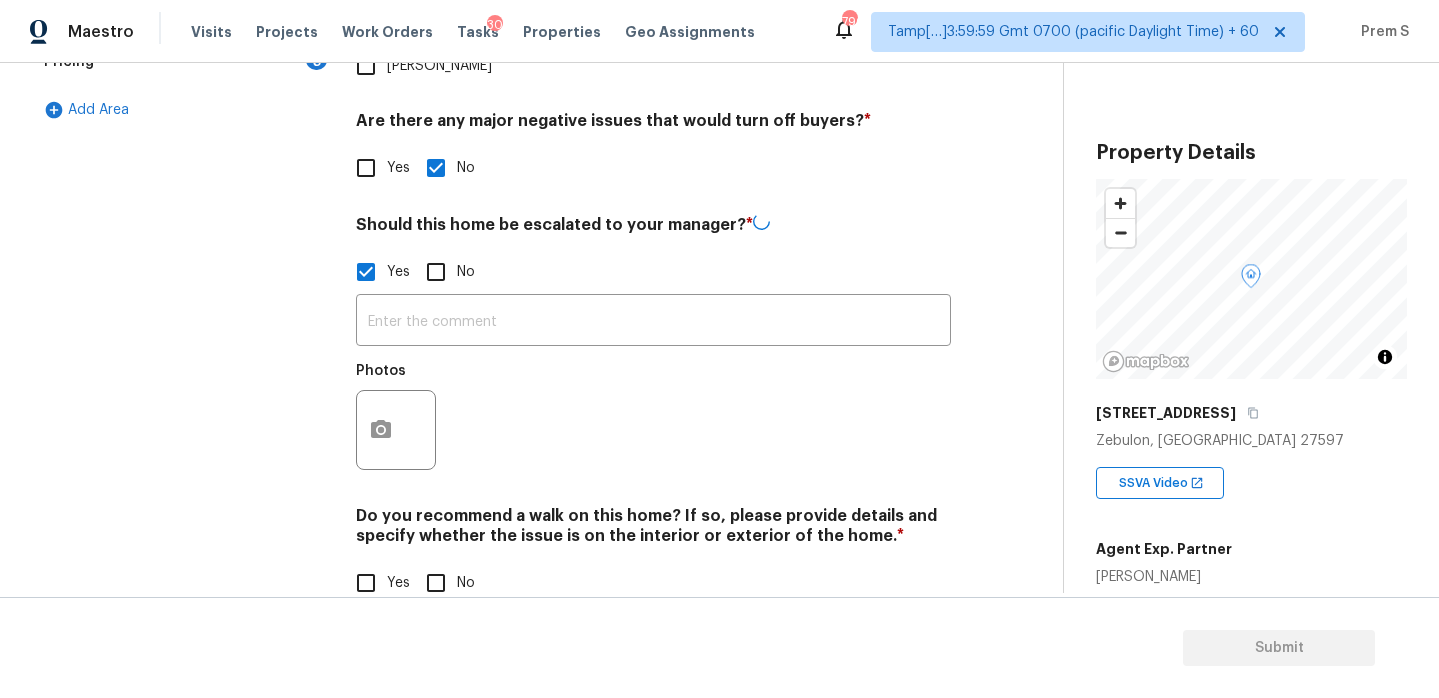 scroll, scrollTop: 695, scrollLeft: 0, axis: vertical 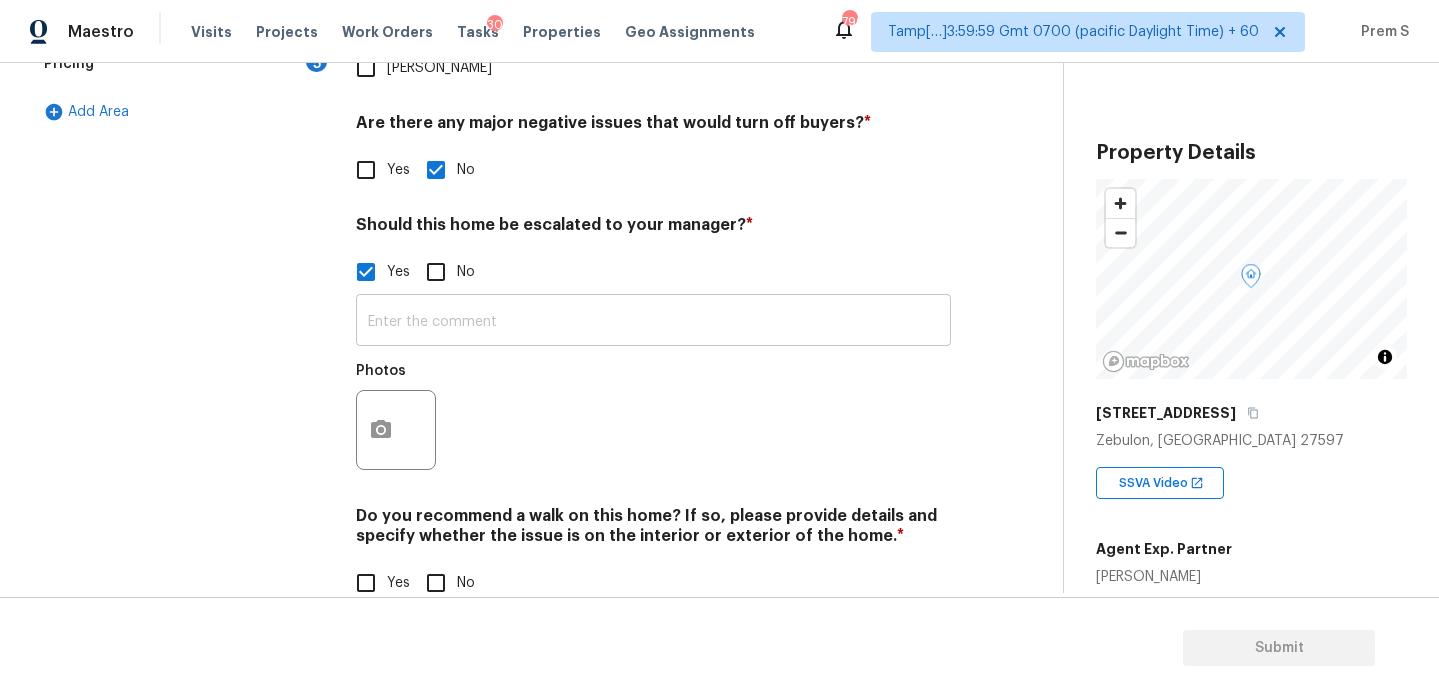 click at bounding box center (653, 322) 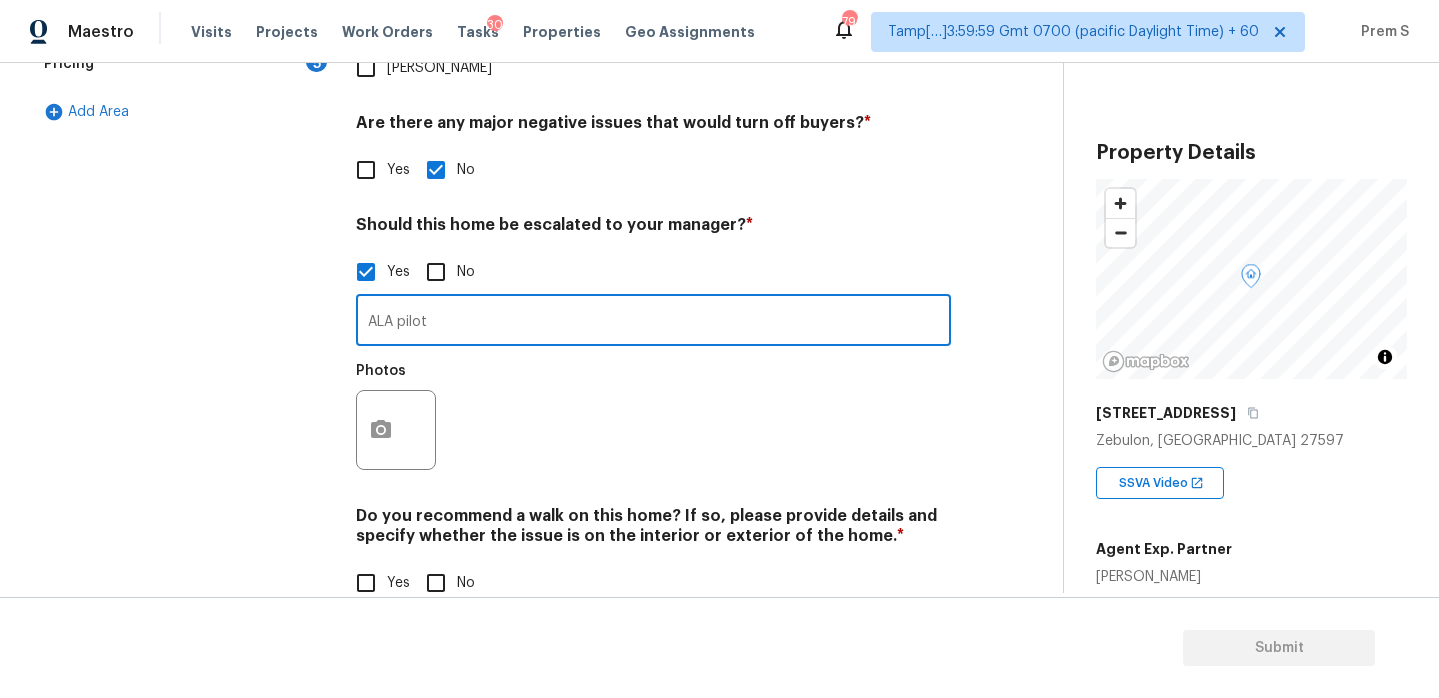 type on "ALA pilot" 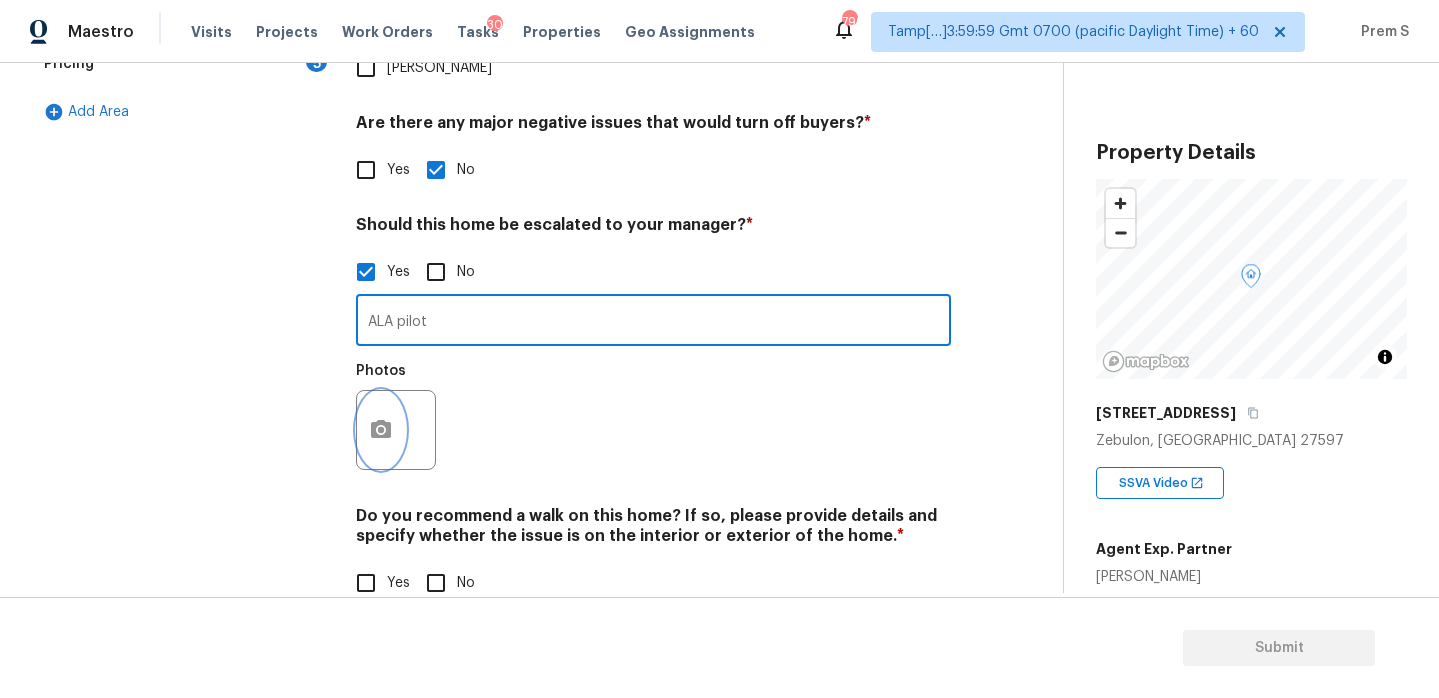 click at bounding box center [381, 430] 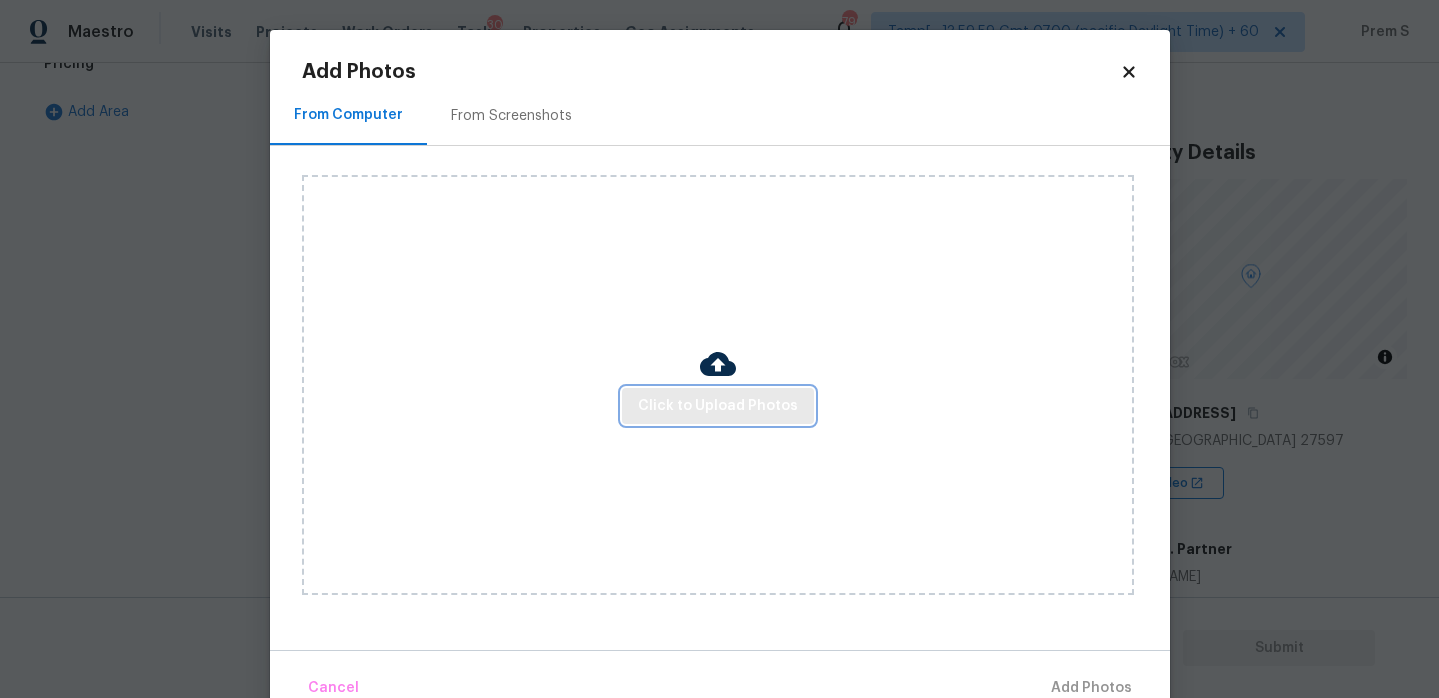 click on "Click to Upload Photos" at bounding box center [718, 406] 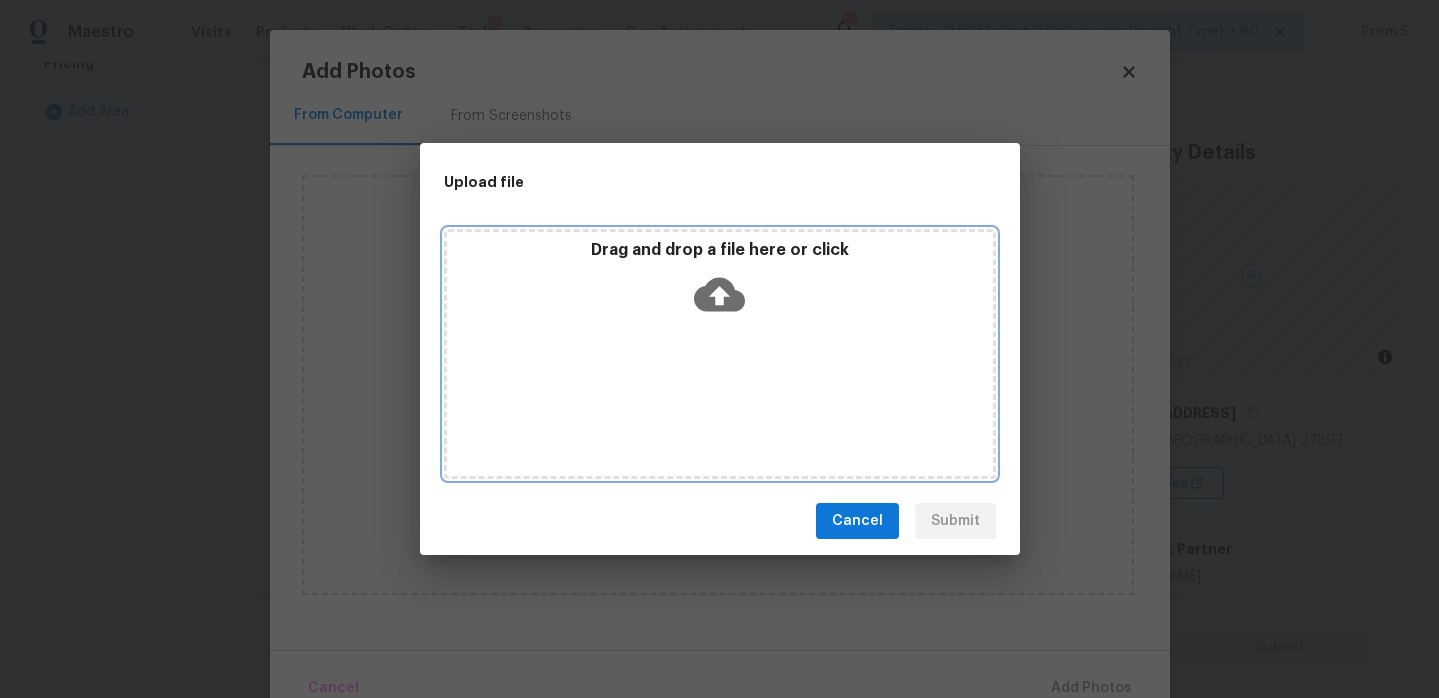 click 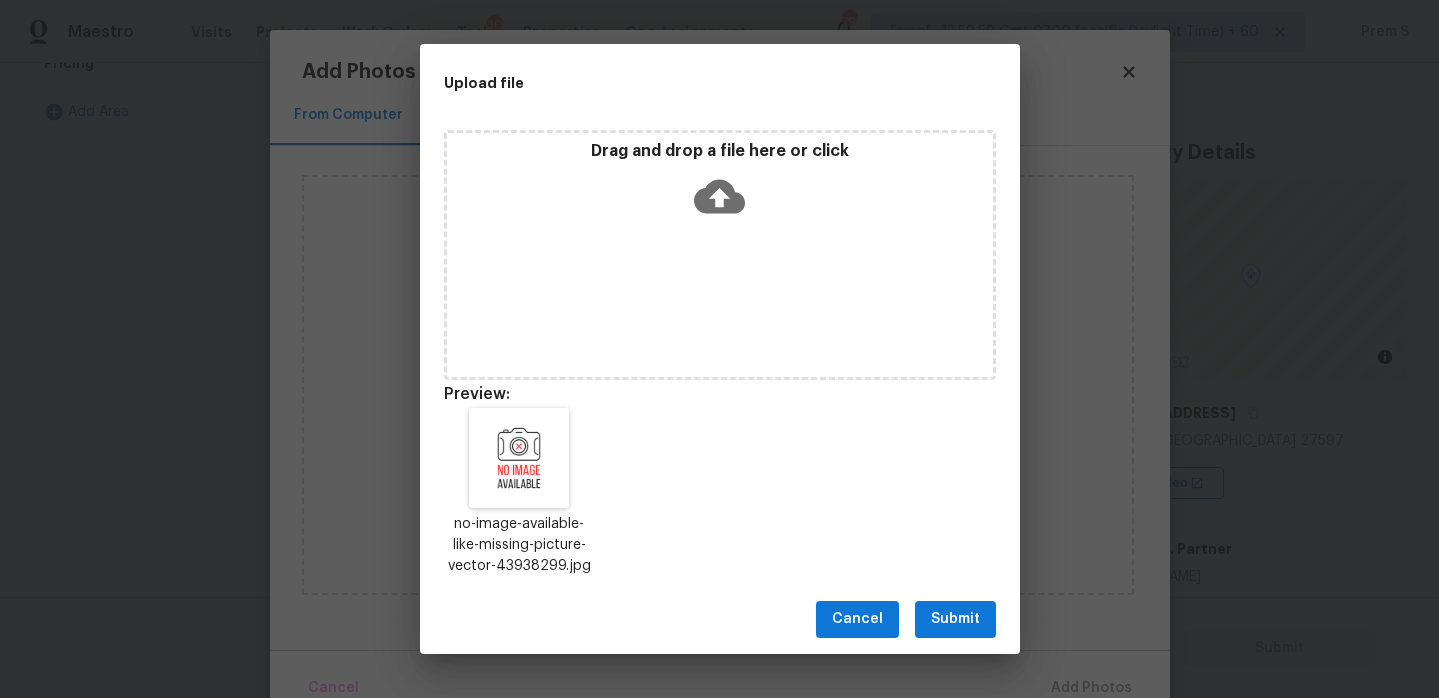 click on "Submit" at bounding box center (955, 619) 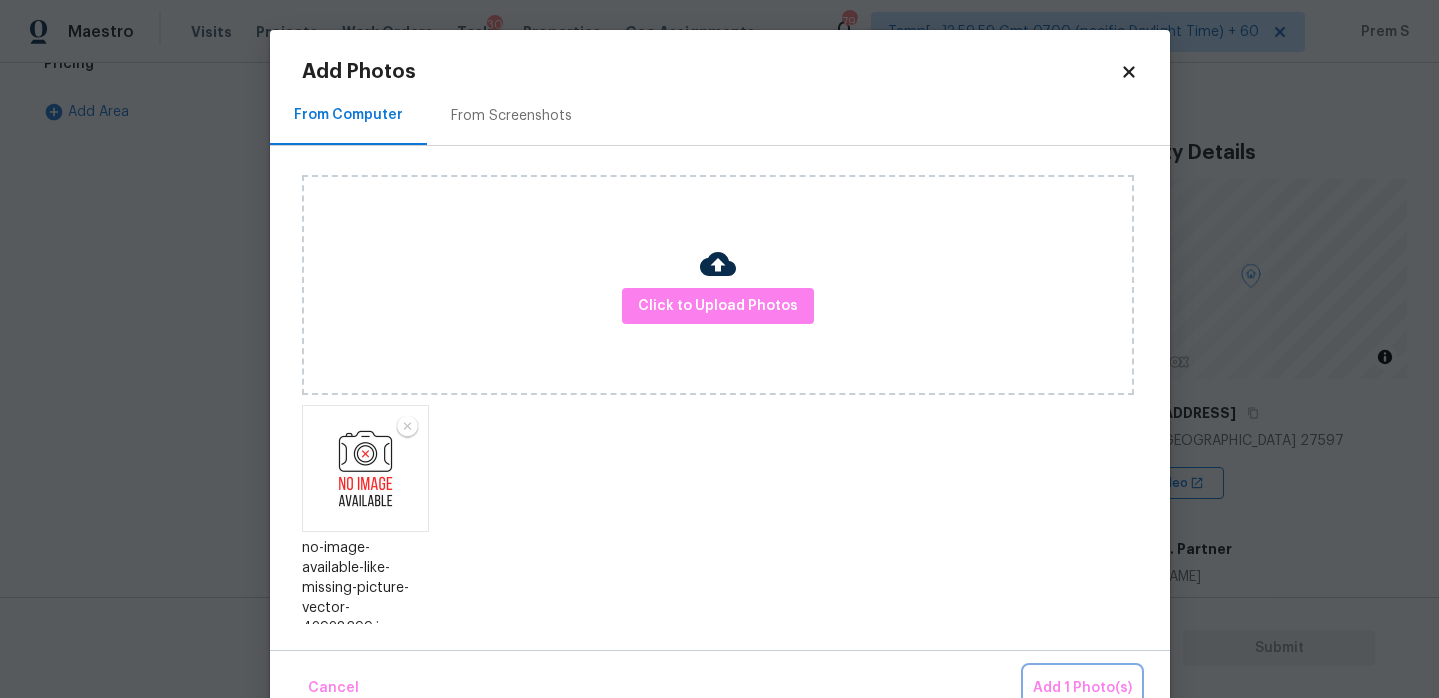 click on "Add 1 Photo(s)" at bounding box center (1082, 688) 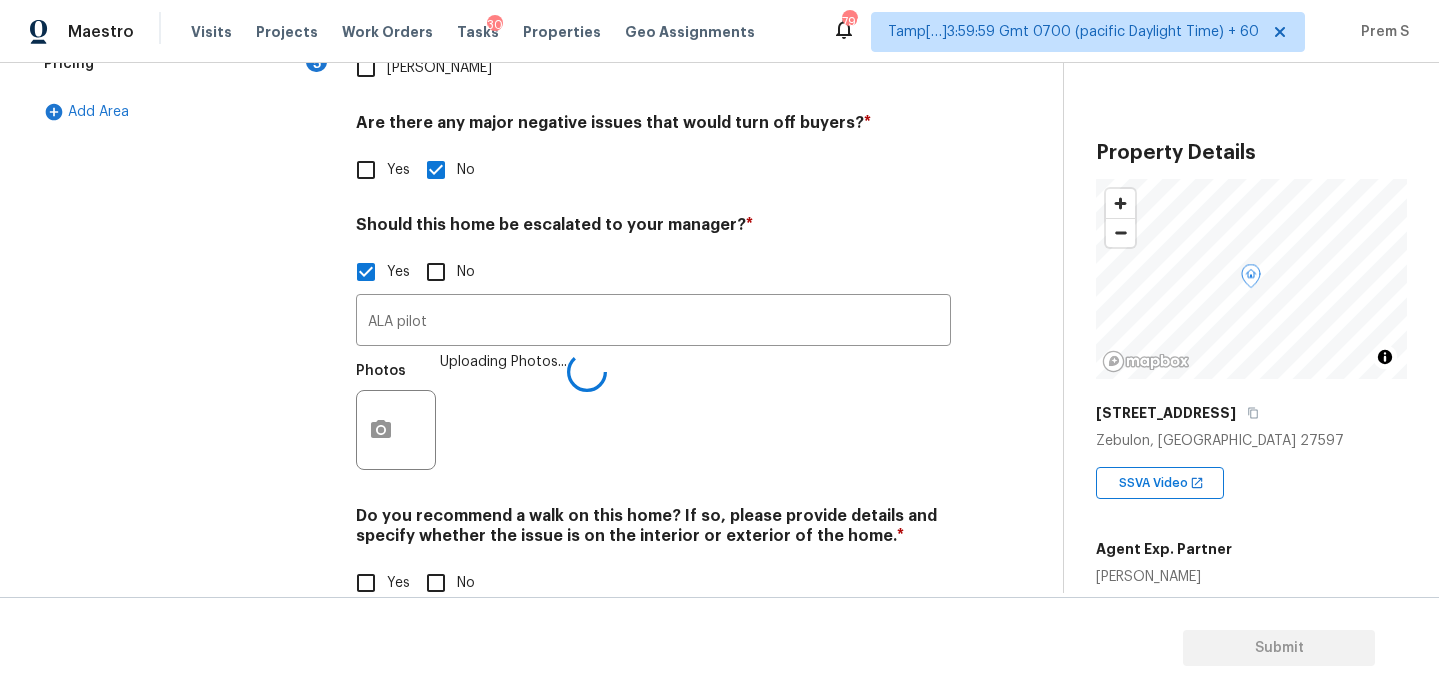 click on "No" at bounding box center (436, 583) 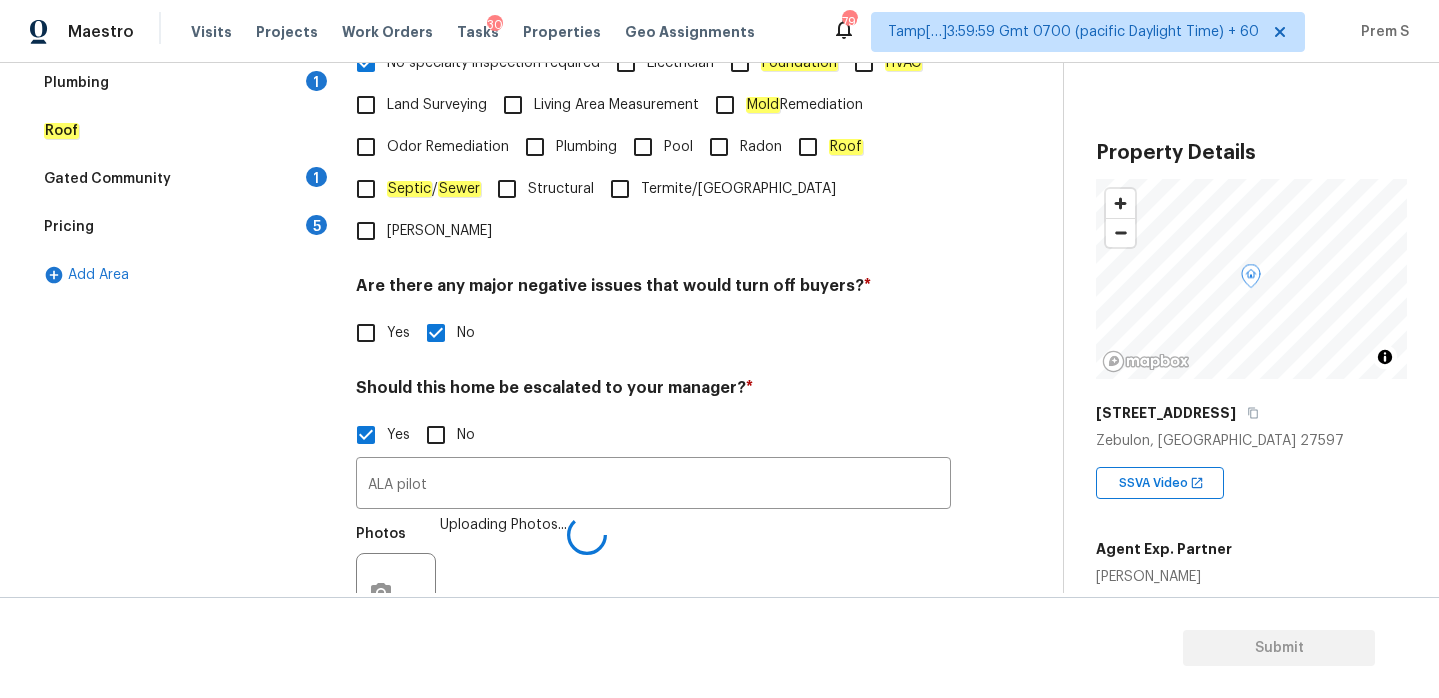 scroll, scrollTop: 341, scrollLeft: 0, axis: vertical 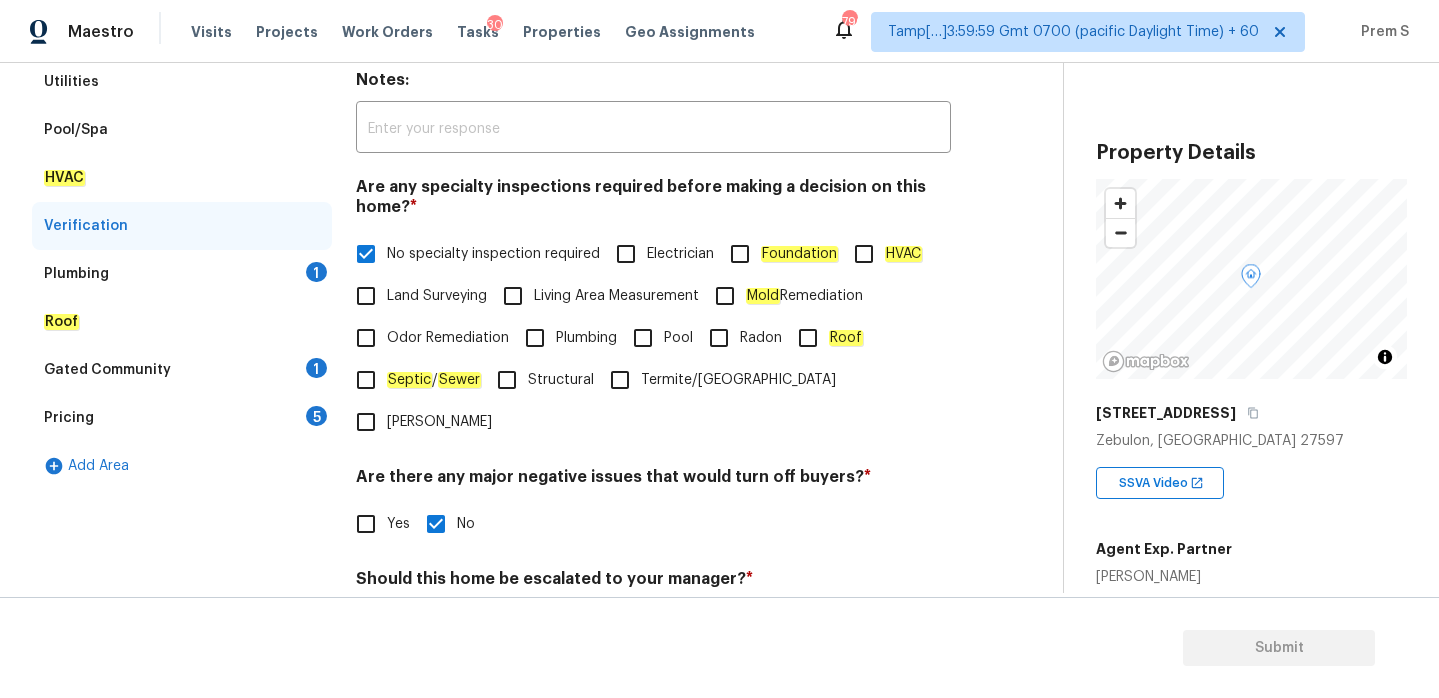 click on "1" at bounding box center (316, 272) 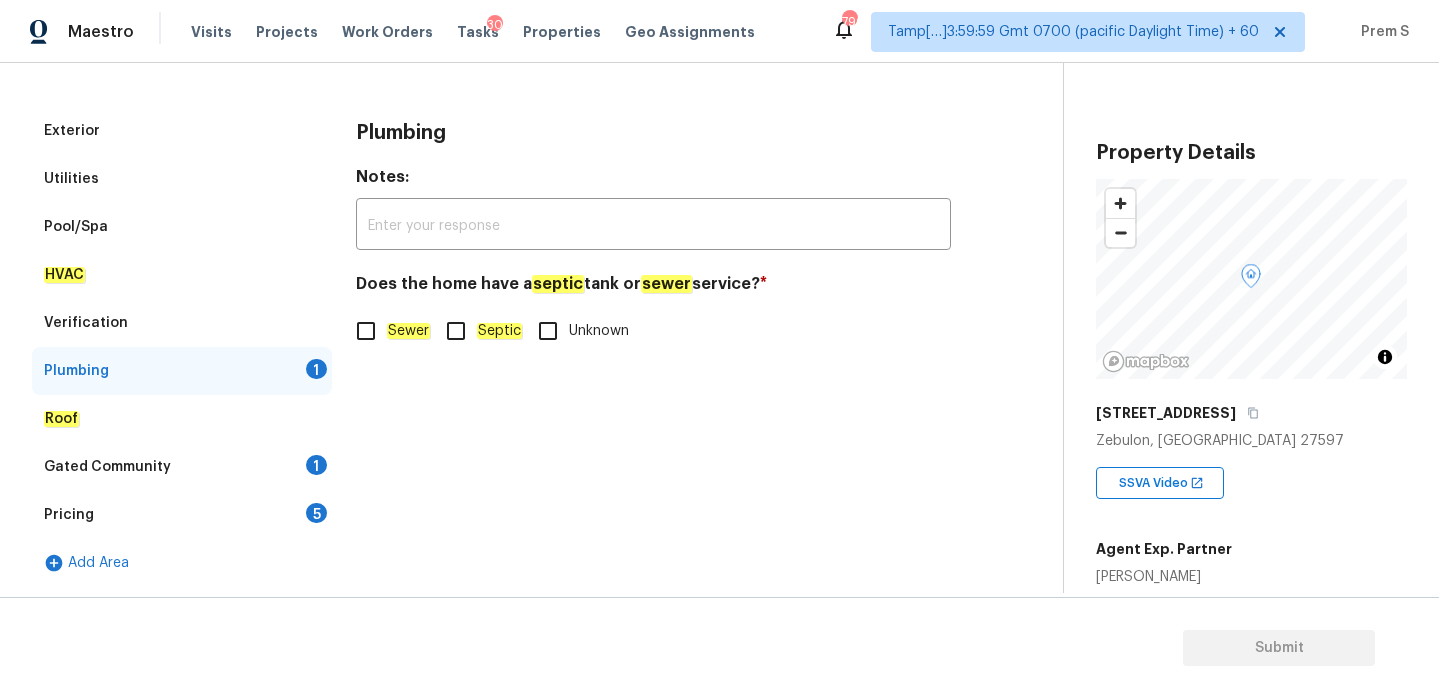 click on "Septic" at bounding box center (456, 331) 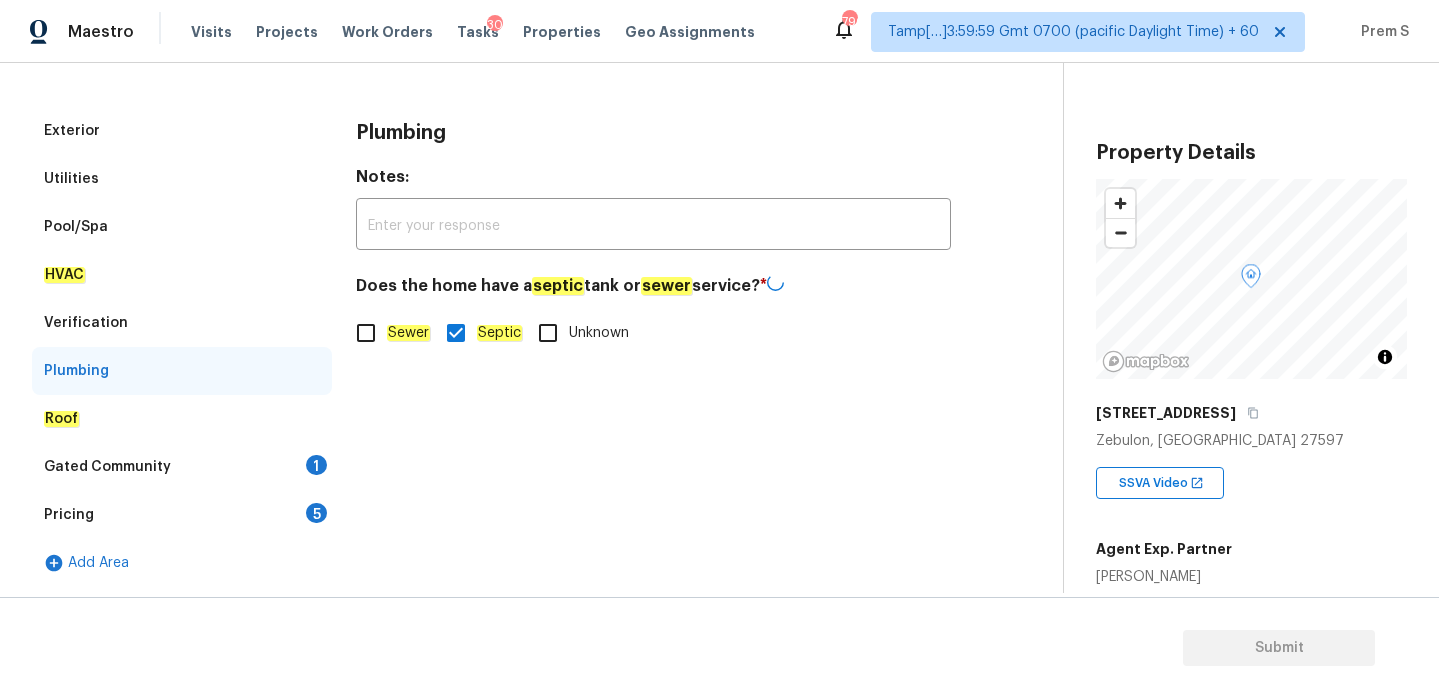 click on "Gated Community 1" at bounding box center [182, 467] 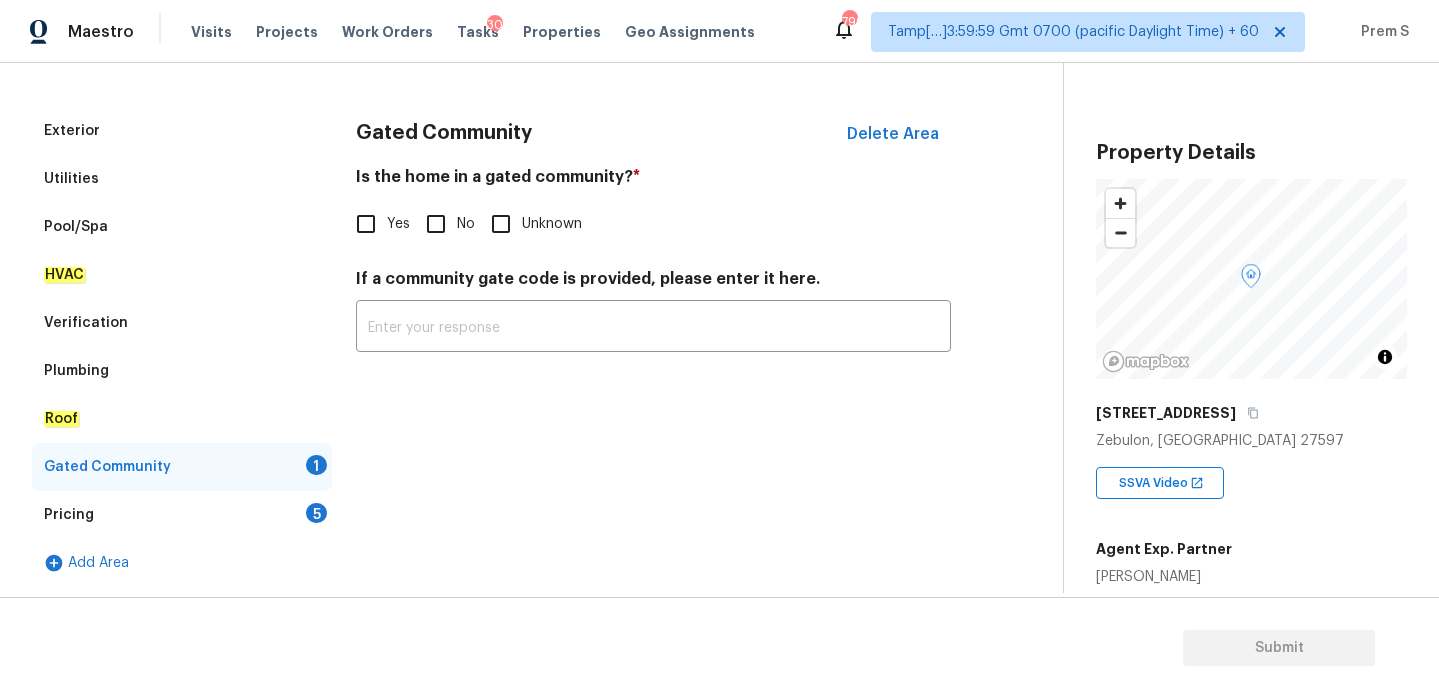 click on "No" at bounding box center [436, 224] 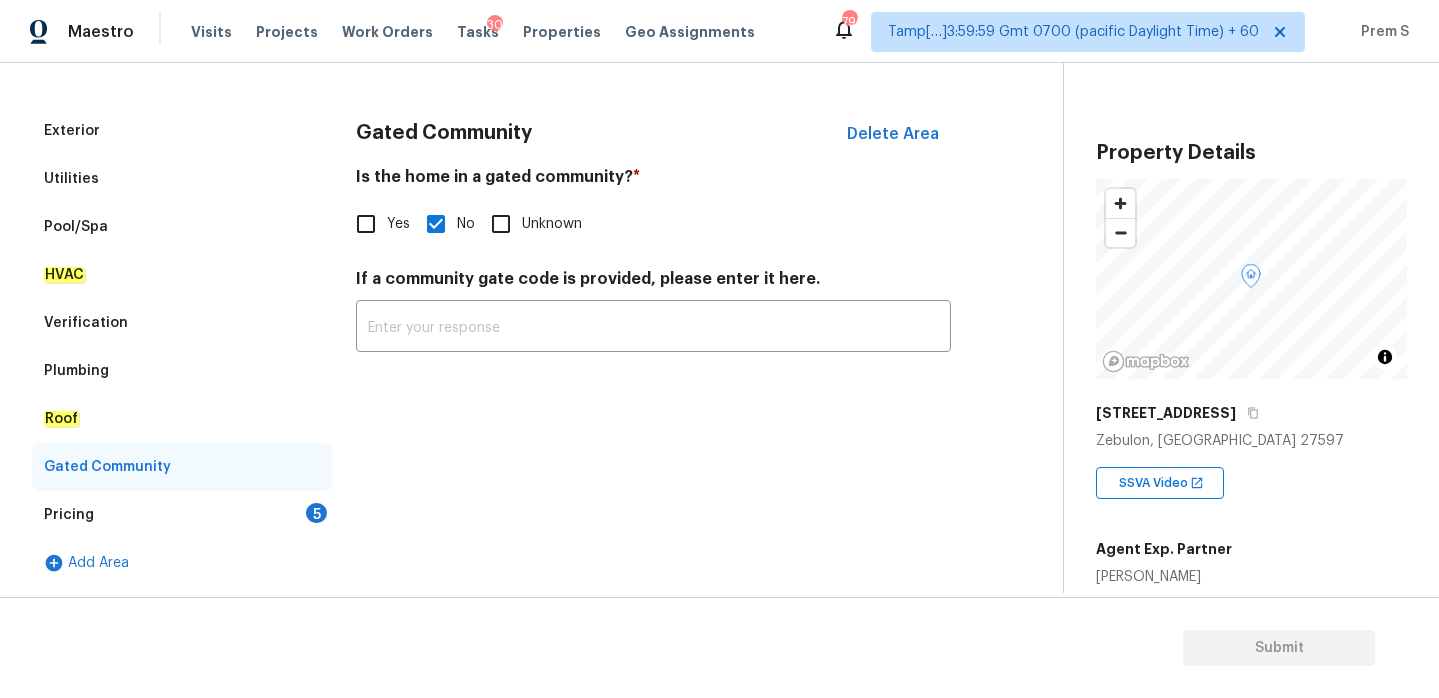 click on "5" at bounding box center [316, 513] 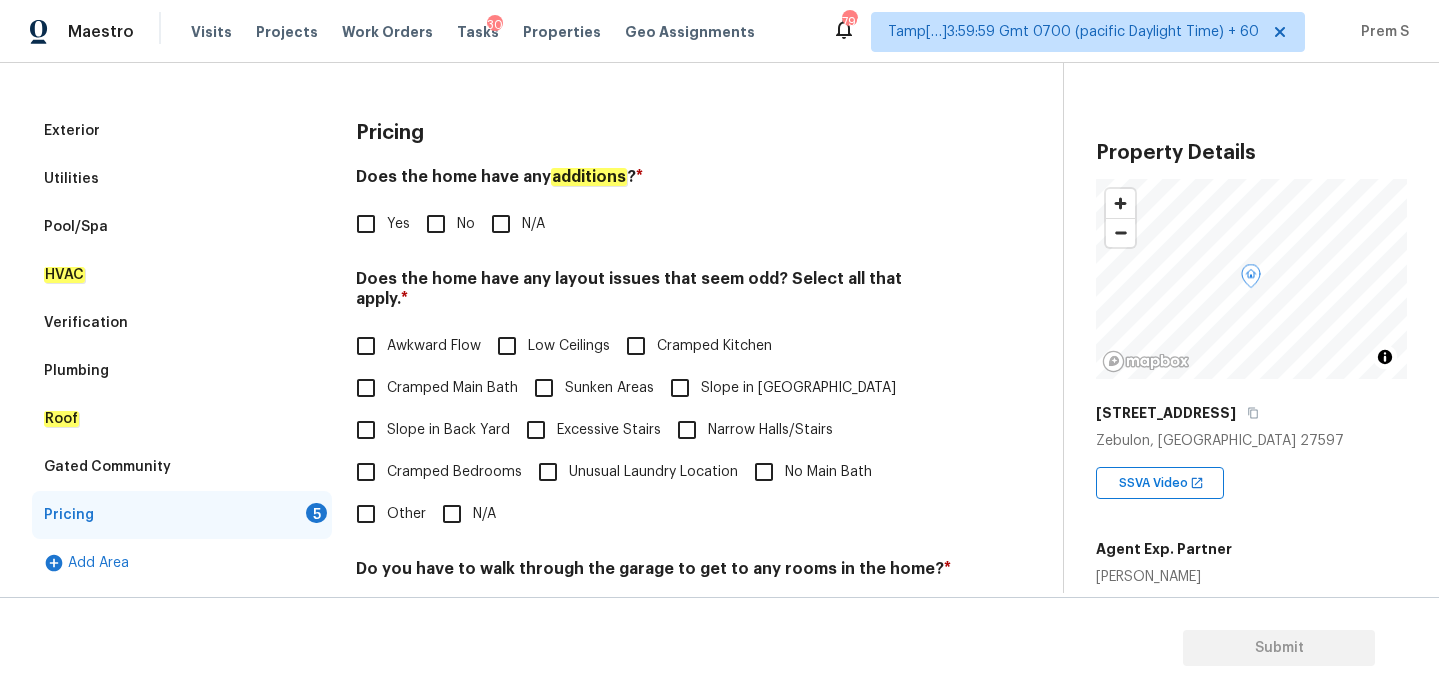 click on "No" at bounding box center (436, 224) 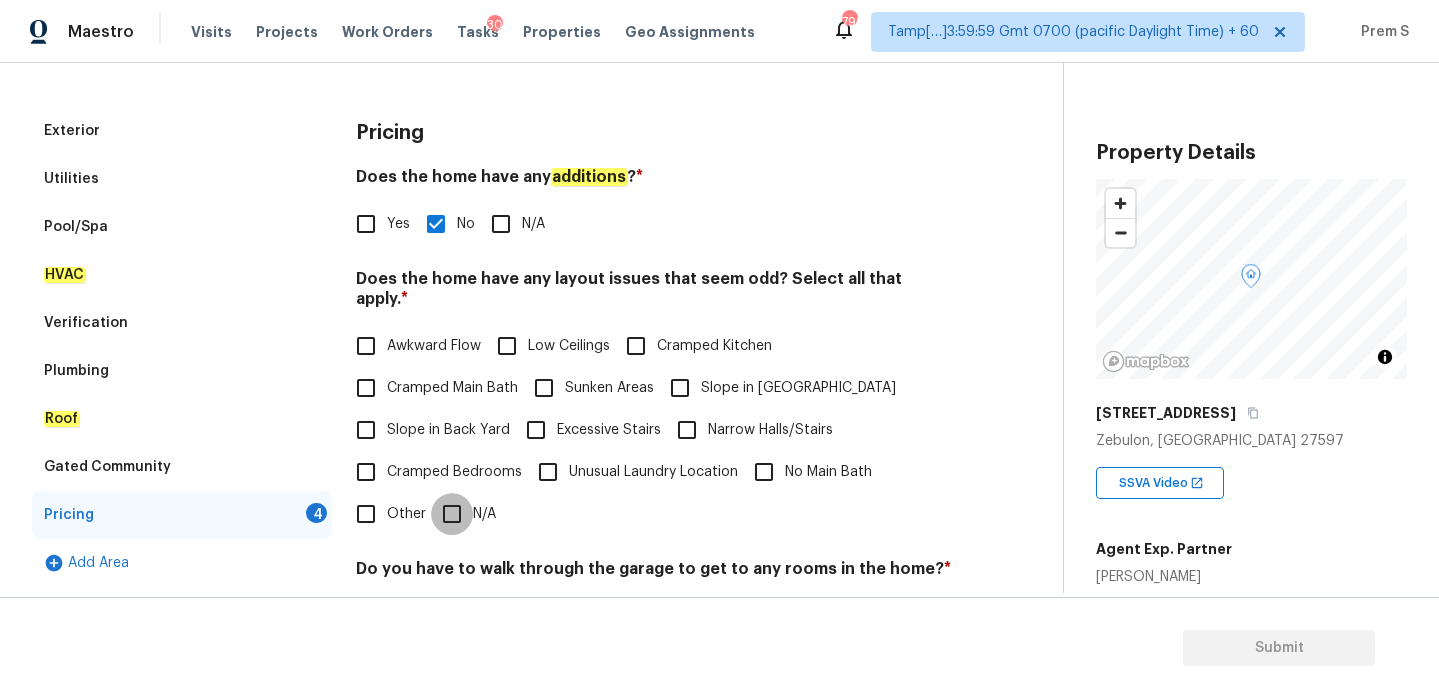 click on "N/A" at bounding box center (452, 514) 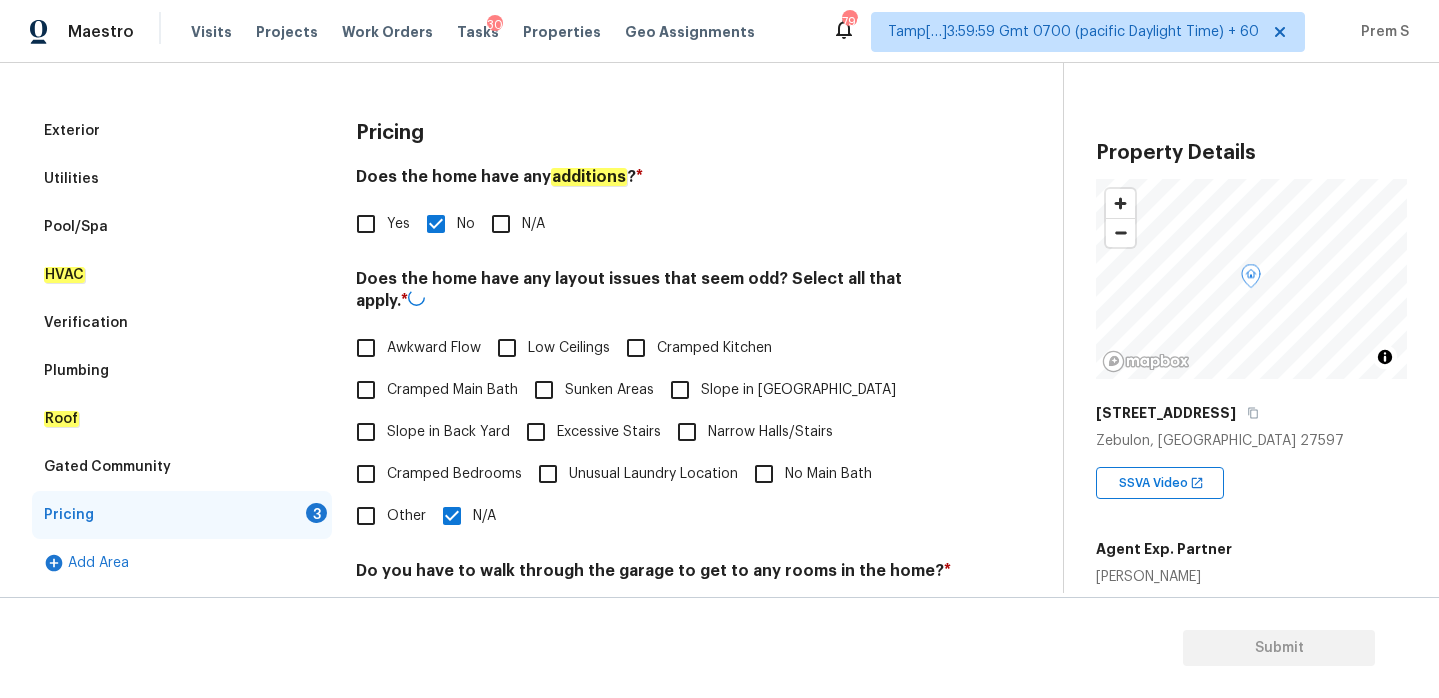 scroll, scrollTop: 487, scrollLeft: 0, axis: vertical 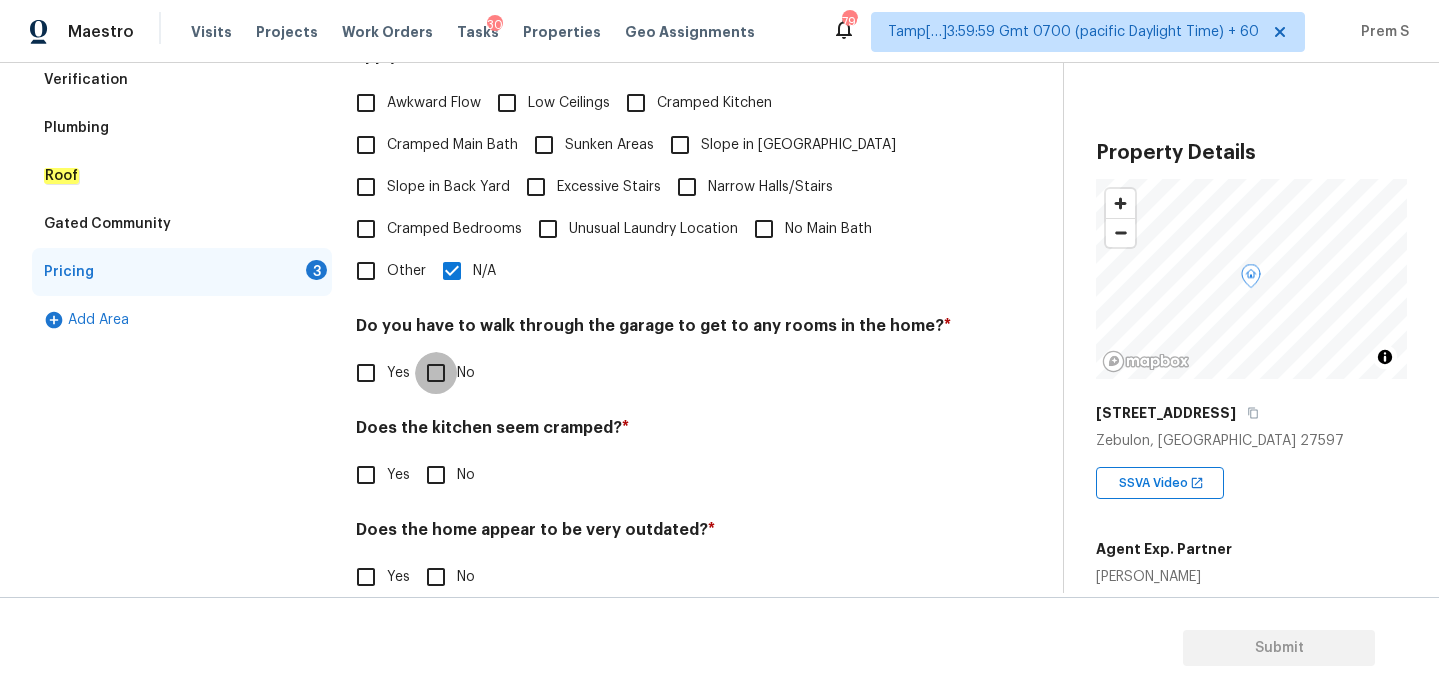 click on "No" at bounding box center [436, 373] 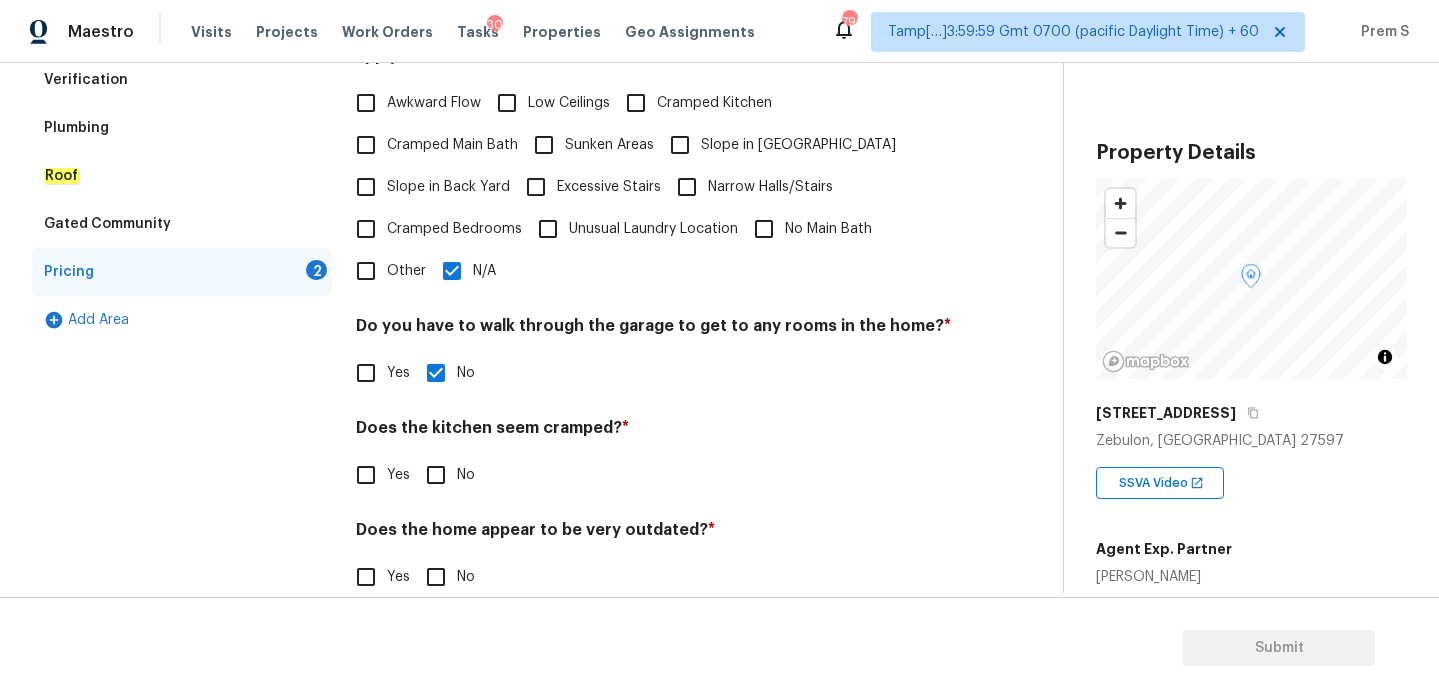 click on "No" at bounding box center (436, 475) 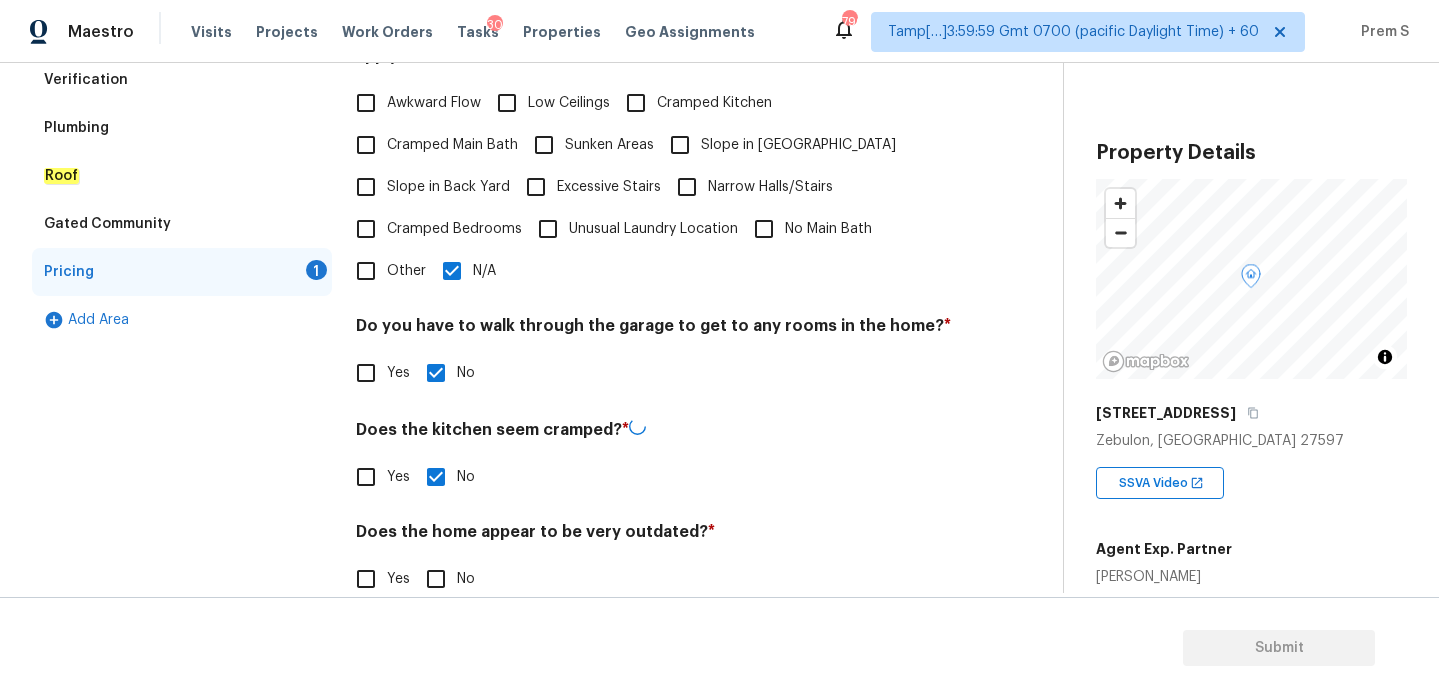 click on "No" at bounding box center [436, 579] 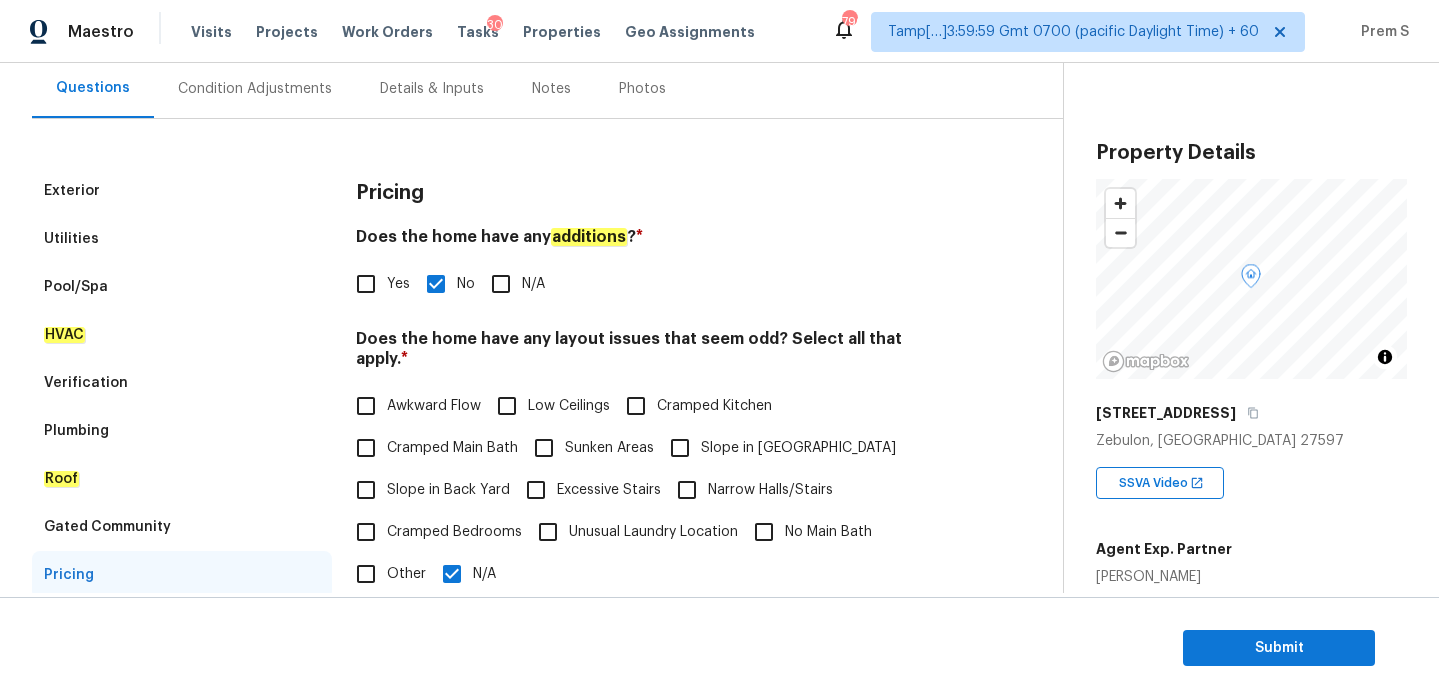 scroll, scrollTop: 65, scrollLeft: 0, axis: vertical 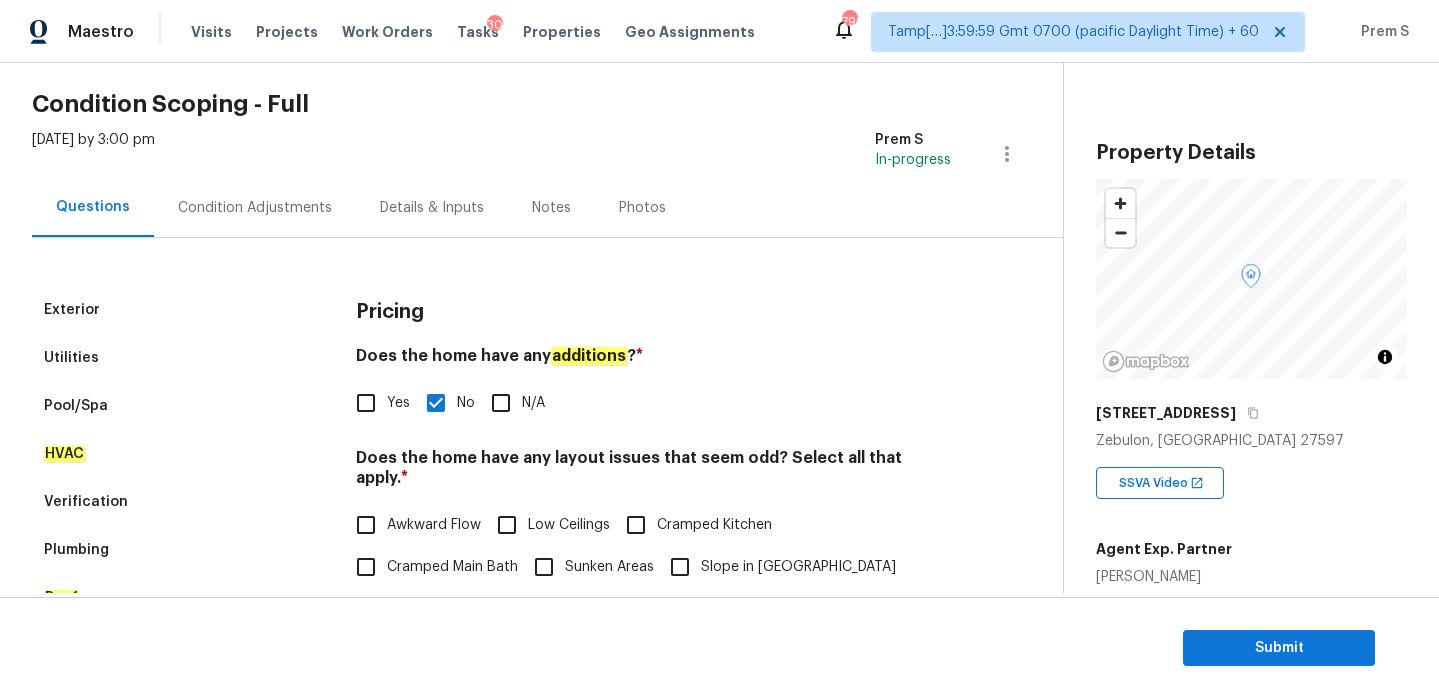 click on "Condition Adjustments" at bounding box center [255, 207] 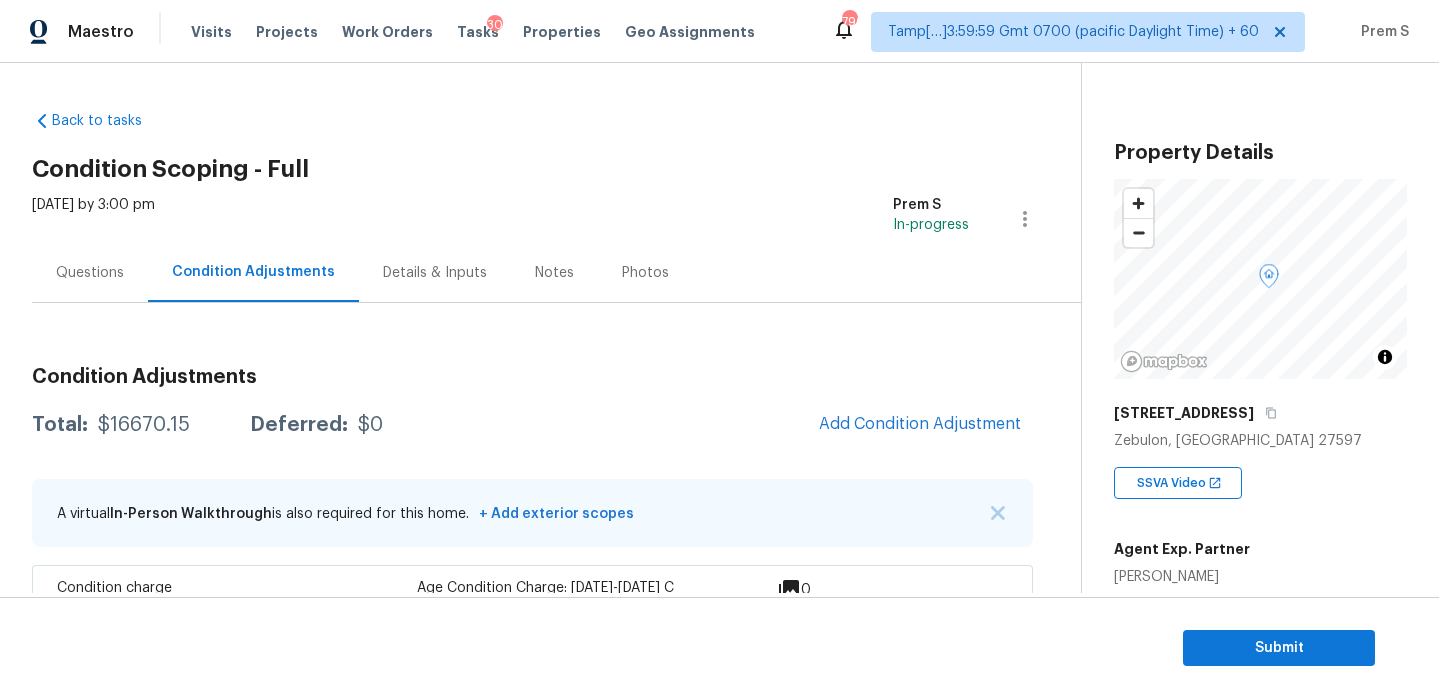 scroll, scrollTop: 287, scrollLeft: 0, axis: vertical 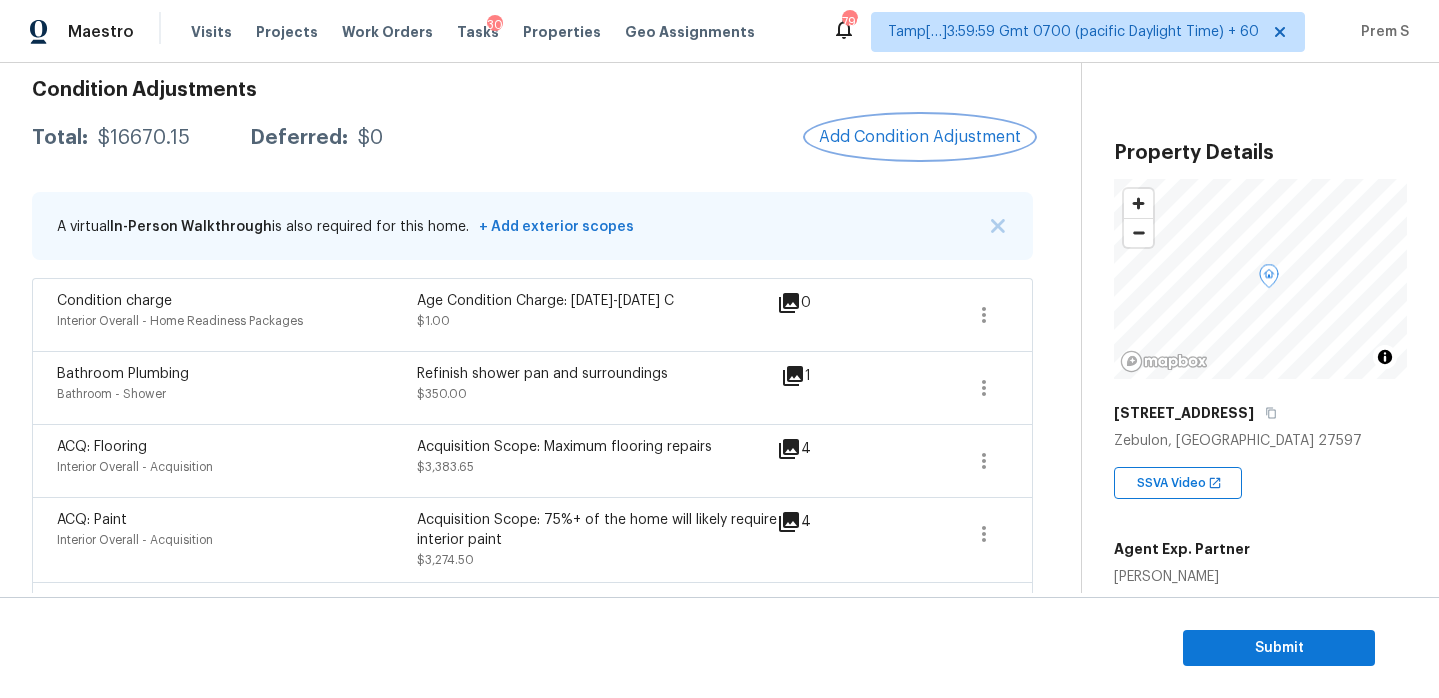 click on "Add Condition Adjustment" at bounding box center [920, 137] 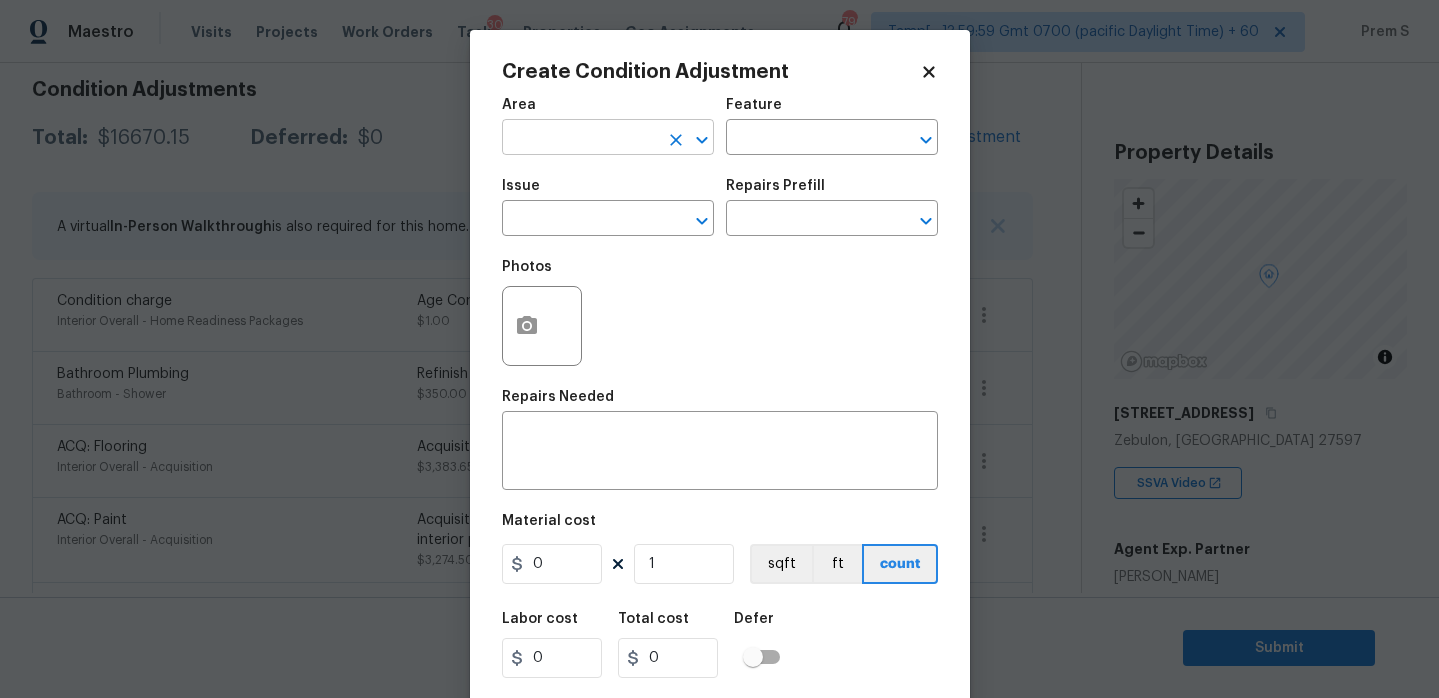 click at bounding box center (580, 139) 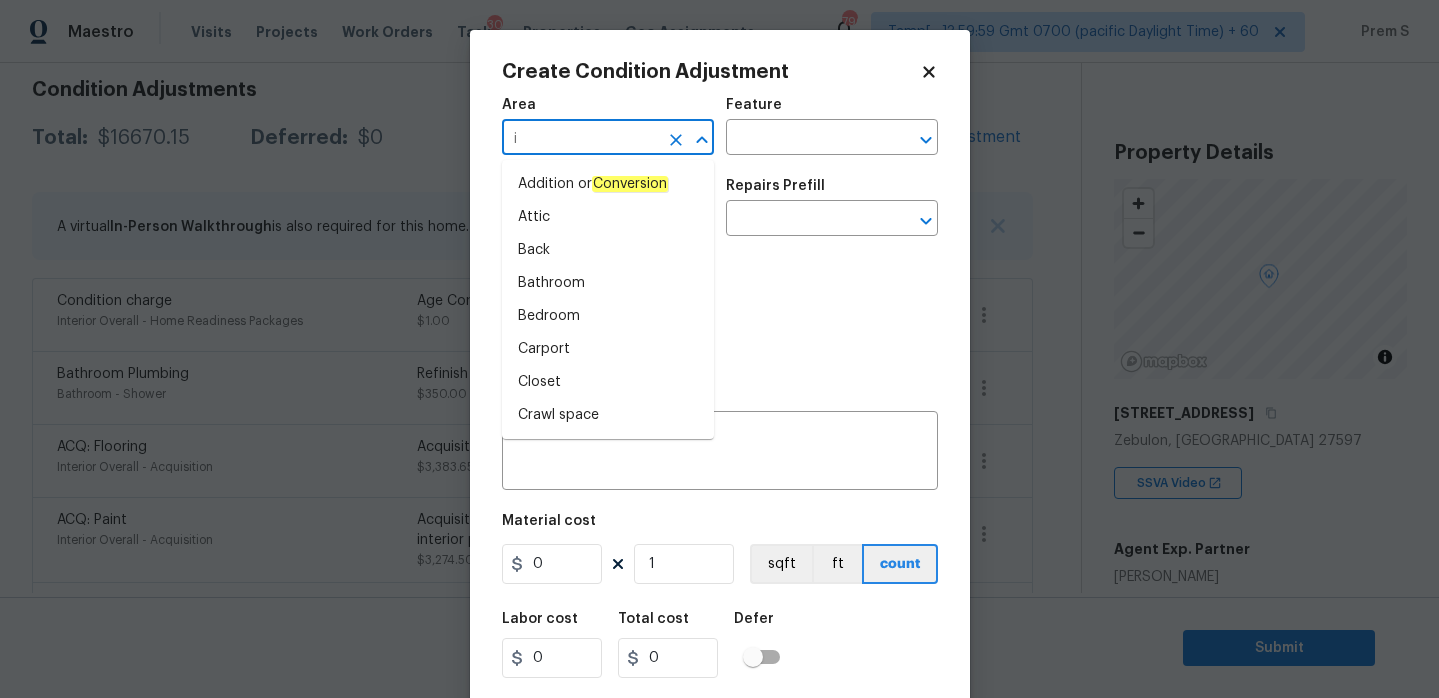 type on "in" 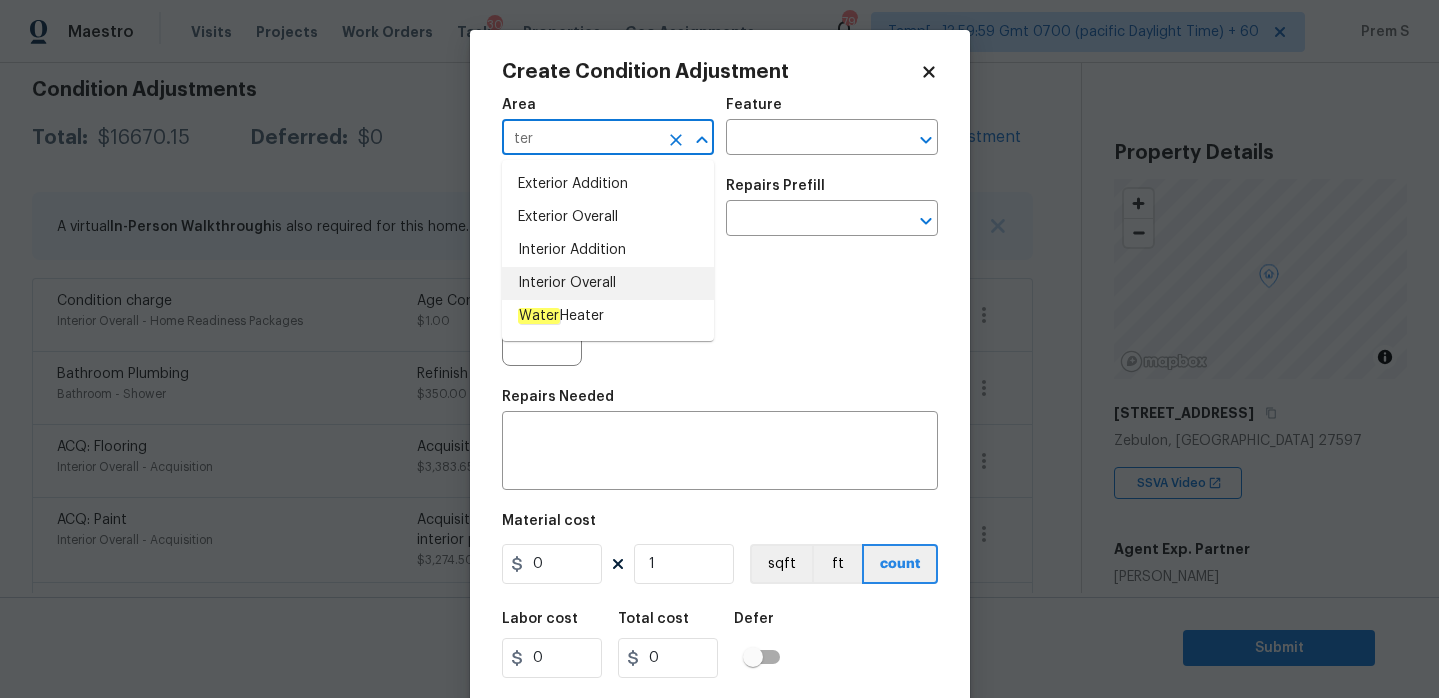 click on "Interior Overall" at bounding box center [608, 283] 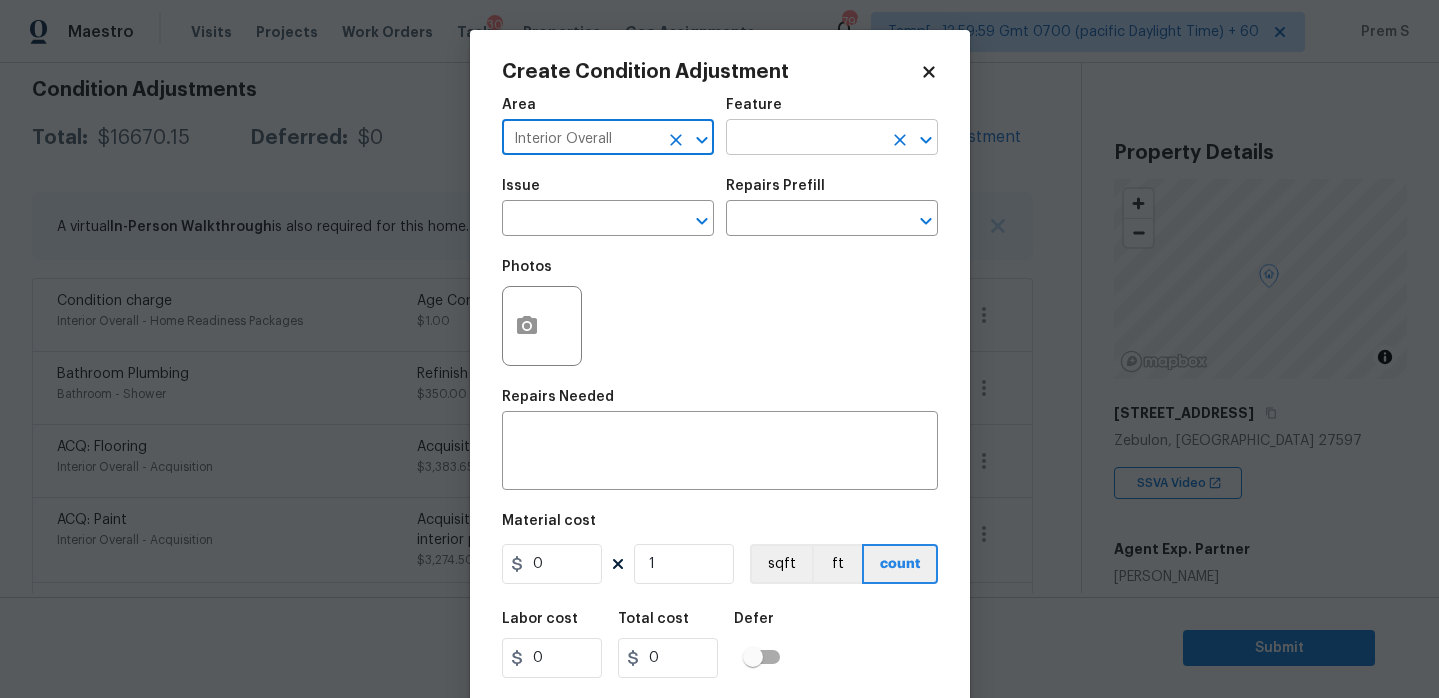 type on "Interior Overall" 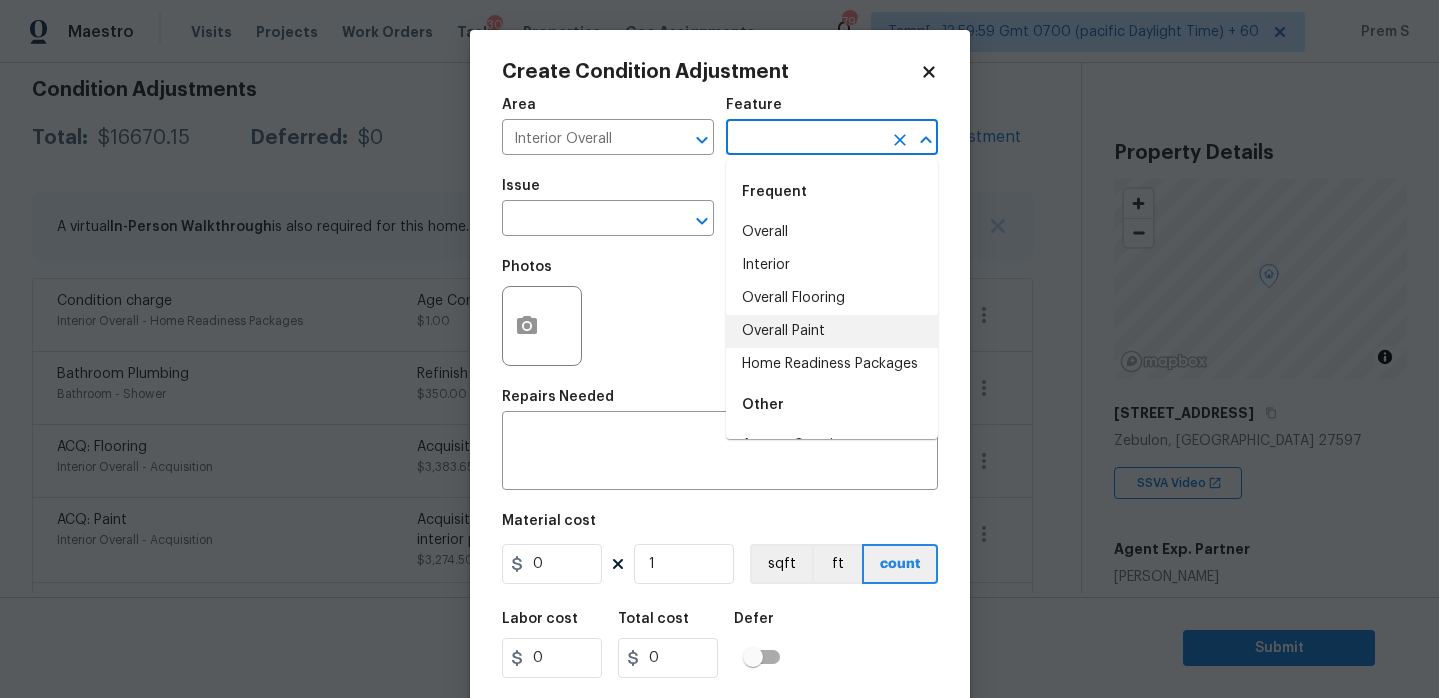 click on "Overall Paint" at bounding box center [832, 331] 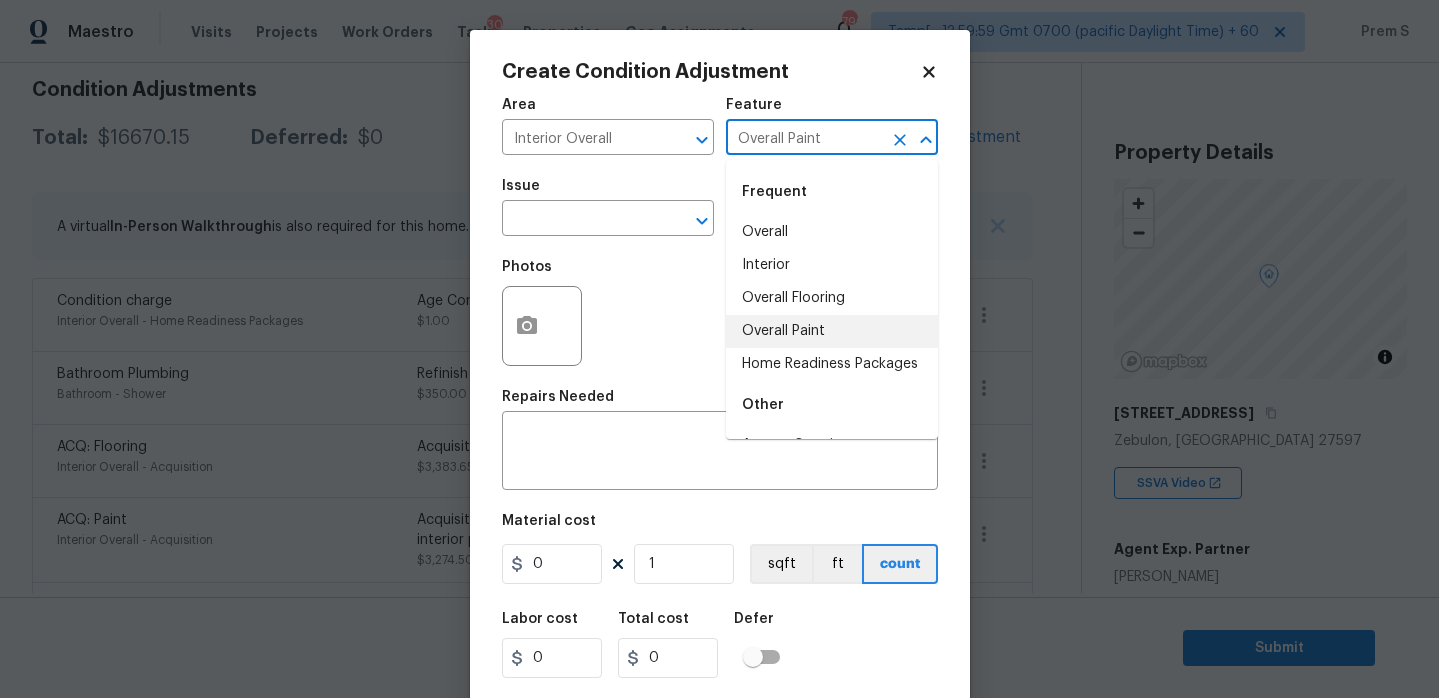 click on "Overall Paint" at bounding box center [832, 331] 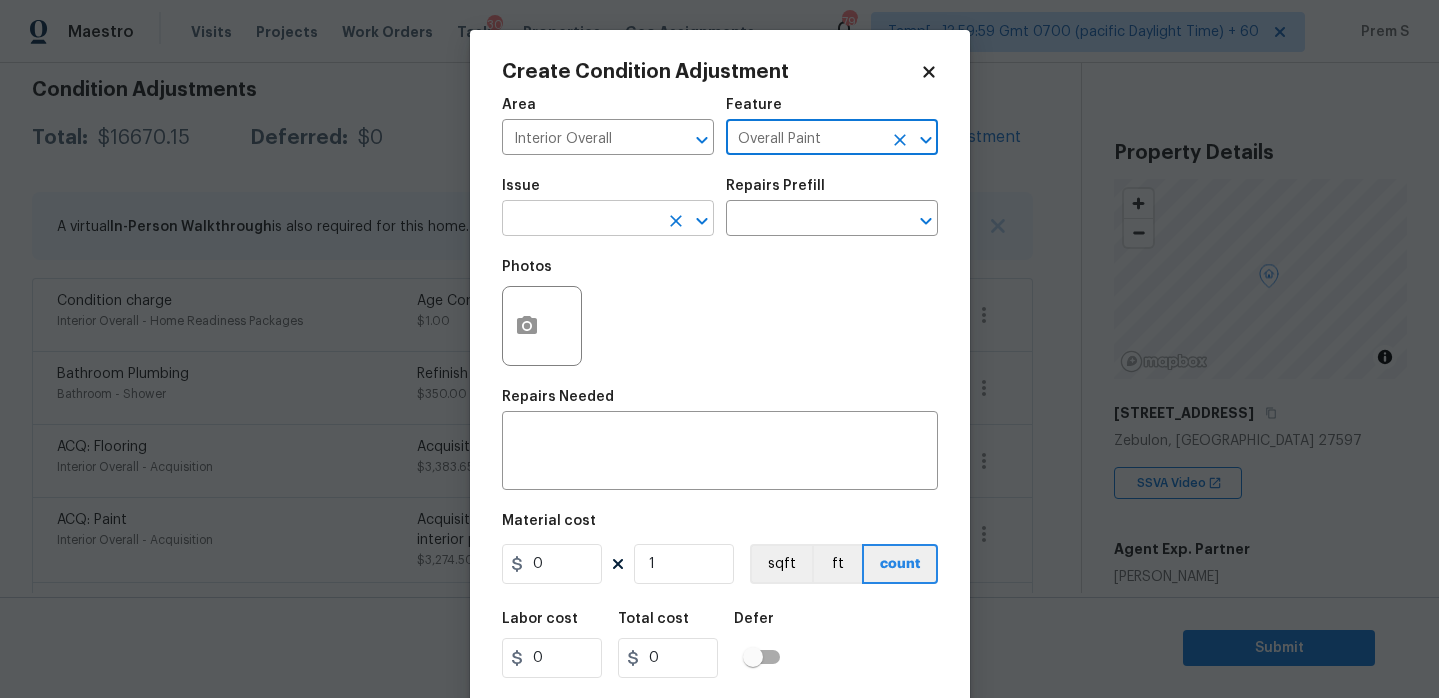 click at bounding box center [580, 220] 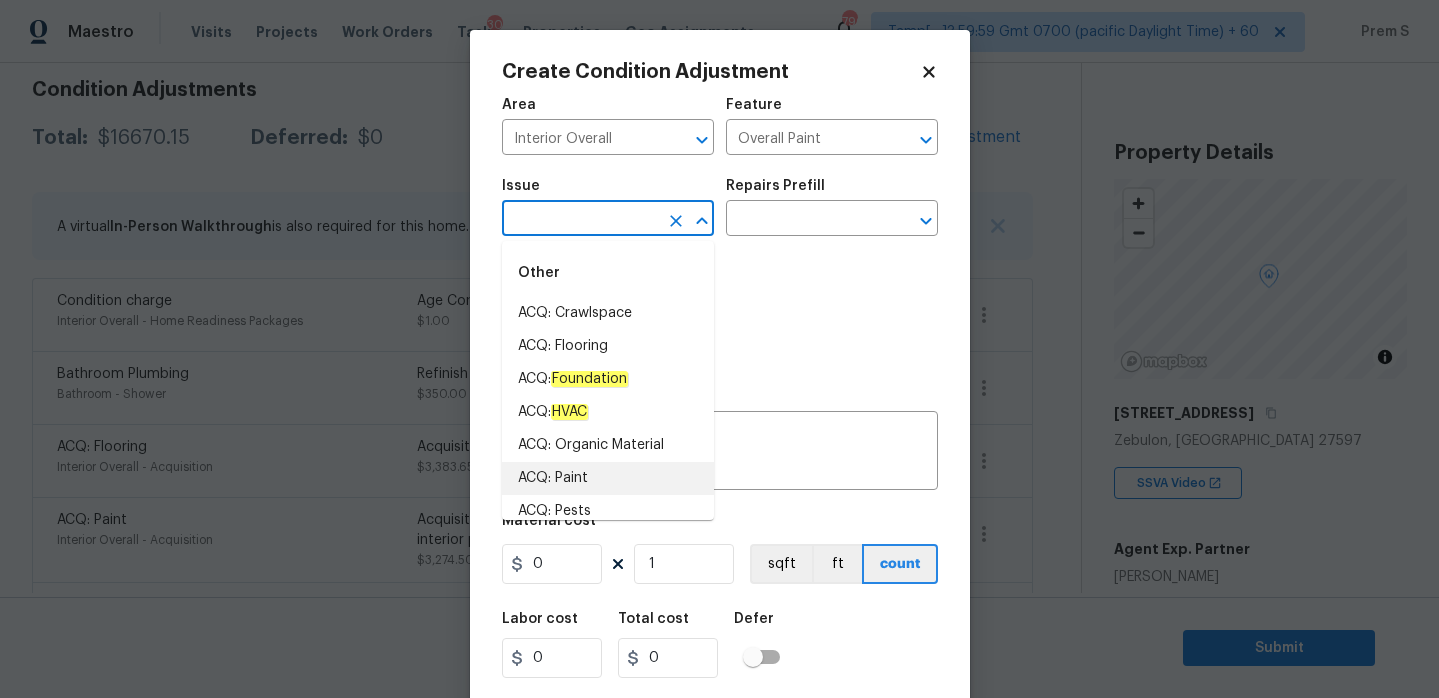 click on "ACQ: Paint" at bounding box center (608, 478) 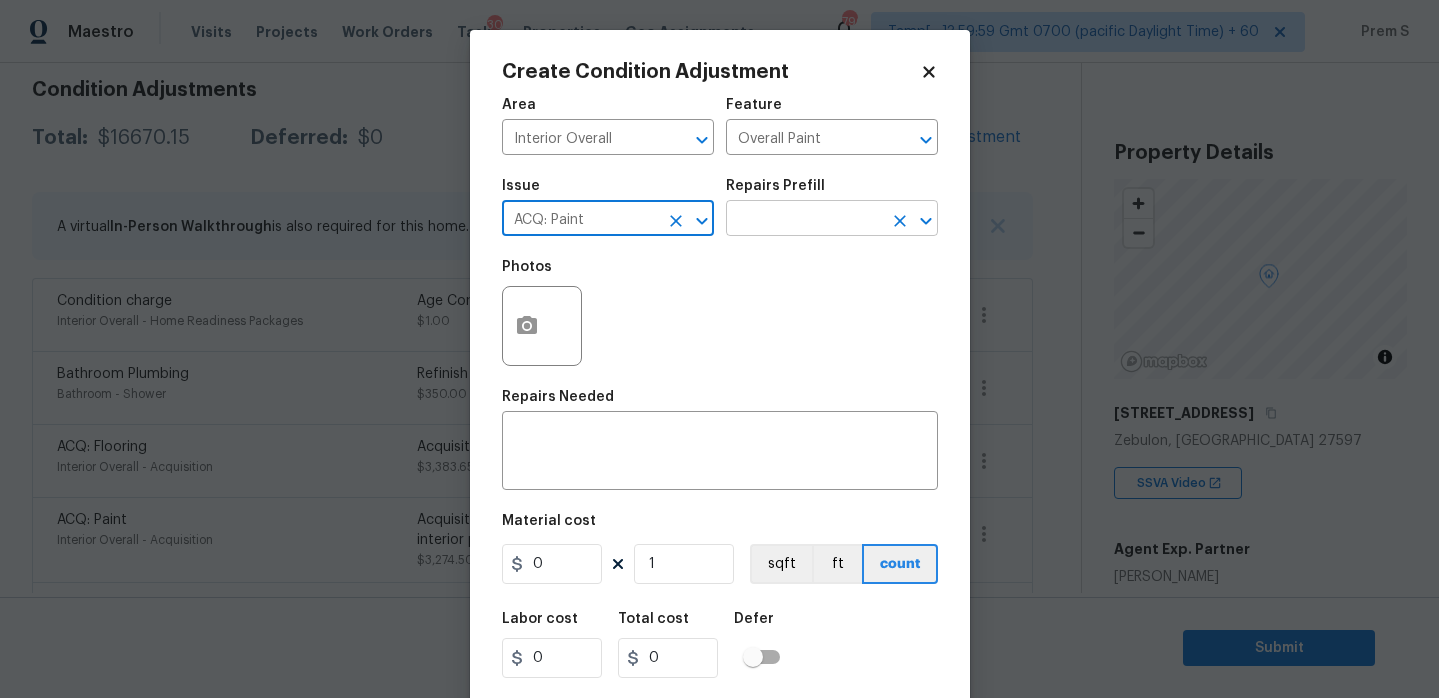 click at bounding box center [804, 220] 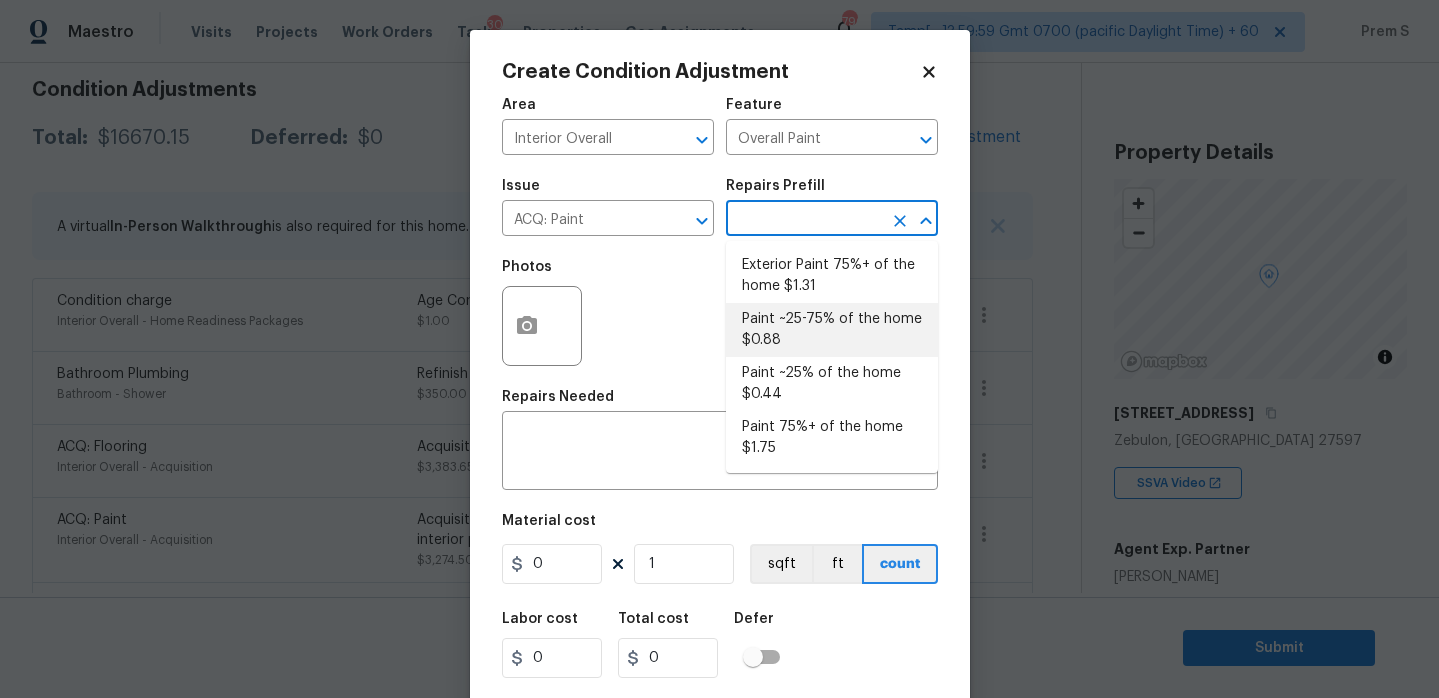 click on "Paint ~25-75% of the home $0.88" at bounding box center (832, 330) 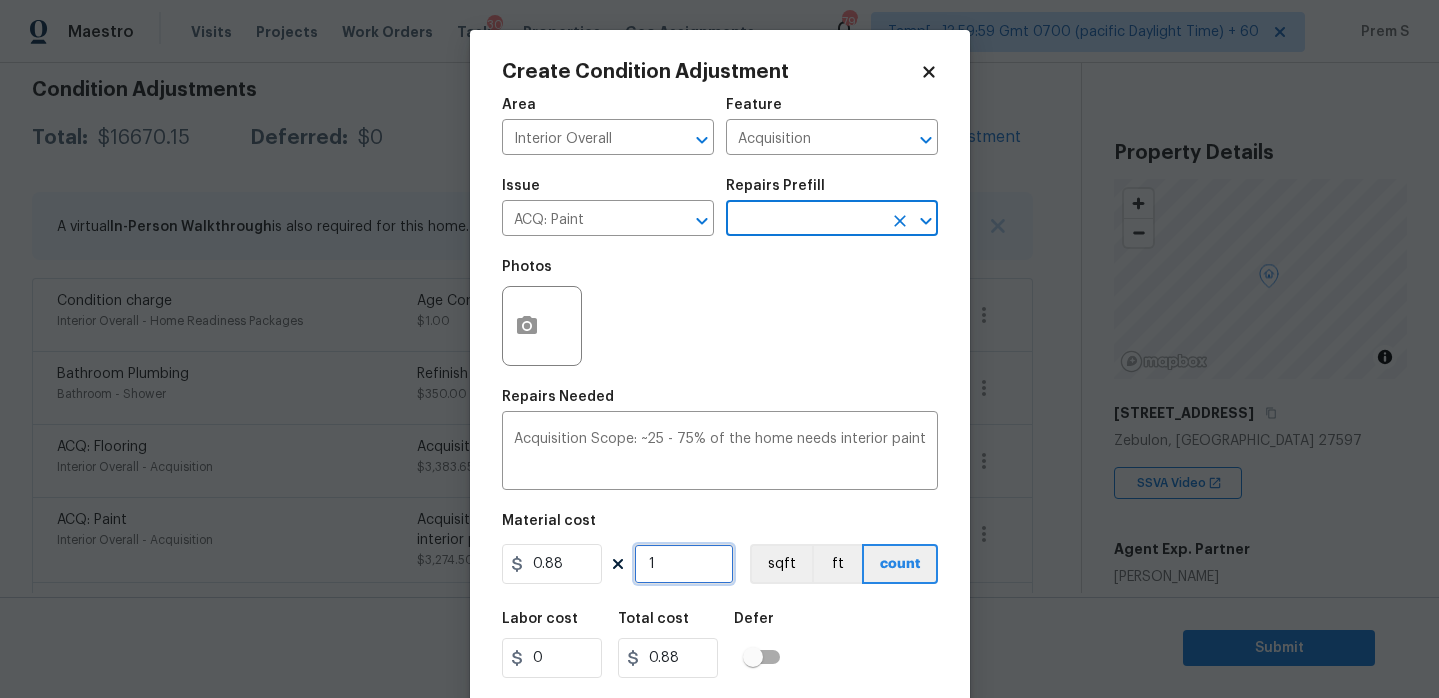 click on "1" at bounding box center (684, 564) 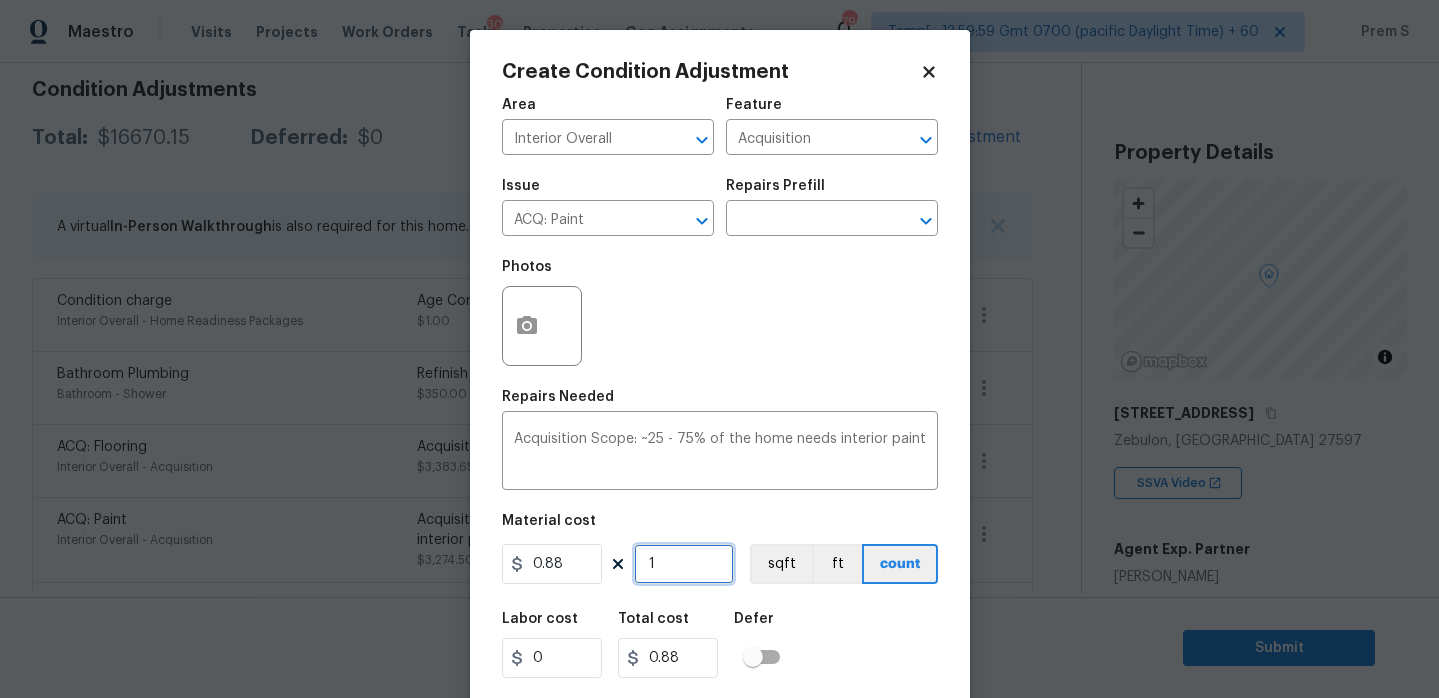 click on "1" at bounding box center (684, 564) 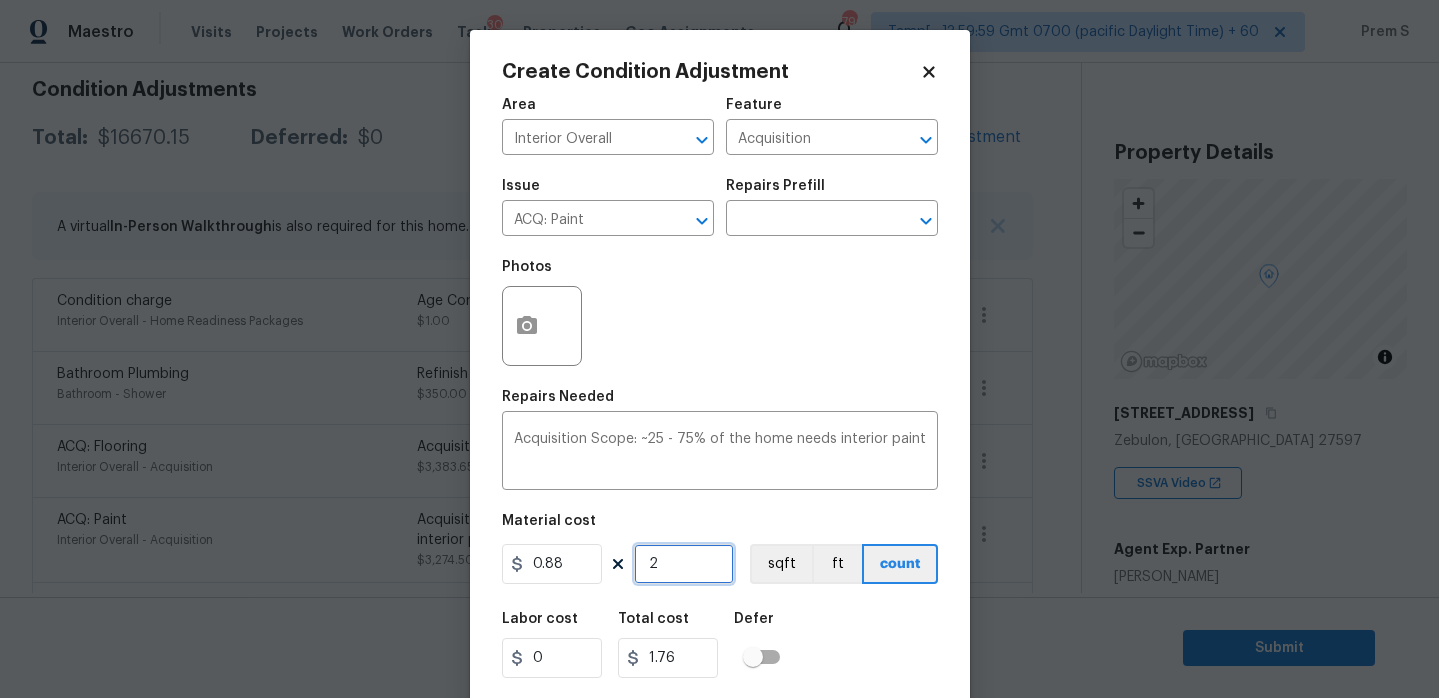 type on "21" 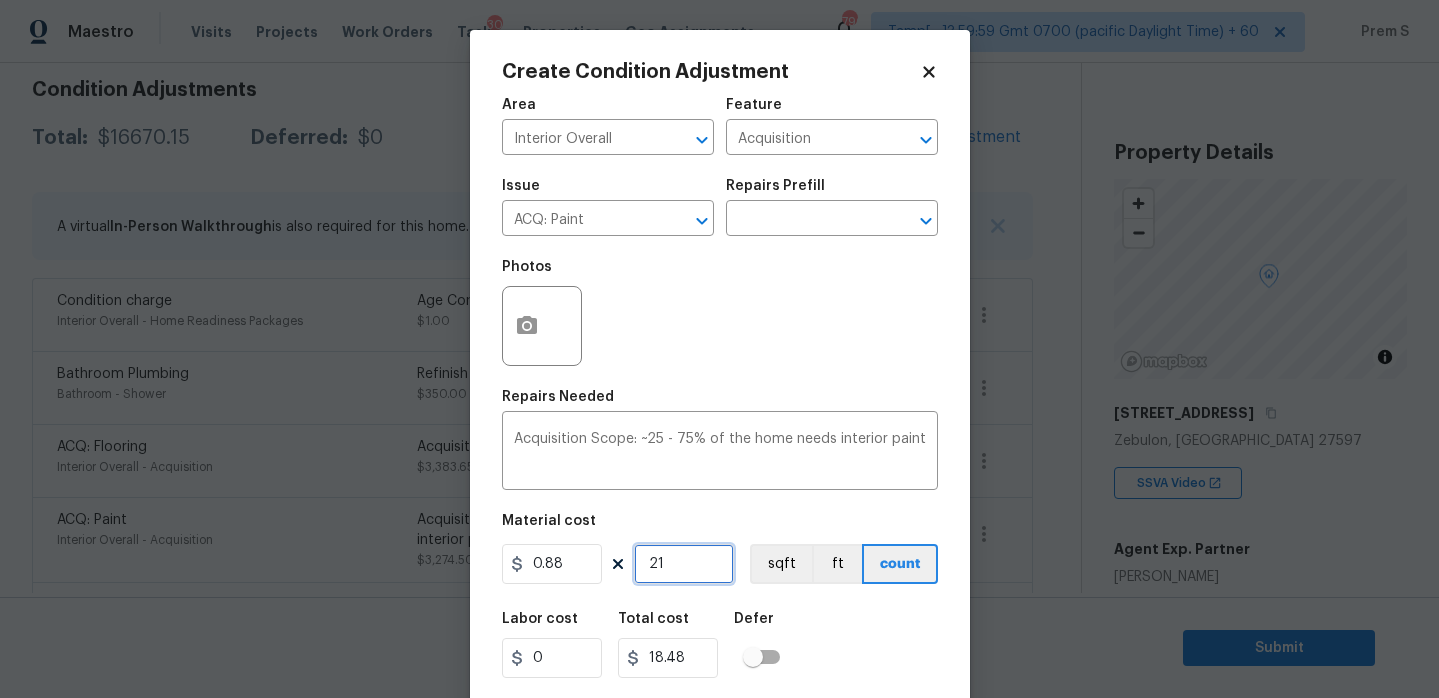 type on "215" 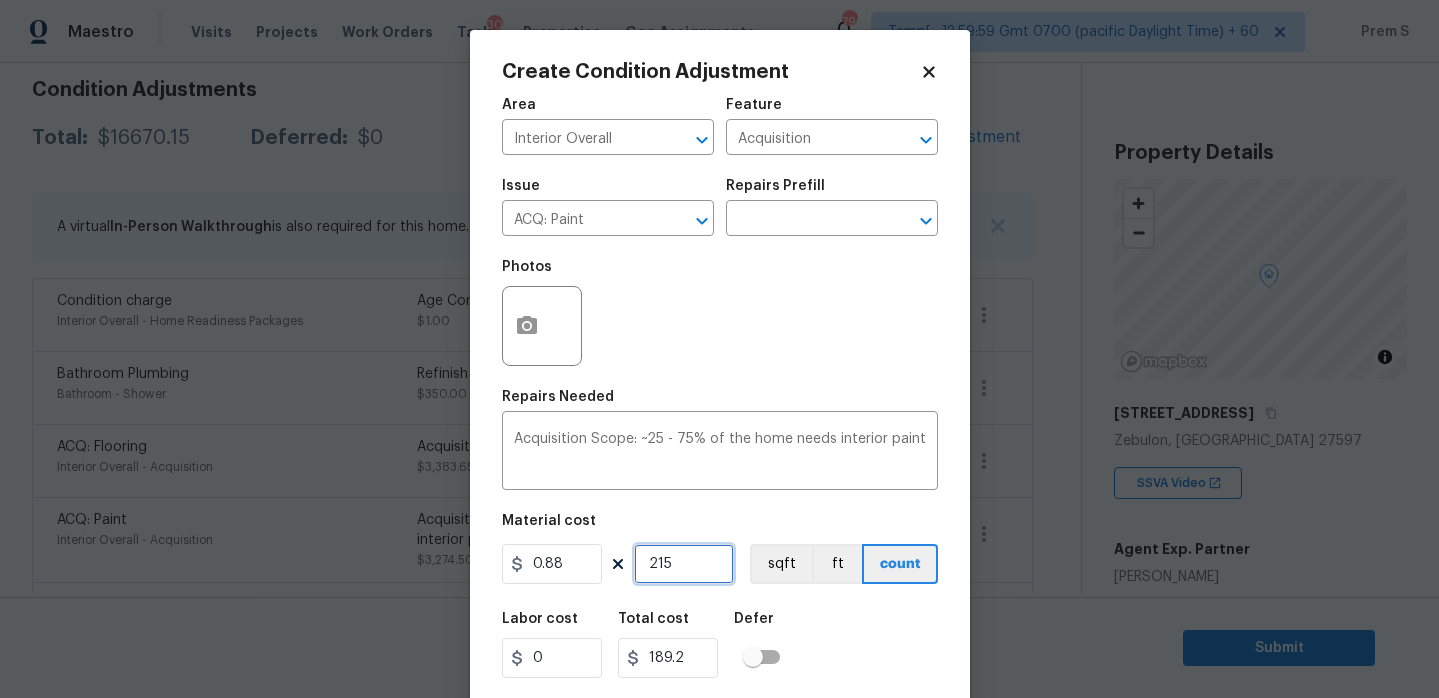 type on "2150" 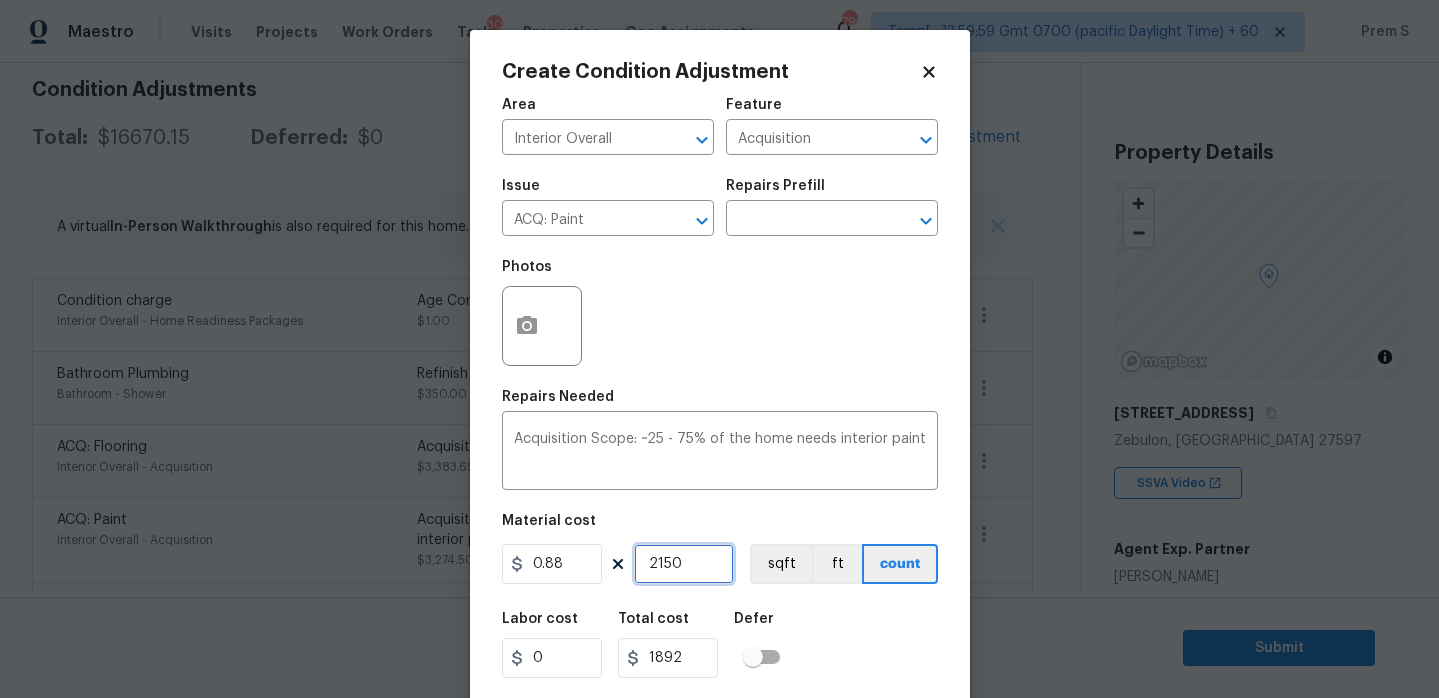 type on "2150" 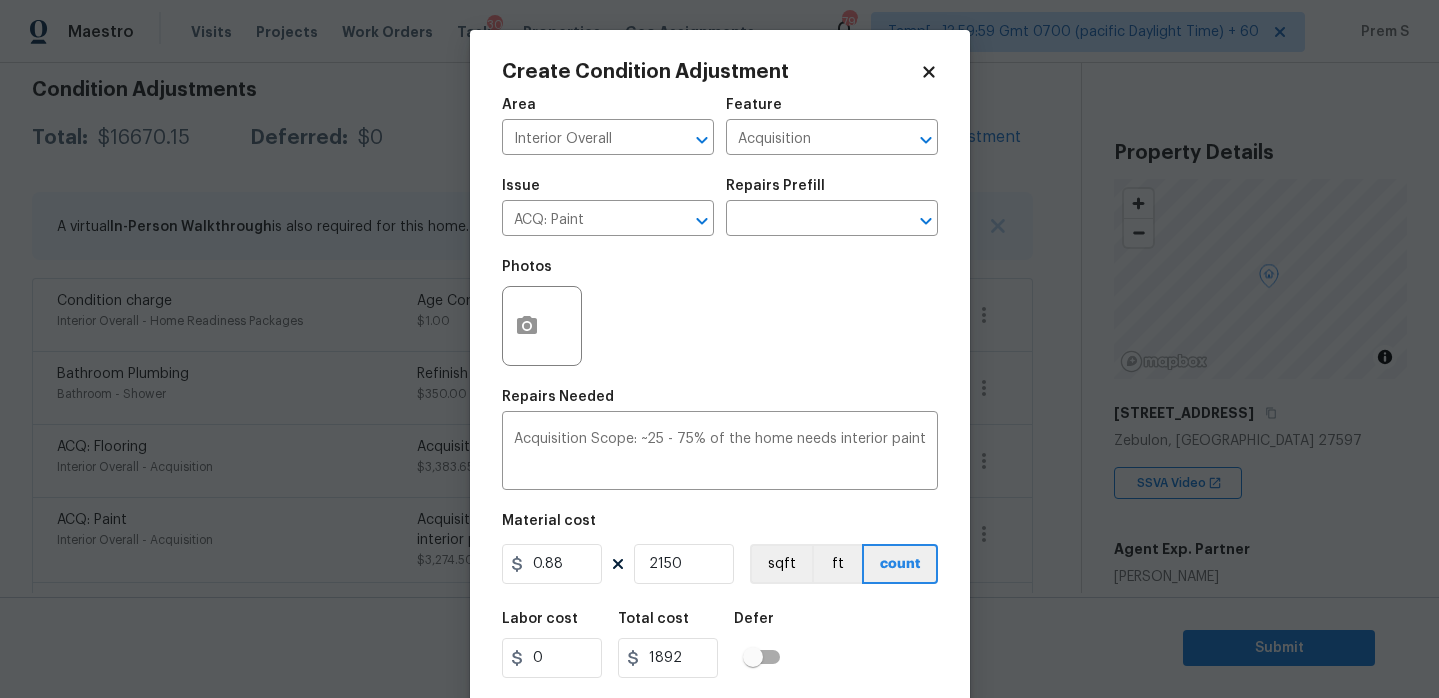 click on "Labor cost 0 Total cost 1892 Defer" at bounding box center [720, 645] 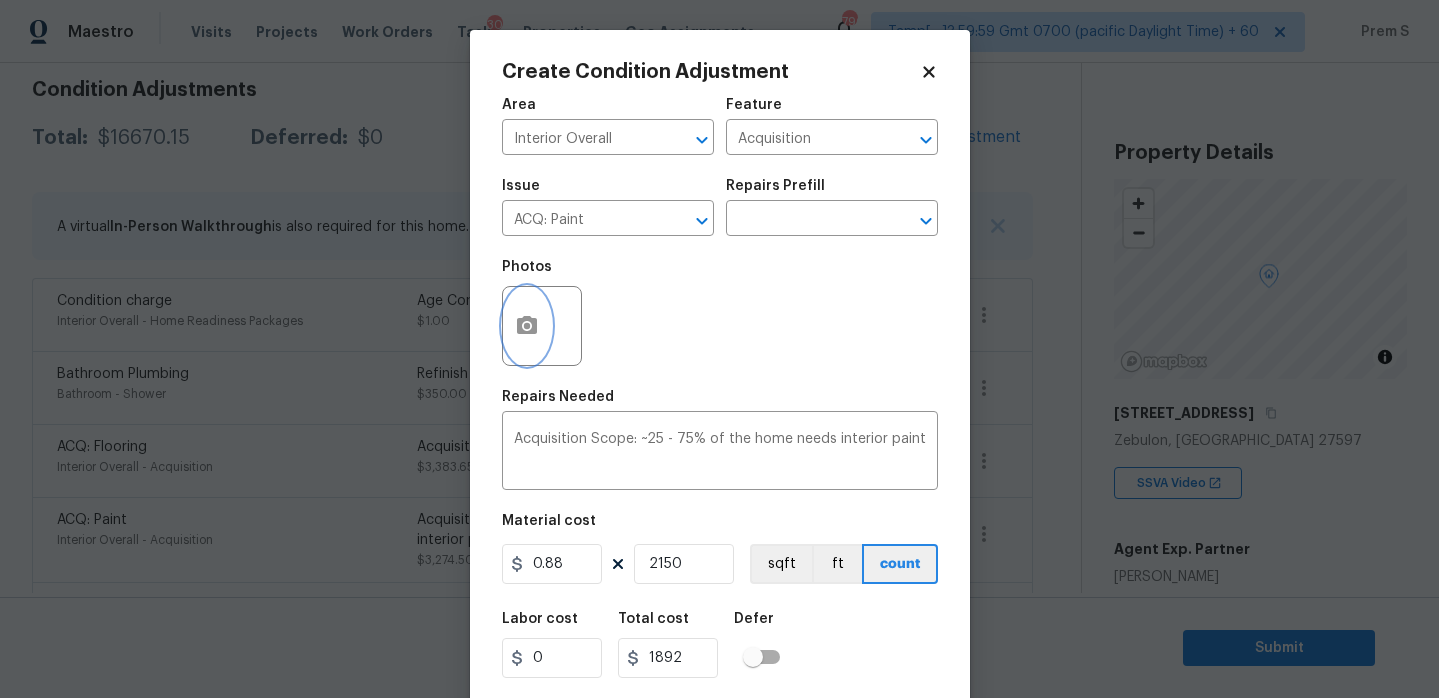 click 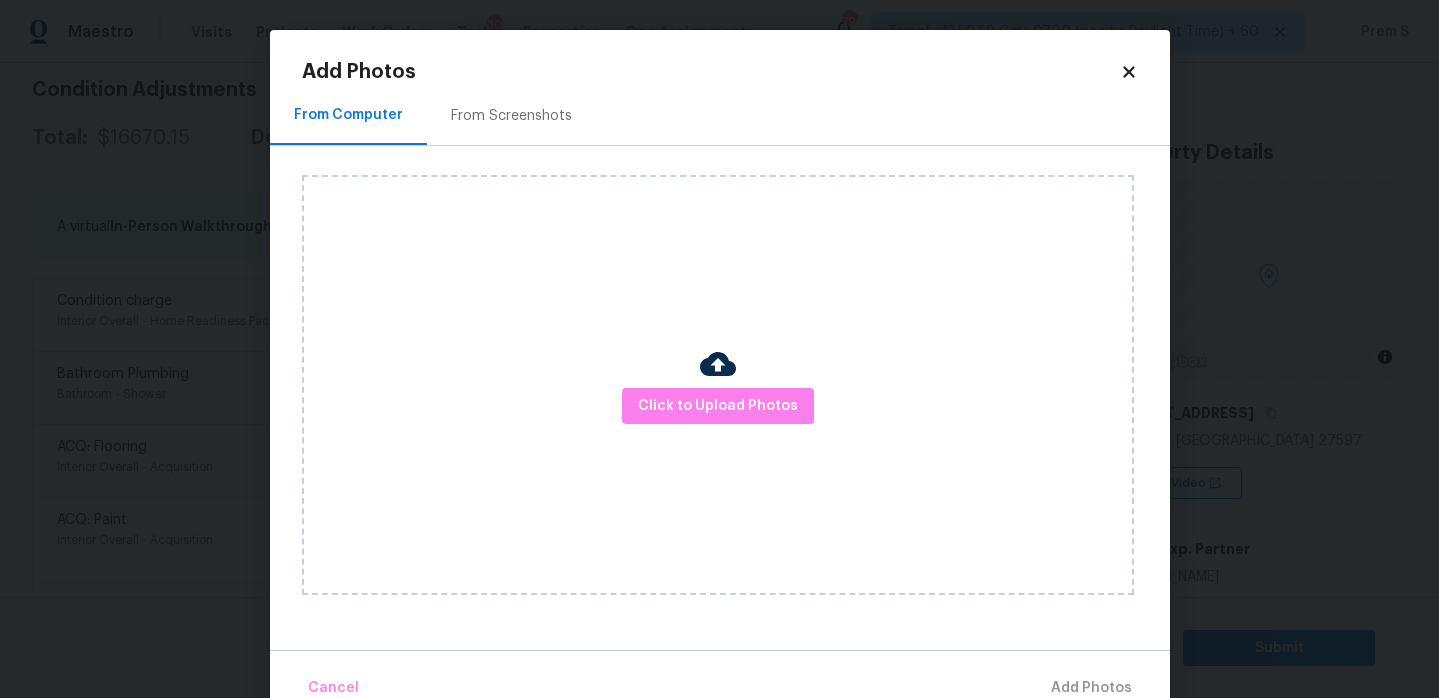 click on "Click to Upload Photos" at bounding box center (718, 385) 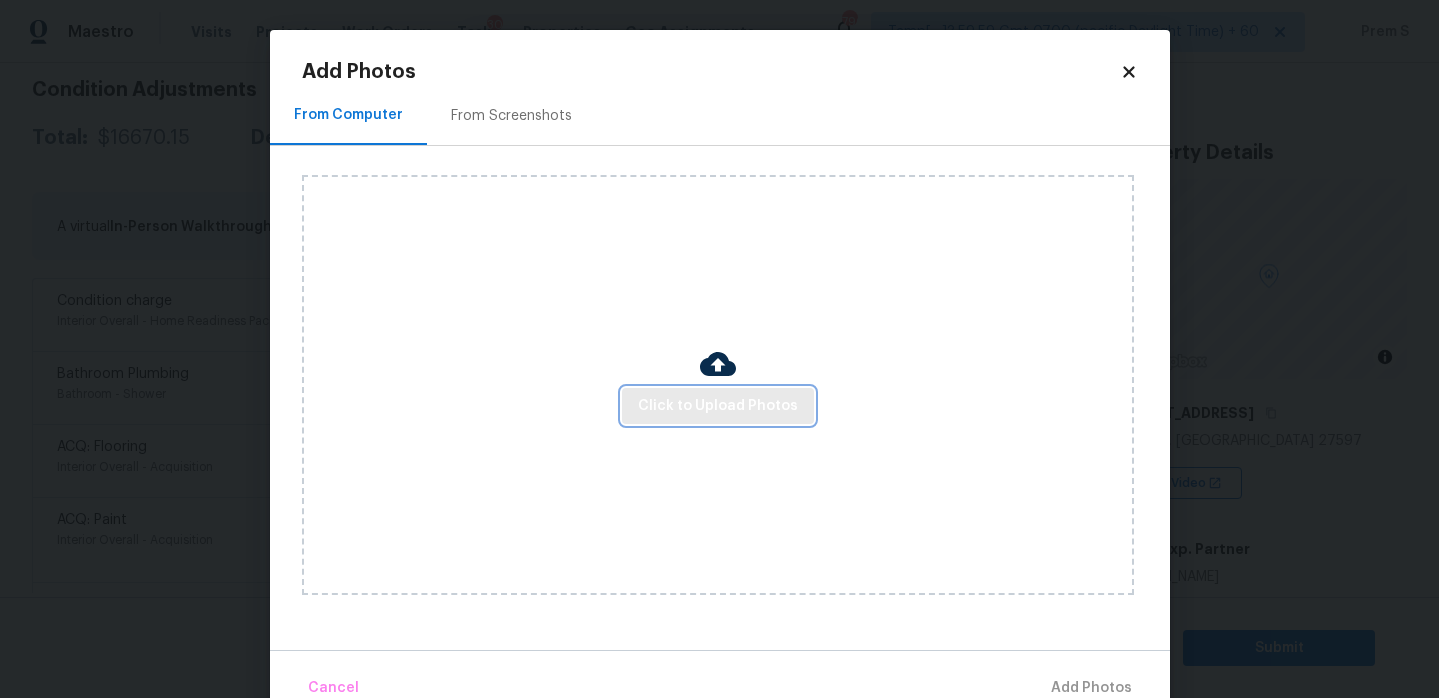 click on "Click to Upload Photos" at bounding box center [718, 406] 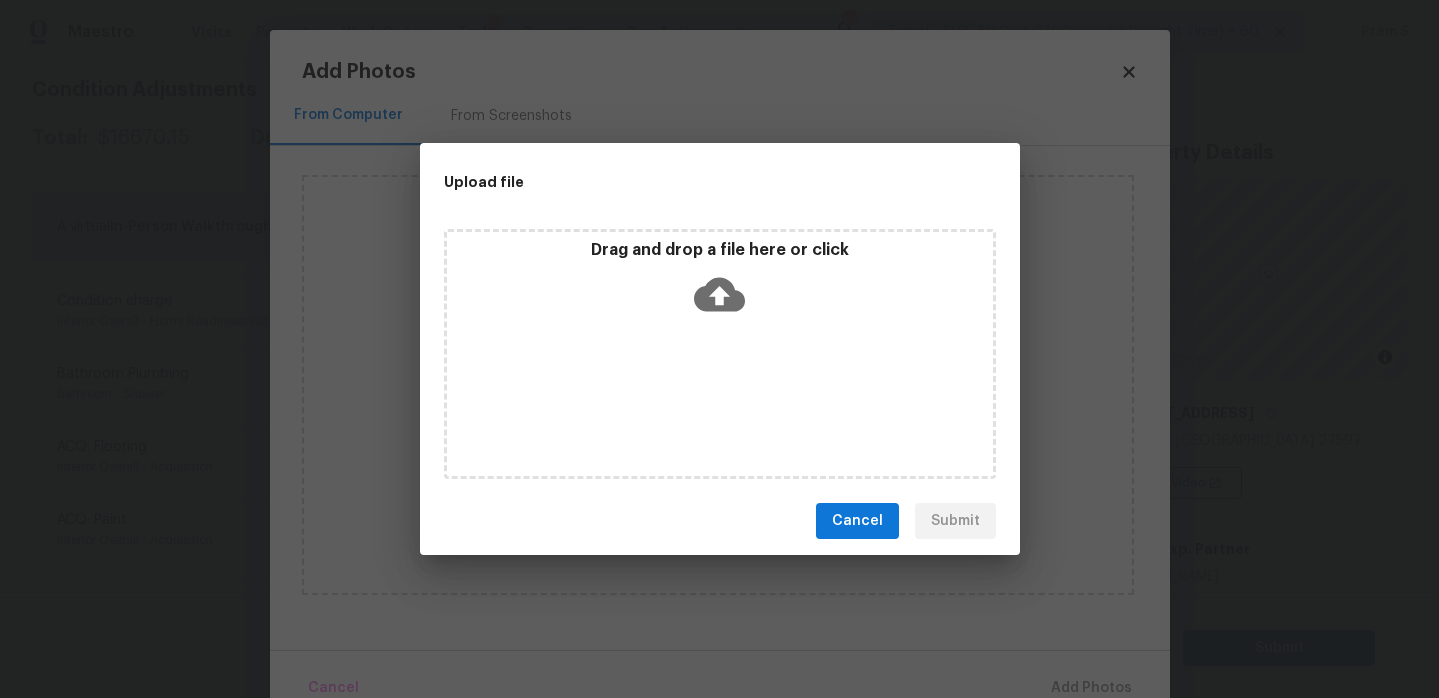 click 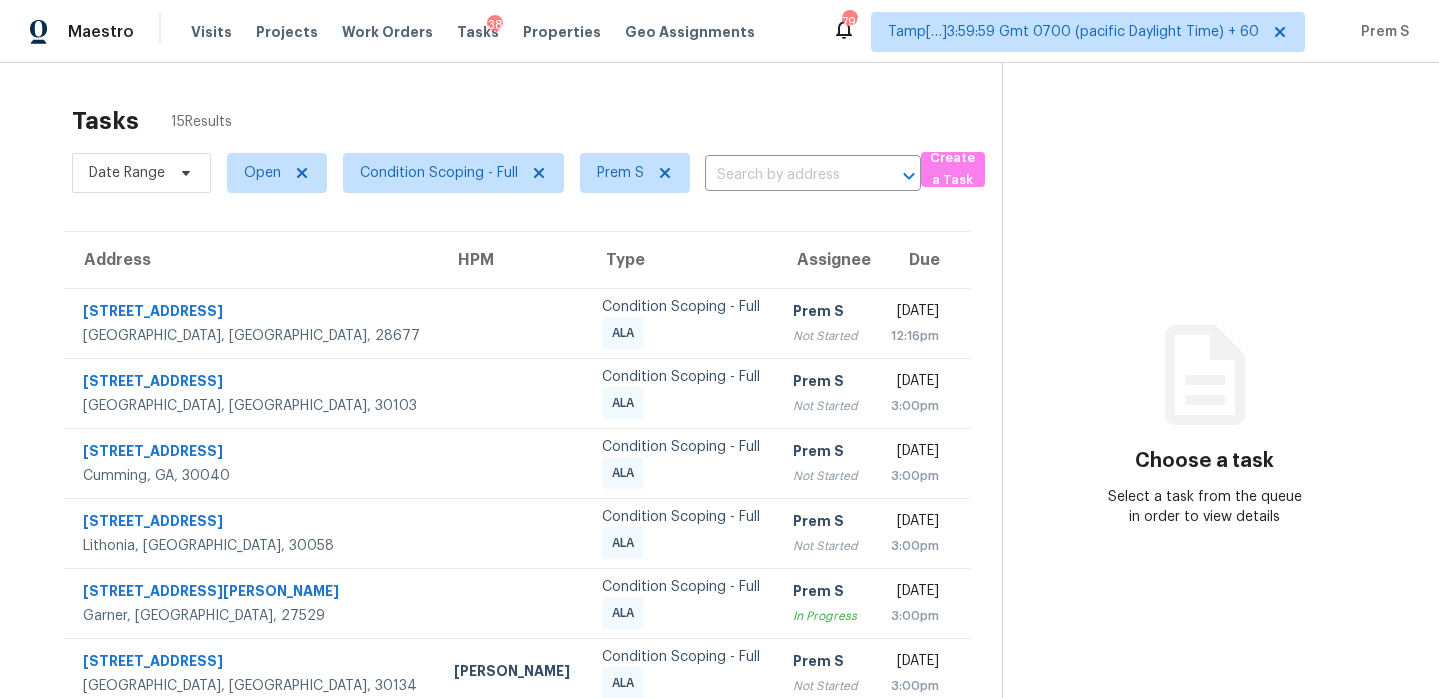 scroll, scrollTop: 0, scrollLeft: 0, axis: both 